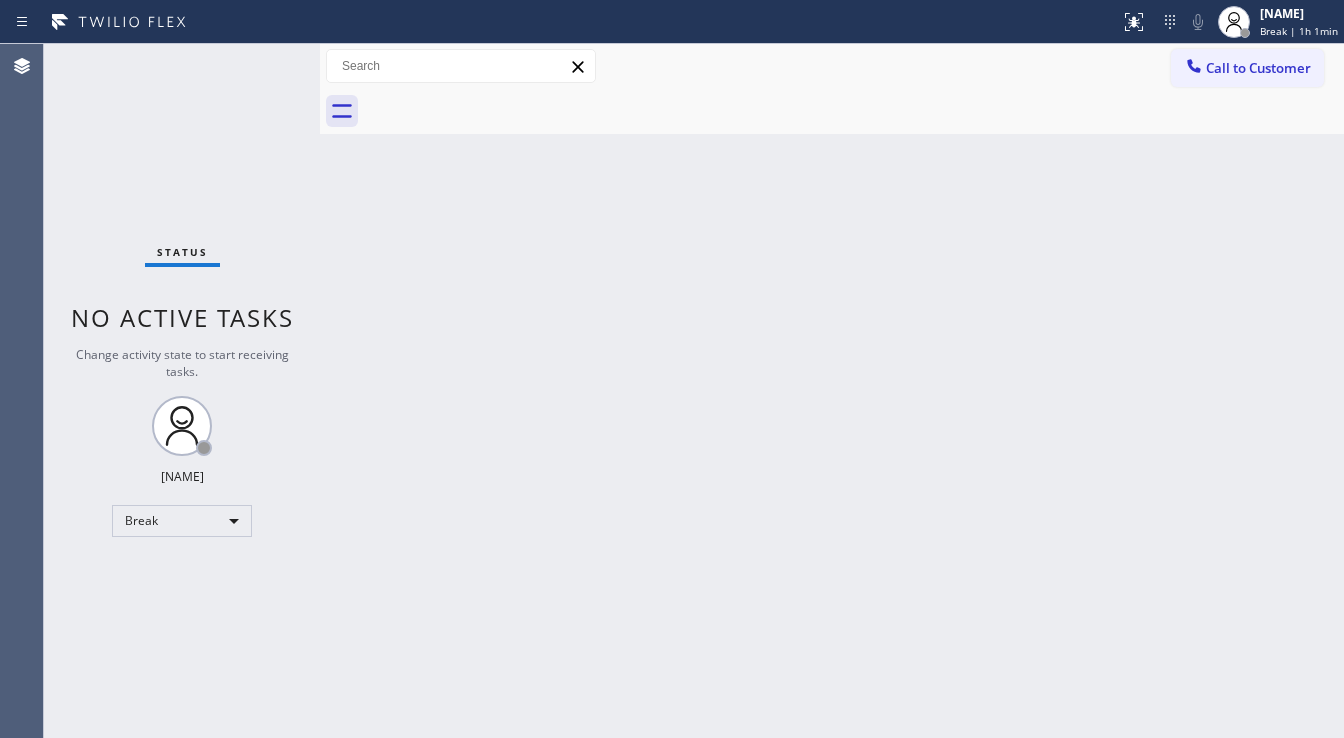 scroll, scrollTop: 0, scrollLeft: 0, axis: both 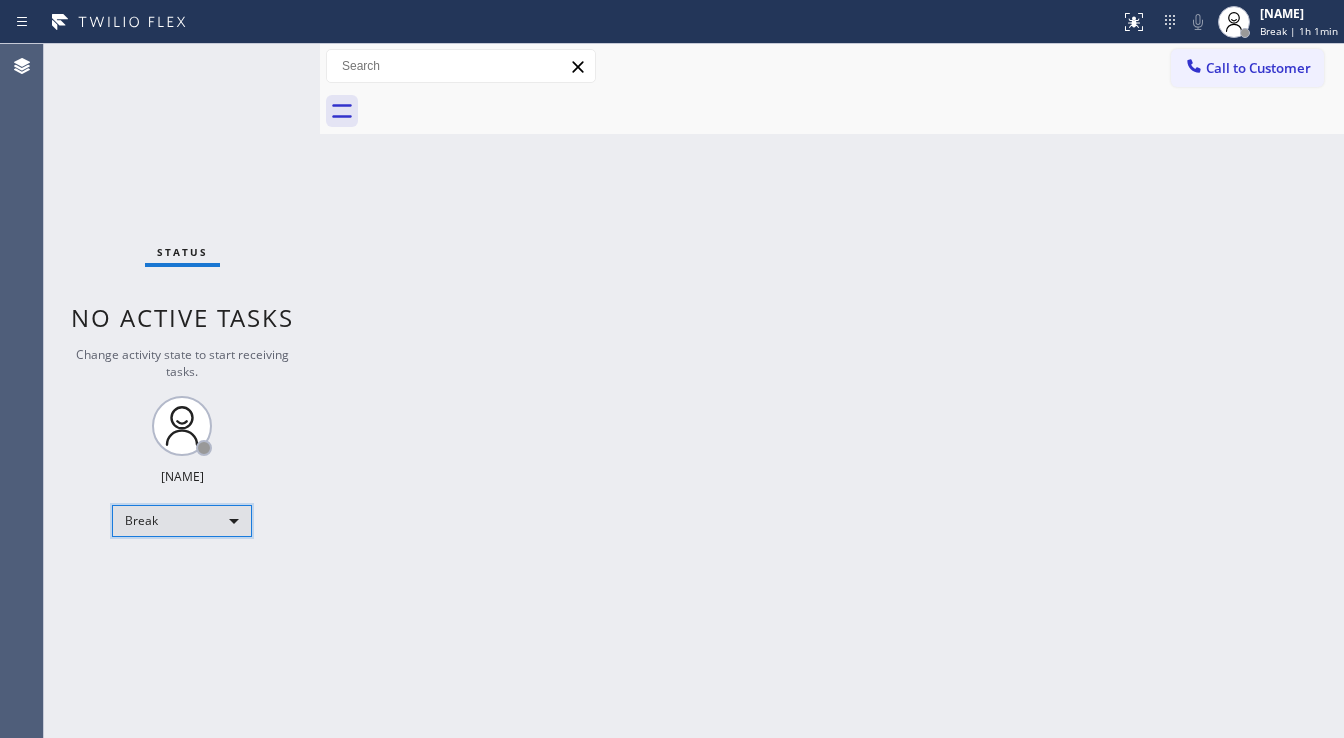 click on "Break" at bounding box center (182, 521) 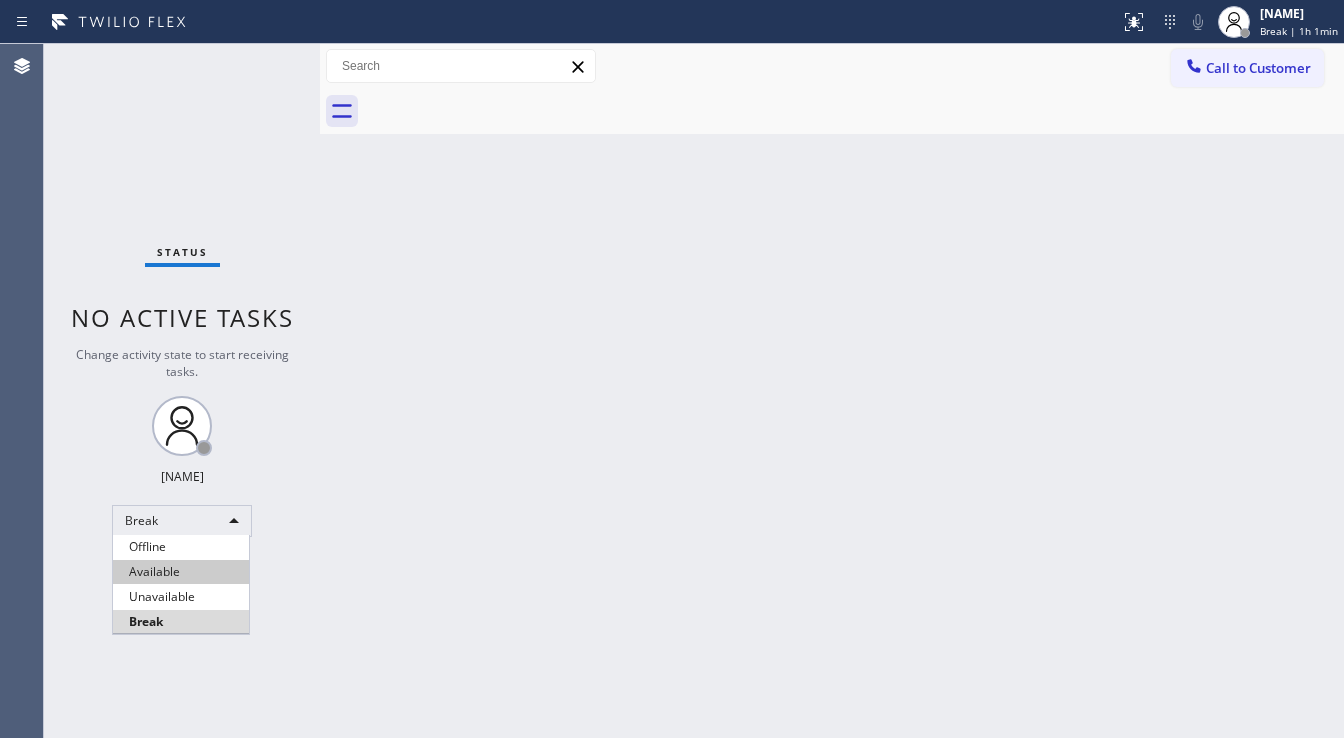 click on "Available" at bounding box center [181, 572] 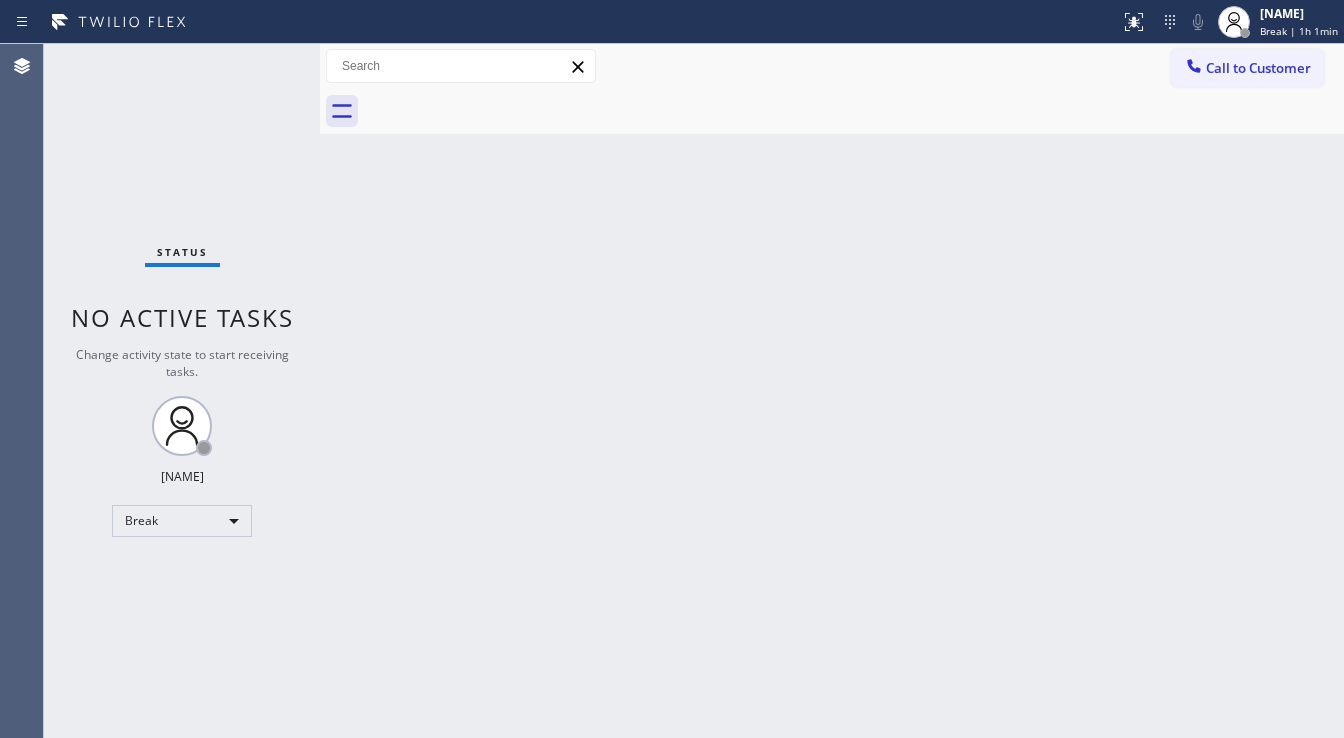 click on "Back to Dashboard Change Sender ID Customers Technicians Select a contact Outbound call Technician Search Technician Your caller id phone number Your caller id phone number Call Technician info Name   Phone none Address none Change Sender ID HVAC +1[PHONE] 5 Star Appliance +1[PHONE] Appliance Repair +1[PHONE] Plumbing +1[PHONE] Air Duct Cleaning +1[PHONE]  Electricians +1[PHONE] Cancel Change Check personal SMS Reset Change No tabs Call to Customer Outbound call Location Search location Your caller id phone number ([PHONE]) Customer number Call Outbound call Technician Search Technician Your caller id phone number Your caller id phone number Call" at bounding box center [832, 391] 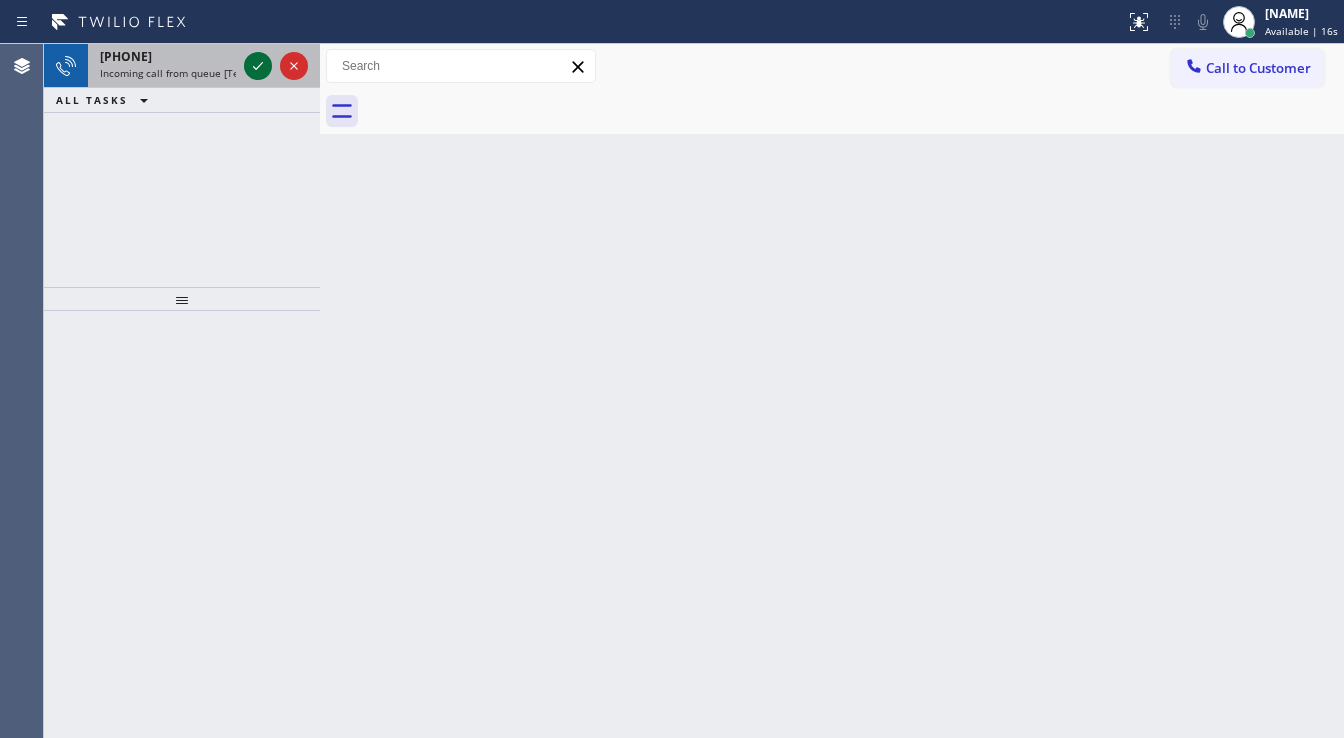click 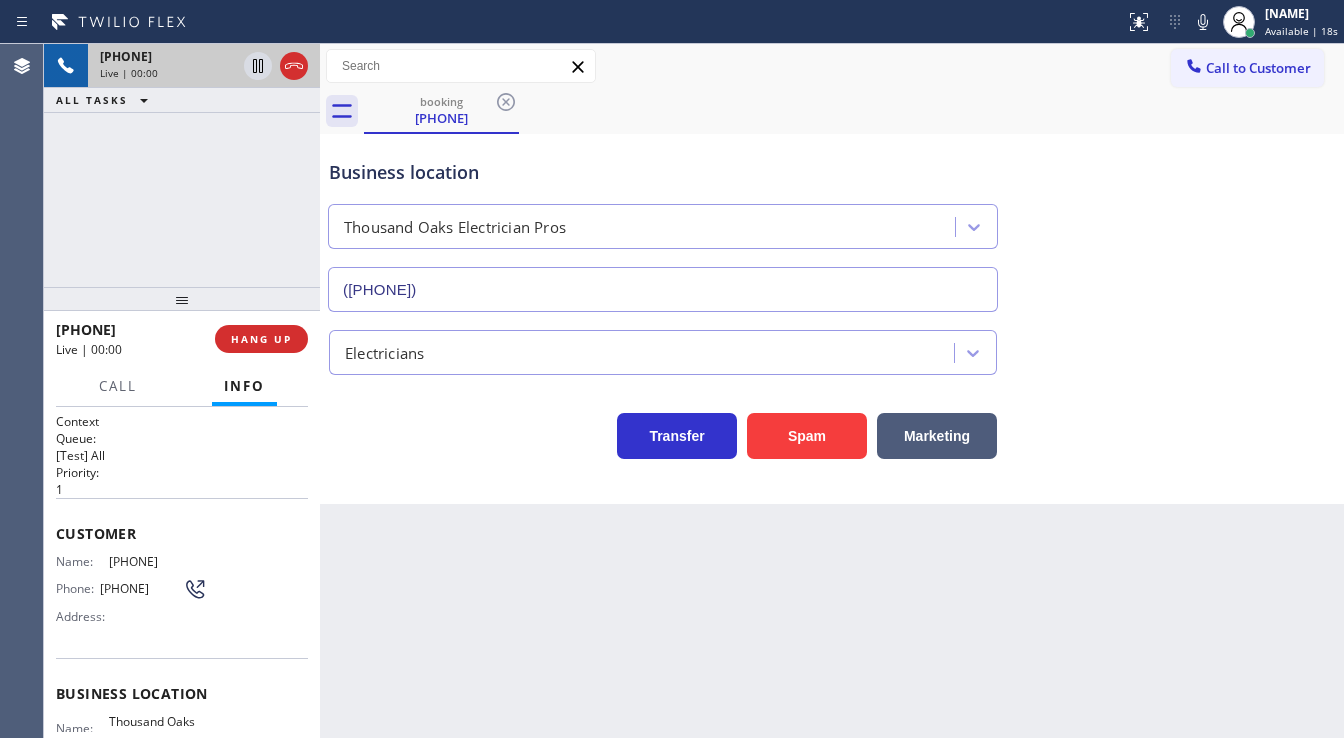type on "([PHONE])" 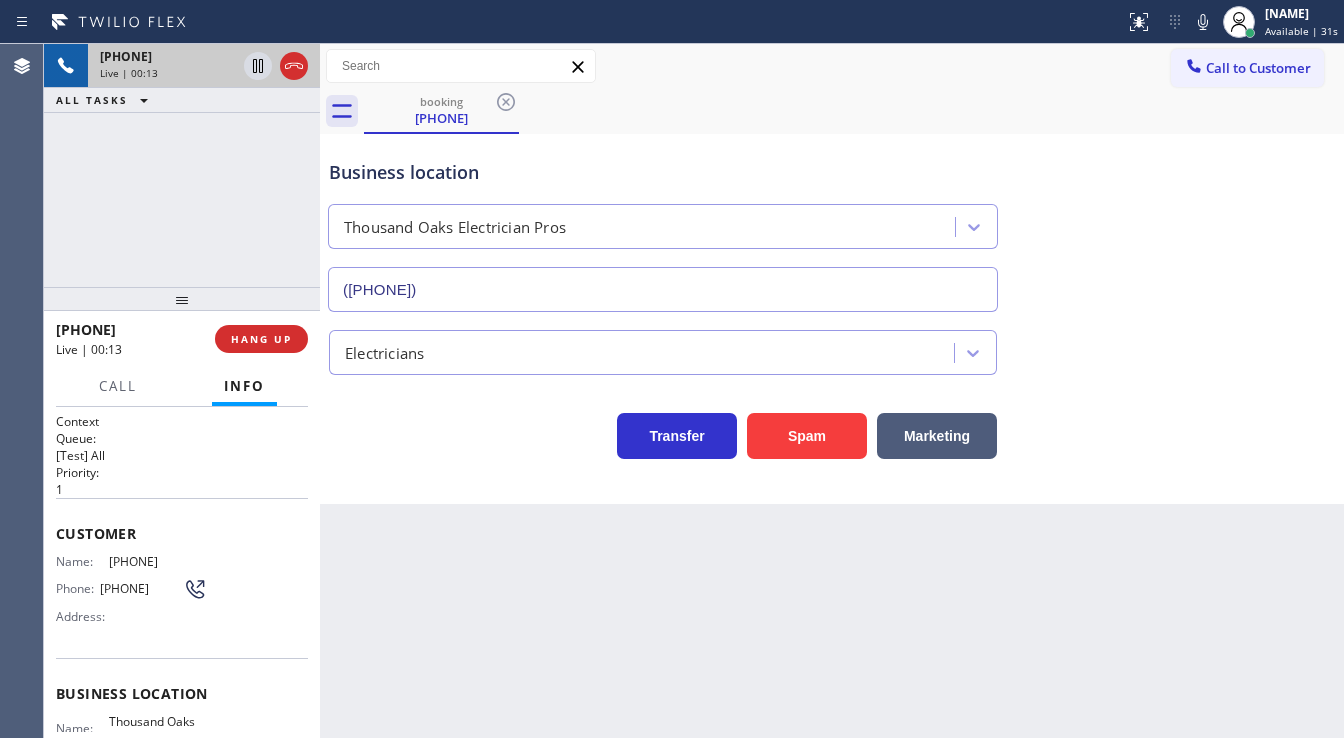 click on "+1[PHONE] Live | 00:13 ALL TASKS ALL TASKS ACTIVE TASKS TASKS IN WRAP UP" at bounding box center (182, 165) 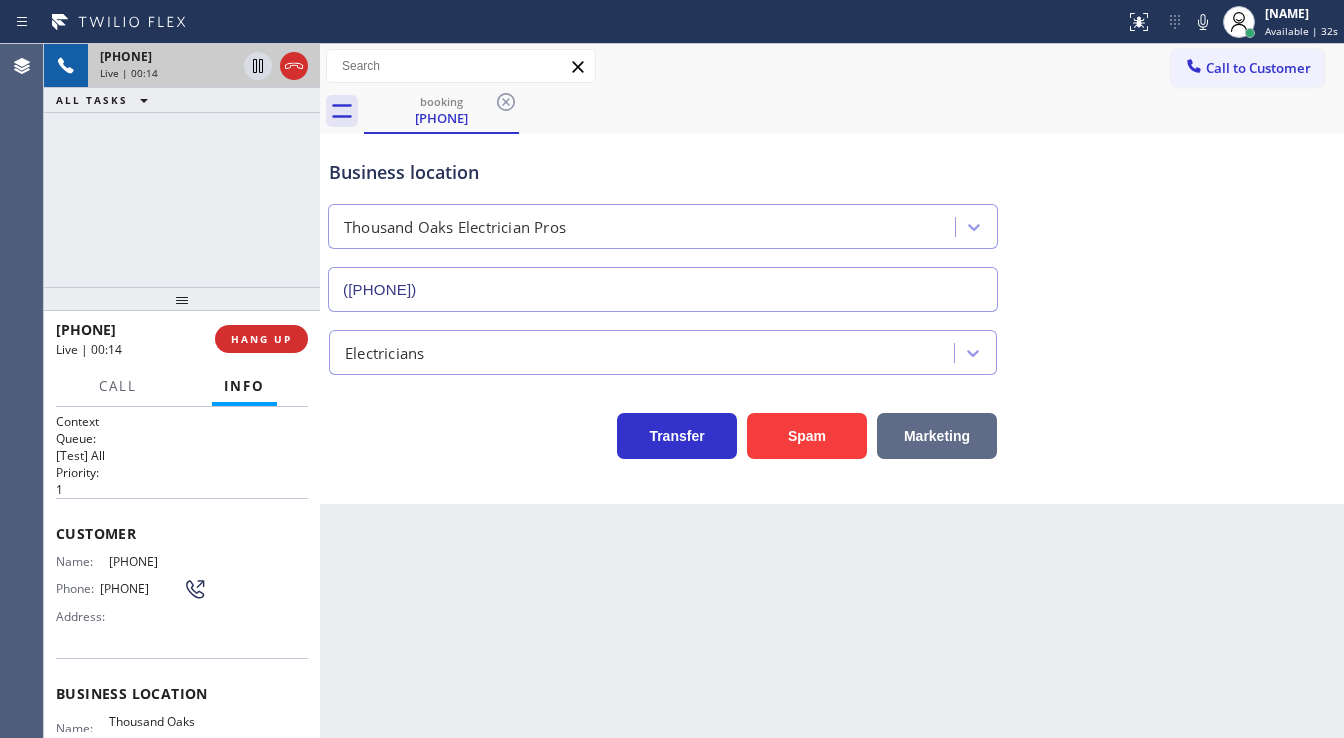 click on "Marketing" at bounding box center (937, 436) 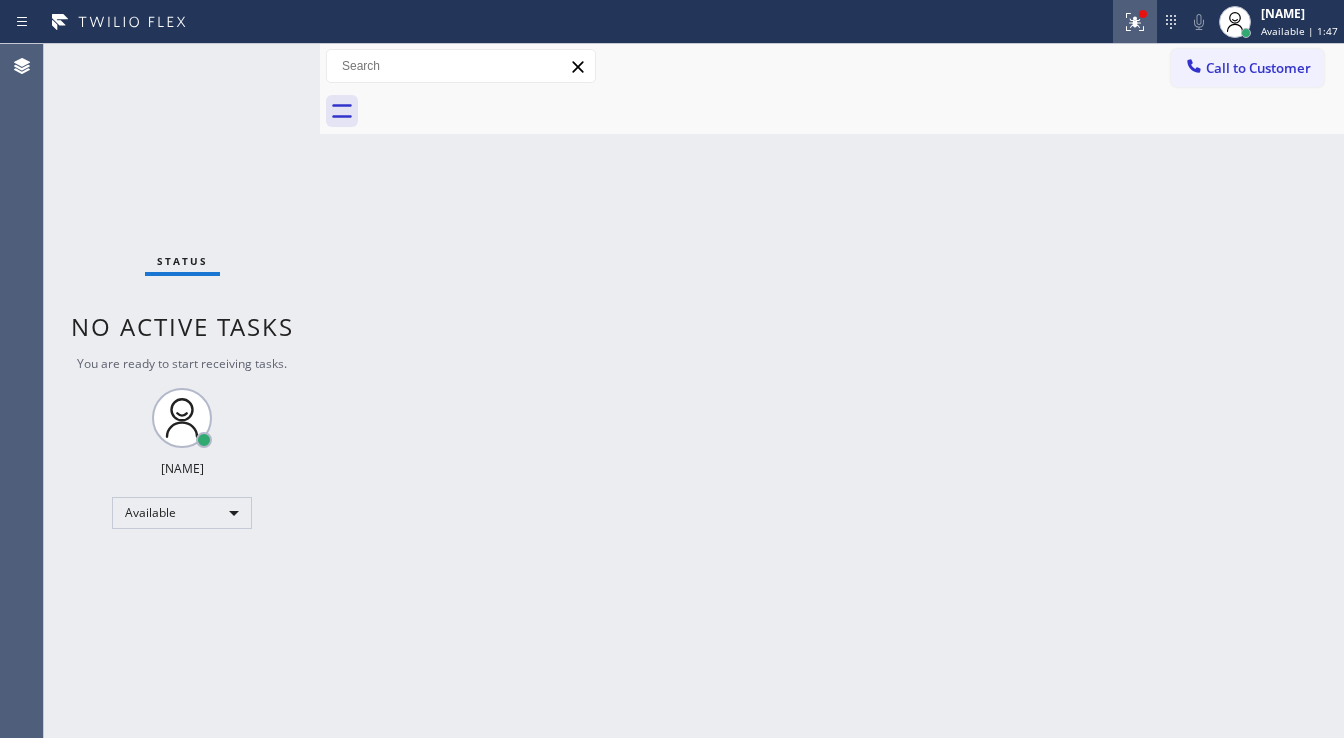 click at bounding box center (1135, 22) 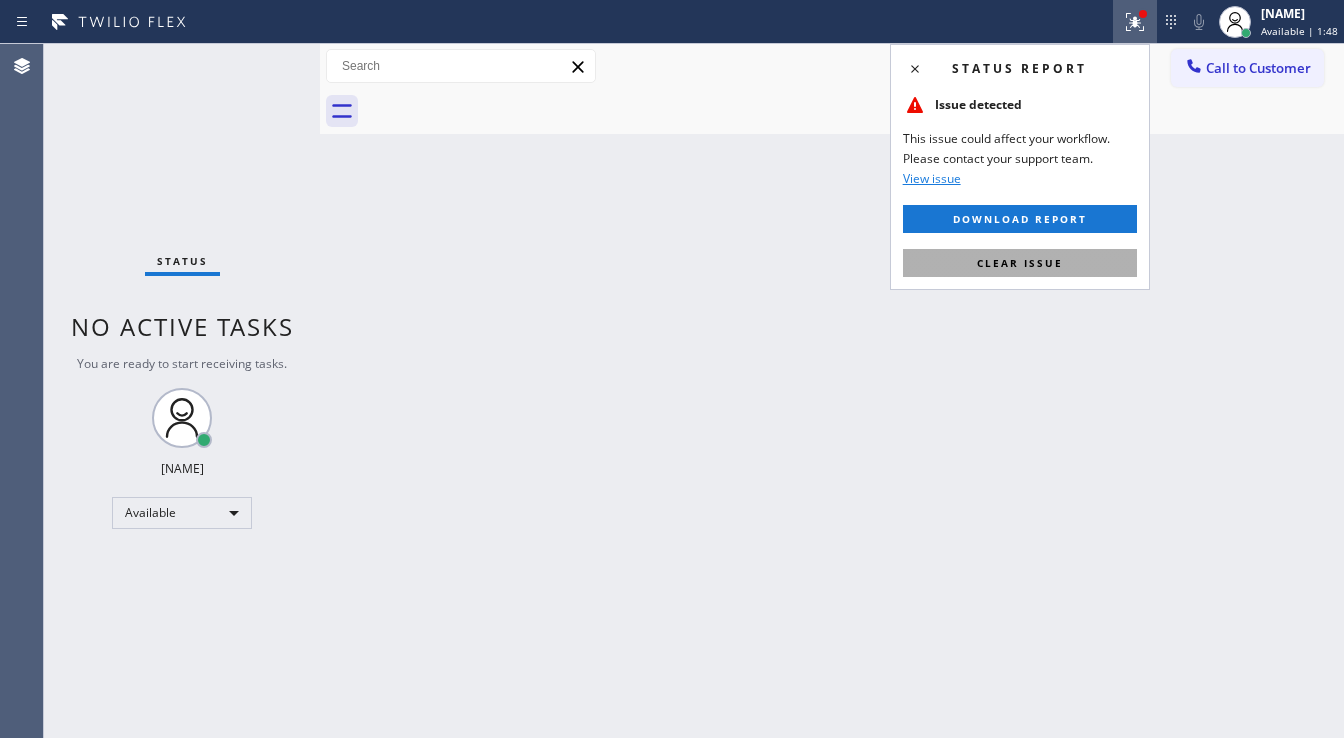 click on "Clear issue" at bounding box center (1020, 263) 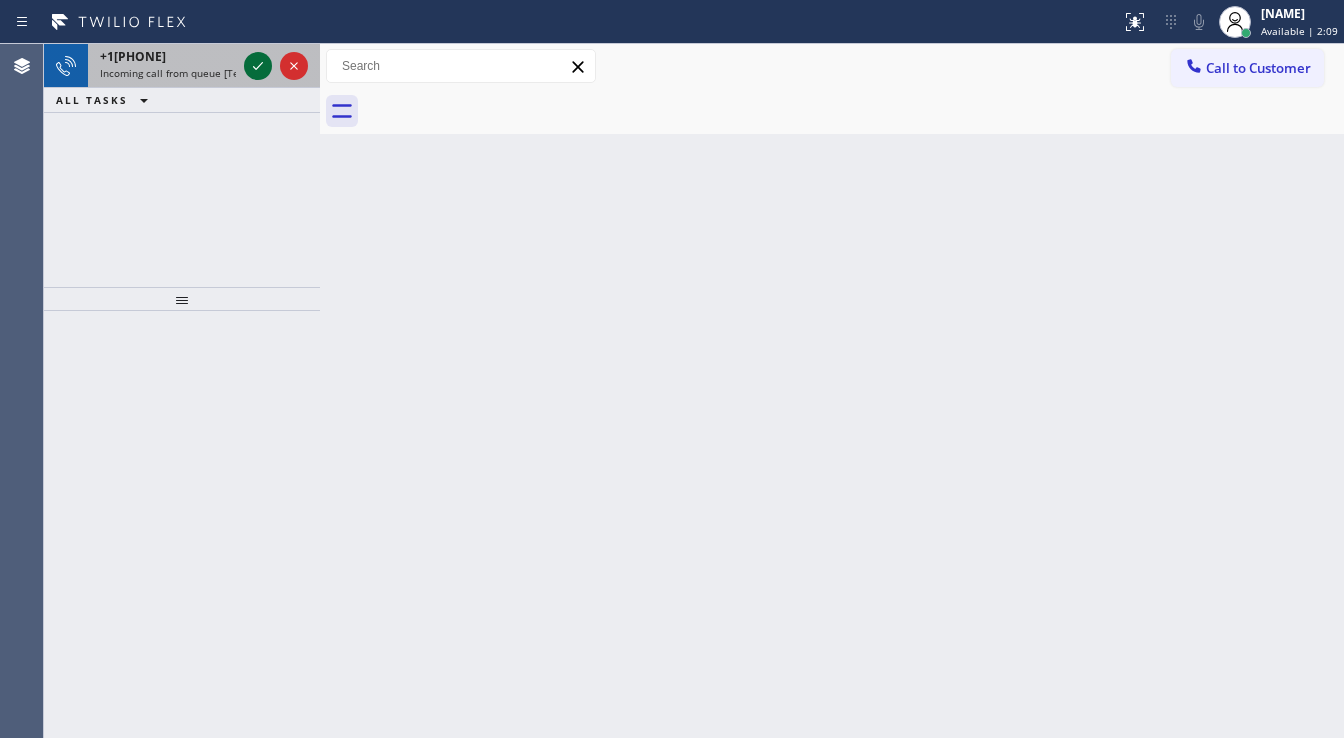 click 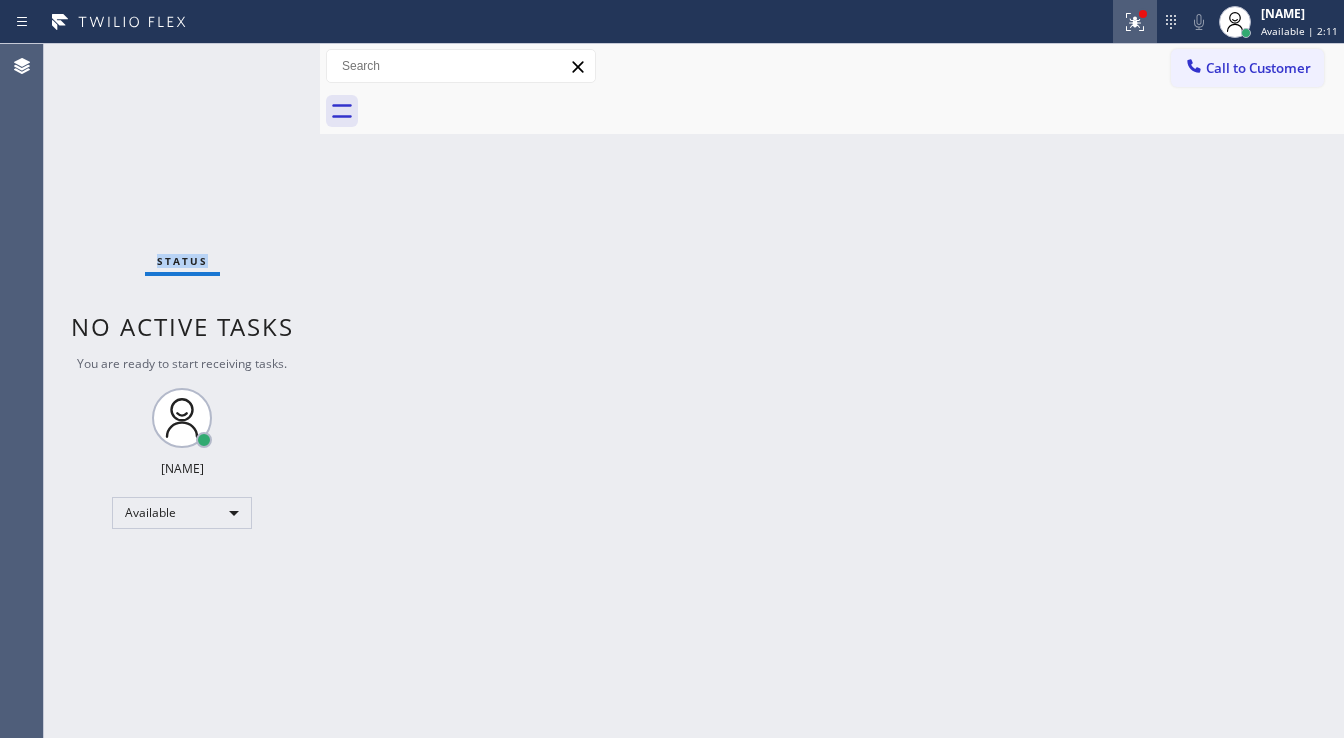 click at bounding box center [1135, 22] 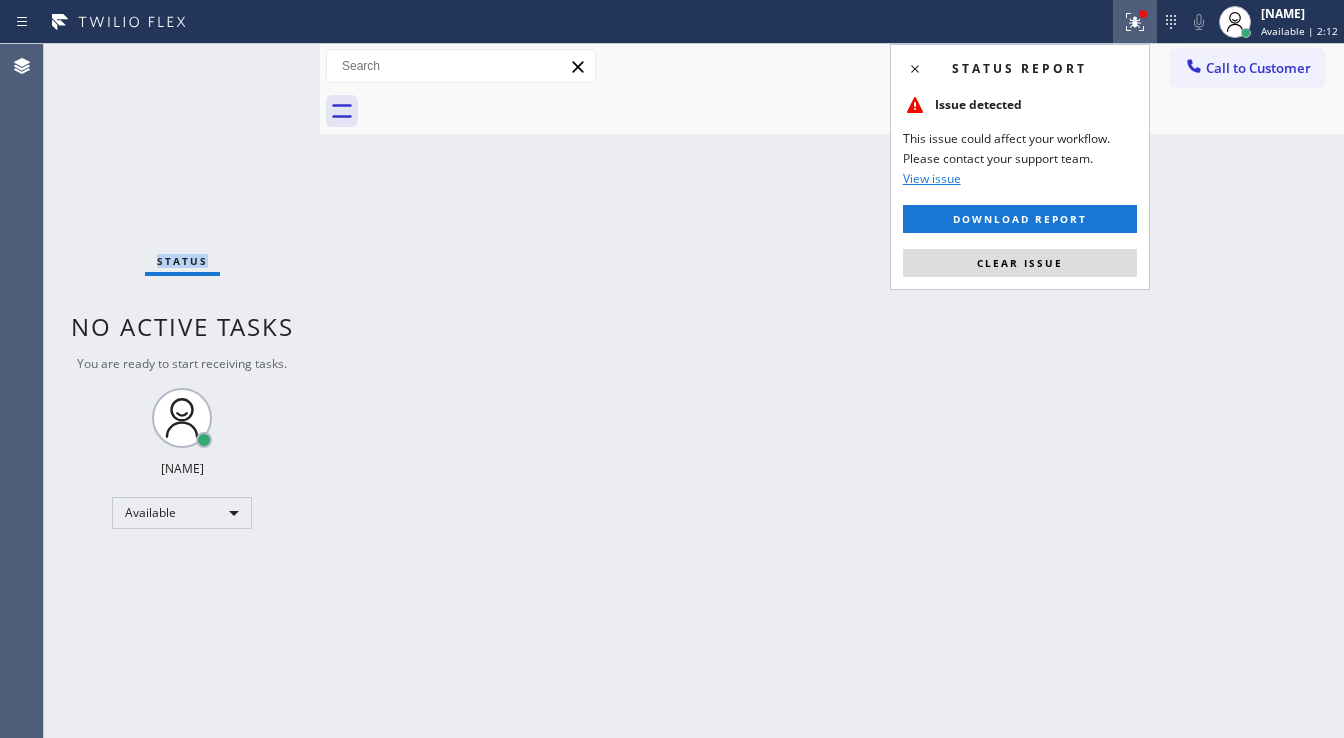 drag, startPoint x: 1042, startPoint y: 262, endPoint x: 708, endPoint y: 204, distance: 338.99854 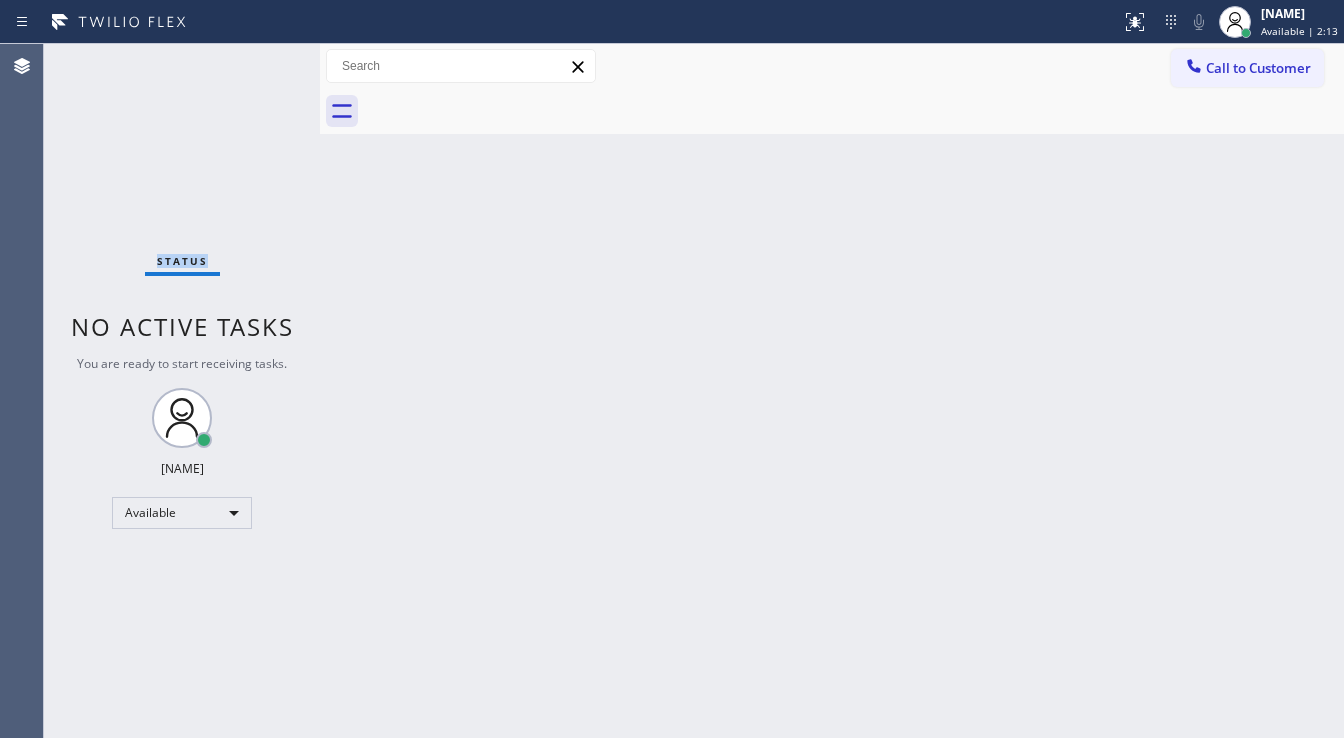 click on "Status   No active tasks     You are ready to start receiving tasks.   [FIRST] [LAST] Available" at bounding box center [182, 391] 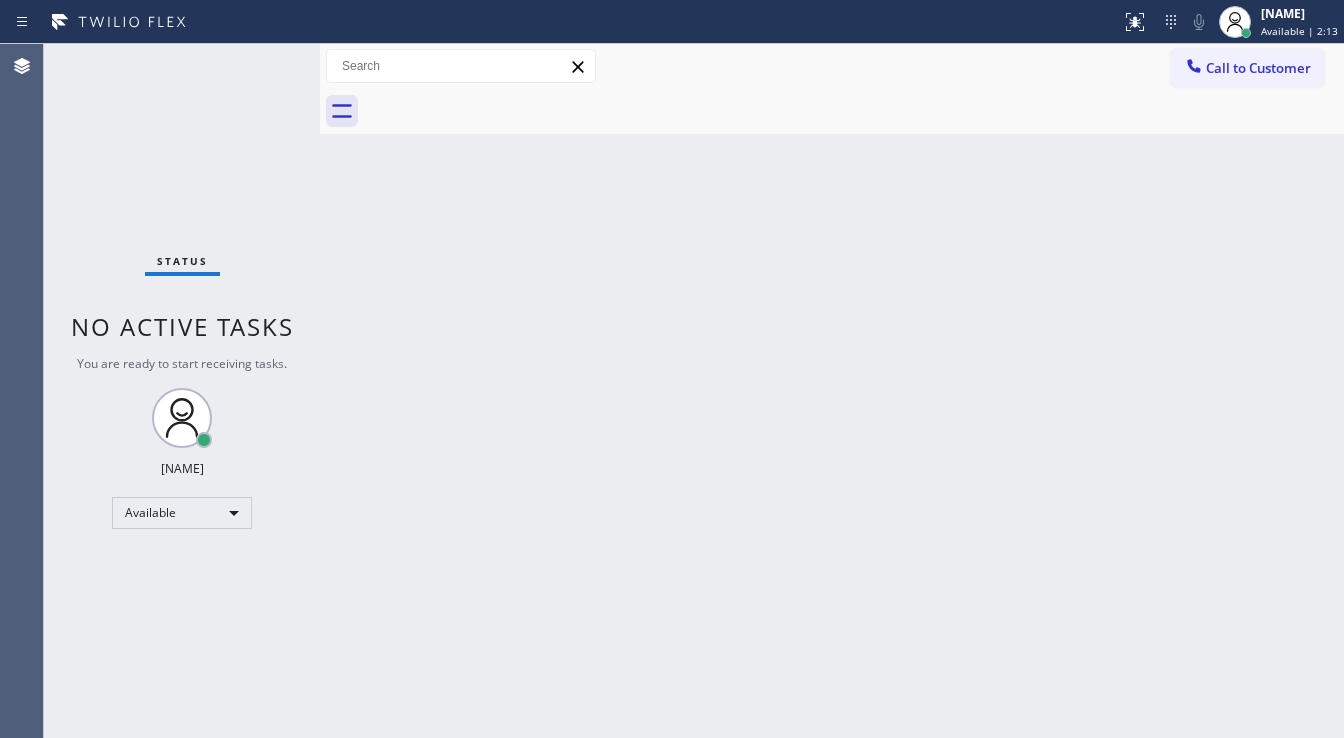 click on "Status   No active tasks     You are ready to start receiving tasks.   [FIRST] [LAST] Available" at bounding box center [182, 391] 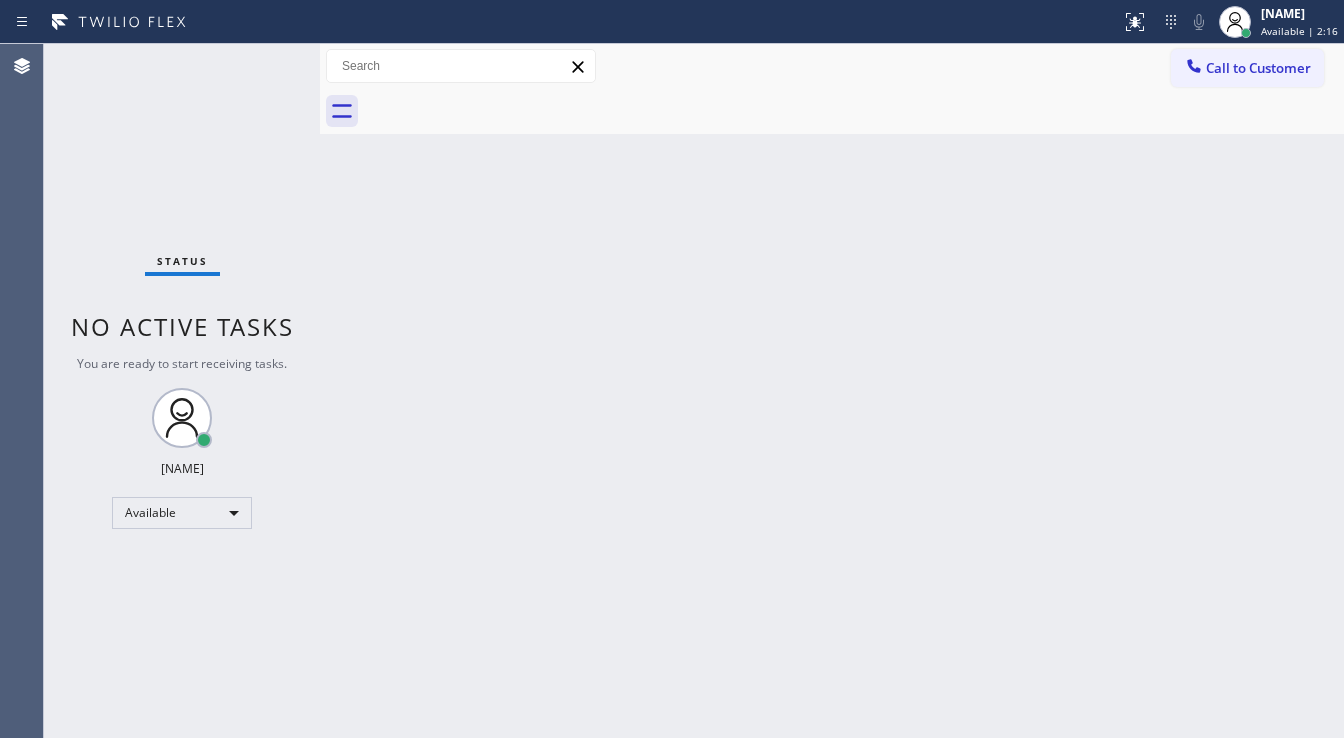 click on "Status   No active tasks     You are ready to start receiving tasks.   [FIRST] [LAST] Available" at bounding box center (182, 391) 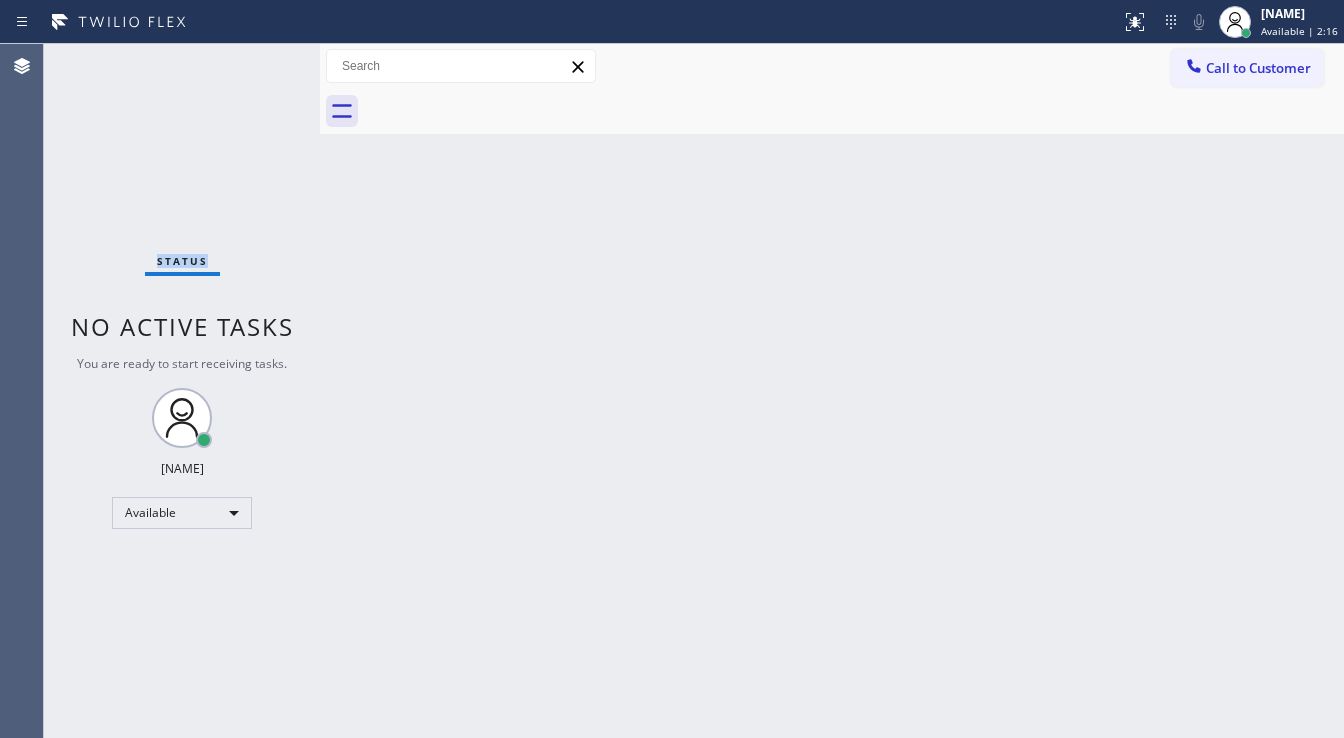 click on "Status   No active tasks     You are ready to start receiving tasks.   [FIRST] [LAST] Available" at bounding box center [182, 391] 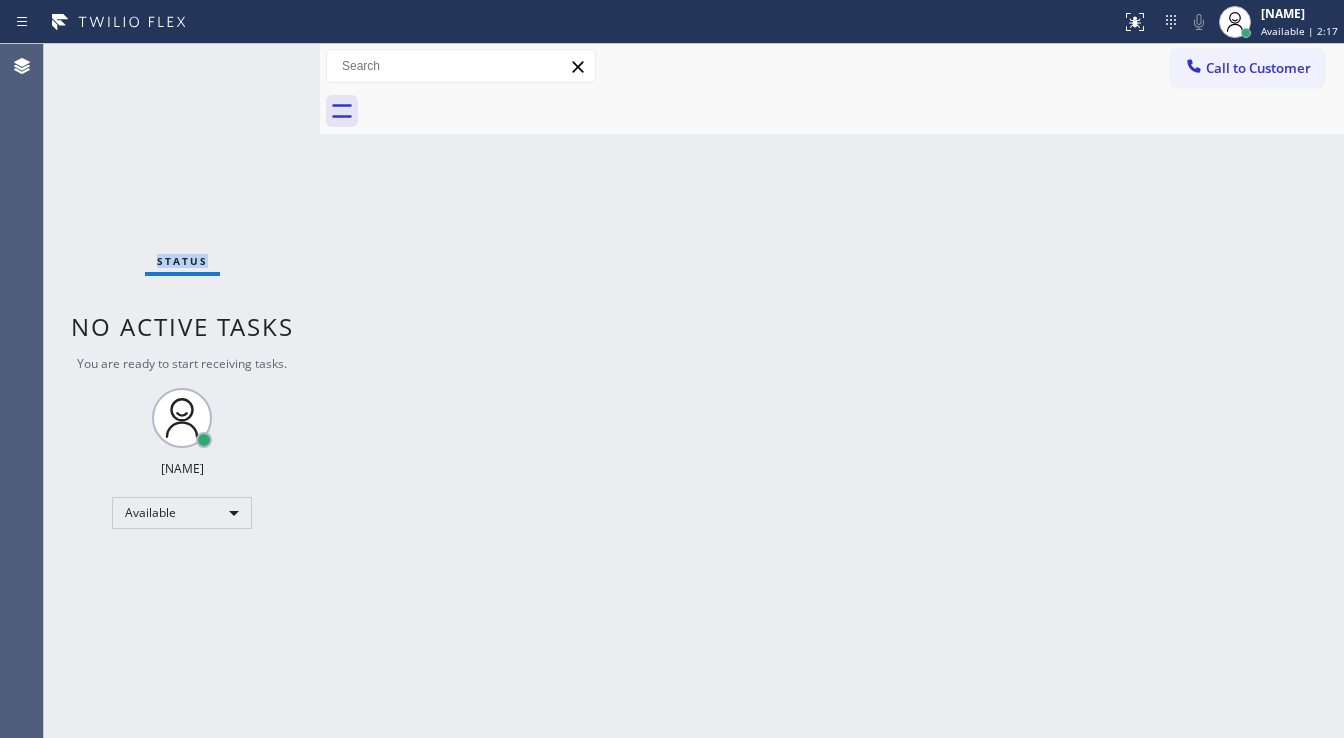 click on "Status   No active tasks     You are ready to start receiving tasks.   [FIRST] [LAST] Available" at bounding box center (182, 391) 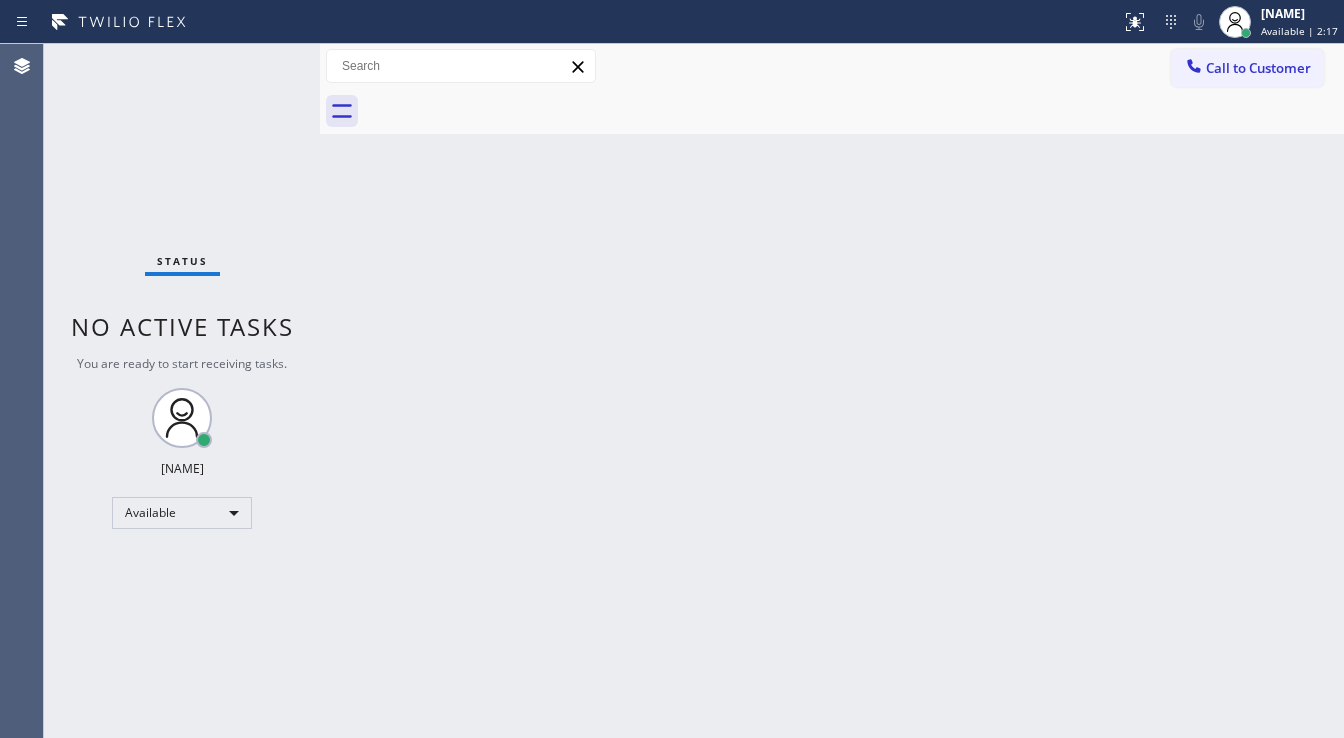 click on "Status   No active tasks     You are ready to start receiving tasks.   [FIRST] [LAST] Available" at bounding box center (182, 391) 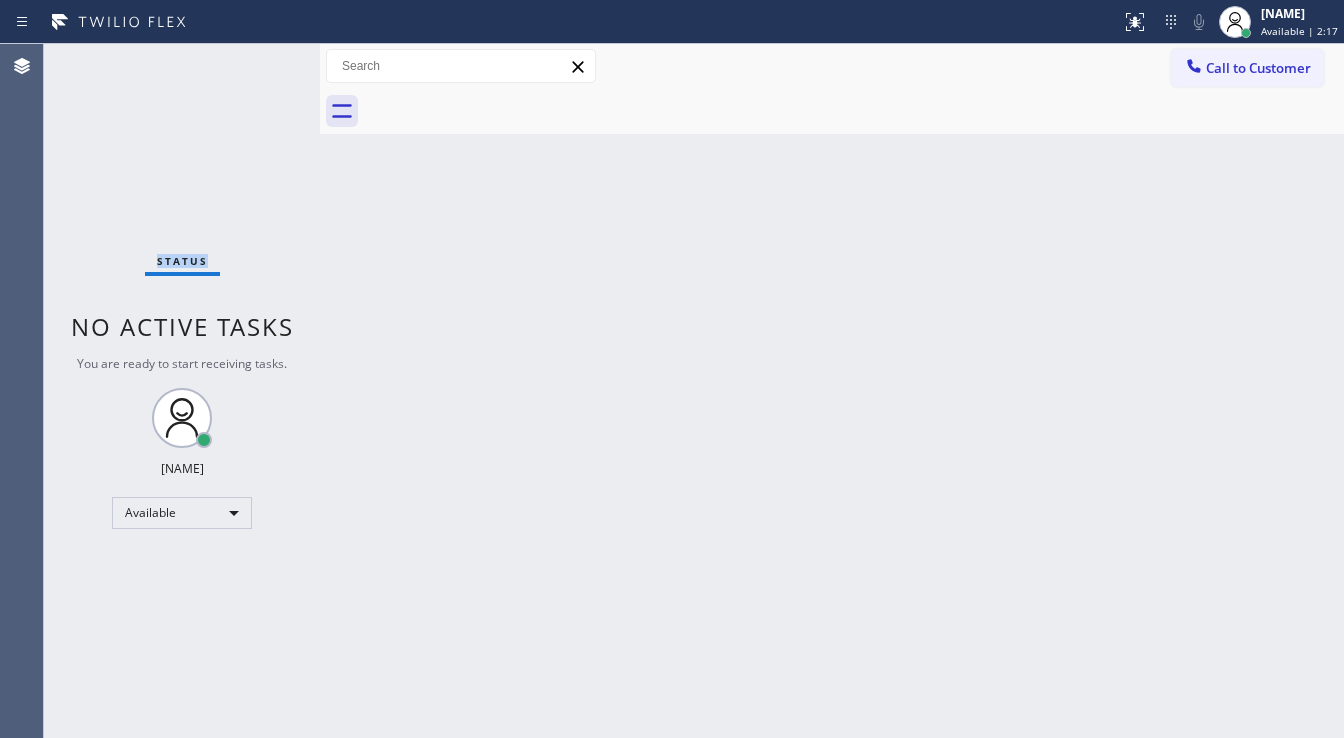 click on "Status   No active tasks     You are ready to start receiving tasks.   [FIRST] [LAST] Available" at bounding box center [182, 391] 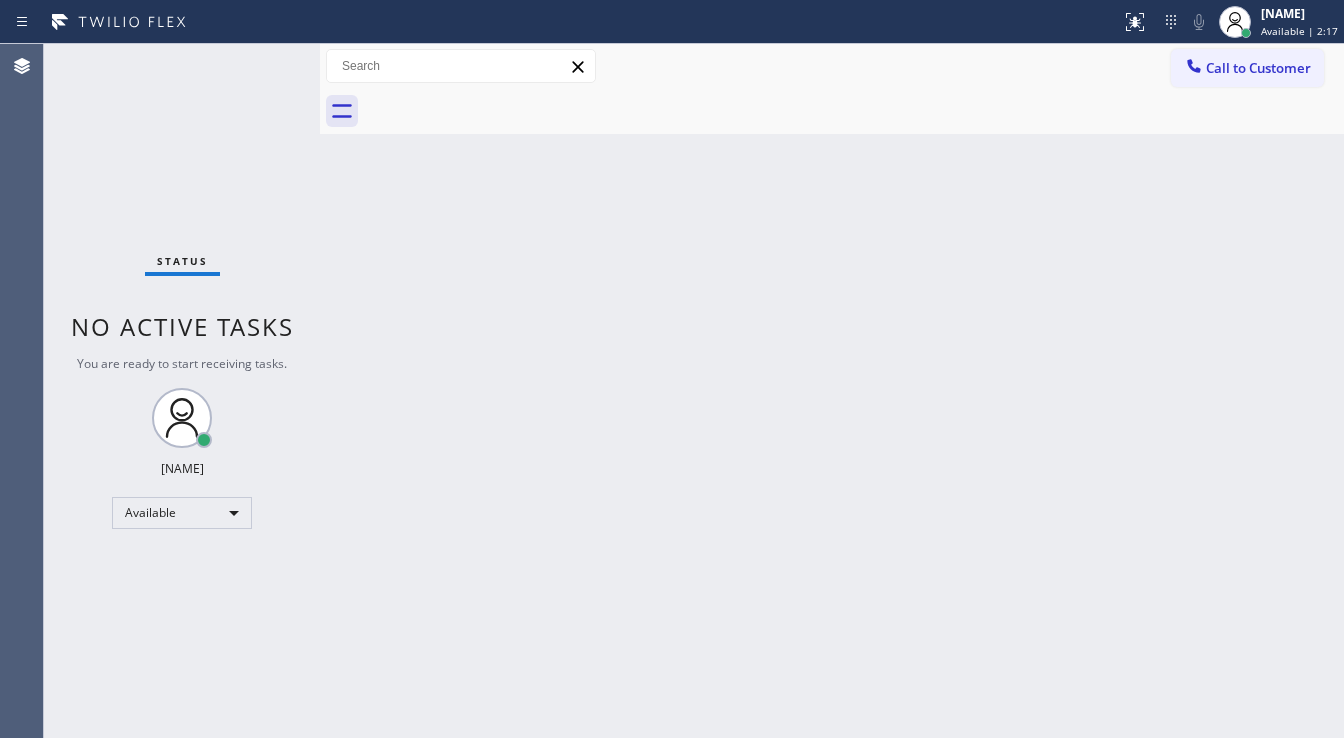 click on "Status   No active tasks     You are ready to start receiving tasks.   [FIRST] [LAST] Available" at bounding box center (182, 391) 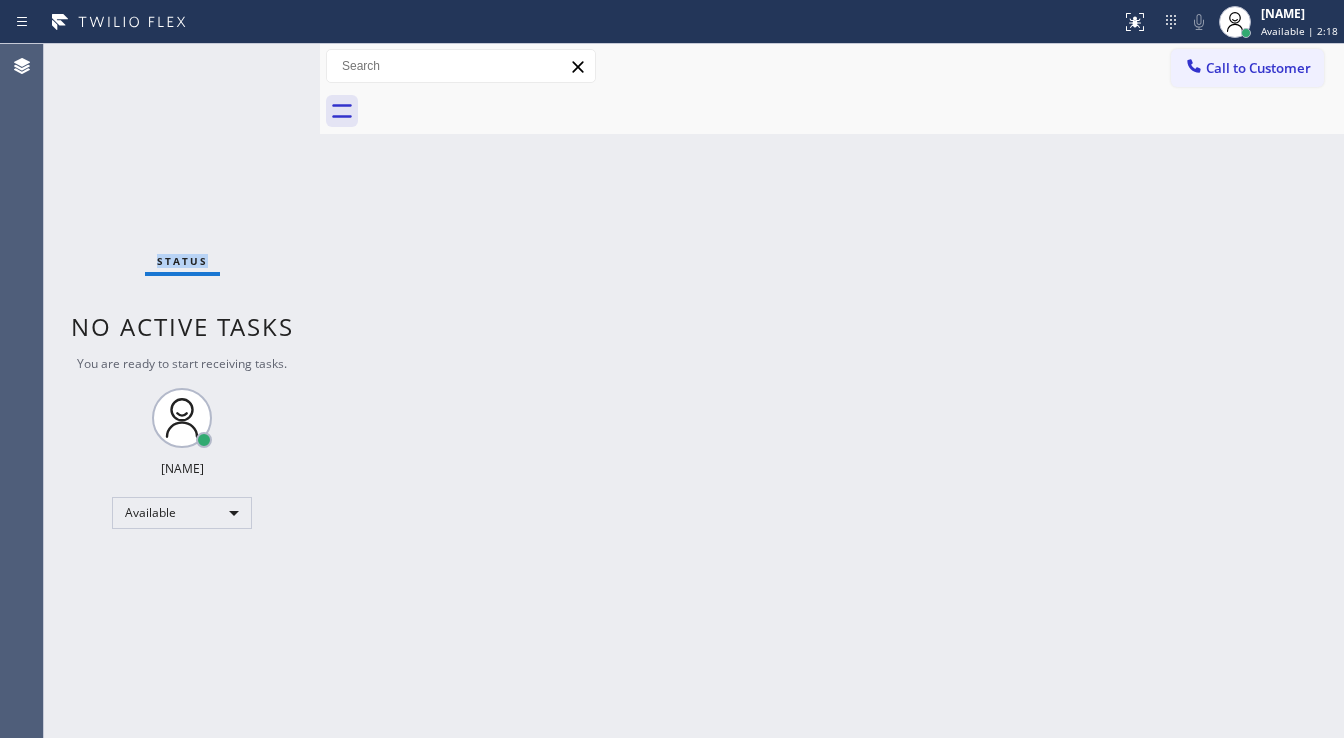 click on "Status   No active tasks     You are ready to start receiving tasks.   [FIRST] [LAST] Available" at bounding box center [182, 391] 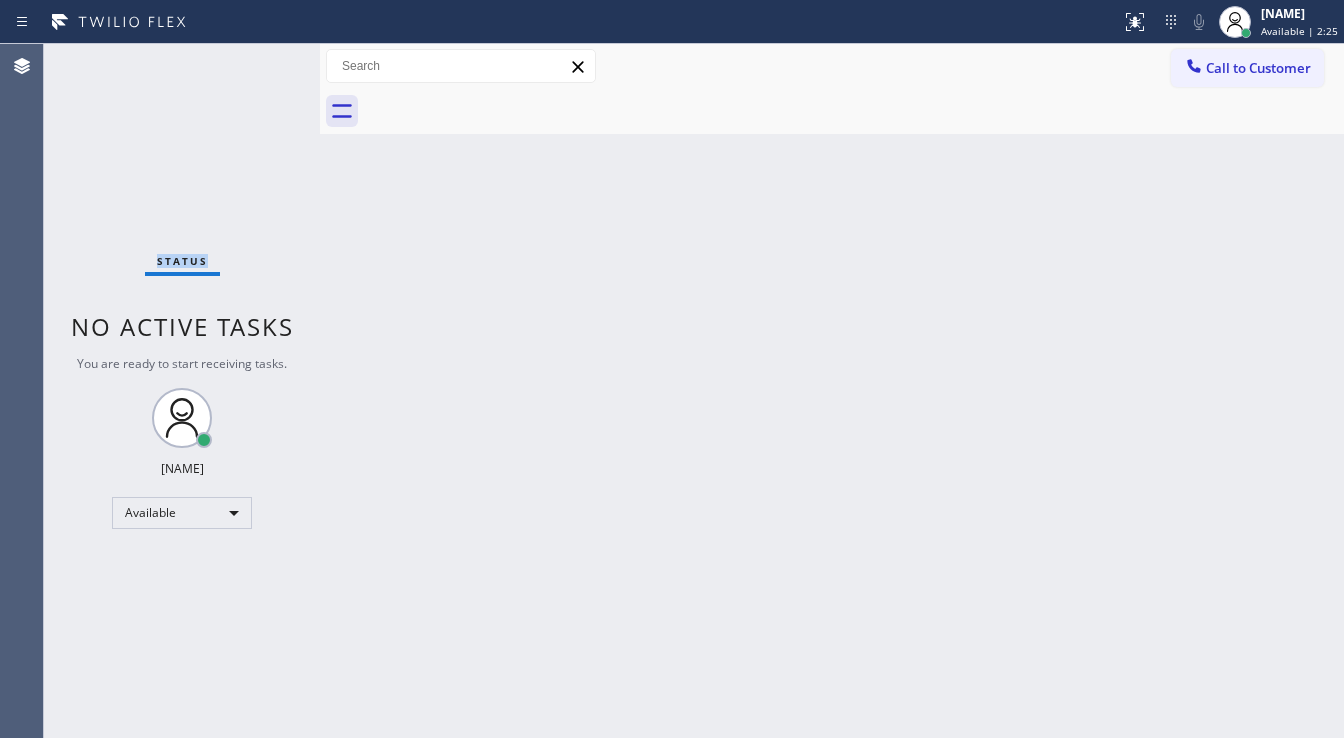 click on "Status   No active tasks     You are ready to start receiving tasks.   [FIRST] [LAST] Available" at bounding box center [182, 391] 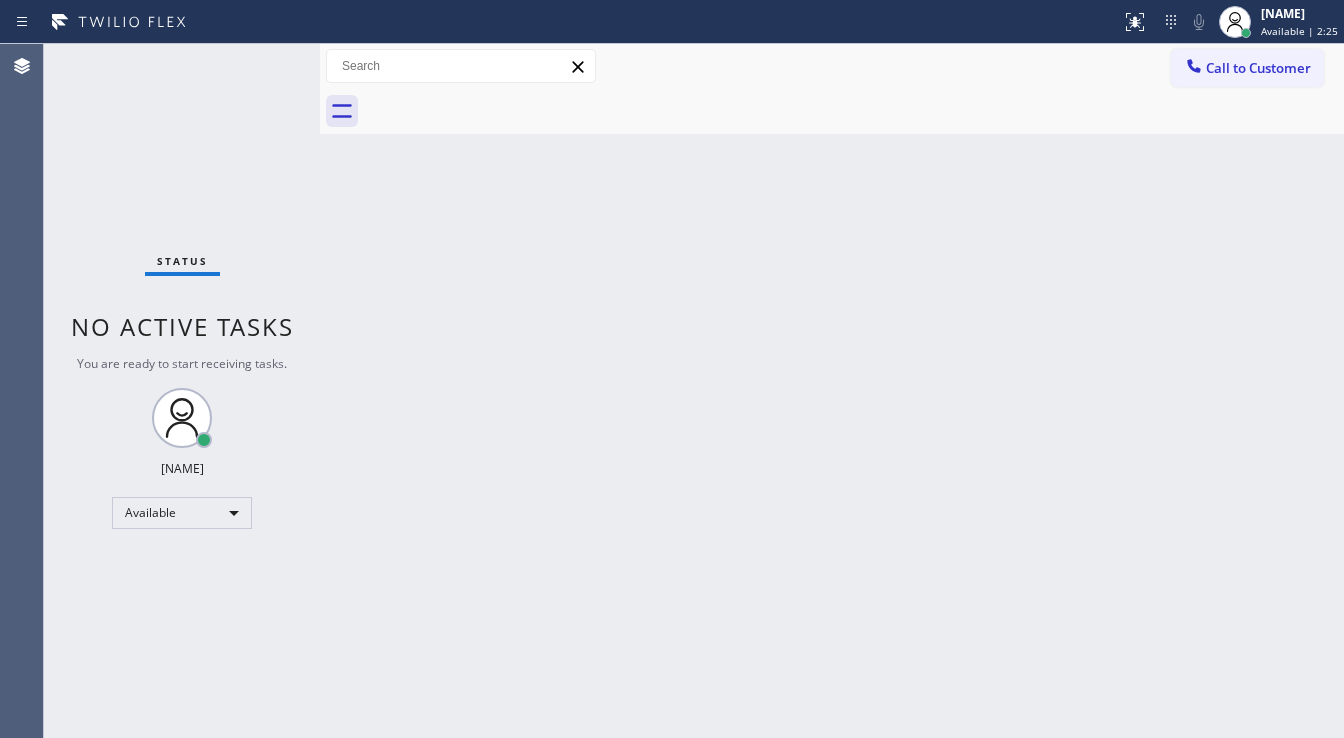 click on "Status   No active tasks     You are ready to start receiving tasks.   [FIRST] [LAST] Available" at bounding box center (182, 391) 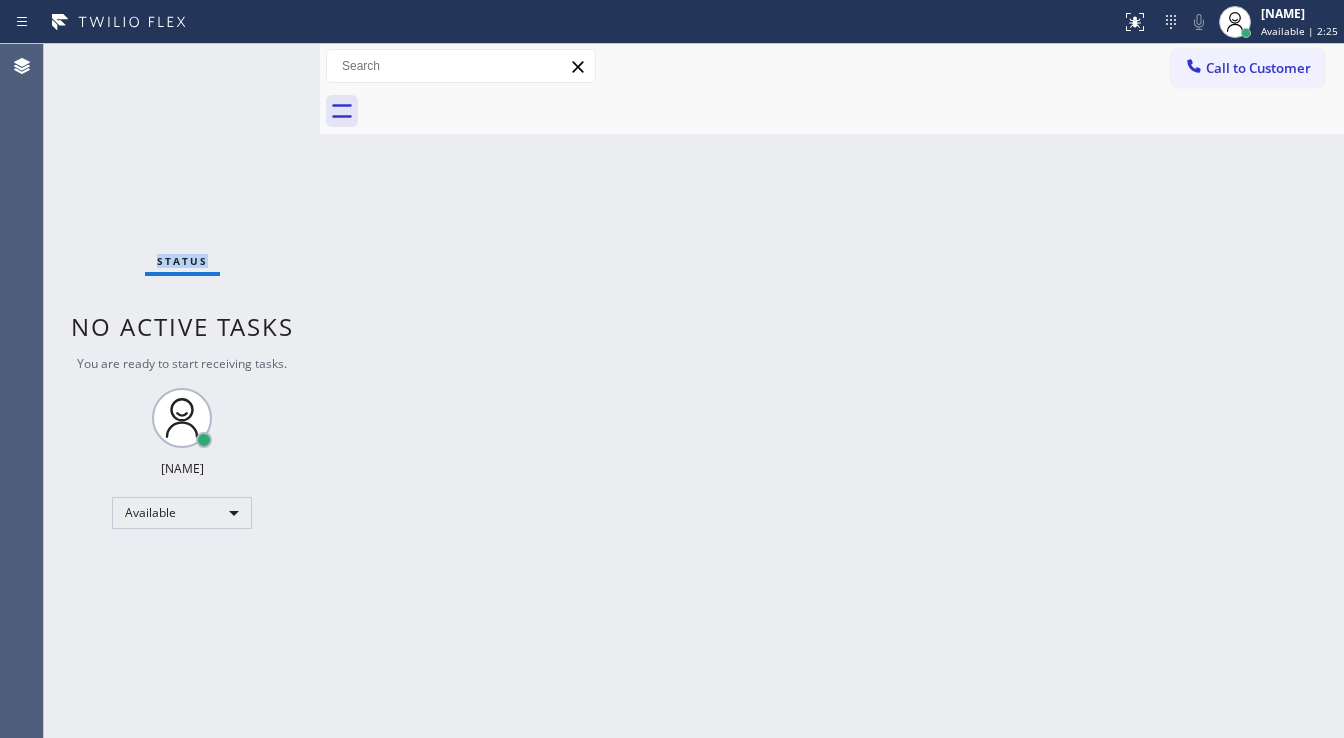 click on "Status   No active tasks     You are ready to start receiving tasks.   [FIRST] [LAST] Available" at bounding box center (182, 391) 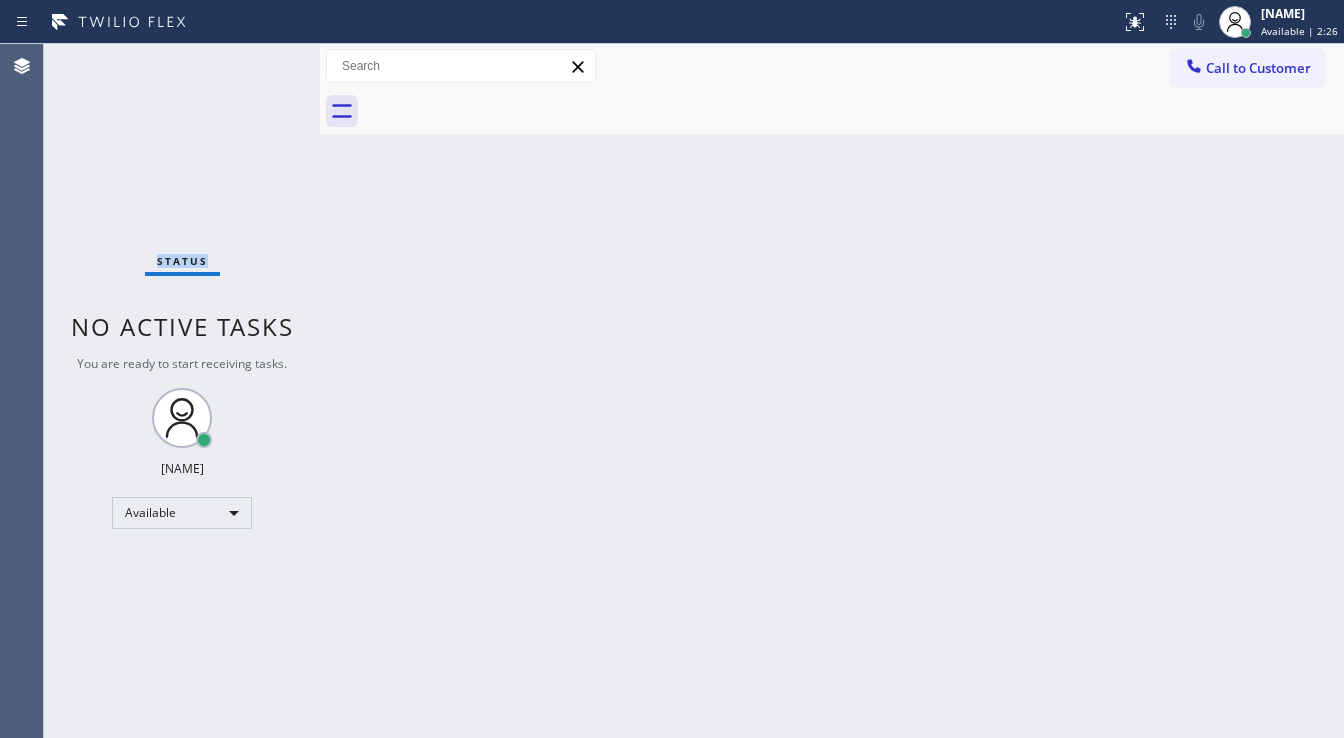 click on "Status   No active tasks     You are ready to start receiving tasks.   [FIRST] [LAST] Available" at bounding box center (182, 391) 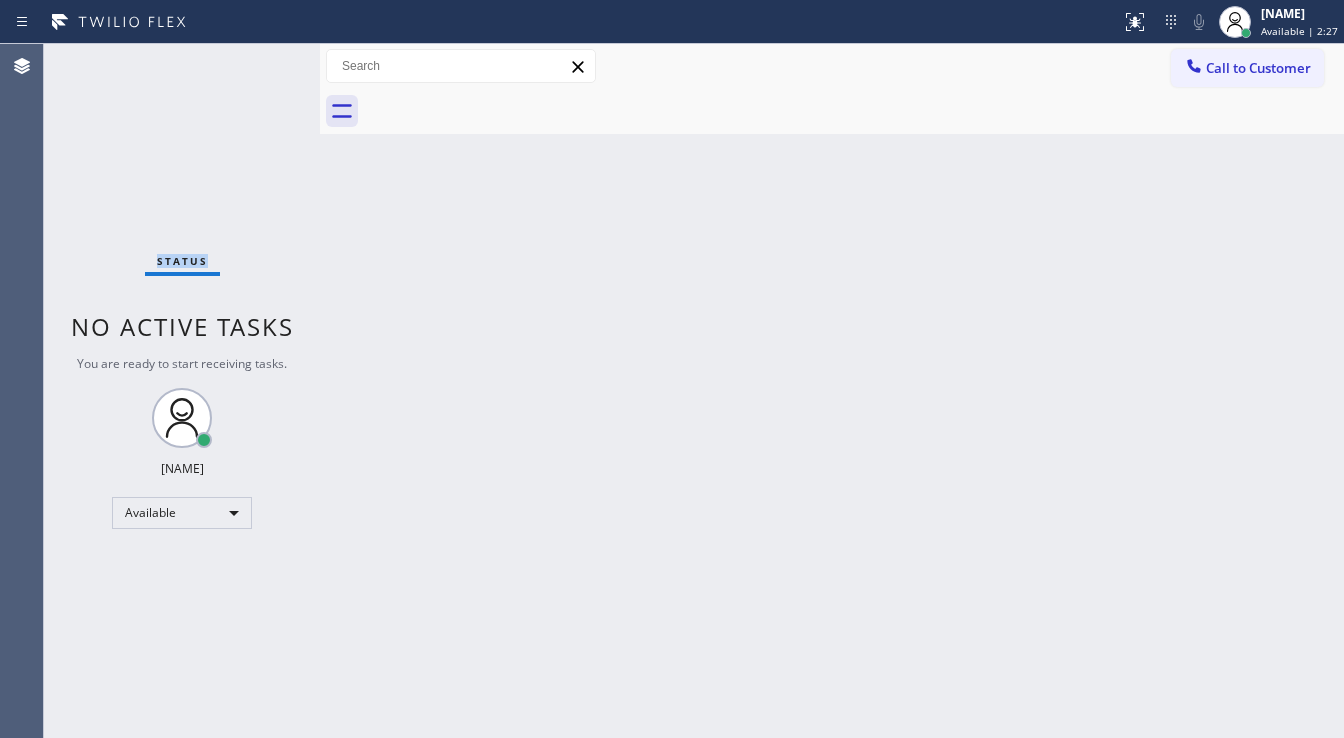 click on "Status   No active tasks     You are ready to start receiving tasks.   [FIRST] [LAST] Available" at bounding box center (182, 391) 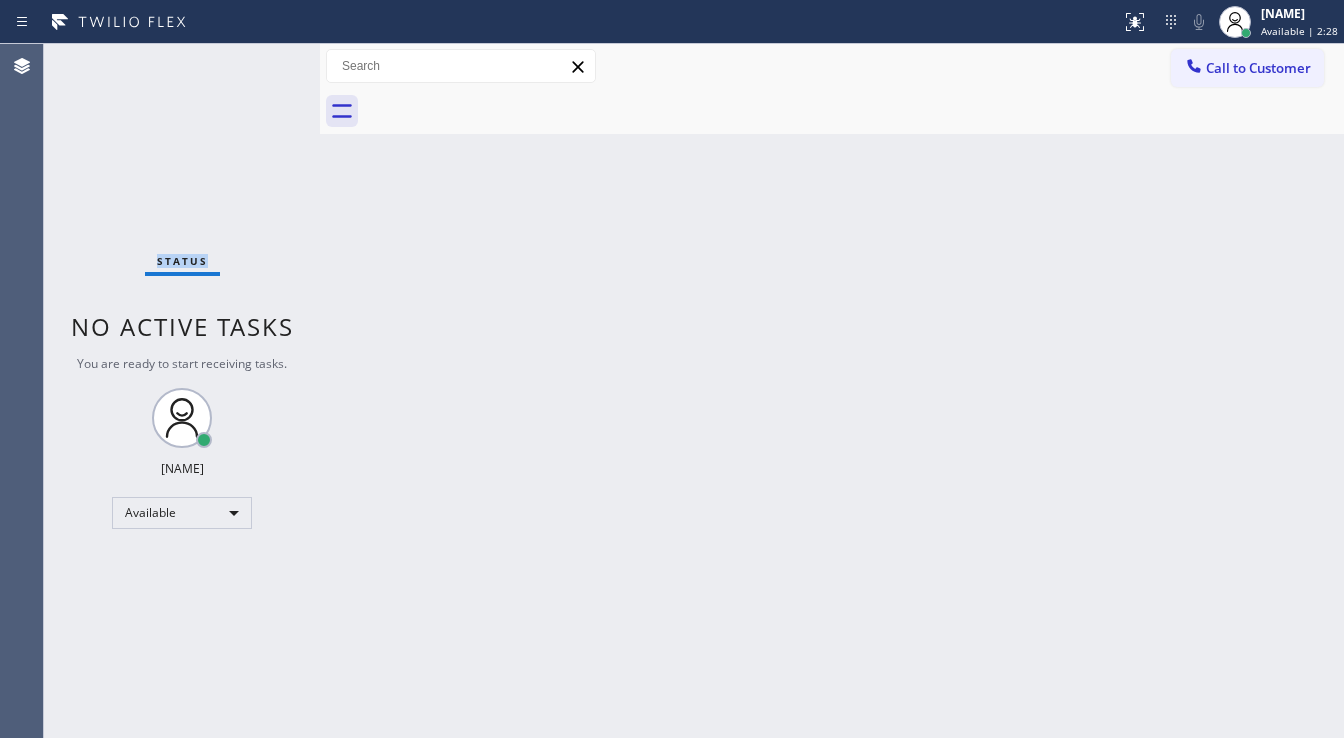 click on "Status   No active tasks     You are ready to start receiving tasks.   [FIRST] [LAST] Available" at bounding box center [182, 391] 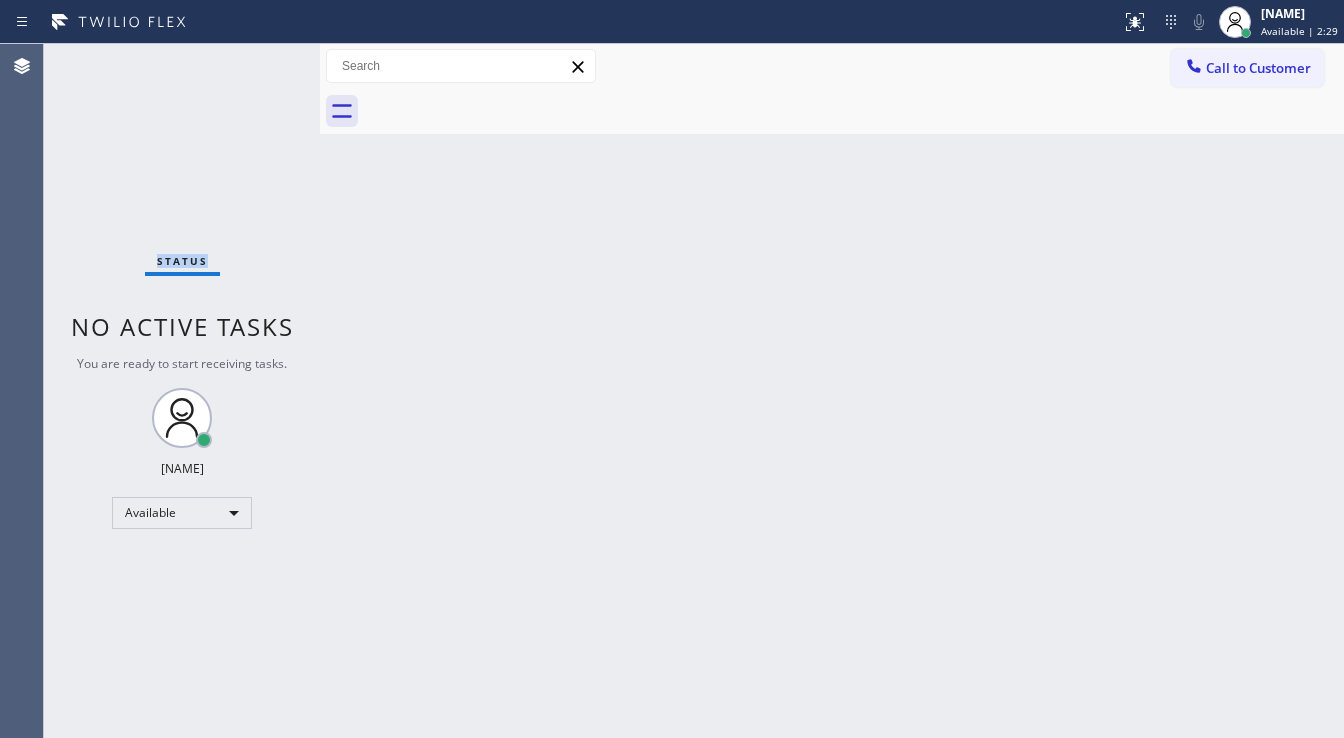 click on "Status   No active tasks     You are ready to start receiving tasks.   [FIRST] [LAST] Available" at bounding box center [182, 391] 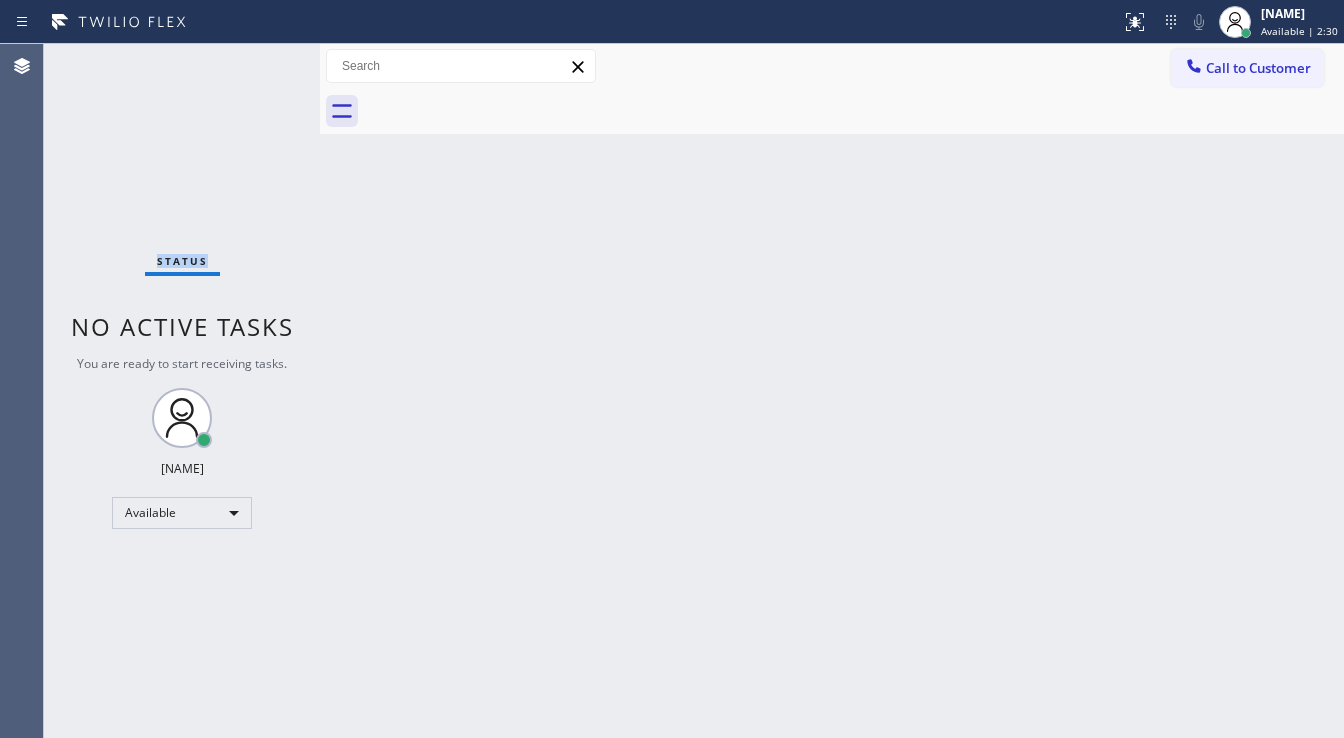 click on "Status   No active tasks     You are ready to start receiving tasks.   [FIRST] [LAST] Available" at bounding box center [182, 391] 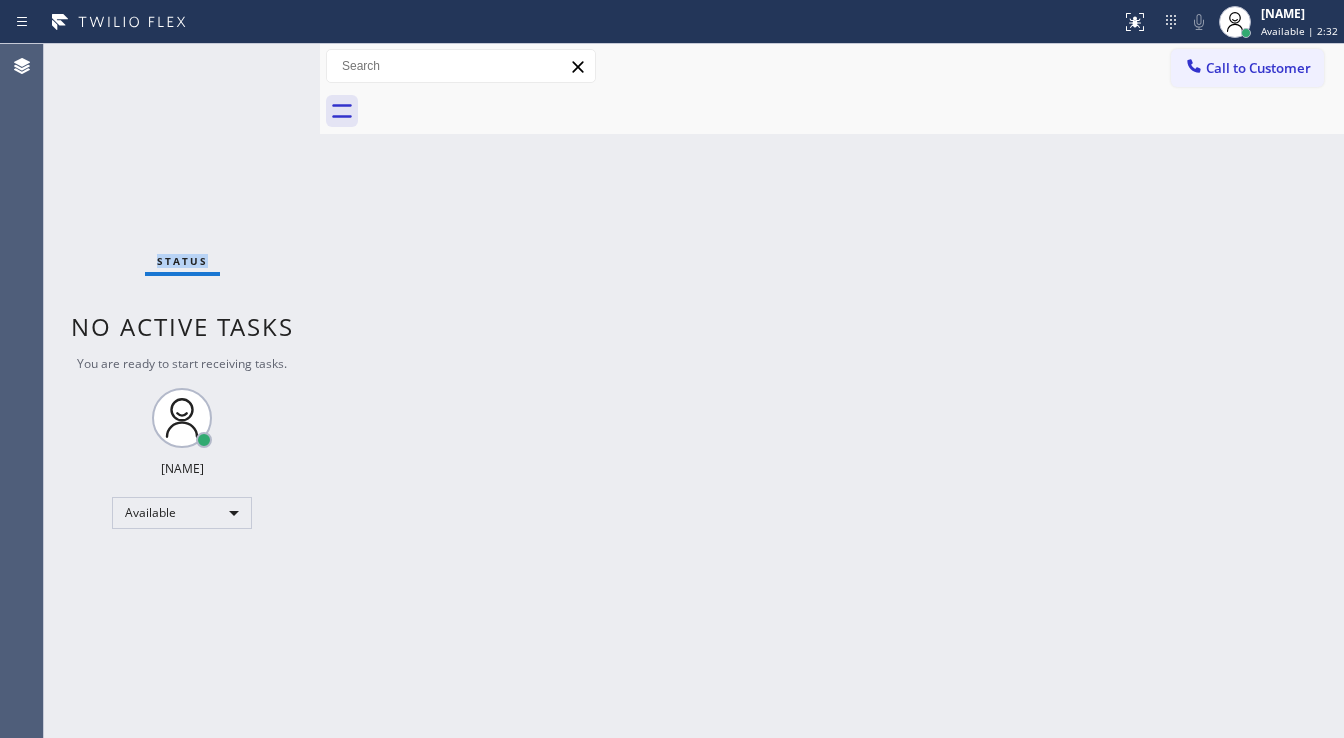 click on "Status   No active tasks     You are ready to start receiving tasks.   [FIRST] [LAST] Available" at bounding box center (182, 391) 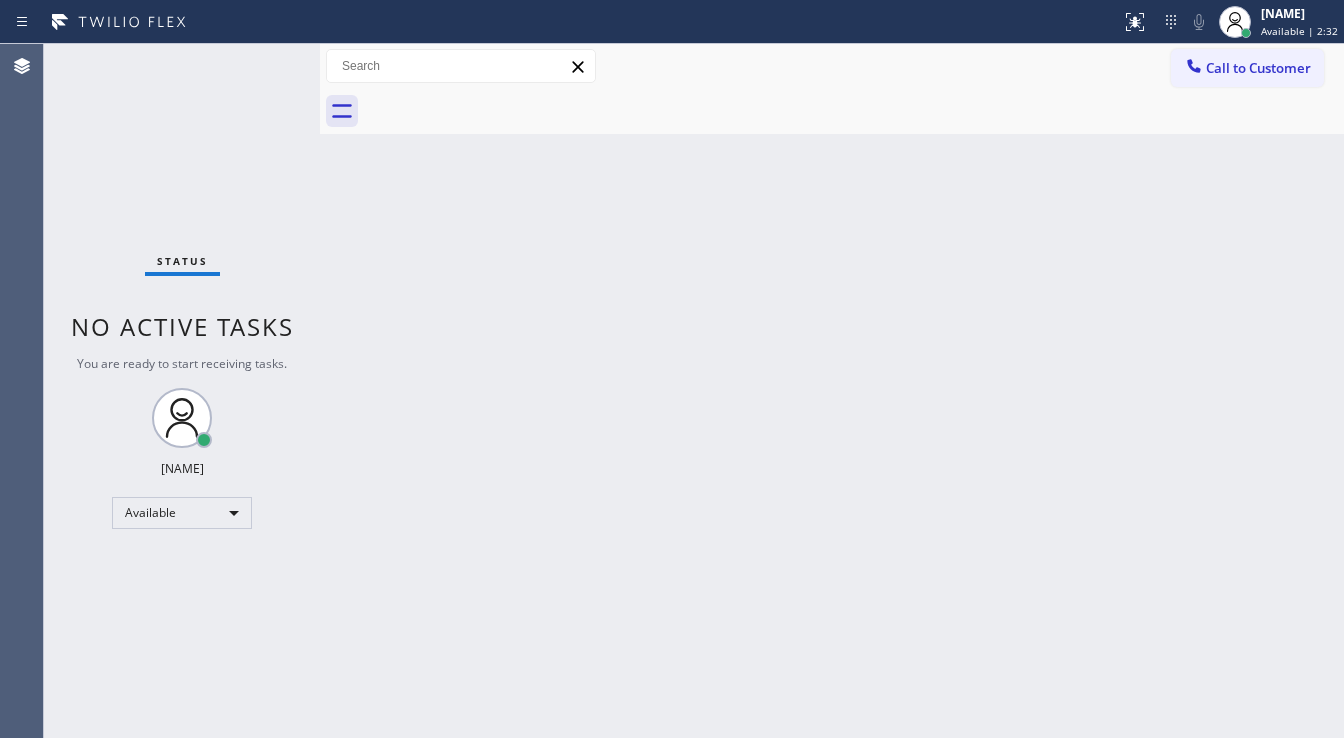 click on "Status   No active tasks     You are ready to start receiving tasks.   [FIRST] [LAST] Available" at bounding box center [182, 391] 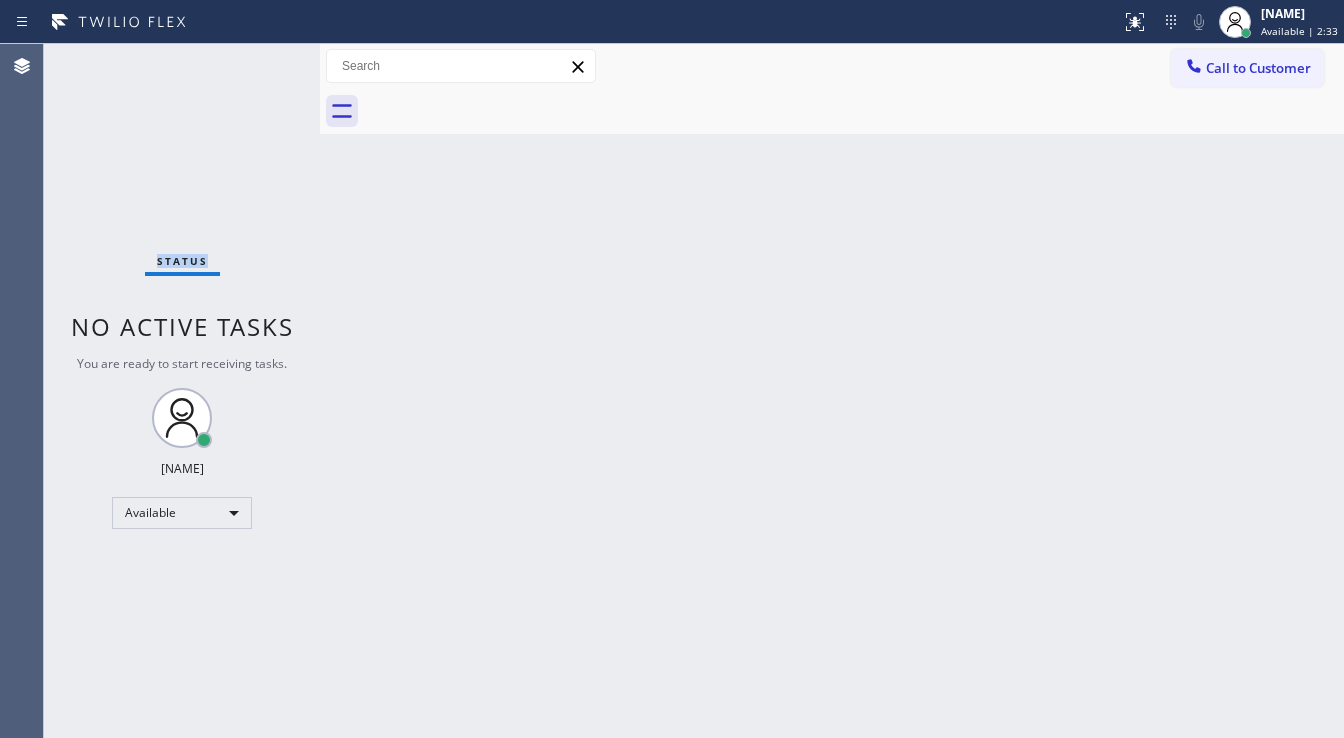 click on "Status   No active tasks     You are ready to start receiving tasks.   [FIRST] [LAST] Available" at bounding box center (182, 391) 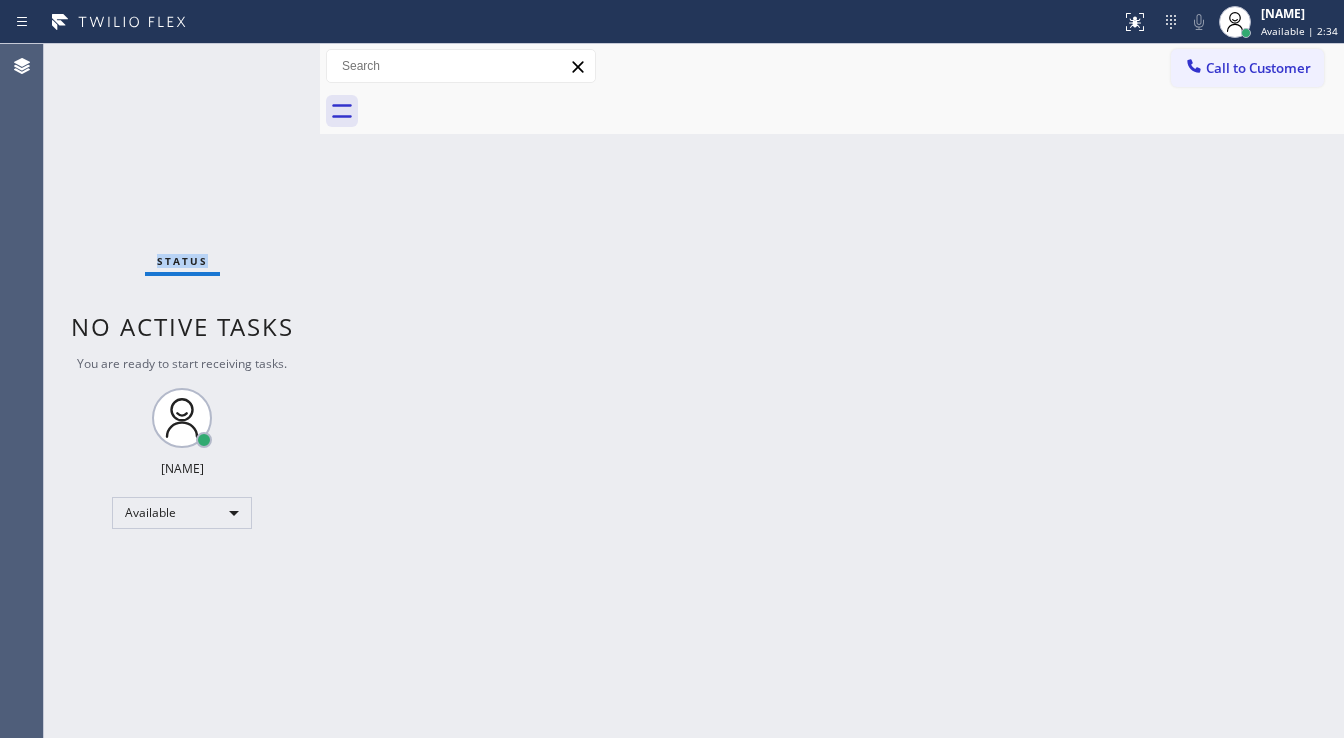 click on "Status   No active tasks     You are ready to start receiving tasks.   [FIRST] [LAST] Available" at bounding box center (182, 391) 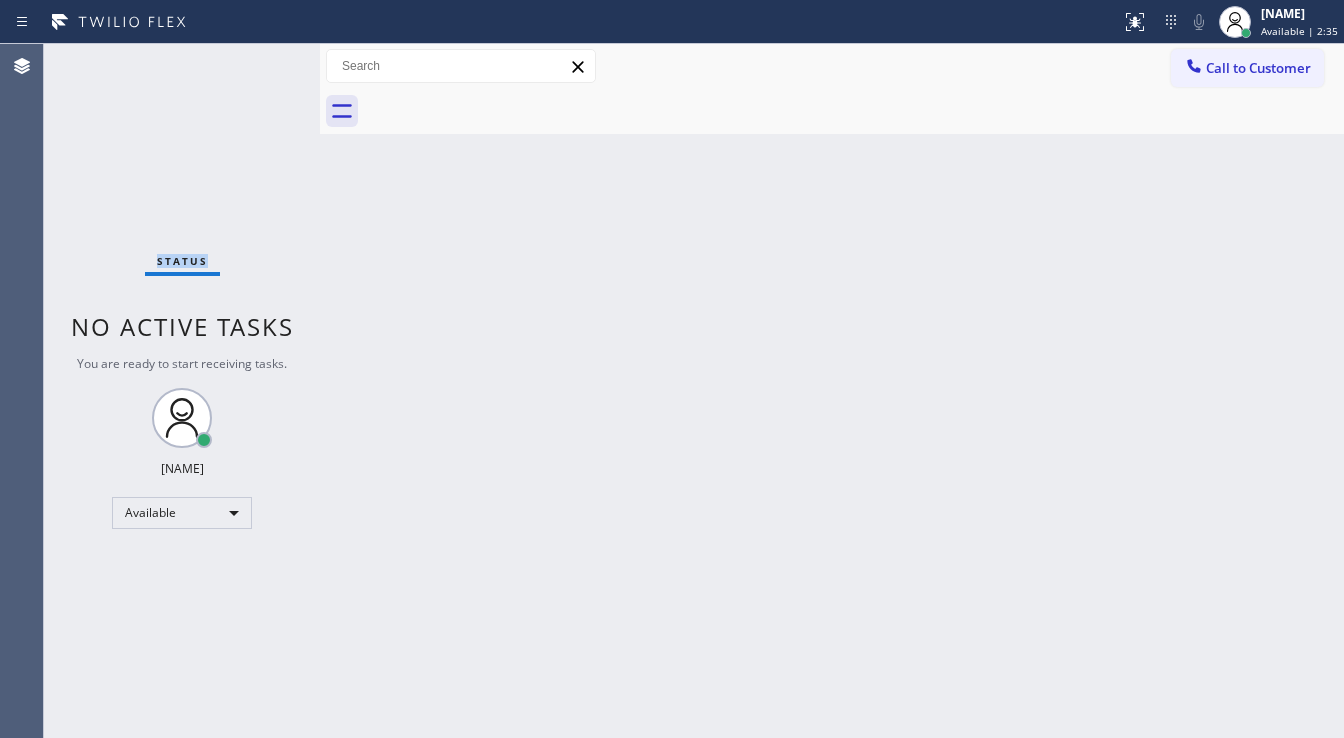 click on "Status   No active tasks     You are ready to start receiving tasks.   [FIRST] [LAST] Available" at bounding box center [182, 391] 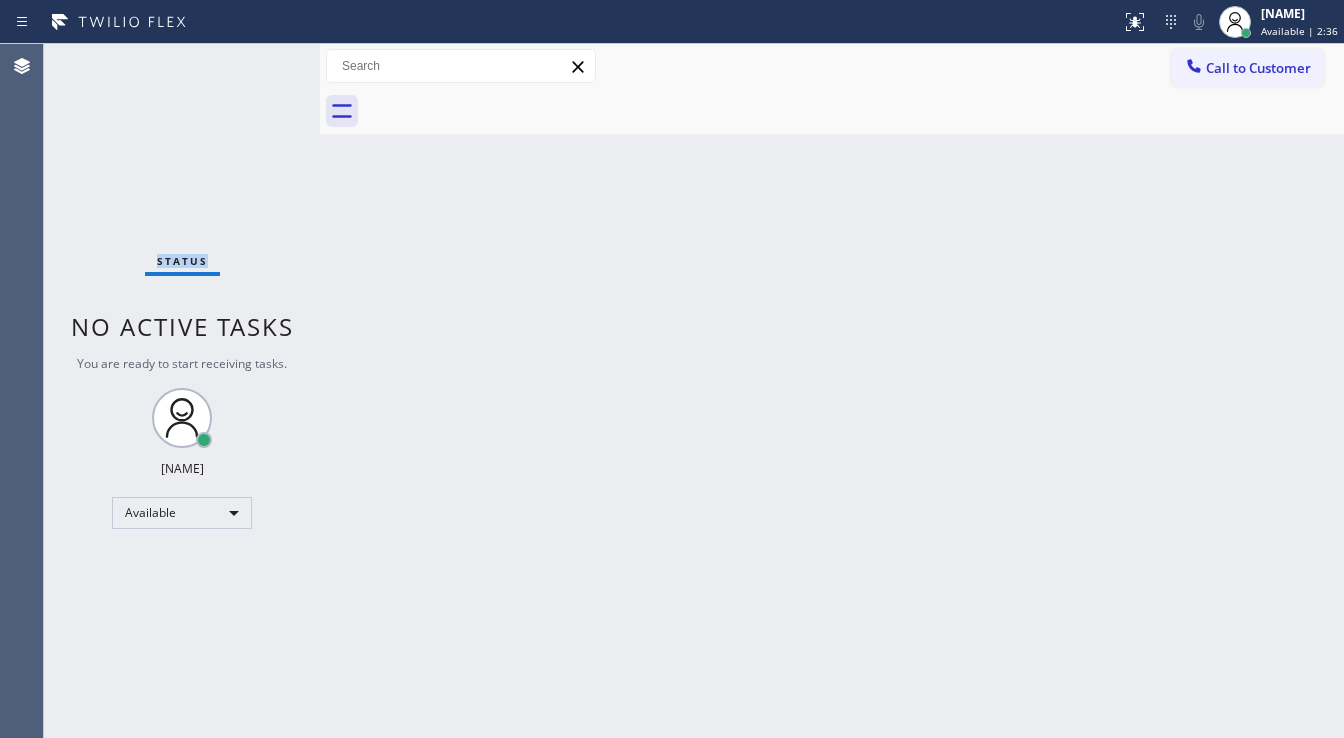 click on "Status   No active tasks     You are ready to start receiving tasks.   [FIRST] [LAST] Available" at bounding box center (182, 391) 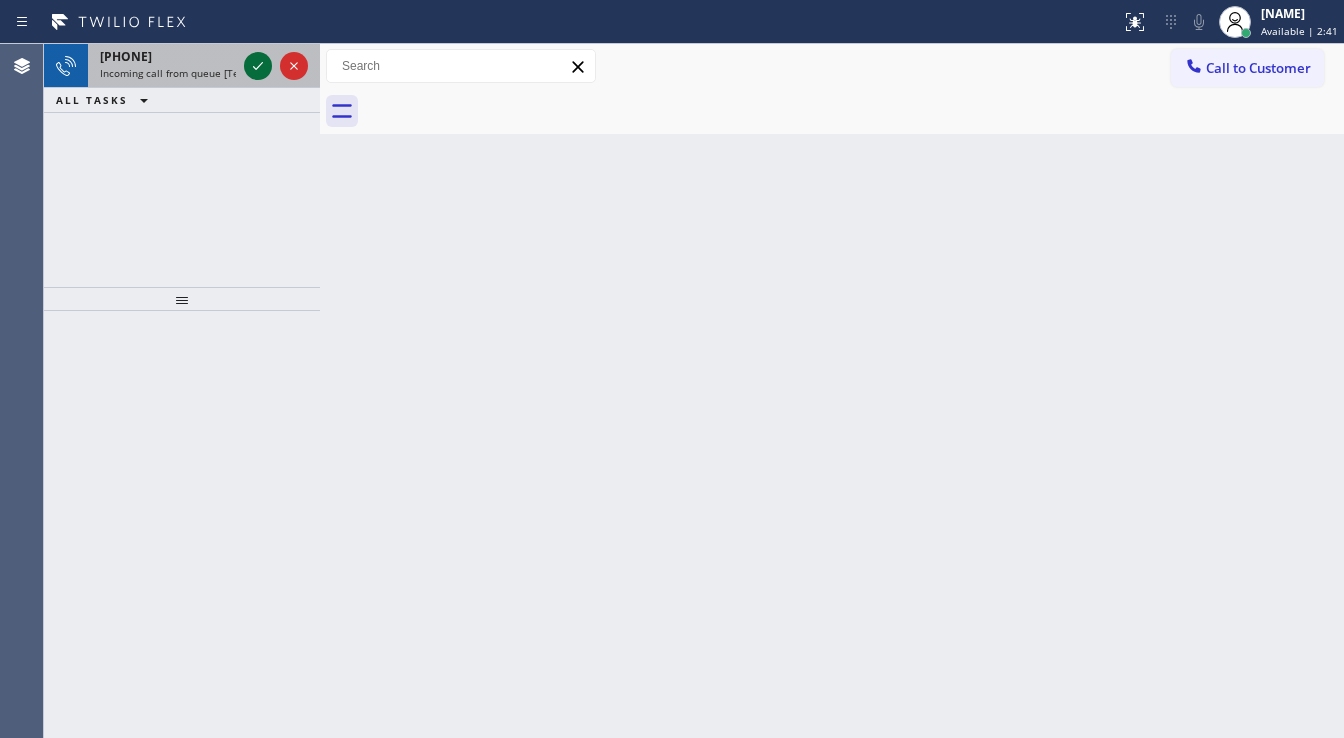 click 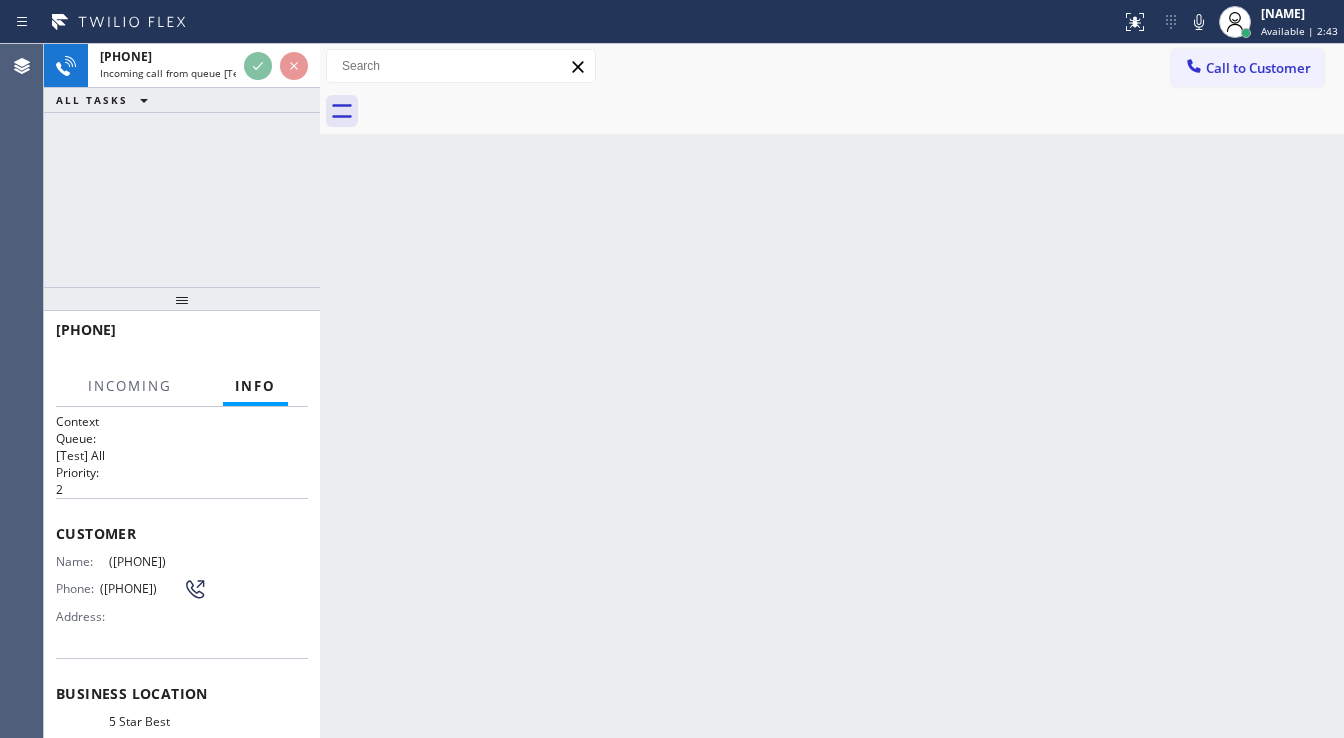 scroll, scrollTop: 80, scrollLeft: 0, axis: vertical 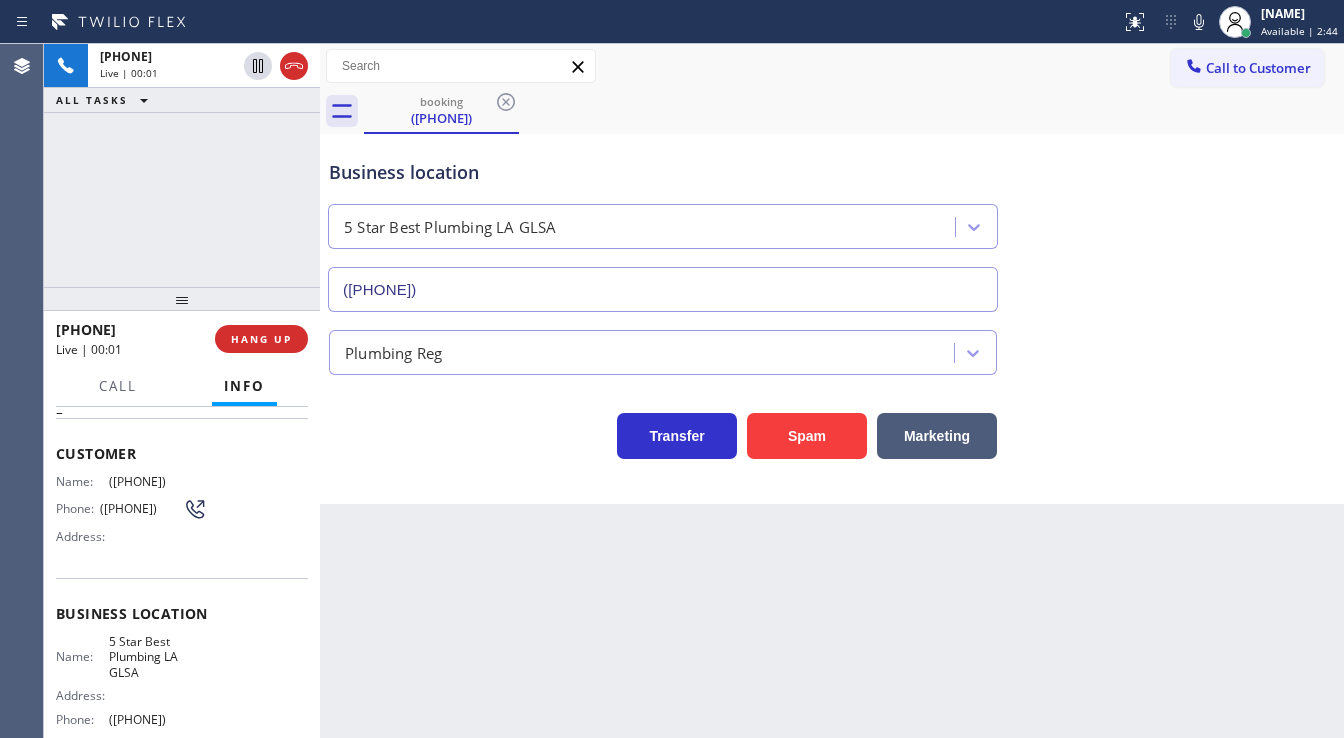 type on "([PHONE])" 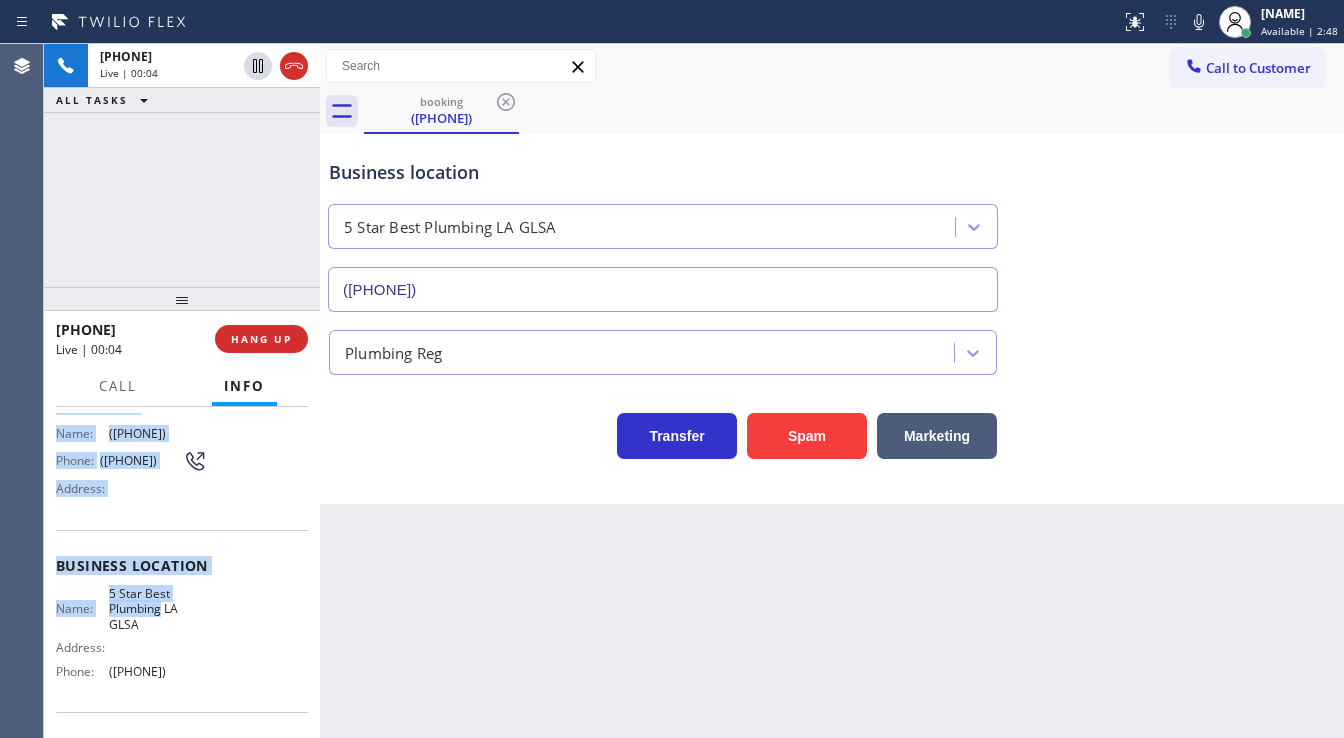 scroll, scrollTop: 240, scrollLeft: 0, axis: vertical 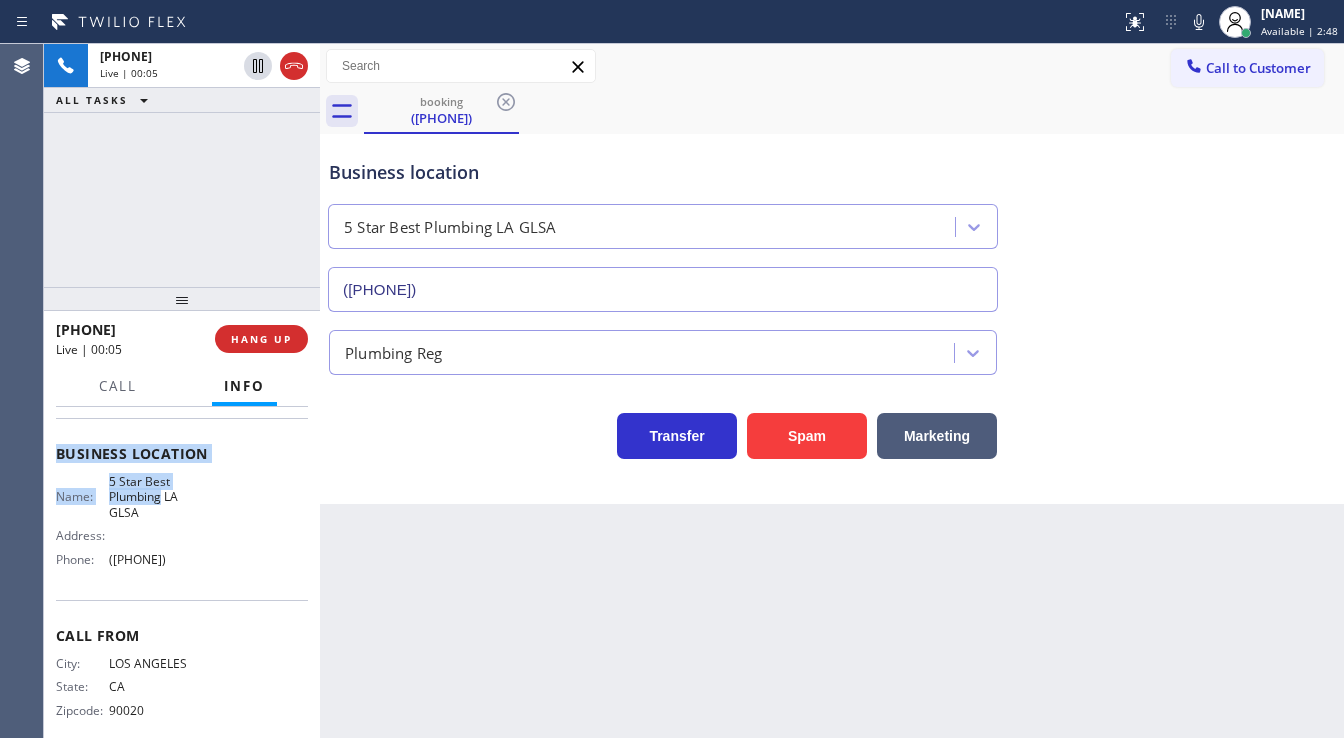 drag, startPoint x: 57, startPoint y: 444, endPoint x: 222, endPoint y: 566, distance: 205.20477 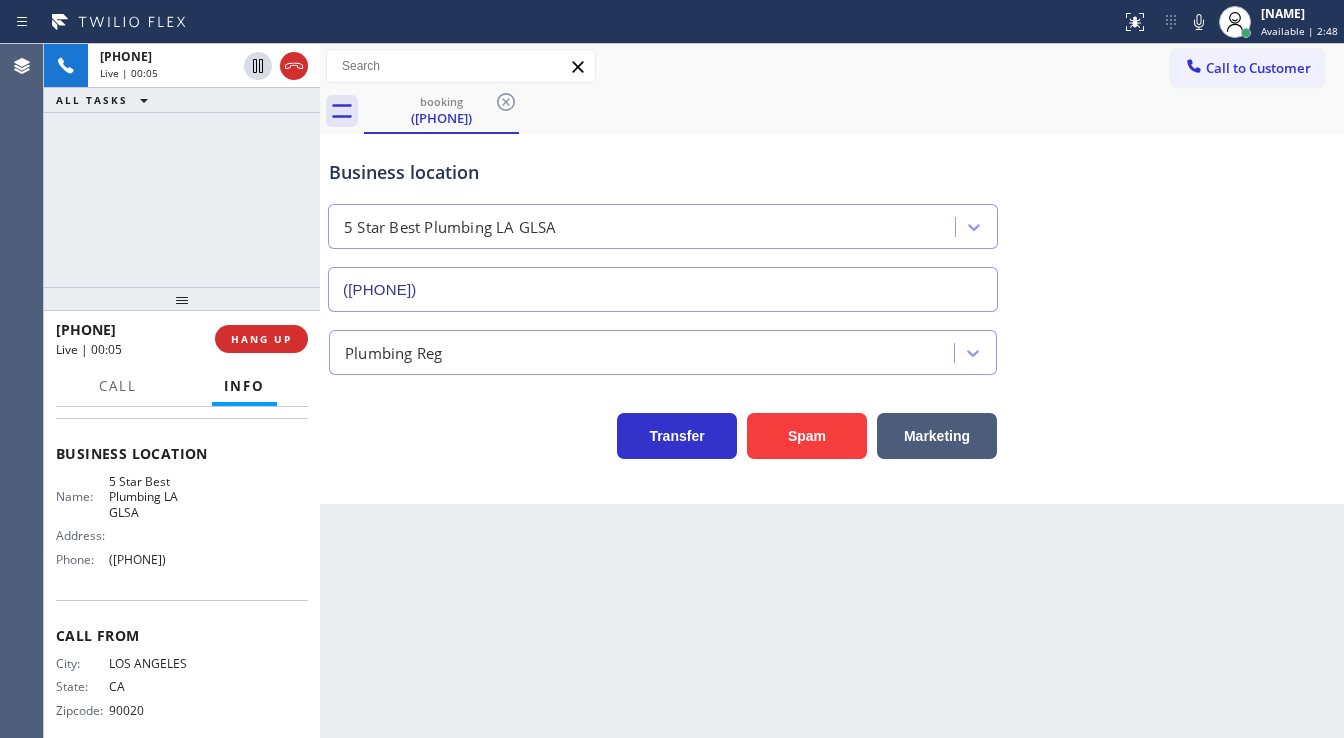 click on "+1[PHONE] Live | 00:05 ALL TASKS ALL TASKS ACTIVE TASKS TASKS IN WRAP UP" at bounding box center (182, 165) 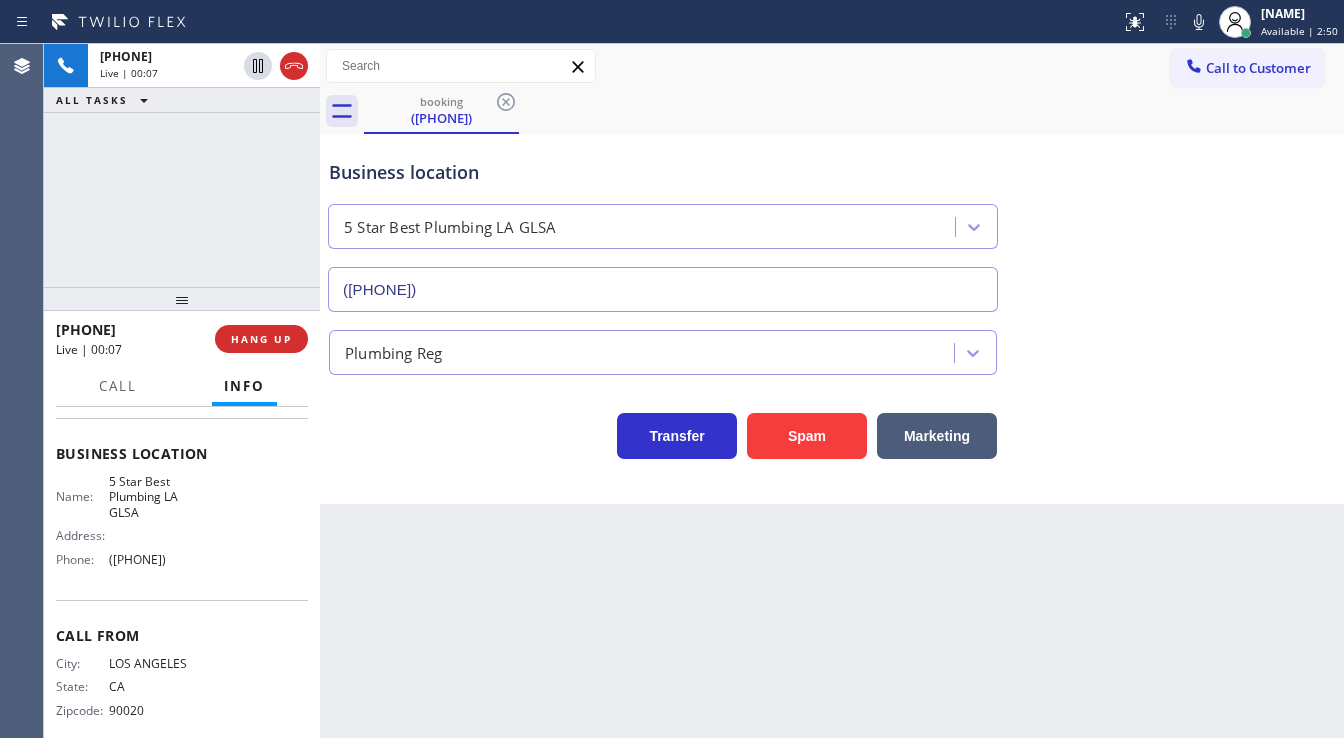click on "+1[PHONE] Live | 00:07 ALL TASKS ALL TASKS ACTIVE TASKS TASKS IN WRAP UP" at bounding box center [182, 165] 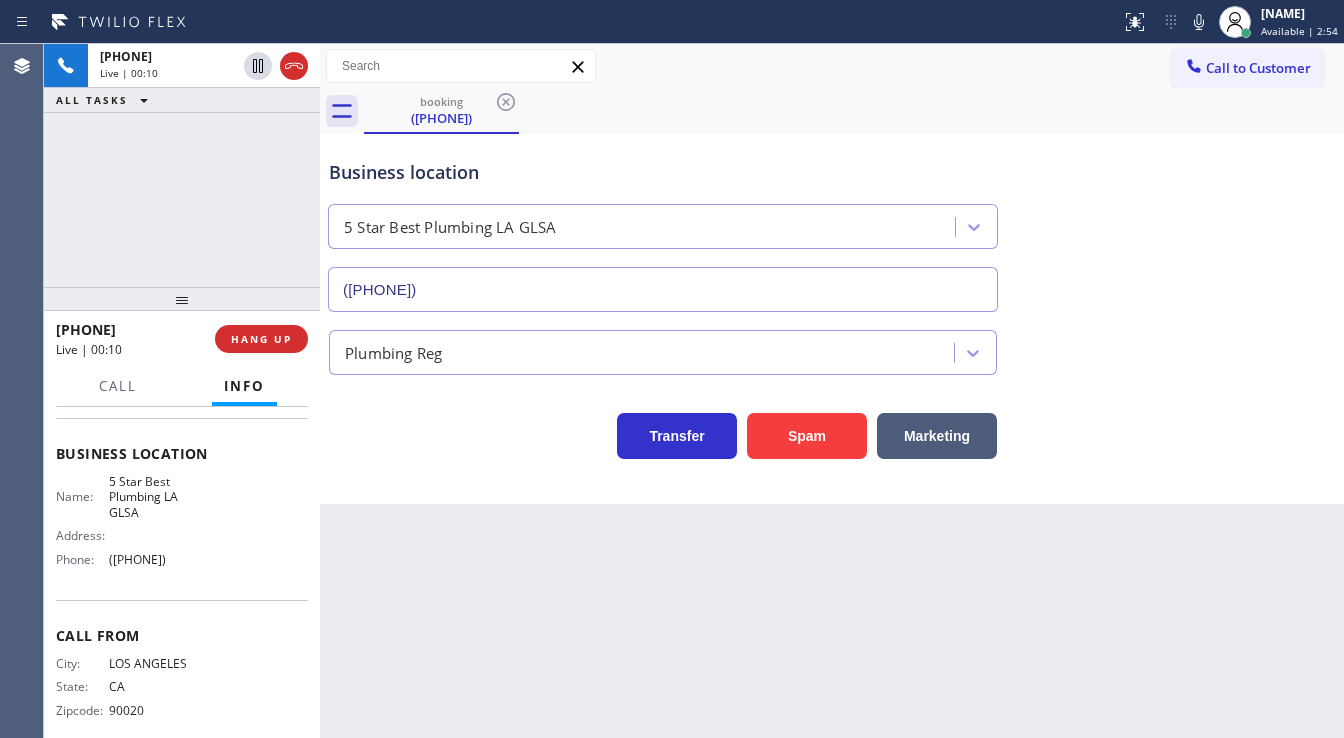 click on "+1[PHONE] Live | 00:10 ALL TASKS ALL TASKS ACTIVE TASKS TASKS IN WRAP UP" at bounding box center (182, 165) 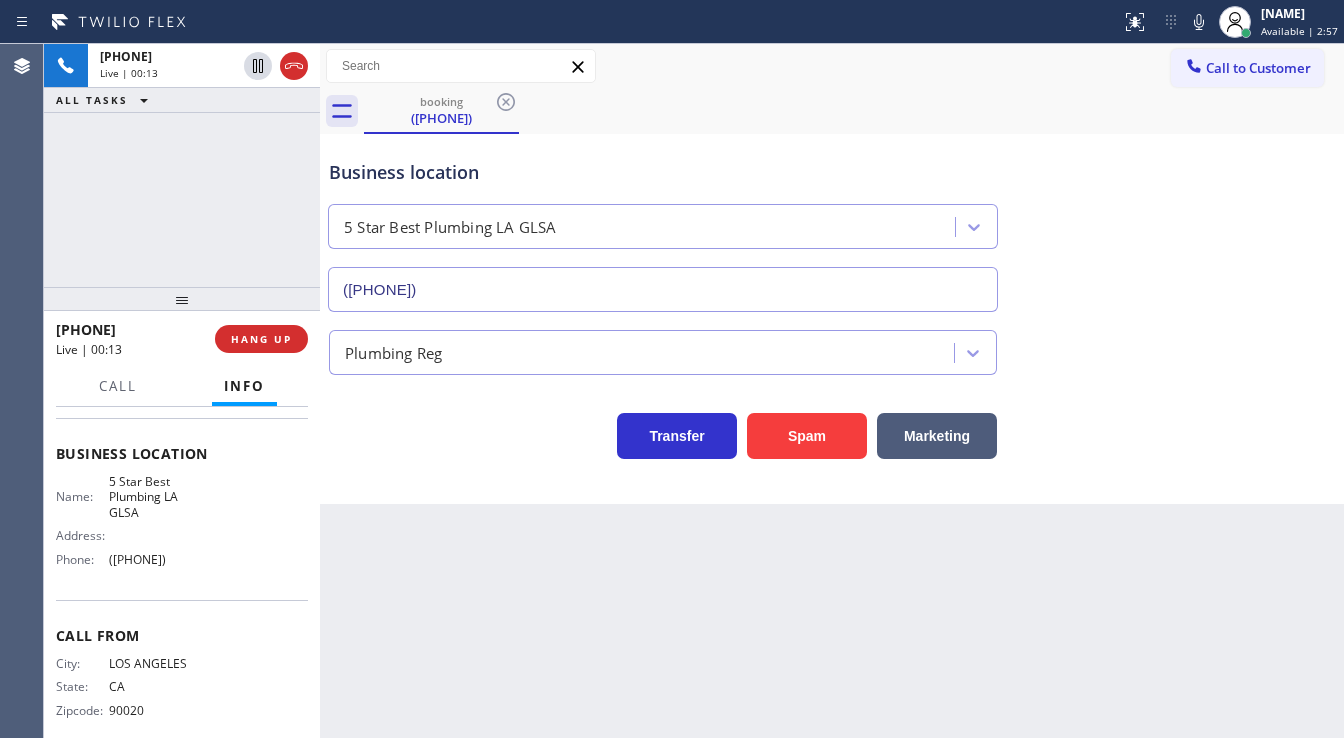 click on "[PHONE] Live | 00:13 ALL TASKS ALL TASKS ACTIVE TASKS TASKS IN WRAP UP" at bounding box center (182, 165) 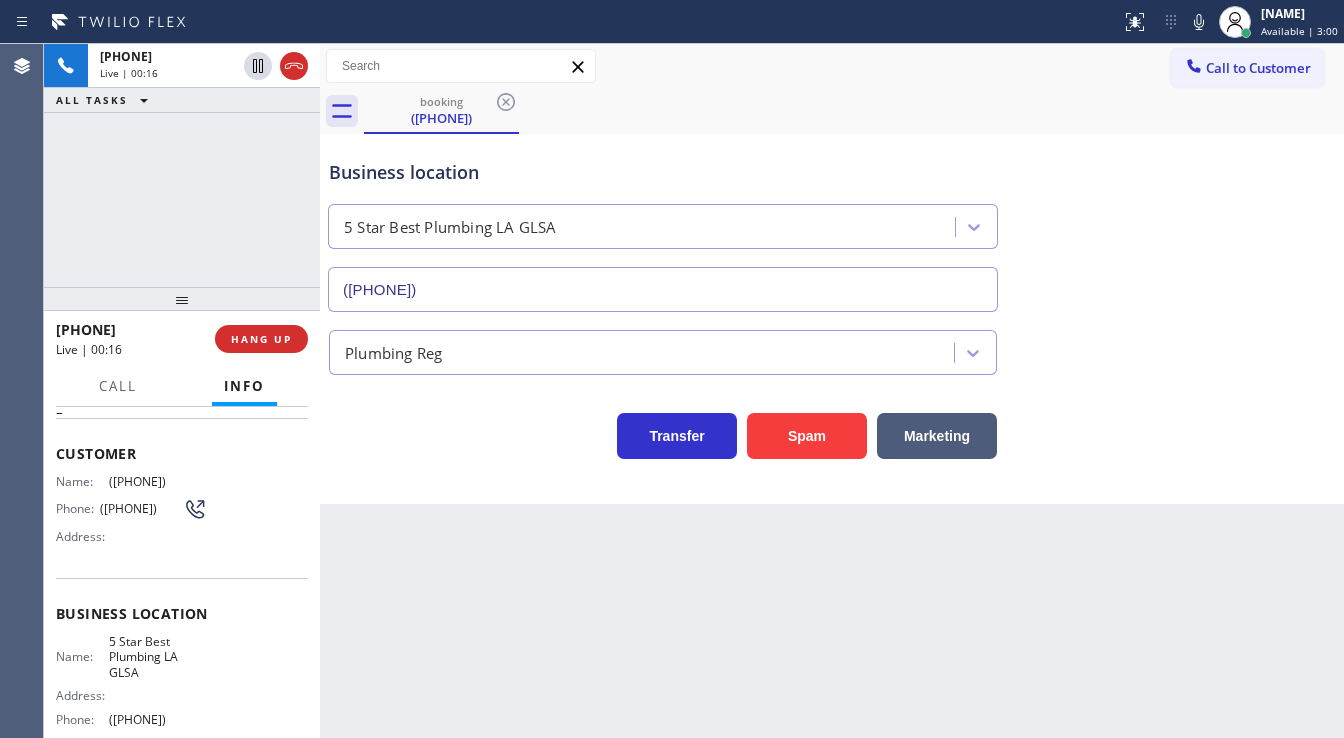 scroll, scrollTop: 80, scrollLeft: 0, axis: vertical 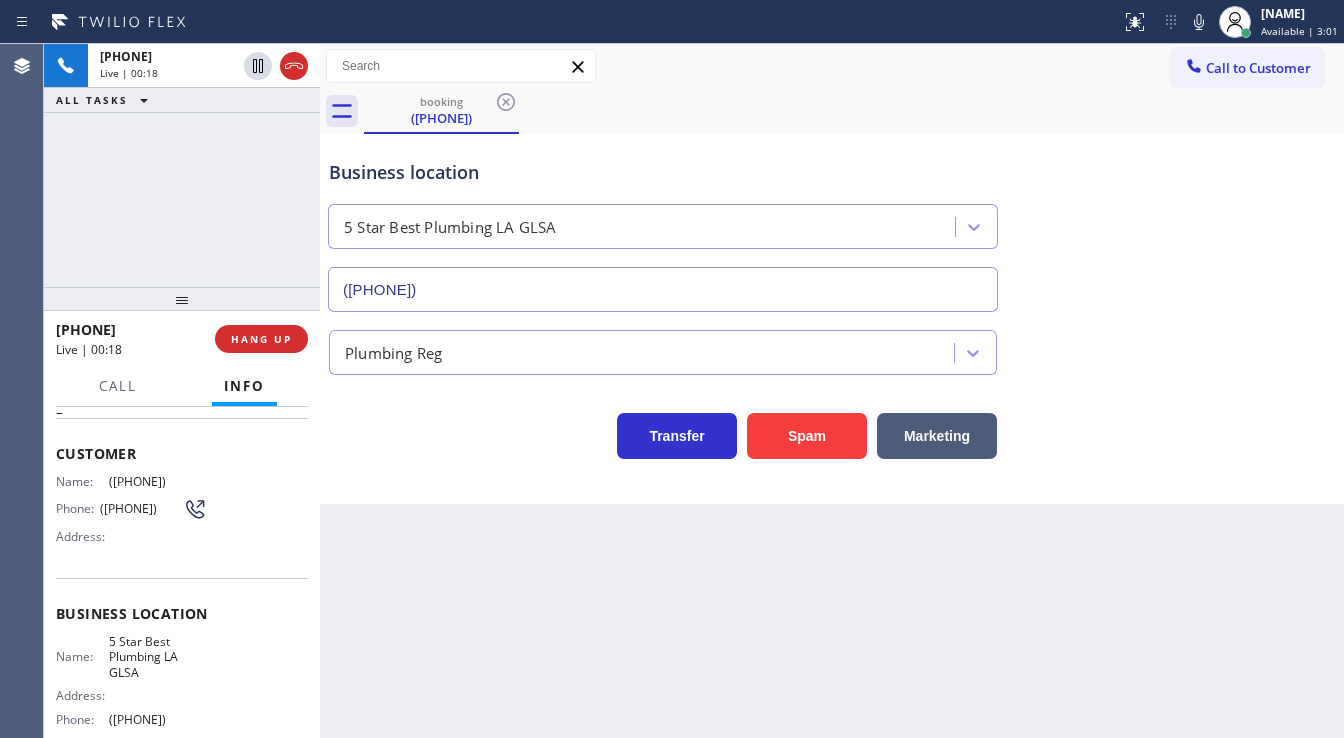 drag, startPoint x: 139, startPoint y: 511, endPoint x: 98, endPoint y: 500, distance: 42.44997 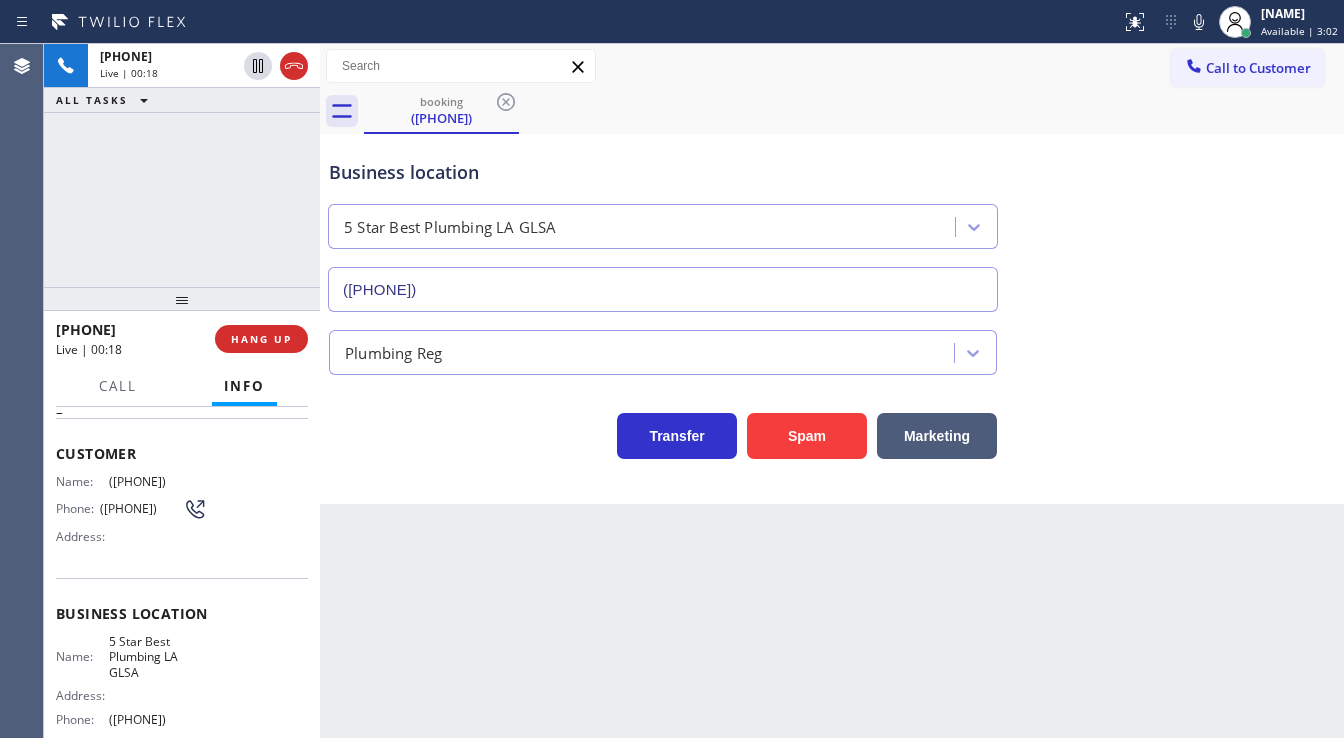 copy on "([PHONE])" 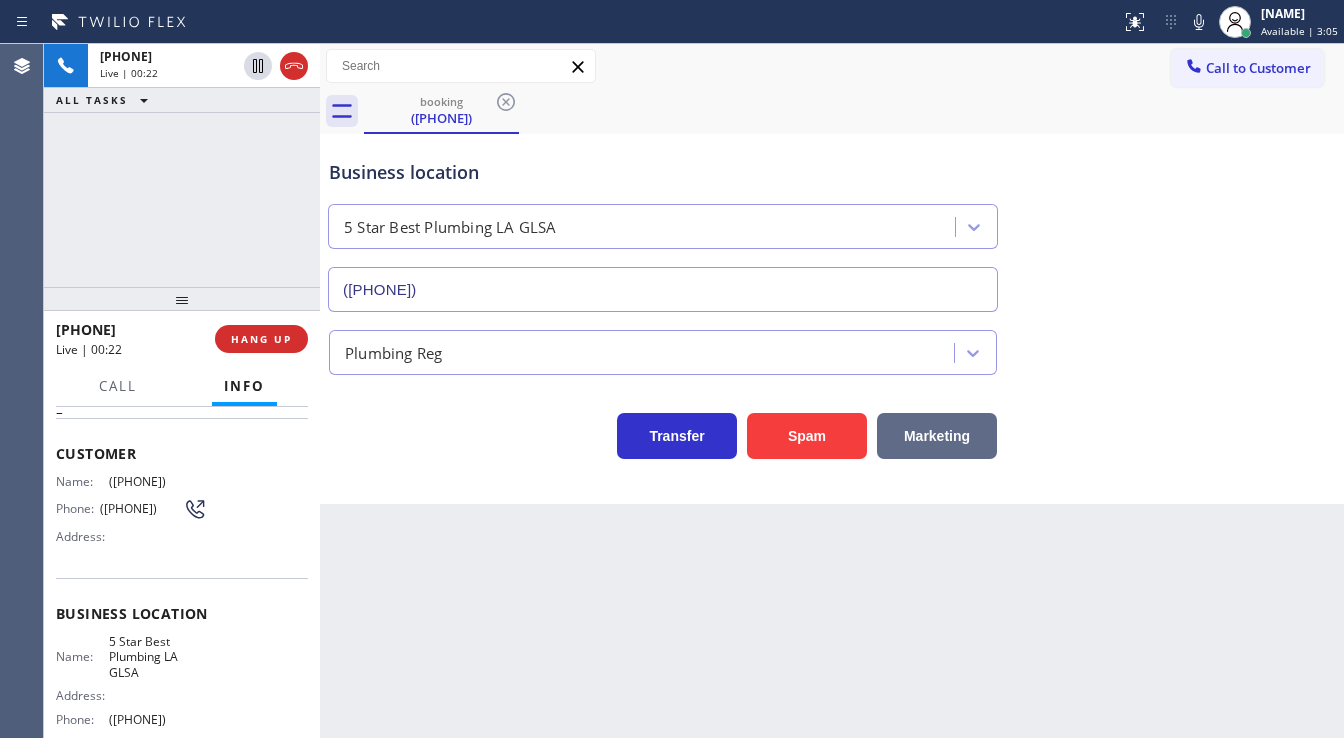 click on "Marketing" at bounding box center [937, 436] 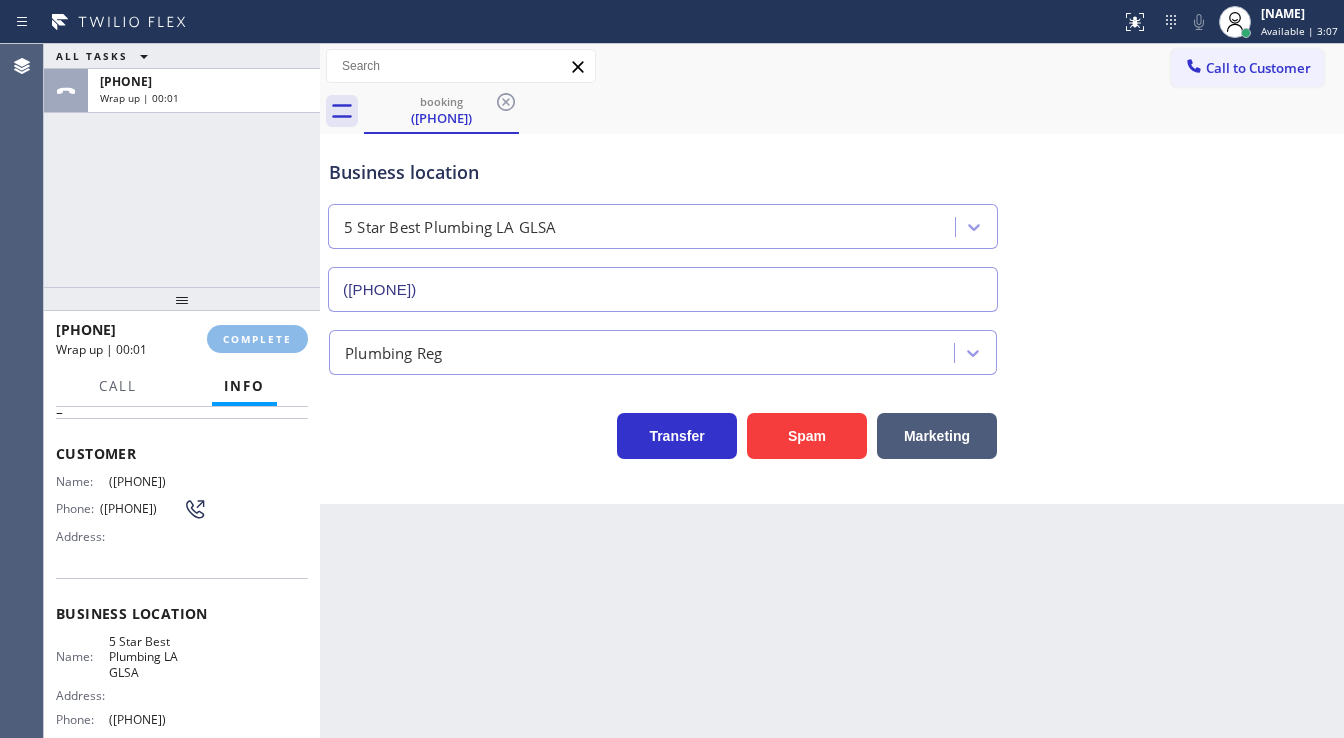 click on "ALL TASKS ALL TASKS ACTIVE TASKS TASKS IN WRAP UP +1[PHONE] Wrap up | 00:01" at bounding box center (182, 165) 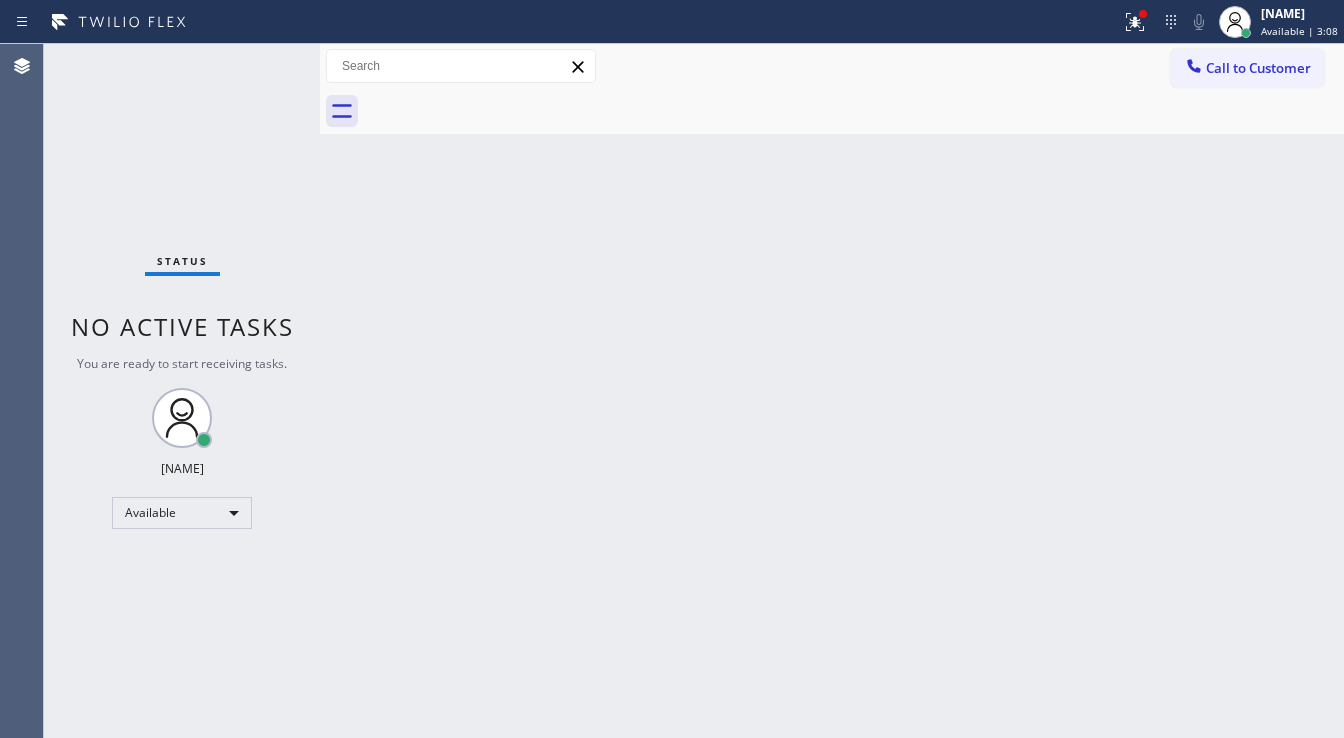 click on "Status   No active tasks     You are ready to start receiving tasks.   [FIRST] [LAST] Available" at bounding box center (182, 391) 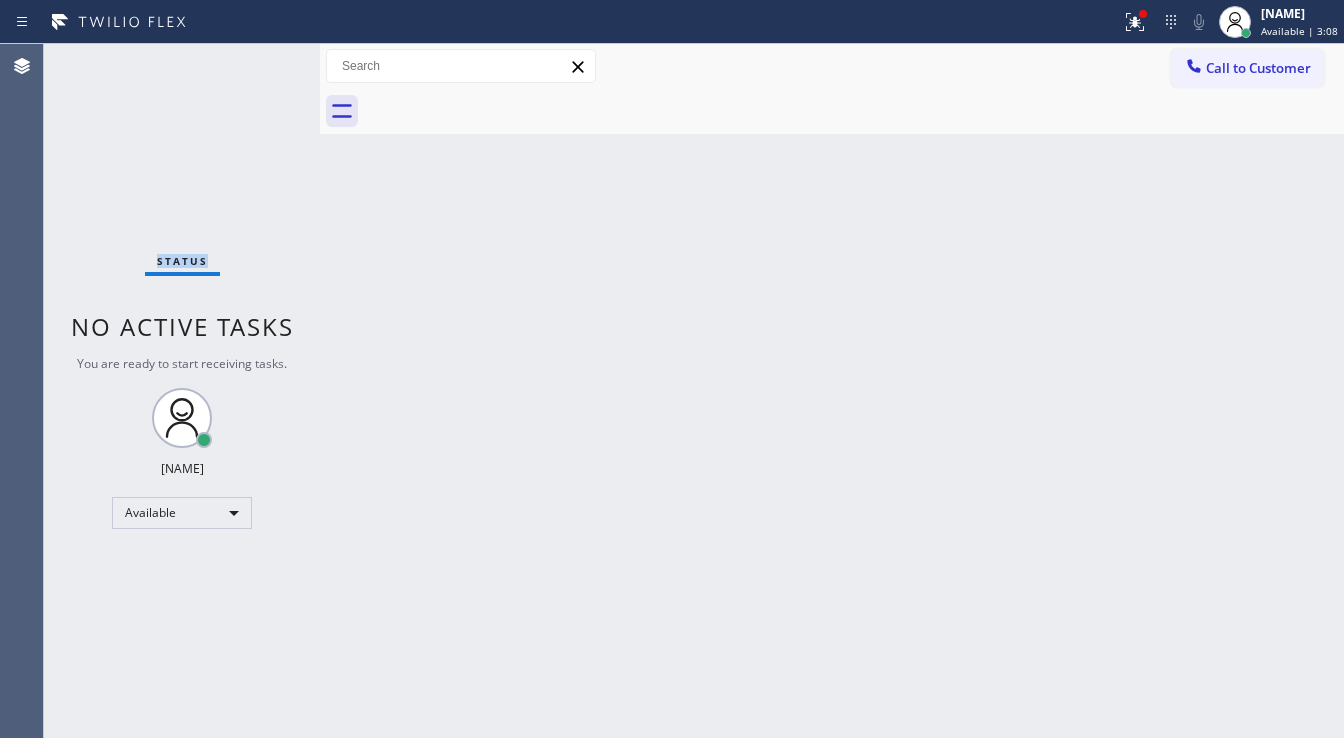 click on "Status   No active tasks     You are ready to start receiving tasks.   [FIRST] [LAST] Available" at bounding box center [182, 391] 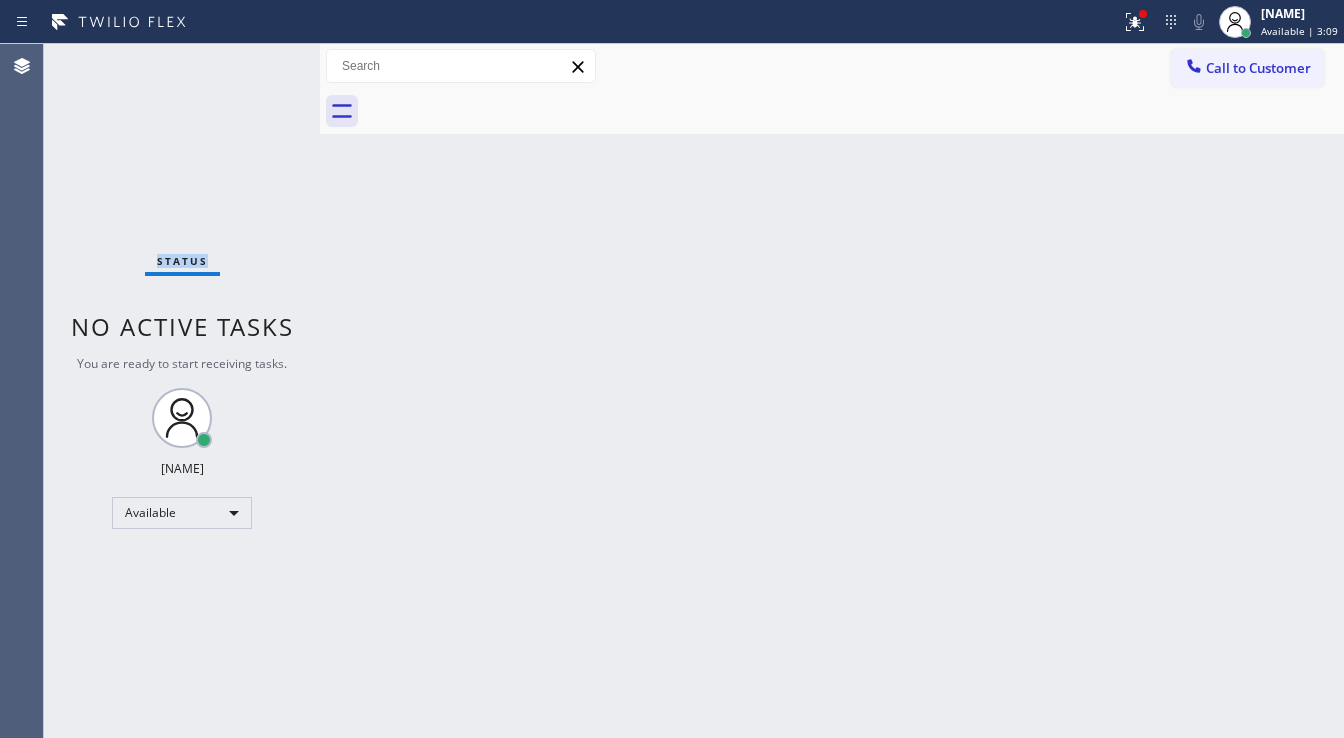 click on "Status   No active tasks     You are ready to start receiving tasks.   [FIRST] [LAST] Available" at bounding box center (182, 391) 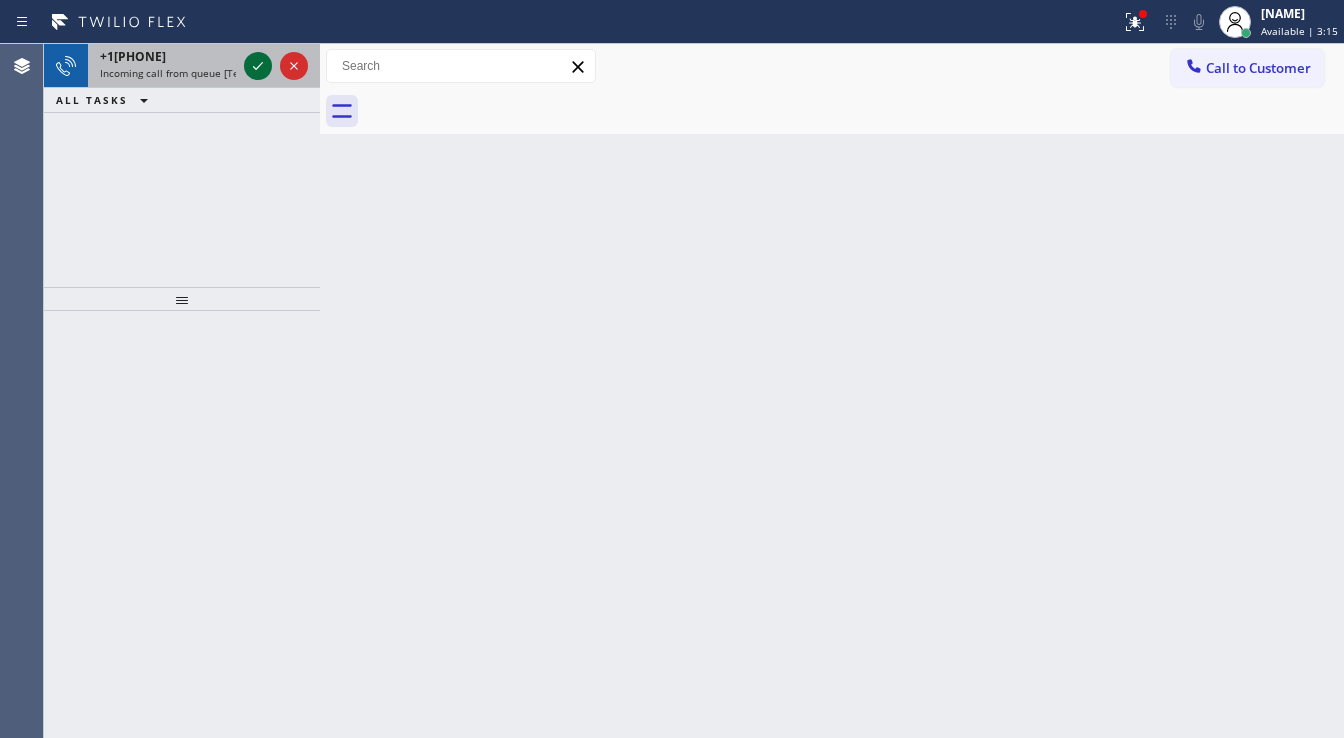 drag, startPoint x: 249, startPoint y: 72, endPoint x: 260, endPoint y: 65, distance: 13.038404 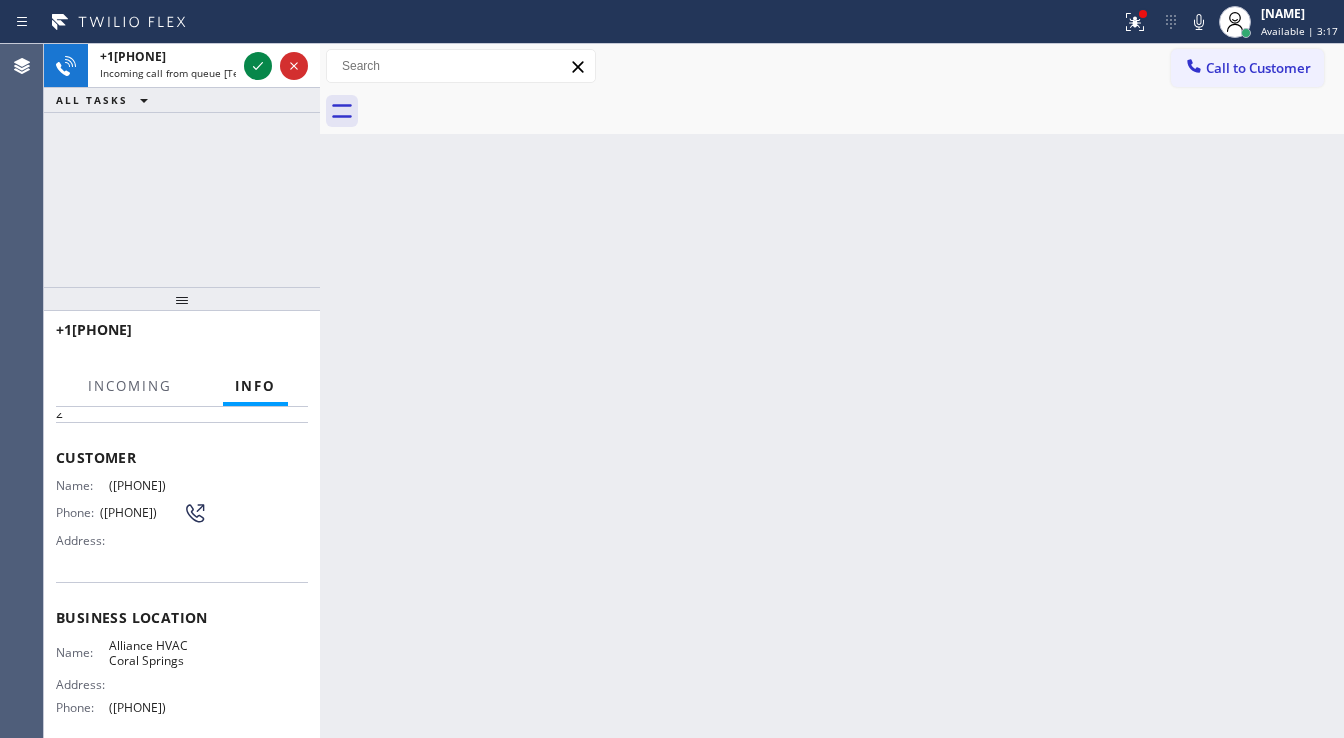 scroll, scrollTop: 160, scrollLeft: 0, axis: vertical 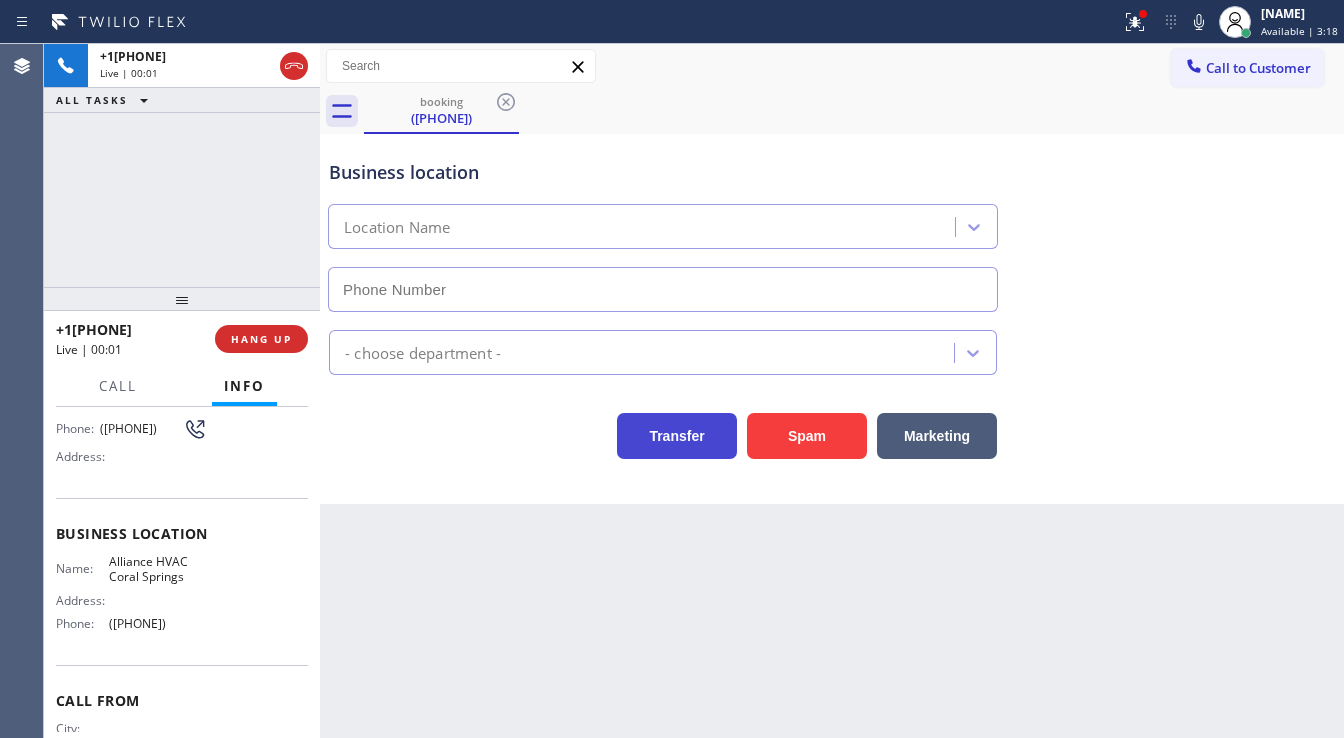 type on "([PHONE])" 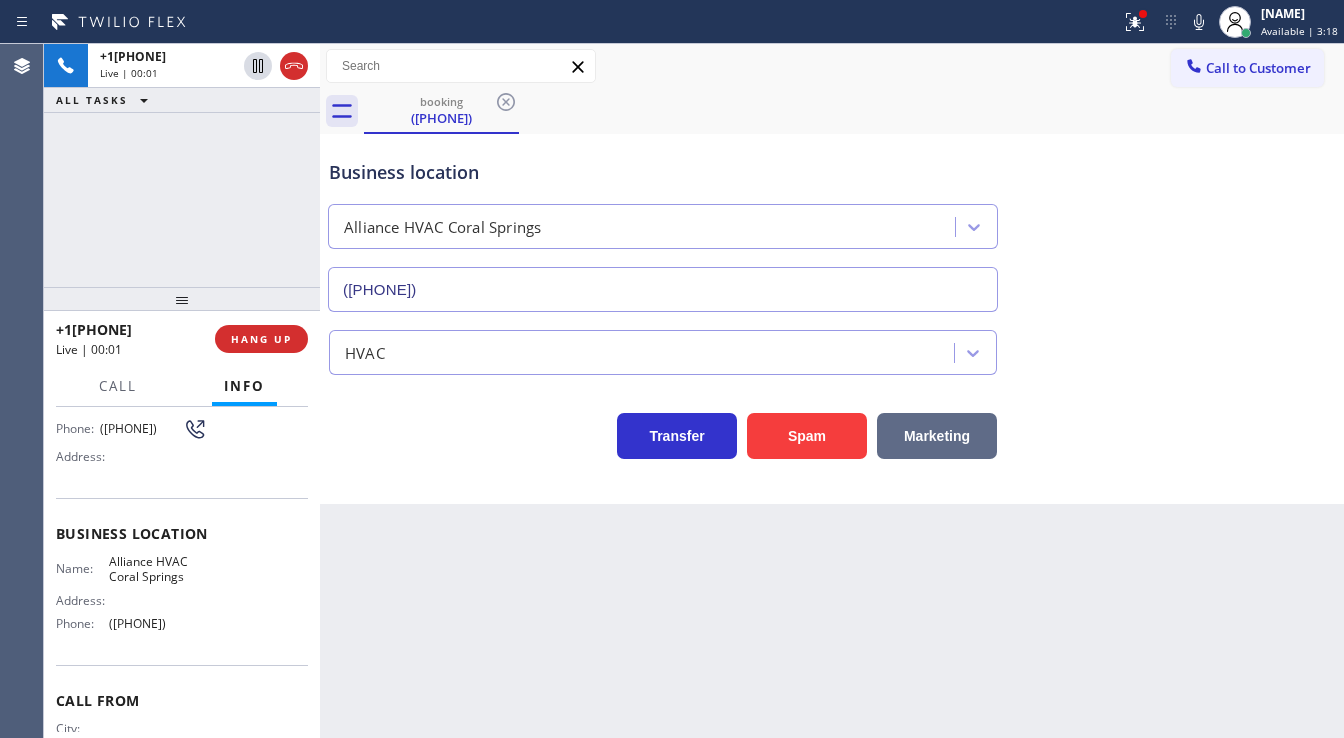 drag, startPoint x: 944, startPoint y: 440, endPoint x: 904, endPoint y: 443, distance: 40.112343 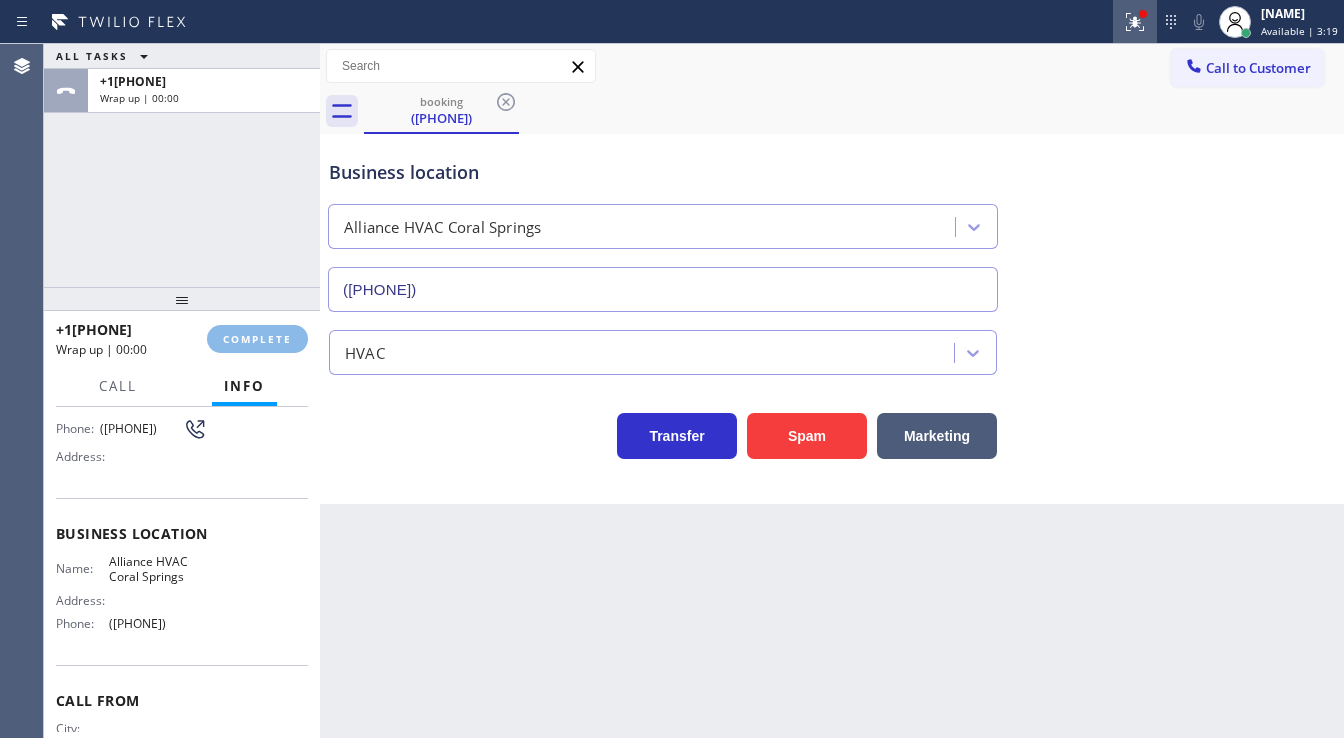 click 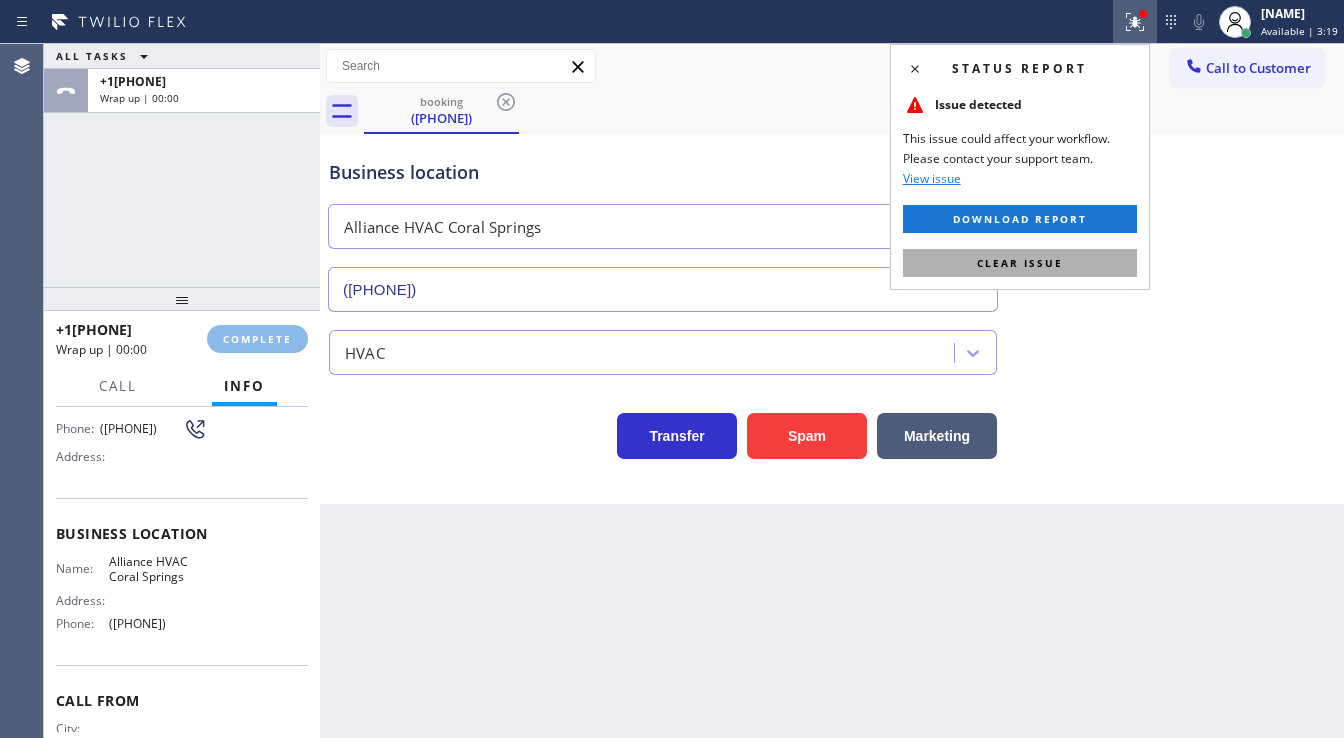 click on "Clear issue" at bounding box center [1020, 263] 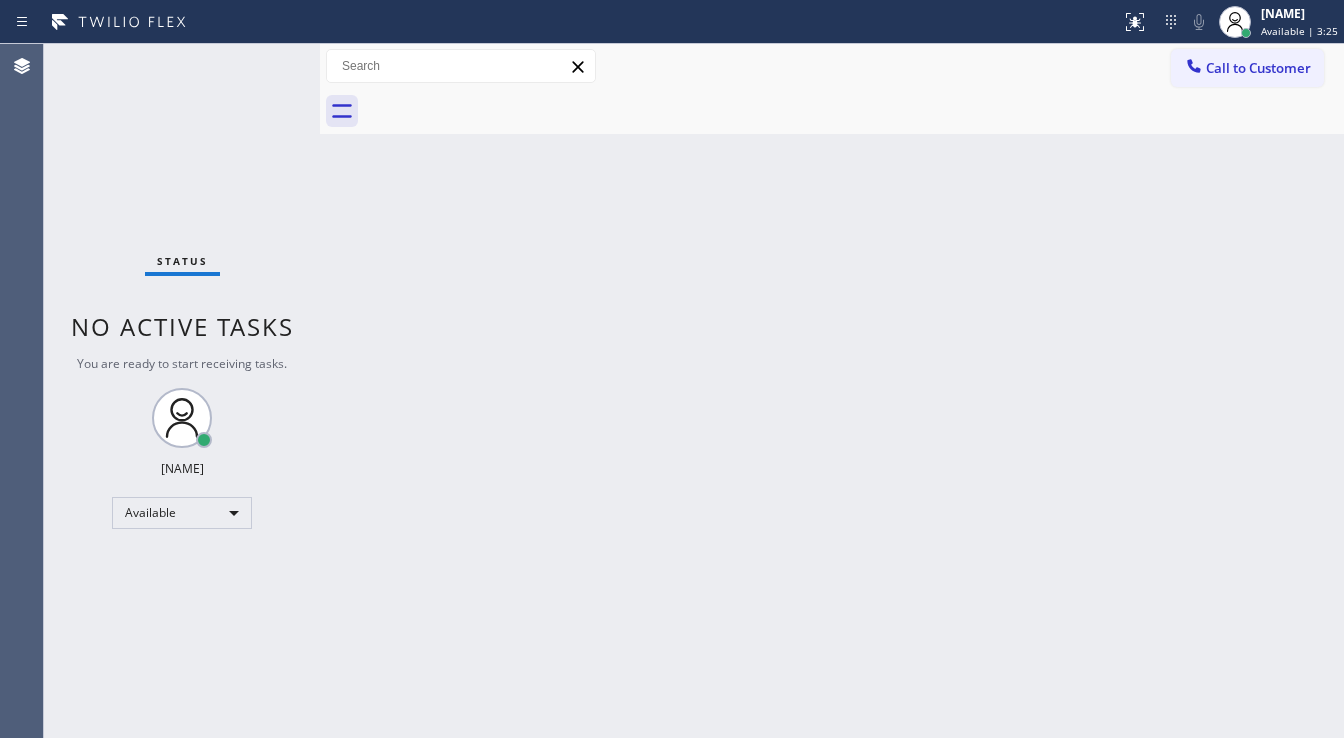 click on "Status   No active tasks     You are ready to start receiving tasks.   [FIRST] [LAST] Available" at bounding box center [182, 391] 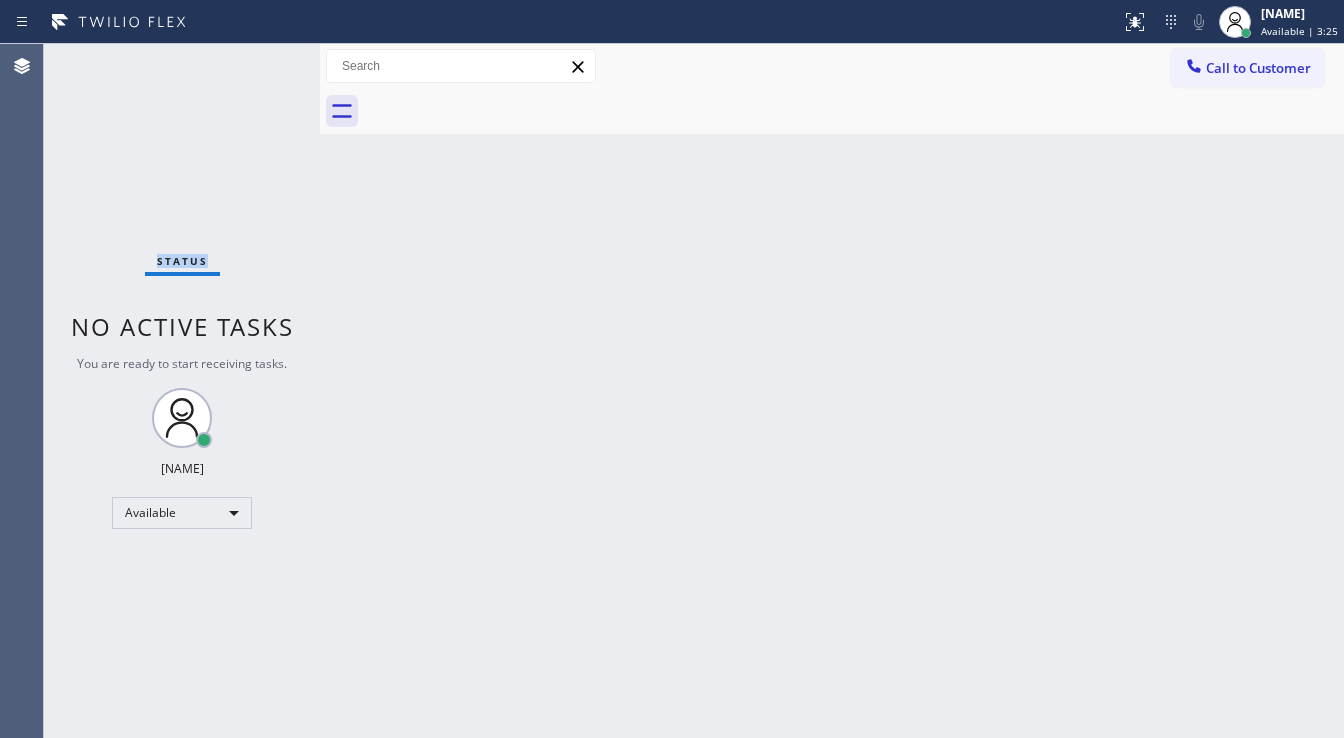 click on "Status   No active tasks     You are ready to start receiving tasks.   [FIRST] [LAST] Available" at bounding box center [182, 391] 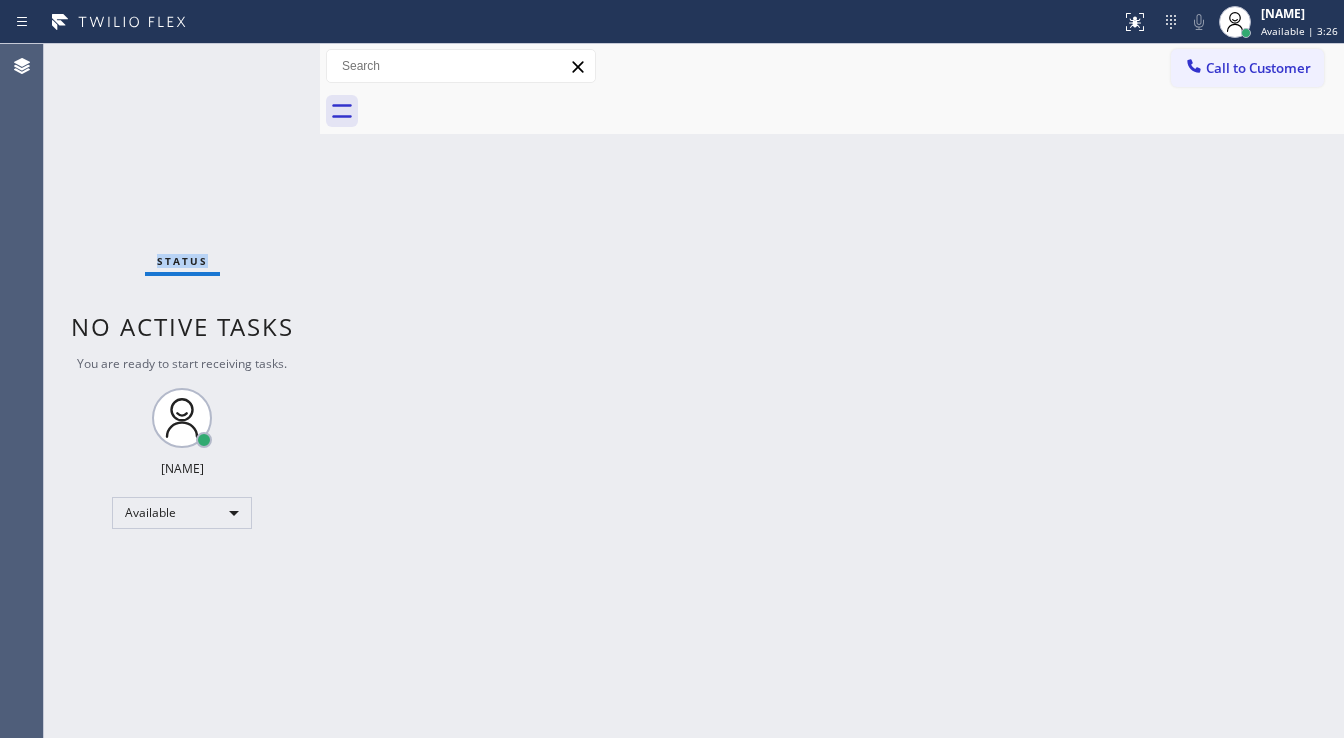 click on "Status   No active tasks     You are ready to start receiving tasks.   [FIRST] [LAST] Available" at bounding box center [182, 391] 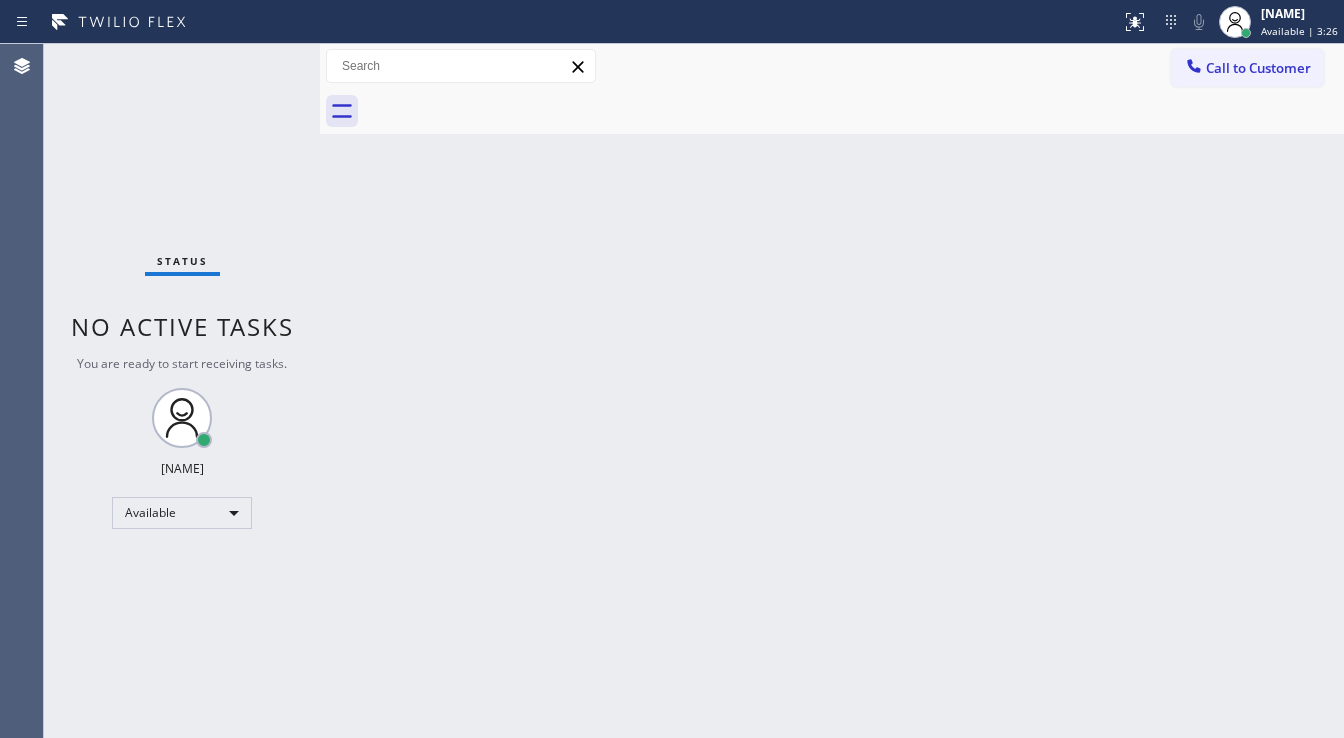 click on "Status   No active tasks     You are ready to start receiving tasks.   [FIRST] [LAST] Available" at bounding box center (182, 391) 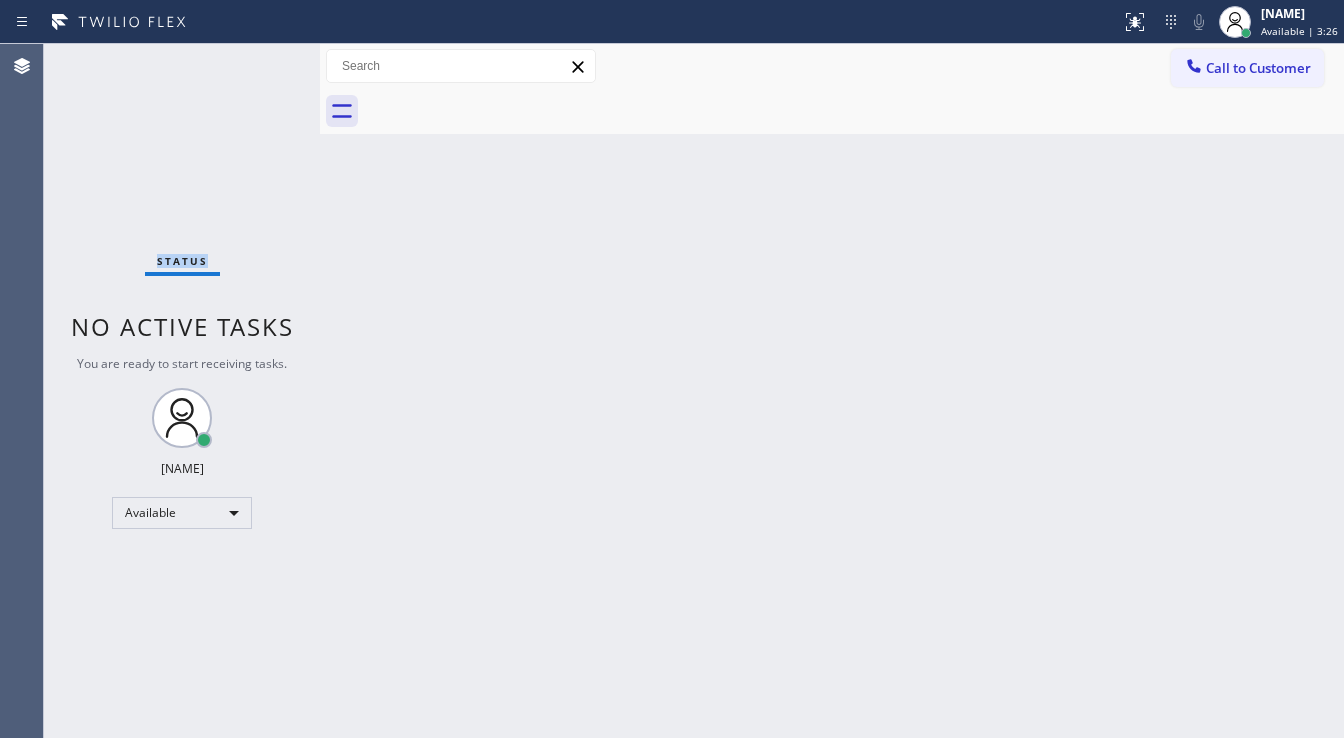 click on "Status   No active tasks     You are ready to start receiving tasks.   [FIRST] [LAST] Available" at bounding box center [182, 391] 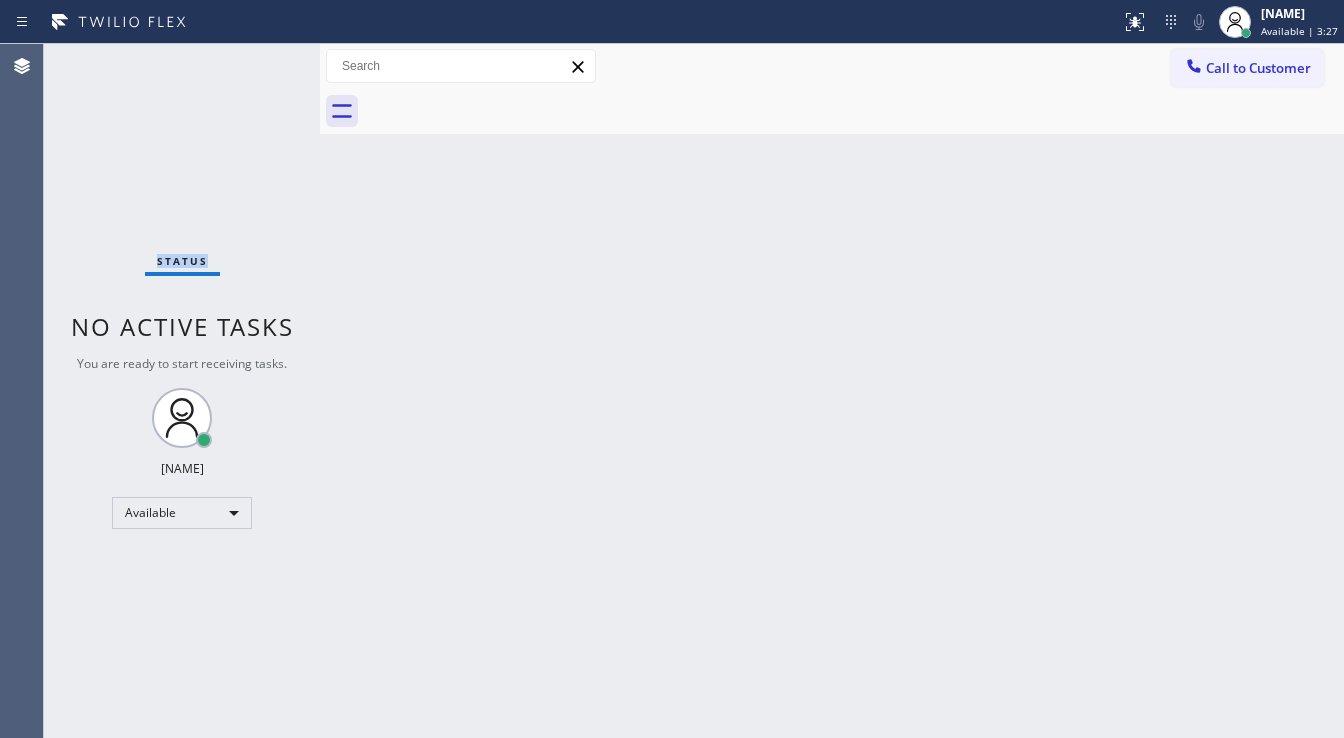 click on "Status   No active tasks     You are ready to start receiving tasks.   [FIRST] [LAST] Available" at bounding box center [182, 391] 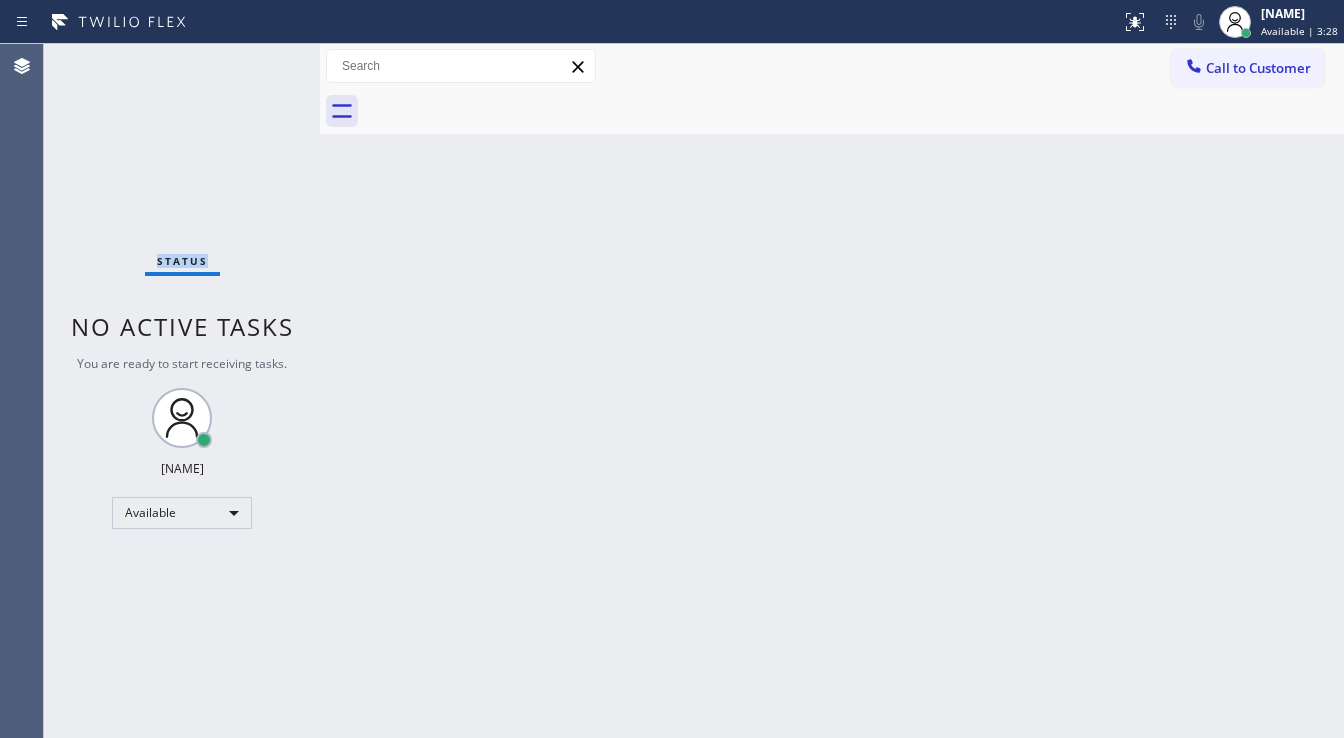 click on "Status   No active tasks     You are ready to start receiving tasks.   [FIRST] [LAST] Available" at bounding box center (182, 391) 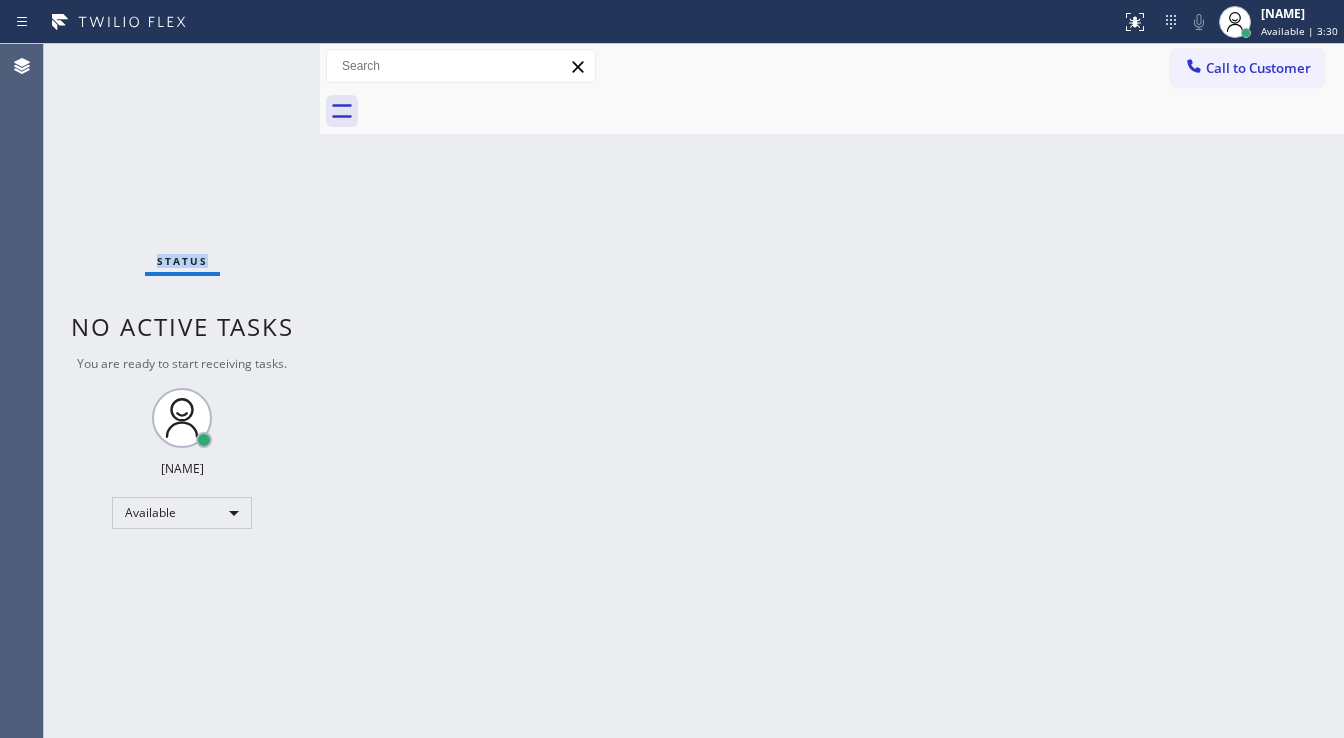 click on "Status   No active tasks     You are ready to start receiving tasks.   [FIRST] [LAST] Available" at bounding box center [182, 391] 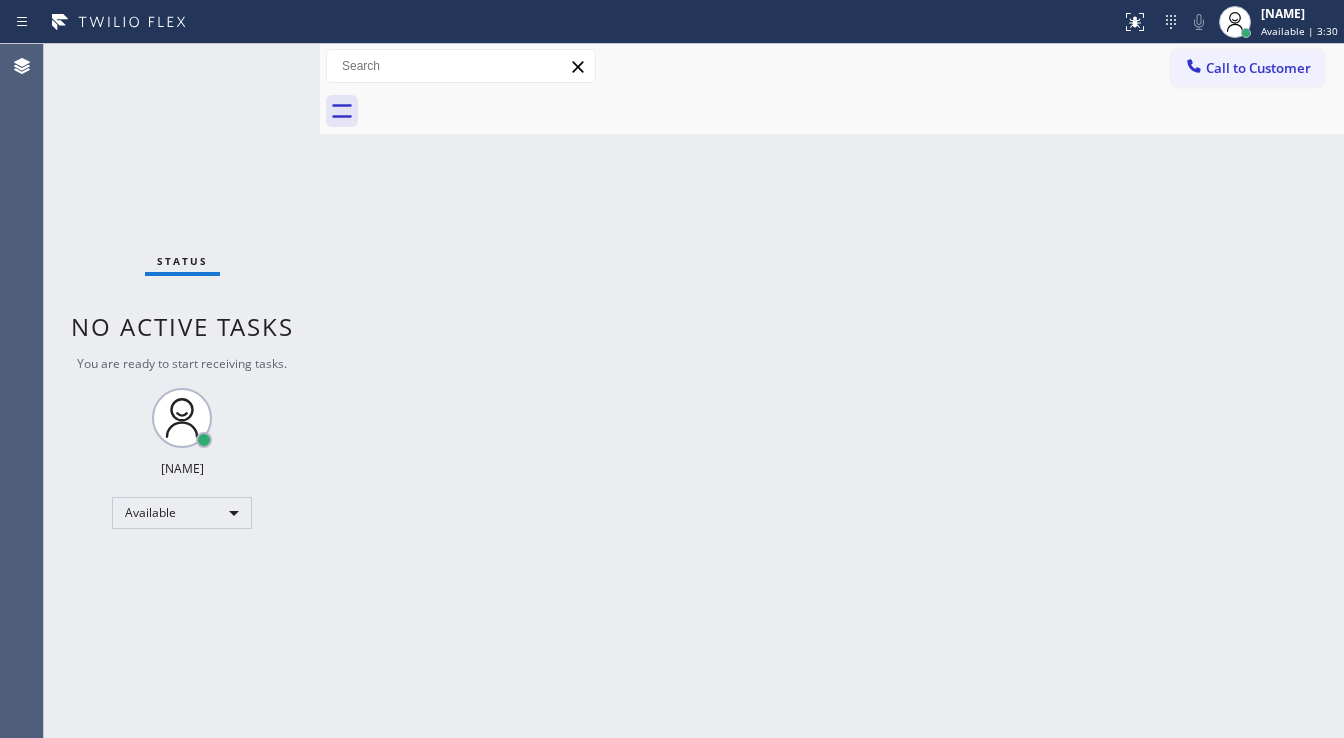 click on "Status   No active tasks     You are ready to start receiving tasks.   [FIRST] [LAST] Available" at bounding box center [182, 391] 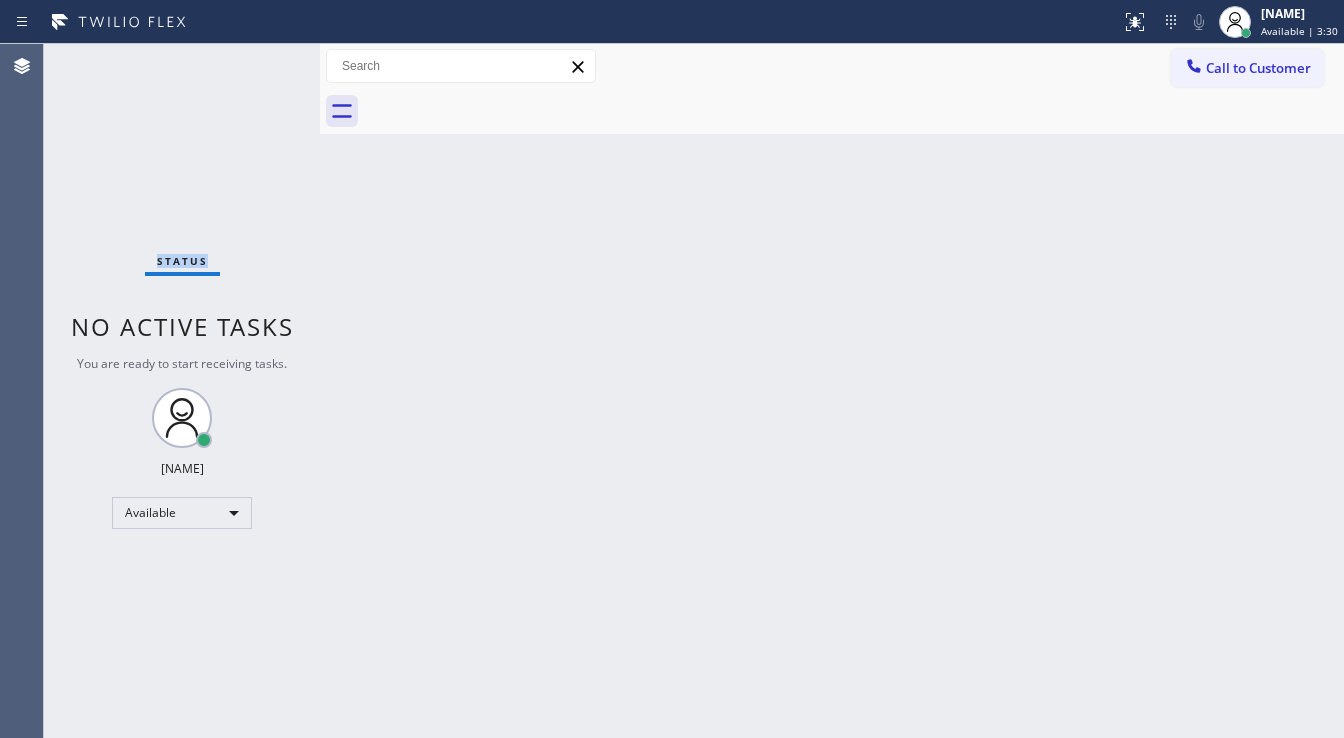 click on "Status   No active tasks     You are ready to start receiving tasks.   [FIRST] [LAST] Available" at bounding box center (182, 391) 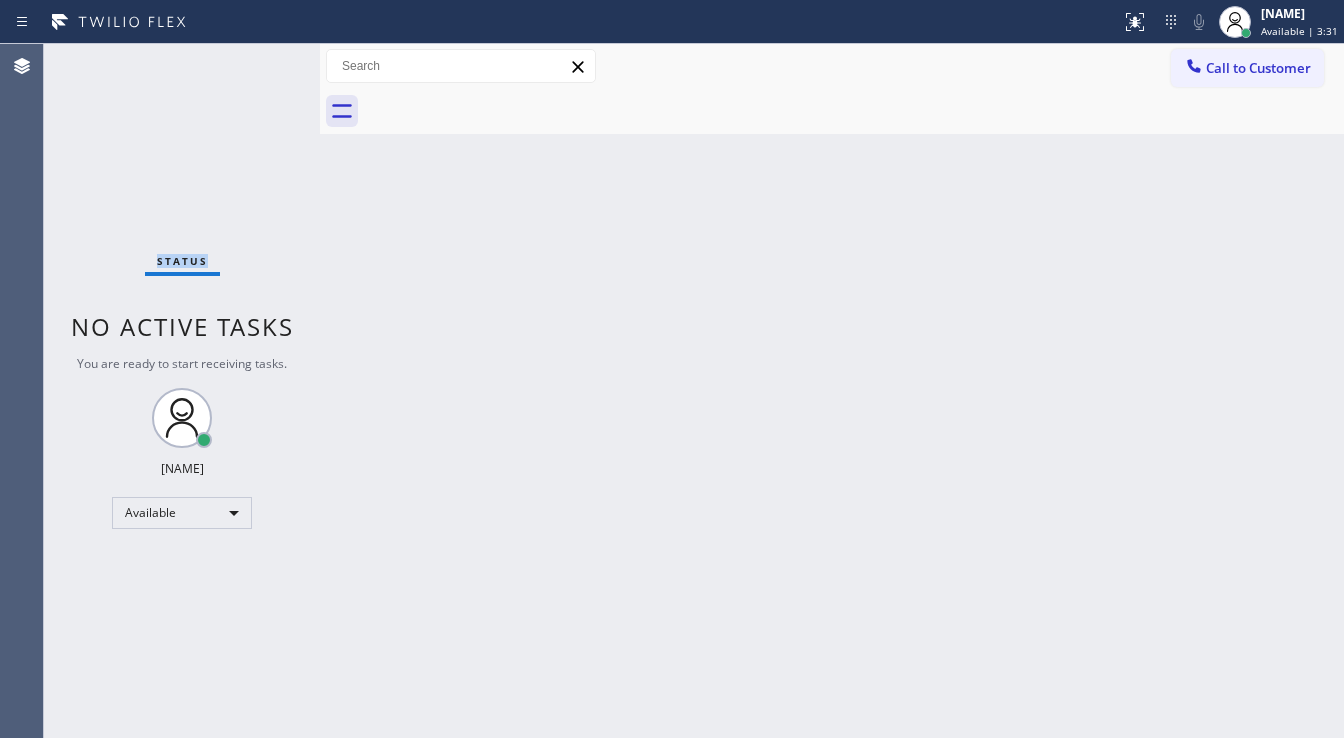 click on "Status   No active tasks     You are ready to start receiving tasks.   [FIRST] [LAST] Available" at bounding box center (182, 391) 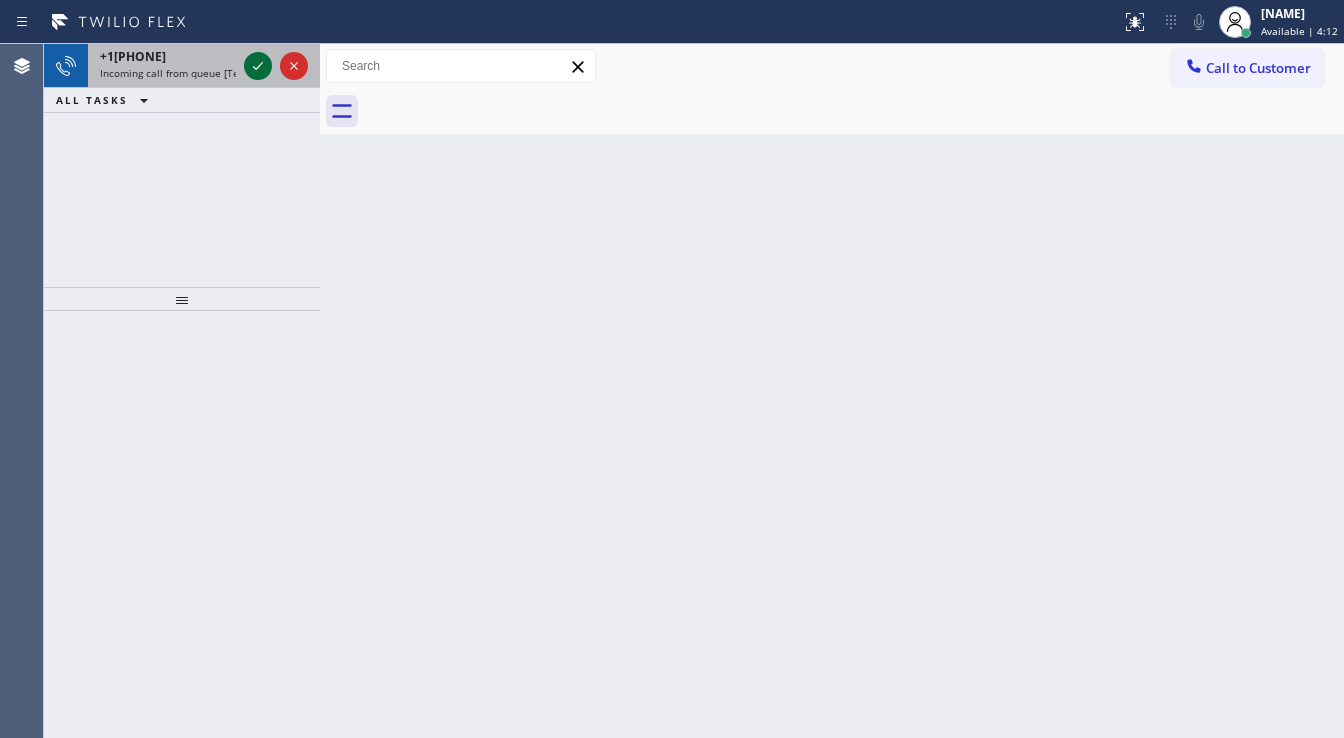 click 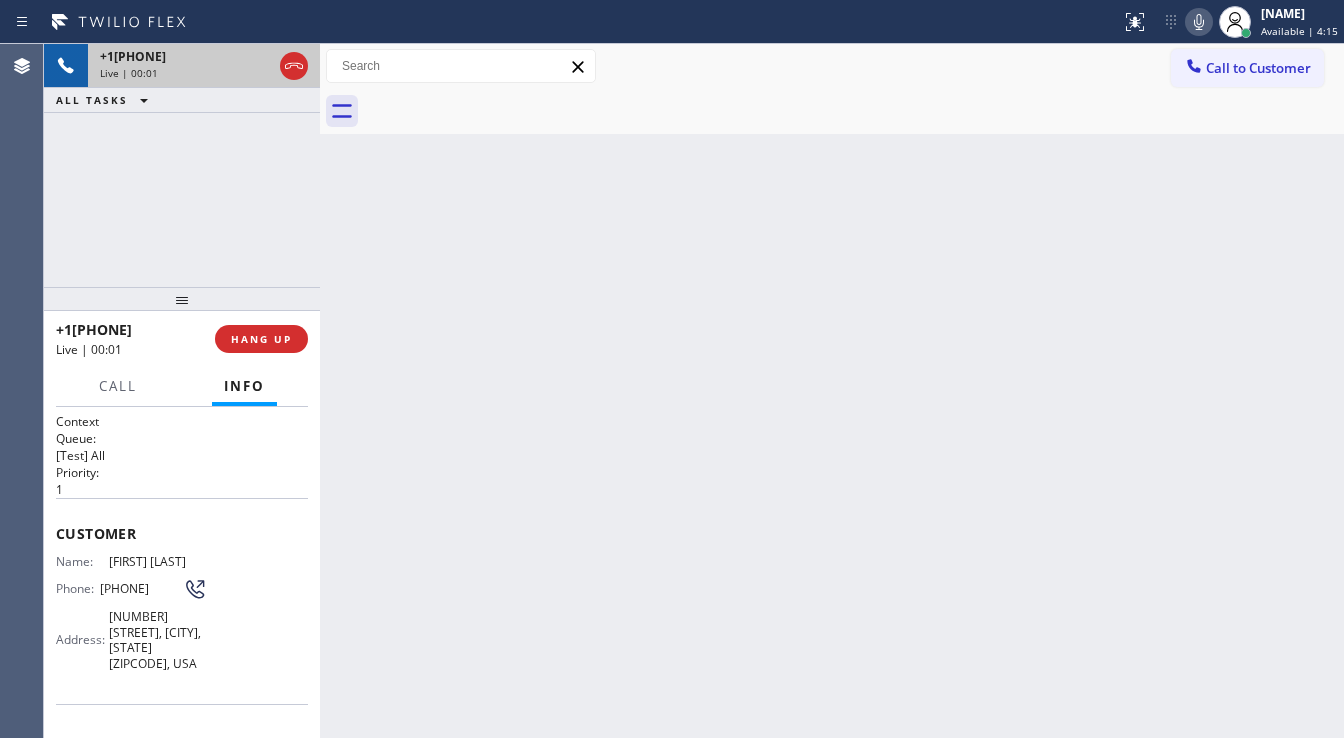 click 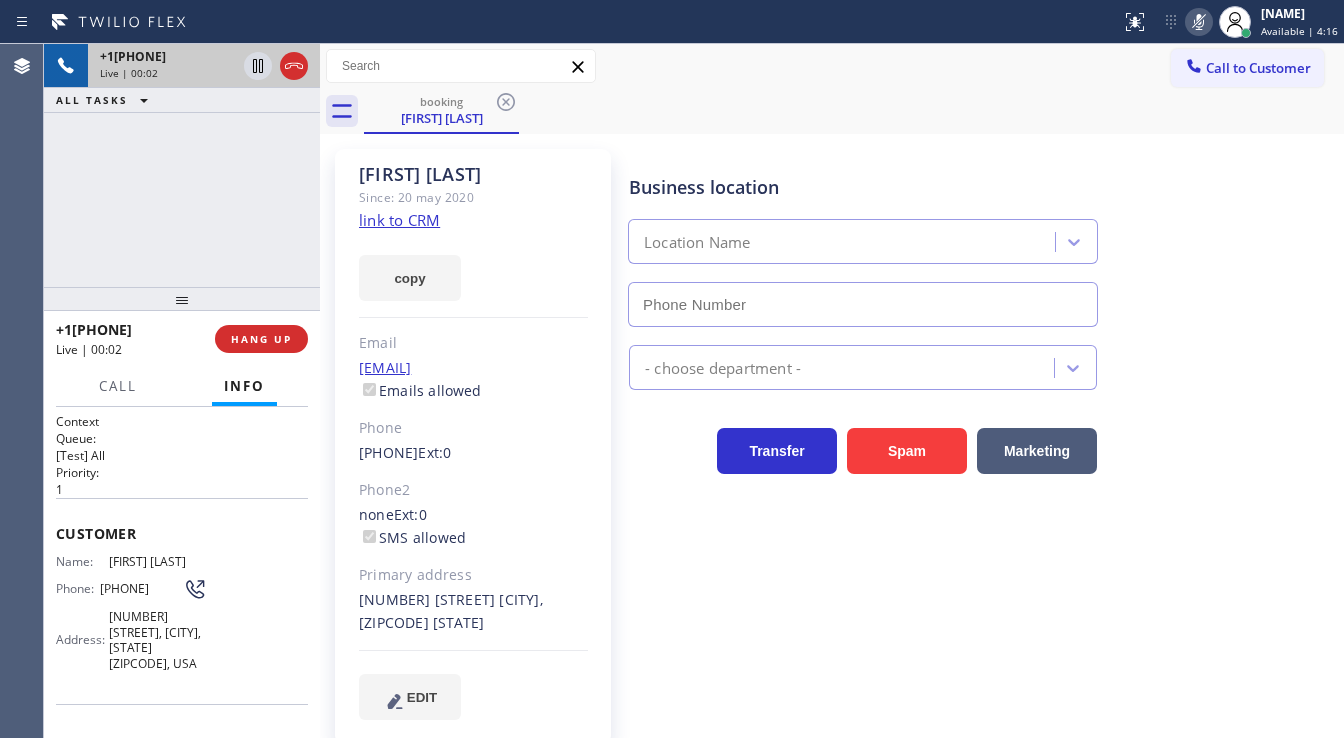 type on "([PHONE])" 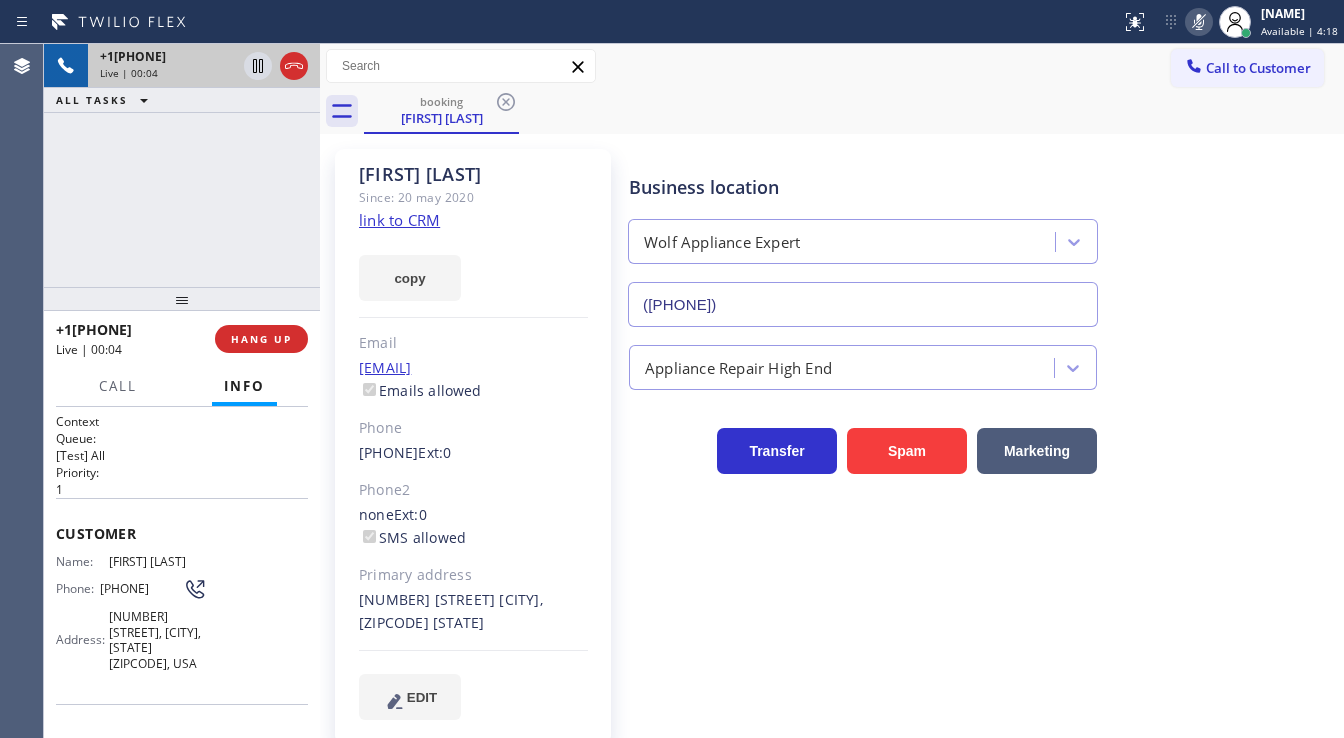click 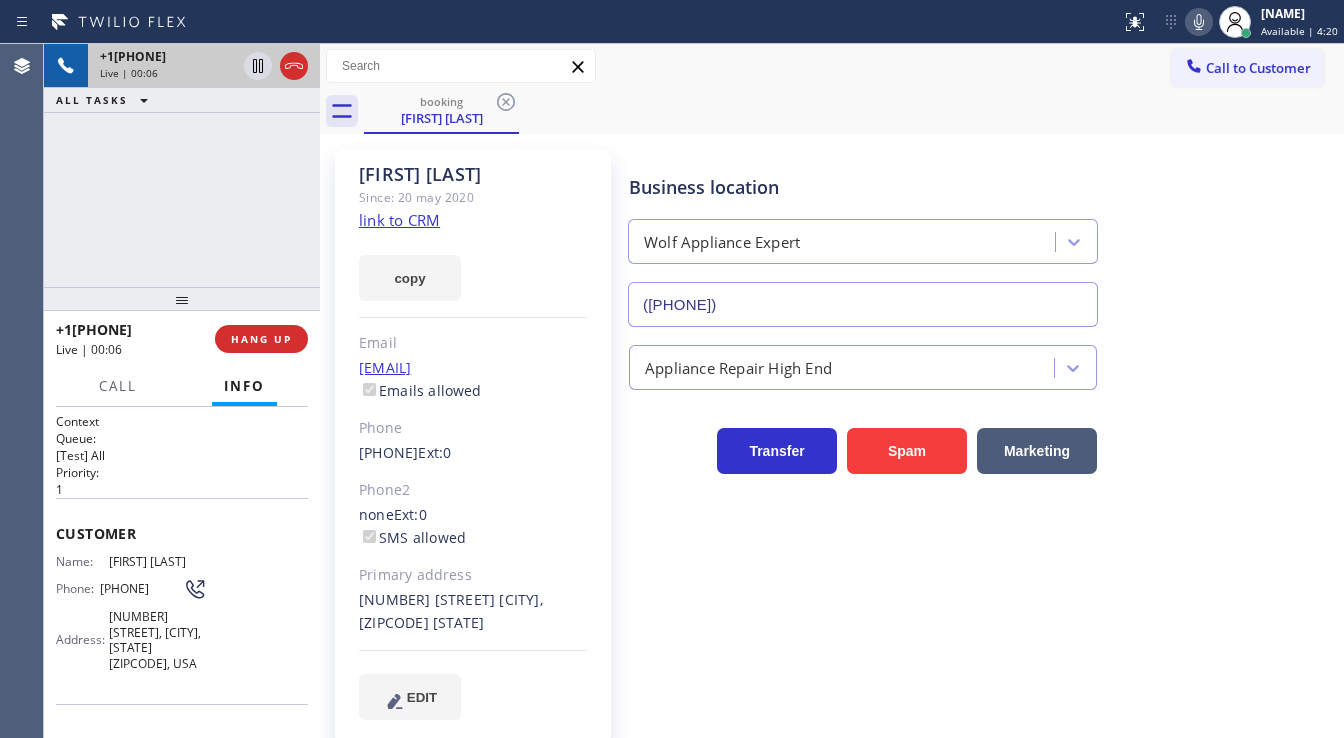 click on "link to CRM" 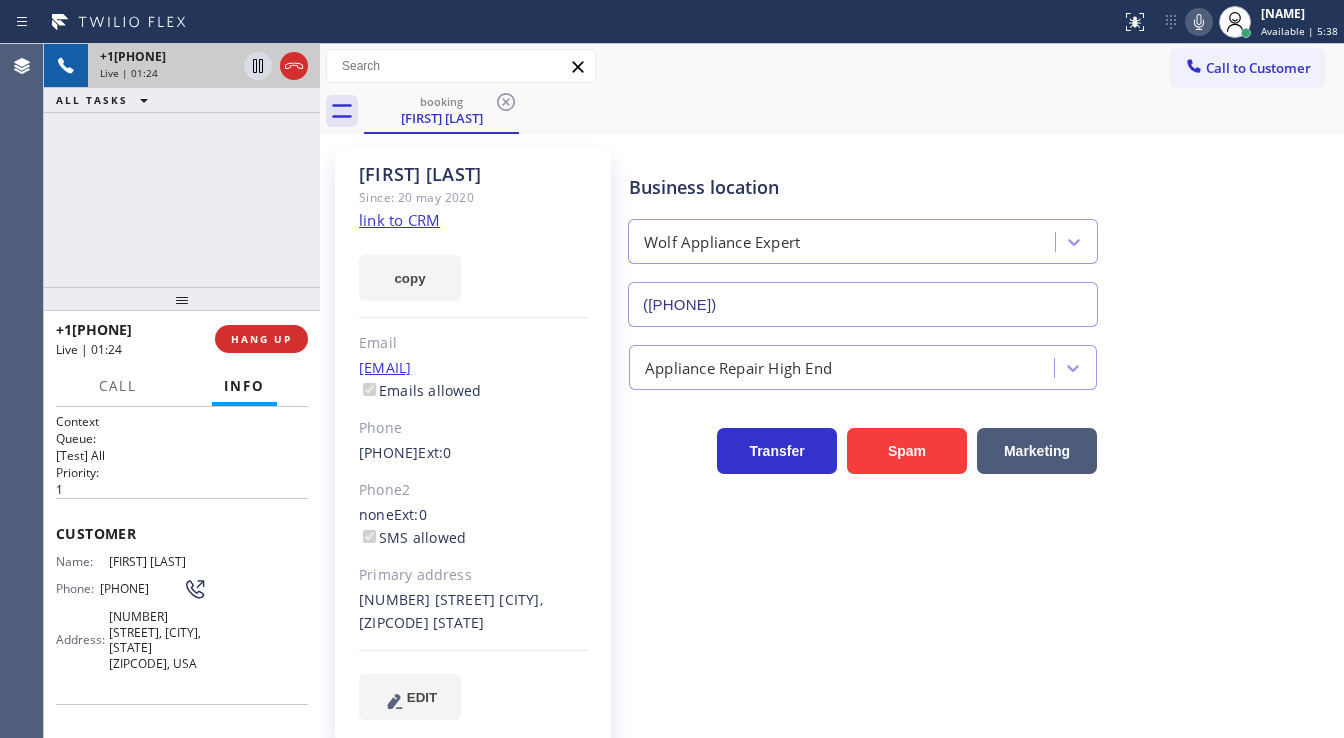 click on "booking [FIRST] [LAST]" at bounding box center (854, 111) 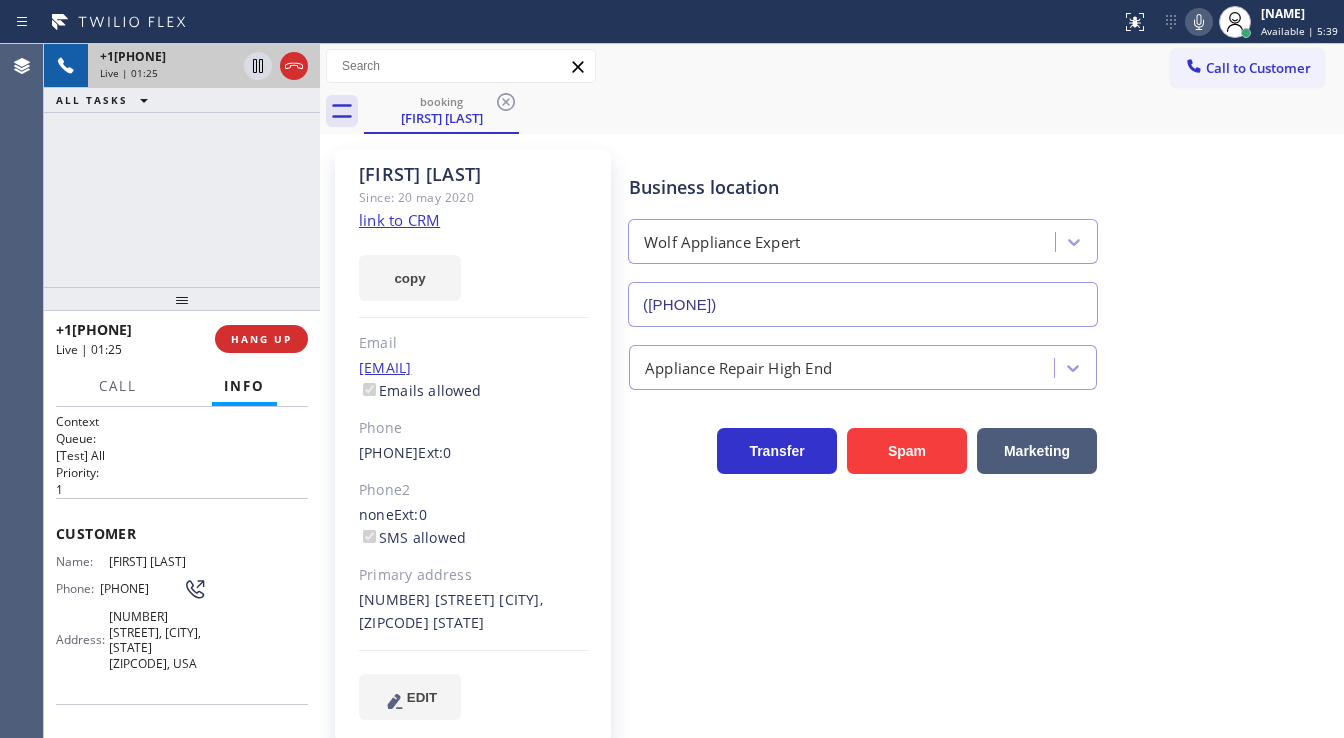 click 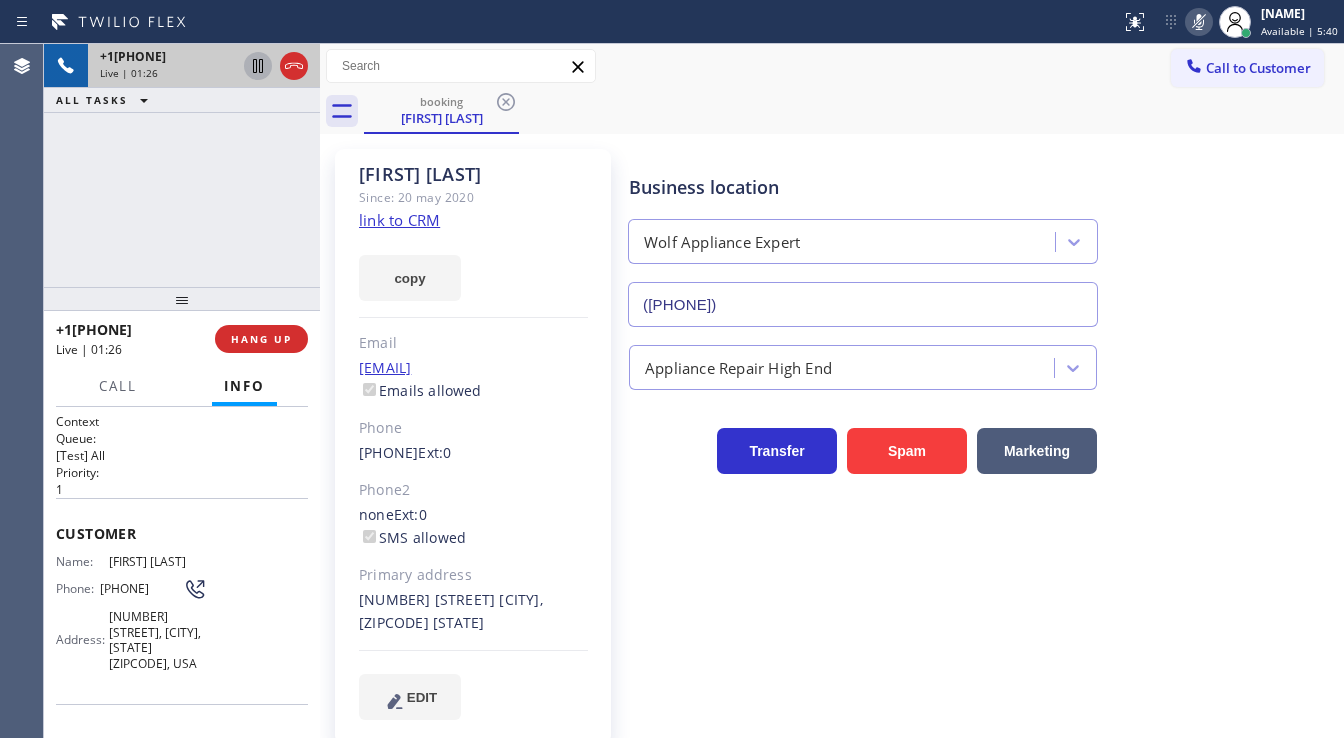 click 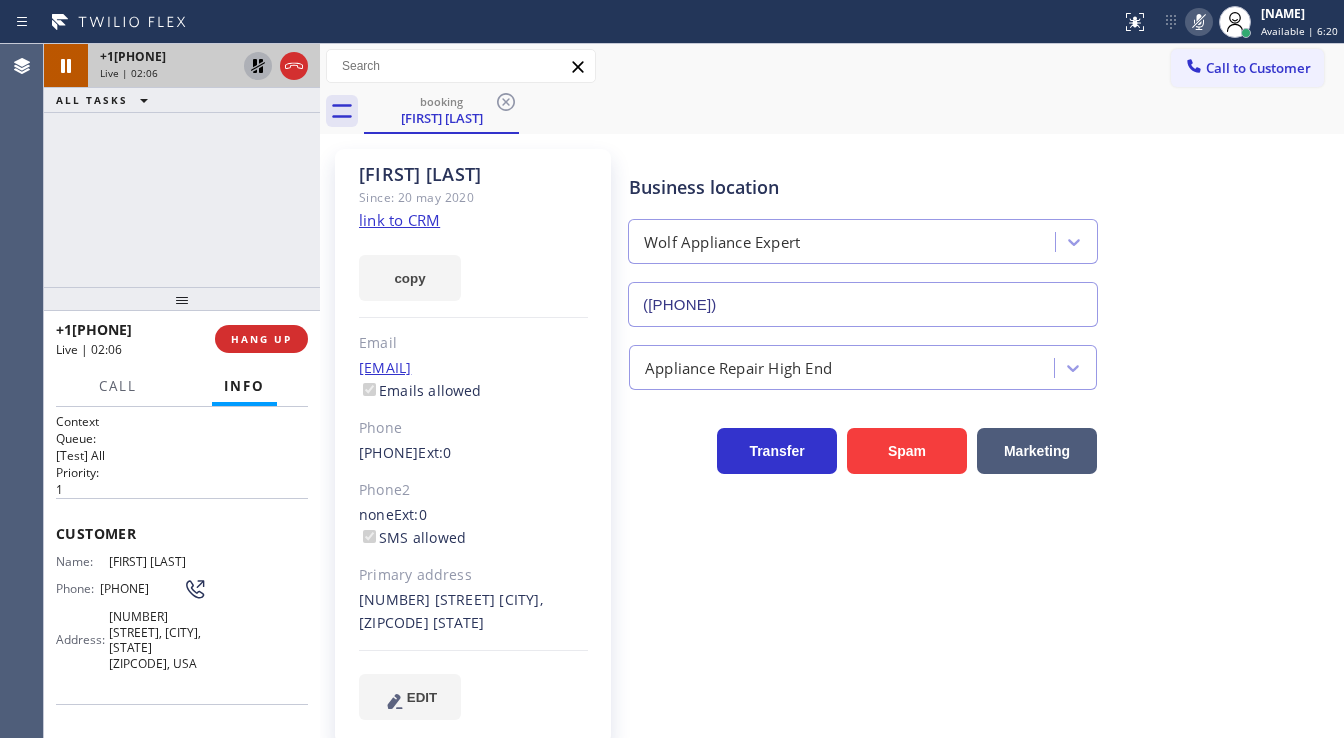 click on "[PHONE] Live | 02:06 ALL TASKS ALL TASKS ACTIVE TASKS TASKS IN WRAP UP" at bounding box center (182, 165) 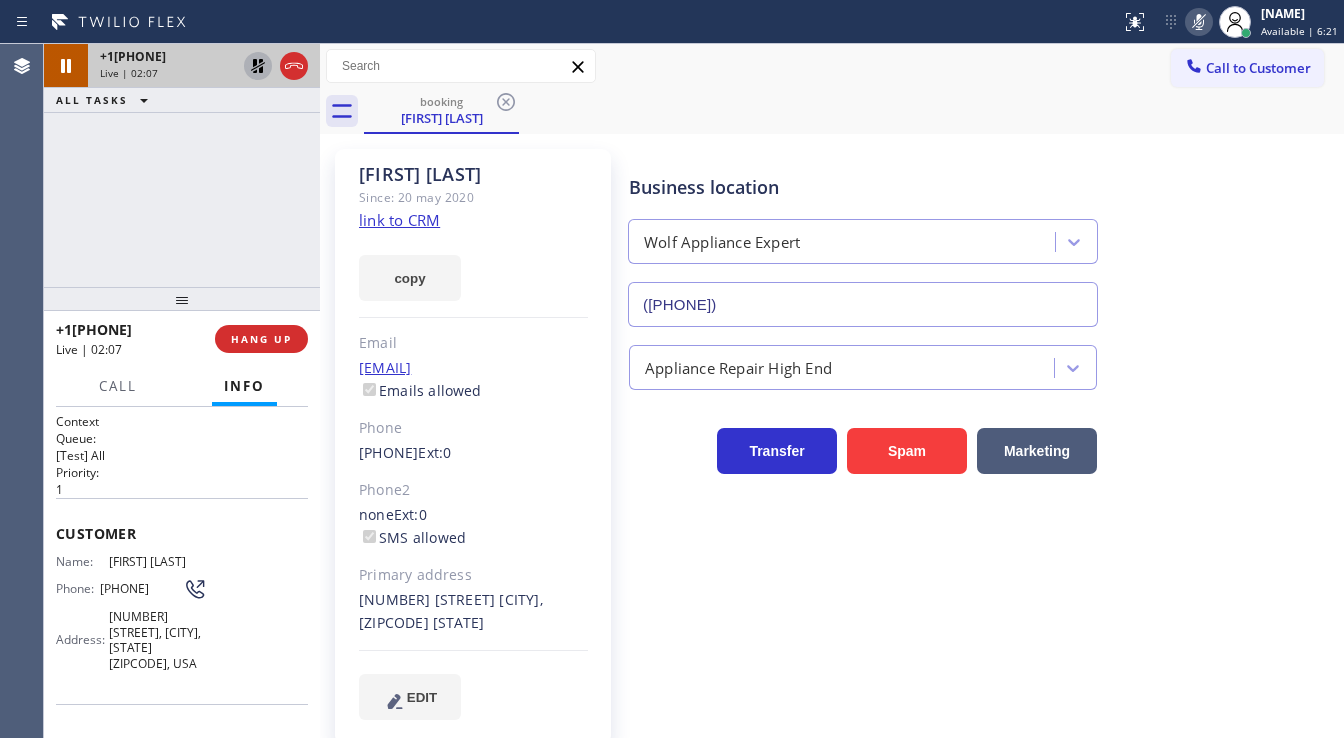 drag, startPoint x: 168, startPoint y: 338, endPoint x: 122, endPoint y: 340, distance: 46.043457 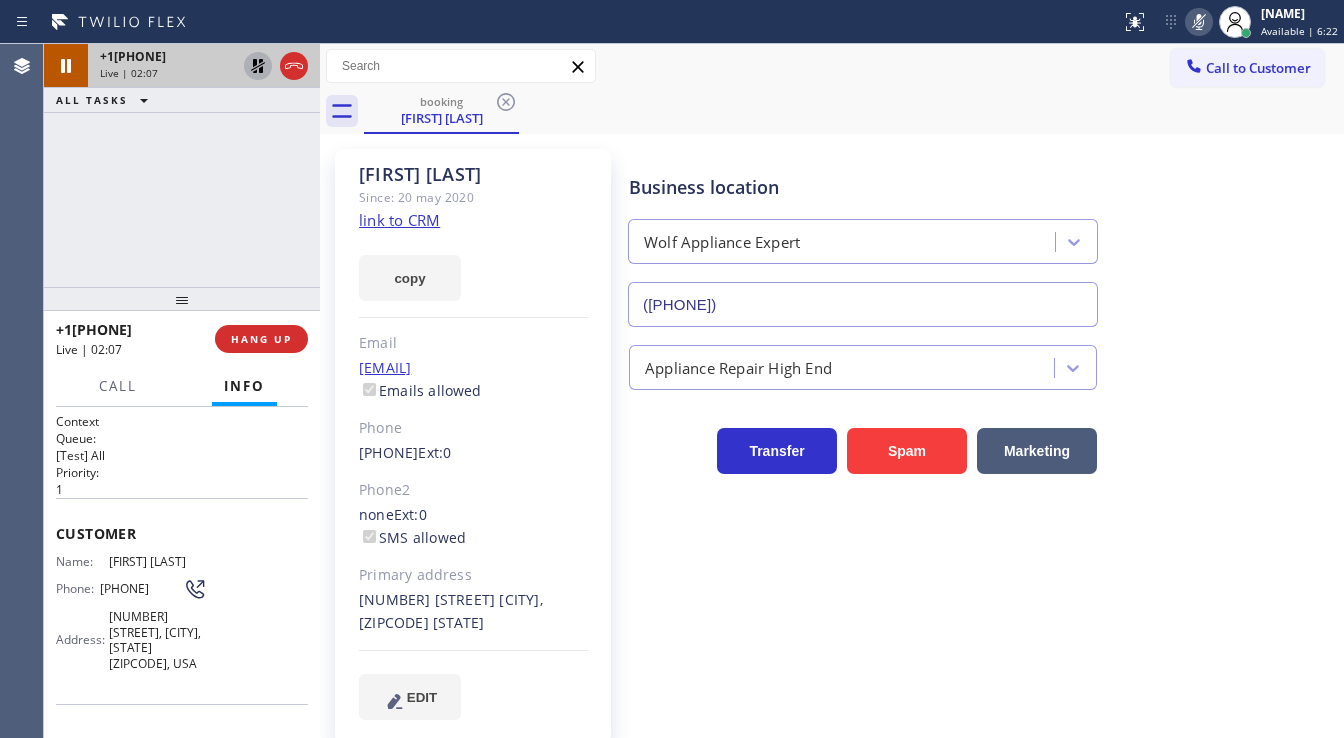 copy on "[POSTAL_CODE]" 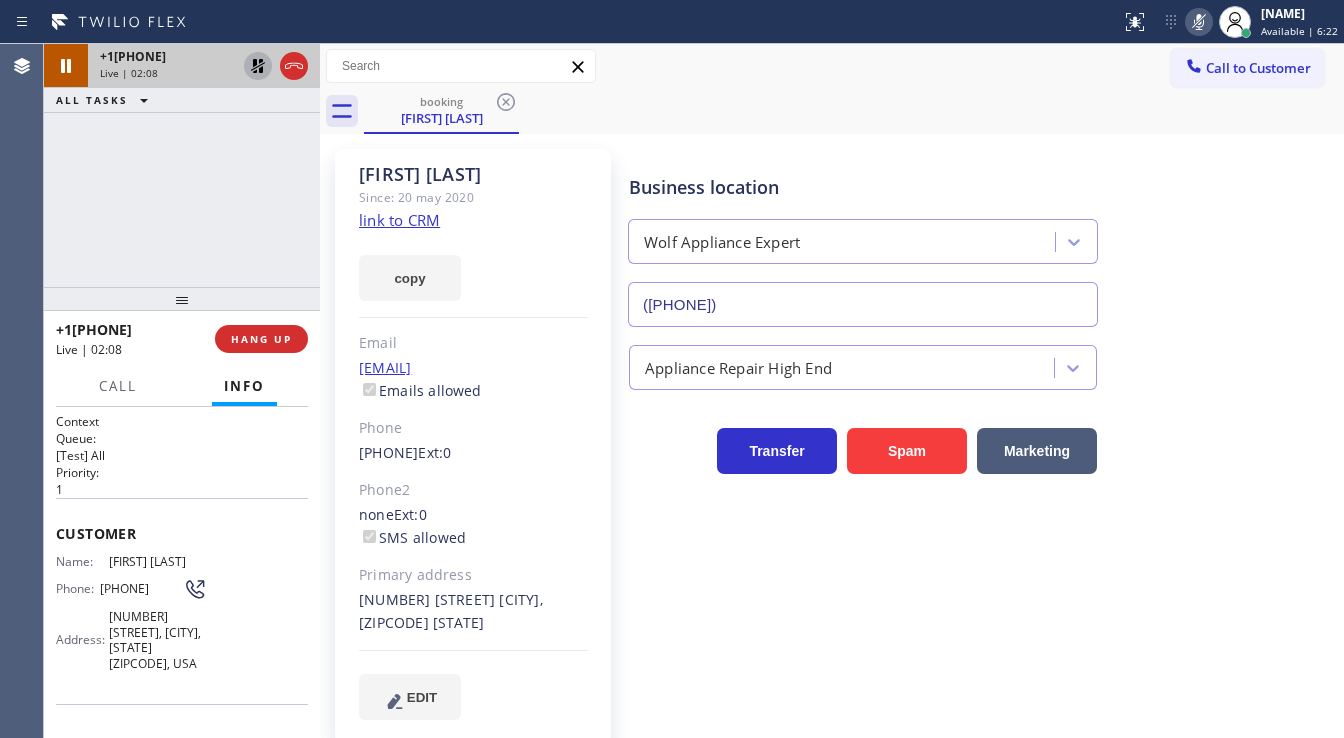 click on "[PHONE] Live | 02:08 ALL TASKS ALL TASKS ACTIVE TASKS TASKS IN WRAP UP" at bounding box center [182, 165] 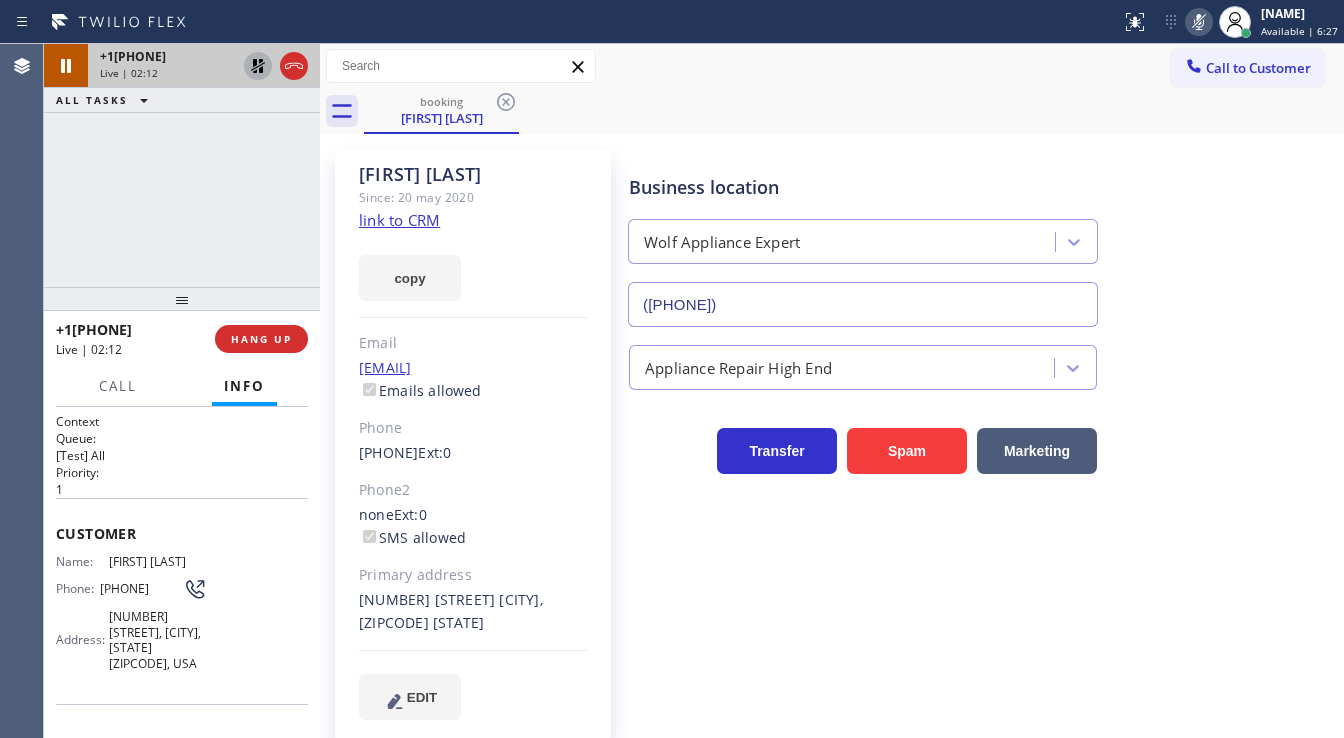 click on "[PHONE] Live | 02:12 ALL TASKS ALL TASKS ACTIVE TASKS TASKS IN WRAP UP" at bounding box center [182, 165] 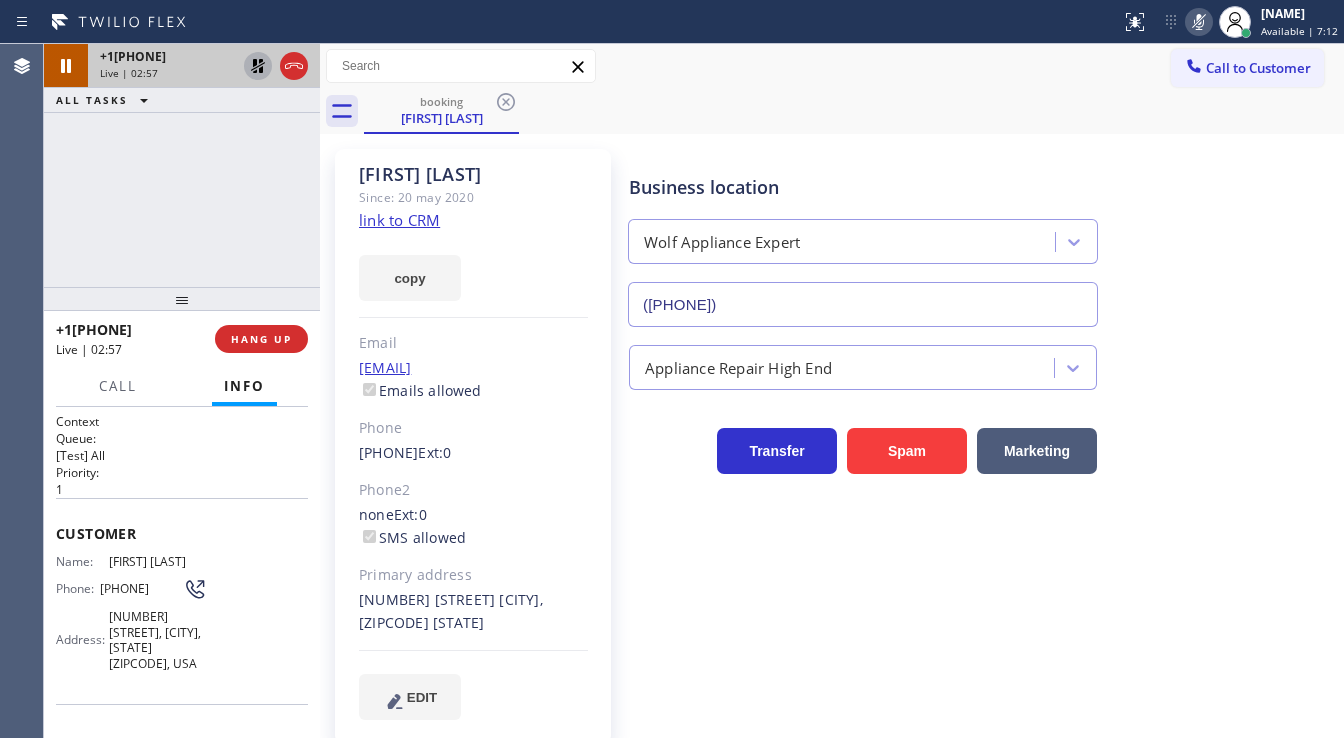 click on "Business location Wolf Appliance  Expert ([PHONE]) Appliance Repair High End Transfer Spam Marketing" at bounding box center [982, 434] 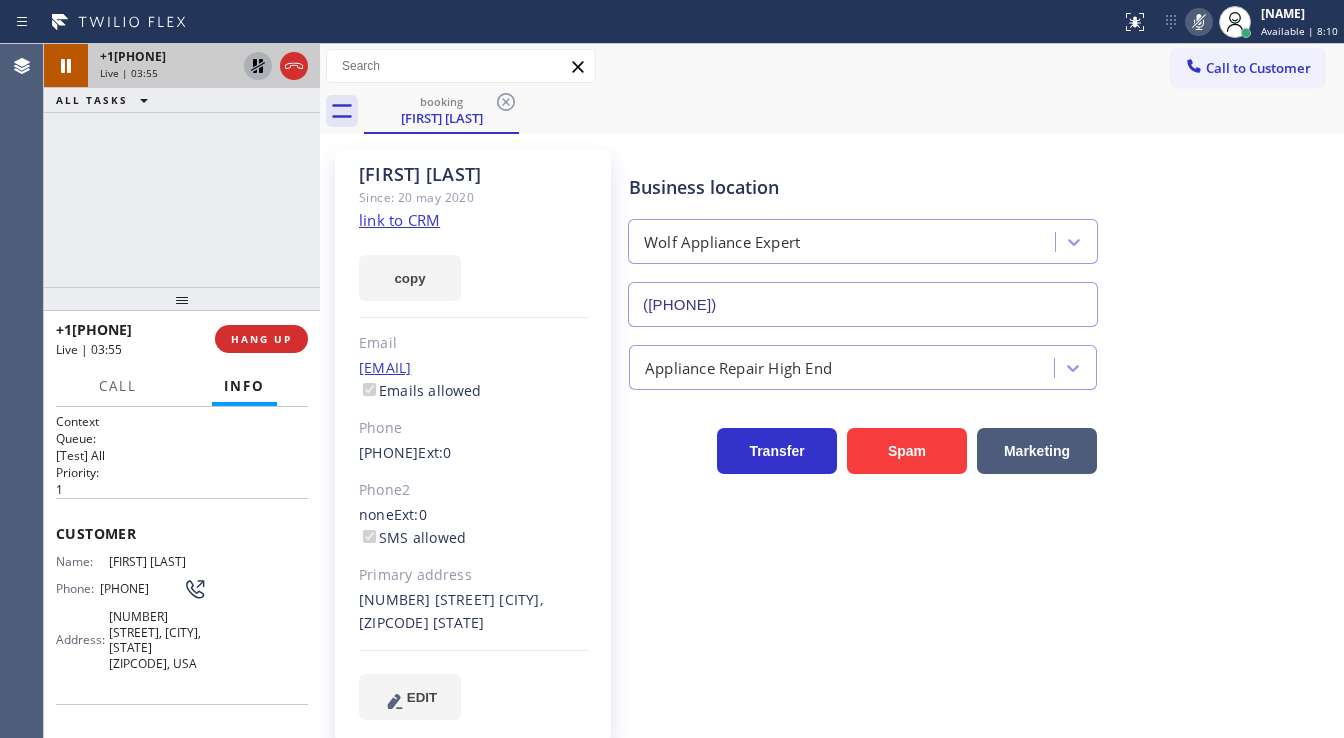 click 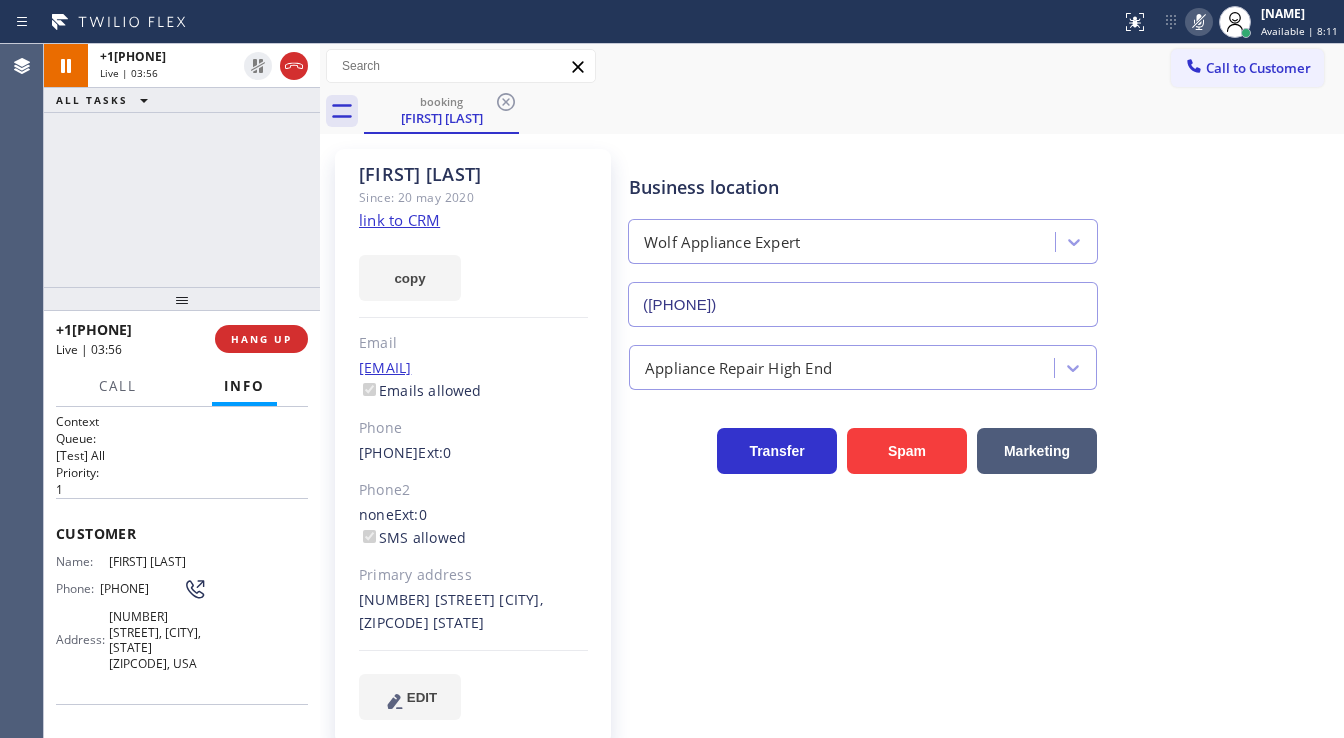 click 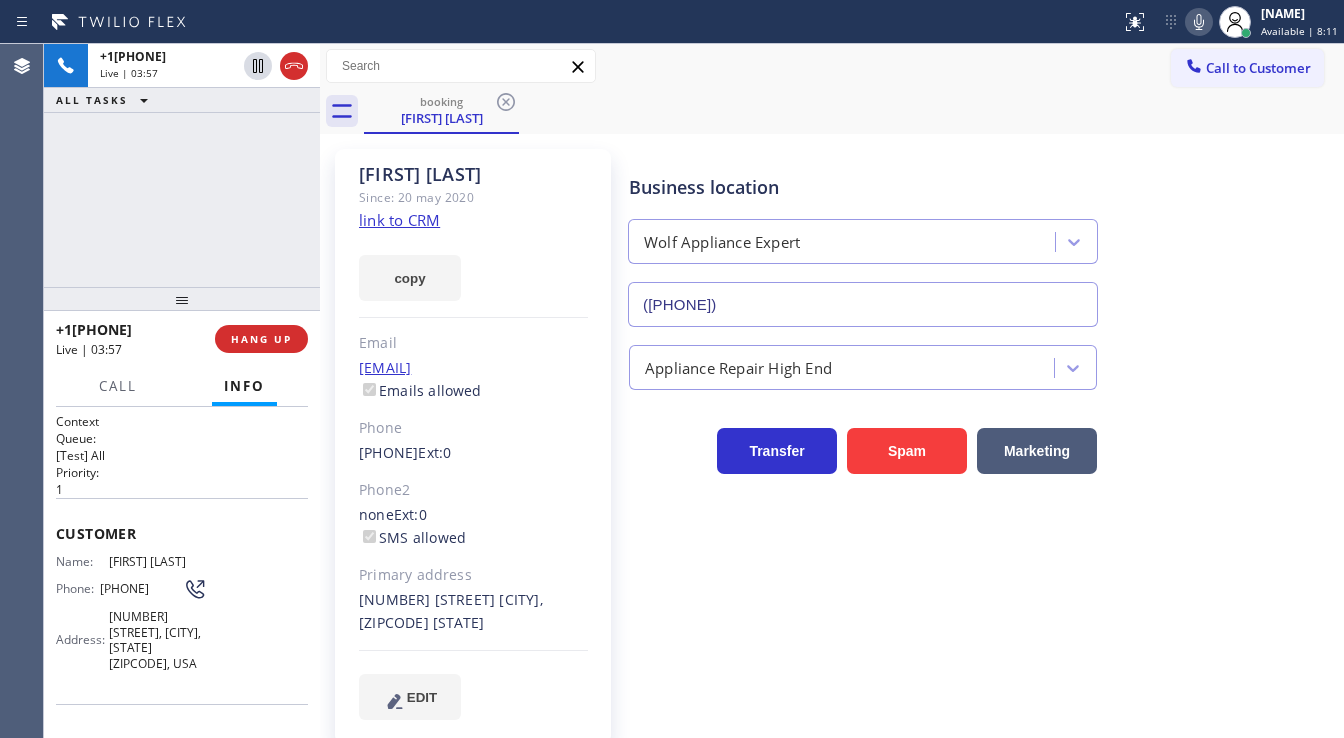 click on "+1[PHONE] Live | 03:57 ALL TASKS ALL TASKS ACTIVE TASKS TASKS IN WRAP UP" at bounding box center [182, 165] 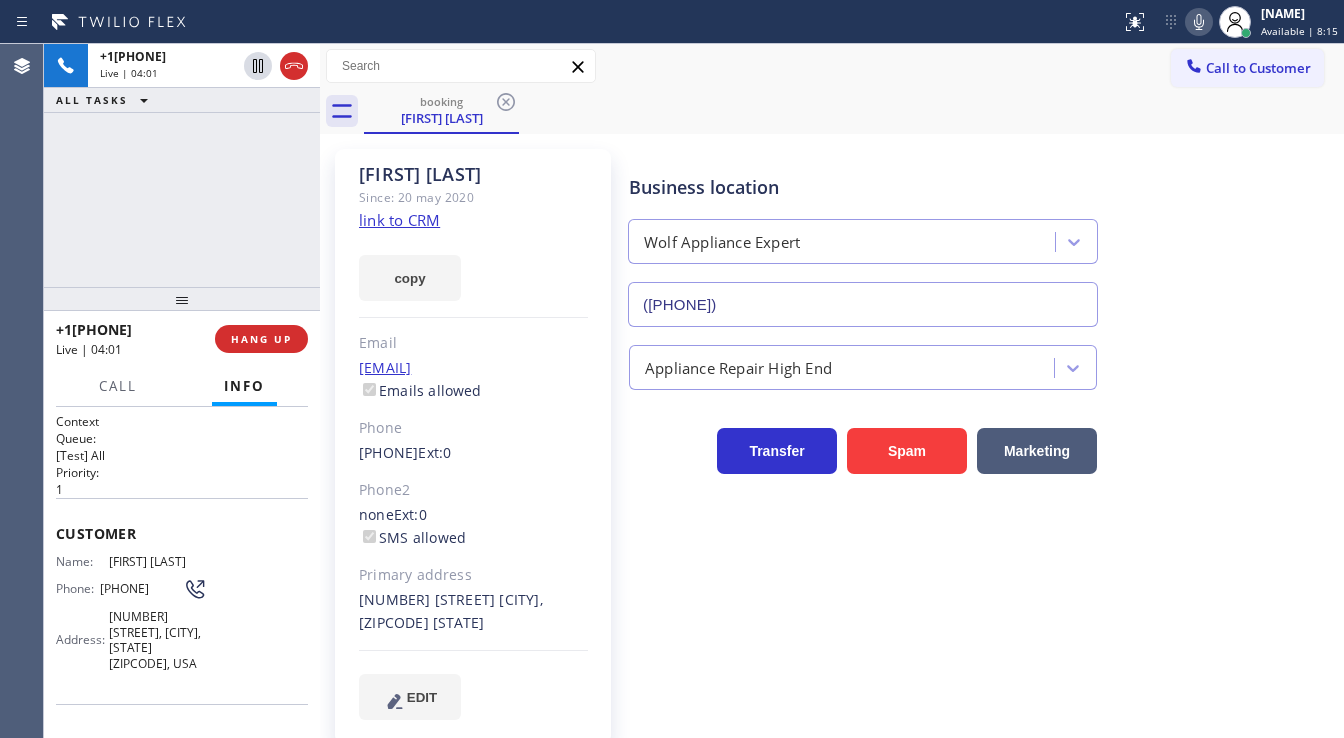 click on "+1[PHONE] Live | 04:01 ALL TASKS ALL TASKS ACTIVE TASKS TASKS IN WRAP UP" at bounding box center (182, 165) 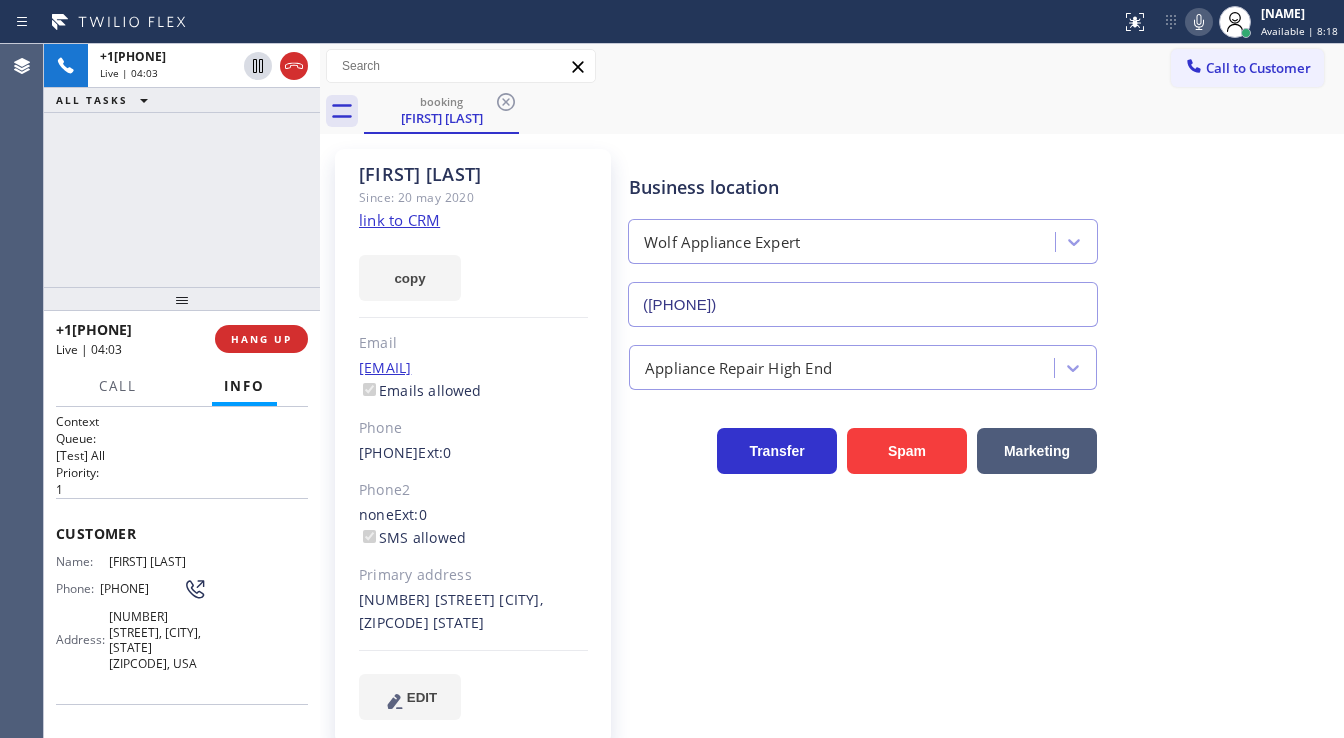 click on "+1[PHONE] Live | 04:03 ALL TASKS ALL TASKS ACTIVE TASKS TASKS IN WRAP UP" at bounding box center [182, 165] 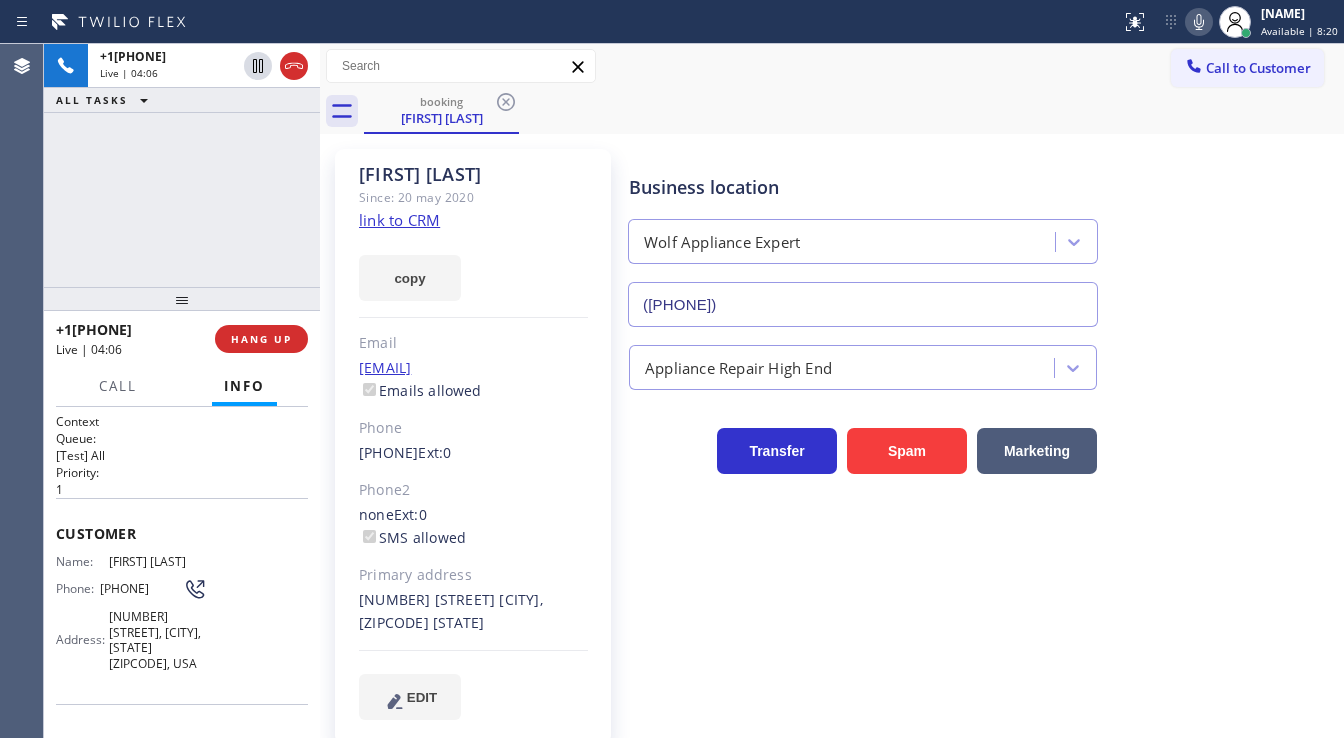click on "Business location Wolf Appliance  Expert ([PHONE]) Appliance Repair High End Transfer Spam Marketing" at bounding box center [982, 434] 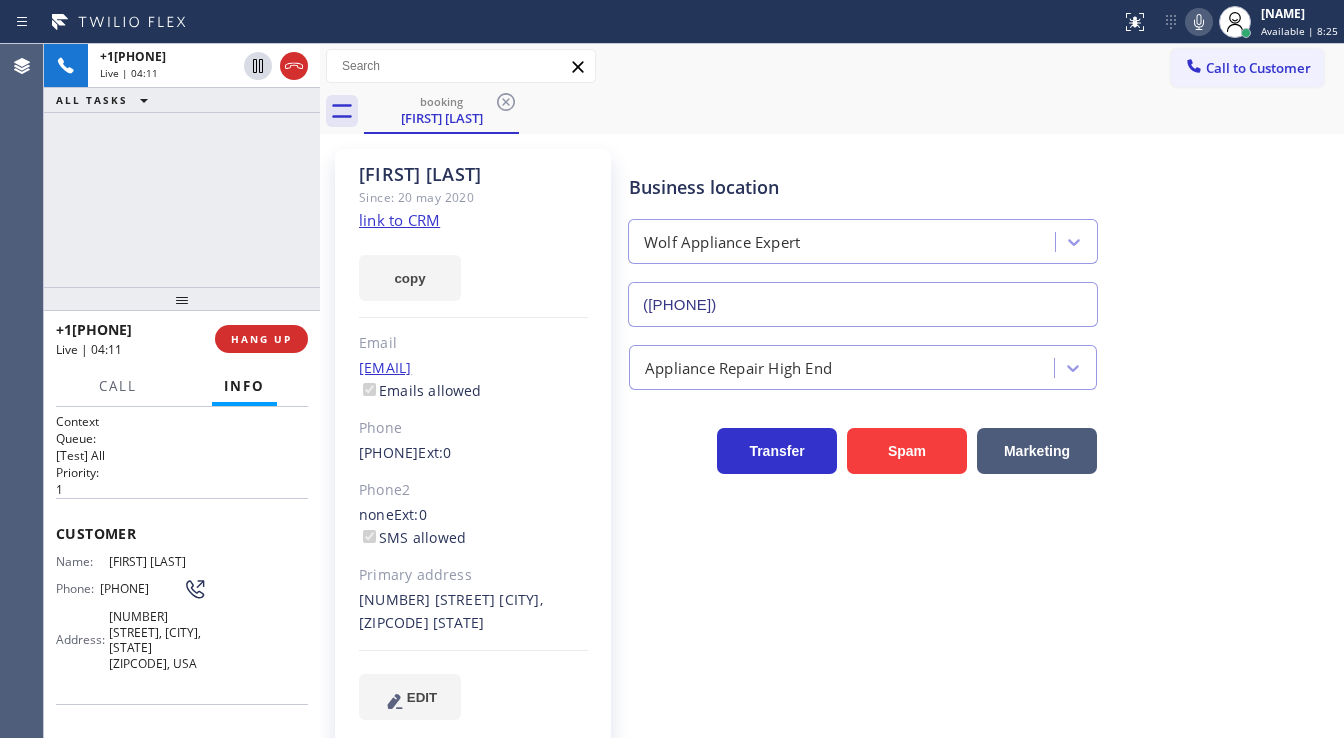 click on "Call to Customer Outbound call Location Search location Your caller id phone number ([PHONE]) Customer number Call Outbound call Technician Search Technician Your caller id phone number Your caller id phone number Call" at bounding box center [832, 66] 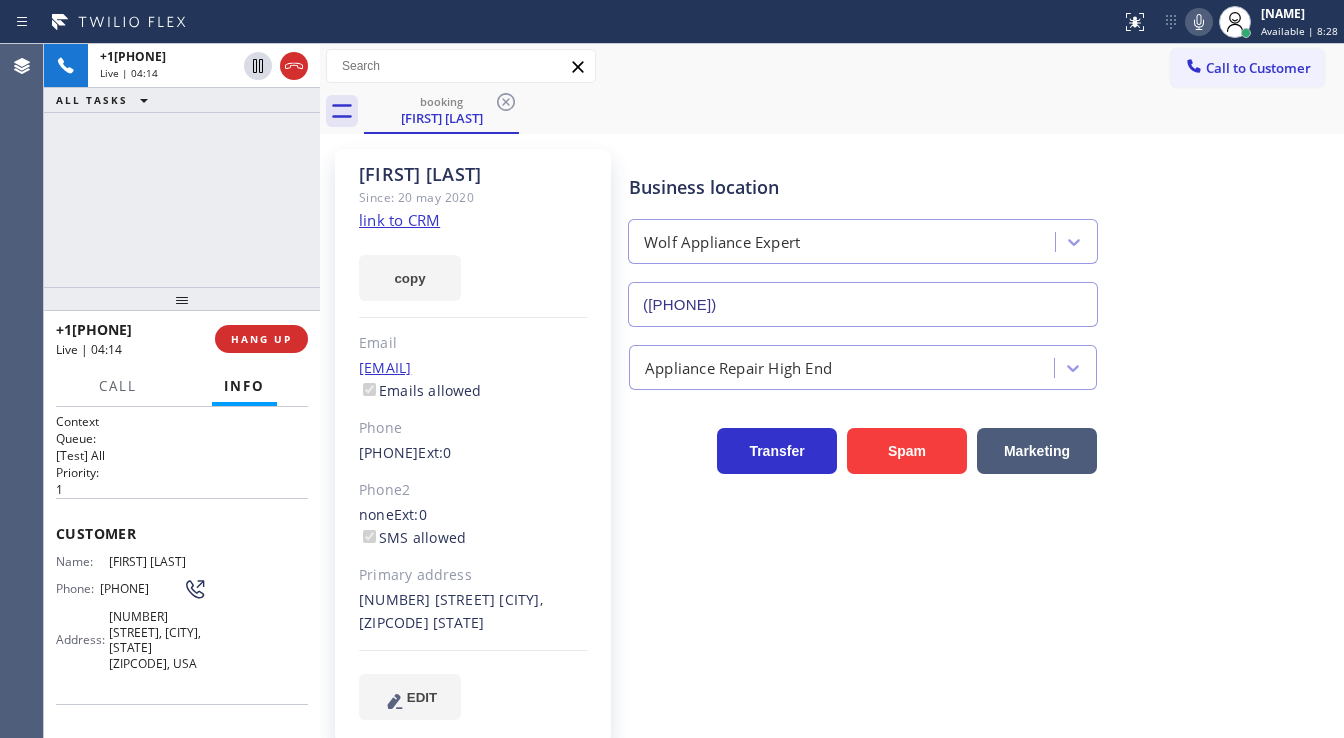 click on "+1[PHONE] Live | 04:14 ALL TASKS ALL TASKS ACTIVE TASKS TASKS IN WRAP UP" at bounding box center (182, 165) 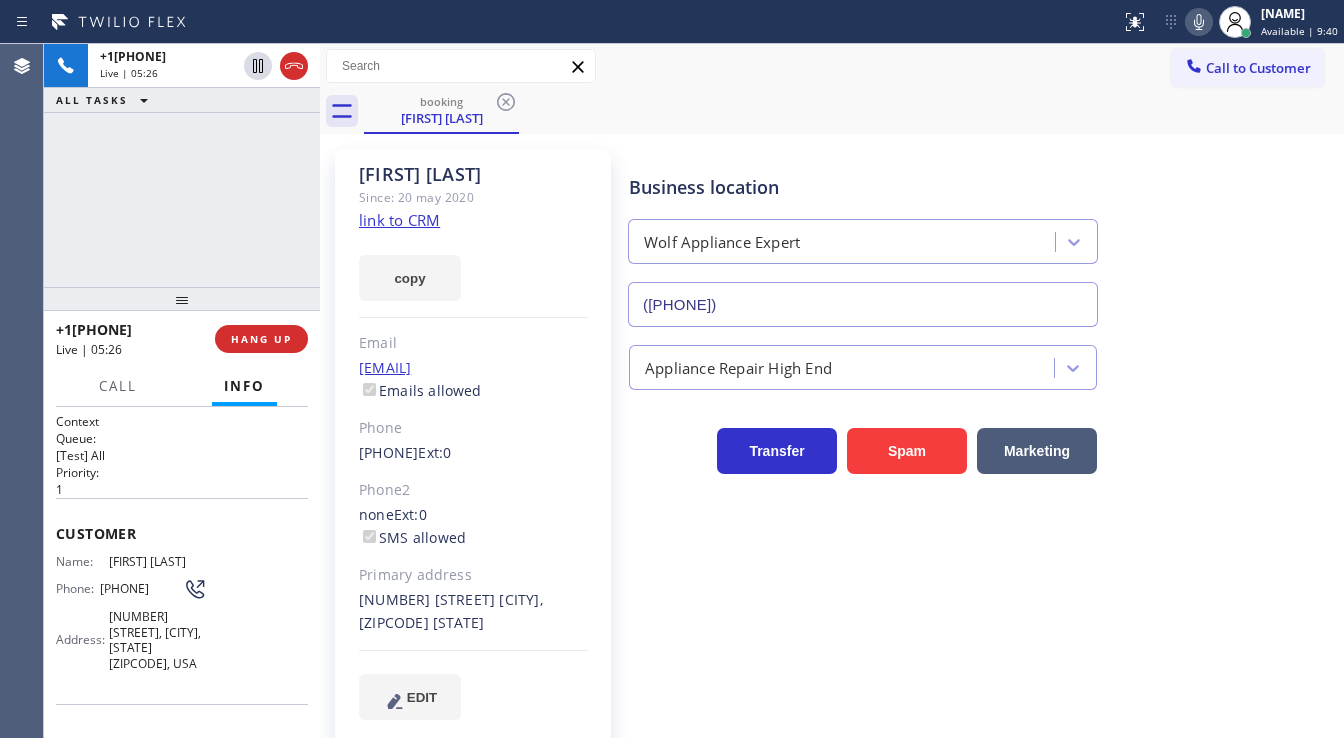 click on "Status report No issues detected If you experience an issue, please download the report and send it to your support team. Download report [FIRST] [LAST] Available | 9:40 Set your status Offline Available Unavailable Break Log out" at bounding box center [1228, 22] 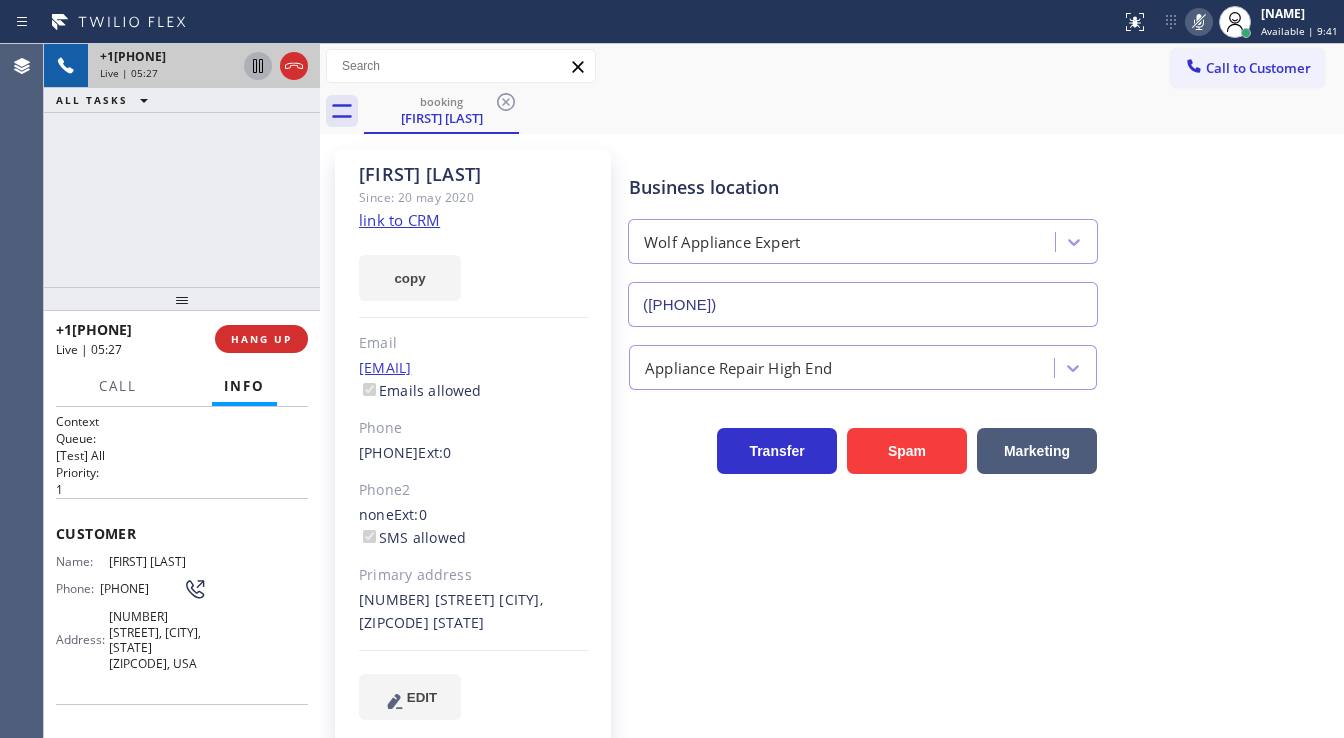 click 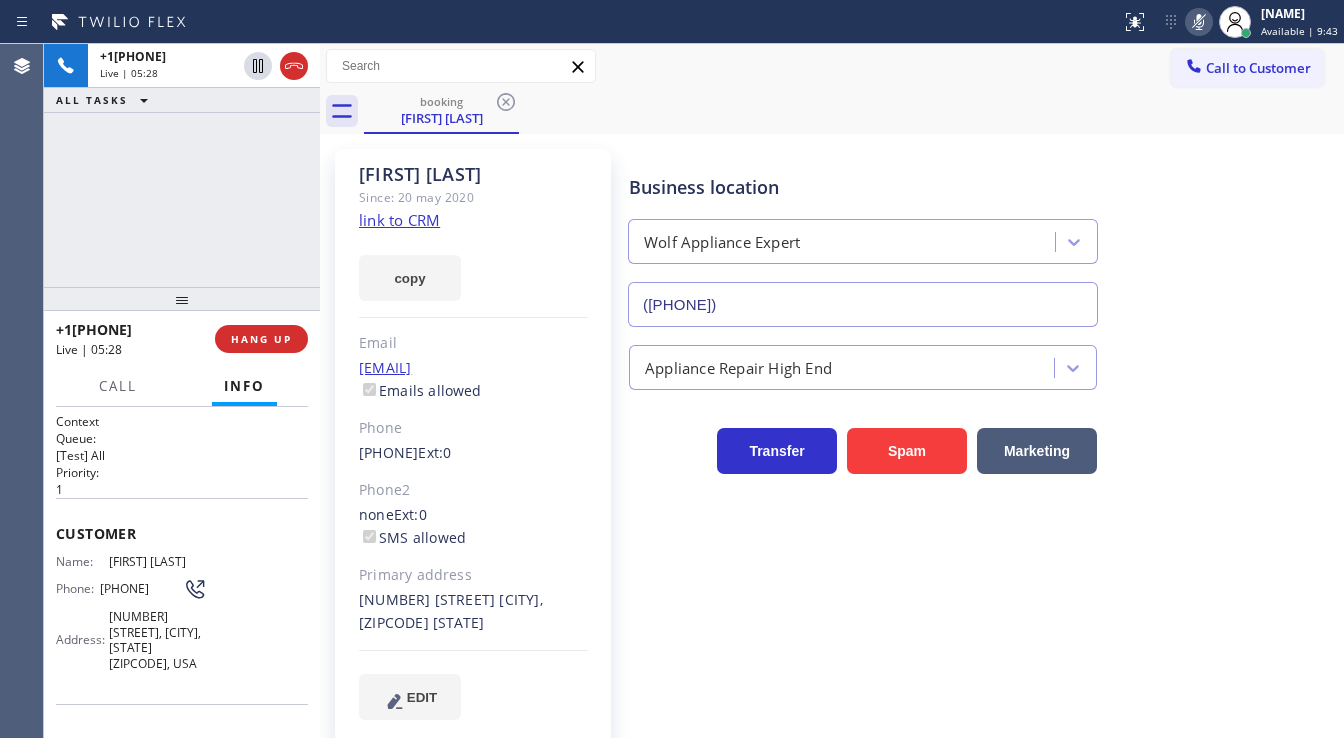 click on "[FIRST] [LAST] Since: [DATE] link to CRM copy Email [EMAIL]  Emails allowed Phone ([PHONE])  Ext:  0 Phone2 none  Ext:  0  SMS allowed Primary address  [NUMBER] [STREET] [CITY], [ZIPCODE] [STATE] EDIT" at bounding box center (473, 446) 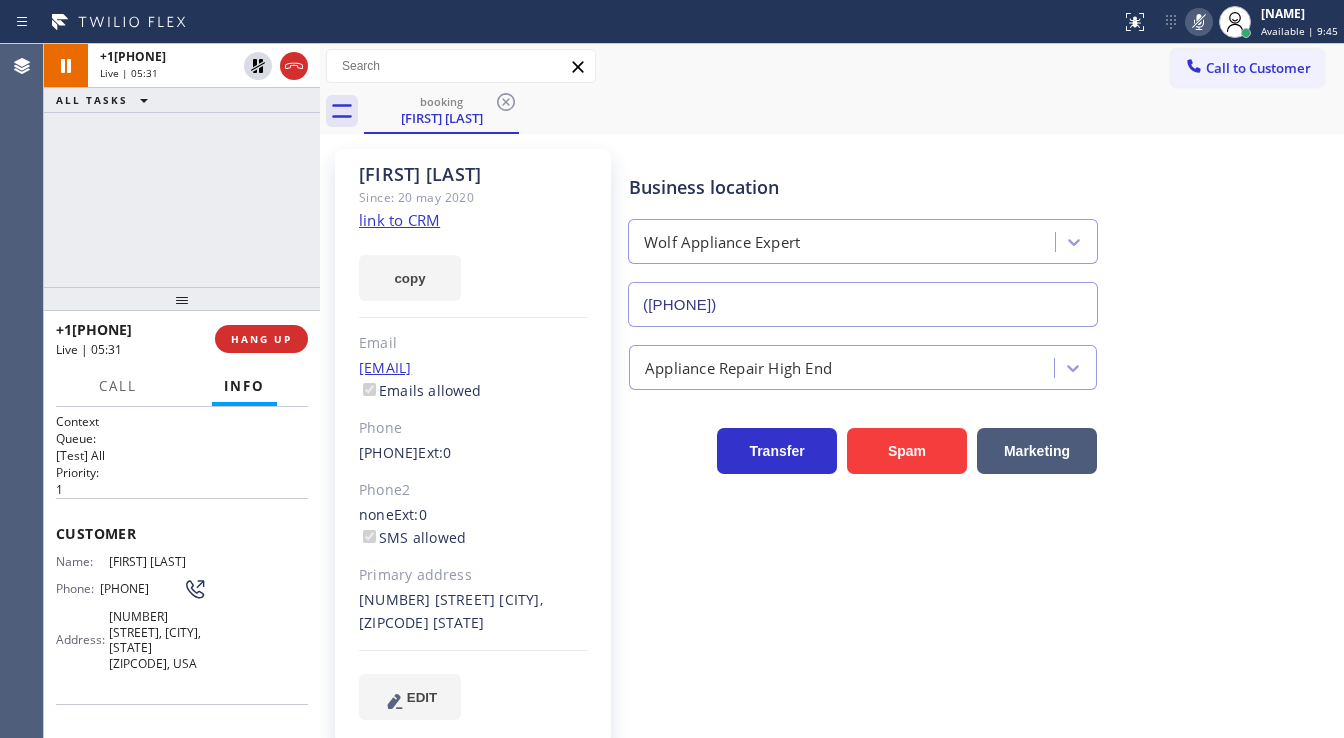 click on "booking [FIRST] [LAST]" at bounding box center [854, 111] 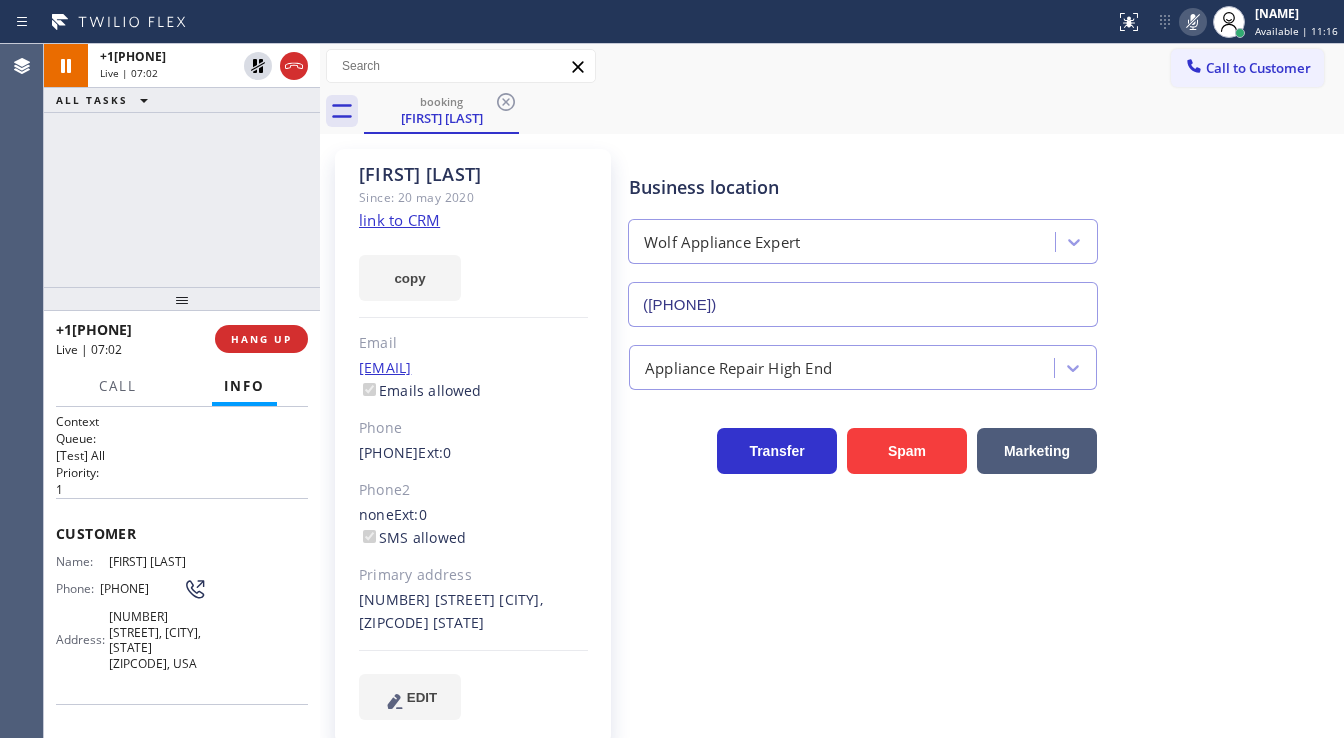 click 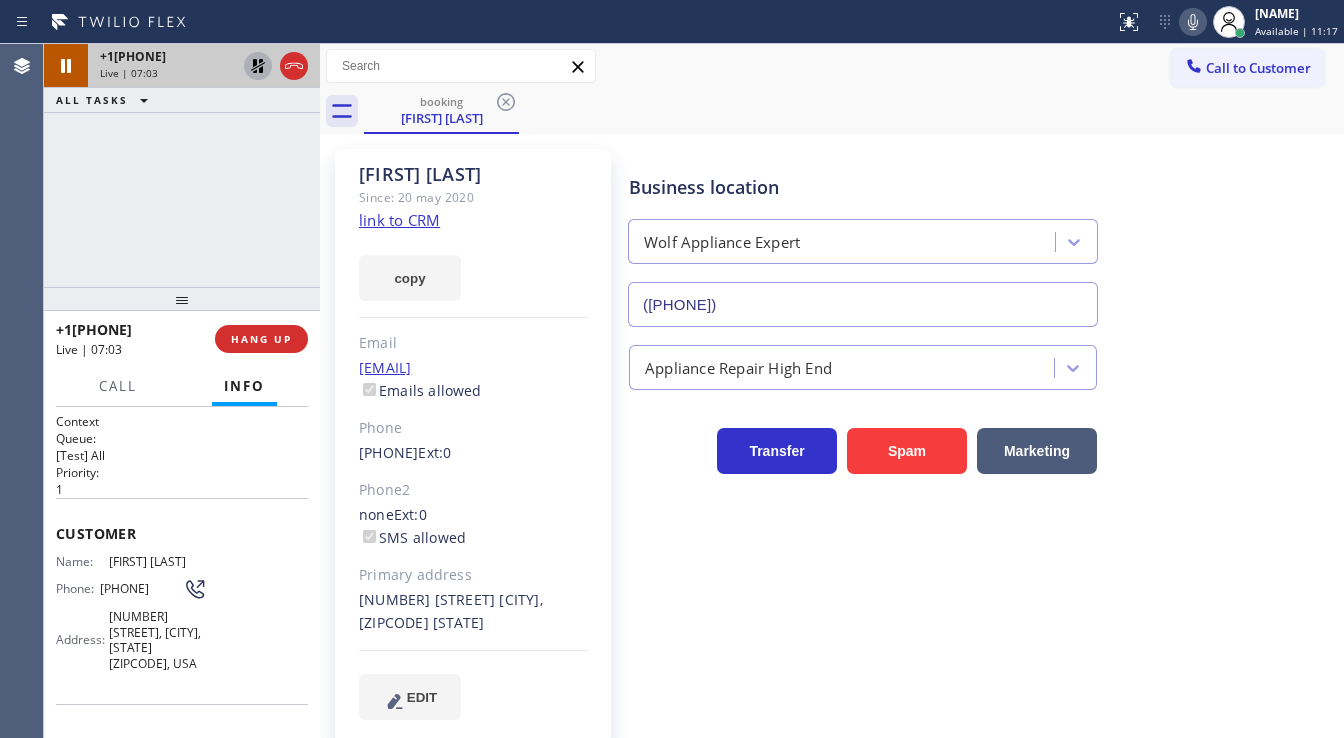 click 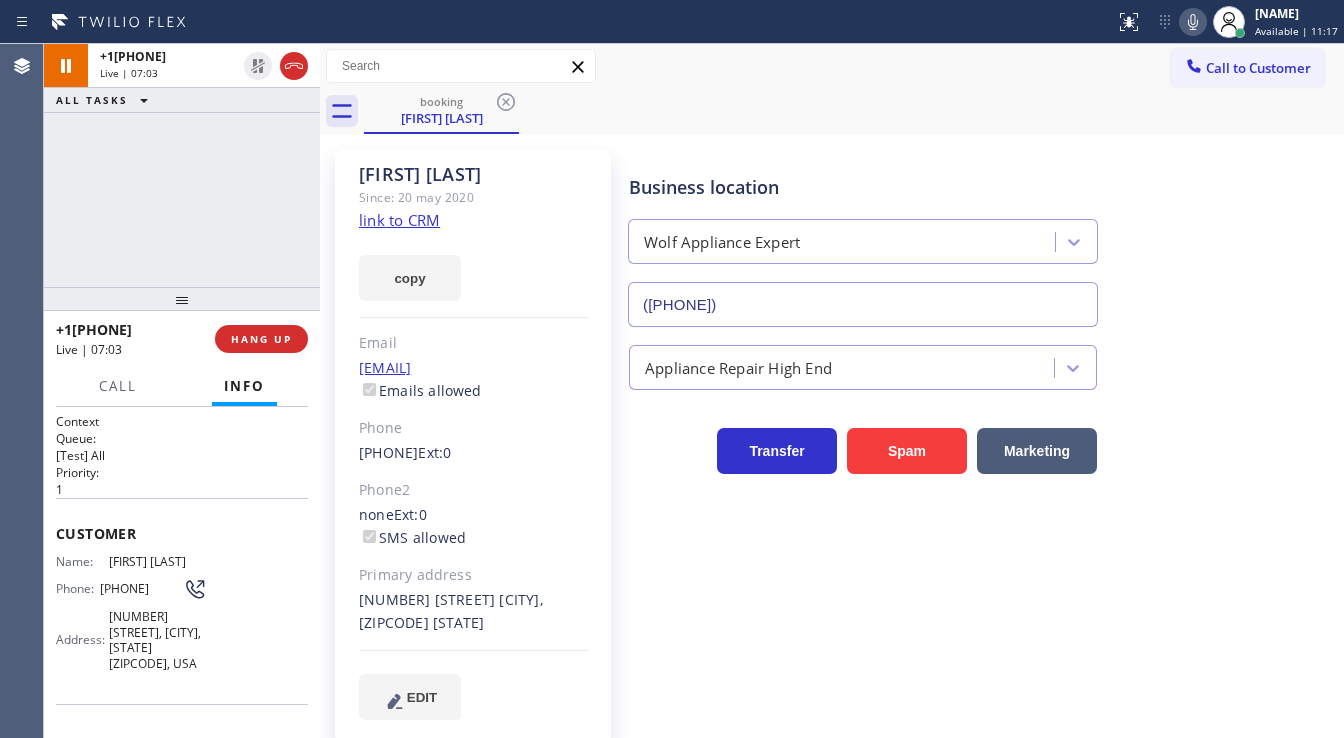 click on "+1[PHONE] Live | 07:03 ALL TASKS ALL TASKS ACTIVE TASKS TASKS IN WRAP UP" at bounding box center (182, 165) 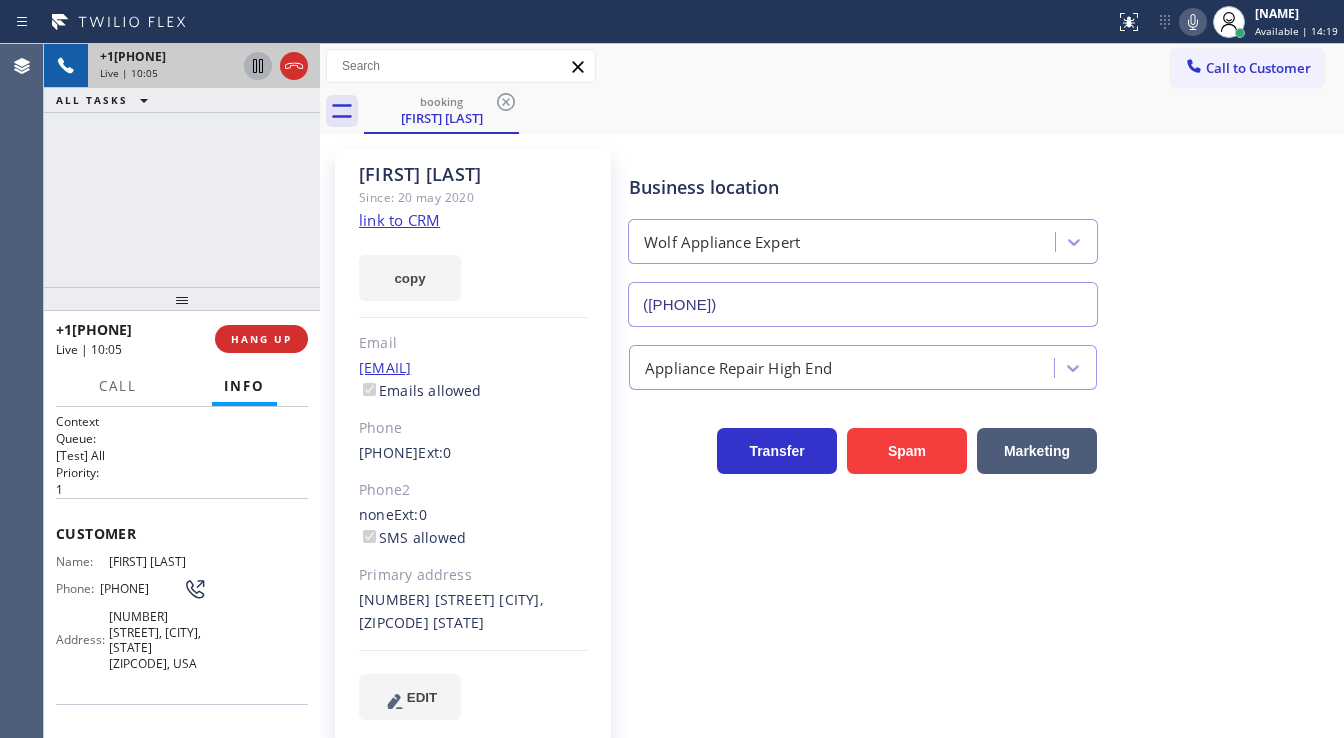 click 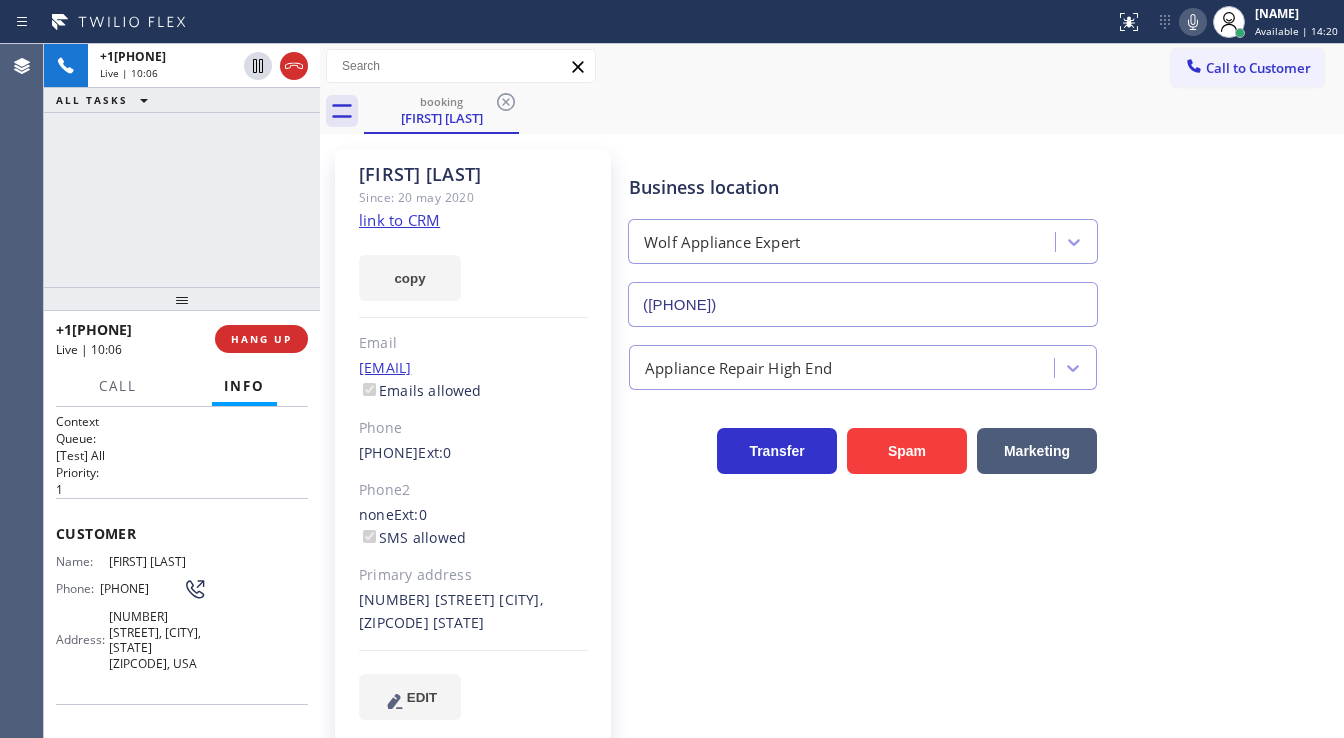 click 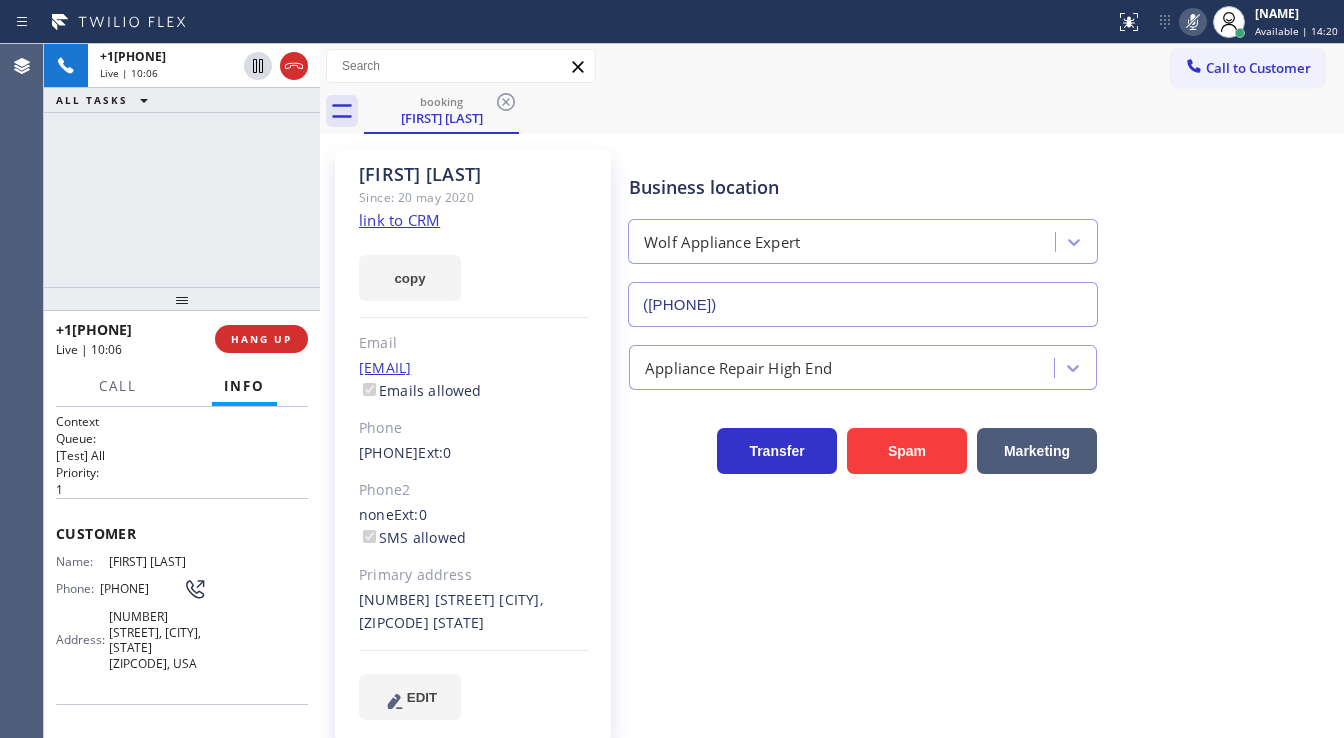 click on "booking [FIRST] [LAST]" at bounding box center (854, 111) 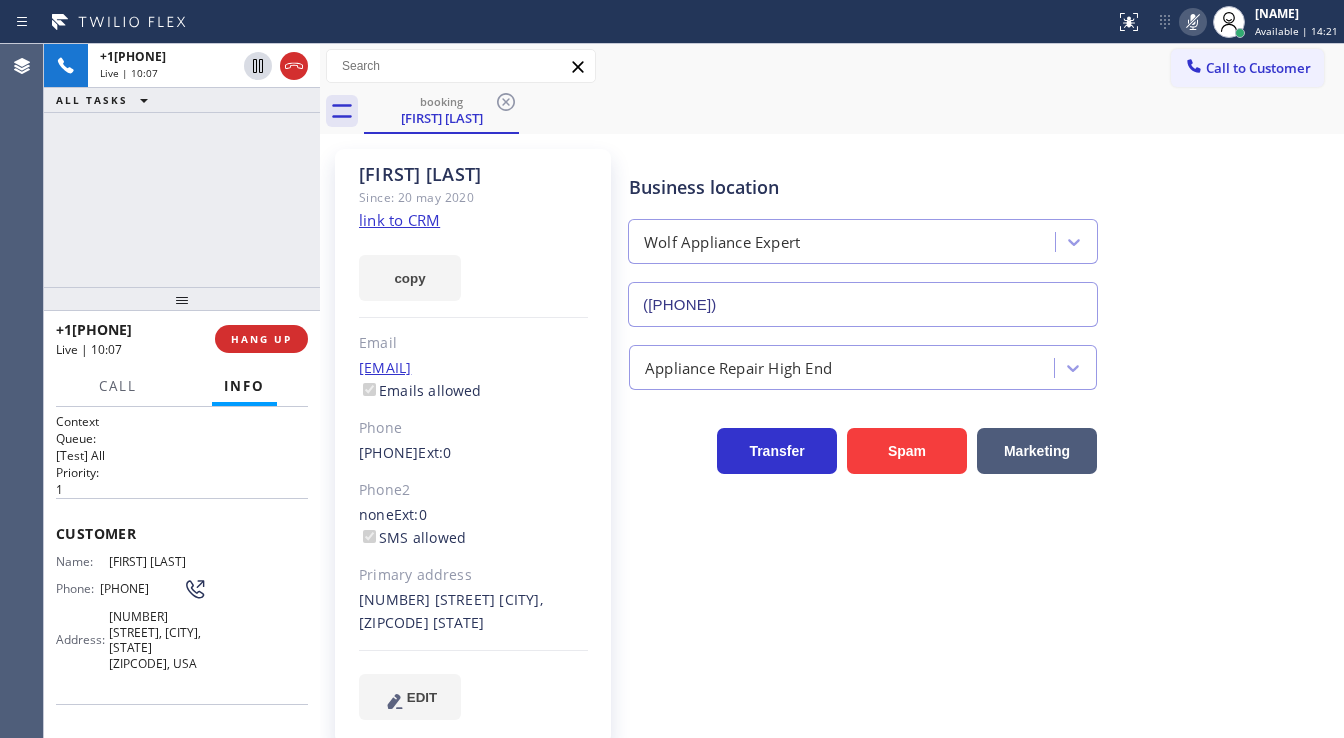 click on "+1[PHONE] Live | 10:07 ALL TASKS ALL TASKS ACTIVE TASKS TASKS IN WRAP UP" at bounding box center [182, 165] 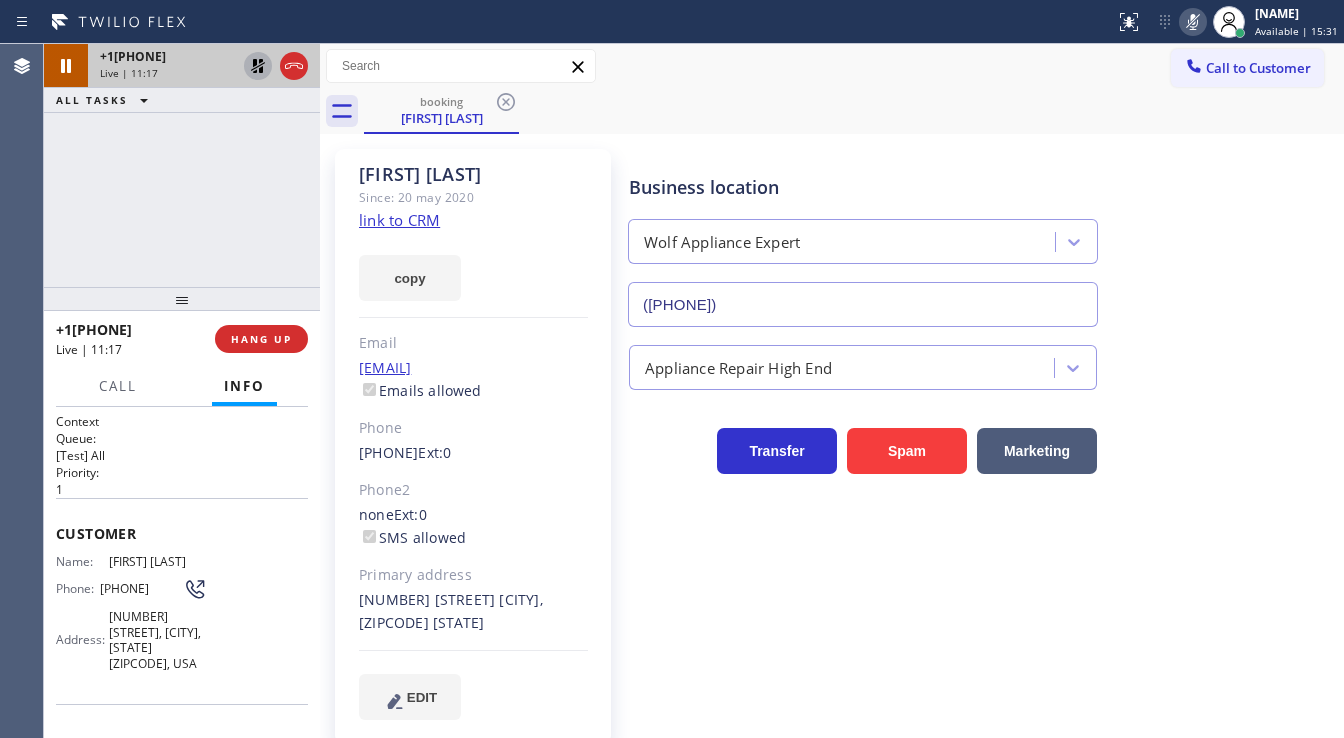 click 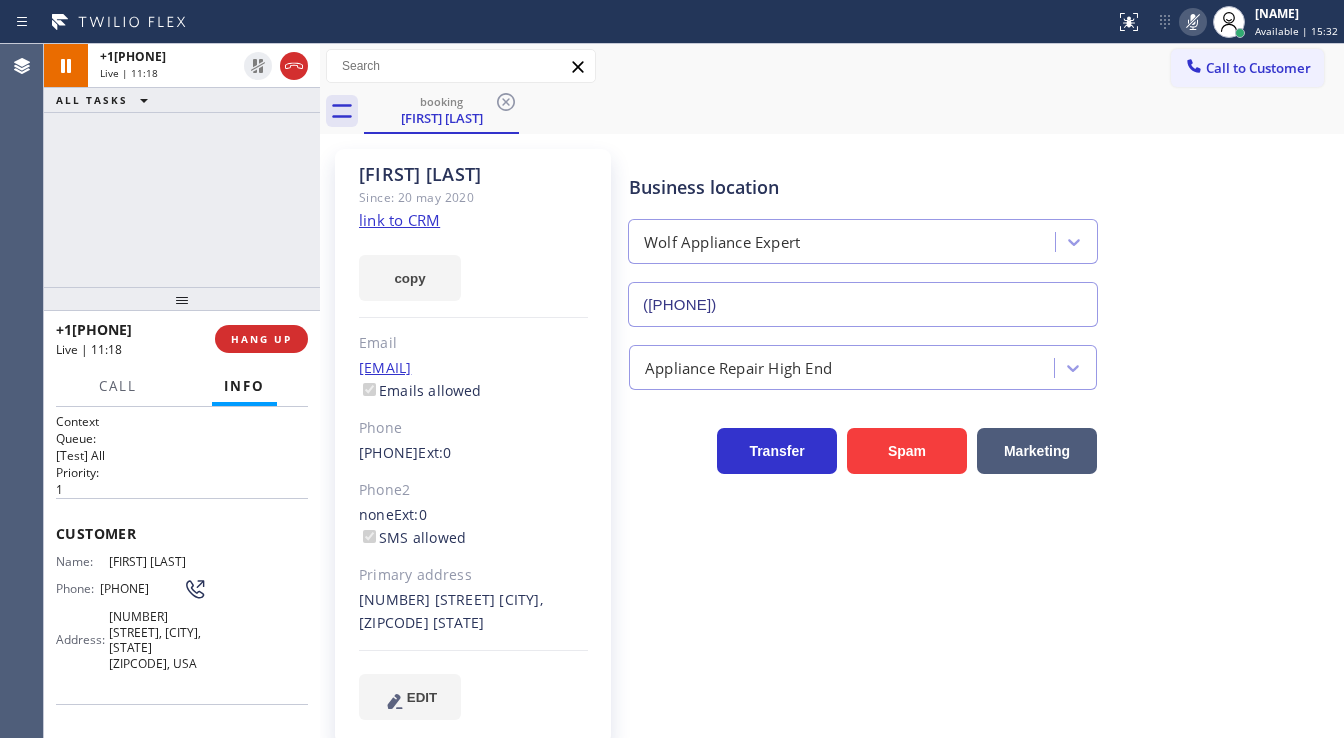 click 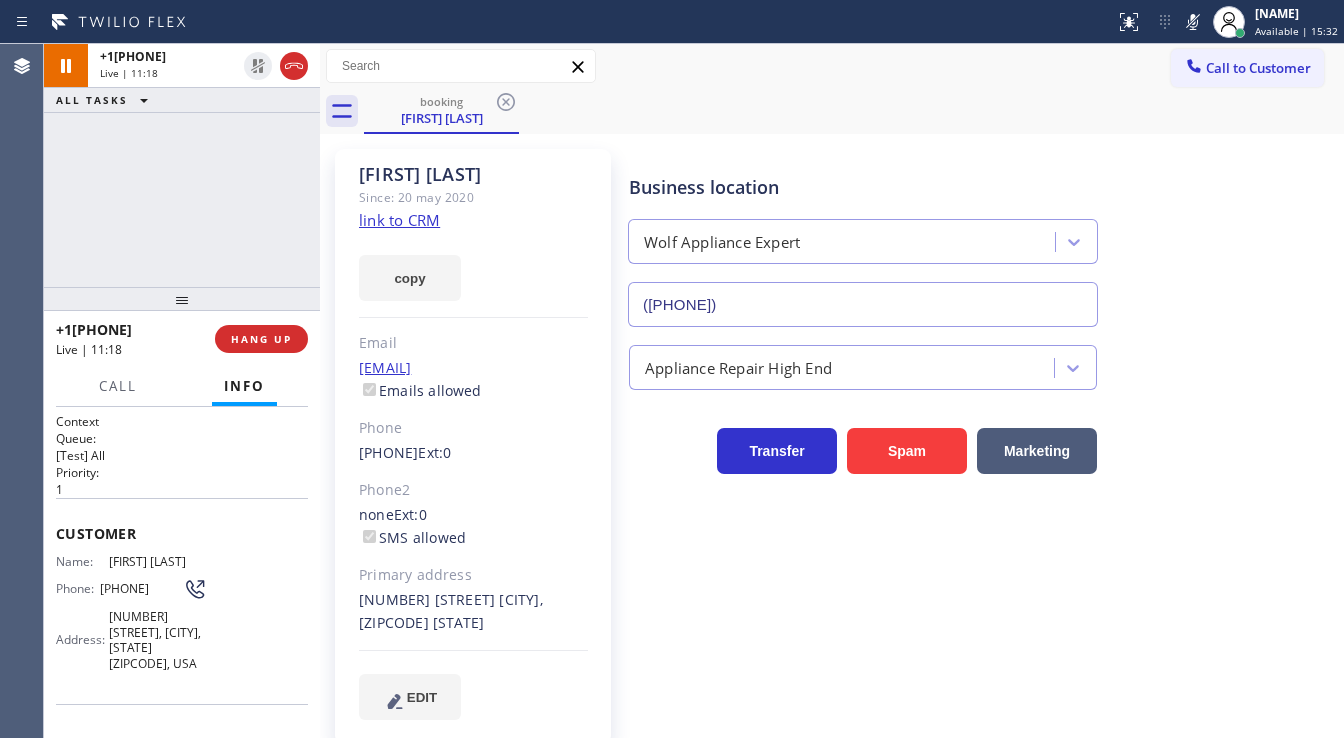 click on "Call to Customer Outbound call Location Search location Your caller id phone number ([PHONE]) Customer number Call Outbound call Technician Search Technician Your caller id phone number Your caller id phone number Call" at bounding box center (832, 66) 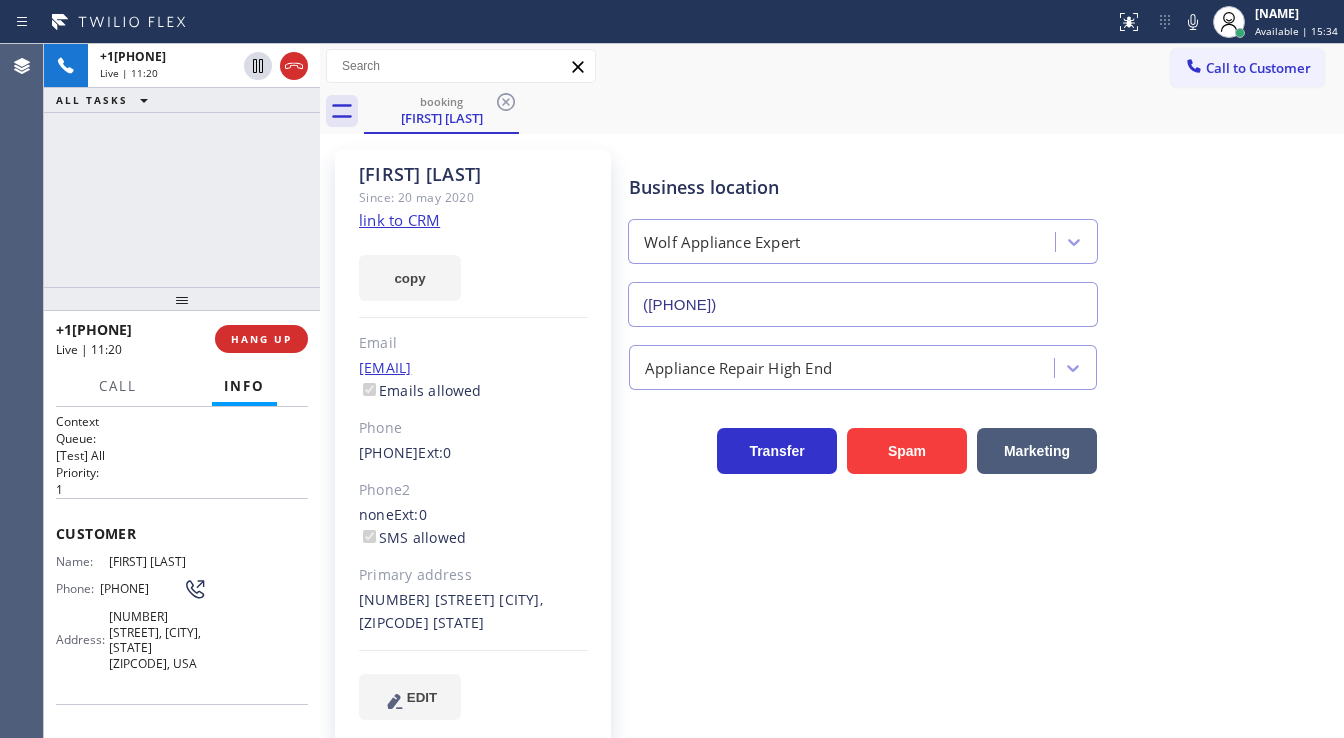click on "+1[PHONE] Live | 11:20 ALL TASKS ALL TASKS ACTIVE TASKS TASKS IN WRAP UP" at bounding box center [182, 165] 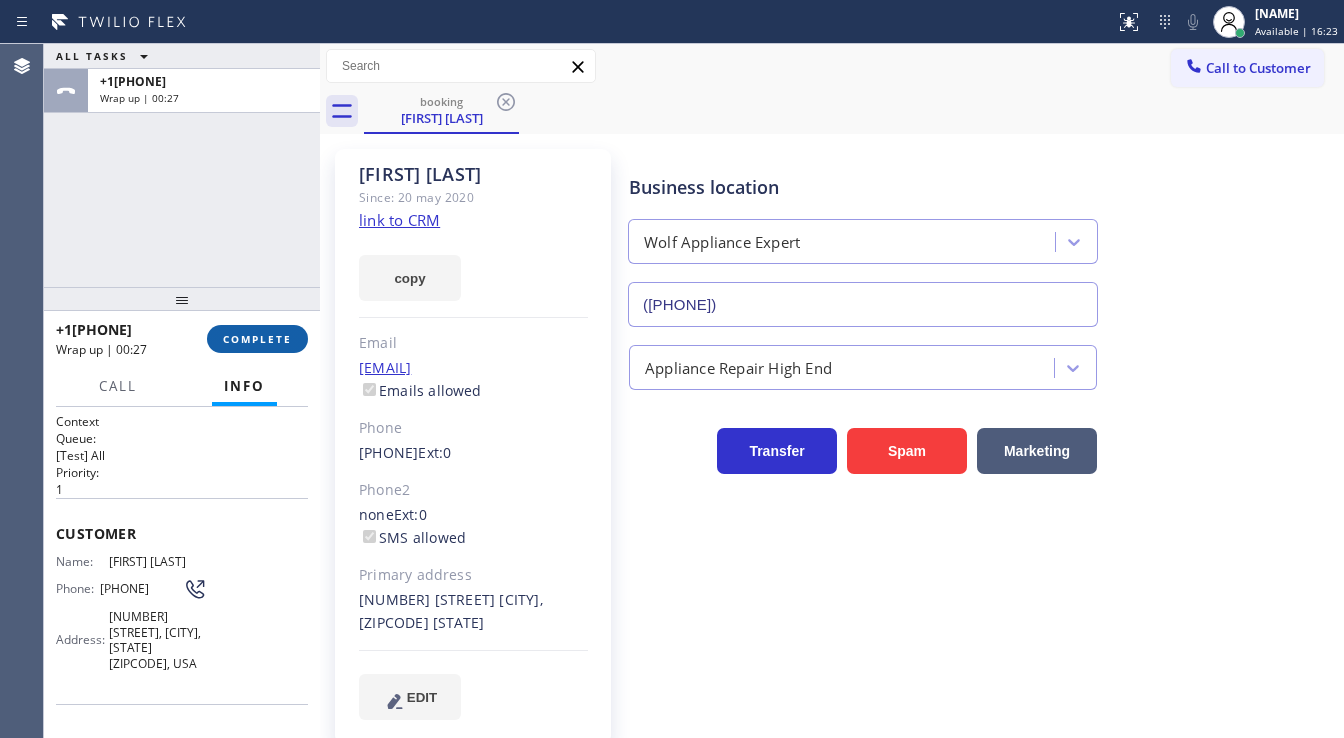 click on "COMPLETE" at bounding box center [257, 339] 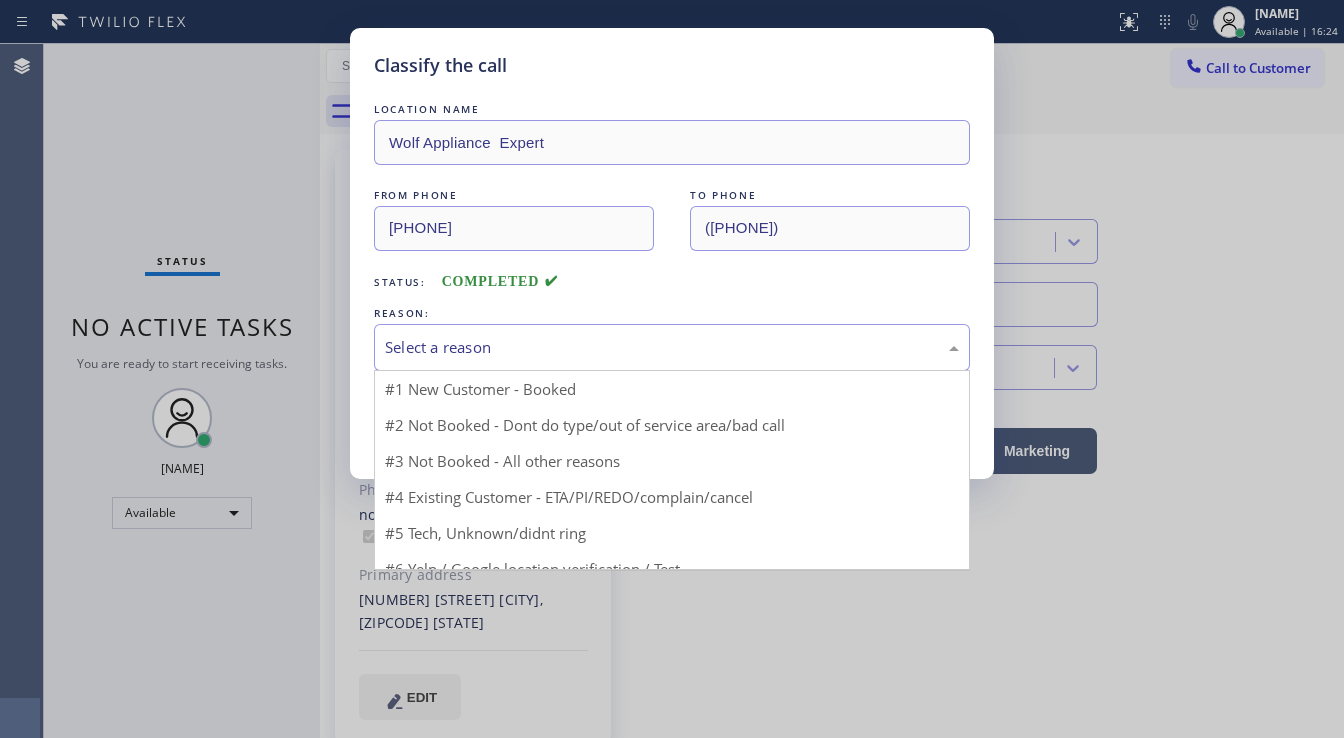 drag, startPoint x: 454, startPoint y: 339, endPoint x: 499, endPoint y: 427, distance: 98.83825 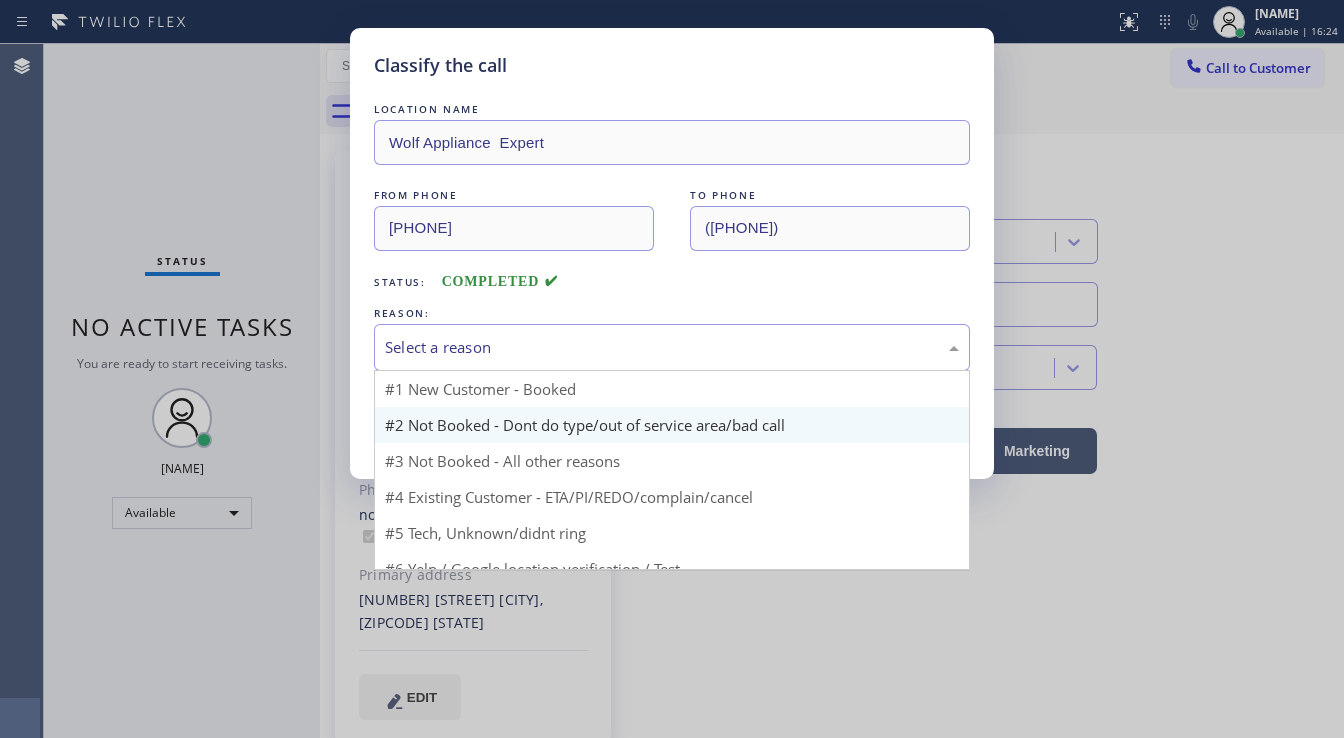 click on "Select a reason" at bounding box center [672, 347] 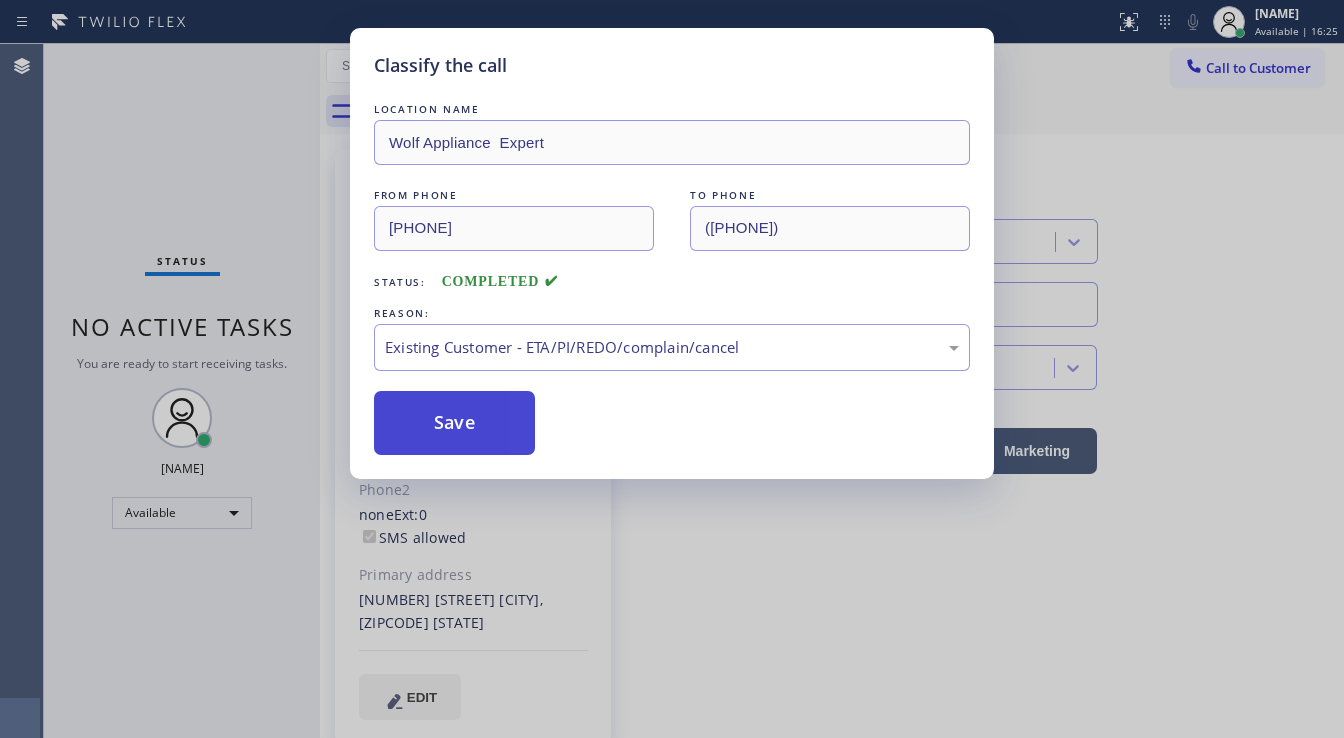click on "Save" at bounding box center (454, 423) 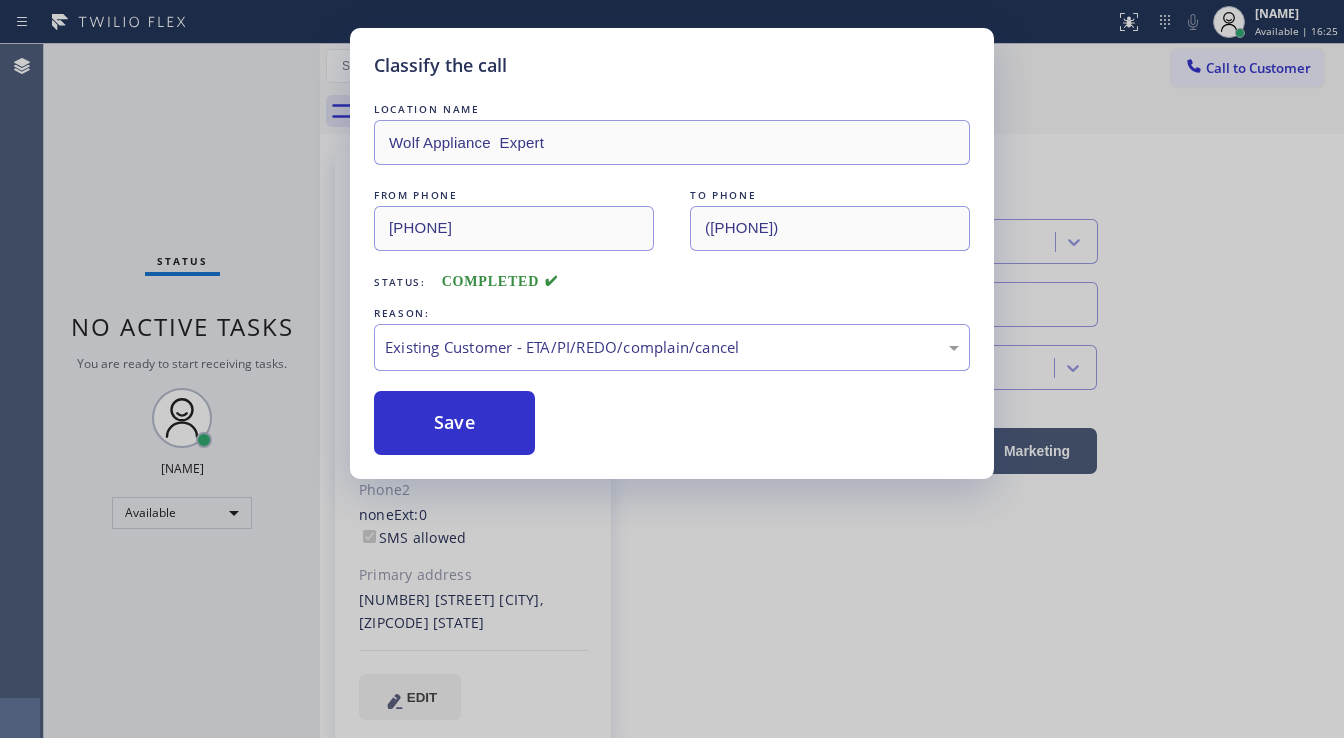 type 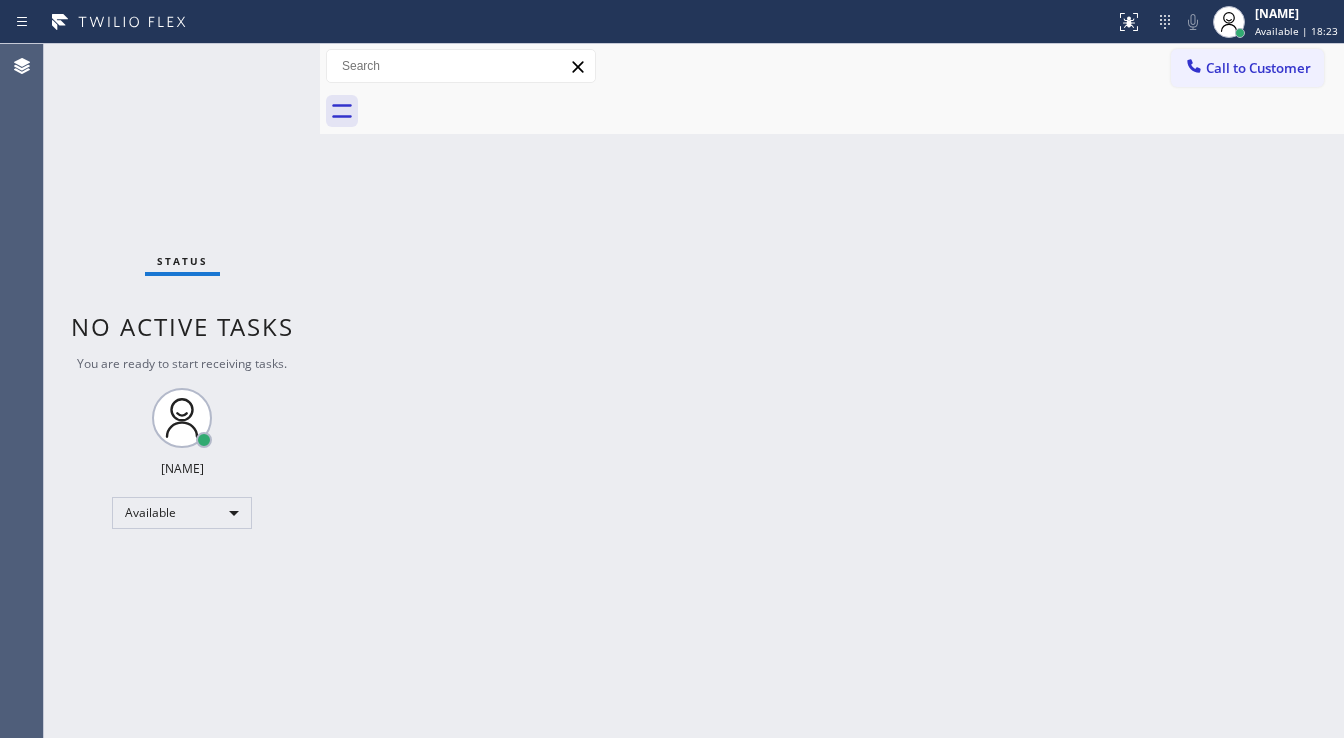 click on "Status   No active tasks     You are ready to start receiving tasks.   [FIRST] [LAST] Available" at bounding box center (182, 391) 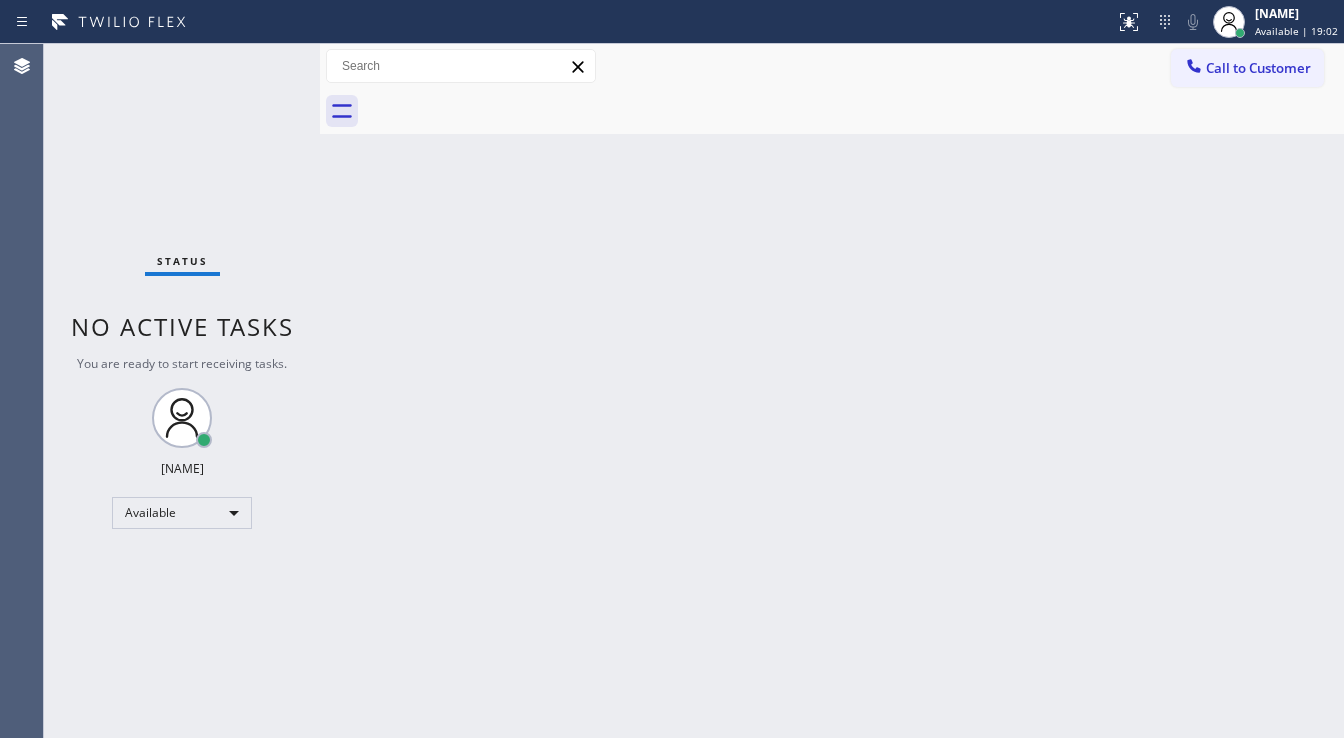 click on "Status   No active tasks     You are ready to start receiving tasks.   [FIRST] [LAST] Available" at bounding box center (182, 391) 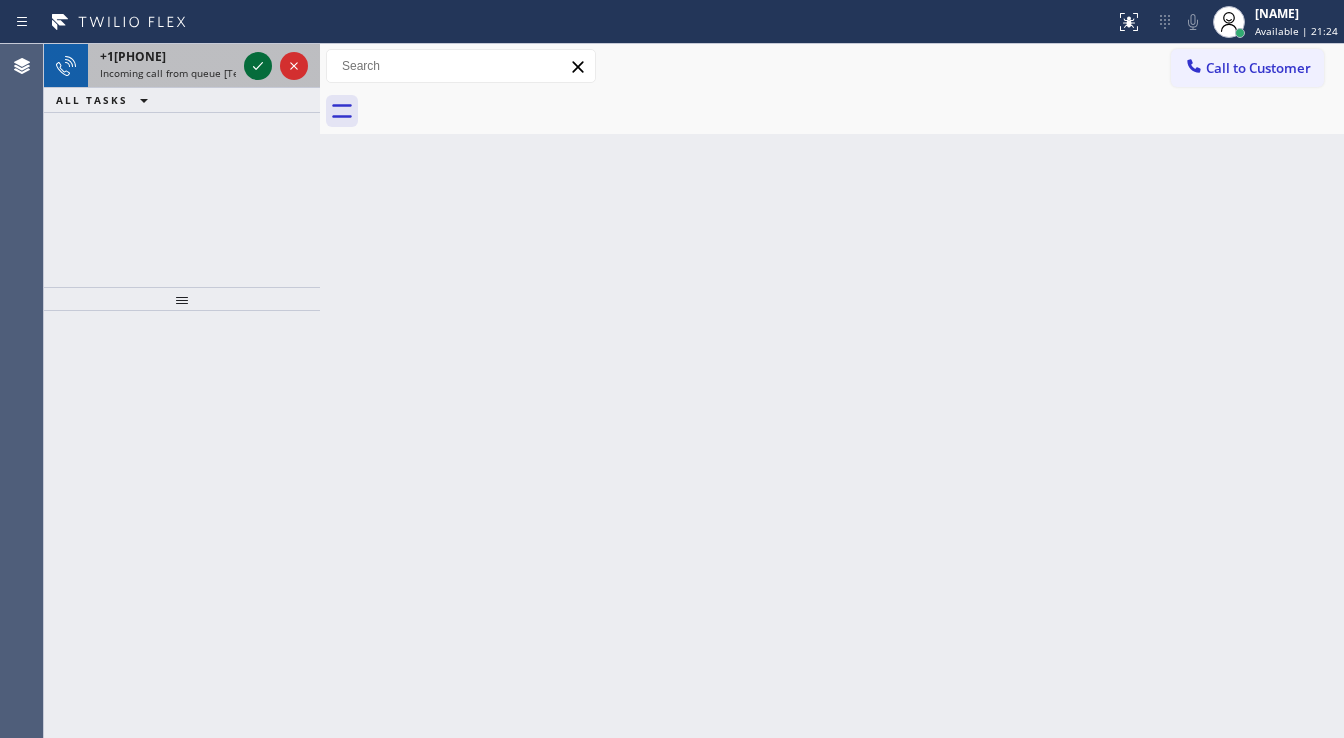 click at bounding box center (258, 66) 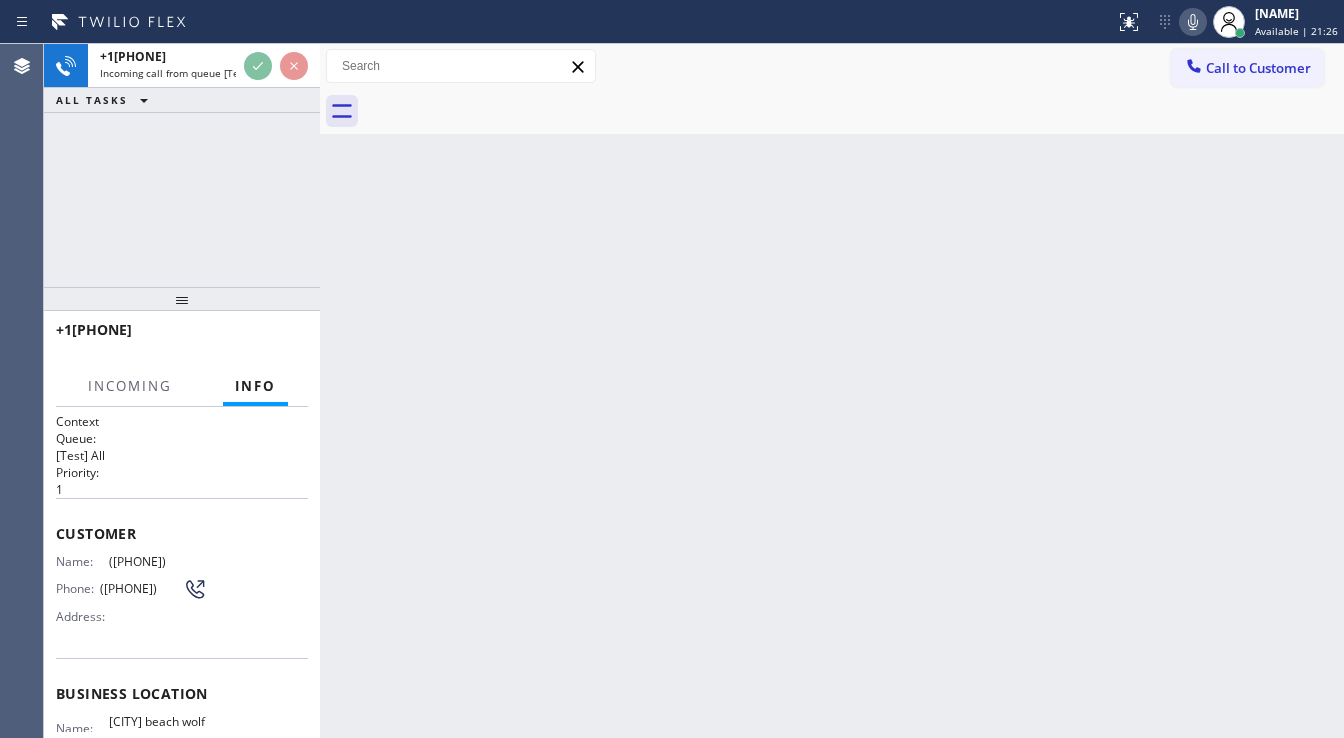 click 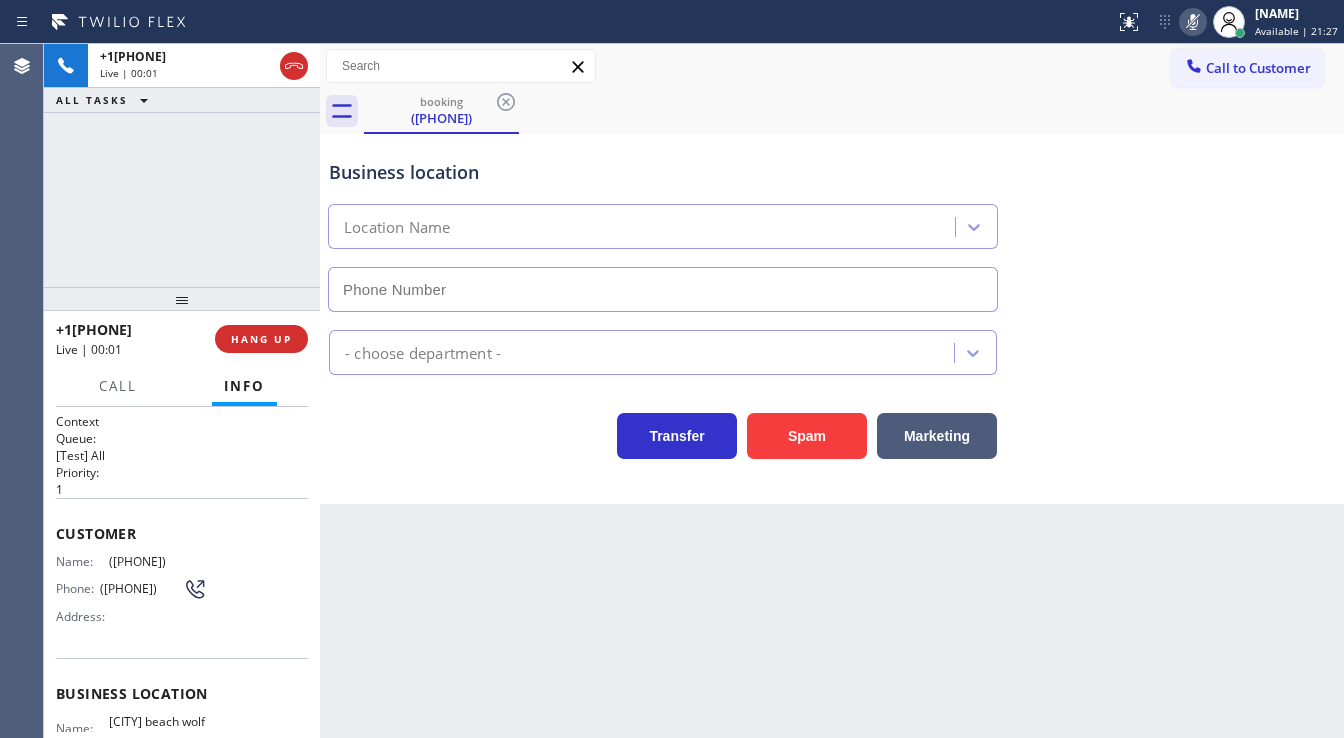 type on "([PHONE])" 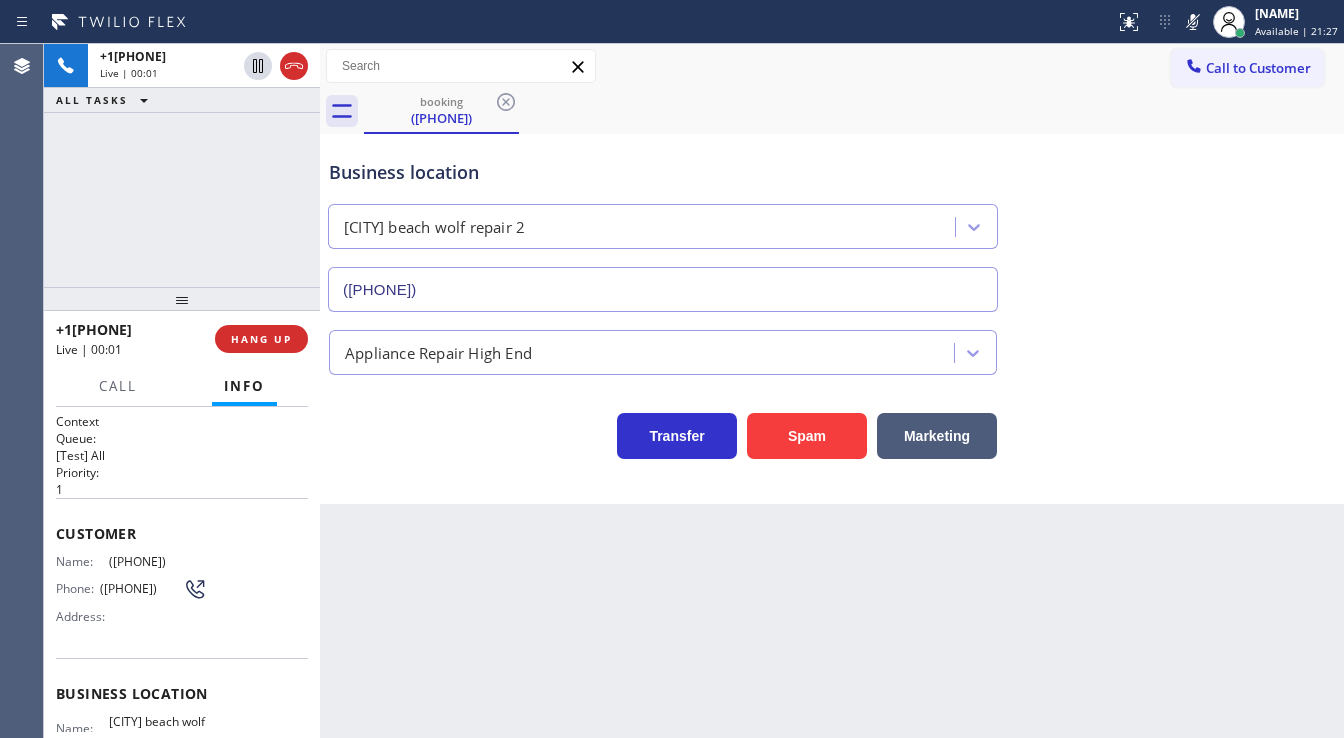 drag, startPoint x: 1196, startPoint y: 25, endPoint x: 1139, endPoint y: 44, distance: 60.083275 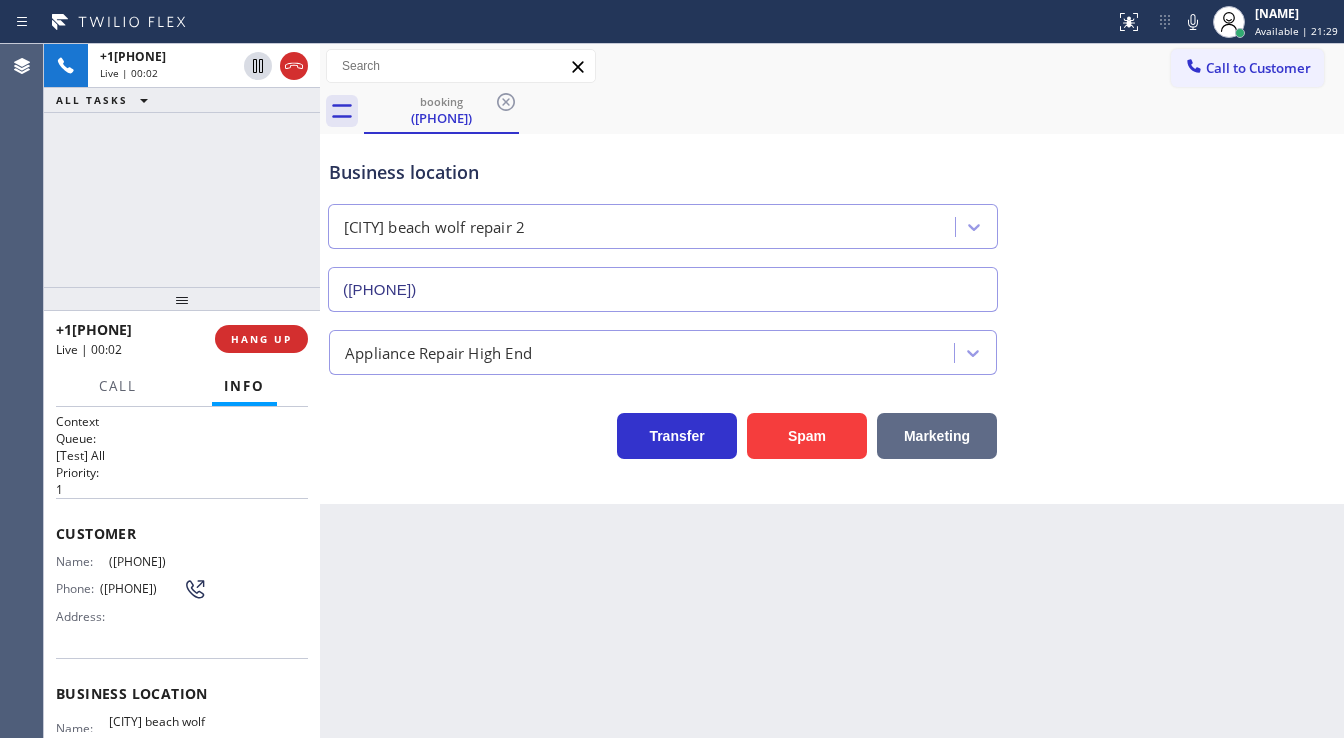 click on "Marketing" at bounding box center (937, 436) 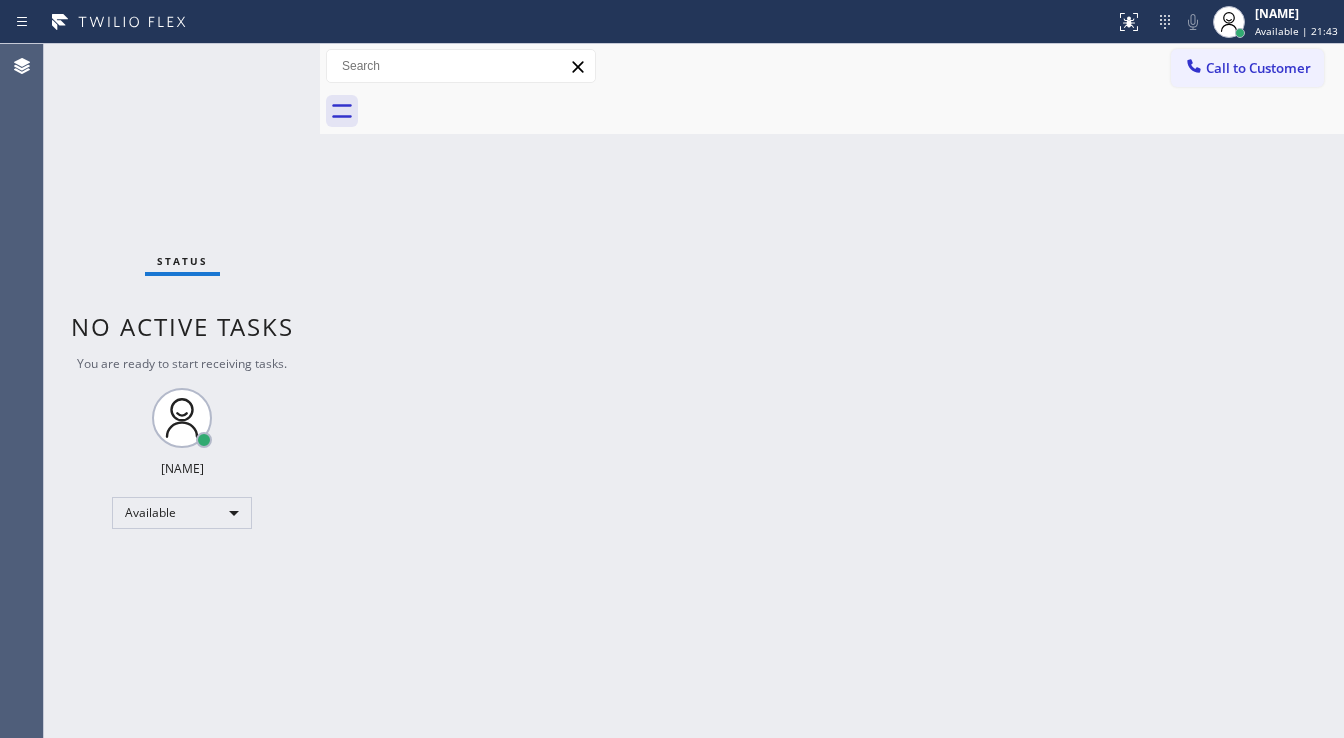 click on "Status   No active tasks     You are ready to start receiving tasks.   [FIRST] [LAST] Available" at bounding box center (182, 391) 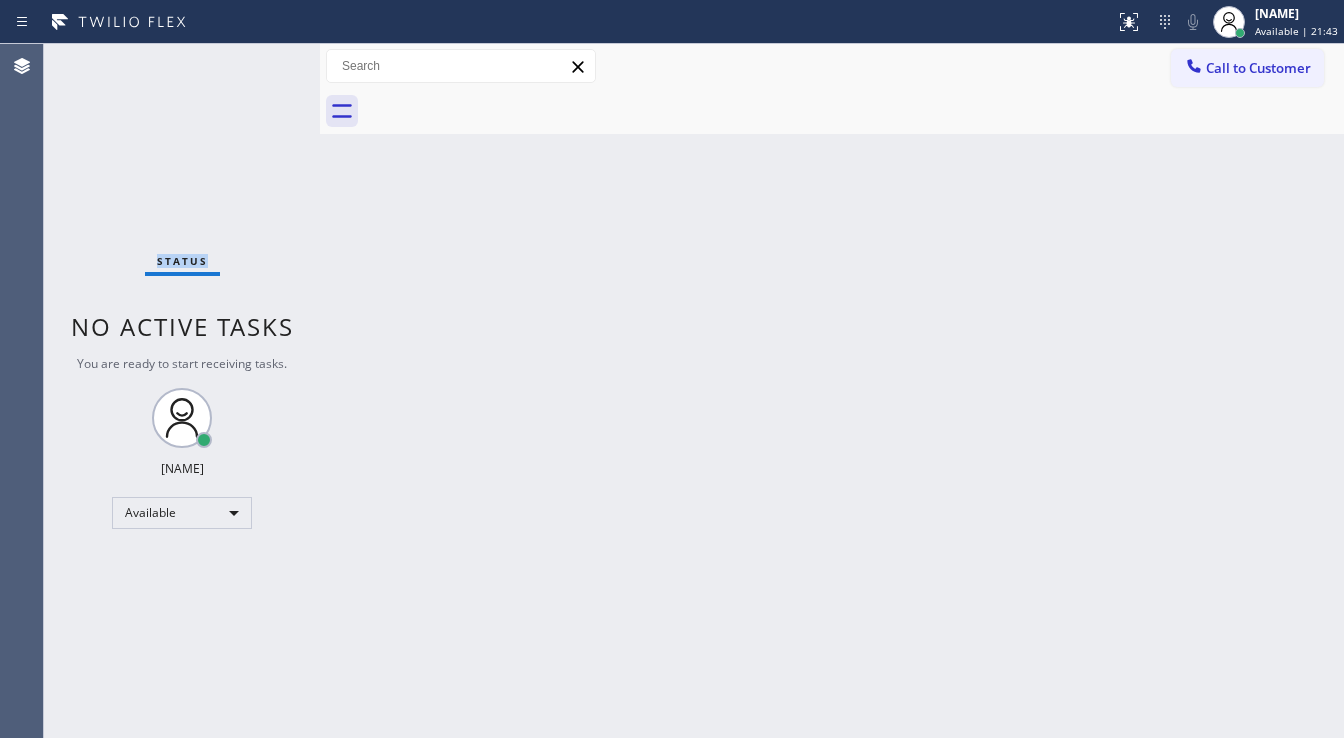 click on "Status   No active tasks     You are ready to start receiving tasks.   [FIRST] [LAST] Available" at bounding box center (182, 391) 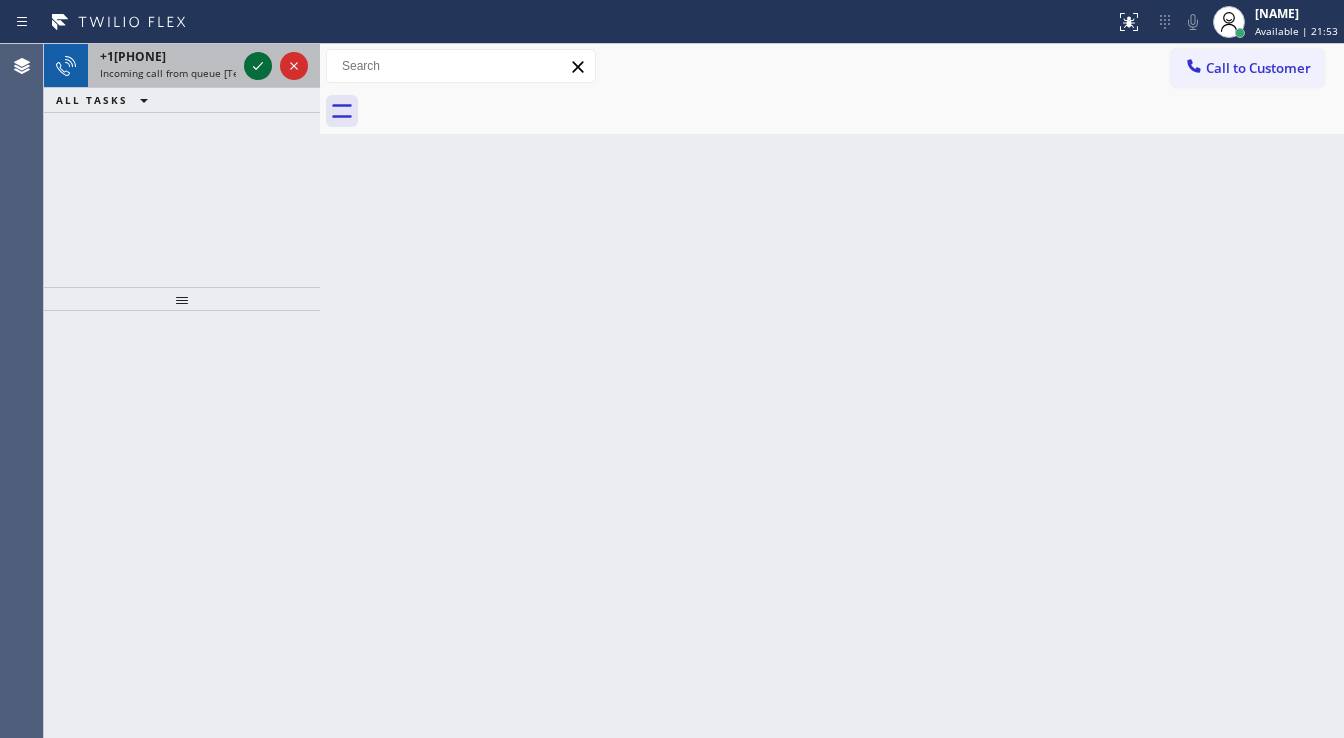 click 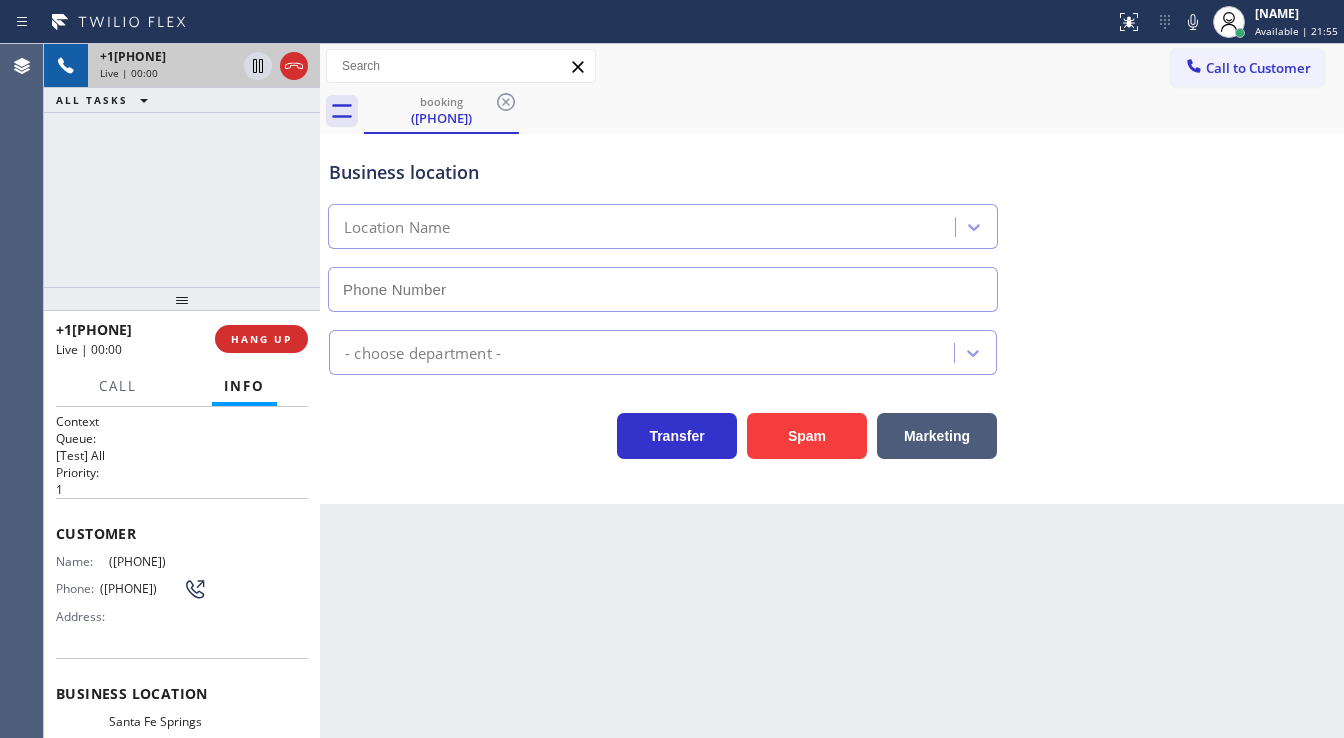 type on "([PHONE])" 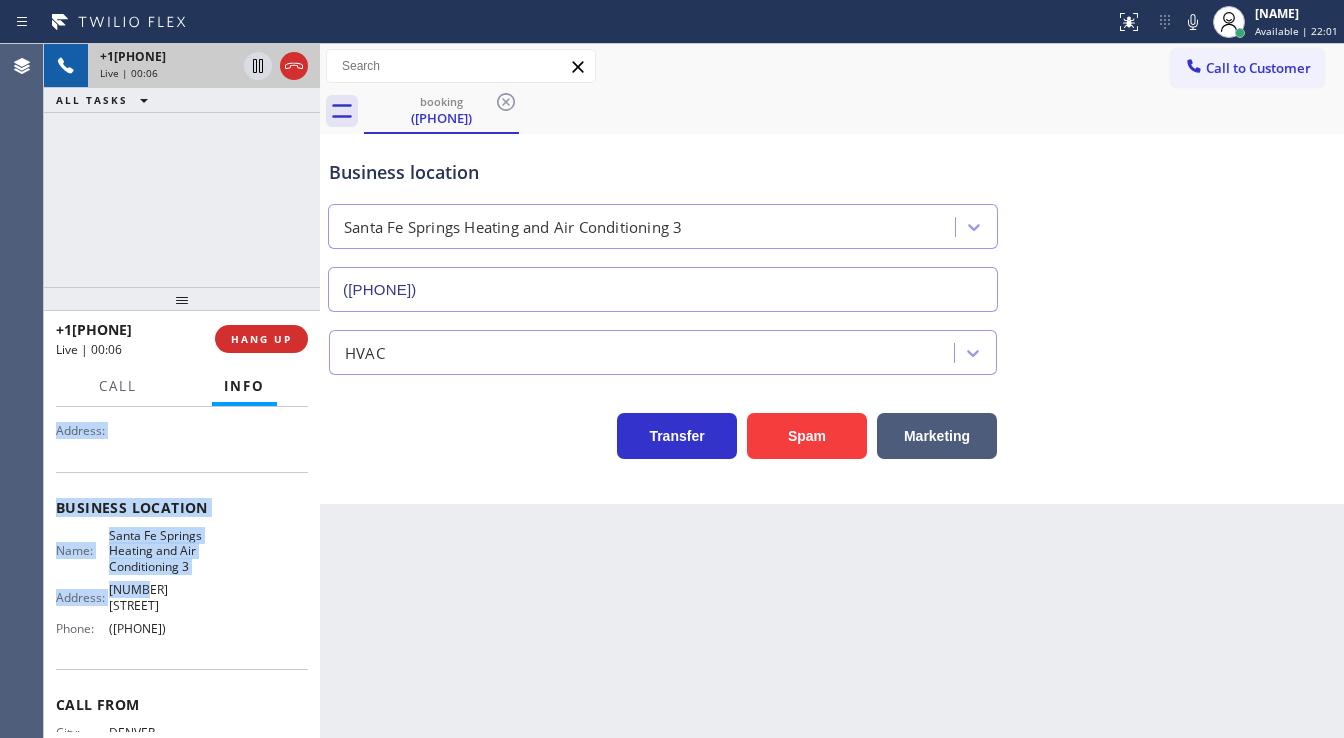 scroll, scrollTop: 240, scrollLeft: 0, axis: vertical 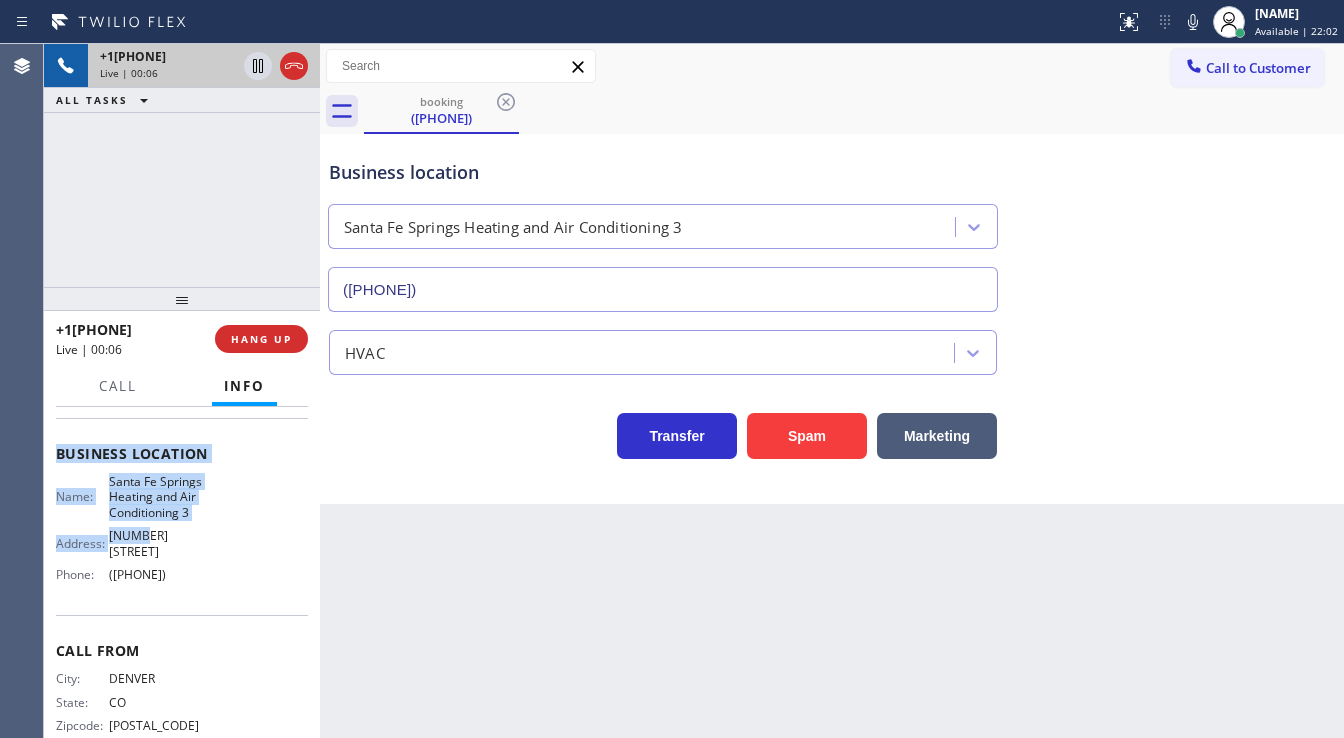drag, startPoint x: 79, startPoint y: 545, endPoint x: 224, endPoint y: 598, distance: 154.38264 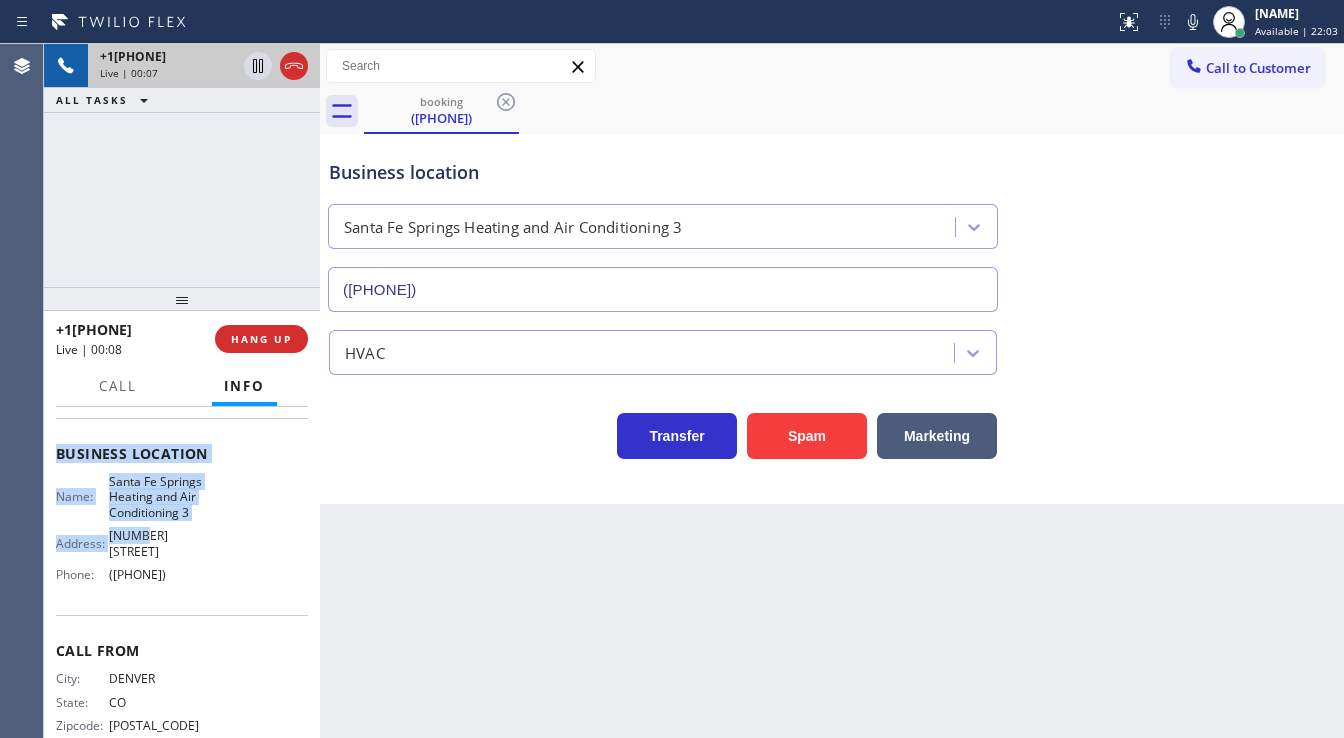 copy on "Customer Name: ([PHONE]) Phone: ([PHONE]) Address: Business location Name: Santa Fe Springs Heating and Air Conditioning 3 Address: [NUMBER] [STREET]  Phone: ([PHONE])" 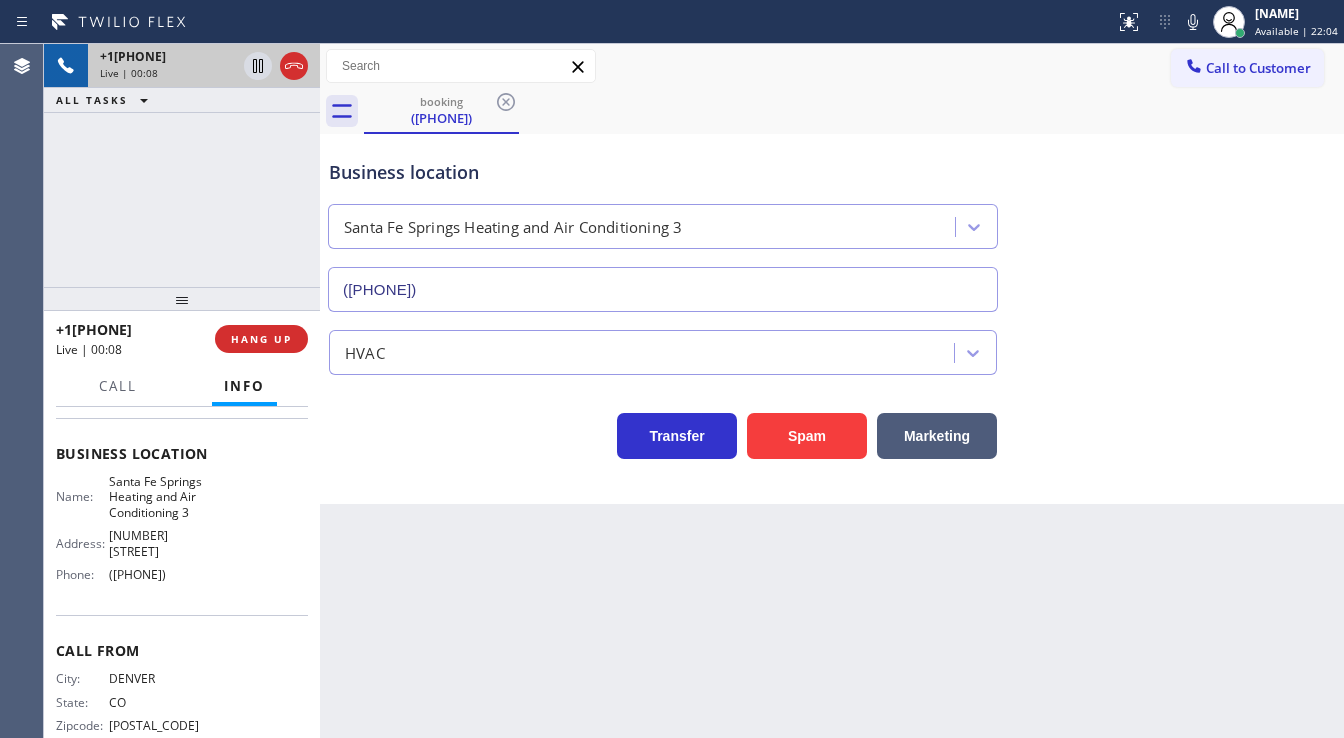 click on "+1[PHONE] Live | 00:08 ALL TASKS ALL TASKS ACTIVE TASKS TASKS IN WRAP UP" at bounding box center [182, 165] 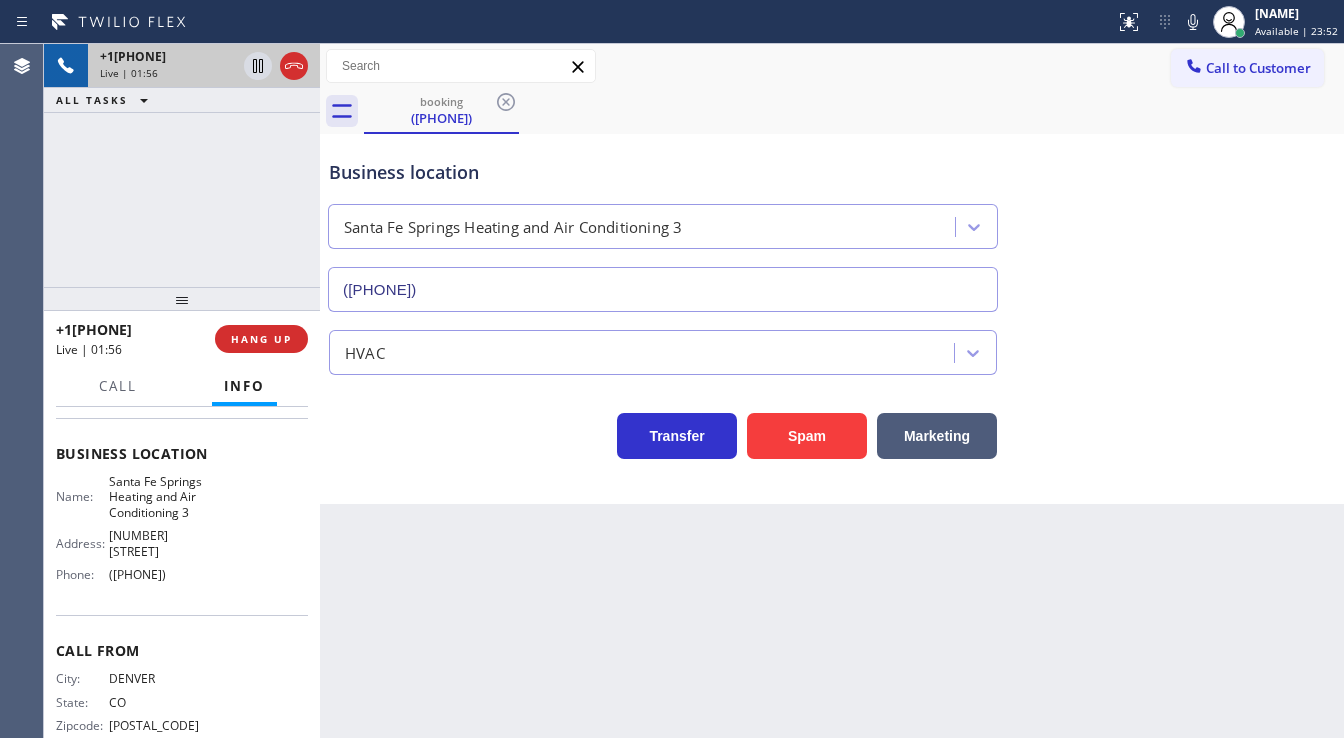 click on "+1[PHONE] Live | 01:56 ALL TASKS ALL TASKS ACTIVE TASKS TASKS IN WRAP UP" at bounding box center (182, 165) 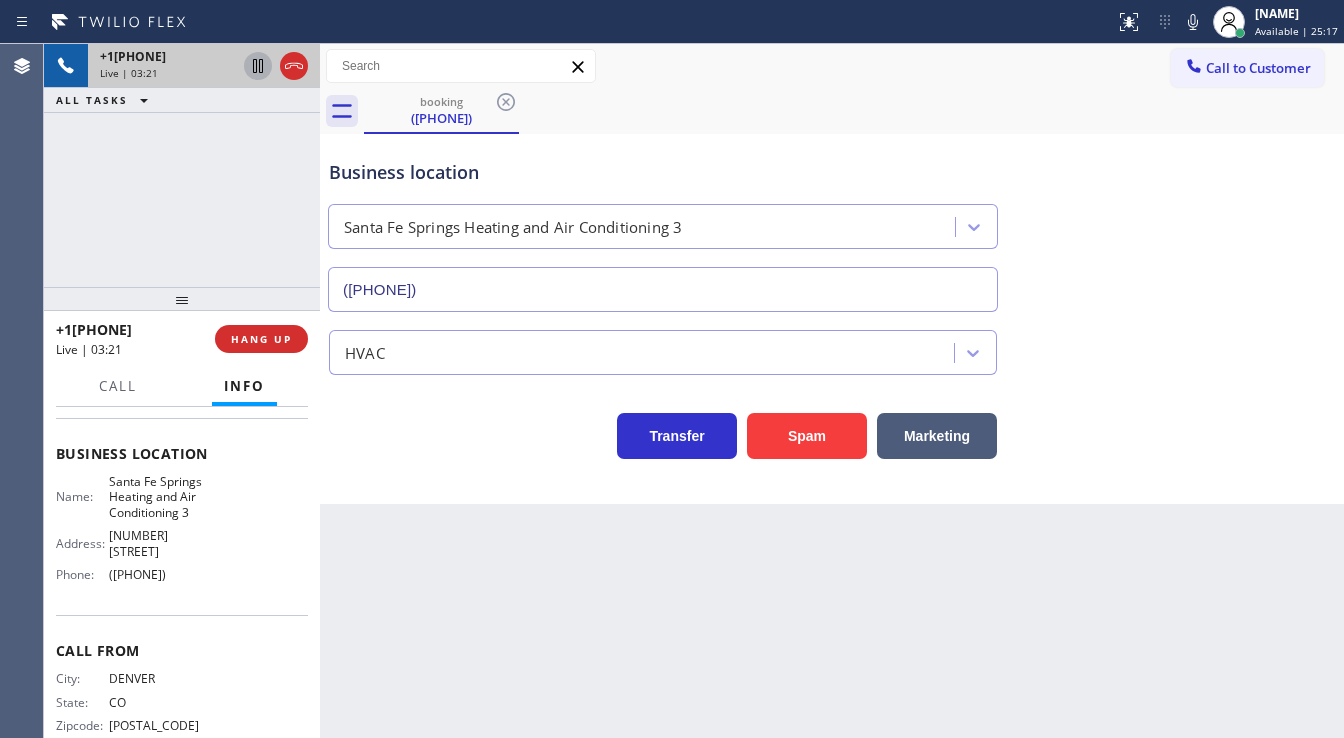click 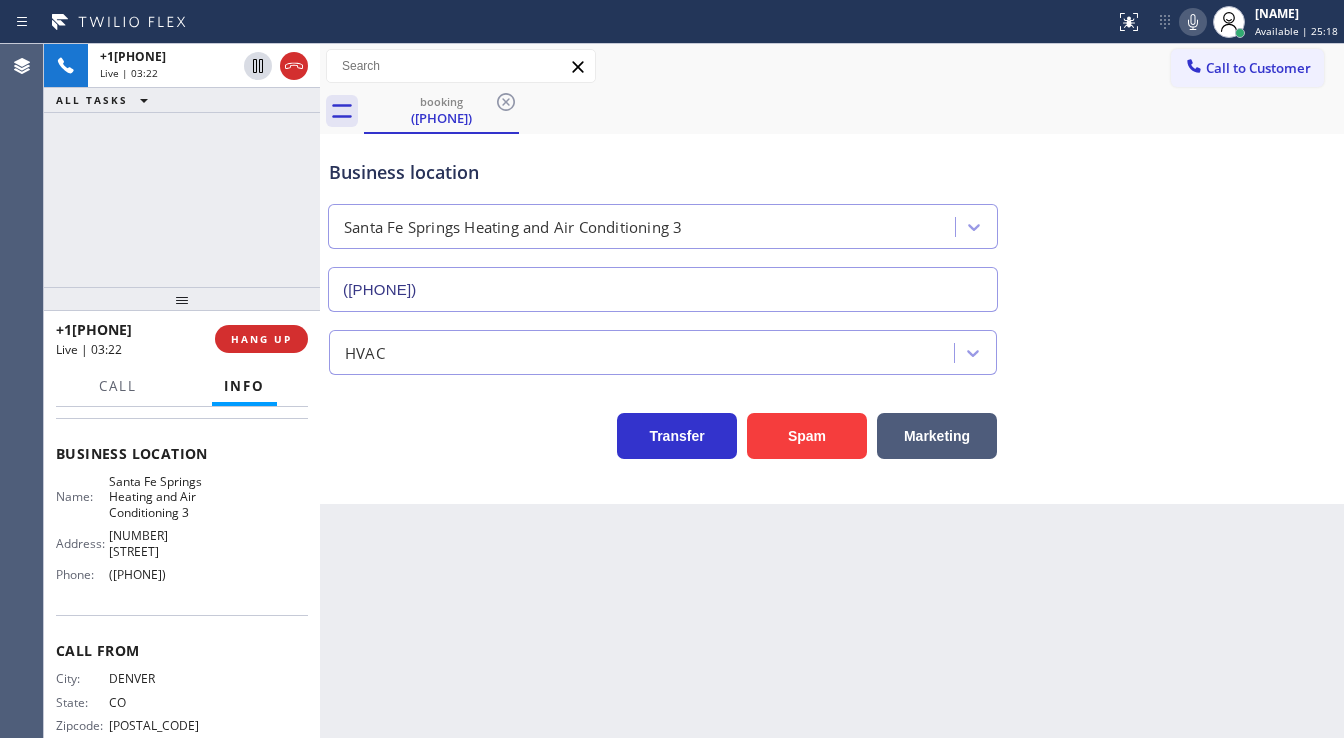 click 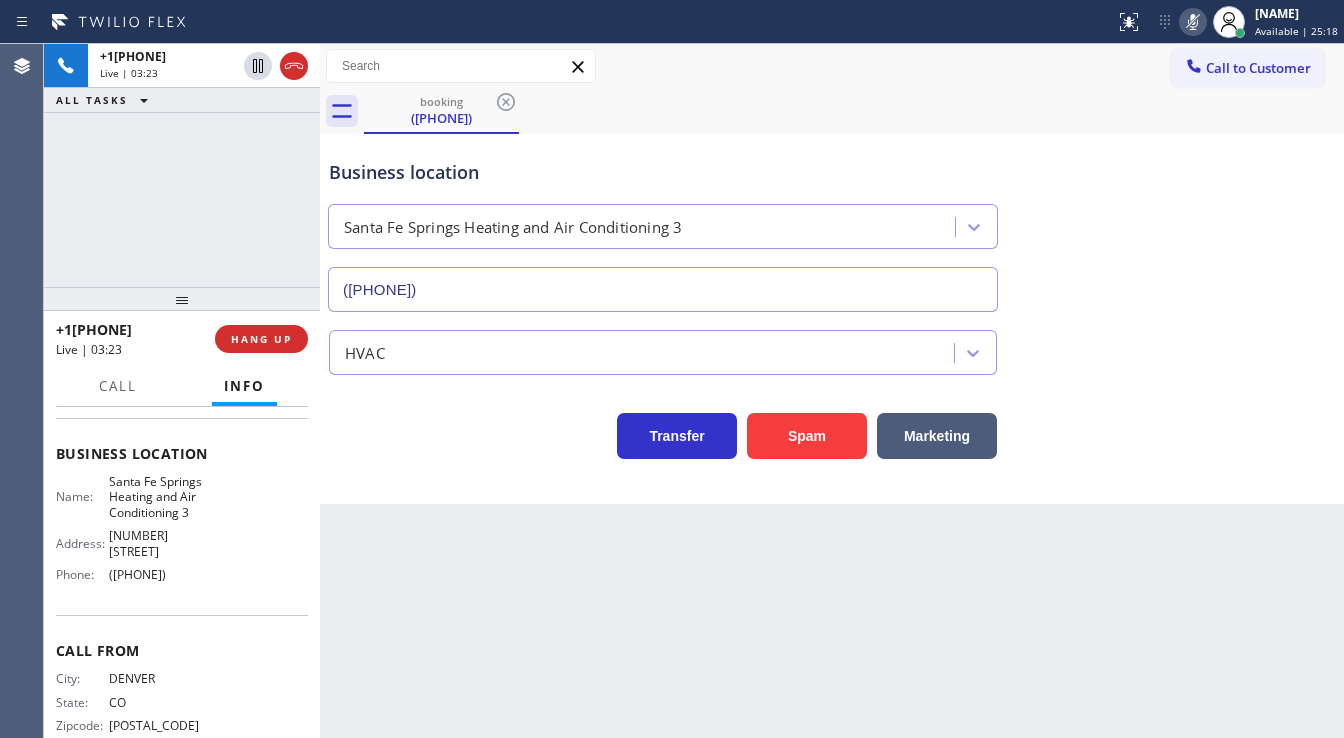 type 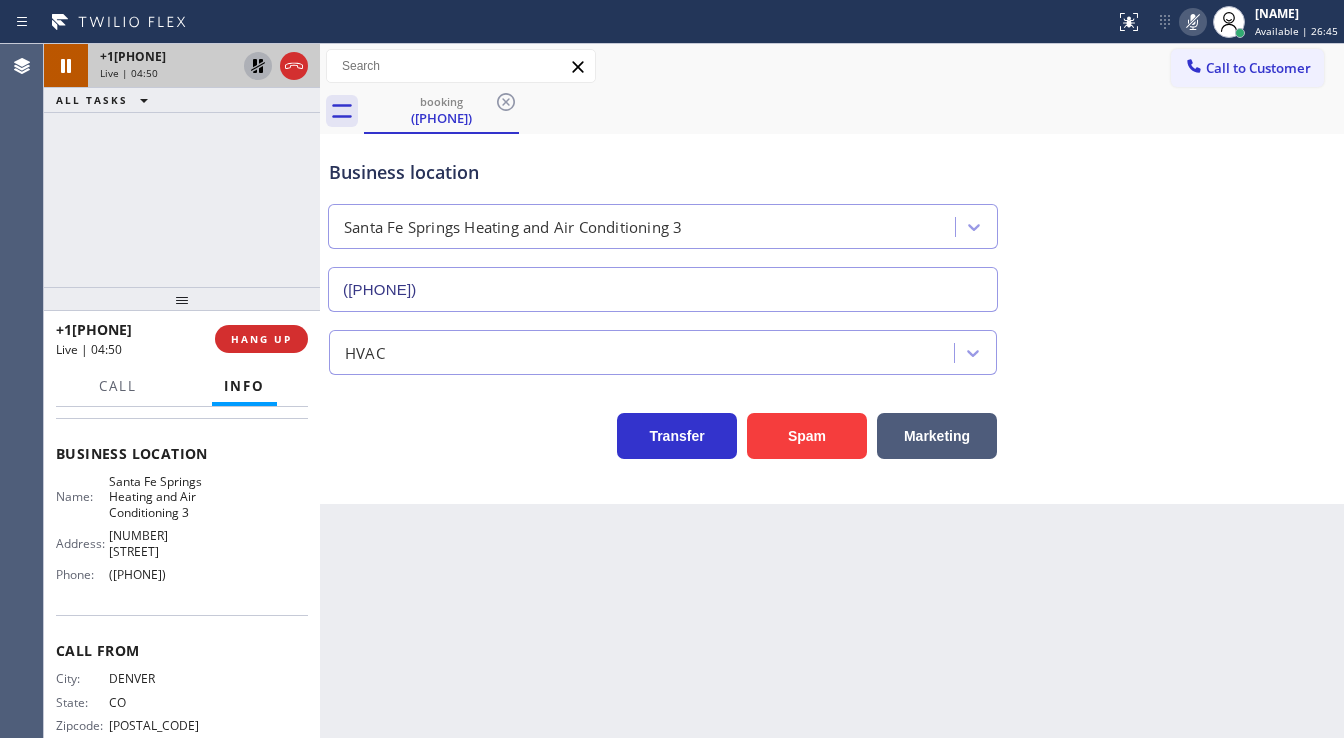 click 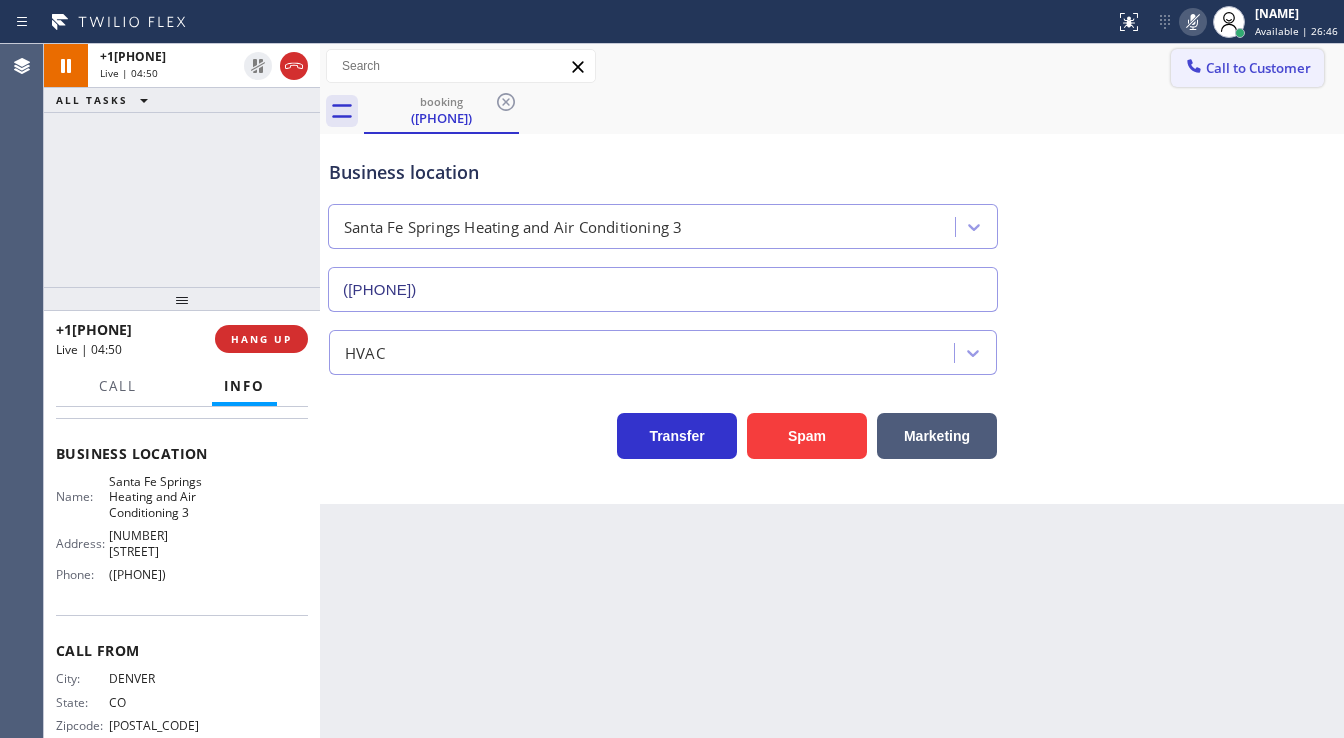 click 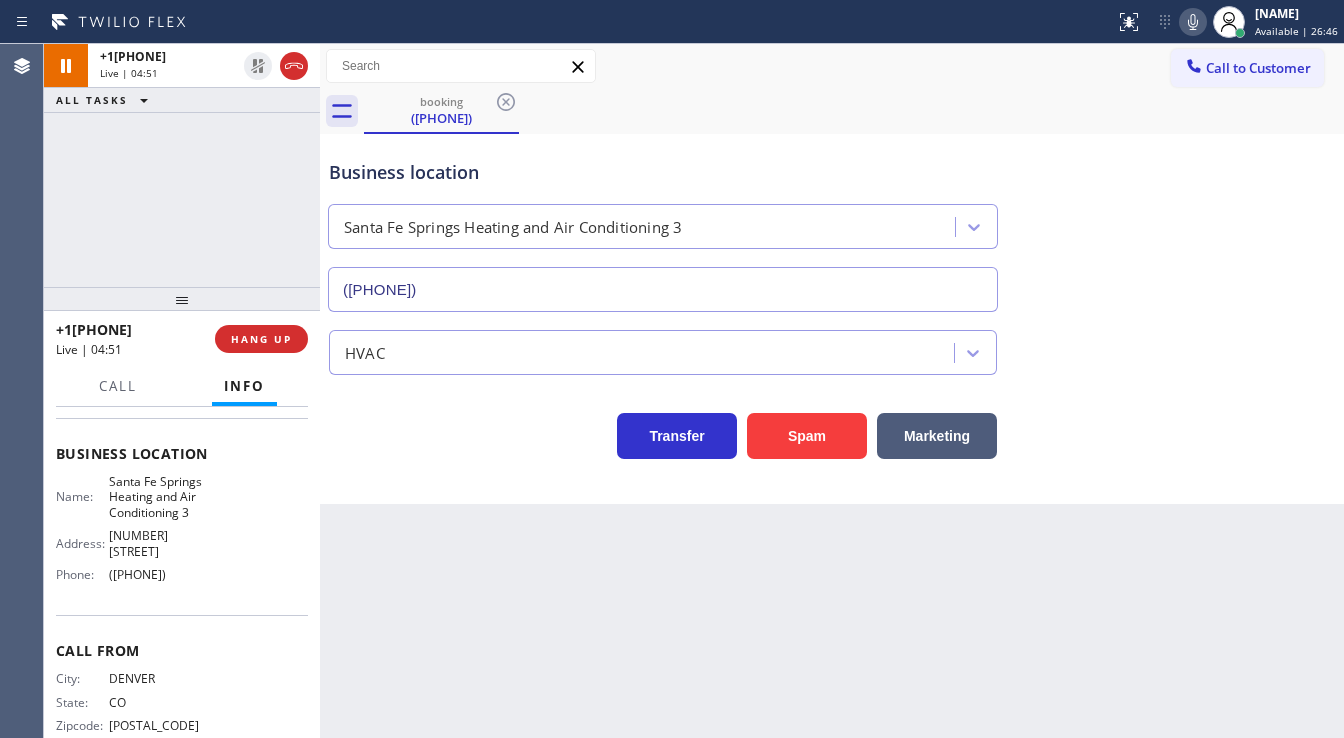 click on "Business location Santa Fe Springs Heating and Air Conditioning 3 ([PHONE])" at bounding box center (832, 221) 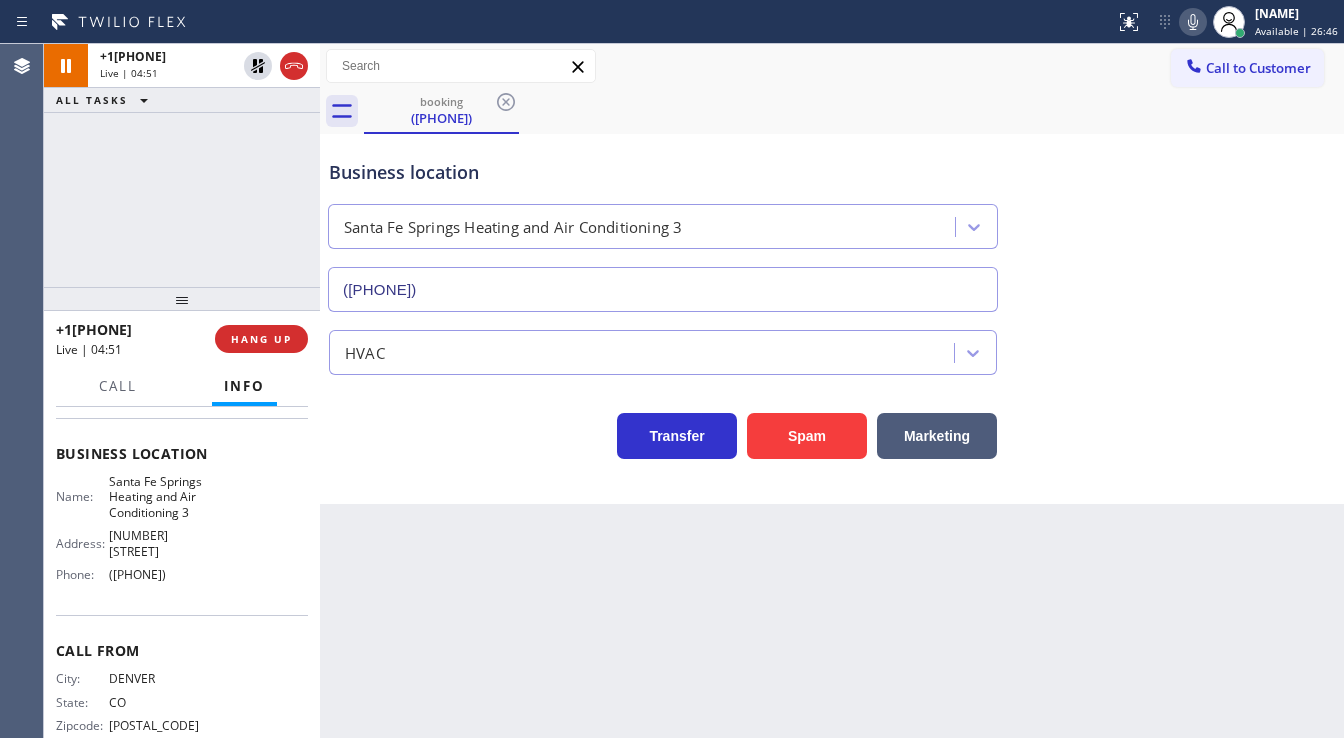 click on "[PHONE] Live | 04:51 ALL TASKS ALL TASKS ACTIVE TASKS TASKS IN WRAP UP" at bounding box center (182, 165) 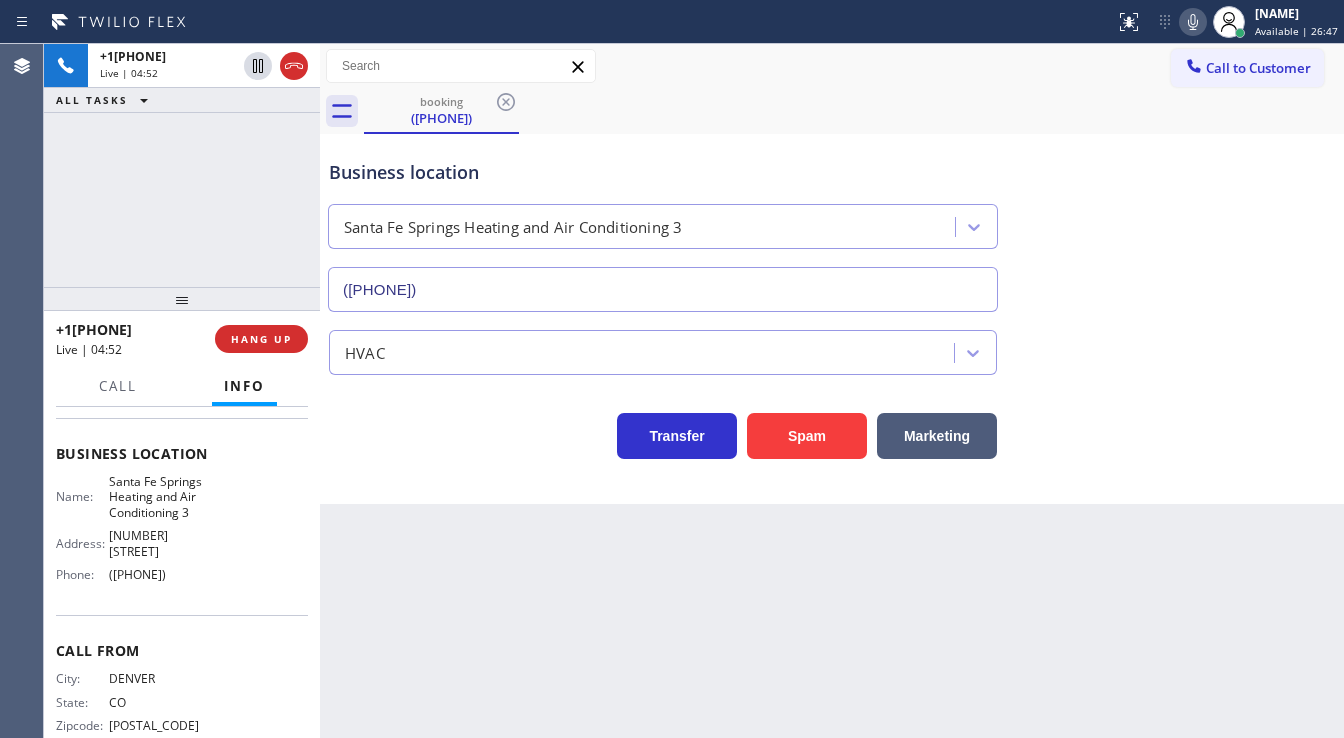click on "+1[PHONE] Live | 04:52 ALL TASKS ALL TASKS ACTIVE TASKS TASKS IN WRAP UP" at bounding box center (182, 165) 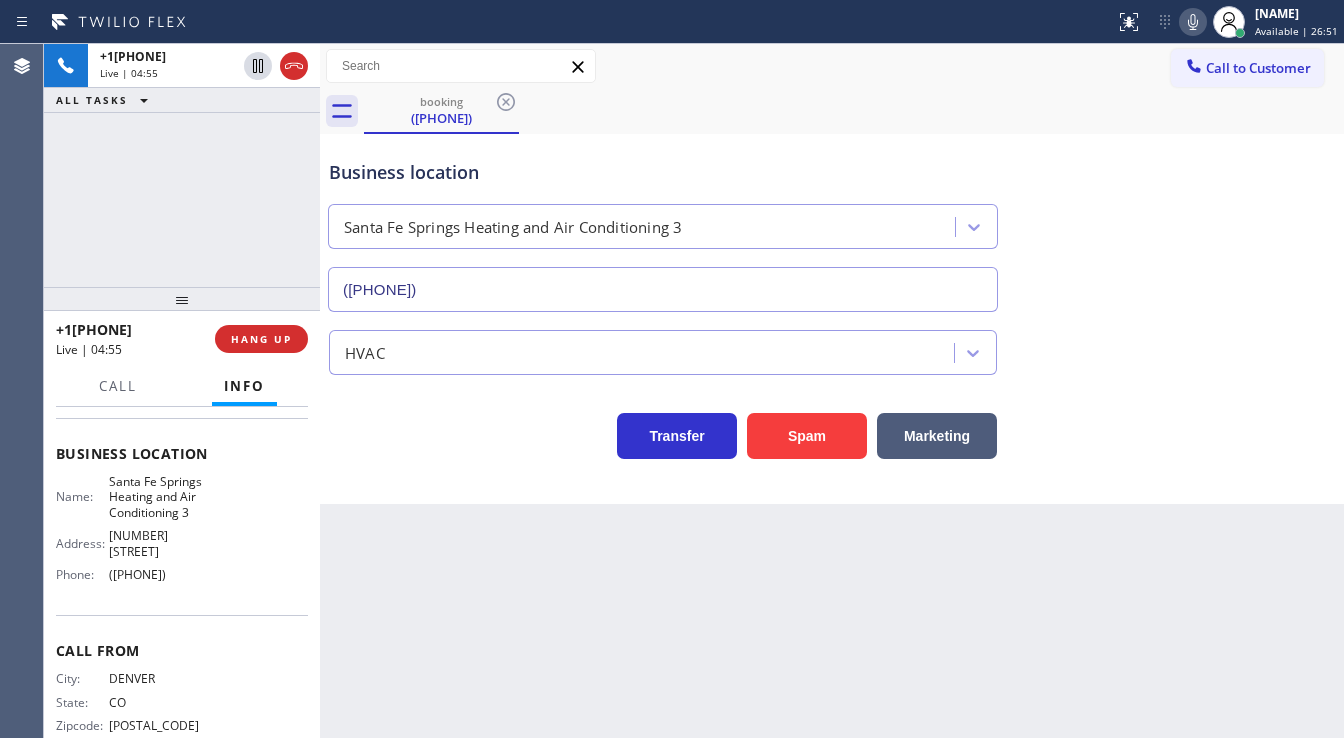 click on "+1[PHONE] Live | 04:55 ALL TASKS ALL TASKS ACTIVE TASKS TASKS IN WRAP UP" at bounding box center (182, 165) 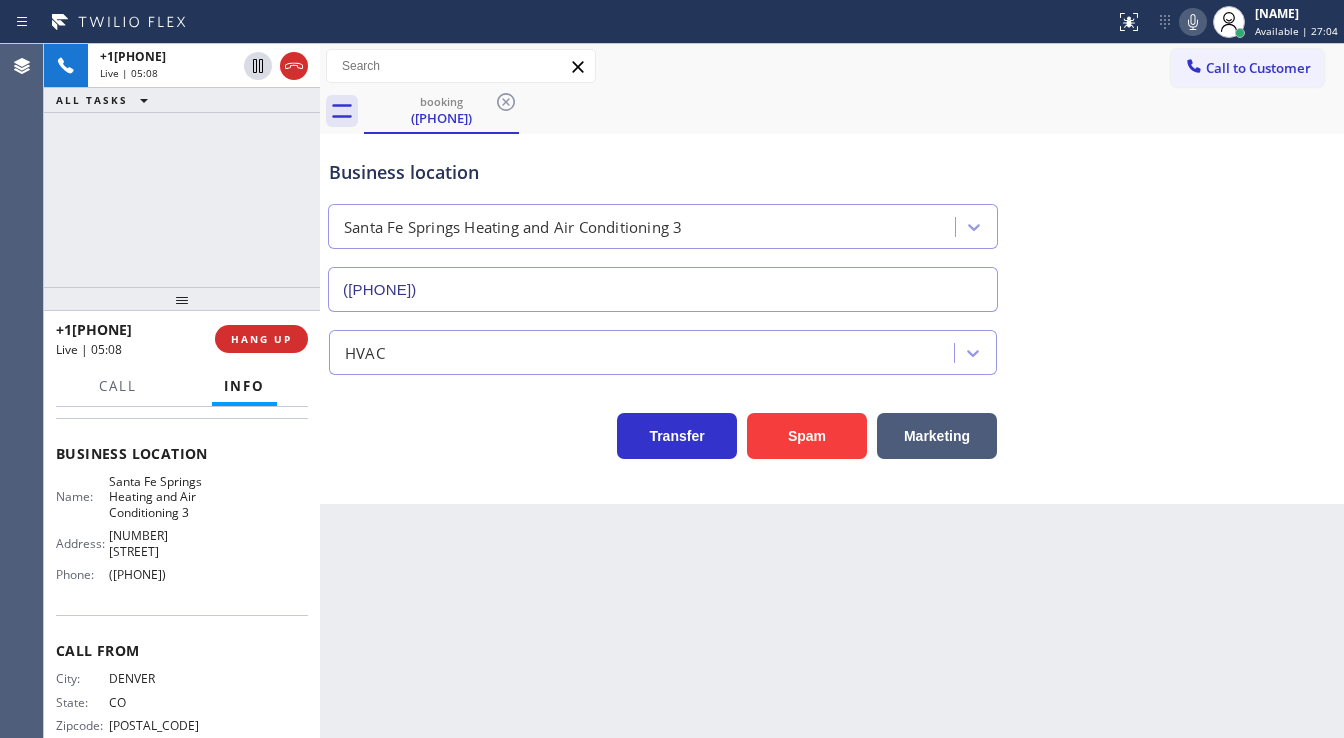 click on "[PHONE] Live | 05:08 ALL TASKS ALL TASKS ACTIVE TASKS TASKS IN WRAP UP" at bounding box center (182, 165) 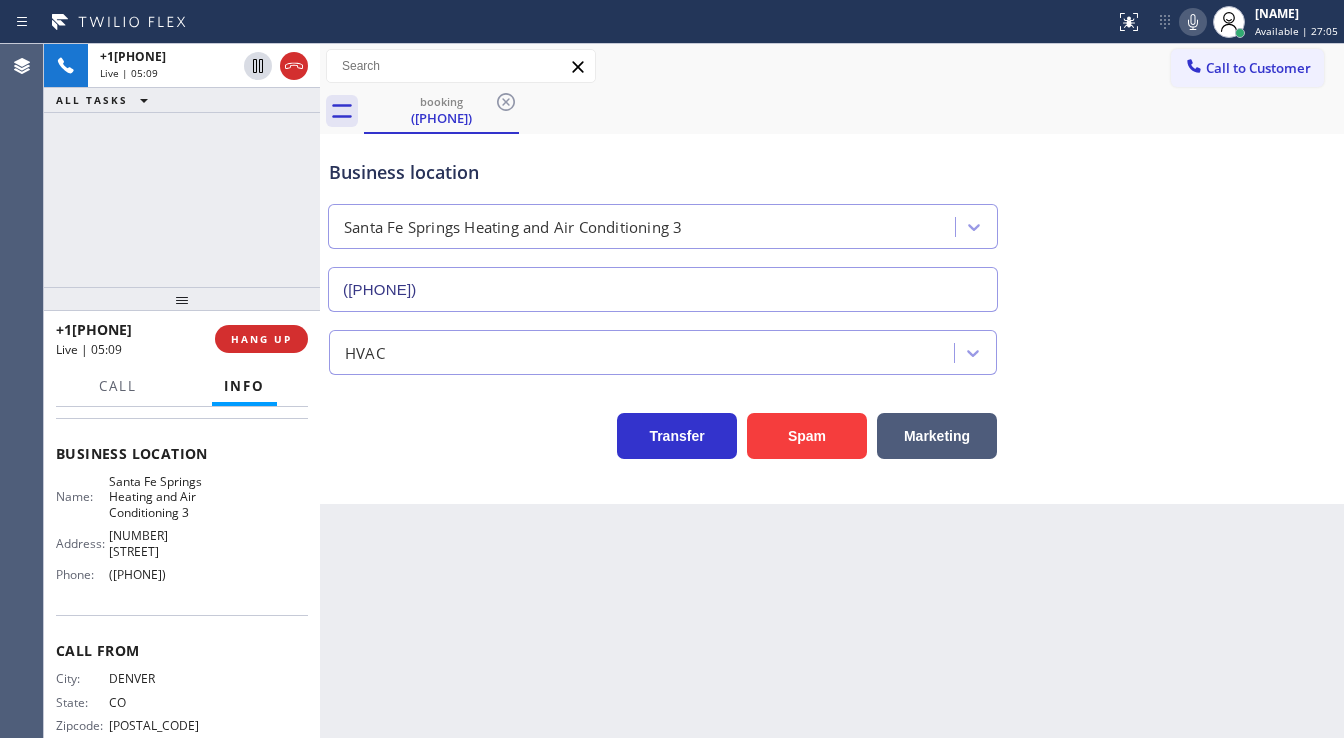 click on "+1[PHONE] Live | 05:09 ALL TASKS ALL TASKS ACTIVE TASKS TASKS IN WRAP UP" at bounding box center [182, 165] 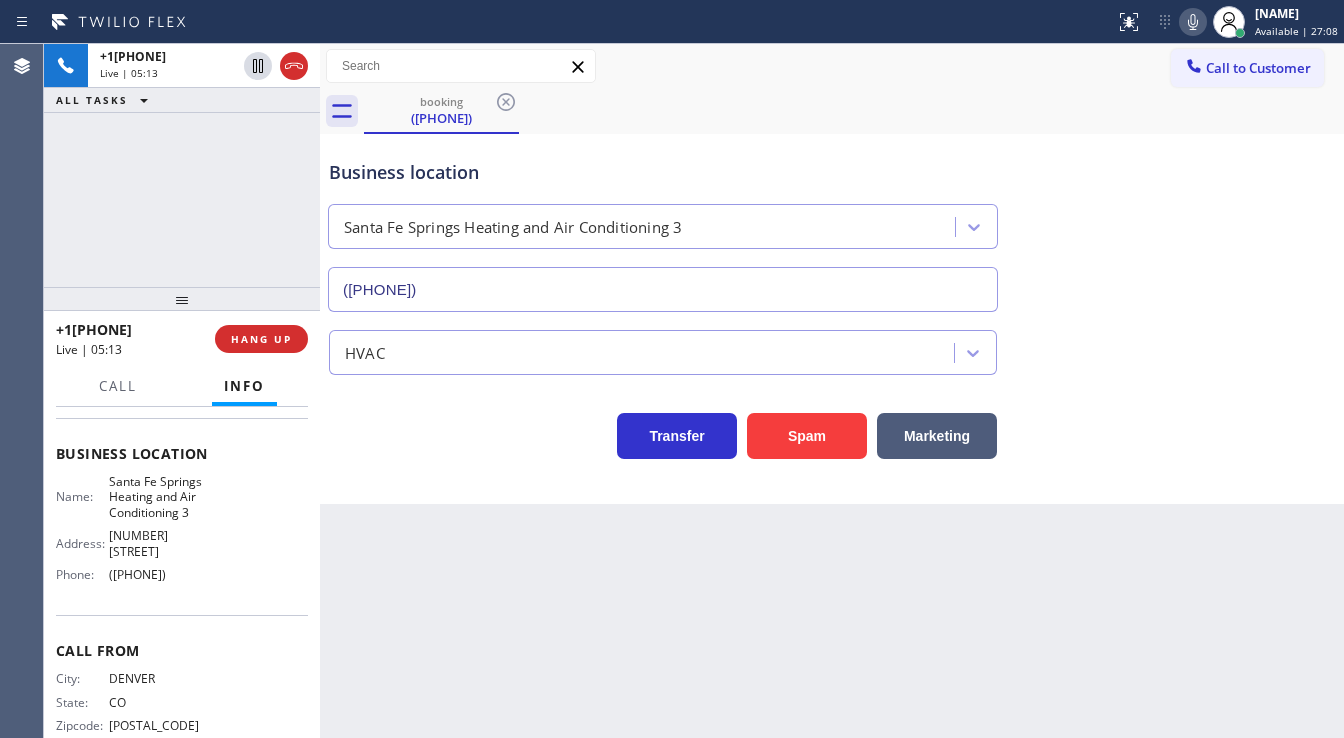 click 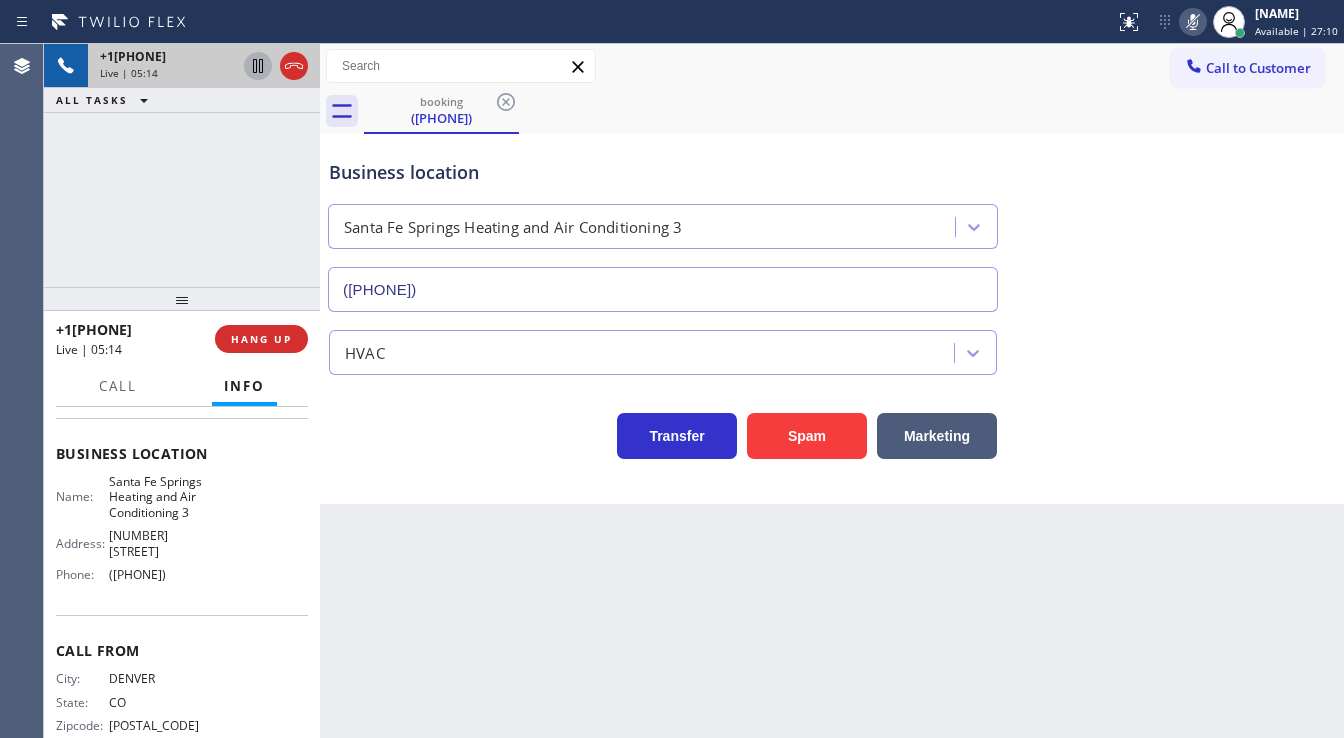 click 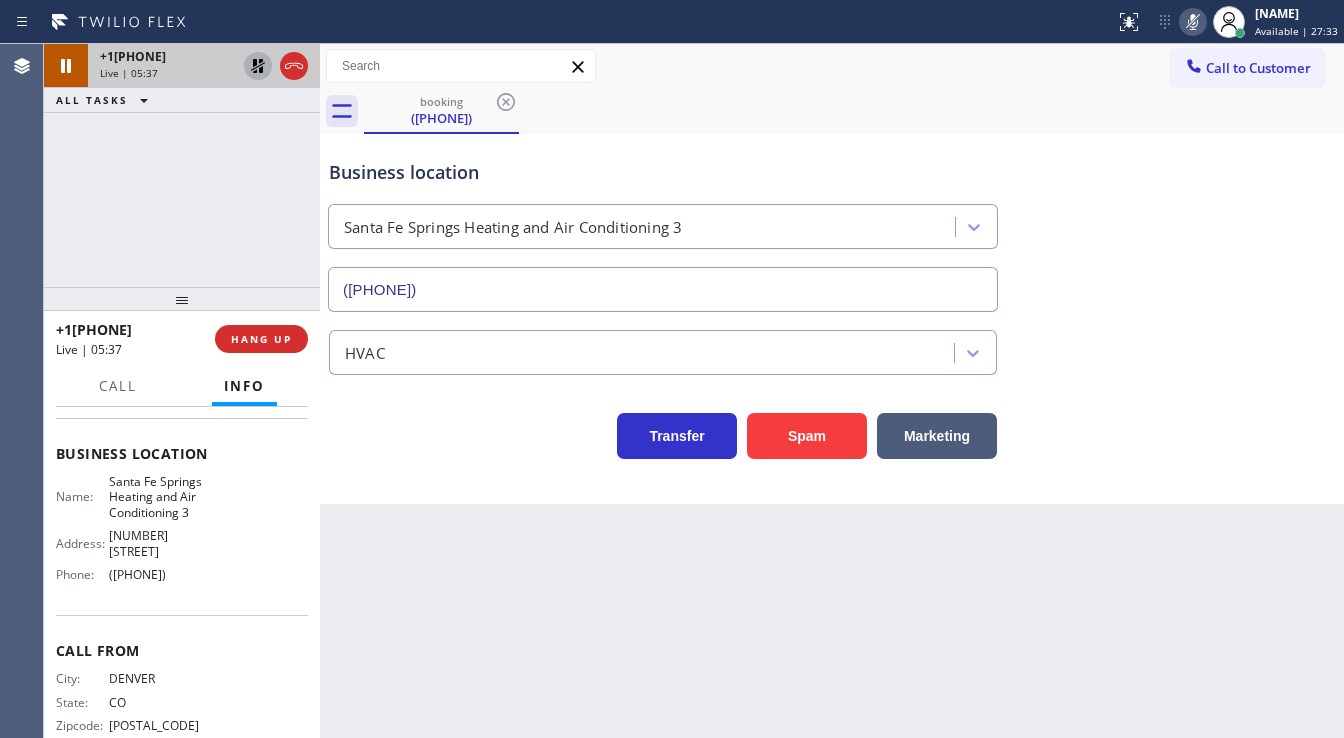 click on "+1[PHONE] Live | 05:37 ALL TASKS ALL TASKS ACTIVE TASKS TASKS IN WRAP UP" at bounding box center [182, 165] 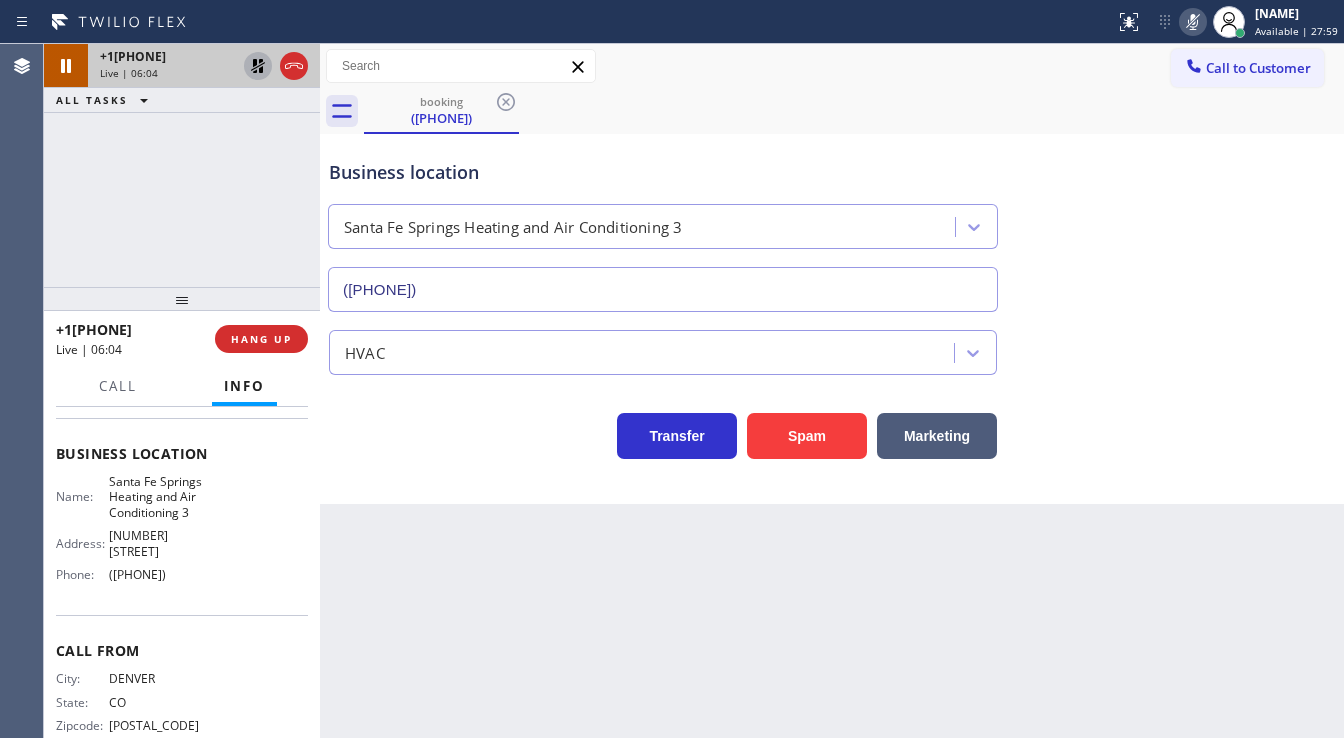 click 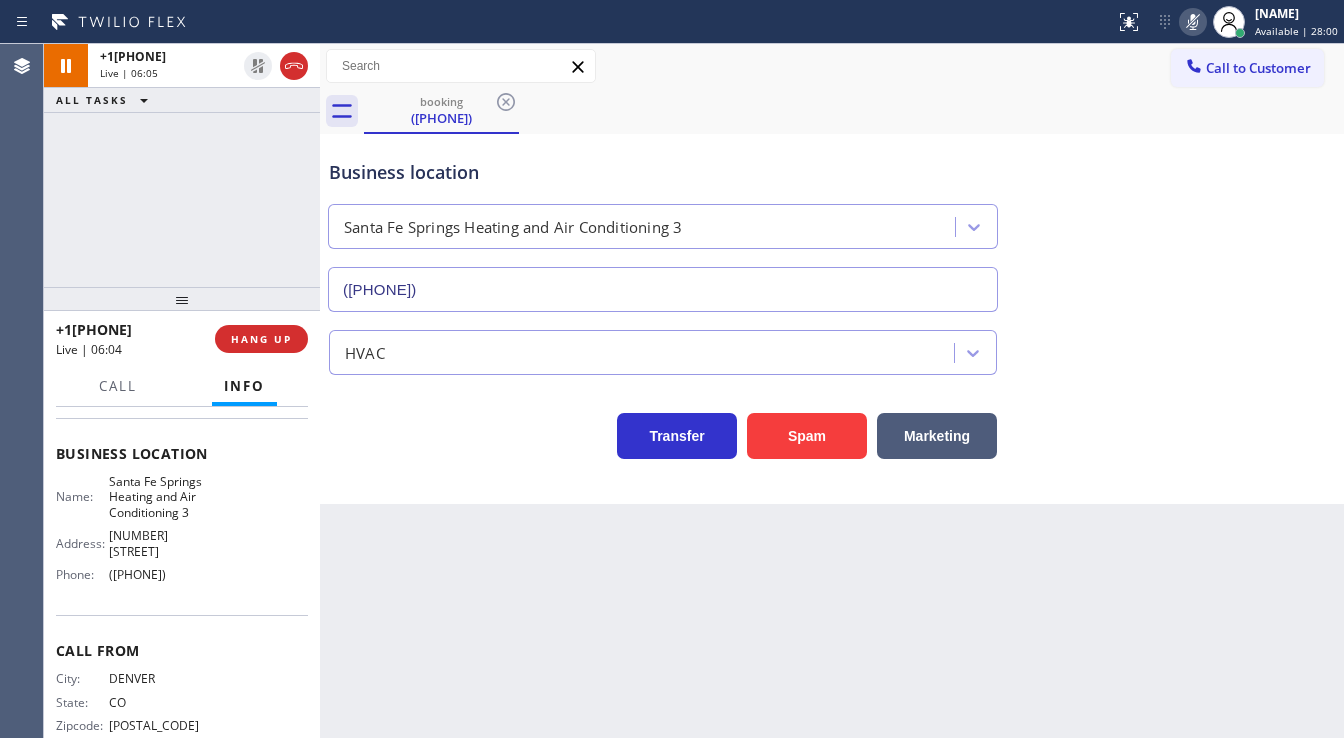 click 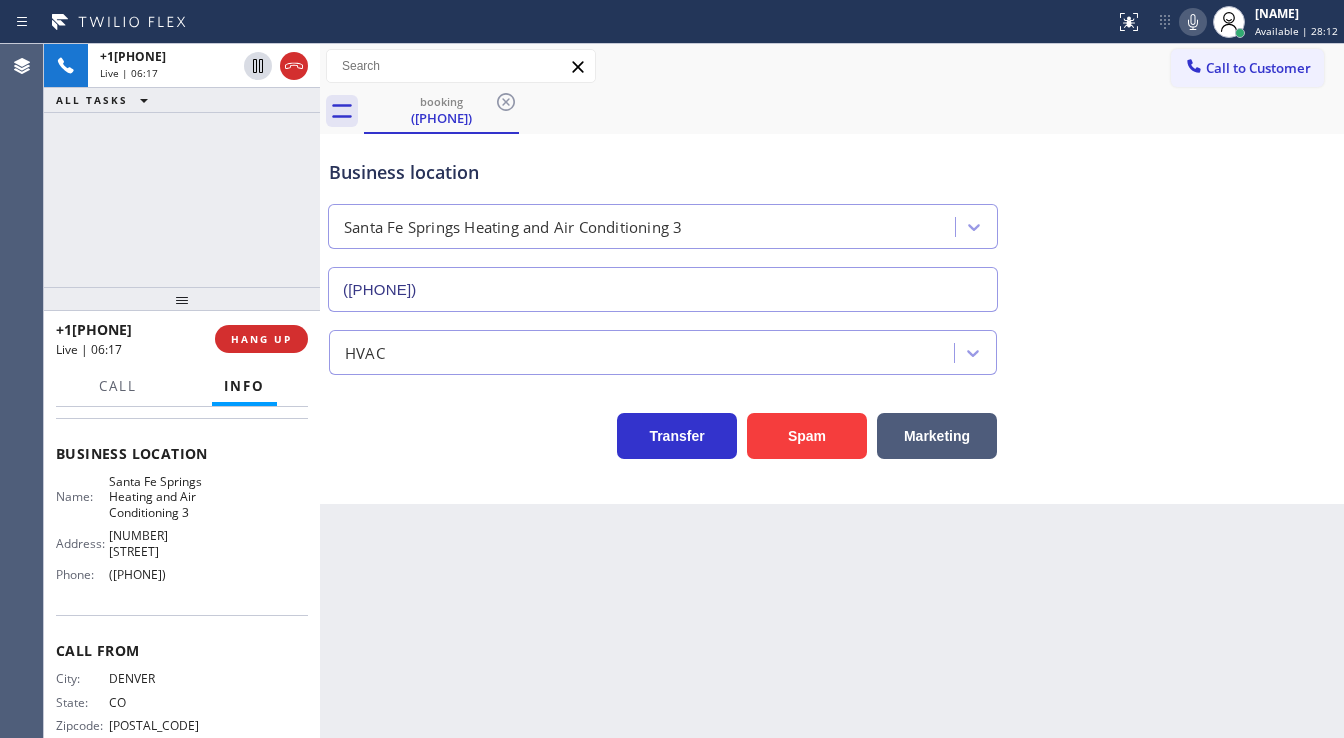 click on "+1[PHONE] Live | 06:17 ALL TASKS ALL TASKS ACTIVE TASKS TASKS IN WRAP UP" at bounding box center (182, 165) 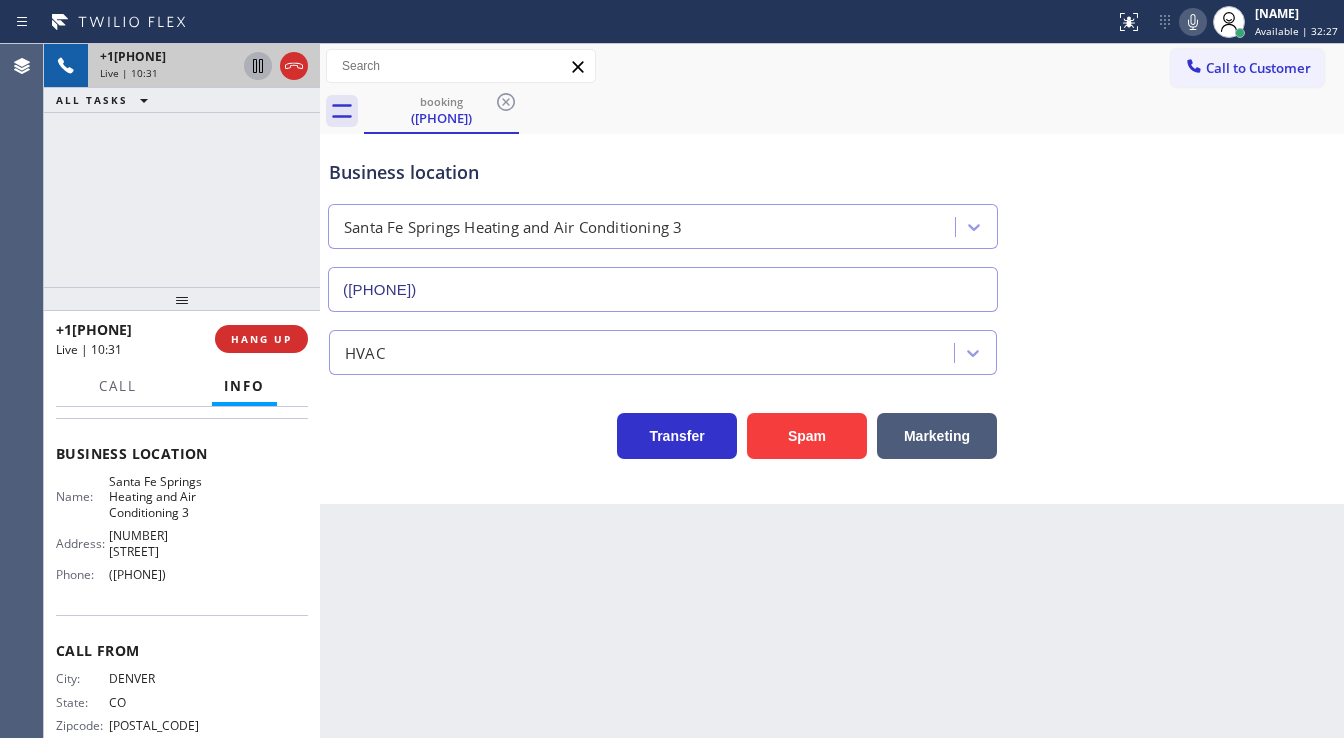 click 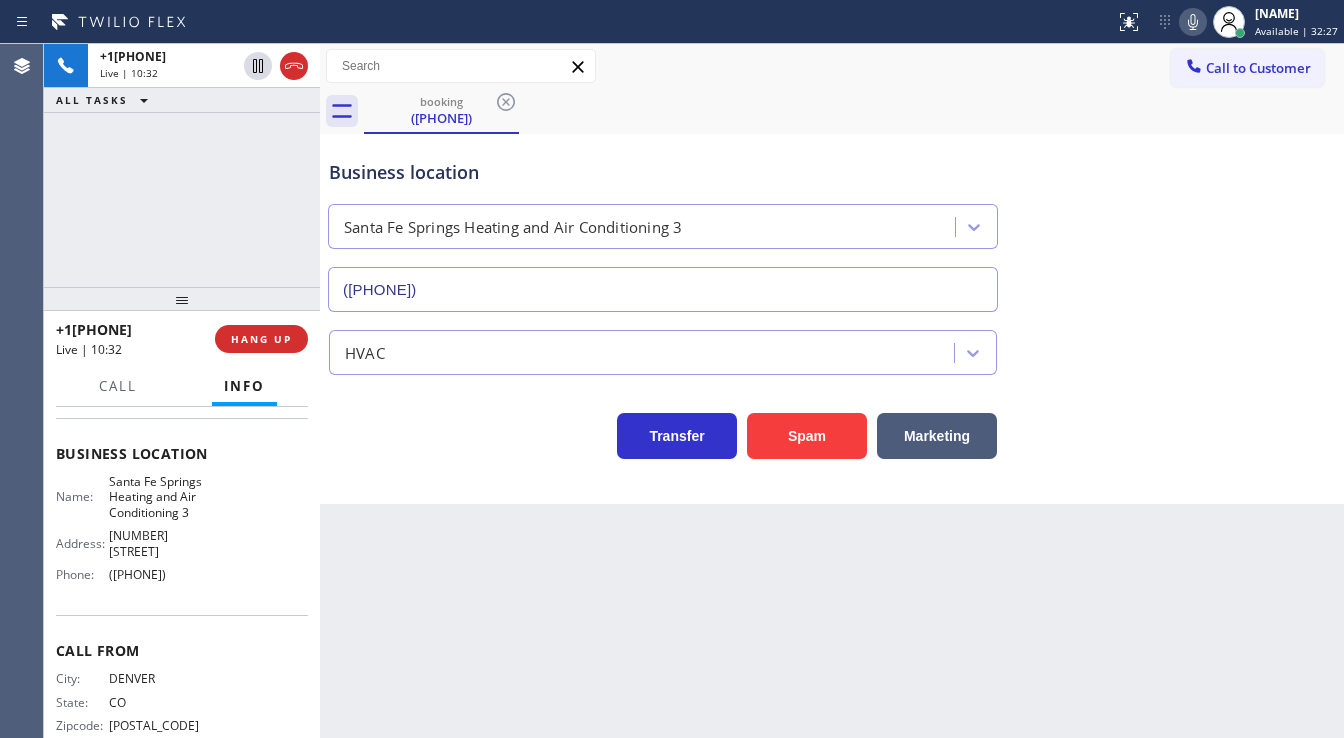 click 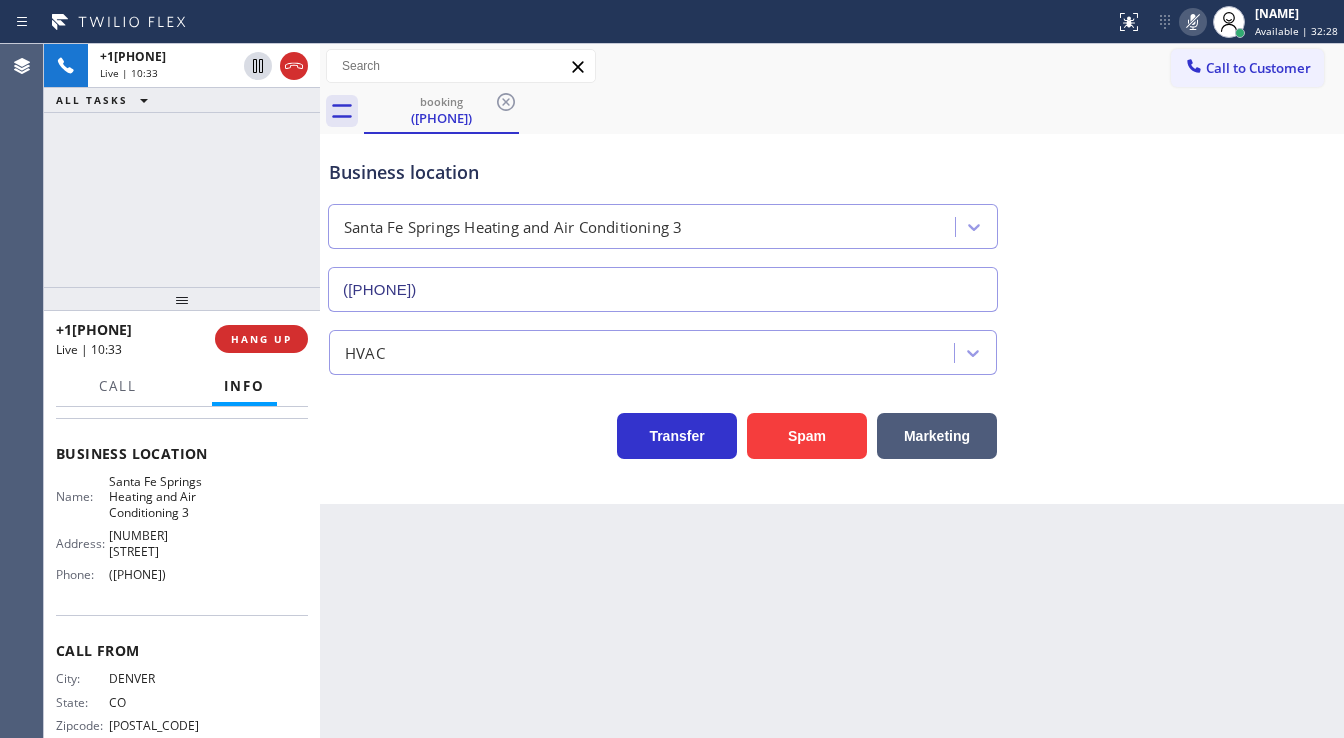 click on "+1[PHONE] Live | 10:33 ALL TASKS ALL TASKS ACTIVE TASKS TASKS IN WRAP UP" at bounding box center [182, 165] 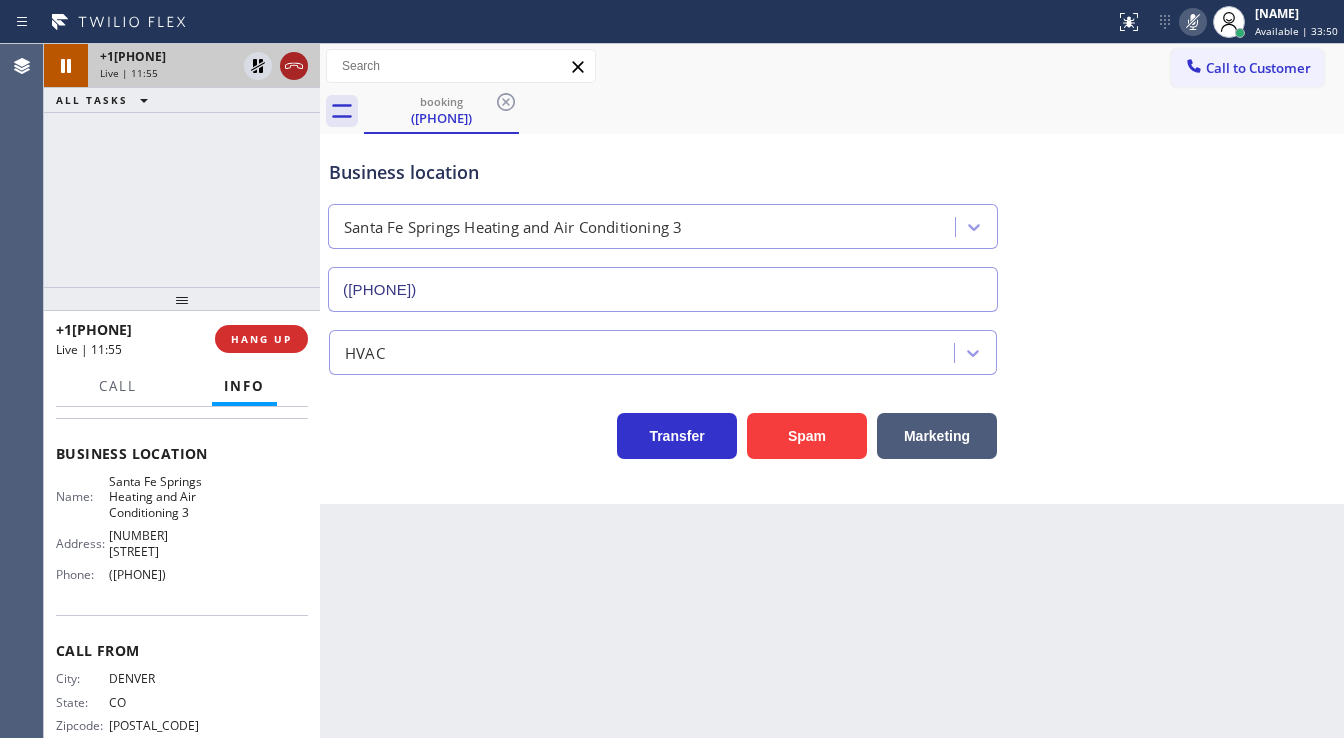 click 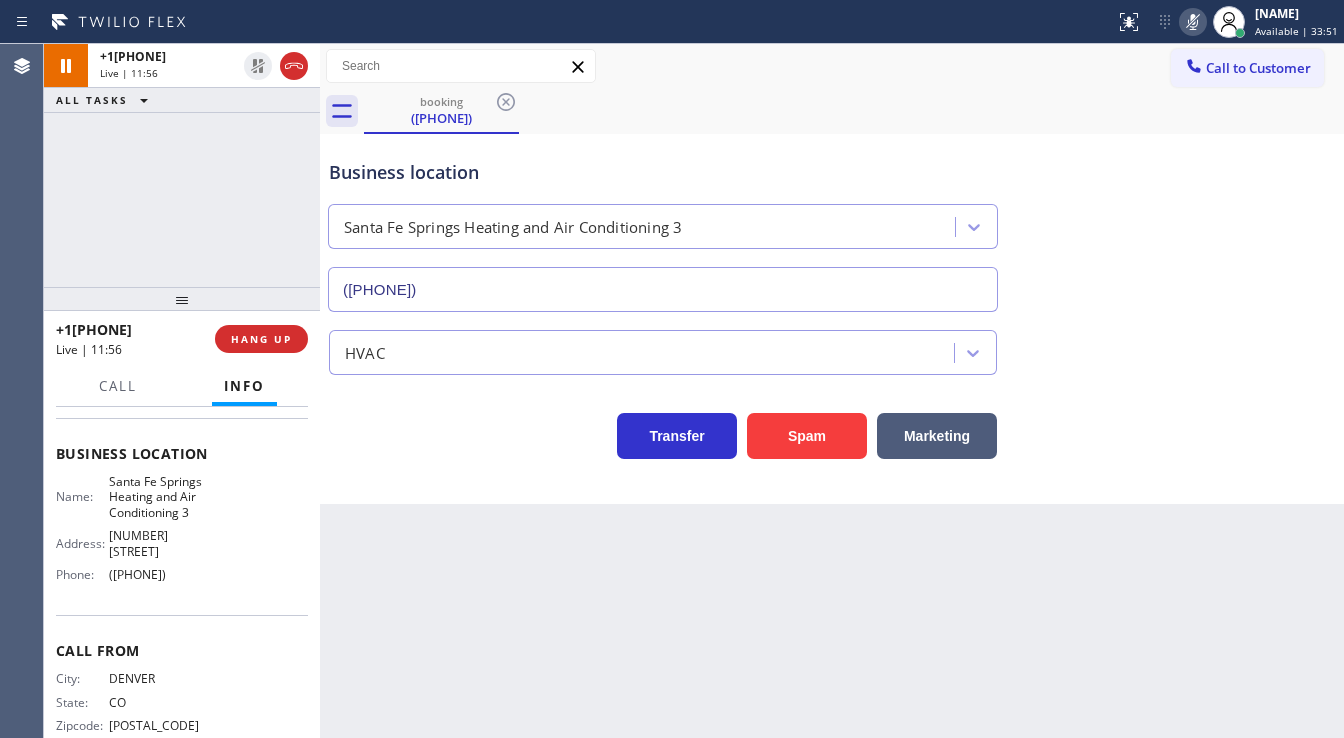 click 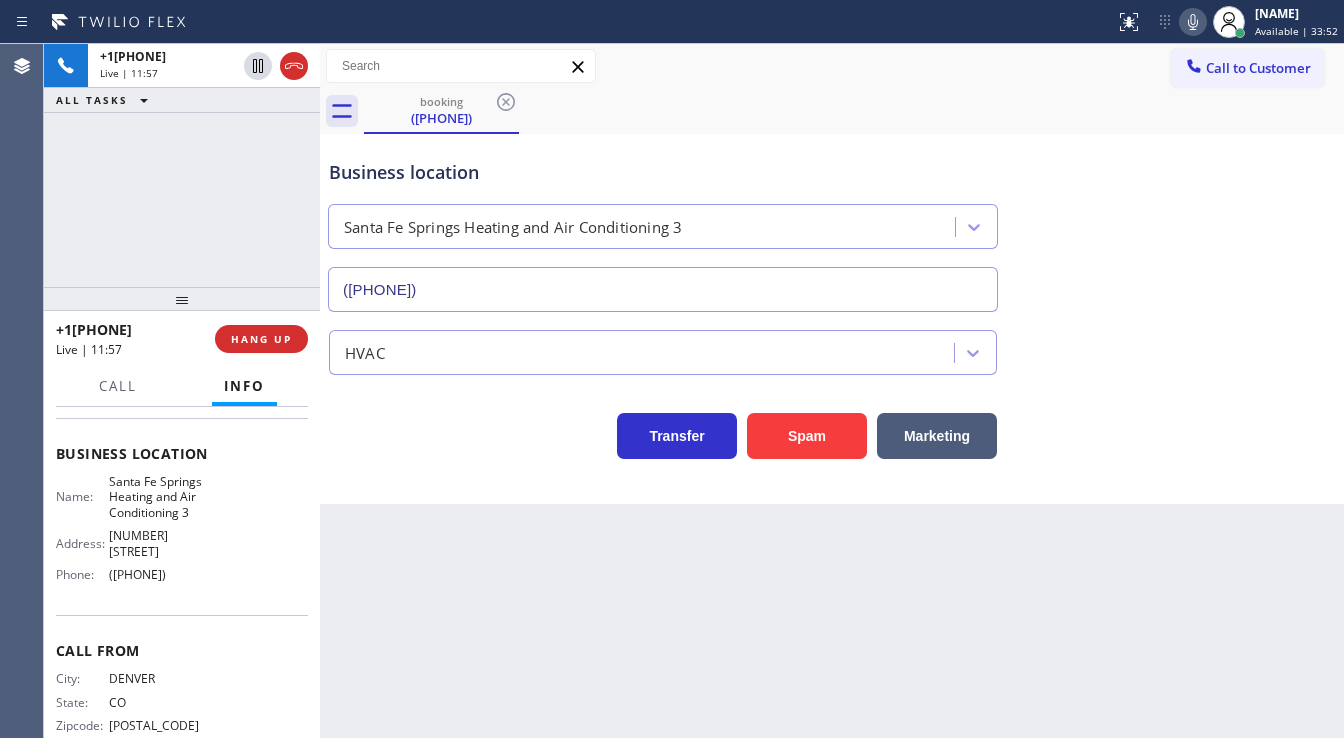click on "+1[PHONE] Live | 11:57 ALL TASKS ALL TASKS ACTIVE TASKS TASKS IN WRAP UP" at bounding box center (182, 165) 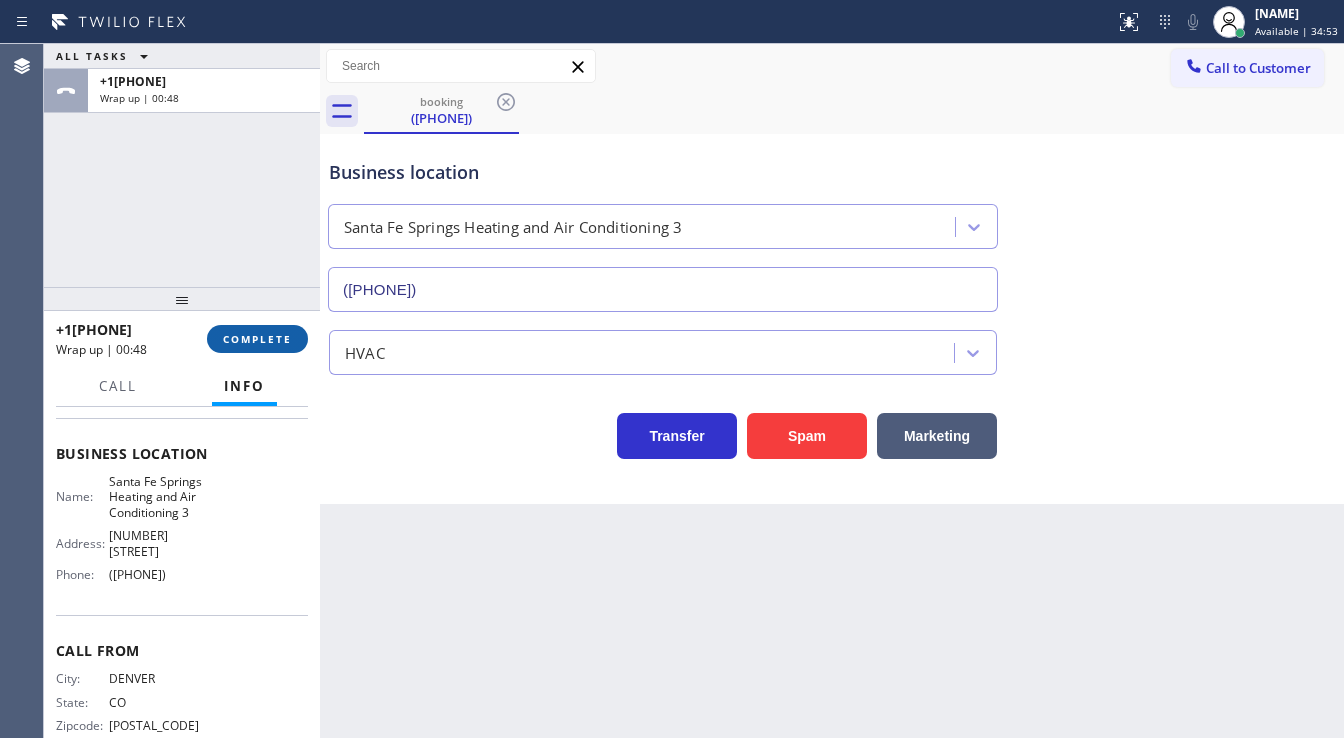 click on "COMPLETE" at bounding box center [257, 339] 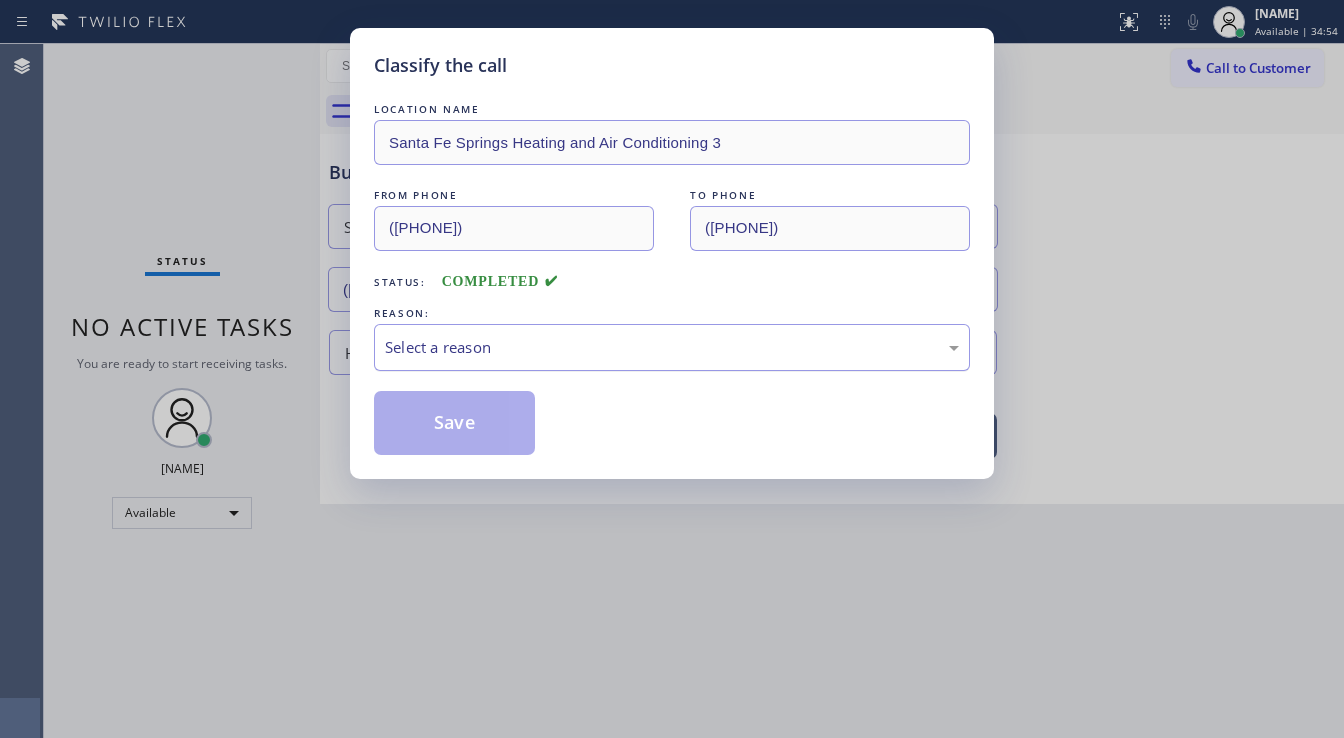 click on "Select a reason" at bounding box center (672, 347) 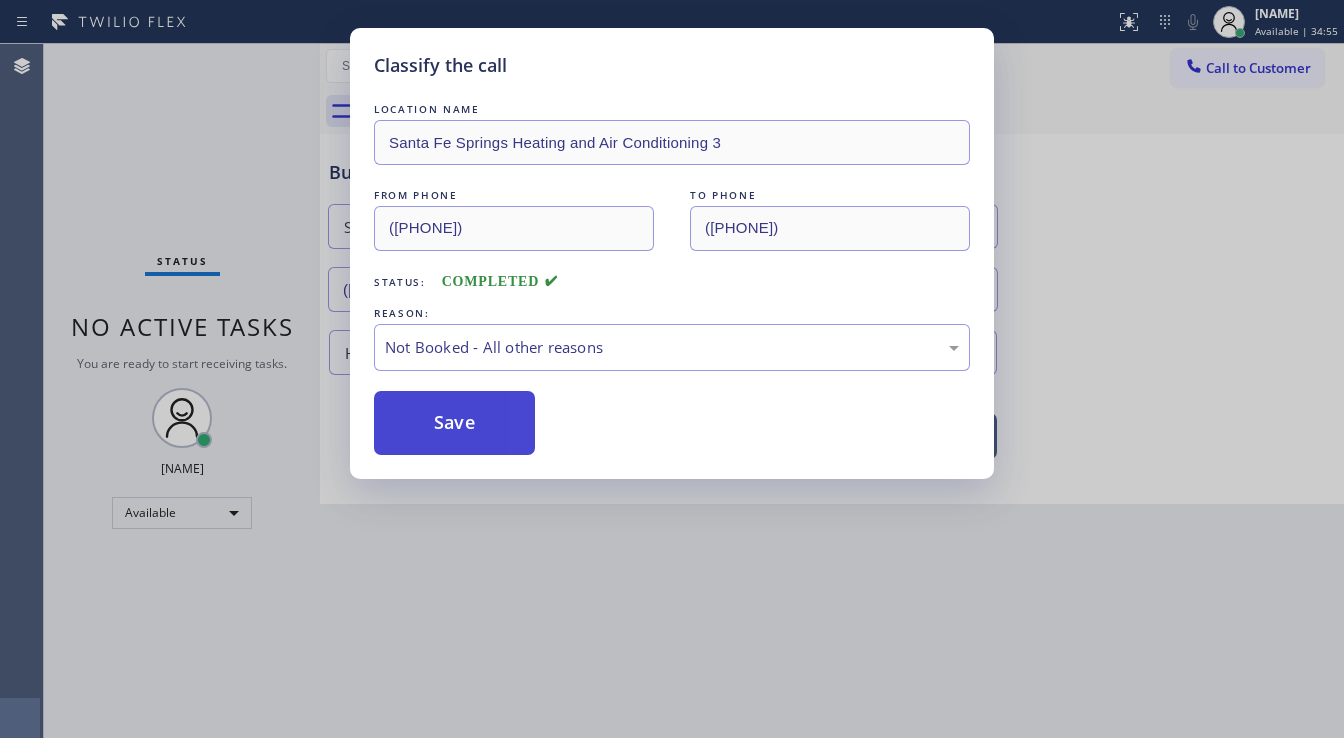 click on "Save" at bounding box center [454, 423] 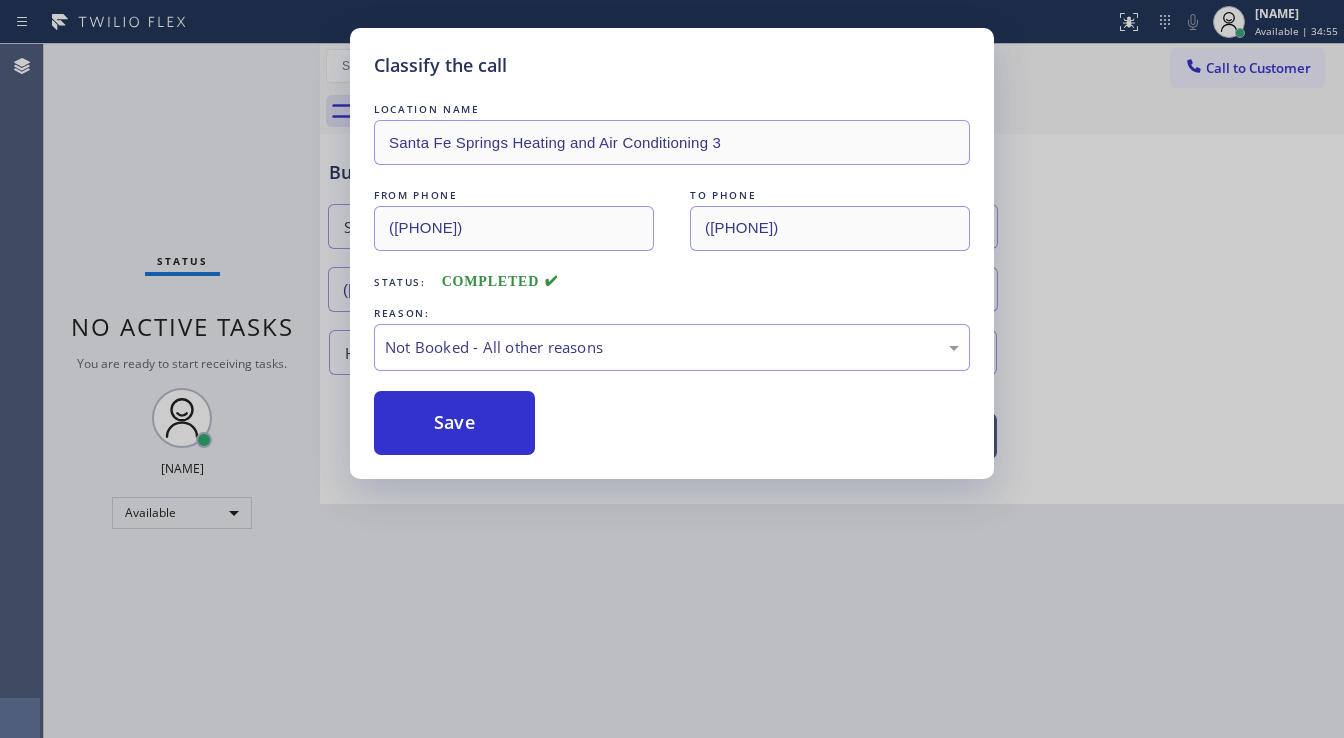 type 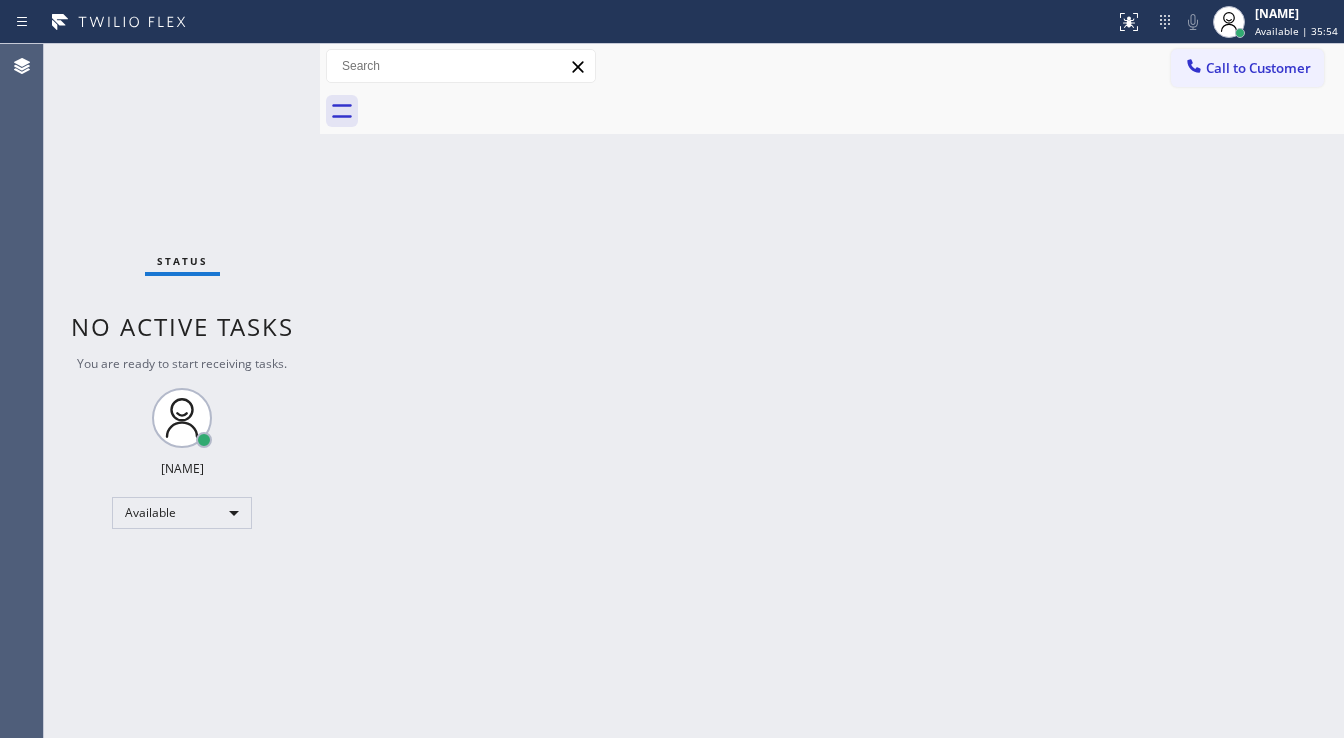 click on "Status   No active tasks     You are ready to start receiving tasks.   [FIRST] [LAST] Available" at bounding box center (182, 391) 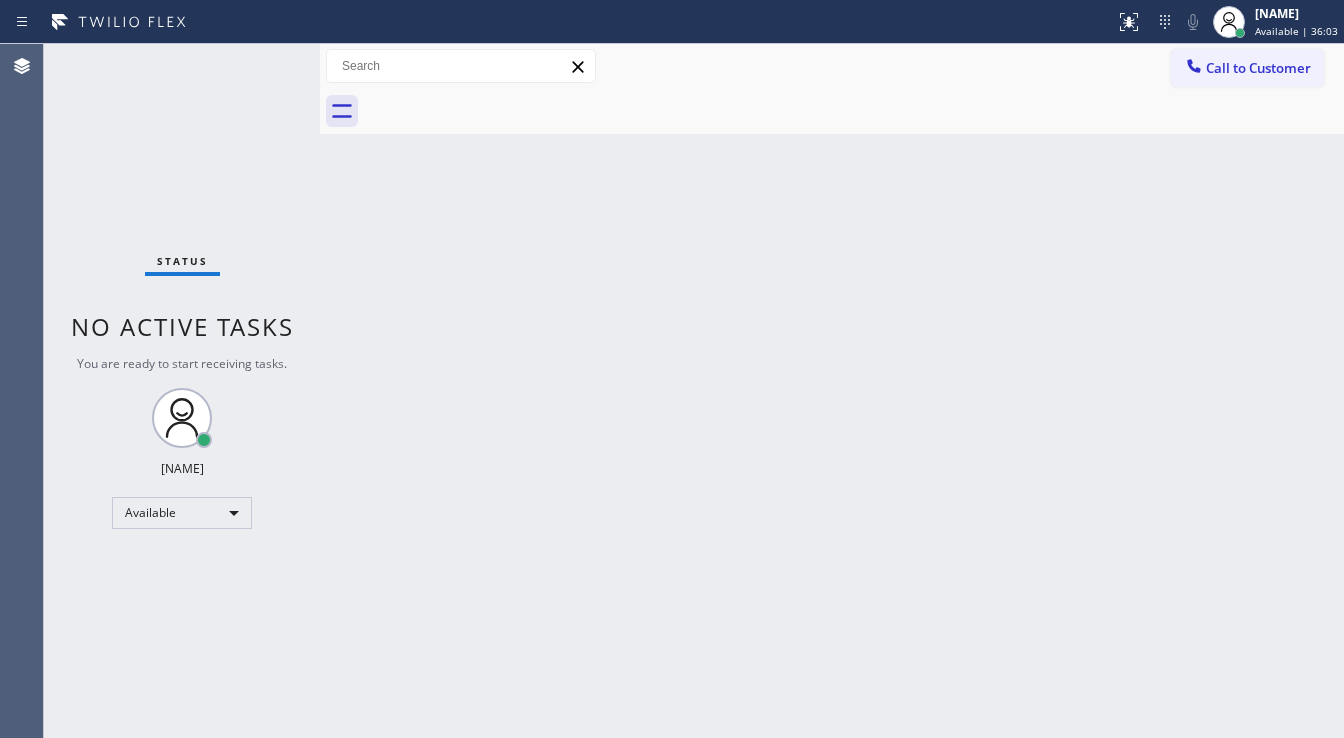 click on "Status   No active tasks     You are ready to start receiving tasks.   [FIRST] [LAST] Available" at bounding box center (182, 391) 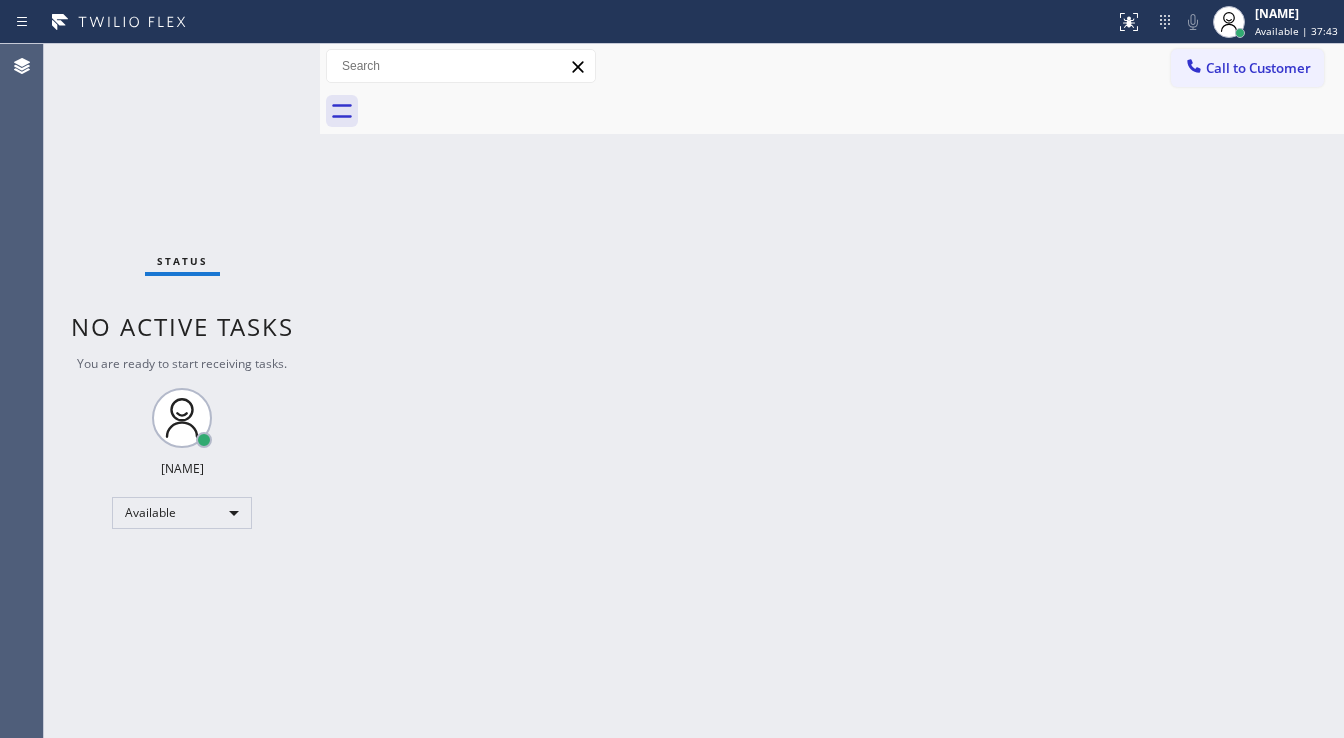click on "Back to Dashboard Change Sender ID Customers Technicians Select a contact Outbound call Technician Search Technician Your caller id phone number Your caller id phone number Call Technician info Name   Phone none Address none Change Sender ID HVAC +1[PHONE] 5 Star Appliance +1[PHONE] Appliance Repair +1[PHONE] Plumbing +1[PHONE] Air Duct Cleaning +1[PHONE]  Electricians +1[PHONE] Cancel Change Check personal SMS Reset Change No tabs Call to Customer Outbound call Location Search location Your caller id phone number ([PHONE]) Customer number Call Outbound call Technician Search Technician Your caller id phone number Your caller id phone number Call" at bounding box center (832, 391) 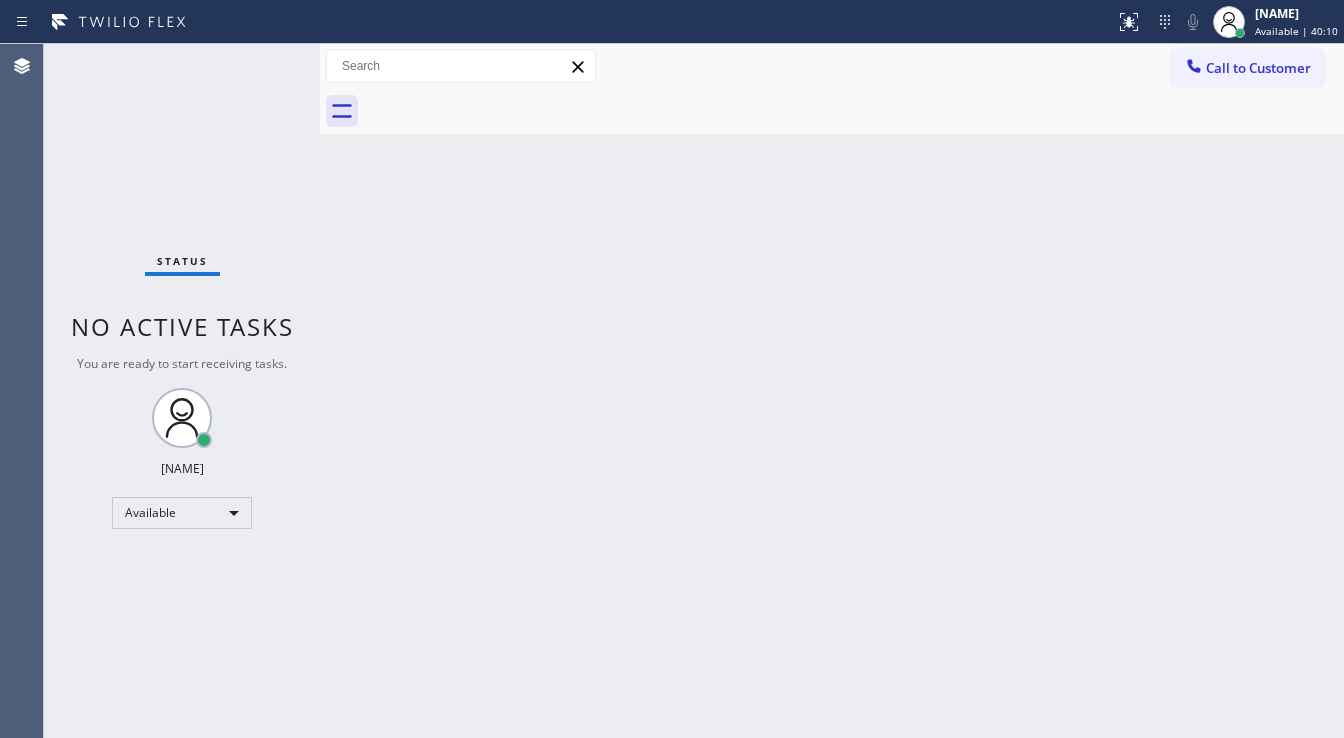 click on "Status" at bounding box center [182, 265] 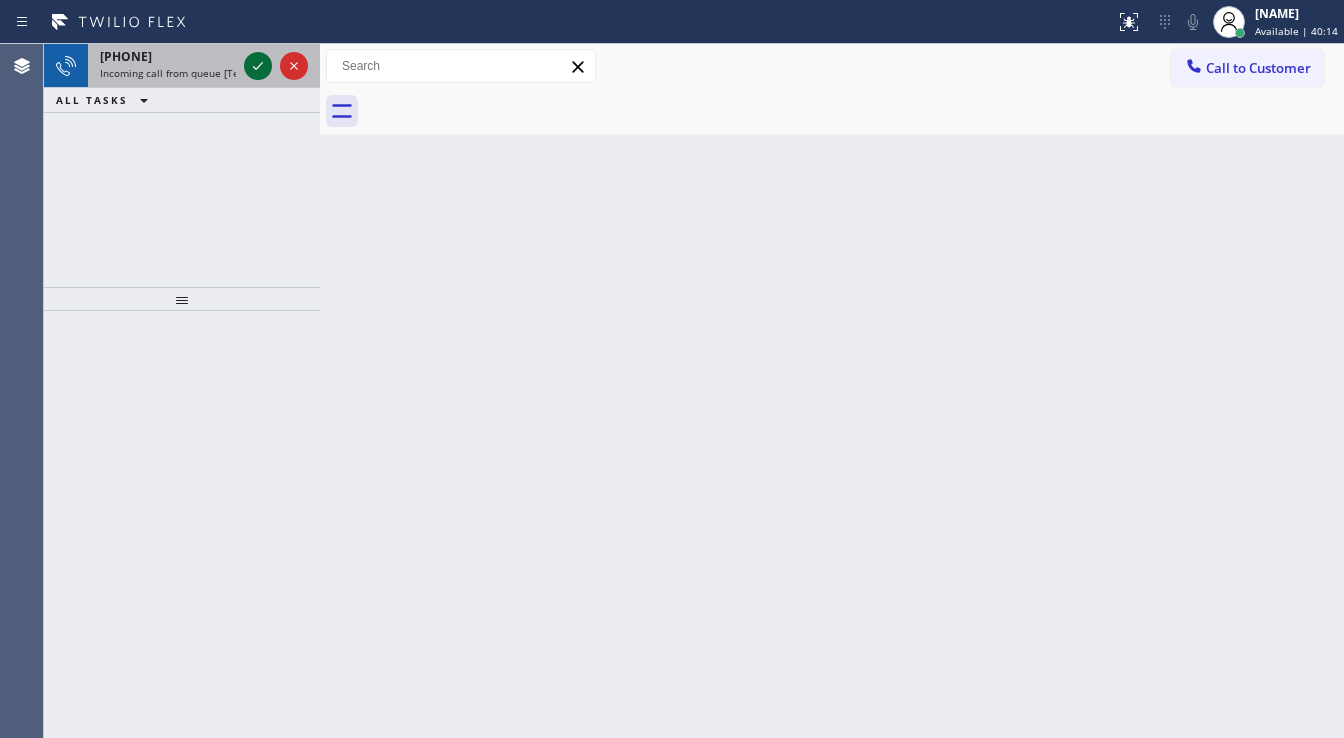 click 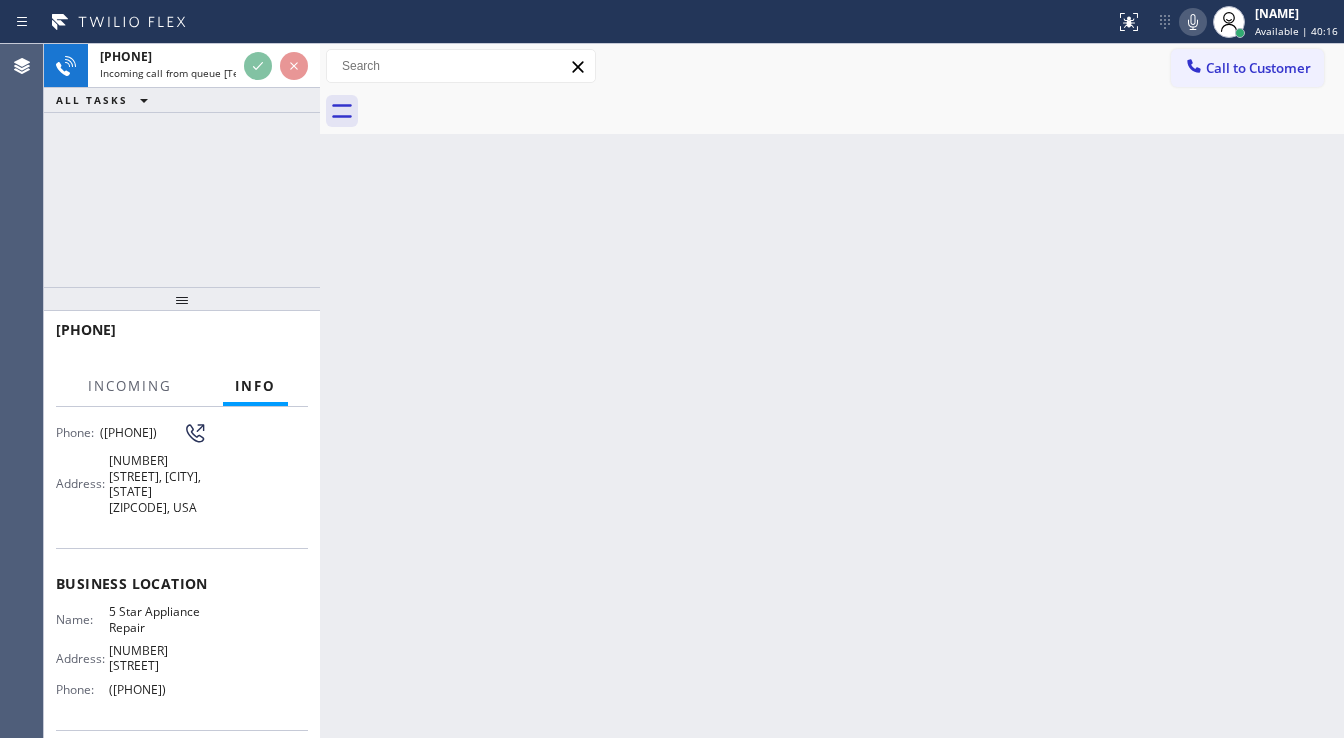 scroll, scrollTop: 160, scrollLeft: 0, axis: vertical 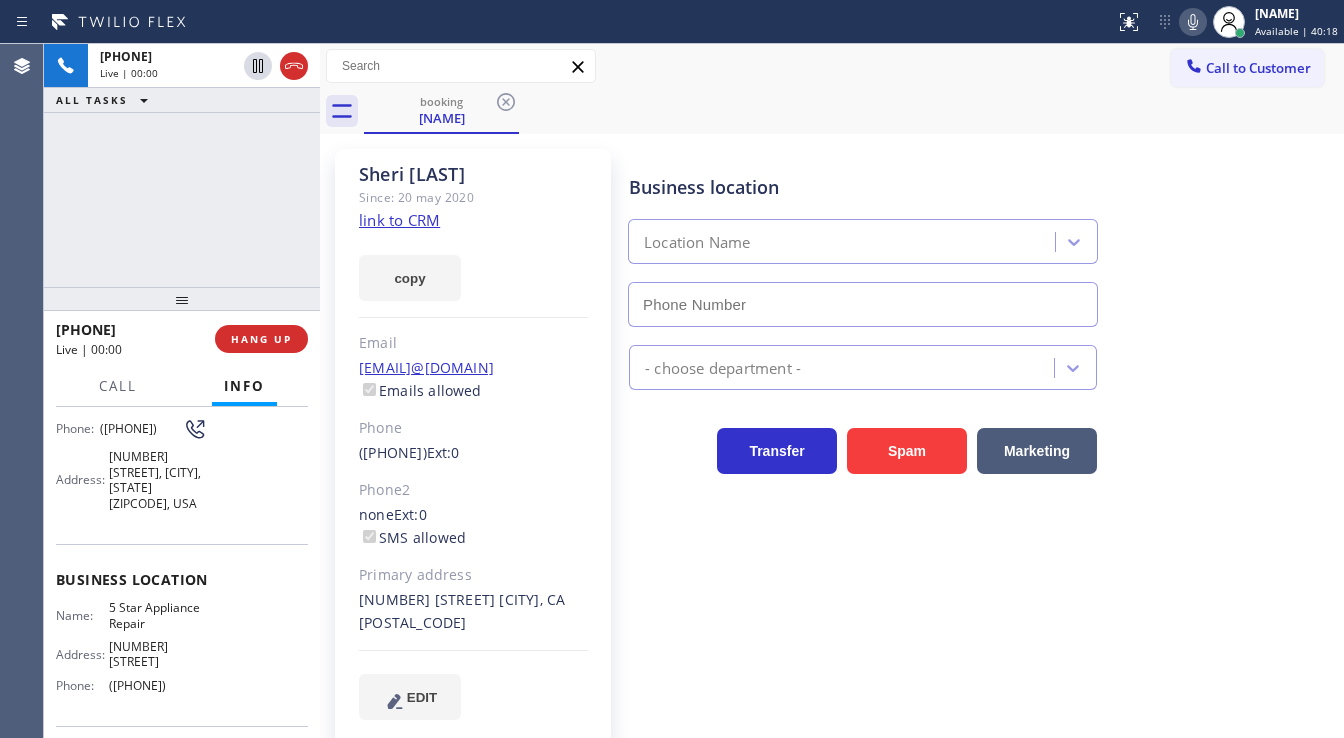 type on "([PHONE])" 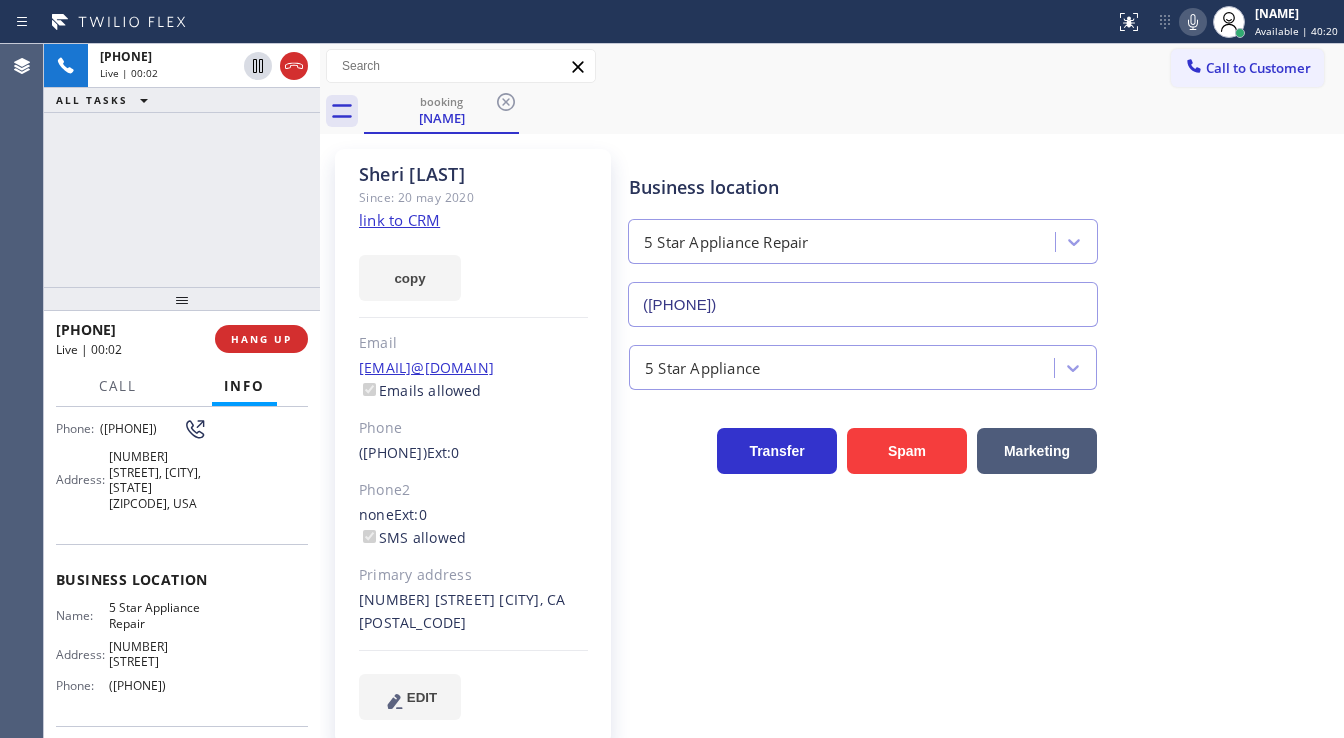 click on "[FIRST] [LAST] Since: [DATE] link to CRM copy Email [EMAIL]  Emails allowed Phone ([PHONE])  Ext:  0 Phone2 none  Ext:  0  SMS allowed Primary address  [NUMBER] [STREET] [CITY], [ZIPCODE] [STATE] EDIT" at bounding box center [473, 446] 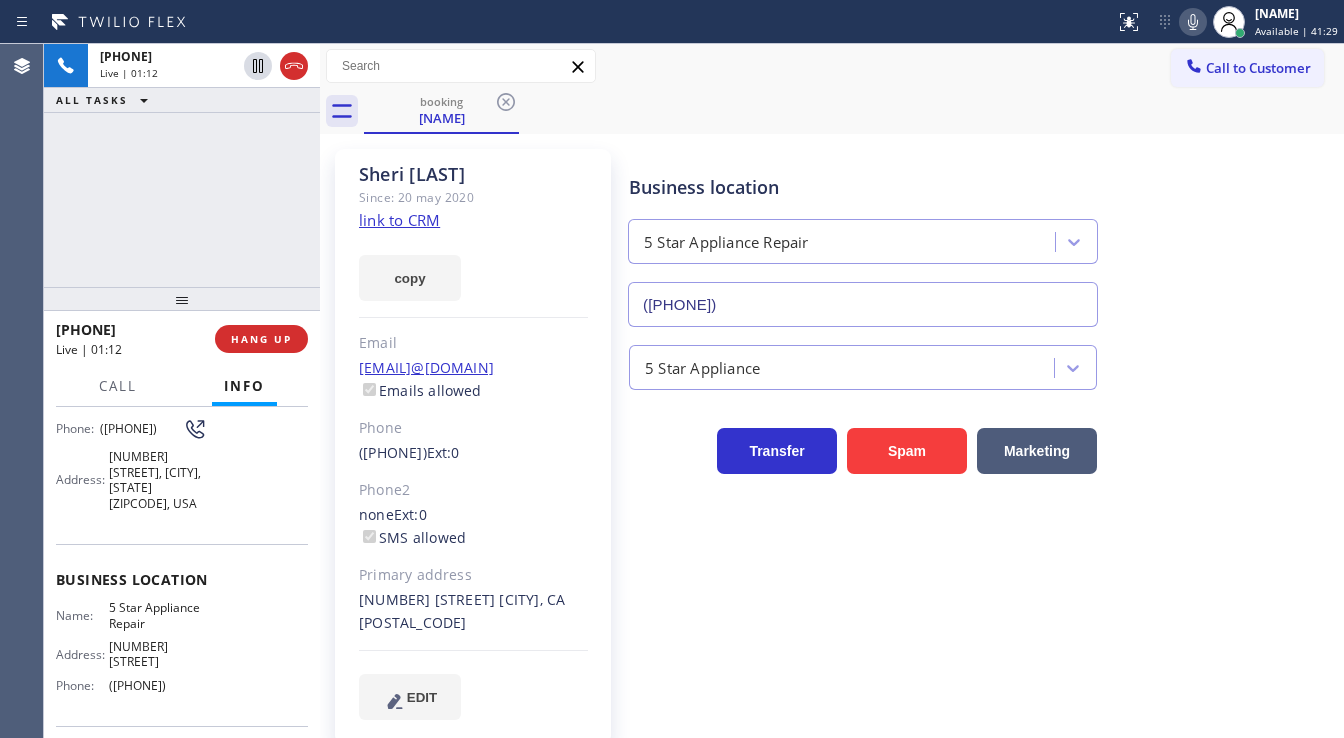 click on "+1[PHONE] Live | 01:12 ALL TASKS ALL TASKS ACTIVE TASKS TASKS IN WRAP UP" at bounding box center [182, 165] 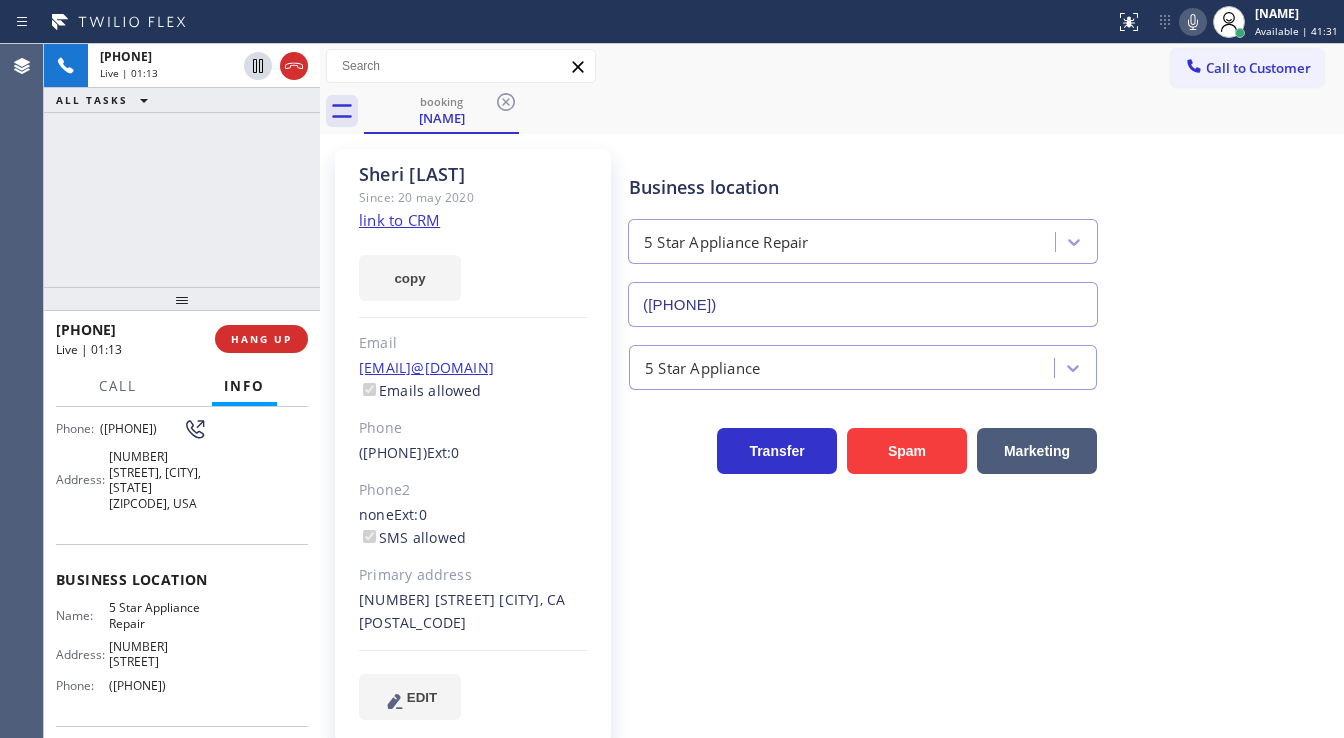 click on "Business location 5 Star Appliance Repair [PHONE]" at bounding box center [982, 236] 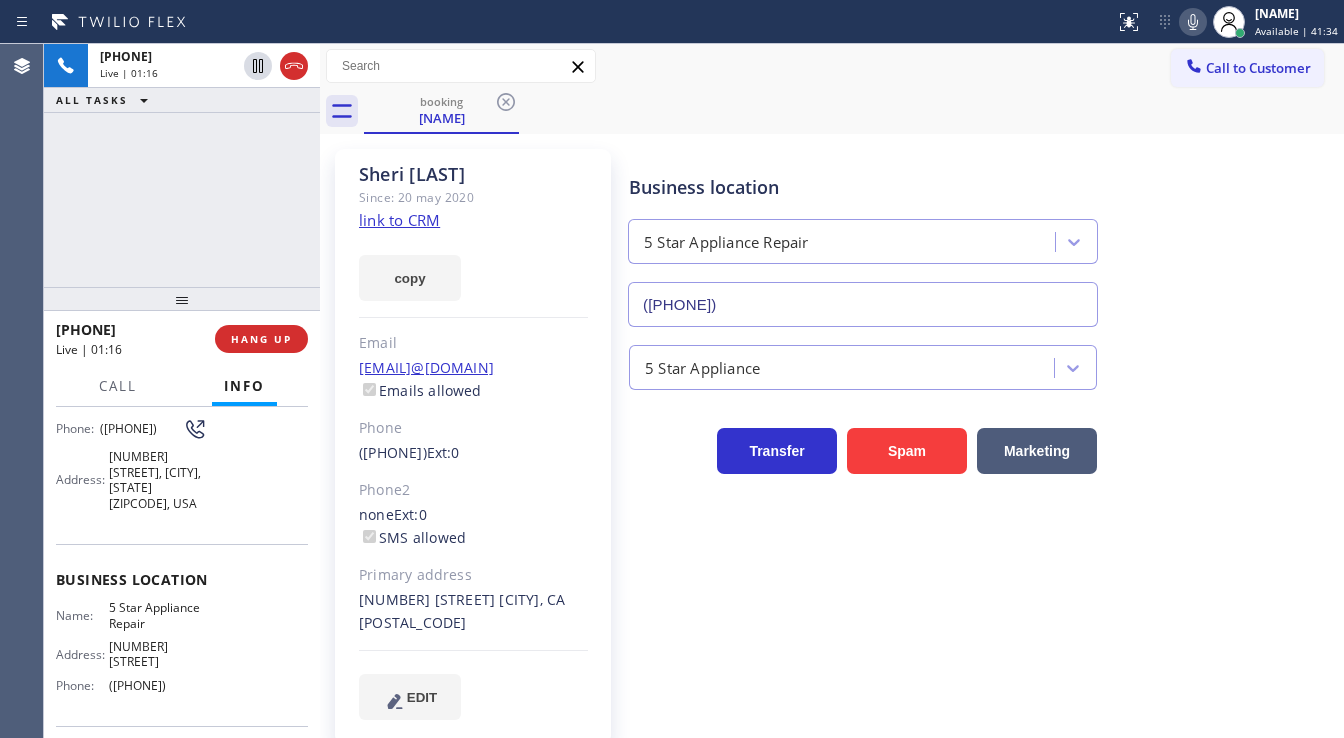 click 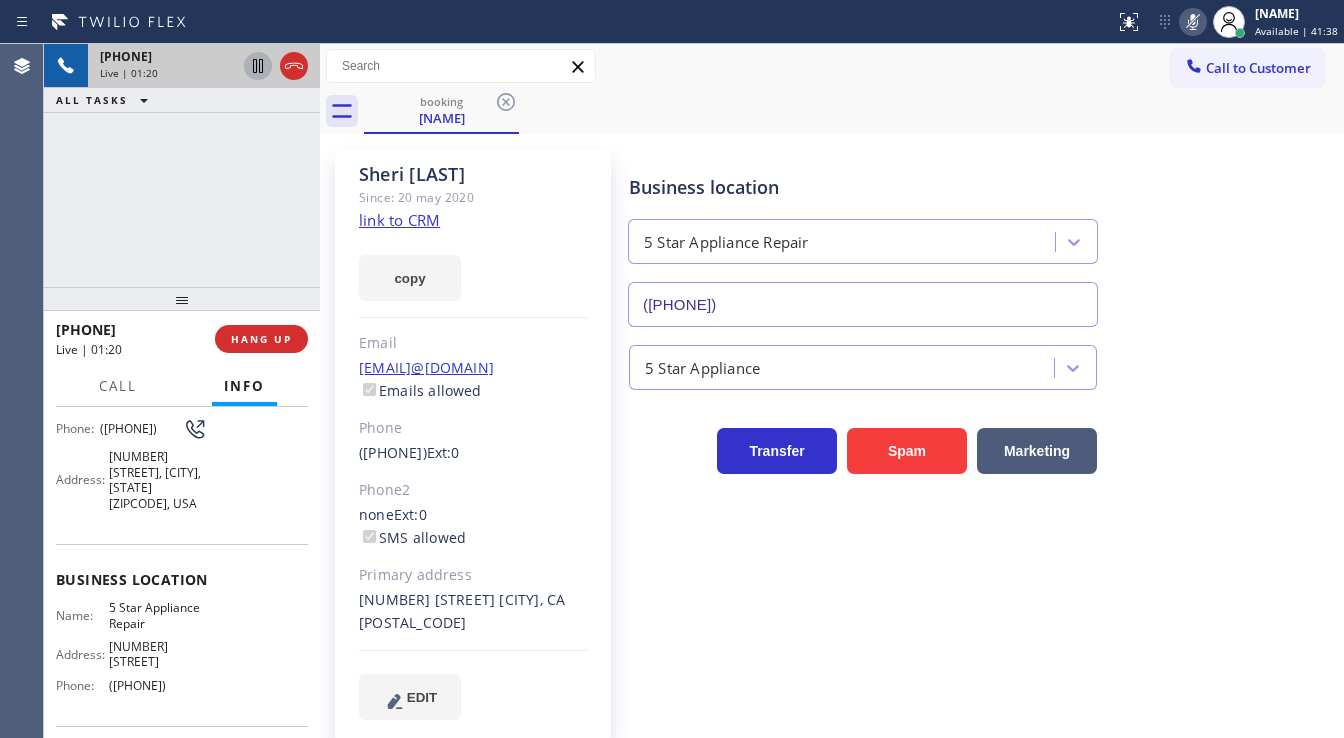 click 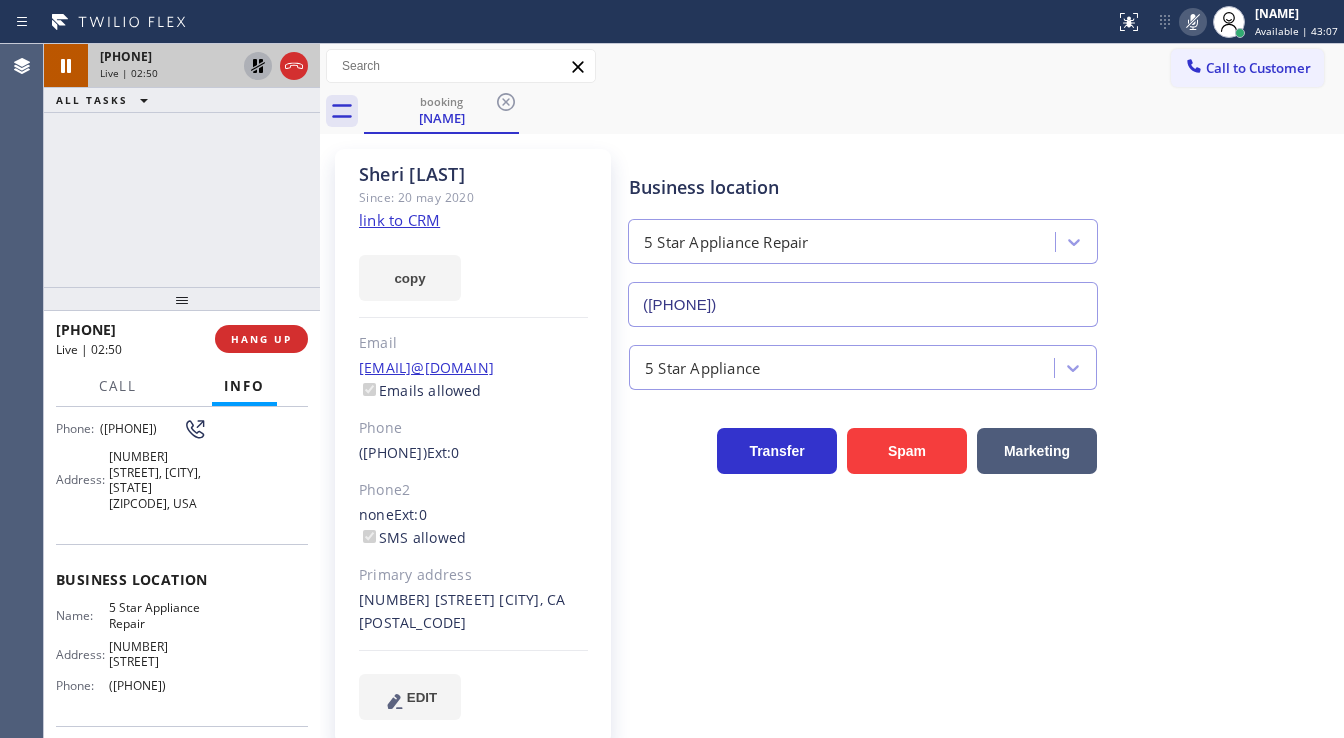 click on "+1[PHONE] Live | 02:50 ALL TASKS ALL TASKS ACTIVE TASKS TASKS IN WRAP UP" at bounding box center [182, 165] 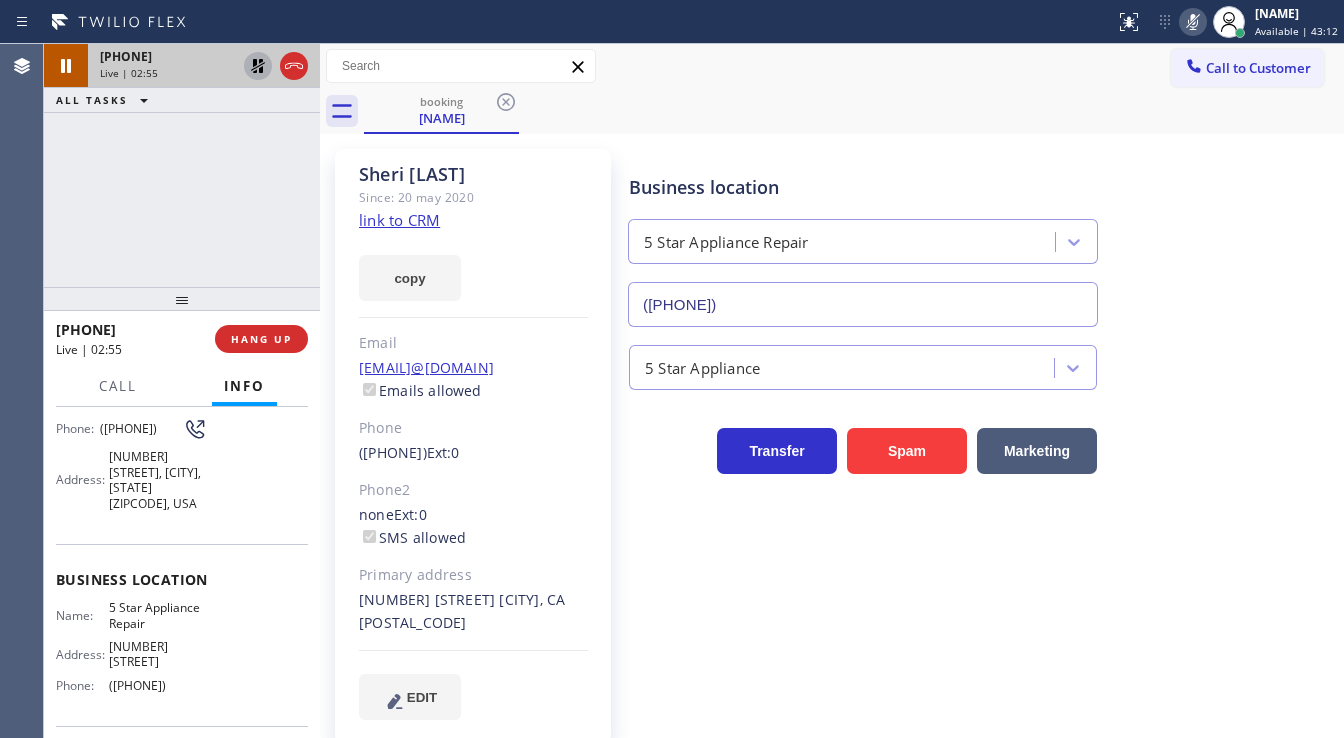 click on "+1[PHONE] Live | 02:55 ALL TASKS ALL TASKS ACTIVE TASKS TASKS IN WRAP UP" at bounding box center (182, 165) 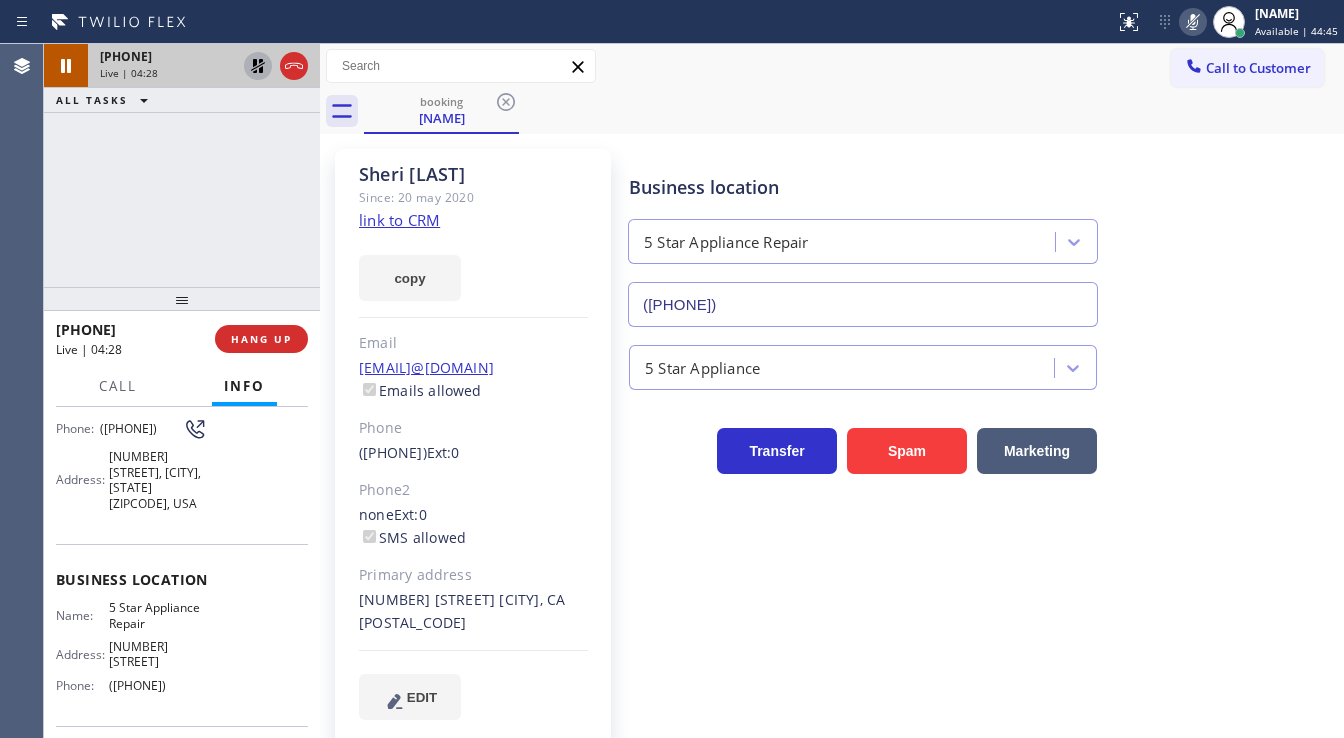 click 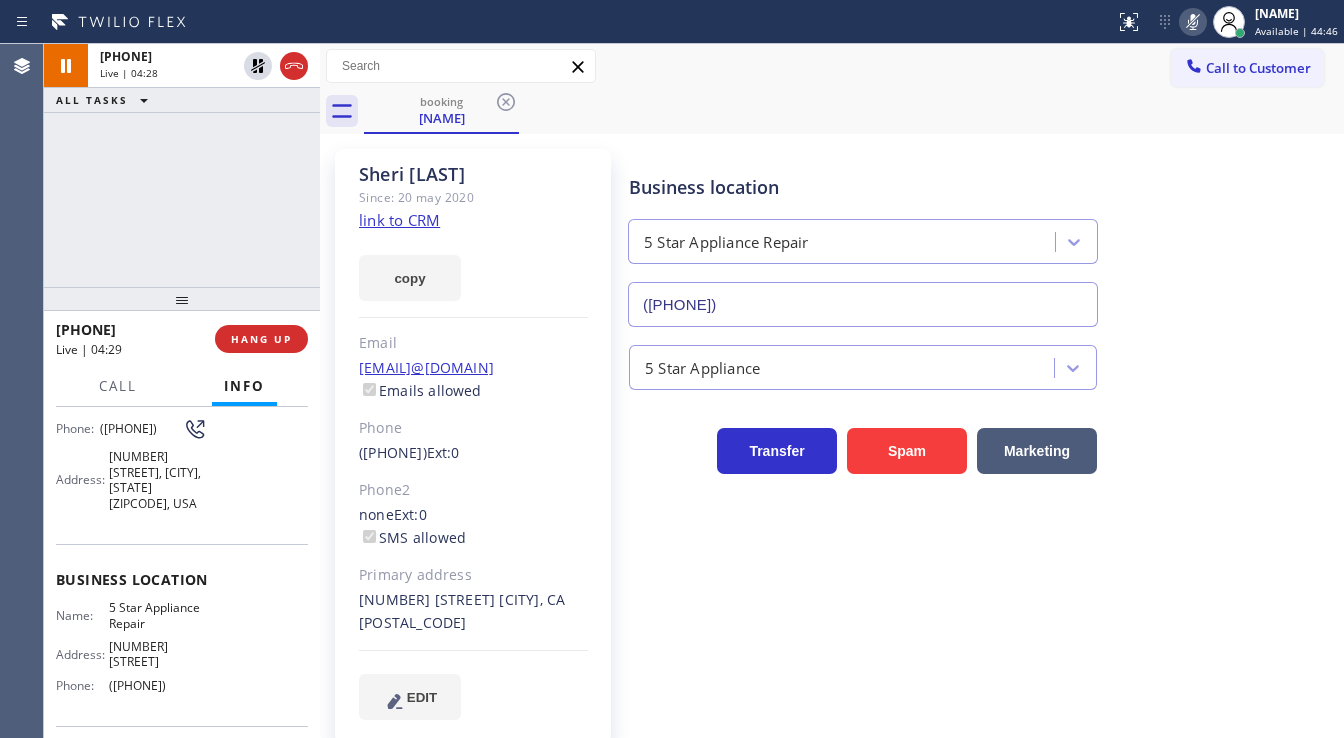 click 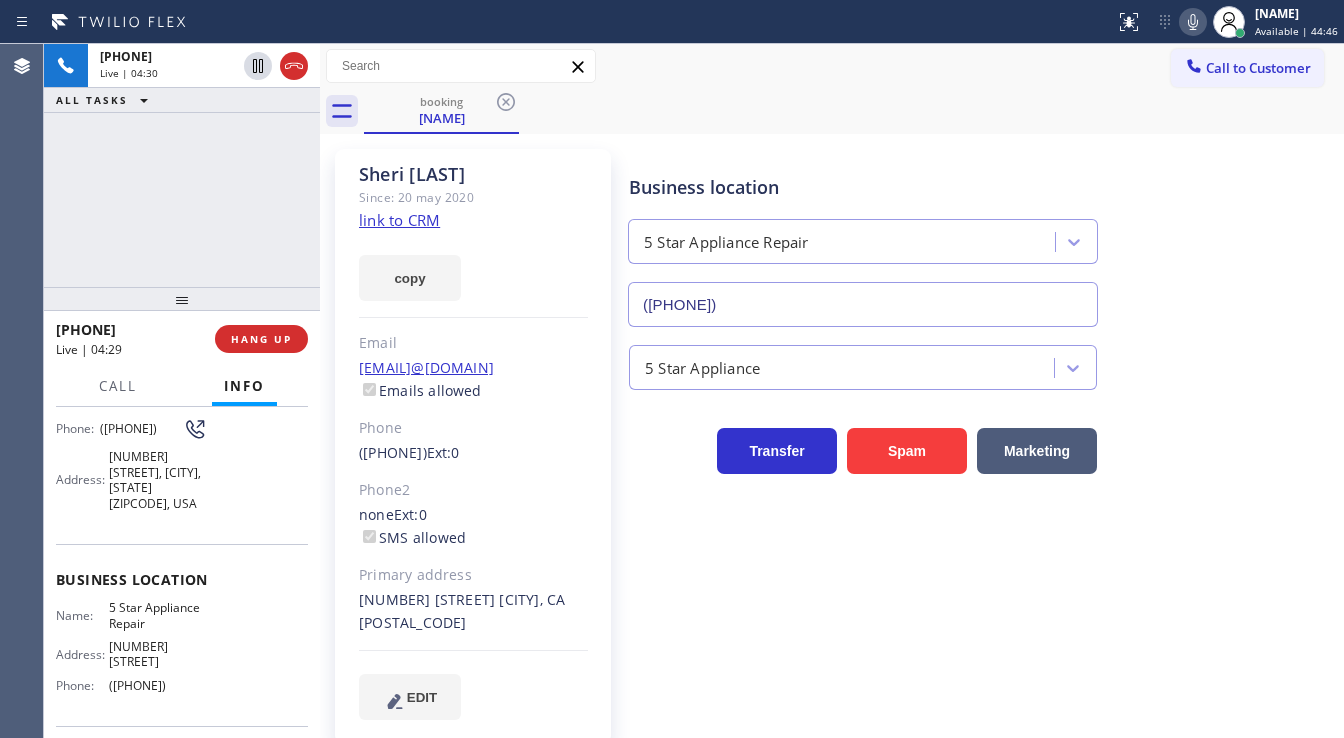 click on "[PHONE] Live | 04:30 ALL TASKS ALL TASKS ACTIVE TASKS TASKS IN WRAP UP" at bounding box center [182, 165] 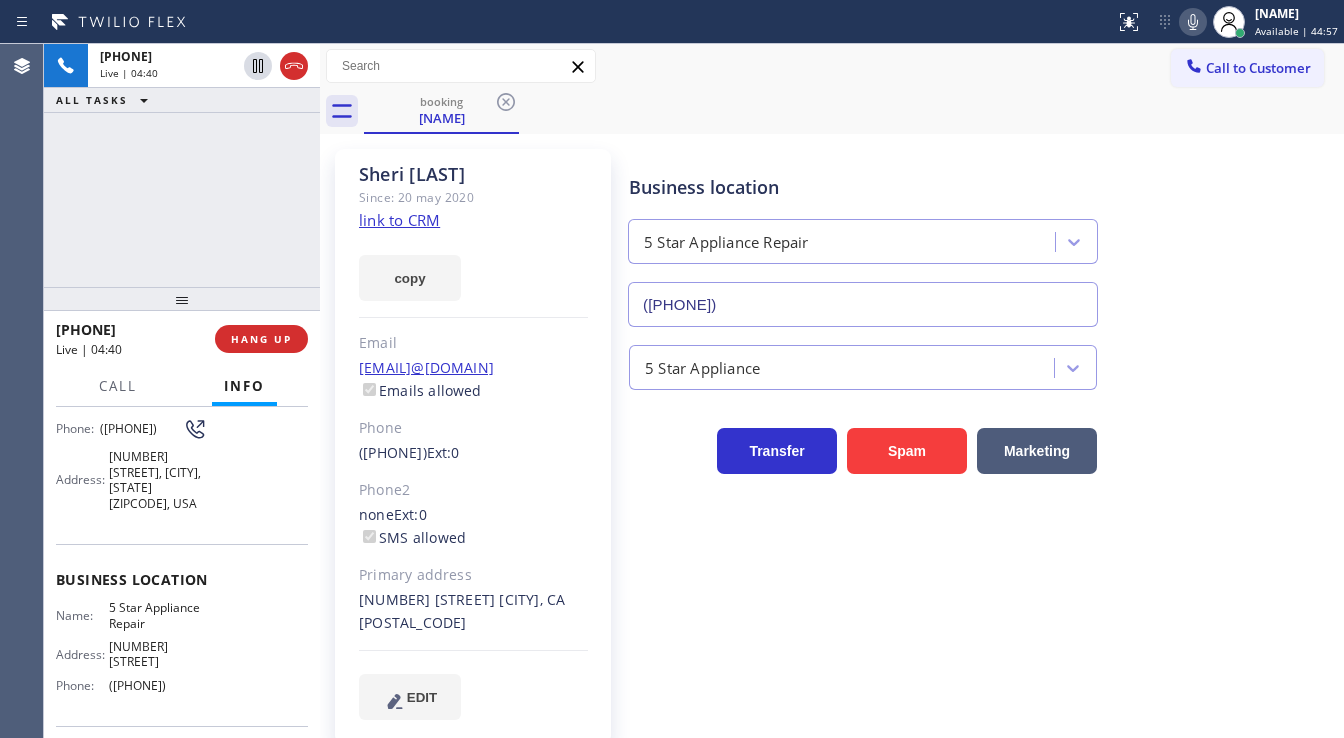 click on "+1[PHONE] Live | 04:40 ALL TASKS ALL TASKS ACTIVE TASKS TASKS IN WRAP UP" at bounding box center (182, 165) 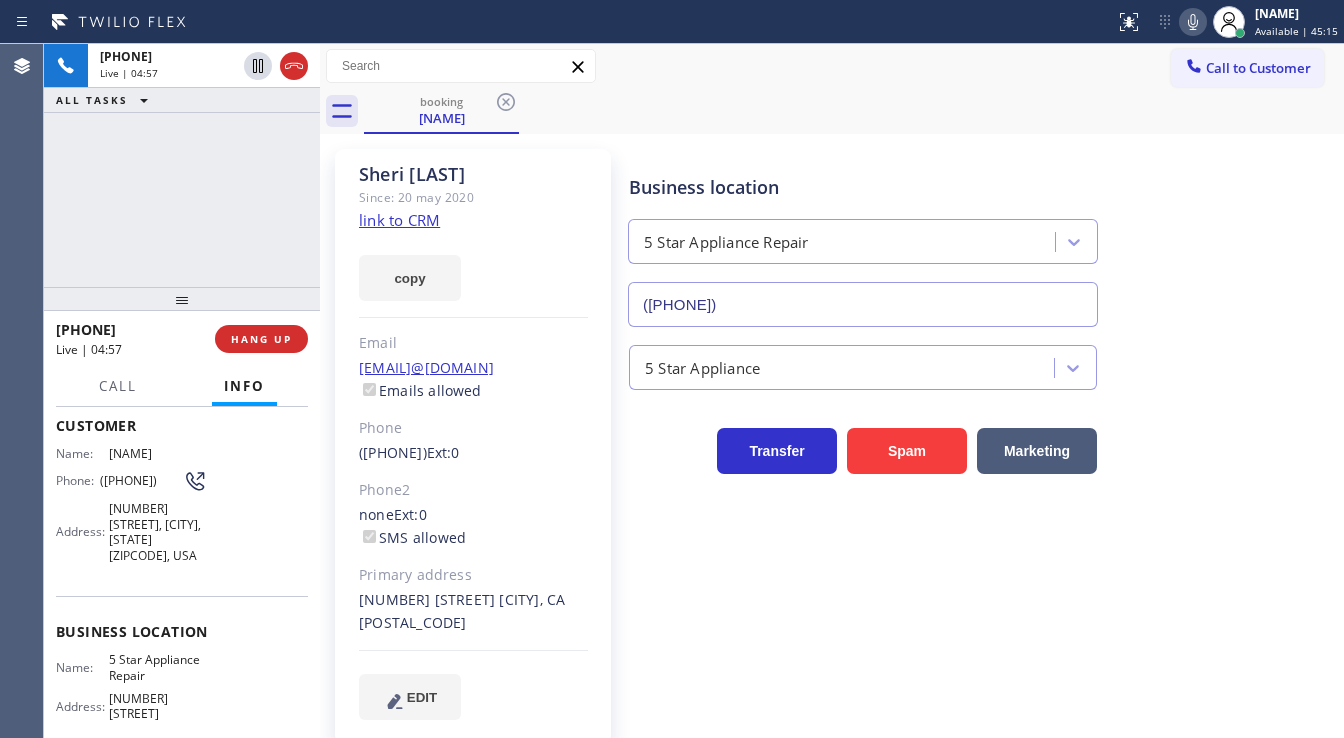 scroll, scrollTop: 80, scrollLeft: 0, axis: vertical 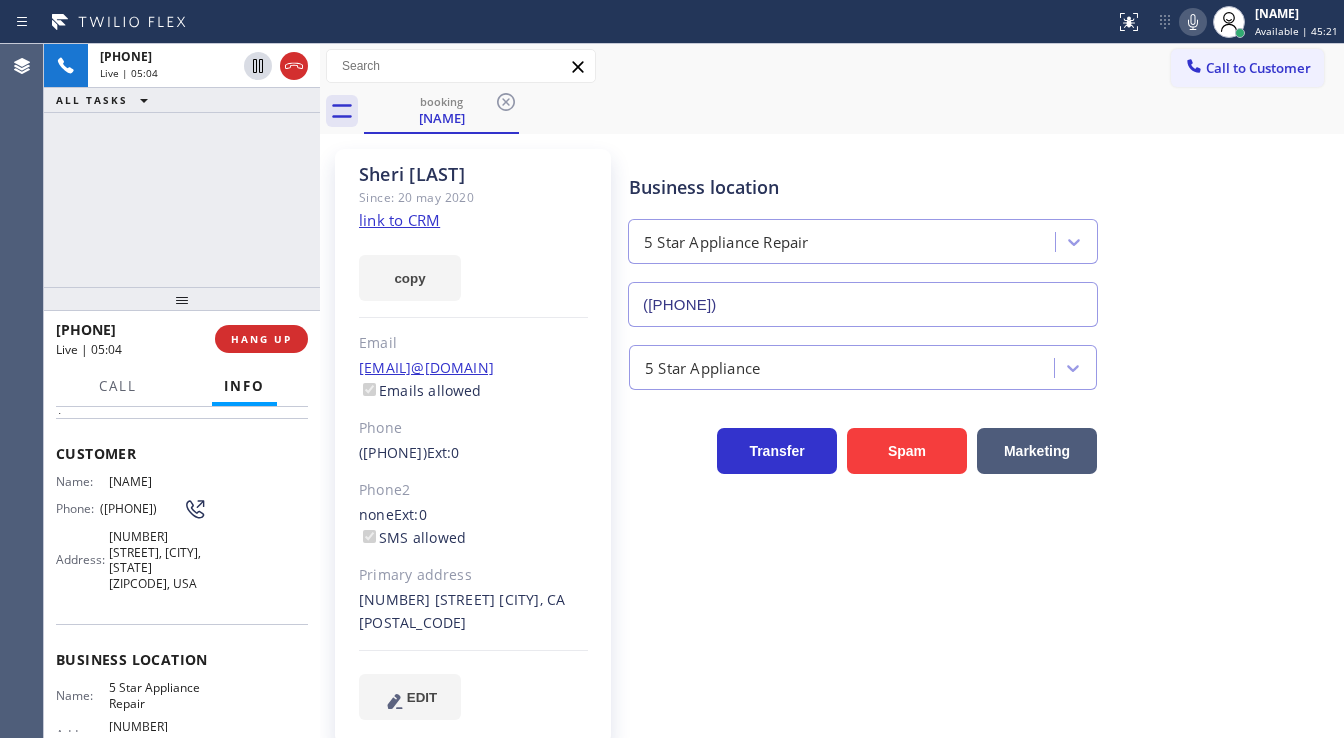 drag, startPoint x: 130, startPoint y: 513, endPoint x: 99, endPoint y: 499, distance: 34.0147 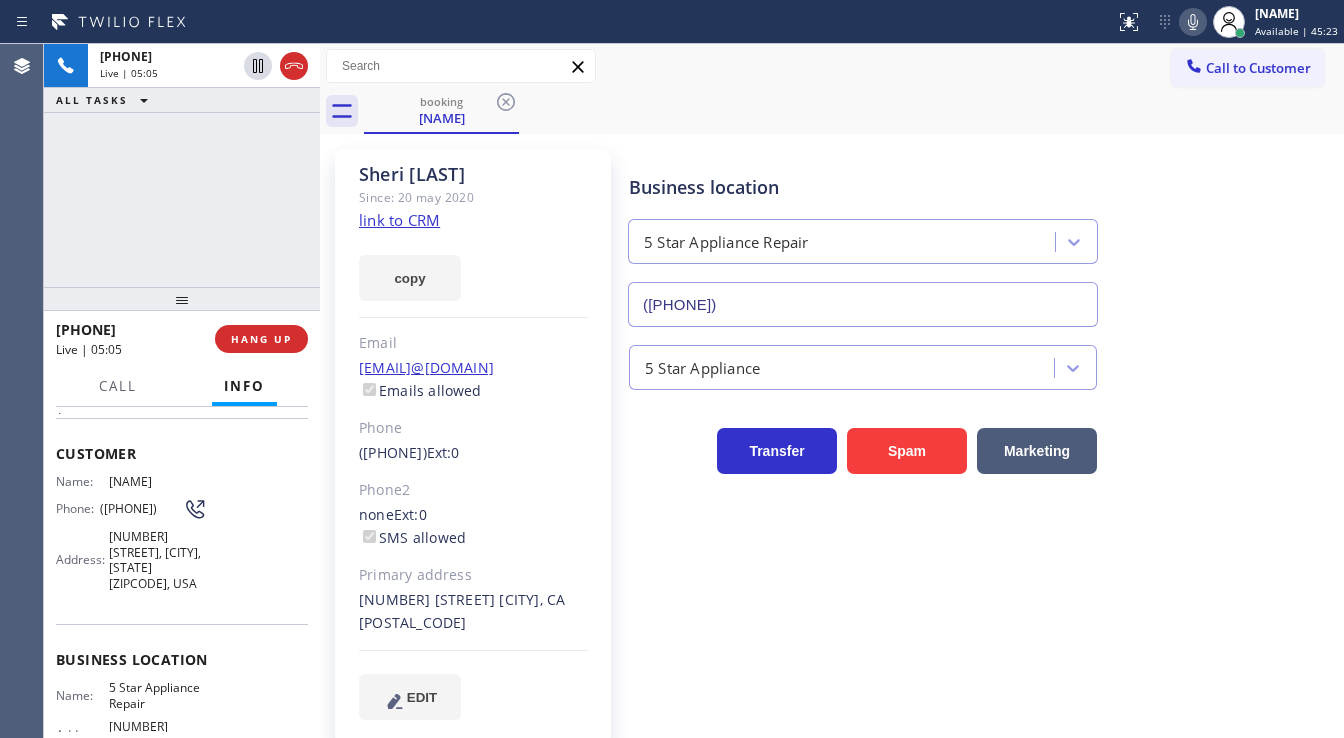 copy on "([PHONE])" 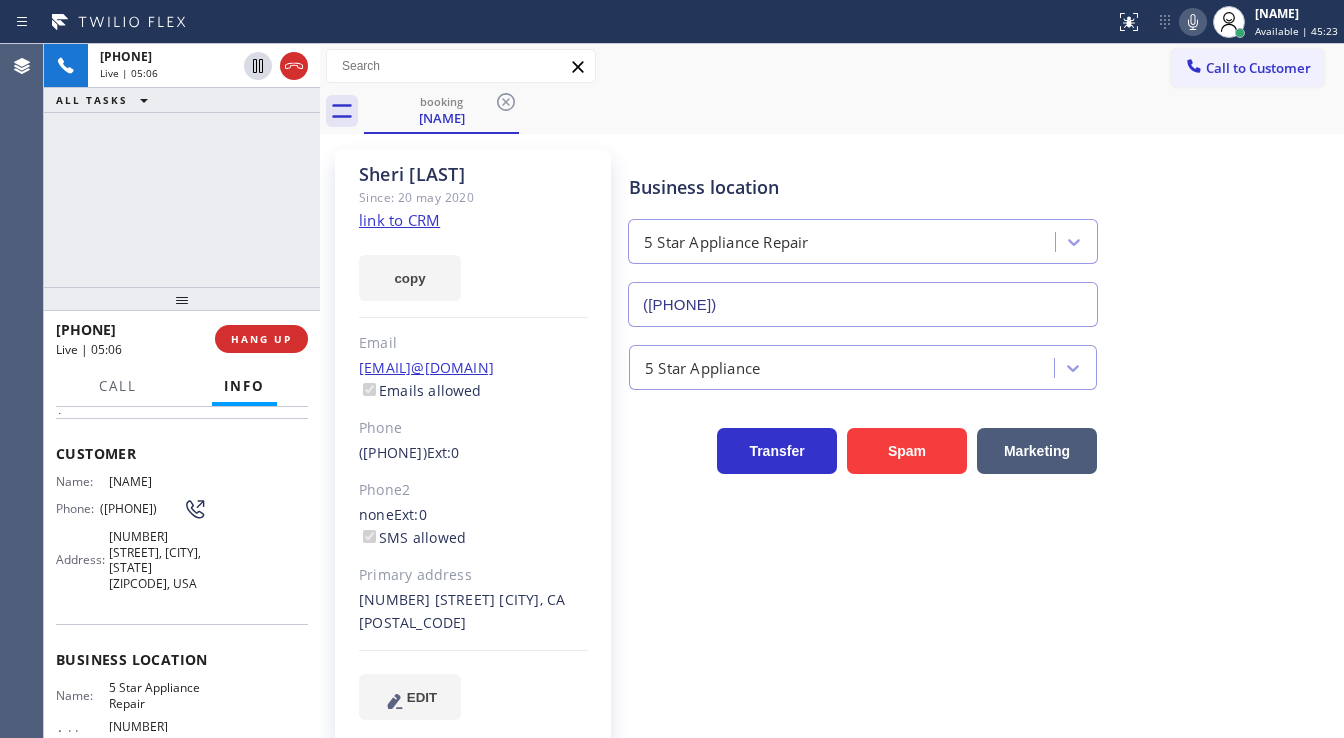 click on "+1[PHONE] Live | 05:06 ALL TASKS ALL TASKS ACTIVE TASKS TASKS IN WRAP UP" at bounding box center [182, 165] 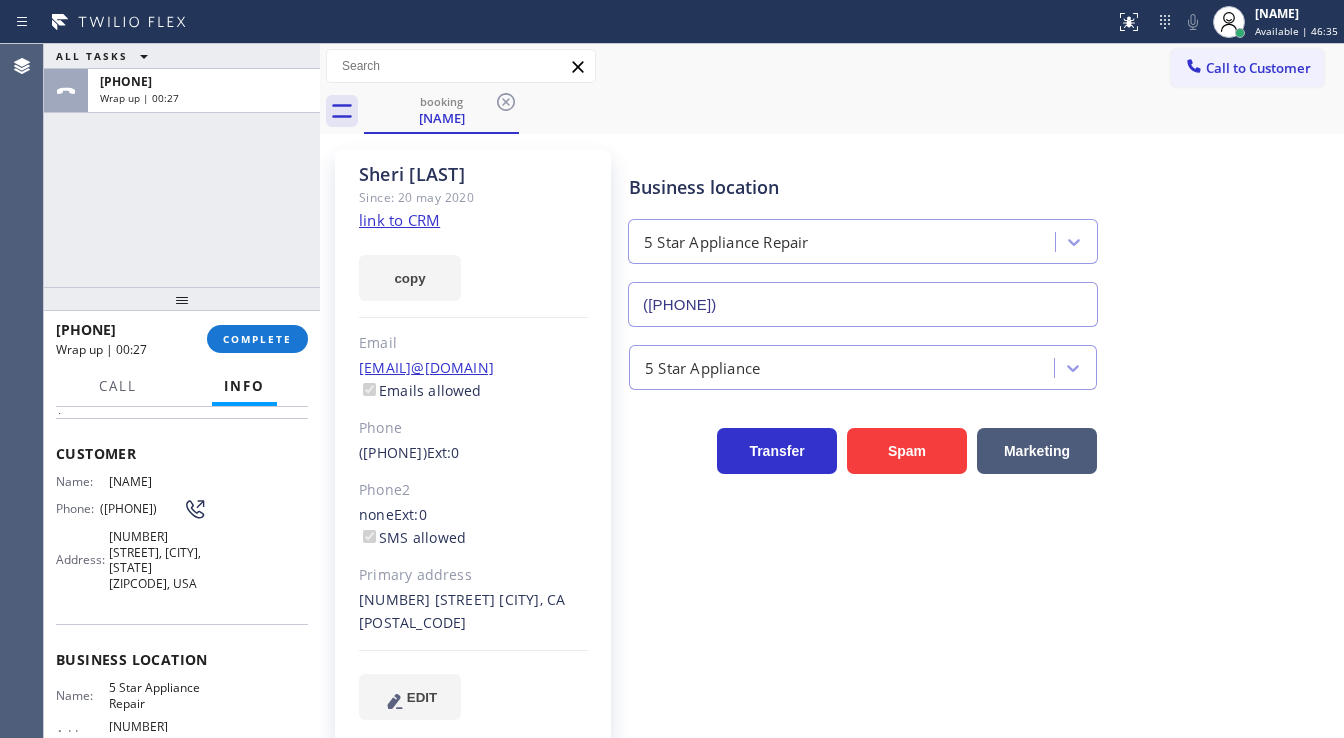 click at bounding box center [182, 299] 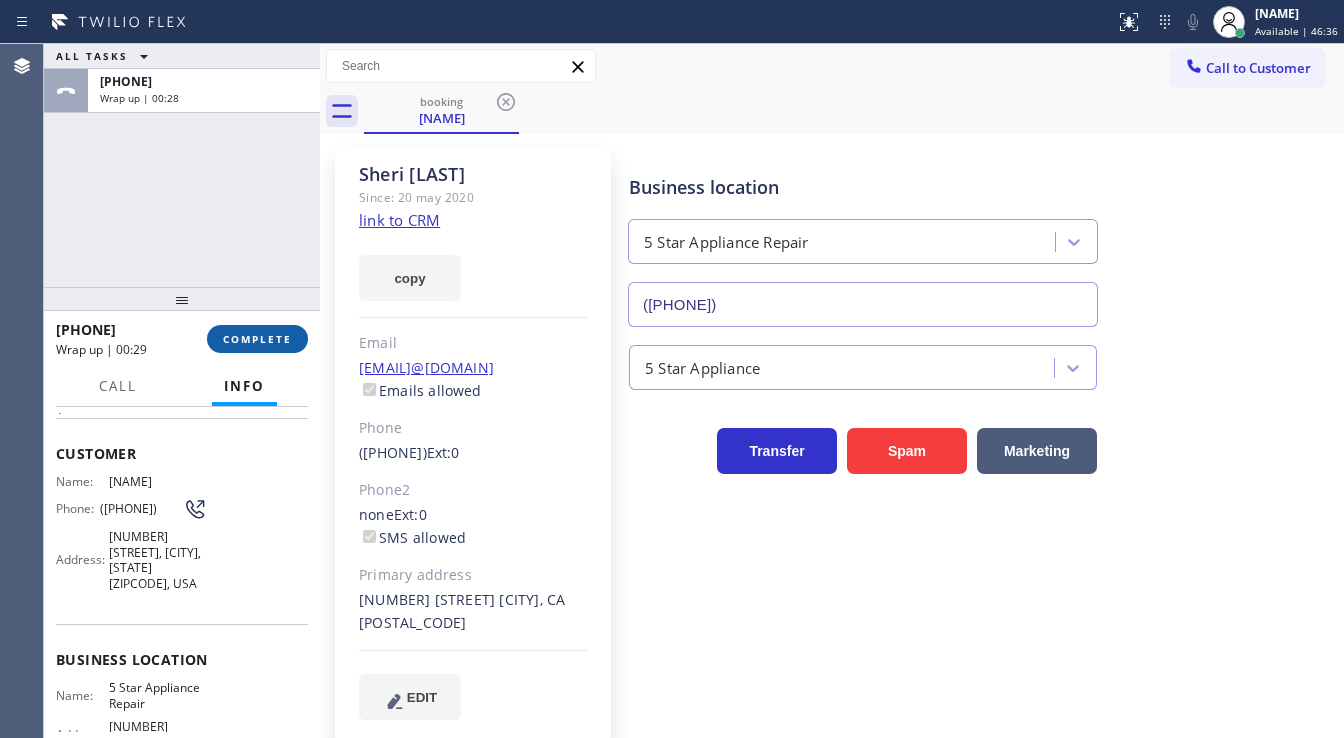 click on "COMPLETE" at bounding box center (257, 339) 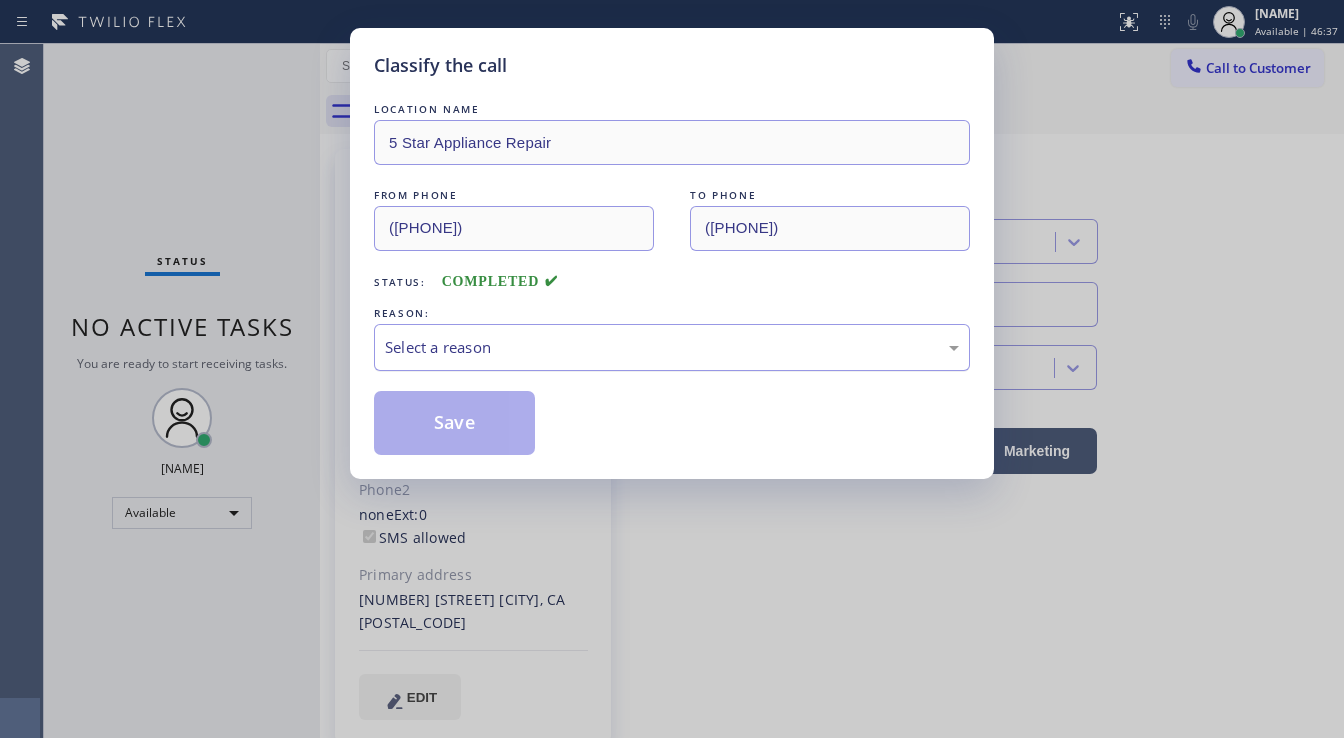 click on "Select a reason" at bounding box center (672, 347) 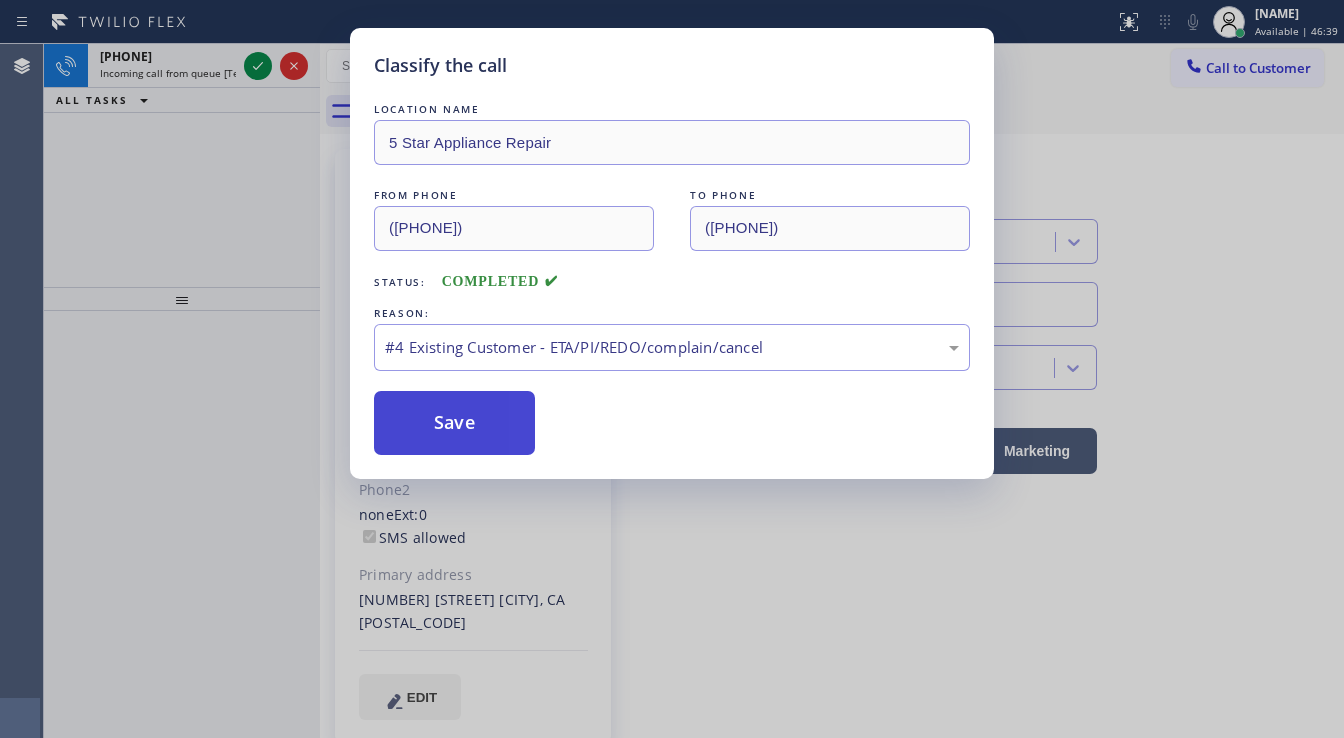 click on "Save" at bounding box center (454, 423) 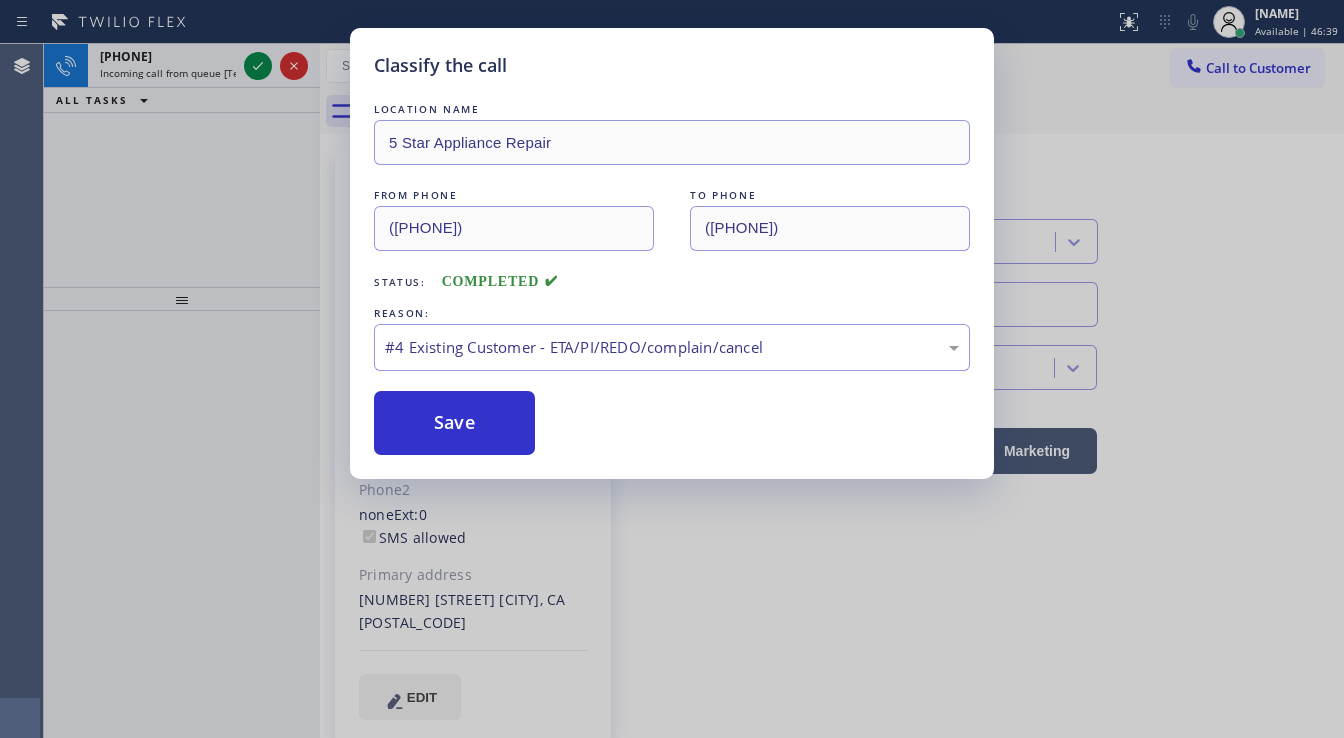 click on "Save" at bounding box center [454, 423] 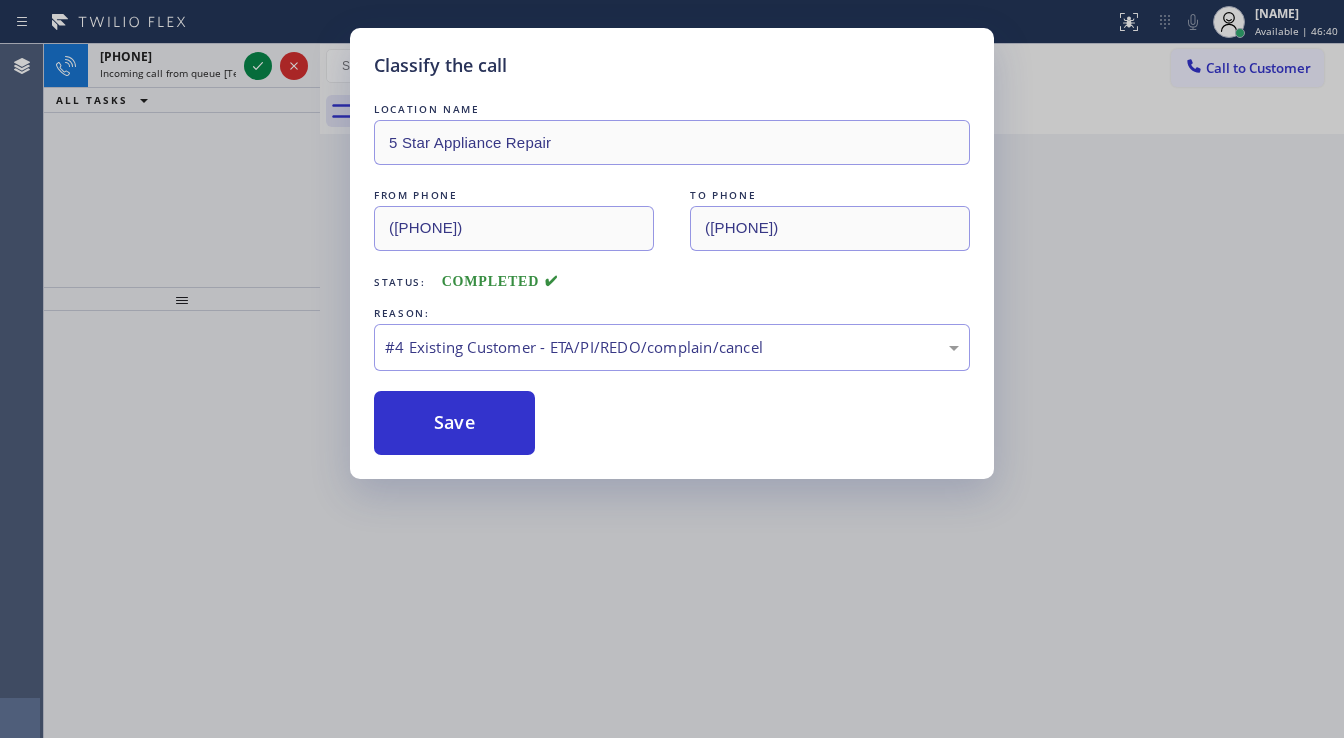 click on "Classify the call LOCATION NAME 5 Star Appliance Repair FROM PHONE ([PHONE]) TO PHONE ([PHONE]) Status: COMPLETED REASON: #4 Existing Customer - ETA/PI/REDO/complain/cancel Save" at bounding box center [672, 369] 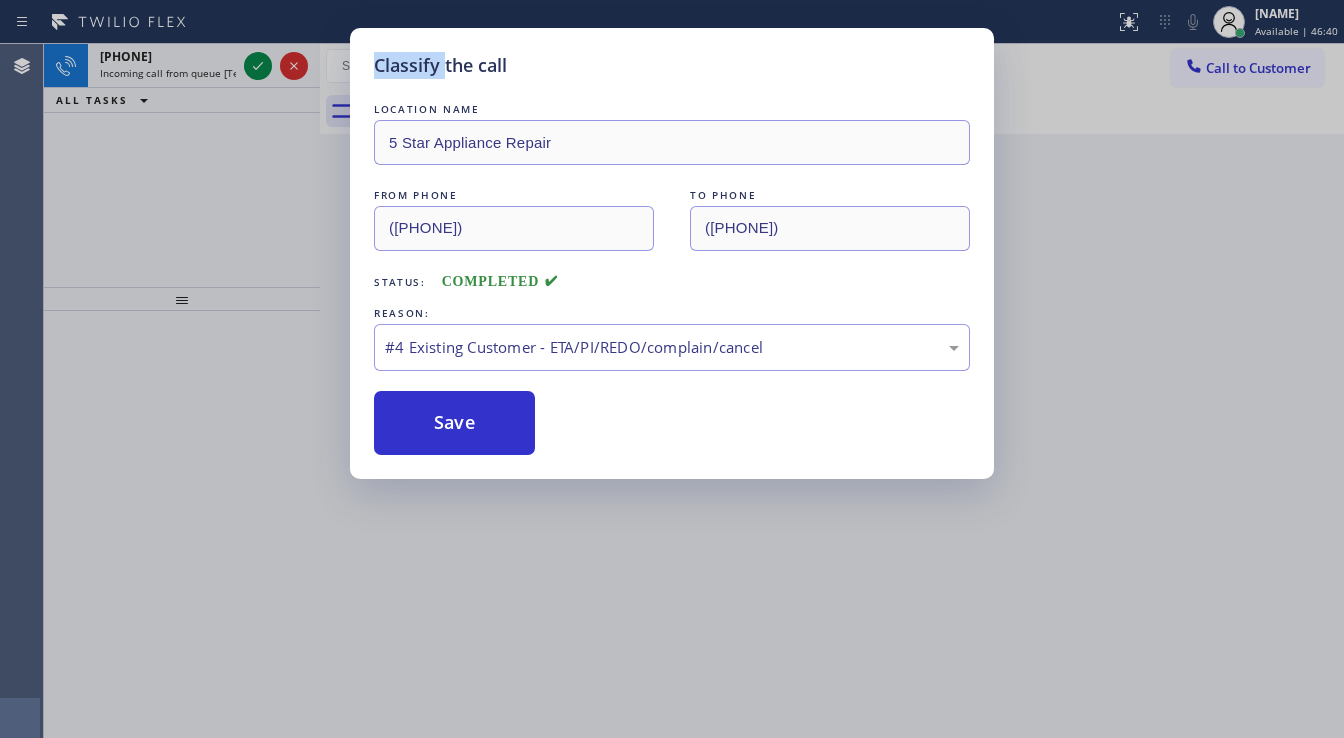 click on "Classify the call LOCATION NAME 5 Star Appliance Repair FROM PHONE ([PHONE]) TO PHONE ([PHONE]) Status: COMPLETED REASON: #4 Existing Customer - ETA/PI/REDO/complain/cancel Save" at bounding box center [672, 369] 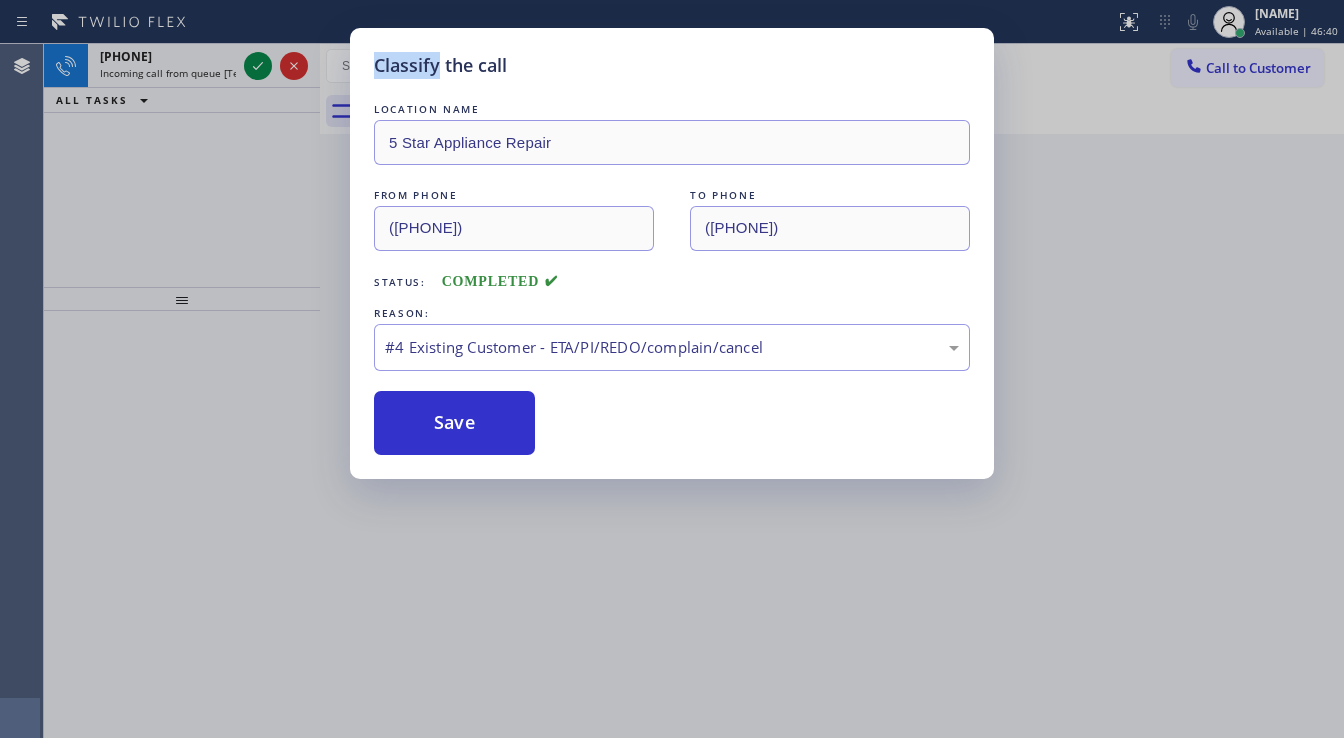 click on "Classify the call LOCATION NAME 5 Star Appliance Repair FROM PHONE ([PHONE]) TO PHONE ([PHONE]) Status: COMPLETED REASON: #4 Existing Customer - ETA/PI/REDO/complain/cancel Save" at bounding box center [672, 369] 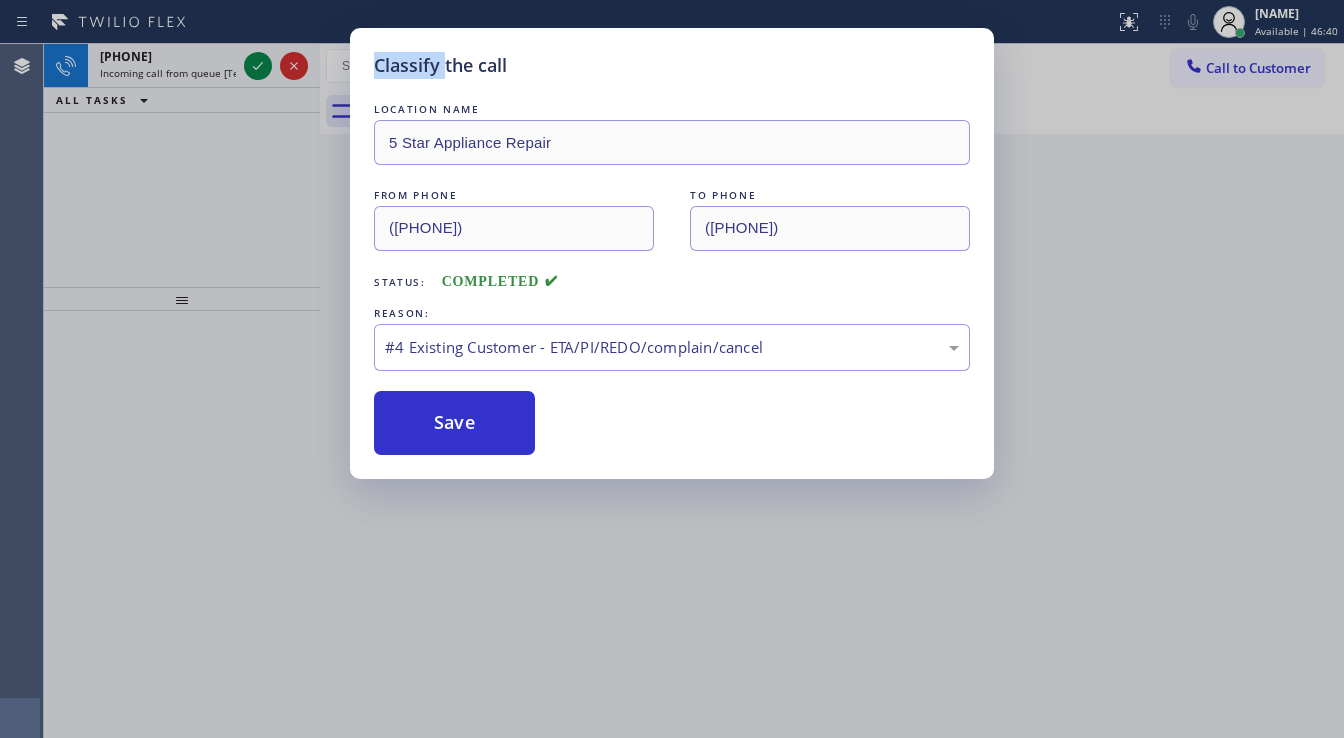 click on "Classify the call LOCATION NAME 5 Star Appliance Repair FROM PHONE ([PHONE]) TO PHONE ([PHONE]) Status: COMPLETED REASON: #4 Existing Customer - ETA/PI/REDO/complain/cancel Save" at bounding box center [672, 369] 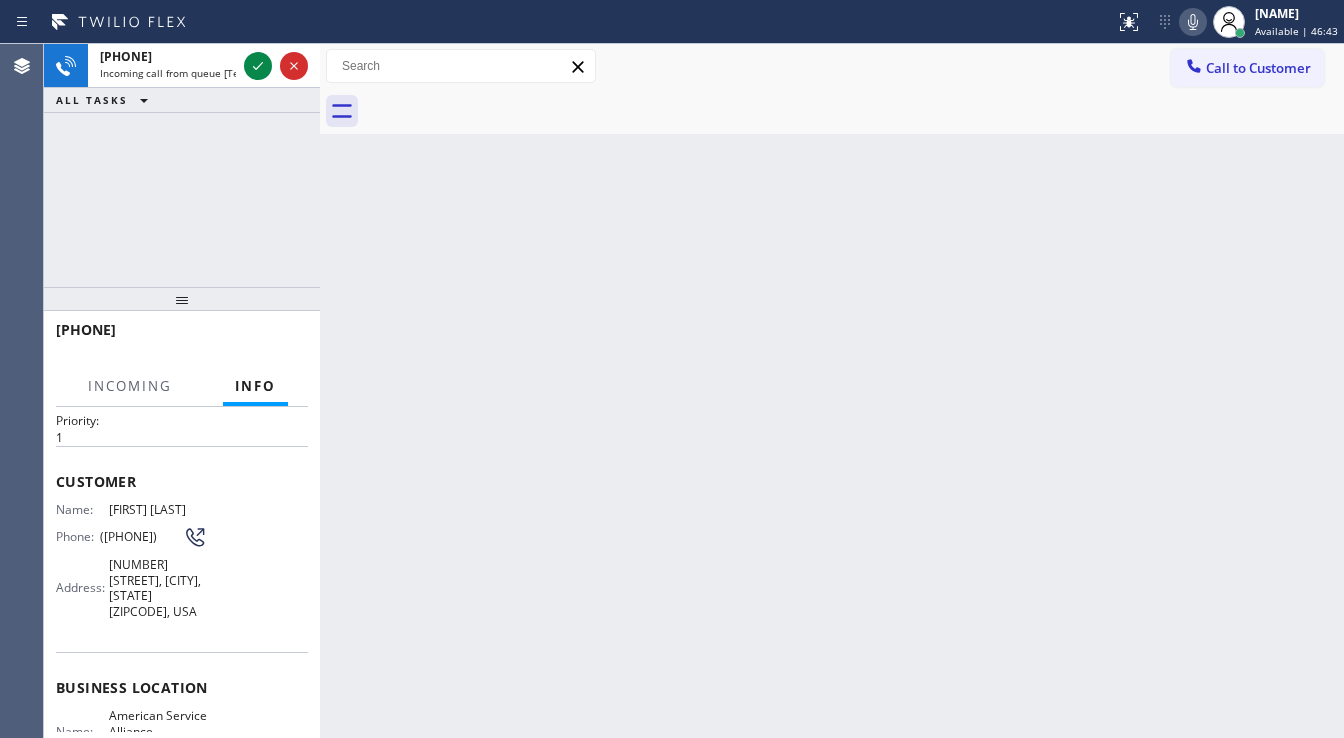 scroll, scrollTop: 240, scrollLeft: 0, axis: vertical 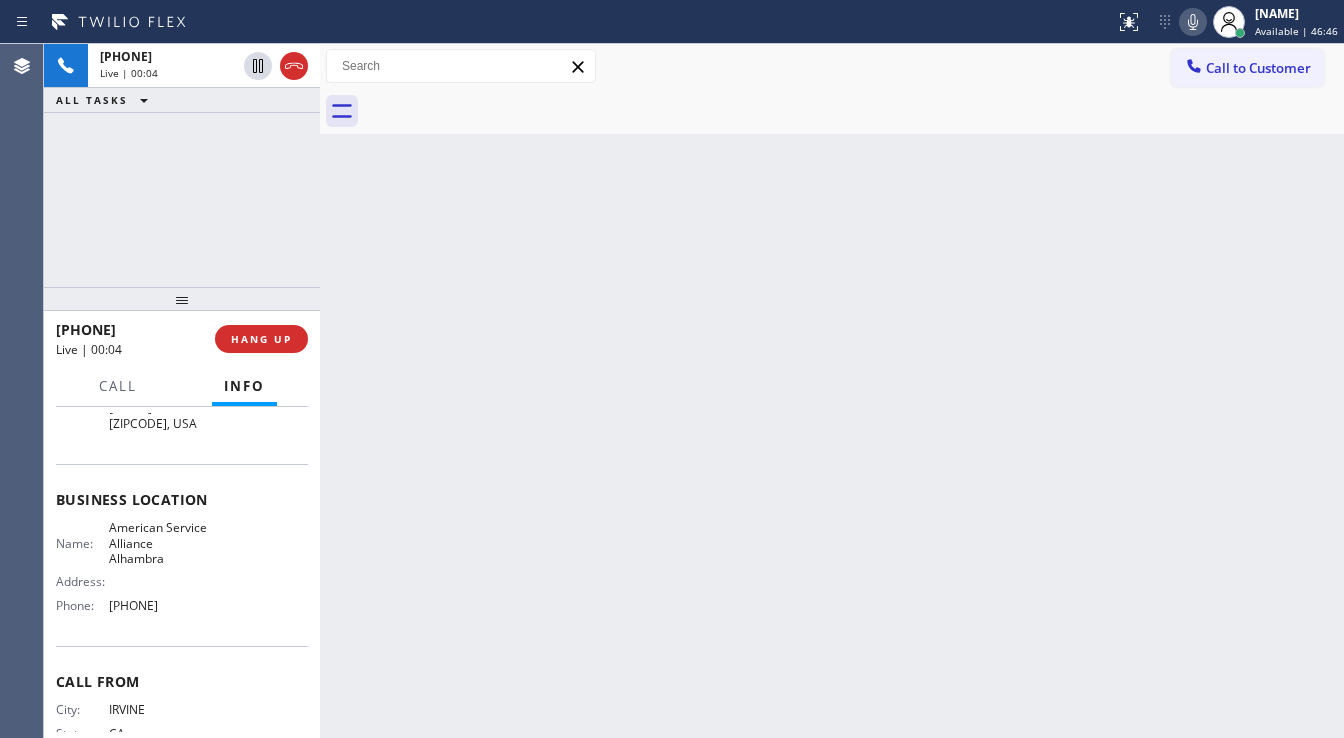 click on "+1[PHONE] Live | 00:04 ALL TASKS ALL TASKS ACTIVE TASKS TASKS IN WRAP UP" at bounding box center (182, 165) 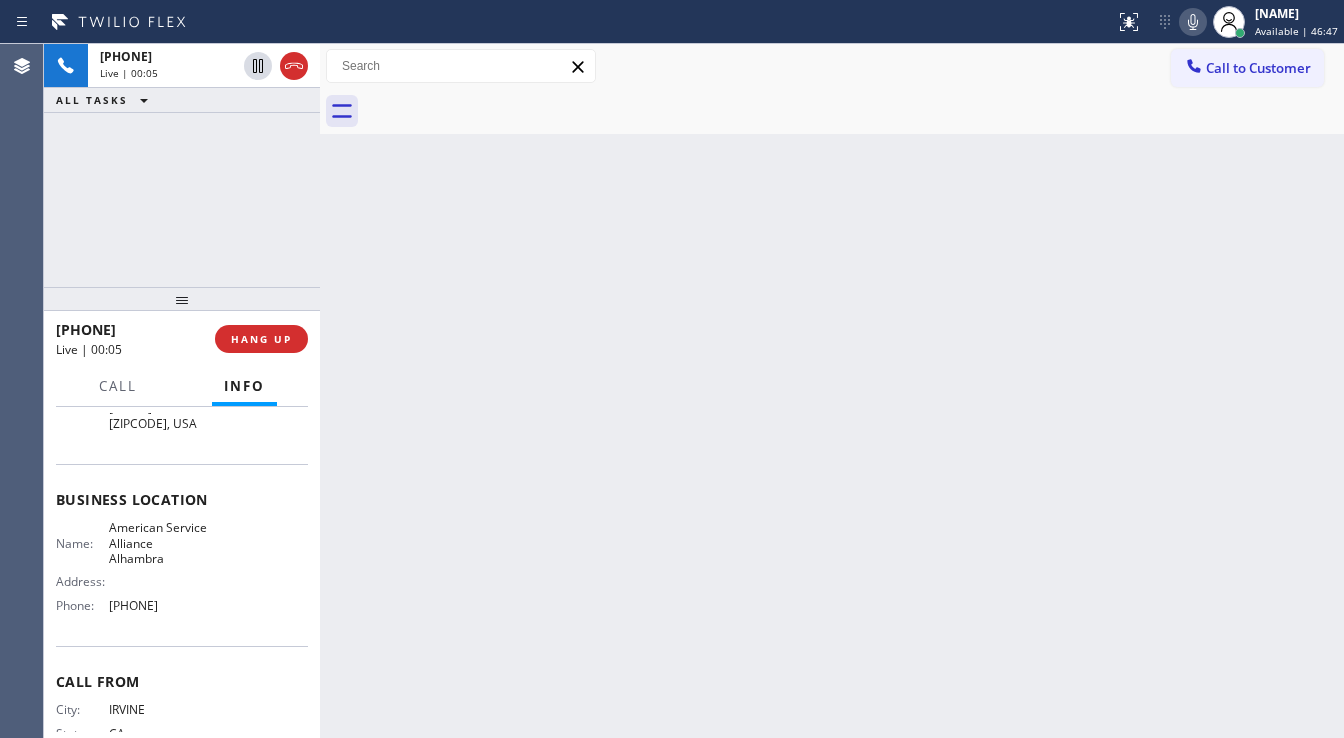 click on "+1[PHONE] Live | 00:05 ALL TASKS ALL TASKS ACTIVE TASKS TASKS IN WRAP UP" at bounding box center [182, 165] 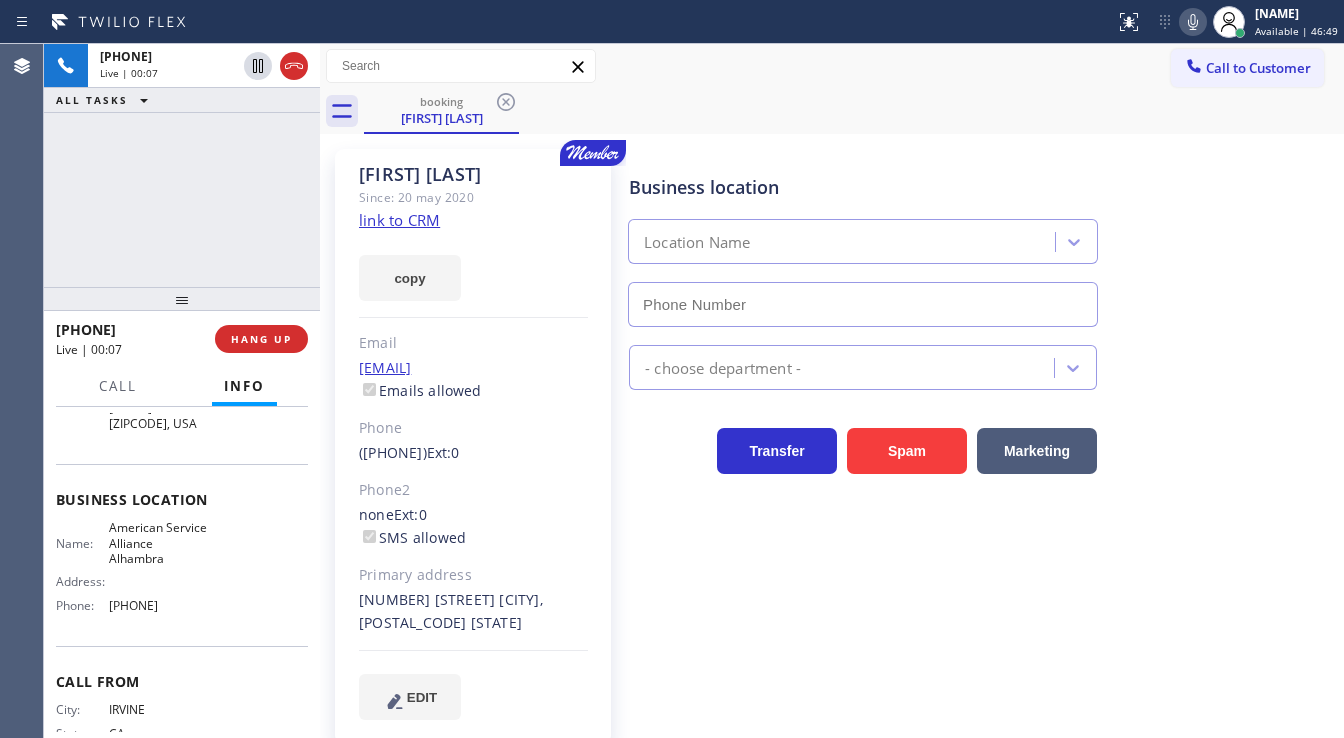 click on "link to CRM" at bounding box center (399, 220) 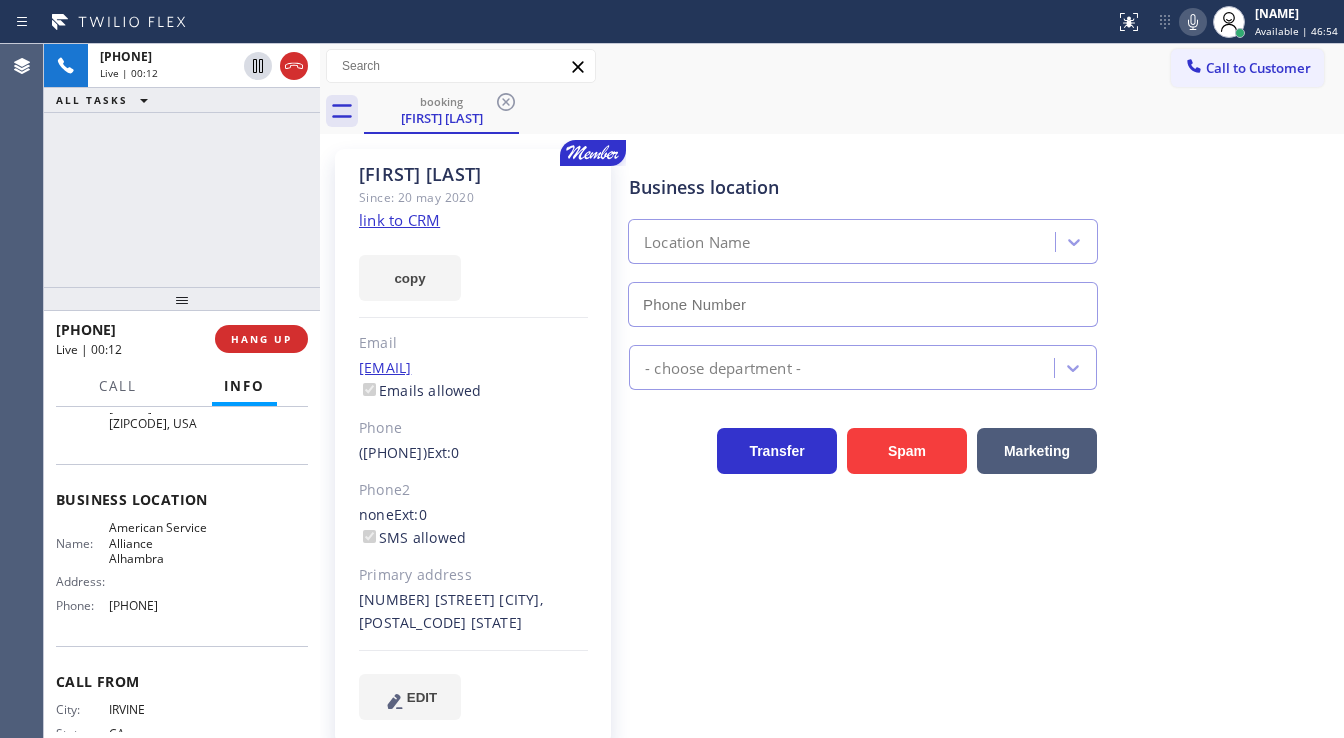 type on "[PHONE]" 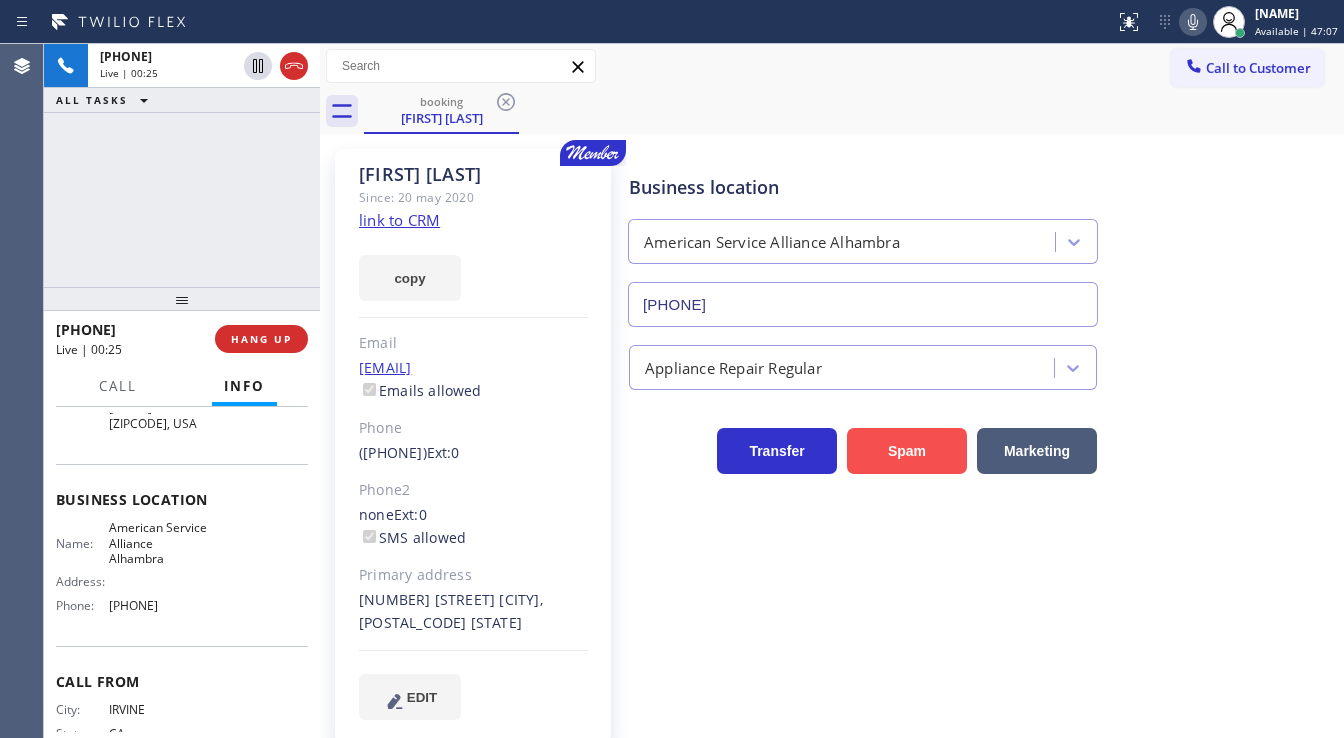 click on "Spam" at bounding box center (907, 451) 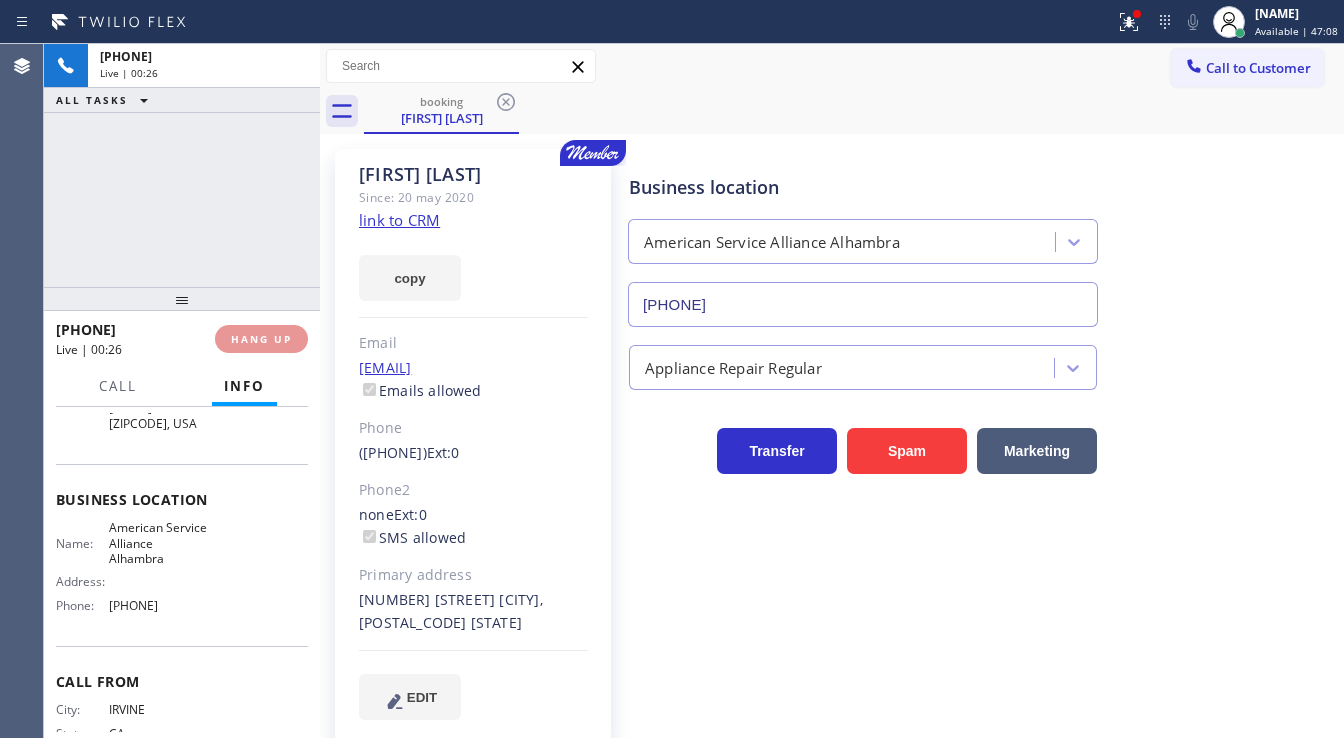 click on "+1[PHONE] Live | 00:26 ALL TASKS ALL TASKS ACTIVE TASKS TASKS IN WRAP UP" at bounding box center [182, 165] 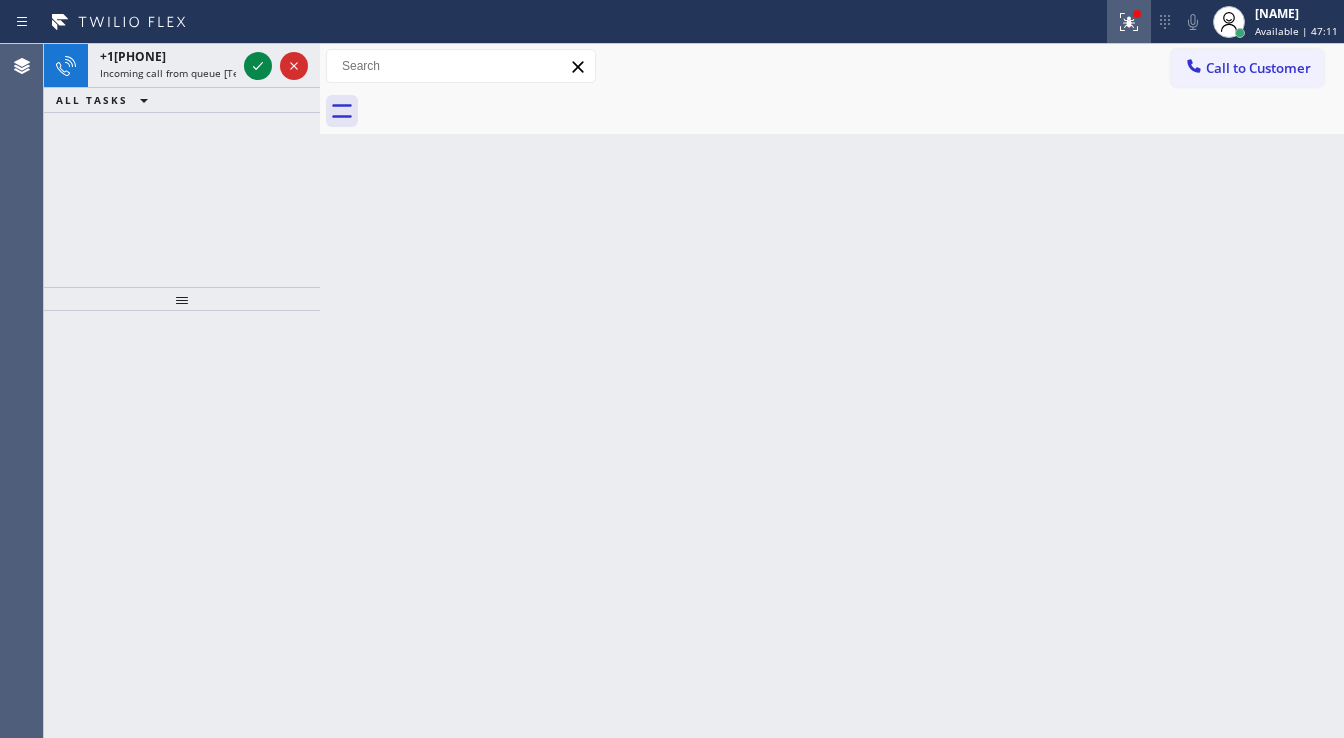 click 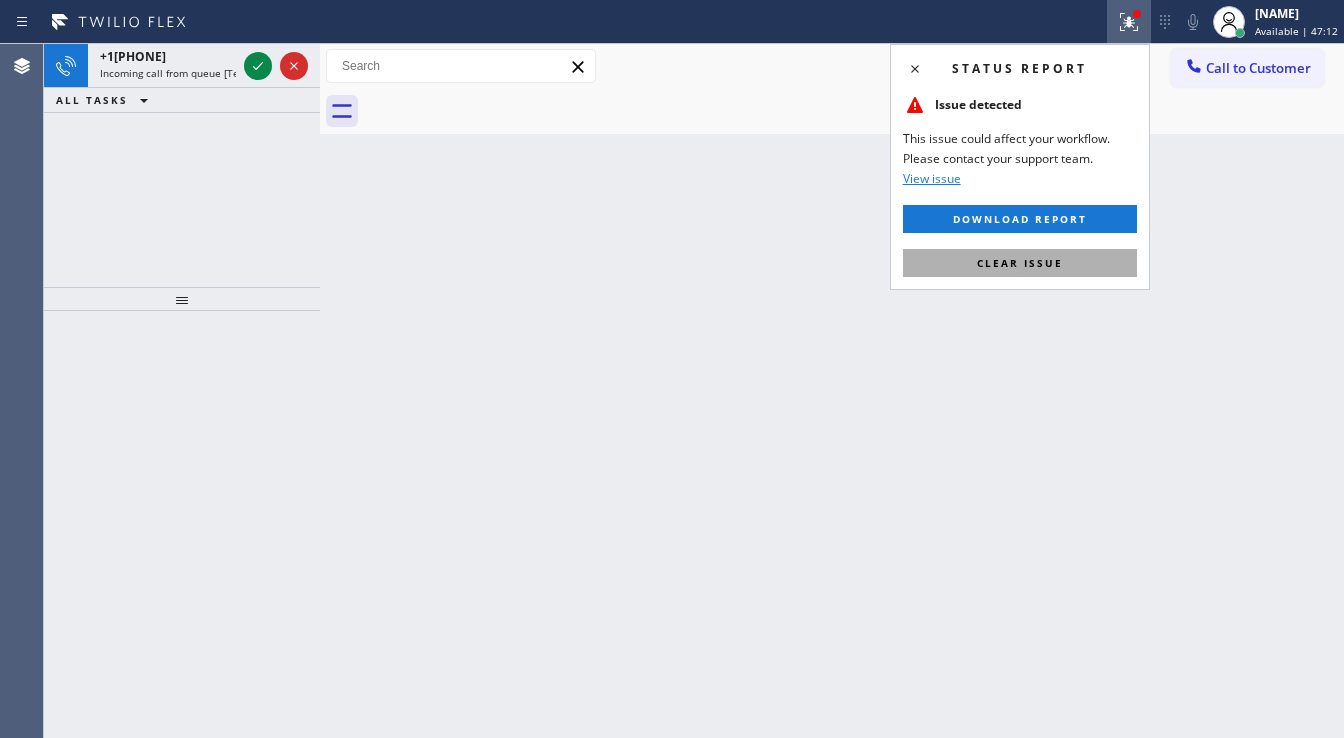 click on "Clear issue" at bounding box center (1020, 263) 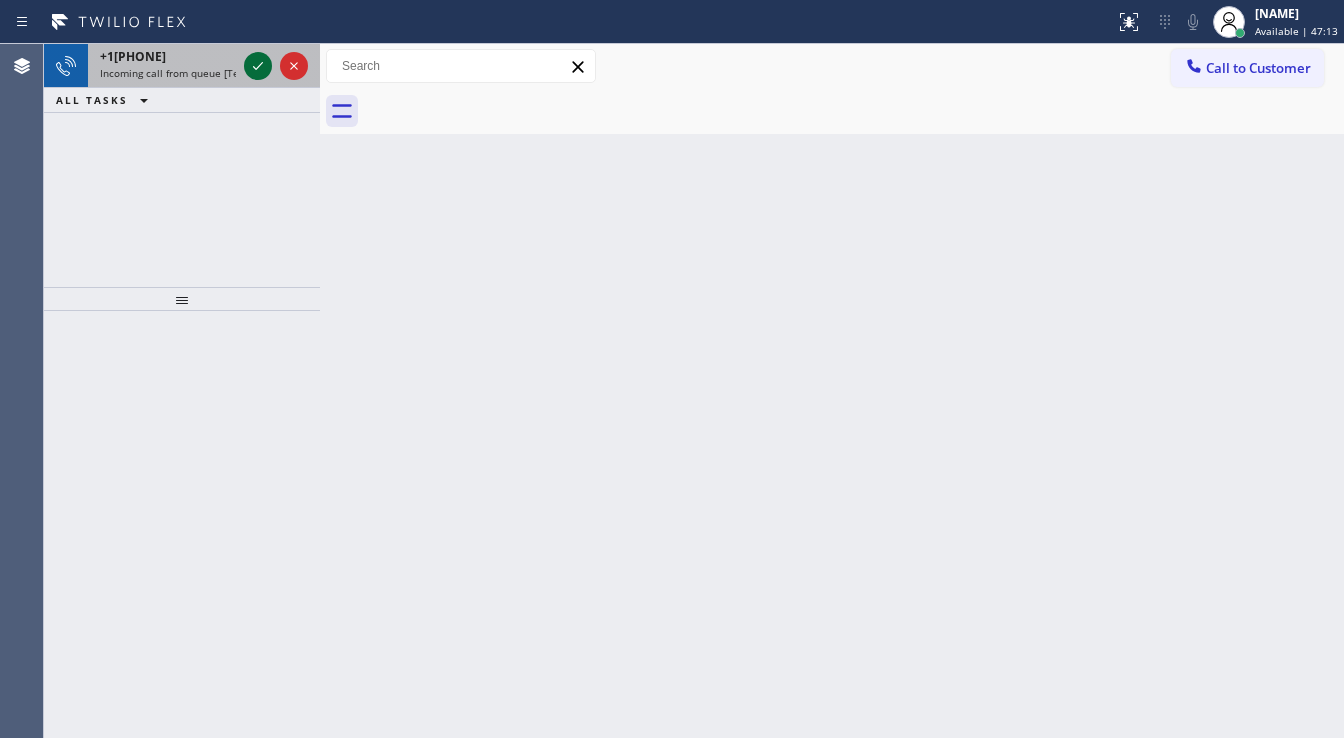 click at bounding box center (258, 66) 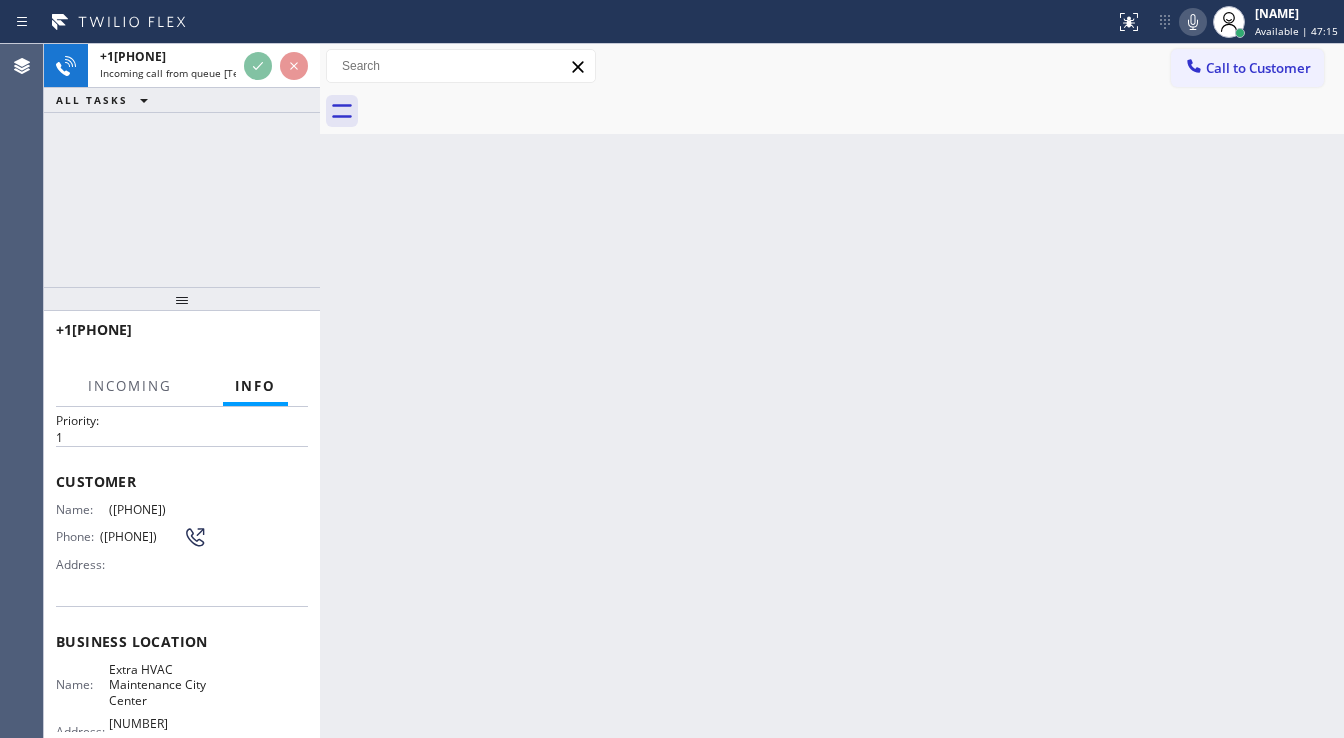 scroll, scrollTop: 80, scrollLeft: 0, axis: vertical 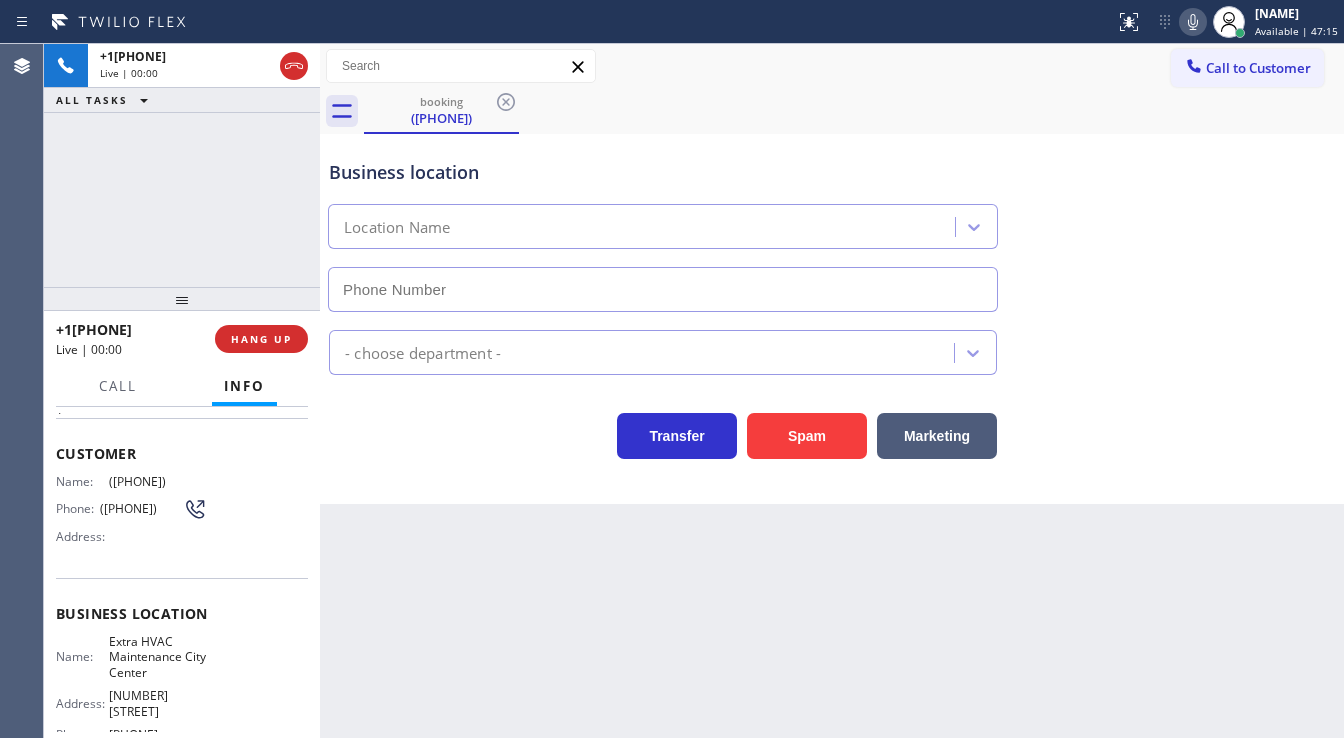 type on "[PHONE]" 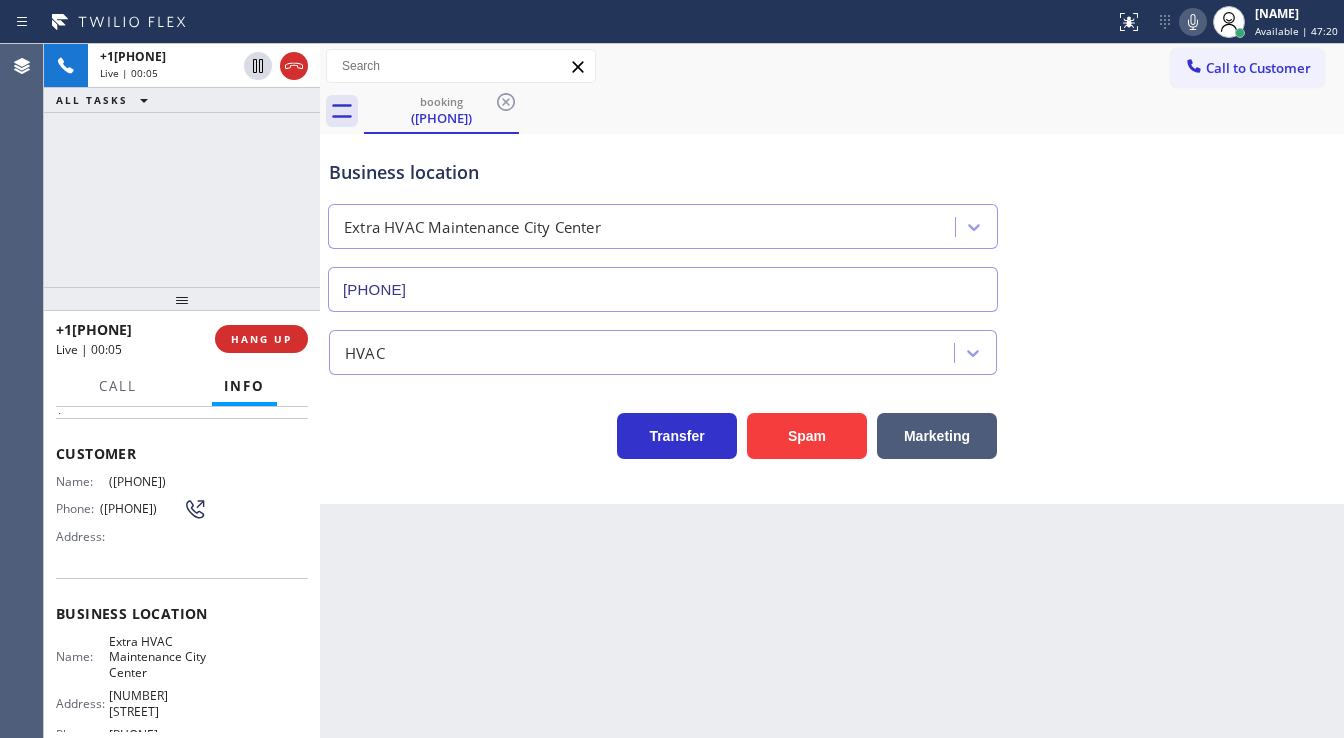 click on "+1[PHONE] Live | 00:05 ALL TASKS ALL TASKS ACTIVE TASKS TASKS IN WRAP UP" at bounding box center [182, 165] 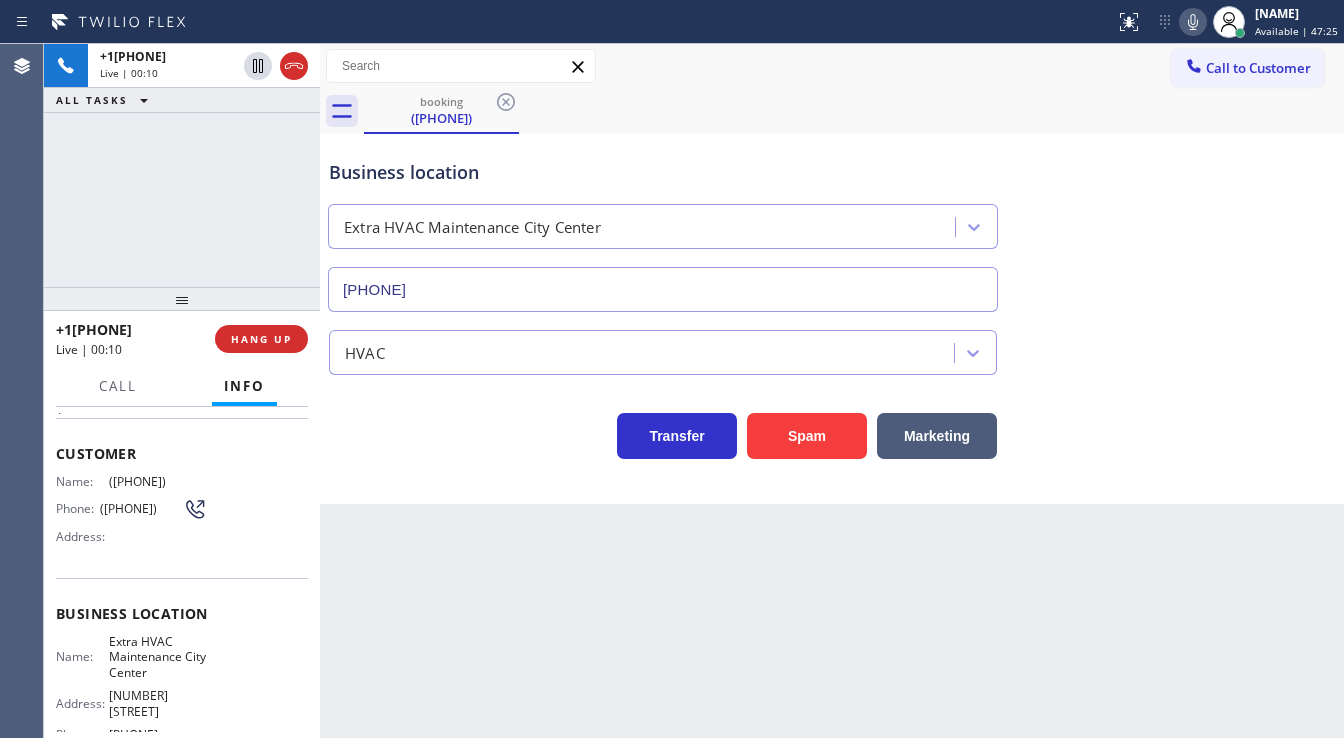 click on "+1[PHONE] Live | 00:10 ALL TASKS ALL TASKS ACTIVE TASKS TASKS IN WRAP UP" at bounding box center [182, 165] 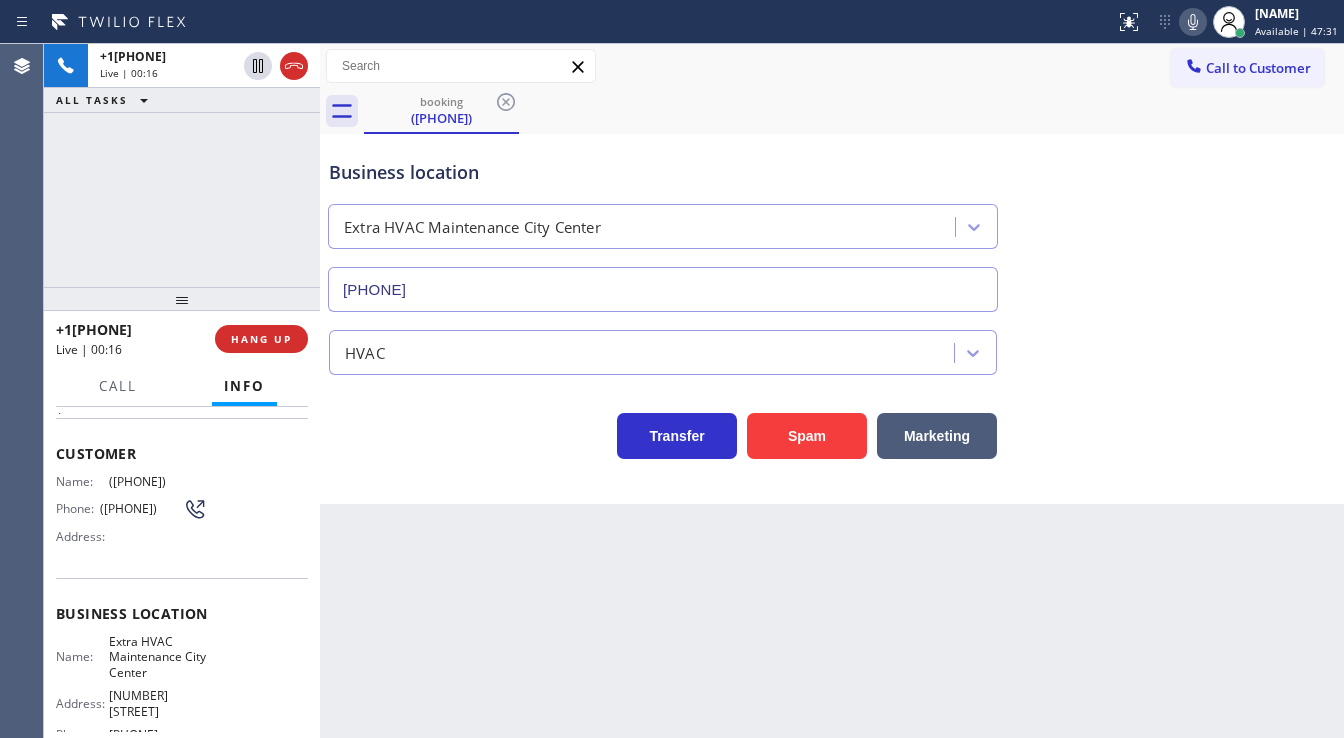 click on "+1[PHONE] Live | 00:16 ALL TASKS ALL TASKS ACTIVE TASKS TASKS IN WRAP UP" at bounding box center [182, 165] 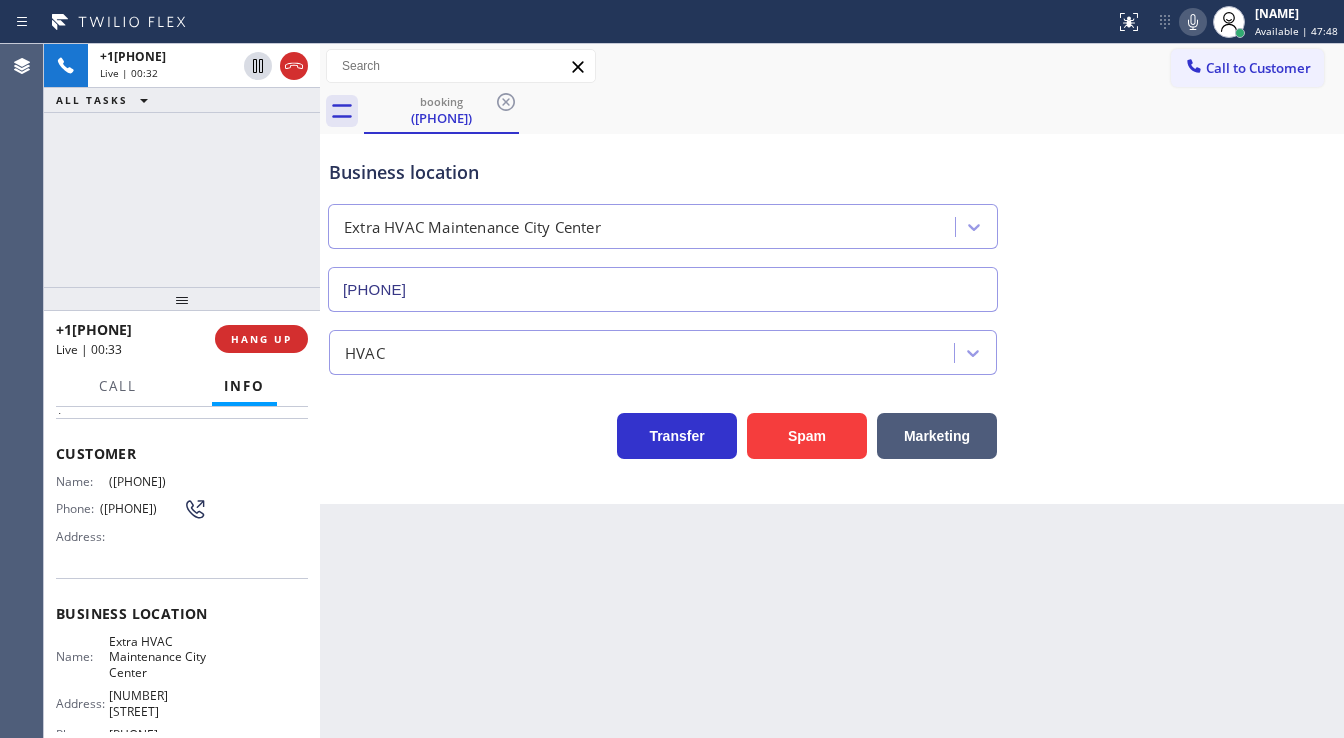 click on "Customer Name: ([PHONE]) Phone: ([PHONE]) Address:" at bounding box center (182, 498) 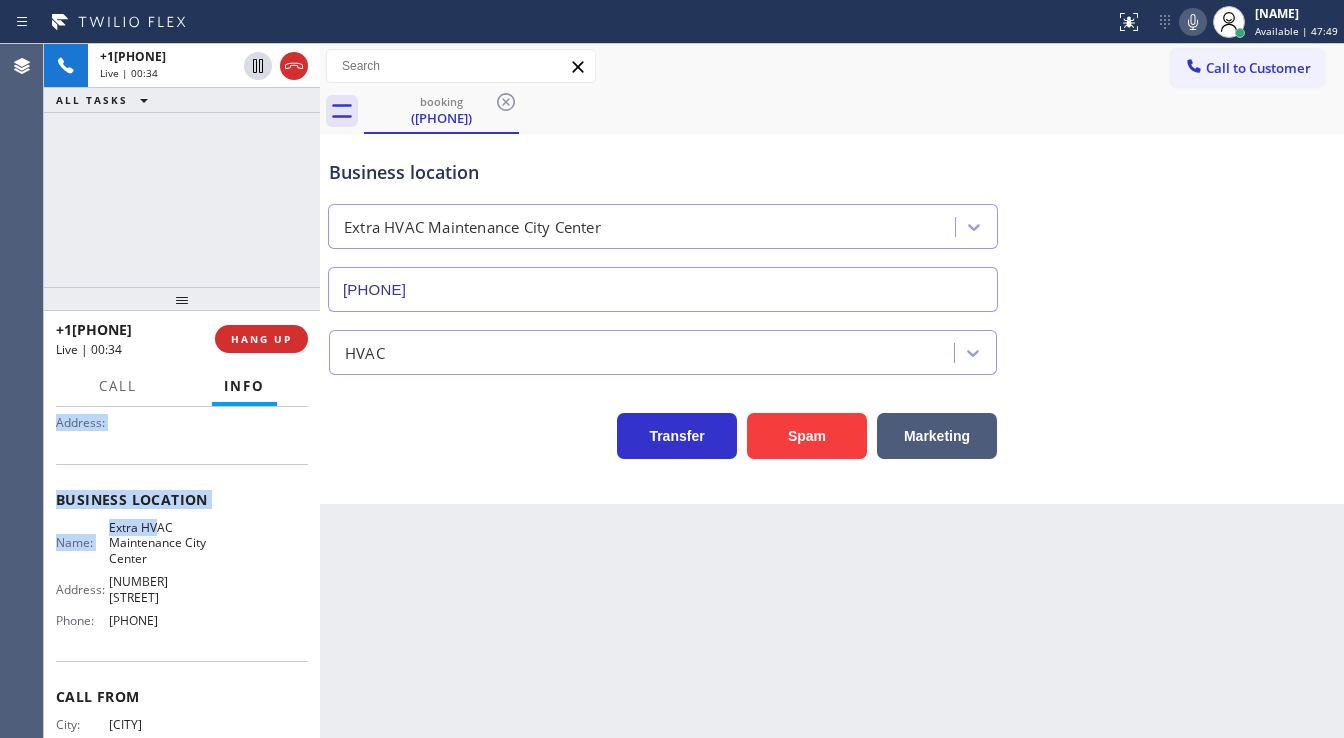 scroll, scrollTop: 240, scrollLeft: 0, axis: vertical 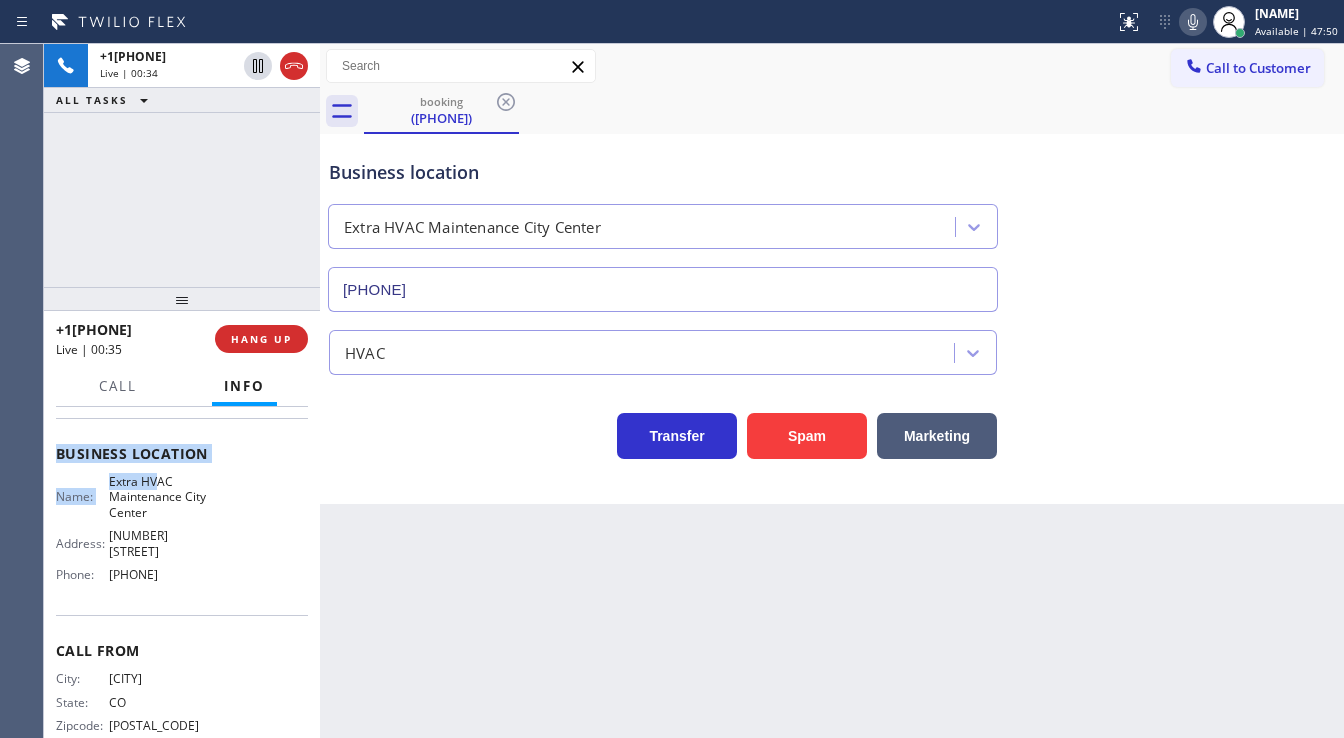 drag, startPoint x: 152, startPoint y: 524, endPoint x: 179, endPoint y: 398, distance: 128.86038 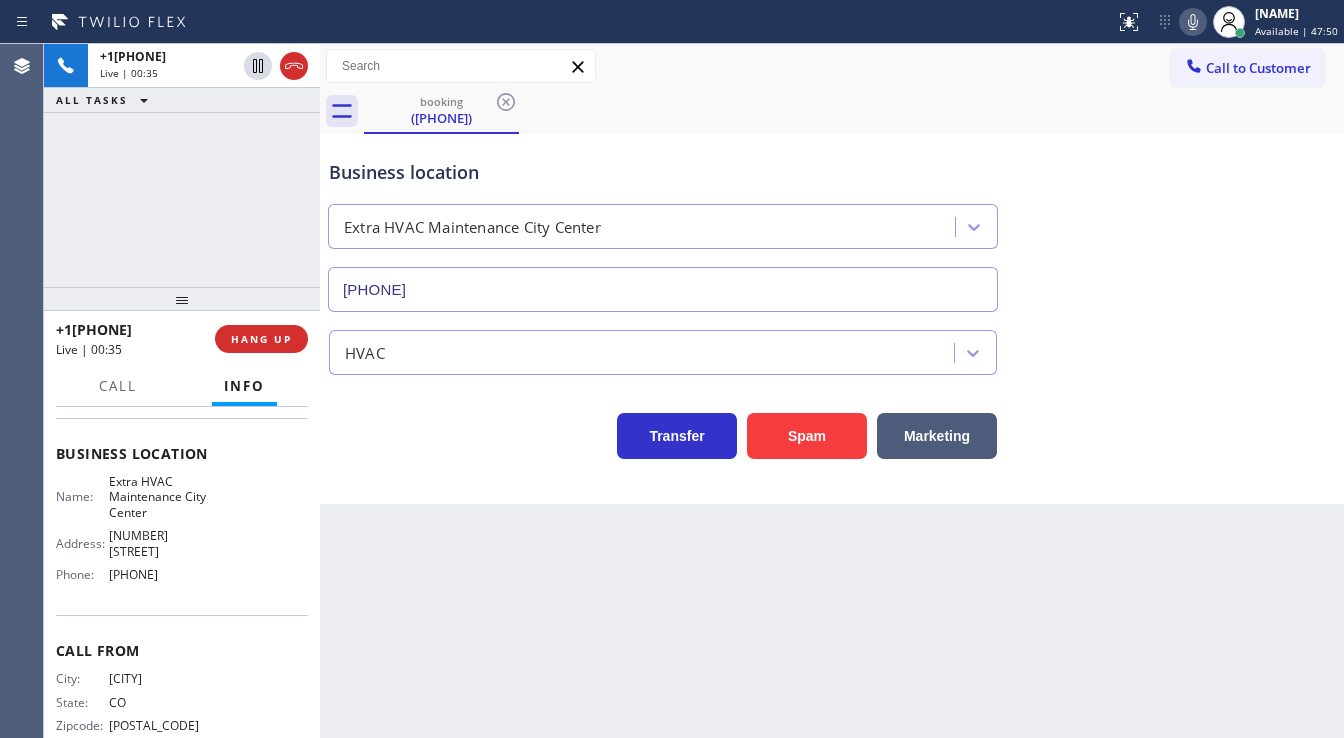 click on "[PHONE] Live | 00:35 ALL TASKS ALL TASKS ACTIVE TASKS TASKS IN WRAP UP" at bounding box center [182, 165] 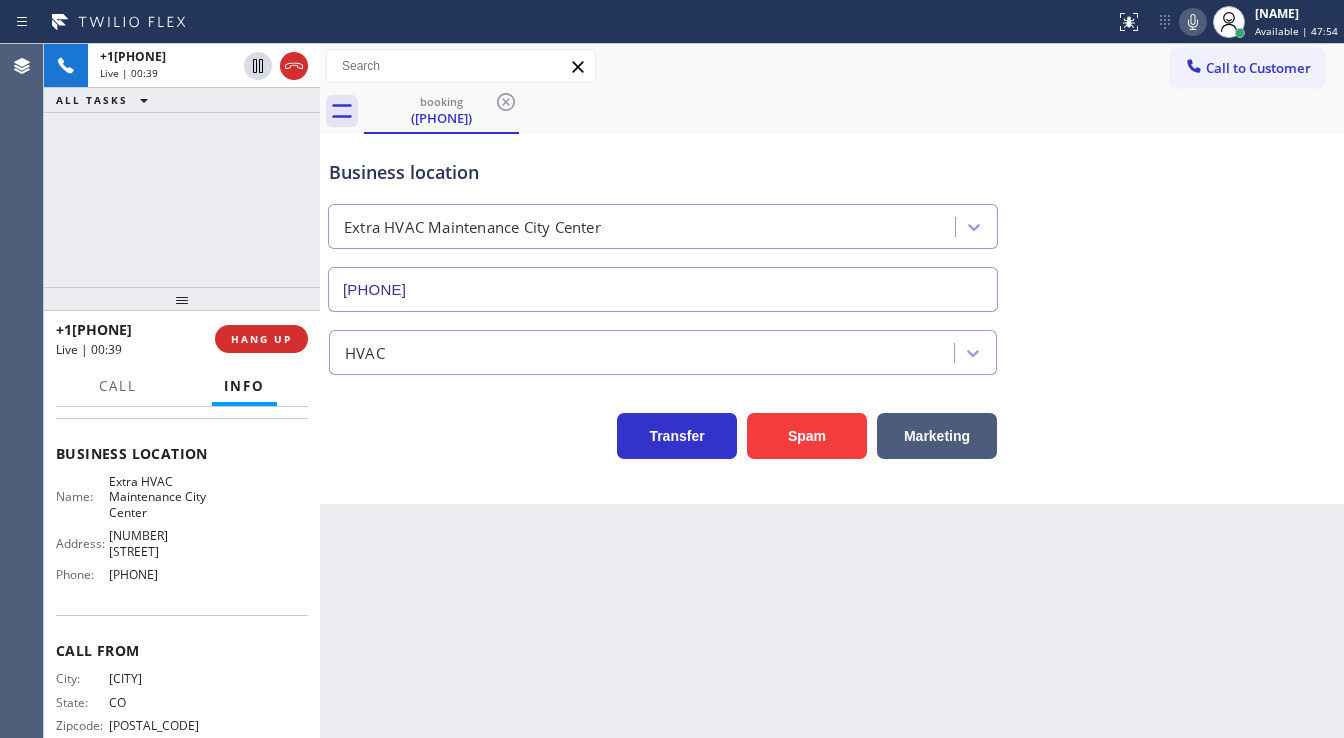 click on "+1[PHONE] Live | 00:39 ALL TASKS ALL TASKS ACTIVE TASKS TASKS IN WRAP UP" at bounding box center (182, 165) 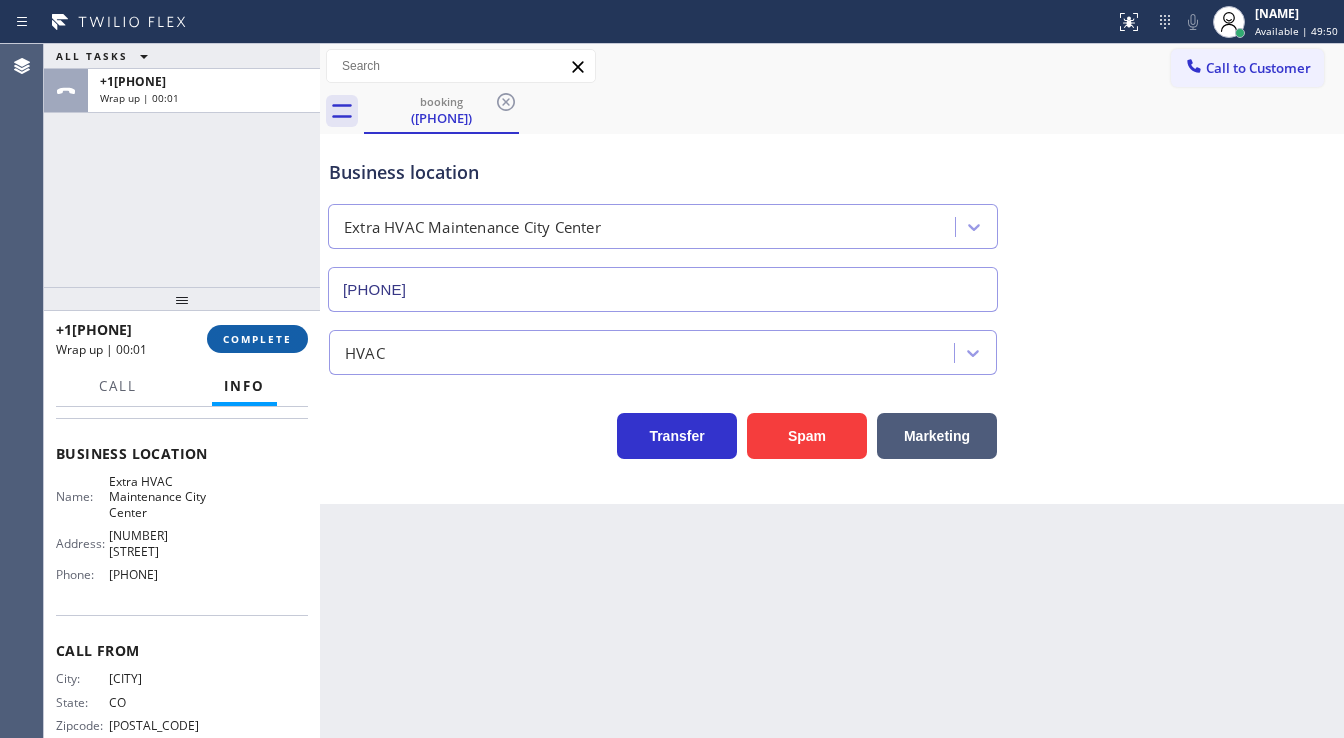 click on "COMPLETE" at bounding box center (257, 339) 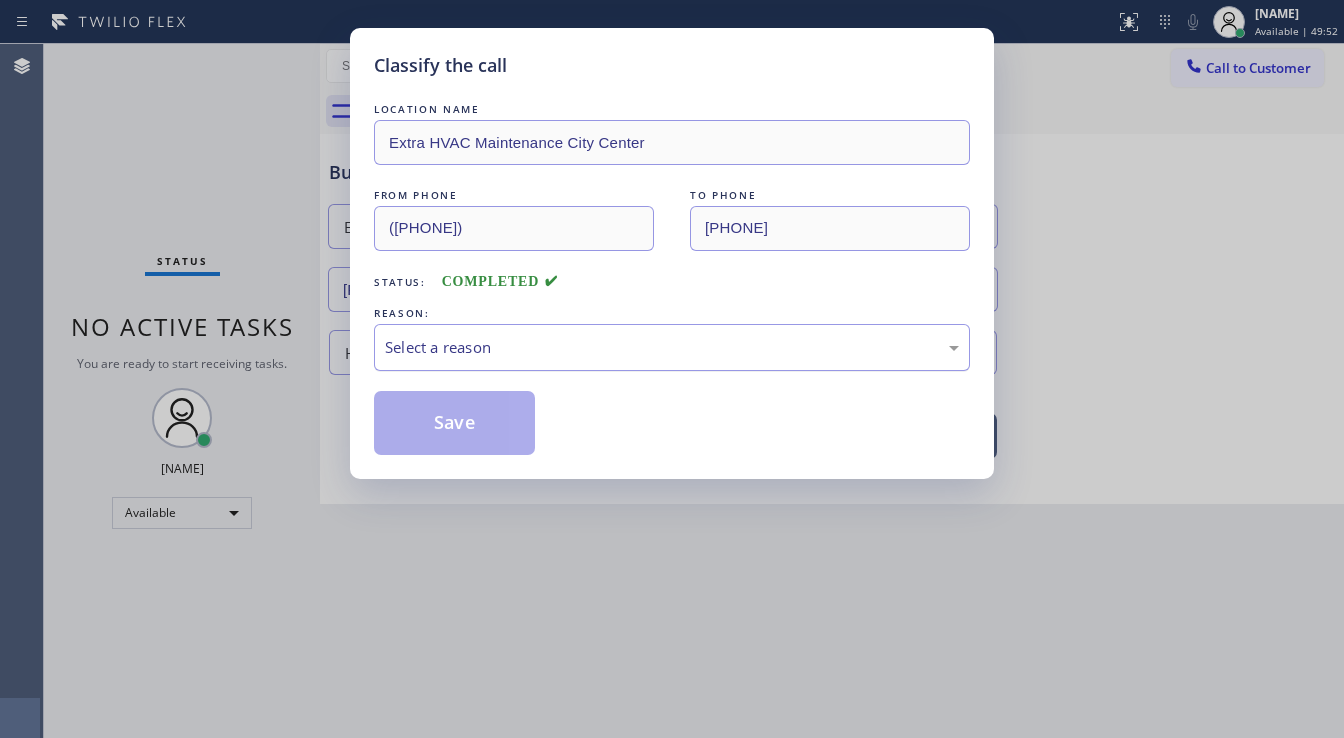 click on "Select a reason" at bounding box center (672, 347) 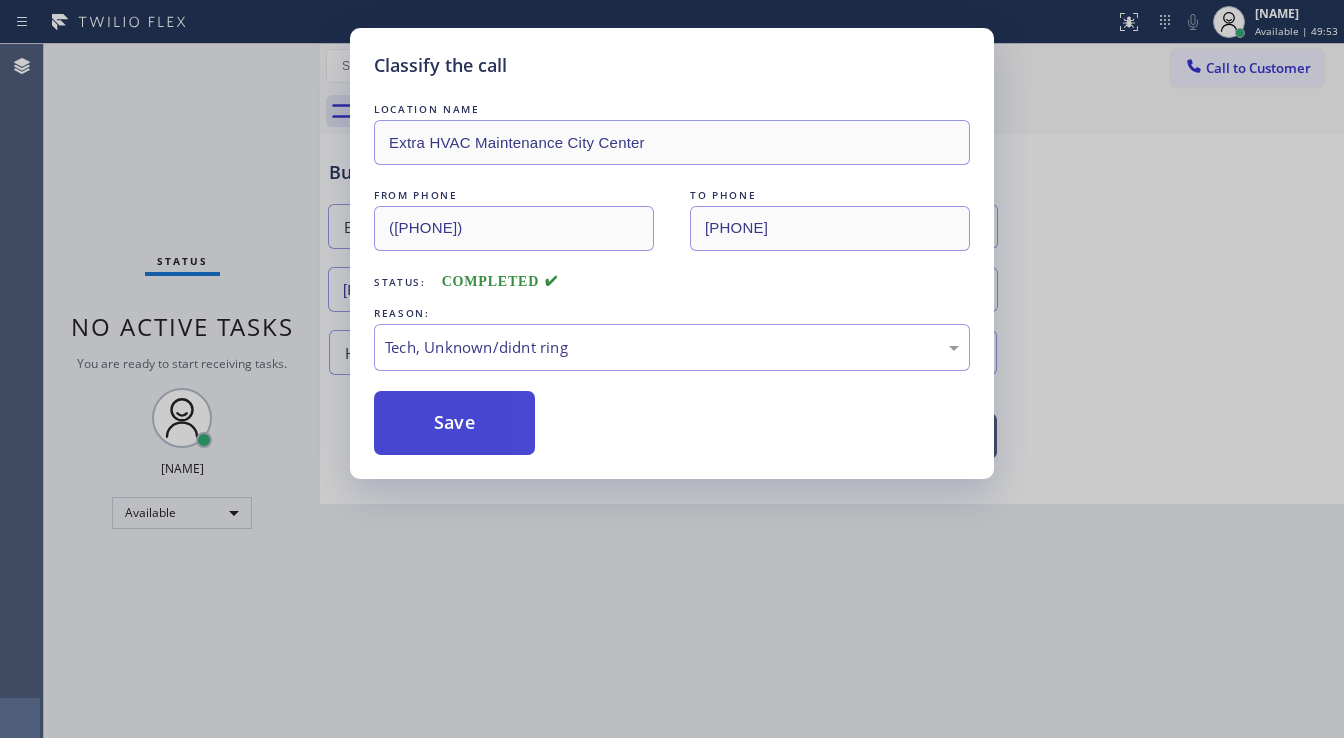 click on "Save" at bounding box center [454, 423] 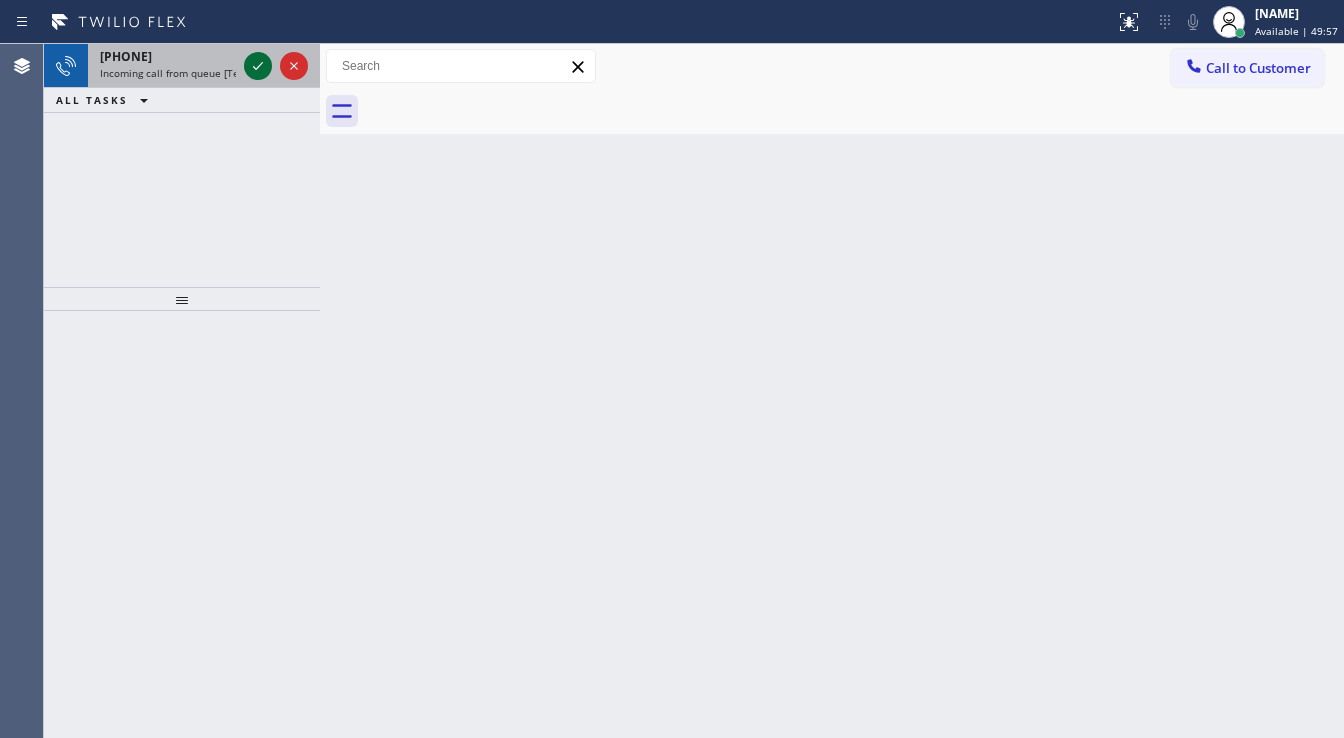 click 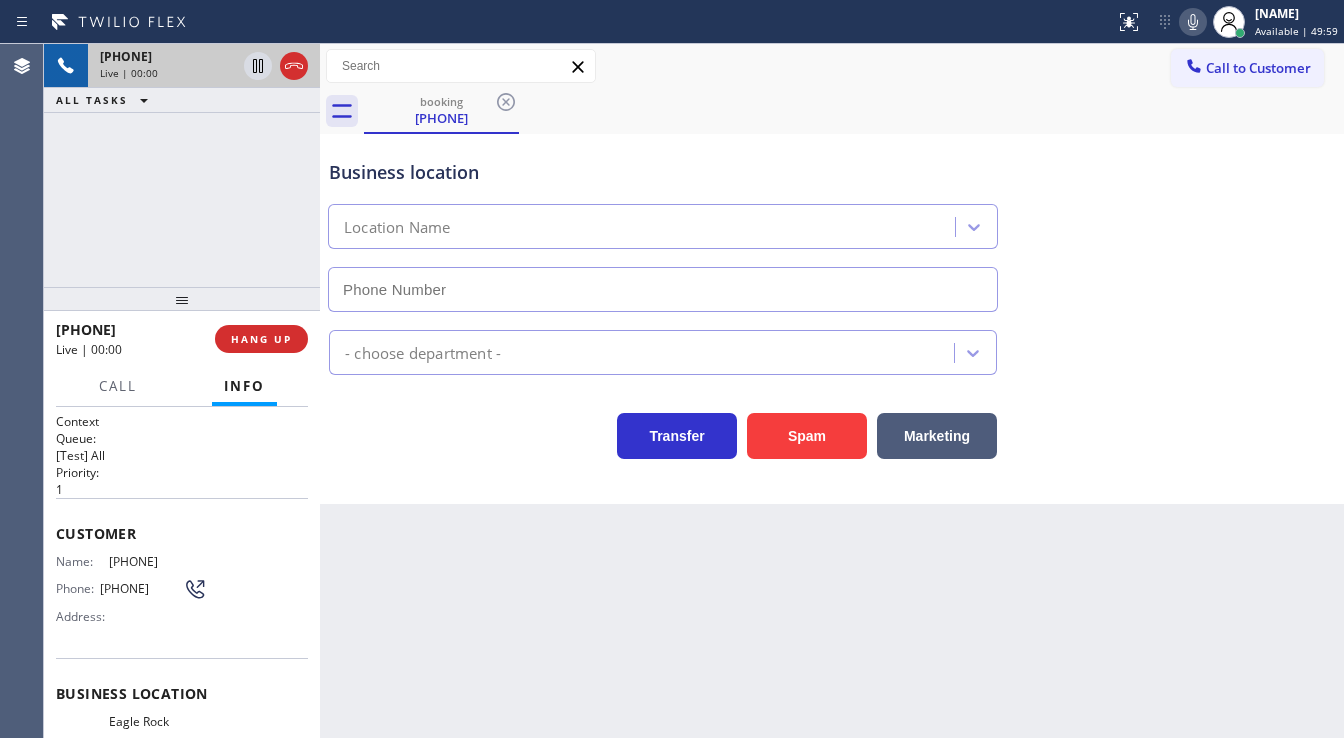 scroll, scrollTop: 160, scrollLeft: 0, axis: vertical 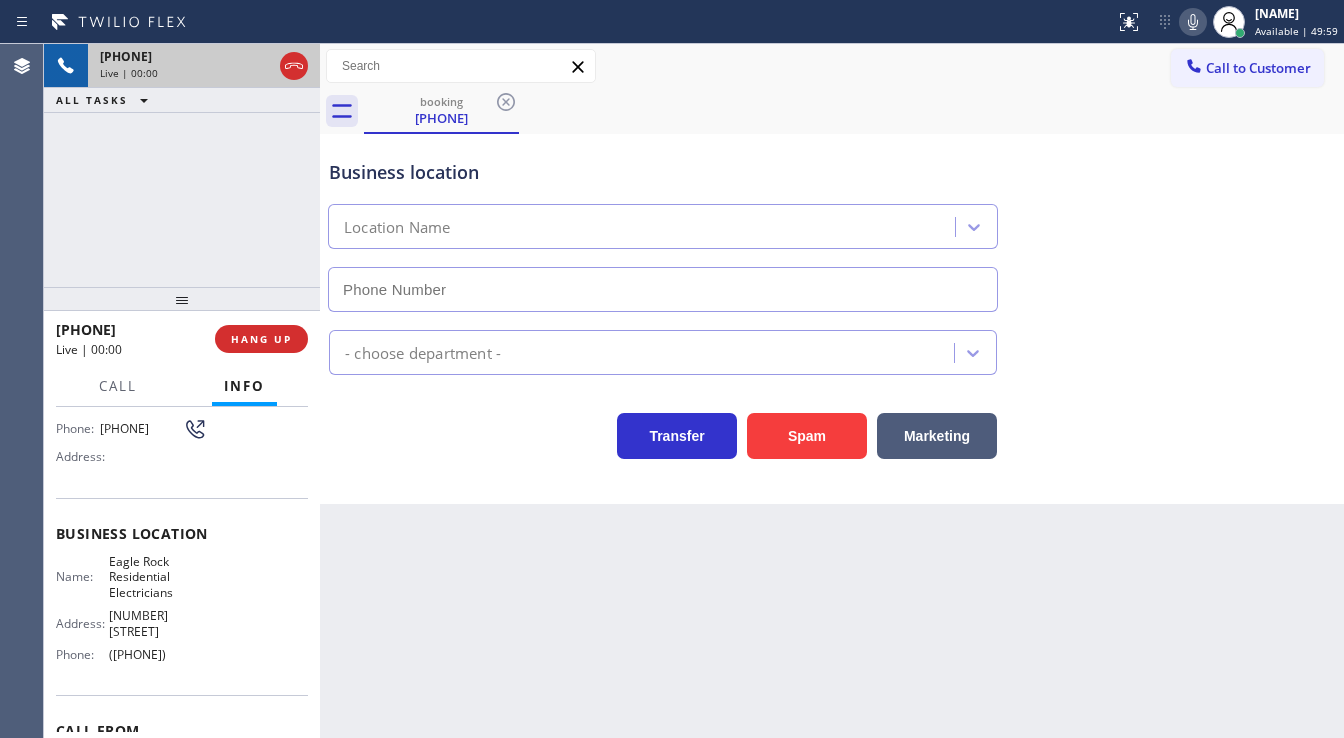 type on "([PHONE])" 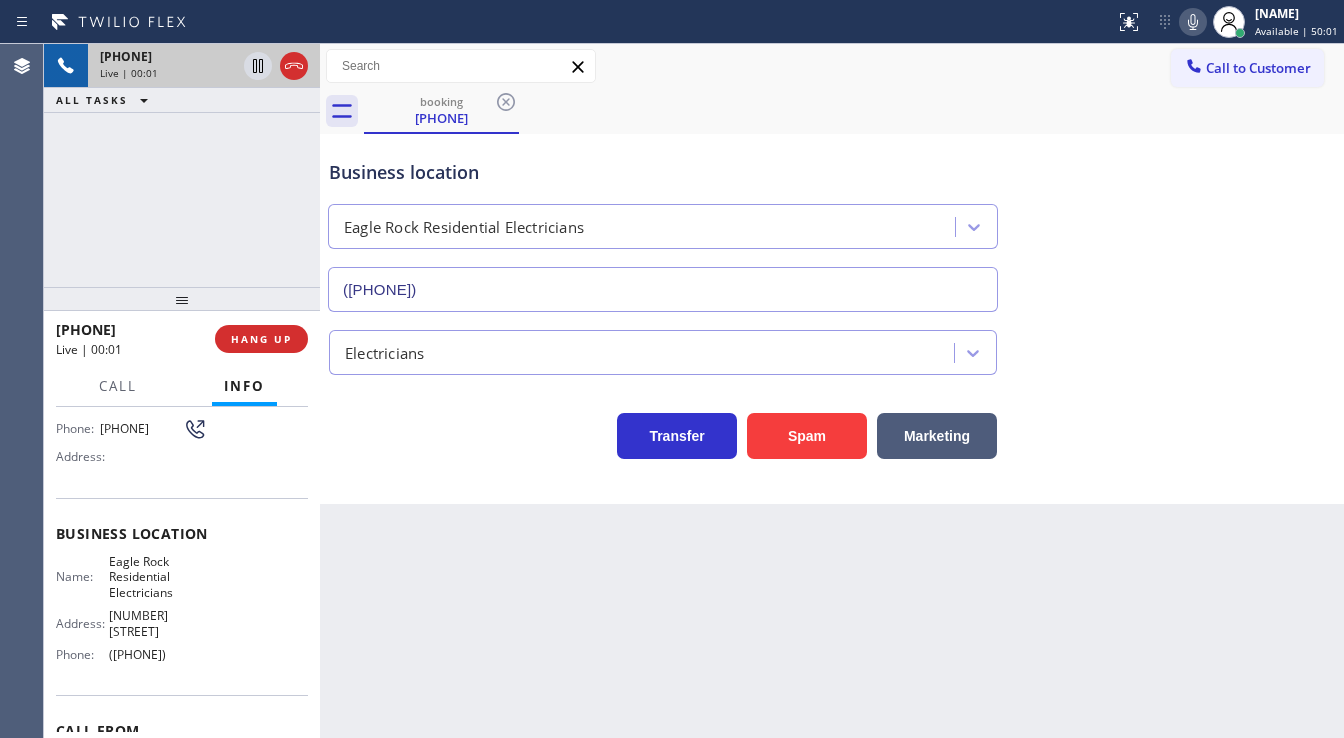 click on "Back to Dashboard Change Sender ID Customers Technicians Select a contact Outbound call Technician Search Technician Your caller id phone number Your caller id phone number Call Technician info Name   Phone none Address none Change Sender ID HVAC +1[PHONE] 5 Star Appliance +1[PHONE] Appliance Repair +1[PHONE] Plumbing +1[PHONE] Air Duct Cleaning +1[PHONE]  Electricians +1[PHONE] Cancel Change Check personal SMS Reset Change booking ([PHONE]) Call to Customer Outbound call Location Search location Your caller id phone number ([PHONE]) Customer number Call Outbound call Technician Search Technician Your caller id phone number Your caller id phone number Call booking ([PHONE]) Business location Eagle Rock Residential Electricians ([PHONE]) Electricians Transfer Spam Marketing" at bounding box center (832, 391) 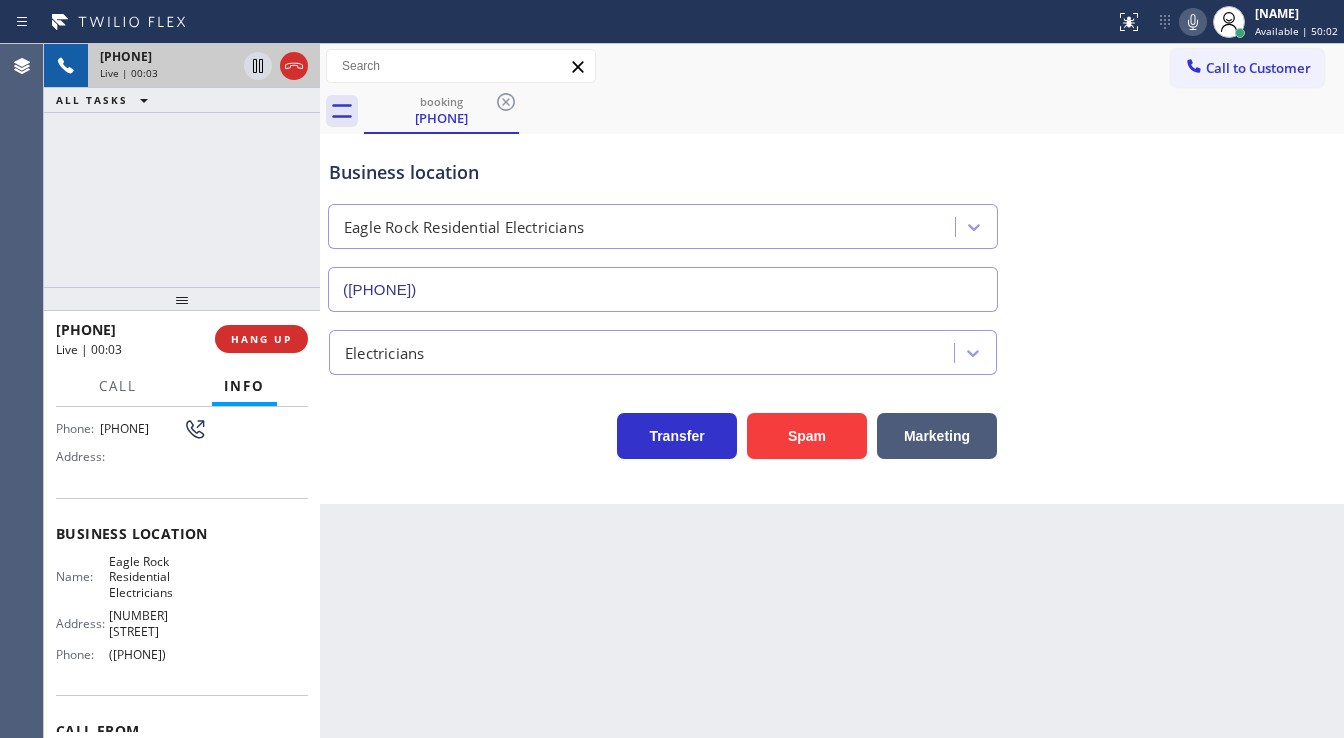 click on "+1[PHONE] Live | 00:03 ALL TASKS ALL TASKS ACTIVE TASKS TASKS IN WRAP UP" at bounding box center [182, 165] 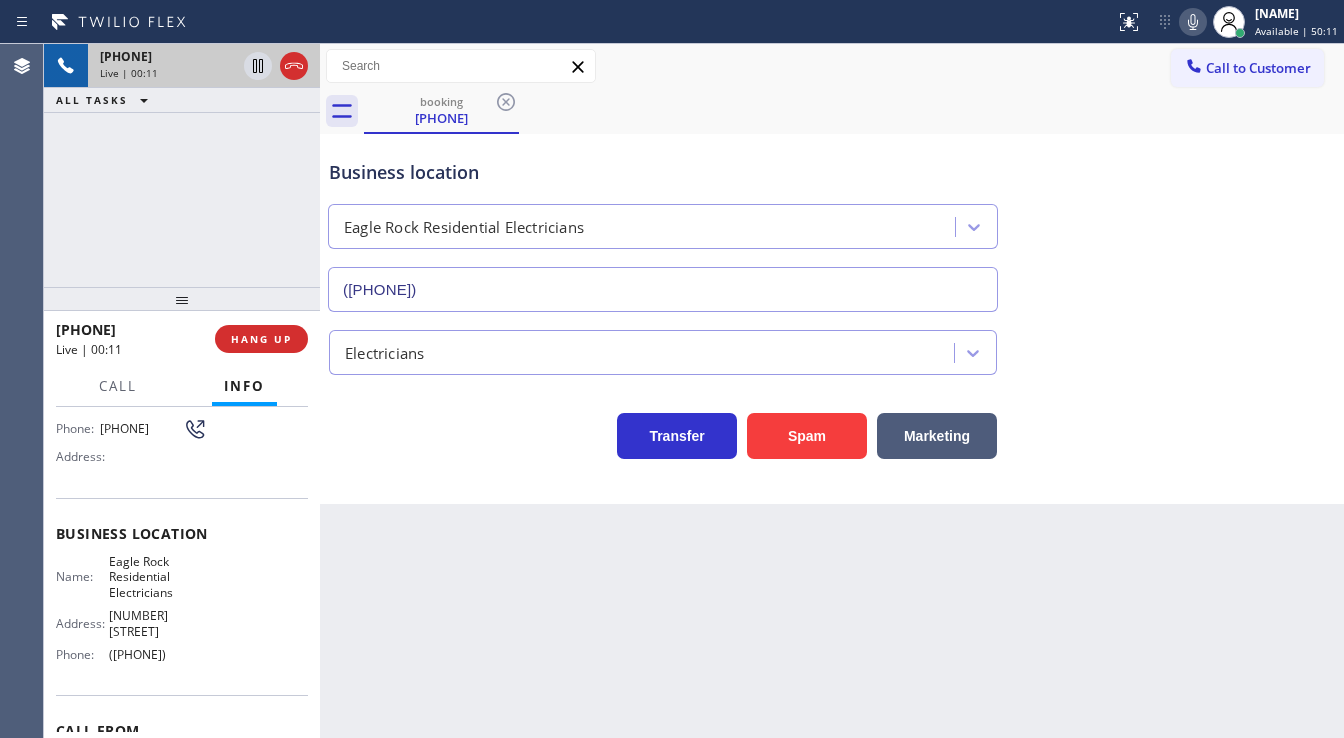 click on "[PHONE] Live | 00:11 ALL TASKS ALL TASKS ACTIVE TASKS TASKS IN WRAP UP" at bounding box center (182, 165) 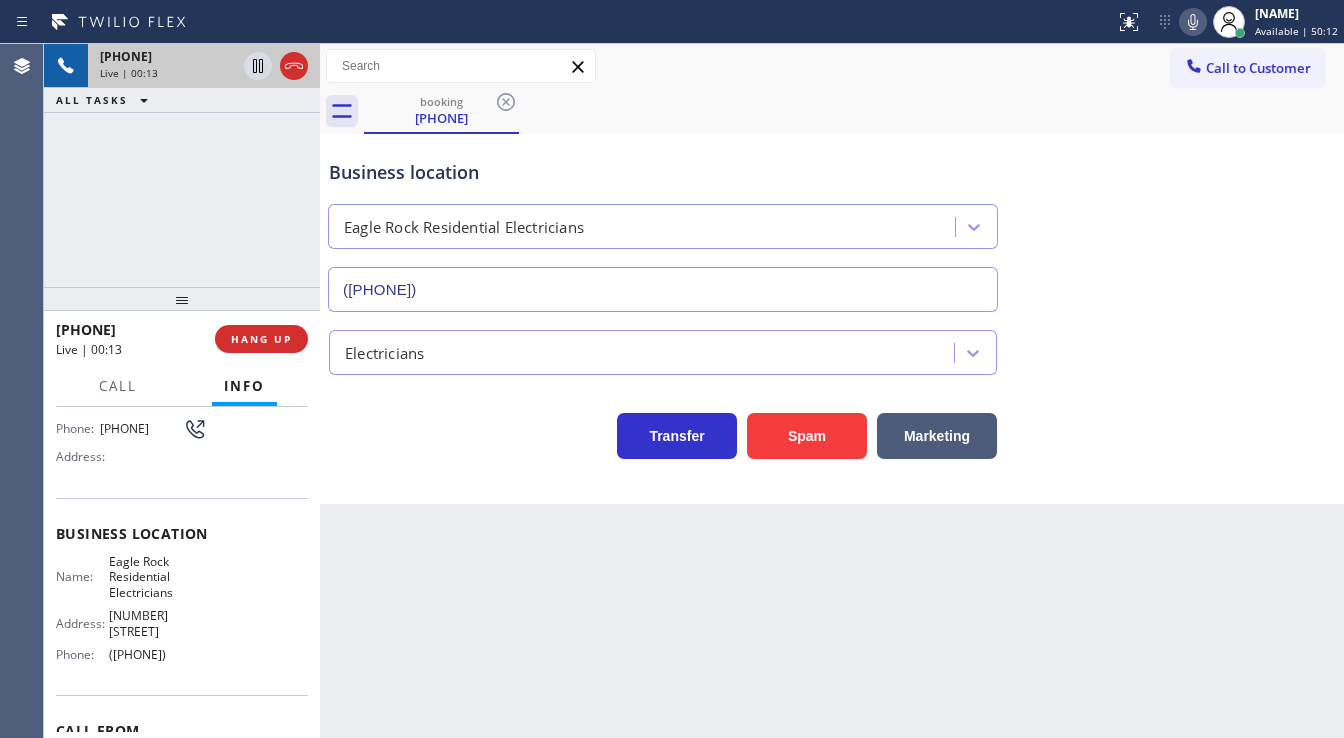 click on "+1[PHONE] Live | 00:13 ALL TASKS ALL TASKS ACTIVE TASKS TASKS IN WRAP UP" at bounding box center (182, 165) 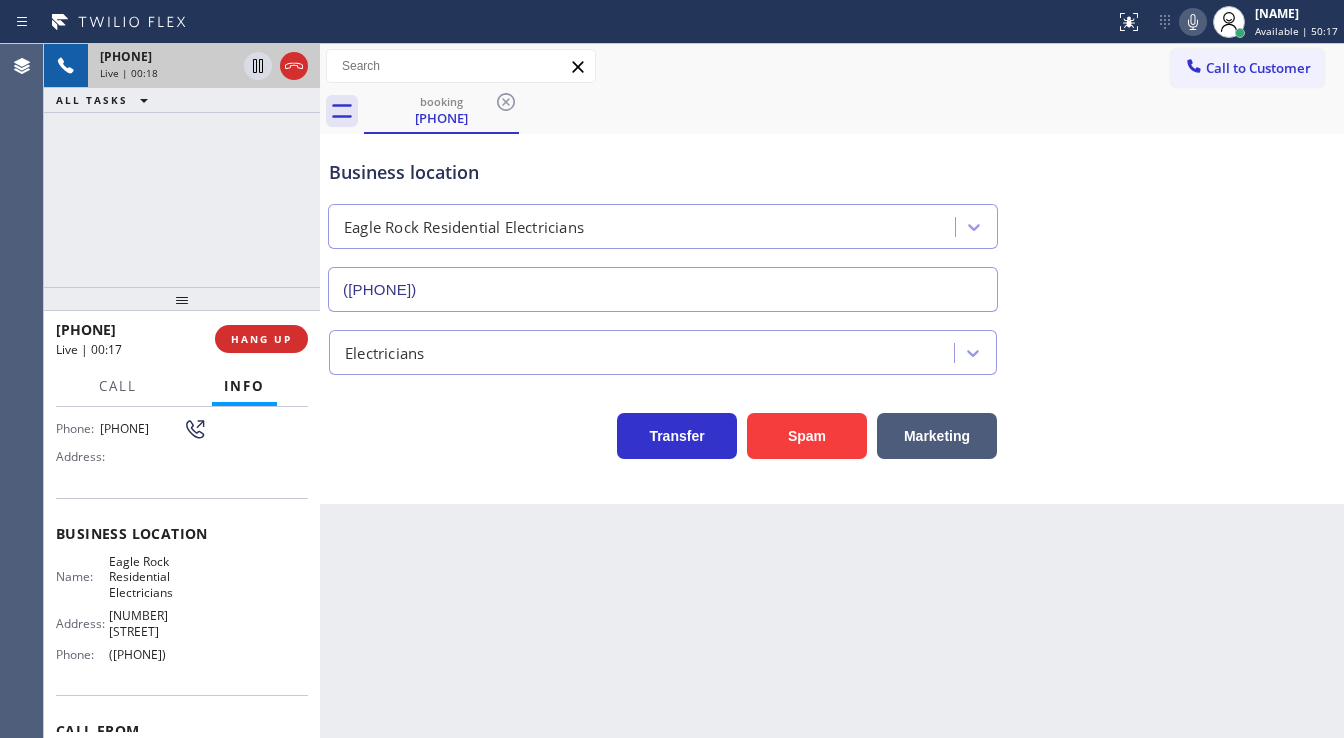 click on "Transfer Spam Marketing" at bounding box center (663, 431) 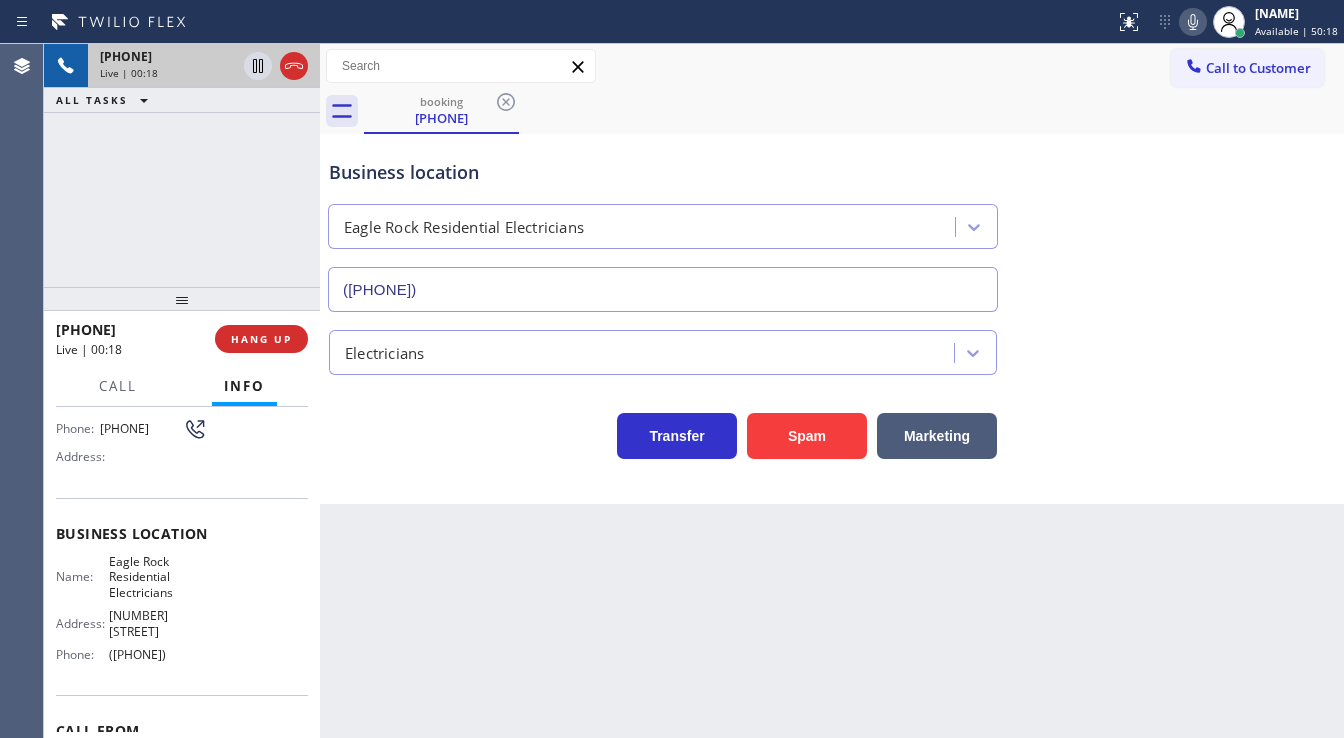 click at bounding box center [557, 22] 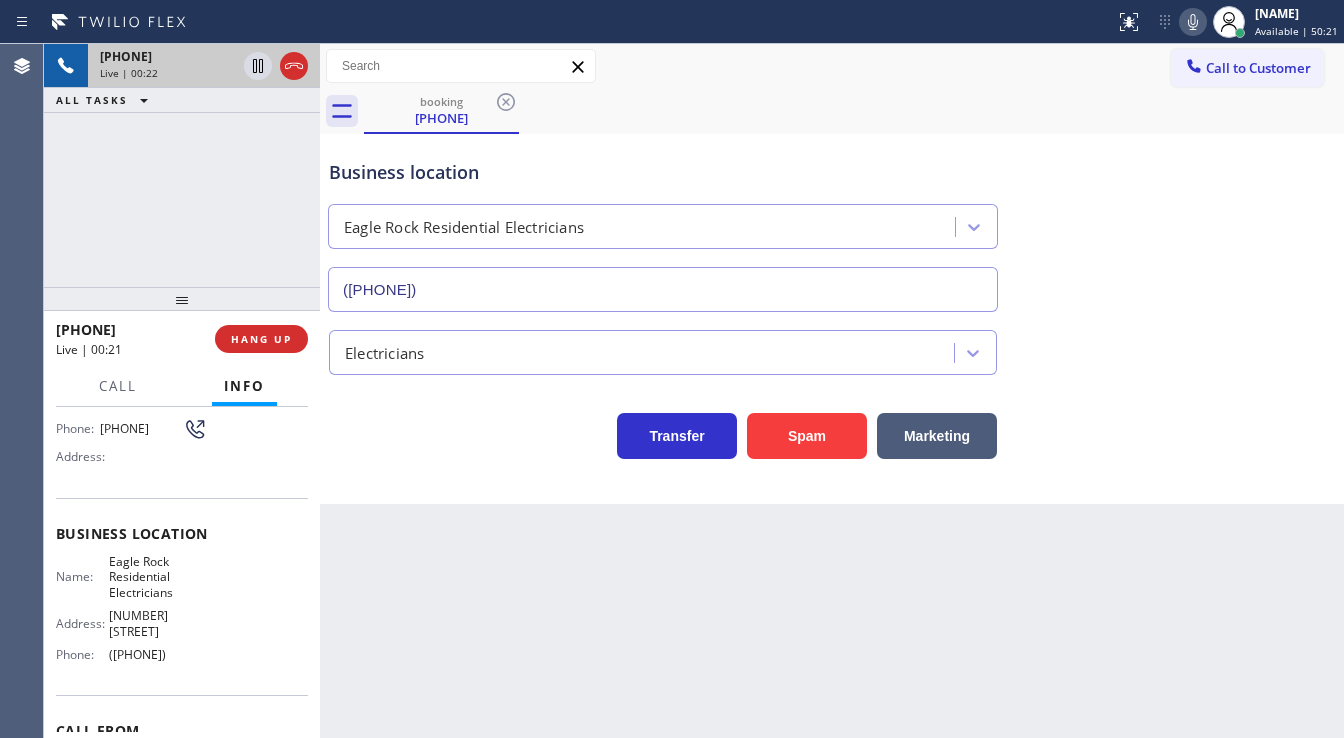 click on "Transfer Spam Marketing" at bounding box center (663, 431) 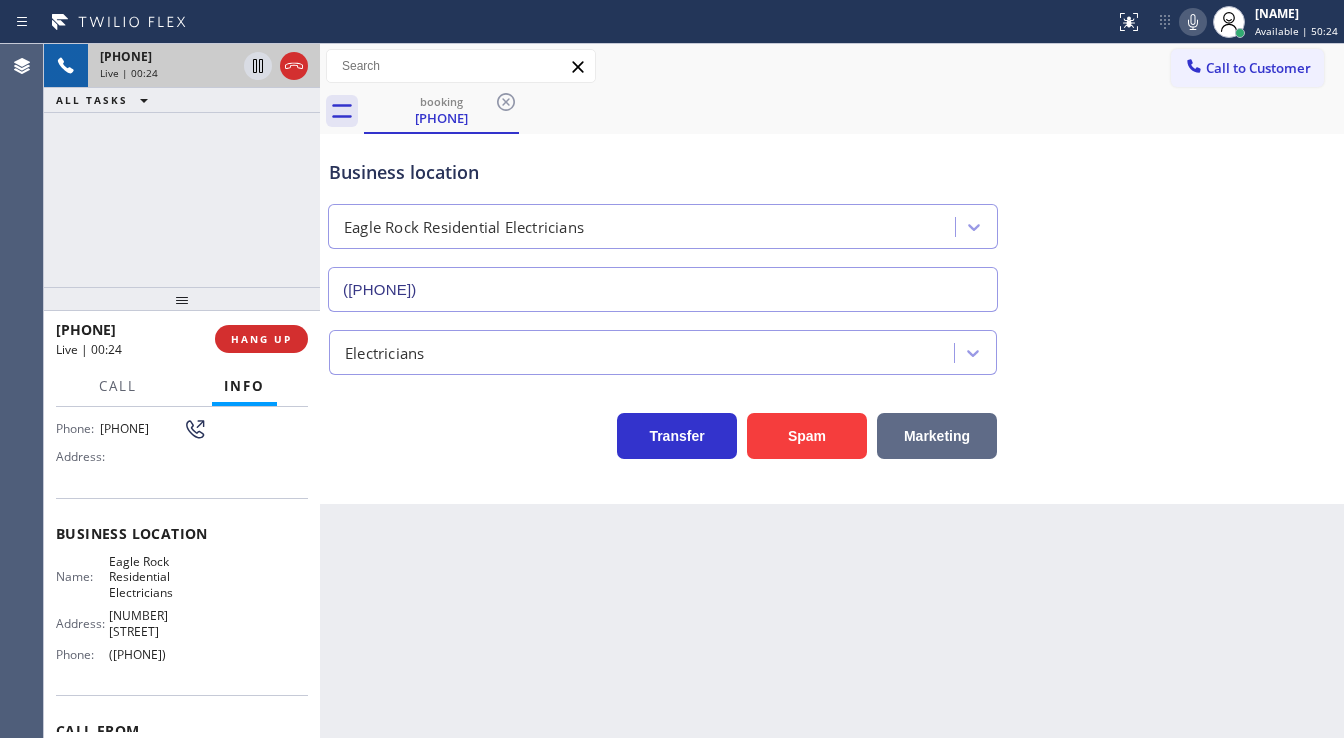 click on "Marketing" at bounding box center [937, 436] 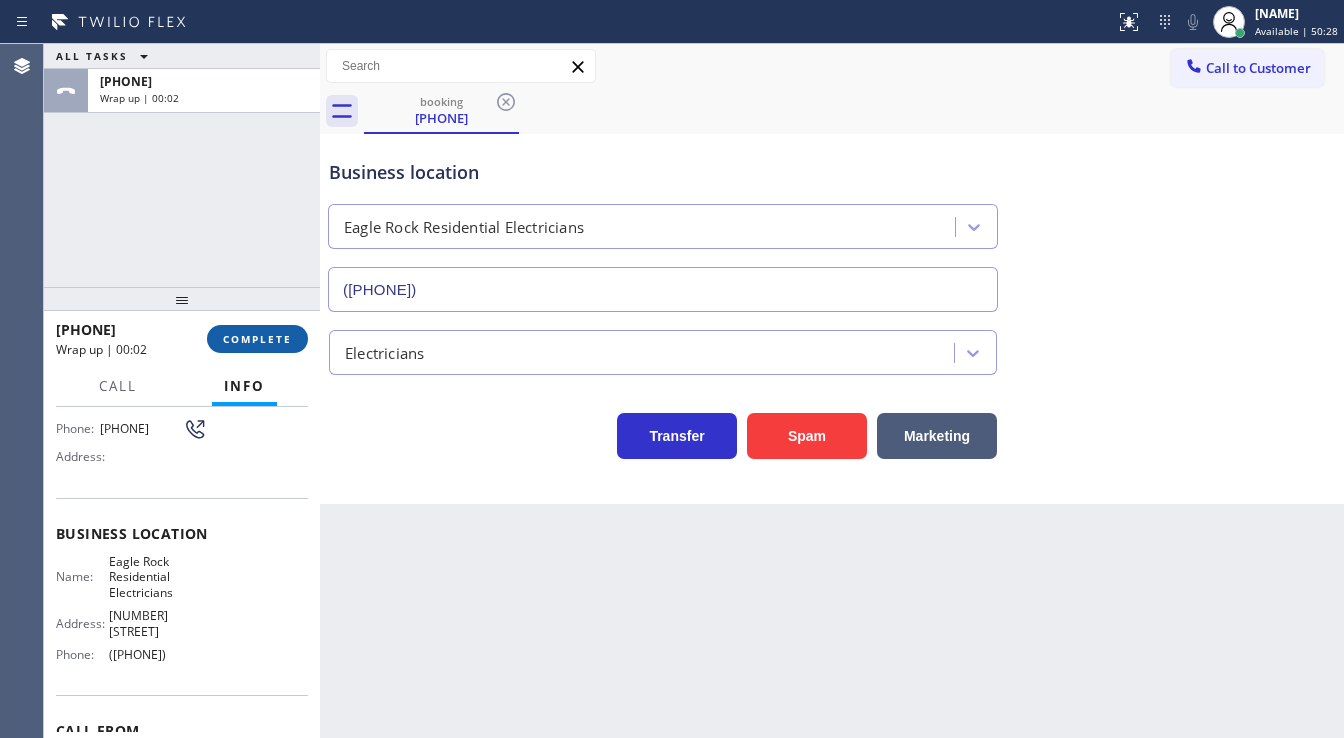 click on "COMPLETE" at bounding box center [257, 339] 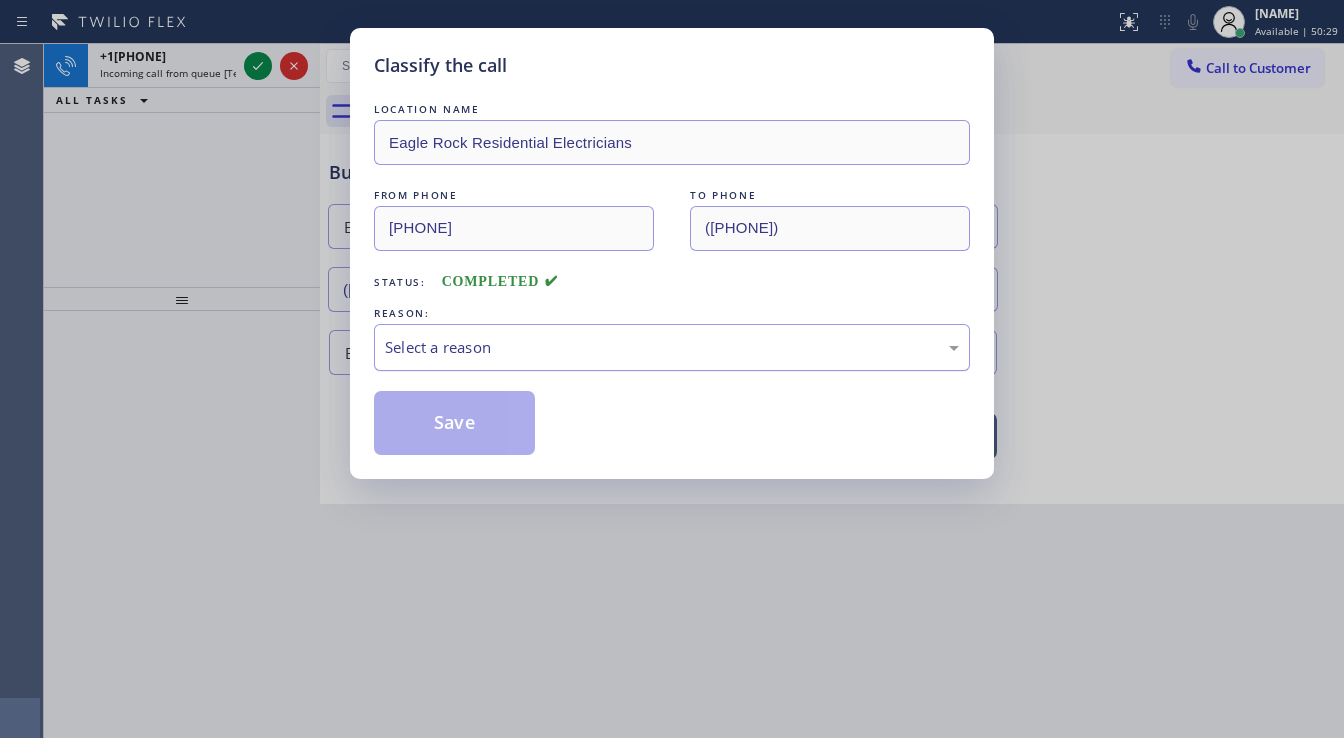 click on "LOCATION NAME Eagle Rock Residential Electricians FROM PHONE [PHONE] TO PHONE [PHONE] Status: COMPLETED REASON: Select a reason Save" at bounding box center [672, 277] 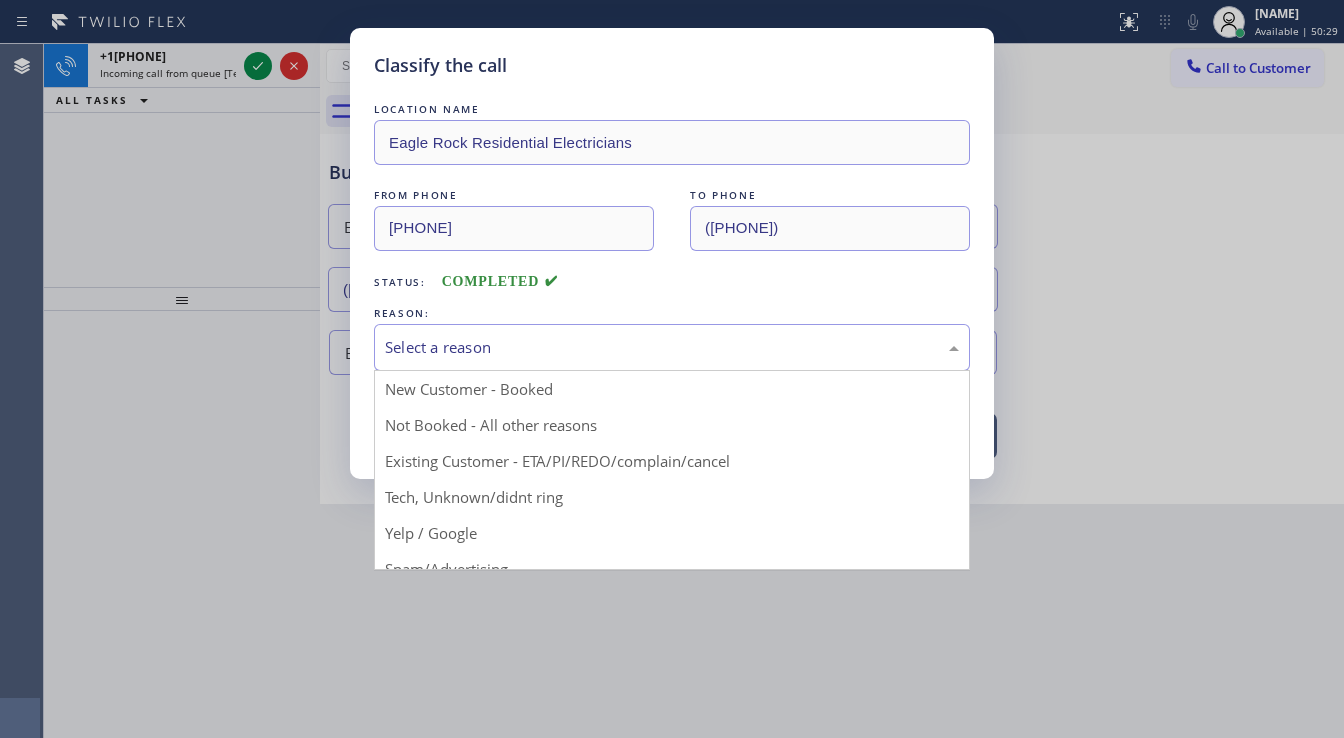click on "Select a reason" at bounding box center (672, 347) 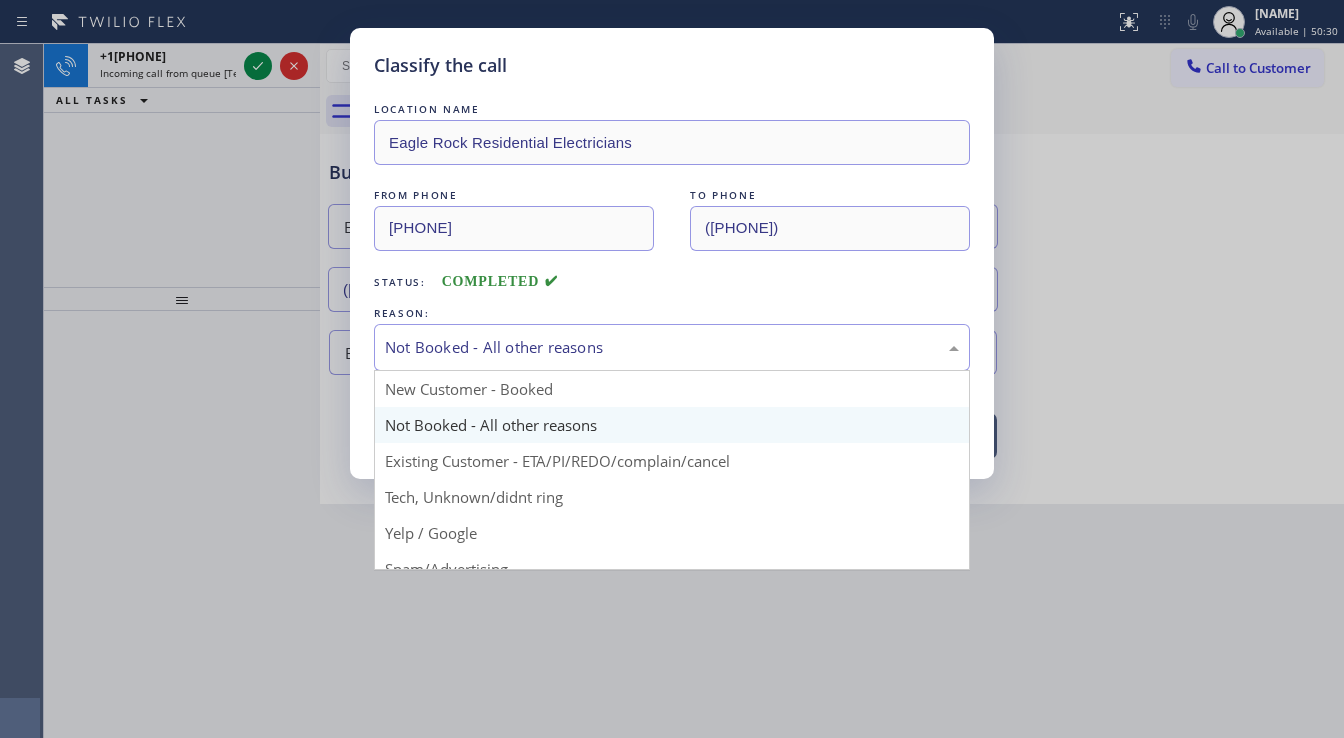 drag, startPoint x: 481, startPoint y: 369, endPoint x: 484, endPoint y: 426, distance: 57.07889 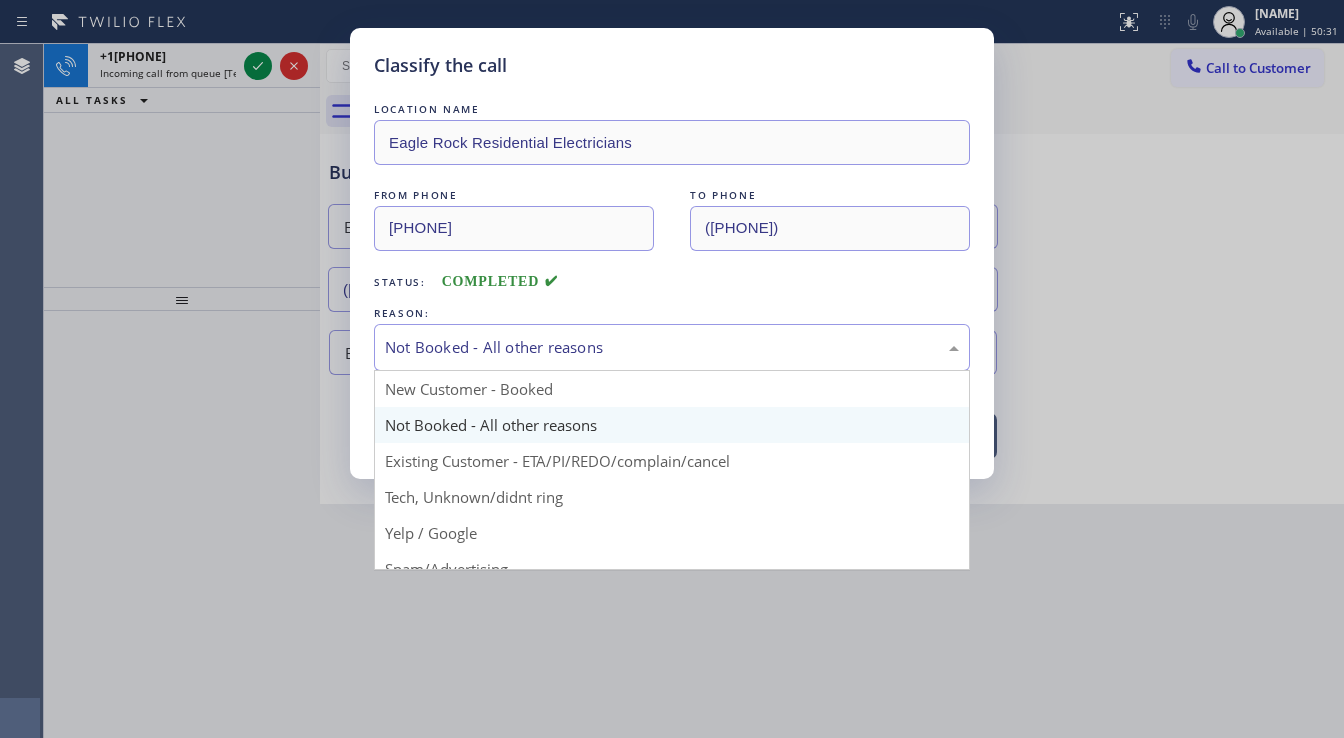 scroll, scrollTop: 125, scrollLeft: 0, axis: vertical 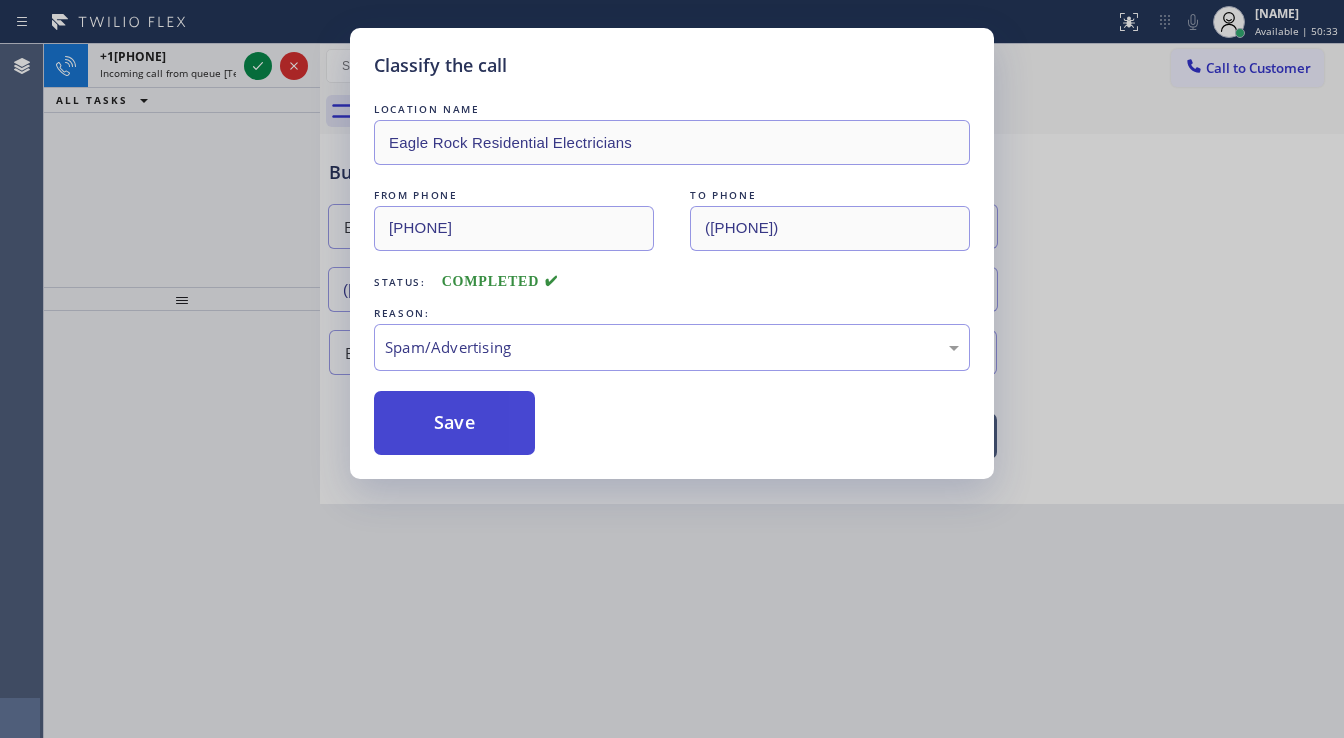 click on "Save" at bounding box center (454, 423) 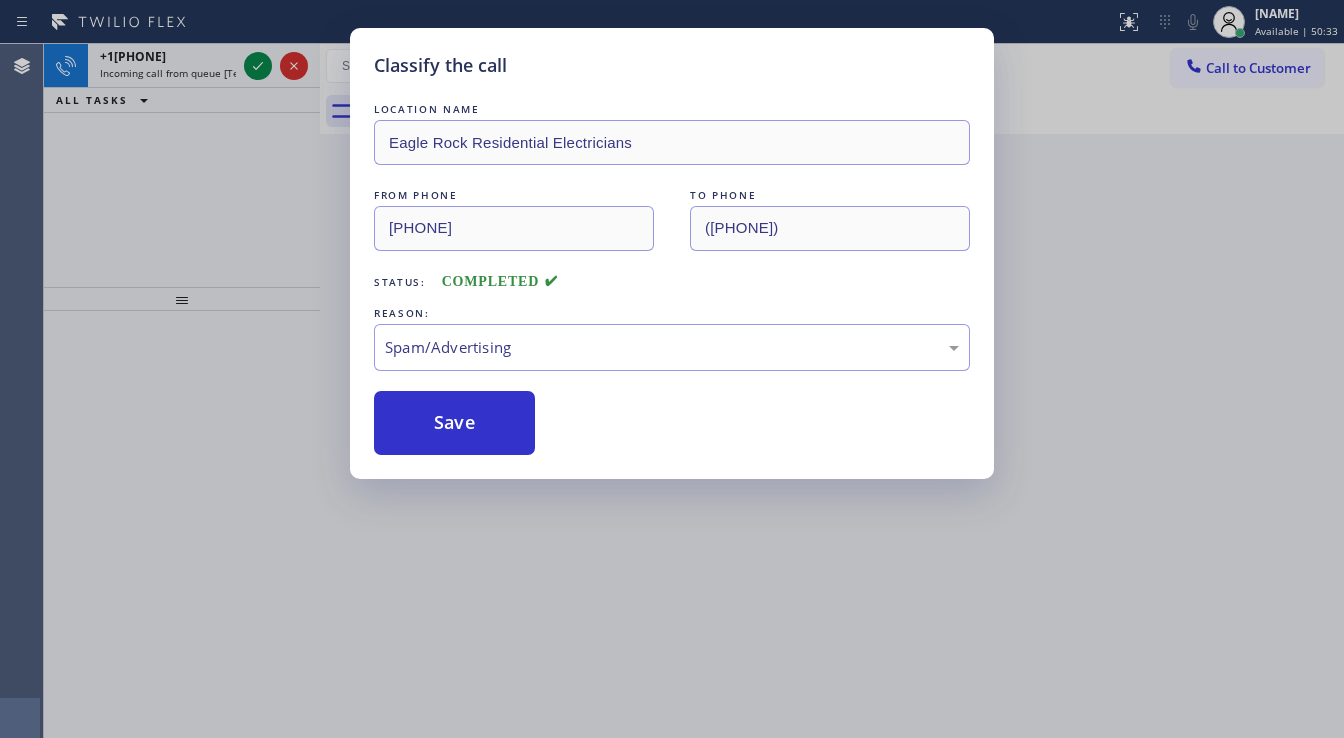 click on "Classify the call LOCATION NAME Eagle Rock Residential Electricians FROM PHONE [PHONE] TO PHONE [PHONE] Status: COMPLETED REASON: Spam/Advertising Save" at bounding box center [672, 369] 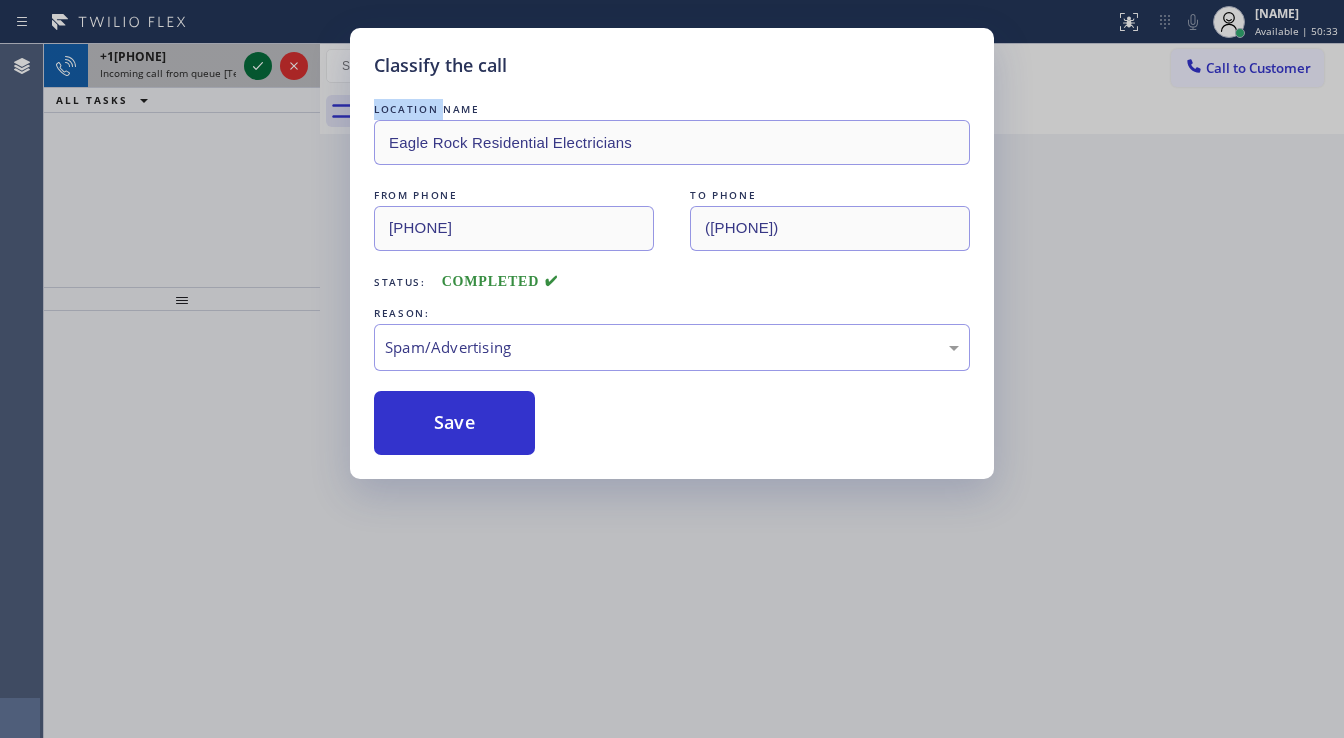 click on "Classify the call LOCATION NAME 5 Star Appliance Repair FROM PHONE ([PHONE]) TO PHONE ([PHONE]) Status: COMPLETED REASON: Existing Customer - ETA/PI/REDO/complain/cancel Save Classify the call LOCATION NAME Wolf Appliance  Expert FROM PHONE ([PHONE]) TO PHONE ([PHONE]) Status: COMPLETED REASON: Existing Customer - ETA/PI/REDO/complain/cancel Save Classify the call LOCATION NAME Calumet Heights Appliance Repair FROM PHONE ([PHONE]) TO PHONE ([PHONE]) Status: COMPLETED REASON: Not Booked - All other reasons Save Classify the call LOCATION NAME 5 Star Appliance Repair FROM PHONE ([PHONE]) TO PHONE ([PHONE]) Status: COMPLETED REASON: Existing Customer - ETA/PI/REDO/complain/cancel Save Classify the call LOCATION NAME Brentwood Circle KitchenAid Repair FROM PHONE ([PHONE]) TO PHONE ([PHONE]) Status: COMPLETED REASON: Not Booked - All other reasons Save Classify the call LOCATION NAME Viking Repair  Service FROM PHONE ([PHONE]) TO PHONE ([PHONE]):" at bounding box center [694, 391] 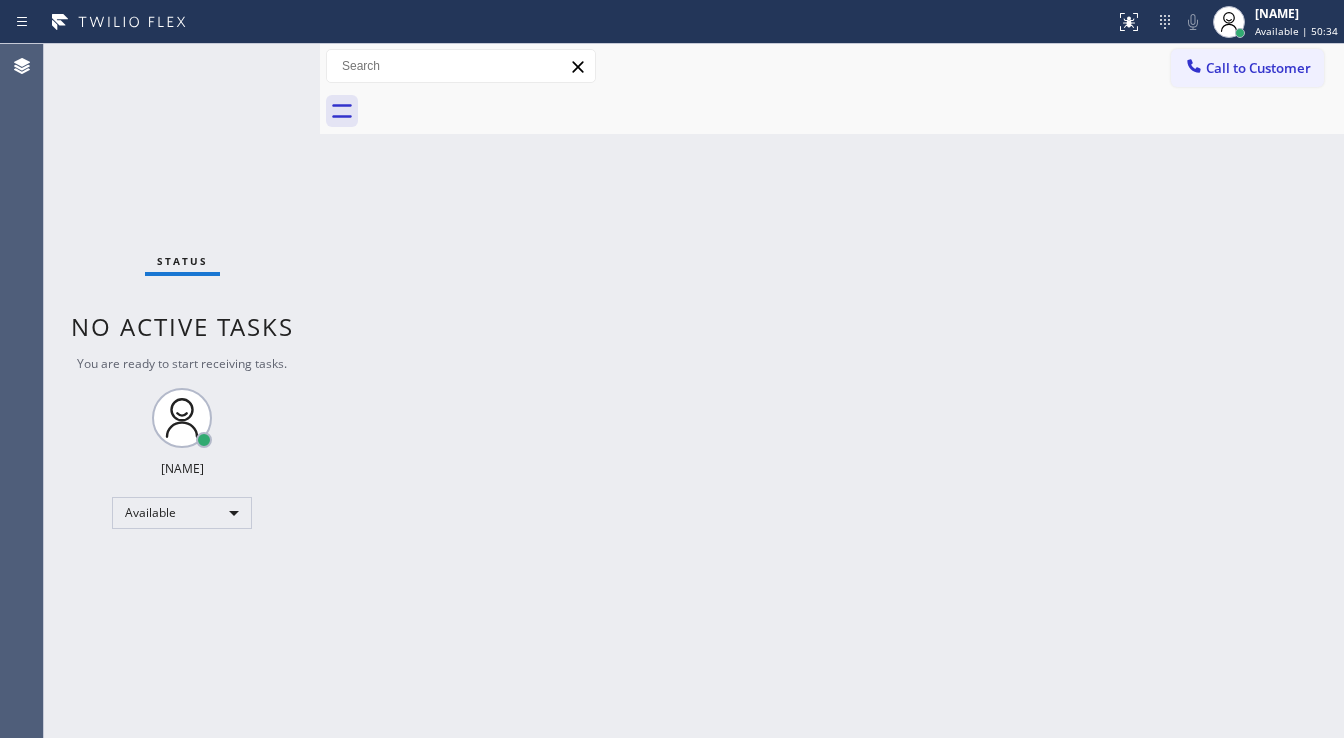 click on "Status   No active tasks     You are ready to start receiving tasks.   [FIRST] [LAST] Available" at bounding box center [182, 391] 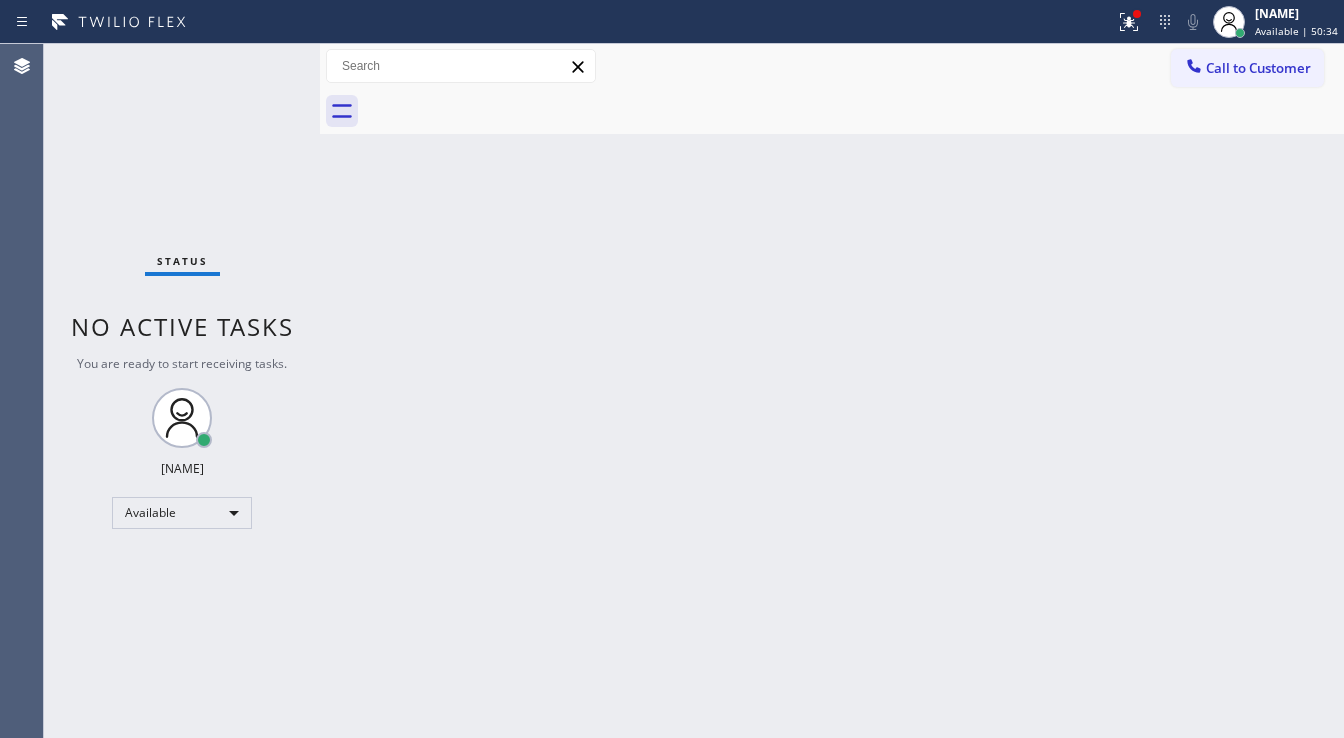 click on "Status   No active tasks     You are ready to start receiving tasks.   [FIRST] [LAST] Available" at bounding box center (182, 391) 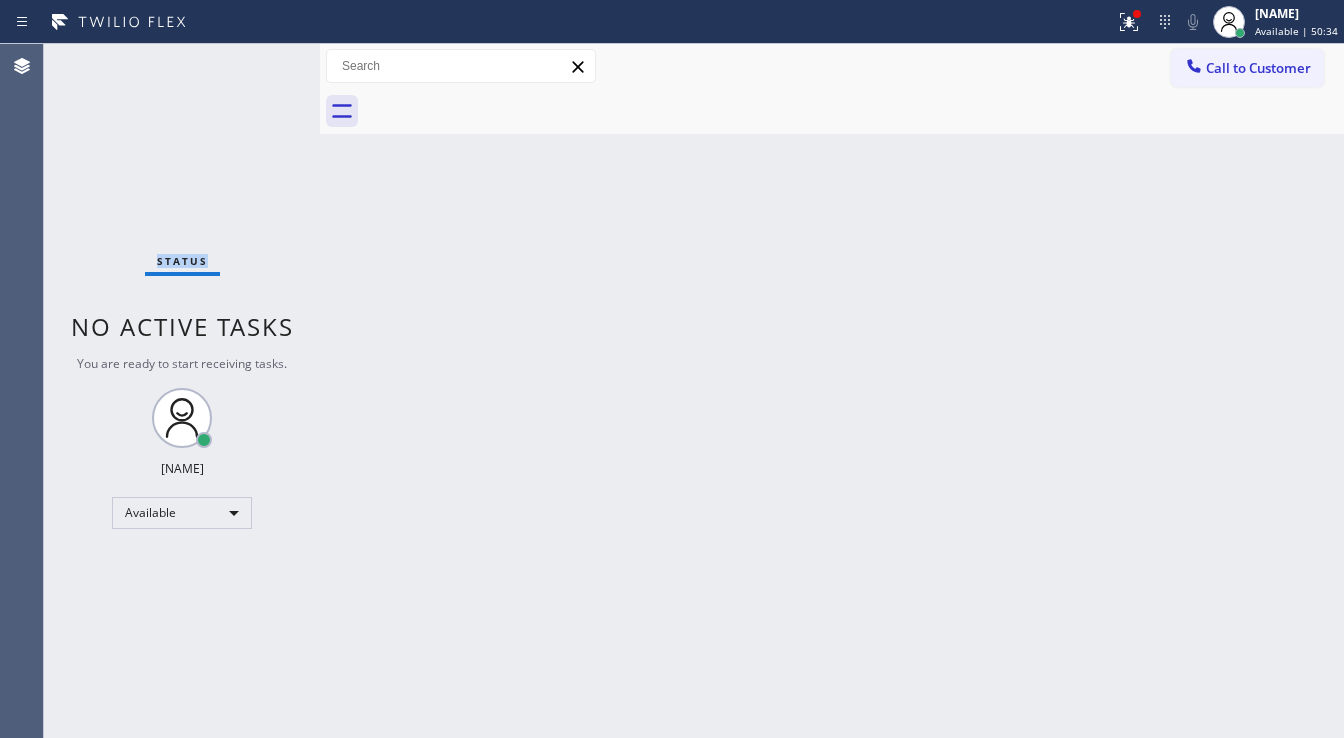 click on "Status   No active tasks     You are ready to start receiving tasks.   [FIRST] [LAST] Available" at bounding box center [182, 391] 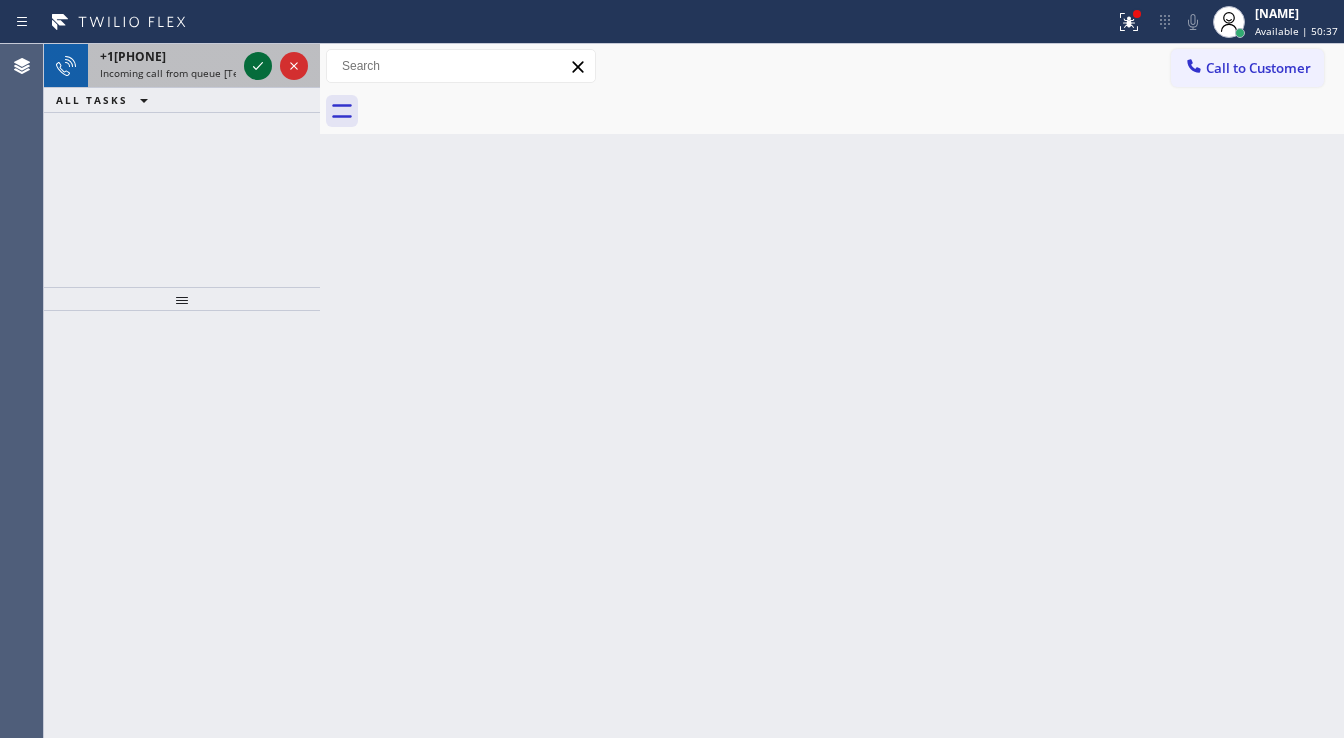 click 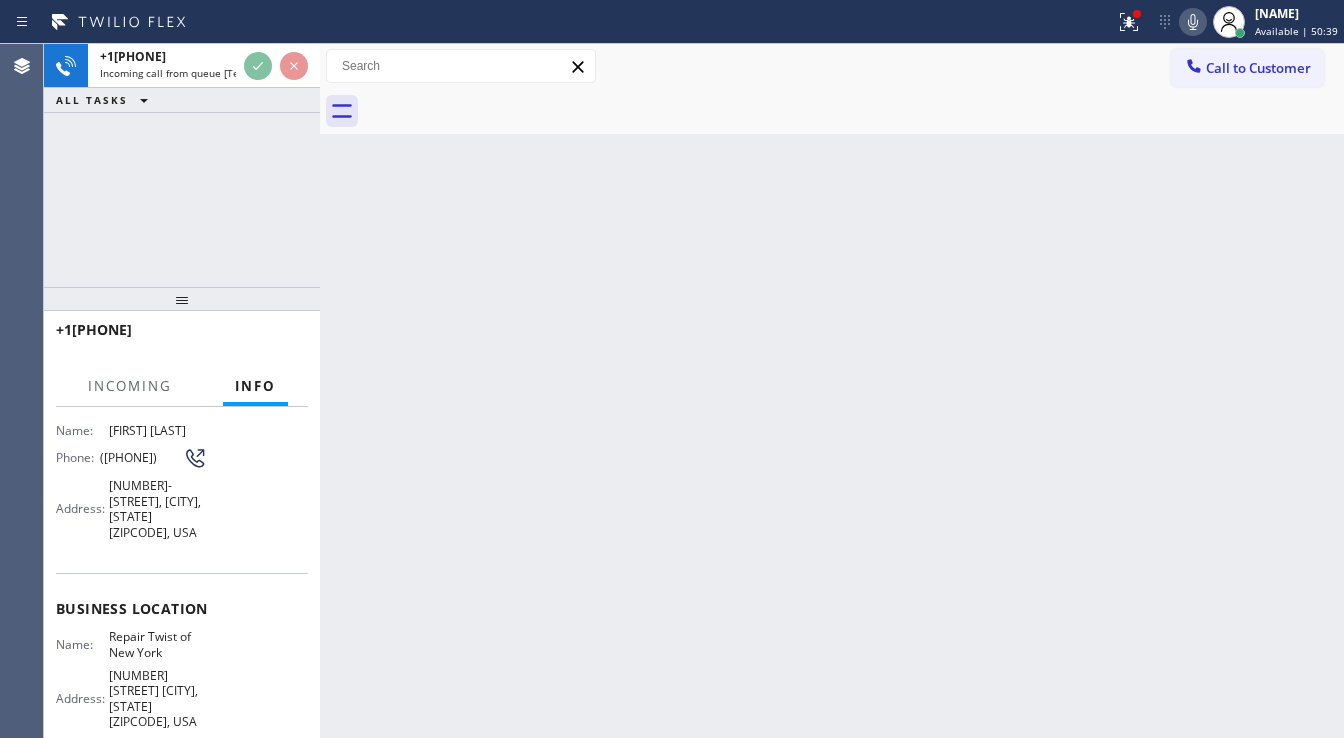scroll, scrollTop: 160, scrollLeft: 0, axis: vertical 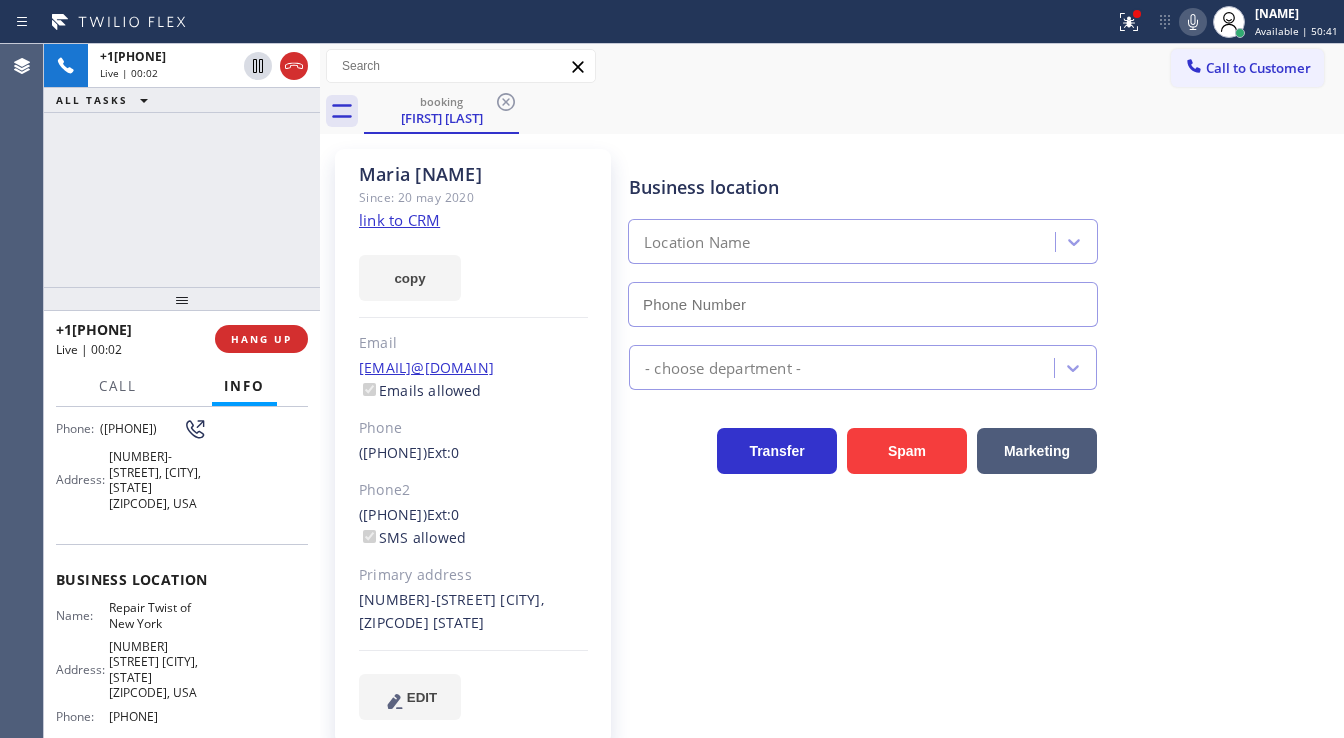 type on "[PHONE]" 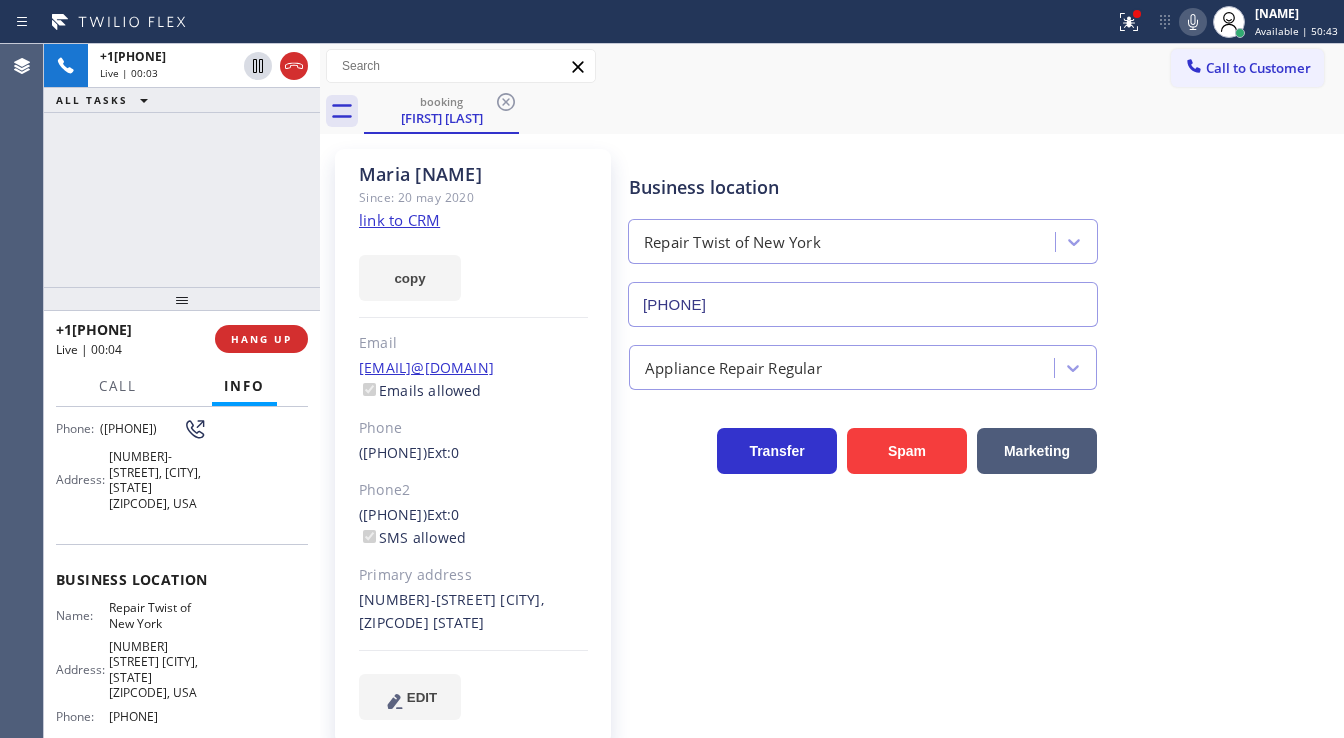 click on "link to CRM" 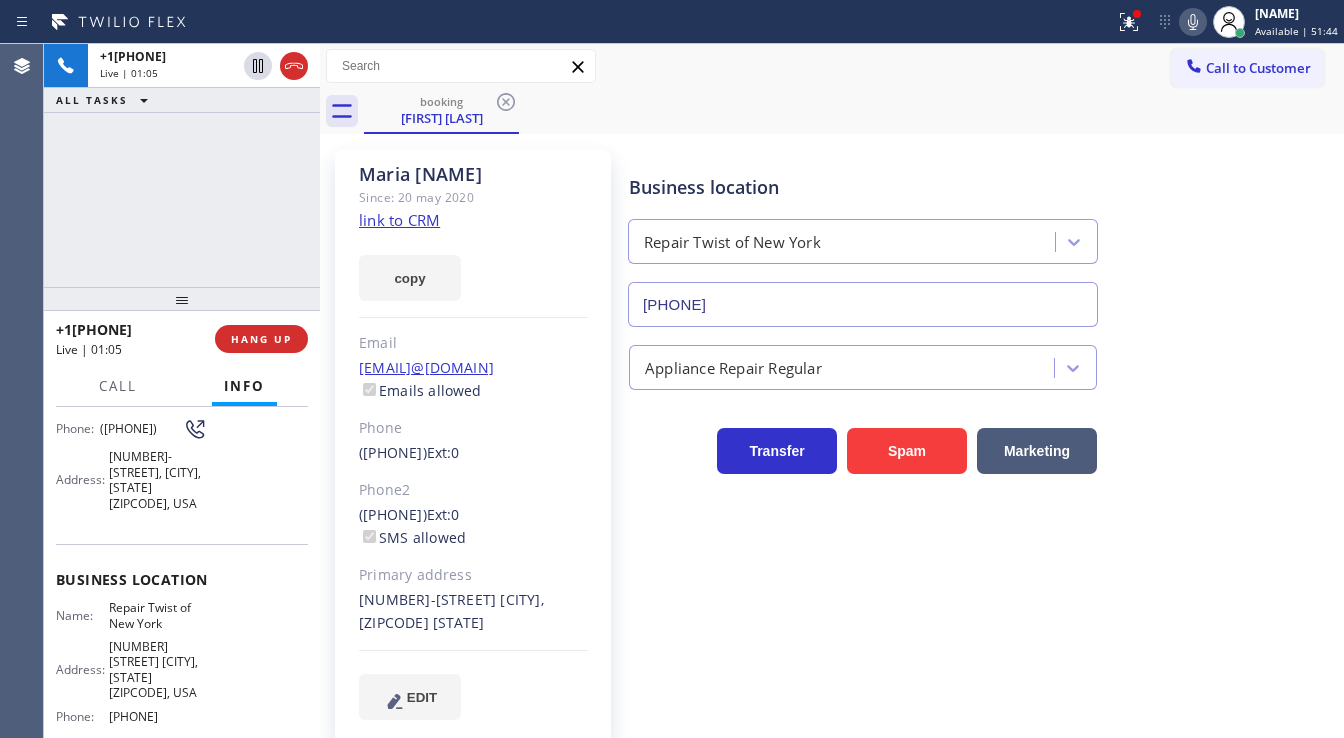 drag, startPoint x: 153, startPoint y: 333, endPoint x: 72, endPoint y: 326, distance: 81.3019 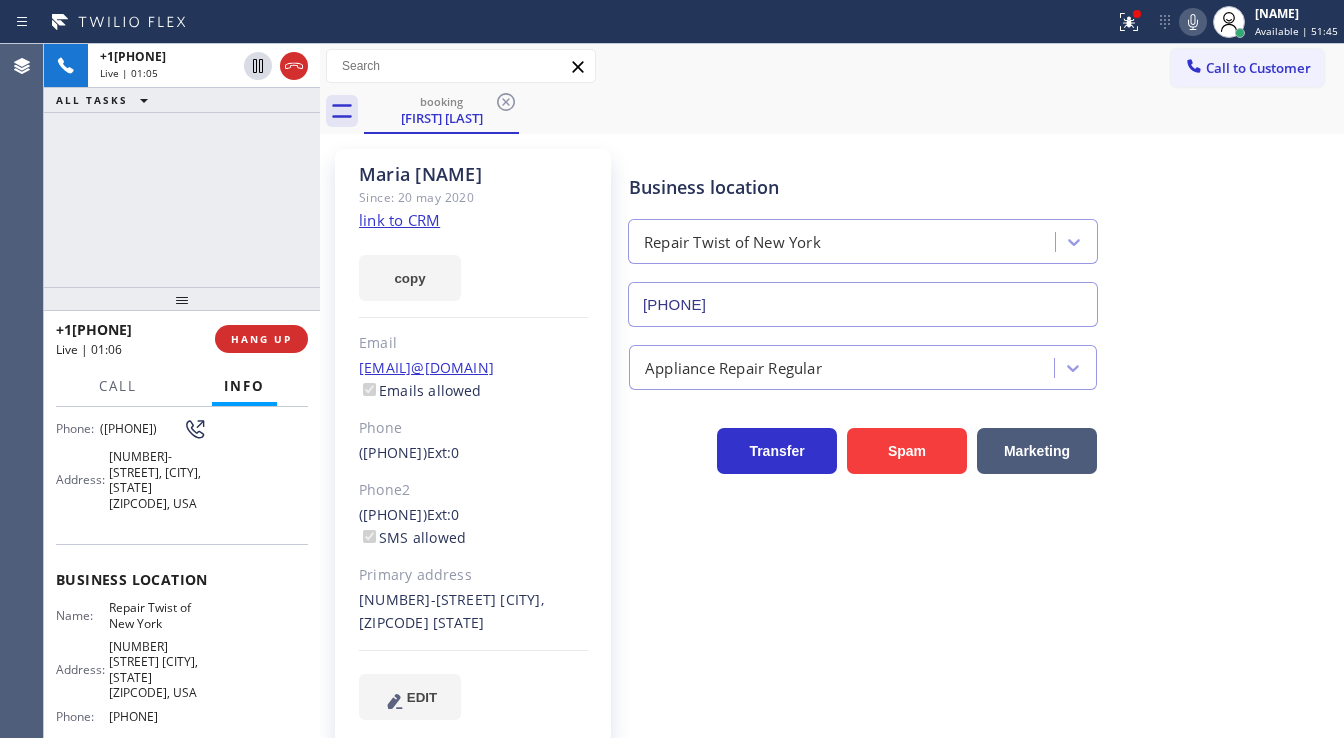 copy on "[PHONE]" 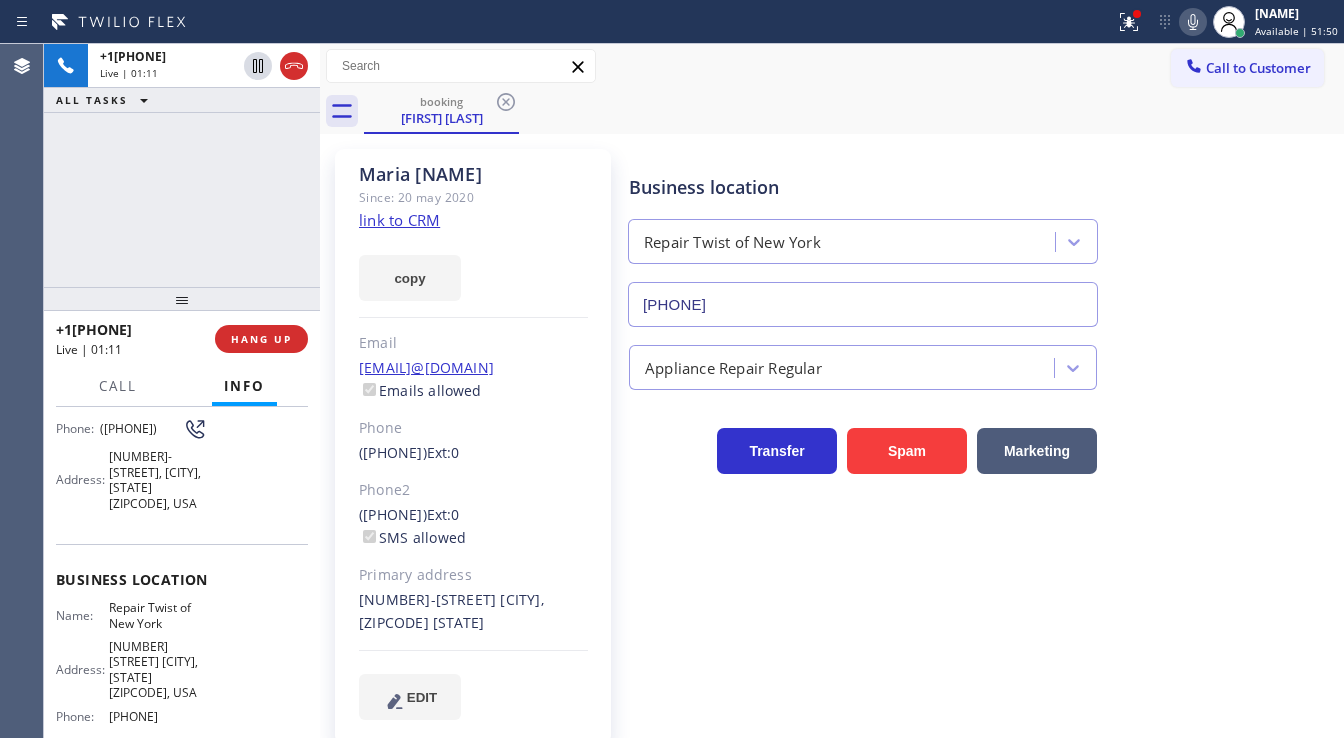 click on "+1[PHONE] Live | 01:11 ALL TASKS ALL TASKS ACTIVE TASKS TASKS IN WRAP UP" at bounding box center (182, 165) 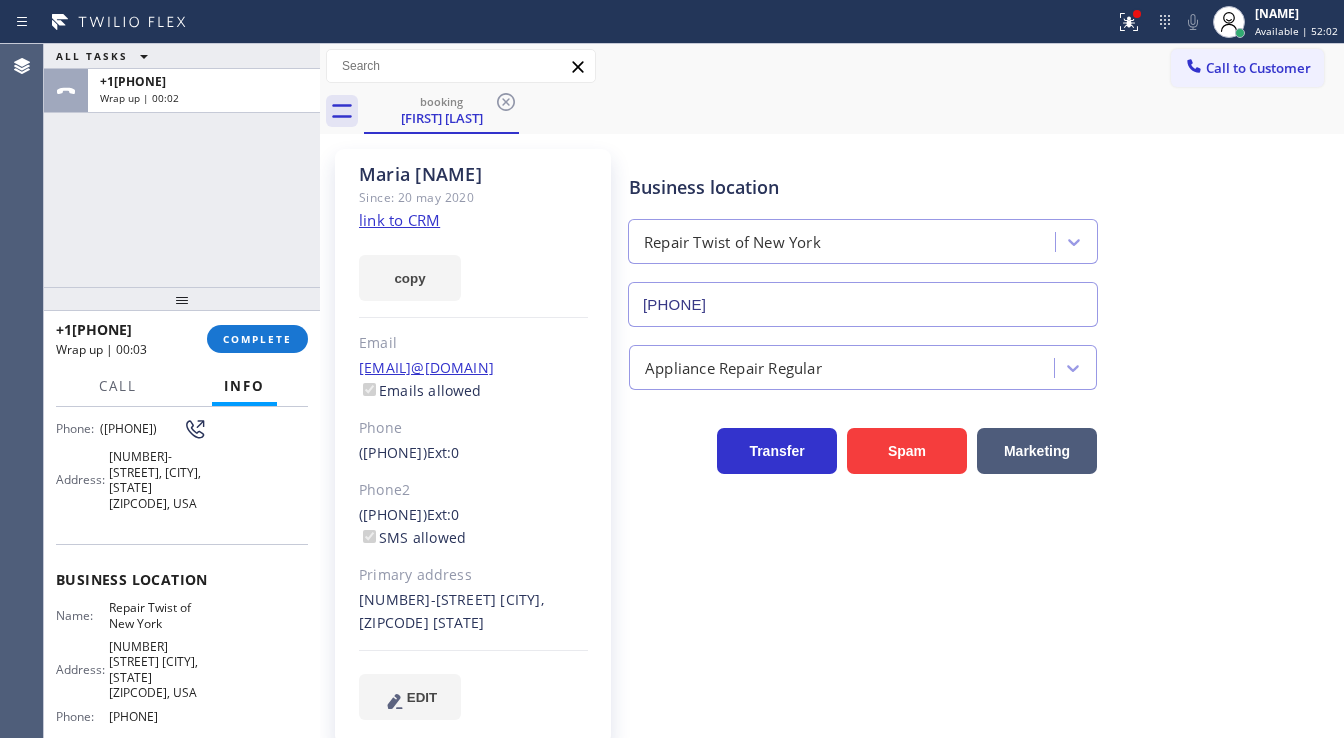 click on "ALL TASKS ALL TASKS ACTIVE TASKS TASKS IN WRAP UP +1[PHONE] Wrap up | 00:02" at bounding box center (182, 165) 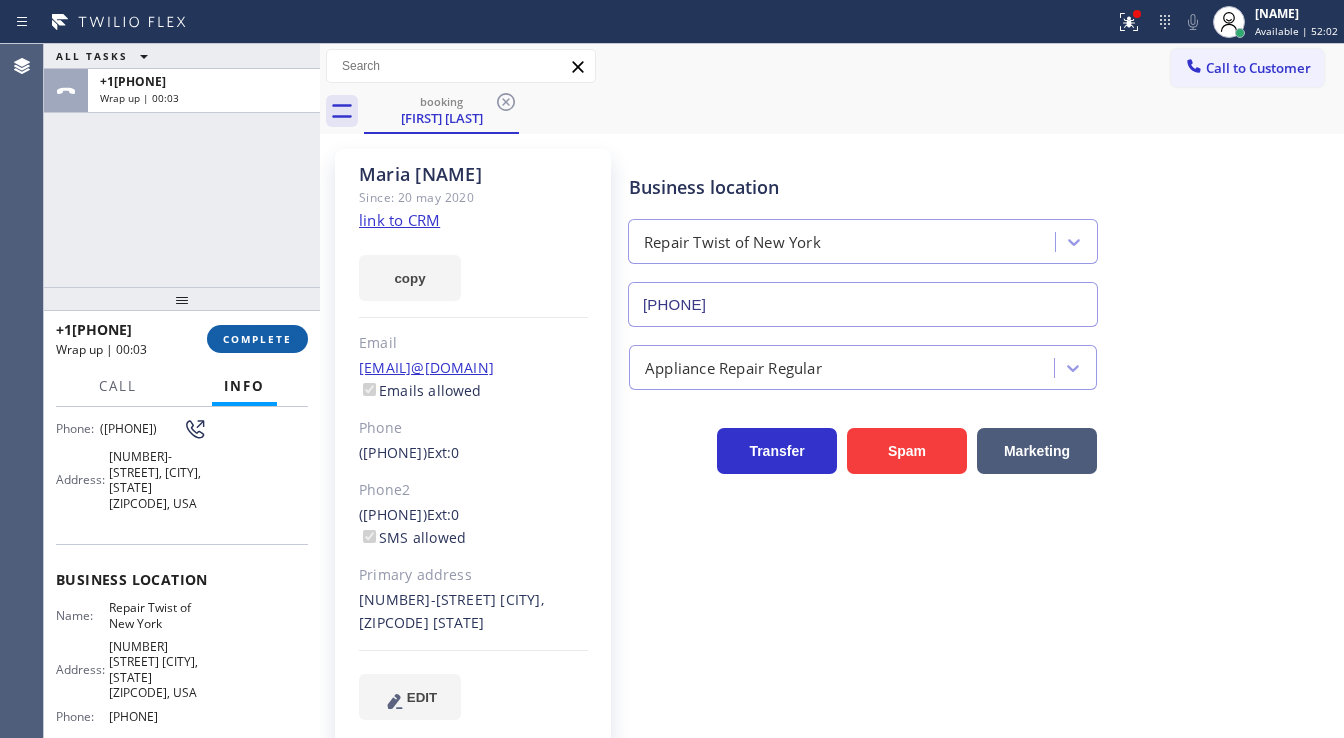 click on "COMPLETE" at bounding box center (257, 339) 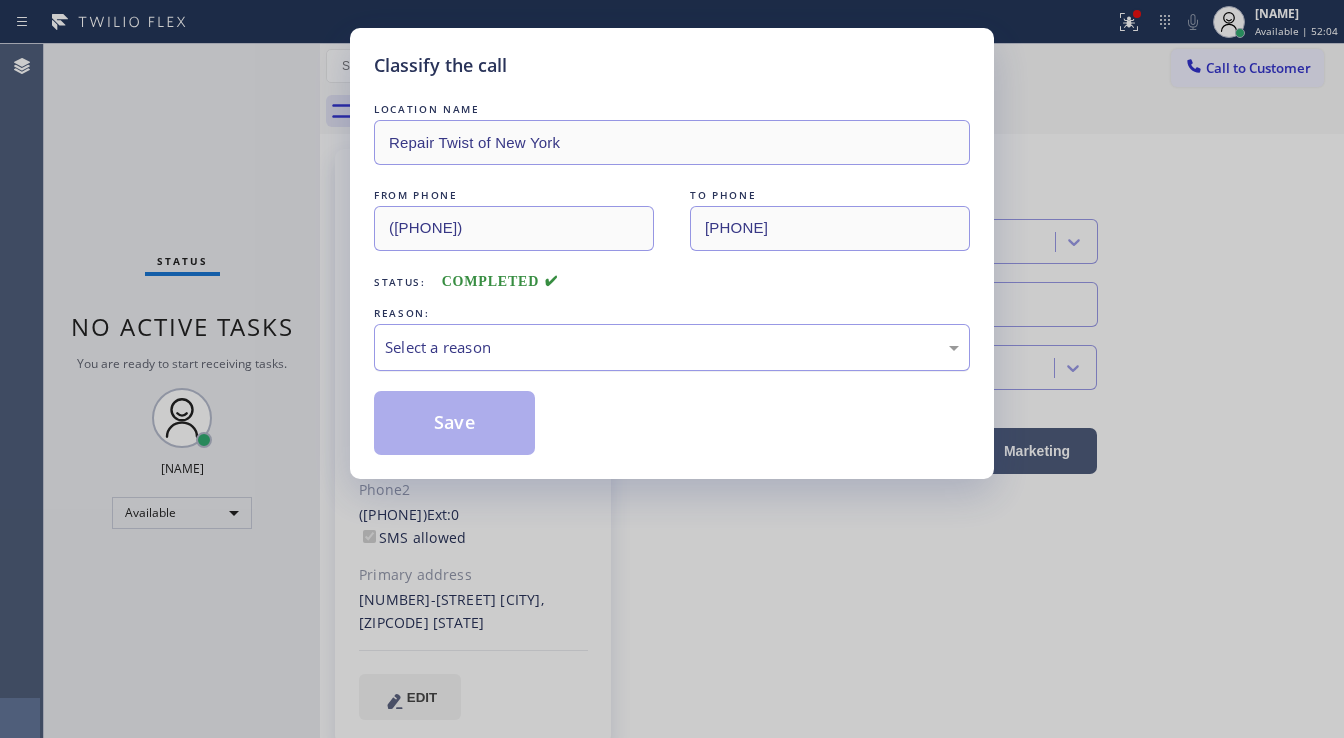 click on "Select a reason" at bounding box center (672, 347) 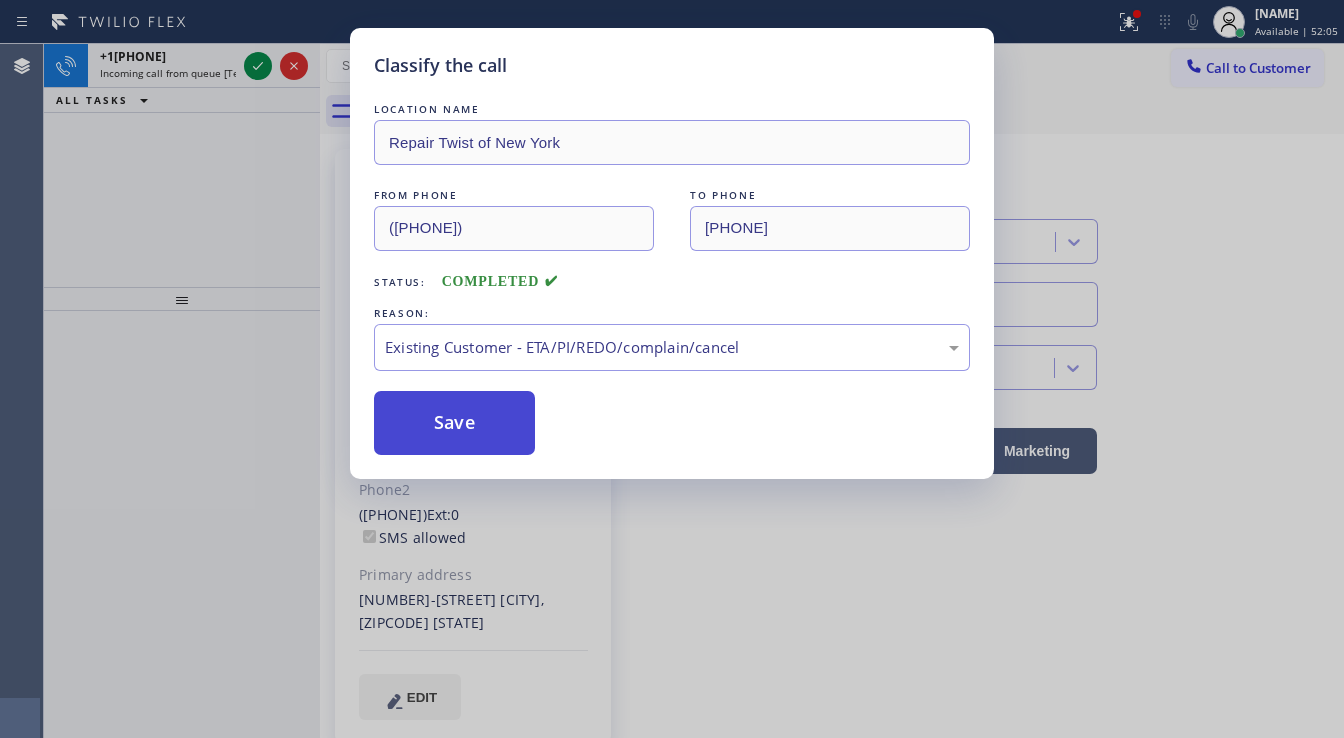 click on "Save" at bounding box center [454, 423] 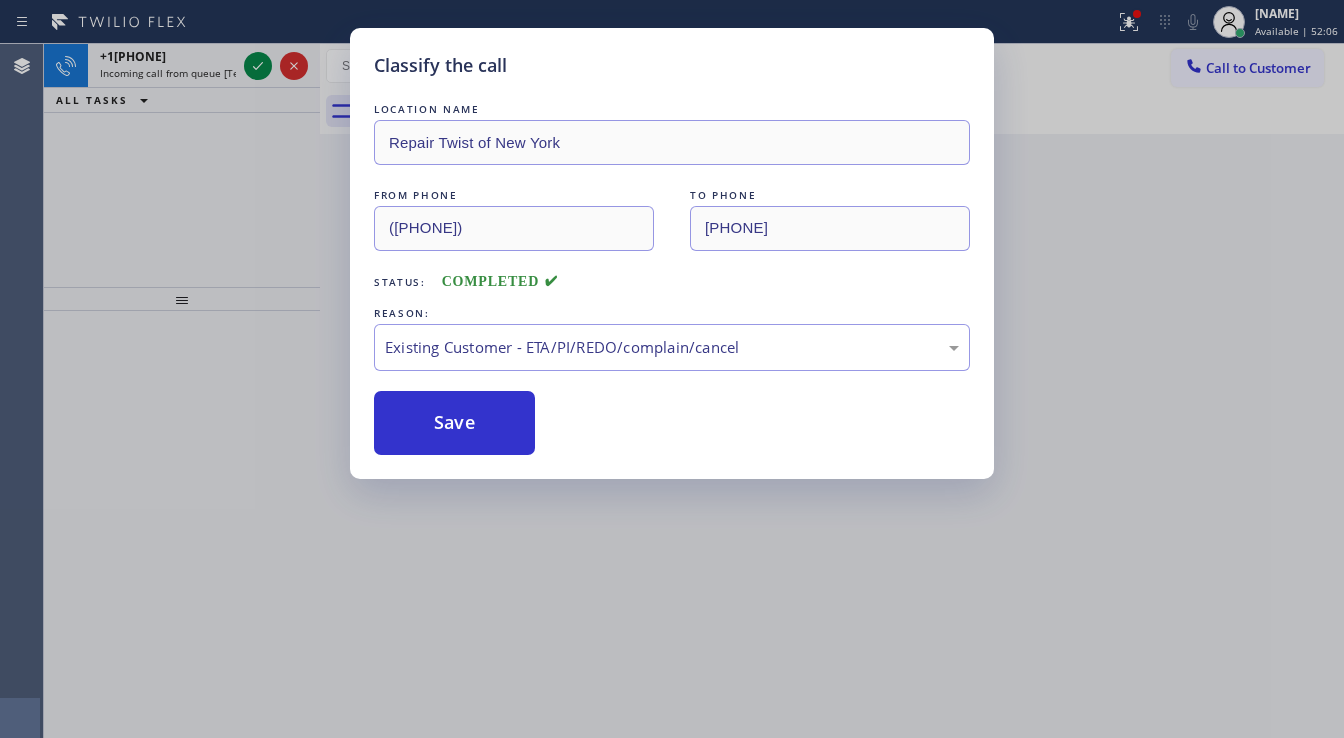 click on "Classify the call LOCATION NAME Repair Twist of New York FROM PHONE ([PHONE]) TO PHONE ([PHONE]) Status: COMPLETED REASON: Existing Customer - ETA/PI/REDO/complain/cancel Save" at bounding box center (672, 369) 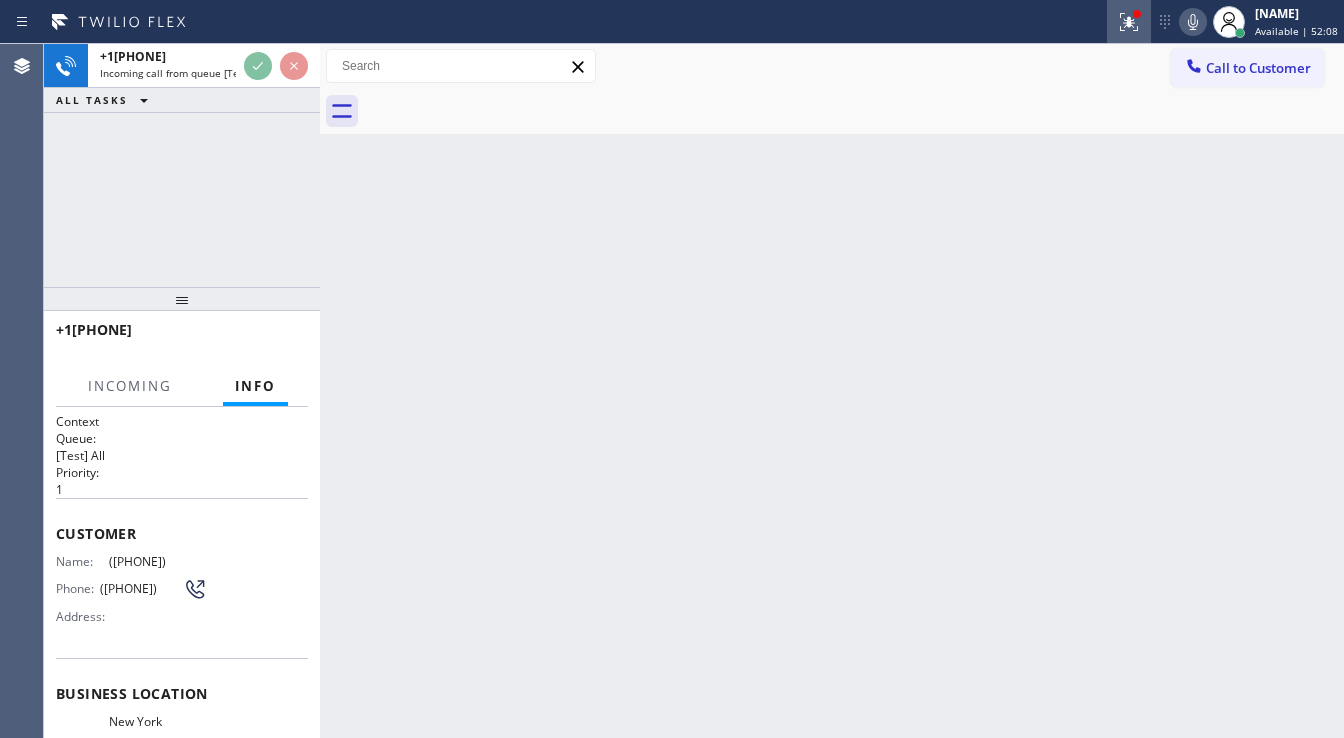 click at bounding box center [1129, 22] 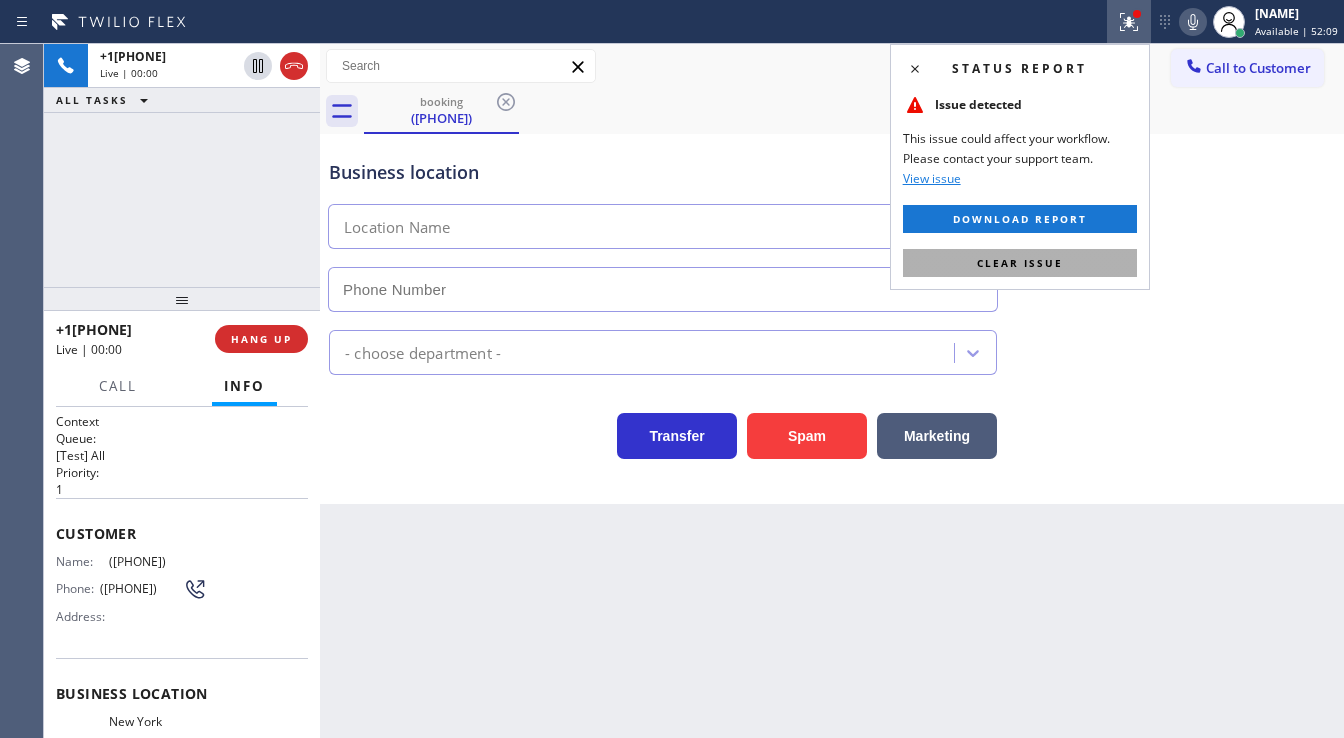 type on "([PHONE])" 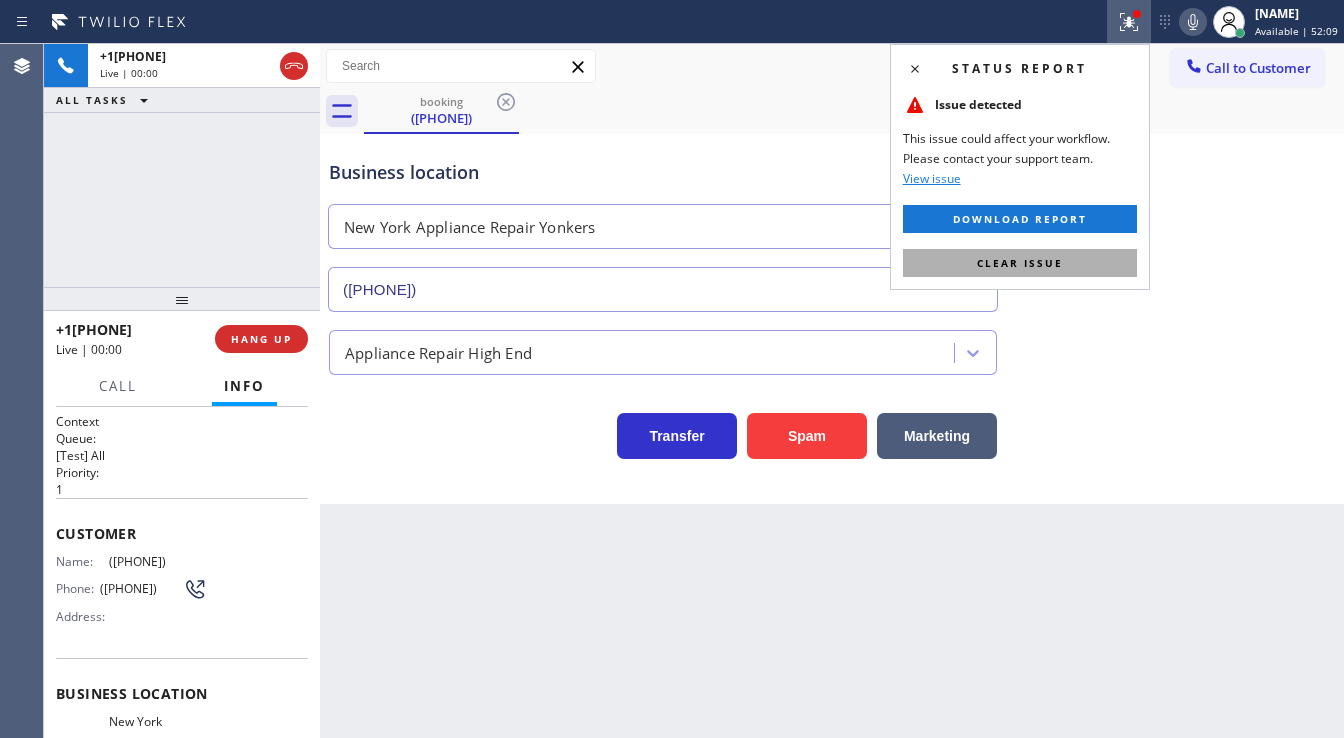 click on "Clear issue" at bounding box center [1020, 263] 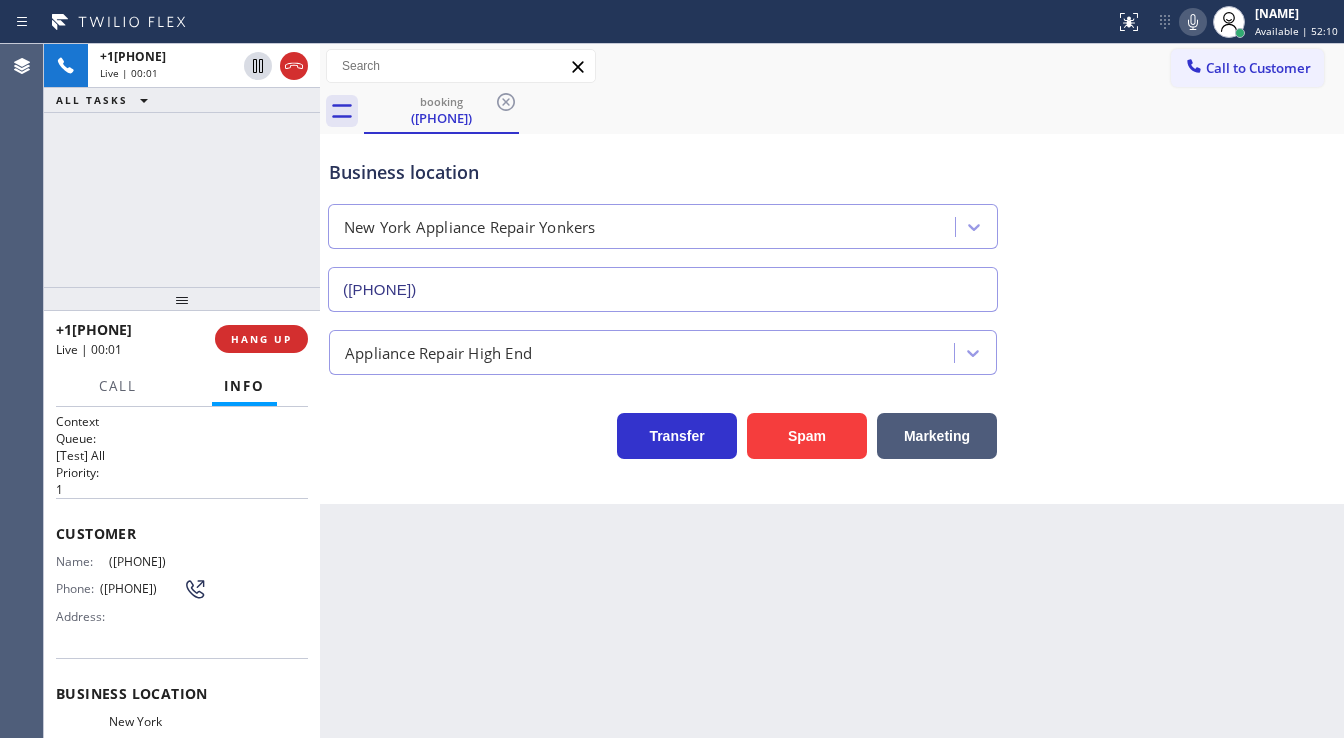 click on "+1[PHONE] Live | 00:01 ALL TASKS ALL TASKS ACTIVE TASKS TASKS IN WRAP UP" at bounding box center [182, 165] 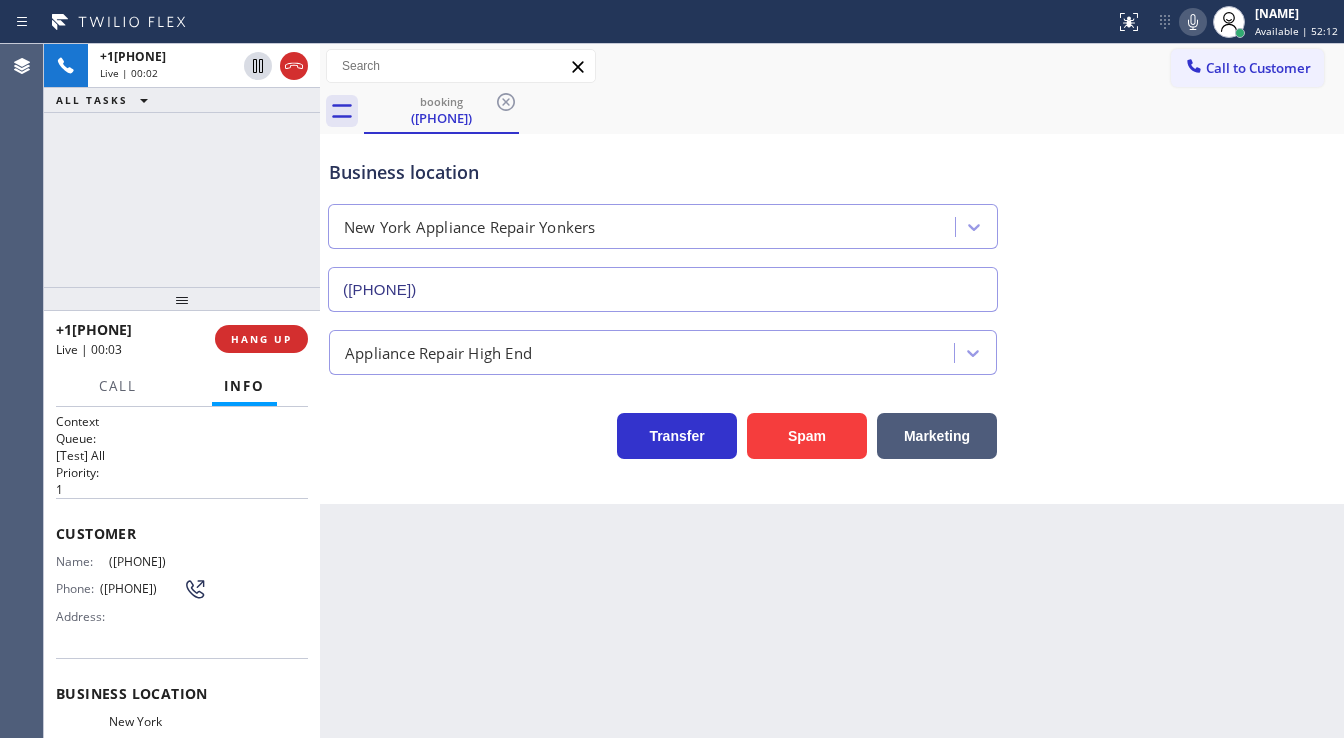click on "+1[PHONE] Live | 00:02 ALL TASKS ALL TASKS ACTIVE TASKS TASKS IN WRAP UP" at bounding box center [182, 165] 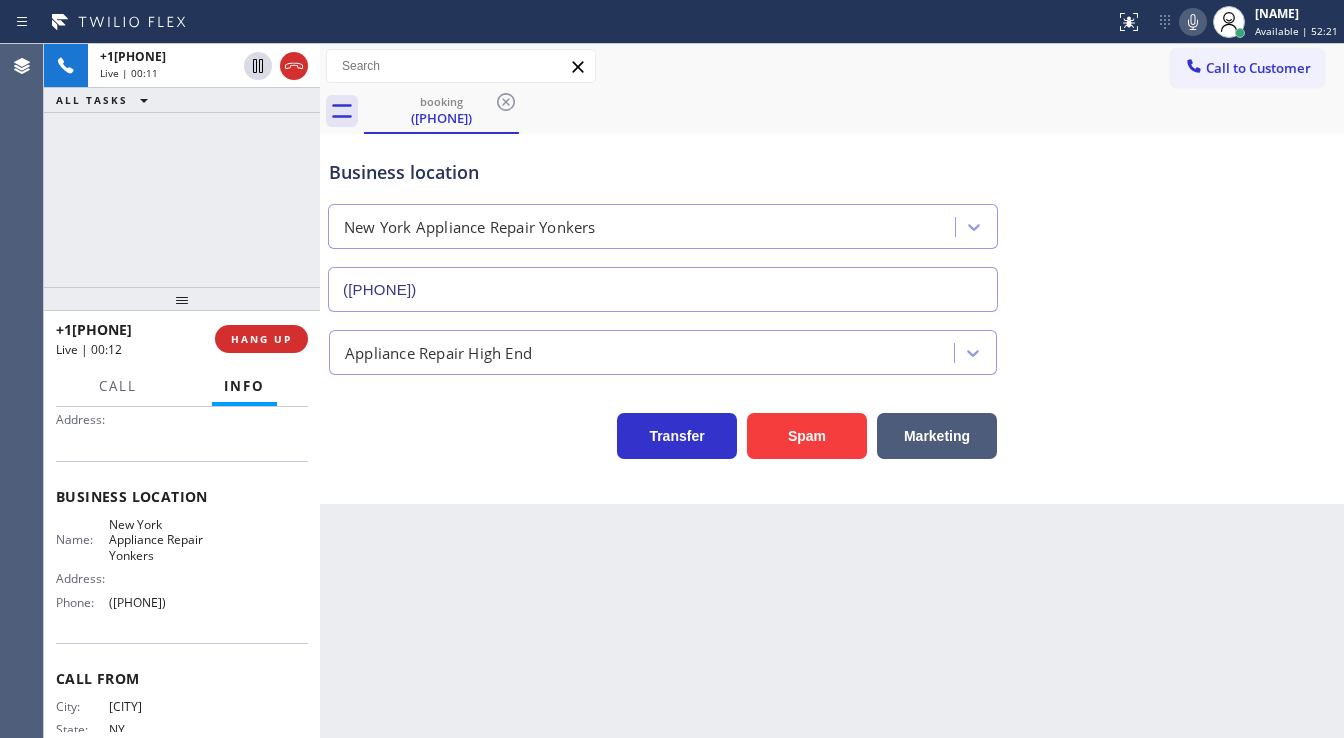 scroll, scrollTop: 240, scrollLeft: 0, axis: vertical 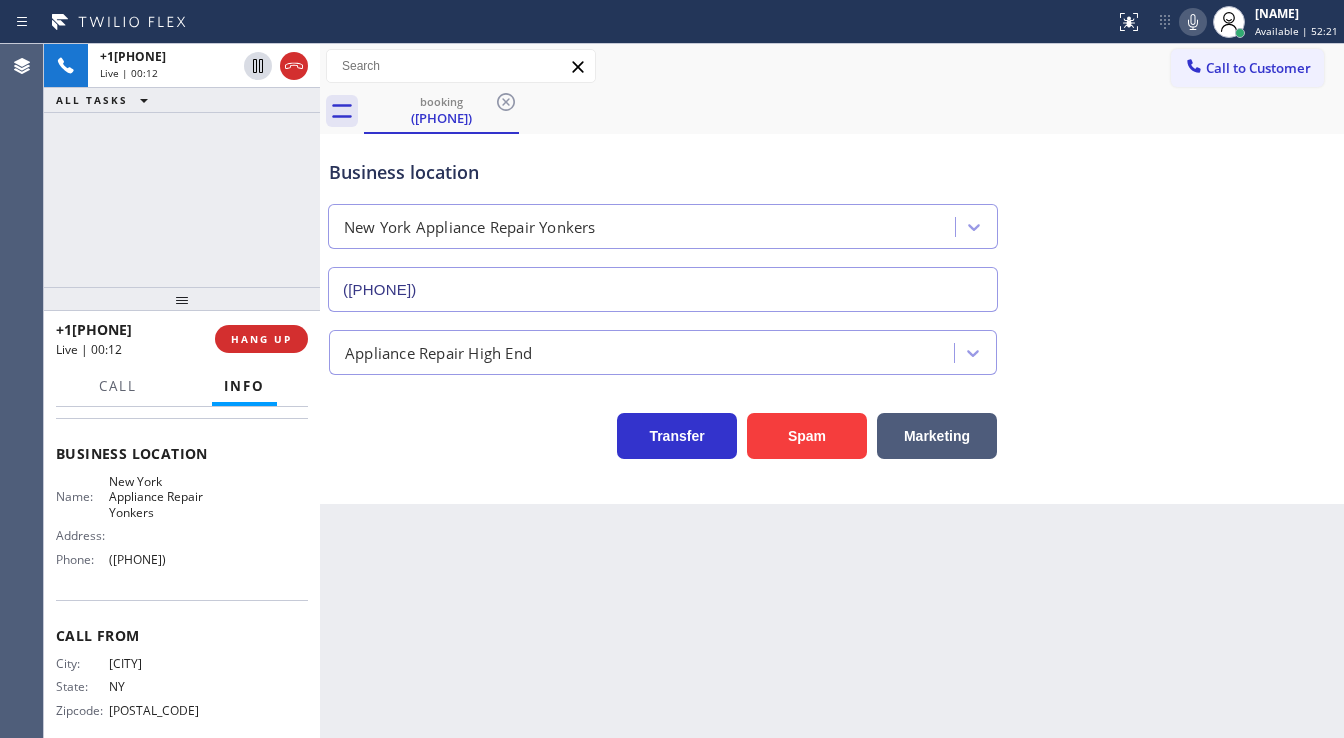 drag, startPoint x: 73, startPoint y: 532, endPoint x: 212, endPoint y: 584, distance: 148.40822 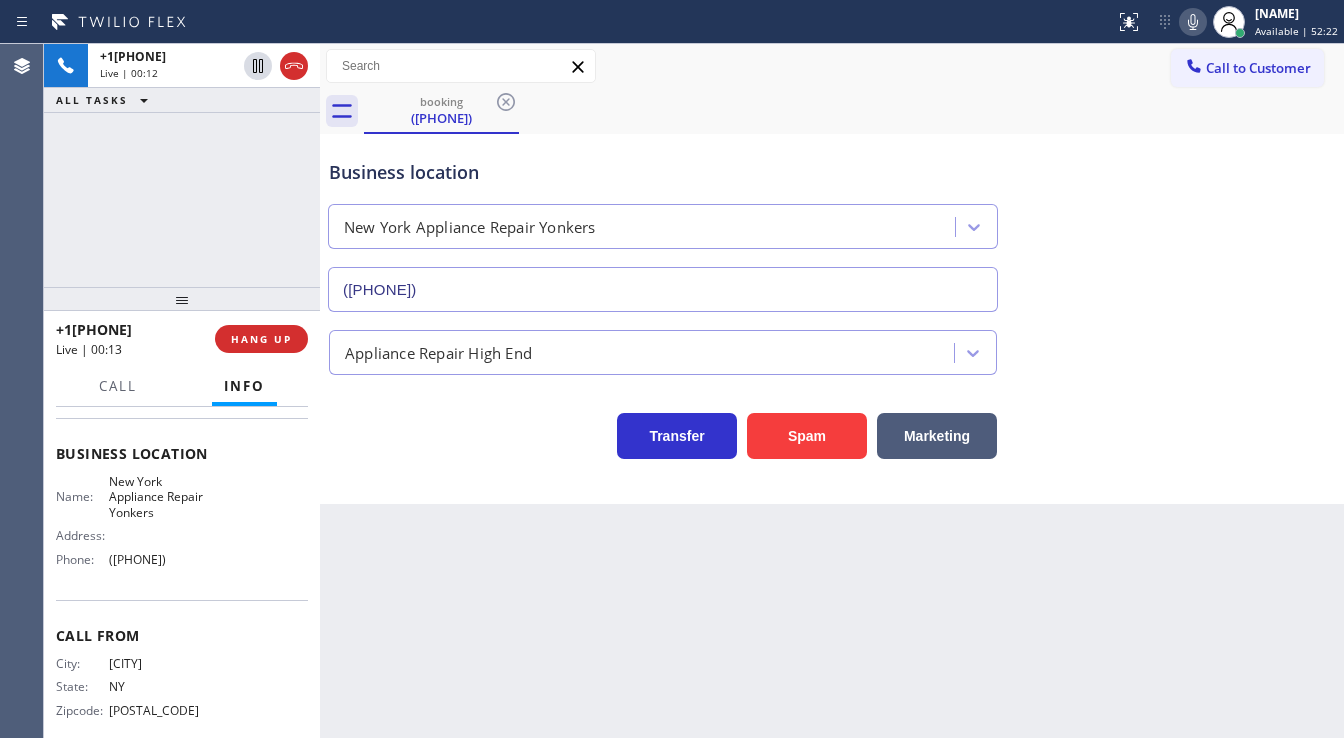copy on "Customer Name: [PHONE] Phone: [PHONE] Address: Business location Name: New York Appliance Repair Yonkers Address: Phone: [PHONE]" 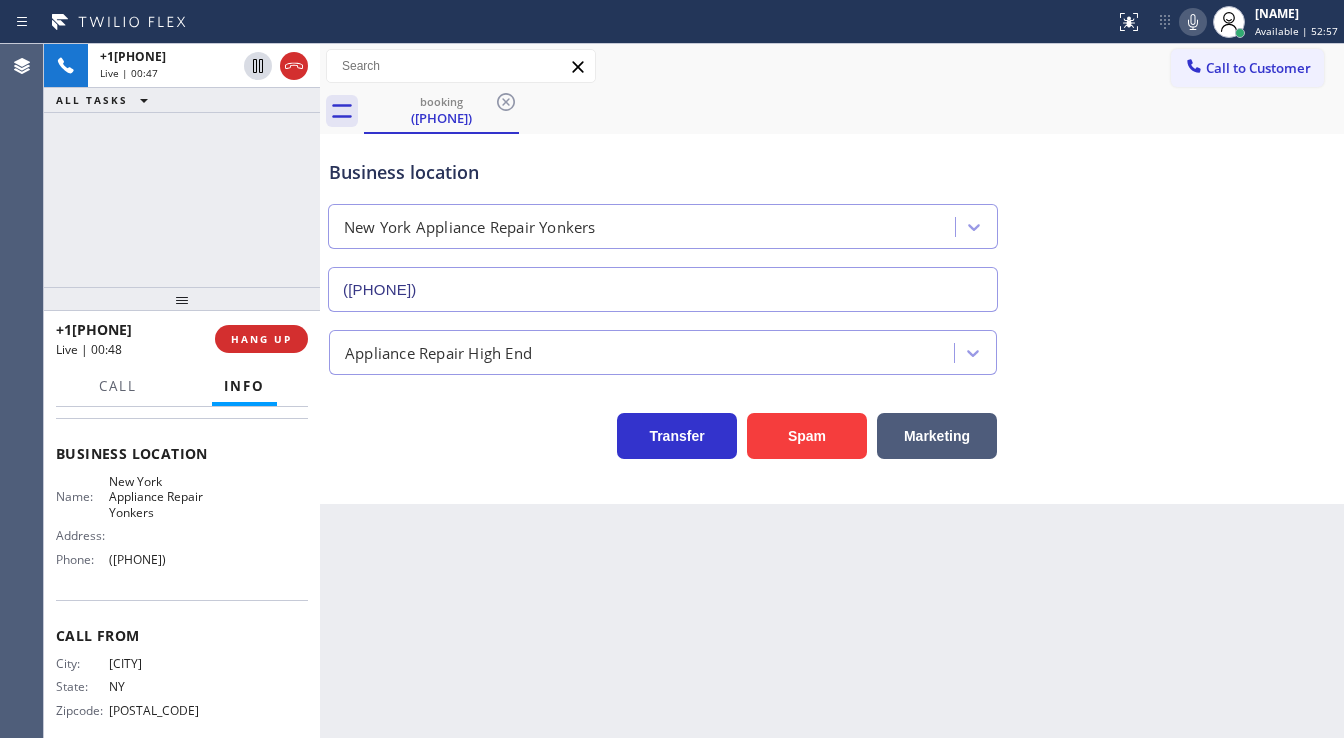 click on "+1[PHONE] Live | 00:47 ALL TASKS ALL TASKS ACTIVE TASKS TASKS IN WRAP UP" at bounding box center [182, 165] 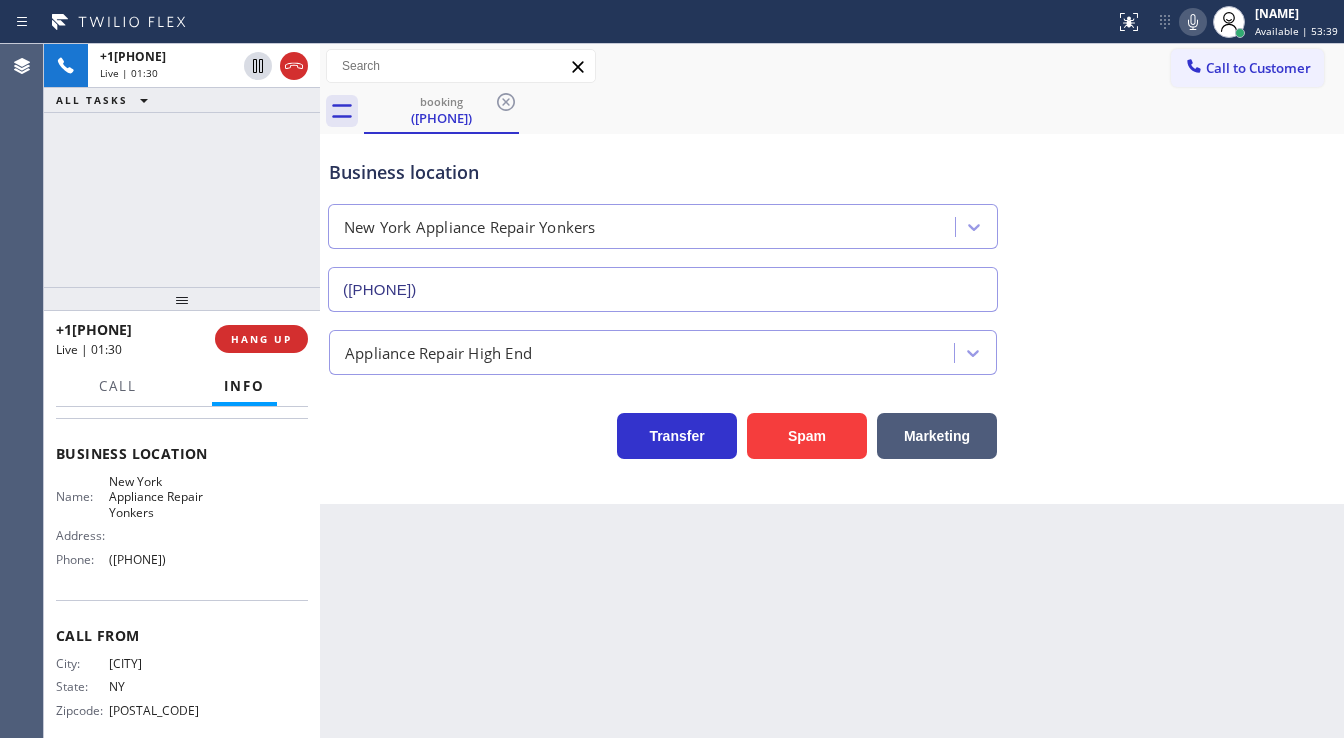 click 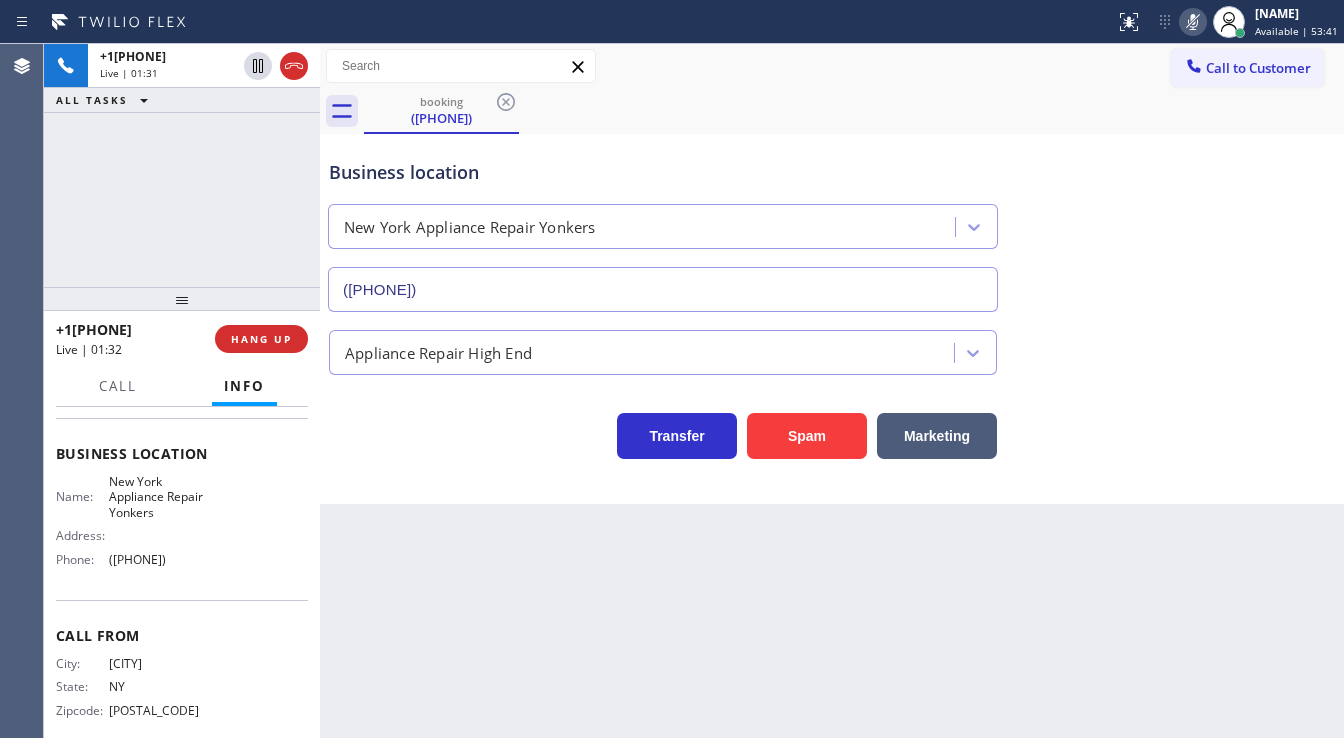 click 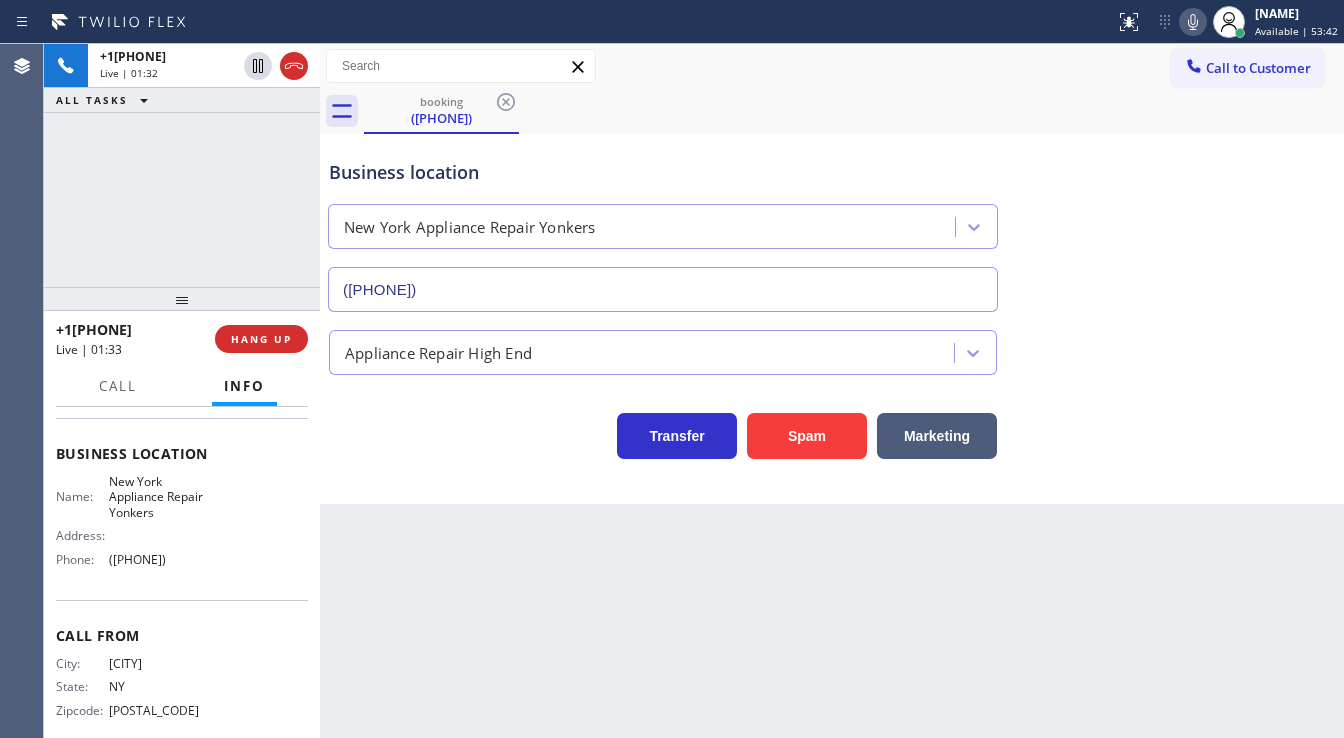 click on "+1[PHONE] Live | 01:32 ALL TASKS ALL TASKS ACTIVE TASKS TASKS IN WRAP UP" at bounding box center [182, 165] 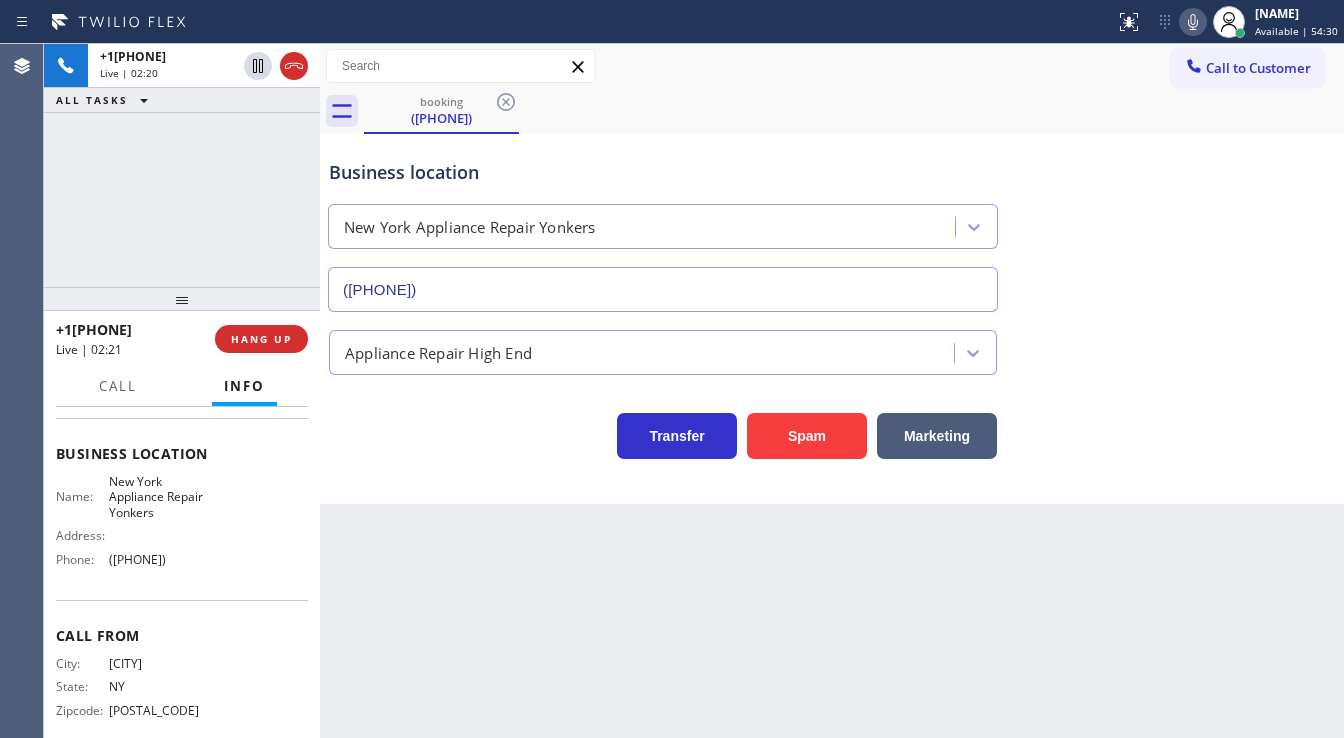 click on "+1[PHONE] Live | 02:20 ALL TASKS ALL TASKS ACTIVE TASKS TASKS IN WRAP UP" at bounding box center [182, 165] 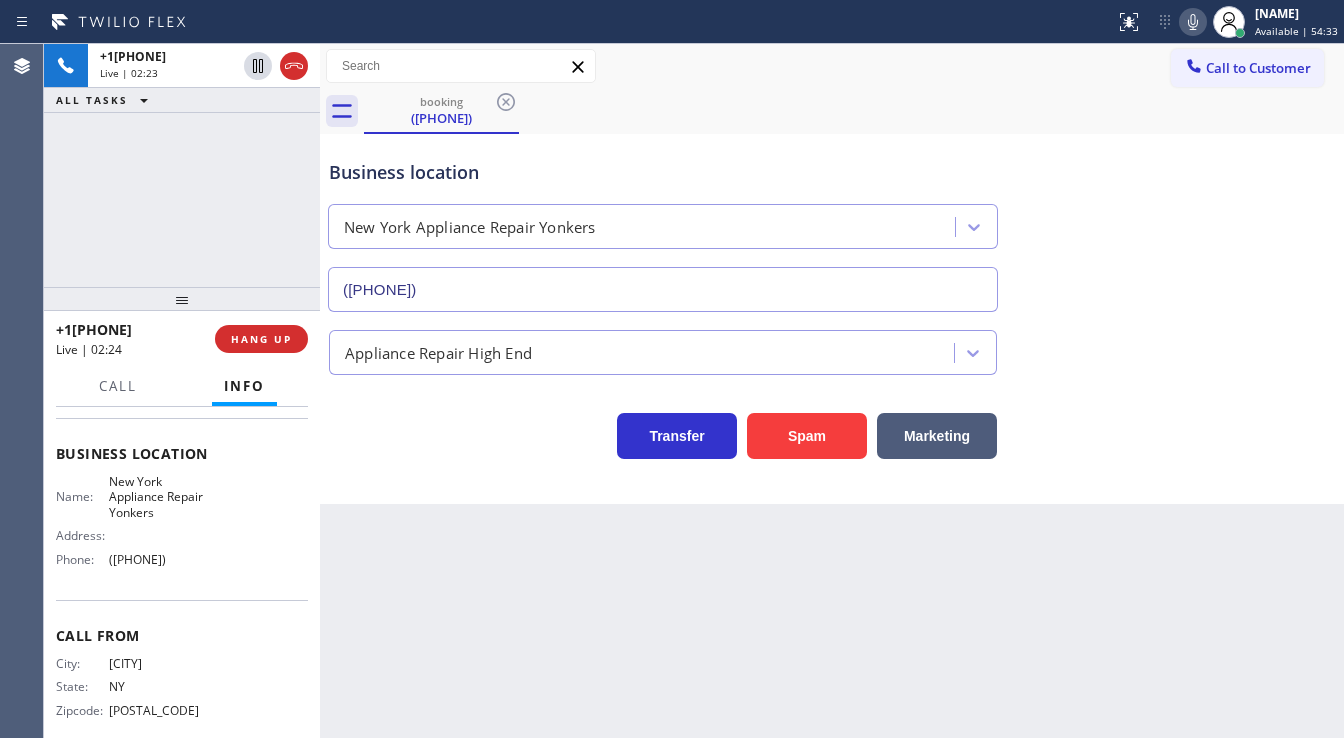 click on "Business location New York Appliance Repair Yonkers [PHONE]" at bounding box center (832, 221) 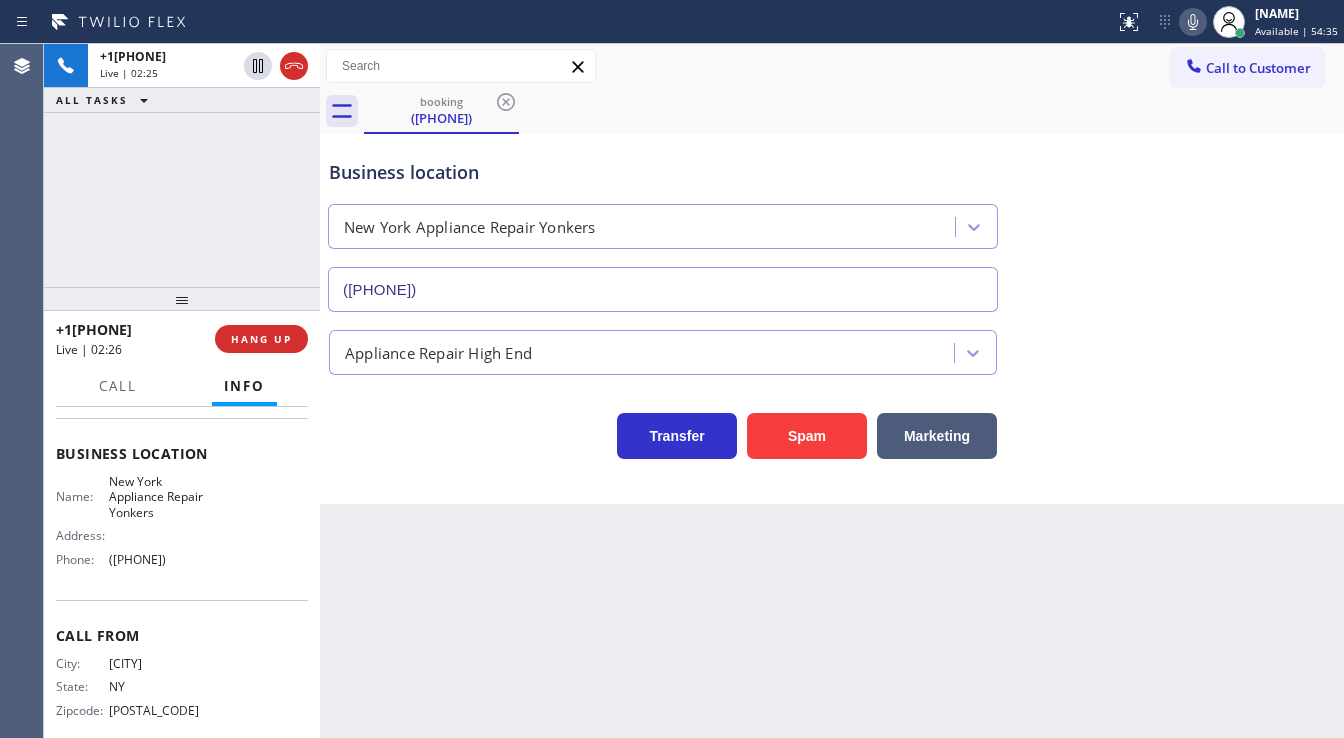 click on "Business location New York Appliance Repair Yonkers [PHONE]" at bounding box center [832, 221] 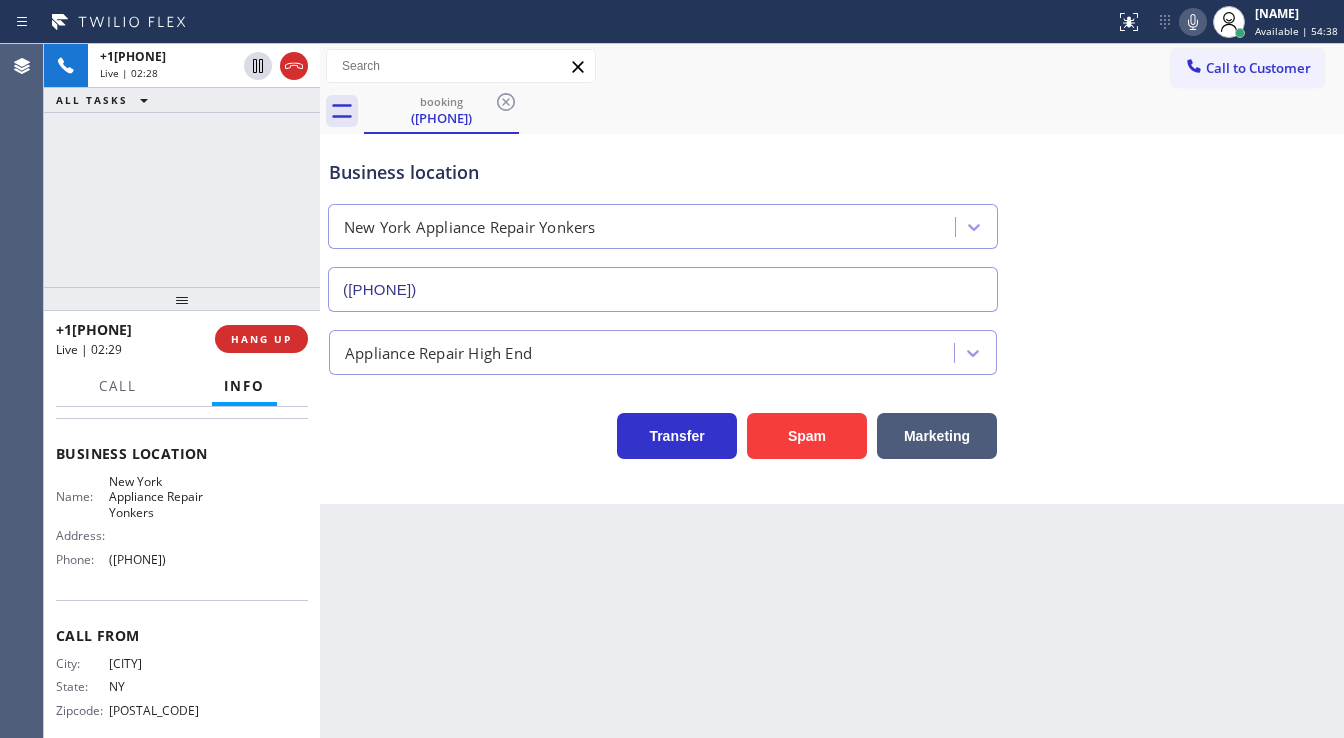 click 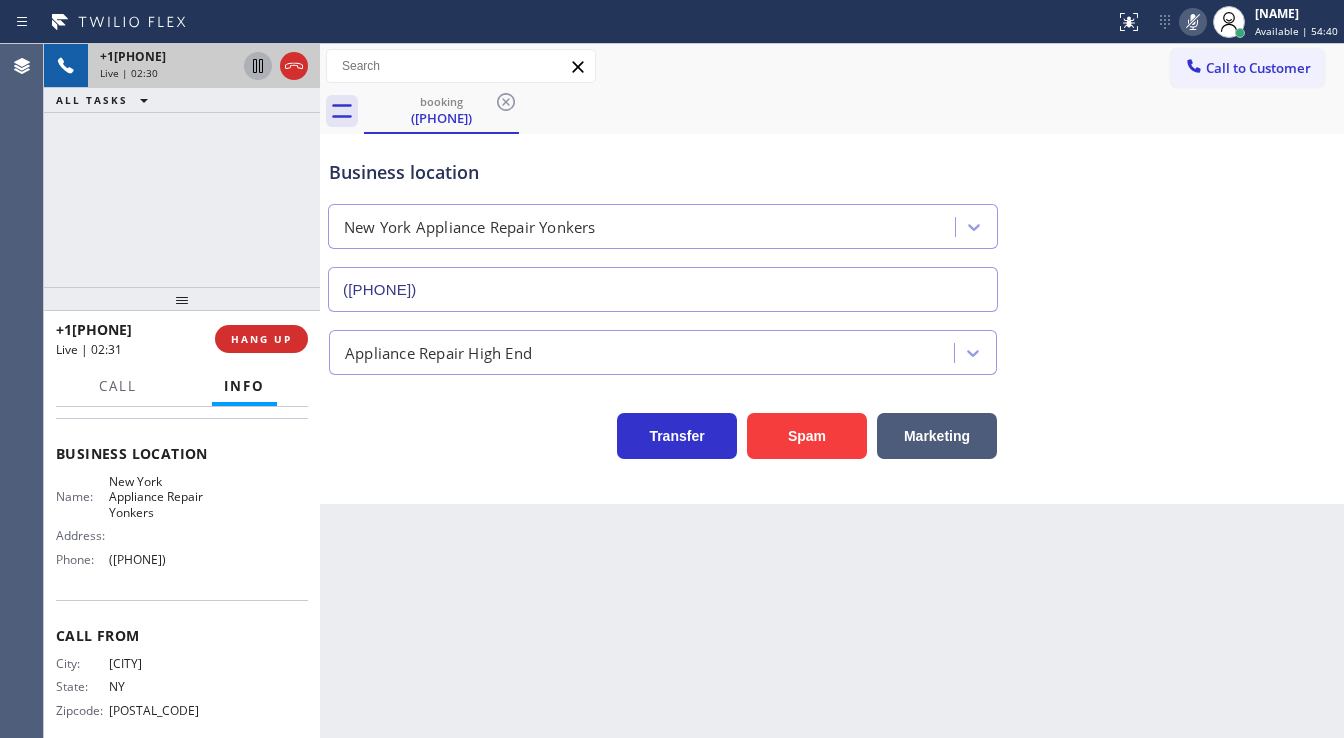 click 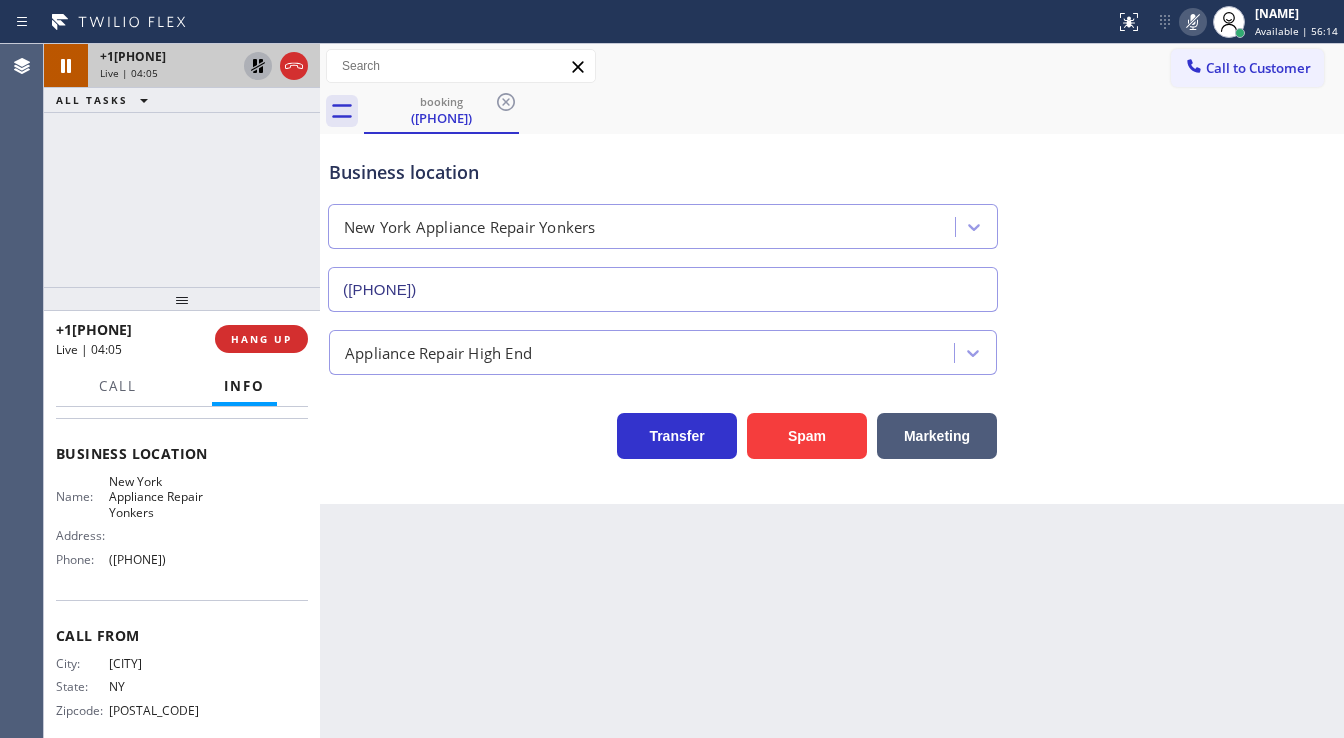 click 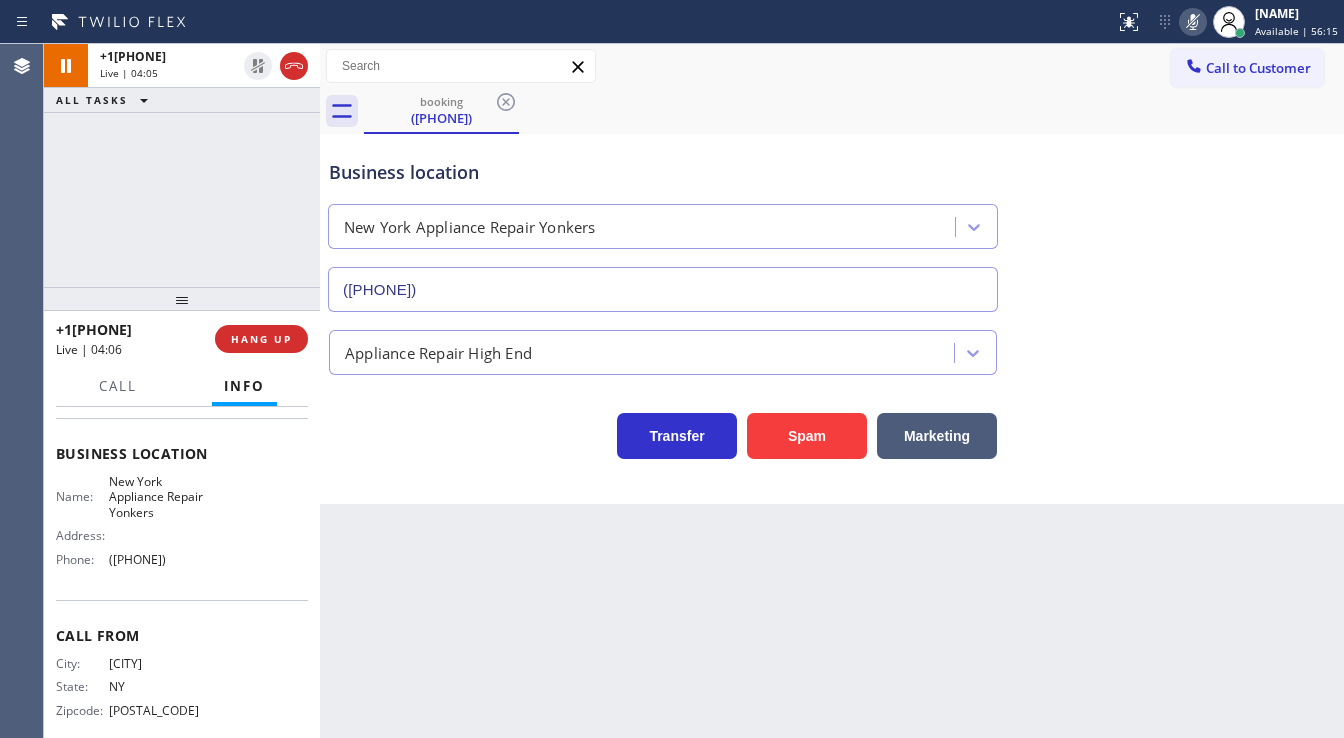 click 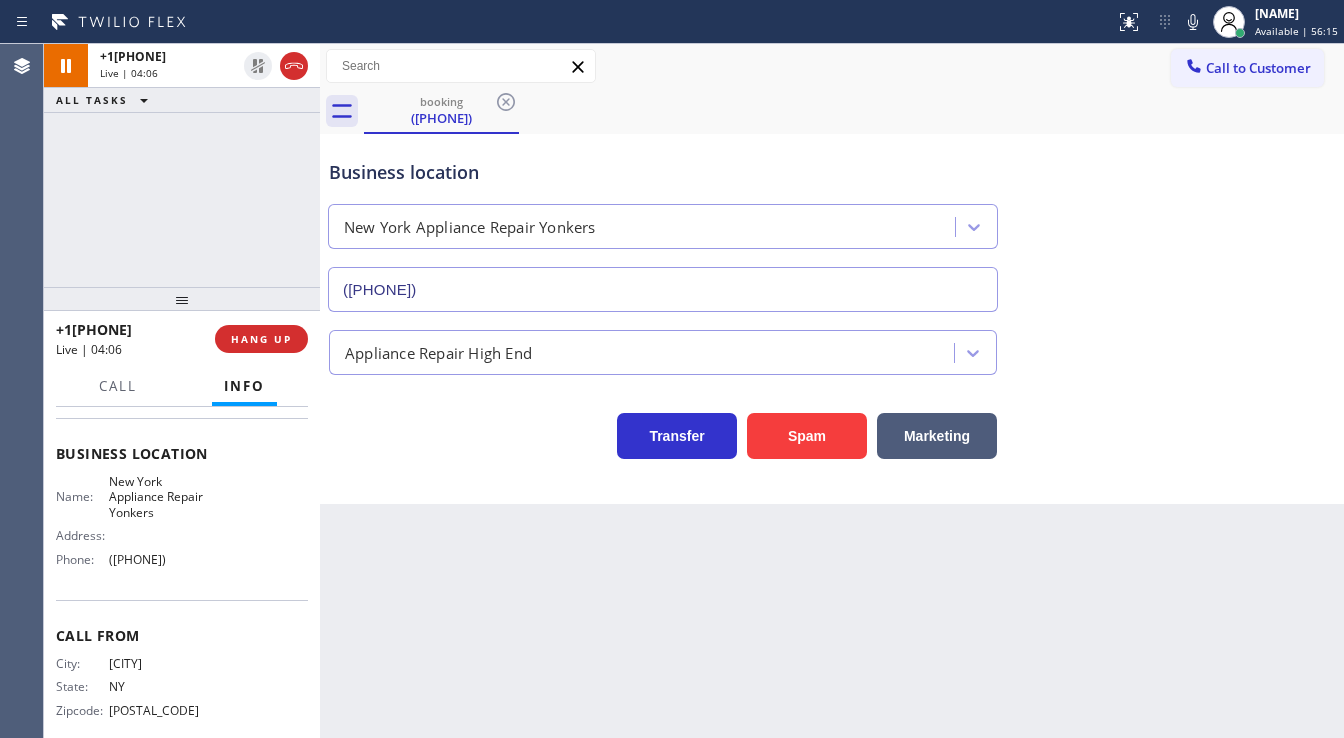 drag, startPoint x: 1155, startPoint y: 177, endPoint x: 982, endPoint y: 191, distance: 173.56555 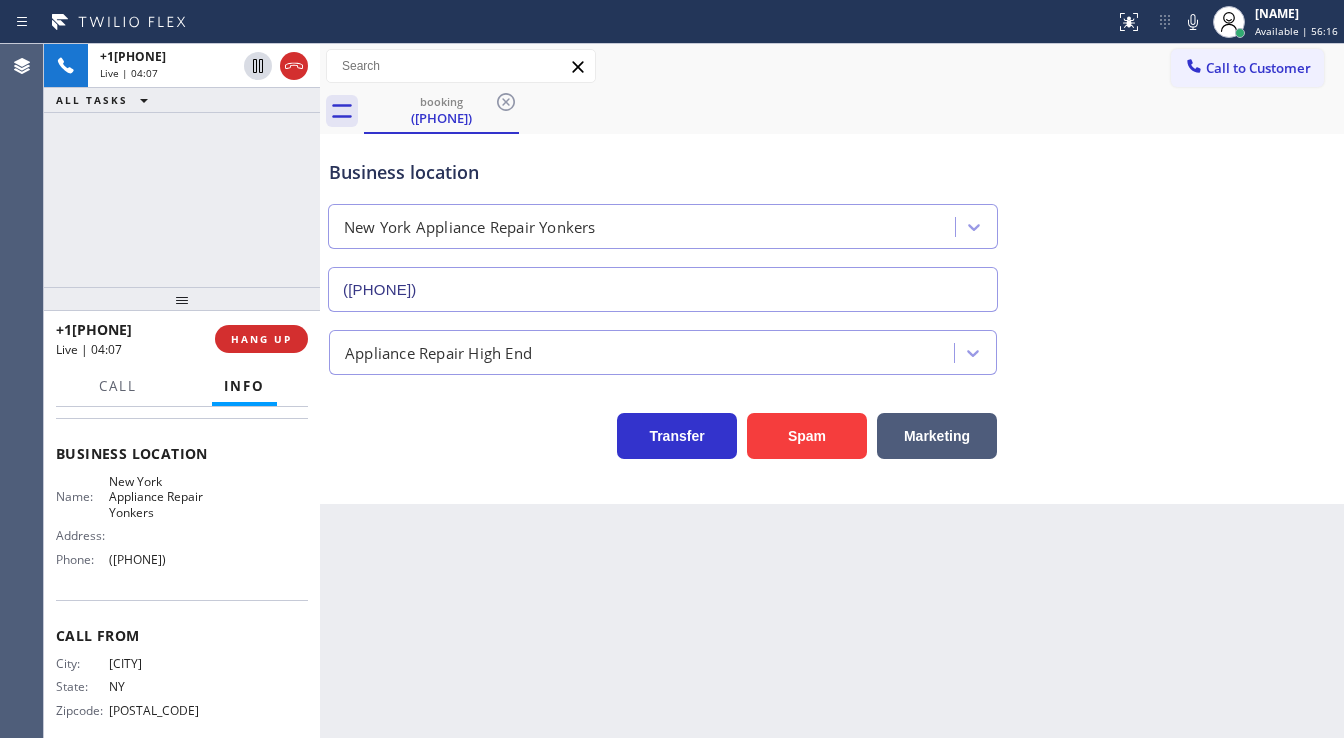 click on "+1[PHONE] Live | 04:07 ALL TASKS ALL TASKS ACTIVE TASKS TASKS IN WRAP UP" at bounding box center (182, 165) 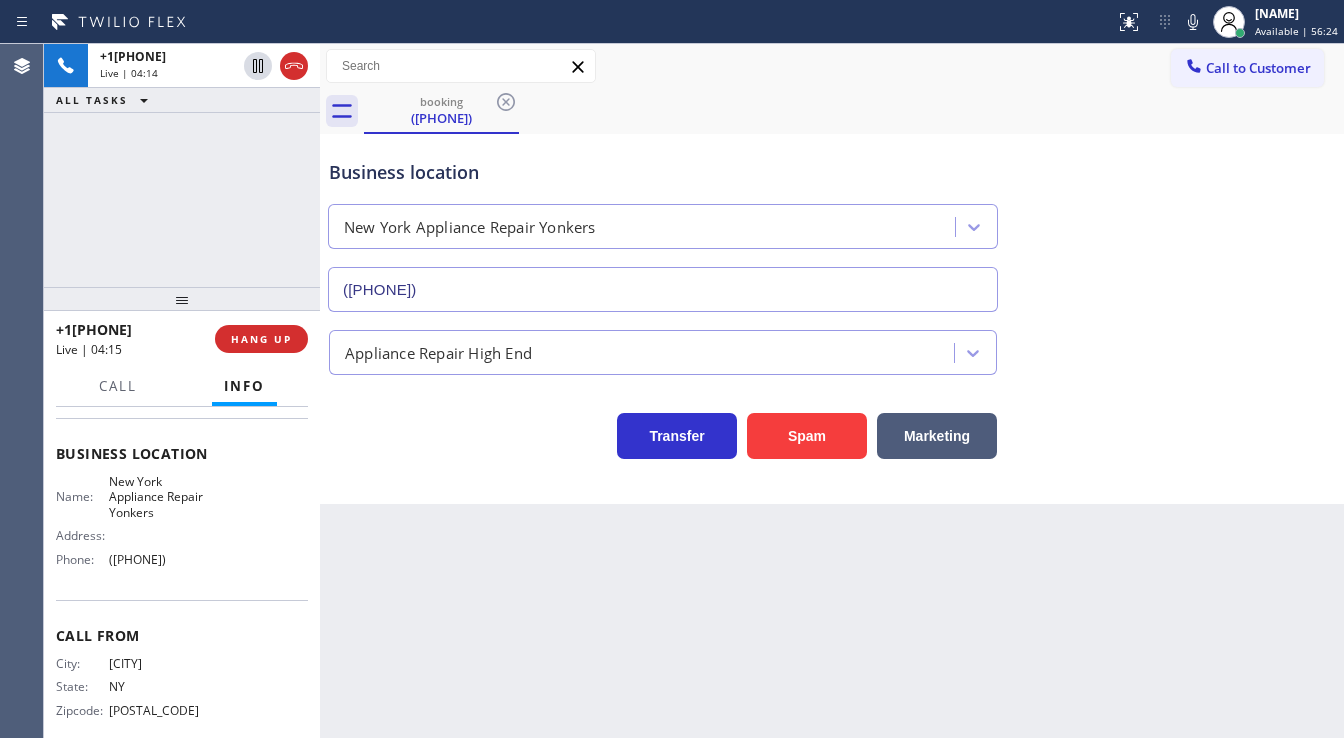 click on "+1[PHONE] Live | 04:14 ALL TASKS ALL TASKS ACTIVE TASKS TASKS IN WRAP UP" at bounding box center [182, 165] 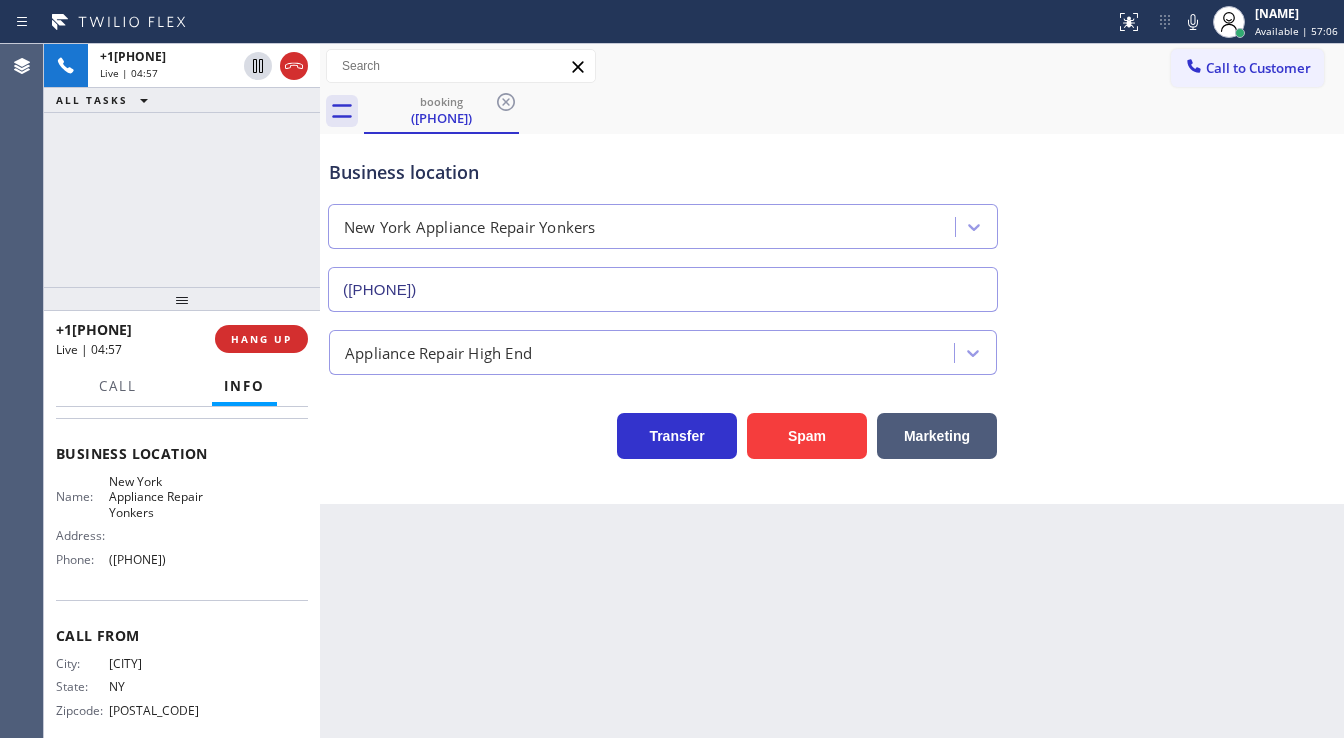 click on "Call to Customer Outbound call Location Search location Your caller id phone number ([PHONE]) Customer number Call Outbound call Technician Search Technician Your caller id phone number Your caller id phone number Call" at bounding box center (832, 66) 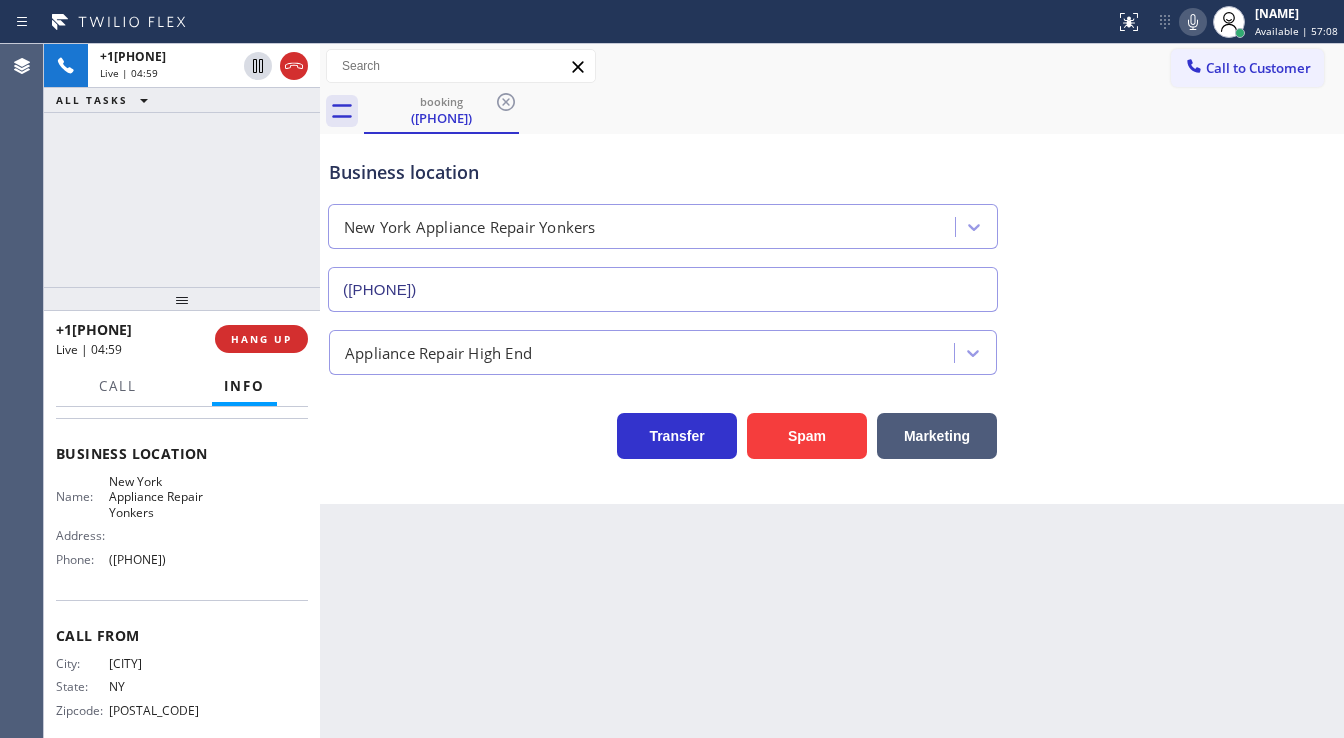 click 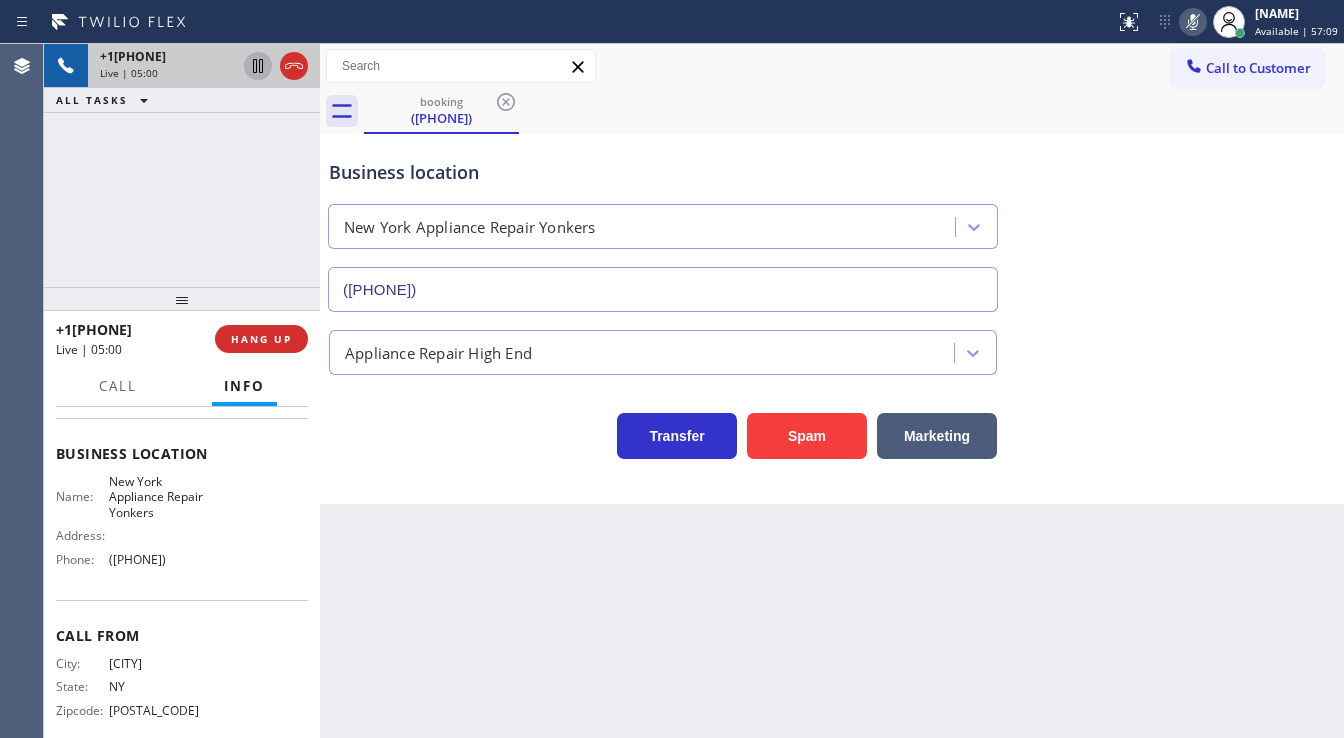 click 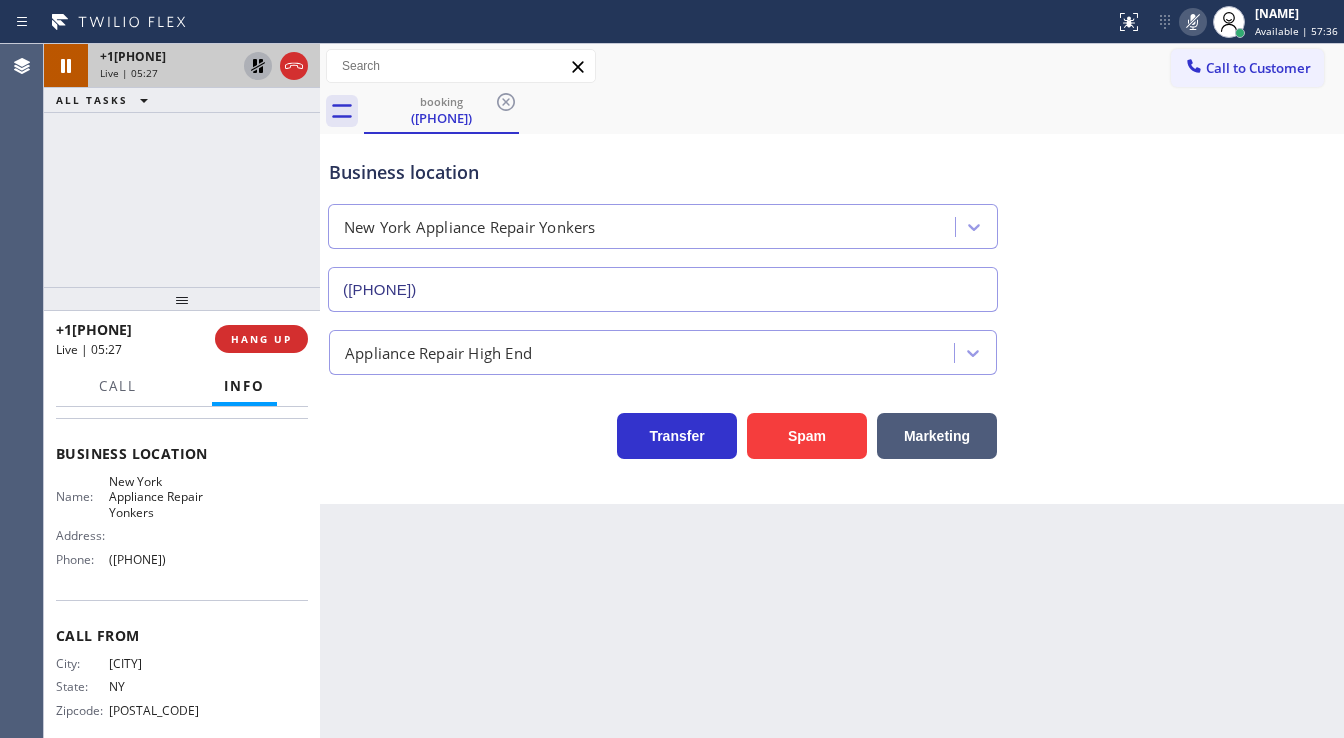 click on "+1[PHONE] Live | 05:27 ALL TASKS ALL TASKS ACTIVE TASKS TASKS IN WRAP UP" at bounding box center (182, 165) 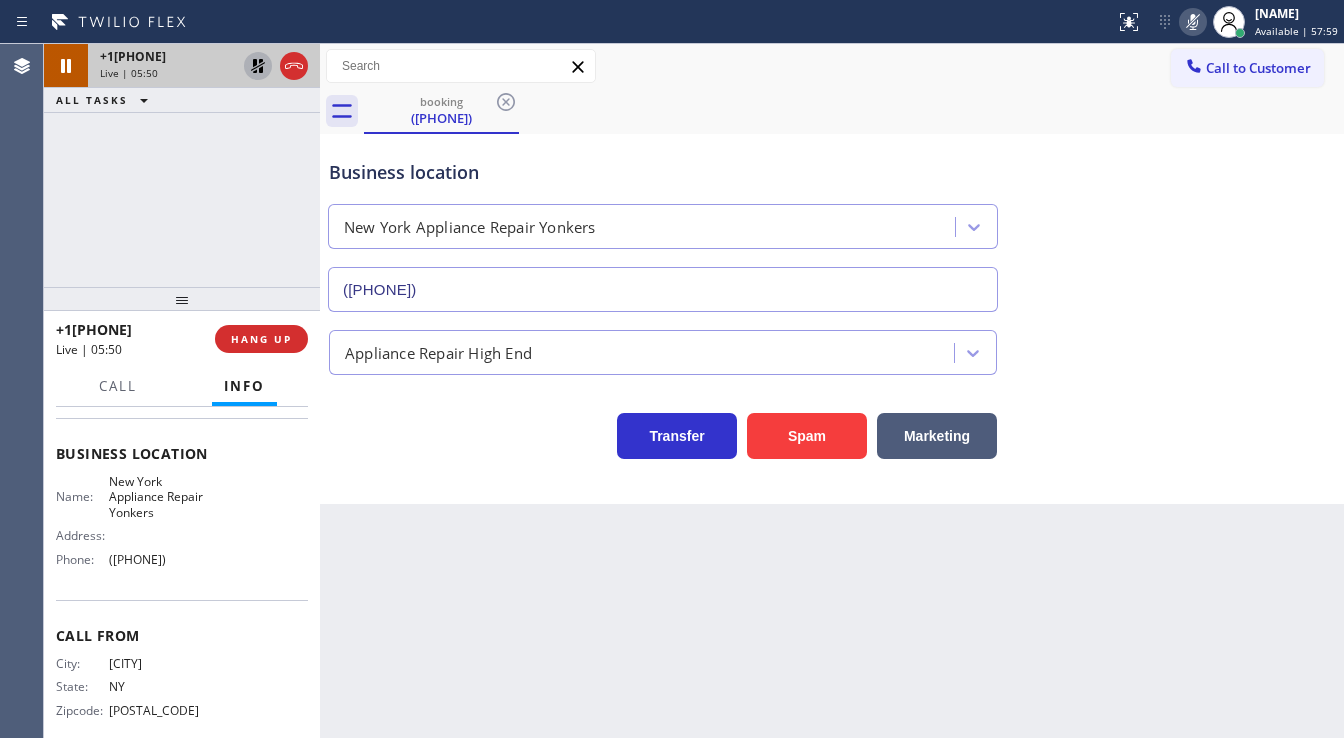 click 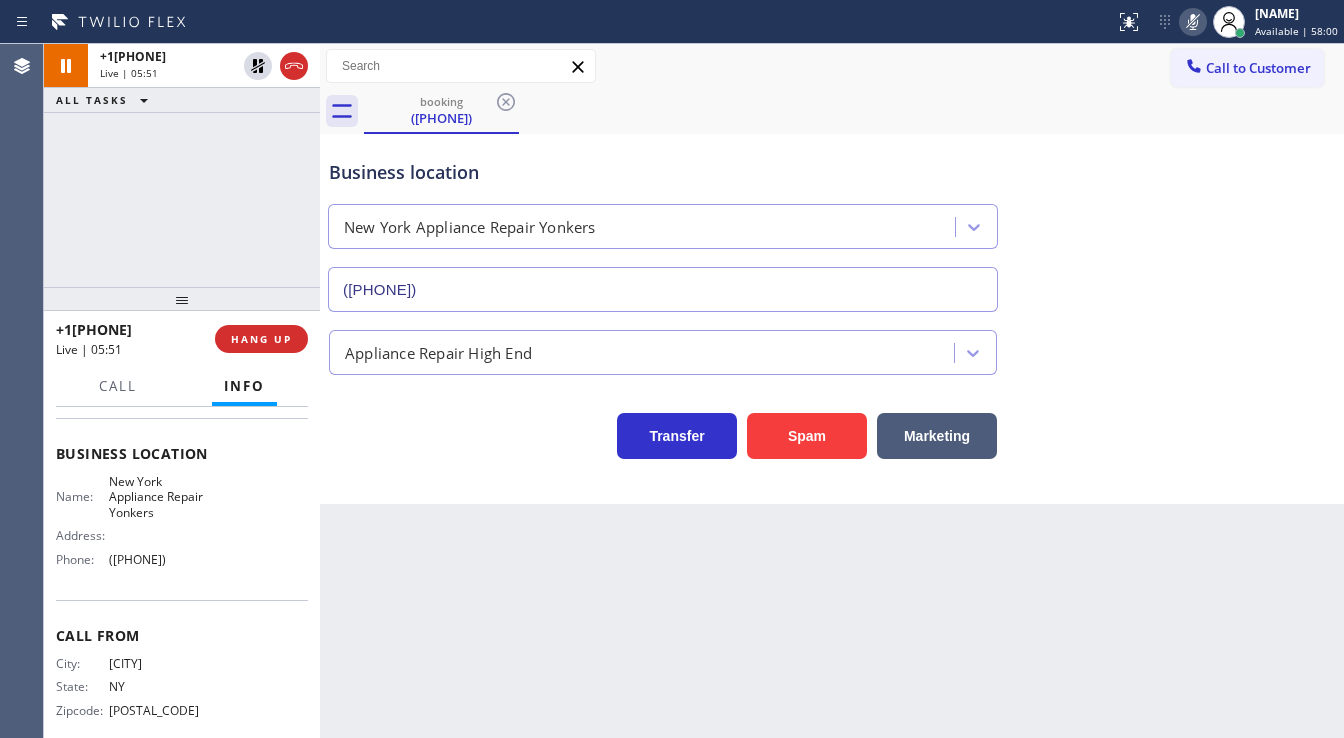 click 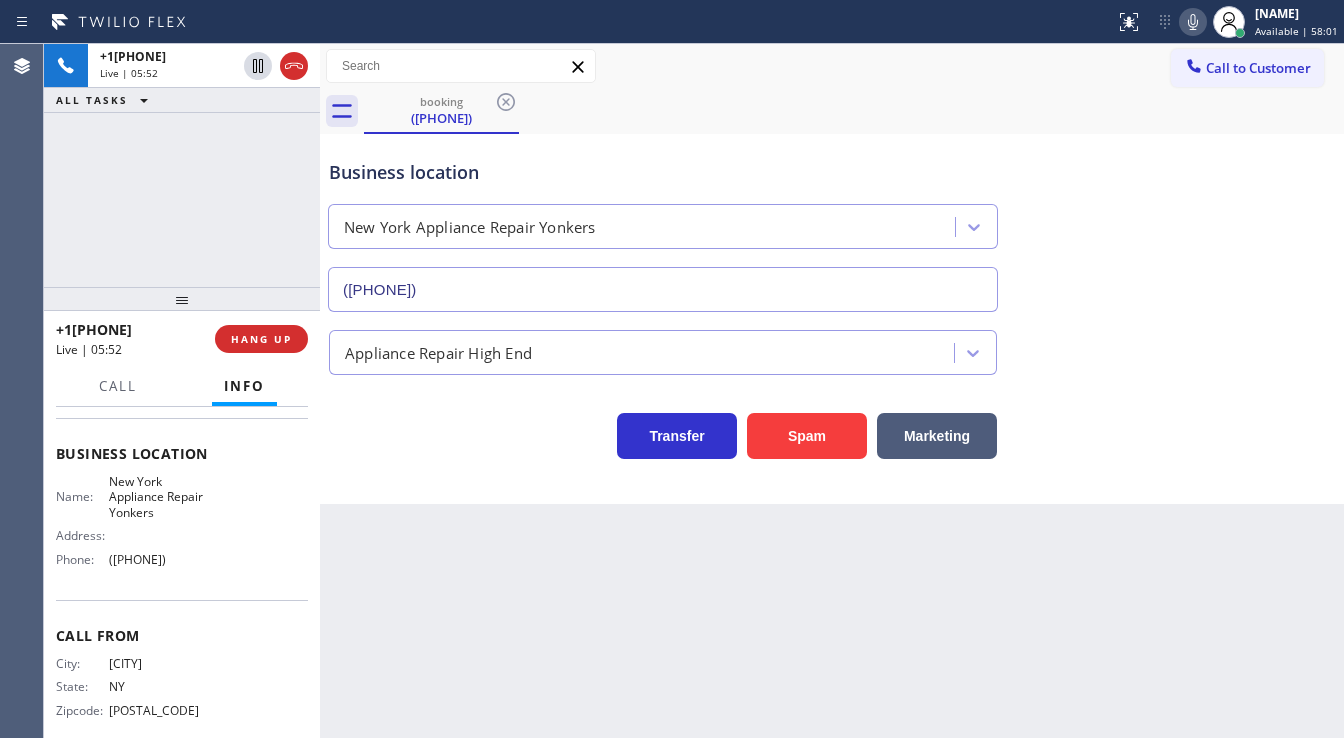 click on "booking ([PHONE]) Call to Customer Outbound call Location Search location Your caller id phone number ([PHONE]) Customer number Call Outbound call Technician Search Technician Your caller id phone number Your caller id phone number Call booking ([PHONE]) Business location New York Appliance Repair Yonkers ([PHONE]) Appliance Repair High End Transfer Spam Marketing" at bounding box center [832, 274] 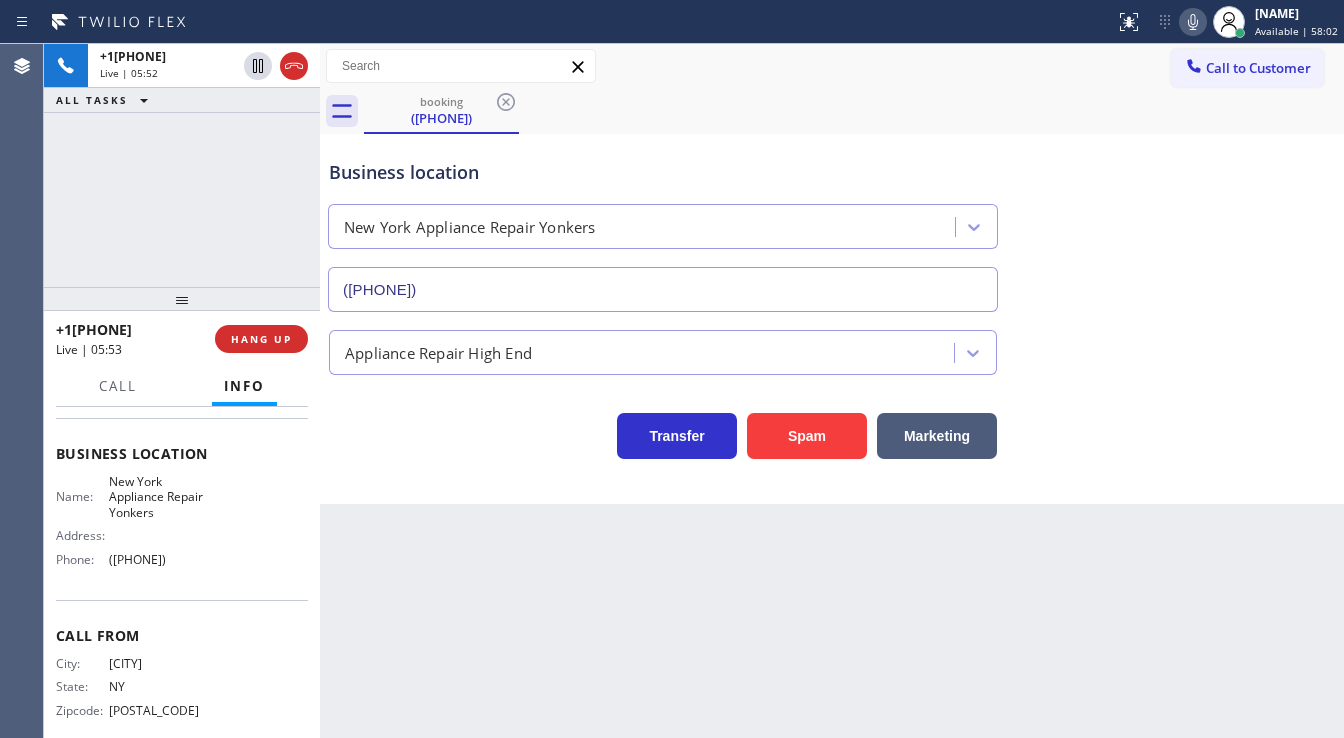 click on "+1[PHONE] Live | 05:52 ALL TASKS ALL TASKS ACTIVE TASKS TASKS IN WRAP UP" at bounding box center (182, 165) 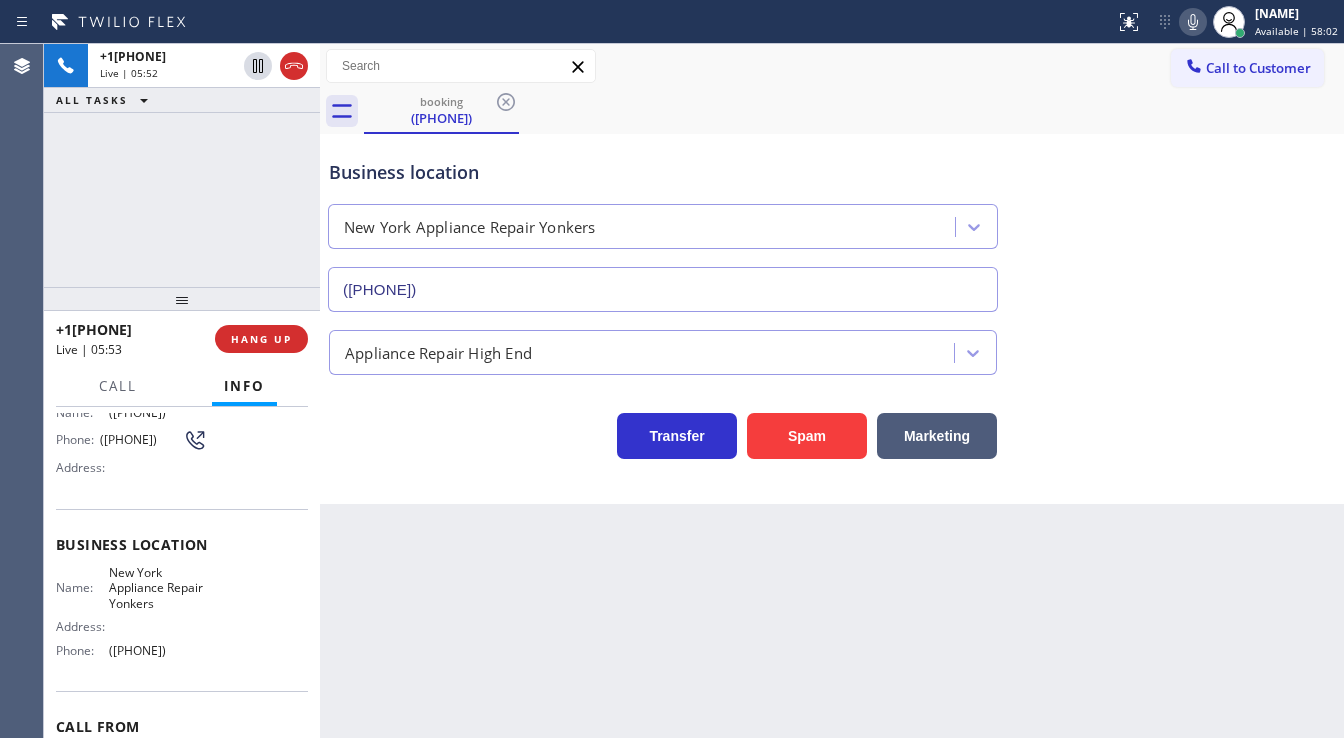 scroll, scrollTop: 0, scrollLeft: 0, axis: both 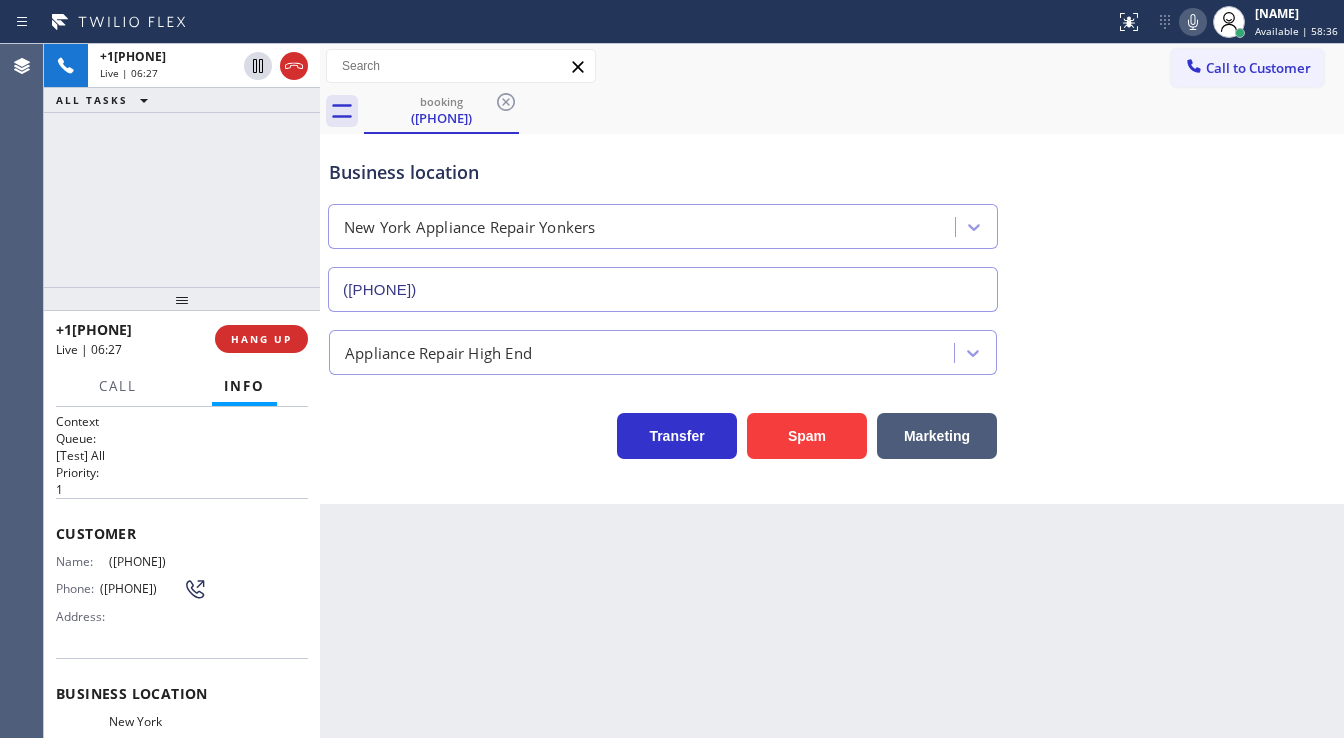 click on "+1[PHONE] Live | 06:27 ALL TASKS ALL TASKS ACTIVE TASKS TASKS IN WRAP UP" at bounding box center (182, 165) 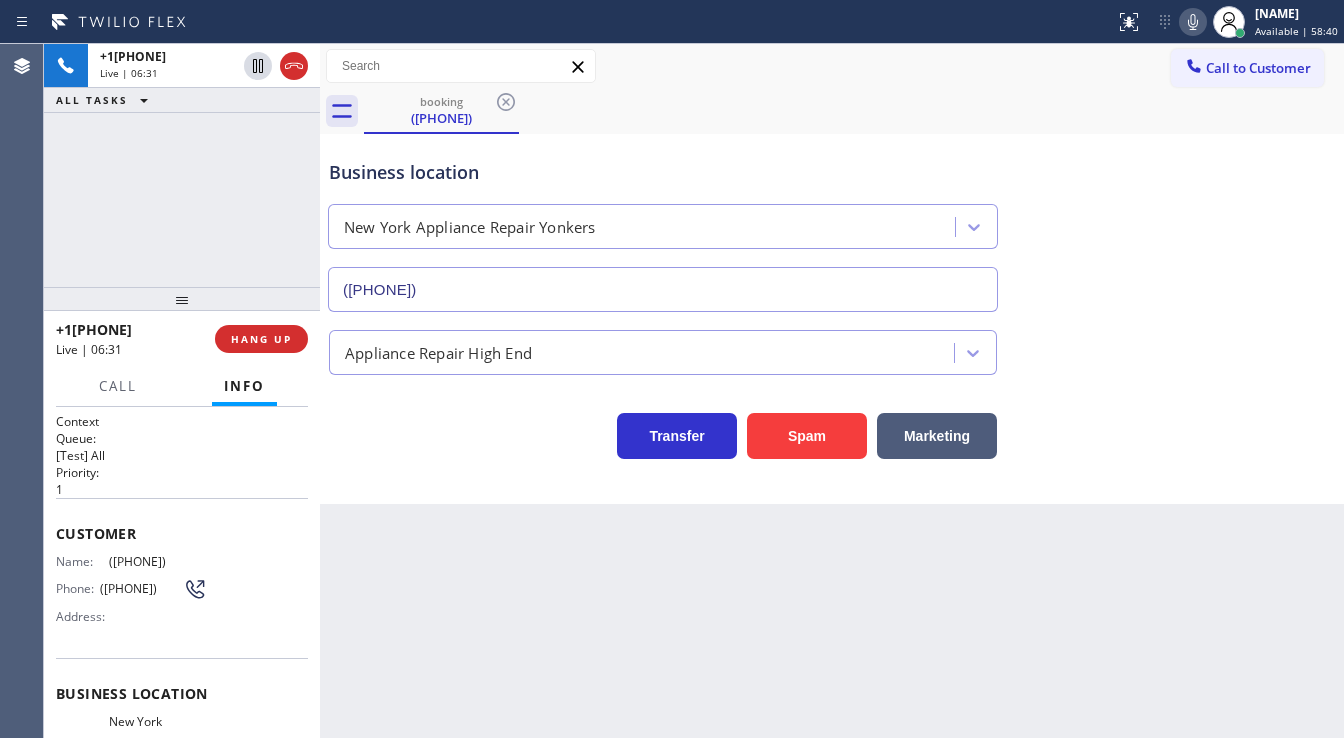 click on "+1[PHONE] Live | 06:31 ALL TASKS ALL TASKS ACTIVE TASKS TASKS IN WRAP UP" at bounding box center [182, 165] 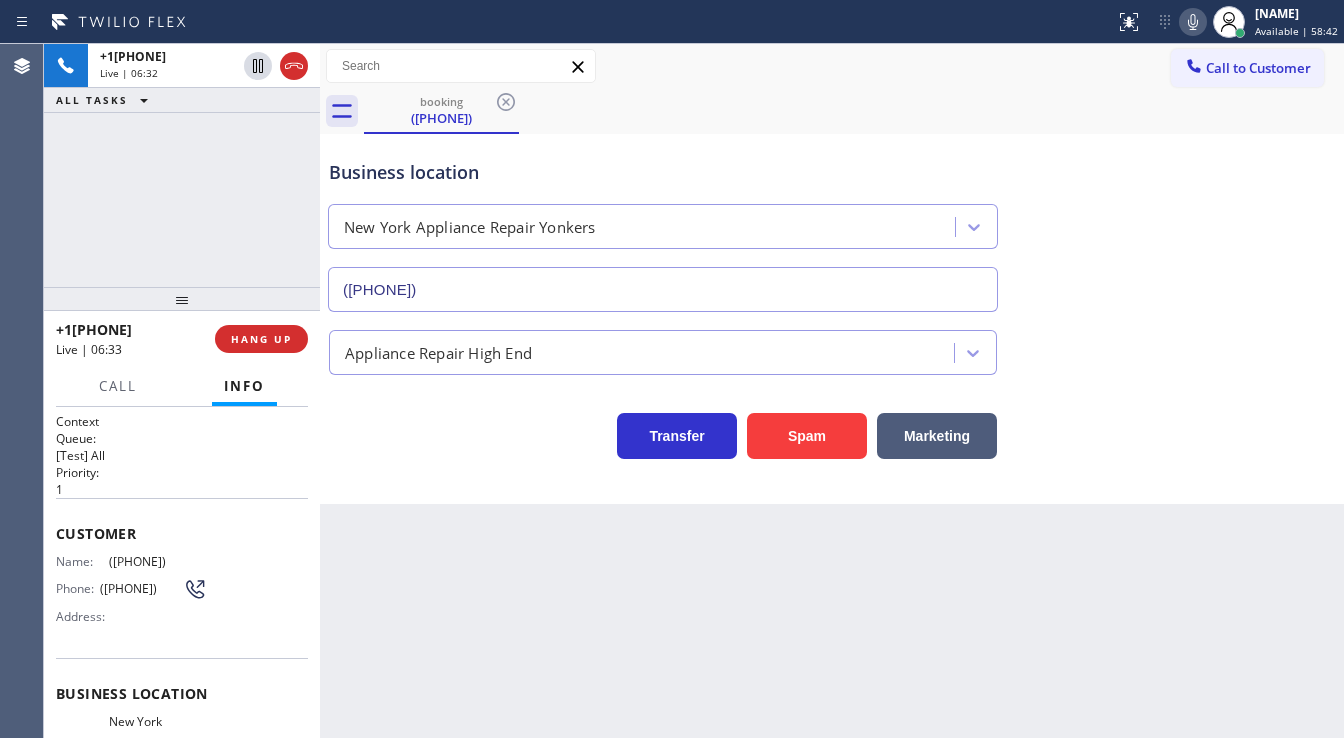 click on "+1[PHONE] Live | 06:32 ALL TASKS ALL TASKS ACTIVE TASKS TASKS IN WRAP UP" at bounding box center [182, 165] 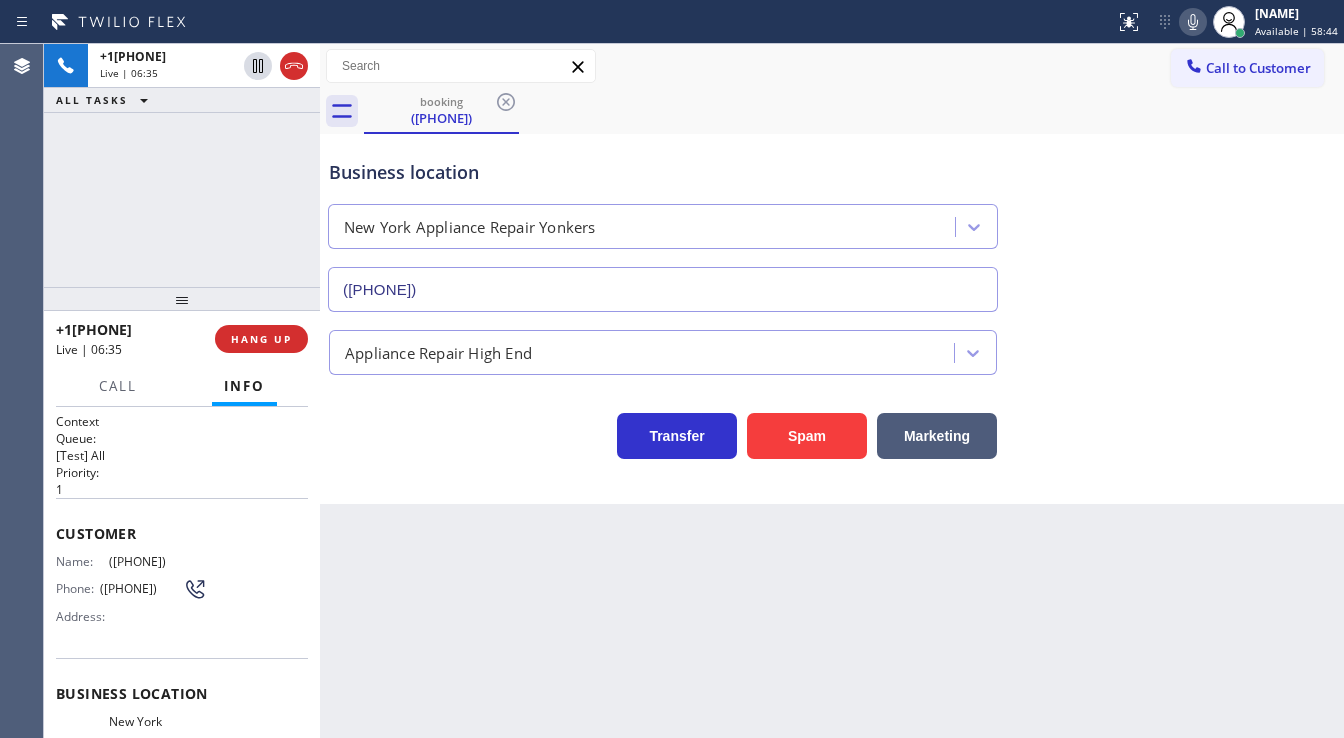 click on "+1[PHONE] Live | 06:35 ALL TASKS ALL TASKS ACTIVE TASKS TASKS IN WRAP UP" at bounding box center (182, 165) 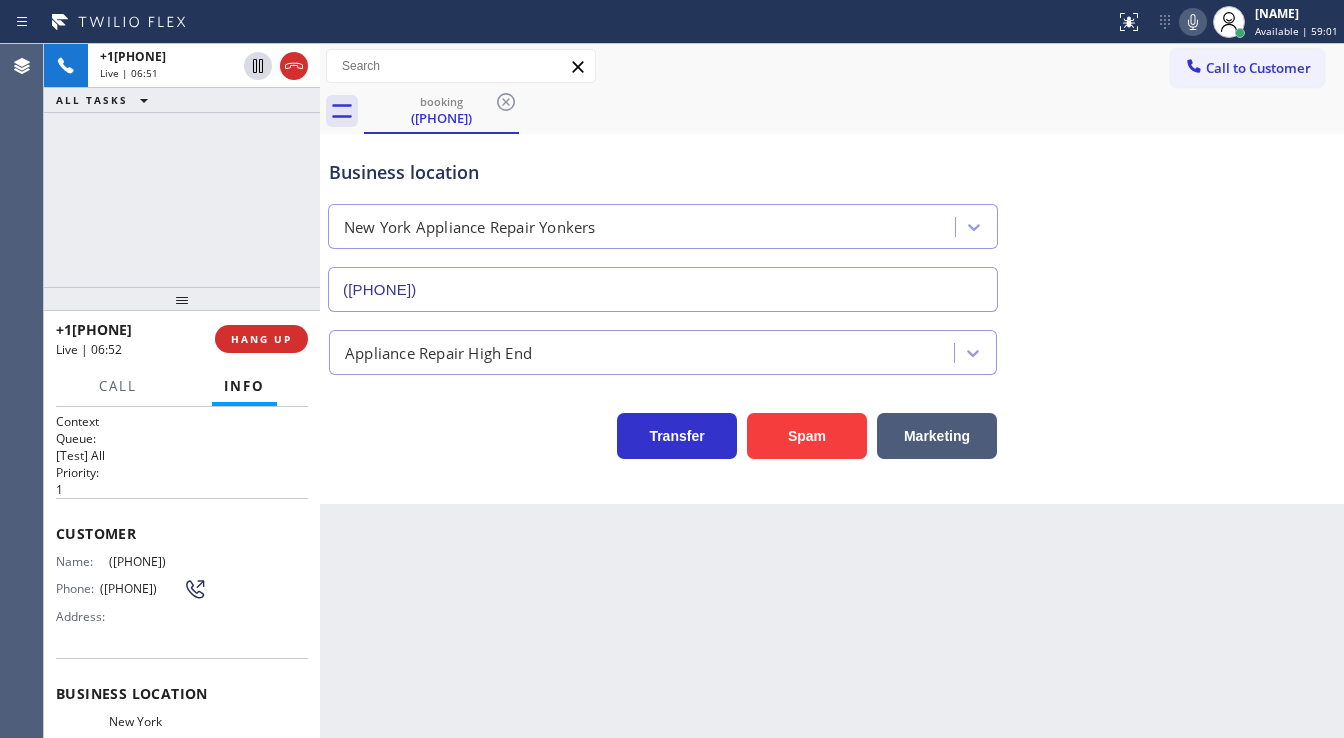 click on "[PHONE] Live | 06:51 ALL TASKS ALL TASKS ACTIVE TASKS TASKS IN WRAP UP" at bounding box center [182, 165] 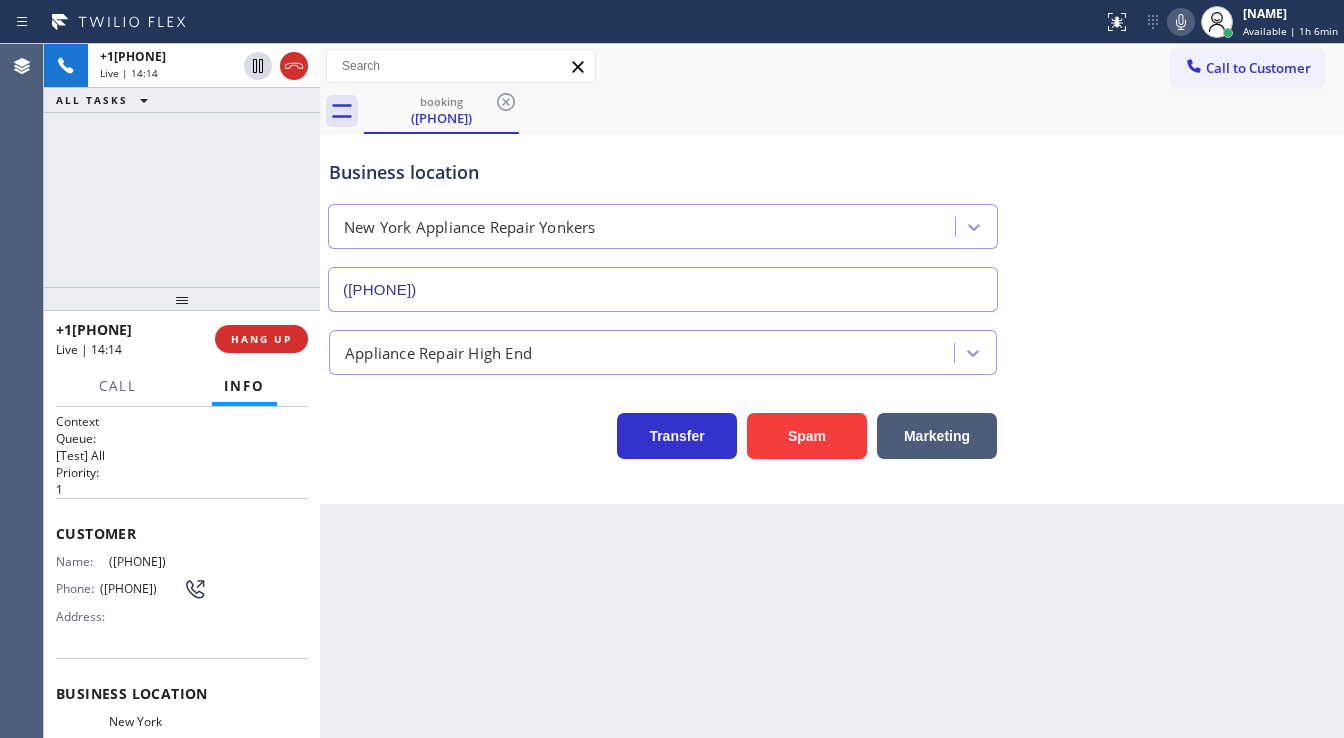 click on "+1[PHONE] Live | 14:14 ALL TASKS ALL TASKS ACTIVE TASKS TASKS IN WRAP UP" at bounding box center (182, 165) 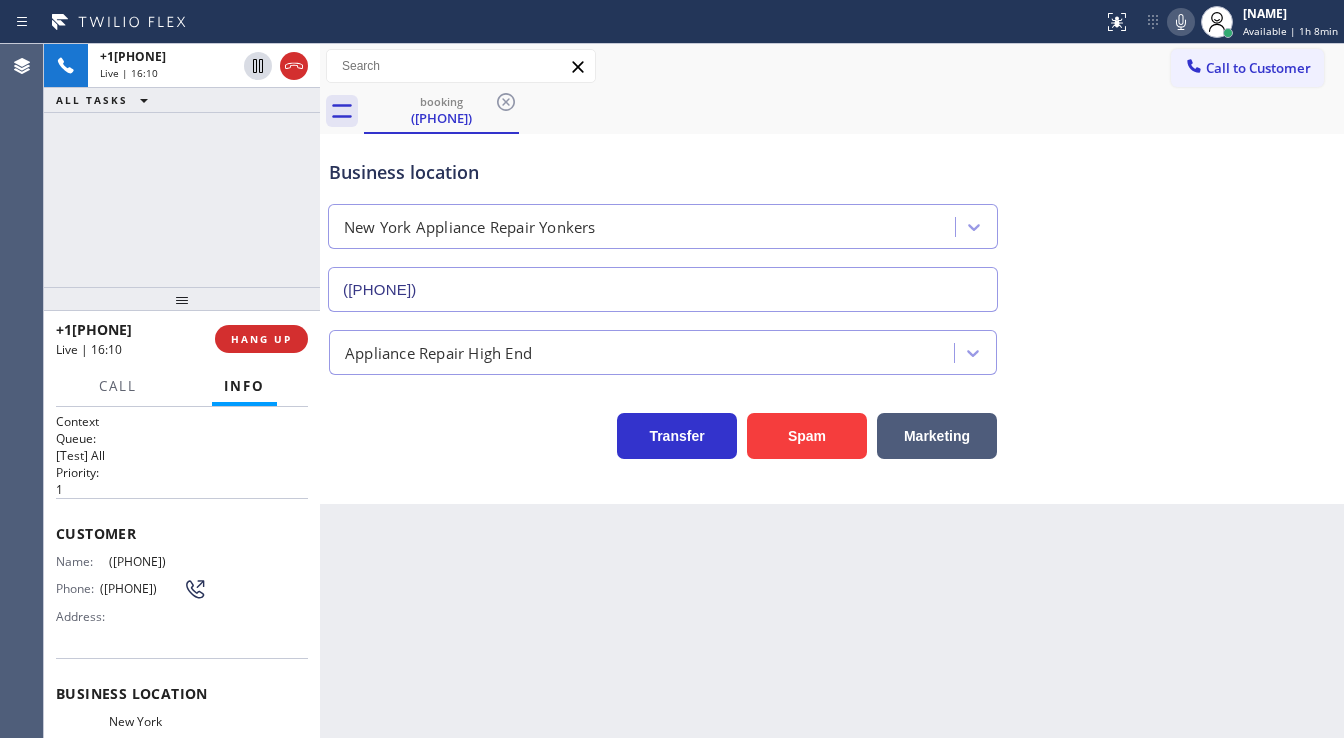 click on "+1[PHONE] Live | 16:10 ALL TASKS ALL TASKS ACTIVE TASKS TASKS IN WRAP UP" at bounding box center (182, 165) 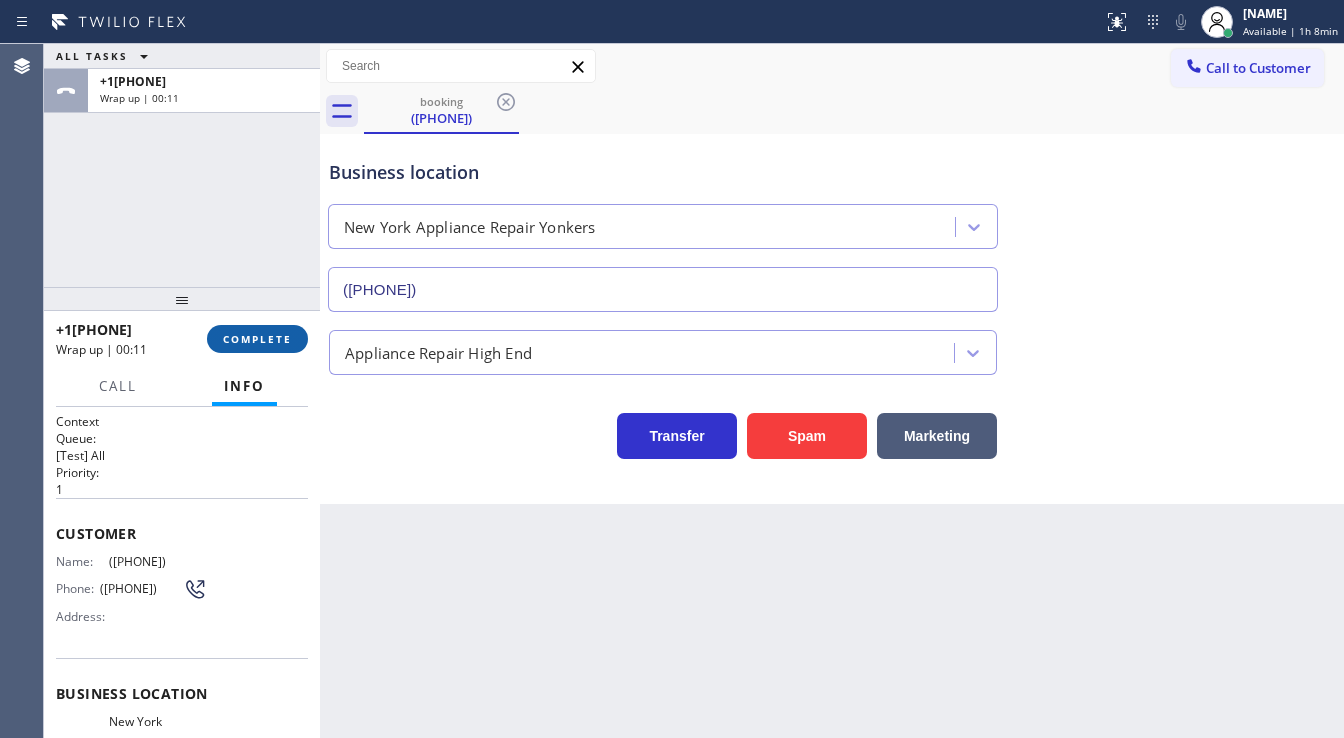 click on "COMPLETE" at bounding box center (257, 339) 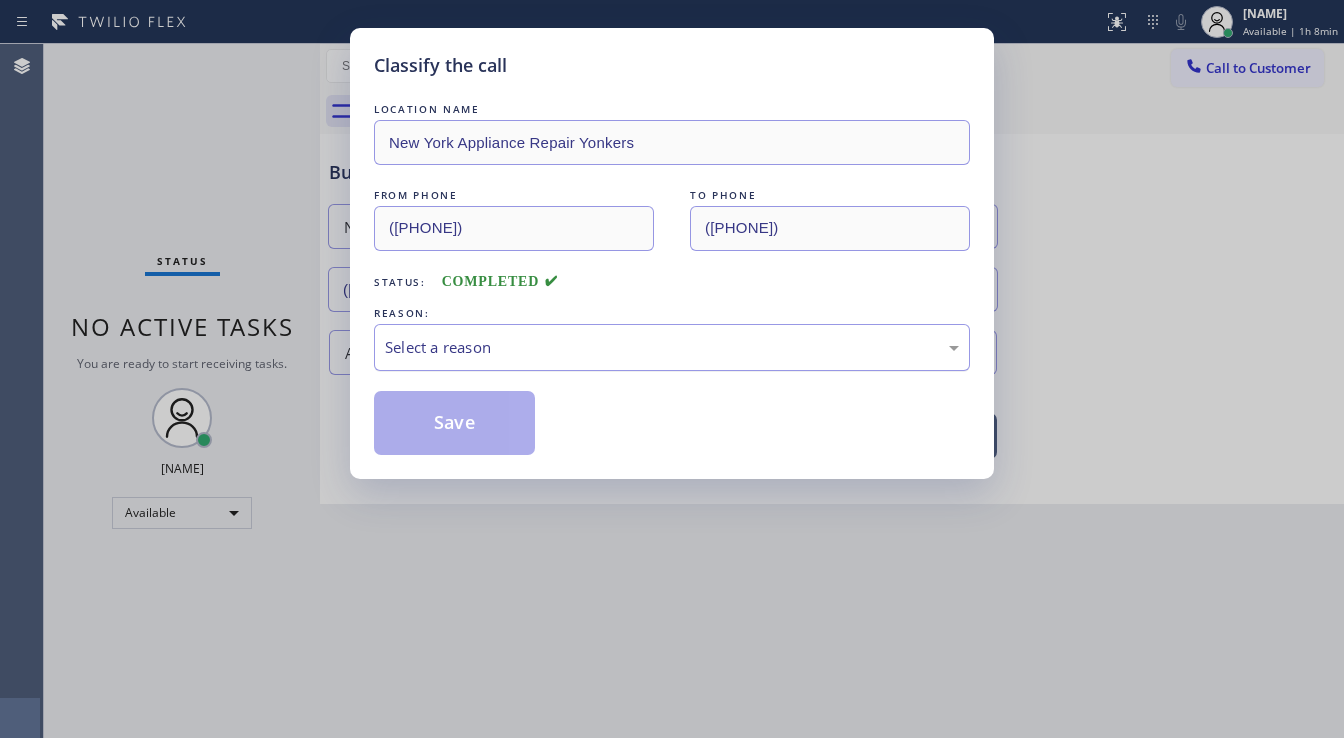 click on "Select a reason" at bounding box center (672, 347) 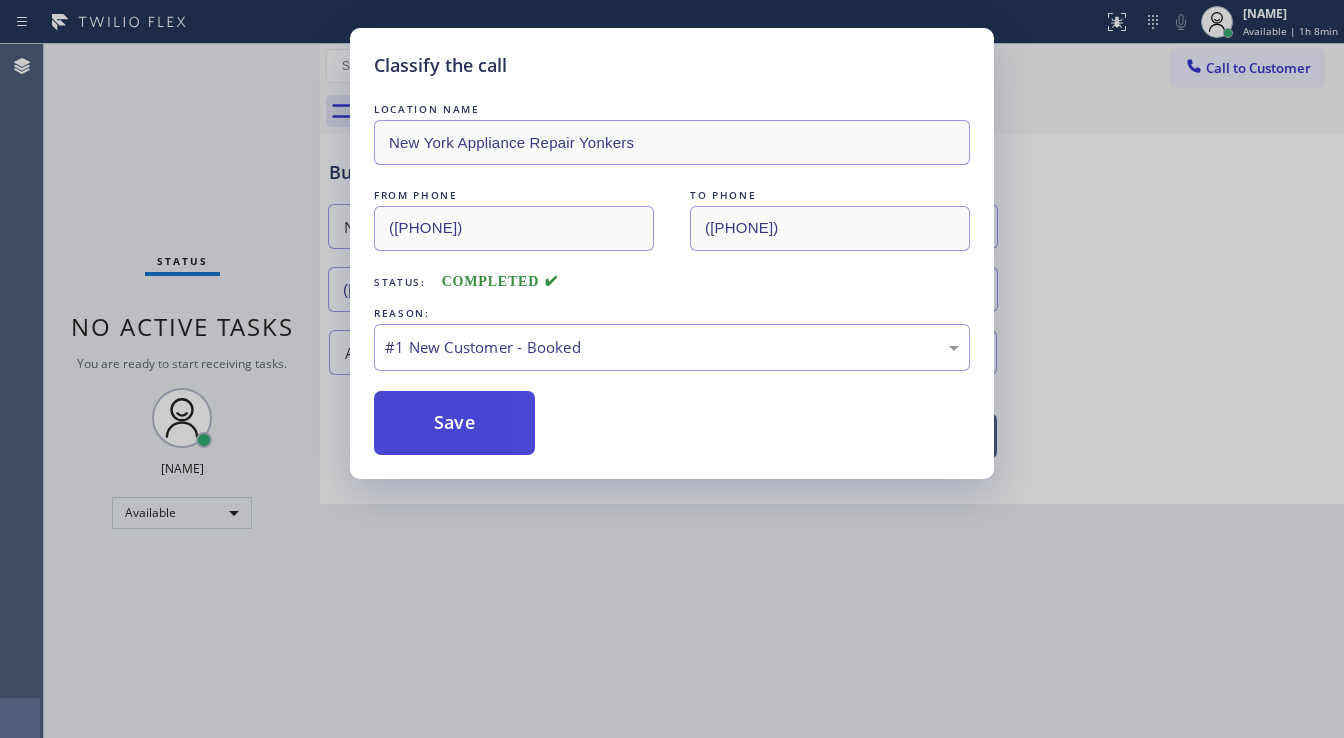 click on "Save" at bounding box center [454, 423] 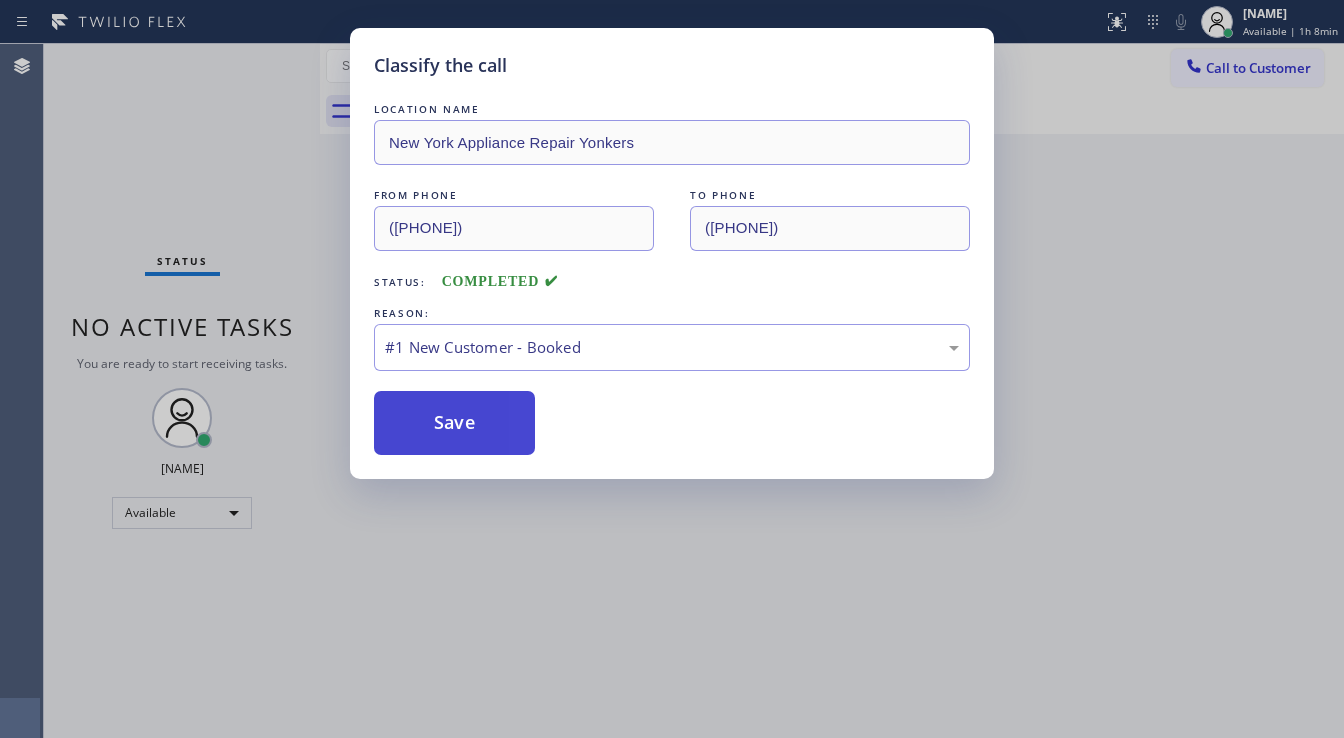 click on "Save" at bounding box center (454, 423) 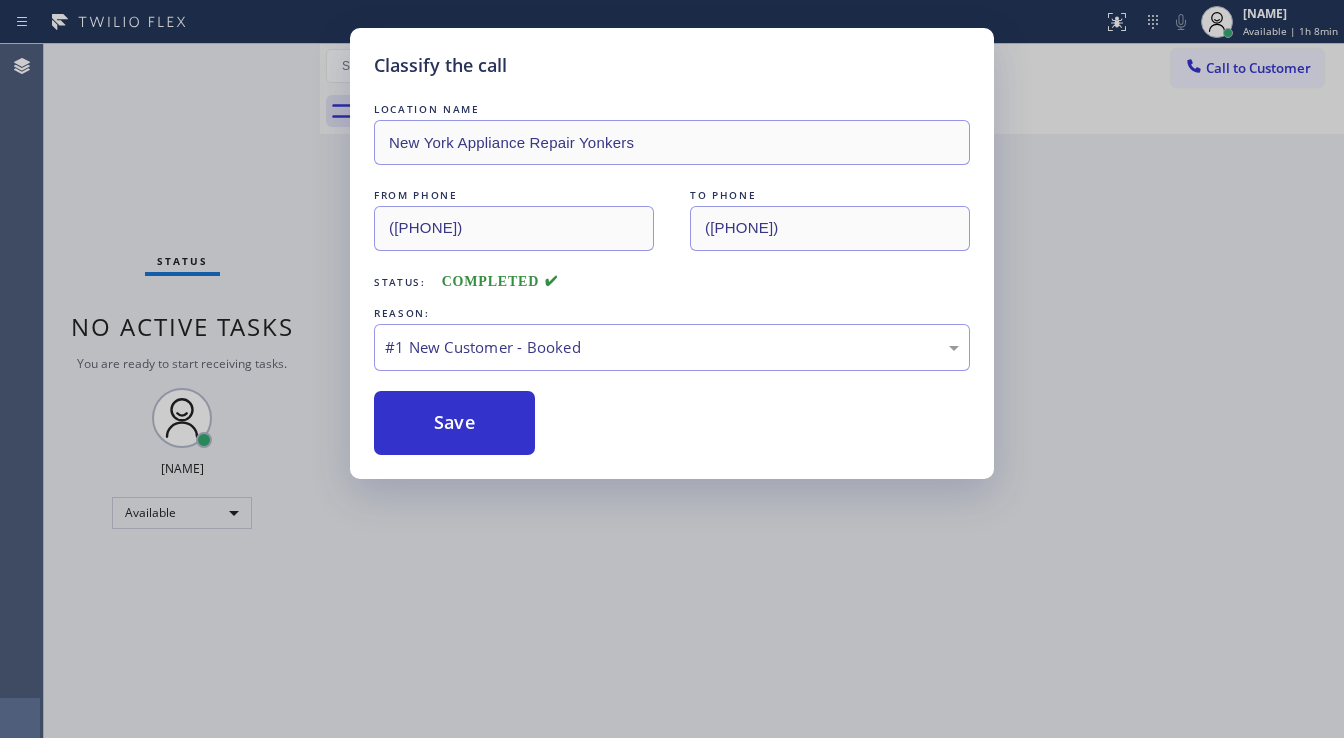 type 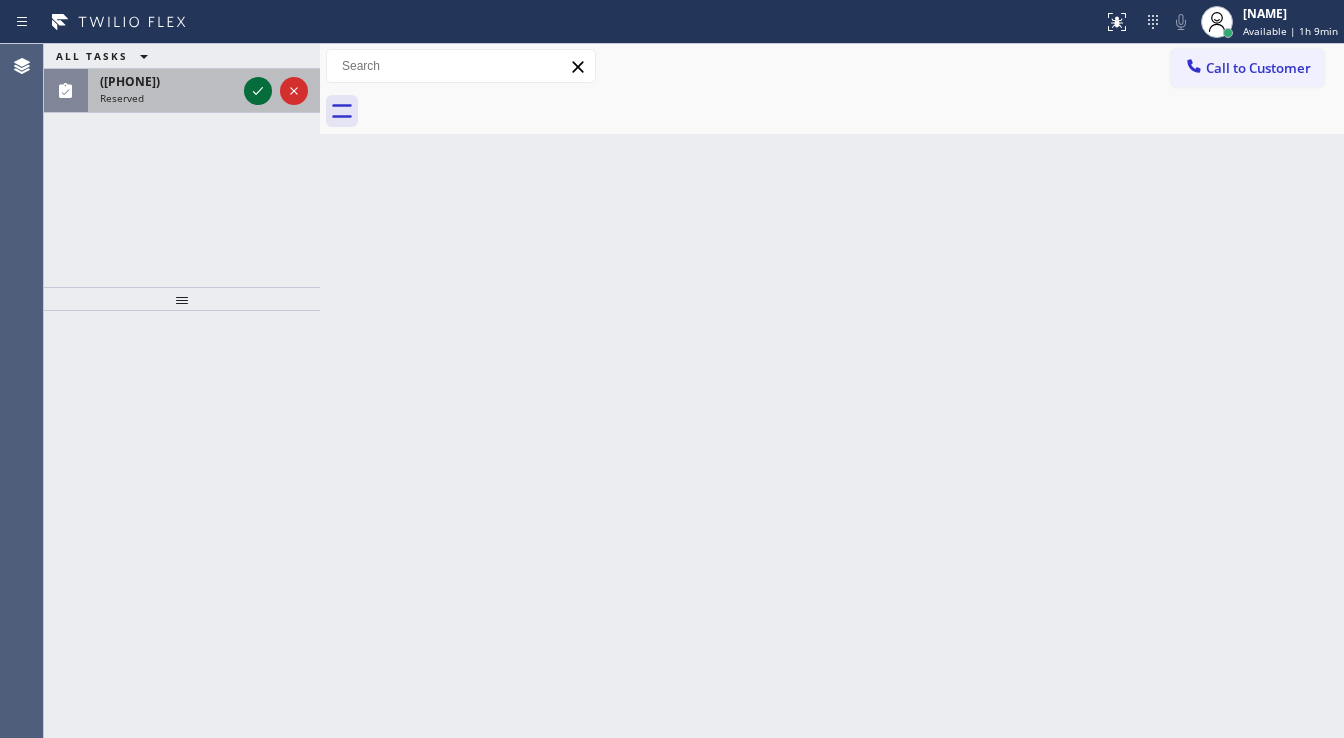 click 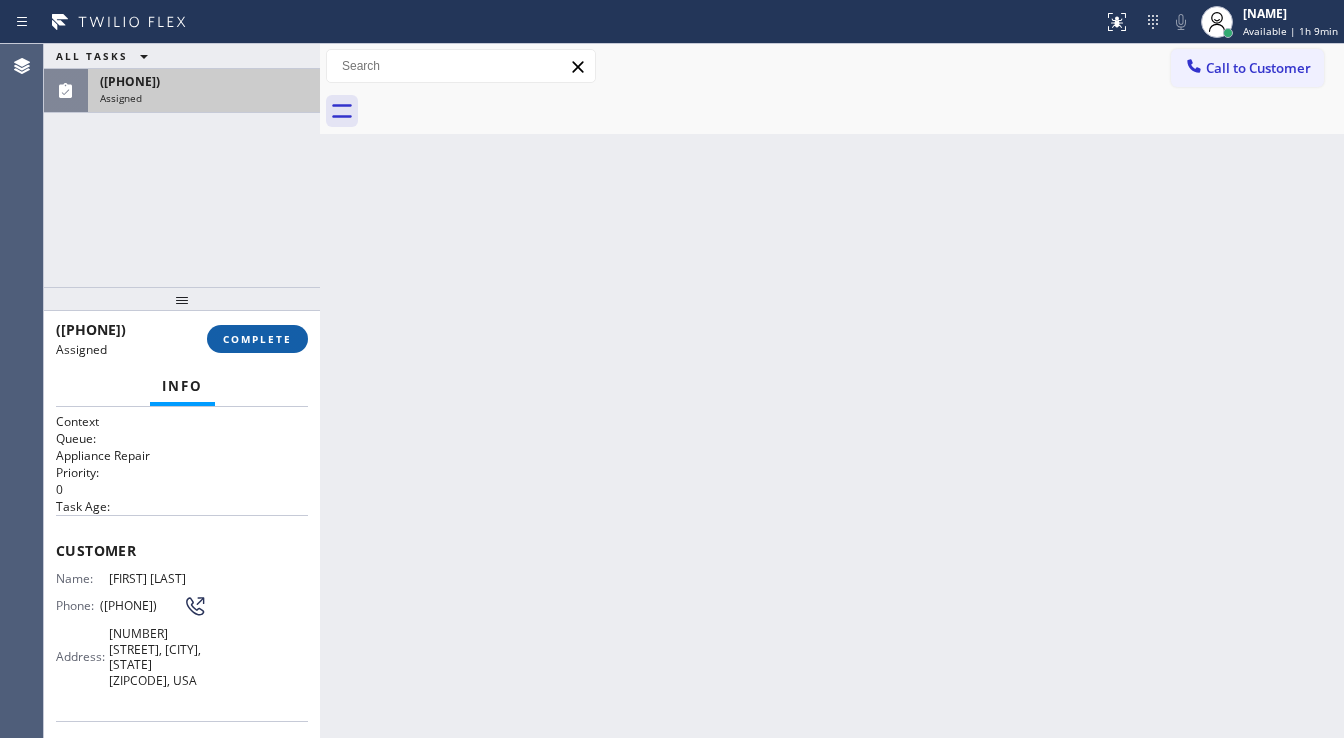 click on "COMPLETE" at bounding box center (257, 339) 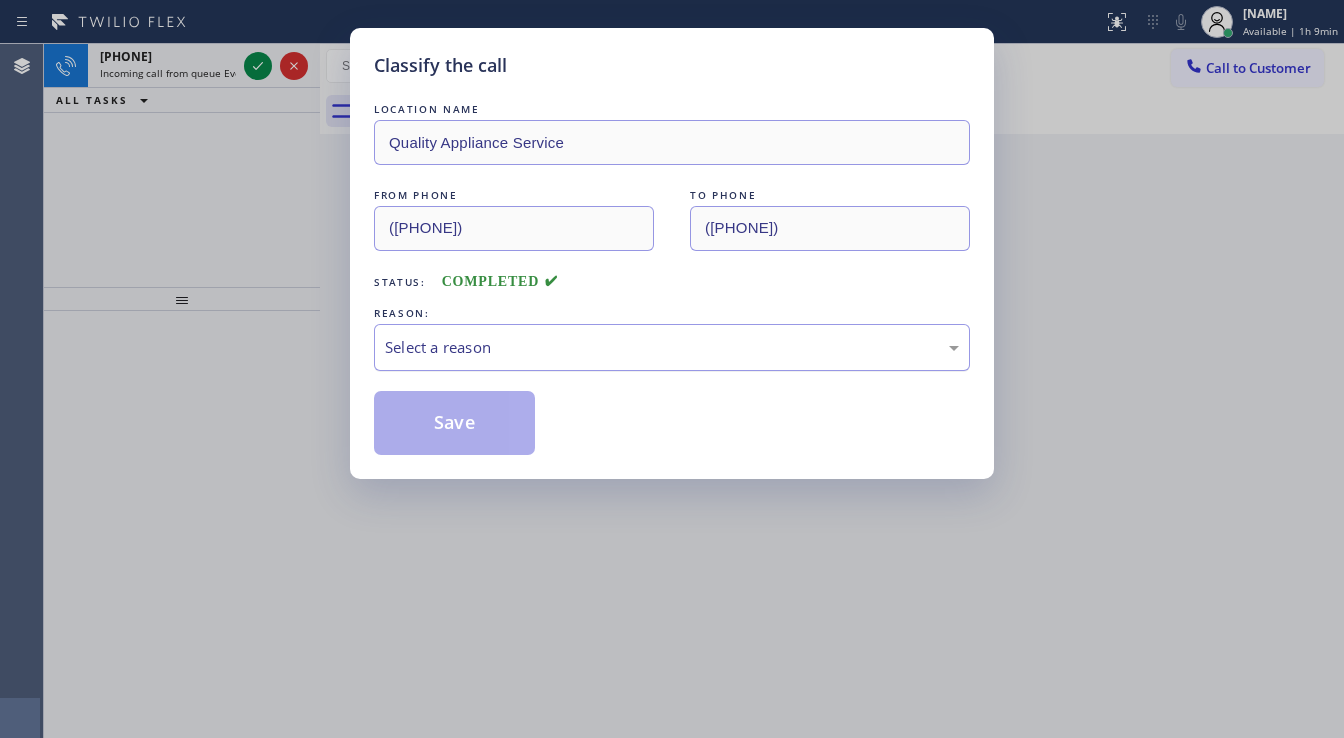 click on "Select a reason" at bounding box center [672, 347] 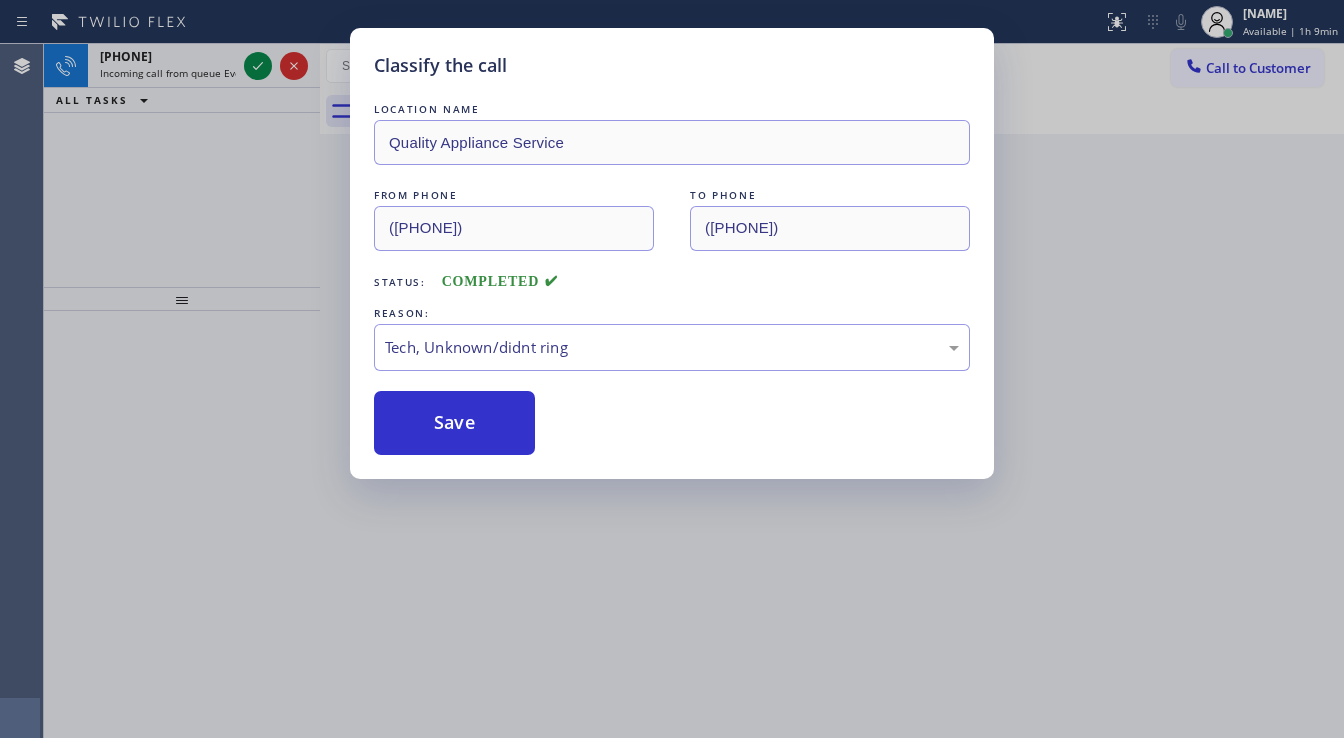 drag, startPoint x: 451, startPoint y: 497, endPoint x: 458, endPoint y: 457, distance: 40.60788 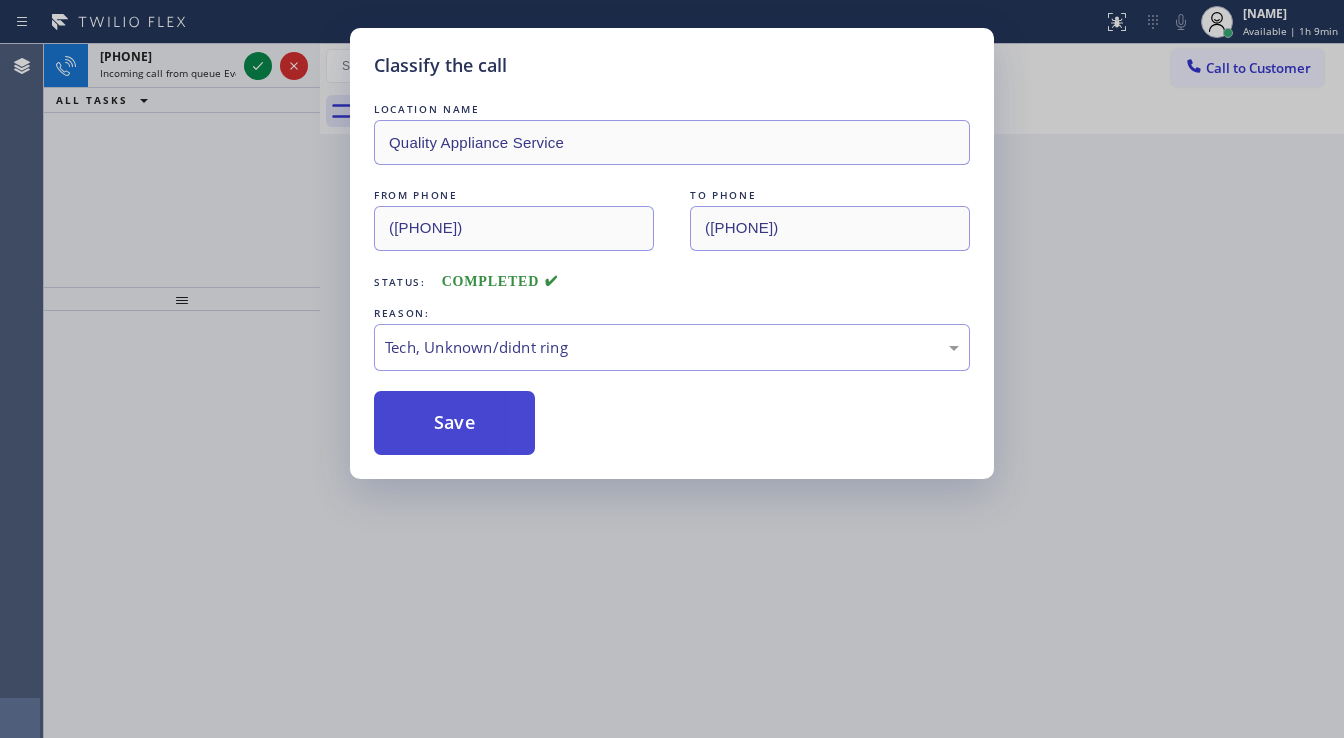 click on "Save" at bounding box center (454, 423) 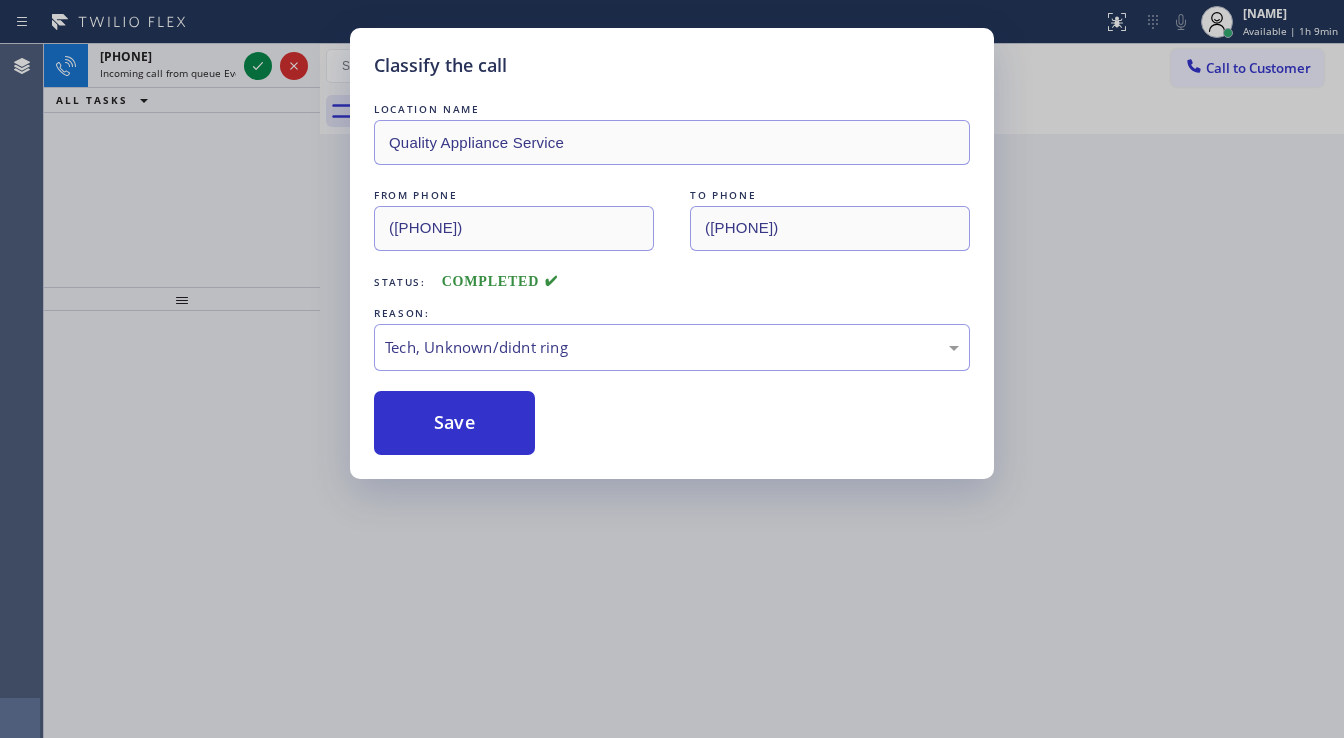type 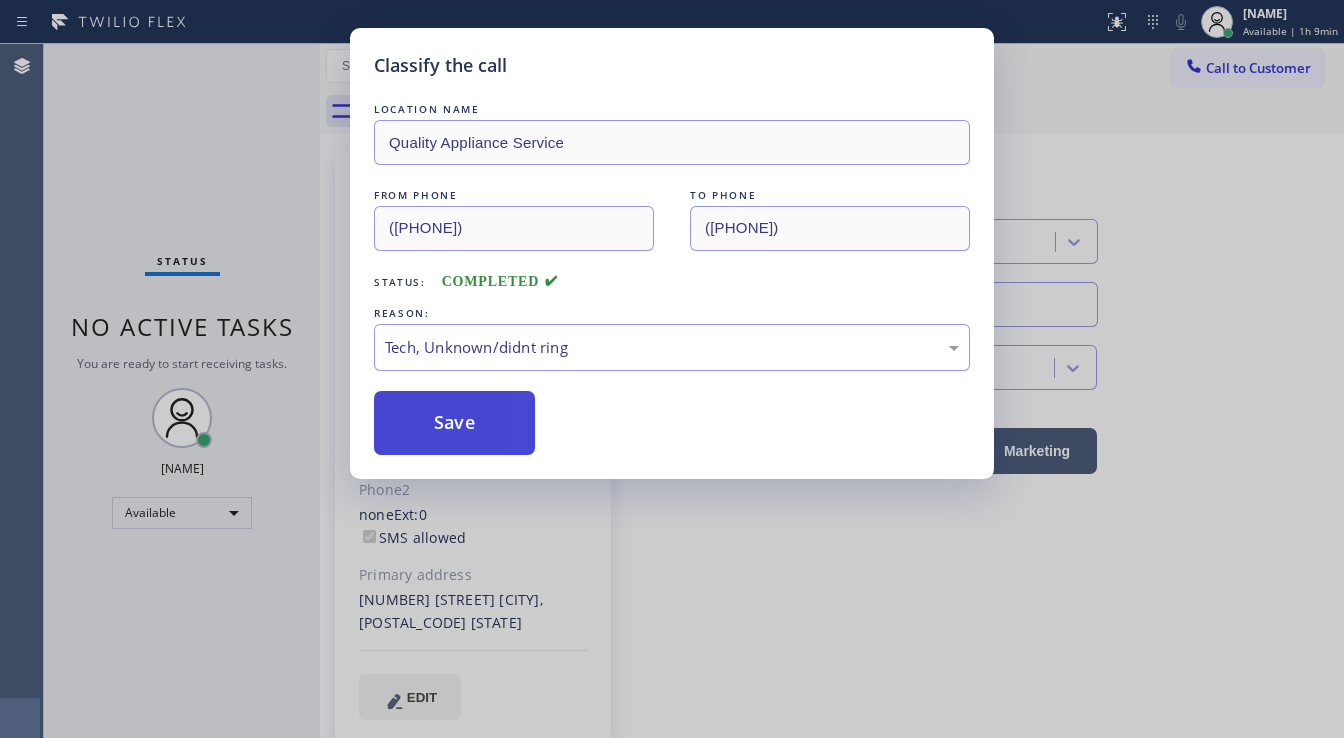 click on "Classify the call LOCATION NAME 5 Star Appliance Repair FROM PHONE ([PHONE]) TO PHONE ([PHONE]) Status: COMPLETED REASON: Existing Customer - ETA/PI/REDO/complain/cancel Save Classify the call LOCATION NAME Wolf Appliance  Expert FROM PHONE ([PHONE]) TO PHONE ([PHONE]) Status: COMPLETED REASON: Existing Customer - ETA/PI/REDO/complain/cancel Save Classify the call LOCATION NAME Calumet Heights Appliance Repair FROM PHONE ([PHONE]) TO PHONE ([PHONE]) Status: COMPLETED REASON: Not Booked - All other reasons Save Classify the call LOCATION NAME 5 Star Appliance Repair FROM PHONE ([PHONE]) TO PHONE ([PHONE]) Status: COMPLETED REASON: Existing Customer - ETA/PI/REDO/complain/cancel Save Classify the call LOCATION NAME Brentwood Circle KitchenAid Repair FROM PHONE ([PHONE]) TO PHONE ([PHONE]) Status: COMPLETED REASON: Not Booked - All other reasons Save Classify the call LOCATION NAME Viking Repair  Service FROM PHONE ([PHONE]) TO PHONE ([PHONE]):" at bounding box center (694, 391) 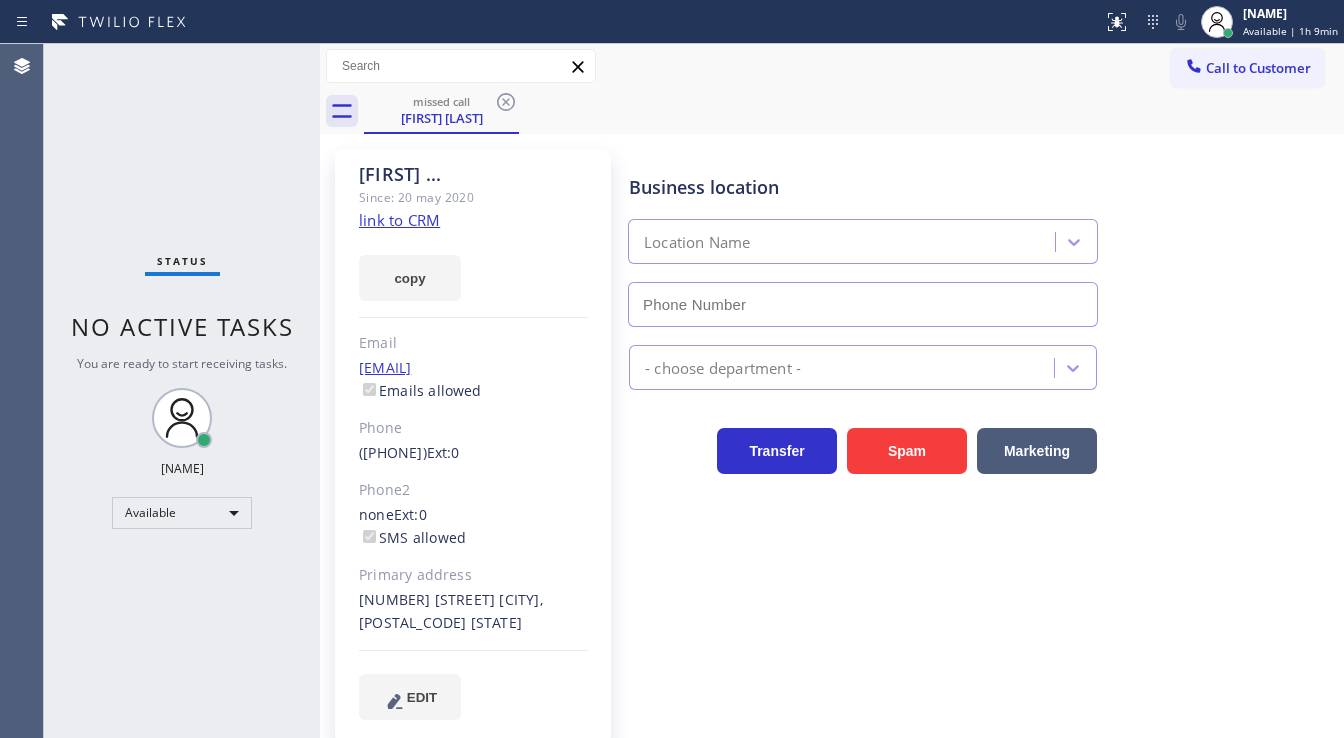 click on "Status   No active tasks     You are ready to start receiving tasks.   [FIRST] [LAST] Available" at bounding box center [182, 391] 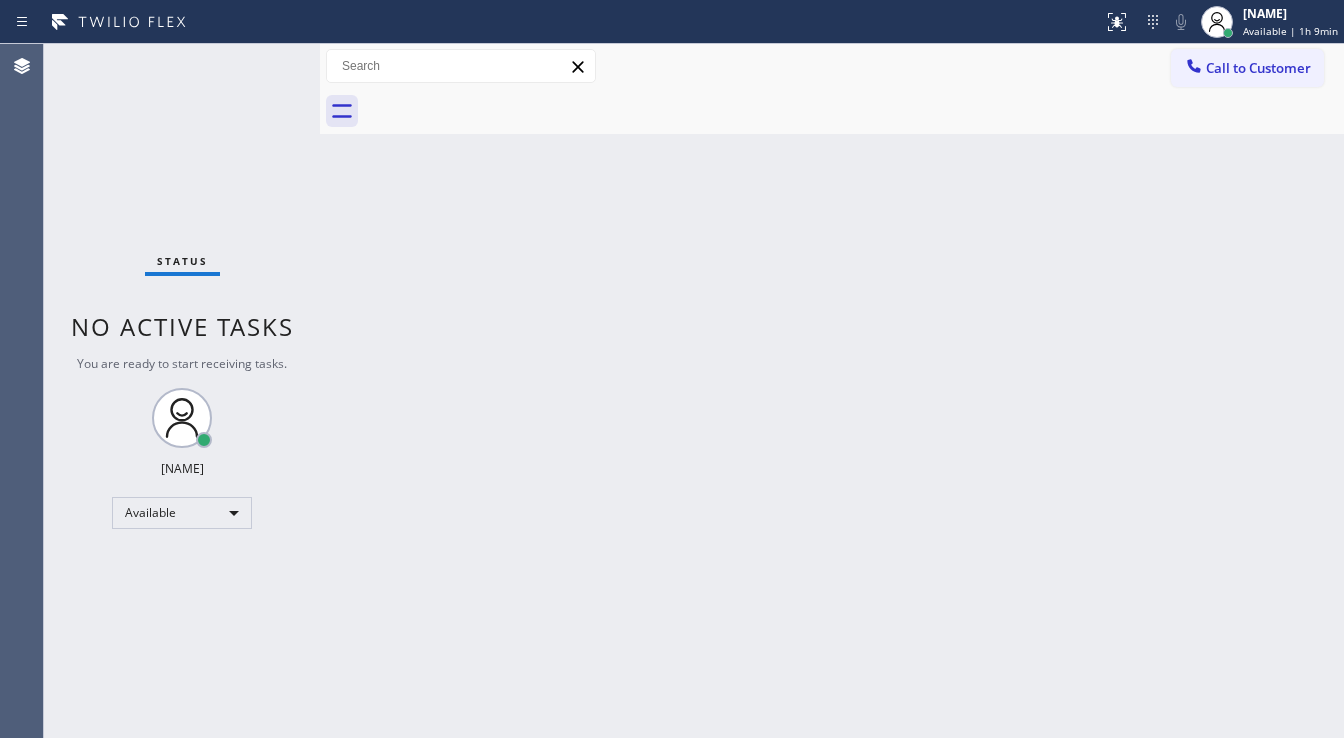 click at bounding box center (854, 111) 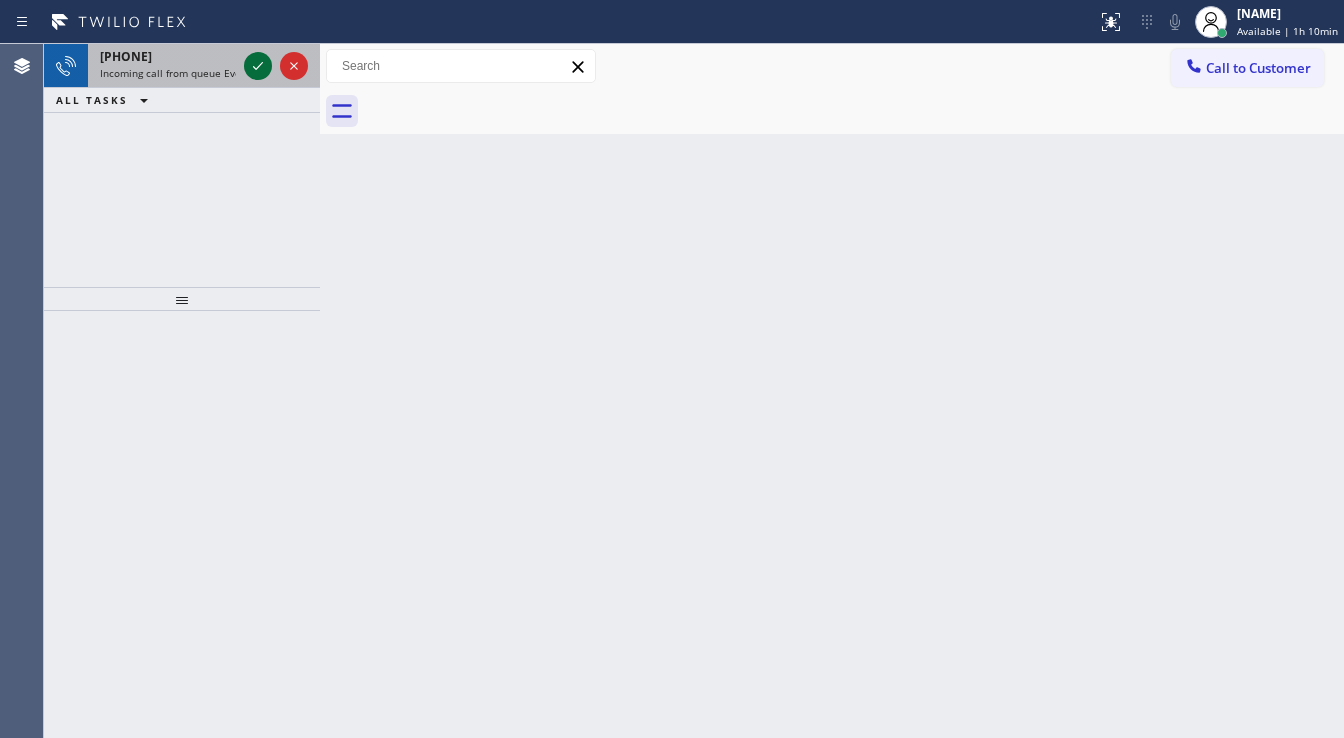 click 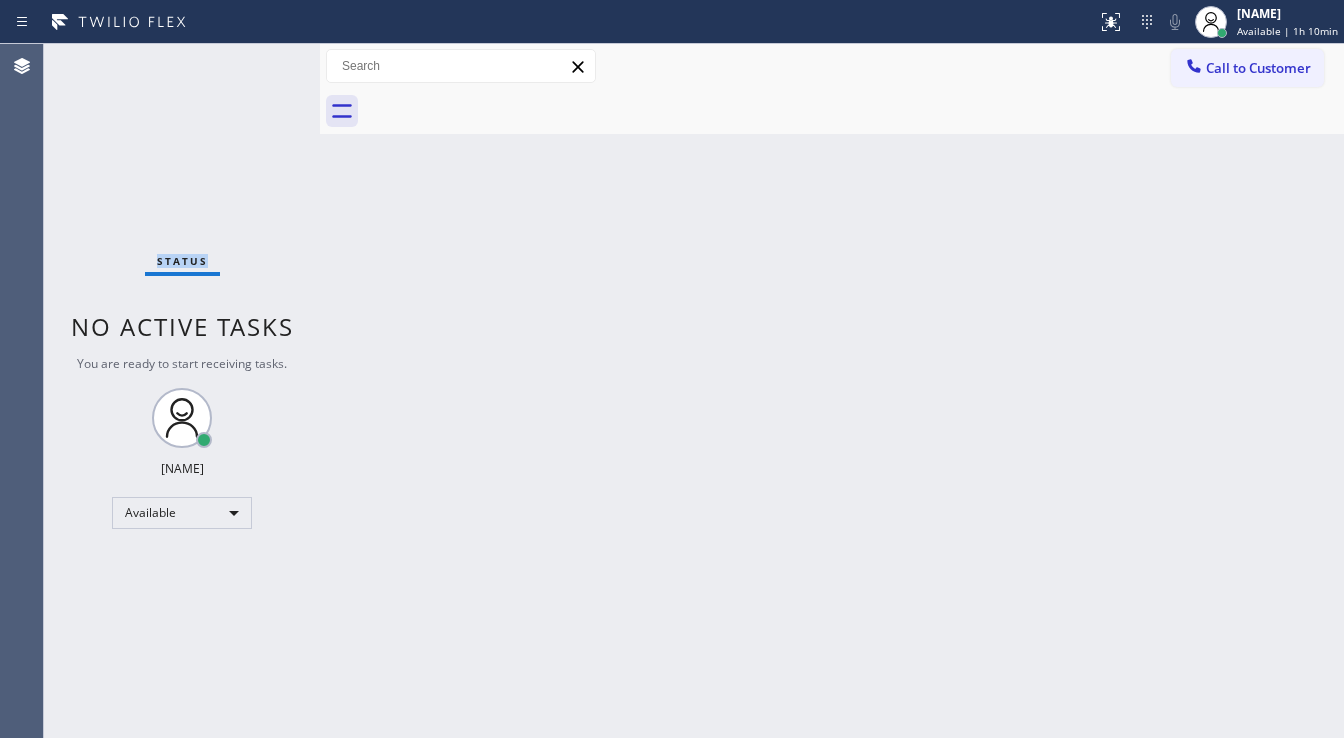 click on "Status   No active tasks     You are ready to start receiving tasks.   [FIRST] [LAST] Available" at bounding box center (182, 391) 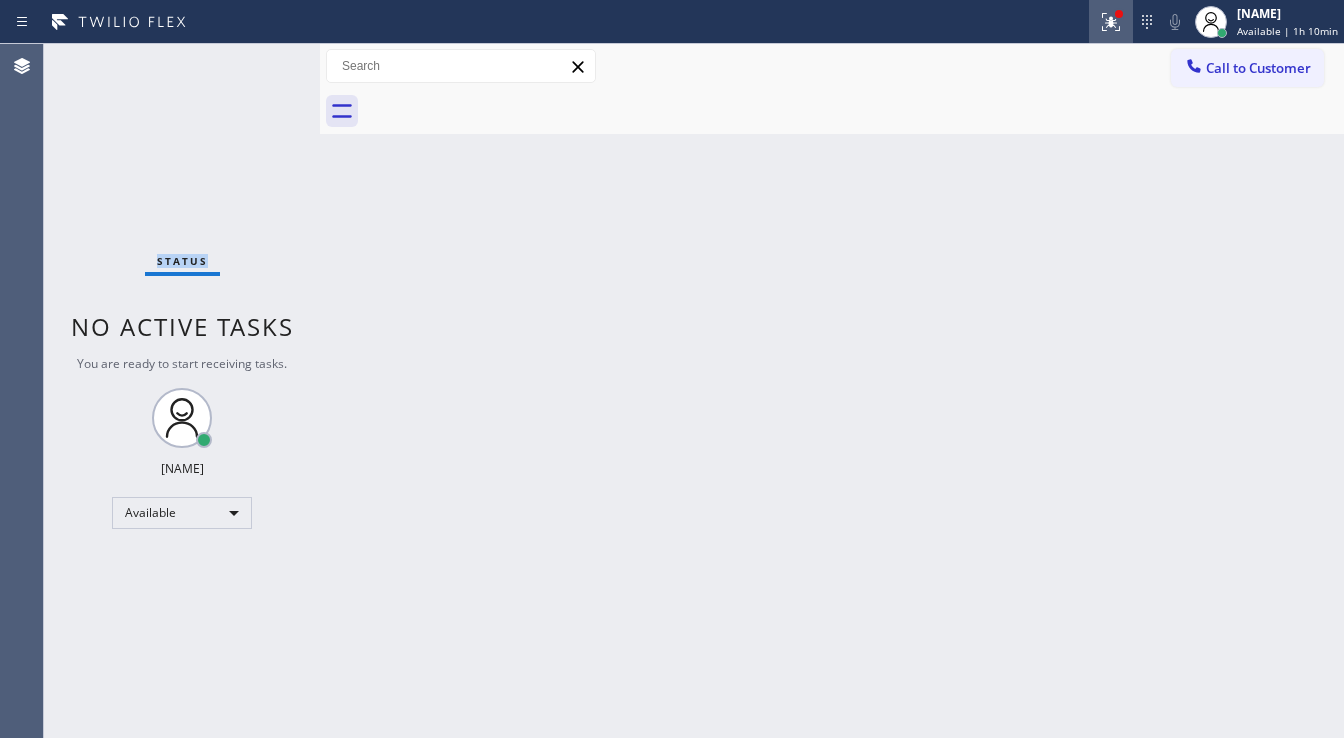 click 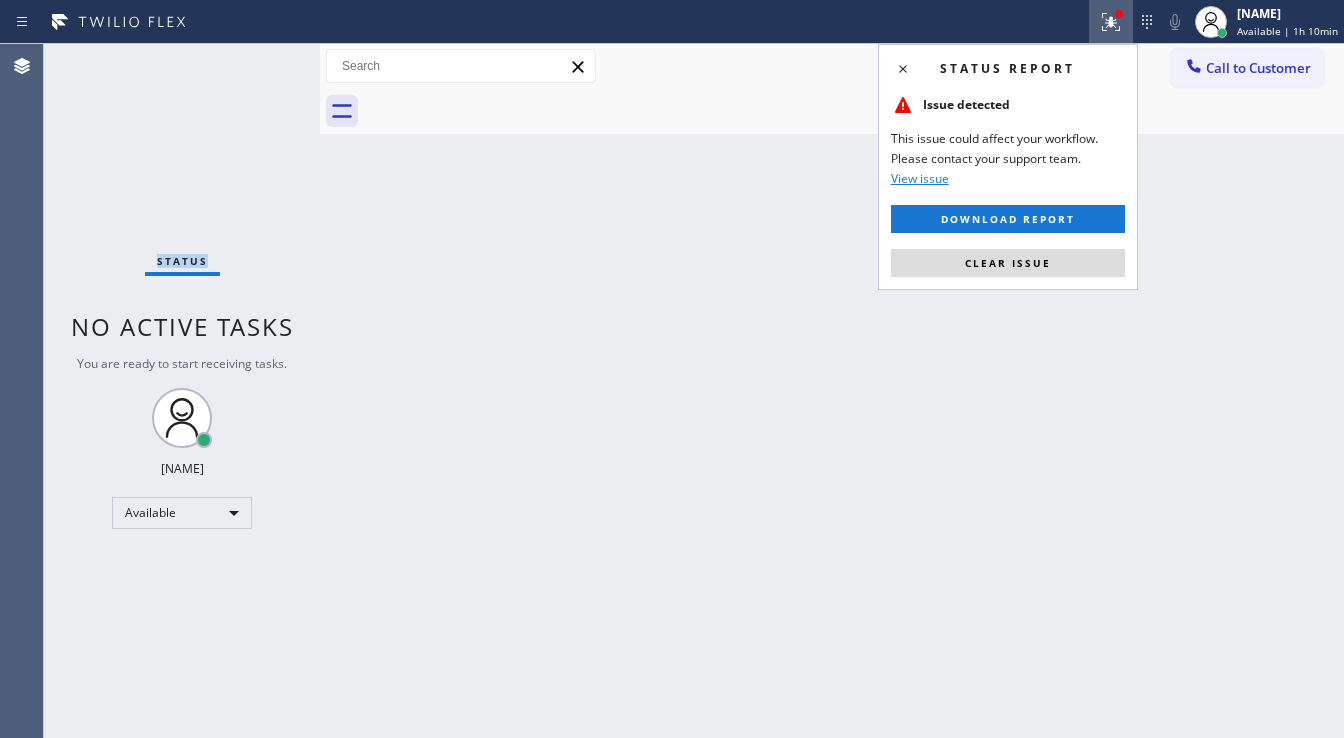 click on "Clear issue" at bounding box center [1008, 263] 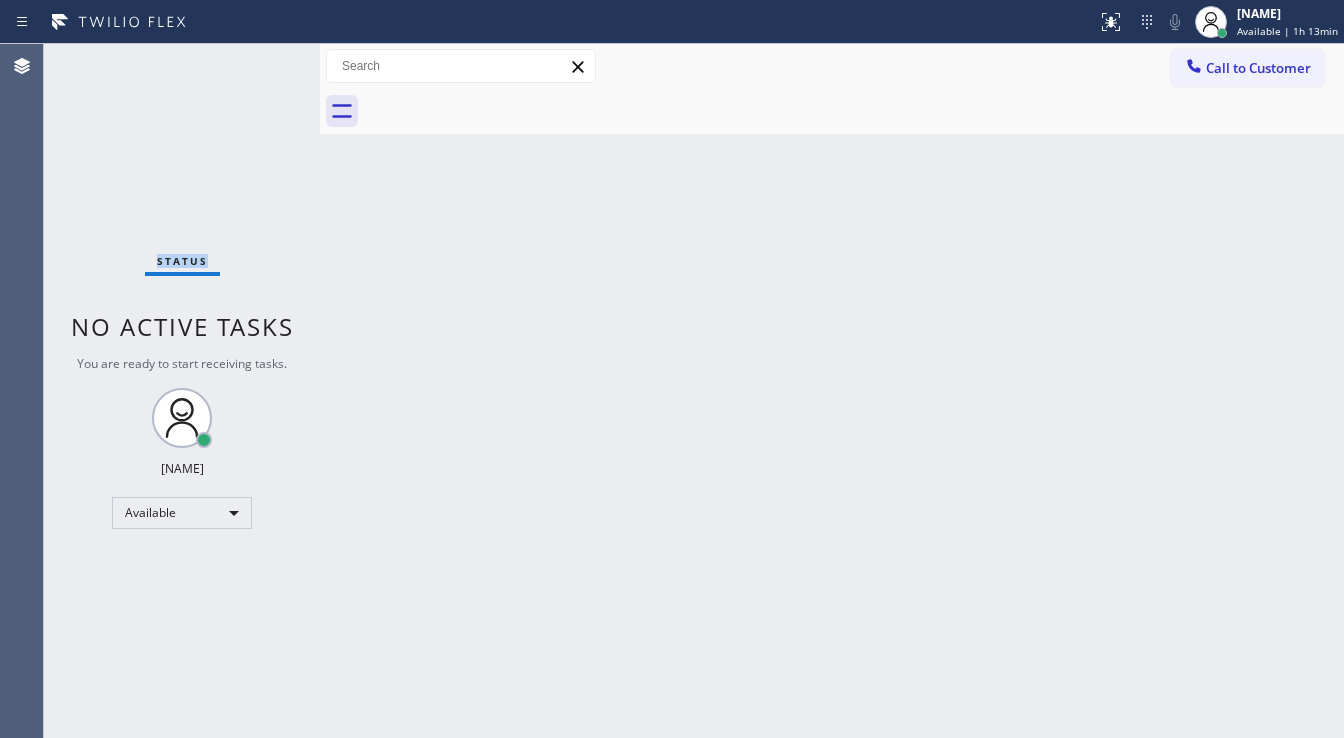 click on "Back to Dashboard Change Sender ID Customers Technicians Select a contact Outbound call Technician Search Technician Your caller id phone number Your caller id phone number Call Technician info Name   Phone none Address none Change Sender ID HVAC +1[PHONE] 5 Star Appliance +1[PHONE] Appliance Repair +1[PHONE] Plumbing +1[PHONE] Air Duct Cleaning +1[PHONE]  Electricians +1[PHONE] Cancel Change Check personal SMS Reset Change No tabs Call to Customer Outbound call Location Search location Your caller id phone number ([PHONE]) Customer number Call Outbound call Technician Search Technician Your caller id phone number Your caller id phone number Call" at bounding box center [832, 391] 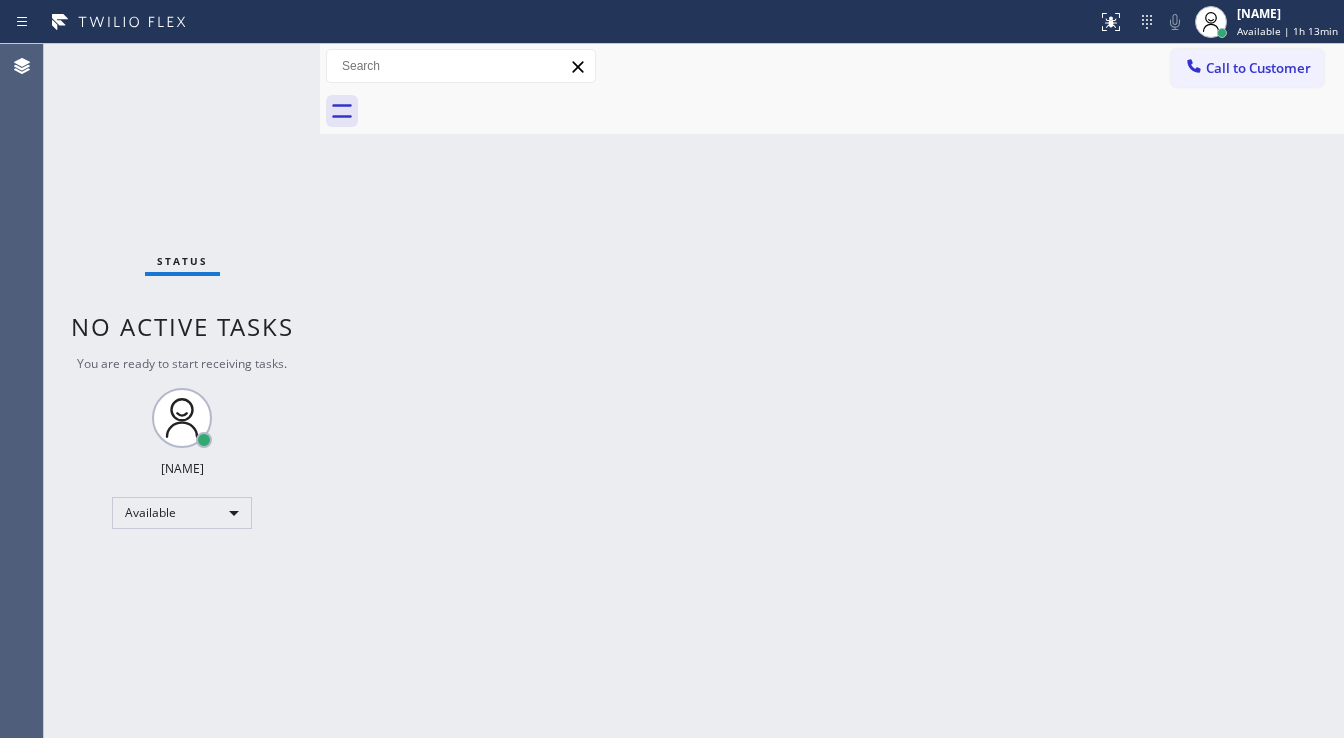 click on "Back to Dashboard Change Sender ID Customers Technicians Select a contact Outbound call Technician Search Technician Your caller id phone number Your caller id phone number Call Technician info Name   Phone none Address none Change Sender ID HVAC +1[PHONE] 5 Star Appliance +1[PHONE] Appliance Repair +1[PHONE] Plumbing +1[PHONE] Air Duct Cleaning +1[PHONE]  Electricians +1[PHONE] Cancel Change Check personal SMS Reset Change No tabs Call to Customer Outbound call Location Search location Your caller id phone number ([PHONE]) Customer number Call Outbound call Technician Search Technician Your caller id phone number Your caller id phone number Call" at bounding box center [832, 391] 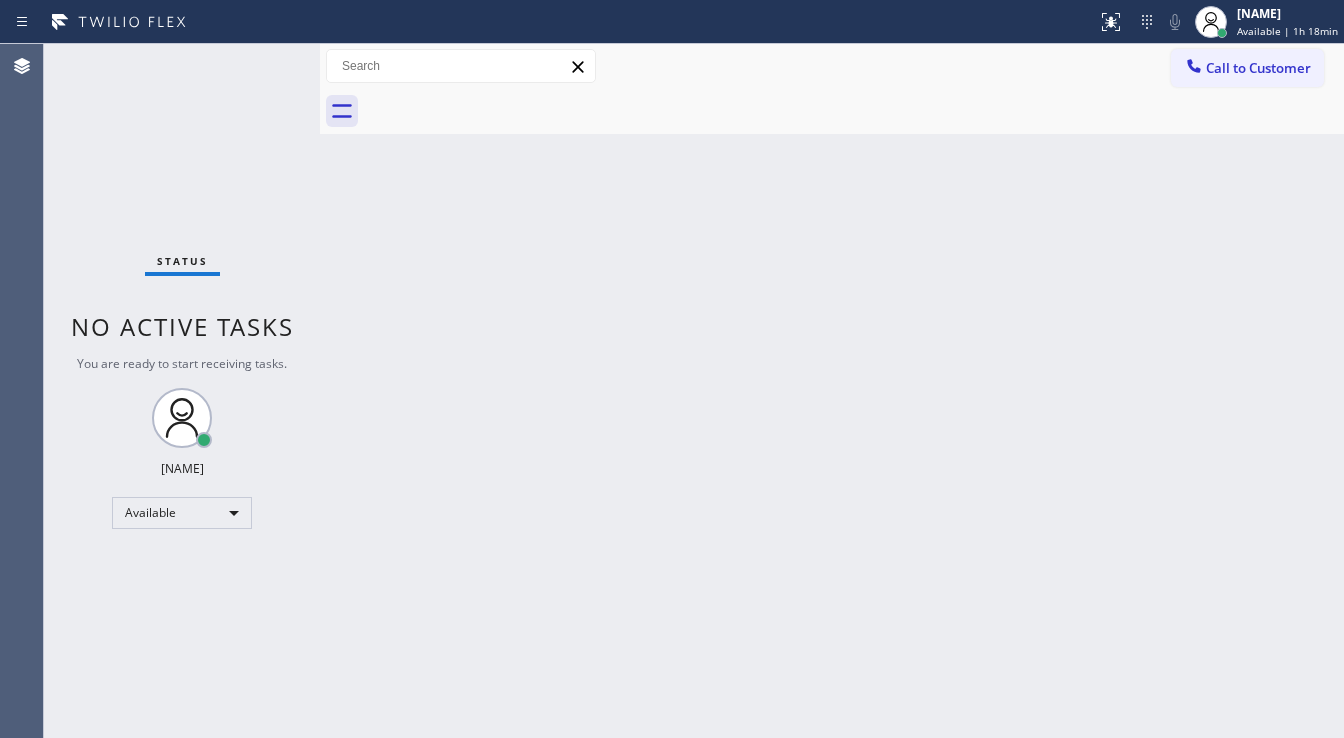 click on "Status   No active tasks     You are ready to start receiving tasks.   [FIRST] [LAST] Available" at bounding box center (182, 391) 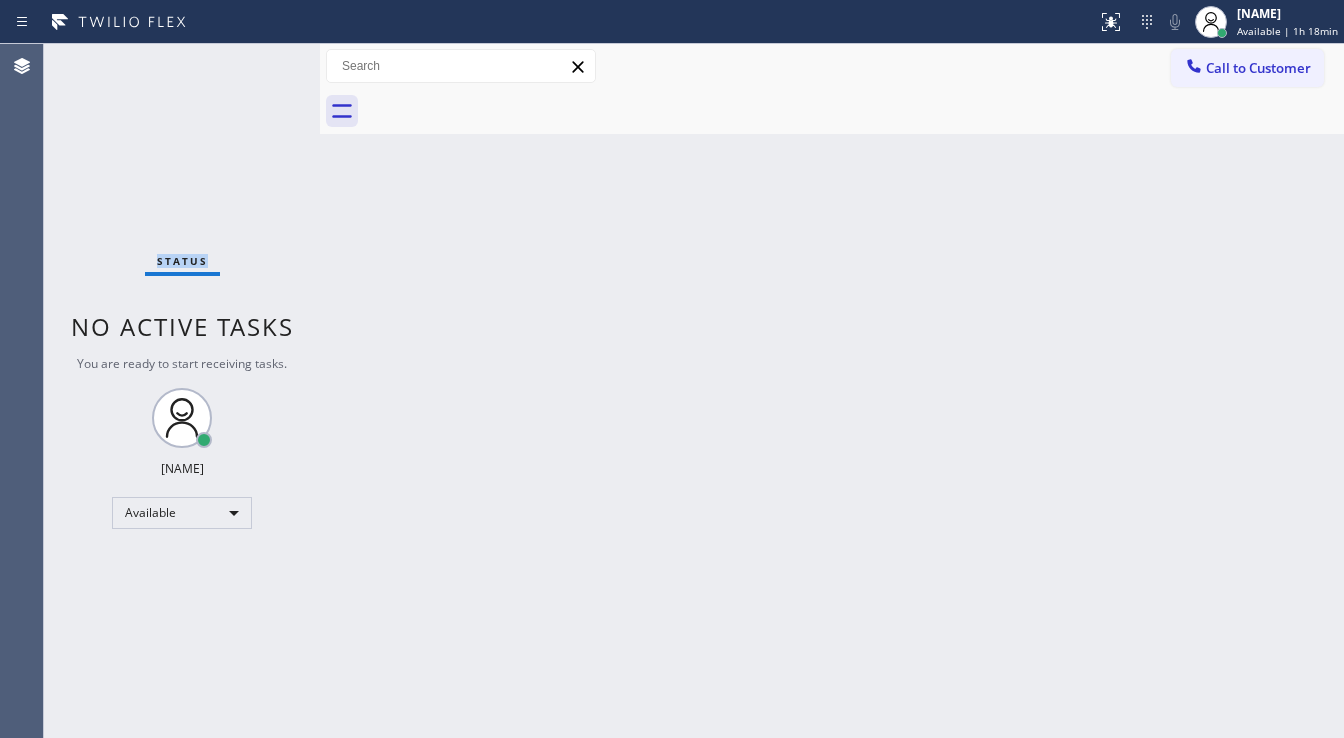 click on "Status   No active tasks     You are ready to start receiving tasks.   [FIRST] [LAST] Available" at bounding box center (182, 391) 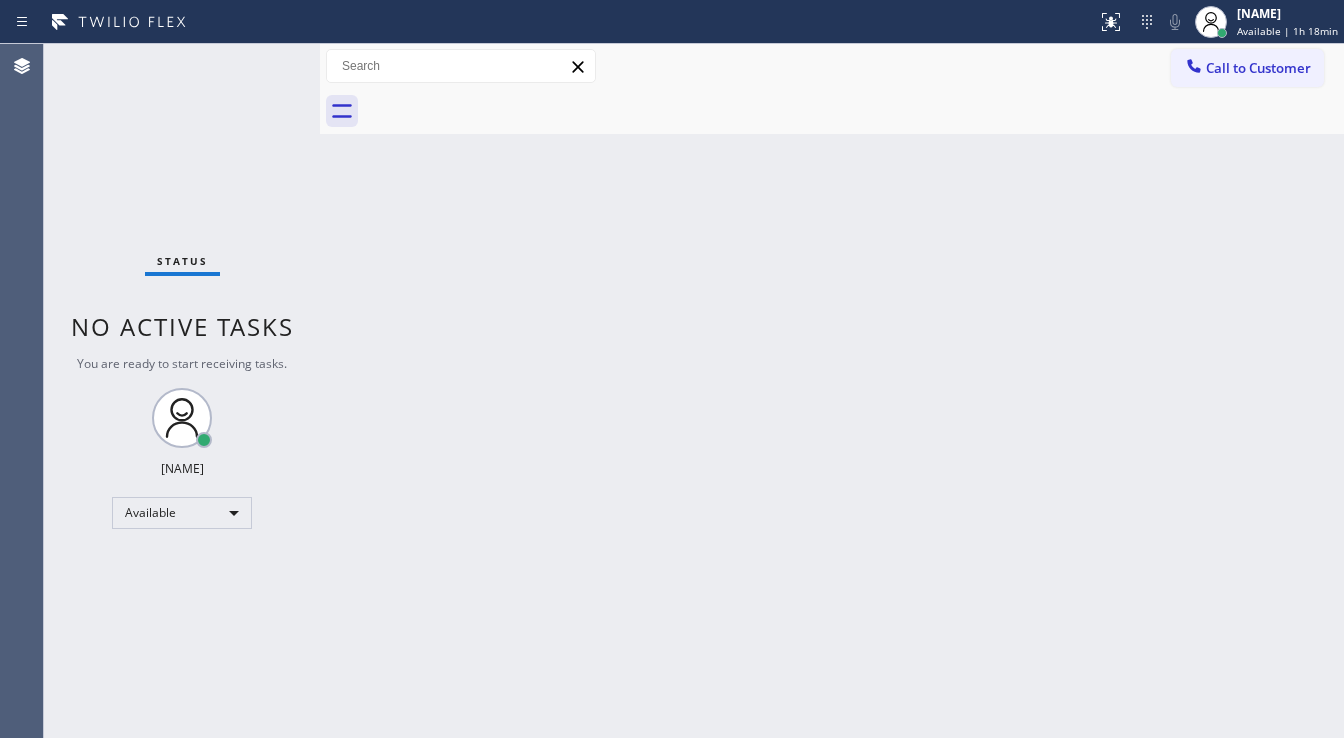 click on "Status   No active tasks     You are ready to start receiving tasks.   [FIRST] [LAST] Available" at bounding box center [182, 391] 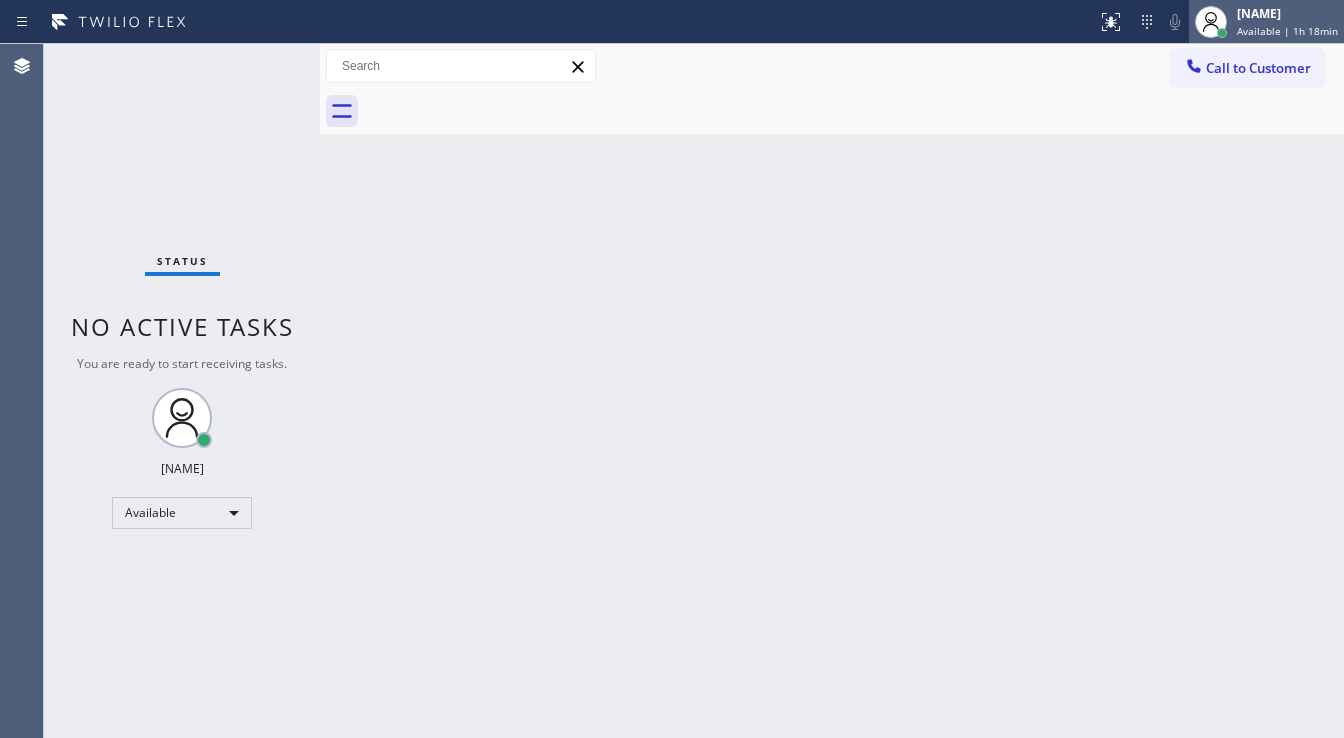 click on "Available | 1h 18min" at bounding box center [1287, 31] 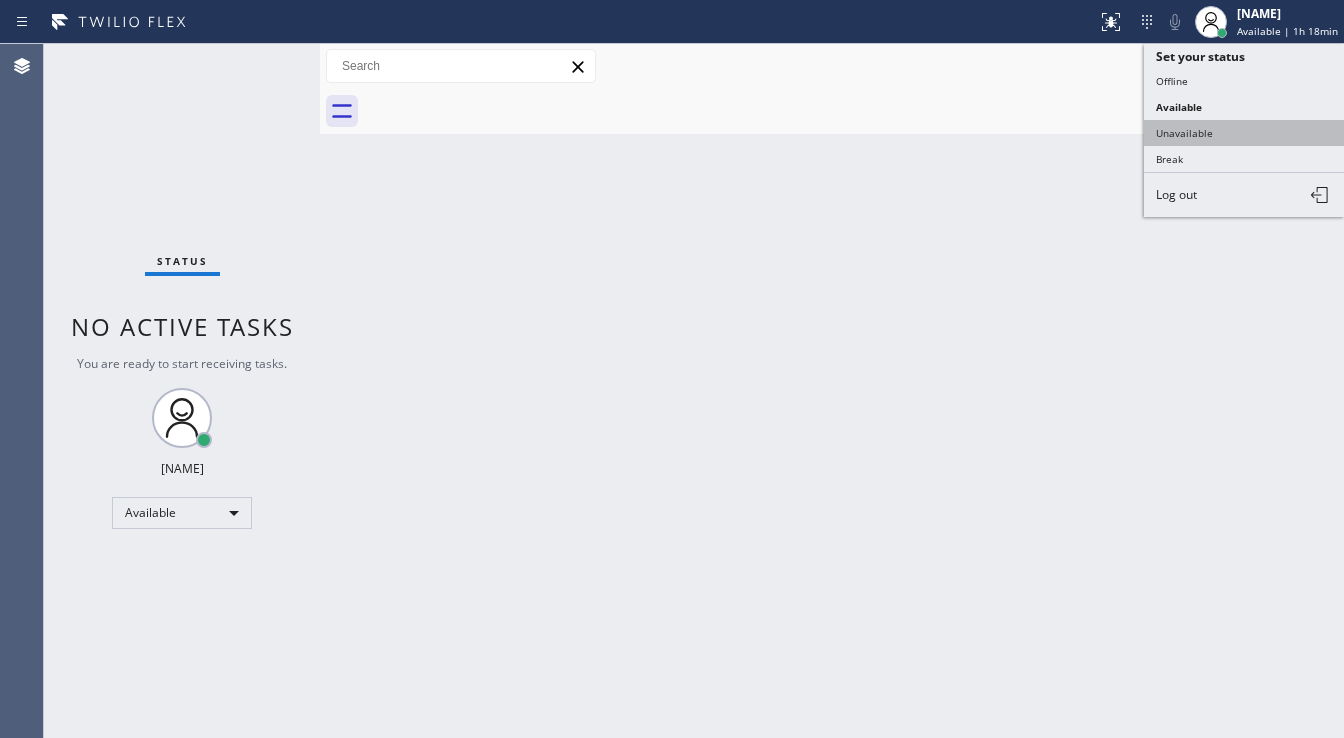 click on "Unavailable" at bounding box center (1244, 133) 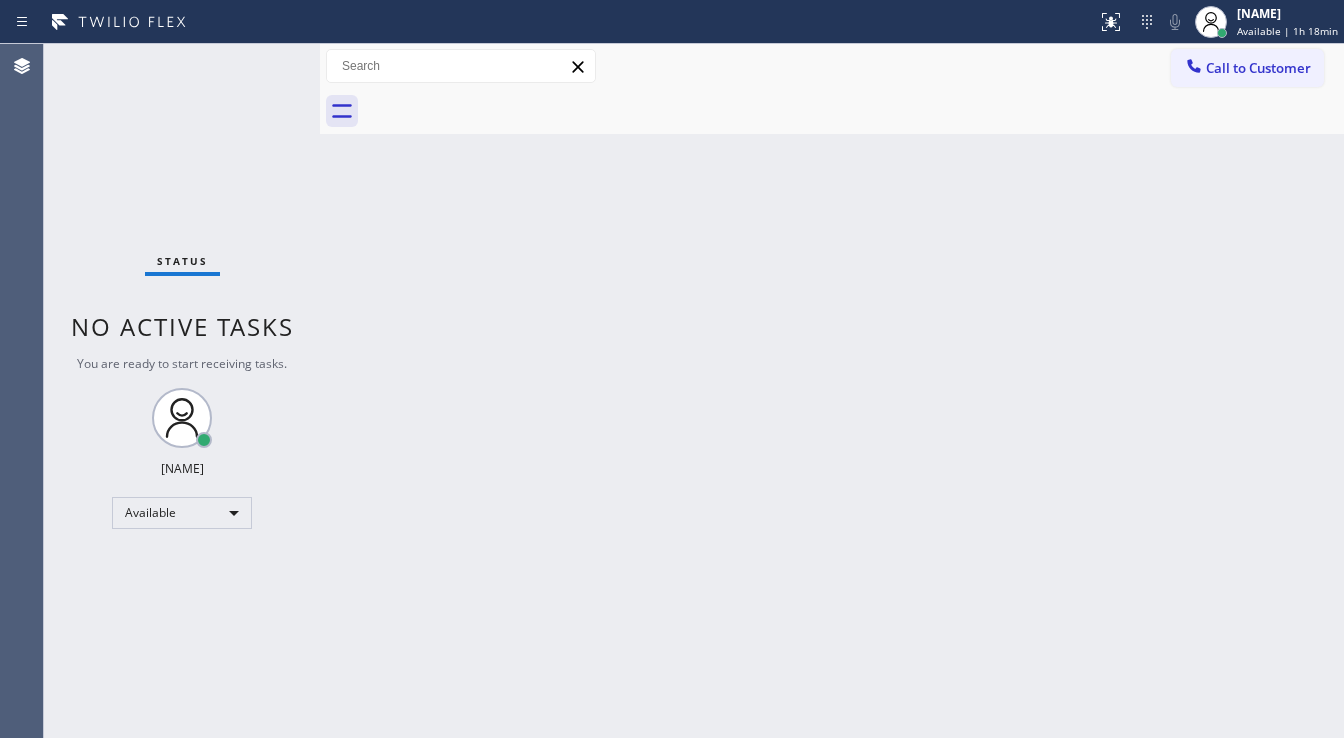 click on "Back to Dashboard Change Sender ID Customers Technicians Select a contact Outbound call Technician Search Technician Your caller id phone number Your caller id phone number Call Technician info Name   Phone none Address none Change Sender ID HVAC +1[PHONE] 5 Star Appliance +1[PHONE] Appliance Repair +1[PHONE] Plumbing +1[PHONE] Air Duct Cleaning +1[PHONE]  Electricians +1[PHONE] Cancel Change Check personal SMS Reset Change No tabs Call to Customer Outbound call Location Search location Your caller id phone number ([PHONE]) Customer number Call Outbound call Technician Search Technician Your caller id phone number Your caller id phone number Call" at bounding box center [832, 391] 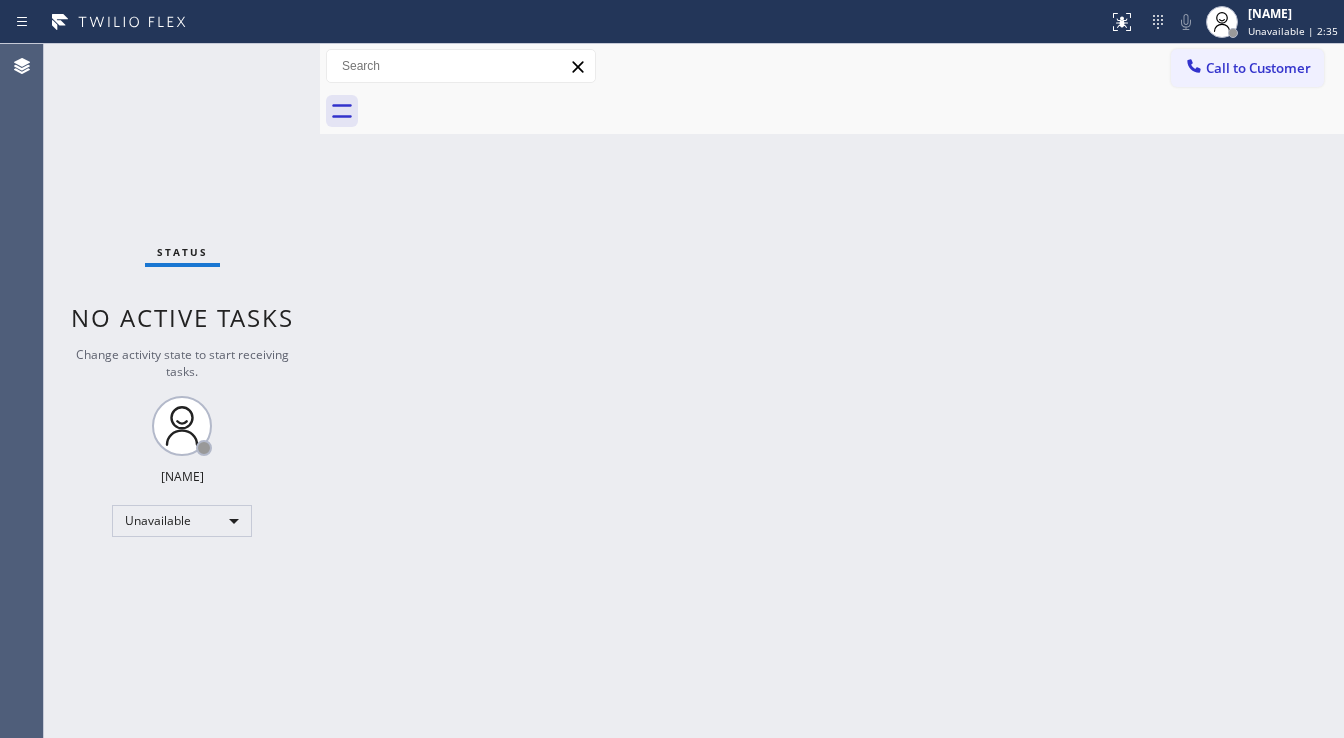 click on "Status   No active tasks     Change activity state to start receiving tasks.   [FIRST] [LAST] Unavailable" at bounding box center [182, 391] 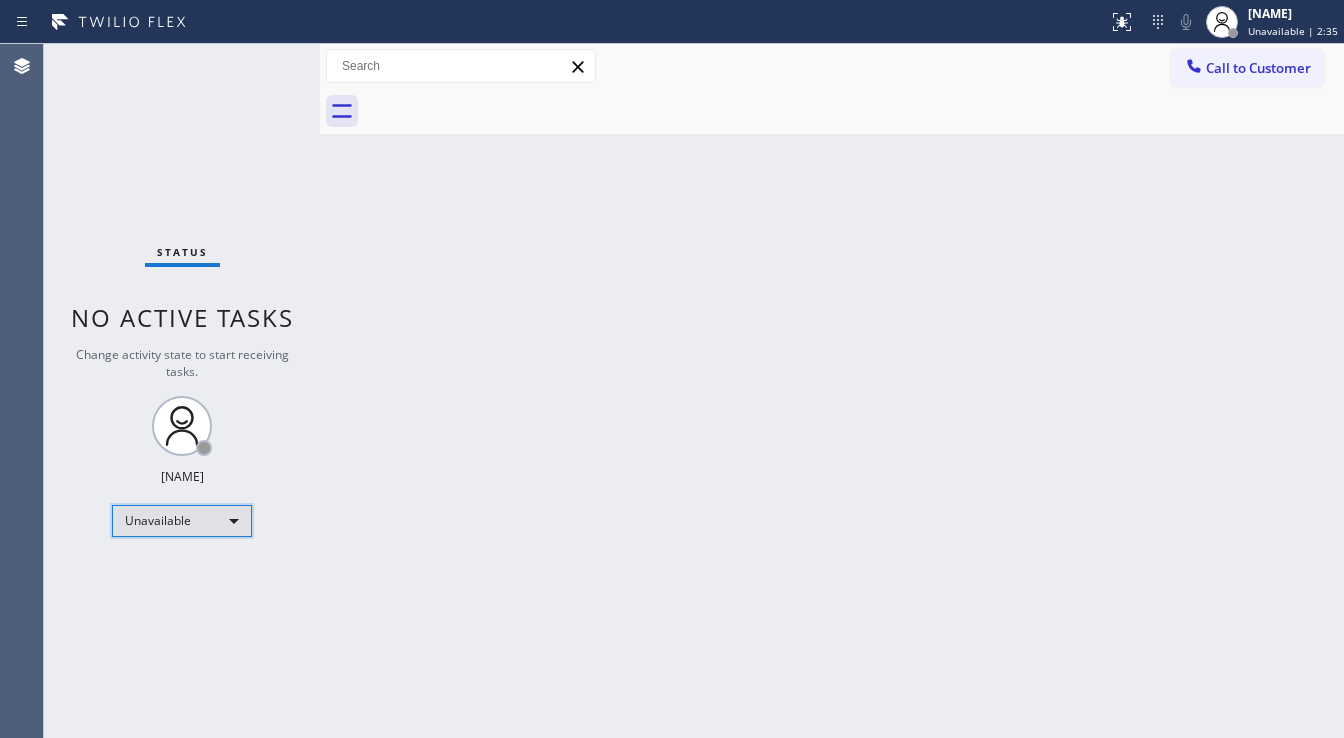click on "Unavailable" at bounding box center (182, 521) 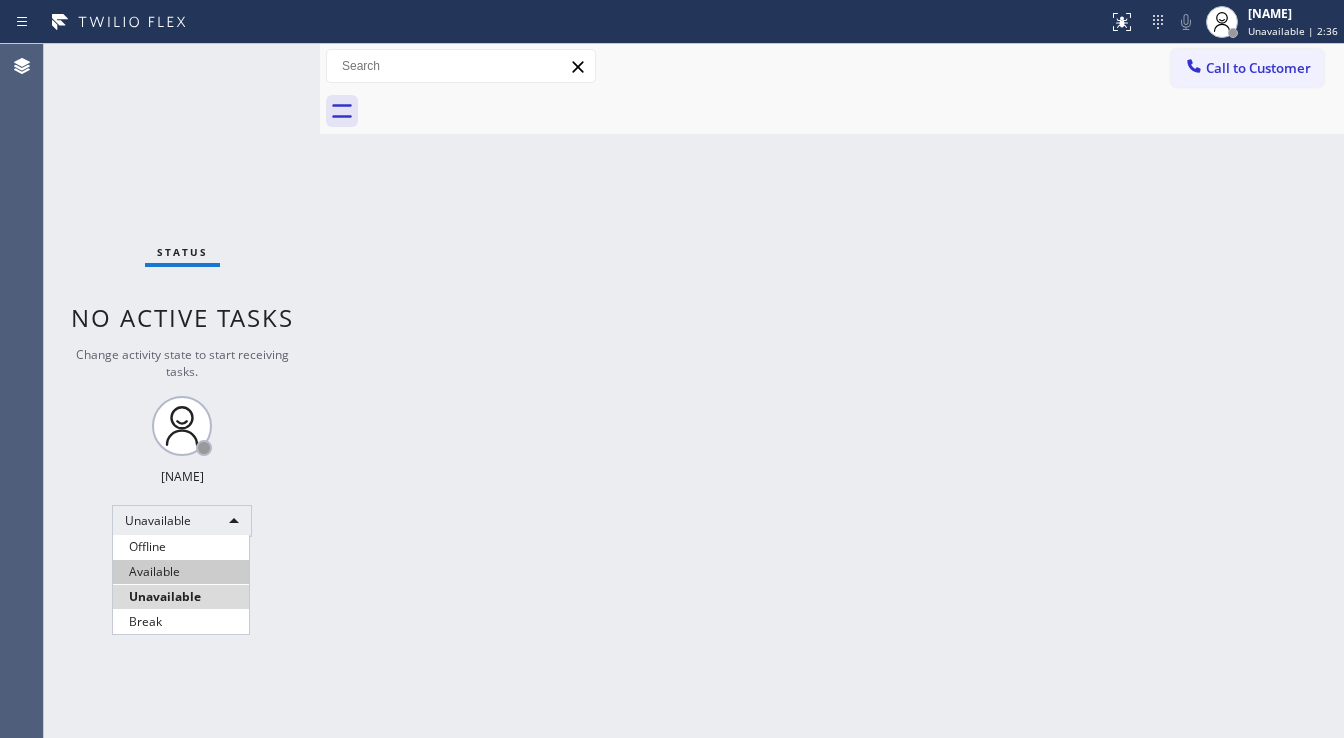 click on "Available" at bounding box center (181, 572) 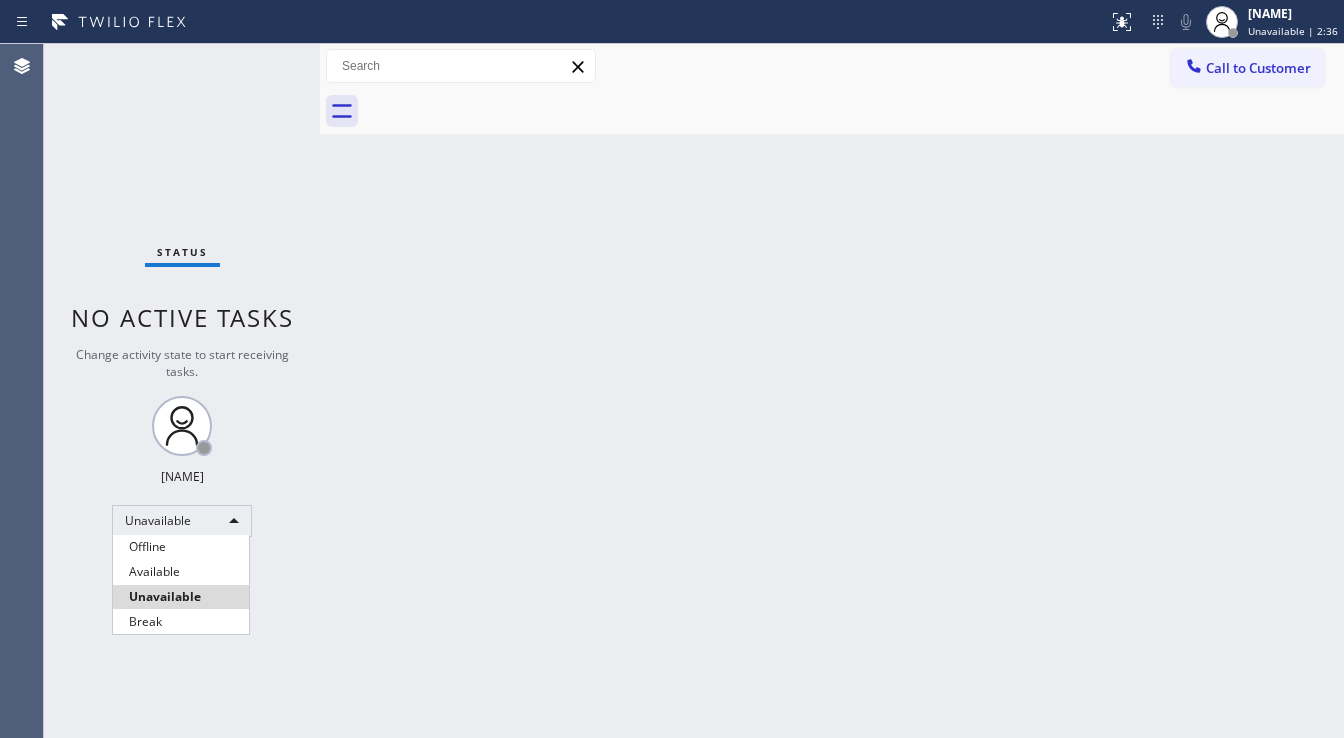 click on "Back to Dashboard Change Sender ID Customers Technicians Select a contact Outbound call Technician Search Technician Your caller id phone number Your caller id phone number Call Technician info Name   Phone none Address none Change Sender ID HVAC +1[PHONE] 5 Star Appliance +1[PHONE] Appliance Repair +1[PHONE] Plumbing +1[PHONE] Air Duct Cleaning +1[PHONE]  Electricians +1[PHONE] Cancel Change Check personal SMS Reset Change No tabs Call to Customer Outbound call Location Search location Your caller id phone number ([PHONE]) Customer number Call Outbound call Technician Search Technician Your caller id phone number Your caller id phone number Call" at bounding box center (832, 391) 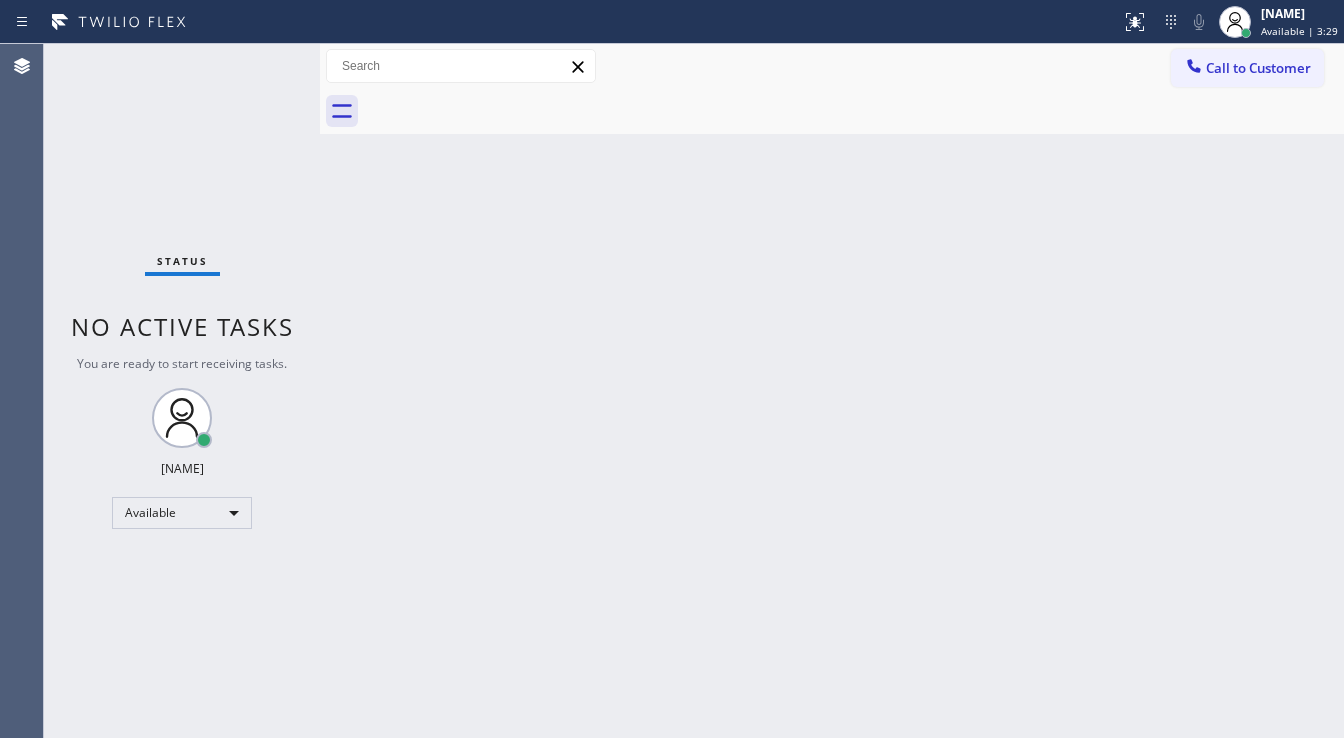 click on "Status   No active tasks     You are ready to start receiving tasks.   [FIRST] [LAST] Available" at bounding box center (182, 391) 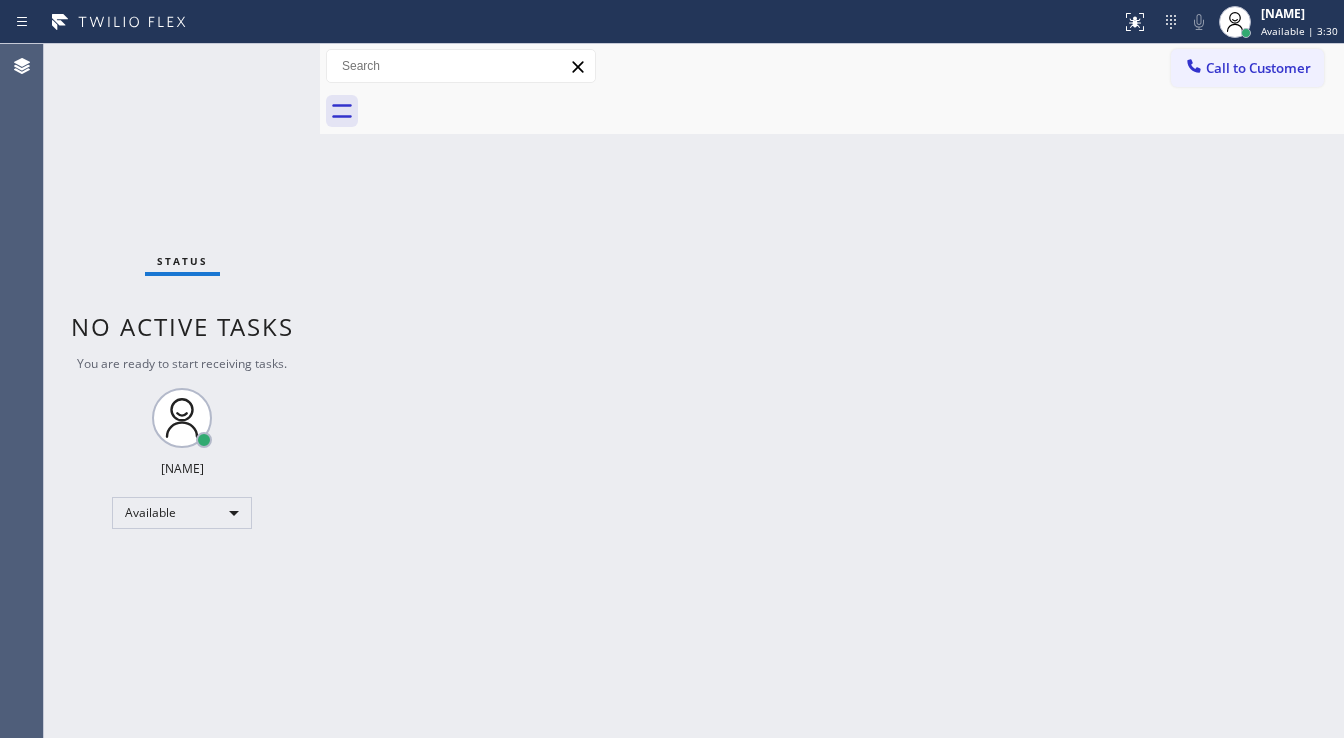 click on "Status   No active tasks     You are ready to start receiving tasks.   [FIRST] [LAST] Available" at bounding box center [182, 391] 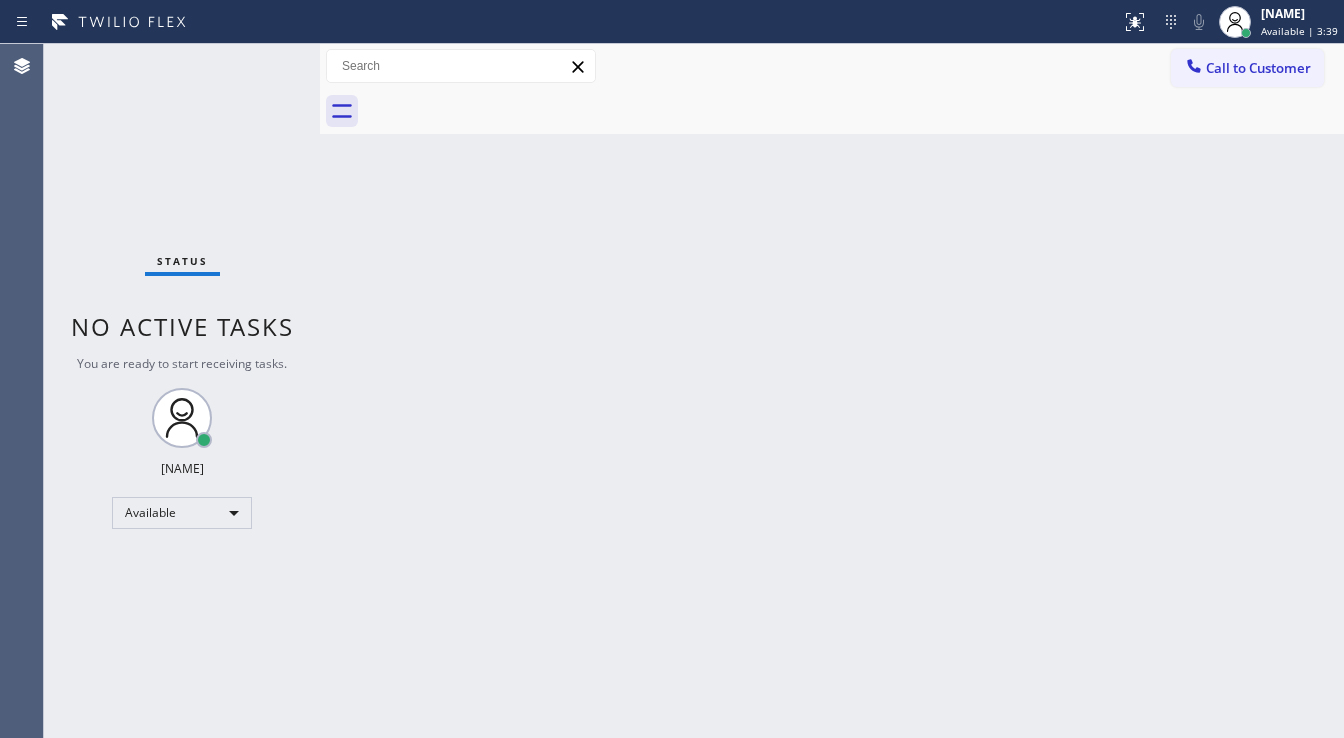 click on "Status   No active tasks     You are ready to start receiving tasks.   [FIRST] [LAST] Available" at bounding box center (182, 391) 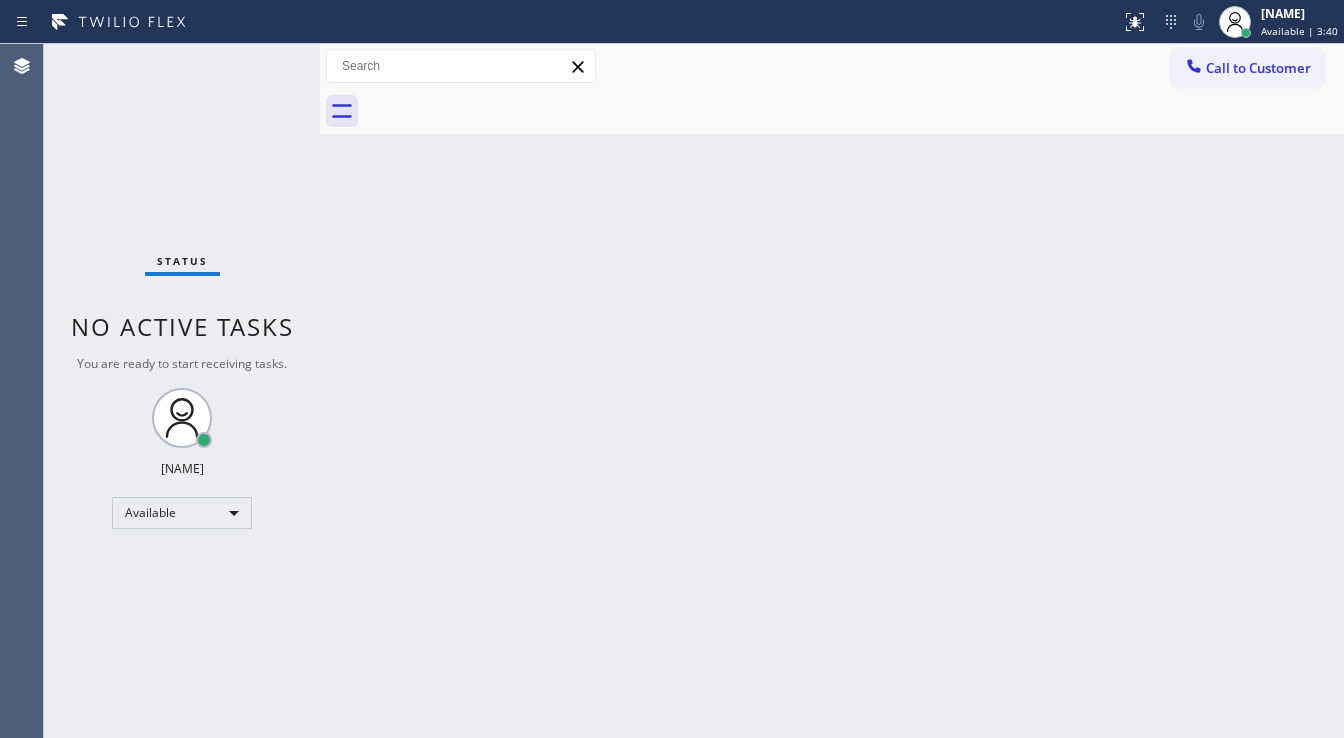 click on "Status   No active tasks     You are ready to start receiving tasks.   [FIRST] [LAST] Available" at bounding box center [182, 391] 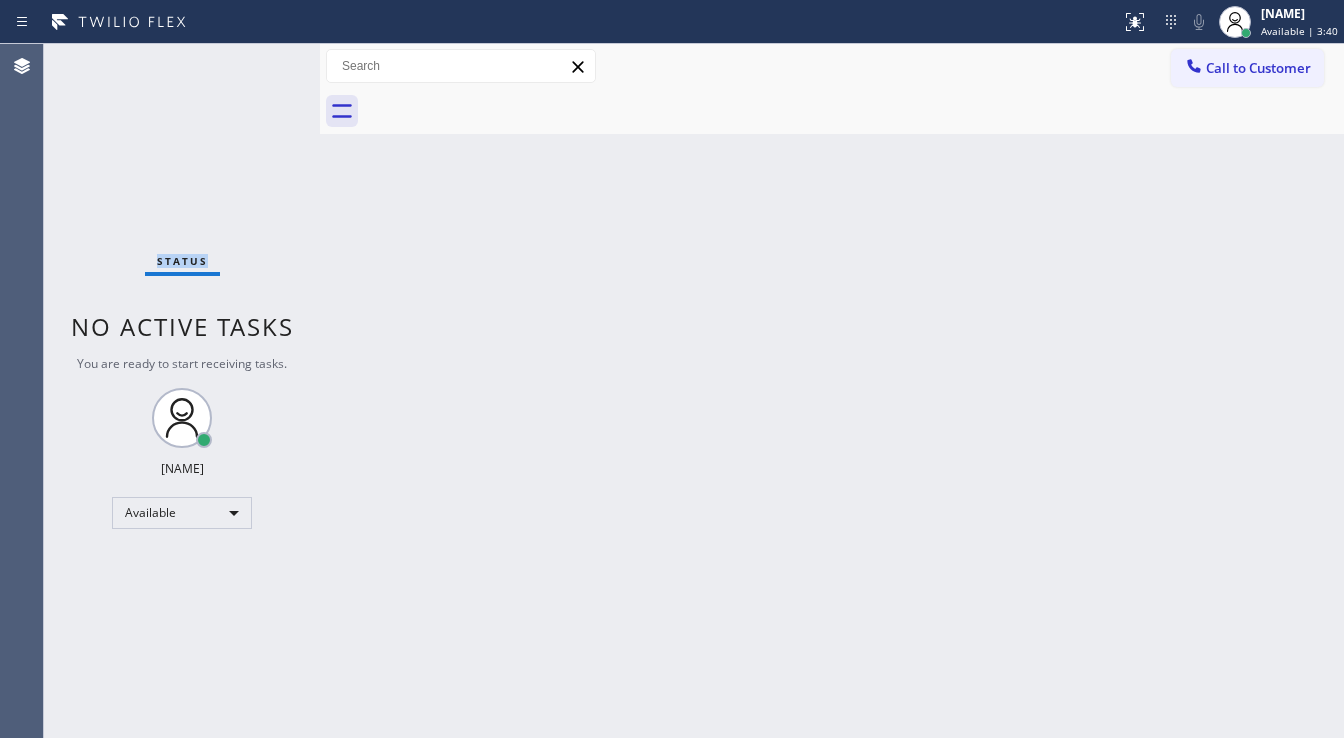 click on "Status   No active tasks     You are ready to start receiving tasks.   [FIRST] [LAST] Available" at bounding box center [182, 391] 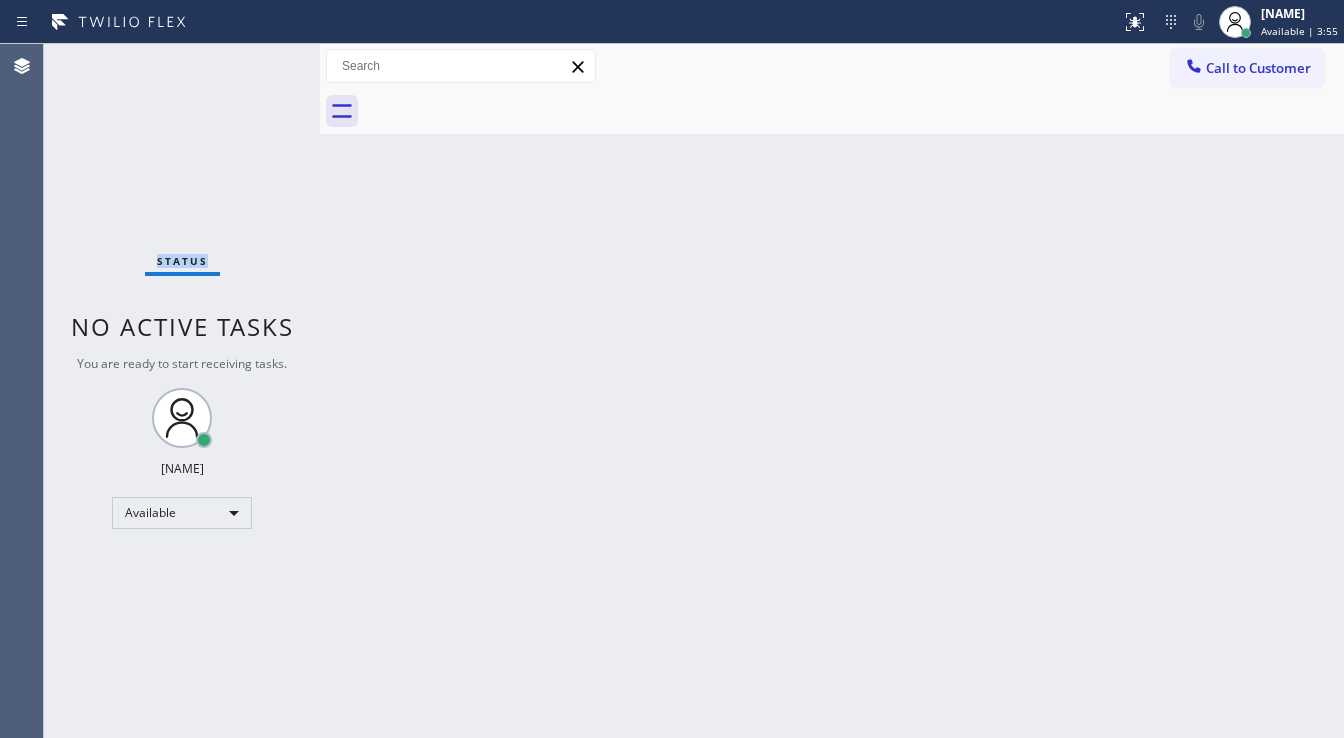 click on "Status   No active tasks     You are ready to start receiving tasks.   [FIRST] [LAST] Available" at bounding box center [182, 391] 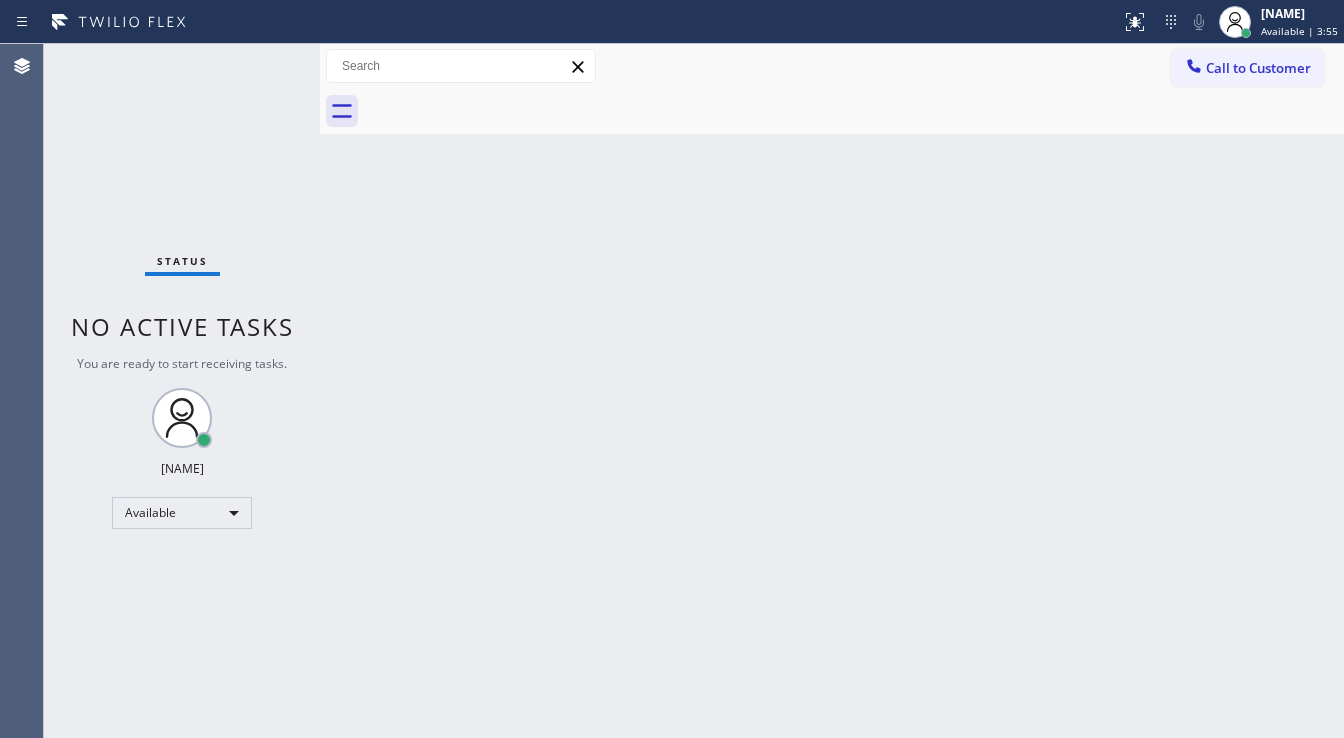 click on "Status   No active tasks     You are ready to start receiving tasks.   [FIRST] [LAST] Available" at bounding box center [182, 391] 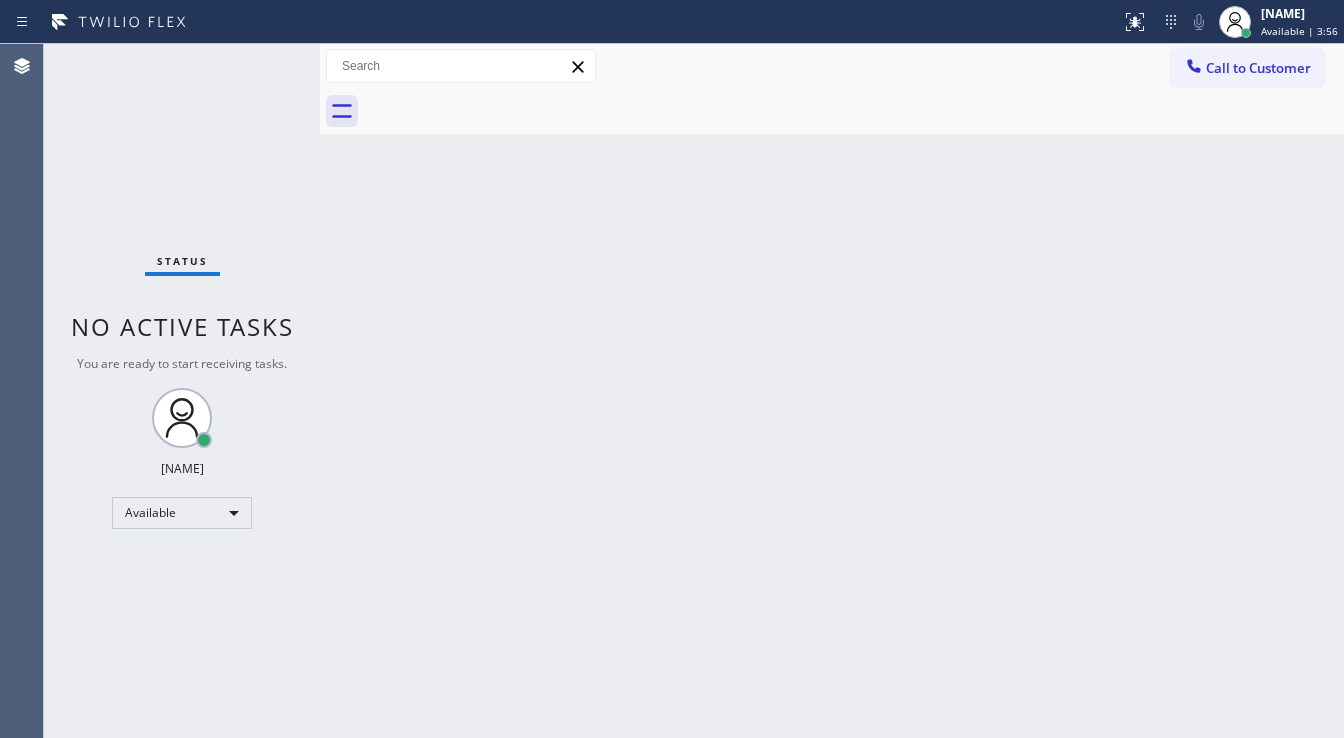 click on "Status   No active tasks     You are ready to start receiving tasks.   [FIRST] [LAST] Available" at bounding box center (182, 391) 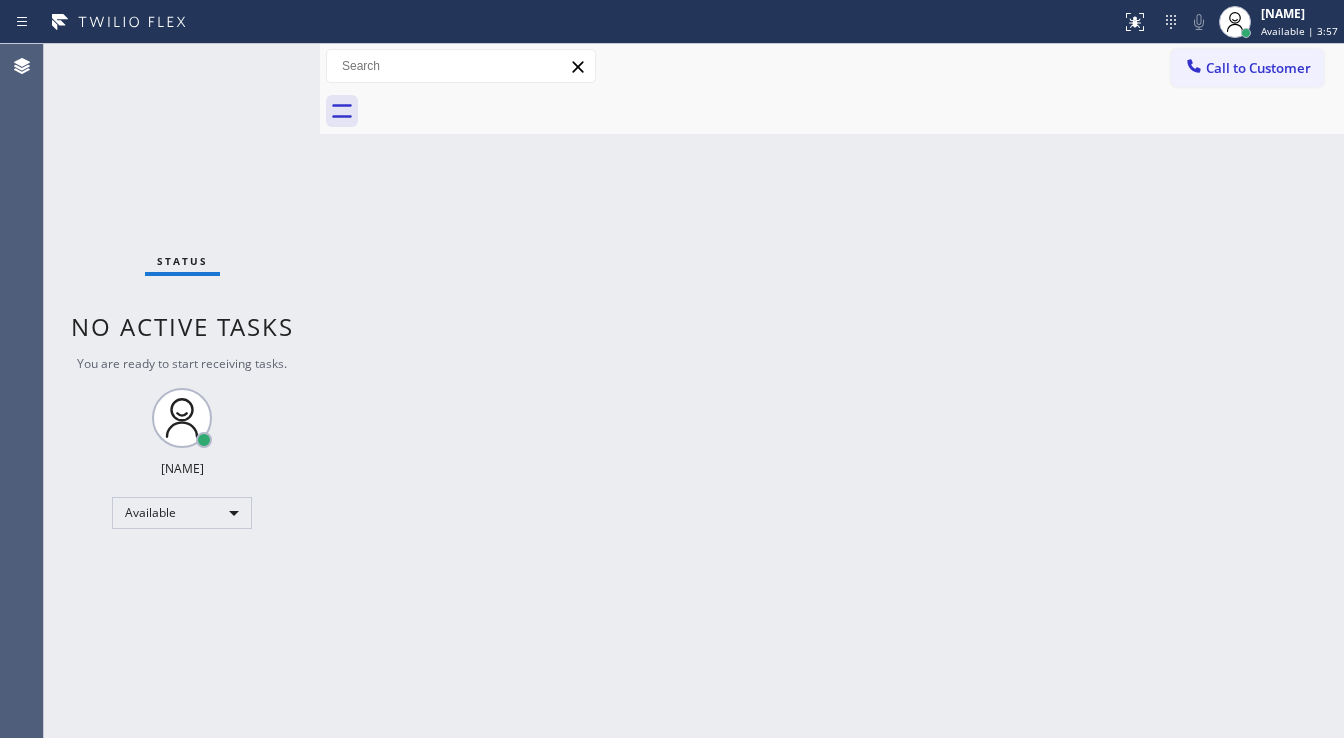 click on "Status   No active tasks     You are ready to start receiving tasks.   [FIRST] [LAST] Available" at bounding box center [182, 391] 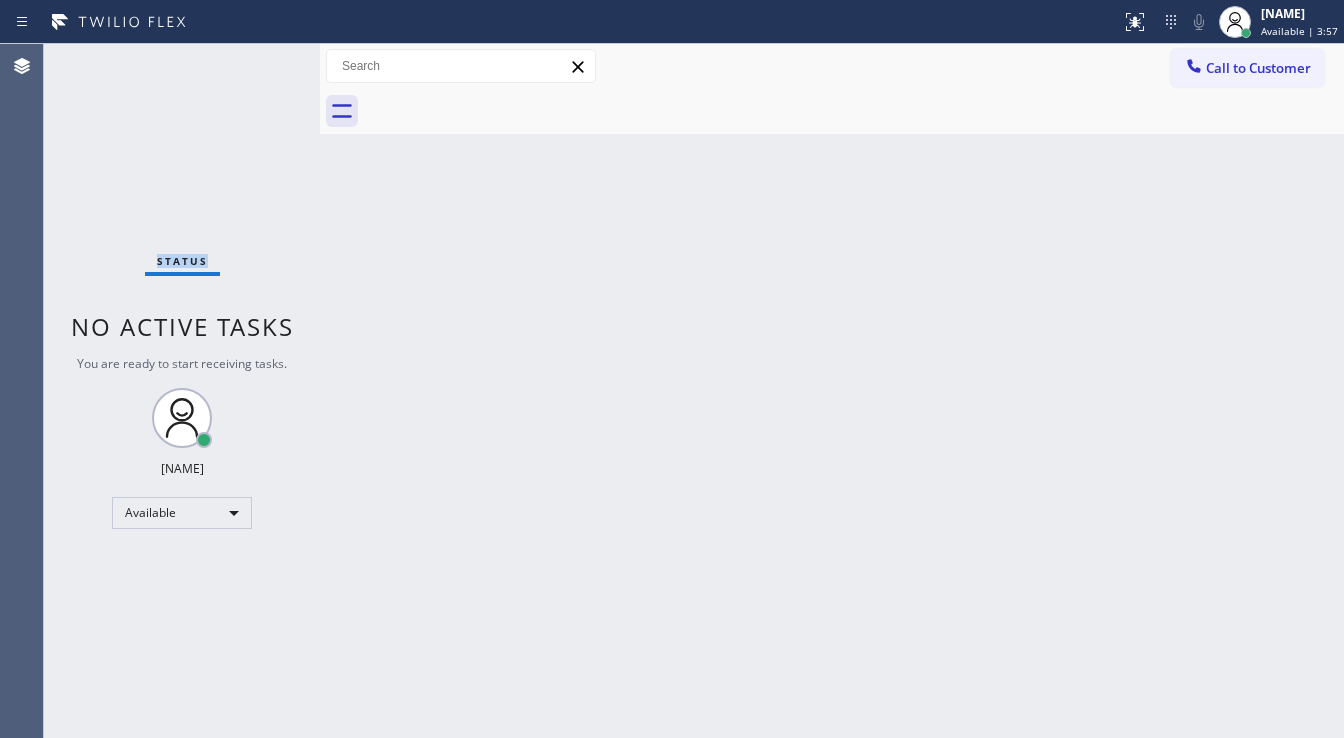 click on "Status   No active tasks     You are ready to start receiving tasks.   [FIRST] [LAST] Available" at bounding box center (182, 391) 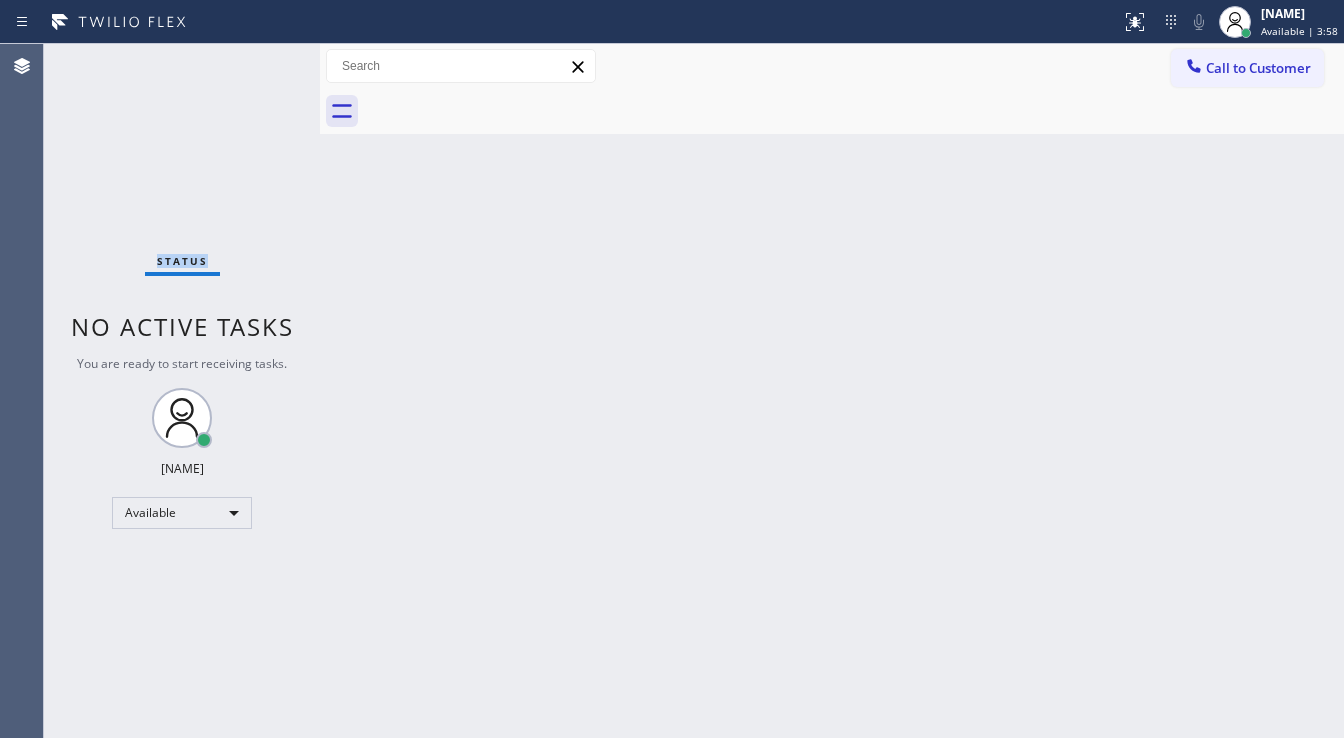 click on "Status   No active tasks     You are ready to start receiving tasks.   [FIRST] [LAST] Available" at bounding box center [182, 391] 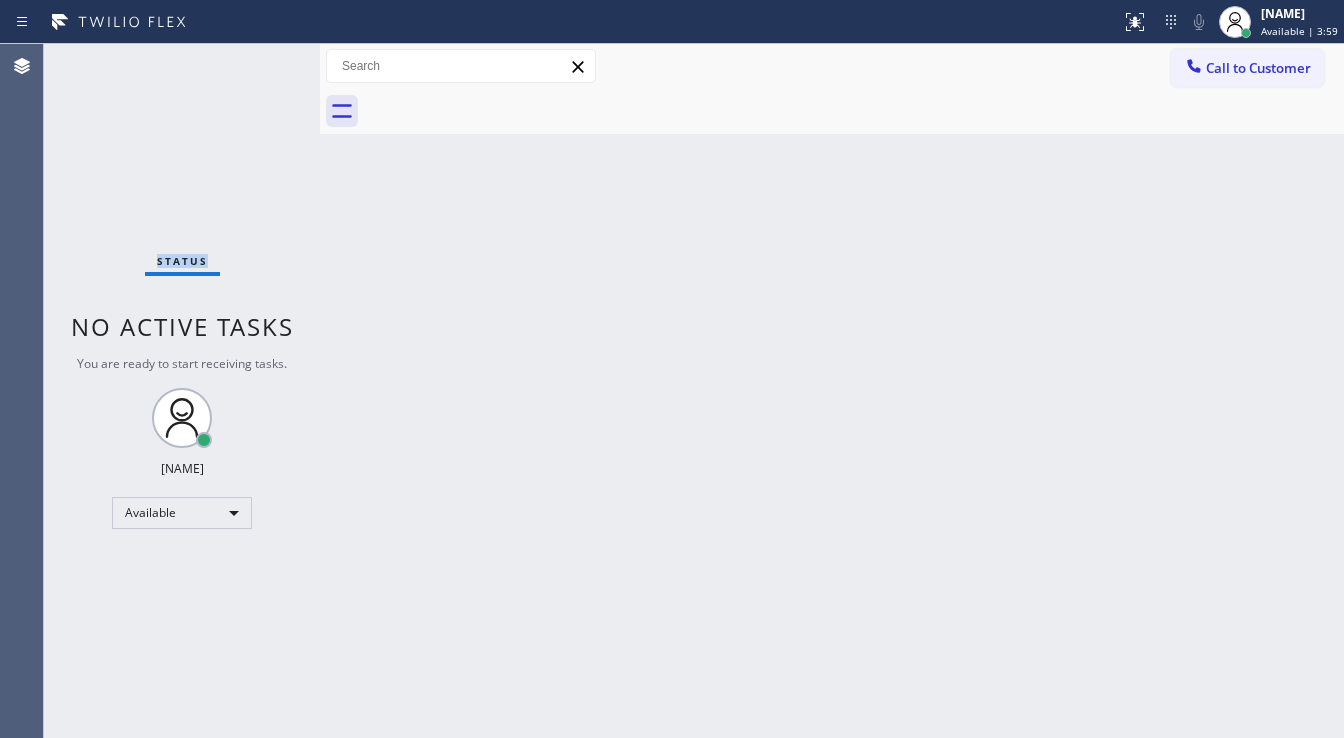 click on "Status   No active tasks     You are ready to start receiving tasks.   [FIRST] [LAST] Available" at bounding box center (182, 391) 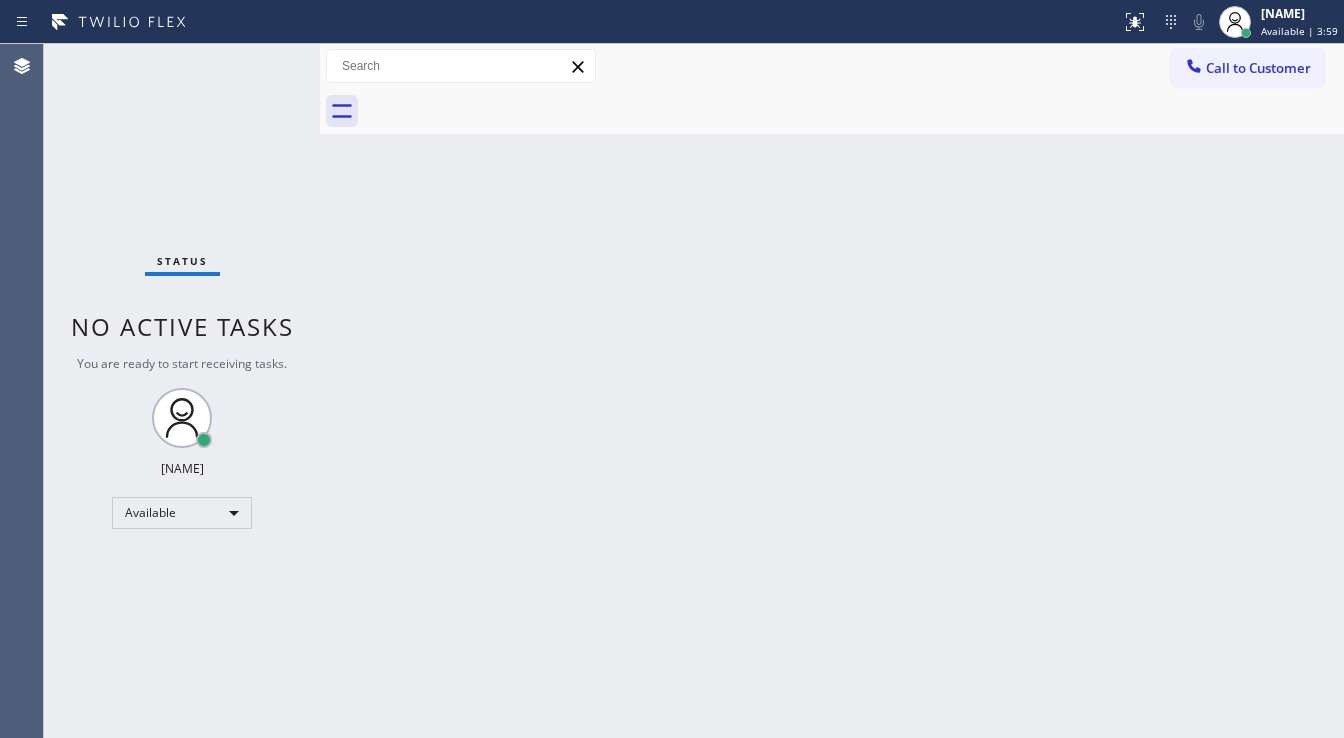 click on "Status   No active tasks     You are ready to start receiving tasks.   [FIRST] [LAST] Available" at bounding box center [182, 391] 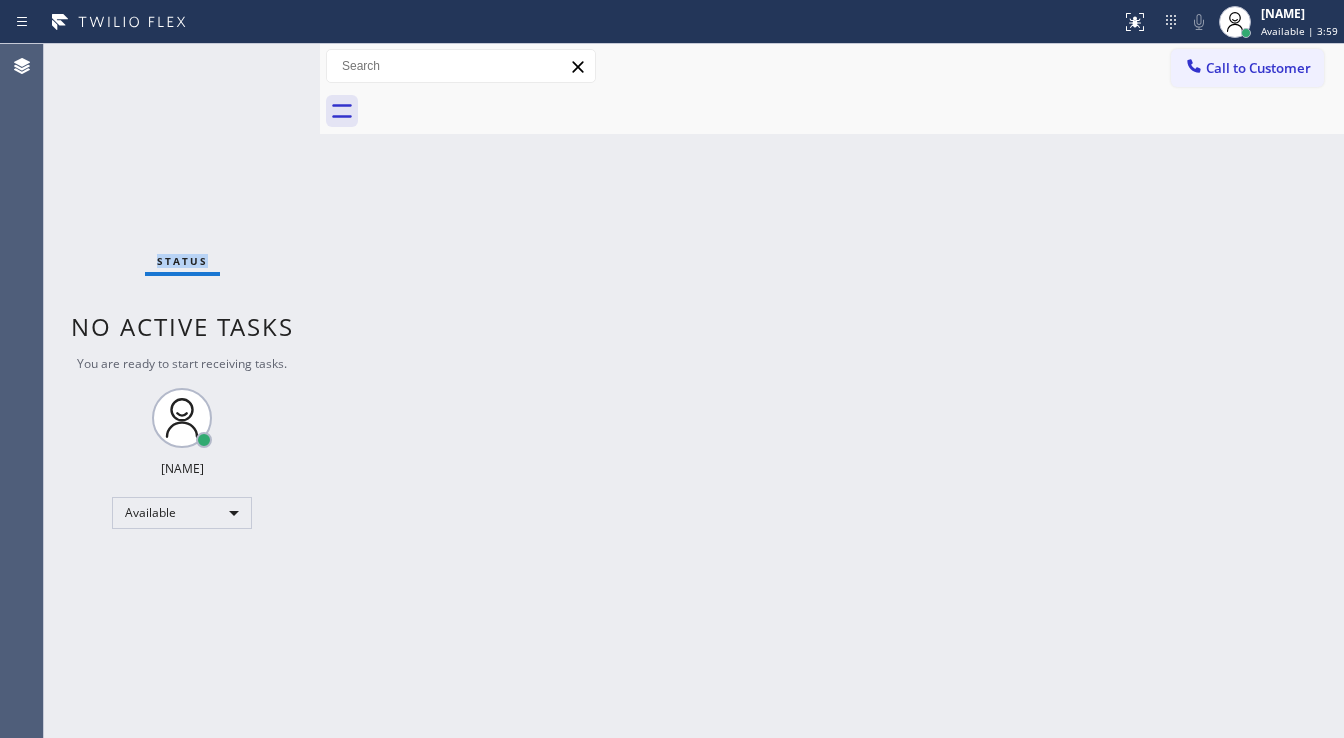 click on "Status   No active tasks     You are ready to start receiving tasks.   [FIRST] [LAST] Available" at bounding box center (182, 391) 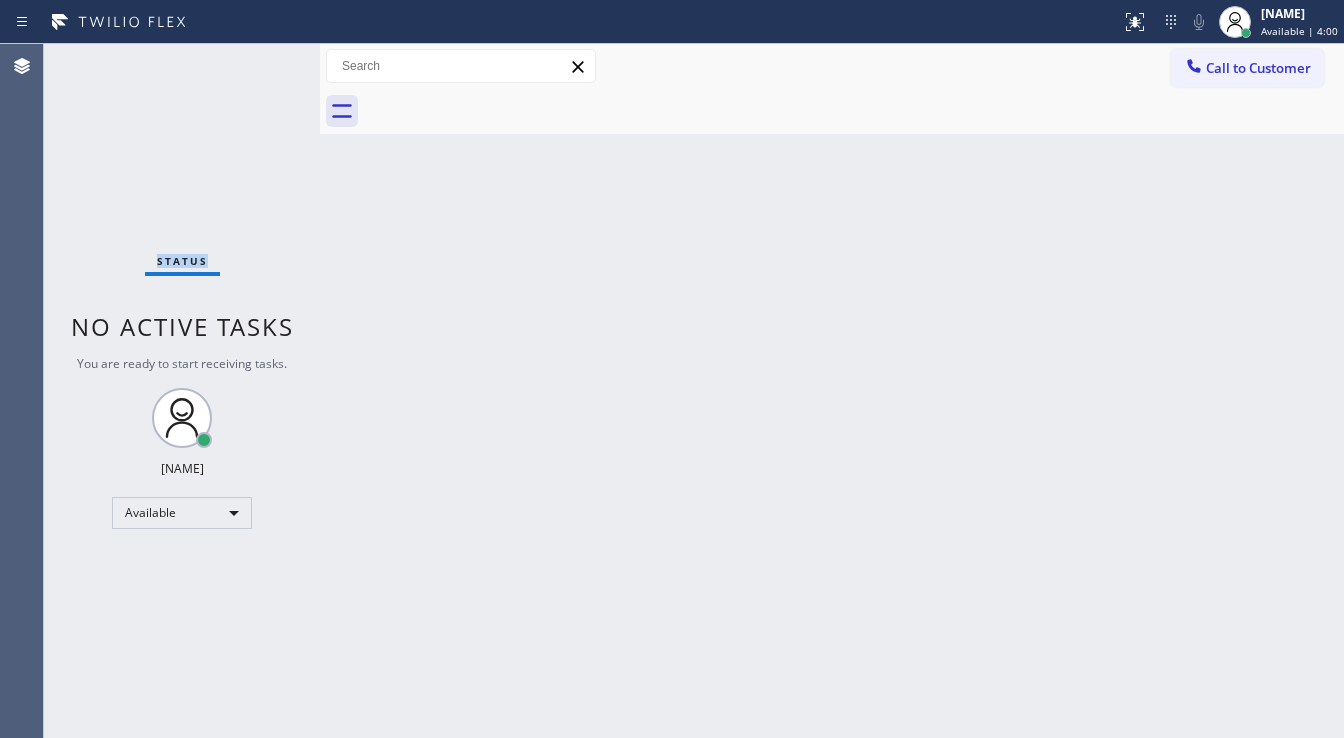 click on "Status   No active tasks     You are ready to start receiving tasks.   [FIRST] [LAST] Available" at bounding box center [182, 391] 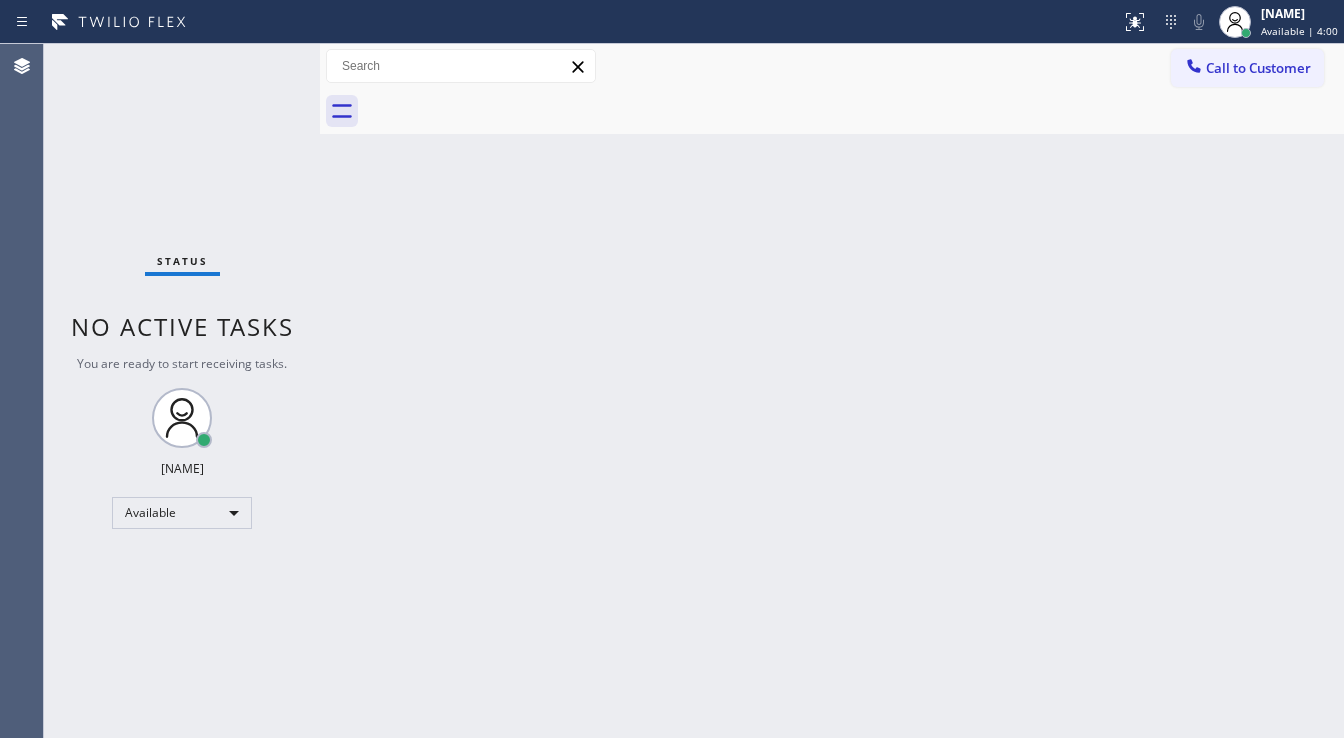 click on "Status   No active tasks     You are ready to start receiving tasks.   [FIRST] [LAST] Available" at bounding box center (182, 391) 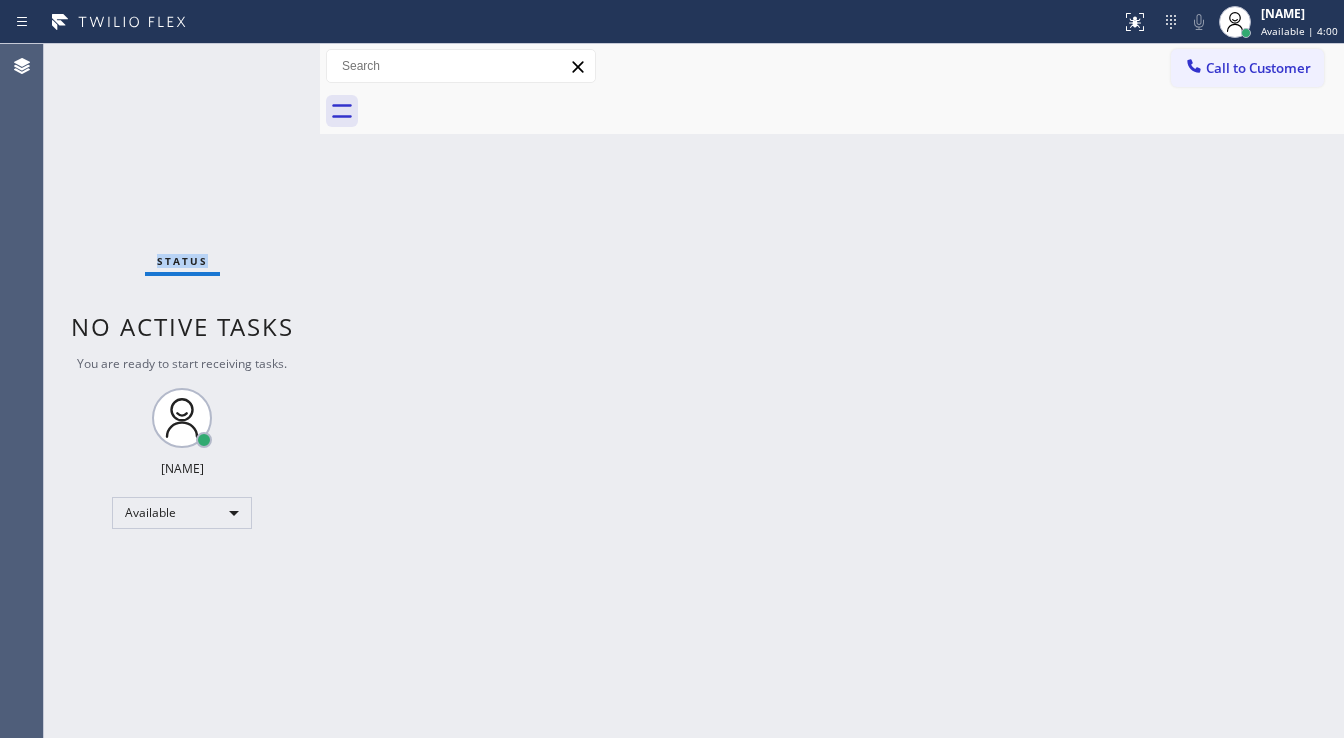 click on "Status   No active tasks     You are ready to start receiving tasks.   [FIRST] [LAST] Available" at bounding box center [182, 391] 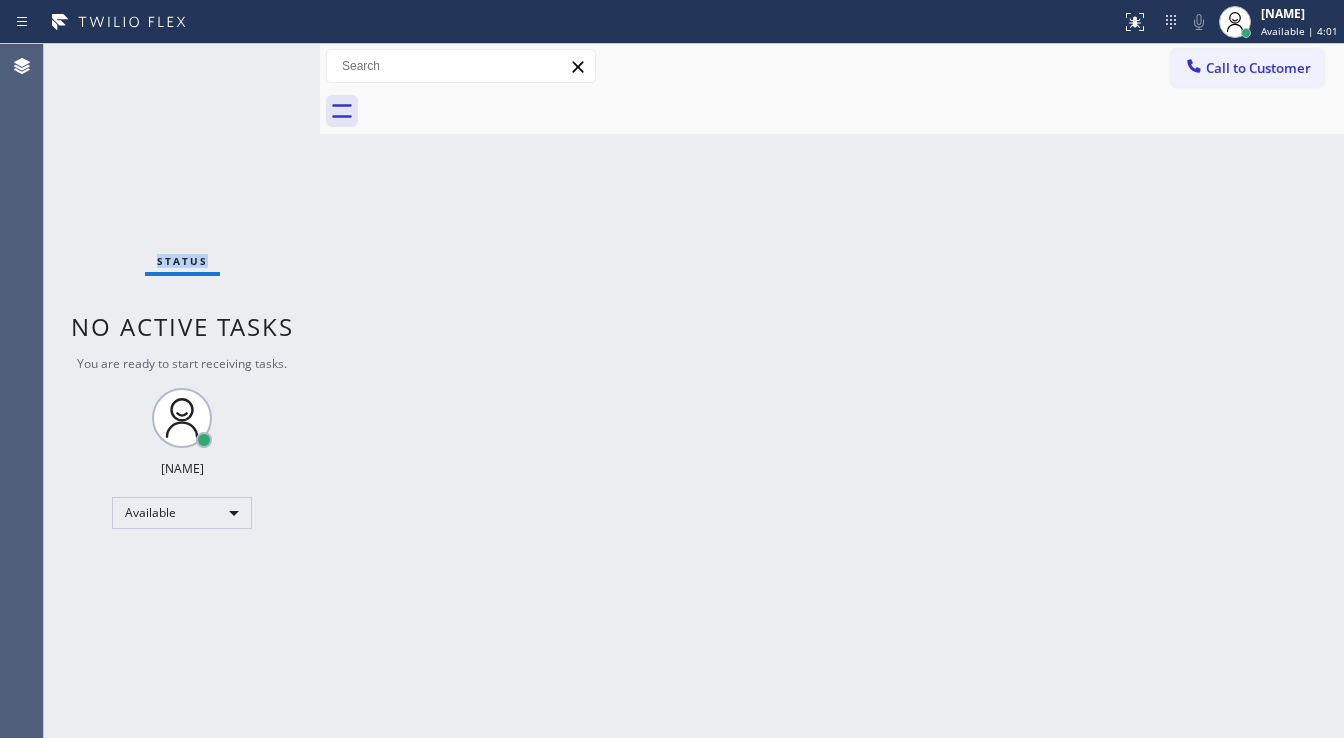 click on "Status   No active tasks     You are ready to start receiving tasks.   [FIRST] [LAST] Available" at bounding box center [182, 391] 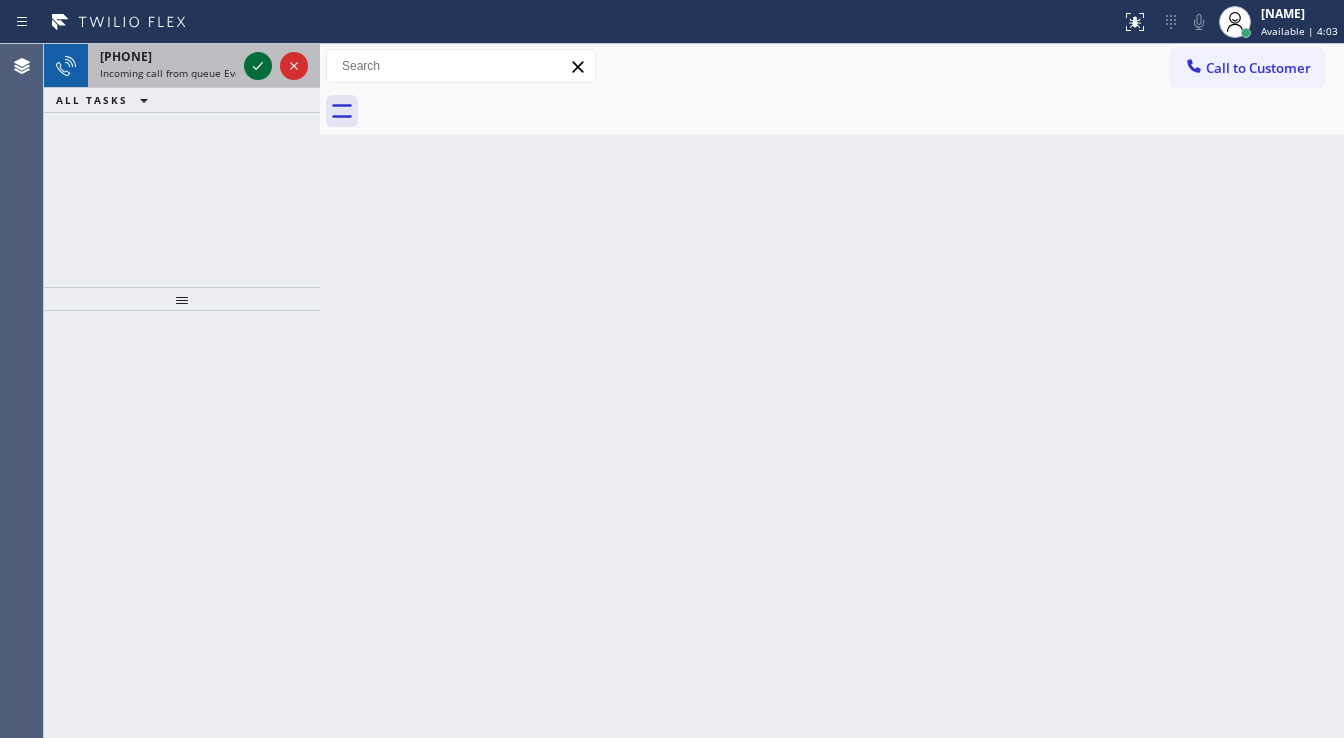 click 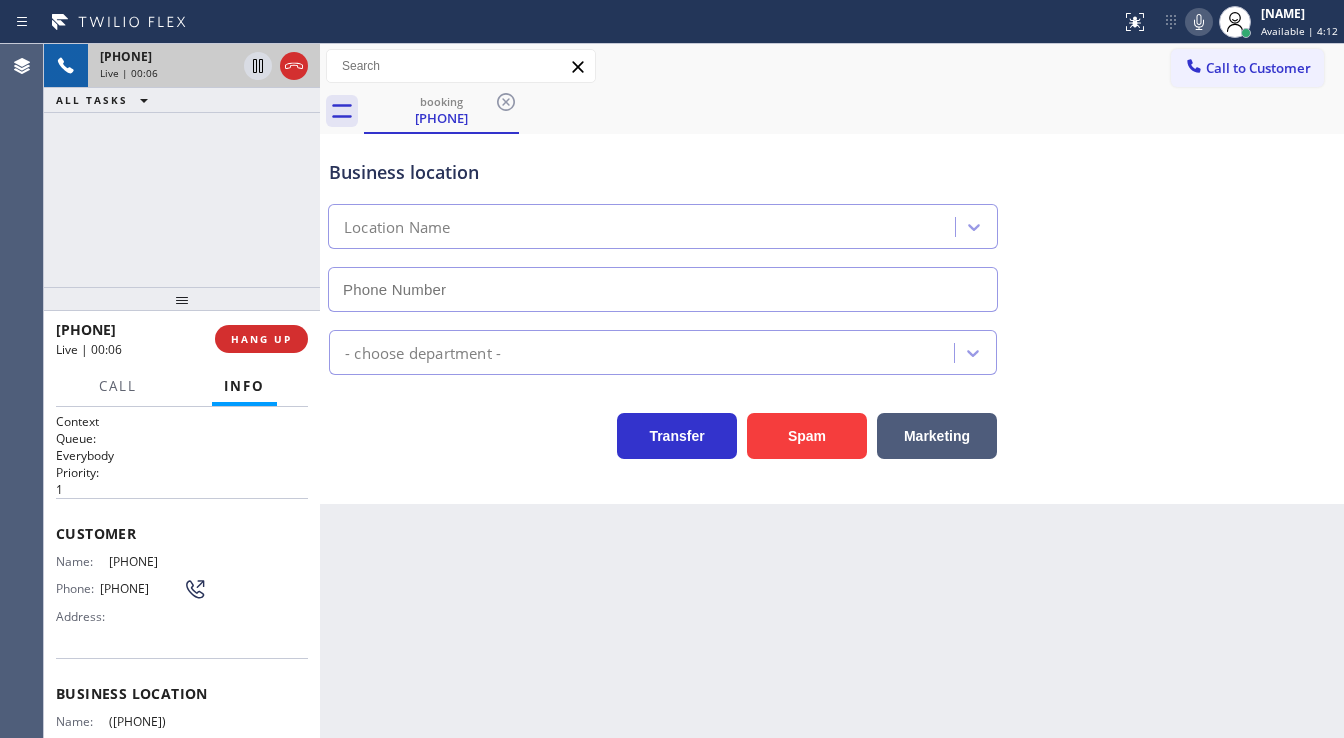 click on "Agent Desktop" at bounding box center (21, 391) 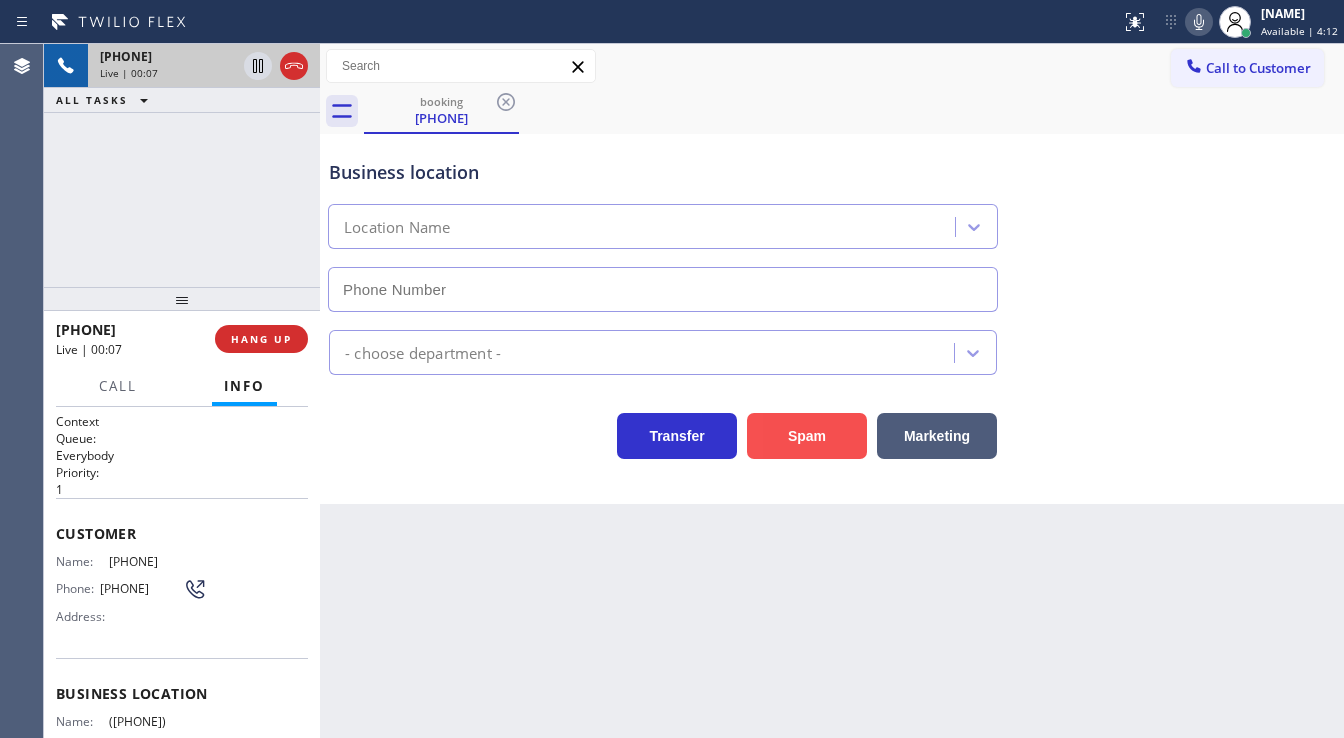click on "Spam" at bounding box center (807, 436) 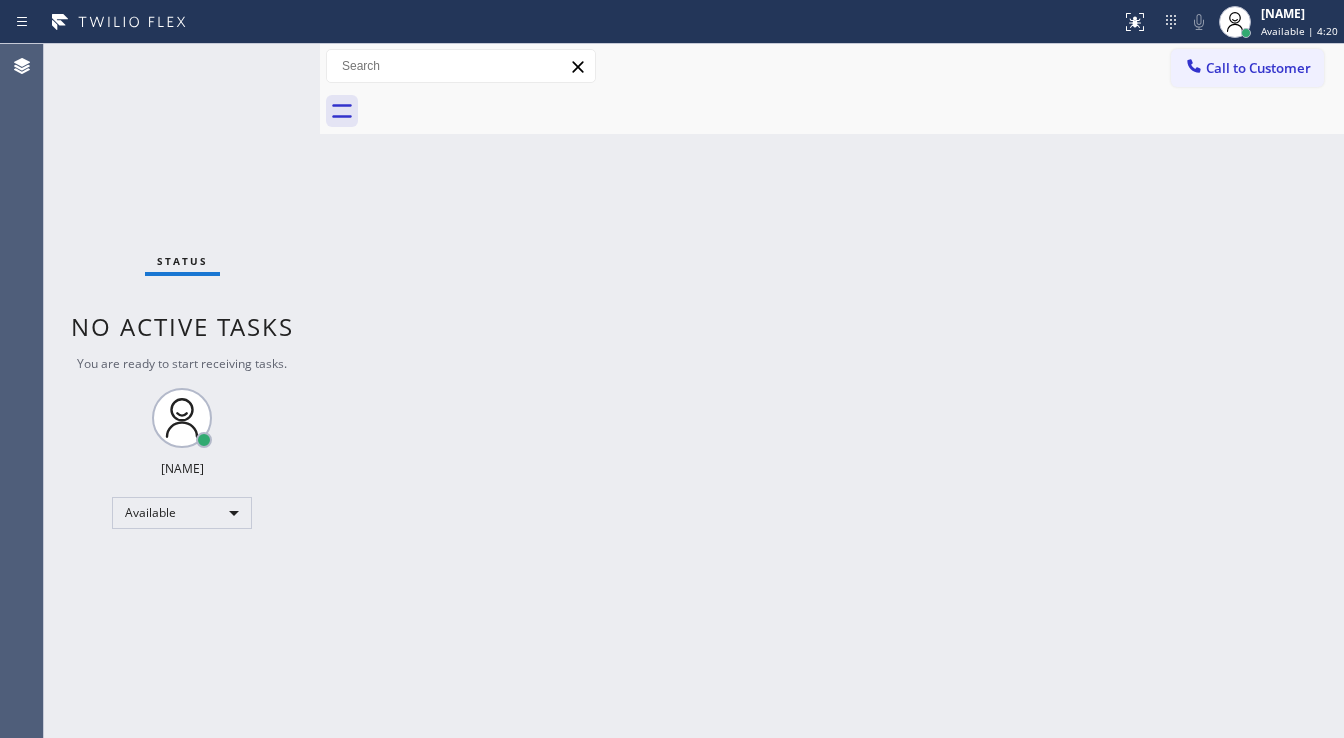 click on "Status   No active tasks     You are ready to start receiving tasks.   [FIRST] [LAST] Available" at bounding box center [182, 391] 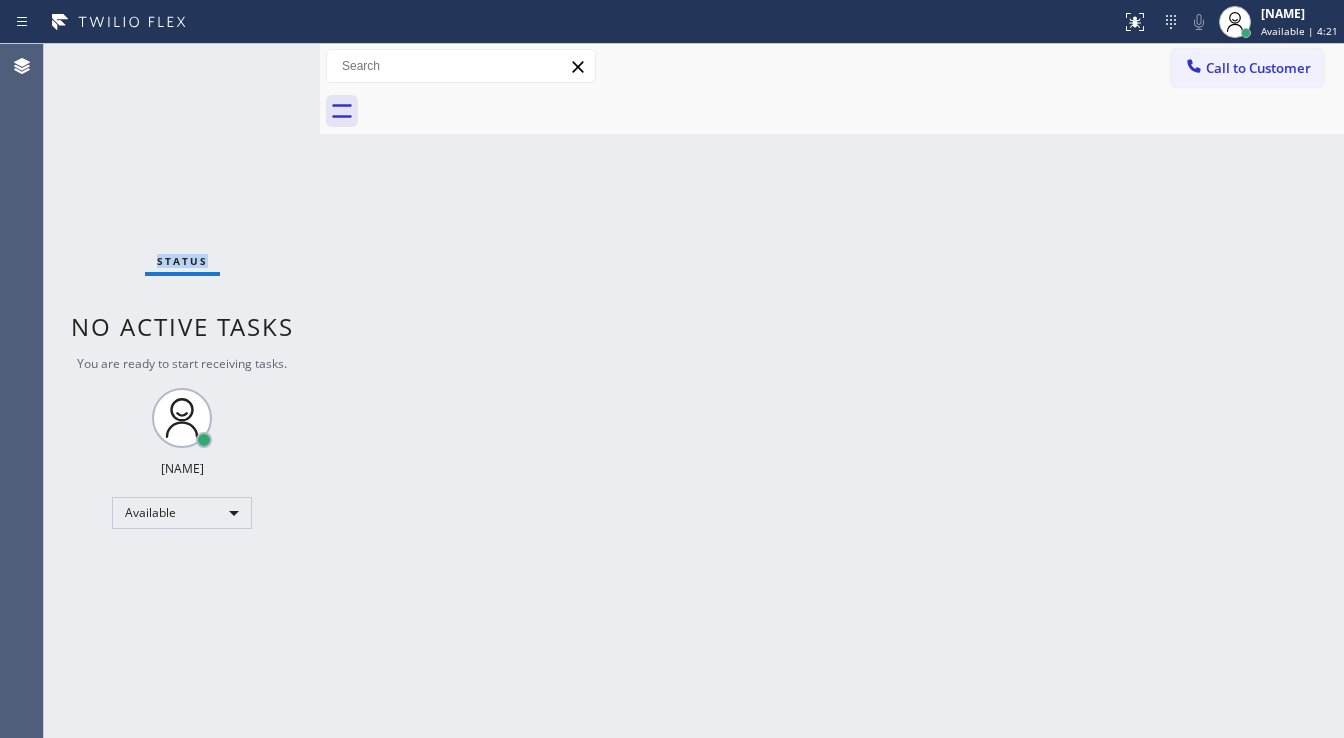 click on "Status   No active tasks     You are ready to start receiving tasks.   [FIRST] [LAST] Available" at bounding box center (182, 391) 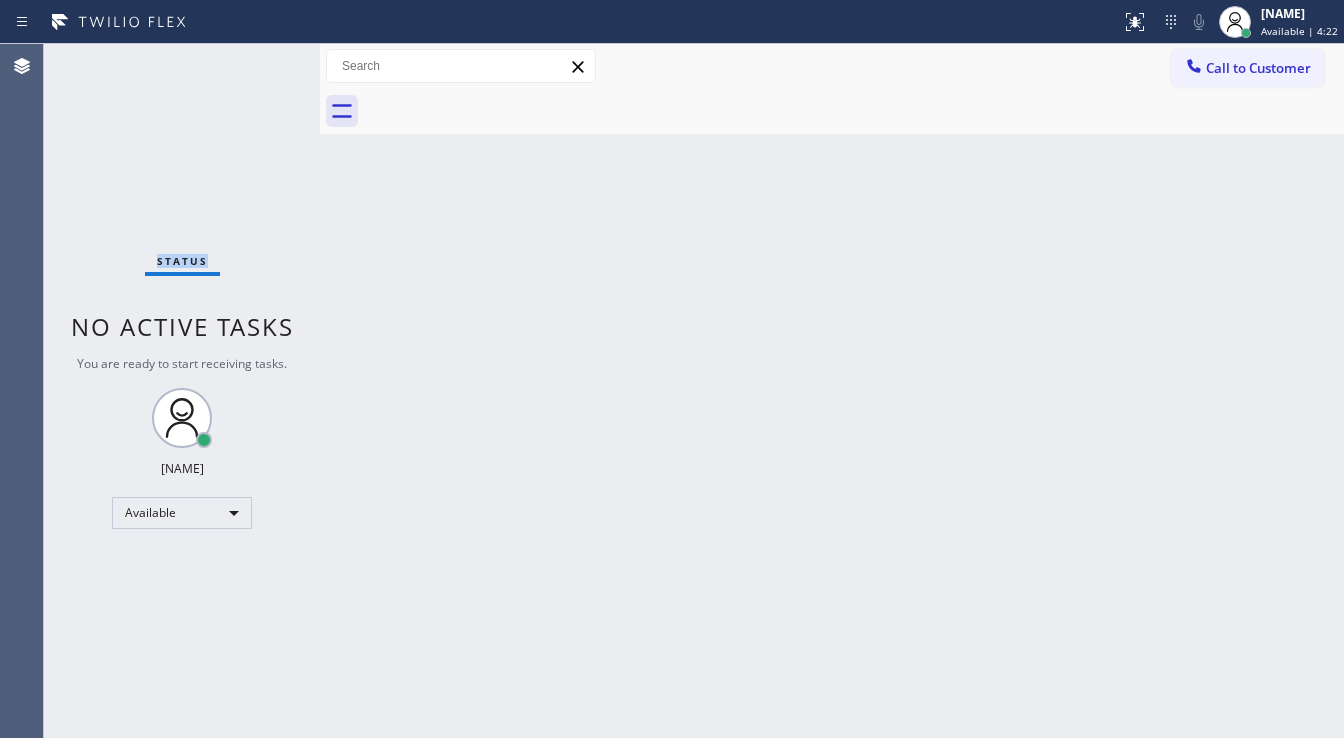 click on "Status   No active tasks     You are ready to start receiving tasks.   [FIRST] [LAST] Available" at bounding box center [182, 391] 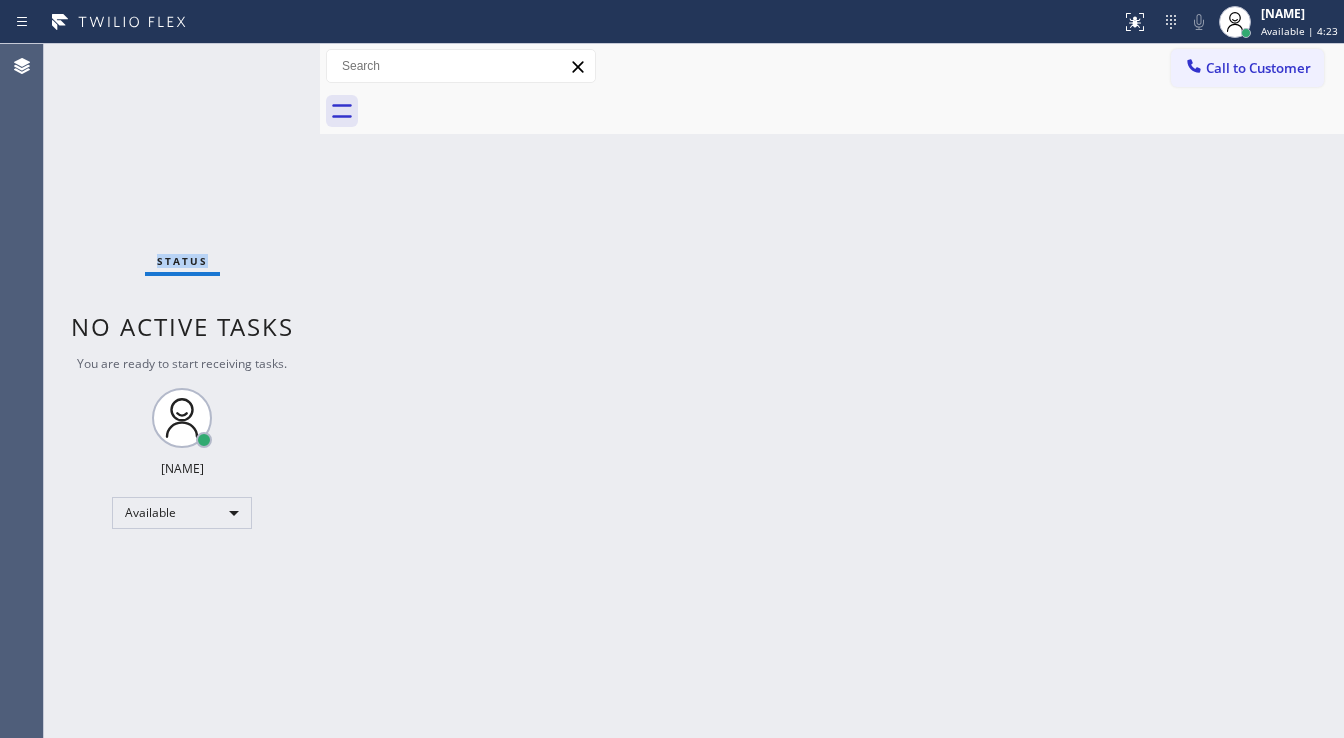 click on "Status   No active tasks     You are ready to start receiving tasks.   [FIRST] [LAST] Available" at bounding box center (182, 391) 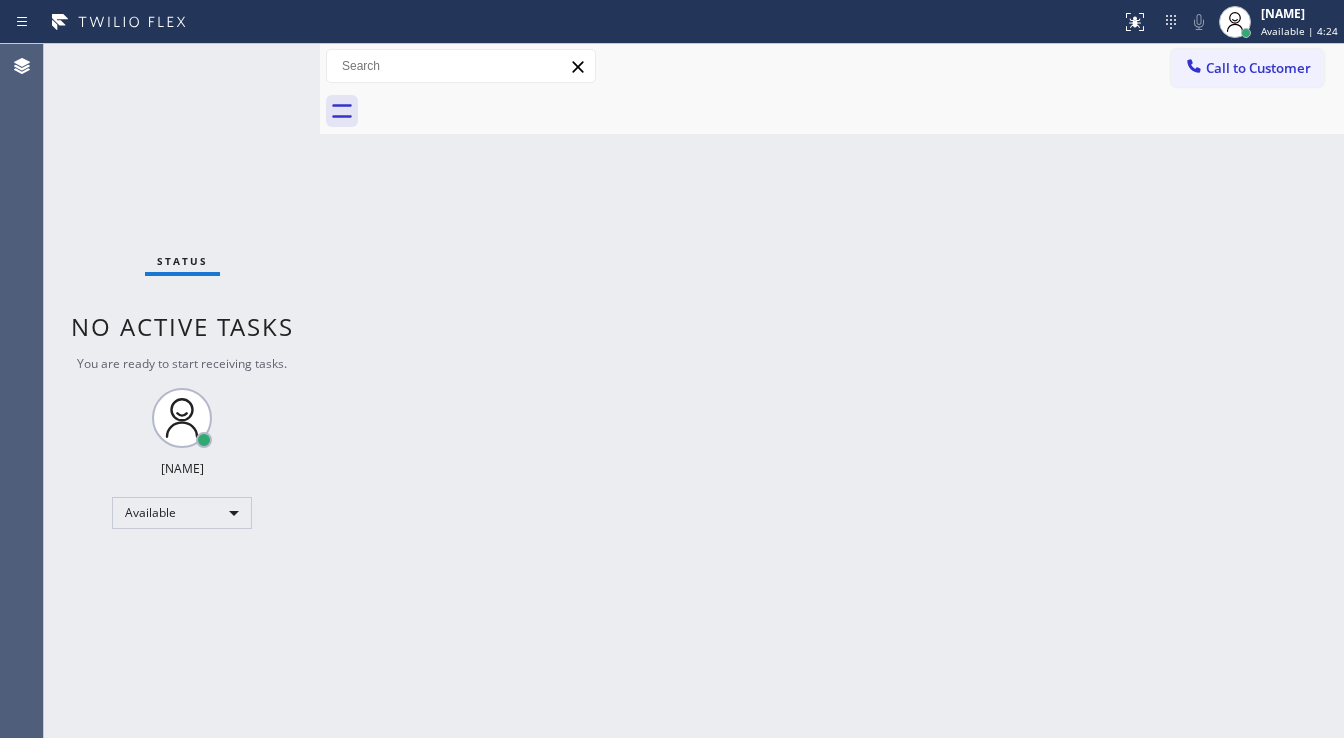 click on "Status   No active tasks     You are ready to start receiving tasks.   [FIRST] [LAST] Available" at bounding box center (182, 391) 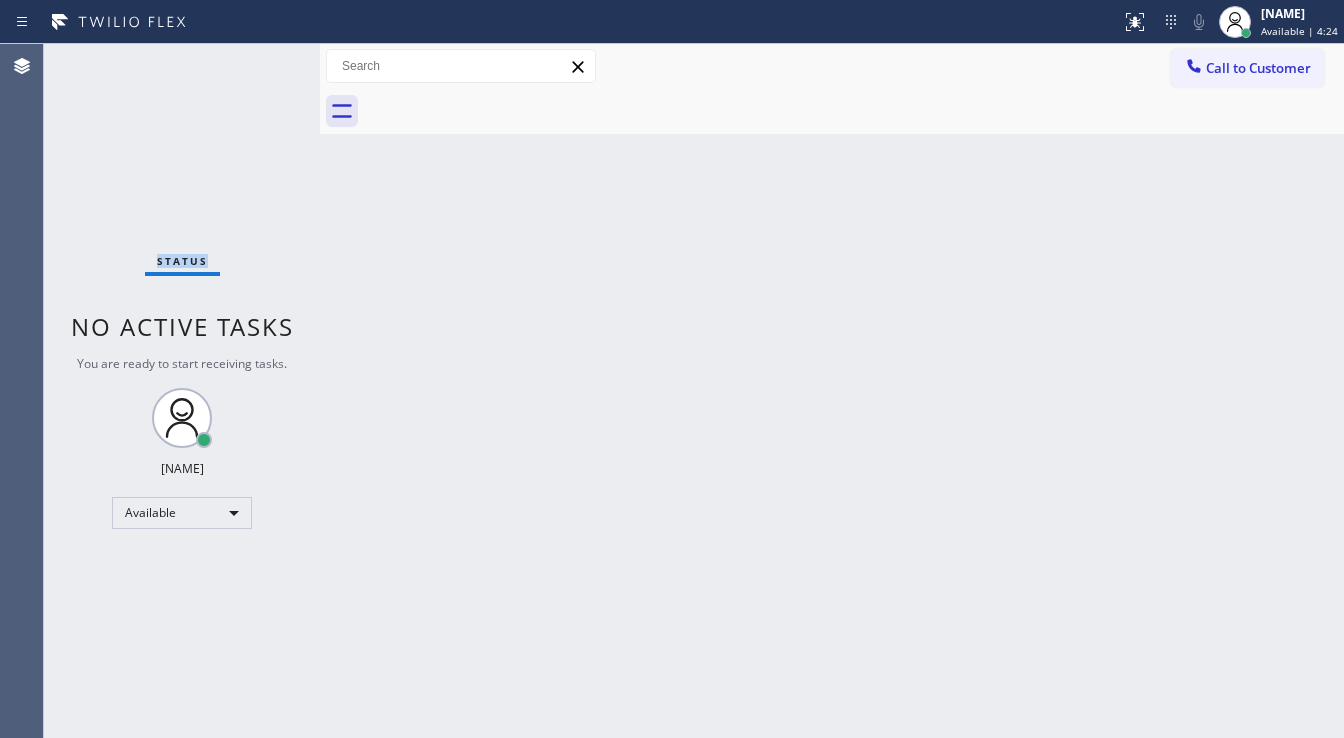click on "Status   No active tasks     You are ready to start receiving tasks.   [FIRST] [LAST] Available" at bounding box center (182, 391) 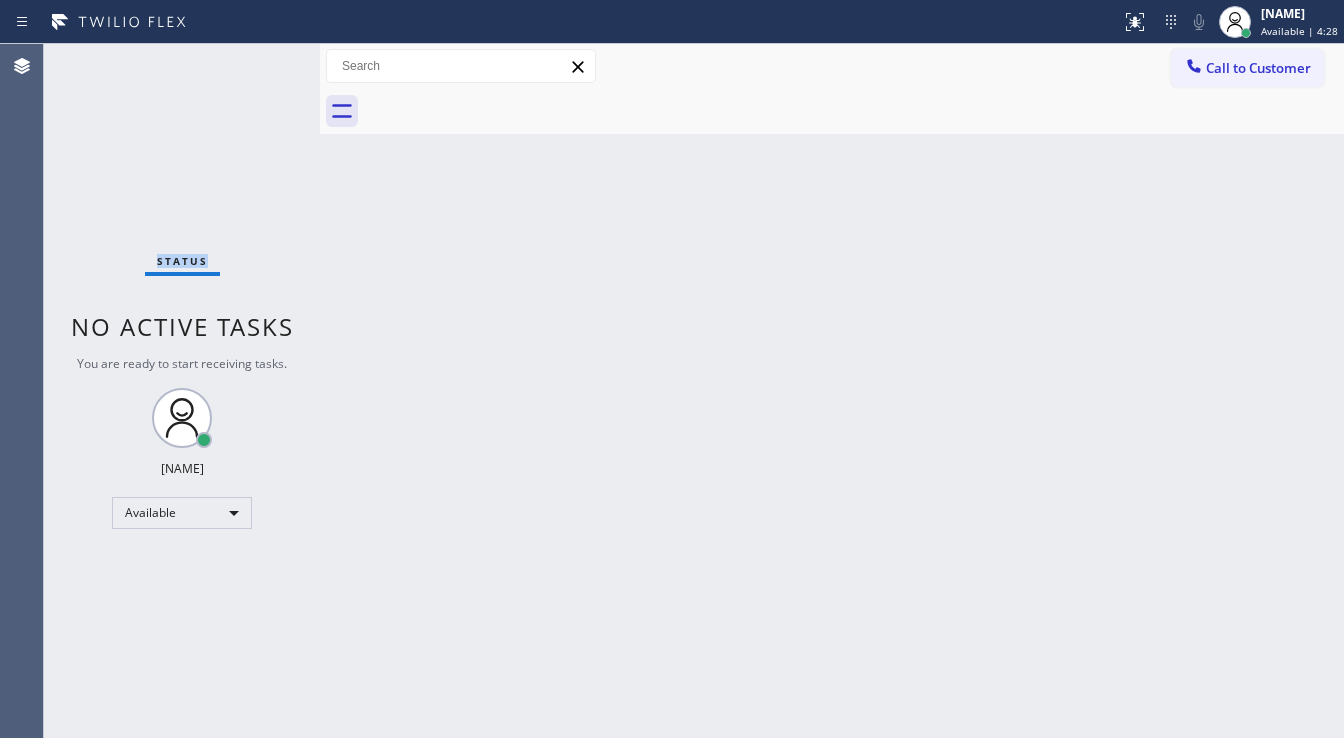 click on "Status   No active tasks     You are ready to start receiving tasks.   [FIRST] [LAST] Available" at bounding box center [182, 391] 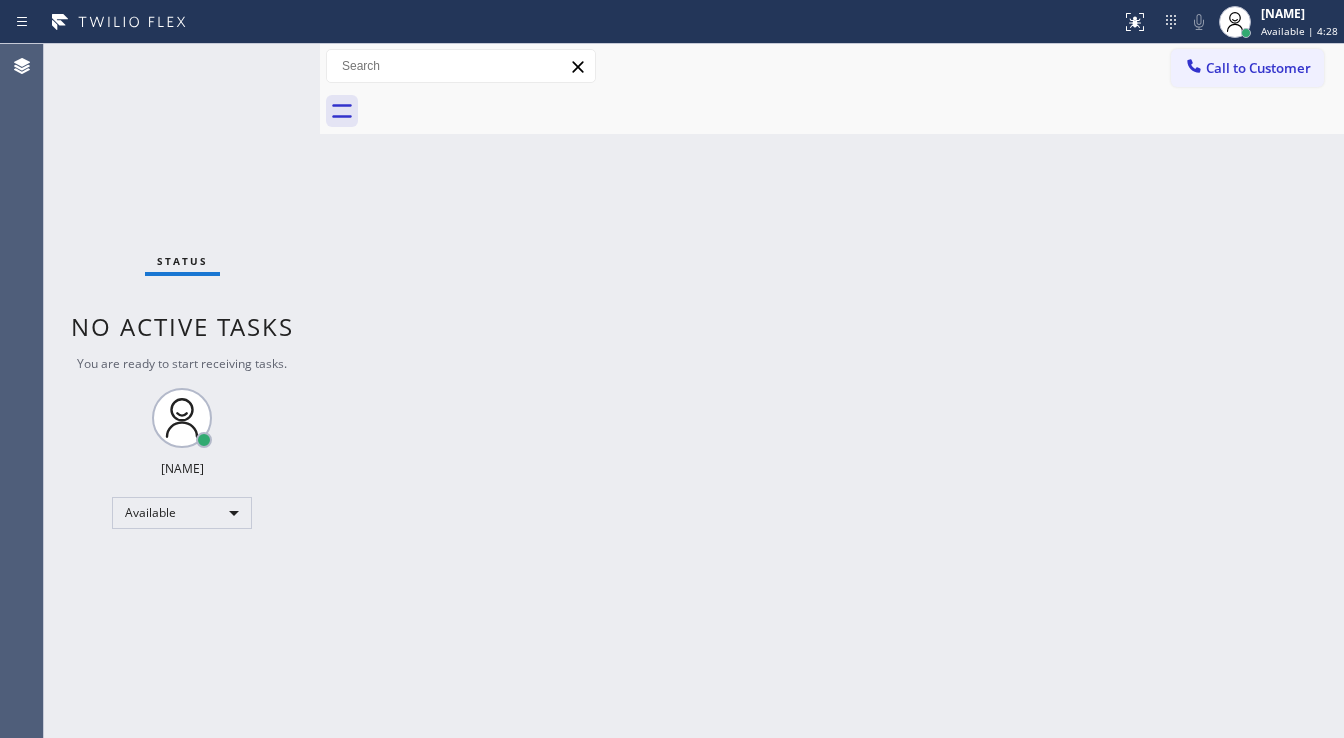 click on "Status   No active tasks     You are ready to start receiving tasks.   [FIRST] [LAST] Available" at bounding box center (182, 391) 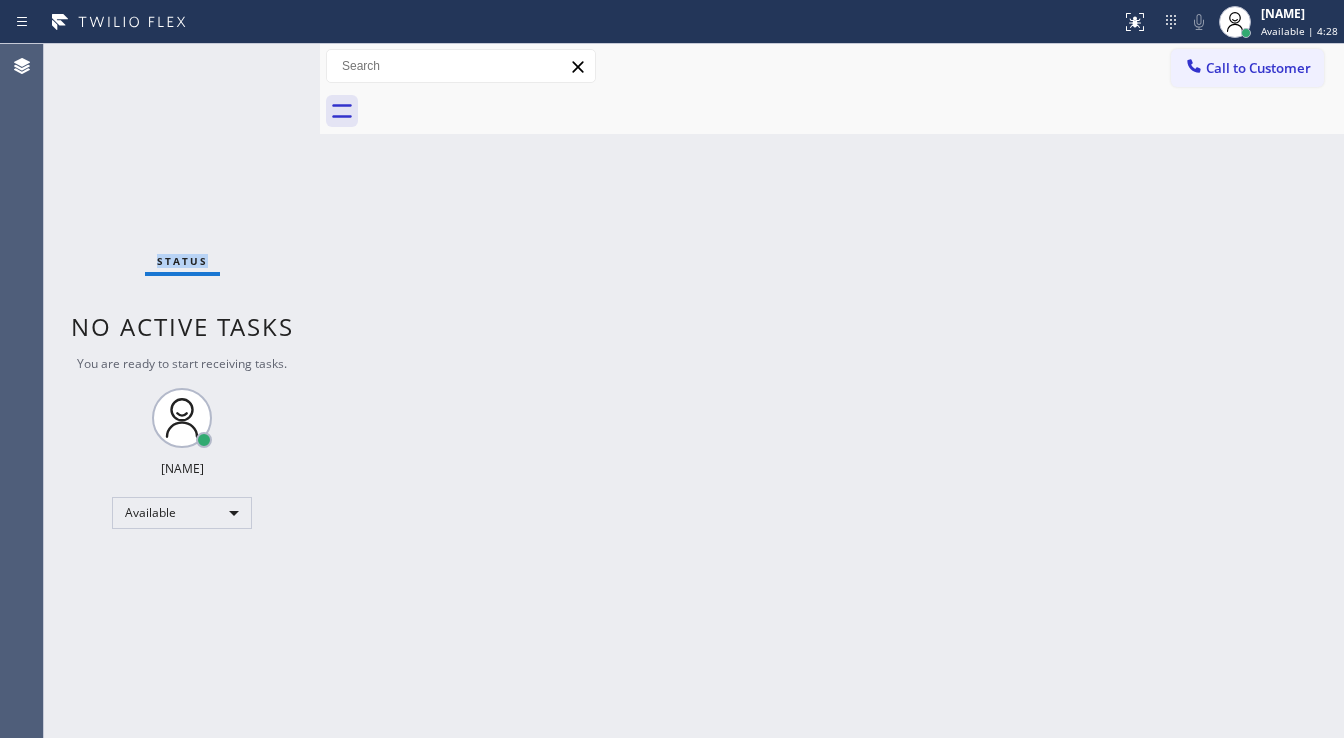 click on "Status   No active tasks     You are ready to start receiving tasks.   [FIRST] [LAST] Available" at bounding box center [182, 391] 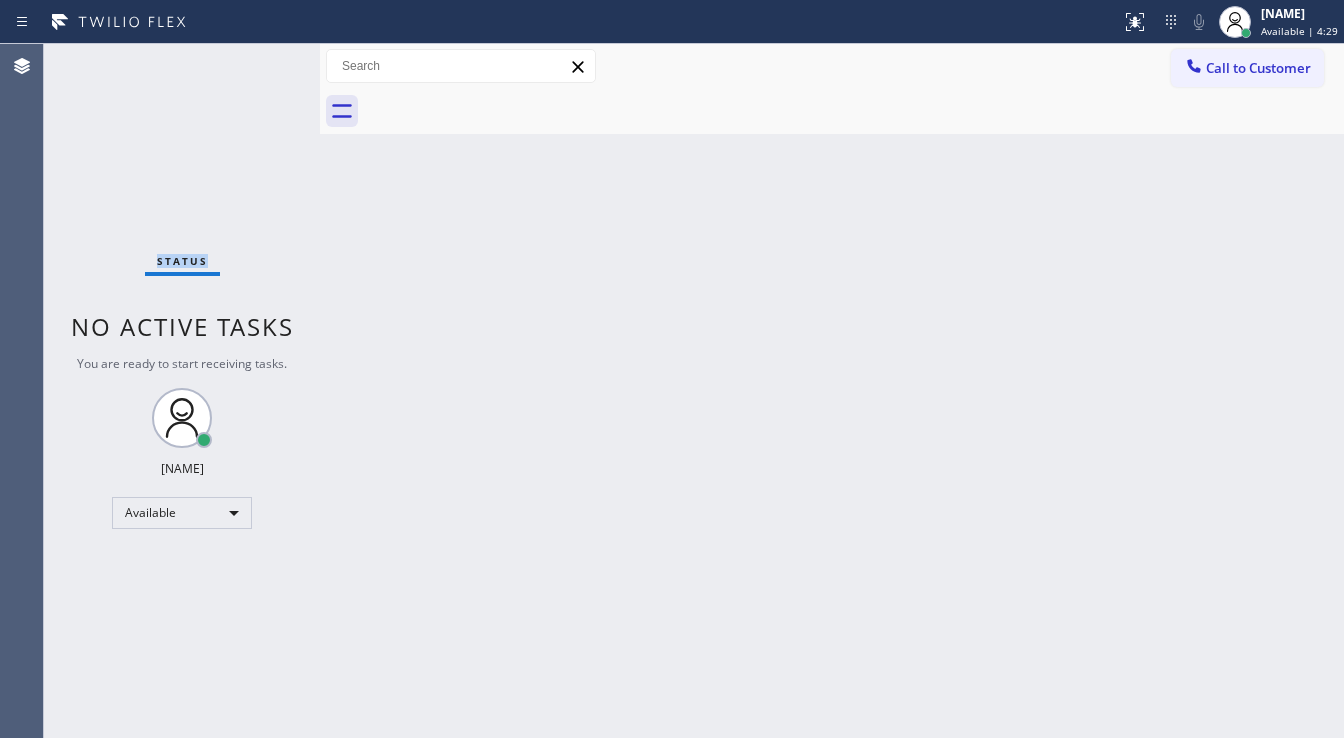 click on "Status   No active tasks     You are ready to start receiving tasks.   [FIRST] [LAST] Available" at bounding box center [182, 391] 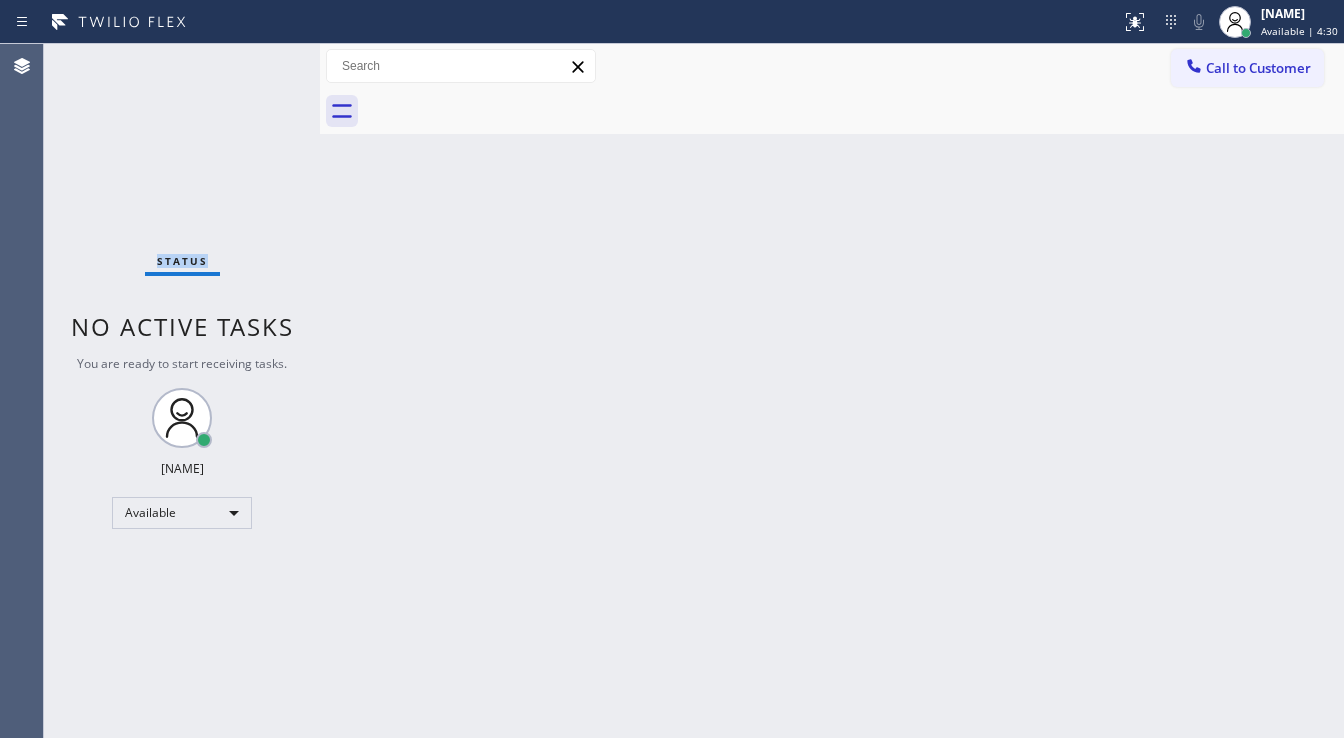 click on "Status   No active tasks     You are ready to start receiving tasks.   [FIRST] [LAST] Available" at bounding box center [182, 391] 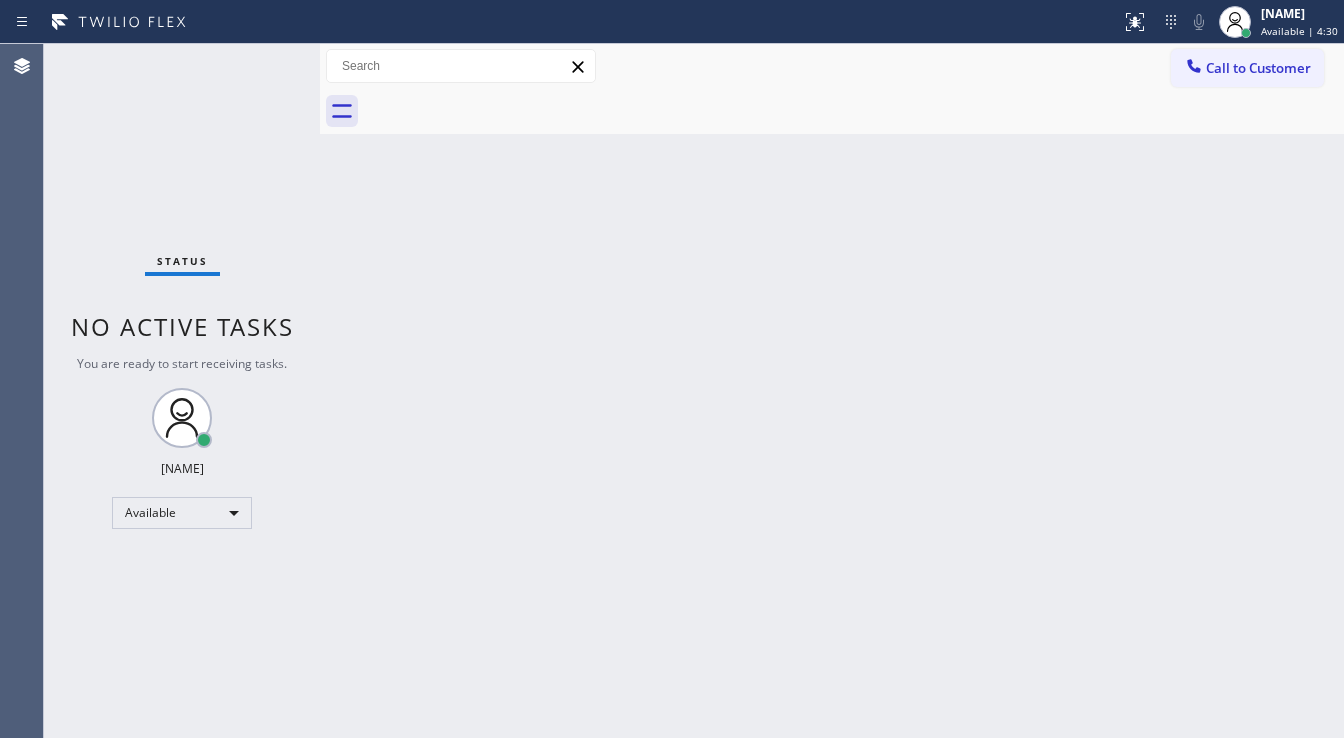 click on "Status   No active tasks     You are ready to start receiving tasks.   [FIRST] [LAST] Available" at bounding box center [182, 391] 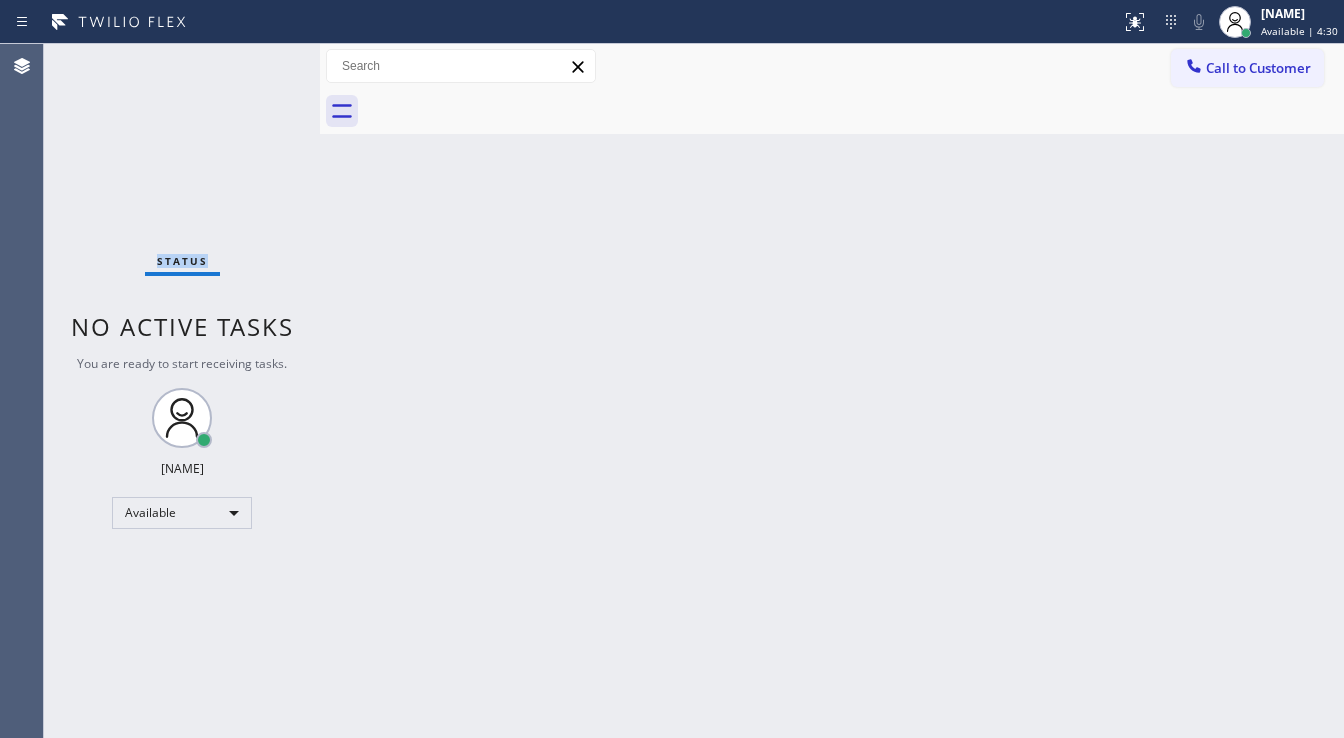click on "Status   No active tasks     You are ready to start receiving tasks.   [FIRST] [LAST] Available" at bounding box center (182, 391) 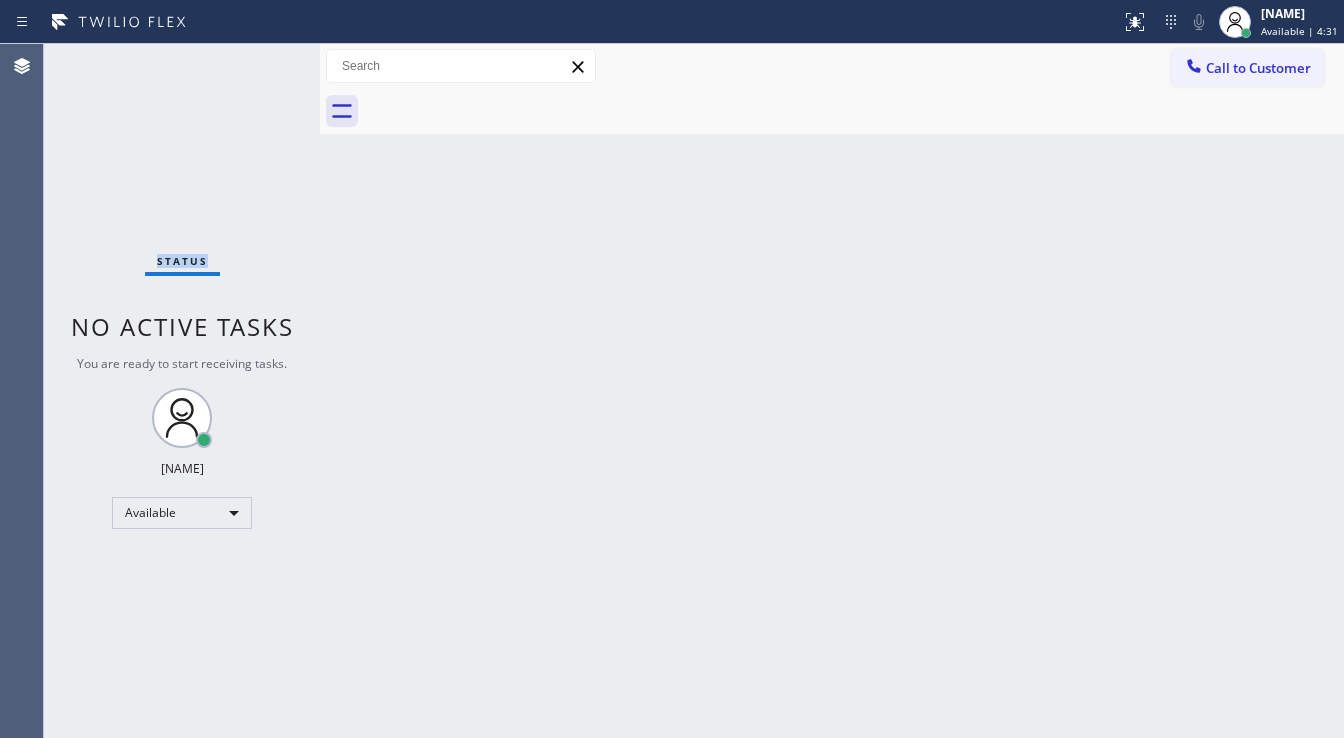 click on "Status   No active tasks     You are ready to start receiving tasks.   [FIRST] [LAST] Available" at bounding box center [182, 391] 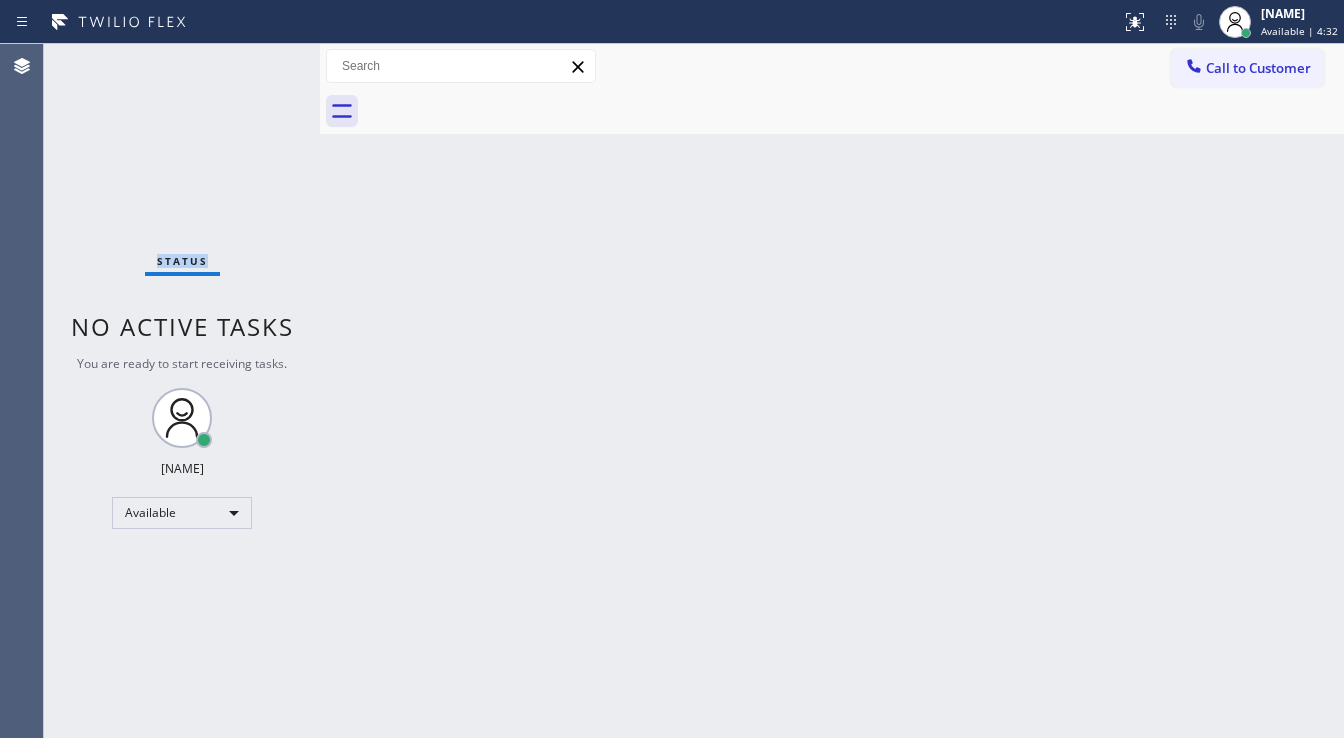 click on "Status   No active tasks     You are ready to start receiving tasks.   [FIRST] [LAST] Available" at bounding box center [182, 391] 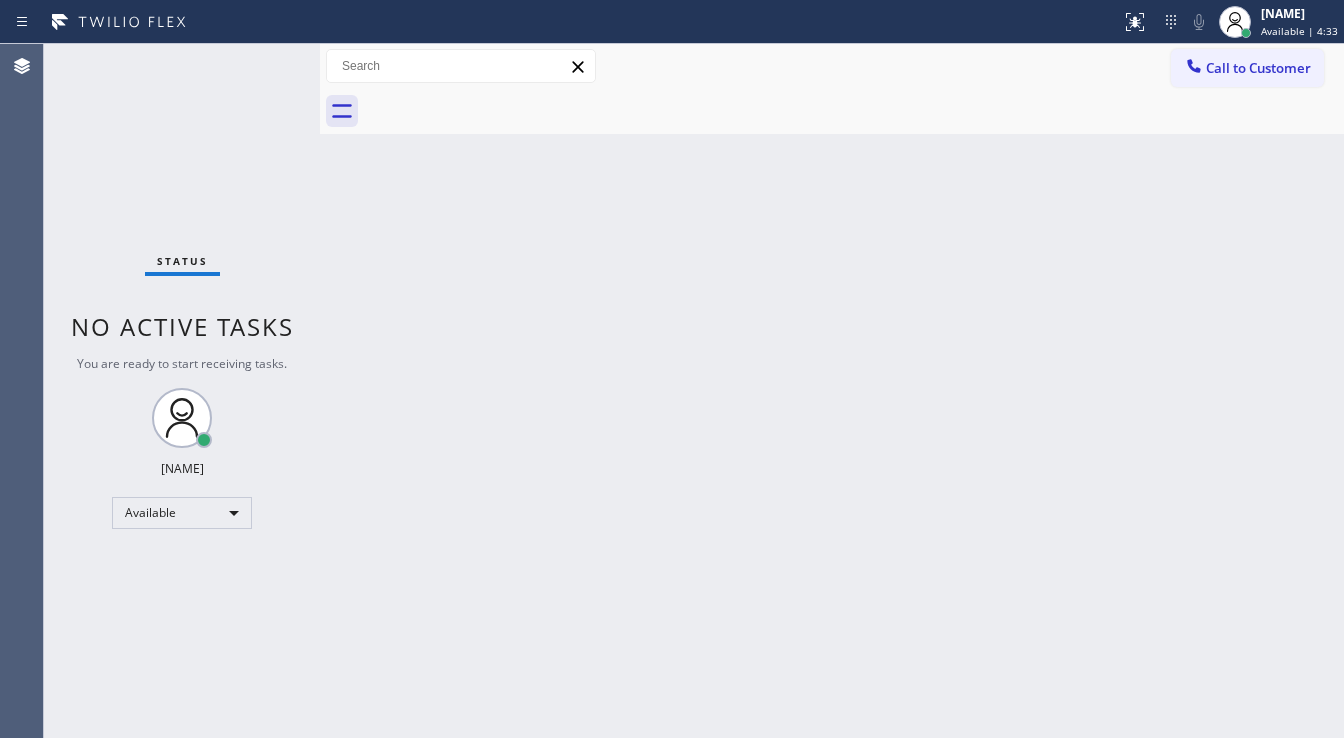 click on "Status   No active tasks     You are ready to start receiving tasks.   [FIRST] [LAST] Available" at bounding box center (182, 391) 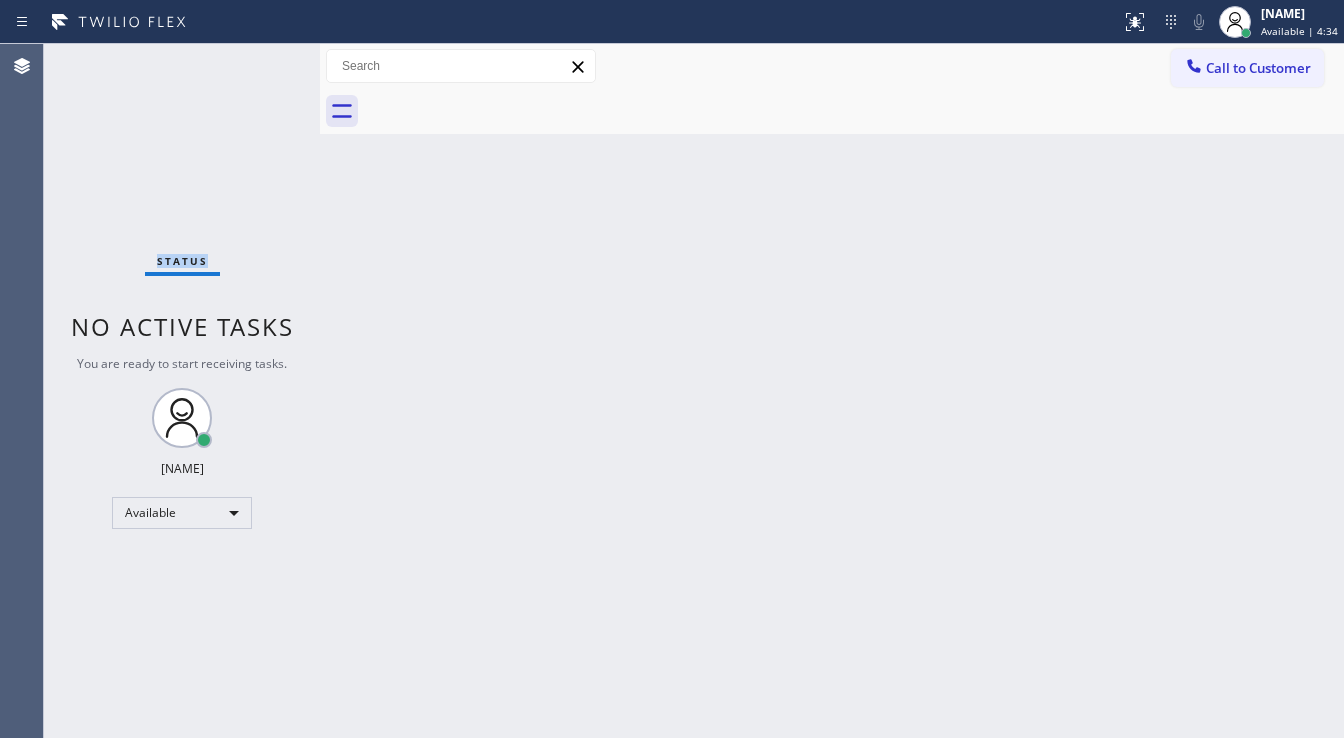 click on "Status   No active tasks     You are ready to start receiving tasks.   [FIRST] [LAST] Available" at bounding box center [182, 391] 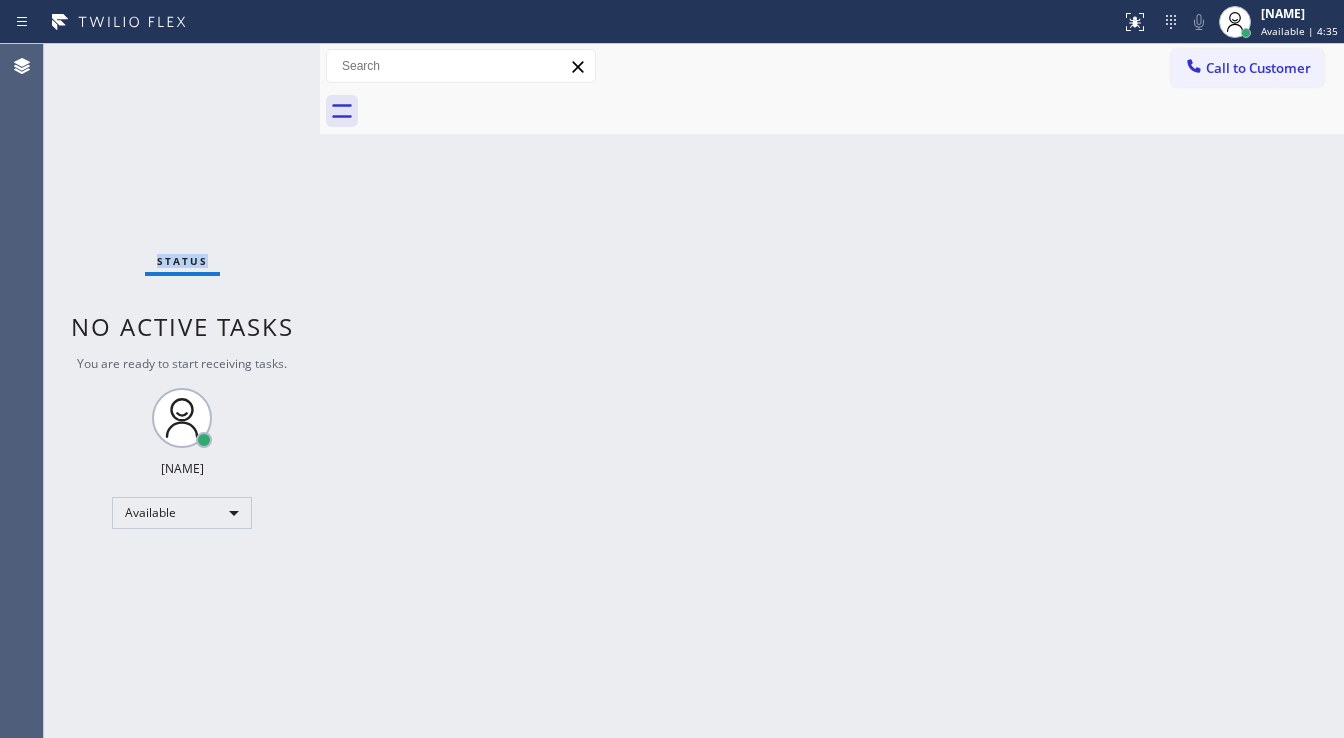 click on "Status   No active tasks     You are ready to start receiving tasks.   [FIRST] [LAST] Available" at bounding box center [182, 391] 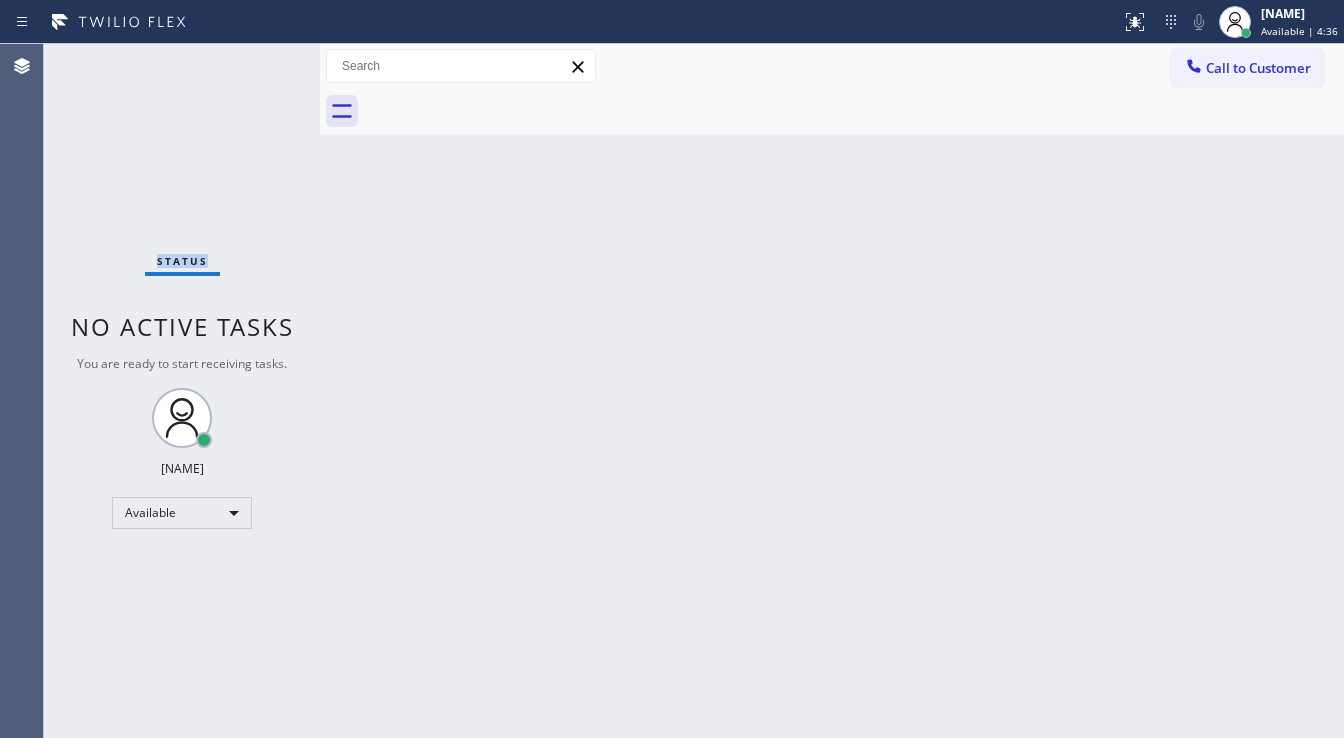 click on "Status   No active tasks     You are ready to start receiving tasks.   [FIRST] [LAST] Available" at bounding box center (182, 391) 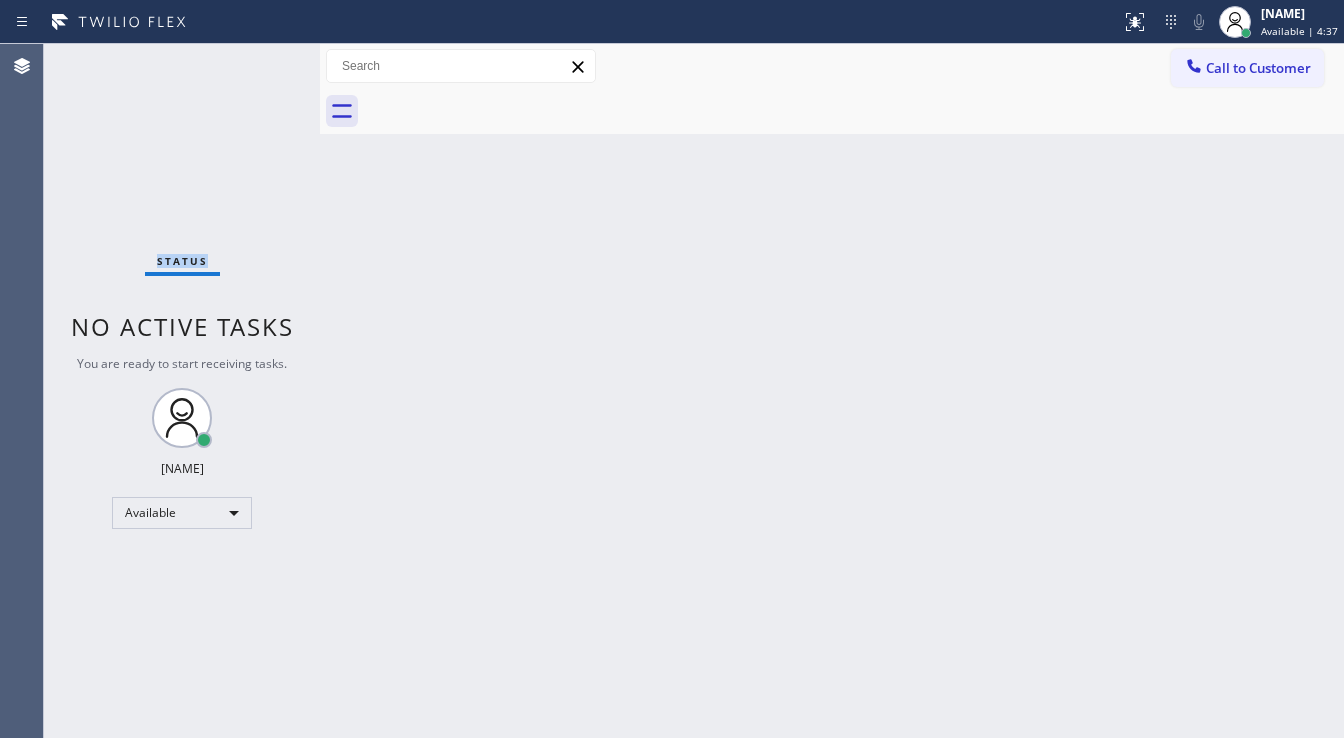 click on "Status   No active tasks     You are ready to start receiving tasks.   [FIRST] [LAST] Available" at bounding box center [182, 391] 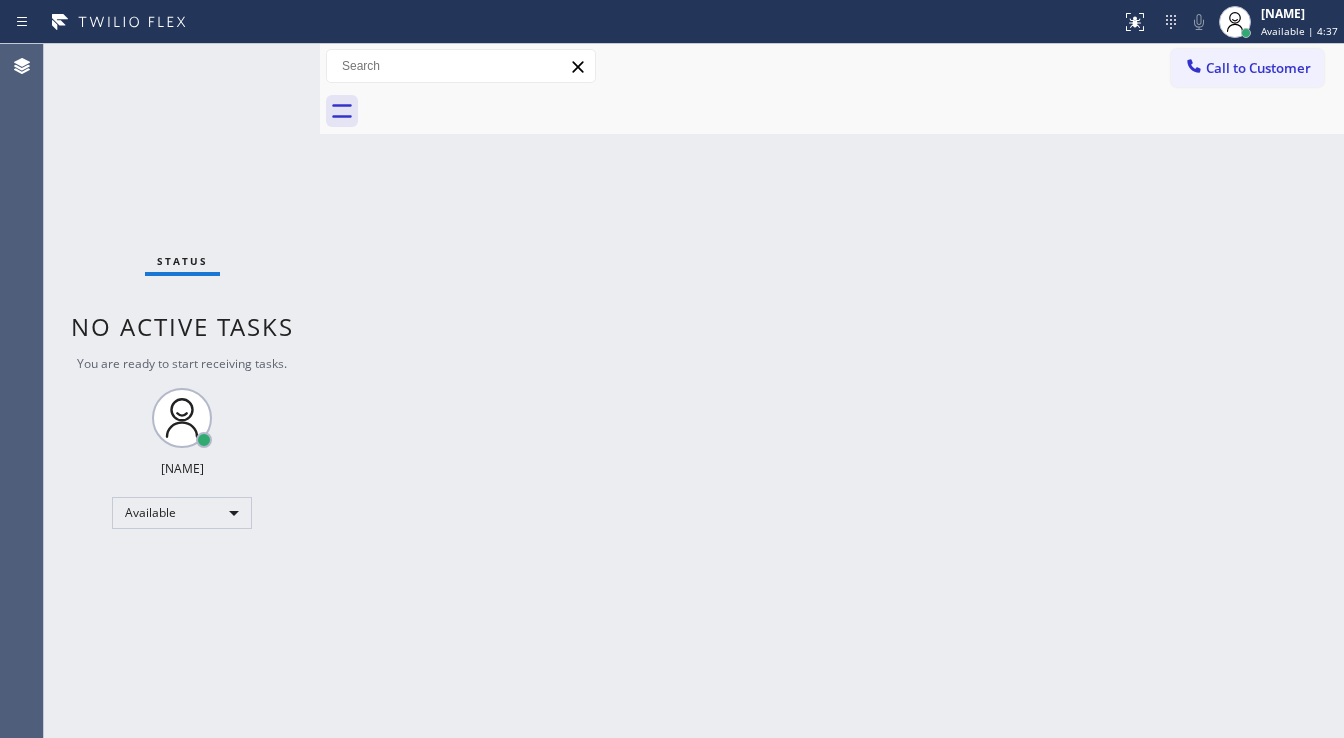 click on "Status   No active tasks     You are ready to start receiving tasks.   [FIRST] [LAST] Available" at bounding box center (182, 391) 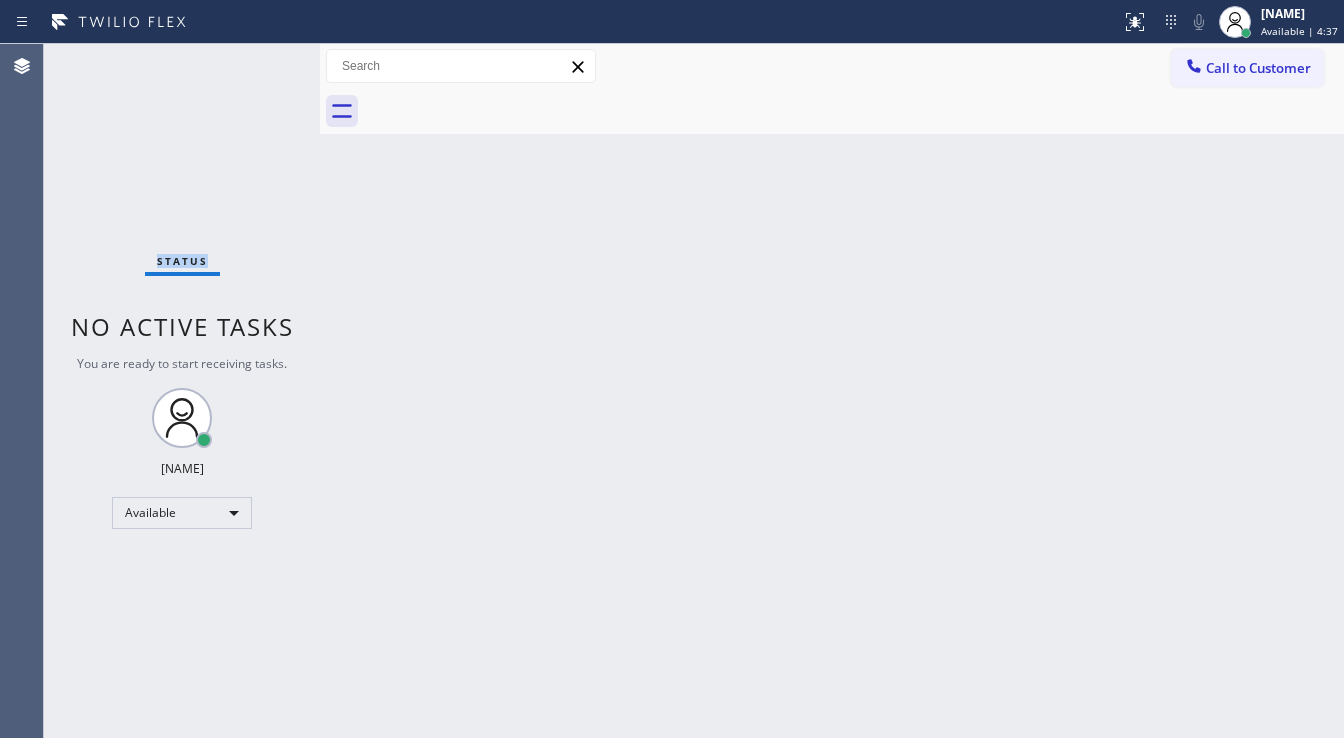 click on "Status   No active tasks     You are ready to start receiving tasks.   [FIRST] [LAST] Available" at bounding box center (182, 391) 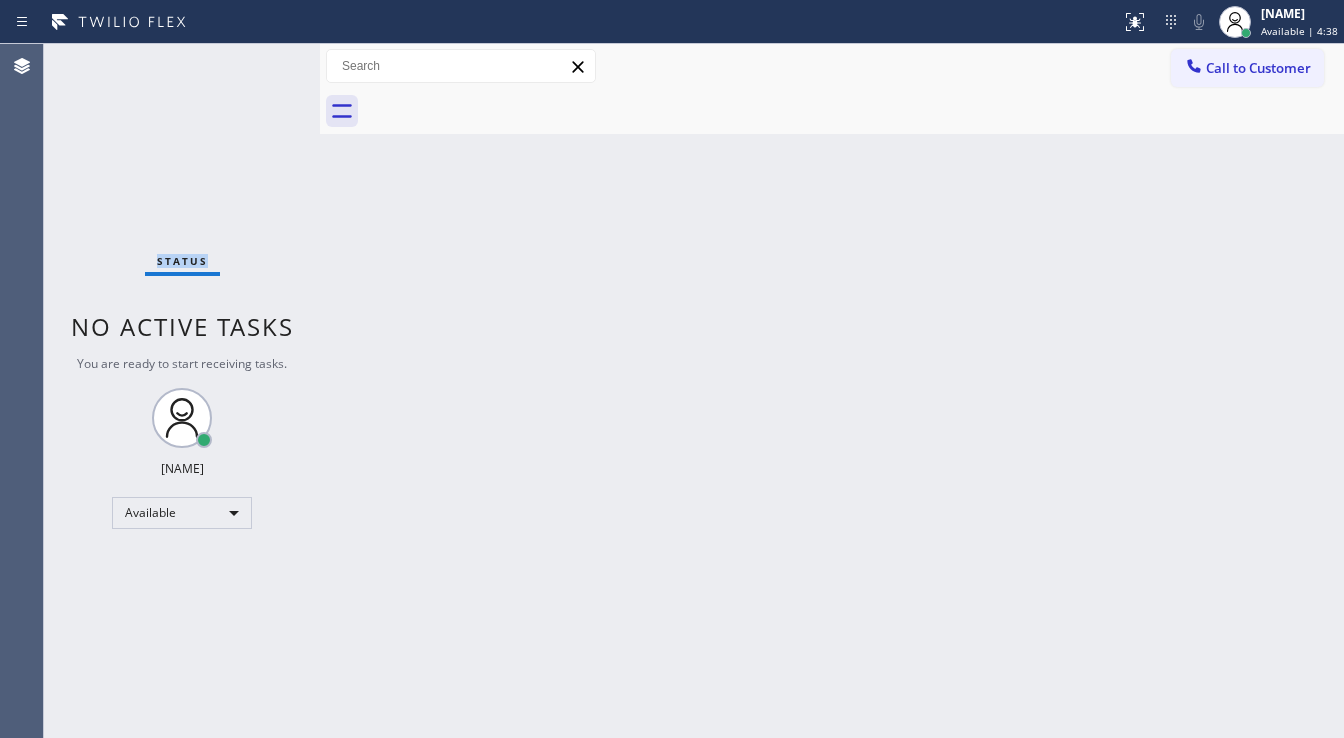 click on "Status   No active tasks     You are ready to start receiving tasks.   [FIRST] [LAST] Available" at bounding box center [182, 391] 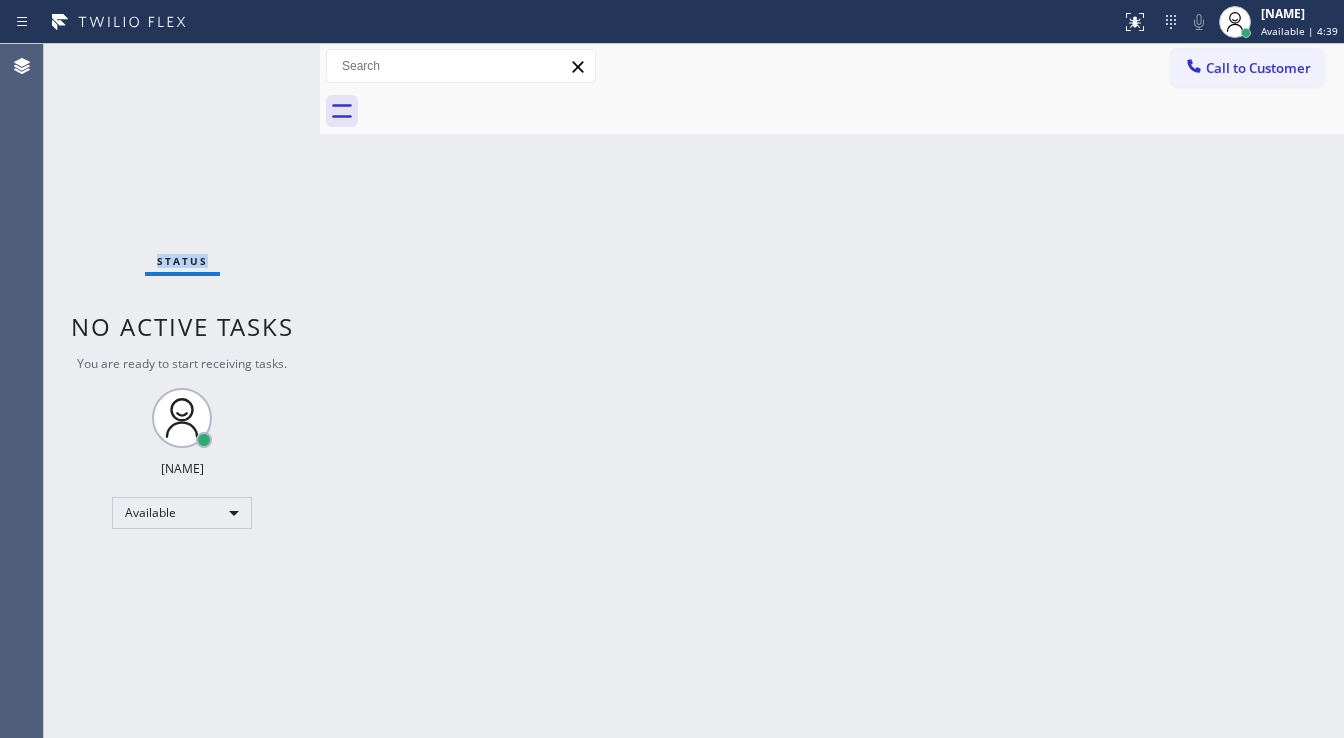 click on "Status   No active tasks     You are ready to start receiving tasks.   [FIRST] [LAST] Available" at bounding box center (182, 391) 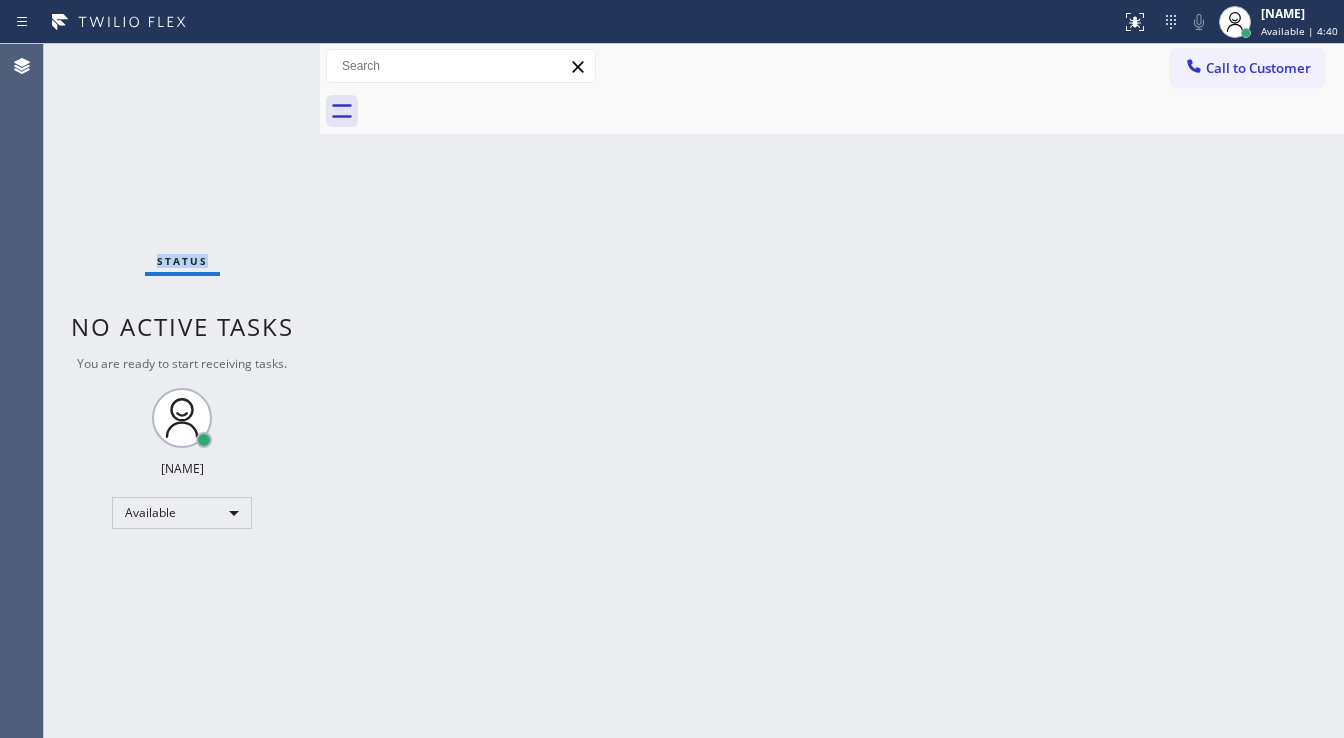 click on "Status   No active tasks     You are ready to start receiving tasks.   [FIRST] [LAST] Available" at bounding box center [182, 391] 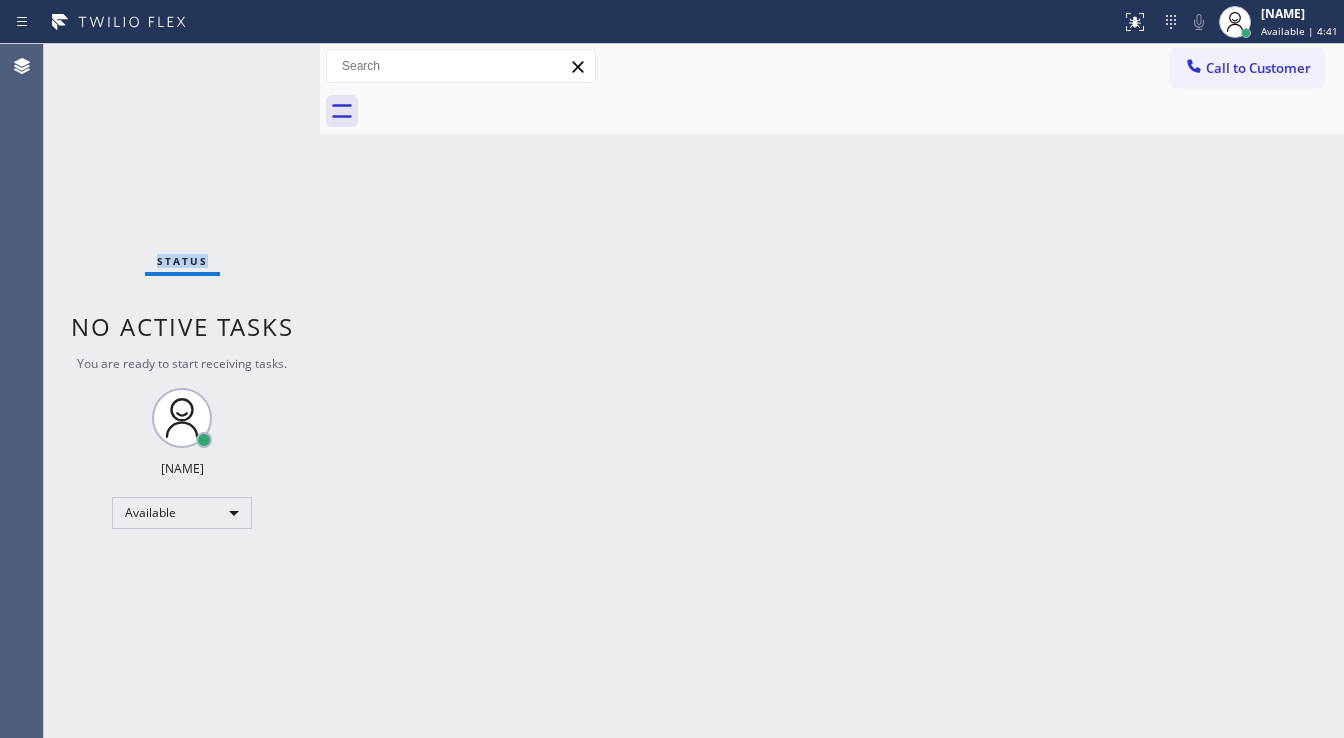 click on "Status   No active tasks     You are ready to start receiving tasks.   [FIRST] [LAST] Available" at bounding box center [182, 391] 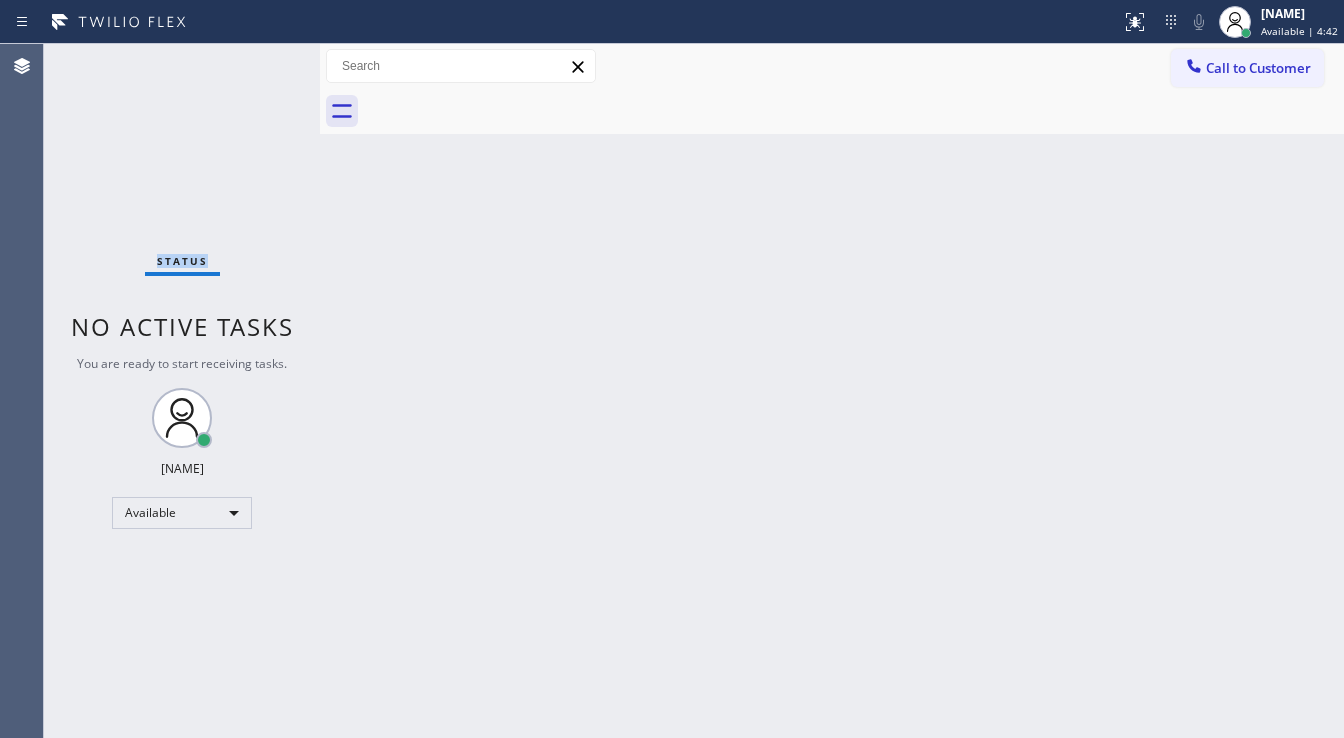 click on "Status   No active tasks     You are ready to start receiving tasks.   [FIRST] [LAST] Available" at bounding box center (182, 391) 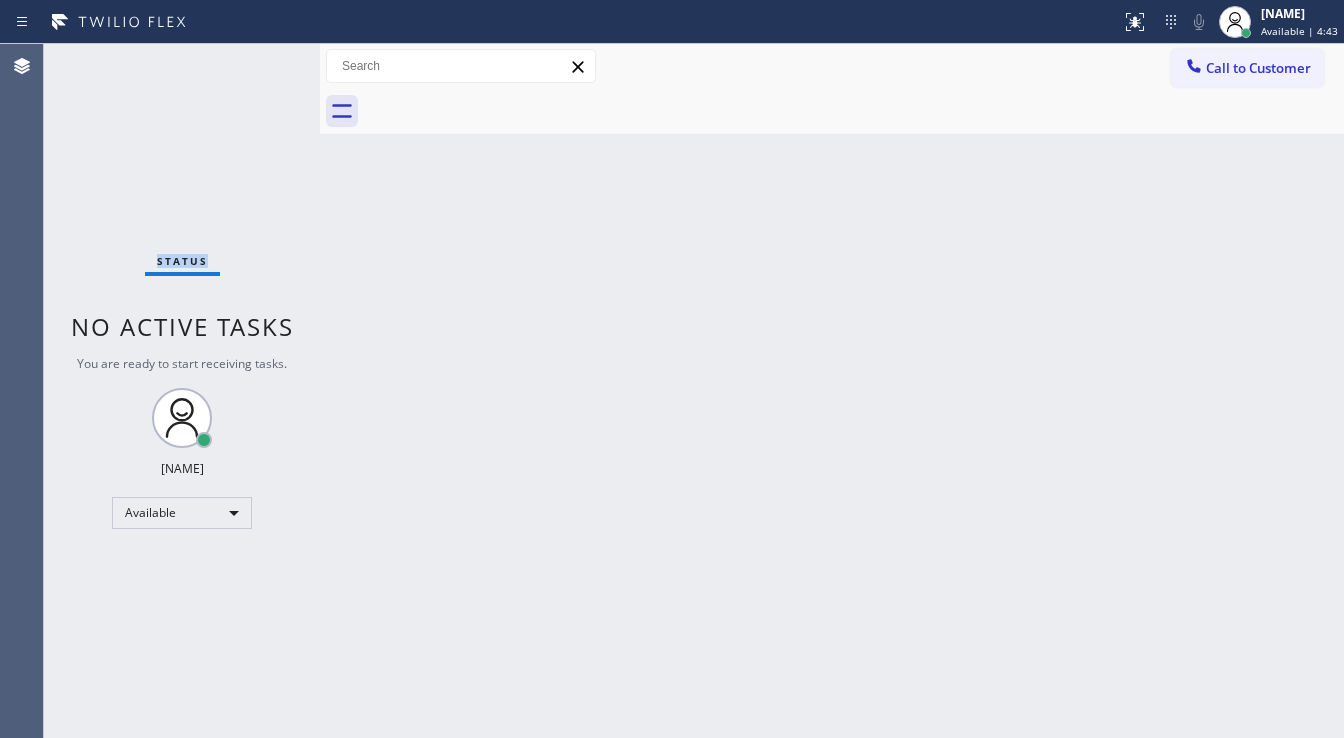 click on "Status   No active tasks     You are ready to start receiving tasks.   [FIRST] [LAST] Available" at bounding box center [182, 391] 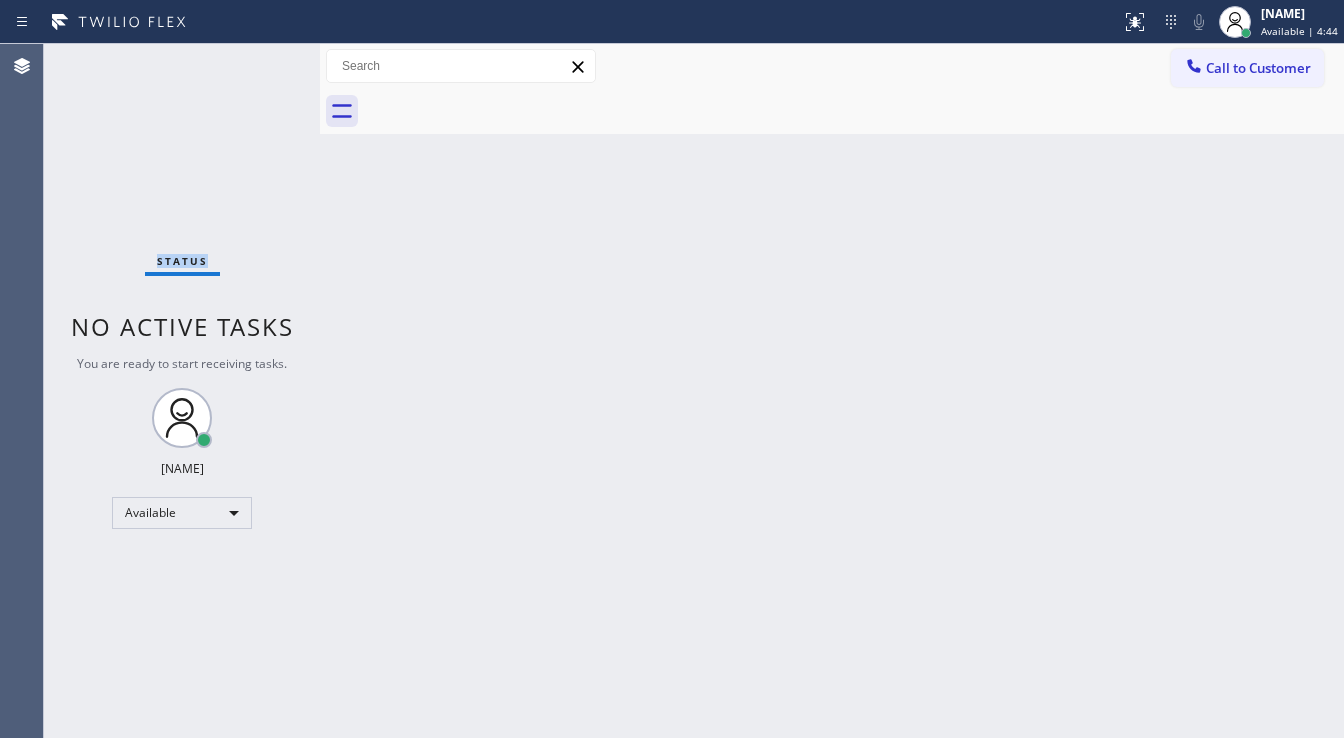 click on "Status   No active tasks     You are ready to start receiving tasks.   [FIRST] [LAST] Available" at bounding box center [182, 391] 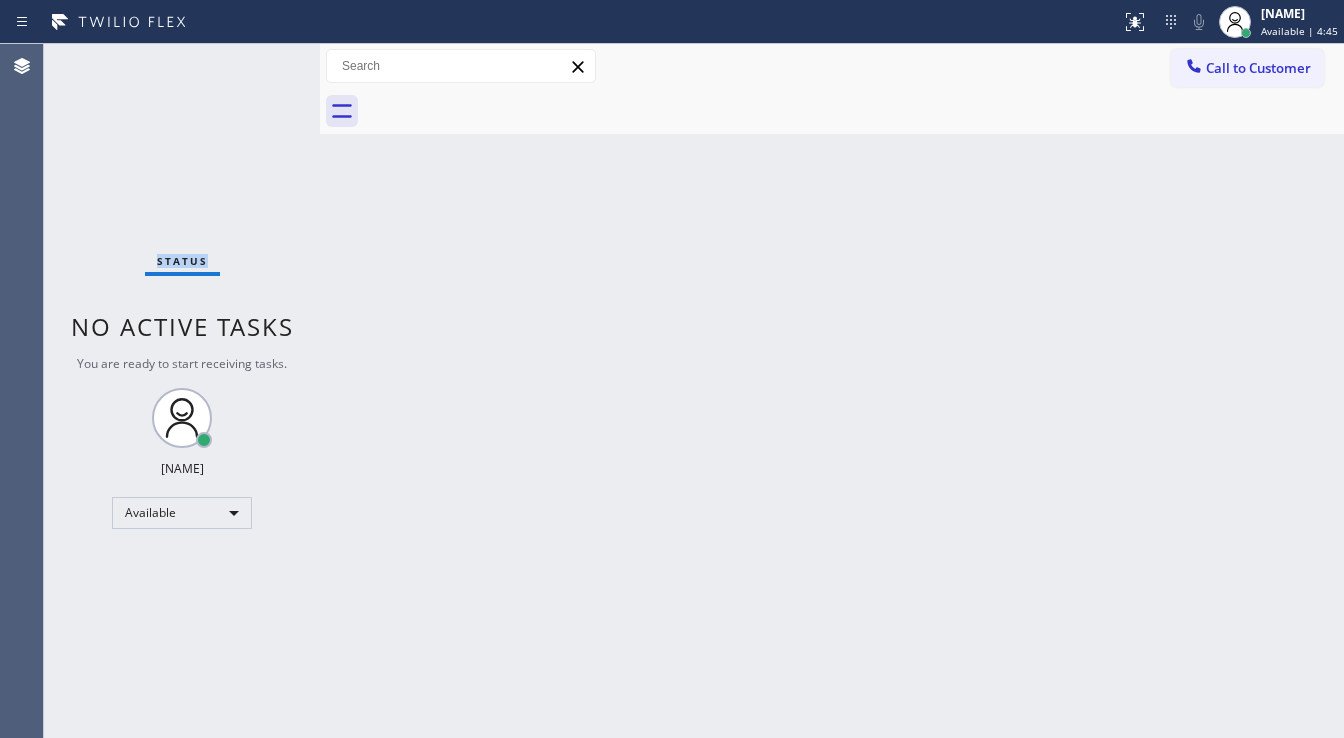 click on "Status   No active tasks     You are ready to start receiving tasks.   [FIRST] [LAST] Available" at bounding box center [182, 391] 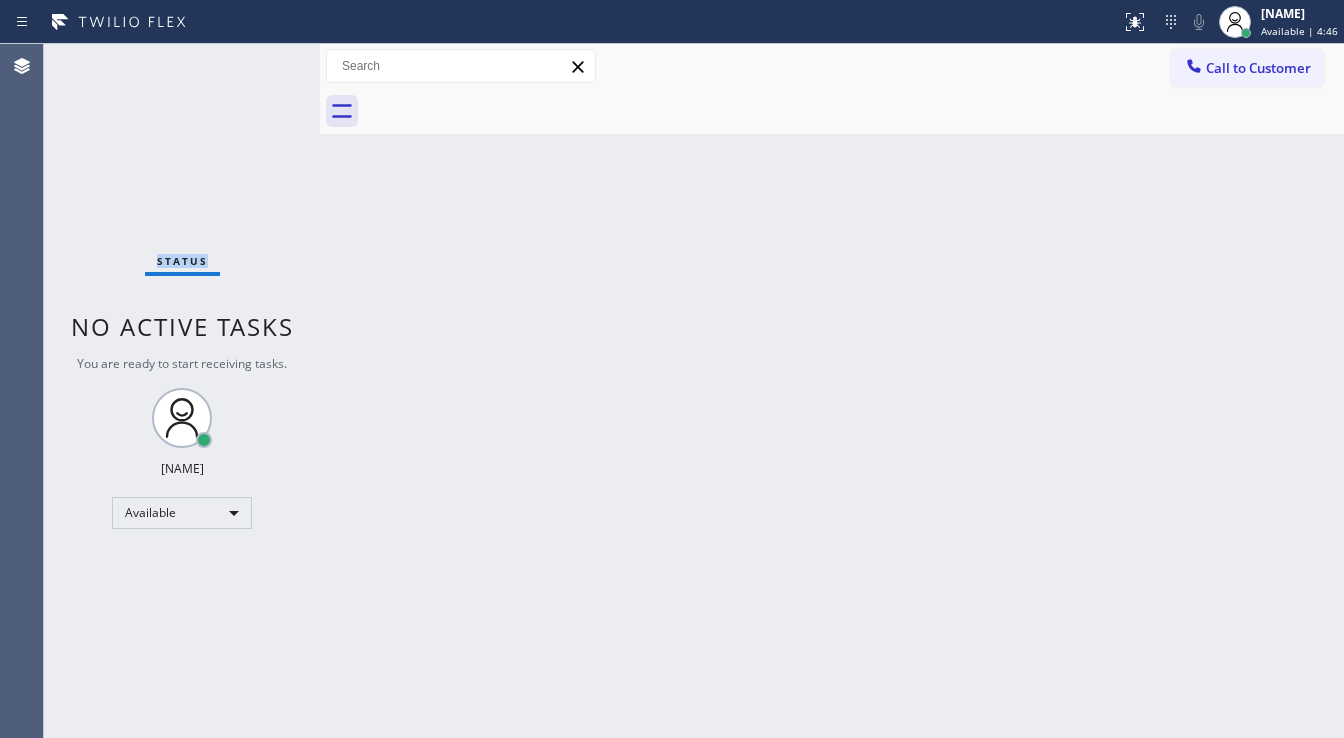 click on "Status   No active tasks     You are ready to start receiving tasks.   [FIRST] [LAST] Available" at bounding box center [182, 391] 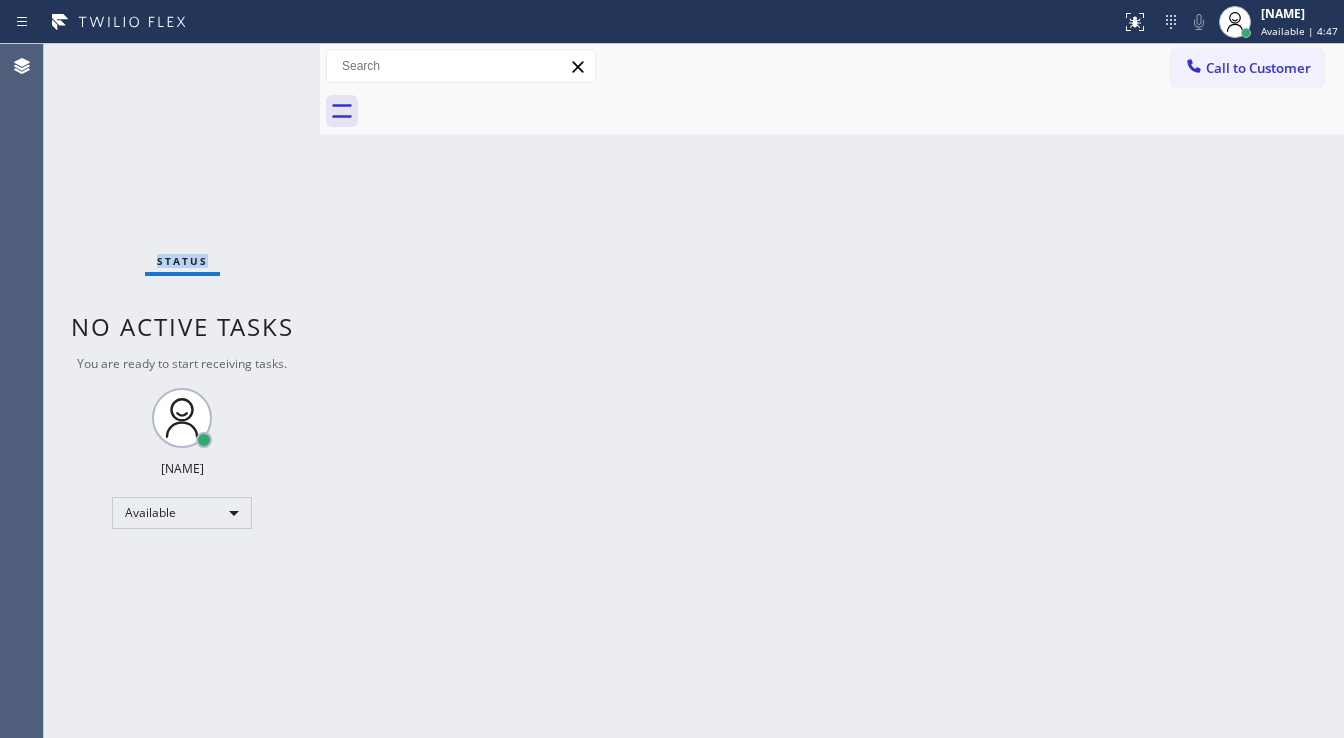 click on "Status   No active tasks     You are ready to start receiving tasks.   [FIRST] [LAST] Available" at bounding box center (182, 391) 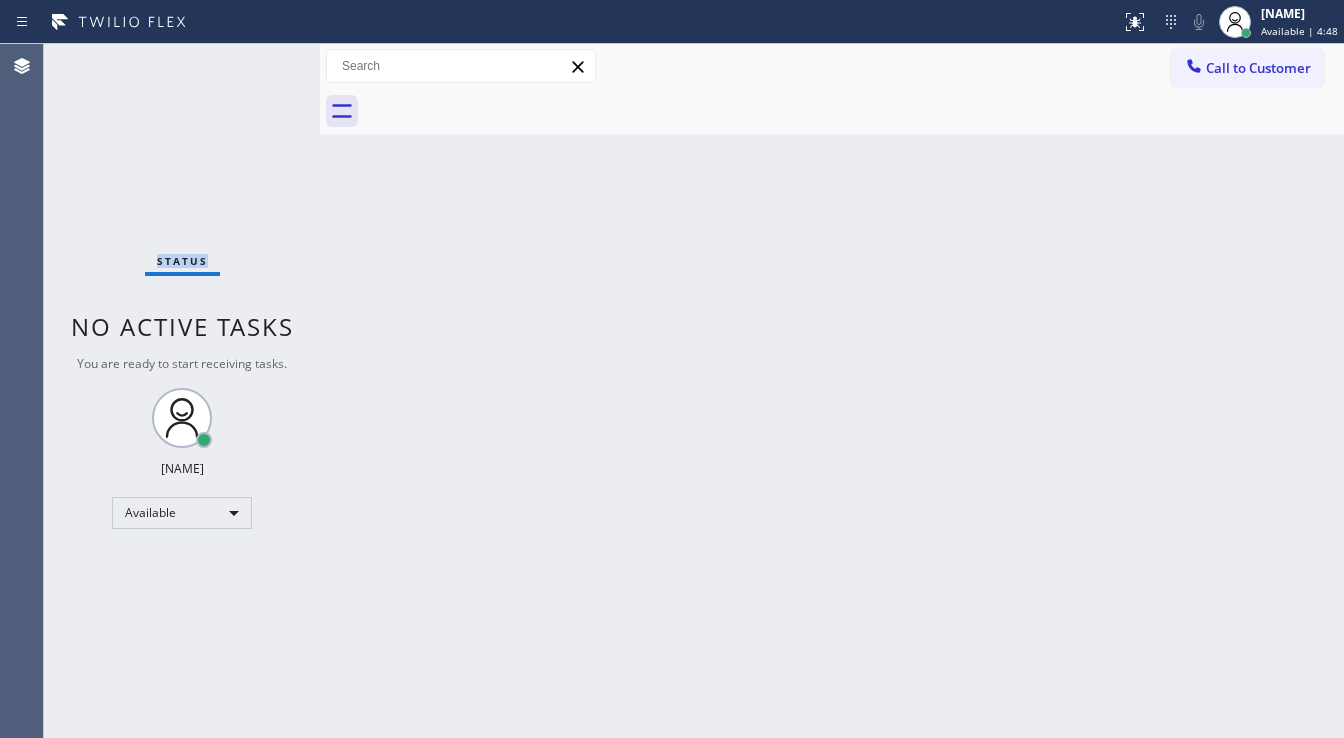 click on "Status   No active tasks     You are ready to start receiving tasks.   [FIRST] [LAST] Available" at bounding box center [182, 391] 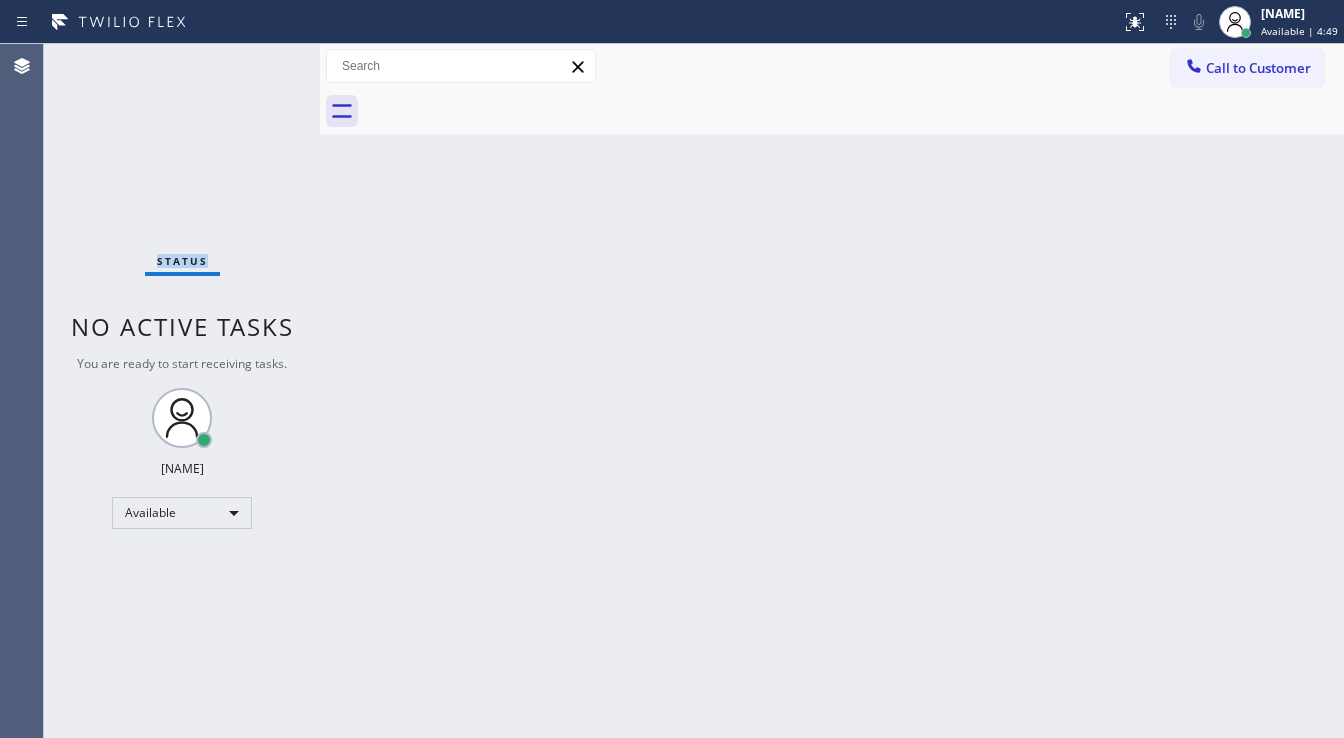 click on "Status   No active tasks     You are ready to start receiving tasks.   [FIRST] [LAST] Available" at bounding box center (182, 391) 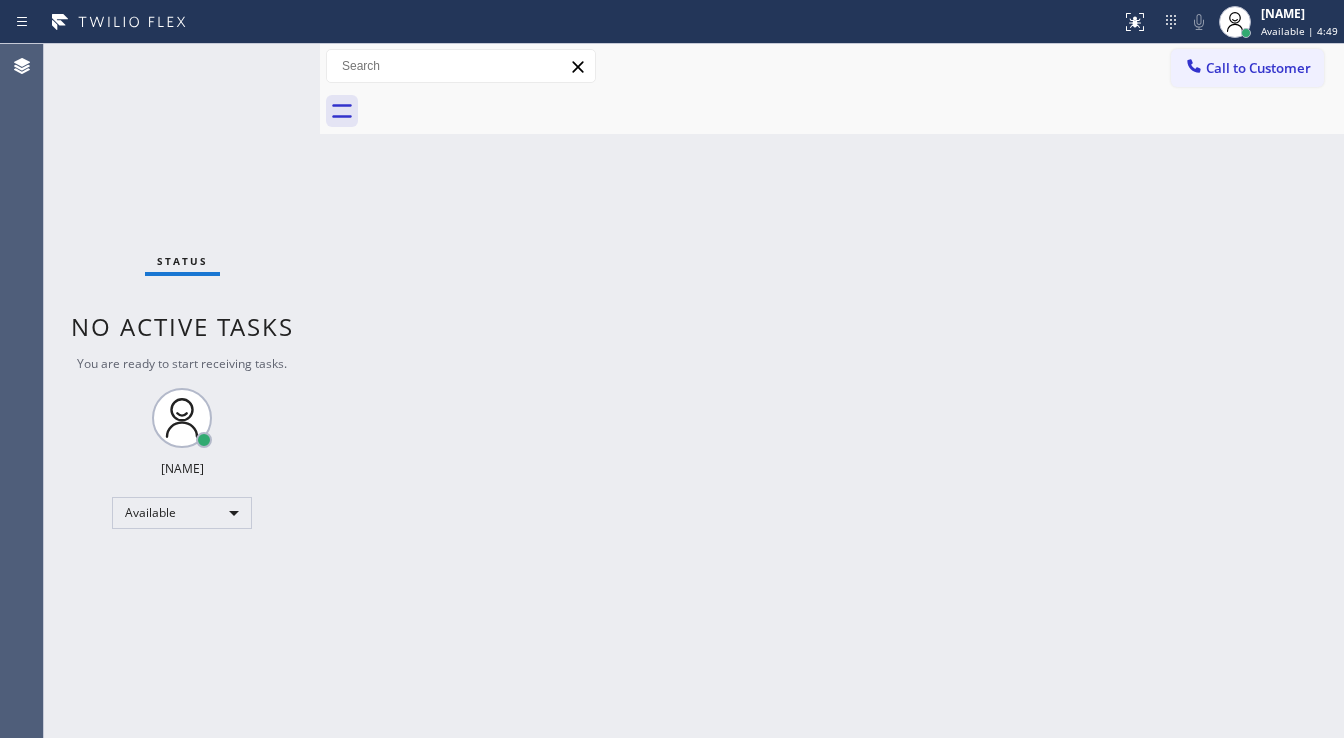 click on "Status   No active tasks     You are ready to start receiving tasks.   [FIRST] [LAST] Available" at bounding box center [182, 391] 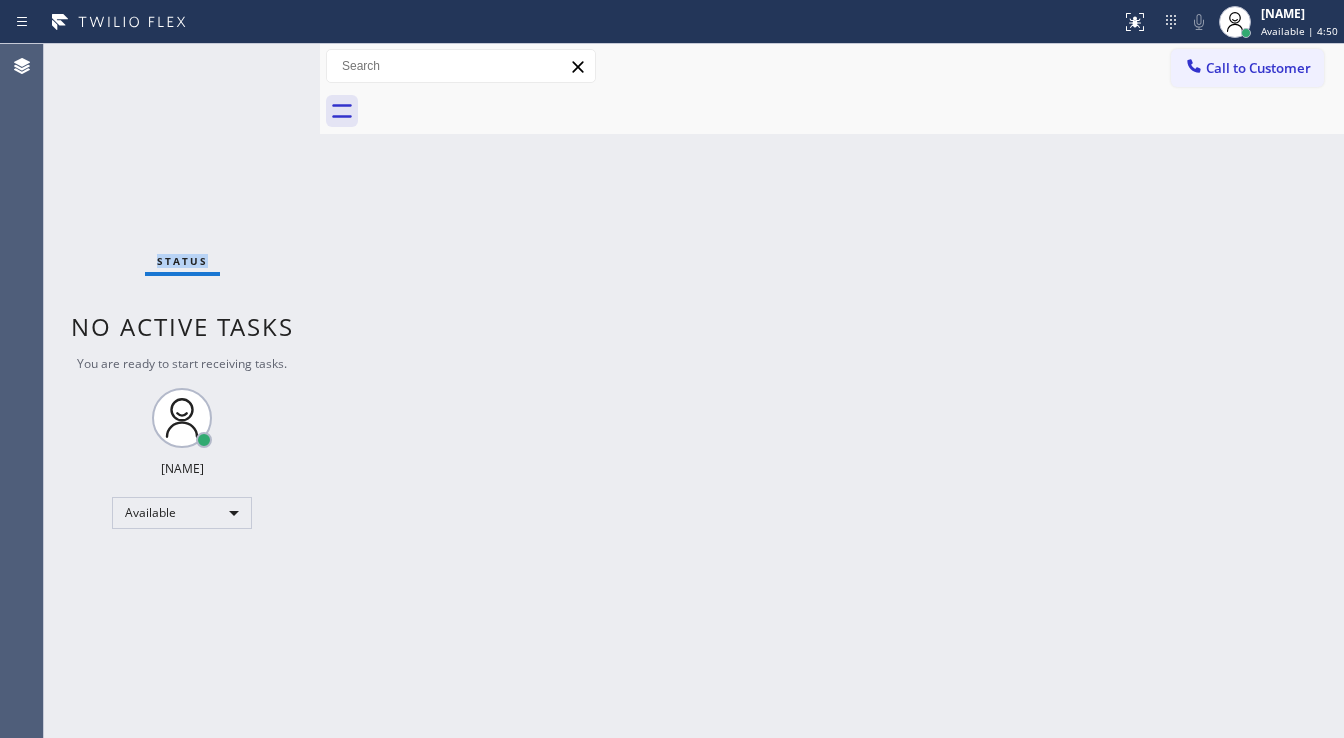 click on "Status   No active tasks     You are ready to start receiving tasks.   [FIRST] [LAST] Available" at bounding box center [182, 391] 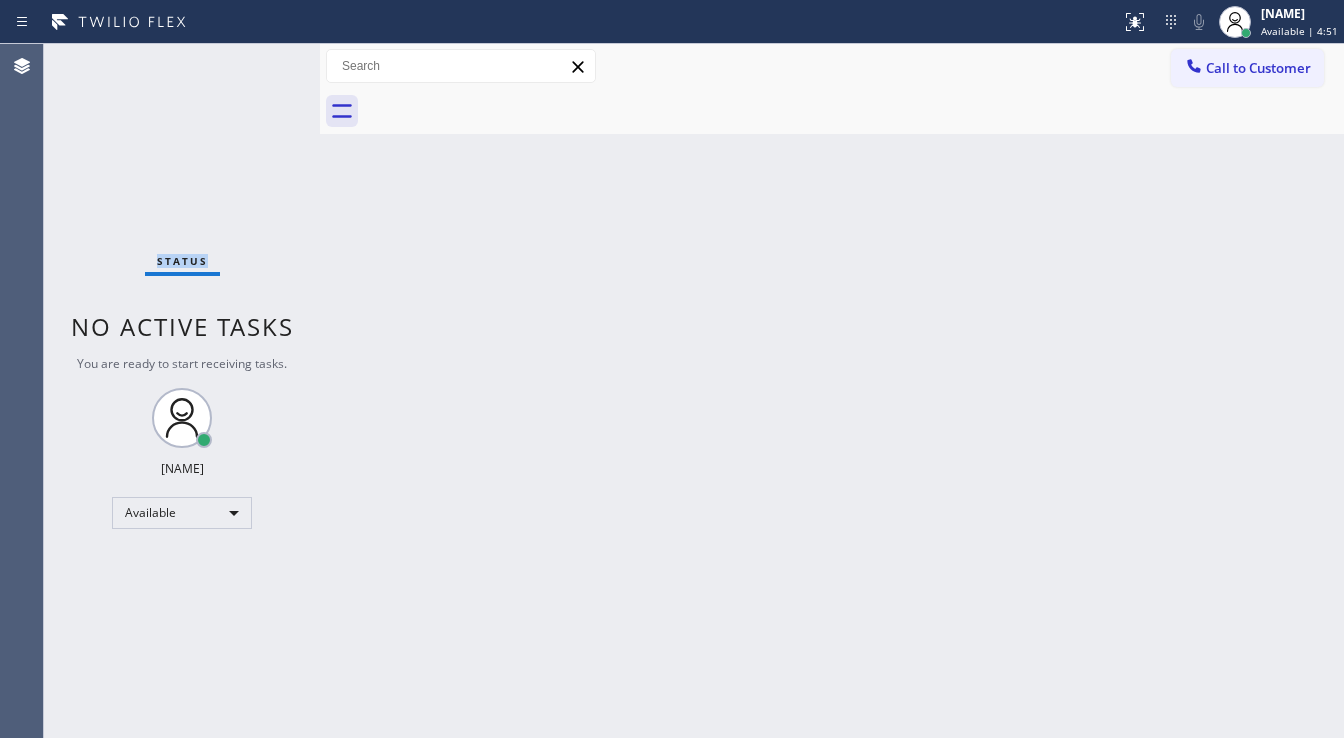 click on "Status   No active tasks     You are ready to start receiving tasks.   [FIRST] [LAST] Available" at bounding box center [182, 391] 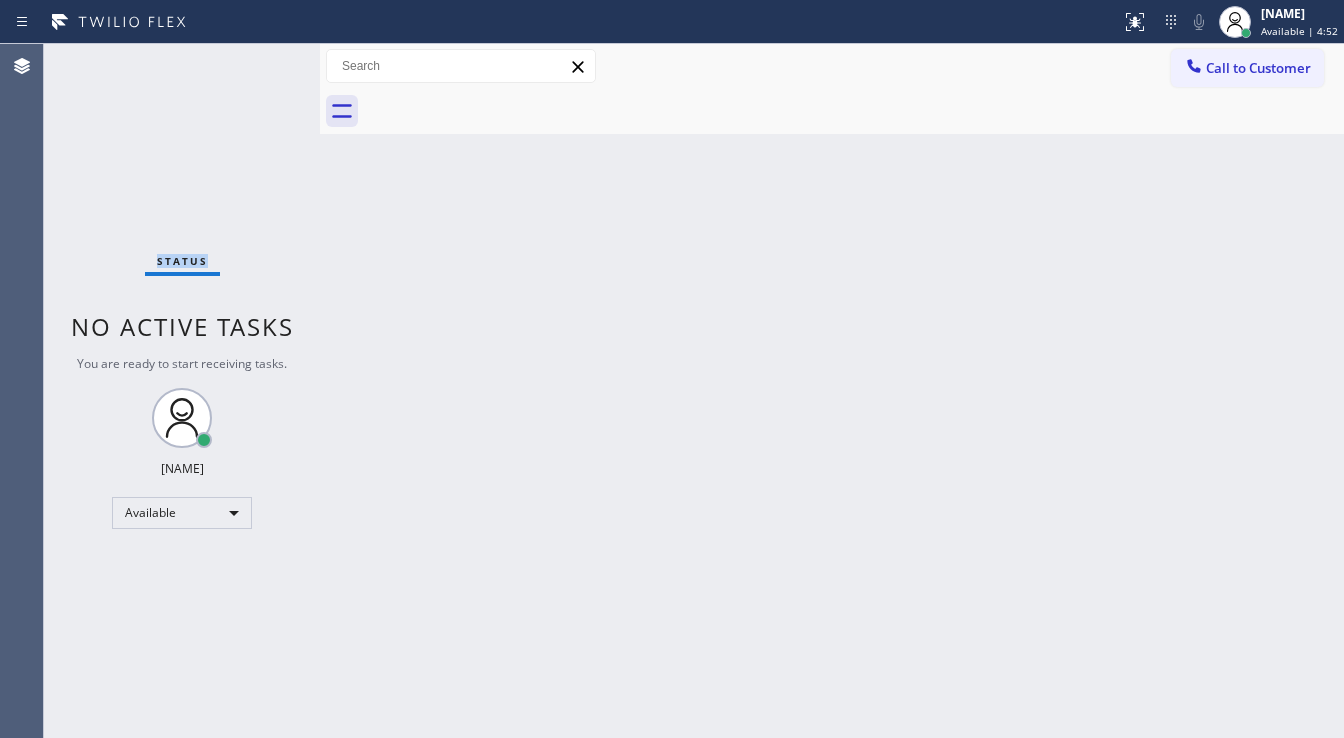 click on "Status   No active tasks     You are ready to start receiving tasks.   [FIRST] [LAST] Available" at bounding box center [182, 391] 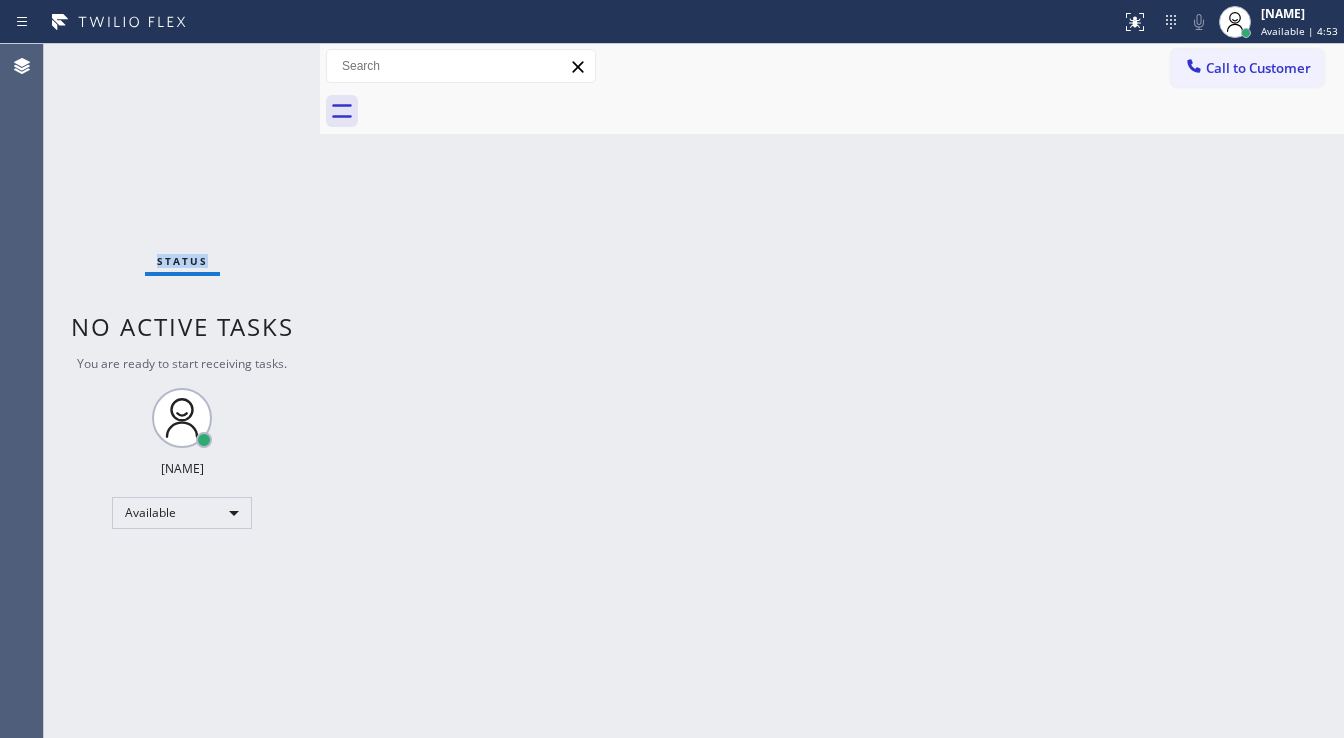 click on "Status   No active tasks     You are ready to start receiving tasks.   [FIRST] [LAST] Available" at bounding box center (182, 391) 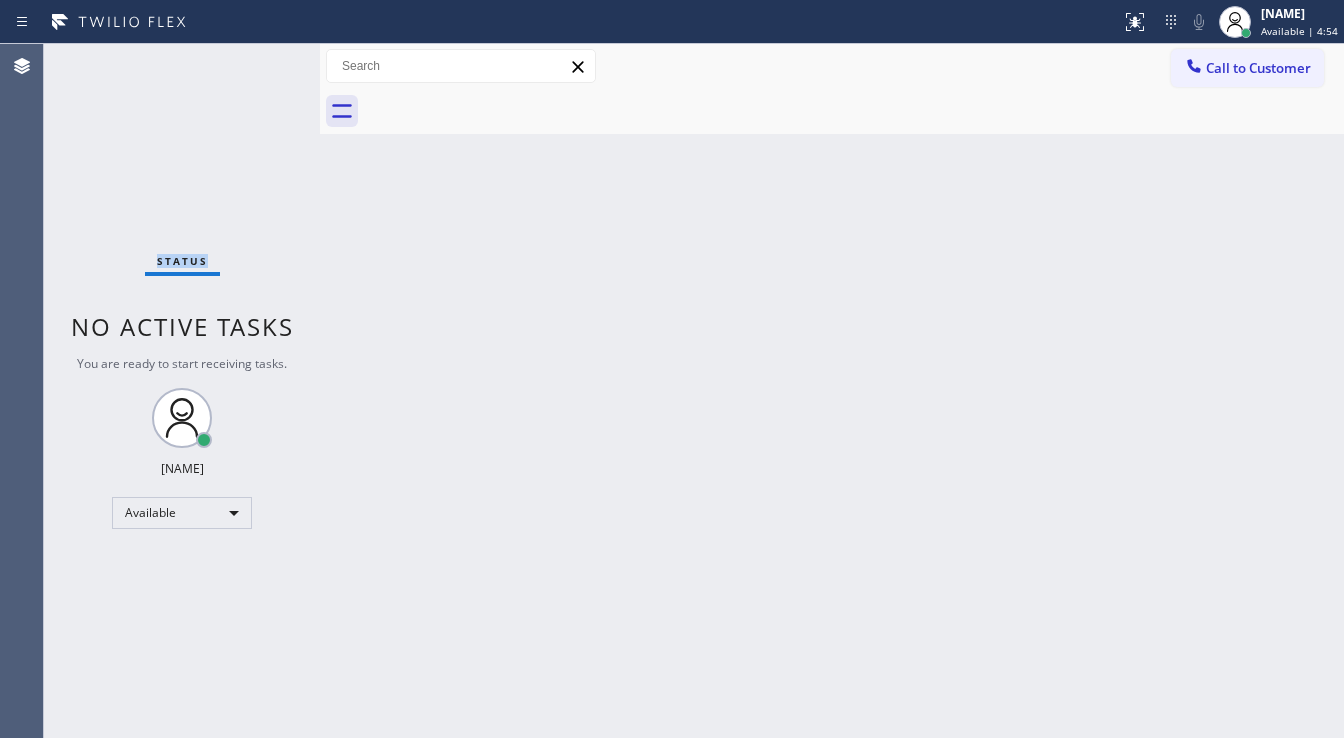 click on "Status   No active tasks     You are ready to start receiving tasks.   [FIRST] [LAST] Available" at bounding box center (182, 391) 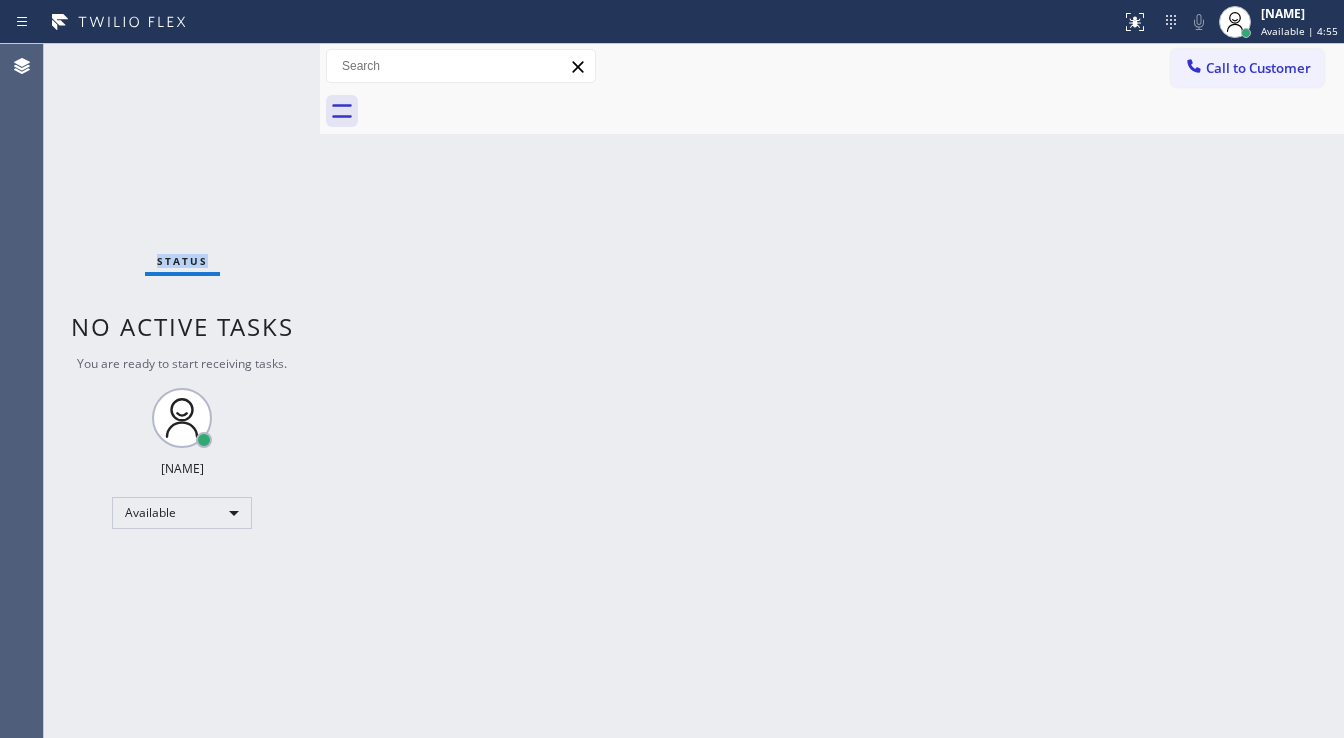 click on "Status   No active tasks     You are ready to start receiving tasks.   [FIRST] [LAST] Available" at bounding box center (182, 391) 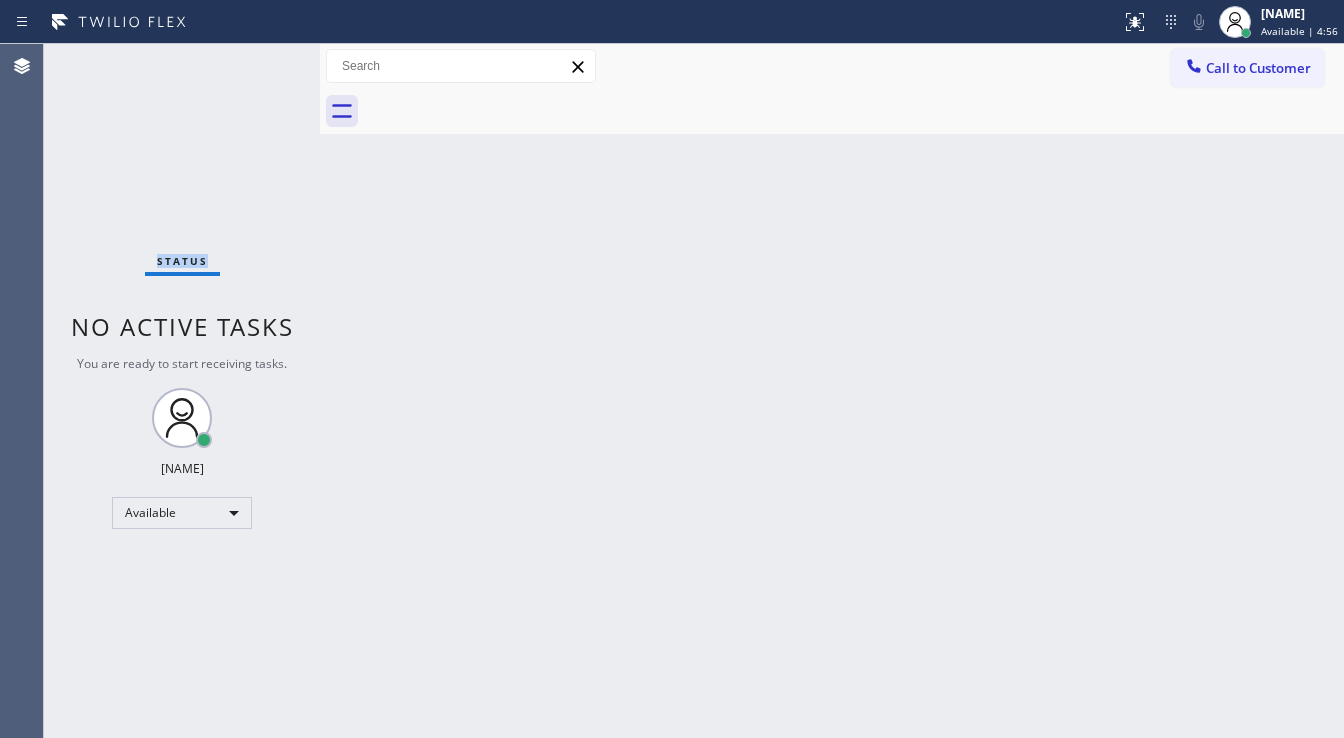 click on "Status   No active tasks     You are ready to start receiving tasks.   [FIRST] [LAST] Available" at bounding box center (182, 391) 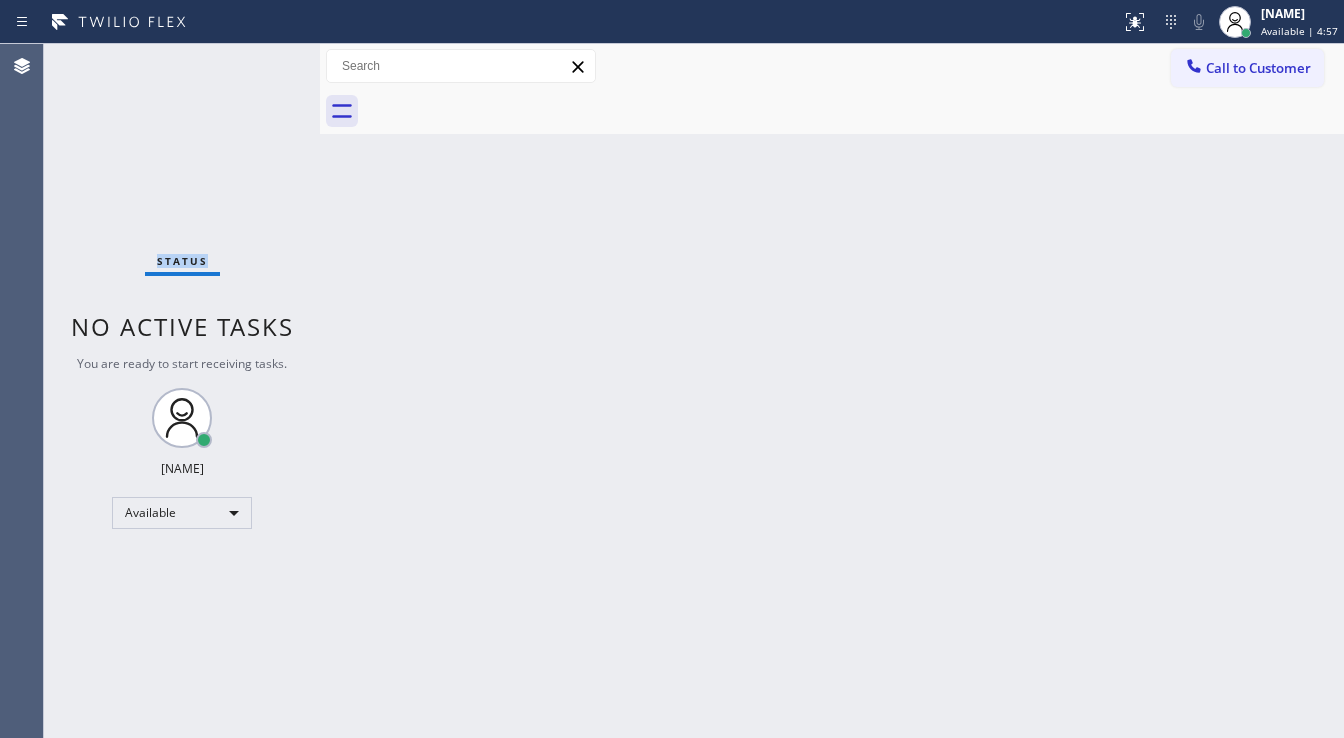 click on "Status   No active tasks     You are ready to start receiving tasks.   [FIRST] [LAST] Available" at bounding box center (182, 391) 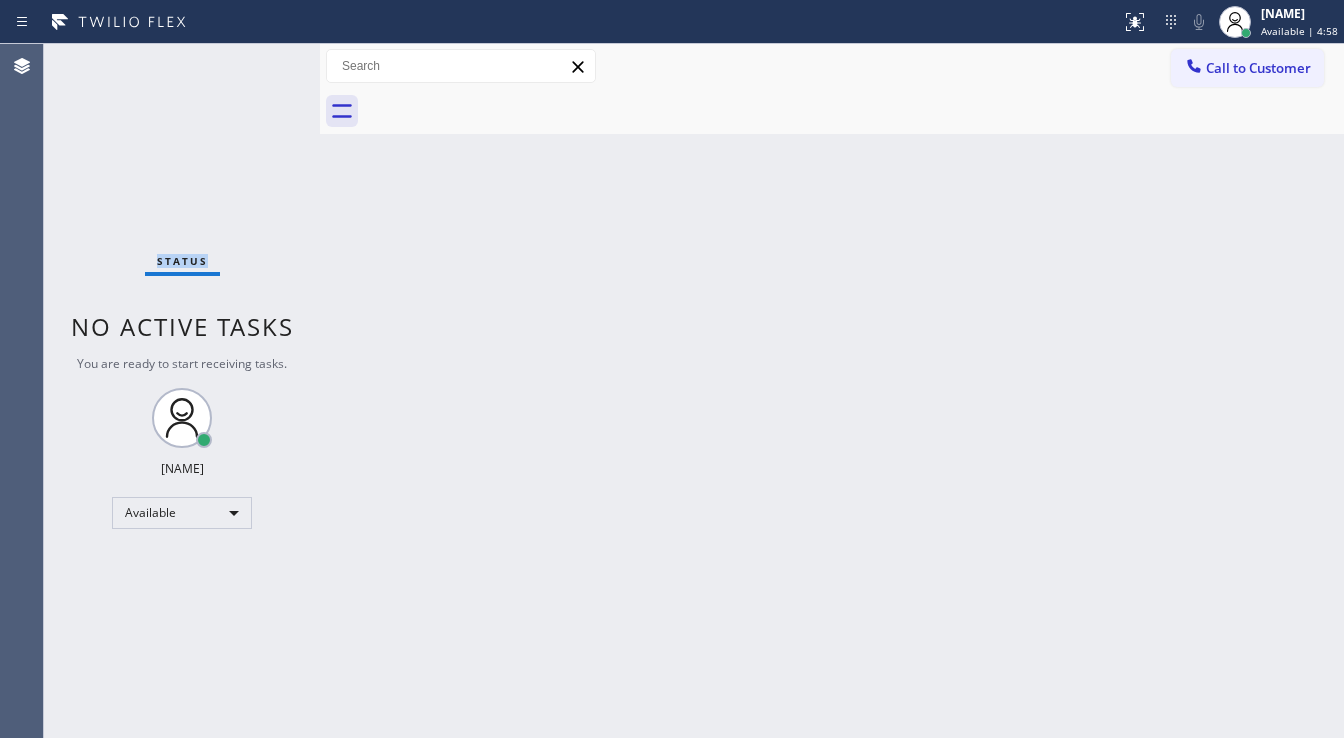 click on "Status   No active tasks     You are ready to start receiving tasks.   [FIRST] [LAST] Available" at bounding box center [182, 391] 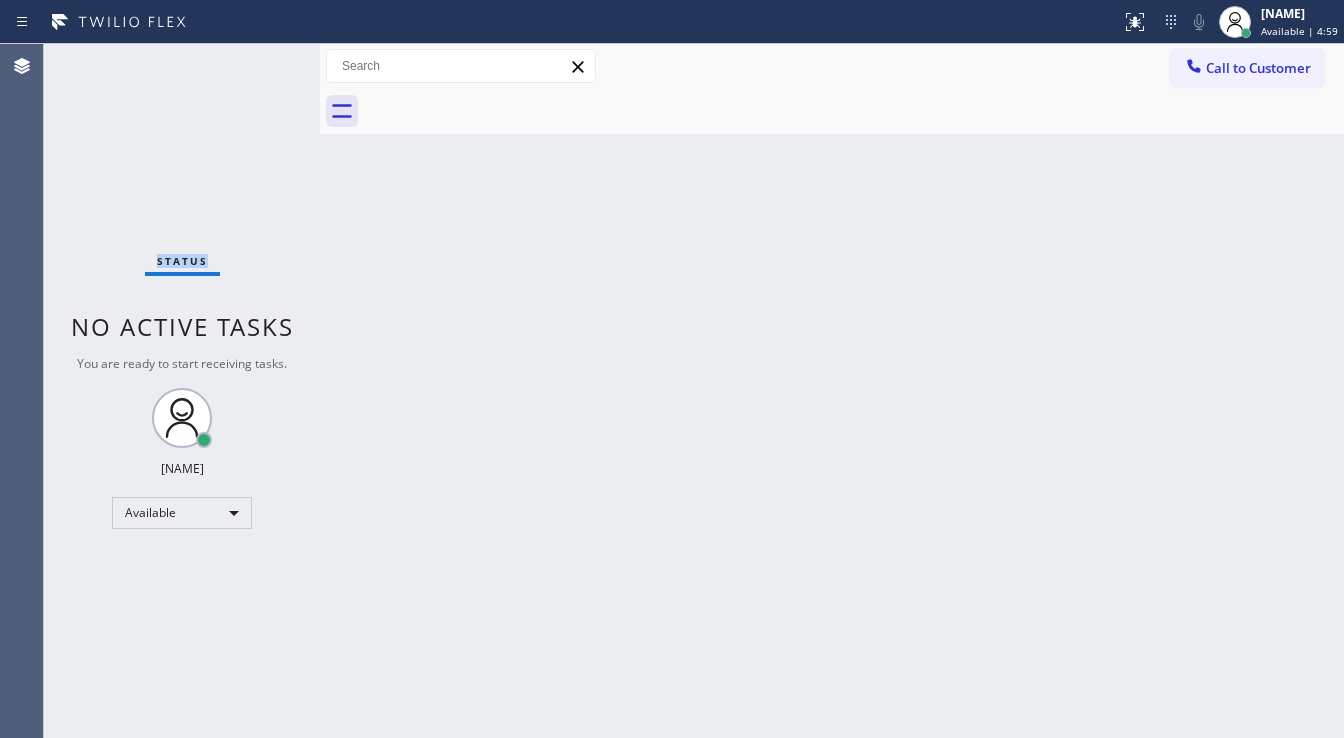 click on "Status   No active tasks     You are ready to start receiving tasks.   [FIRST] [LAST] Available" at bounding box center (182, 391) 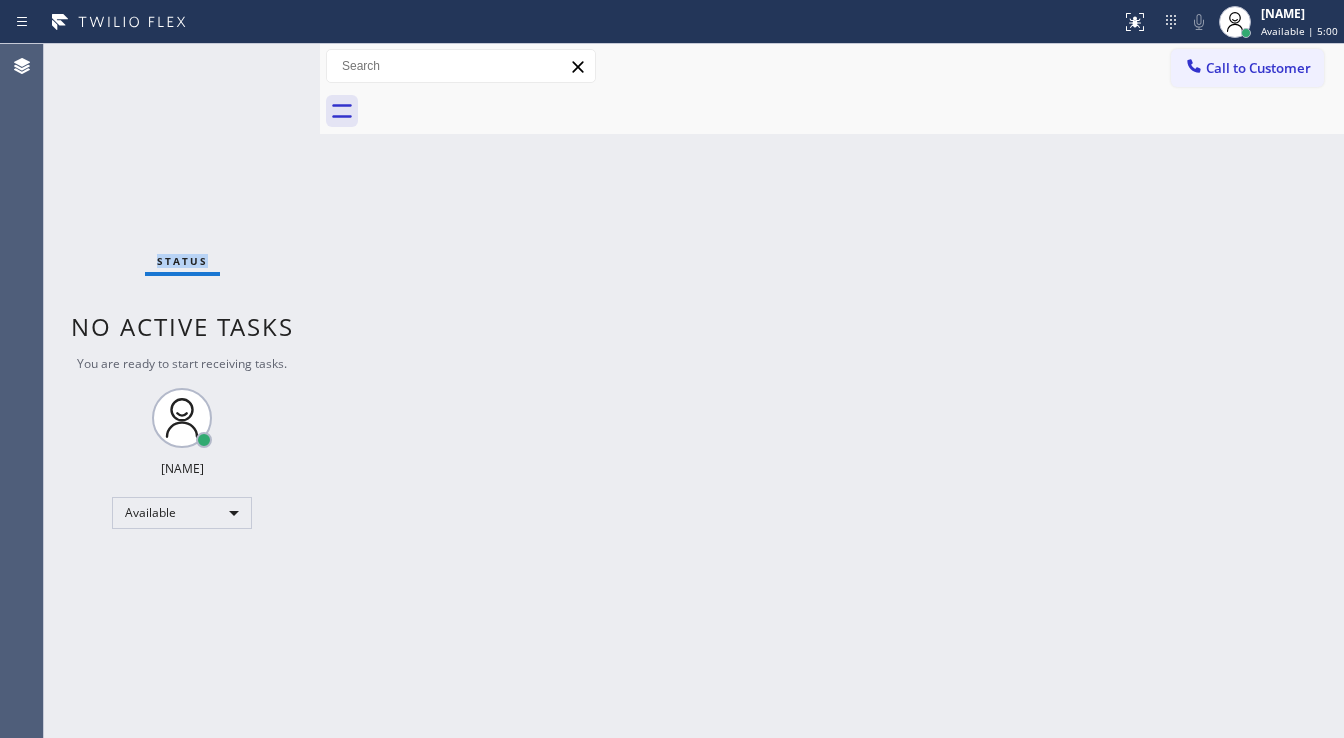 click on "Status   No active tasks     You are ready to start receiving tasks.   [FIRST] [LAST] Available" at bounding box center [182, 391] 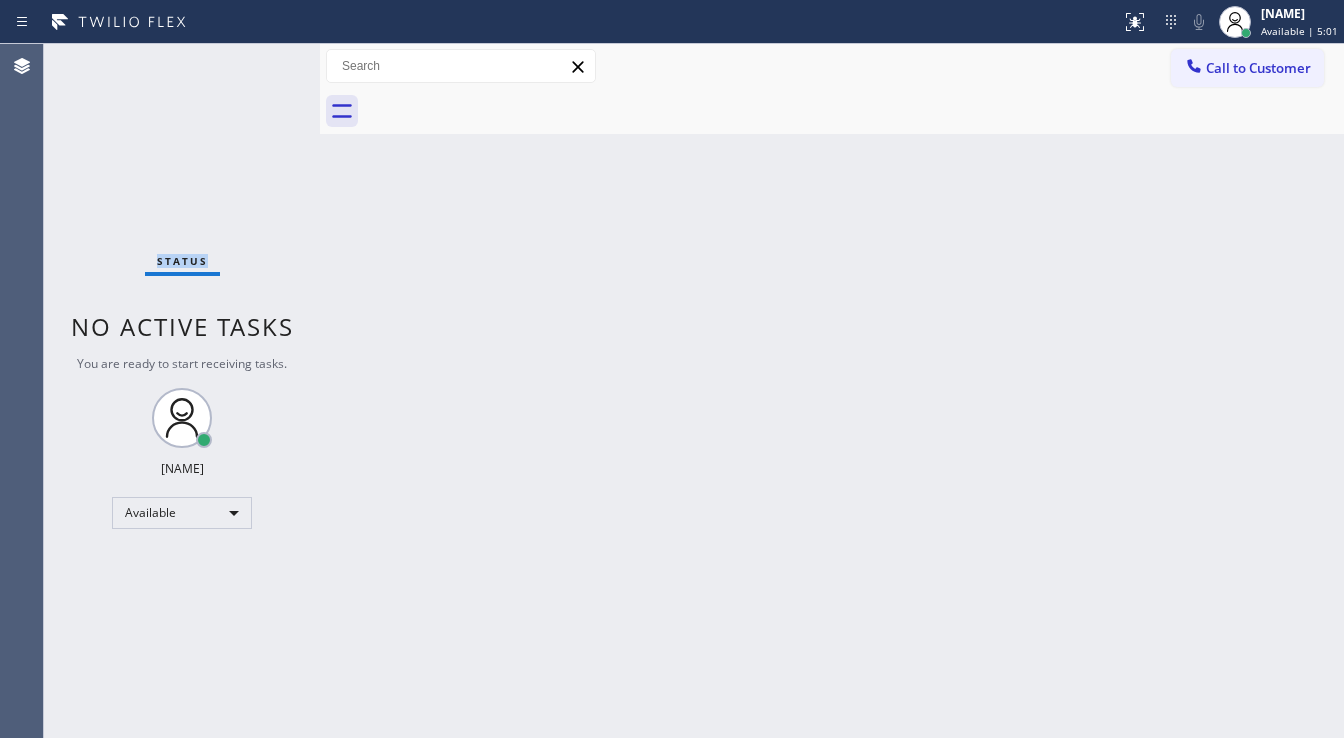 click on "Status   No active tasks     You are ready to start receiving tasks.   [FIRST] [LAST] Available" at bounding box center (182, 391) 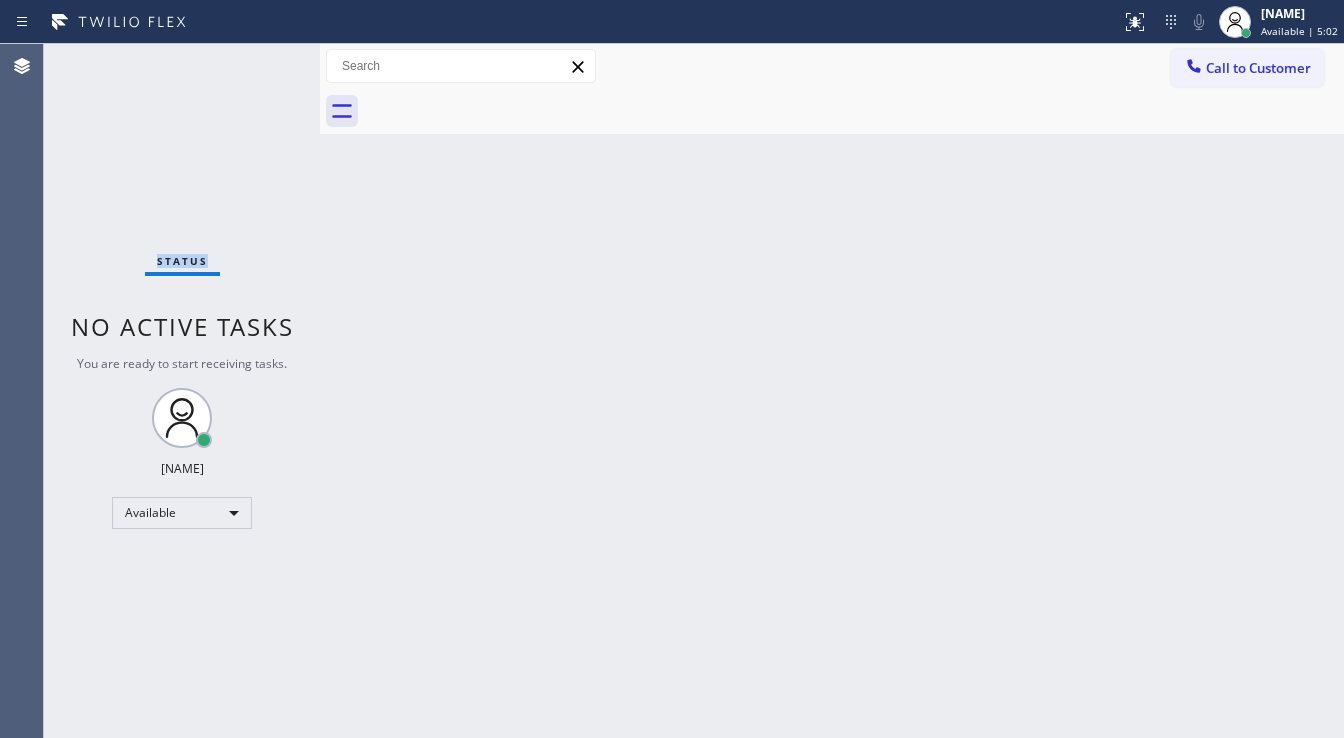 click on "Status   No active tasks     You are ready to start receiving tasks.   [FIRST] [LAST] Available" at bounding box center [182, 391] 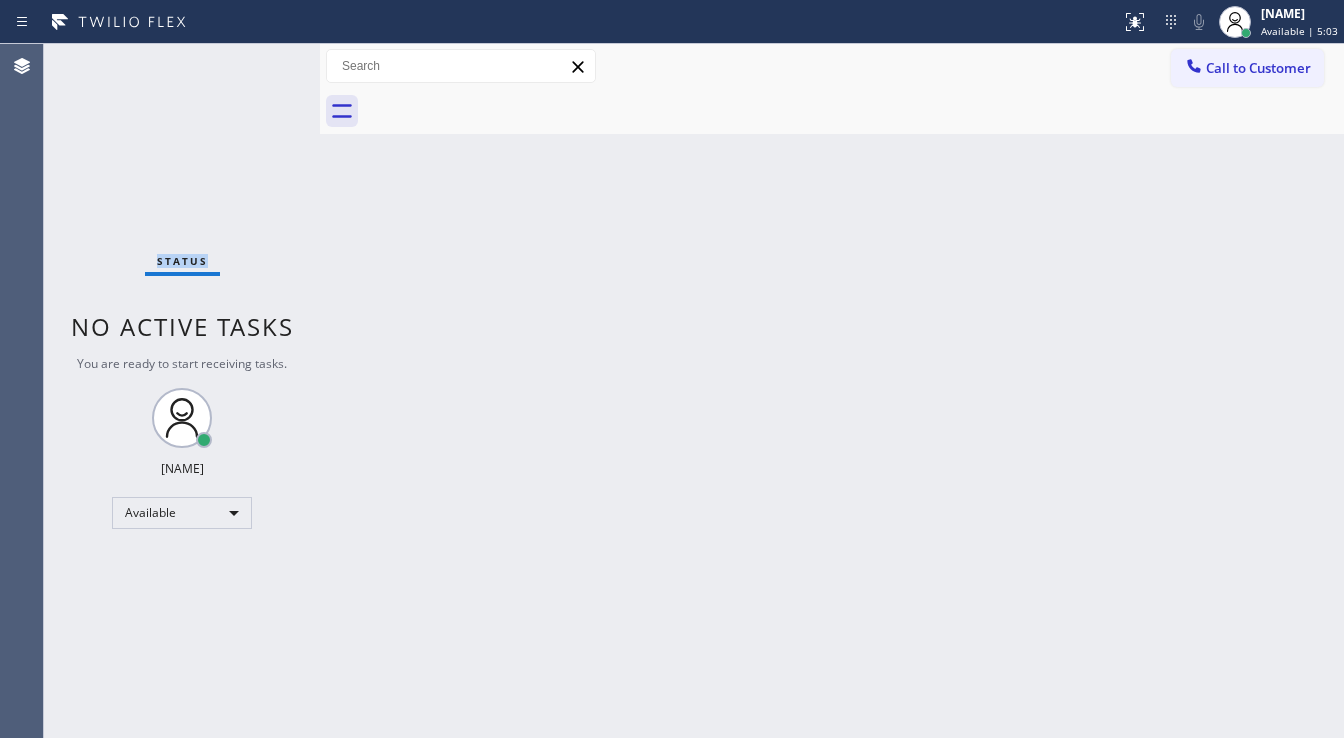 click on "Status   No active tasks     You are ready to start receiving tasks.   [FIRST] [LAST] Available" at bounding box center [182, 391] 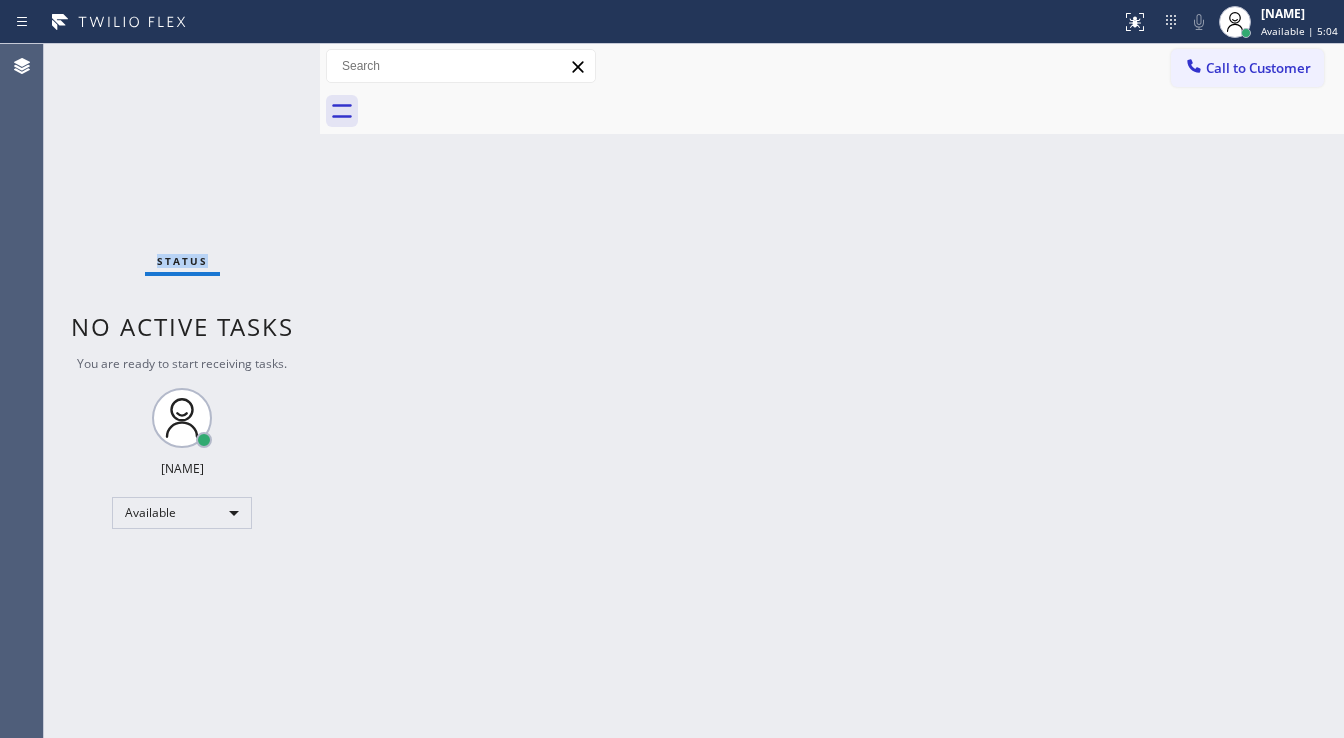 click on "Status   No active tasks     You are ready to start receiving tasks.   [FIRST] [LAST] Available" at bounding box center (182, 391) 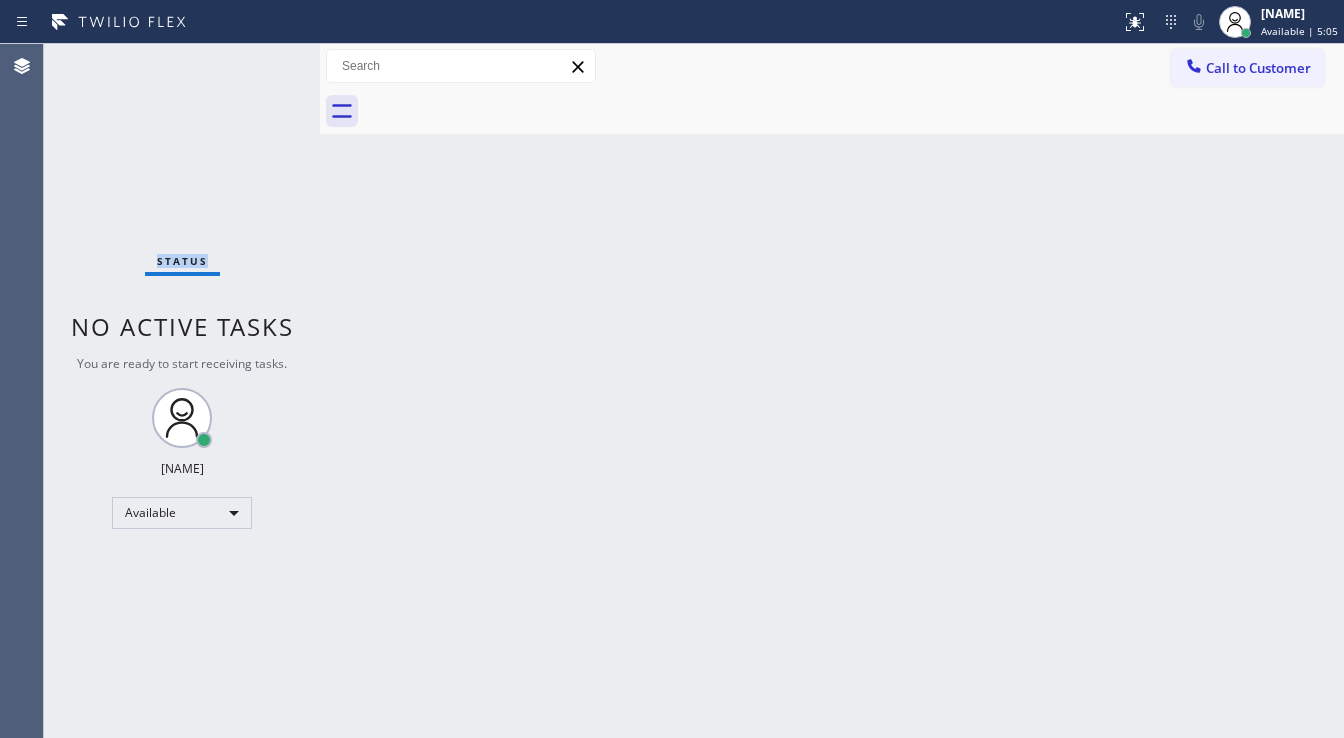 click on "Status   No active tasks     You are ready to start receiving tasks.   [FIRST] [LAST] Available" at bounding box center (182, 391) 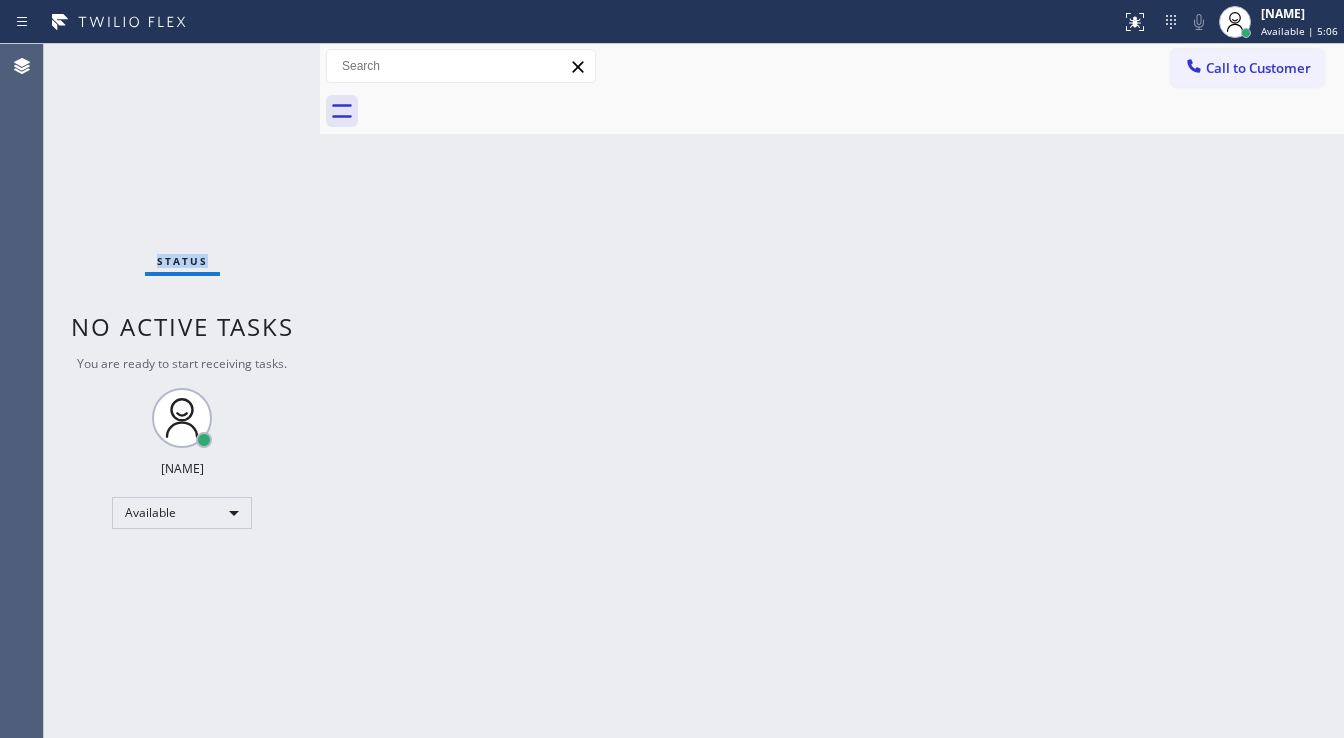 click on "Status   No active tasks     You are ready to start receiving tasks.   [FIRST] [LAST] Available" at bounding box center [182, 391] 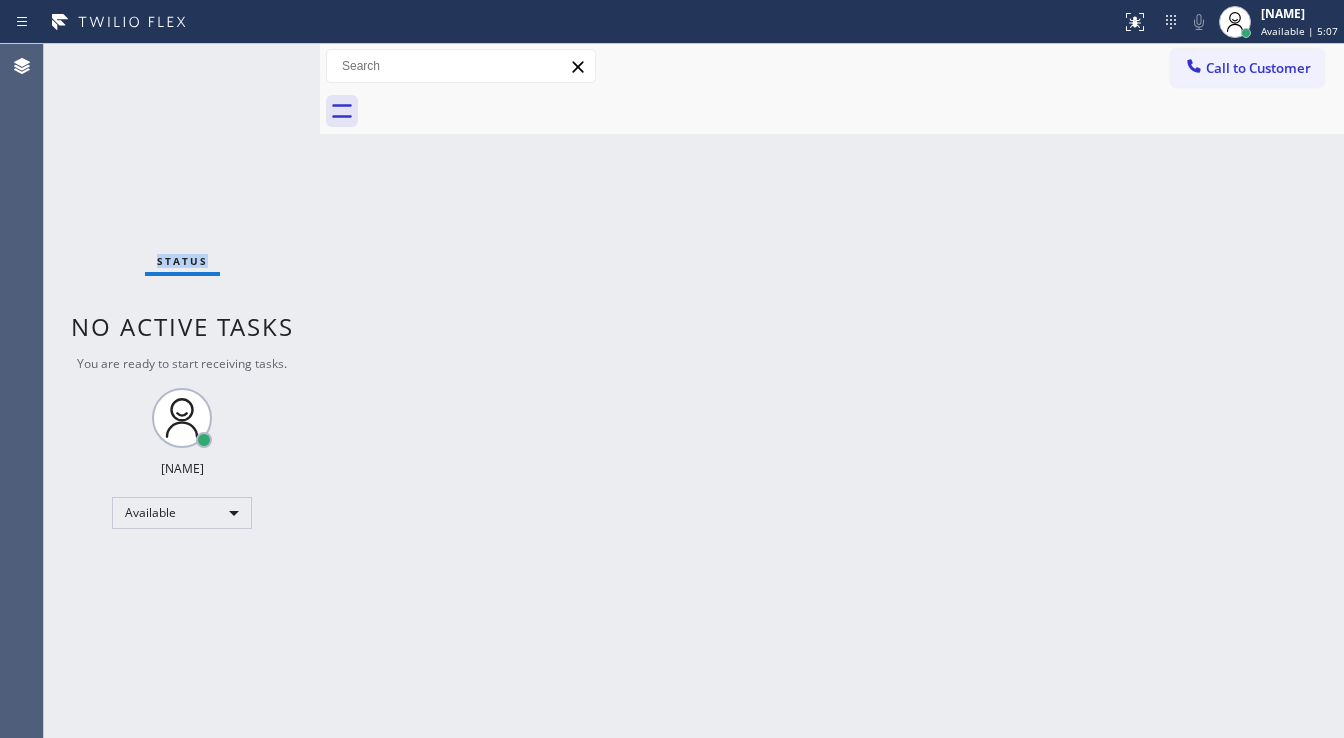 click on "Status   No active tasks     You are ready to start receiving tasks.   [FIRST] [LAST] Available" at bounding box center [182, 391] 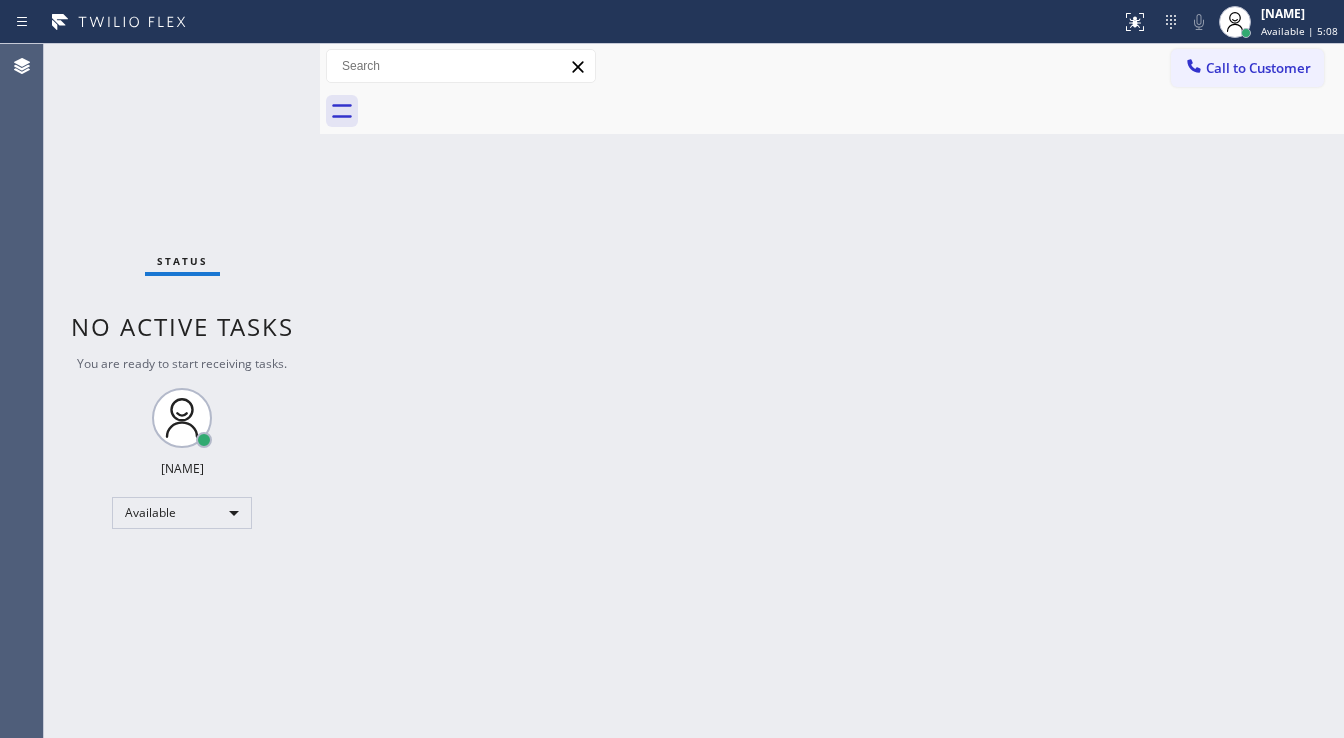 click on "Status   No active tasks     You are ready to start receiving tasks.   [FIRST] [LAST] Available" at bounding box center [182, 391] 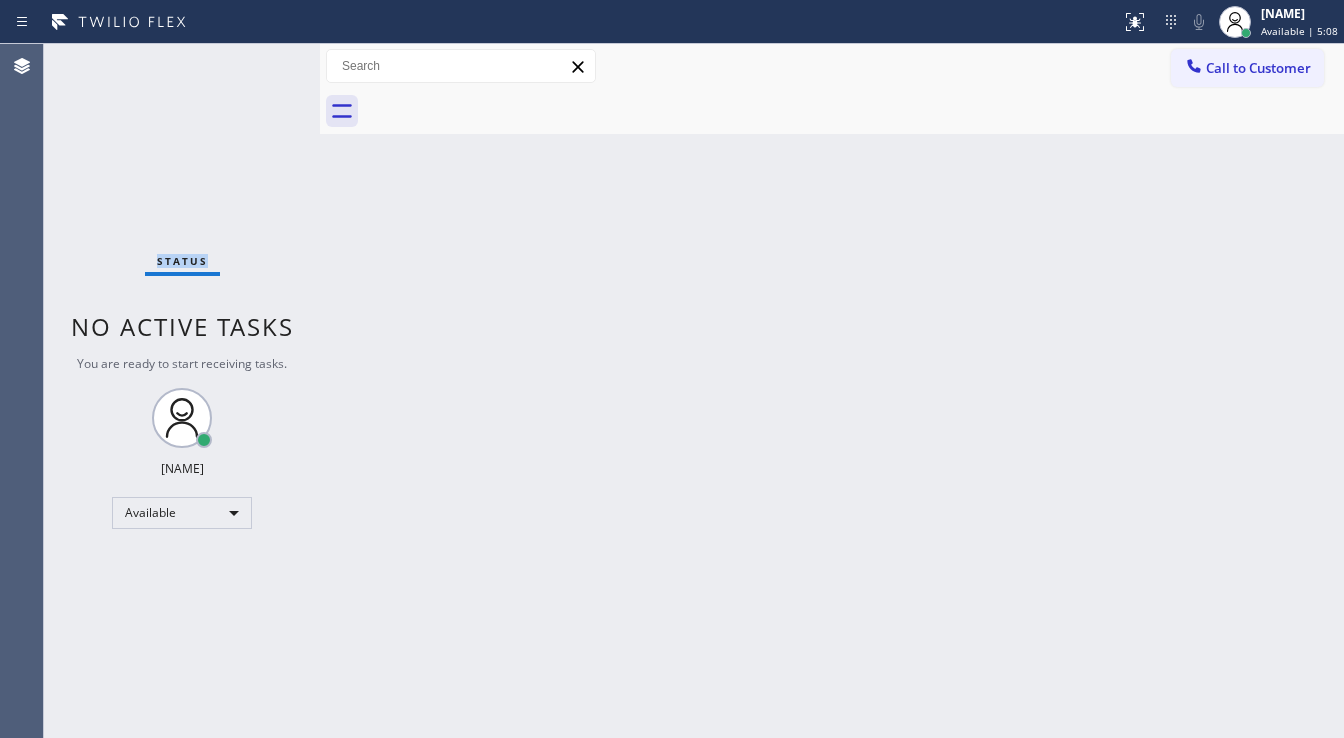 click on "Status   No active tasks     You are ready to start receiving tasks.   [FIRST] [LAST] Available" at bounding box center (182, 391) 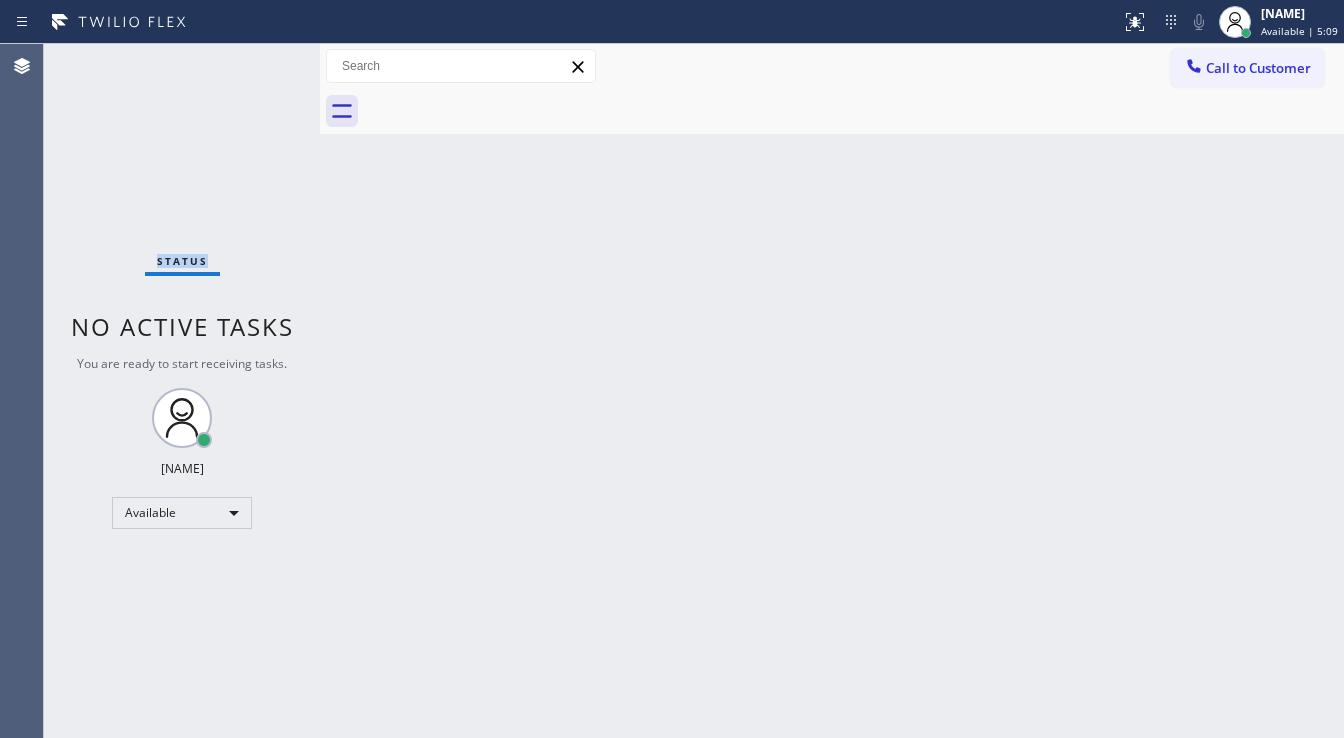 click on "Status   No active tasks     You are ready to start receiving tasks.   [FIRST] [LAST] Available" at bounding box center [182, 391] 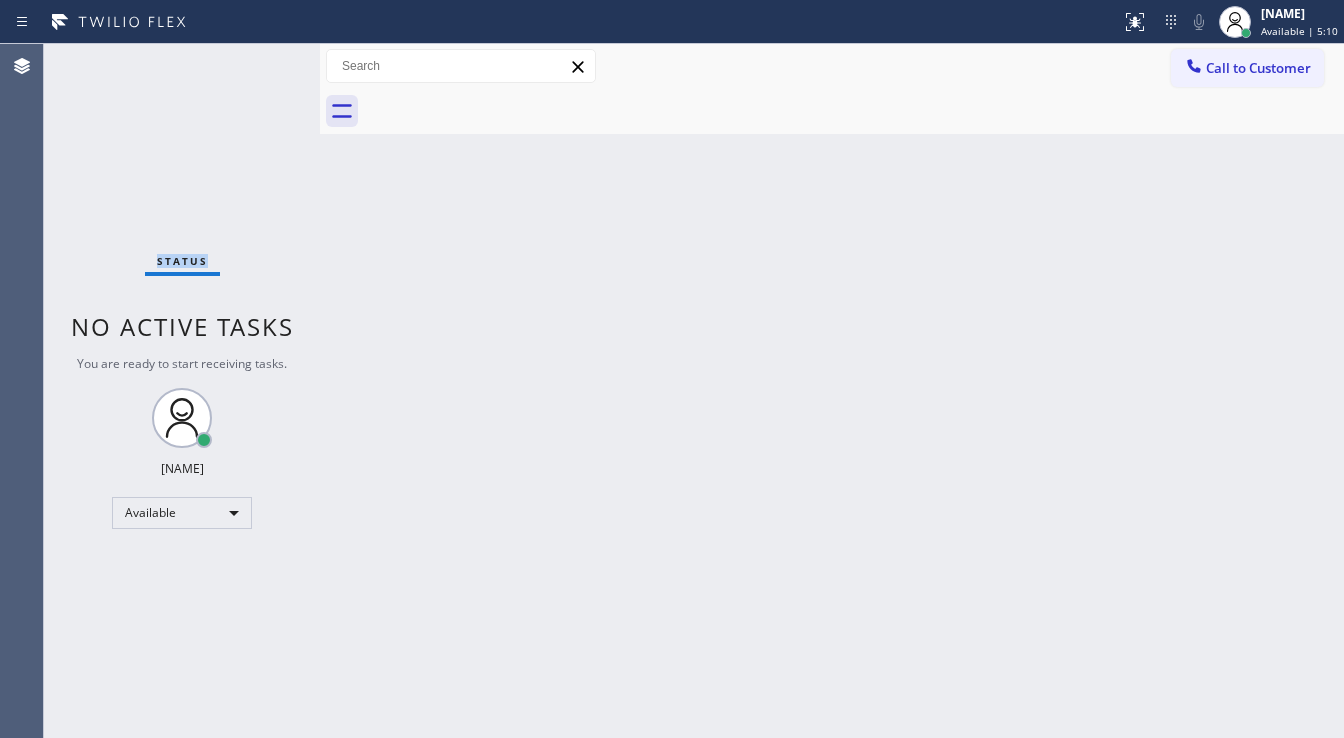 click on "Status   No active tasks     You are ready to start receiving tasks.   [FIRST] [LAST] Available" at bounding box center [182, 391] 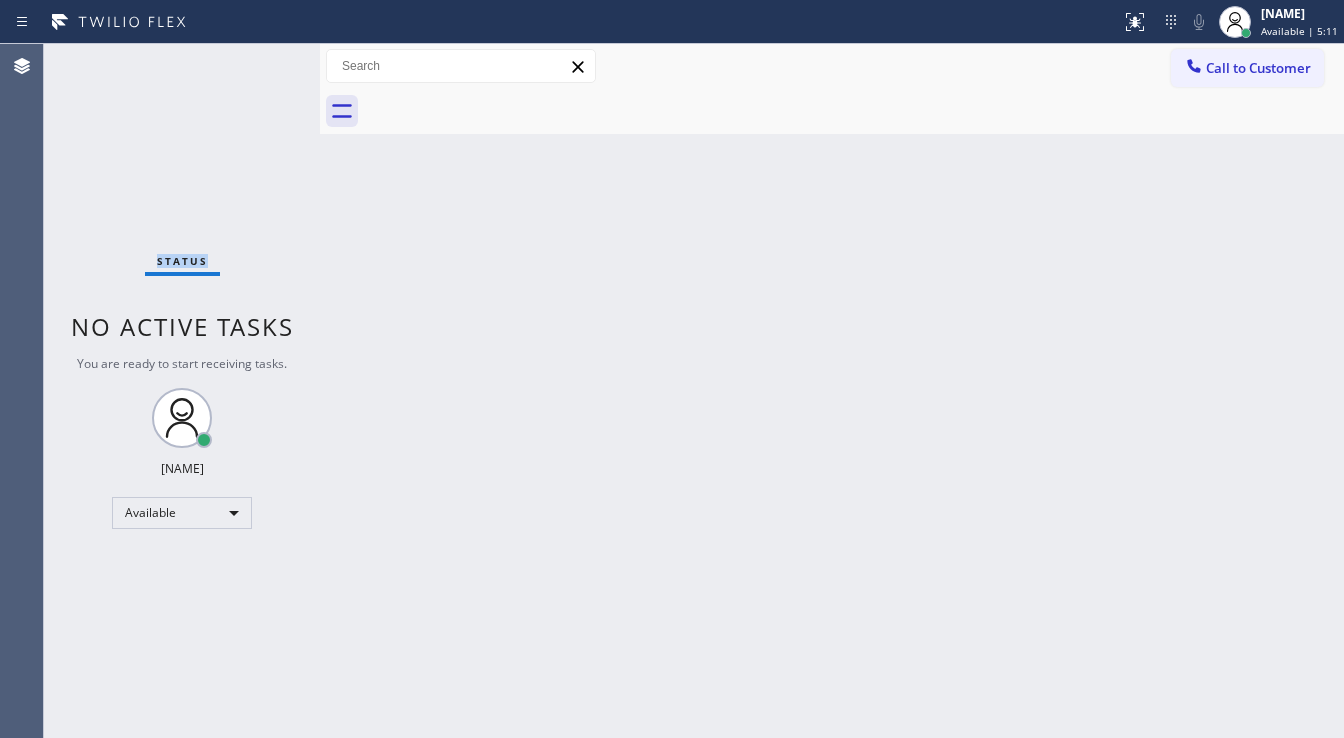 click on "Status   No active tasks     You are ready to start receiving tasks.   [FIRST] [LAST] Available" at bounding box center [182, 391] 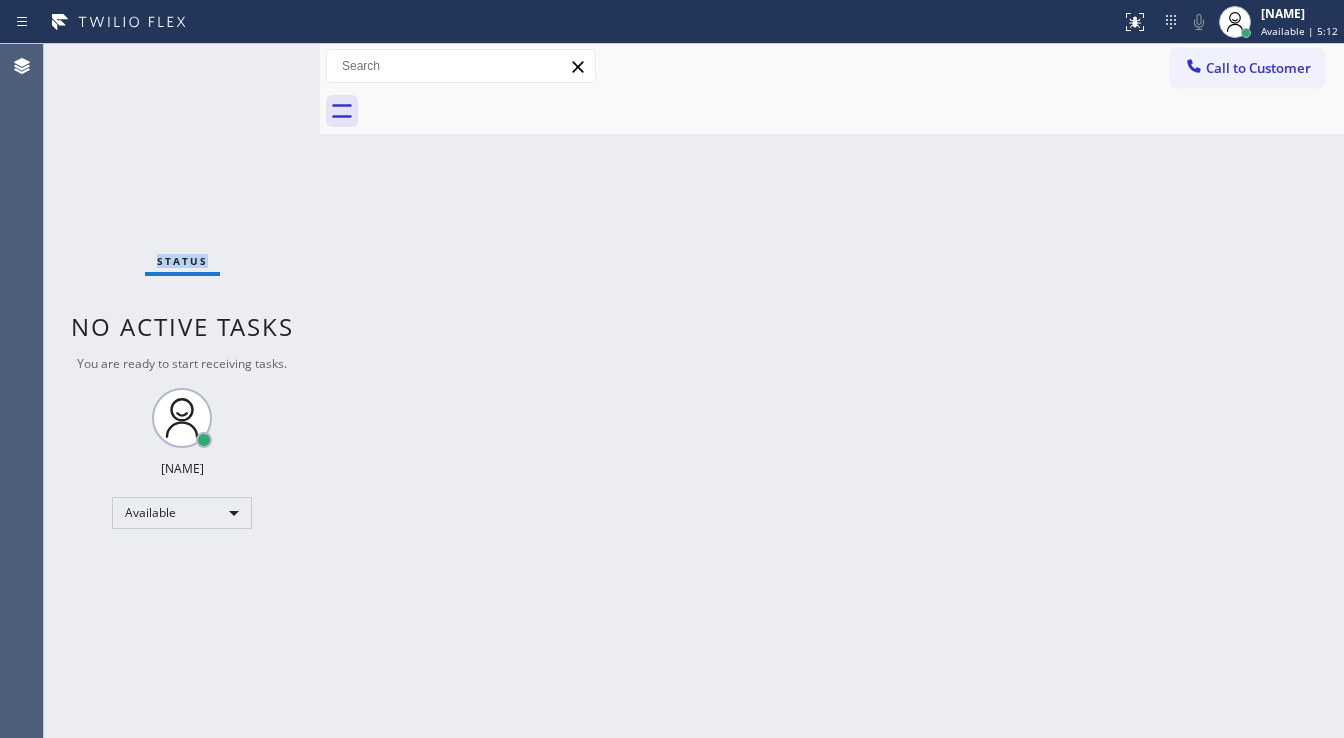click on "Status   No active tasks     You are ready to start receiving tasks.   [FIRST] [LAST] Available" at bounding box center (182, 391) 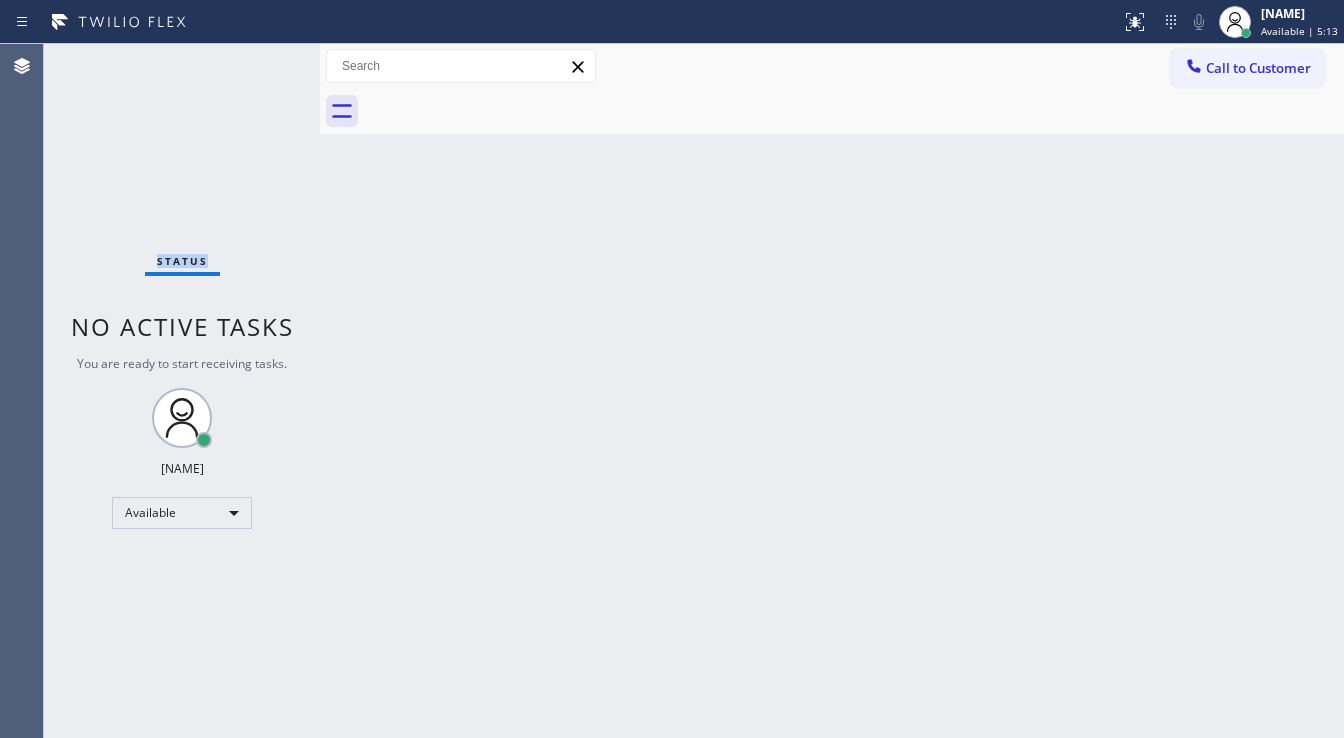click on "Status   No active tasks     You are ready to start receiving tasks.   [FIRST] [LAST] Available" at bounding box center [182, 391] 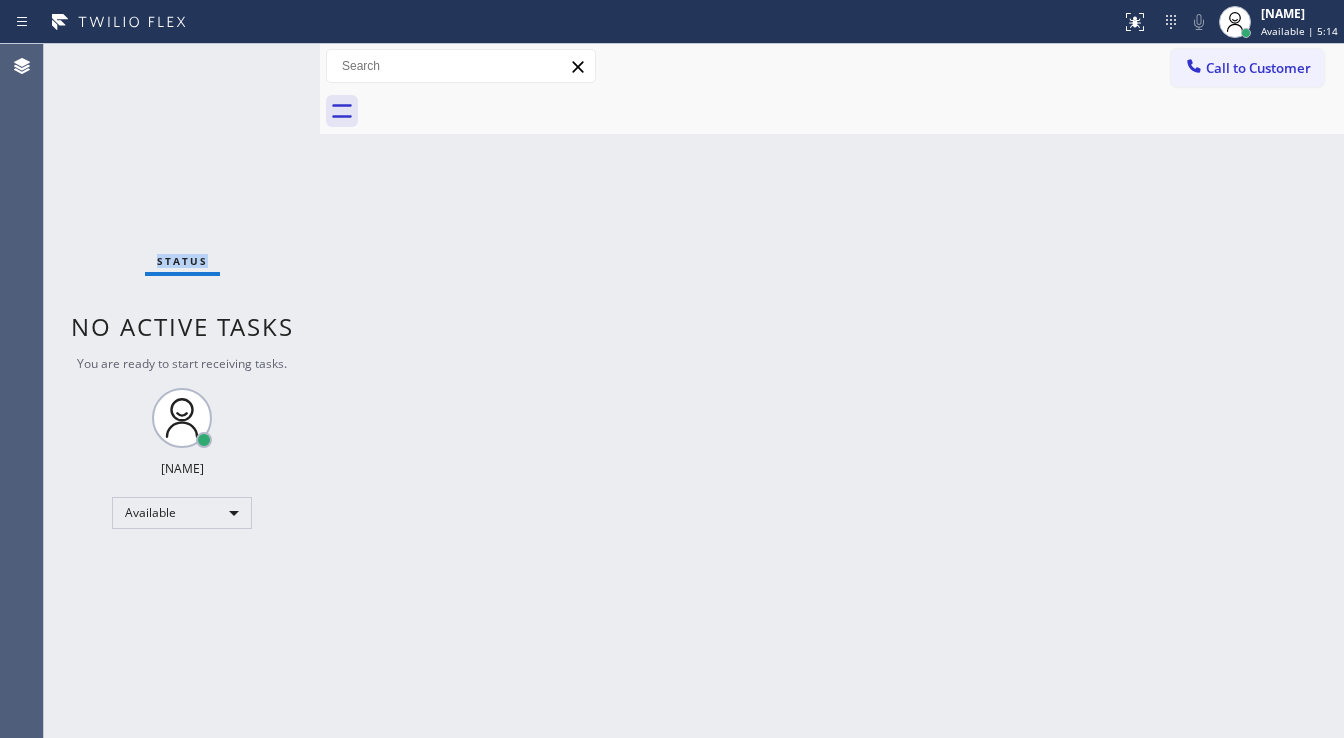 click on "Status   No active tasks     You are ready to start receiving tasks.   [FIRST] [LAST] Available" at bounding box center [182, 391] 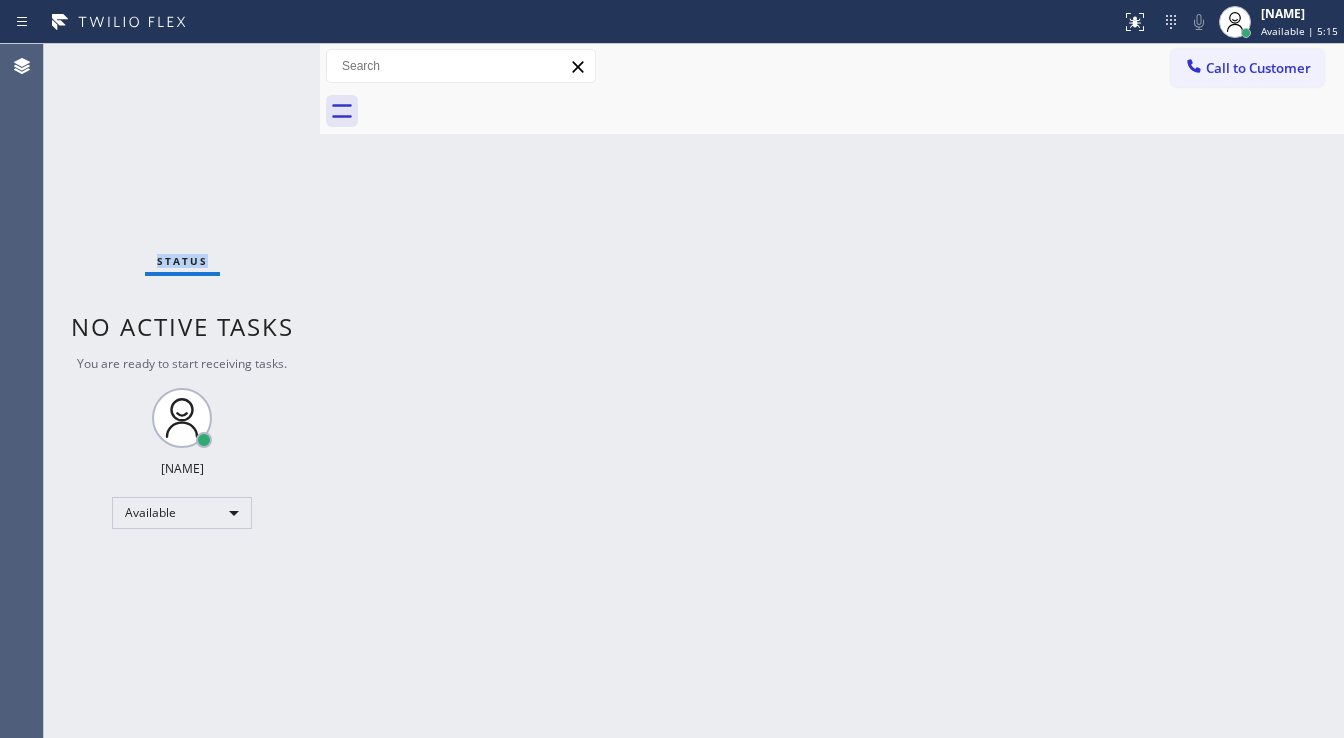 click on "Status   No active tasks     You are ready to start receiving tasks.   [FIRST] [LAST] Available" at bounding box center (182, 391) 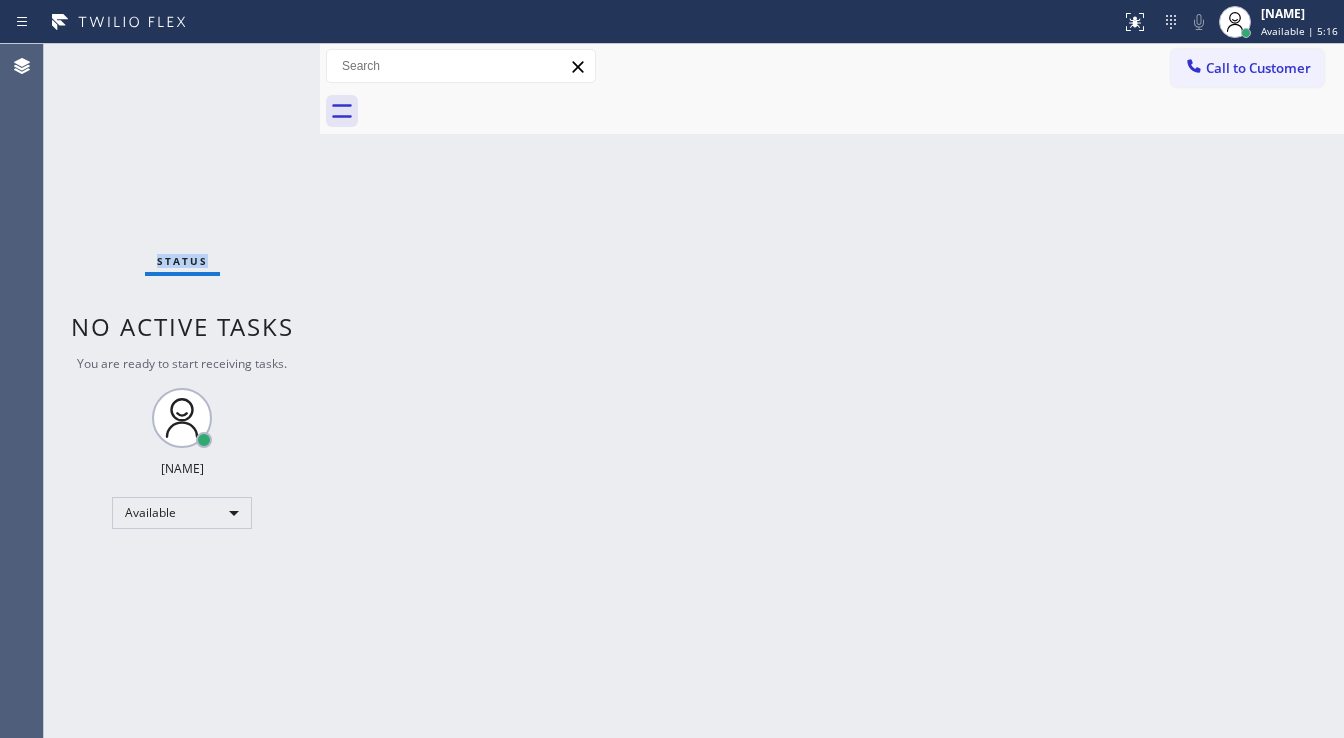 click on "Status   No active tasks     You are ready to start receiving tasks.   [FIRST] [LAST] Available" at bounding box center [182, 391] 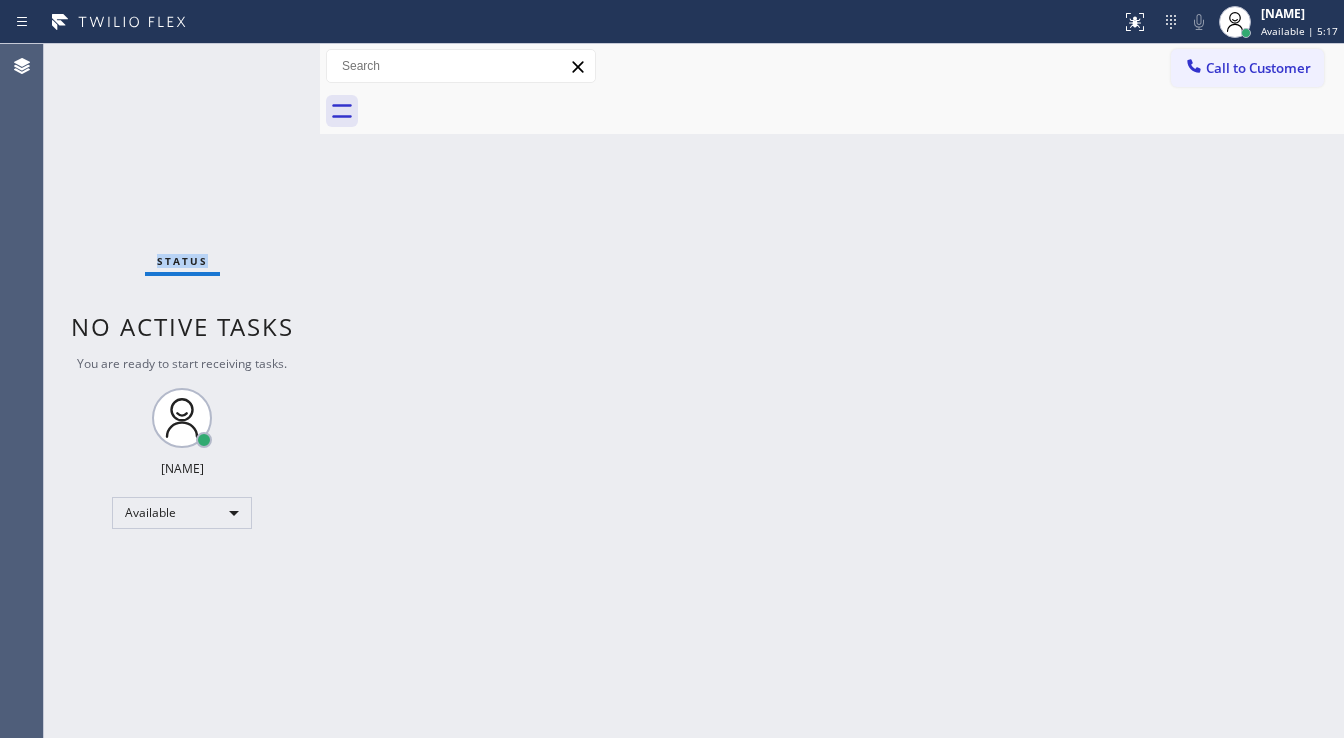 click on "Status   No active tasks     You are ready to start receiving tasks.   [FIRST] [LAST] Available" at bounding box center (182, 391) 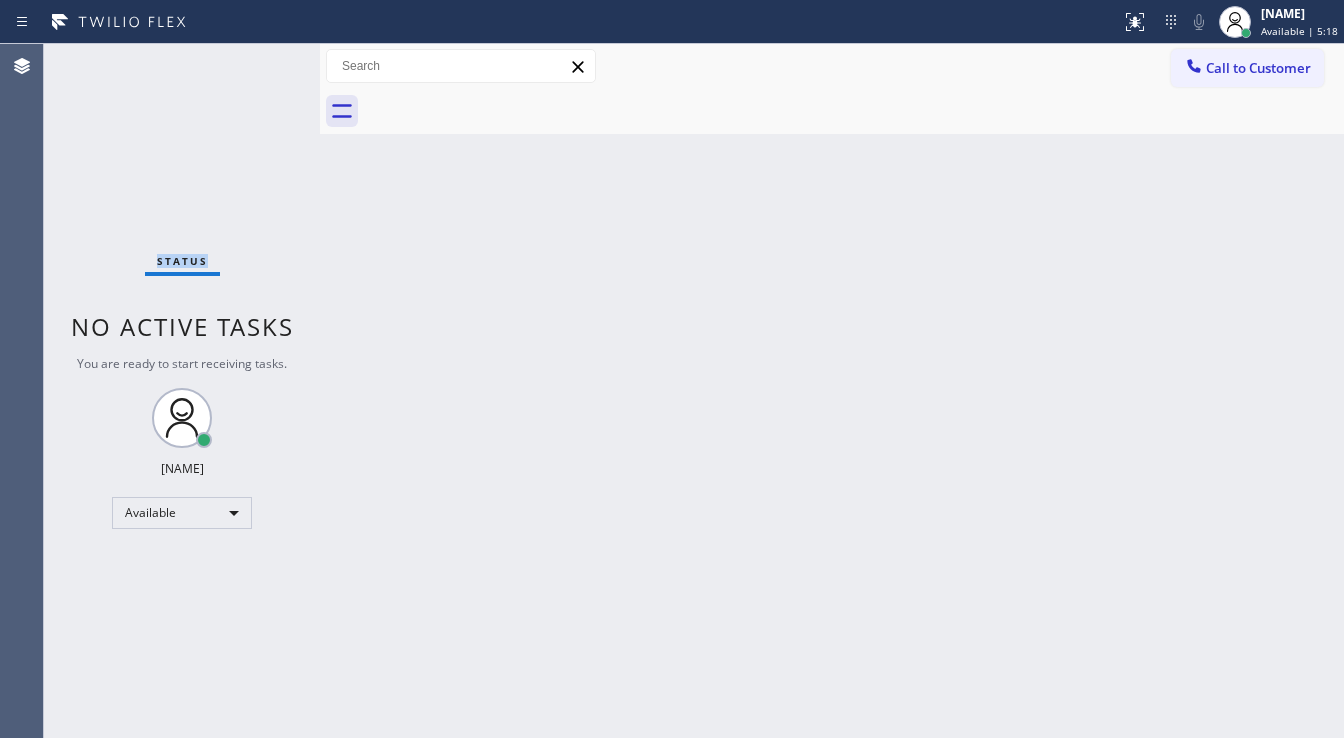 click on "Status   No active tasks     You are ready to start receiving tasks.   [FIRST] [LAST] Available" at bounding box center [182, 391] 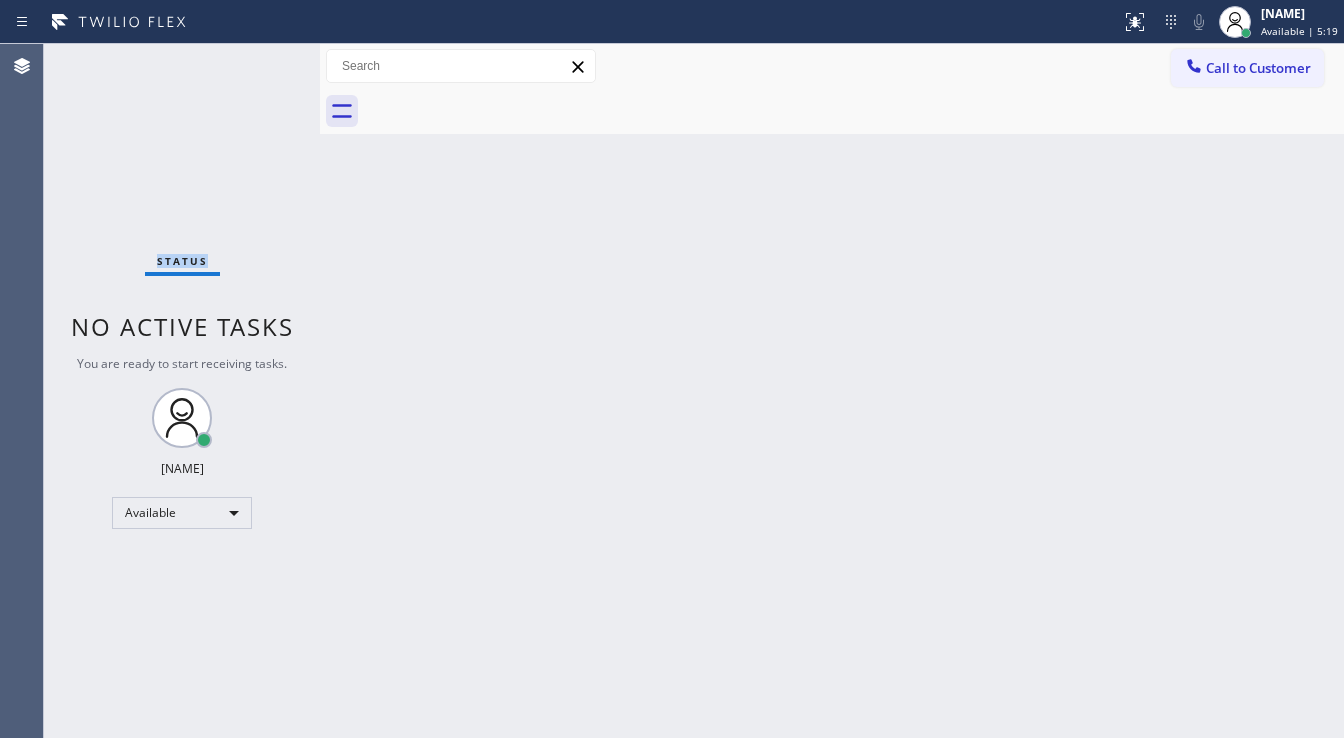 click on "Status   No active tasks     You are ready to start receiving tasks.   [FIRST] [LAST] Available" at bounding box center (182, 391) 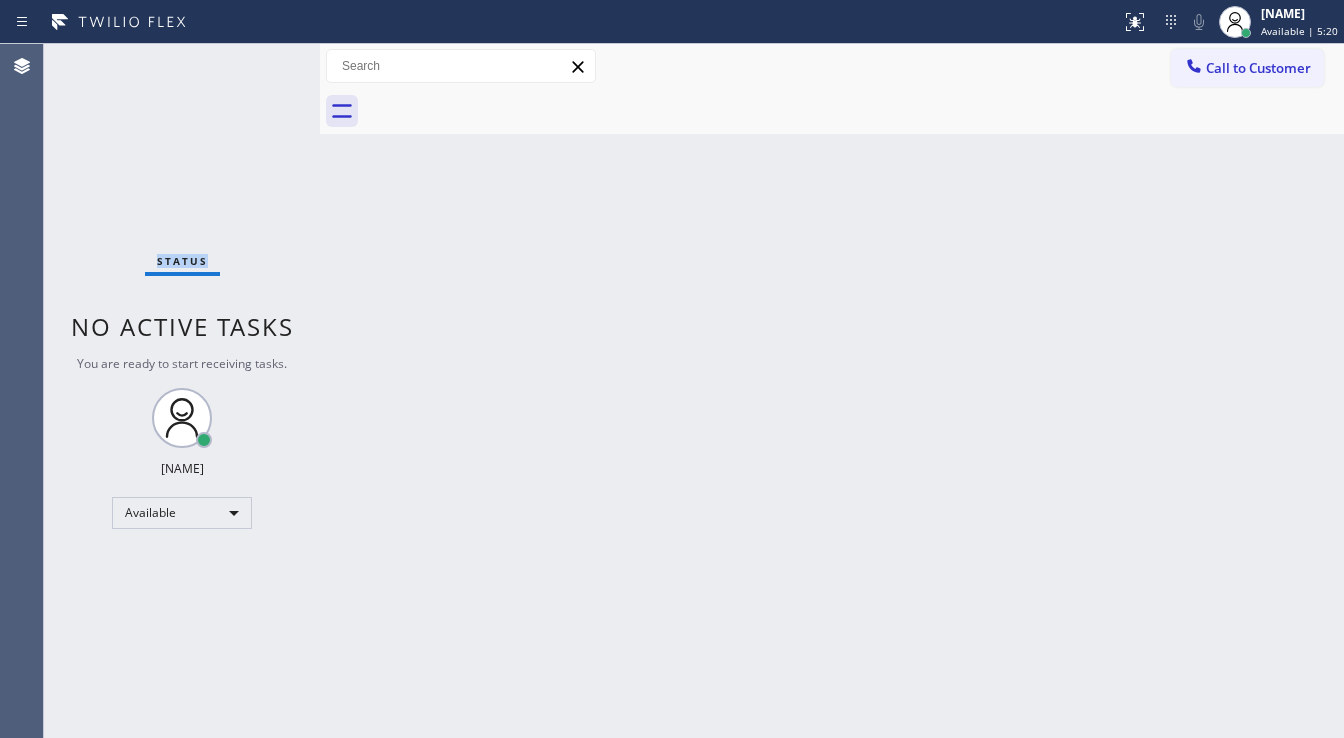 click on "Status   No active tasks     You are ready to start receiving tasks.   [FIRST] [LAST] Available" at bounding box center [182, 391] 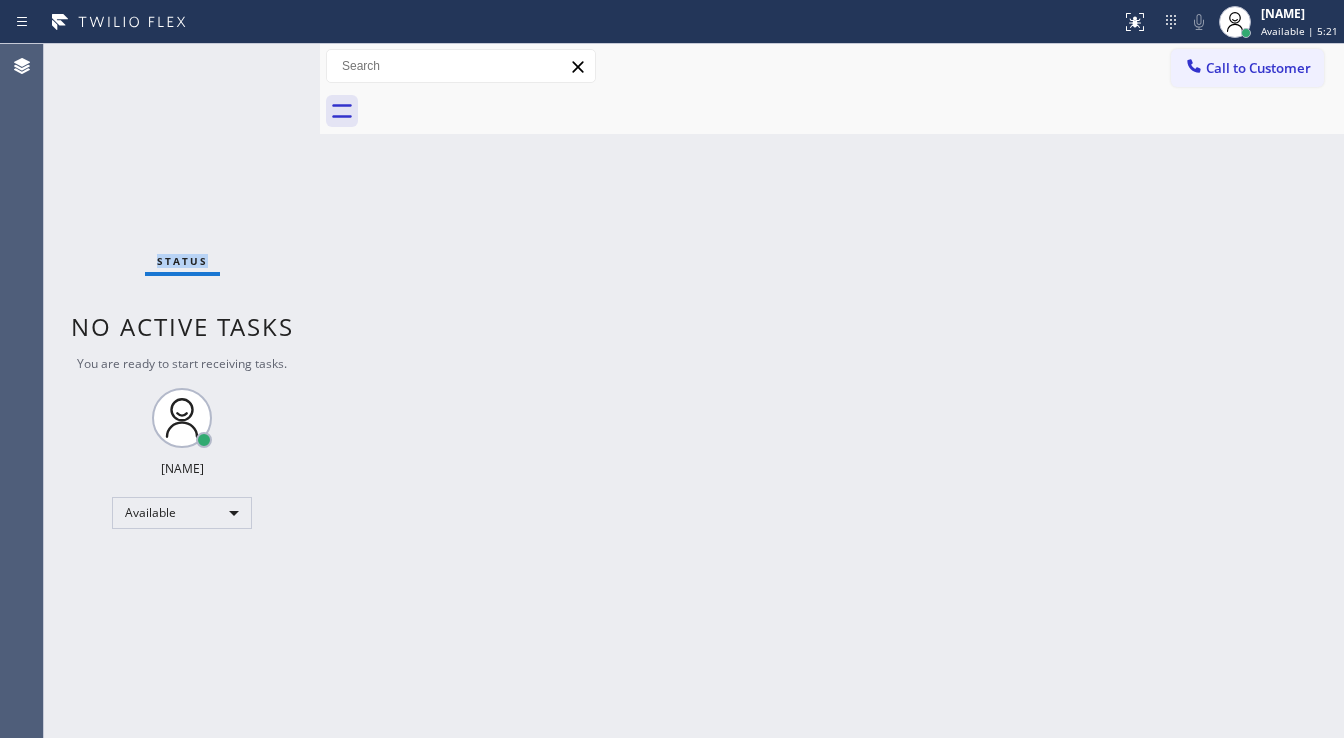 click on "Status   No active tasks     You are ready to start receiving tasks.   [FIRST] [LAST] Available" at bounding box center [182, 391] 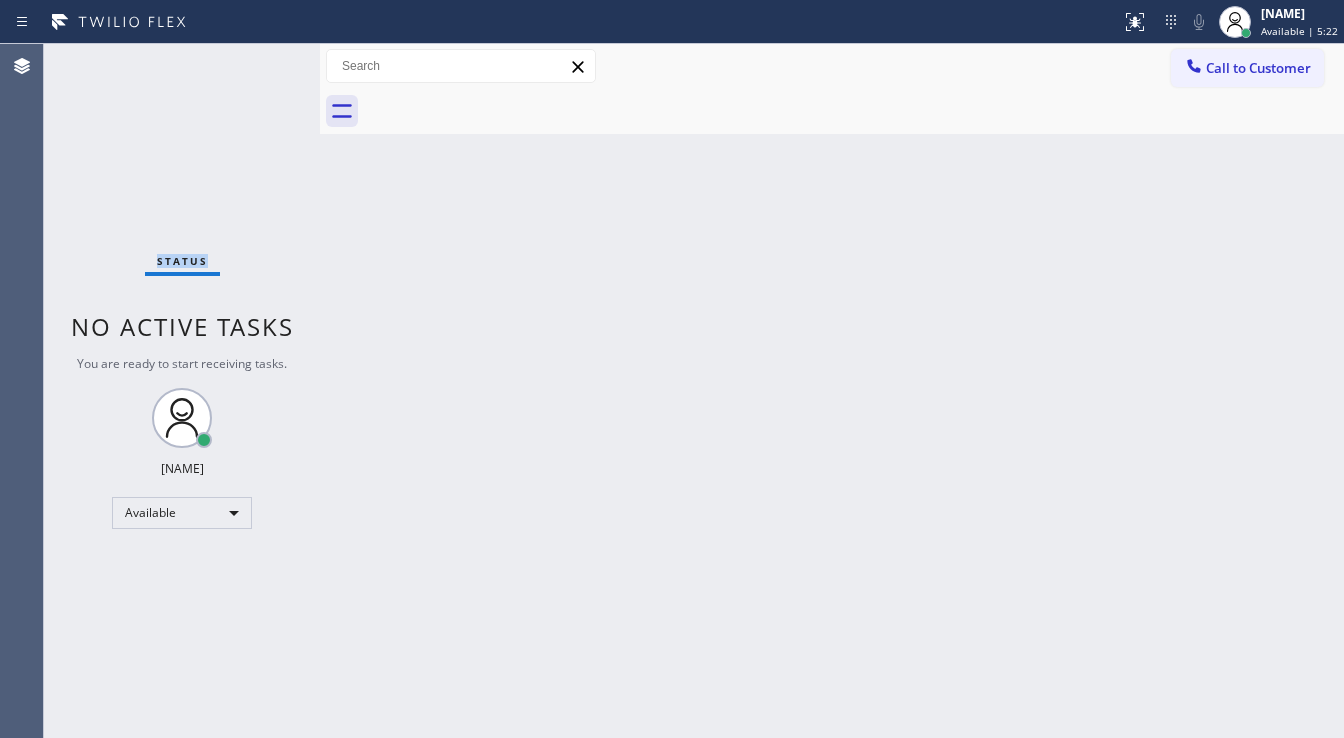click on "Status   No active tasks     You are ready to start receiving tasks.   [FIRST] [LAST] Available" at bounding box center (182, 391) 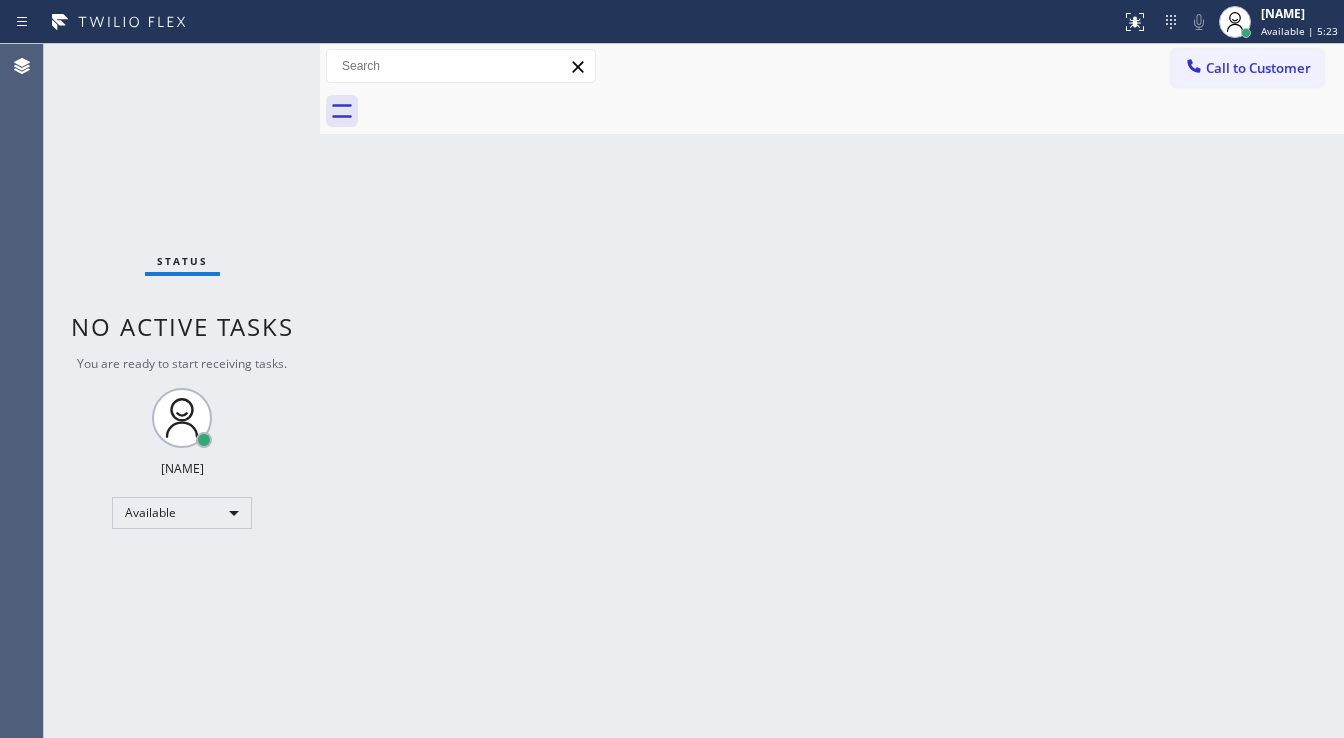 click on "Status   No active tasks     You are ready to start receiving tasks.   [FIRST] [LAST] Available" at bounding box center (182, 391) 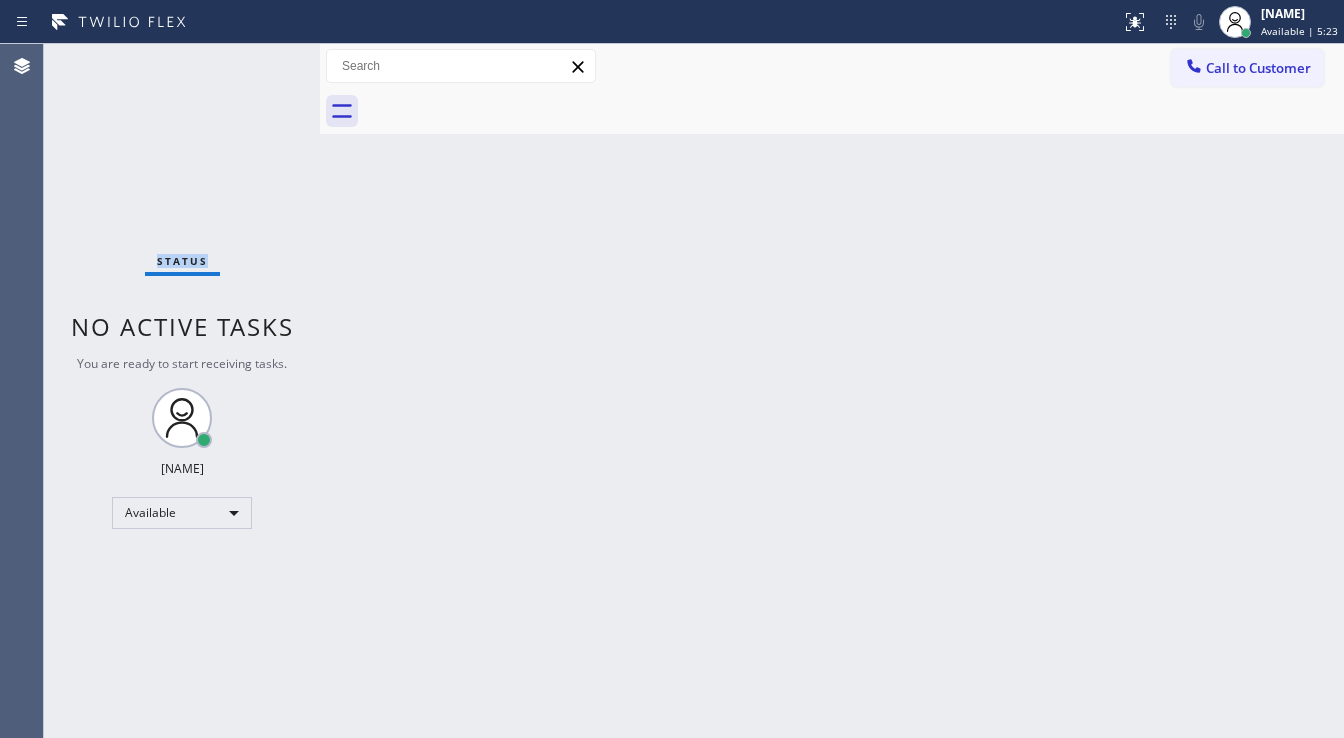 click on "Status   No active tasks     You are ready to start receiving tasks.   [FIRST] [LAST] Available" at bounding box center [182, 391] 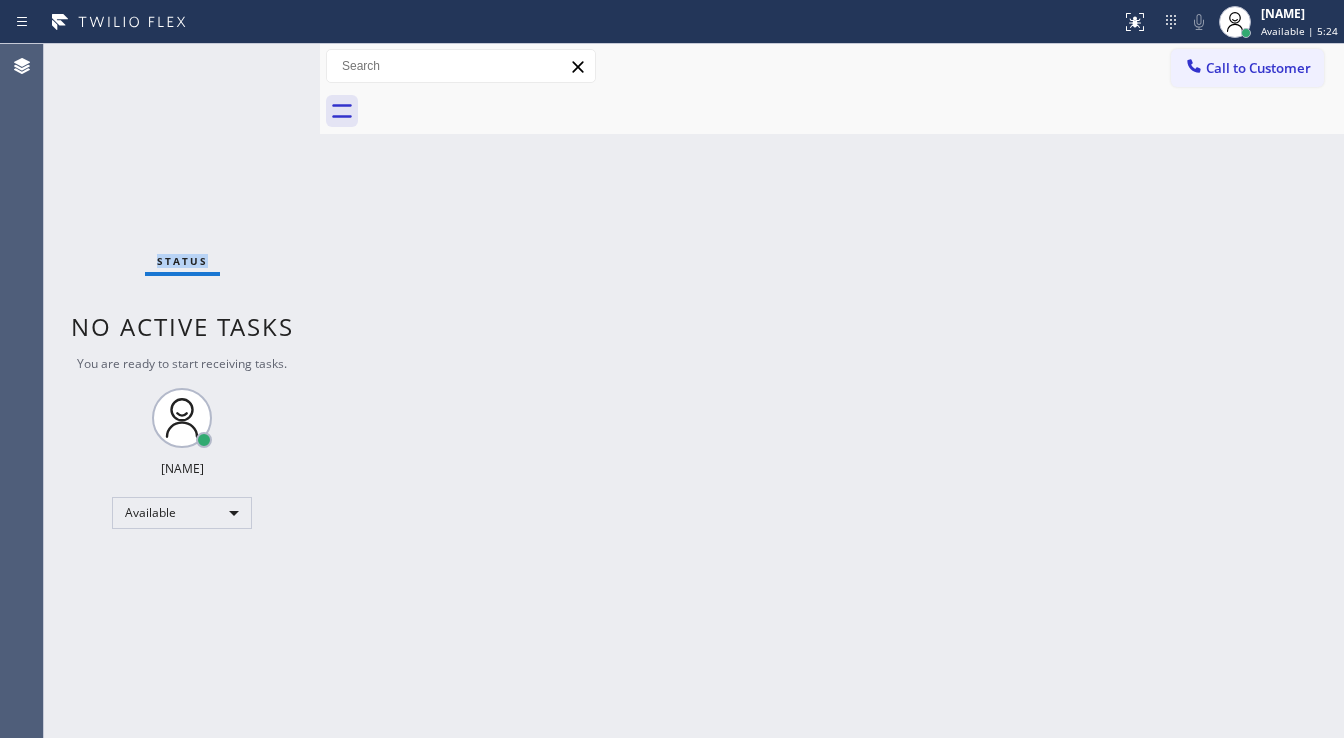 click on "Status   No active tasks     You are ready to start receiving tasks.   [FIRST] [LAST] Available" at bounding box center [182, 391] 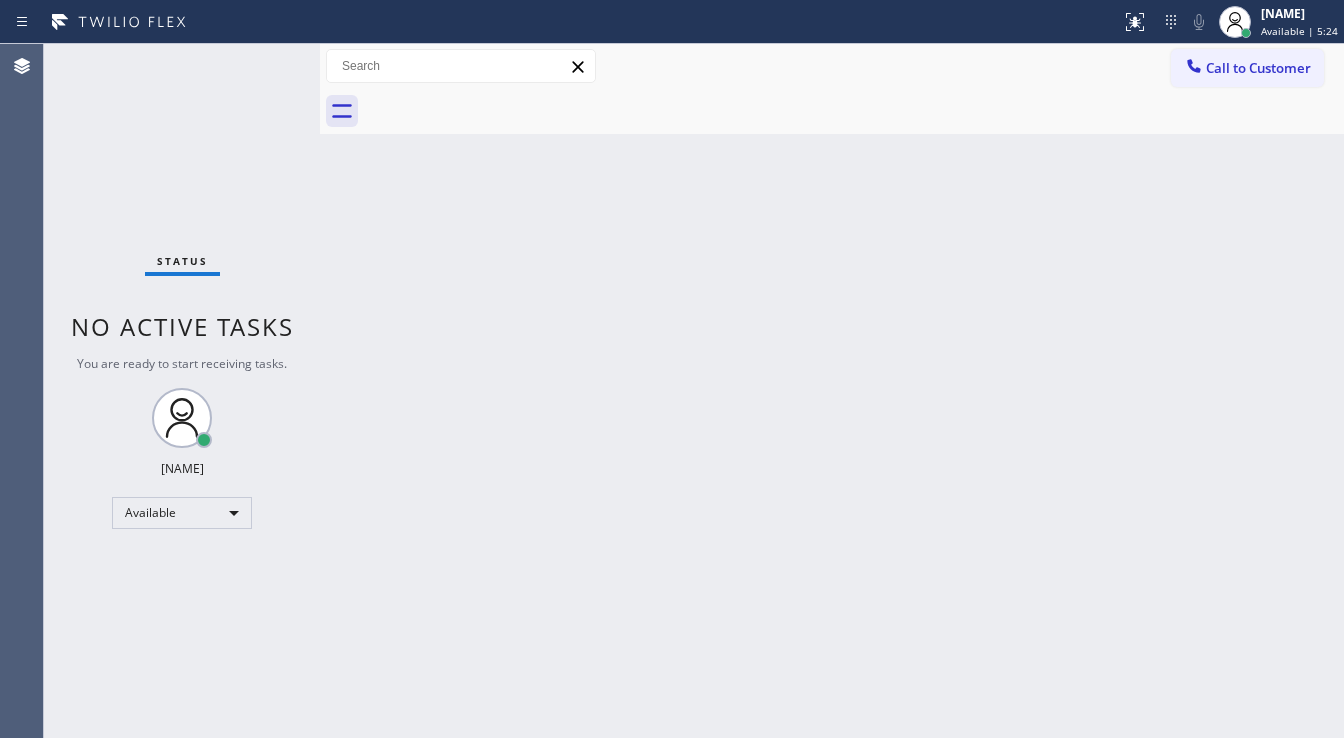 click on "Status   No active tasks     You are ready to start receiving tasks.   [FIRST] [LAST] Available" at bounding box center (182, 391) 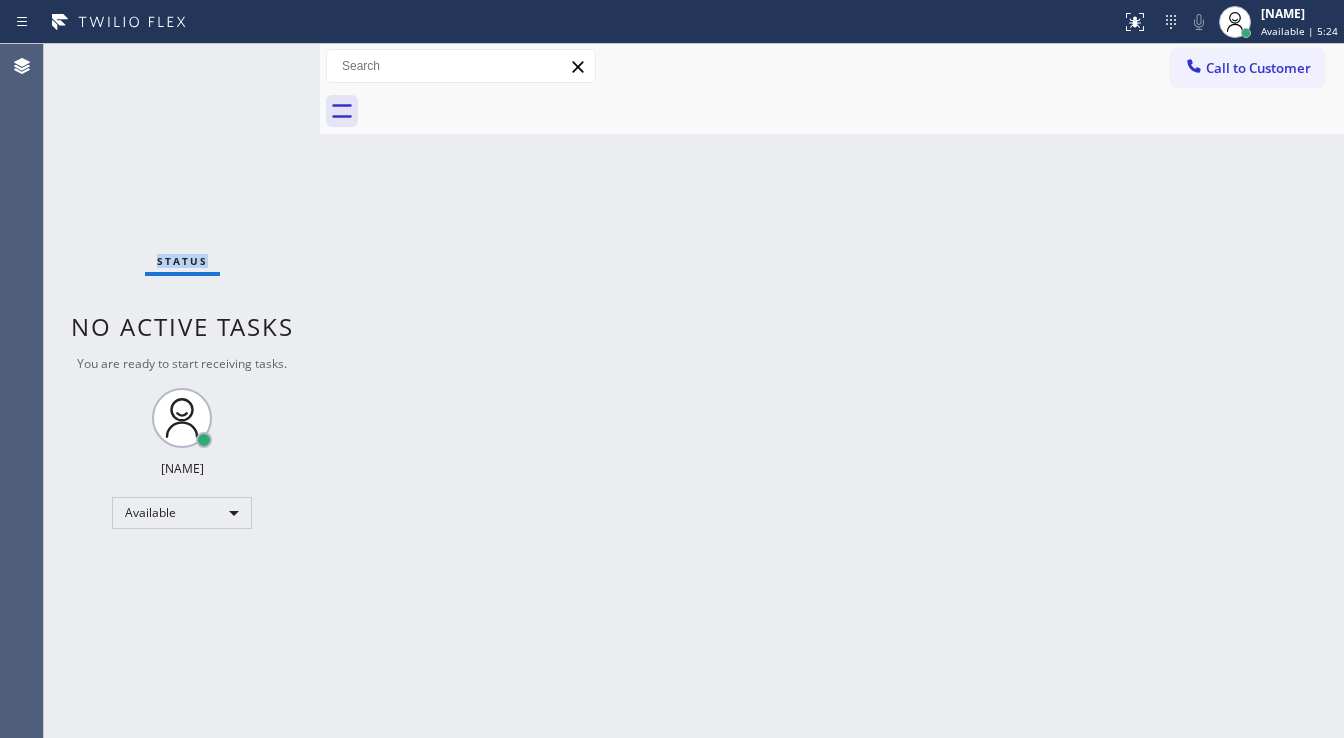 click on "Status   No active tasks     You are ready to start receiving tasks.   [FIRST] [LAST] Available" at bounding box center [182, 391] 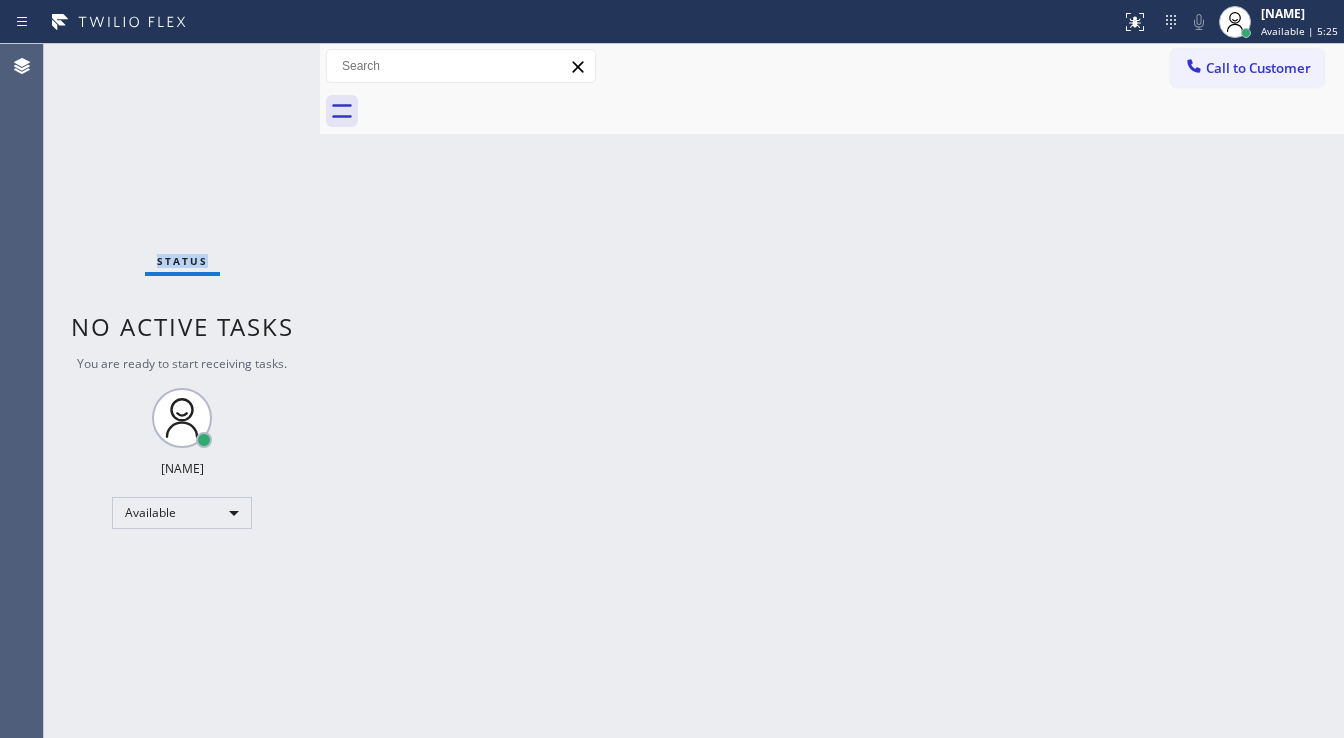 click on "Status   No active tasks     You are ready to start receiving tasks.   [FIRST] [LAST] Available" at bounding box center [182, 391] 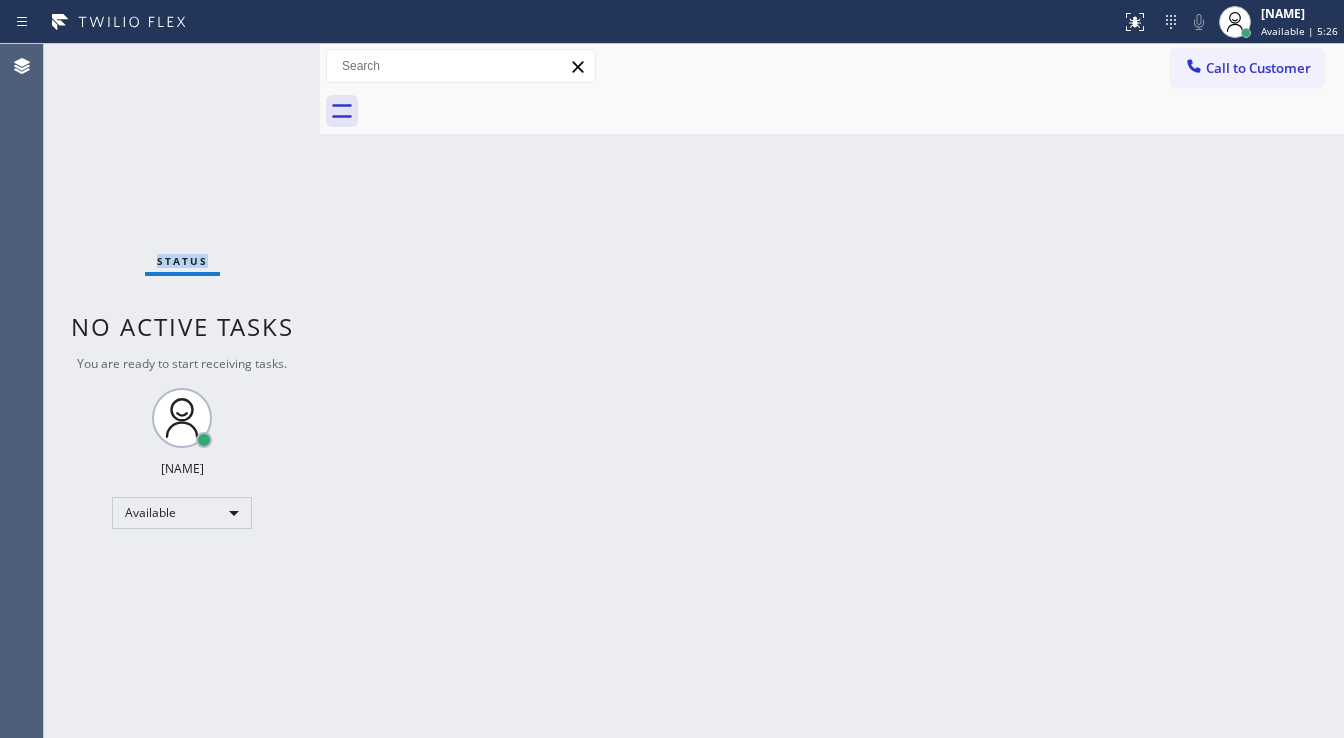 click on "Status   No active tasks     You are ready to start receiving tasks.   [FIRST] [LAST] Available" at bounding box center (182, 391) 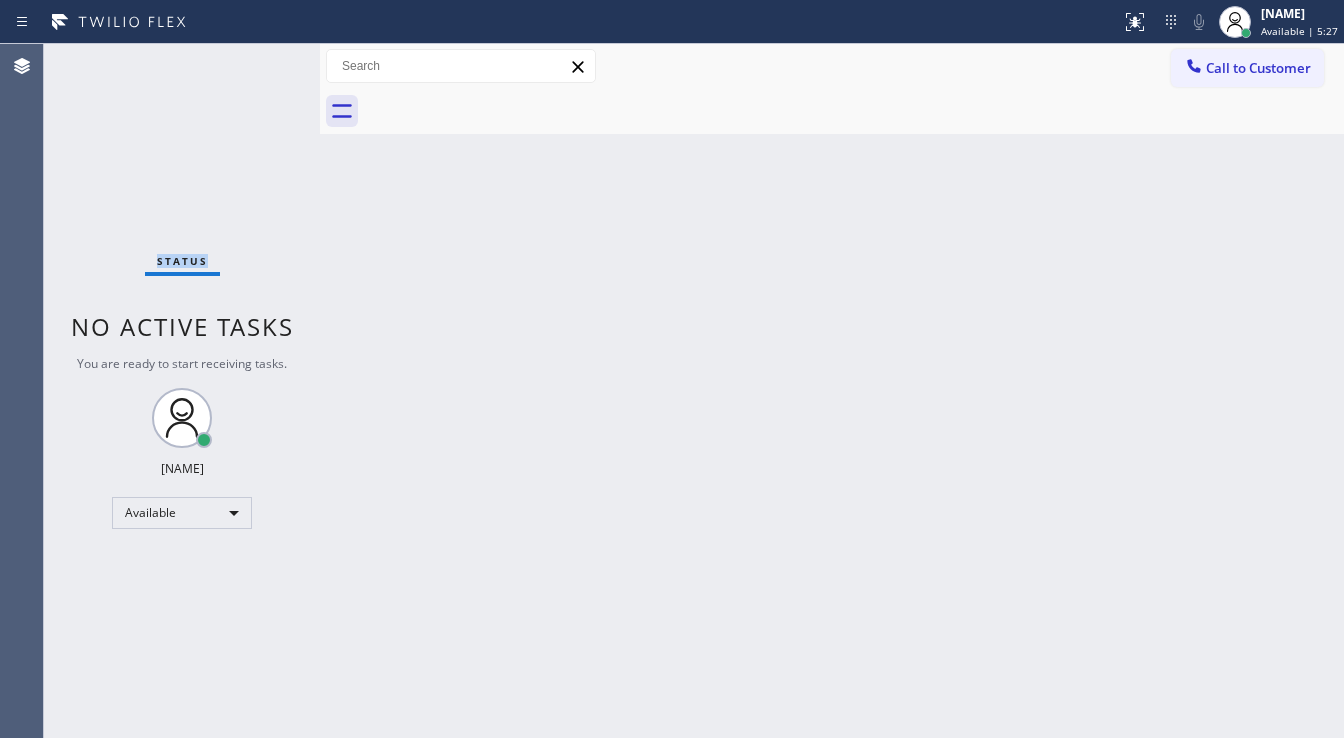 click on "Status   No active tasks     You are ready to start receiving tasks.   [FIRST] [LAST] Available" at bounding box center (182, 391) 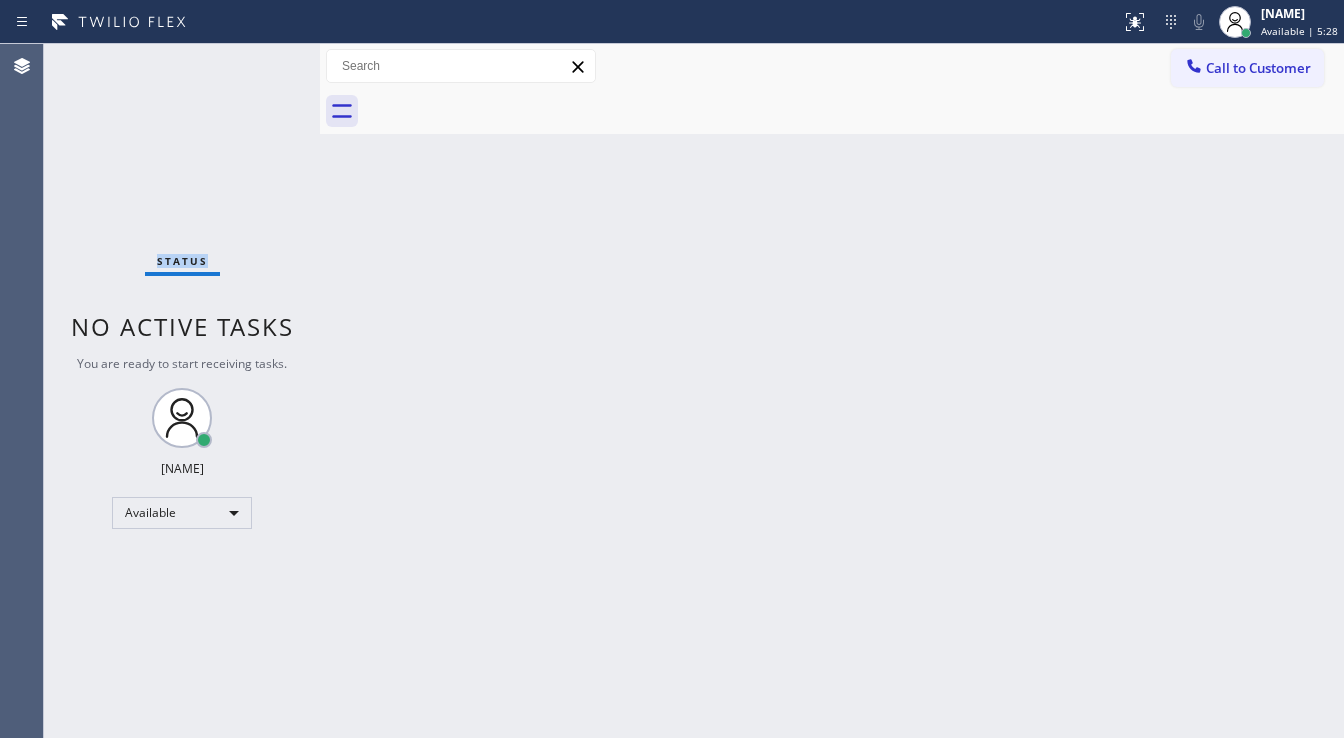 click on "Status   No active tasks     You are ready to start receiving tasks.   [FIRST] [LAST] Available" at bounding box center [182, 391] 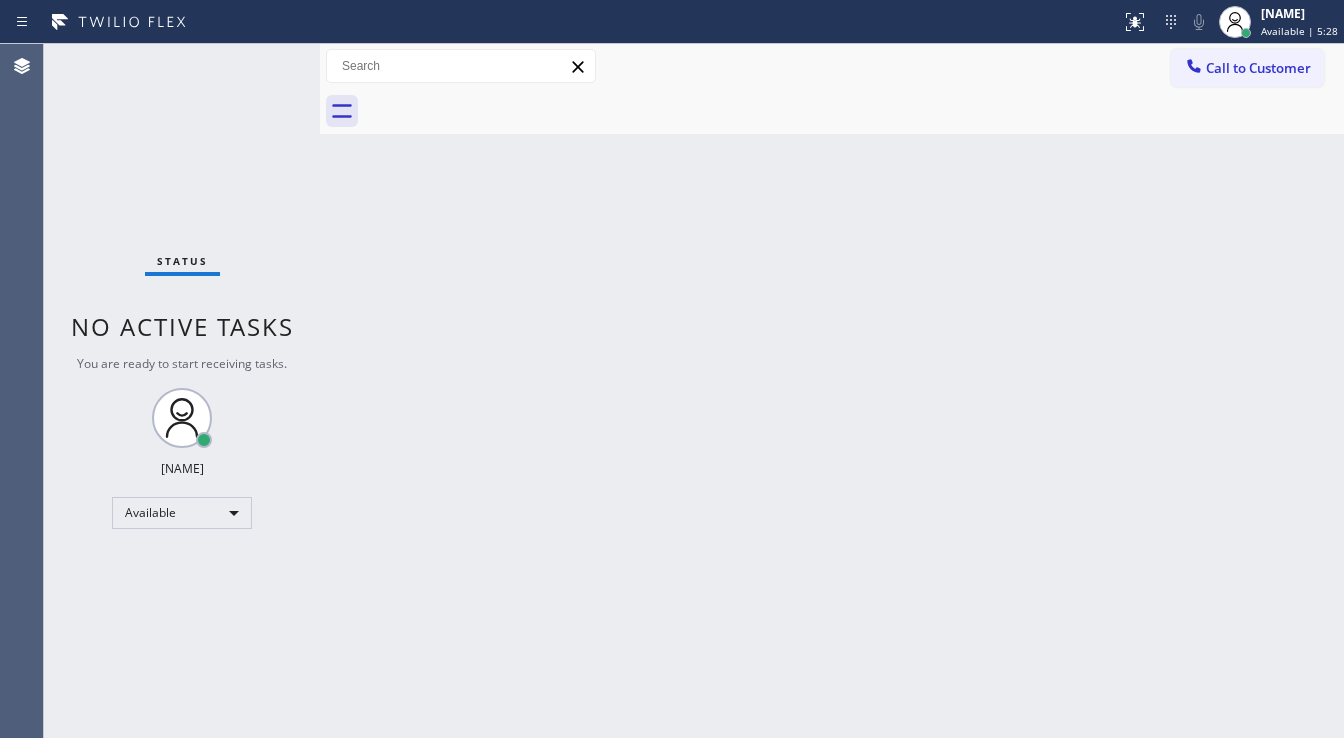 click on "Status   No active tasks     You are ready to start receiving tasks.   [FIRST] [LAST] Available" at bounding box center [182, 391] 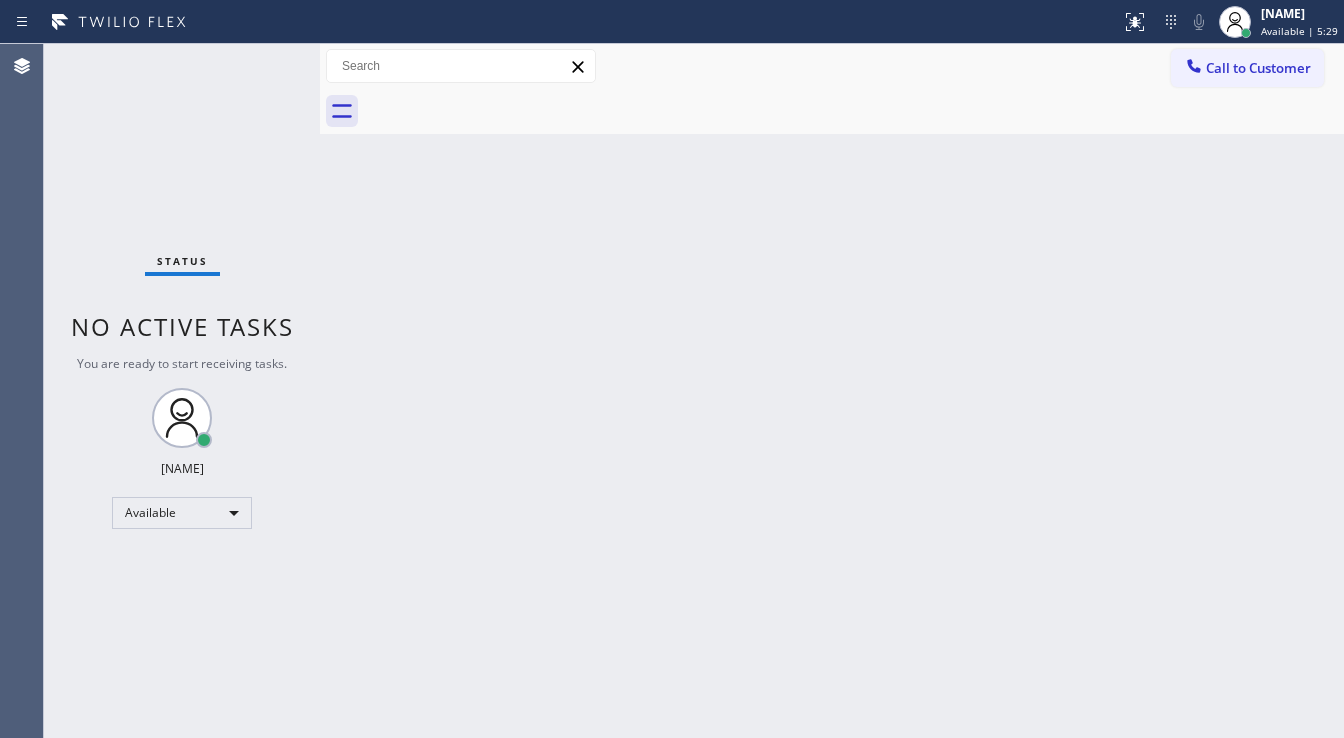 click on "Status   No active tasks     You are ready to start receiving tasks.   [FIRST] [LAST] Available" at bounding box center (182, 391) 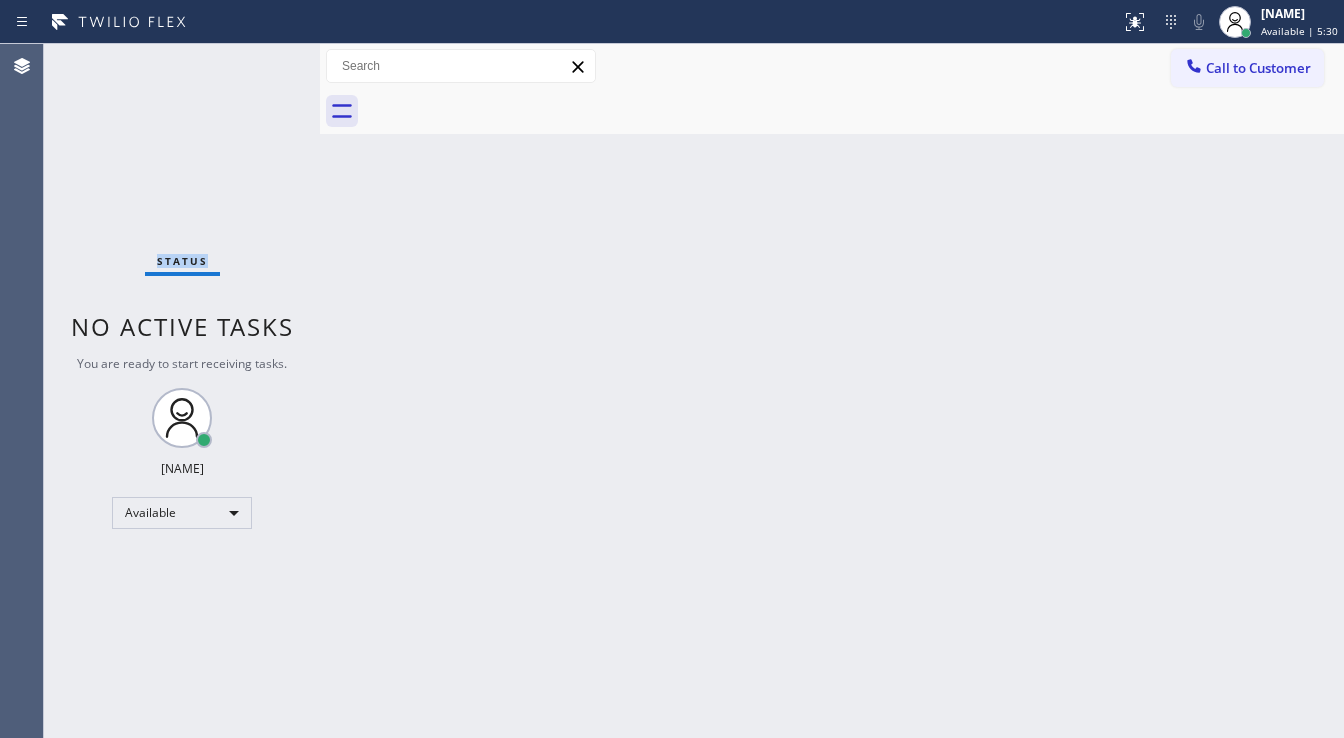 click on "Status   No active tasks     You are ready to start receiving tasks.   [FIRST] [LAST] Available" at bounding box center [182, 391] 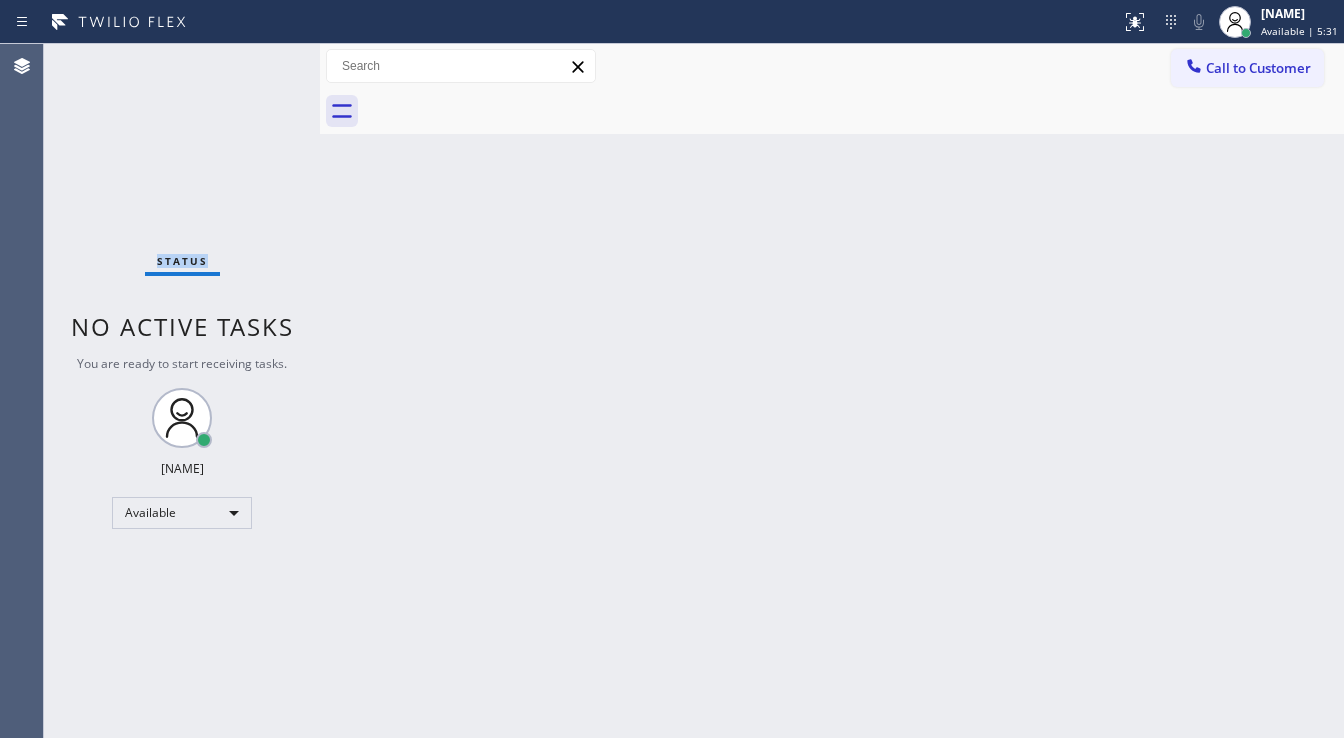 click on "Status   No active tasks     You are ready to start receiving tasks.   [FIRST] [LAST] Available" at bounding box center (182, 391) 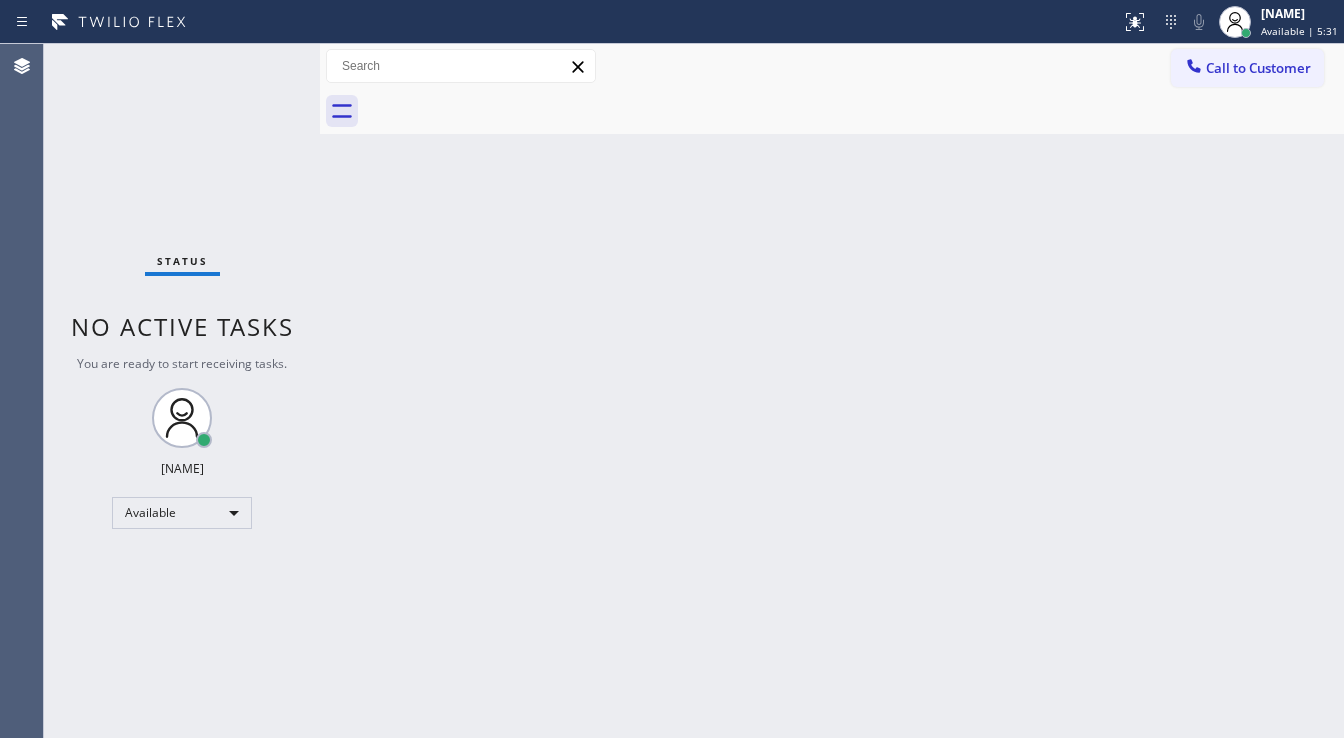 click on "Status   No active tasks     You are ready to start receiving tasks.   [FIRST] [LAST] Available" at bounding box center (182, 391) 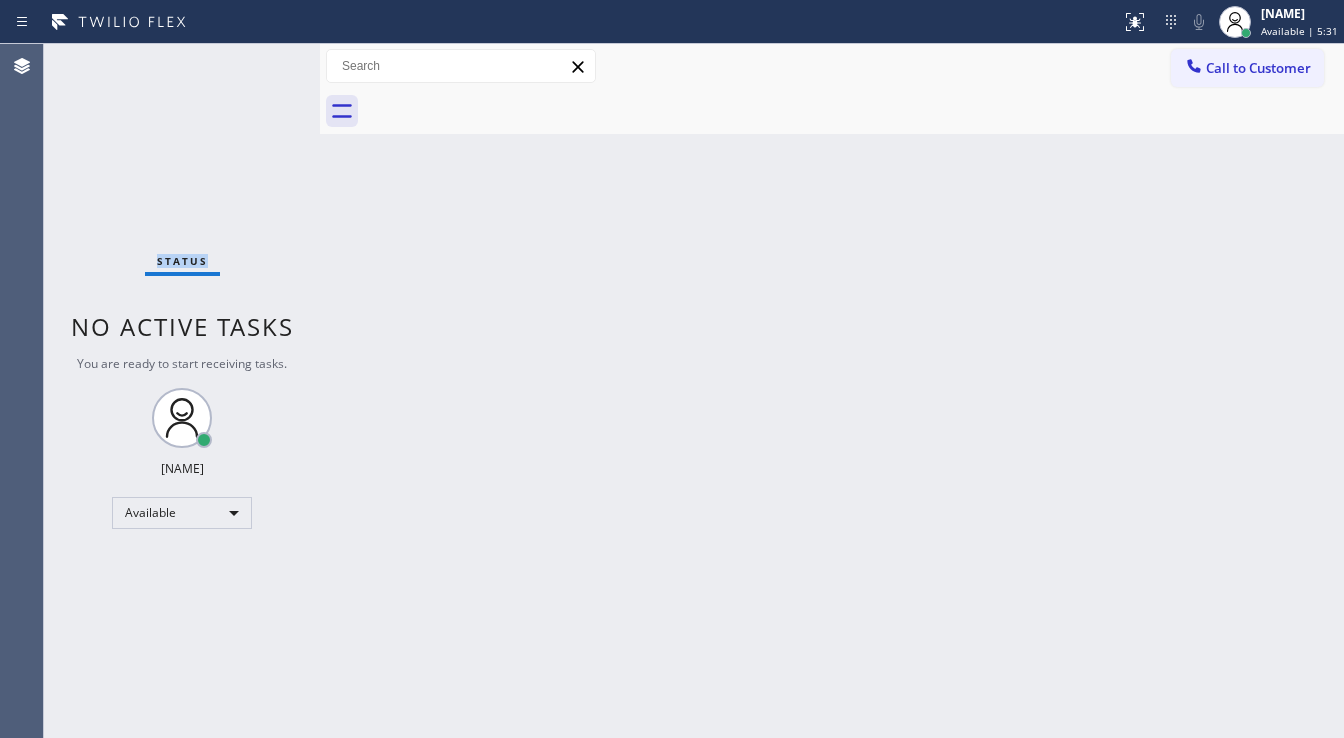 click on "Status   No active tasks     You are ready to start receiving tasks.   [FIRST] [LAST] Available" at bounding box center [182, 391] 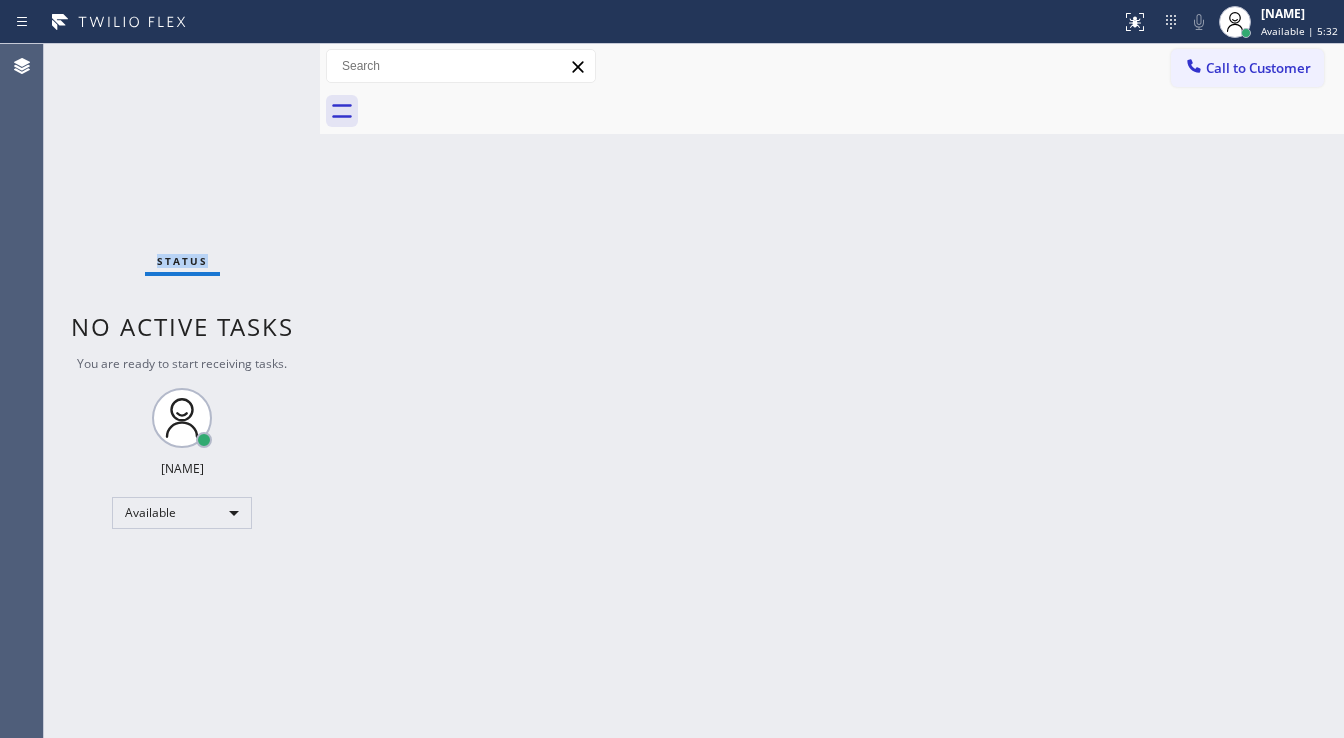 click on "Status   No active tasks     You are ready to start receiving tasks.   [FIRST] [LAST] Available" at bounding box center [182, 391] 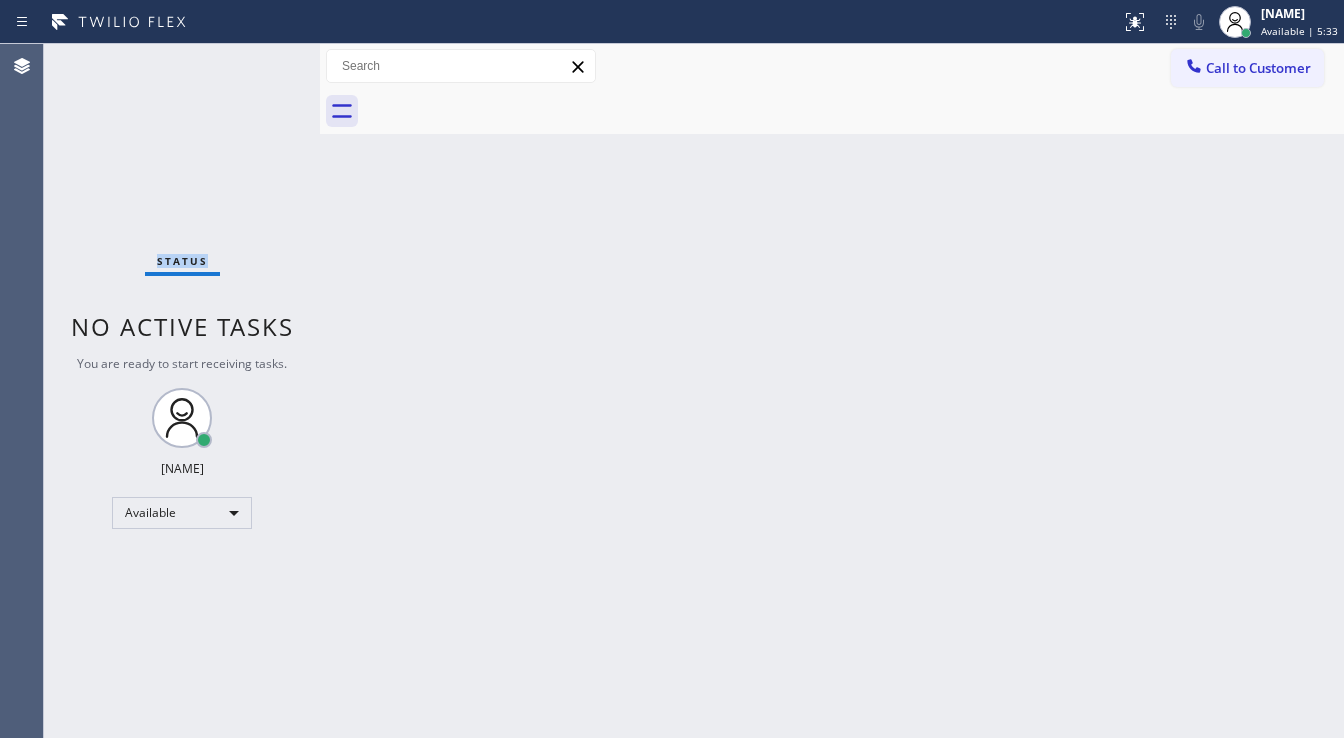 click on "Status   No active tasks     You are ready to start receiving tasks.   [FIRST] [LAST] Available" at bounding box center [182, 391] 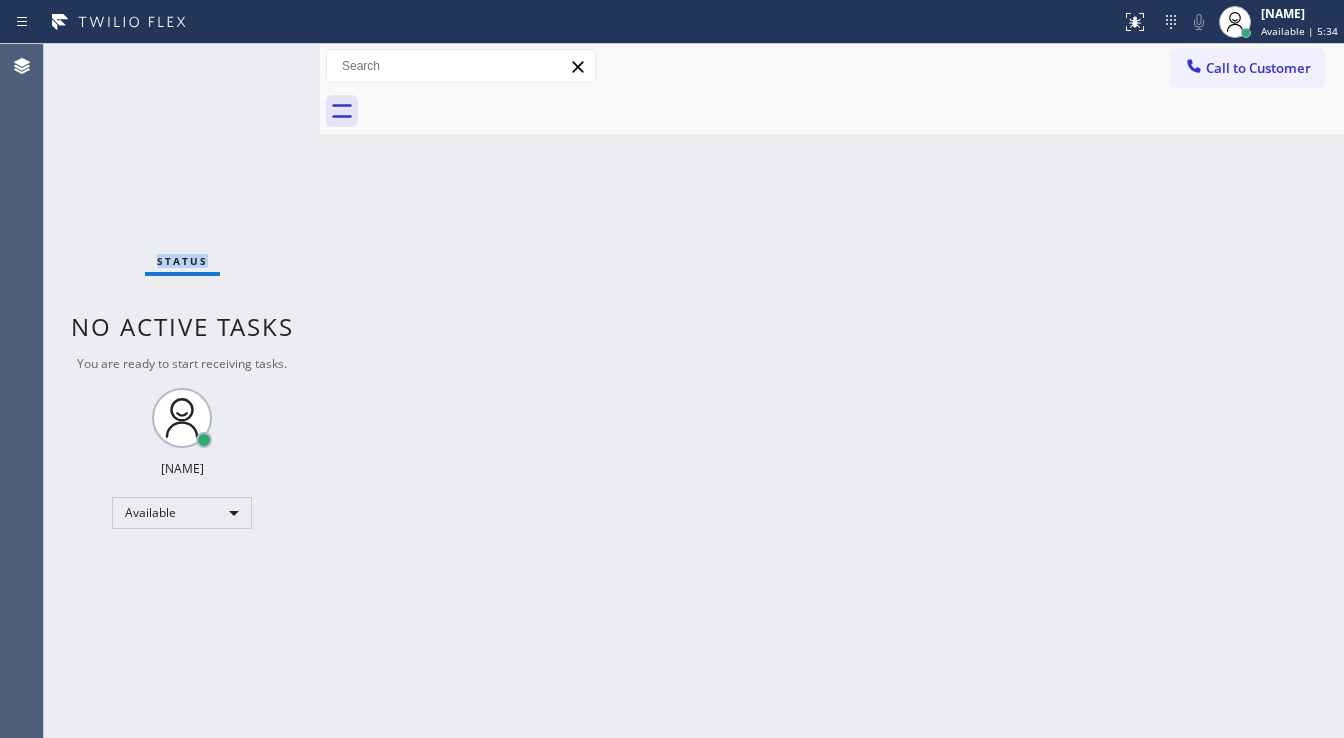 click on "Status   No active tasks     You are ready to start receiving tasks.   [FIRST] [LAST] Available" at bounding box center [182, 391] 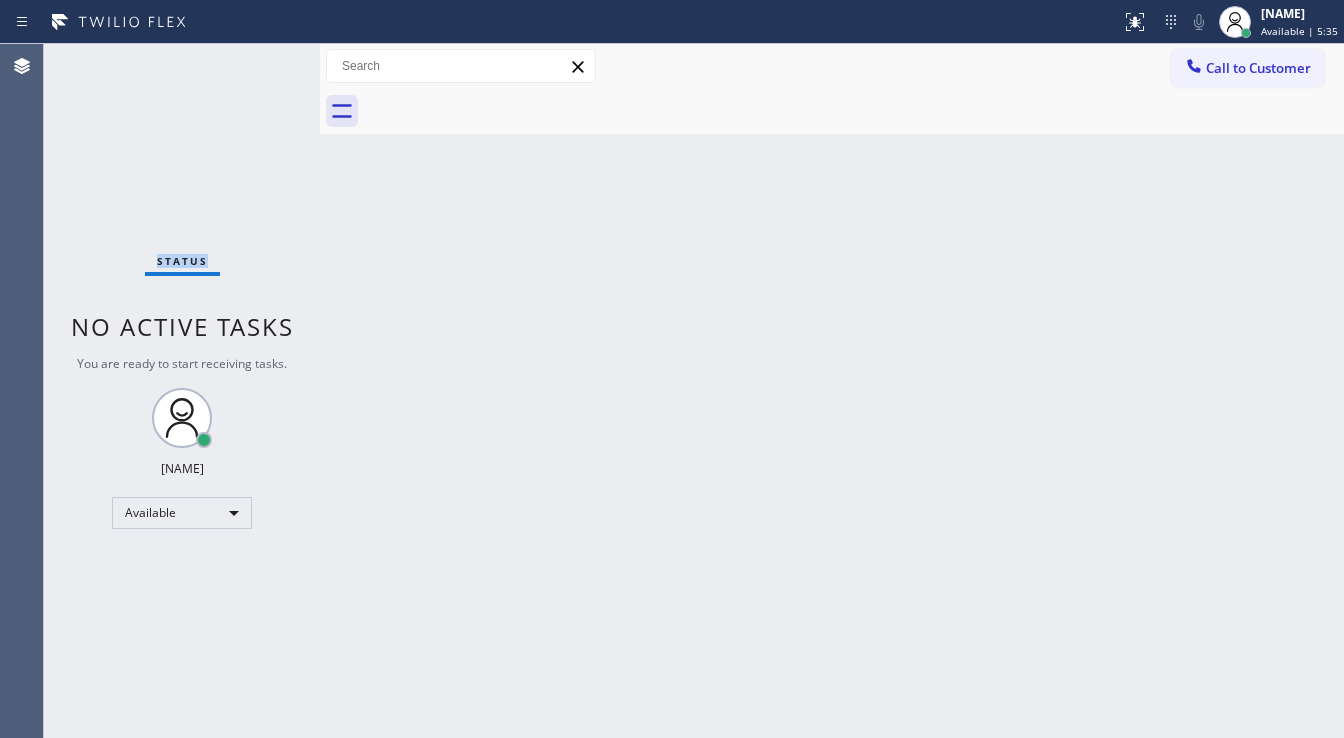 click on "Status   No active tasks     You are ready to start receiving tasks.   [FIRST] [LAST] Available" at bounding box center [182, 391] 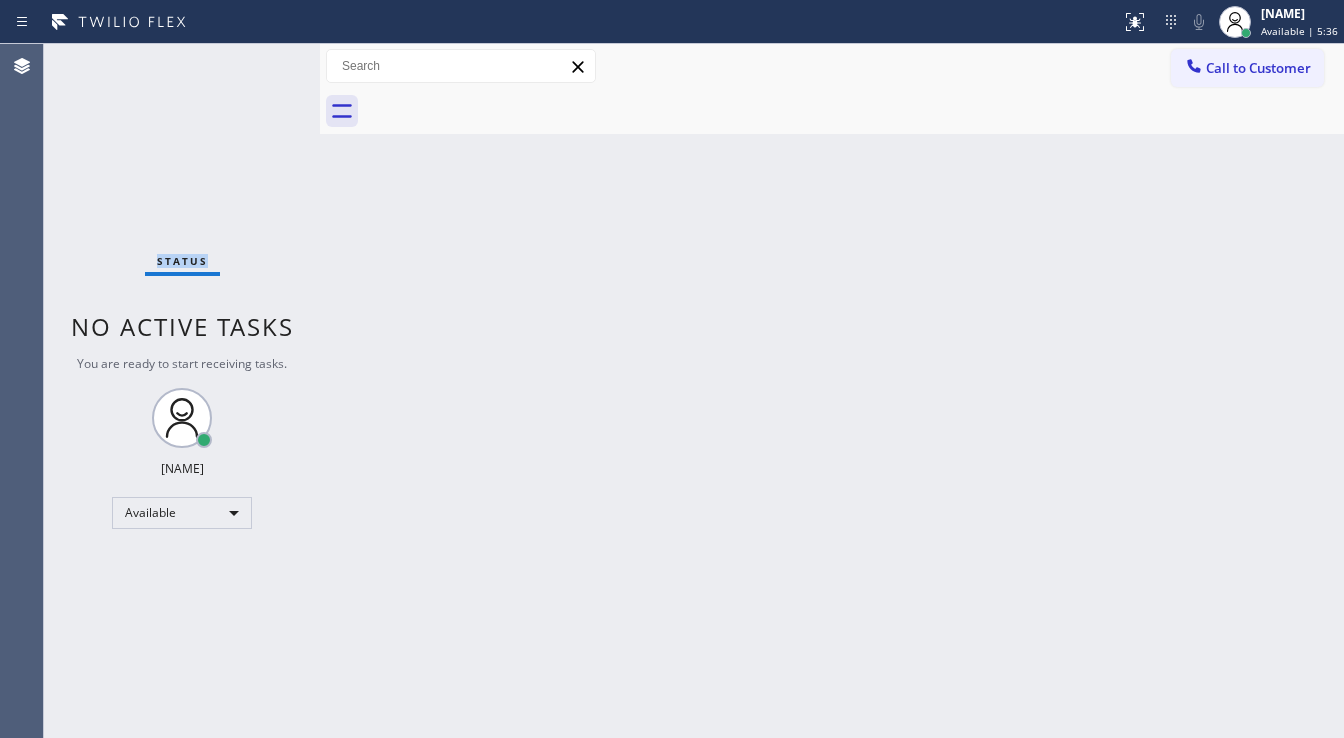 click on "Status   No active tasks     You are ready to start receiving tasks.   [FIRST] [LAST] Available" at bounding box center [182, 391] 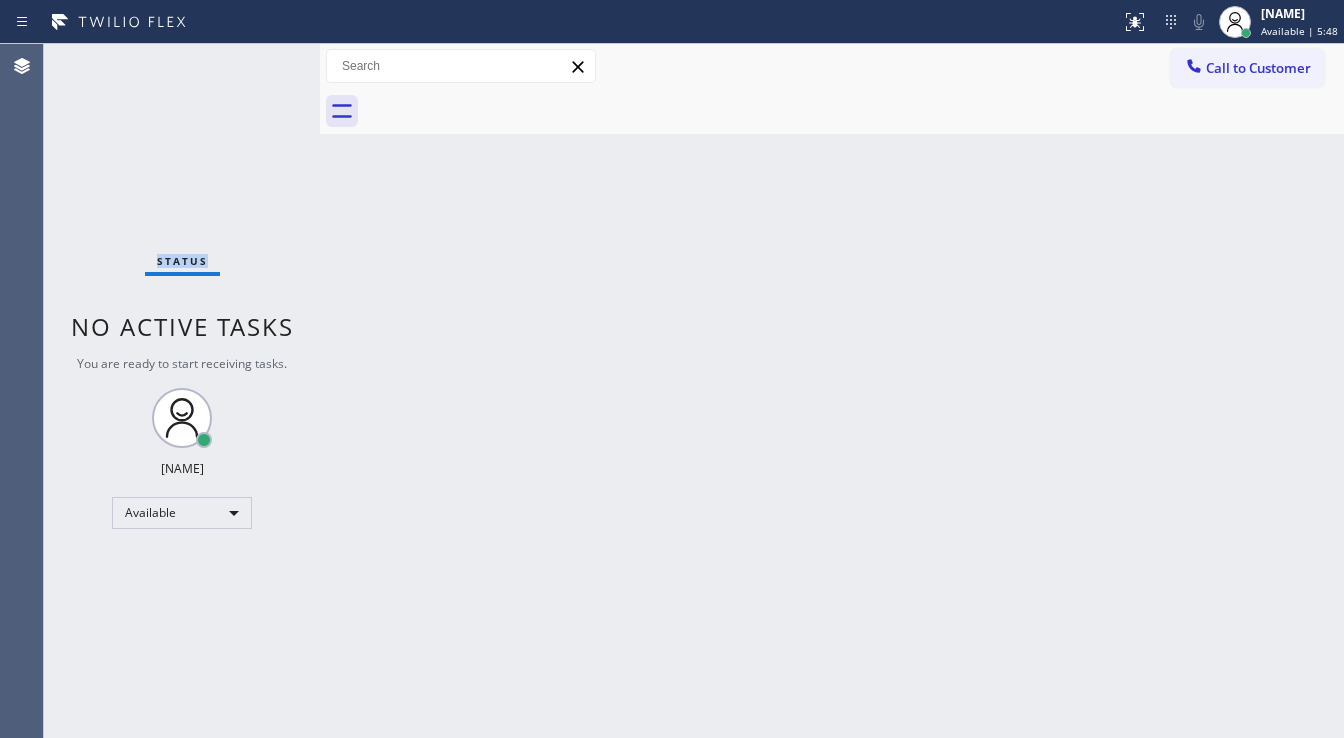 click on "Status   No active tasks     You are ready to start receiving tasks.   [FIRST] [LAST] Available" at bounding box center (182, 391) 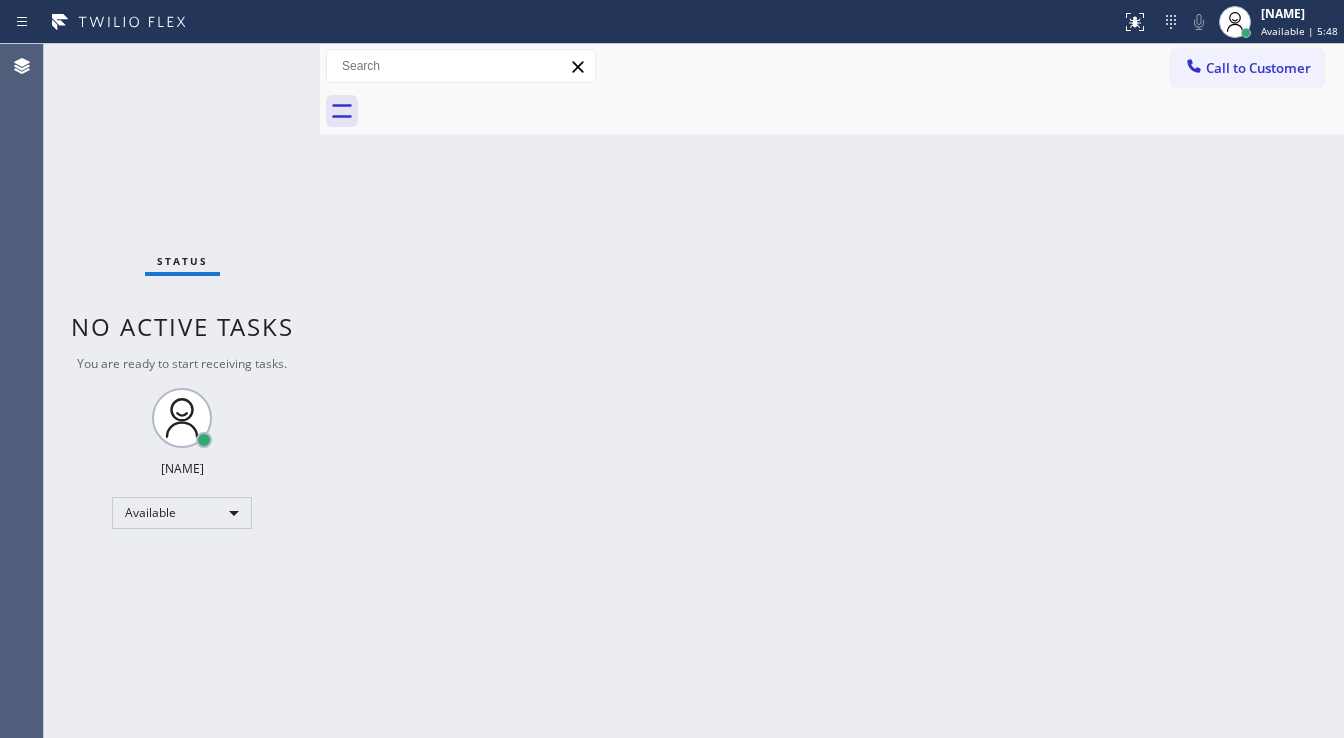 click on "Status   No active tasks     You are ready to start receiving tasks.   [FIRST] [LAST] Available" at bounding box center (182, 391) 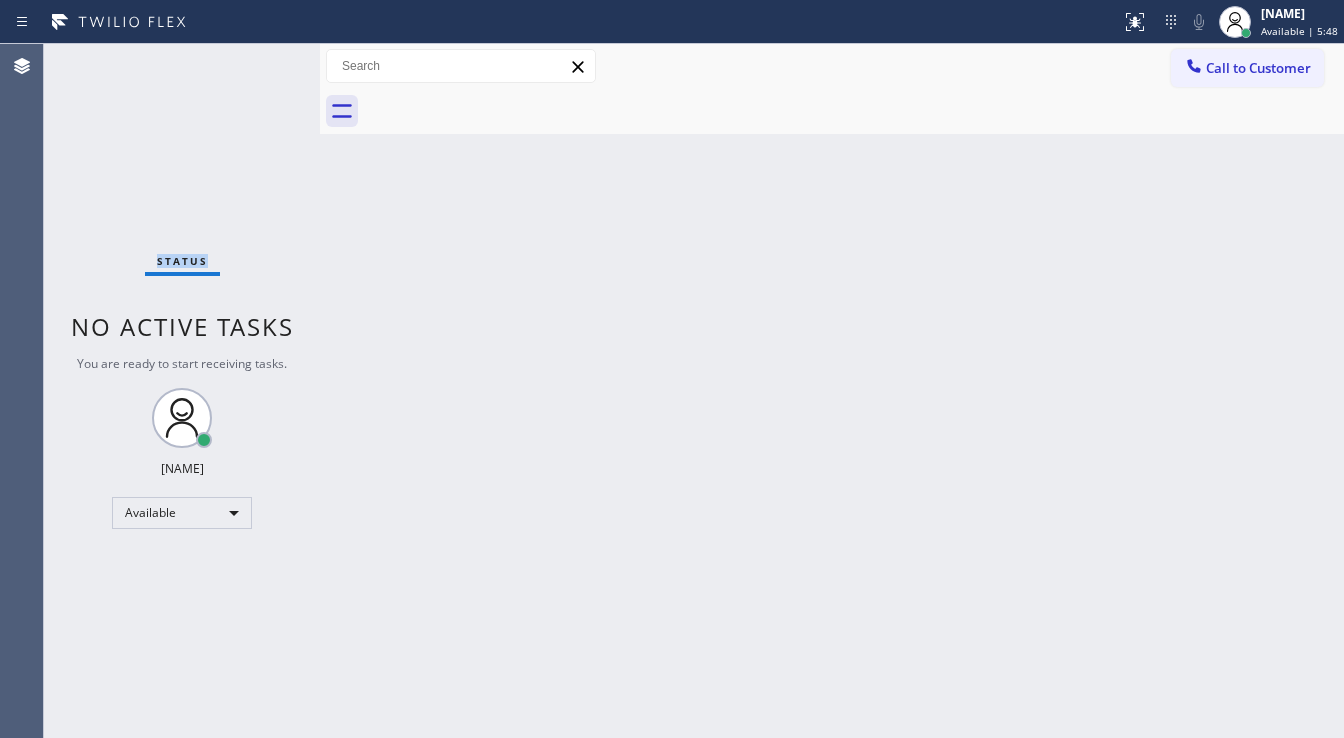 click on "Status   No active tasks     You are ready to start receiving tasks.   [FIRST] [LAST] Available" at bounding box center [182, 391] 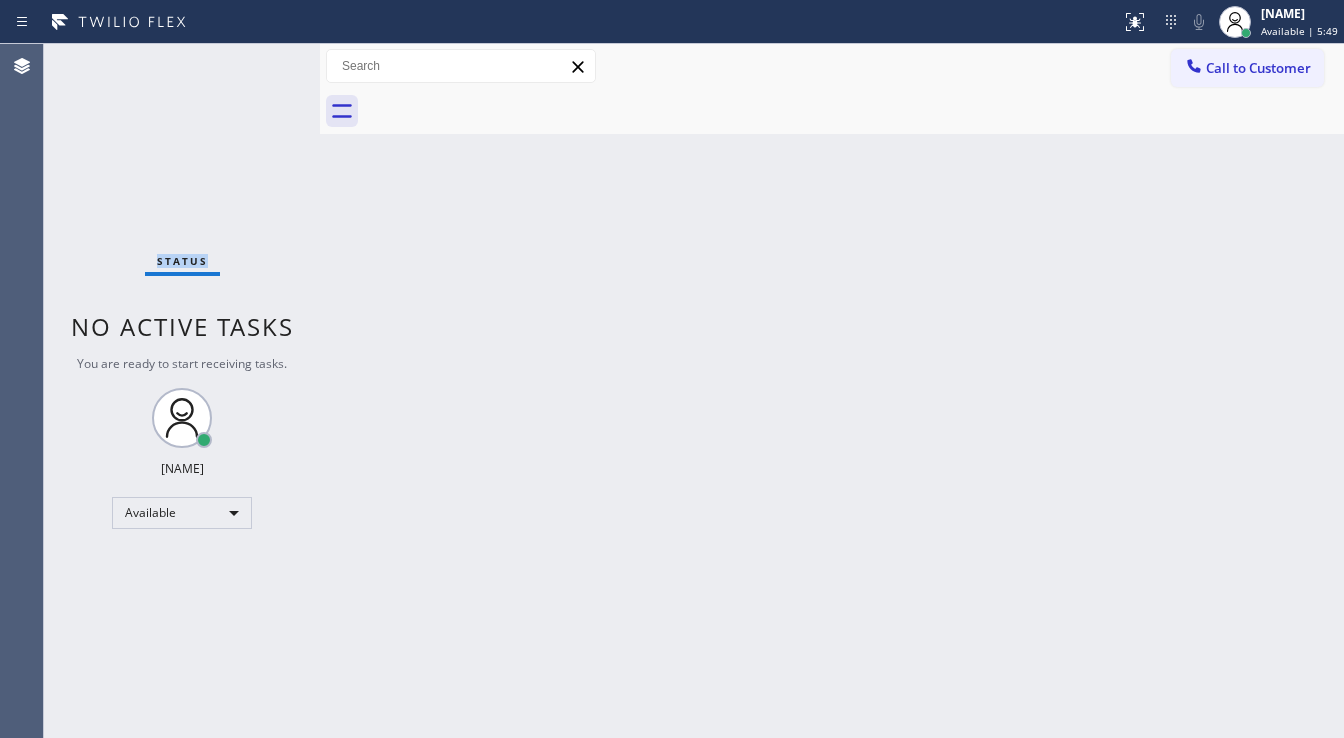 click on "Status   No active tasks     You are ready to start receiving tasks.   [FIRST] [LAST] Available" at bounding box center (182, 391) 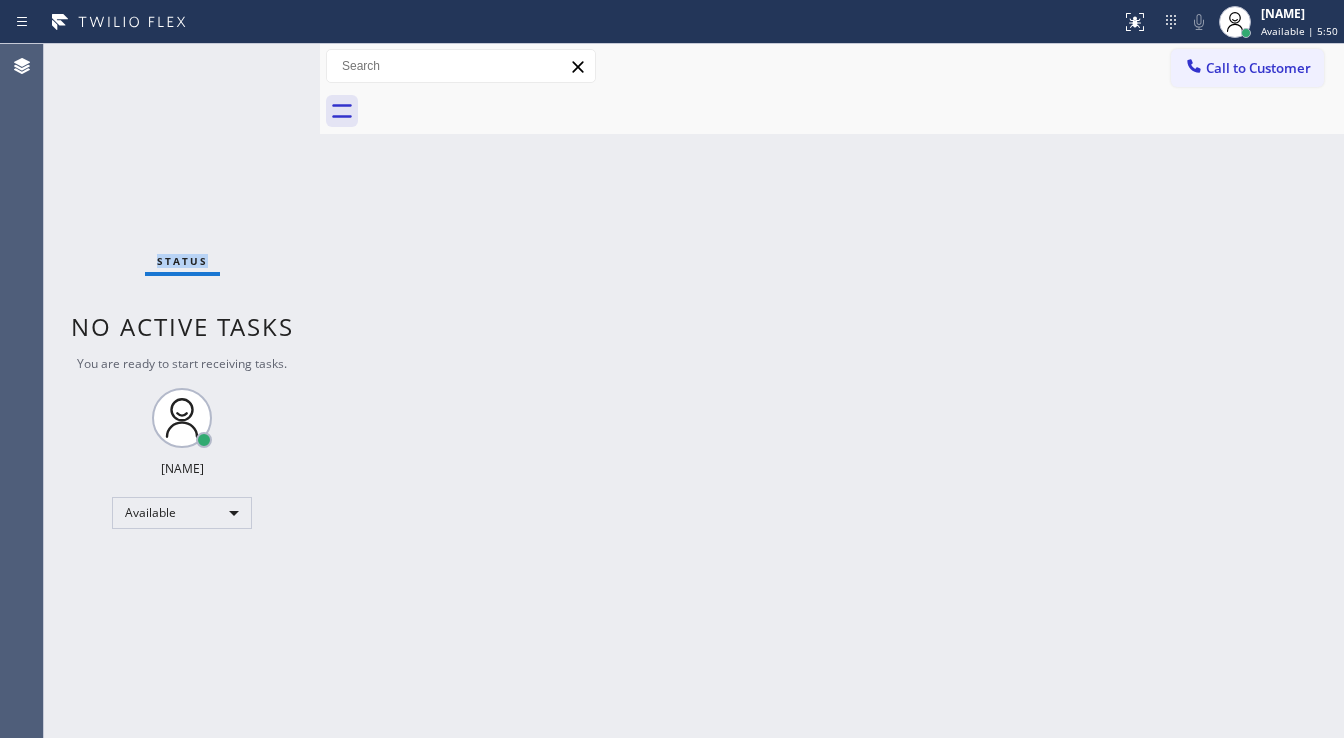 click on "Status   No active tasks     You are ready to start receiving tasks.   [FIRST] [LAST] Available" at bounding box center (182, 391) 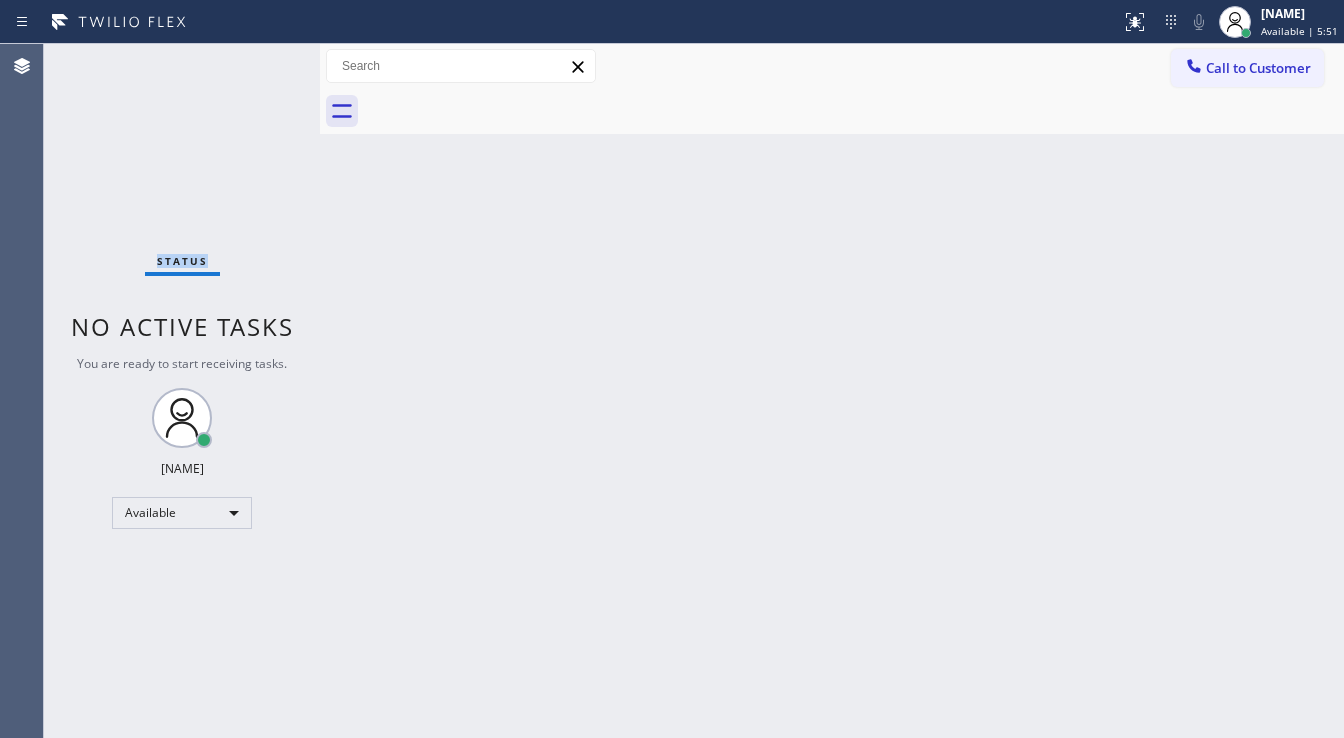 click on "Status   No active tasks     You are ready to start receiving tasks.   [FIRST] [LAST] Available" at bounding box center (182, 391) 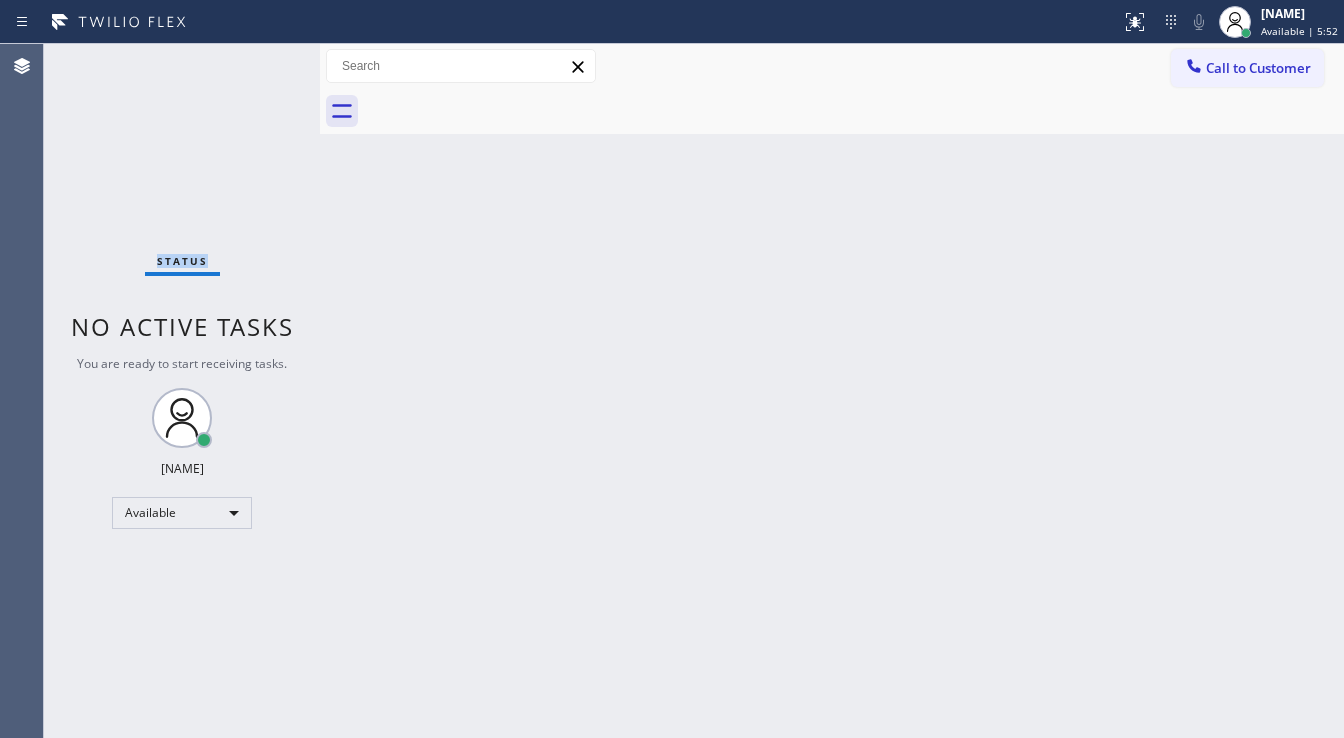 click on "Status   No active tasks     You are ready to start receiving tasks.   [FIRST] [LAST] Available" at bounding box center [182, 391] 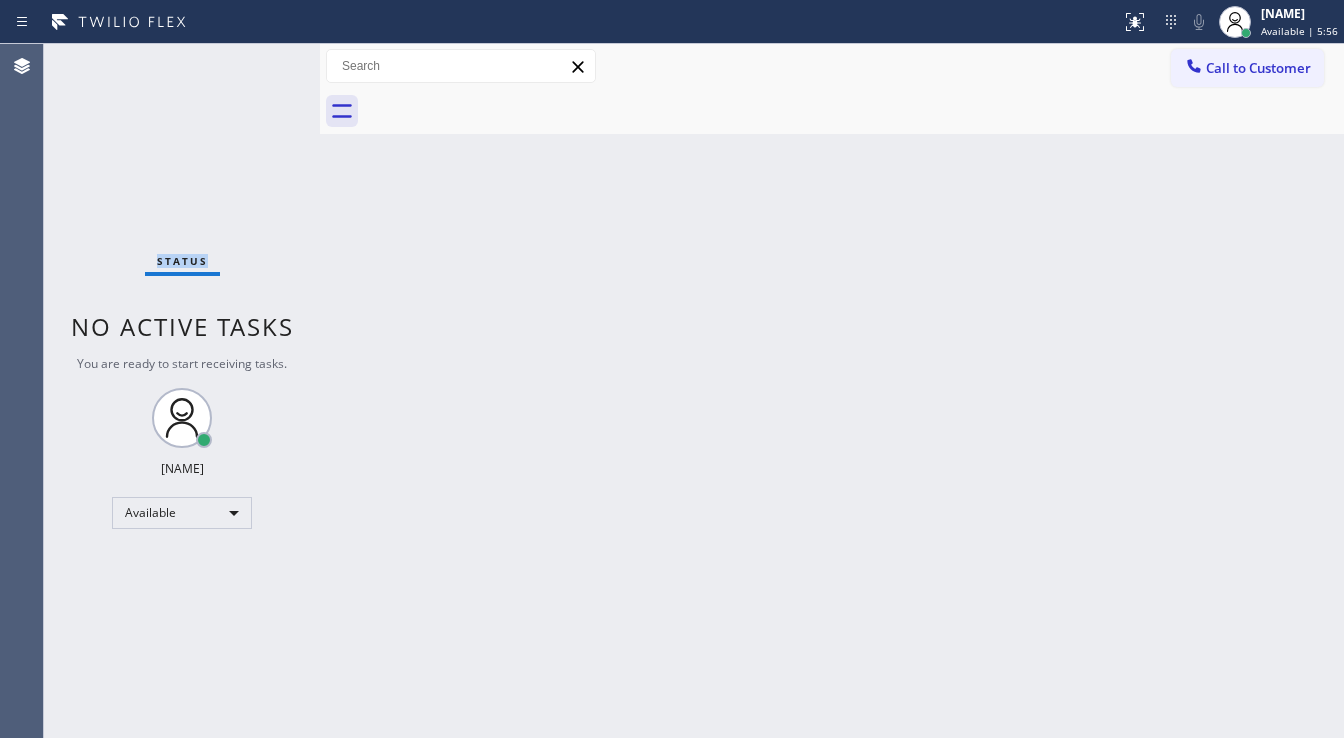 click on "Status   No active tasks     You are ready to start receiving tasks.   [FIRST] [LAST] Available" at bounding box center (182, 391) 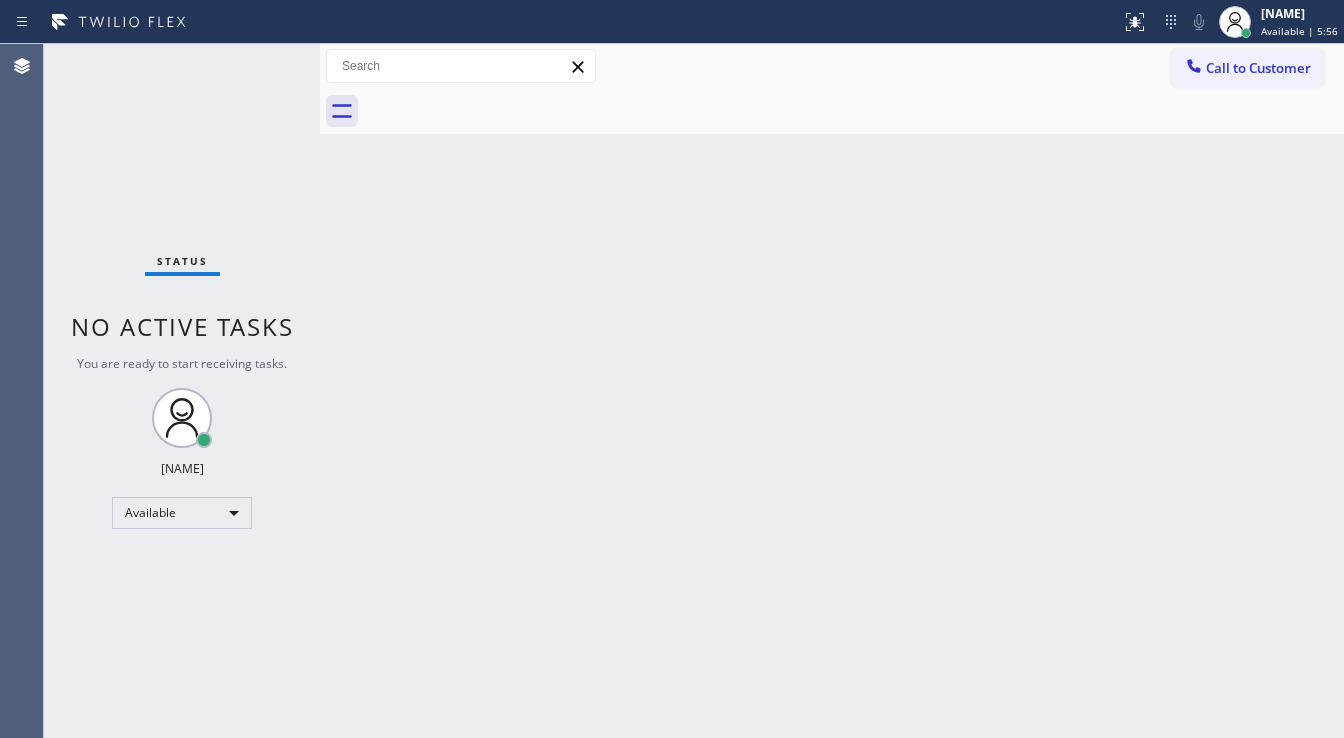 click on "Status   No active tasks     You are ready to start receiving tasks.   [FIRST] [LAST] Available" at bounding box center [182, 391] 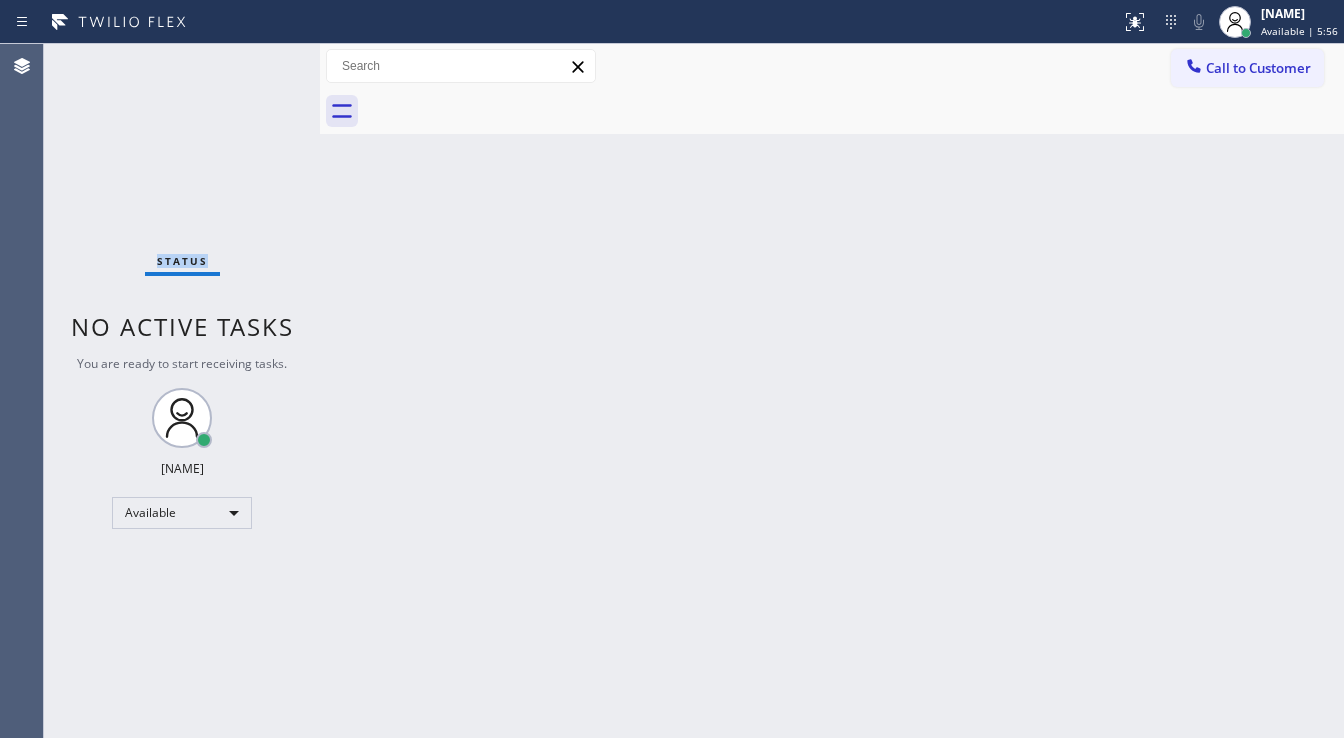 click on "Status   No active tasks     You are ready to start receiving tasks.   [FIRST] [LAST] Available" at bounding box center [182, 391] 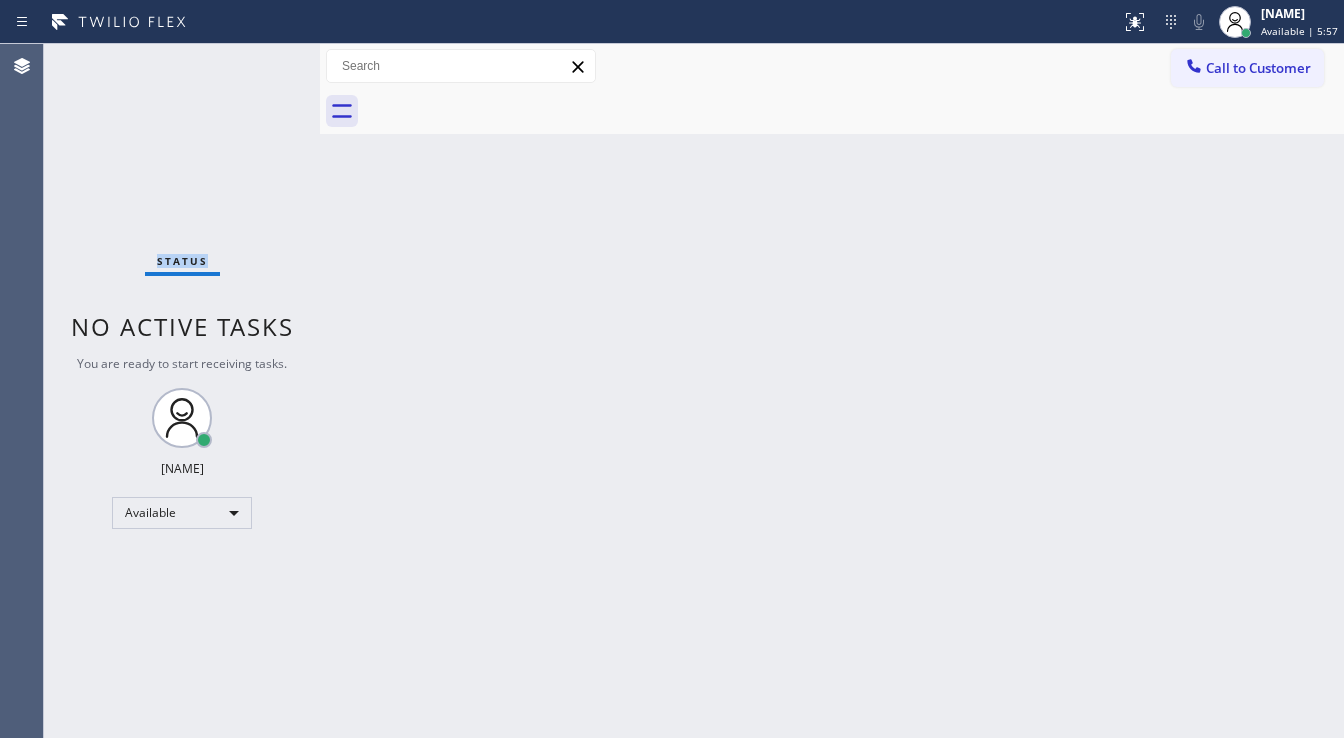 click on "Status   No active tasks     You are ready to start receiving tasks.   [FIRST] [LAST] Available" at bounding box center [182, 391] 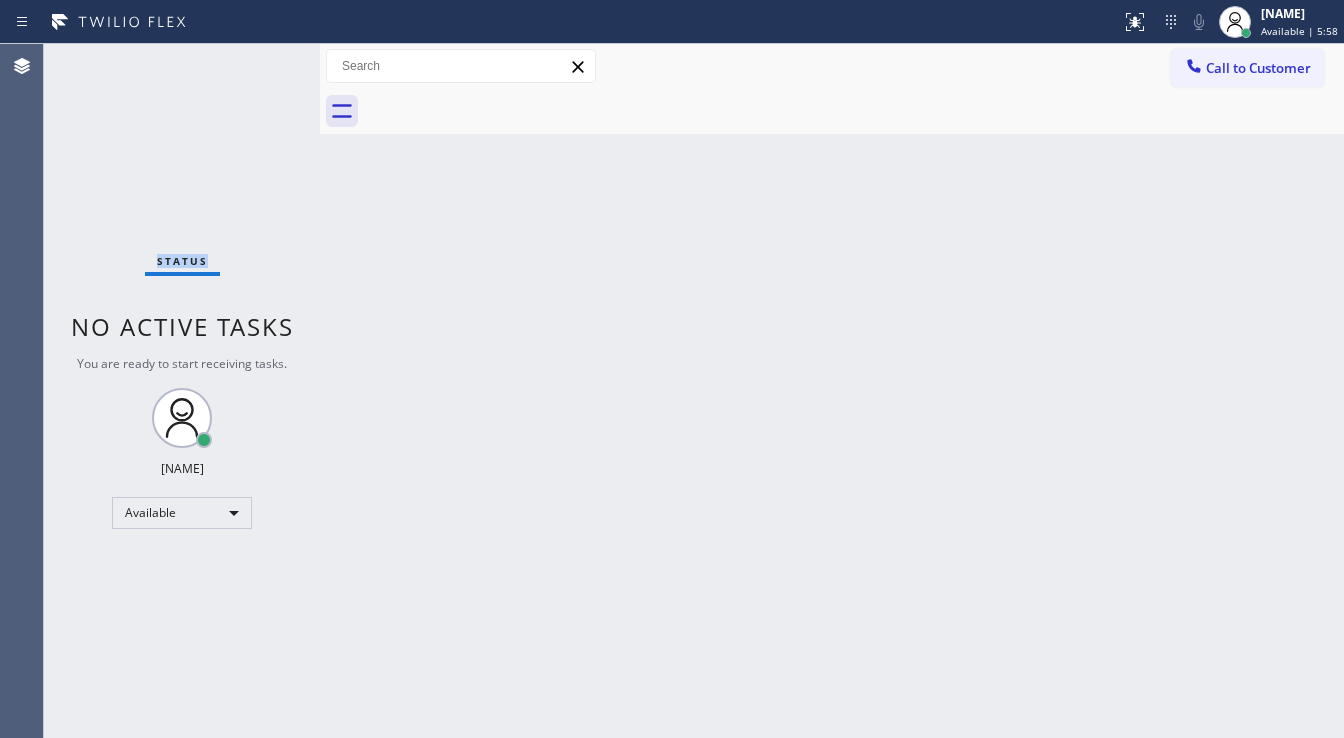 click on "Status   No active tasks     You are ready to start receiving tasks.   [FIRST] [LAST] Available" at bounding box center (182, 391) 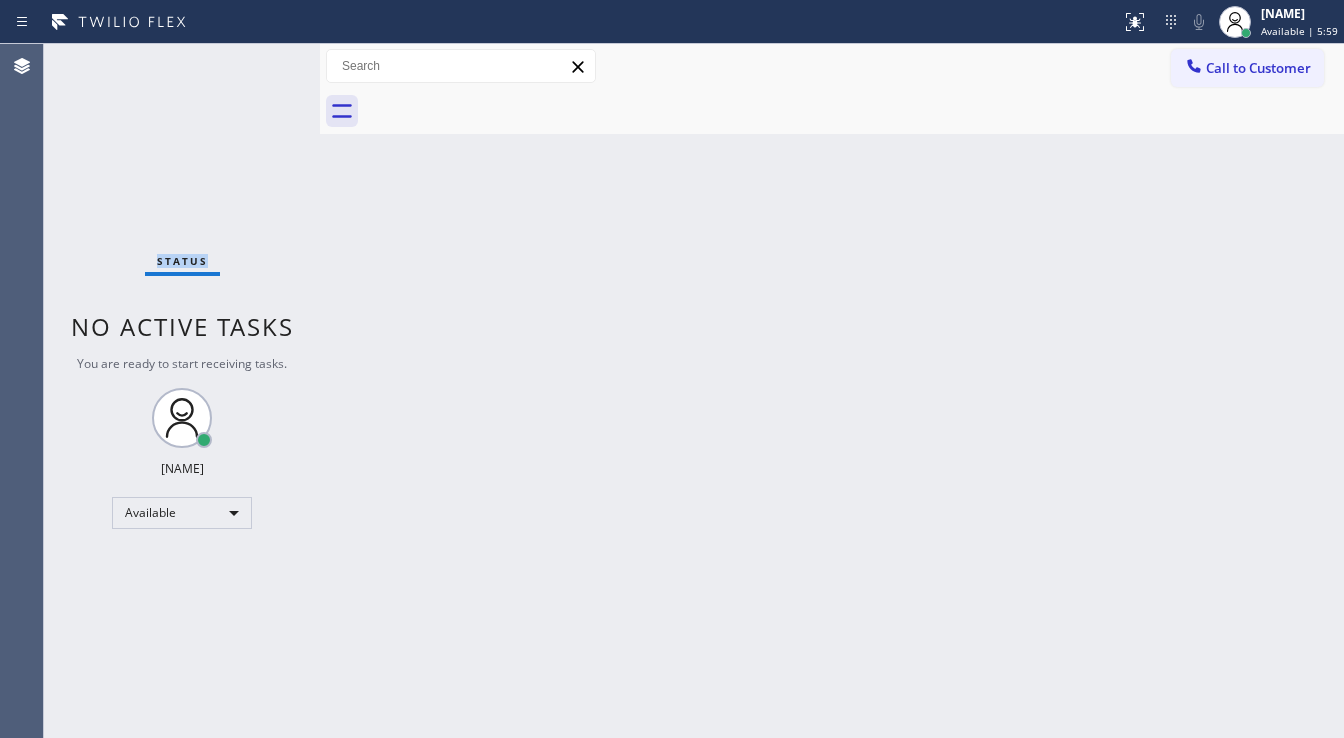 click on "Status   No active tasks     You are ready to start receiving tasks.   [FIRST] [LAST] Available" at bounding box center [182, 391] 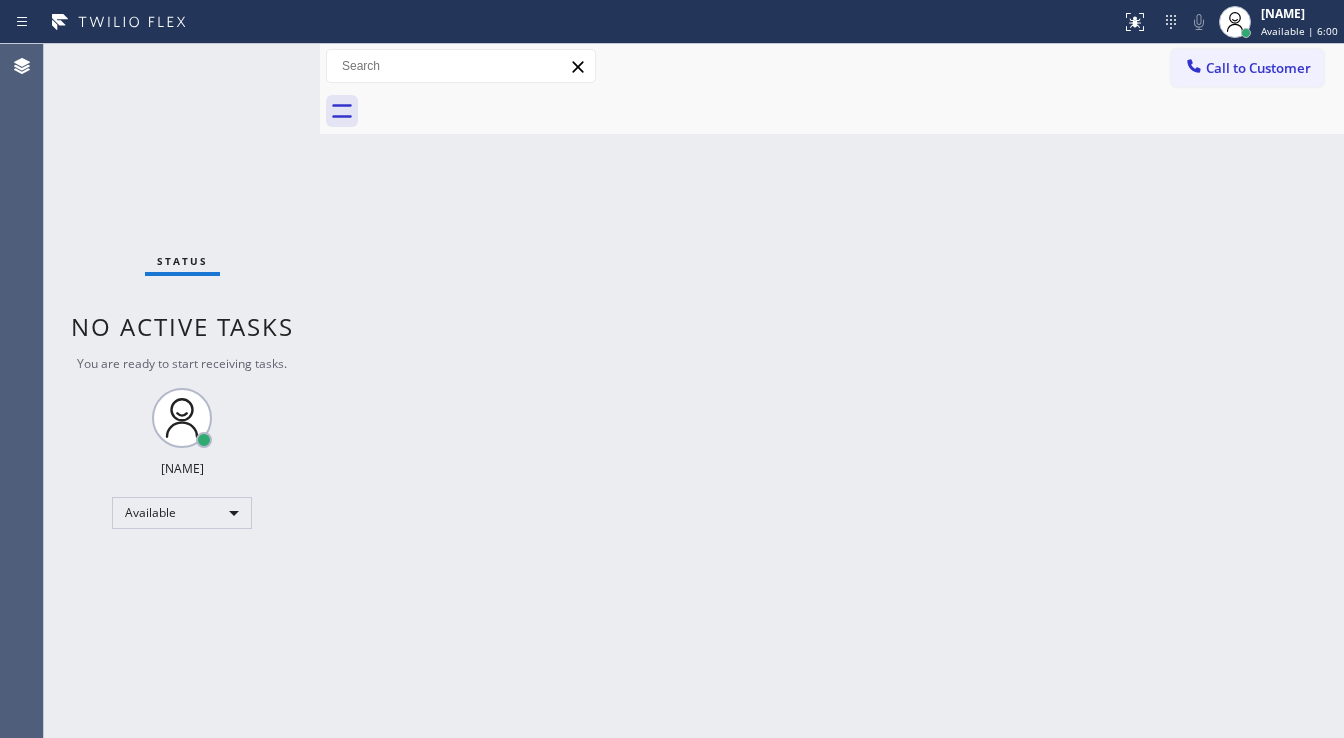 click on "Status   No active tasks     You are ready to start receiving tasks.   [FIRST] [LAST] Available" at bounding box center (182, 391) 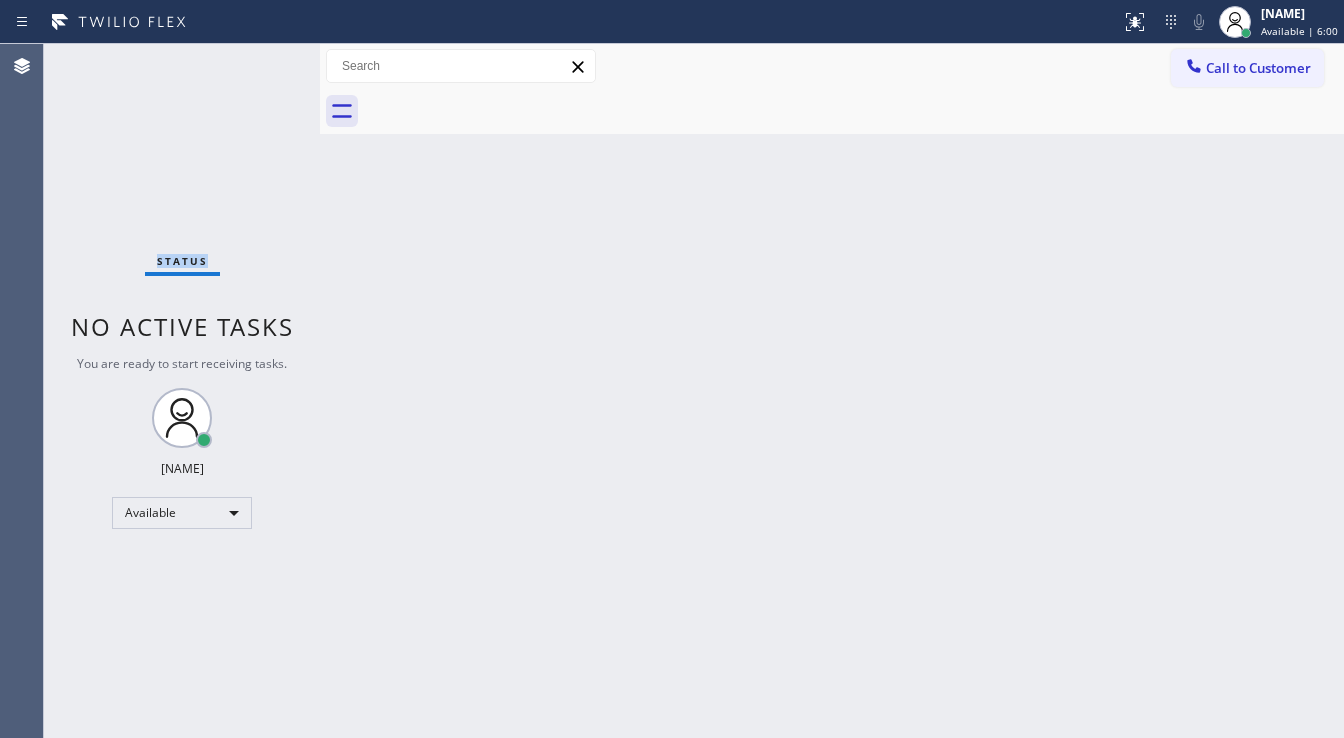 click on "Status   No active tasks     You are ready to start receiving tasks.   [FIRST] [LAST] Available" at bounding box center (182, 391) 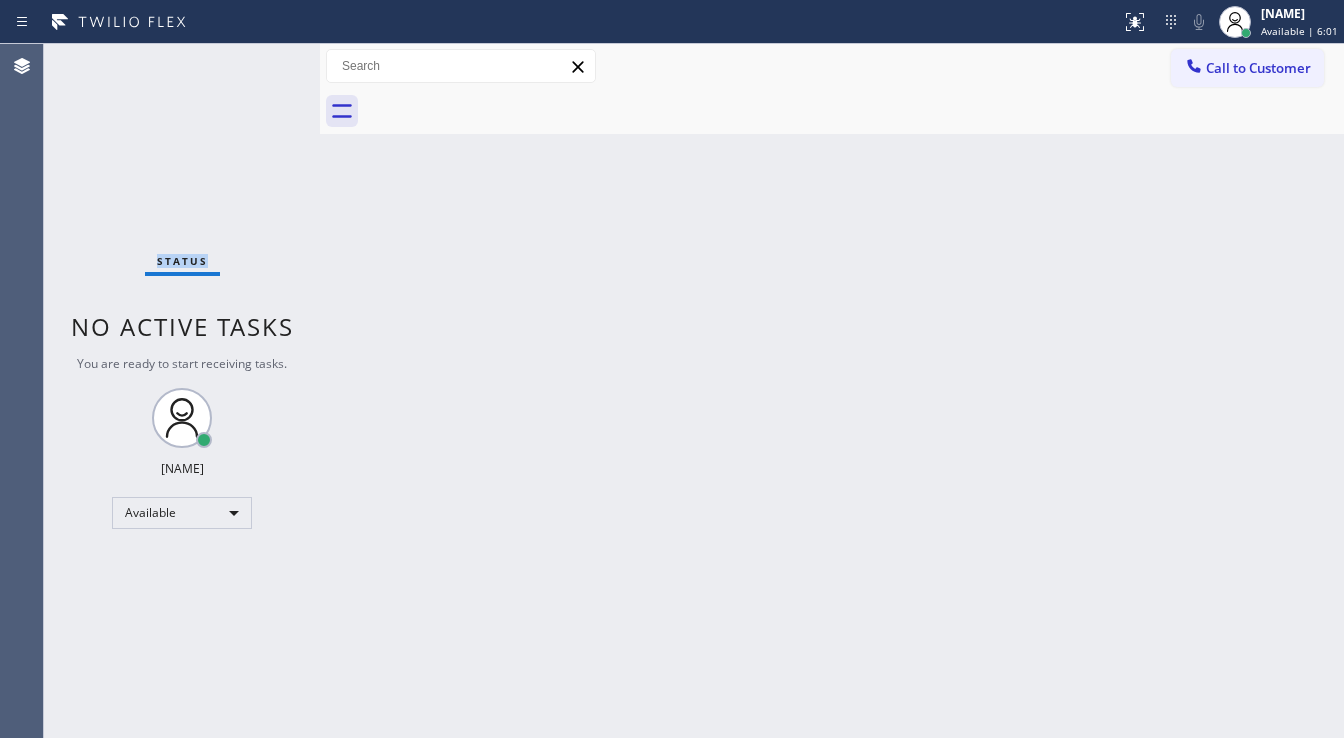 click on "Status   No active tasks     You are ready to start receiving tasks.   [FIRST] [LAST] Available" at bounding box center (182, 391) 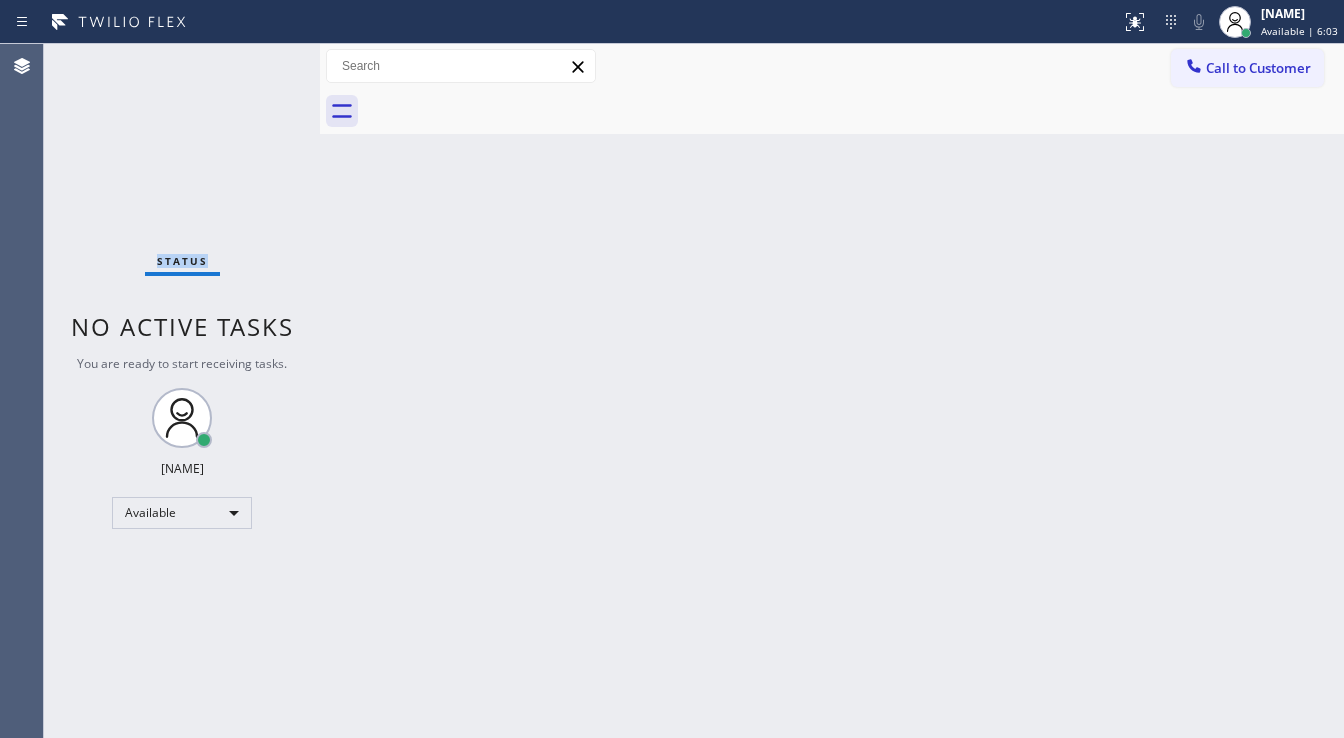 click on "Status   No active tasks     You are ready to start receiving tasks.   [FIRST] [LAST] Available" at bounding box center (182, 391) 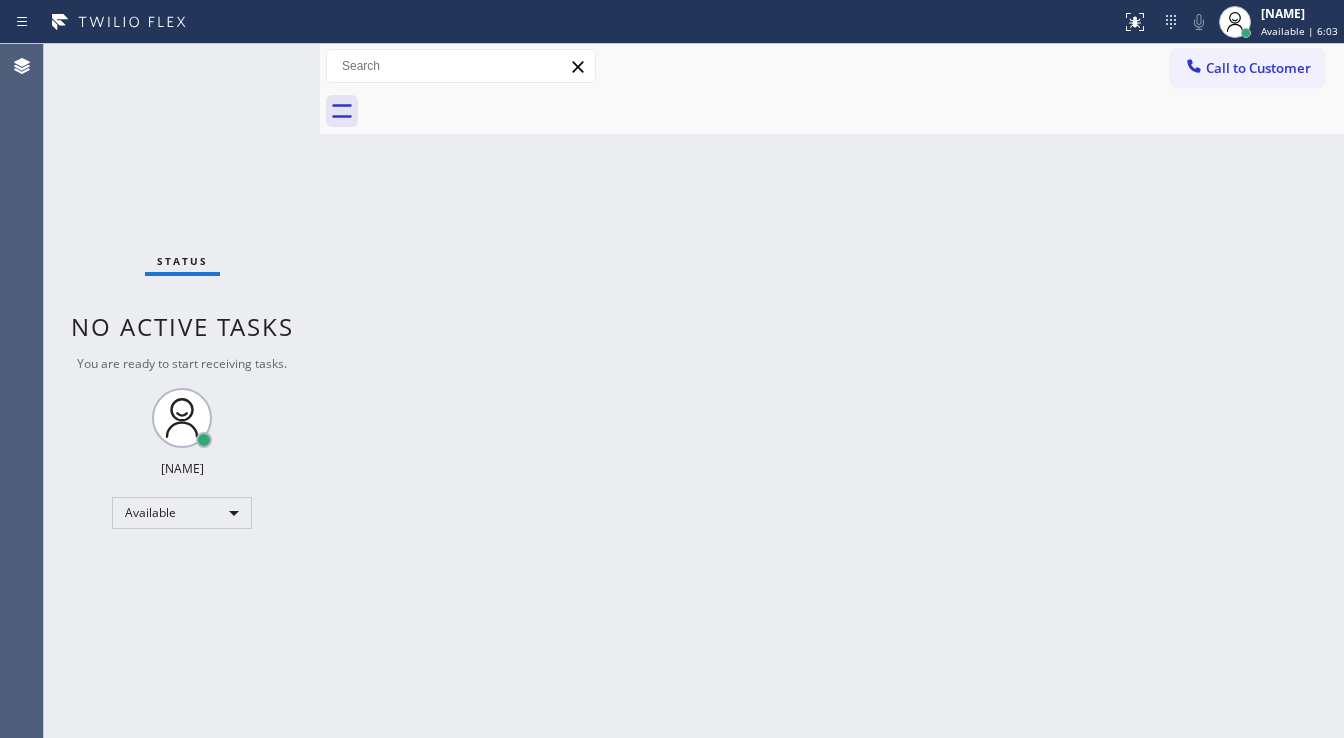 click on "Status   No active tasks     You are ready to start receiving tasks.   [FIRST] [LAST] Available" at bounding box center [182, 391] 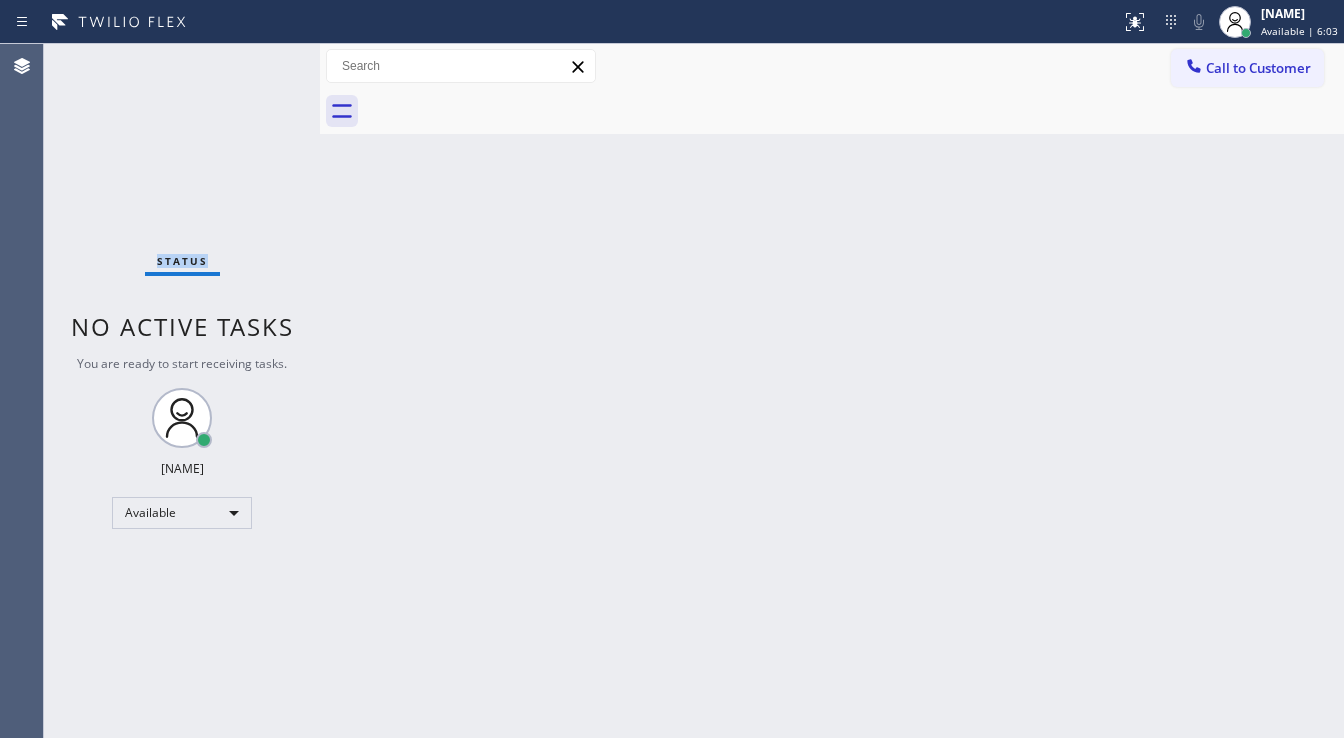 click on "Status   No active tasks     You are ready to start receiving tasks.   [FIRST] [LAST] Available" at bounding box center (182, 391) 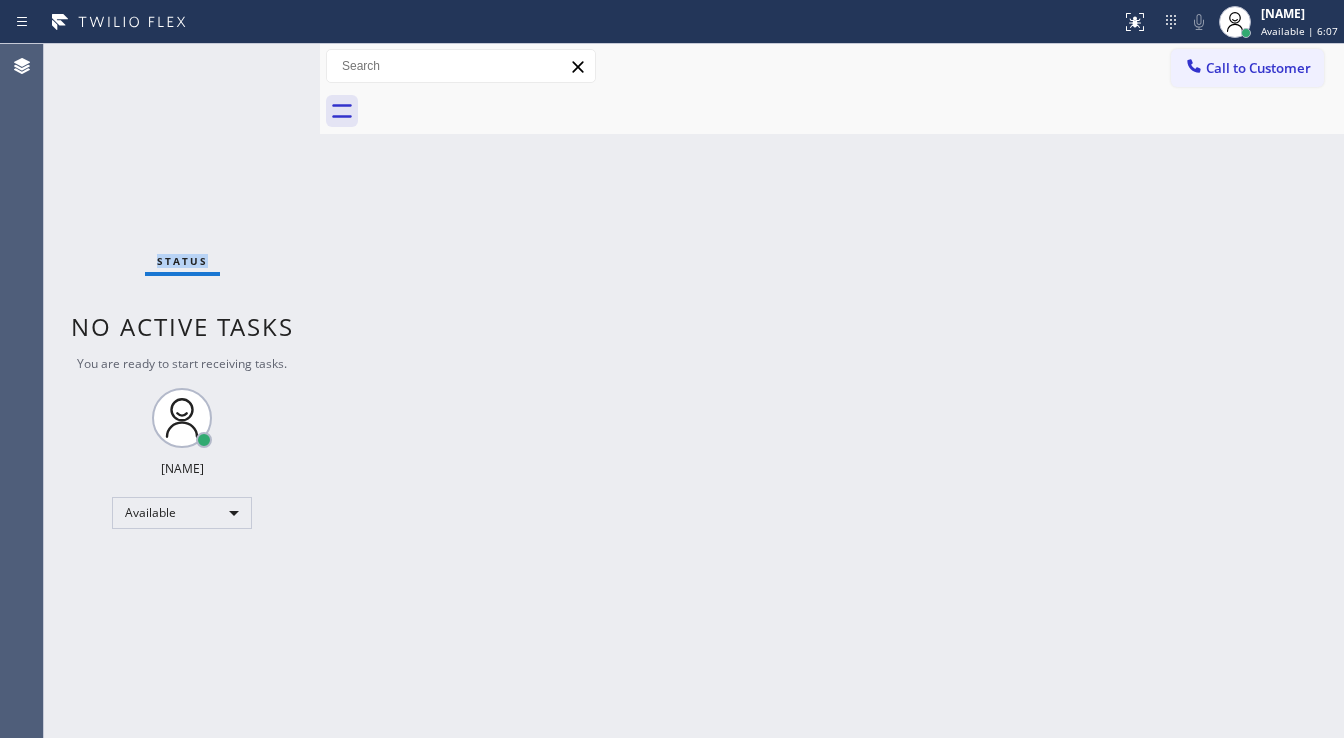 click on "Status   No active tasks     You are ready to start receiving tasks.   [FIRST] [LAST] Available" at bounding box center (182, 391) 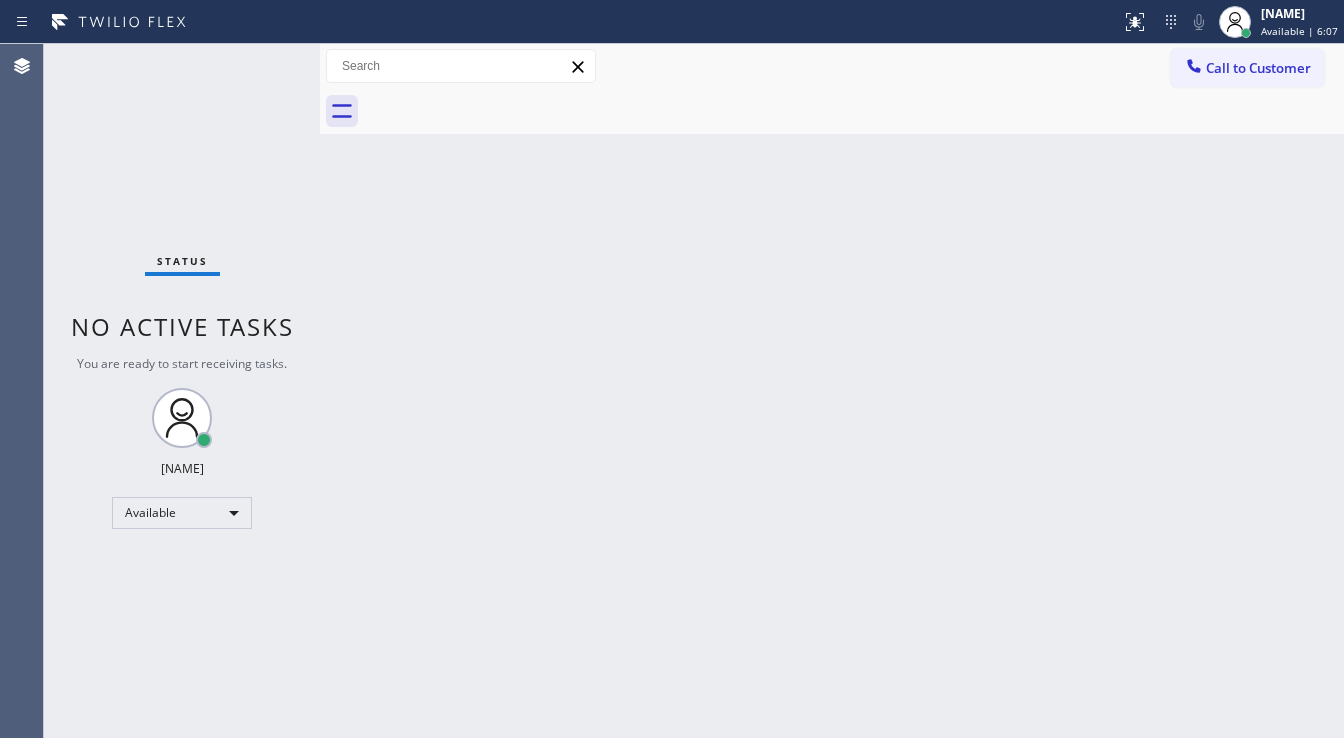 click on "Status   No active tasks     You are ready to start receiving tasks.   [FIRST] [LAST] Available" at bounding box center (182, 391) 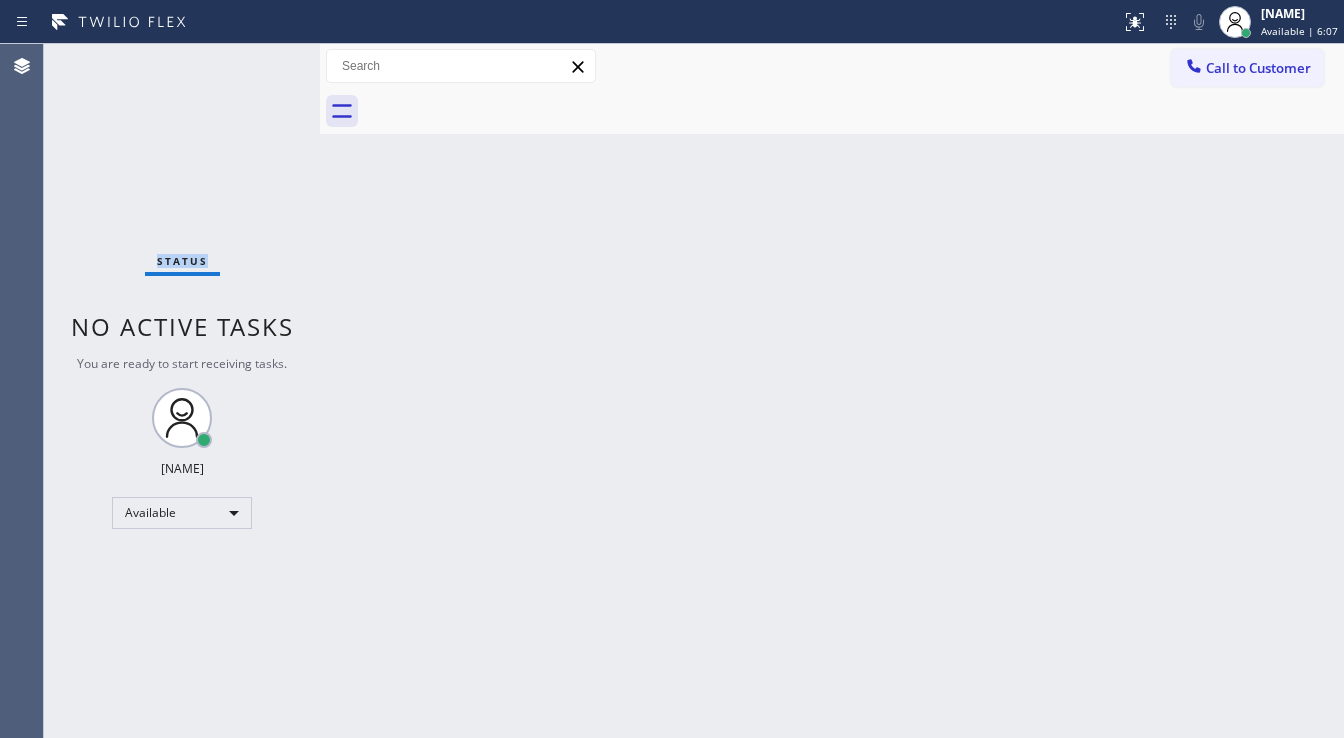 click on "Status   No active tasks     You are ready to start receiving tasks.   [FIRST] [LAST] Available" at bounding box center [182, 391] 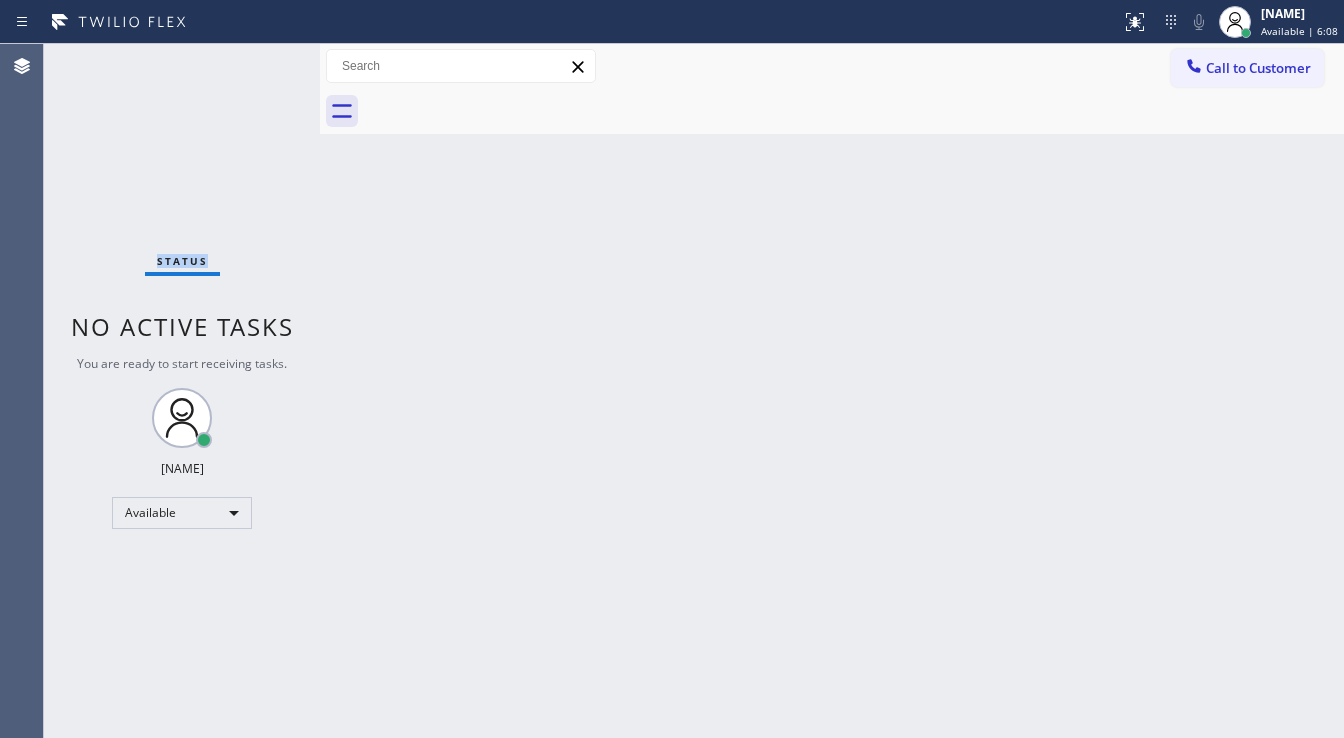 click on "Status   No active tasks     You are ready to start receiving tasks.   [FIRST] [LAST] Available" at bounding box center [182, 391] 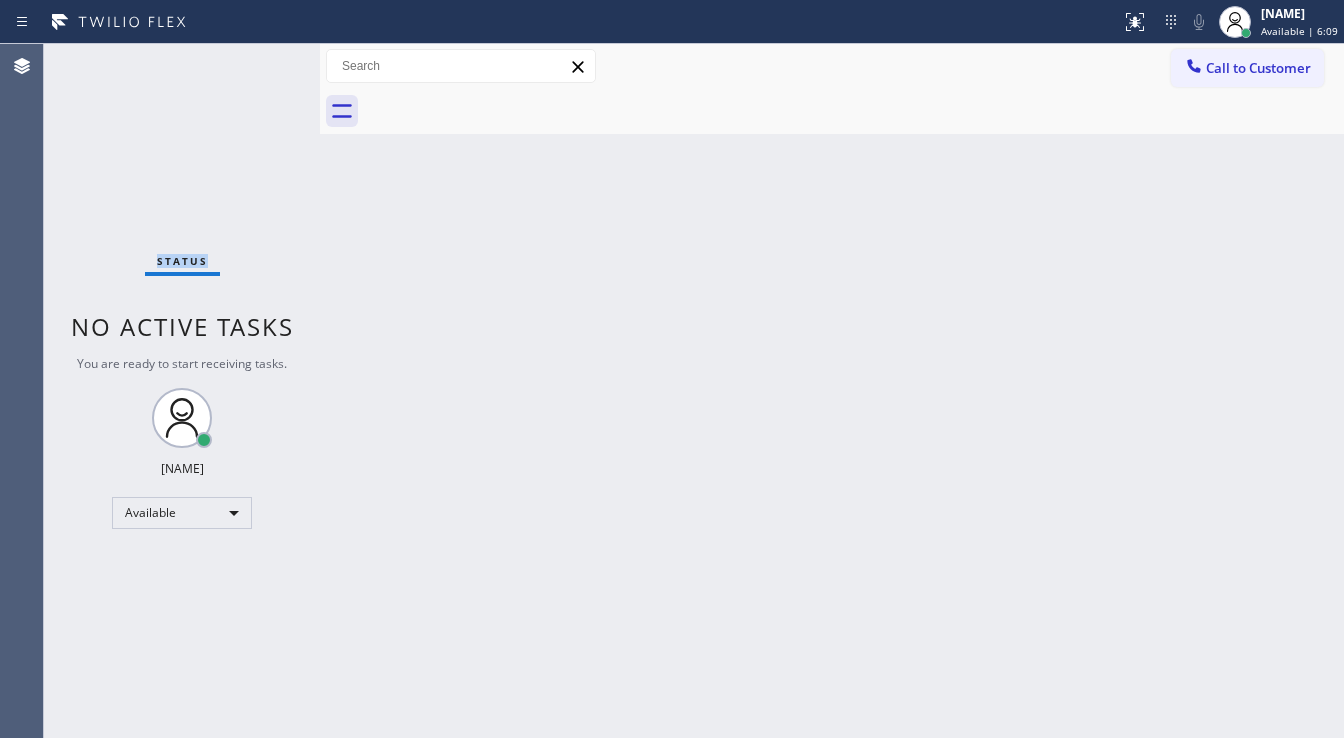 click on "Status   No active tasks     You are ready to start receiving tasks.   [FIRST] [LAST] Available" at bounding box center (182, 391) 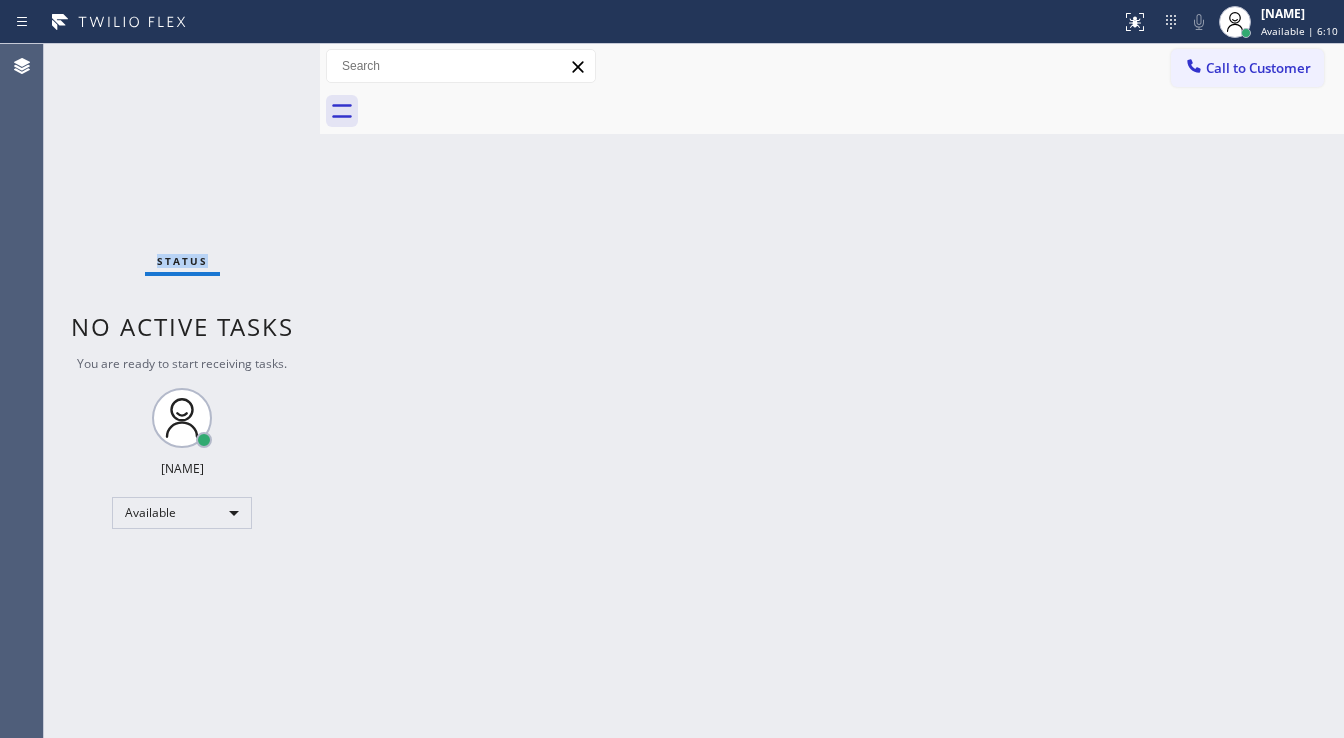 click on "Status   No active tasks     You are ready to start receiving tasks.   [FIRST] [LAST] Available" at bounding box center [182, 391] 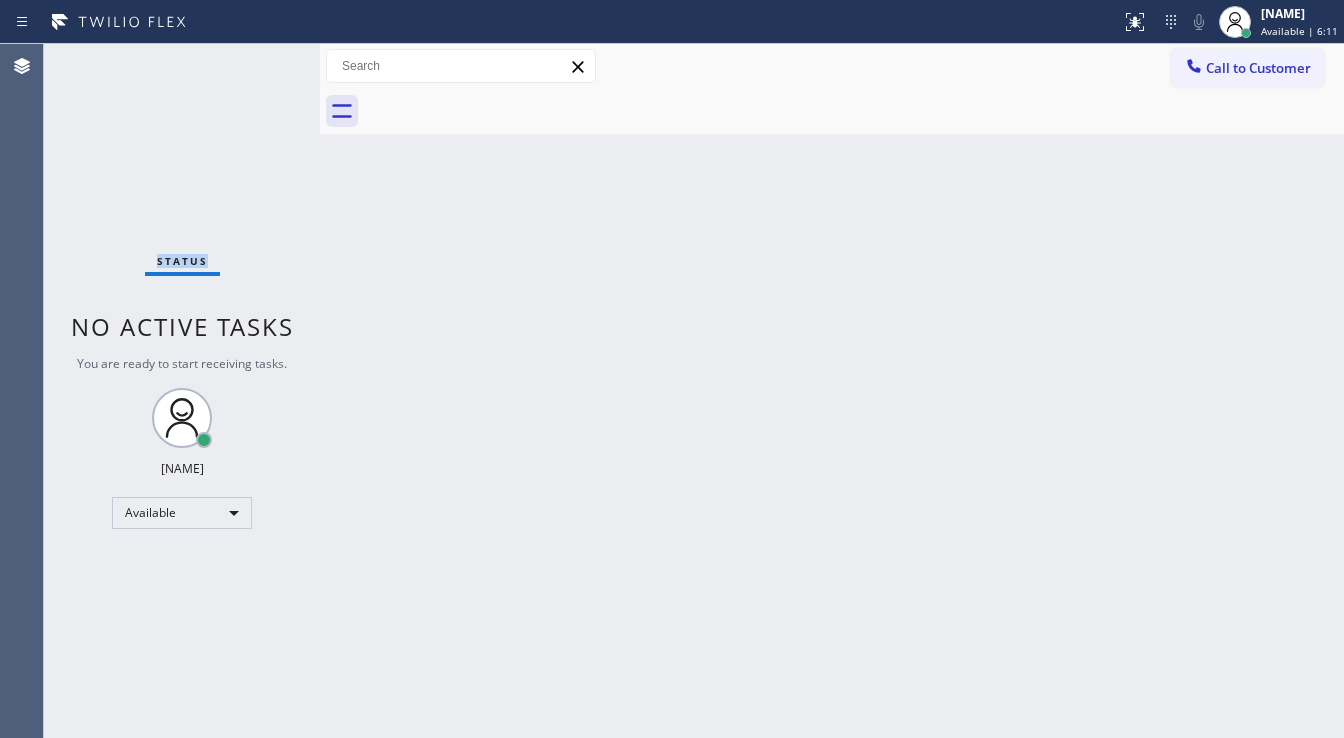 click on "Status   No active tasks     You are ready to start receiving tasks.   [FIRST] [LAST] Available" at bounding box center (182, 391) 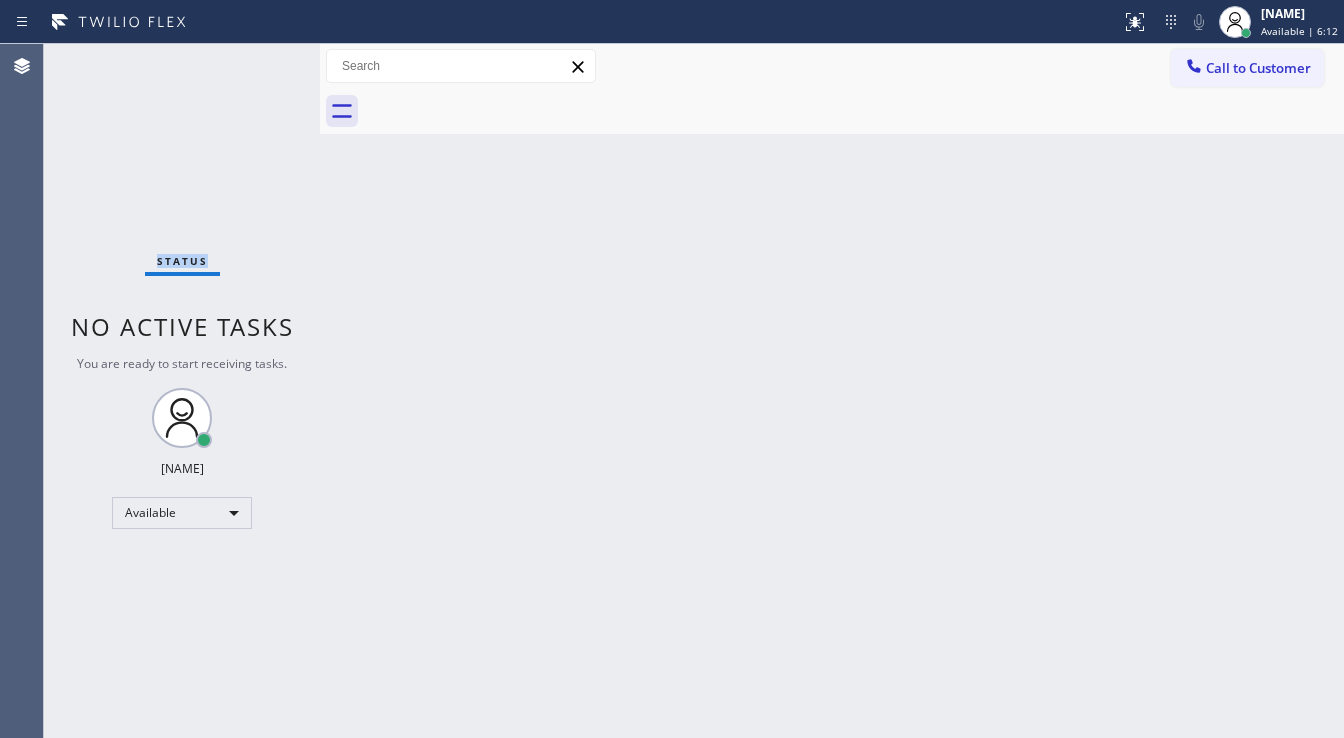 click on "Status   No active tasks     You are ready to start receiving tasks.   [FIRST] [LAST] Available" at bounding box center [182, 391] 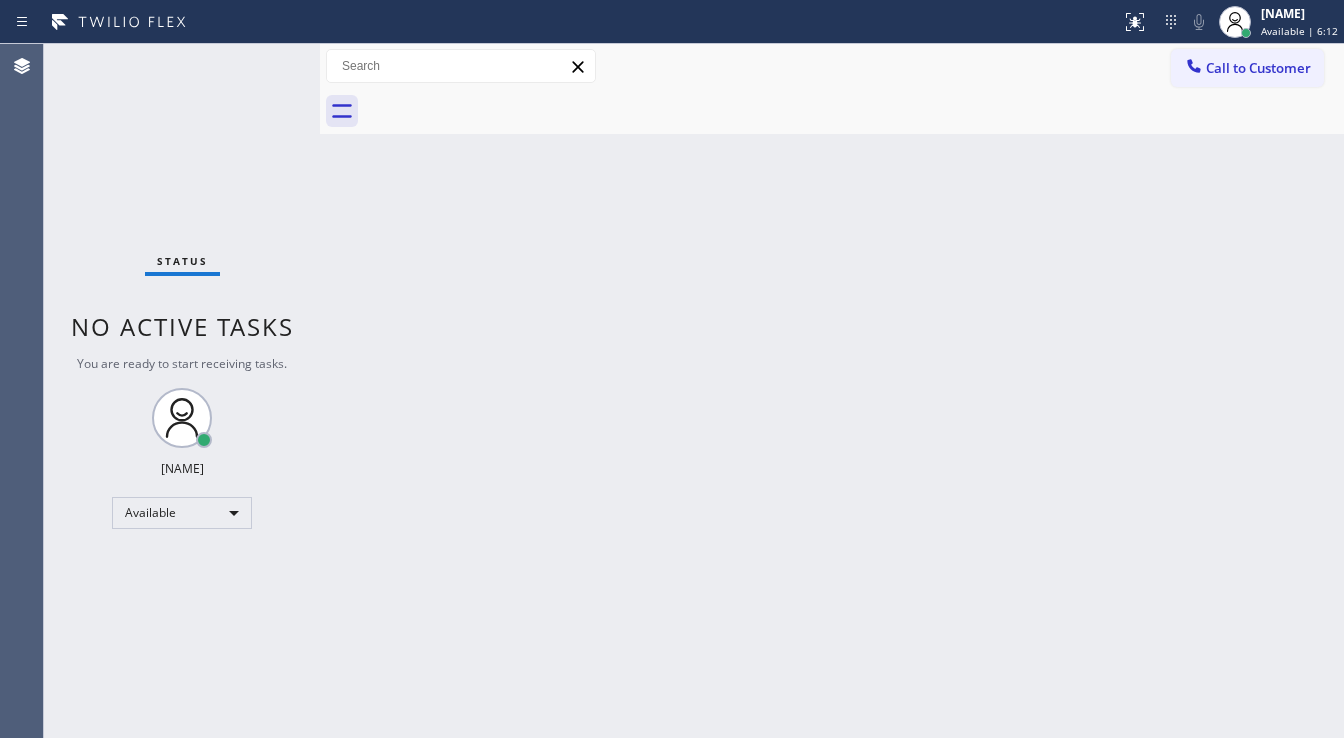 click on "Status   No active tasks     You are ready to start receiving tasks.   [FIRST] [LAST] Available" at bounding box center (182, 391) 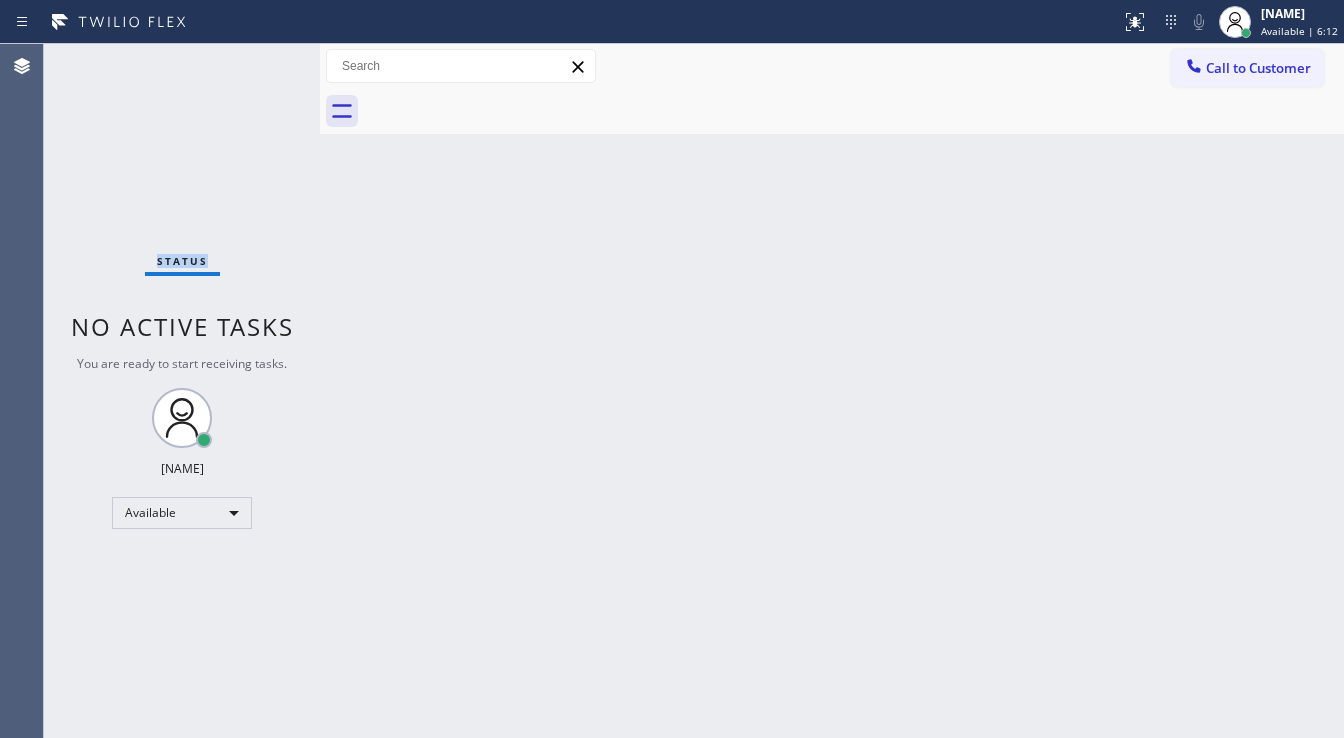 click on "Status   No active tasks     You are ready to start receiving tasks.   [FIRST] [LAST] Available" at bounding box center (182, 391) 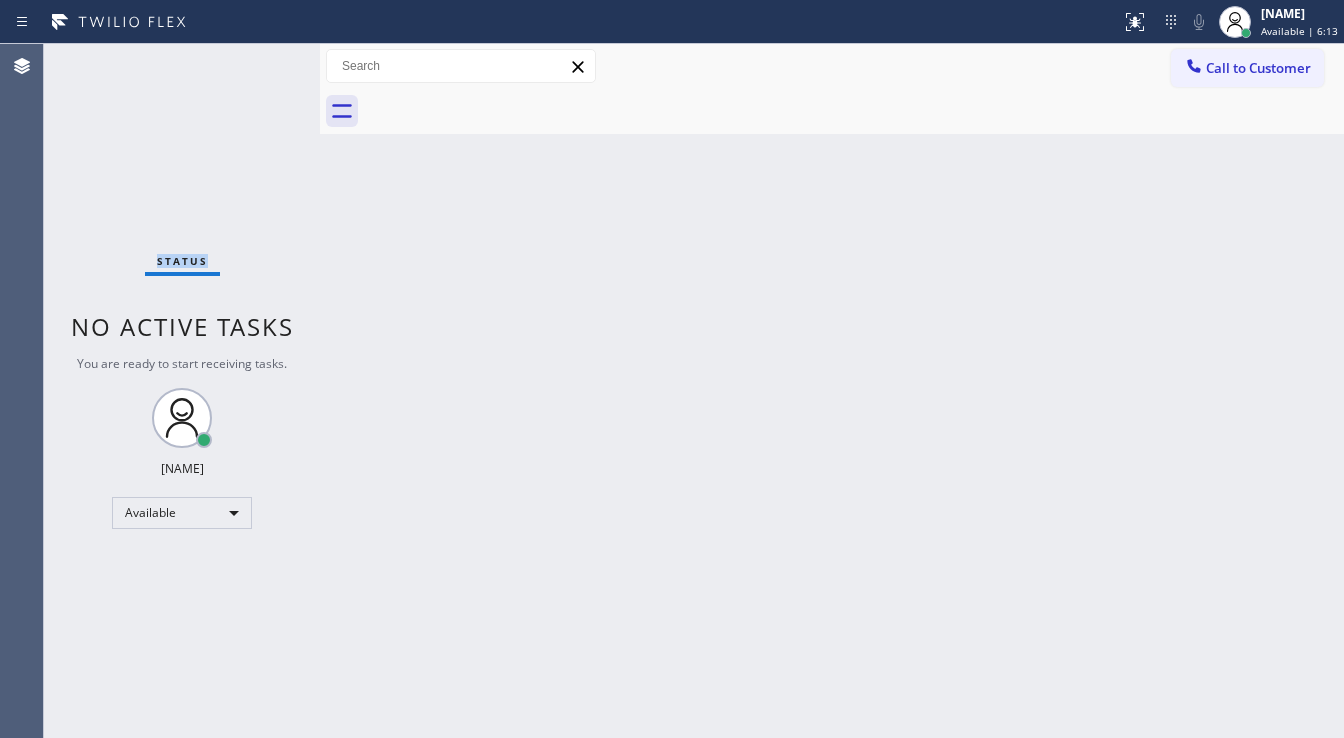 click on "Status   No active tasks     You are ready to start receiving tasks.   [FIRST] [LAST] Available" at bounding box center [182, 391] 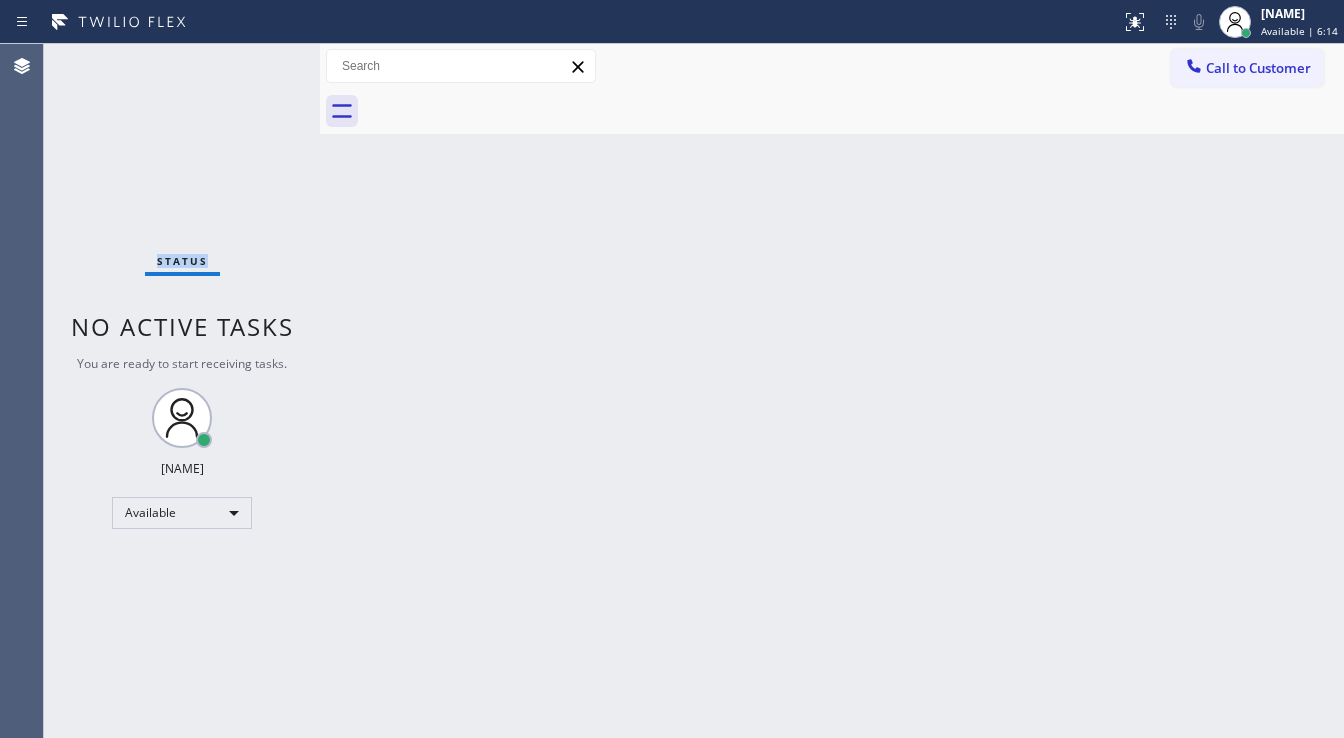 click on "Status   No active tasks     You are ready to start receiving tasks.   [FIRST] [LAST] Available" at bounding box center (182, 391) 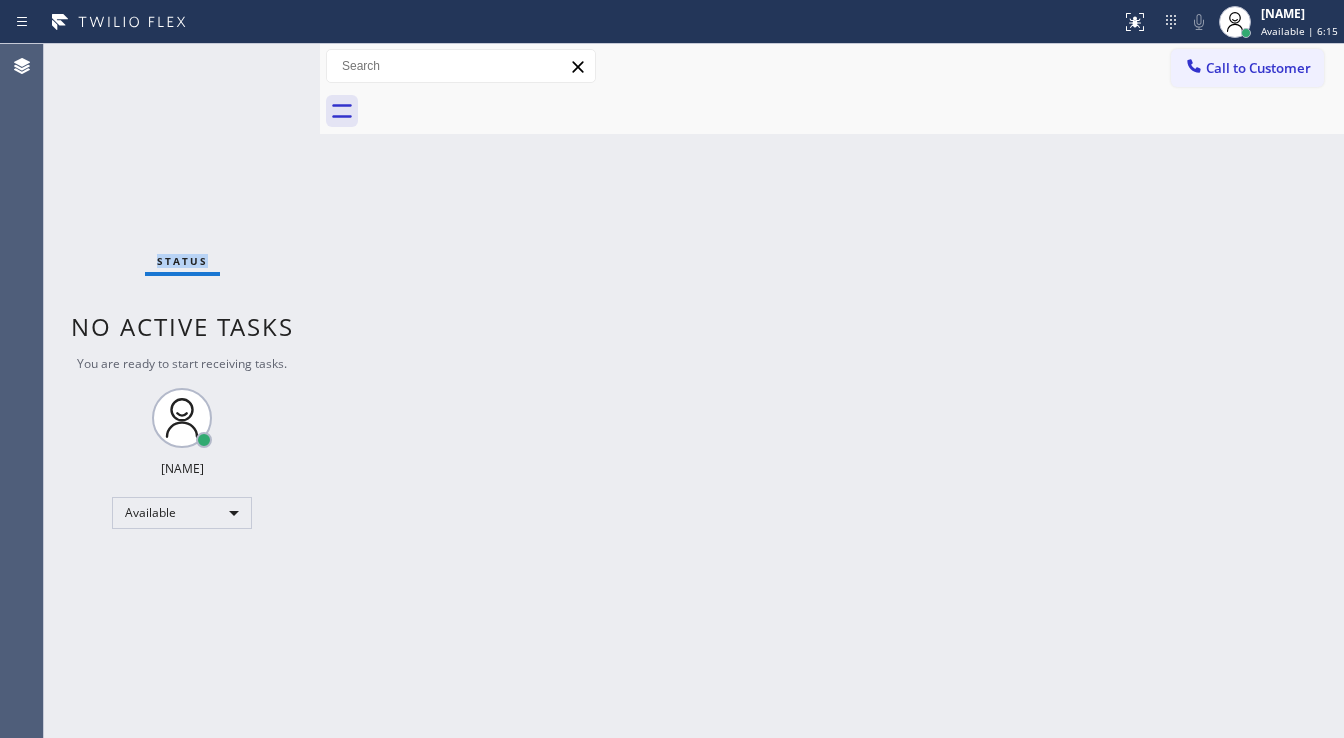 click on "Status   No active tasks     You are ready to start receiving tasks.   [FIRST] [LAST] Available" at bounding box center [182, 391] 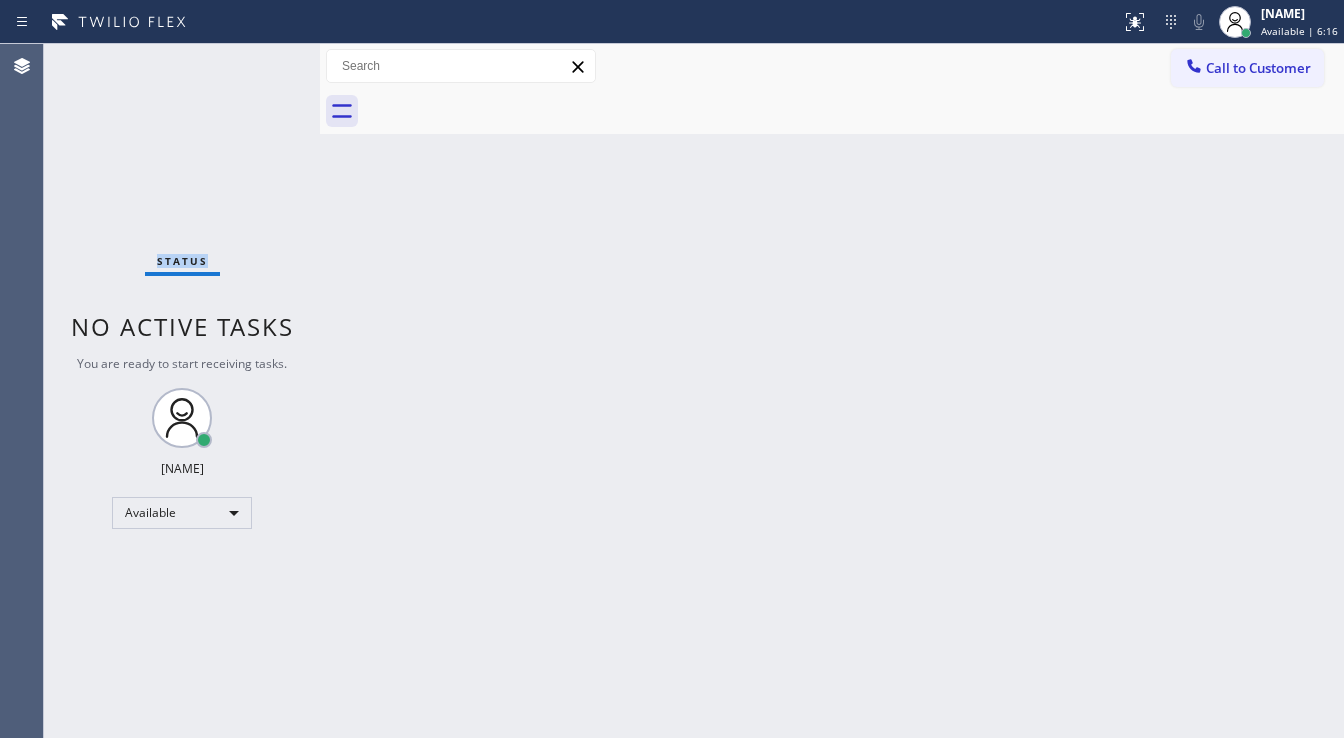click on "Status   No active tasks     You are ready to start receiving tasks.   [FIRST] [LAST] Available" at bounding box center [182, 391] 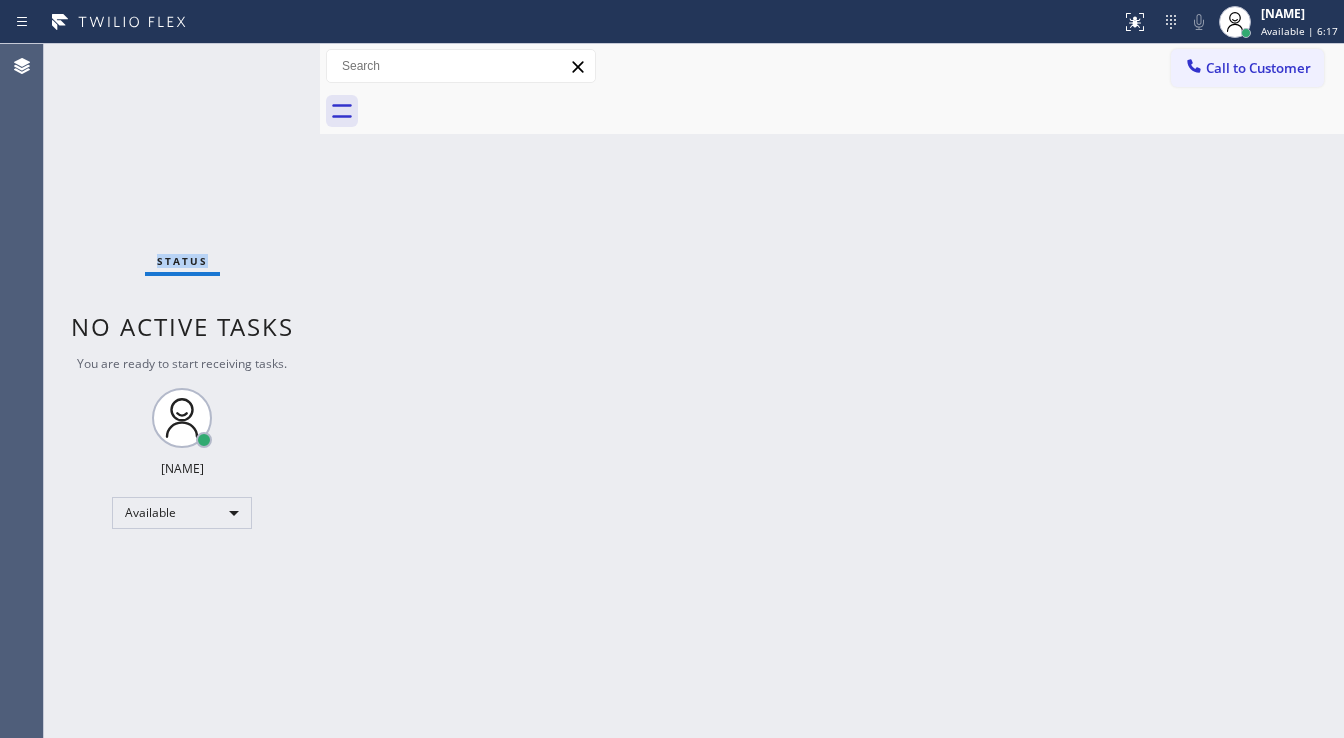 click on "Status   No active tasks     You are ready to start receiving tasks.   [FIRST] [LAST] Available" at bounding box center [182, 391] 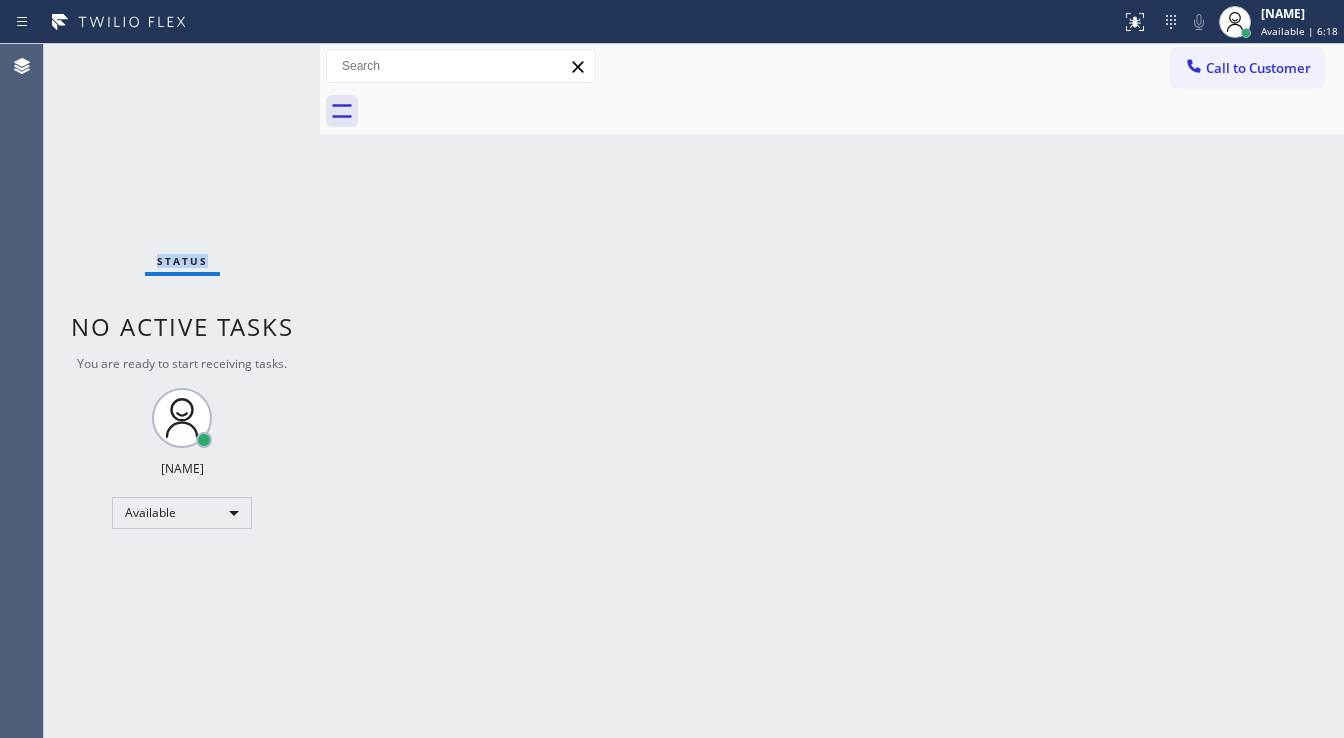 click on "Status   No active tasks     You are ready to start receiving tasks.   [FIRST] [LAST] Available" at bounding box center (182, 391) 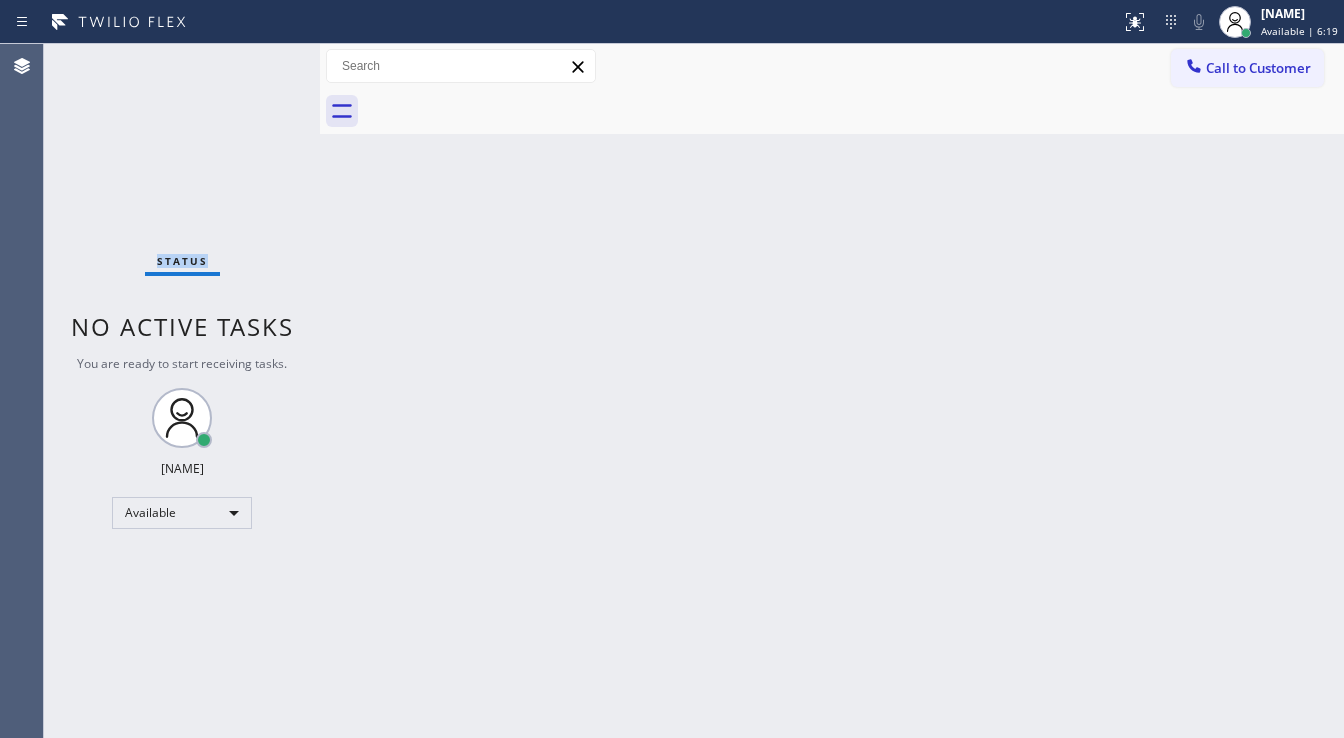 click on "Status   No active tasks     You are ready to start receiving tasks.   [FIRST] [LAST] Available" at bounding box center [182, 391] 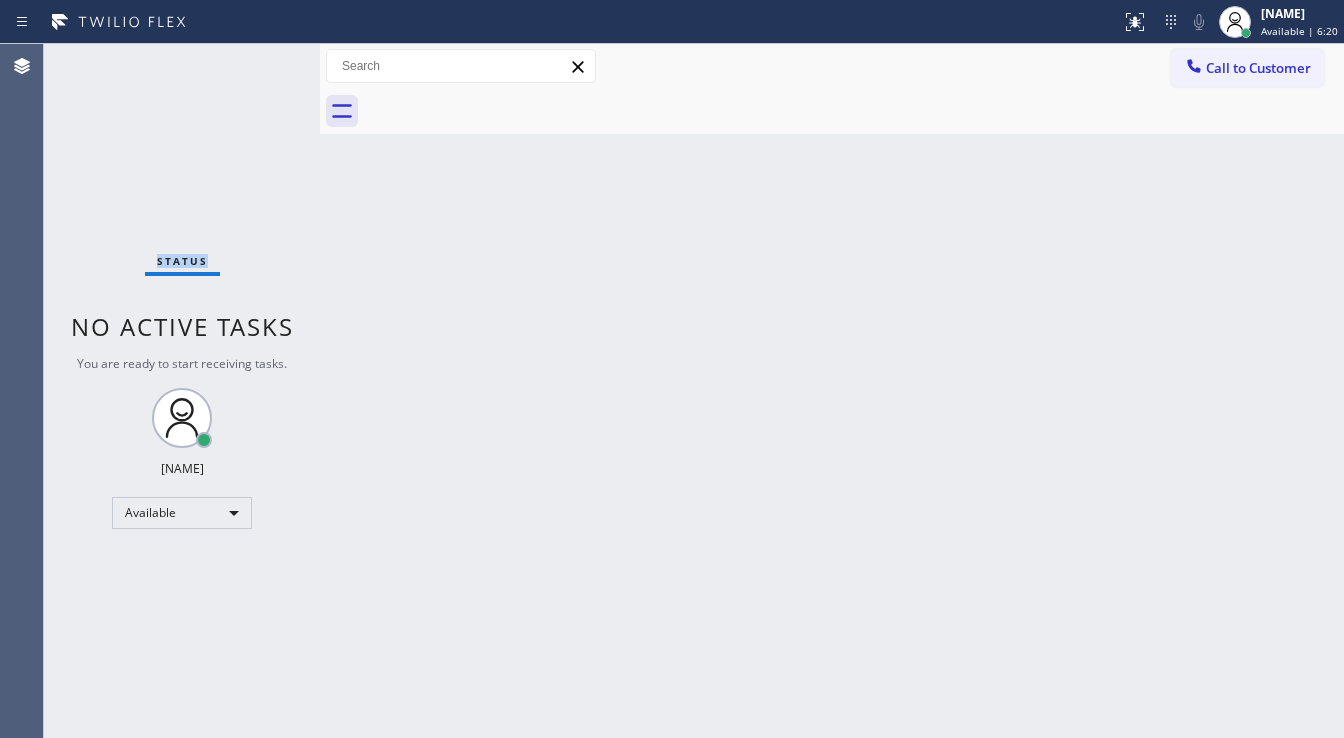 click on "Status   No active tasks     You are ready to start receiving tasks.   [FIRST] [LAST] Available" at bounding box center (182, 391) 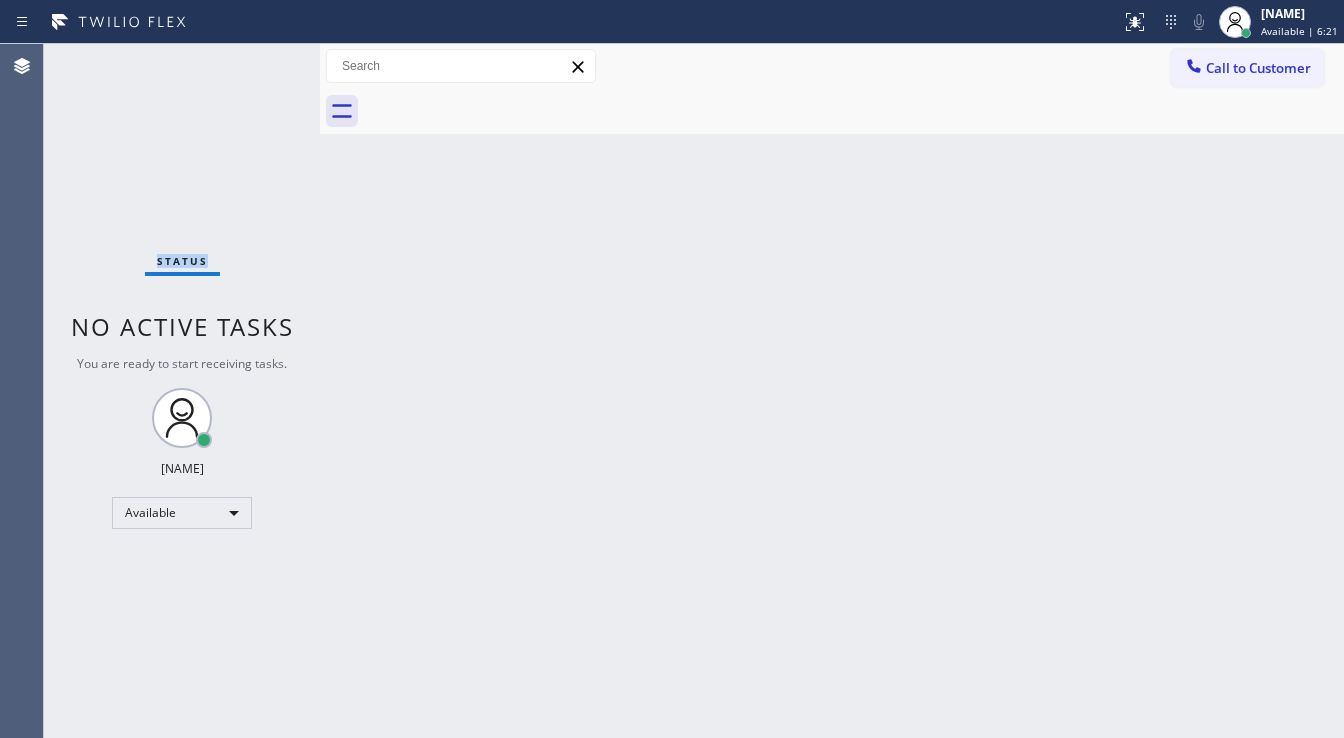 click on "Status   No active tasks     You are ready to start receiving tasks.   [FIRST] [LAST] Available" at bounding box center (182, 391) 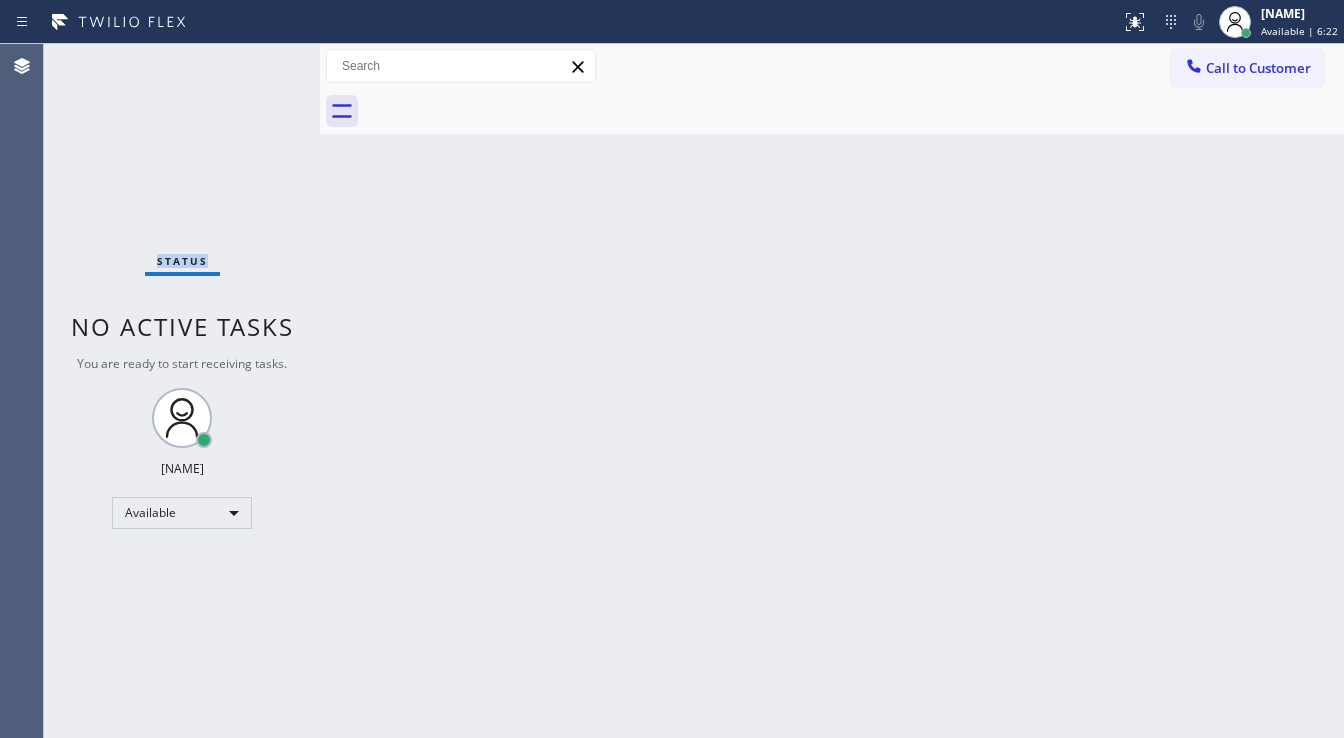 click on "Status   No active tasks     You are ready to start receiving tasks.   [FIRST] [LAST] Available" at bounding box center [182, 391] 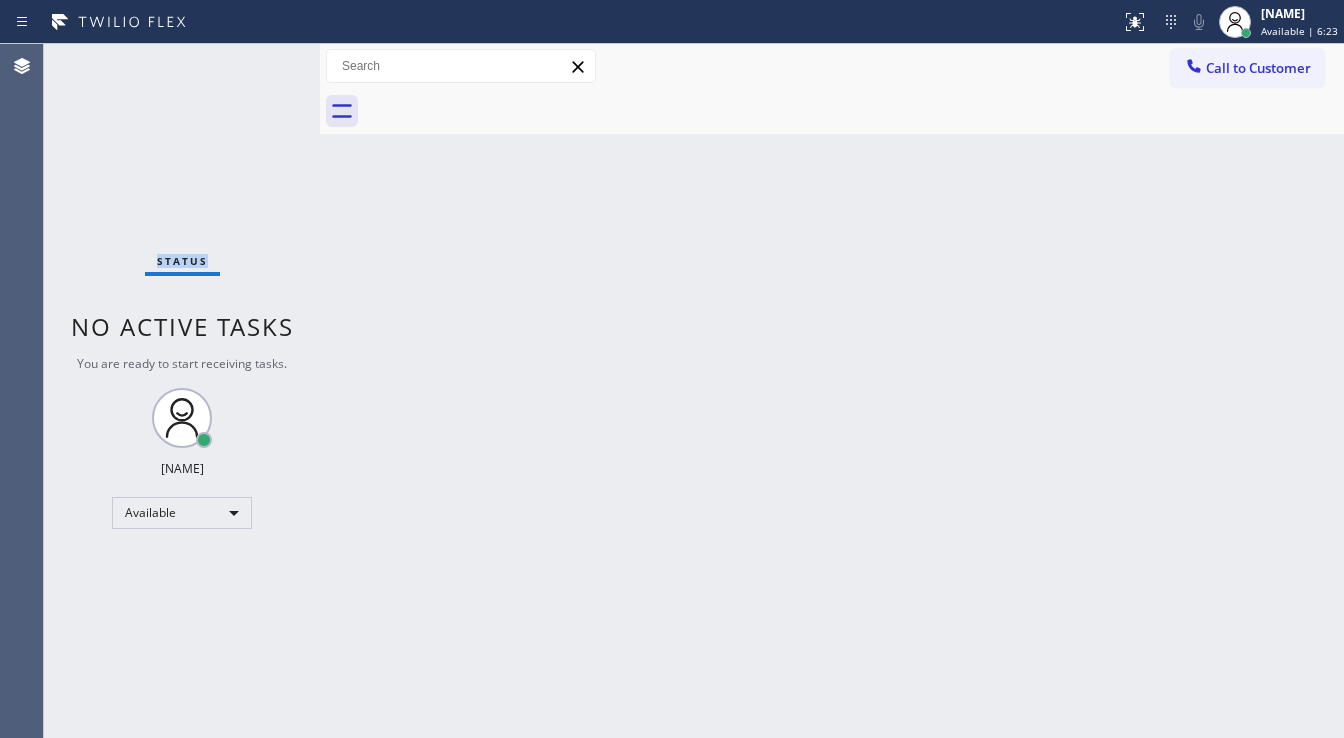 click on "Status   No active tasks     You are ready to start receiving tasks.   [FIRST] [LAST] Available" at bounding box center (182, 391) 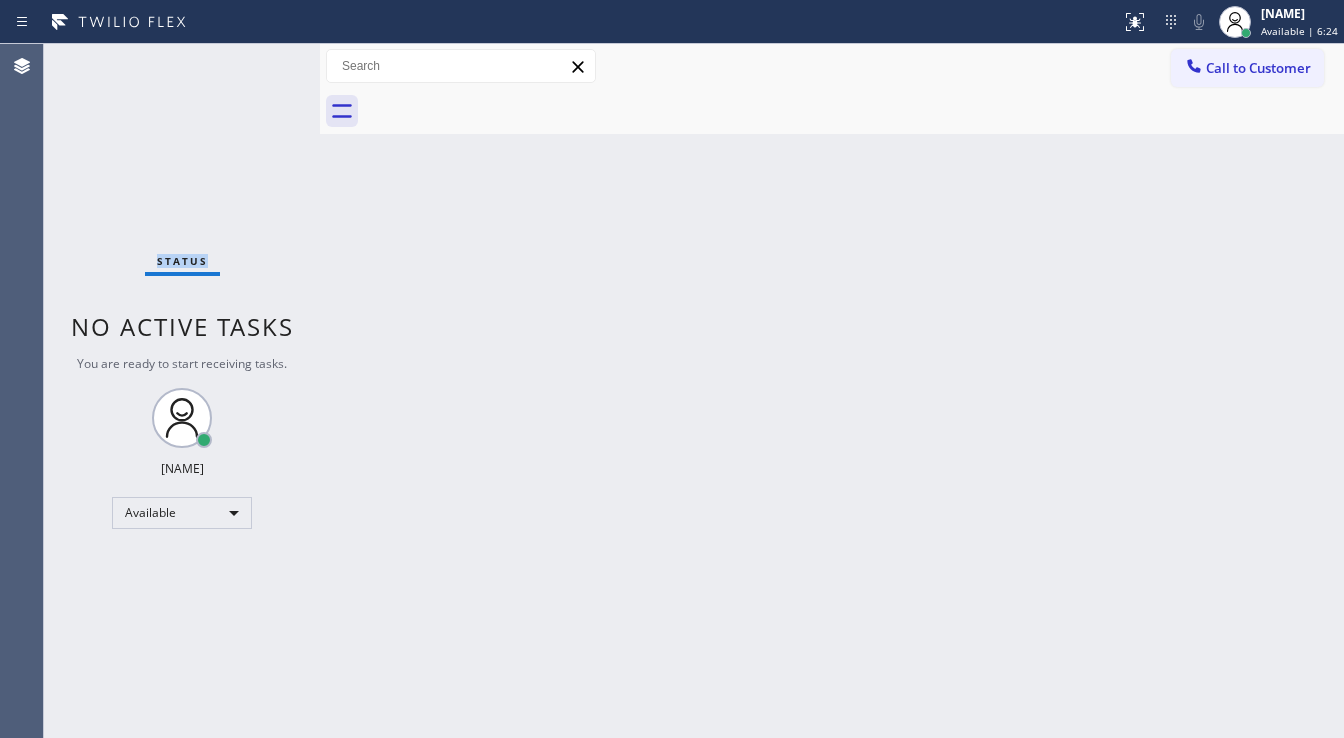 click on "Status   No active tasks     You are ready to start receiving tasks.   [FIRST] [LAST] Available" at bounding box center [182, 391] 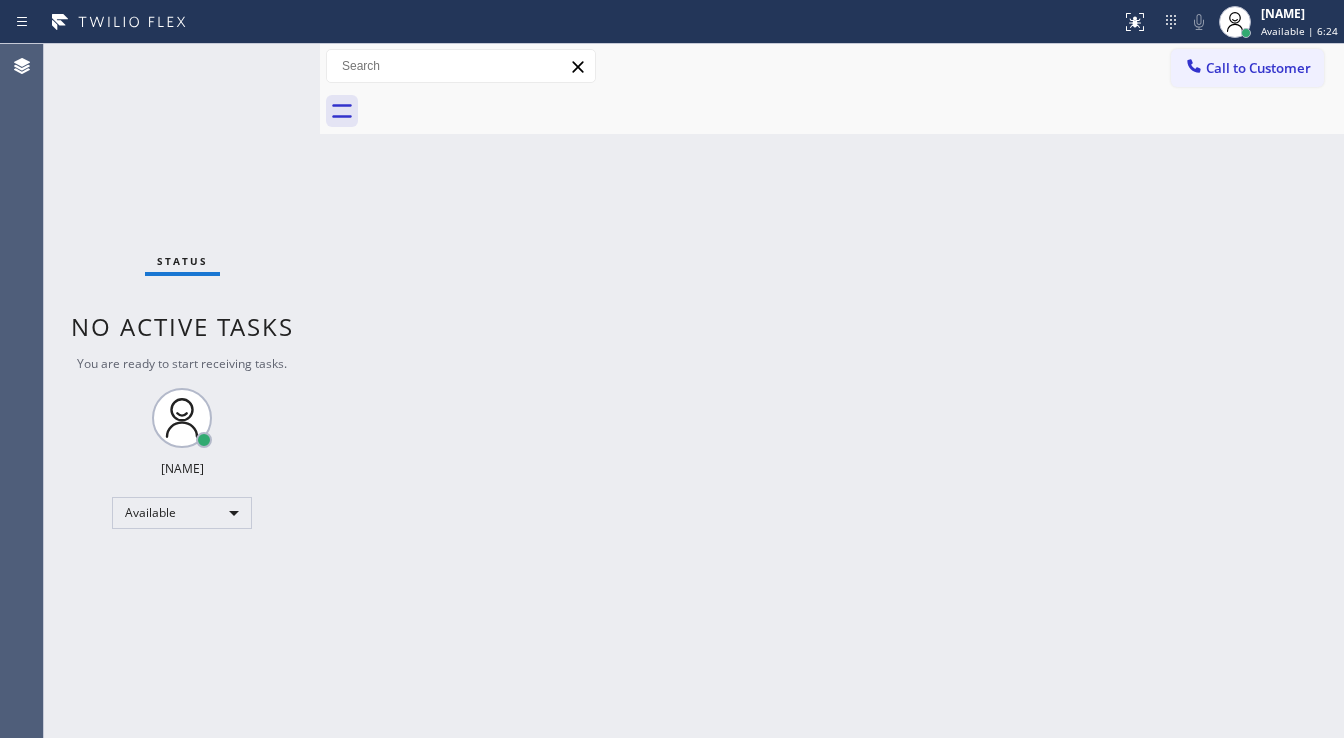 click on "Status   No active tasks     You are ready to start receiving tasks.   [FIRST] [LAST] Available" at bounding box center (182, 391) 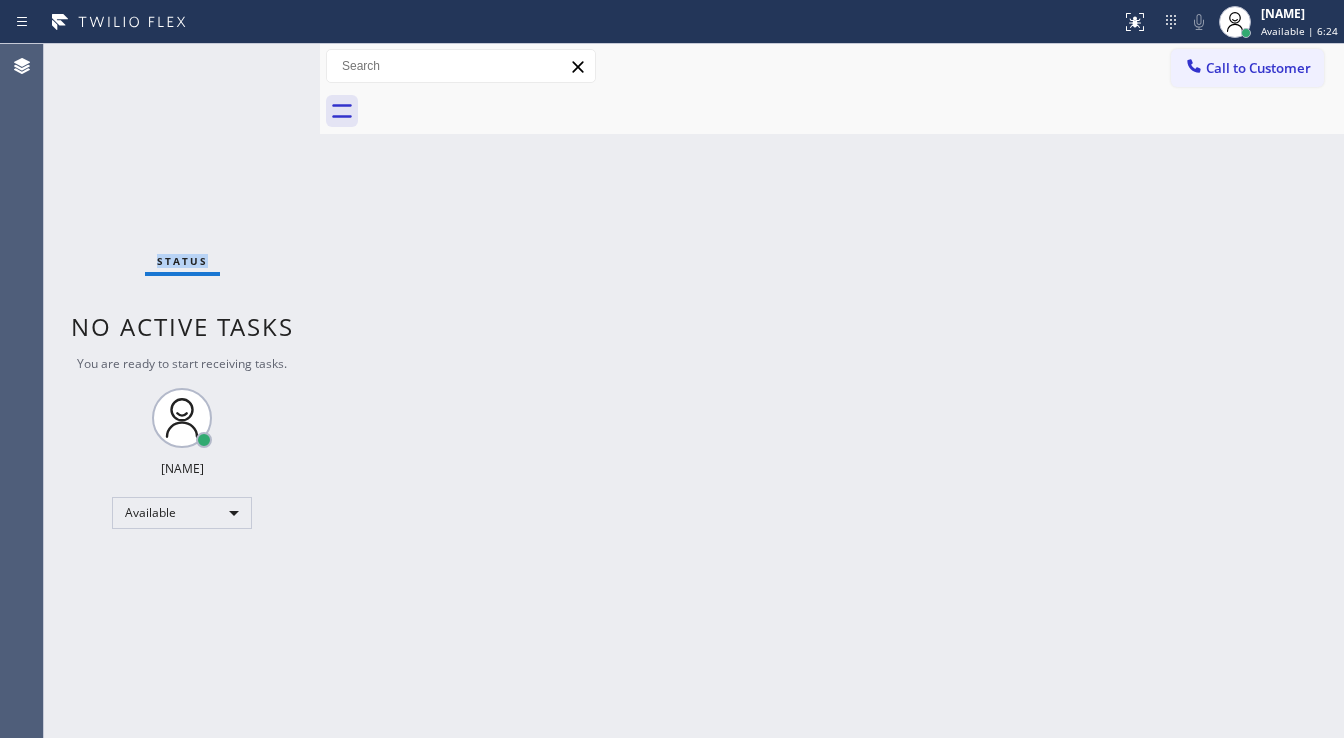 click on "Status   No active tasks     You are ready to start receiving tasks.   [FIRST] [LAST] Available" at bounding box center [182, 391] 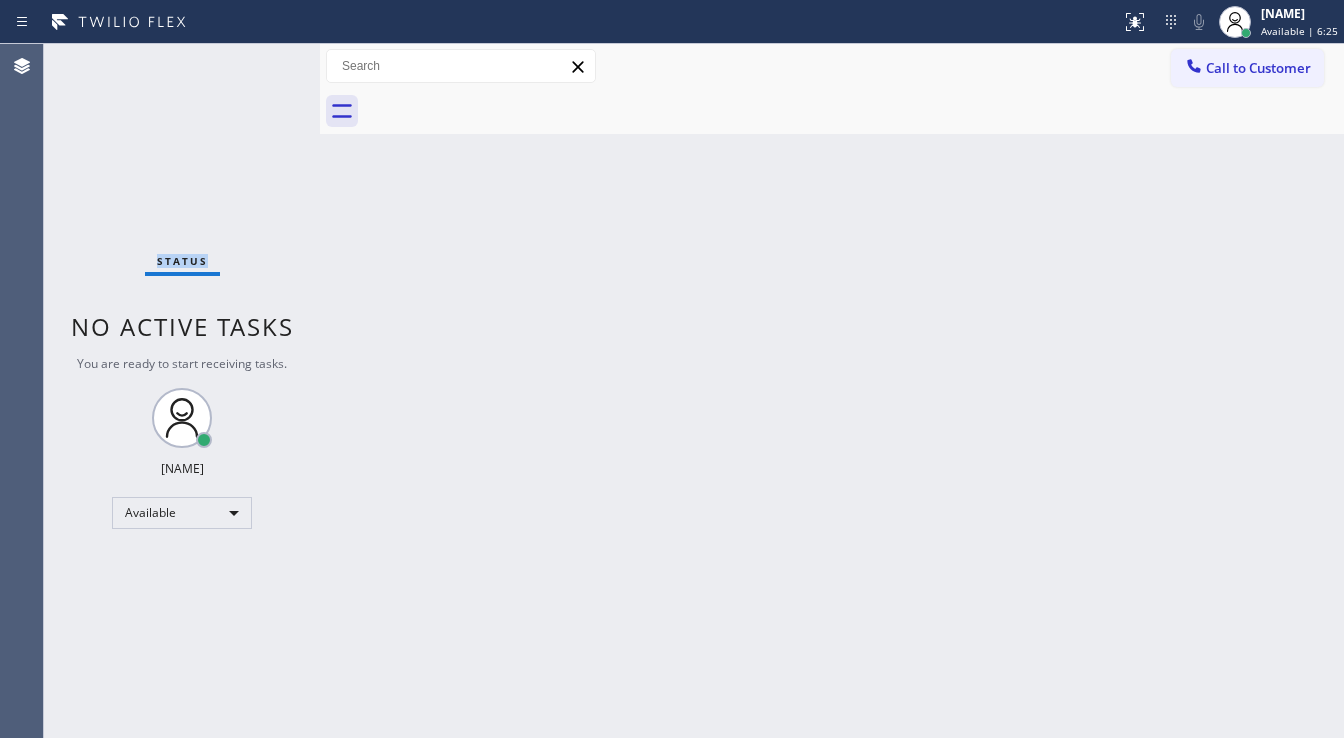 click on "Status   No active tasks     You are ready to start receiving tasks.   [FIRST] [LAST] Available" at bounding box center [182, 391] 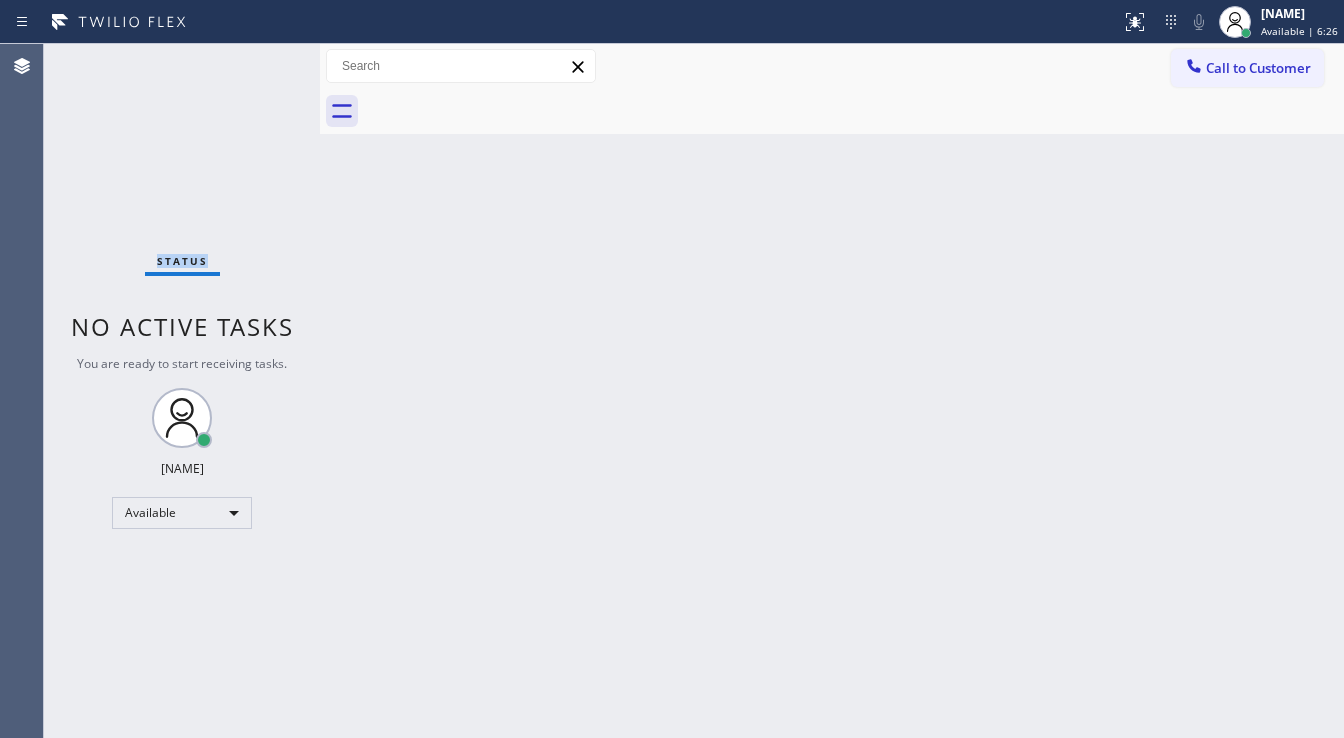 click on "Status   No active tasks     You are ready to start receiving tasks.   [FIRST] [LAST] Available" at bounding box center (182, 391) 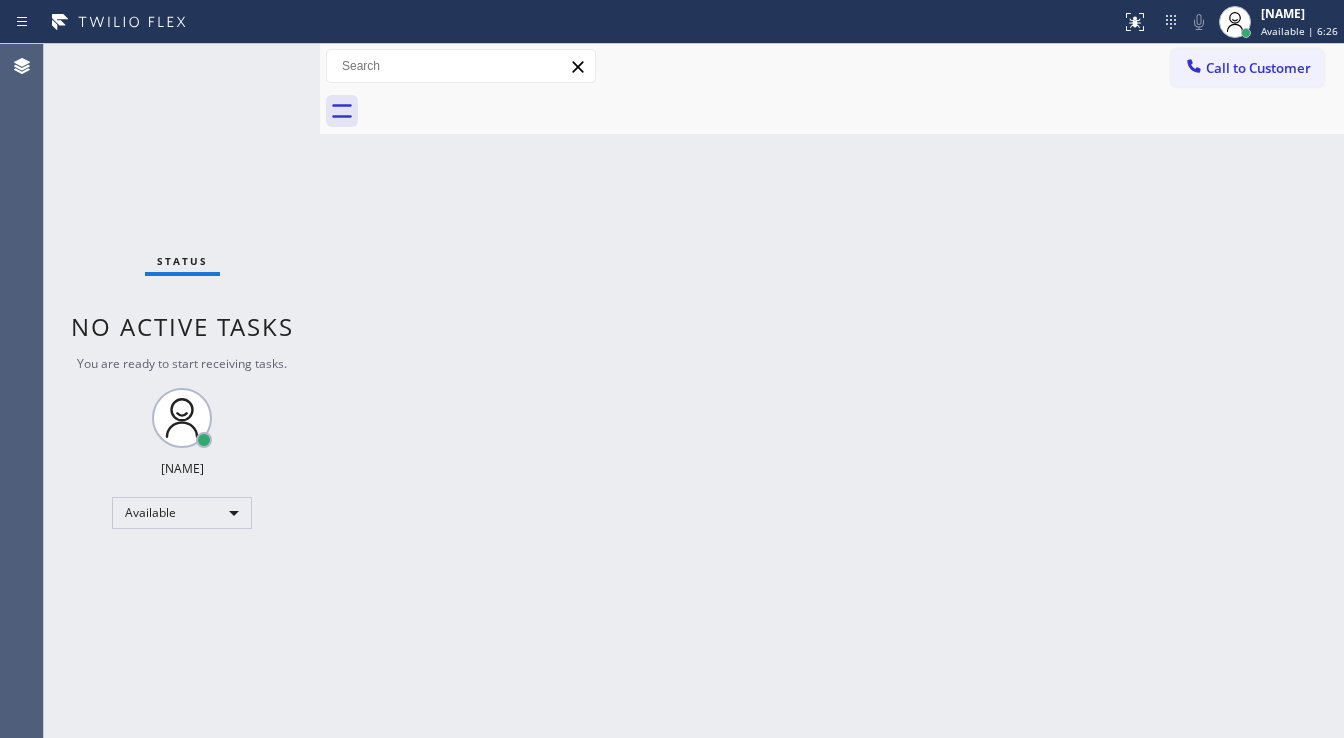 click on "Status   No active tasks     You are ready to start receiving tasks.   [FIRST] [LAST] Available" at bounding box center [182, 391] 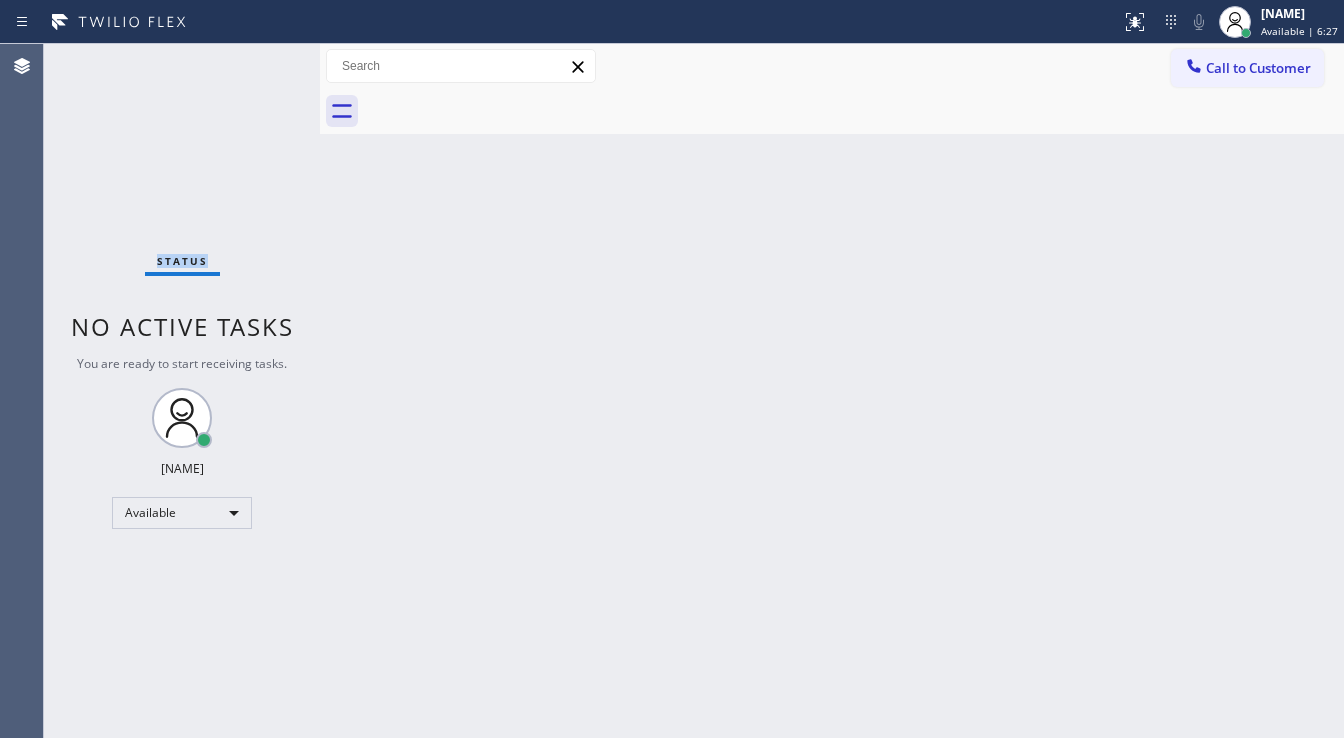 click on "Status   No active tasks     You are ready to start receiving tasks.   [FIRST] [LAST] Available" at bounding box center (182, 391) 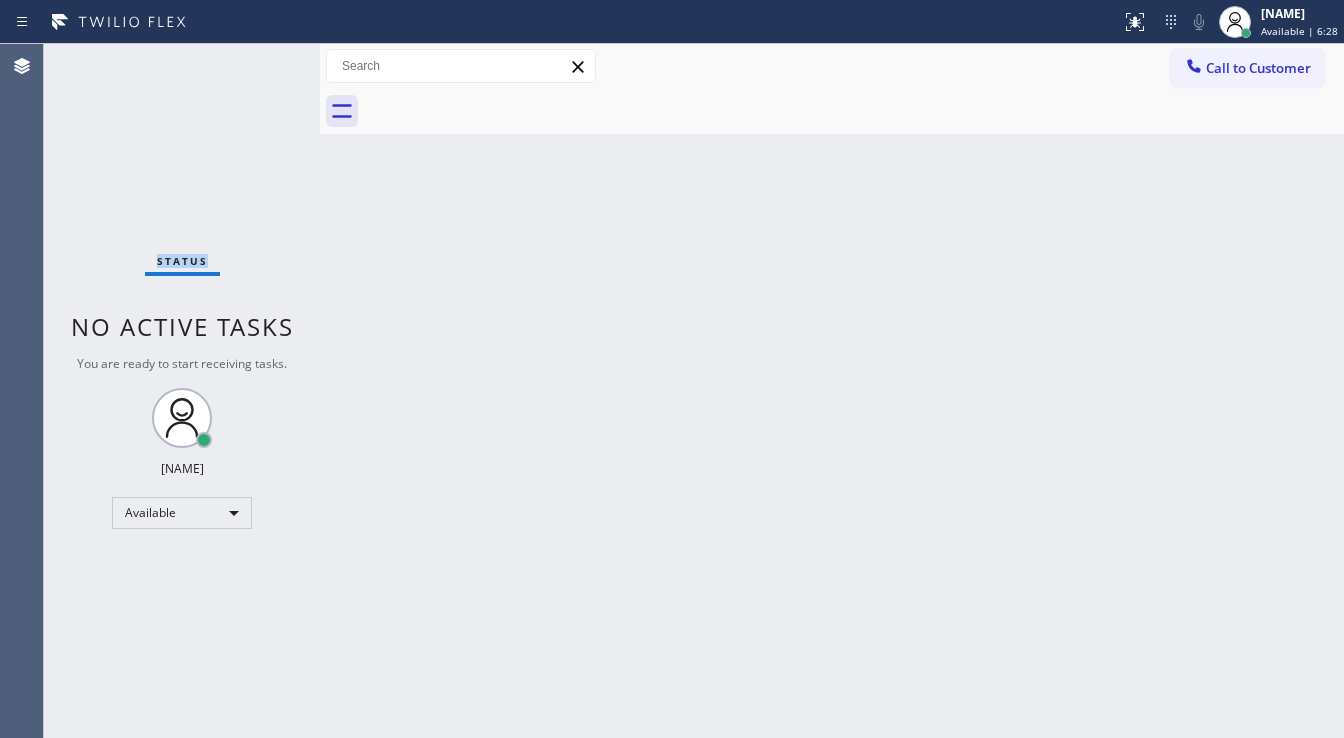 click on "Status   No active tasks     You are ready to start receiving tasks.   [FIRST] [LAST] Available" at bounding box center (182, 391) 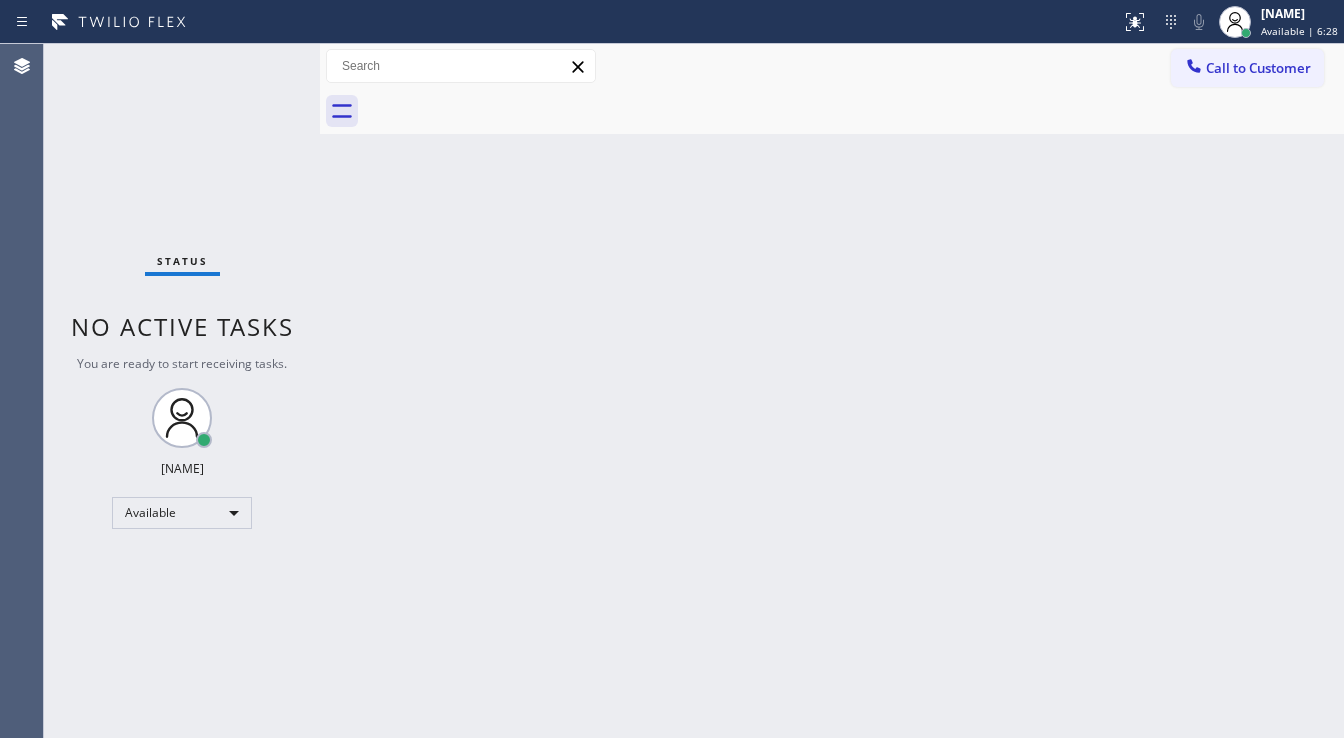 click on "Status   No active tasks     You are ready to start receiving tasks.   [FIRST] [LAST] Available" at bounding box center [182, 391] 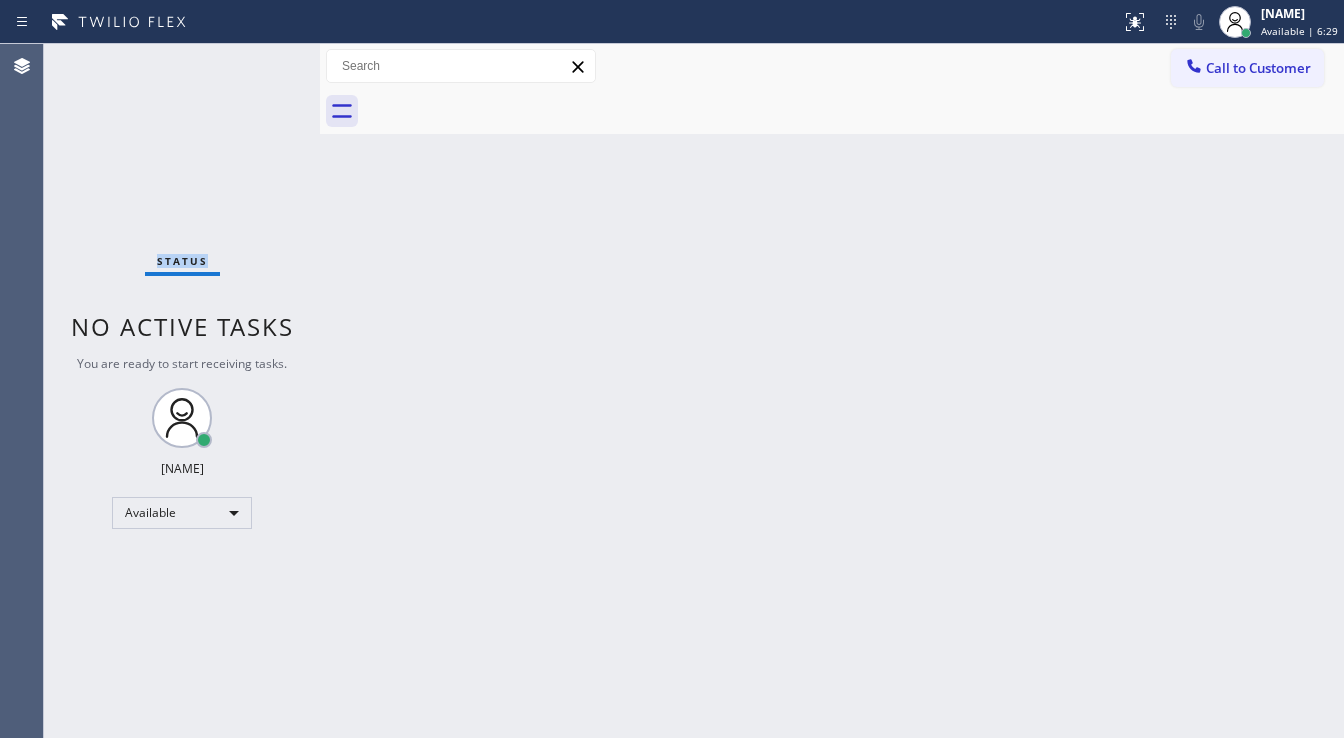 click on "Status   No active tasks     You are ready to start receiving tasks.   [FIRST] [LAST] Available" at bounding box center (182, 391) 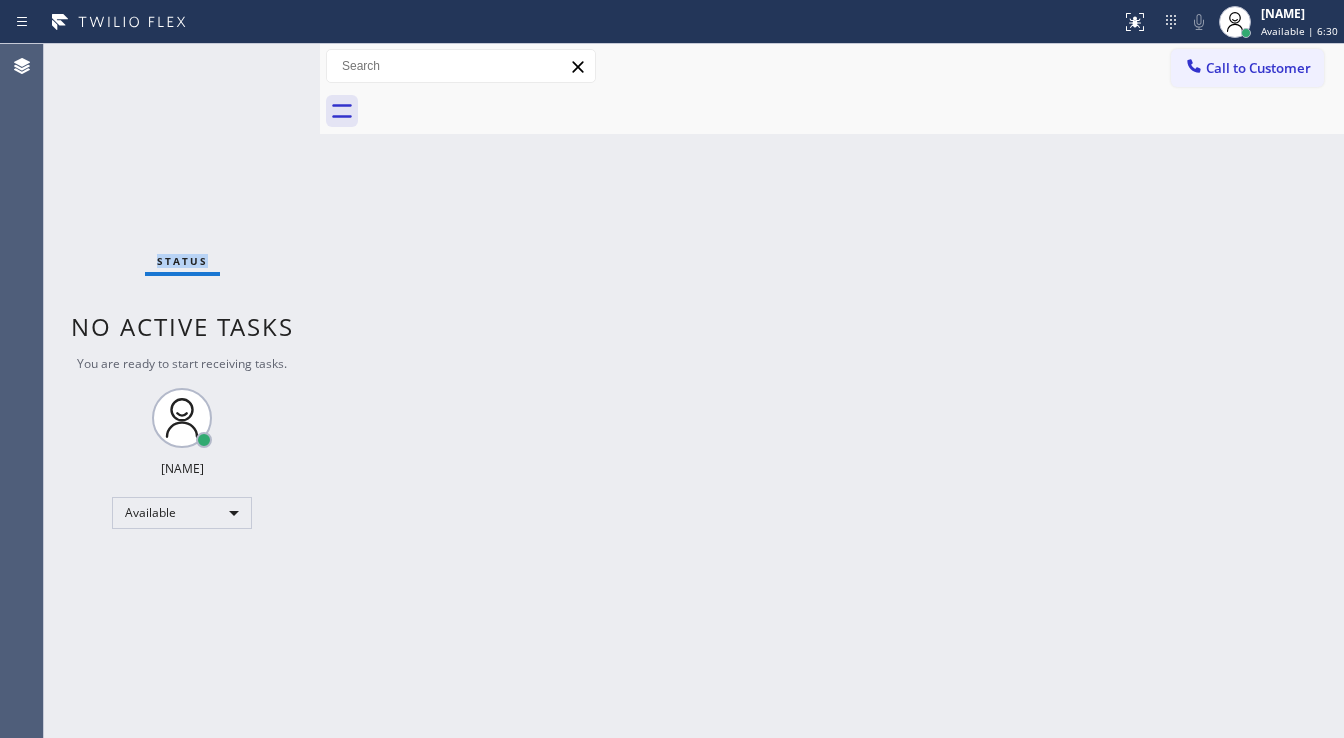 click on "Status   No active tasks     You are ready to start receiving tasks.   [FIRST] [LAST] Available" at bounding box center [182, 391] 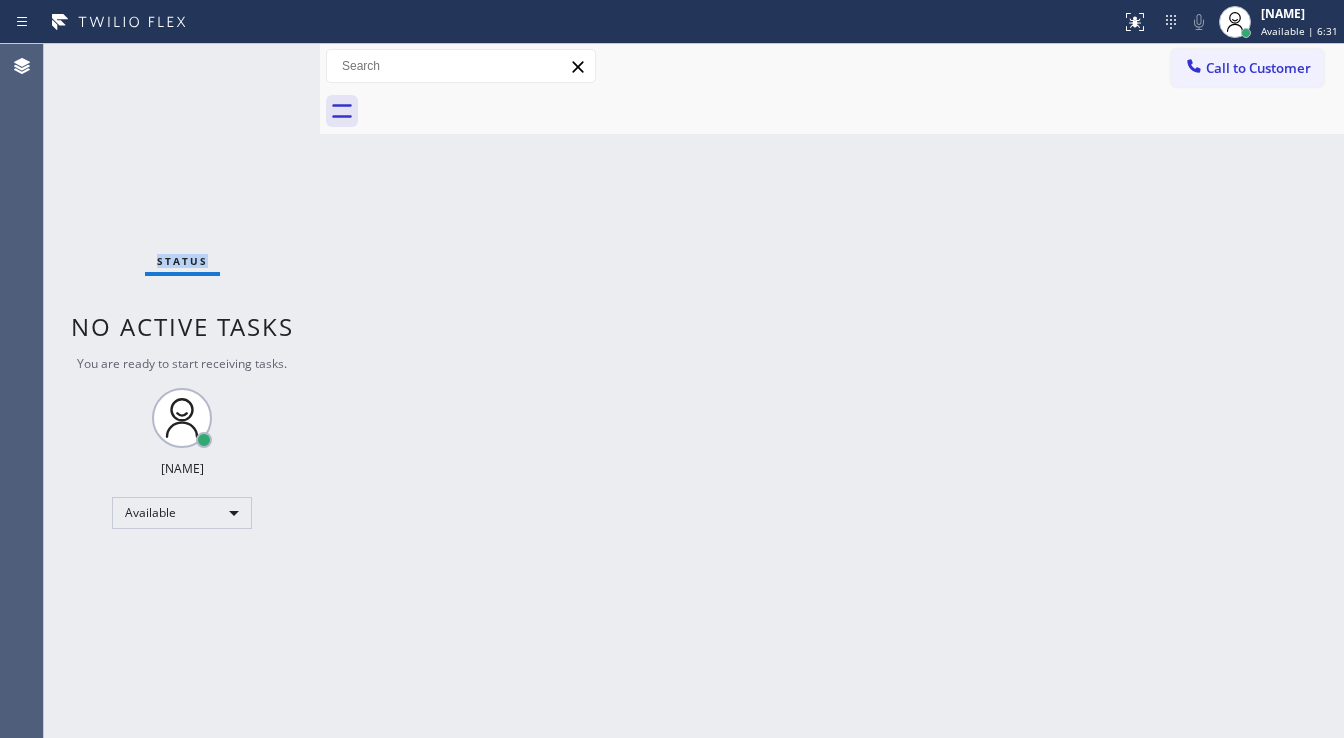 click on "Status   No active tasks     You are ready to start receiving tasks.   [FIRST] [LAST] Available" at bounding box center [182, 391] 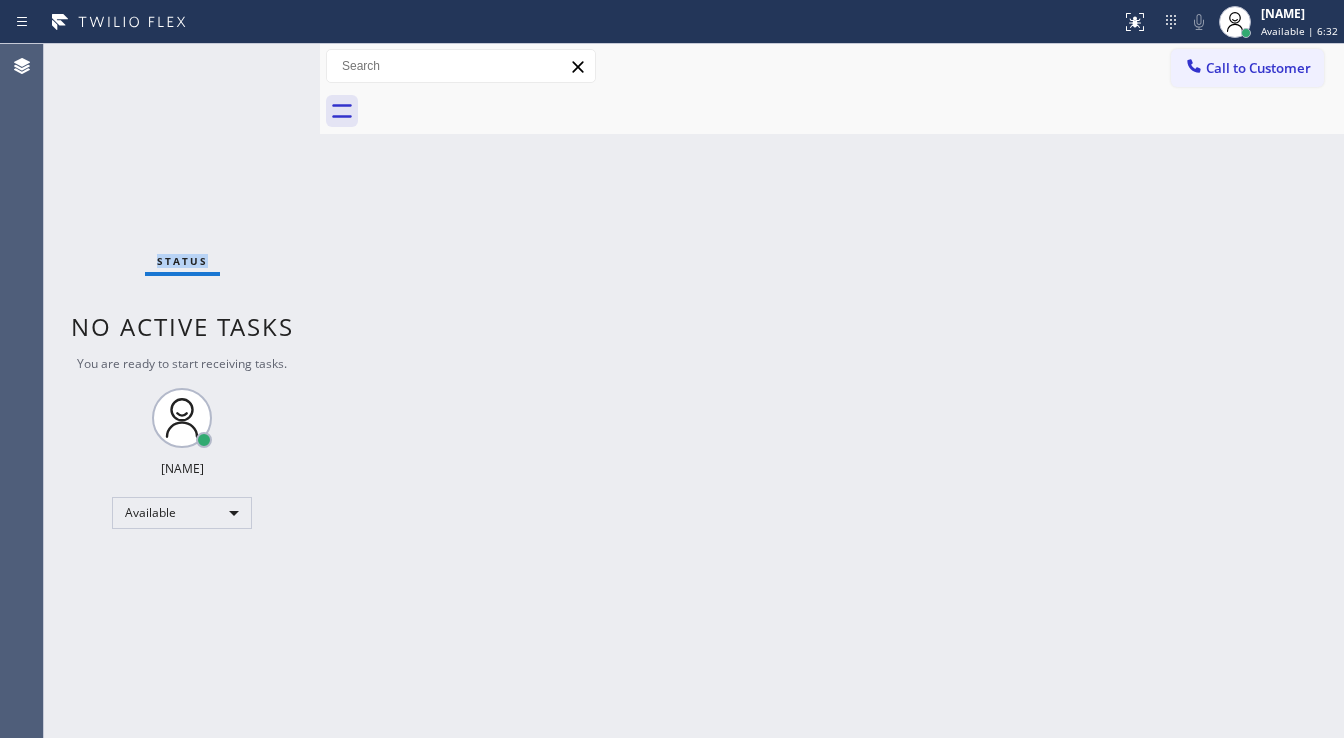 click on "Status   No active tasks     You are ready to start receiving tasks.   [FIRST] [LAST] Available" at bounding box center [182, 391] 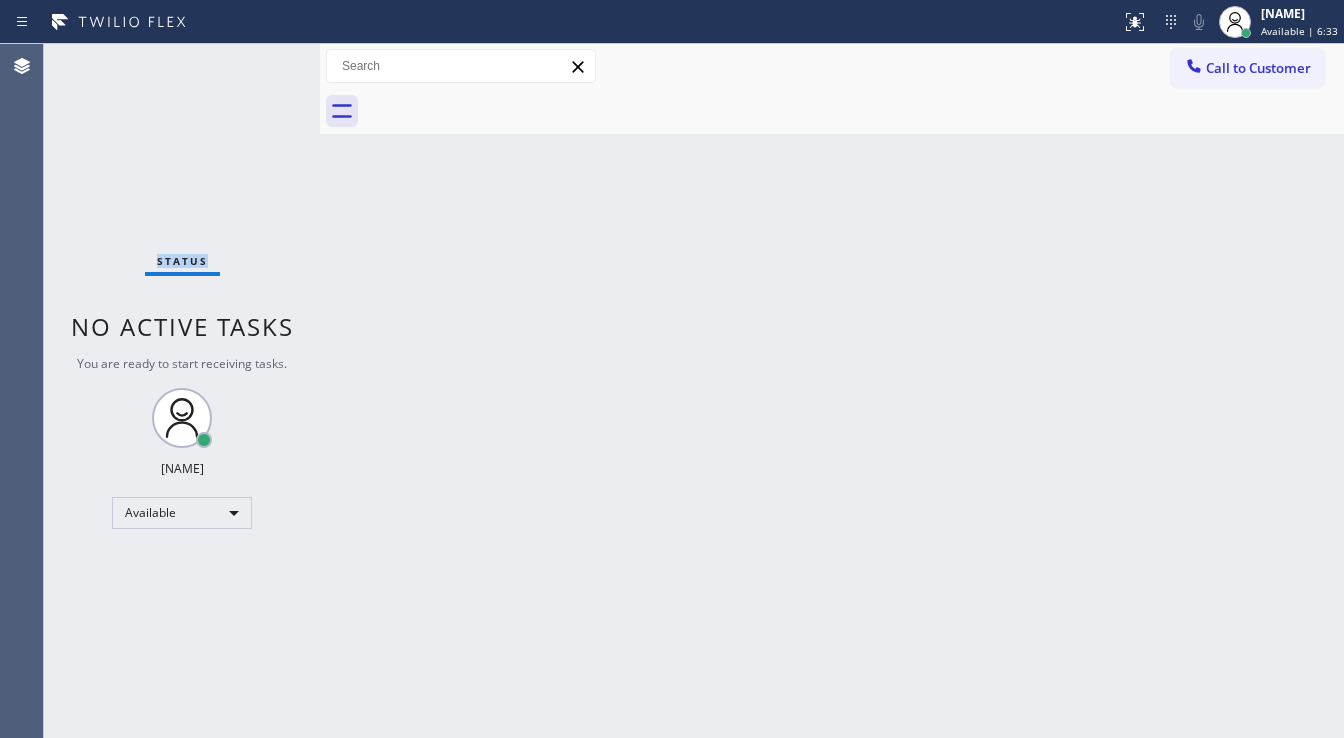 click on "Status   No active tasks     You are ready to start receiving tasks.   [FIRST] [LAST] Available" at bounding box center (182, 391) 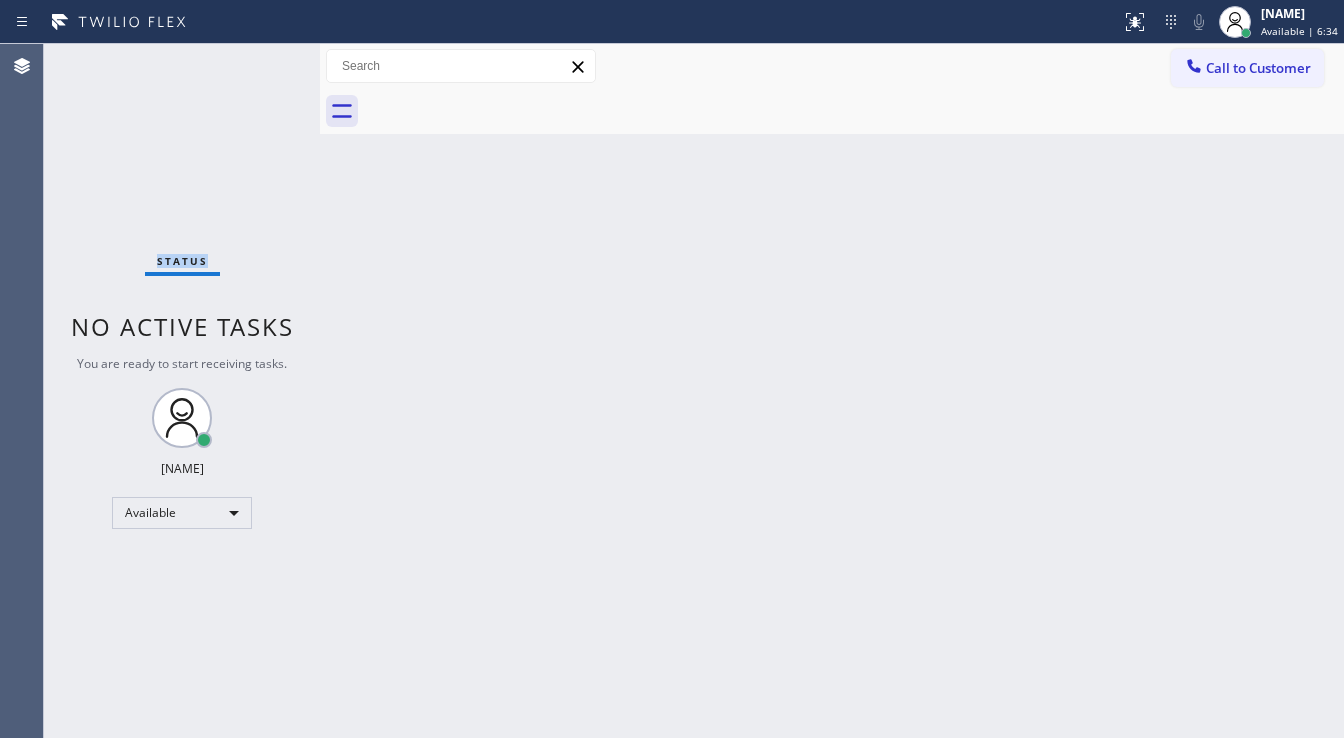 click on "Status   No active tasks     You are ready to start receiving tasks.   [FIRST] [LAST] Available" at bounding box center [182, 391] 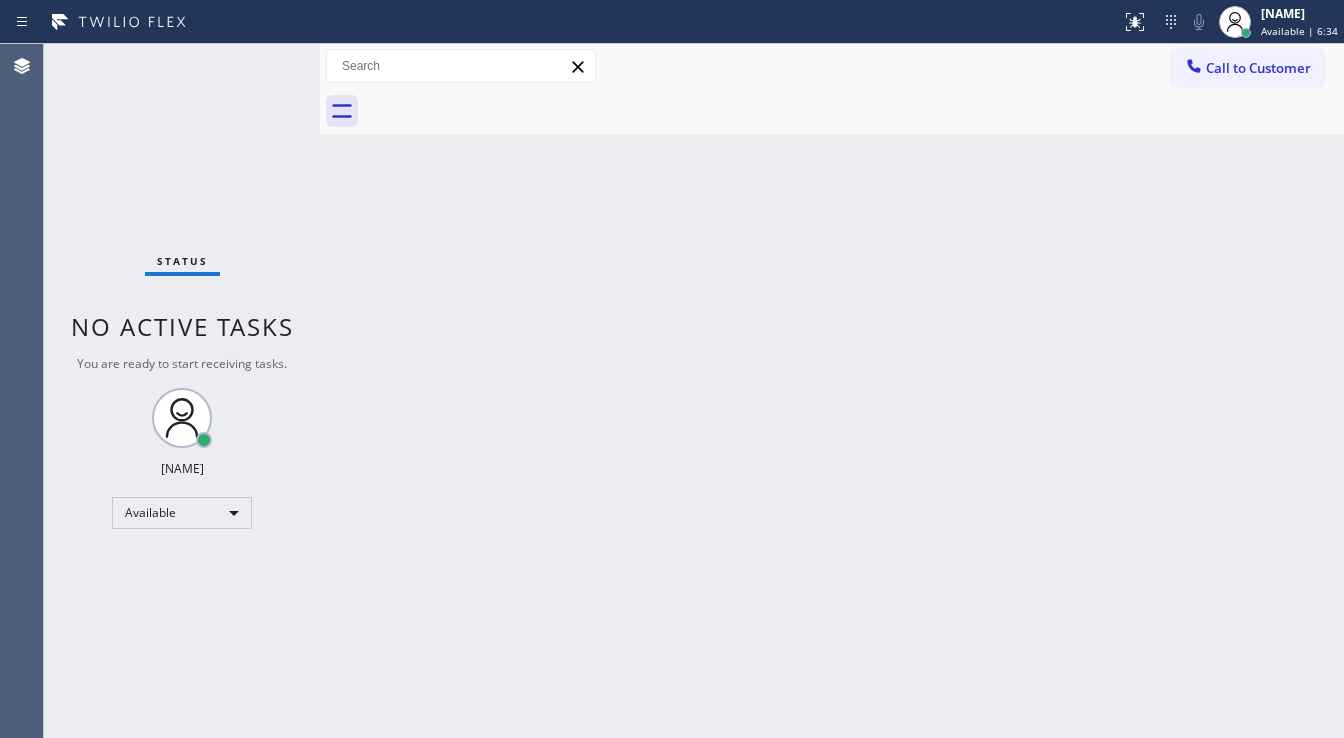 click on "Status   No active tasks     You are ready to start receiving tasks.   [FIRST] [LAST] Available" at bounding box center [182, 391] 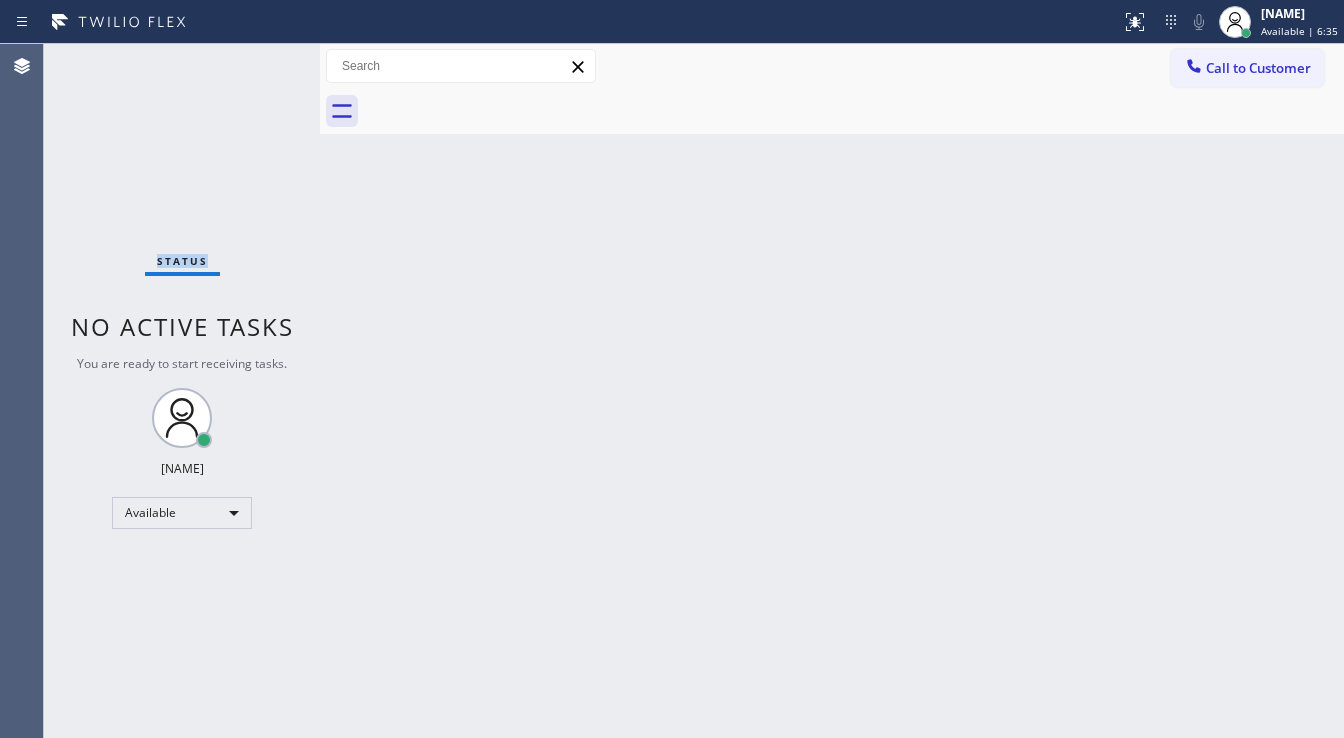 click on "Status   No active tasks     You are ready to start receiving tasks.   [FIRST] [LAST] Available" at bounding box center [182, 391] 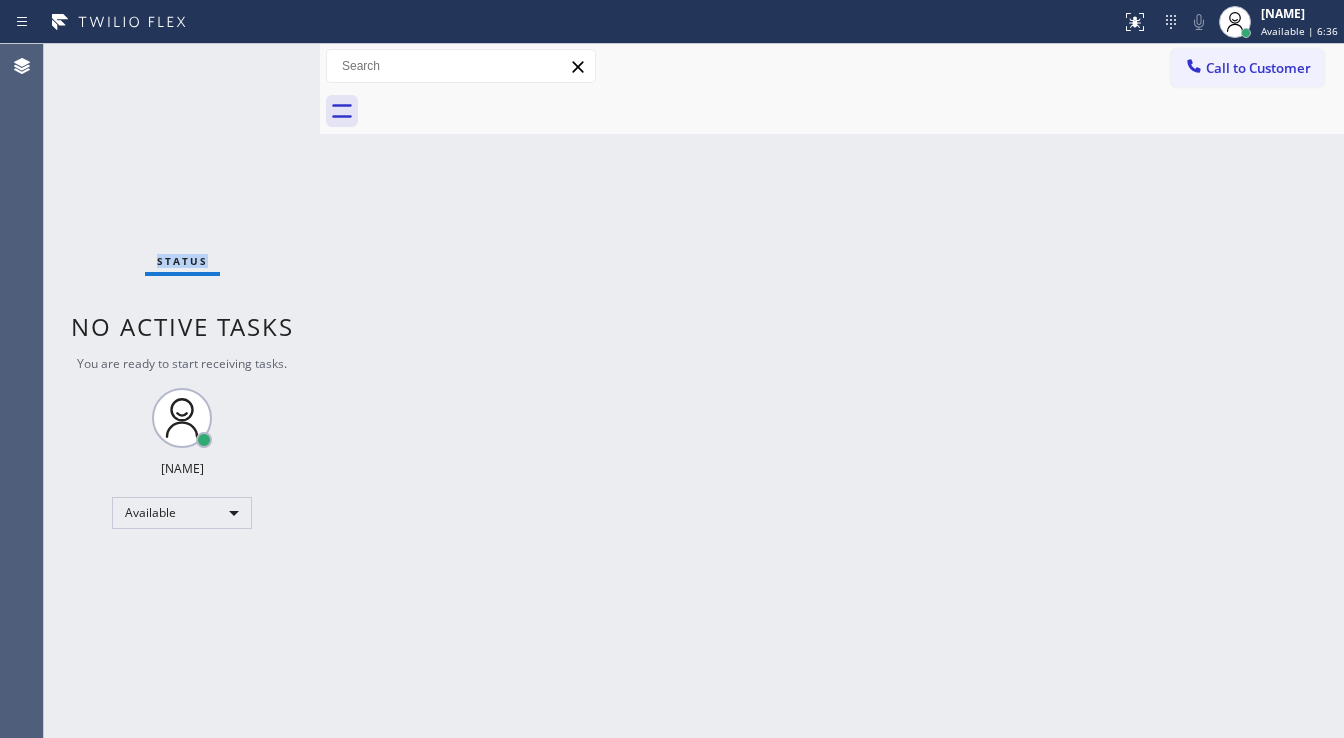 click on "Status   No active tasks     You are ready to start receiving tasks.   [FIRST] [LAST] Available" at bounding box center (182, 391) 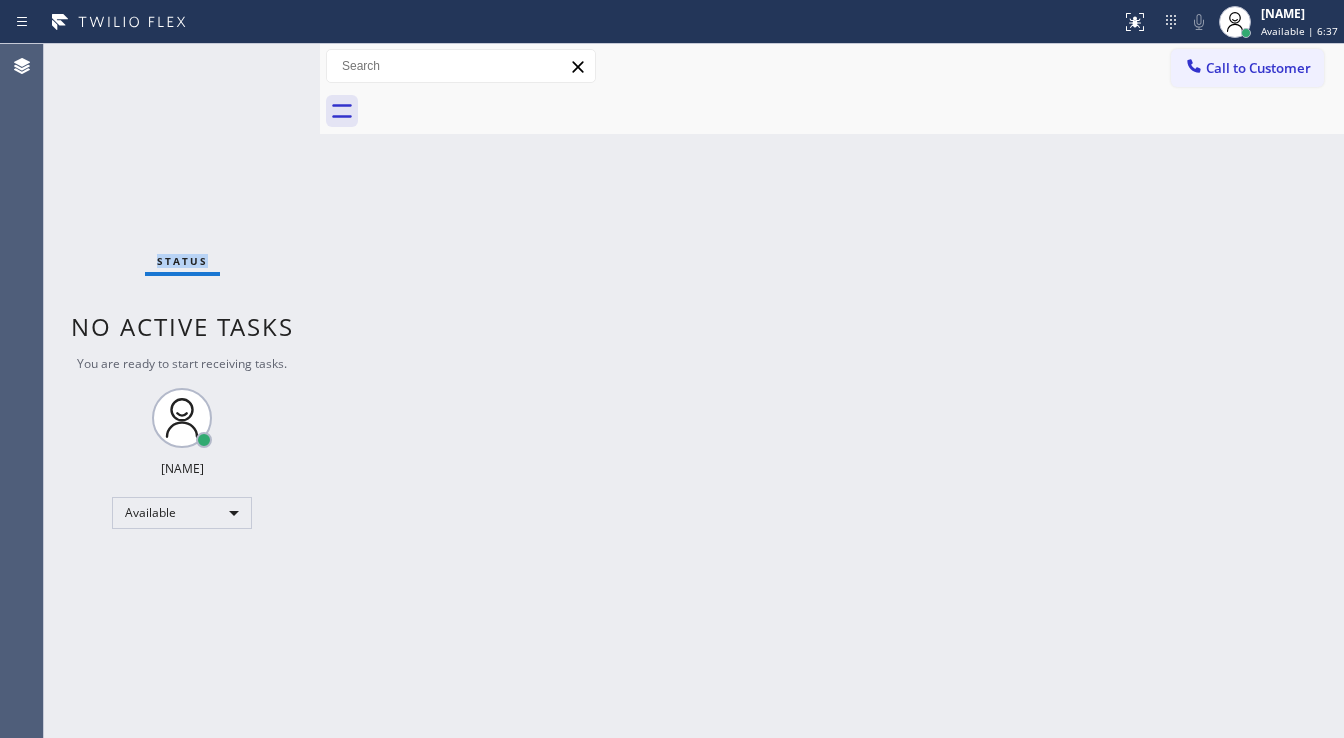 click on "Status   No active tasks     You are ready to start receiving tasks.   [FIRST] [LAST] Available" at bounding box center [182, 391] 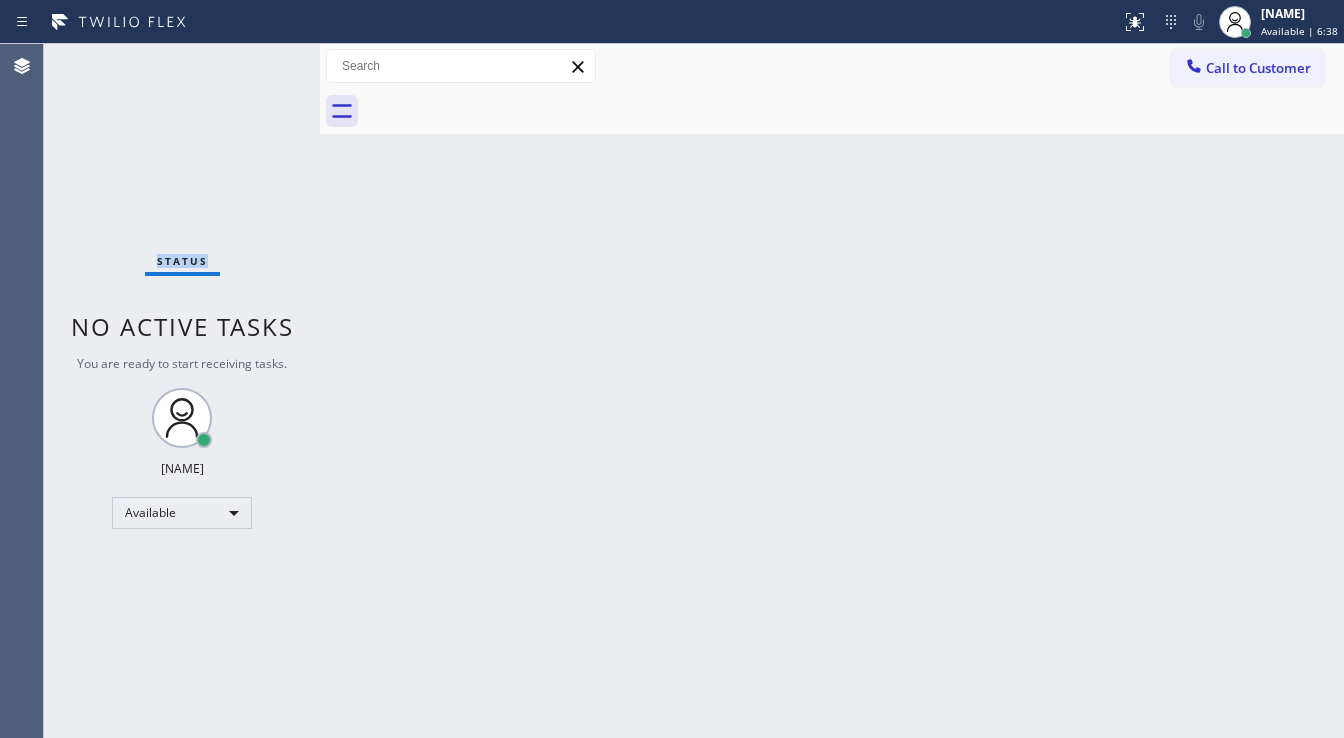 click on "Status   No active tasks     You are ready to start receiving tasks.   [FIRST] [LAST] Available" at bounding box center [182, 391] 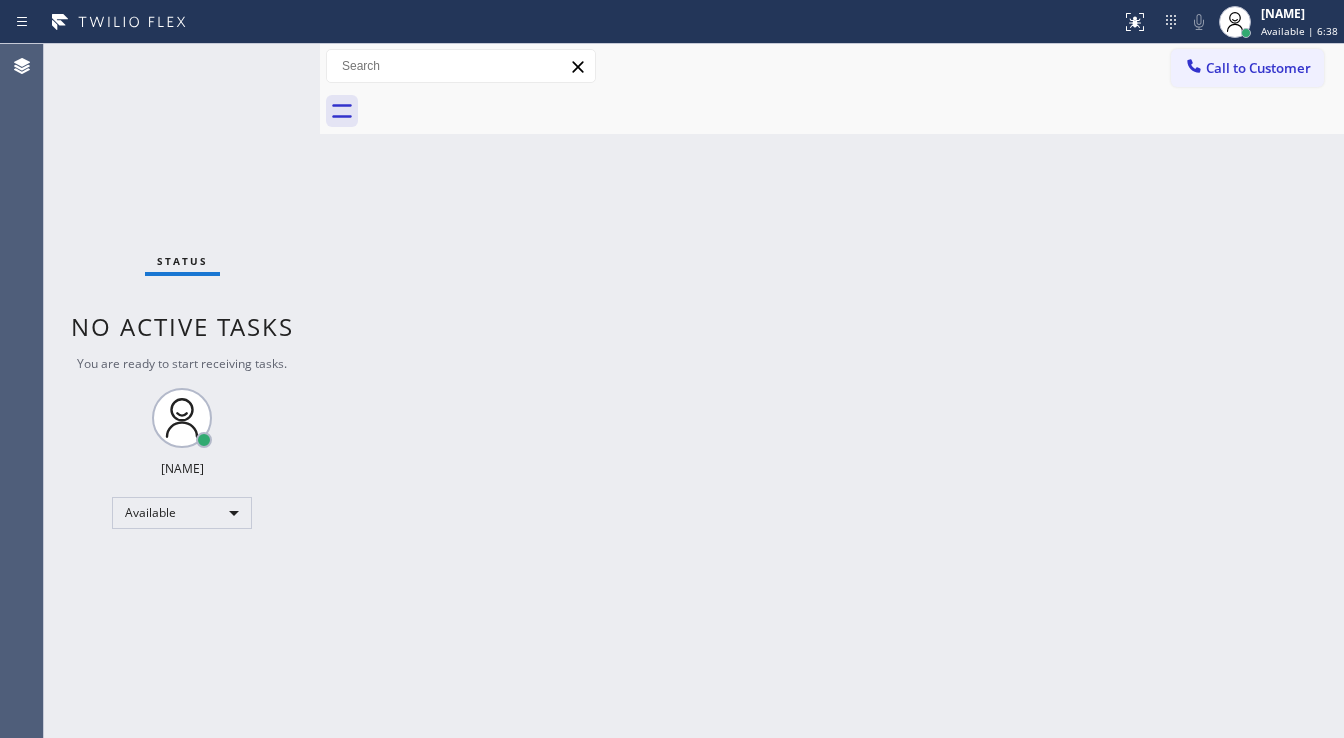 click on "Status   No active tasks     You are ready to start receiving tasks.   [FIRST] [LAST] Available" at bounding box center [182, 391] 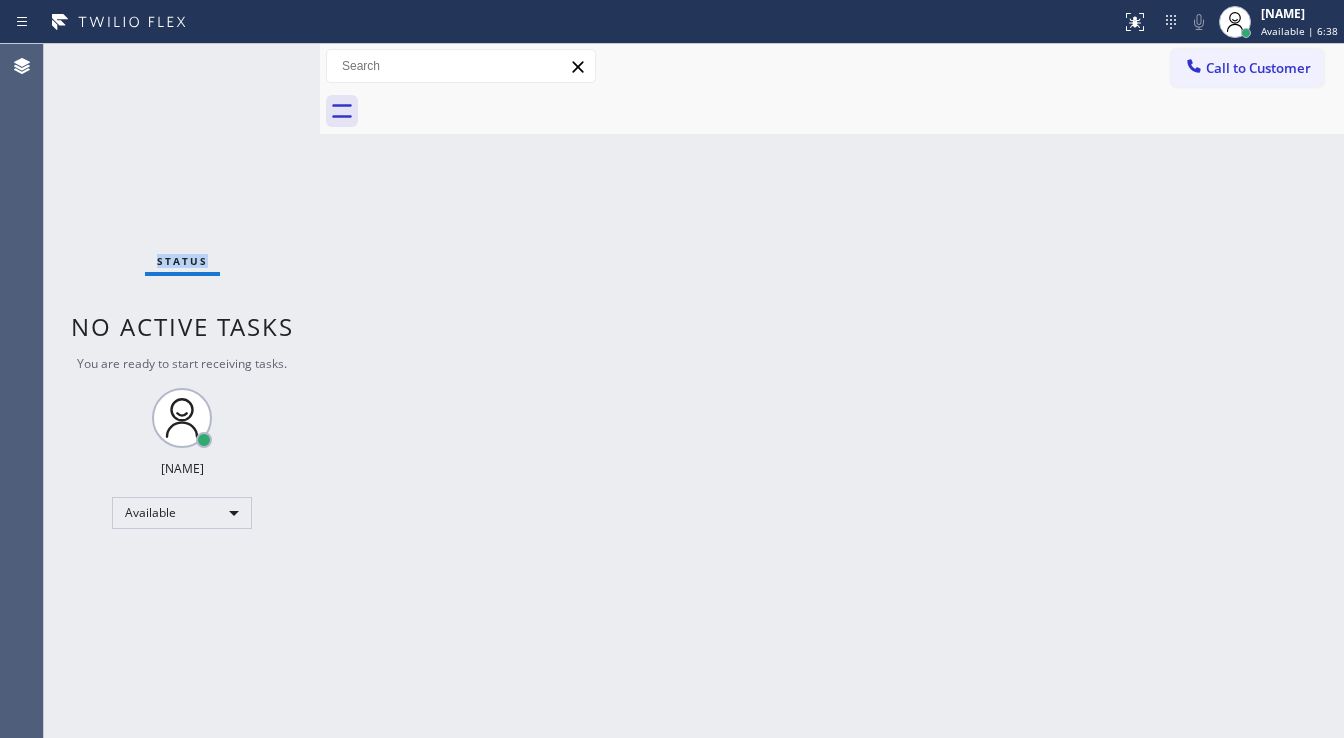click on "Status   No active tasks     You are ready to start receiving tasks.   [FIRST] [LAST] Available" at bounding box center (182, 391) 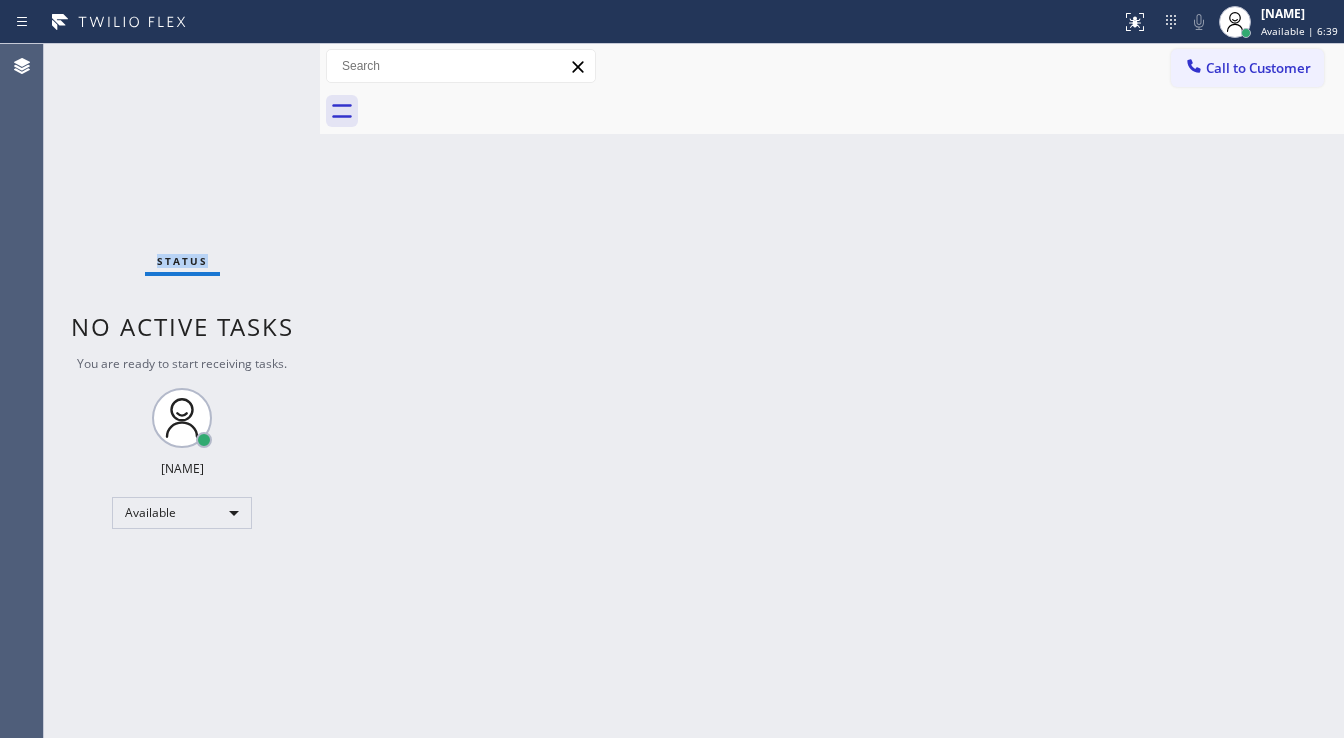click on "Status   No active tasks     You are ready to start receiving tasks.   [FIRST] [LAST] Available" at bounding box center [182, 391] 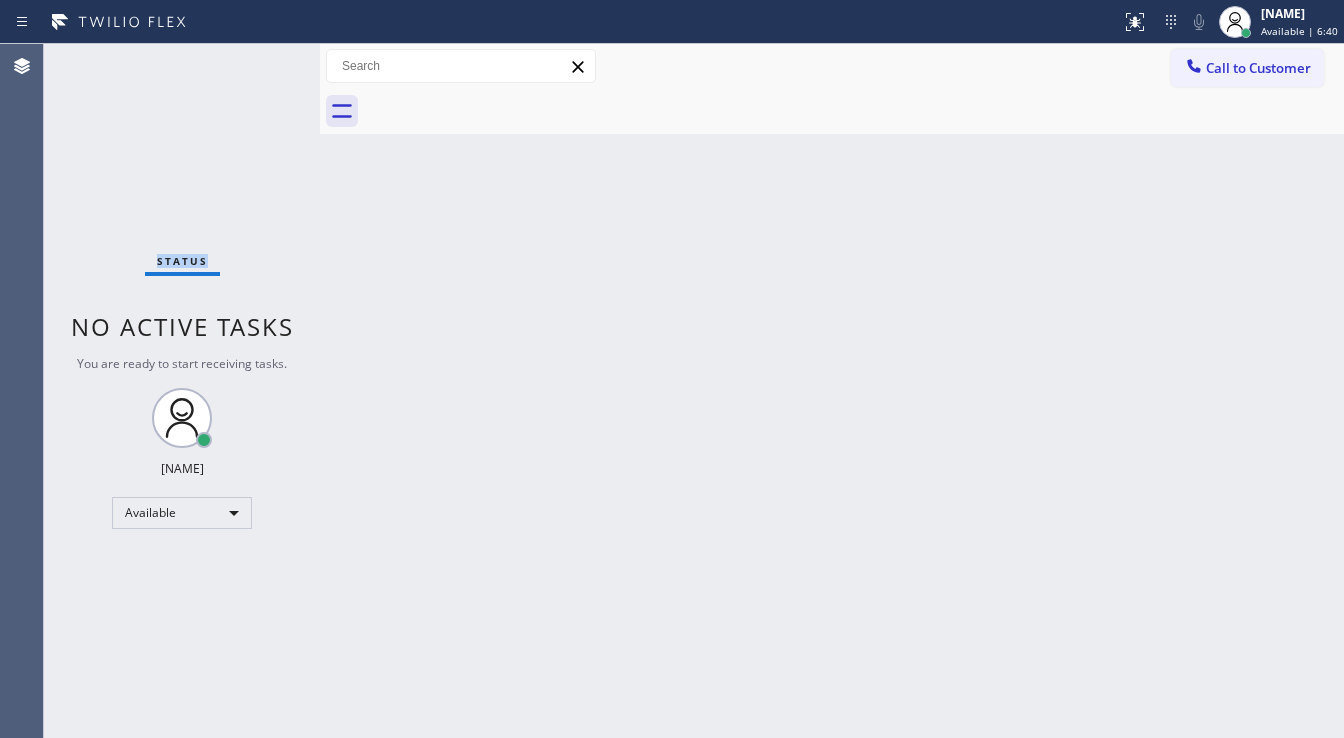 click on "Status   No active tasks     You are ready to start receiving tasks.   [FIRST] [LAST] Available" at bounding box center (182, 391) 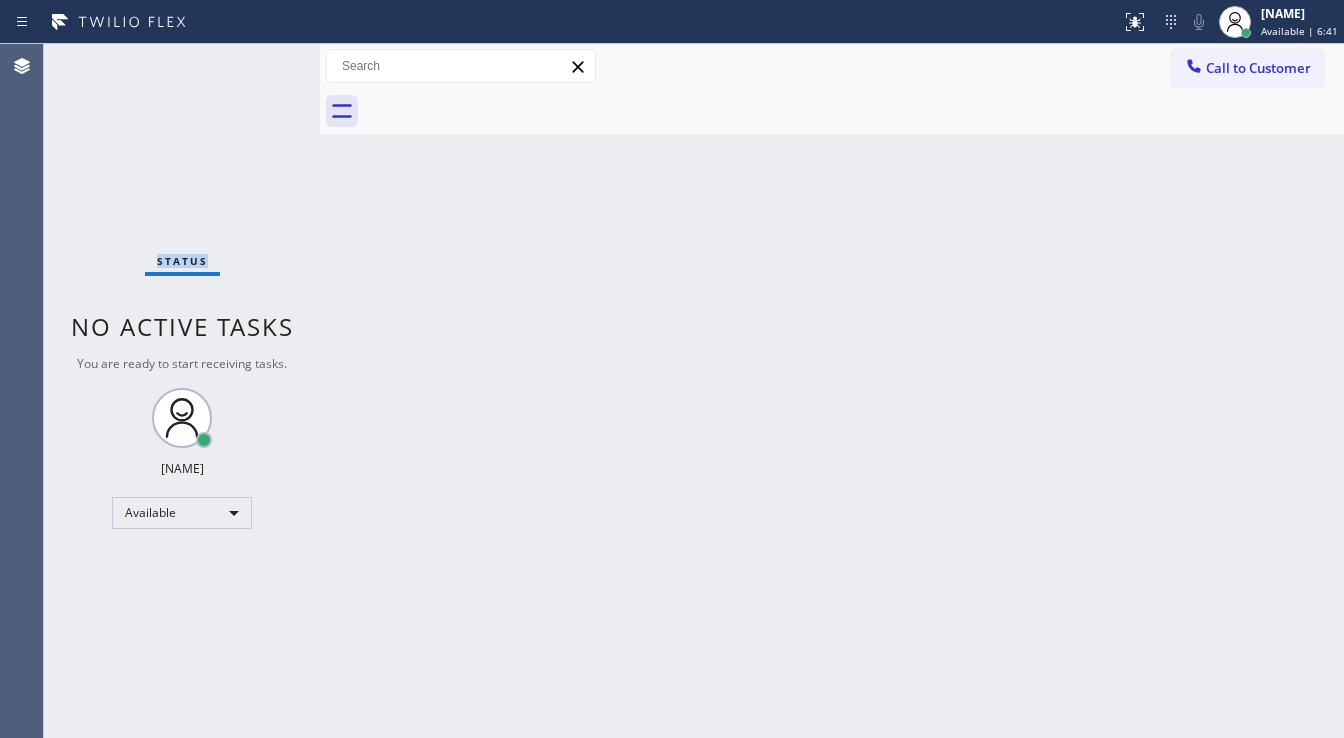 click on "Status   No active tasks     You are ready to start receiving tasks.   [FIRST] [LAST] Available" at bounding box center [182, 391] 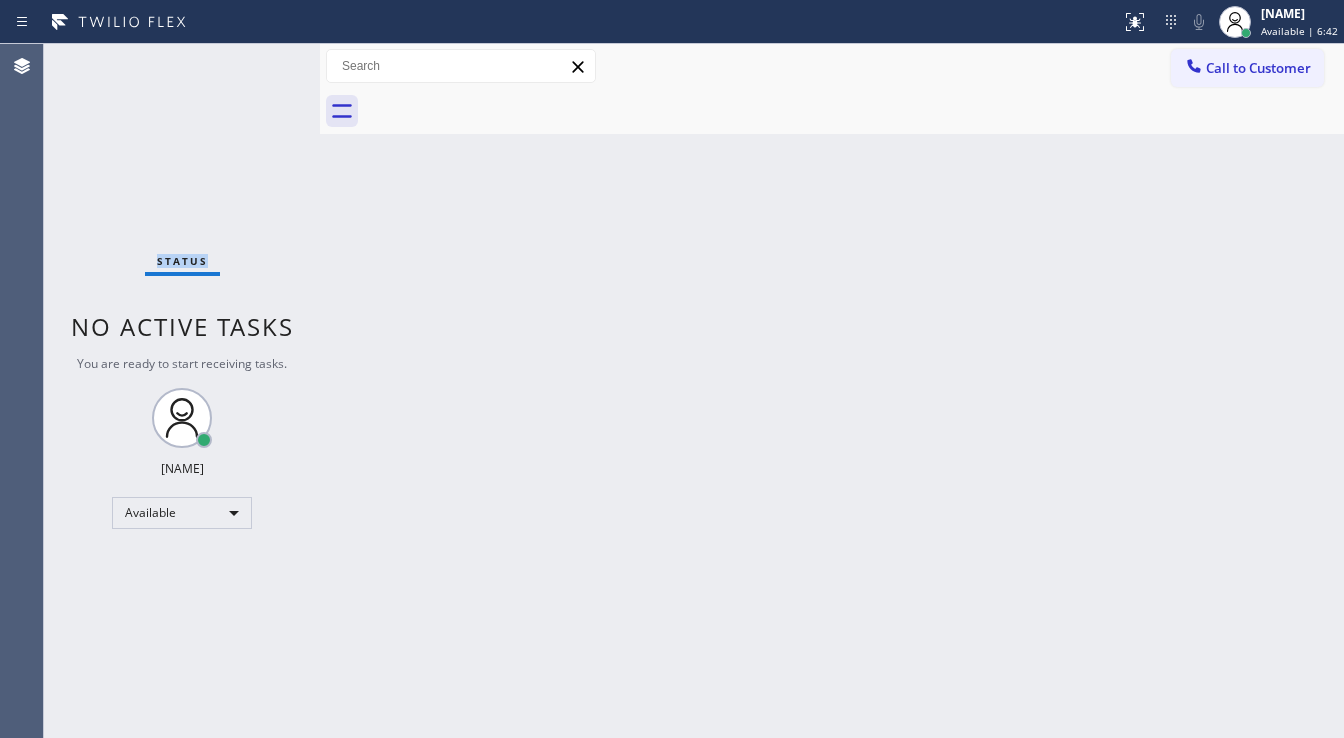 click on "Status   No active tasks     You are ready to start receiving tasks.   [FIRST] [LAST] Available" at bounding box center [182, 391] 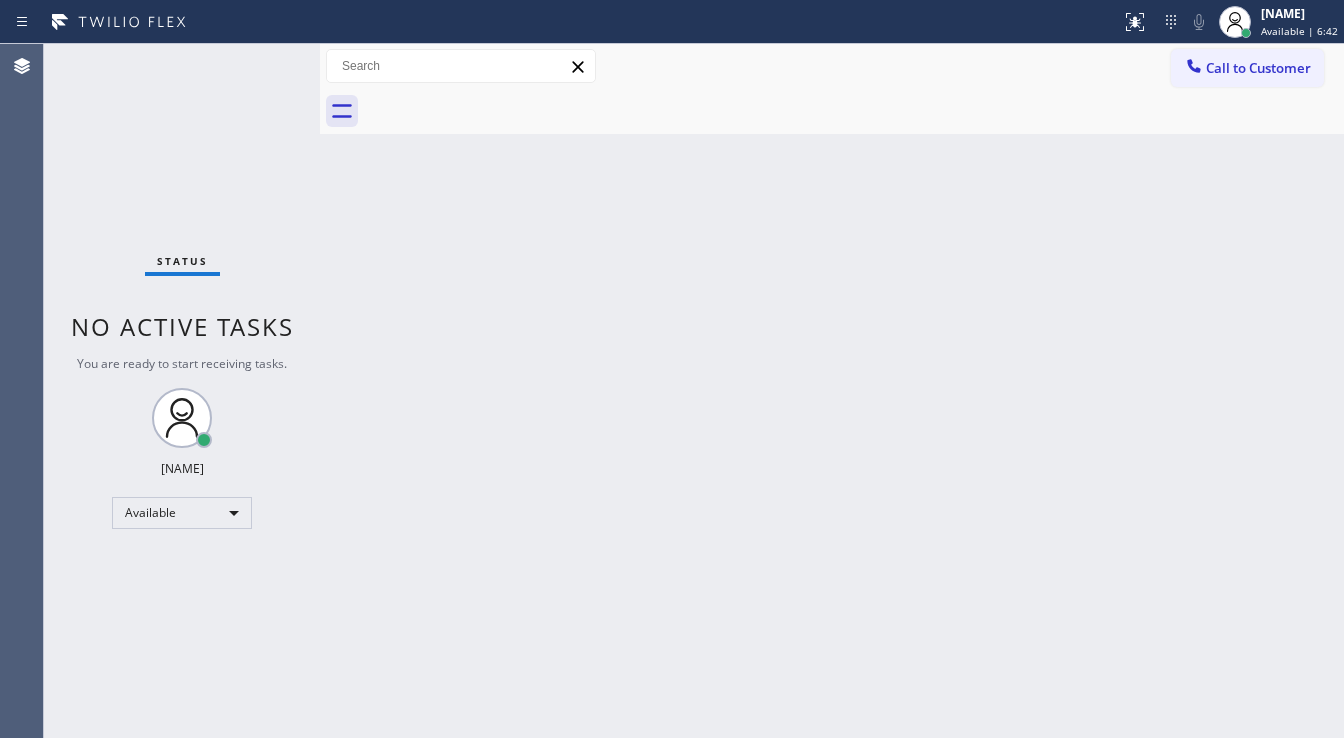 click on "Status   No active tasks     You are ready to start receiving tasks.   [FIRST] [LAST] Available" at bounding box center [182, 391] 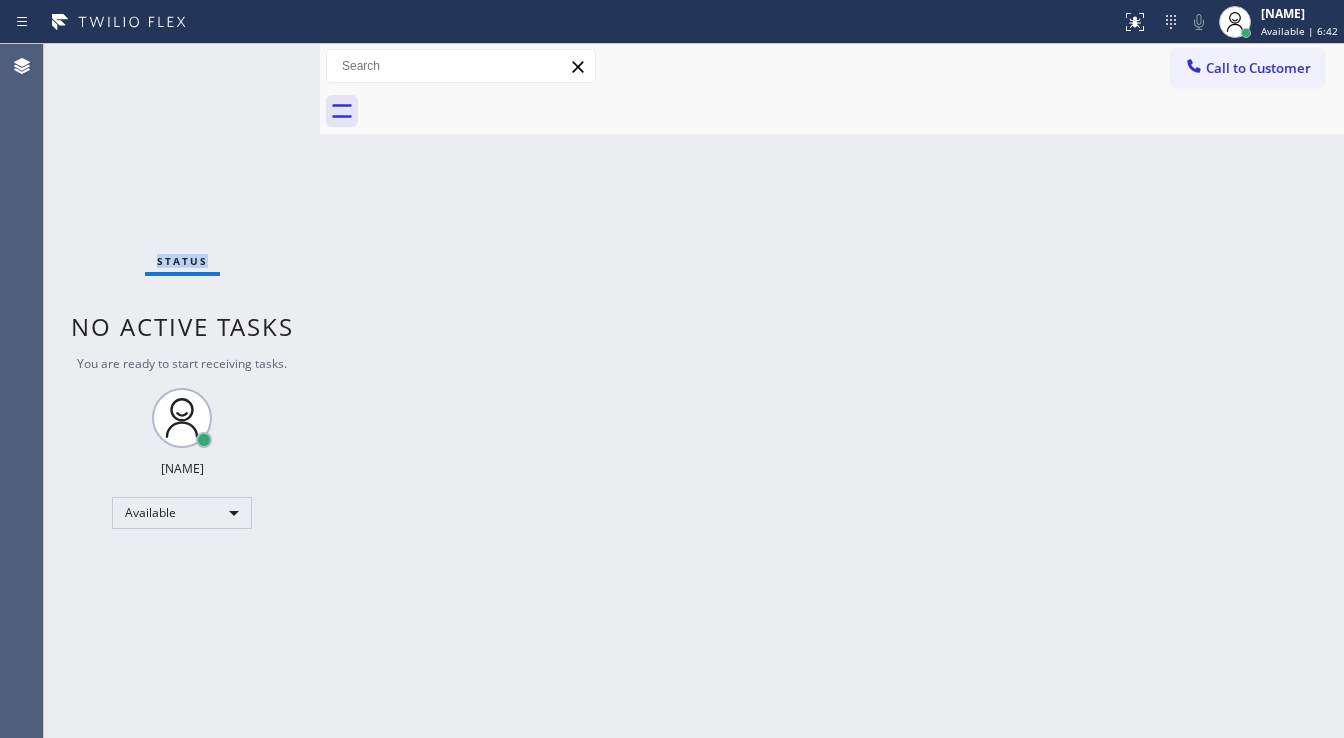 click on "Status   No active tasks     You are ready to start receiving tasks.   [FIRST] [LAST] Available" at bounding box center (182, 391) 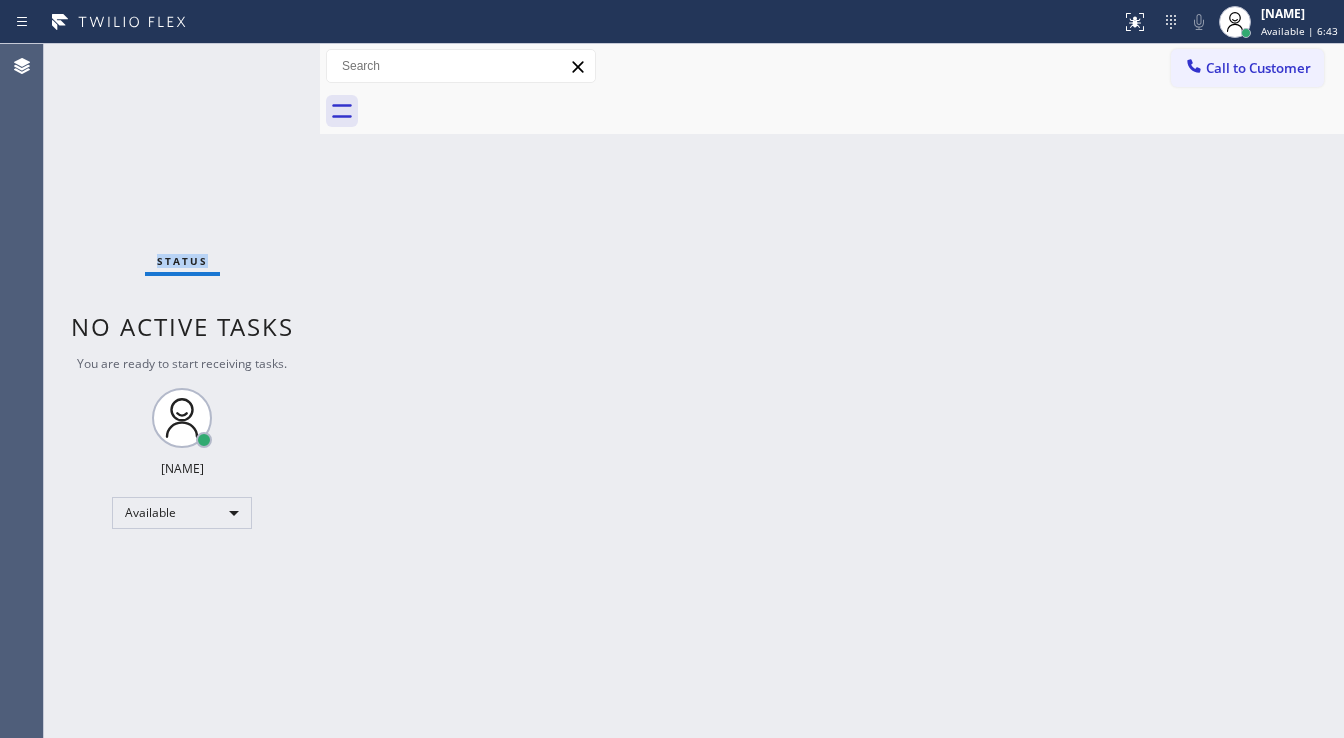 click on "Status   No active tasks     You are ready to start receiving tasks.   [FIRST] [LAST] Available" at bounding box center (182, 391) 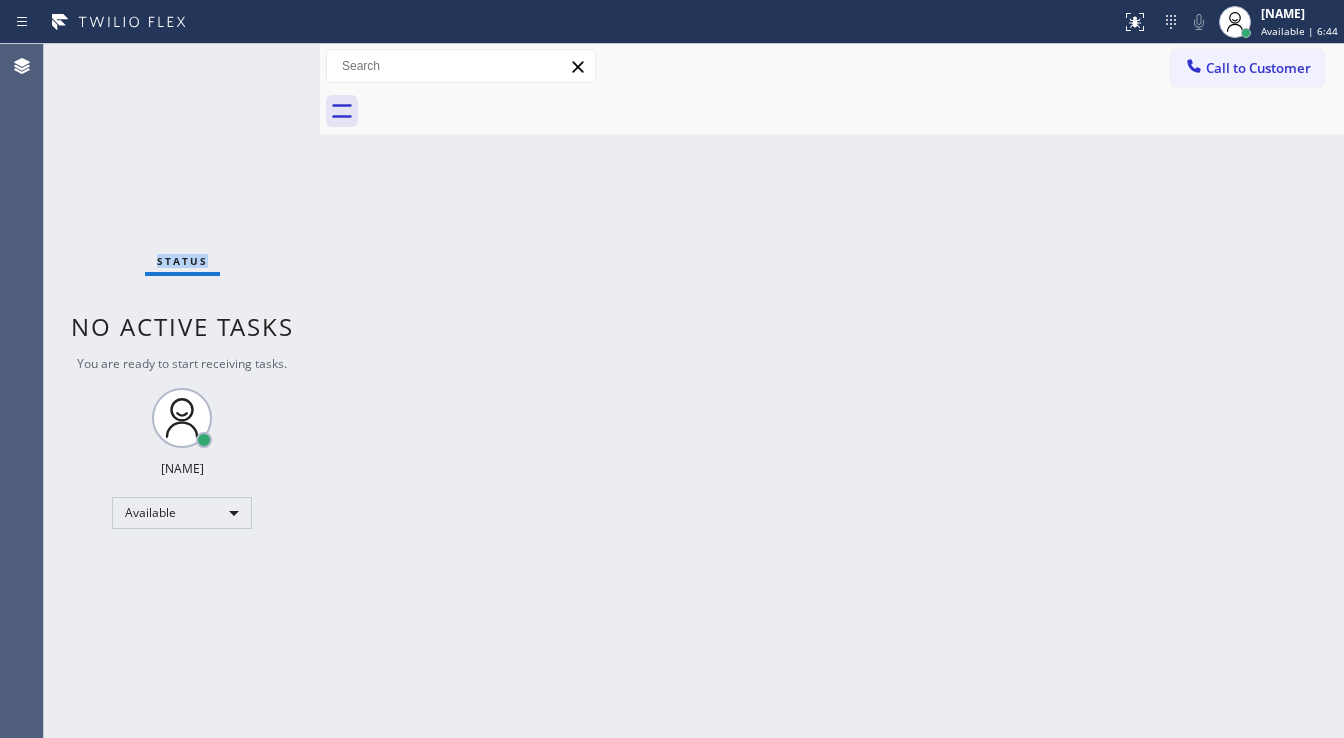 click on "Status   No active tasks     You are ready to start receiving tasks.   [FIRST] [LAST] Available" at bounding box center [182, 391] 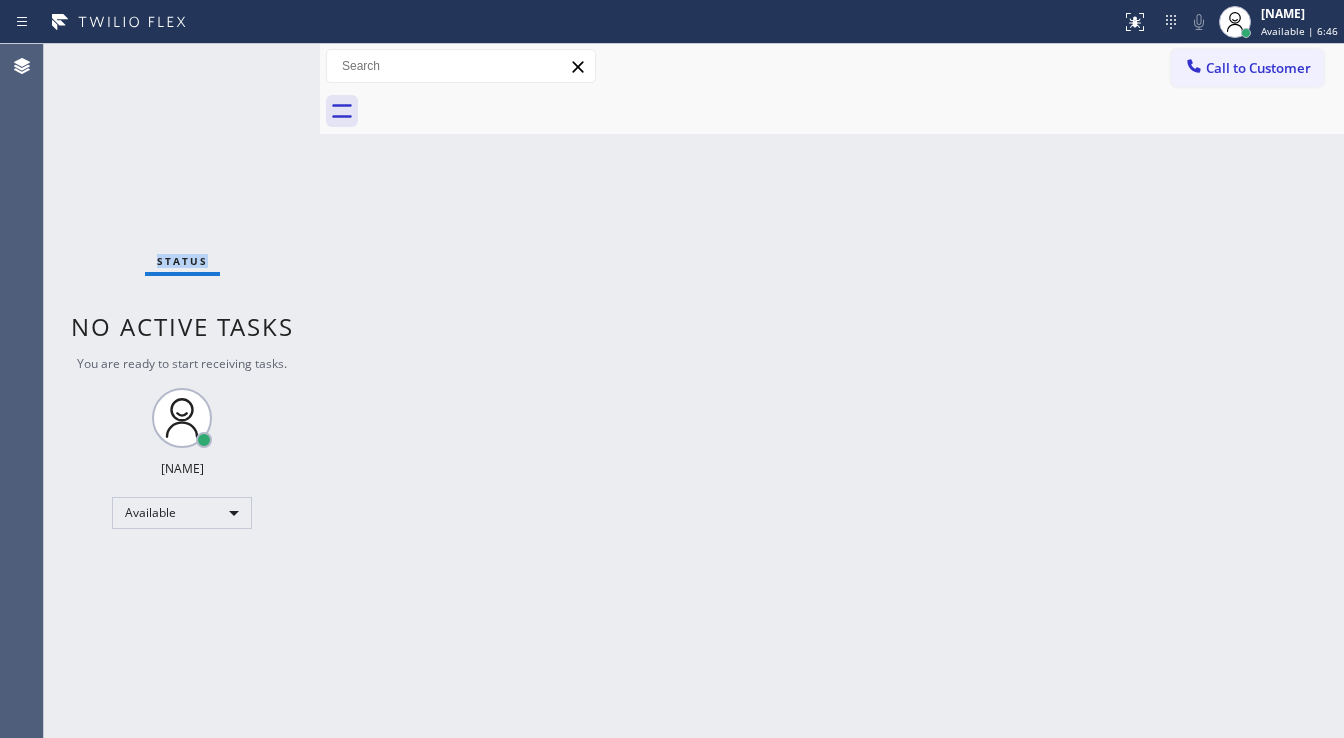 click on "Status   No active tasks     You are ready to start receiving tasks.   [FIRST] [LAST] Available" at bounding box center [182, 391] 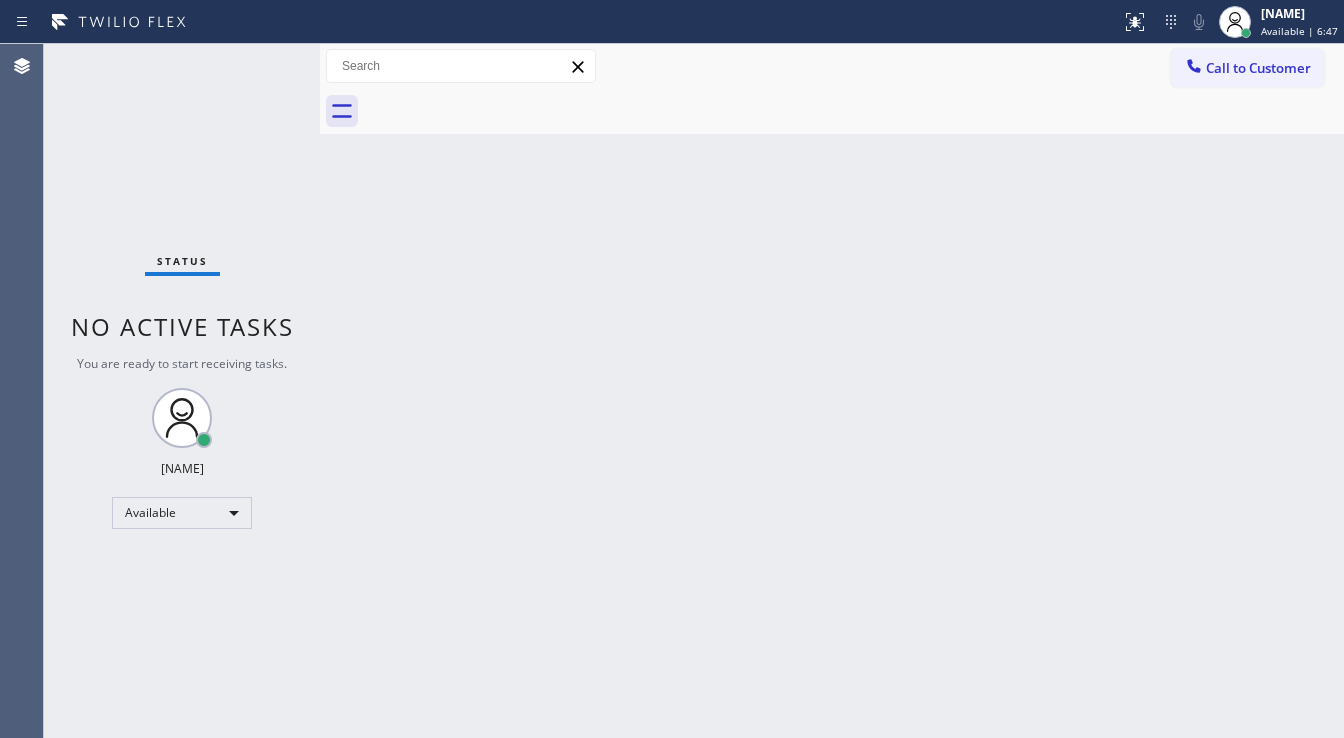 click on "Status   No active tasks     You are ready to start receiving tasks.   [FIRST] [LAST] Available" at bounding box center [182, 391] 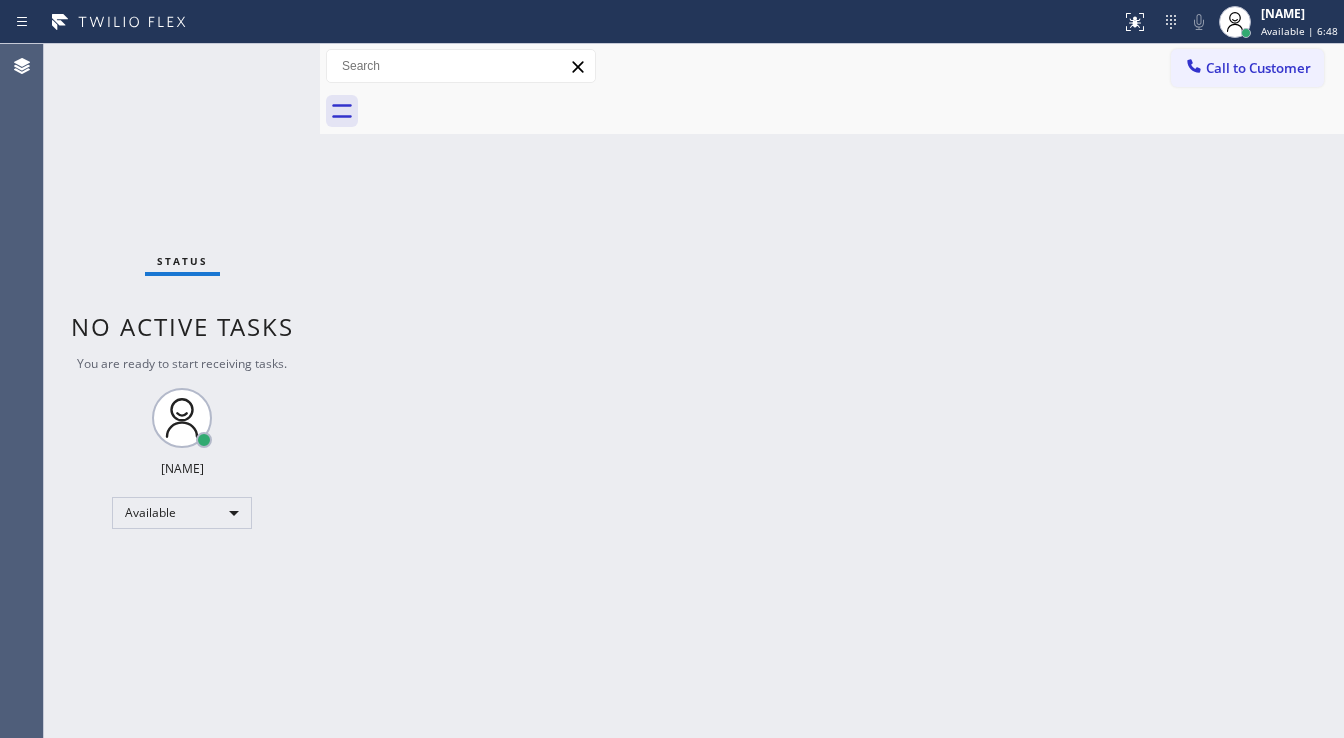 click on "Status   No active tasks     You are ready to start receiving tasks.   [FIRST] [LAST] Available" at bounding box center [182, 391] 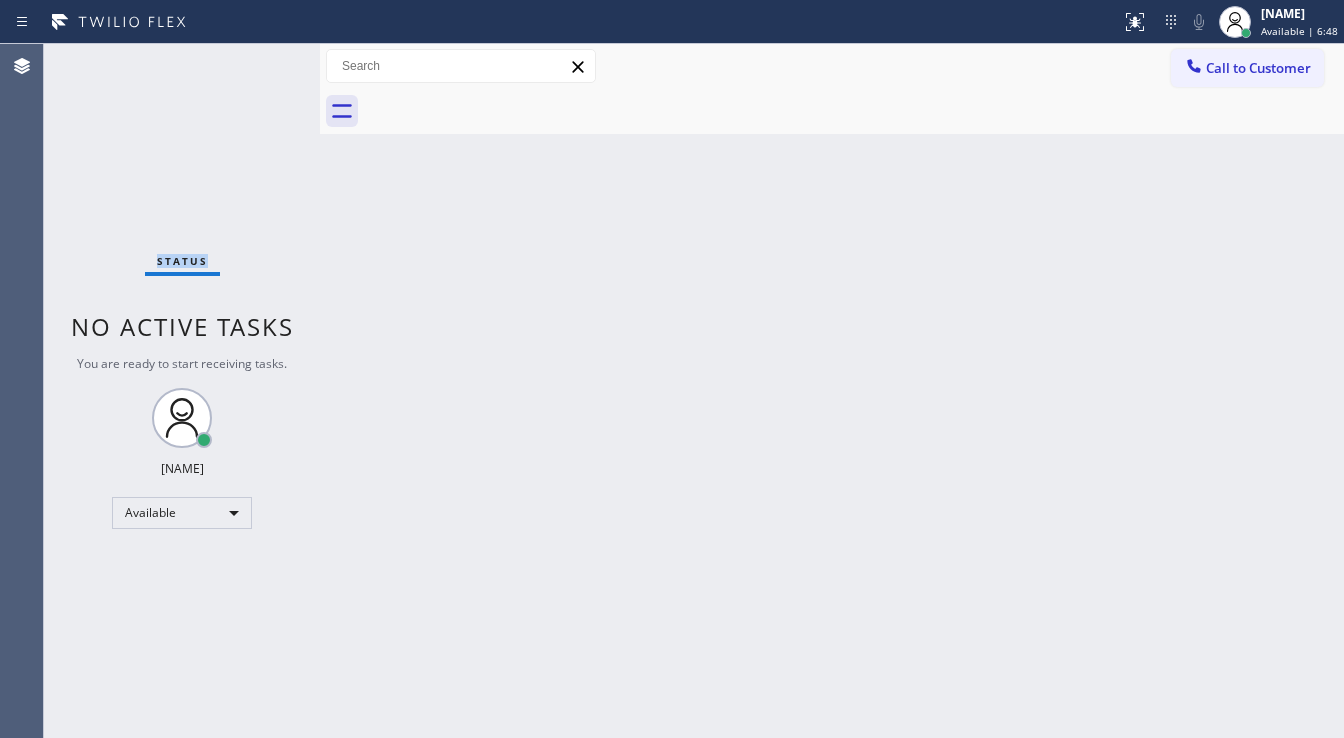 click on "Status   No active tasks     You are ready to start receiving tasks.   [FIRST] [LAST] Available" at bounding box center [182, 391] 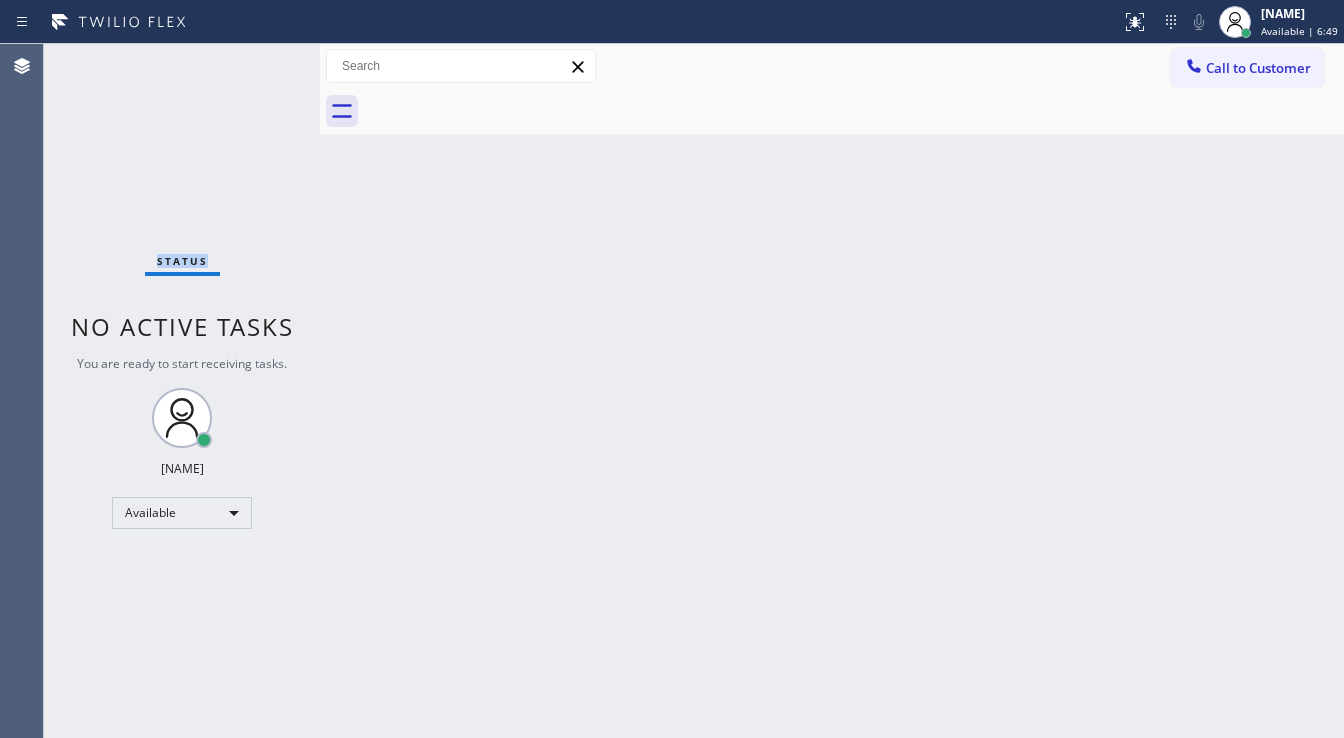 click on "Status   No active tasks     You are ready to start receiving tasks.   [FIRST] [LAST] Available" at bounding box center (182, 391) 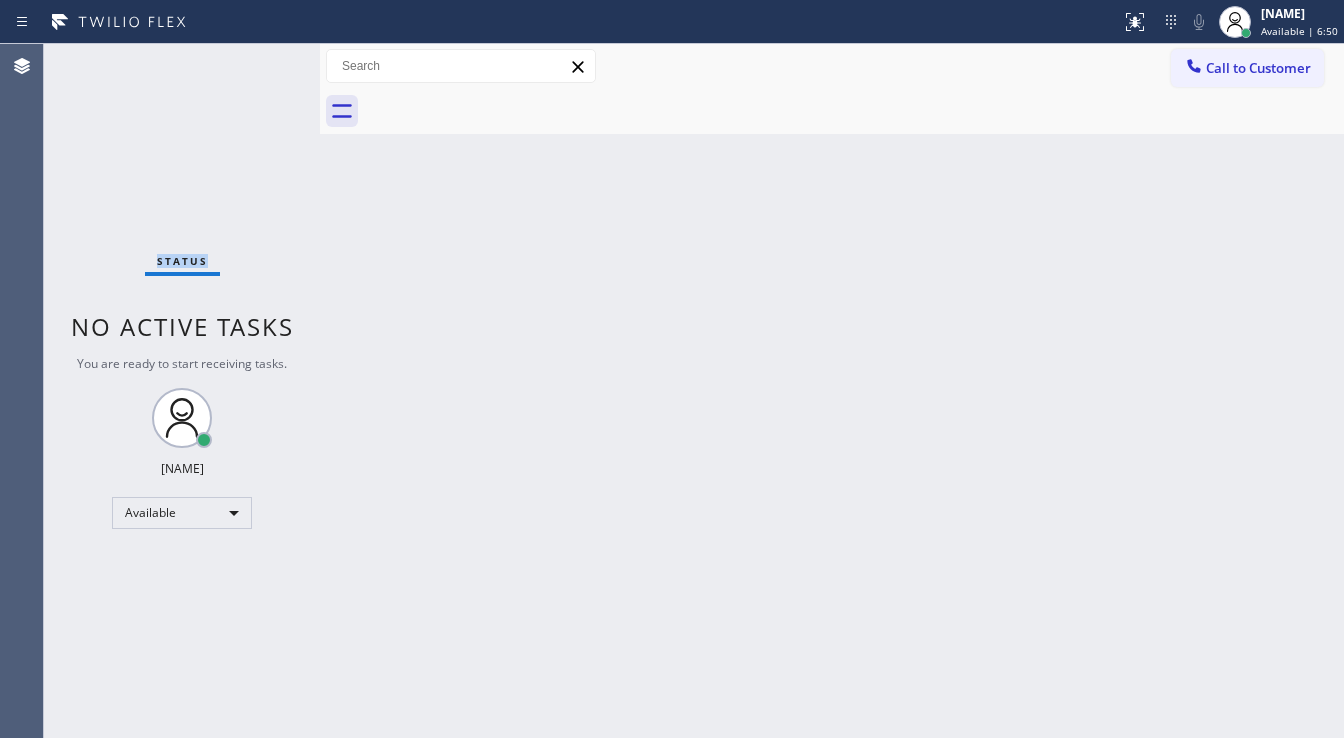 click on "Status   No active tasks     You are ready to start receiving tasks.   [FIRST] [LAST] Available" at bounding box center (182, 391) 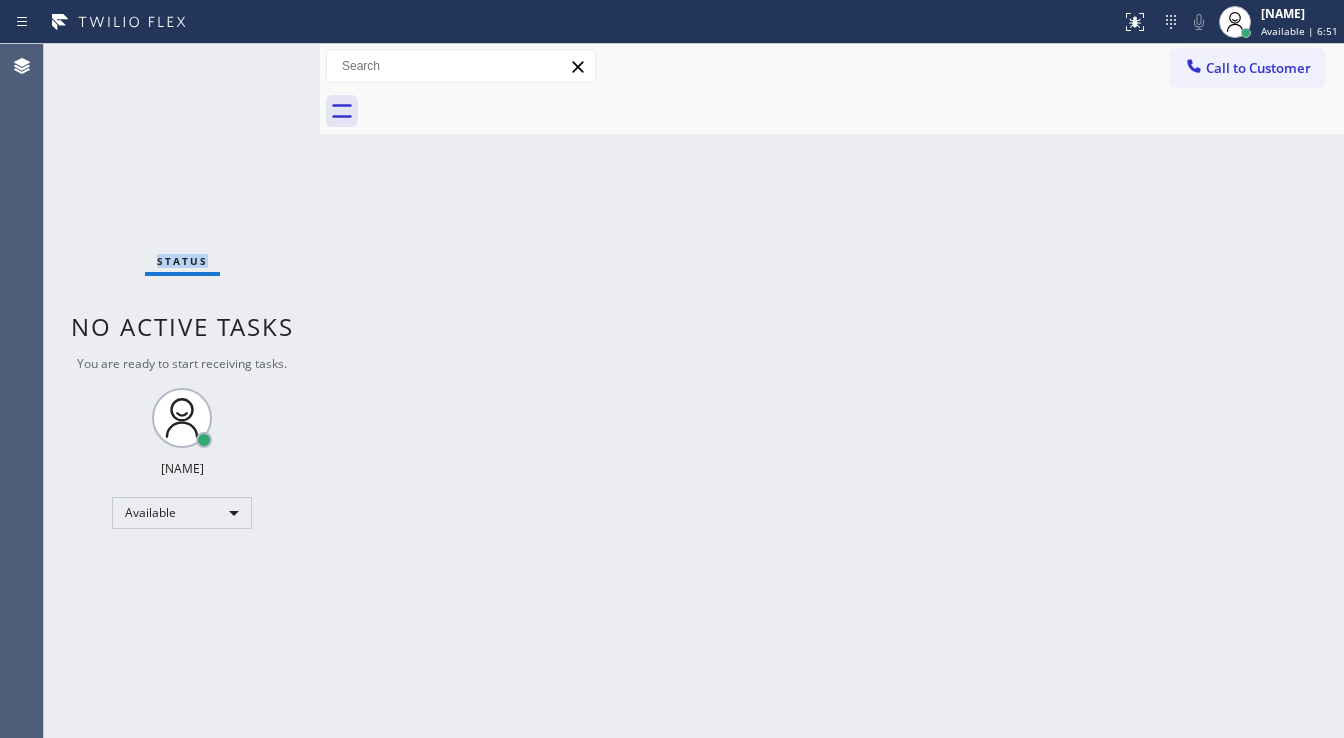 click on "Status   No active tasks     You are ready to start receiving tasks.   [FIRST] [LAST] Available" at bounding box center [182, 391] 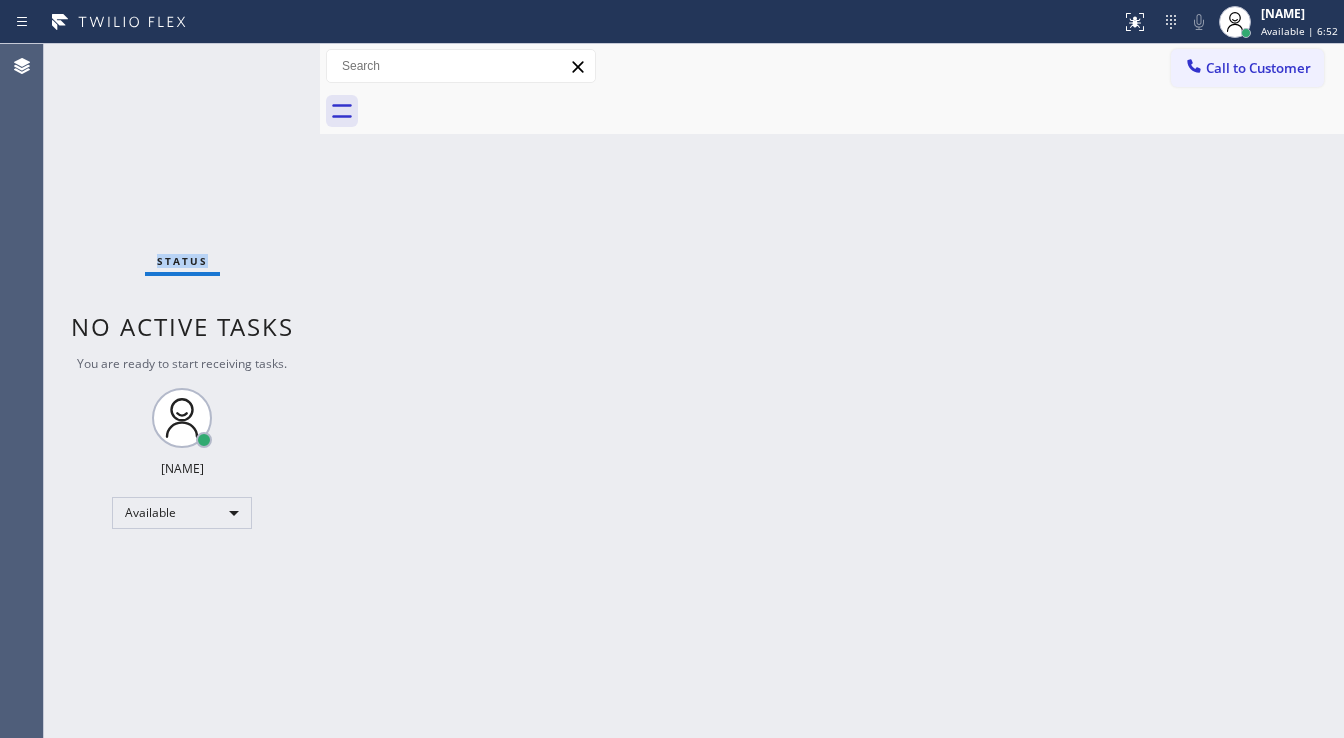click on "Status   No active tasks     You are ready to start receiving tasks.   [FIRST] [LAST] Available" at bounding box center (182, 391) 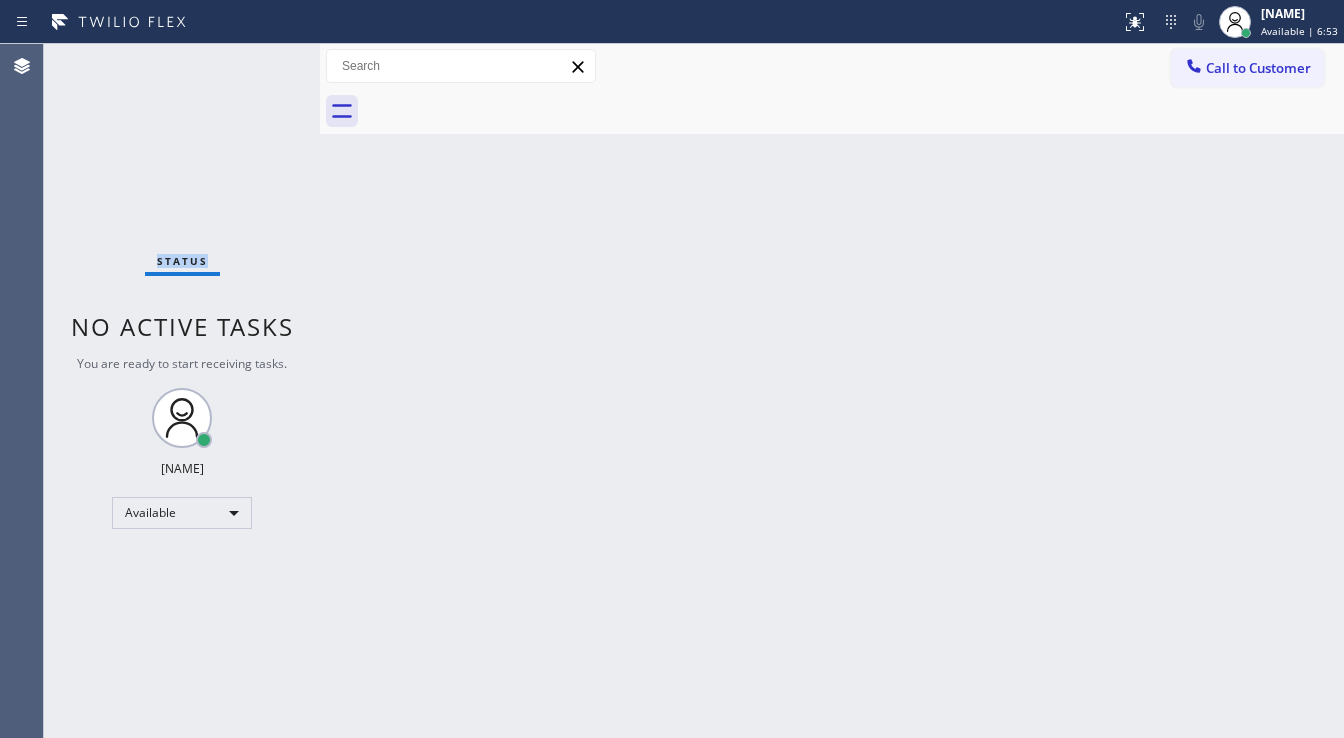 click on "Status   No active tasks     You are ready to start receiving tasks.   [FIRST] [LAST] Available" at bounding box center [182, 391] 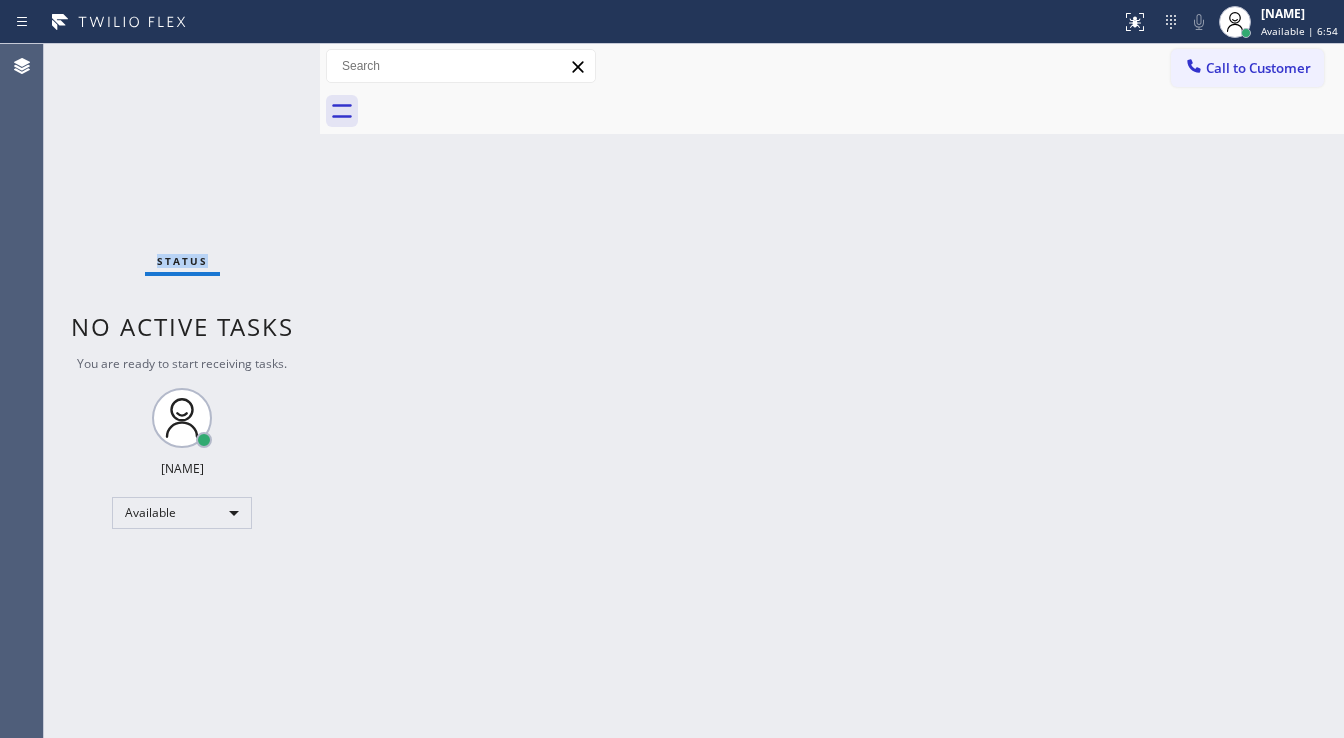 click on "Status   No active tasks     You are ready to start receiving tasks.   [FIRST] [LAST] Available" at bounding box center [182, 391] 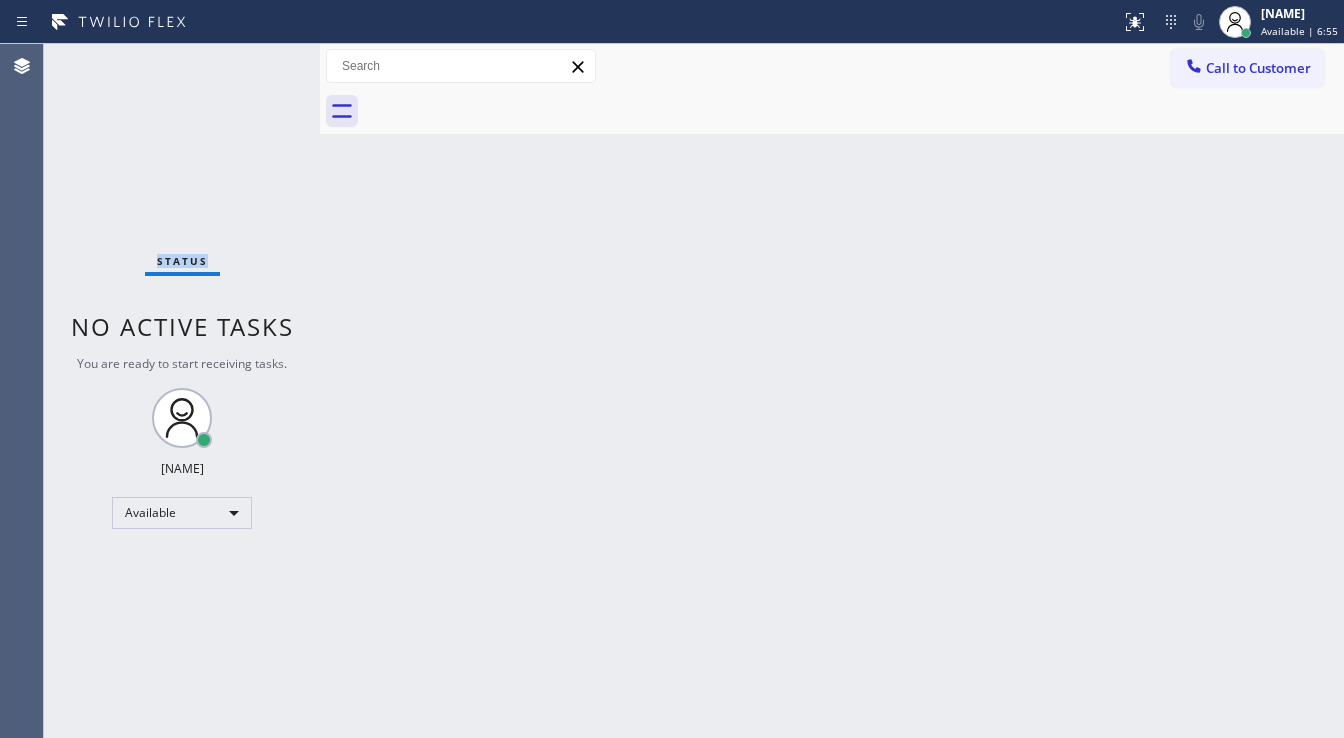 click on "Status   No active tasks     You are ready to start receiving tasks.   [FIRST] [LAST] Available" at bounding box center (182, 391) 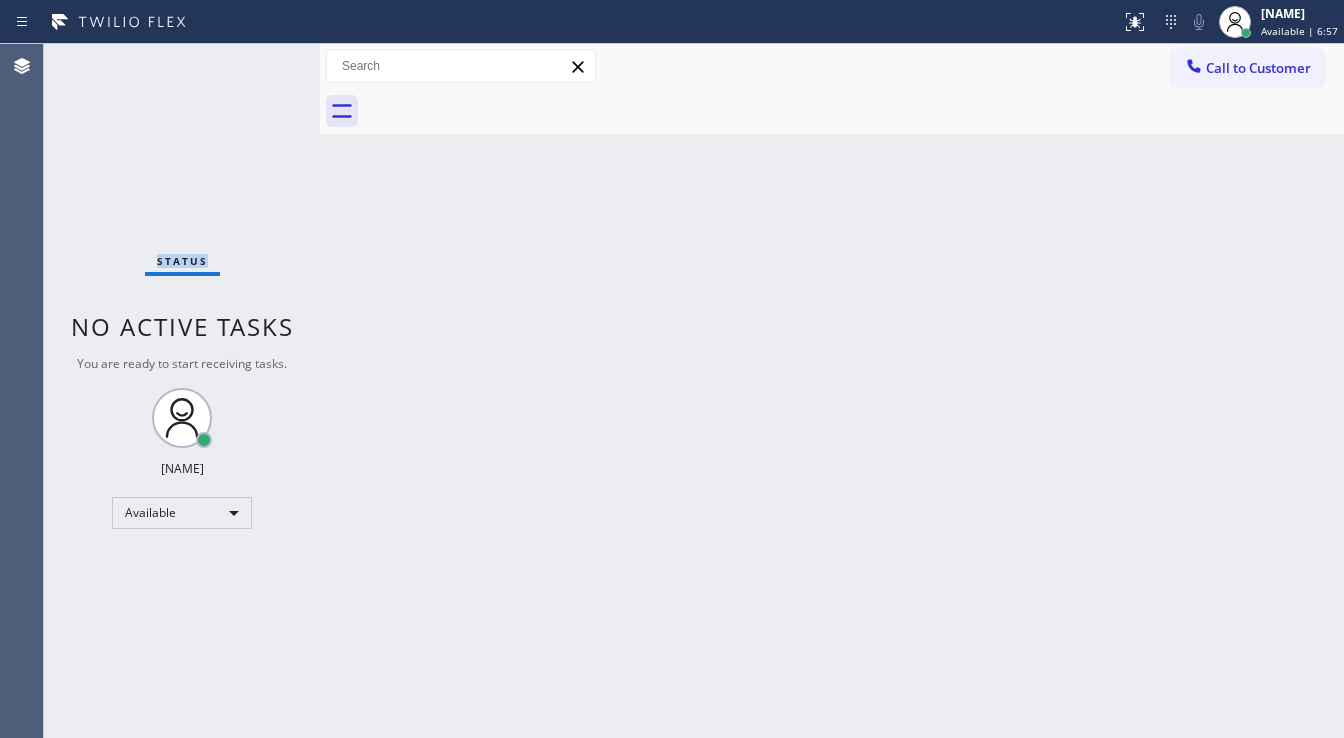 click on "Status   No active tasks     You are ready to start receiving tasks.   [FIRST] [LAST] Available" at bounding box center [182, 391] 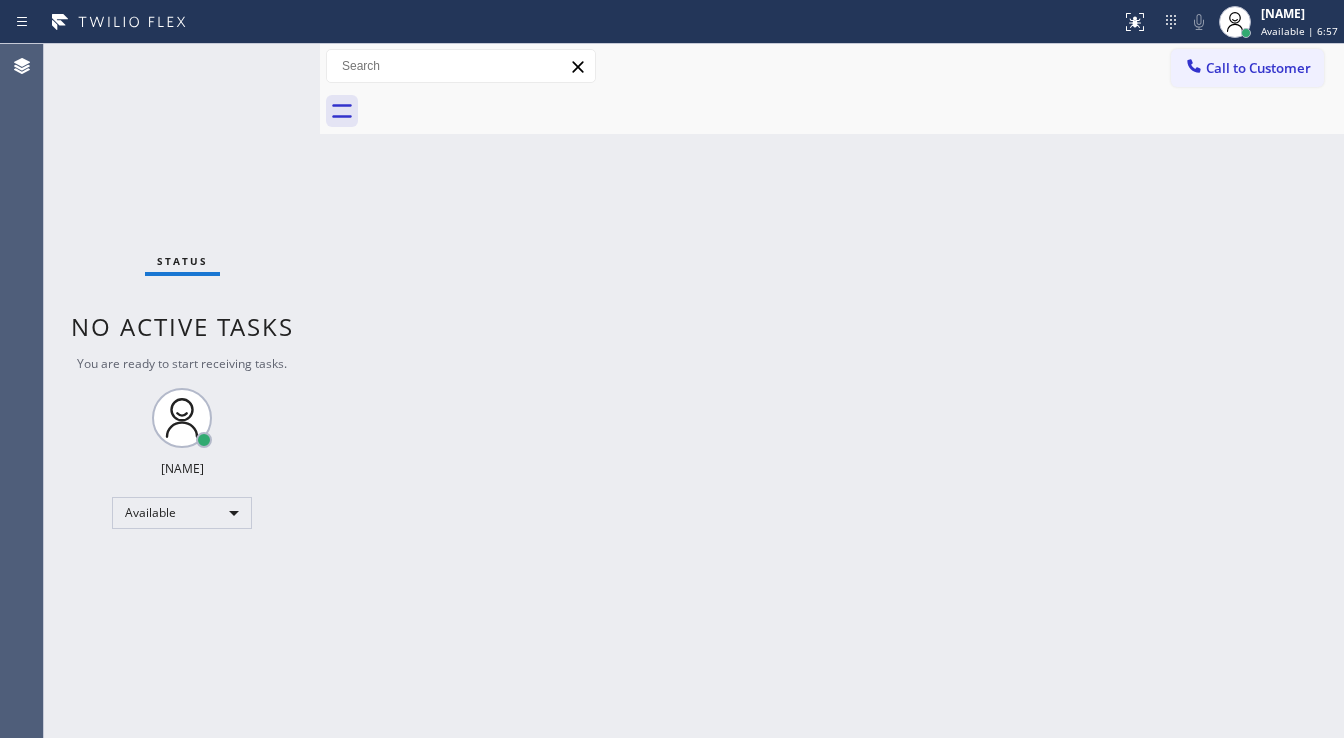 click on "Status   No active tasks     You are ready to start receiving tasks.   [FIRST] [LAST] Available" at bounding box center [182, 391] 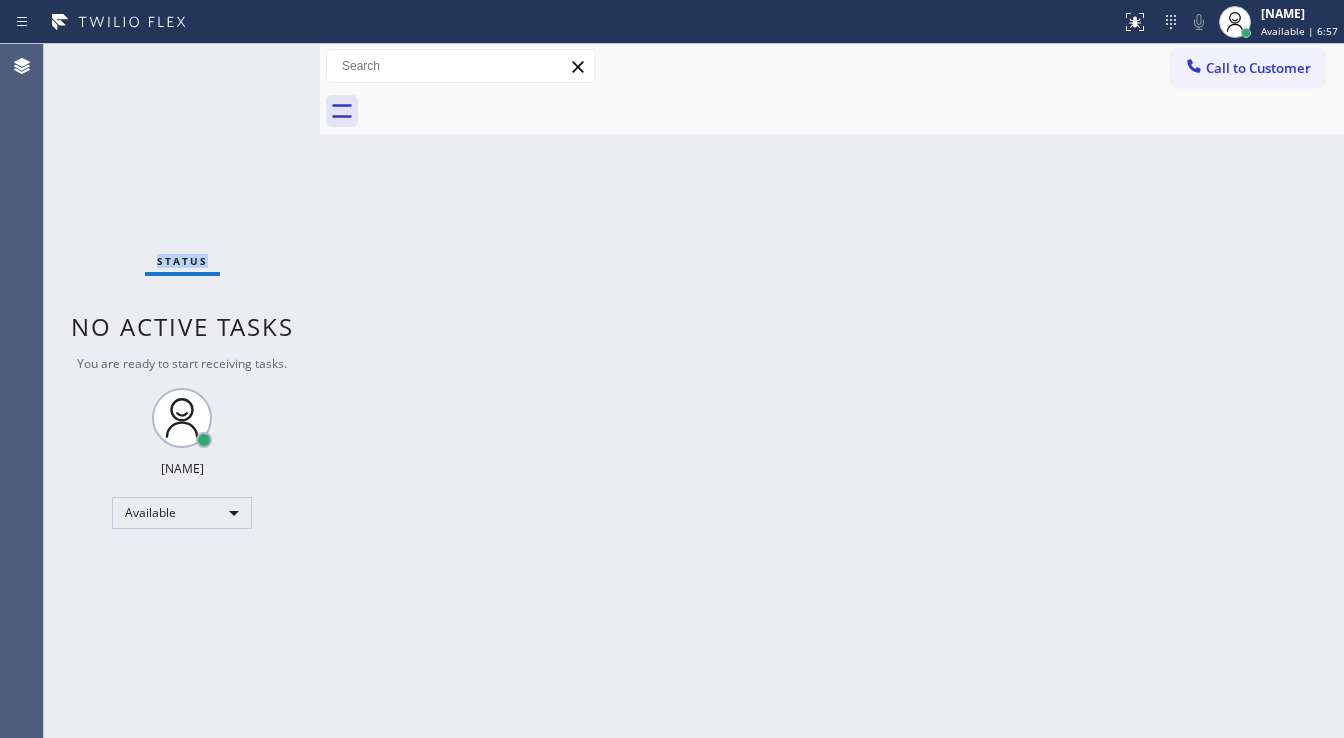 click on "Status   No active tasks     You are ready to start receiving tasks.   [FIRST] [LAST] Available" at bounding box center (182, 391) 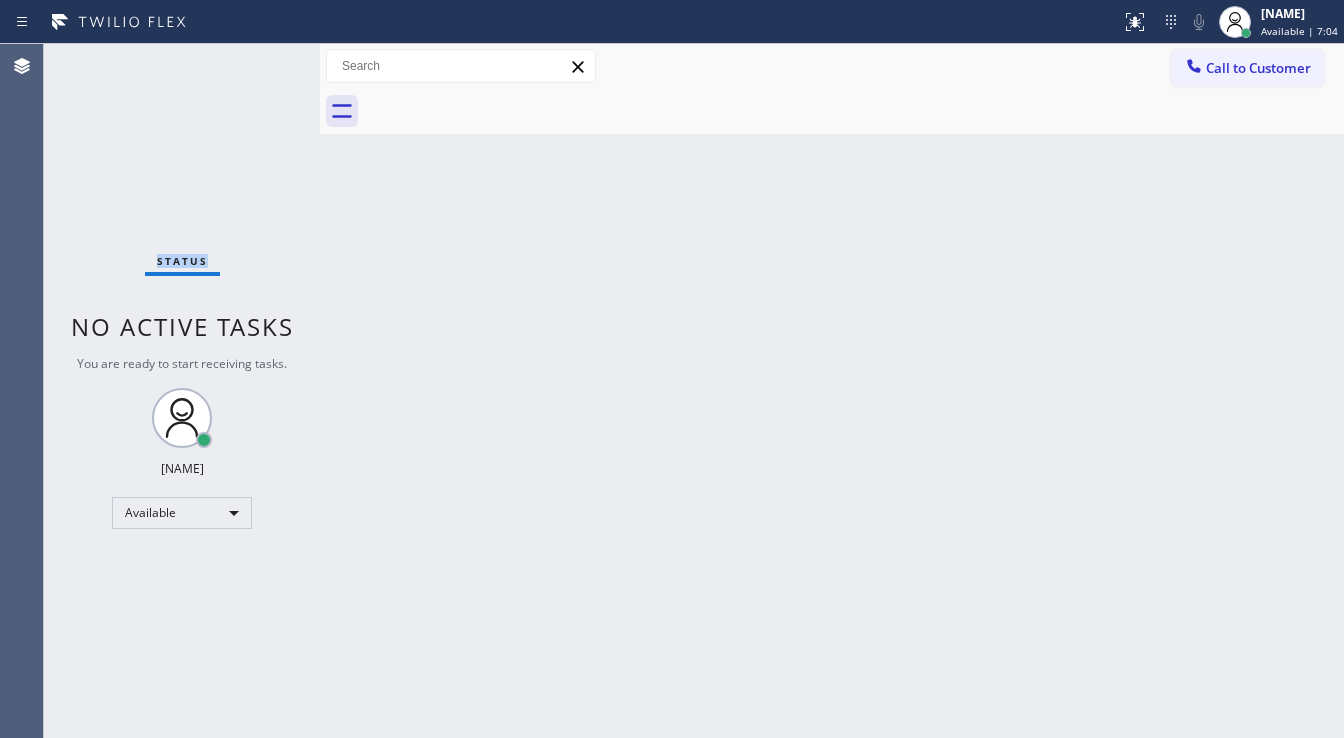 click on "Status   No active tasks     You are ready to start receiving tasks.   [FIRST] [LAST] Available" at bounding box center [182, 391] 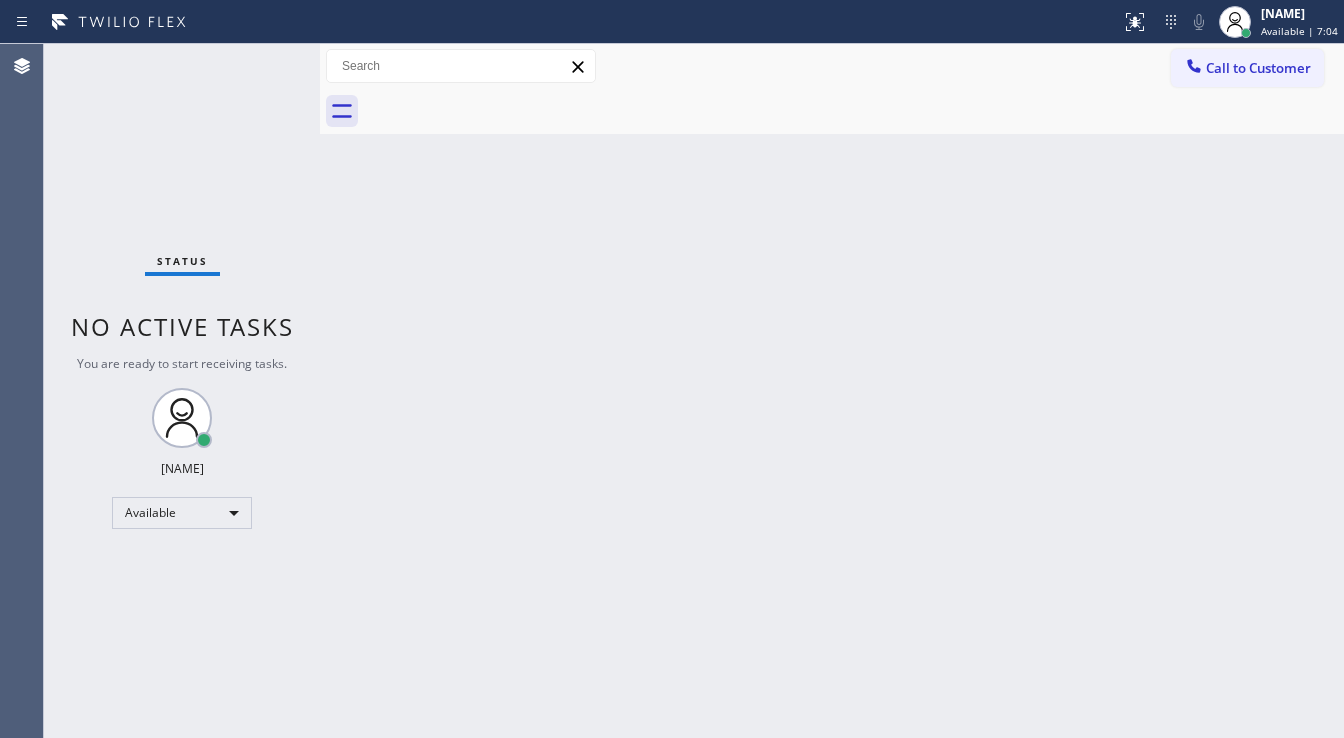 click on "Status   No active tasks     You are ready to start receiving tasks.   [FIRST] [LAST] Available" at bounding box center (182, 391) 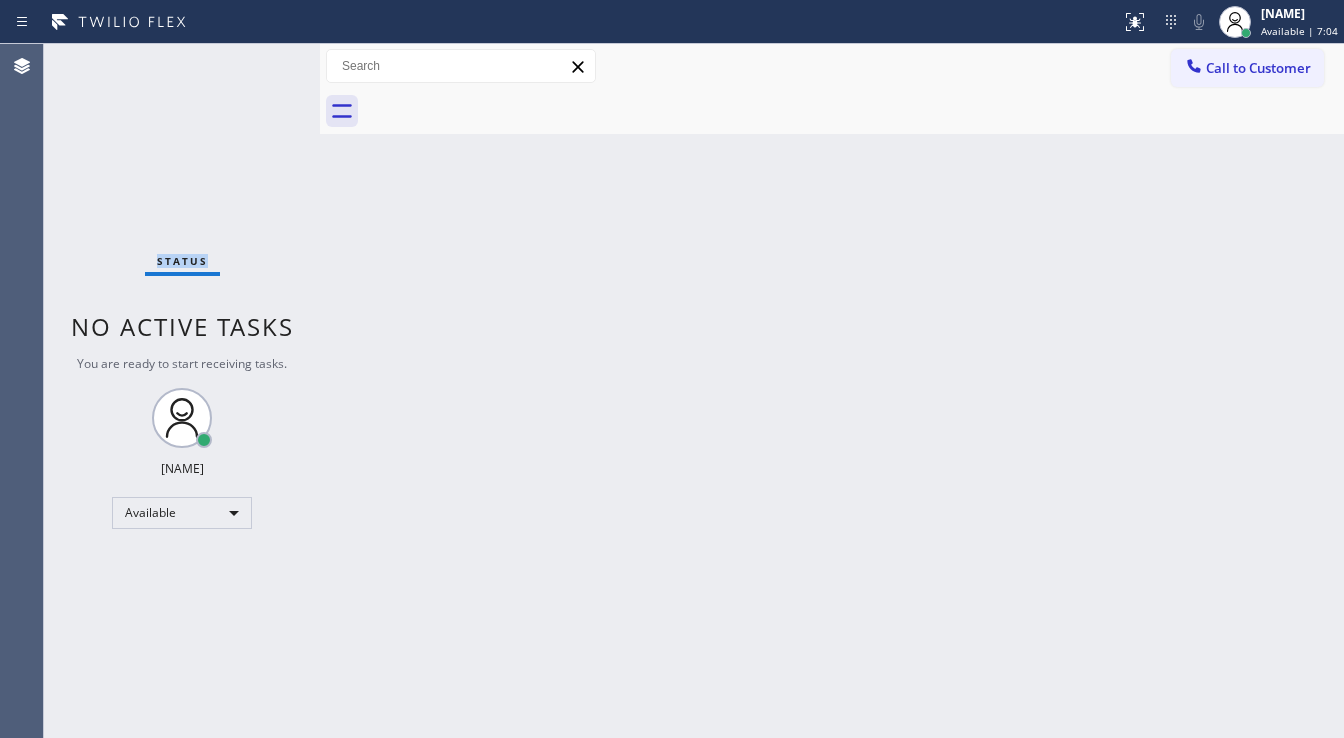 click on "Status   No active tasks     You are ready to start receiving tasks.   [FIRST] [LAST] Available" at bounding box center (182, 391) 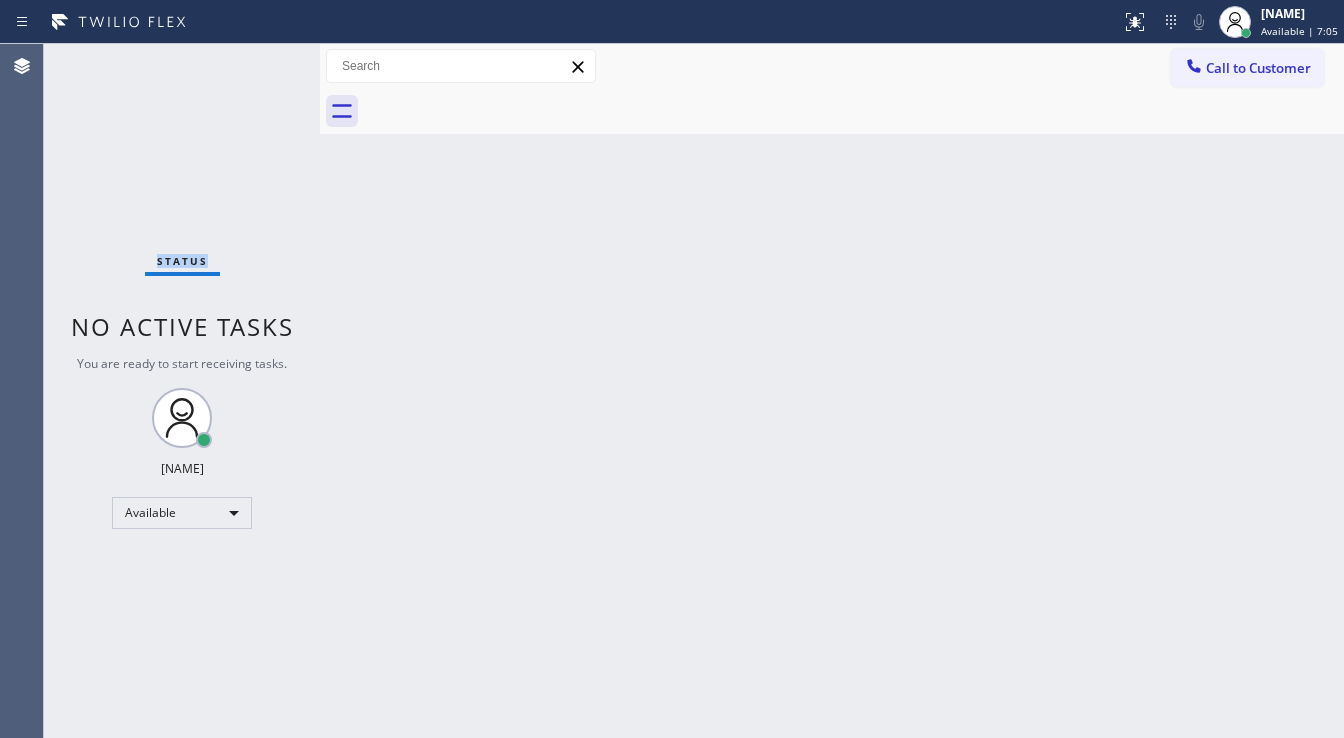click on "Status   No active tasks     You are ready to start receiving tasks.   [FIRST] [LAST] Available" at bounding box center [182, 391] 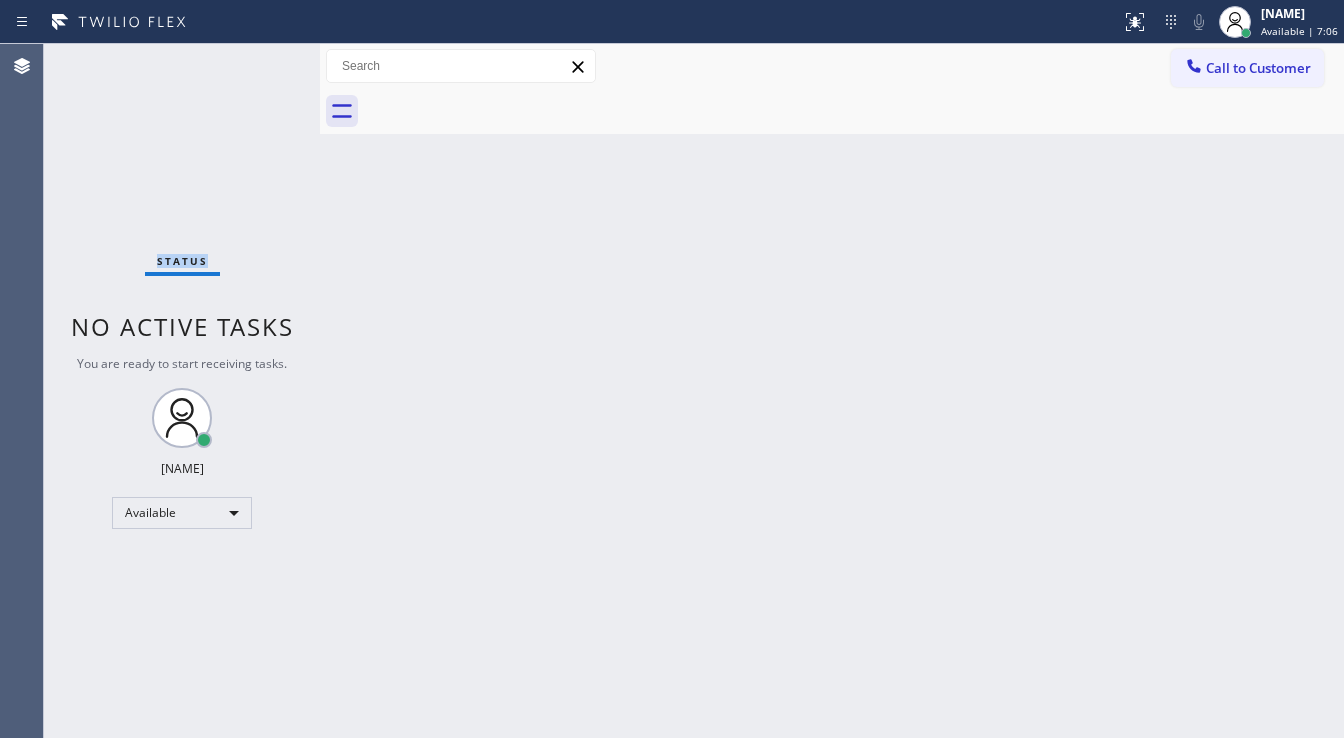 click on "Status   No active tasks     You are ready to start receiving tasks.   [FIRST] [LAST] Available" at bounding box center [182, 391] 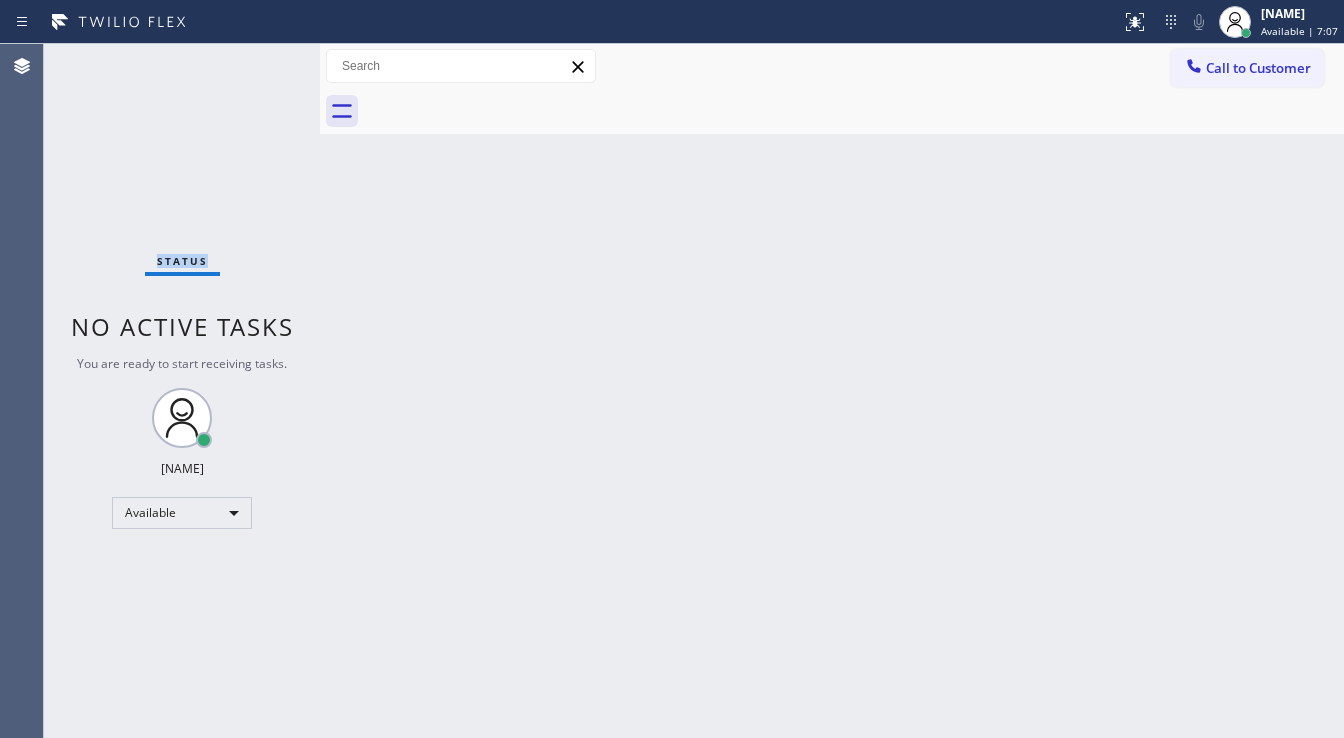 click on "Status   No active tasks     You are ready to start receiving tasks.   [FIRST] [LAST] Available" at bounding box center [182, 391] 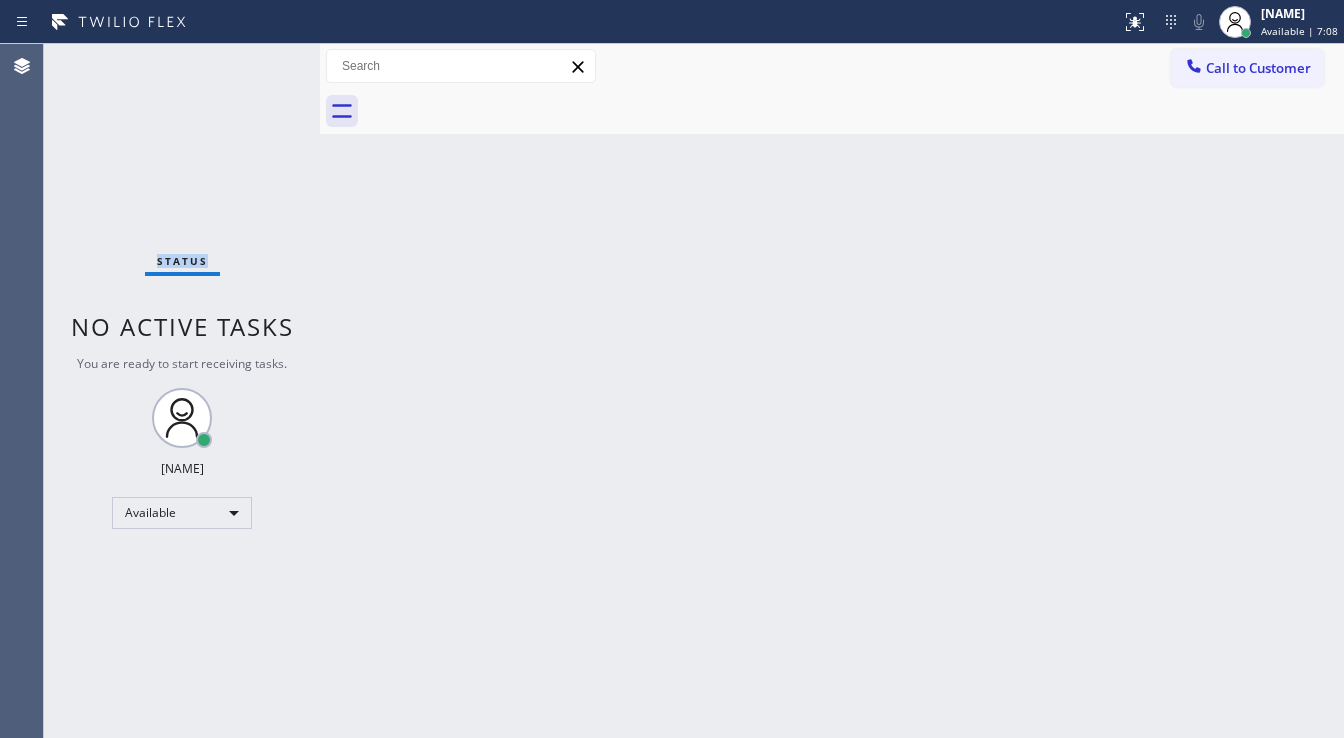 click on "Status   No active tasks     You are ready to start receiving tasks.   [FIRST] [LAST] Available" at bounding box center (182, 391) 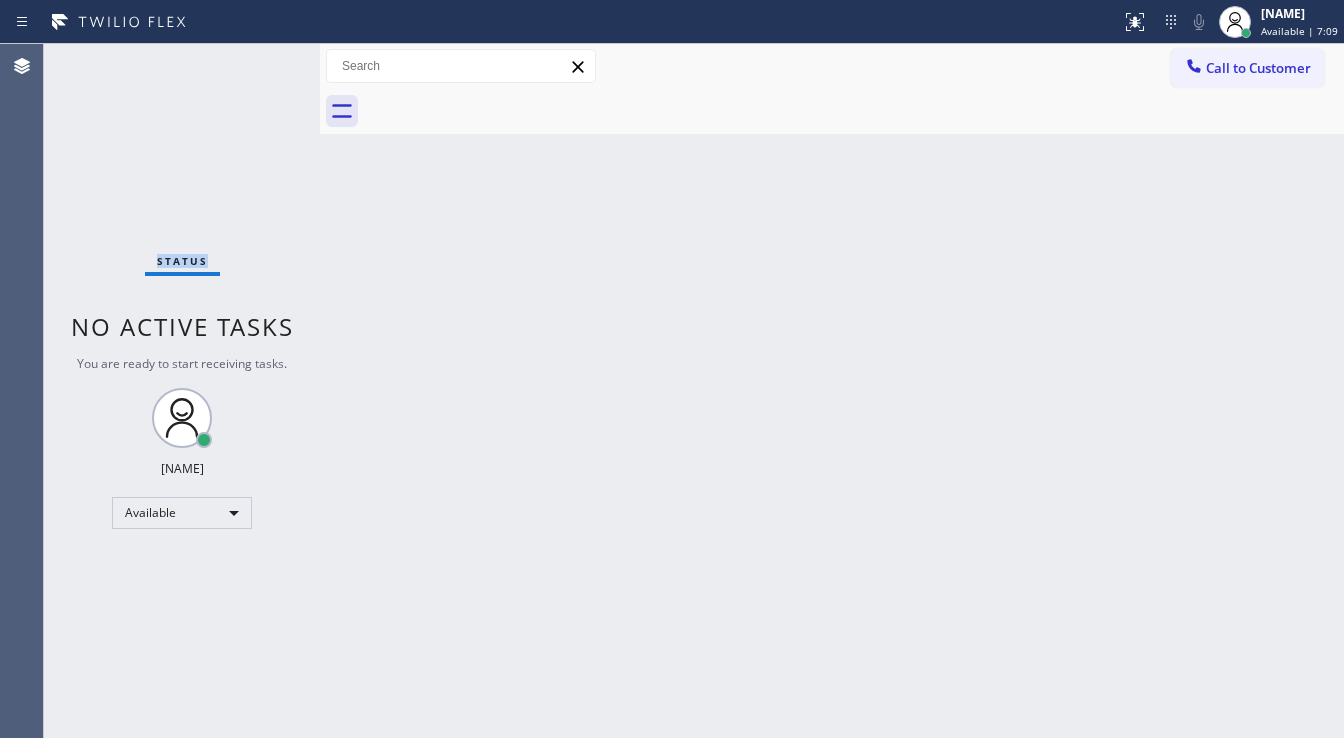 click on "Status   No active tasks     You are ready to start receiving tasks.   [FIRST] [LAST] Available" at bounding box center (182, 391) 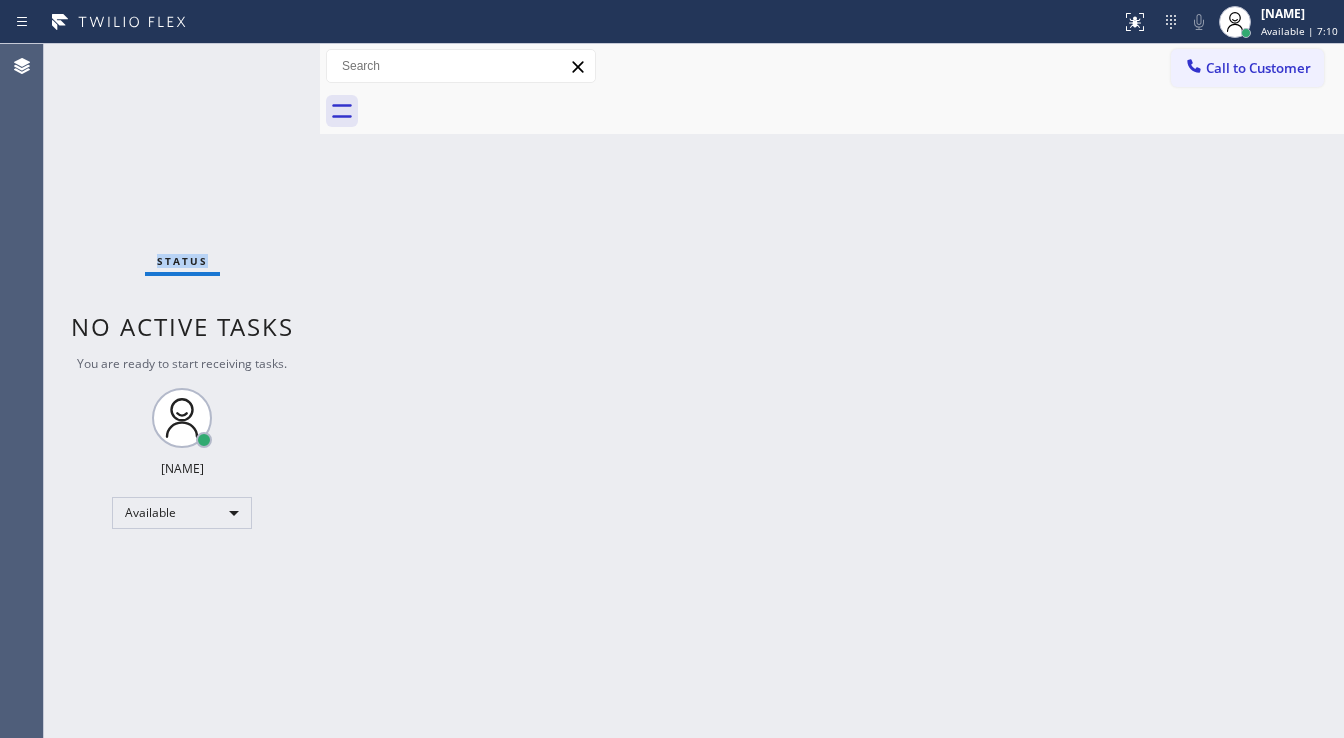 click on "Status   No active tasks     You are ready to start receiving tasks.   [FIRST] [LAST] Available" at bounding box center (182, 391) 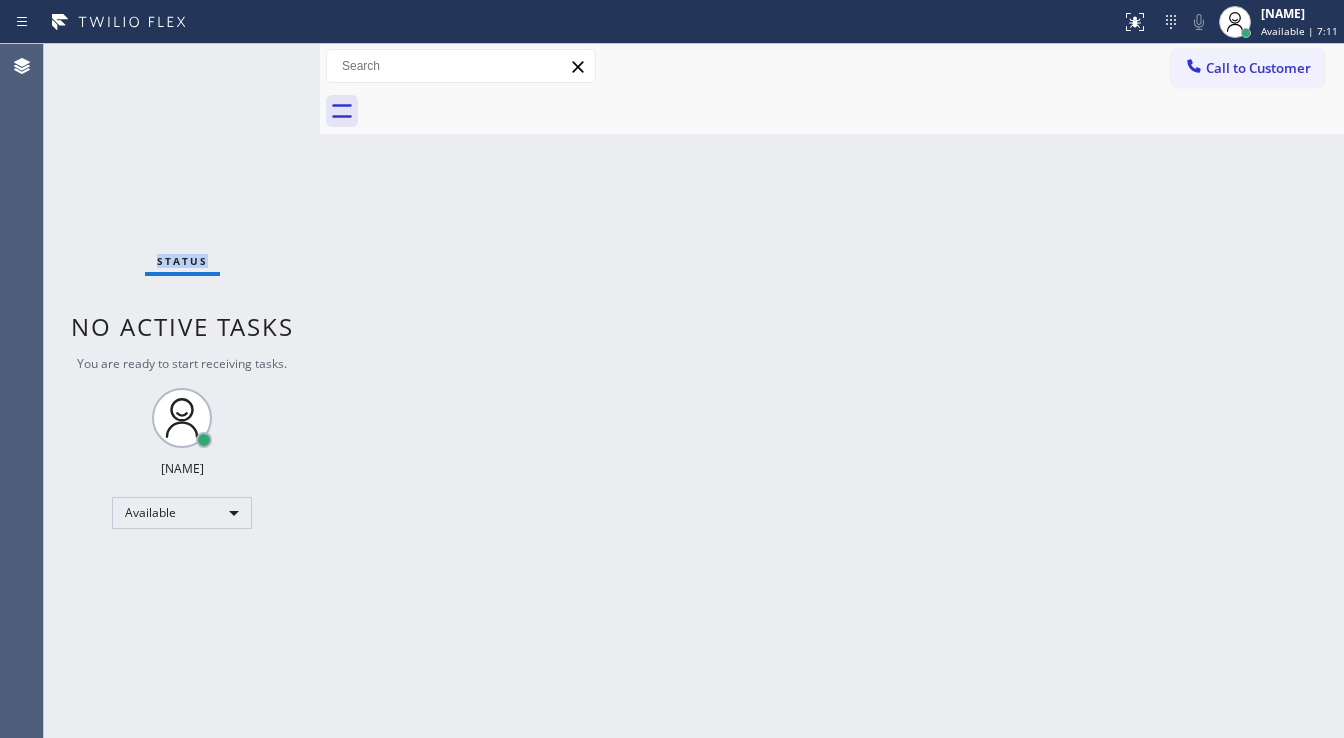 click on "Status   No active tasks     You are ready to start receiving tasks.   [FIRST] [LAST] Available" at bounding box center [182, 391] 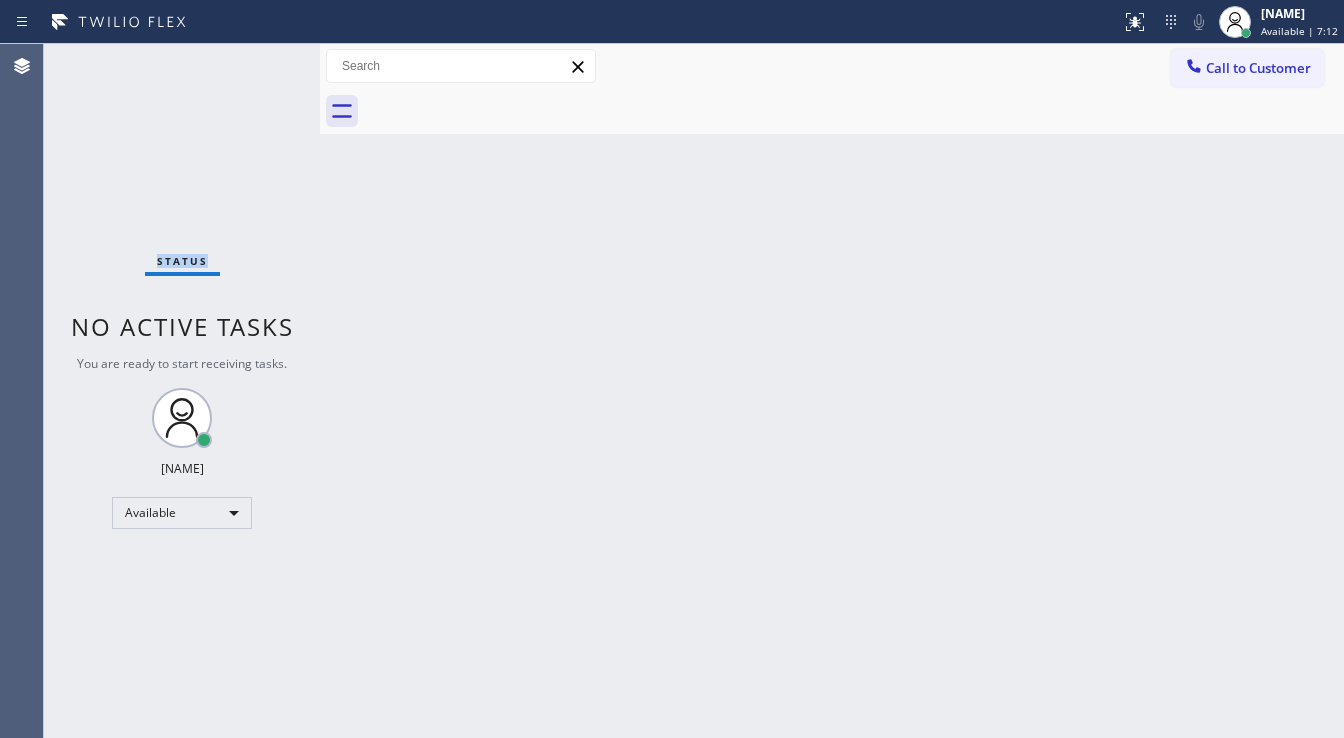 click on "Status   No active tasks     You are ready to start receiving tasks.   [FIRST] [LAST] Available" at bounding box center [182, 391] 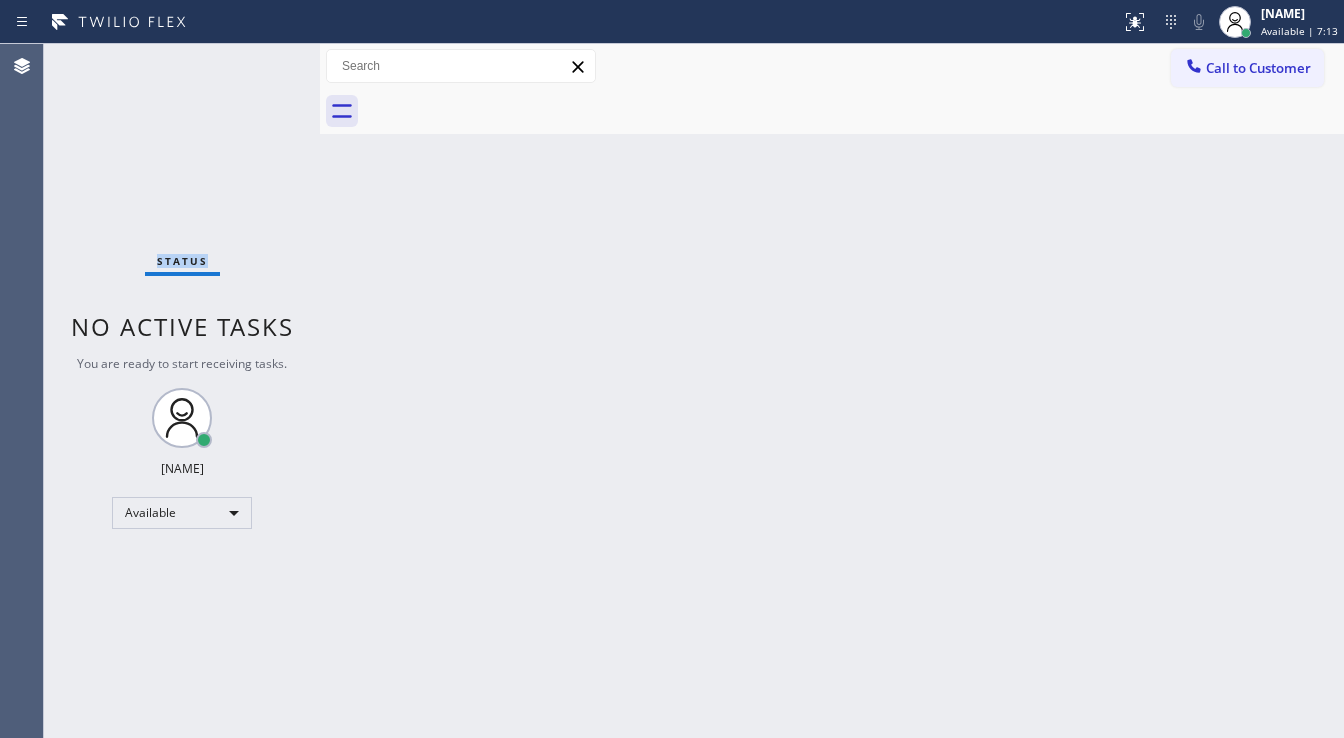 click on "Status   No active tasks     You are ready to start receiving tasks.   [FIRST] [LAST] Available" at bounding box center [182, 391] 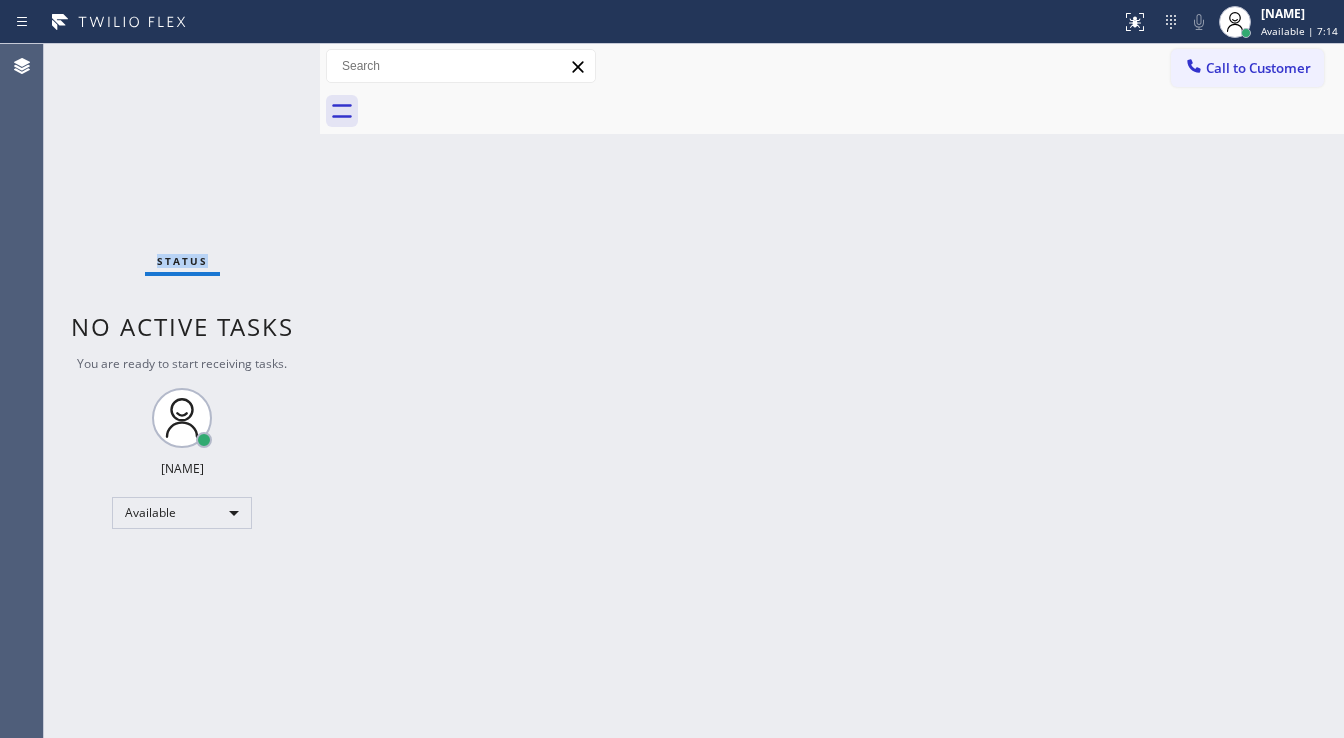 click on "Status   No active tasks     You are ready to start receiving tasks.   [FIRST] [LAST] Available" at bounding box center [182, 391] 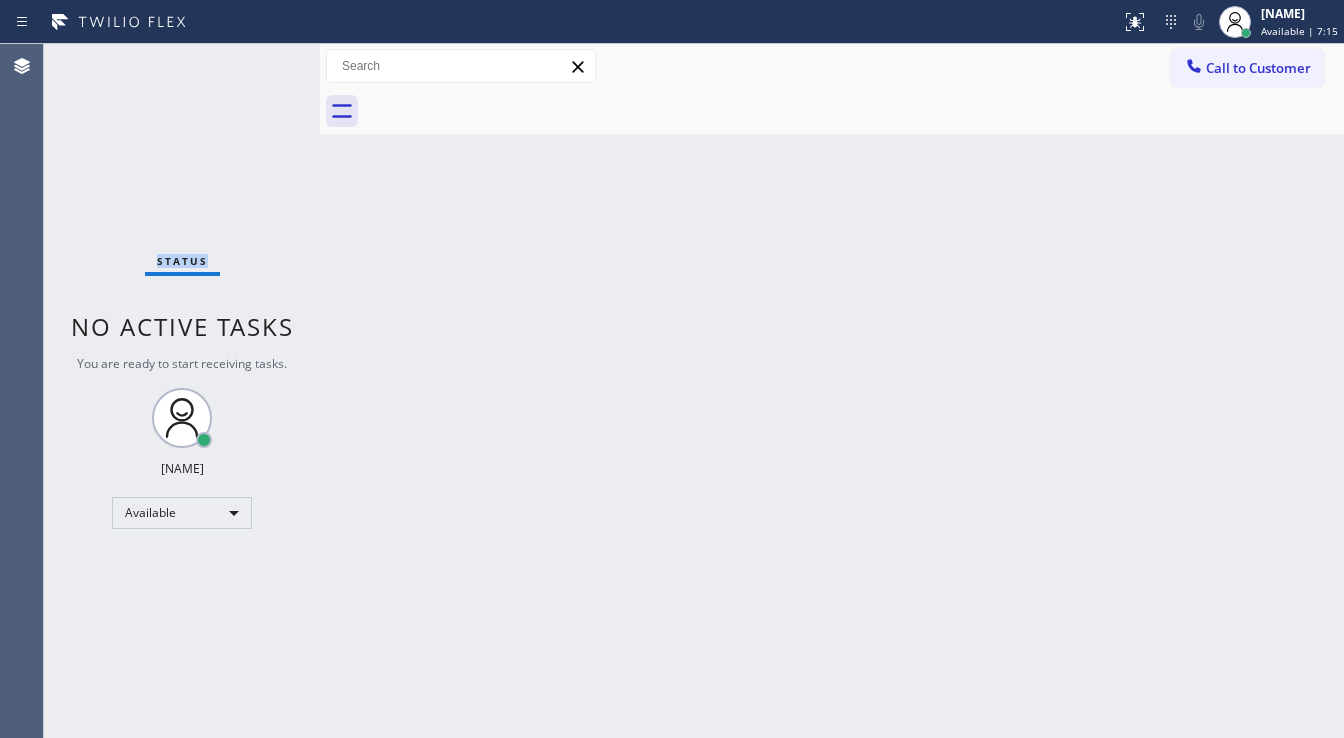 click on "Status   No active tasks     You are ready to start receiving tasks.   [FIRST] [LAST] Available" at bounding box center [182, 391] 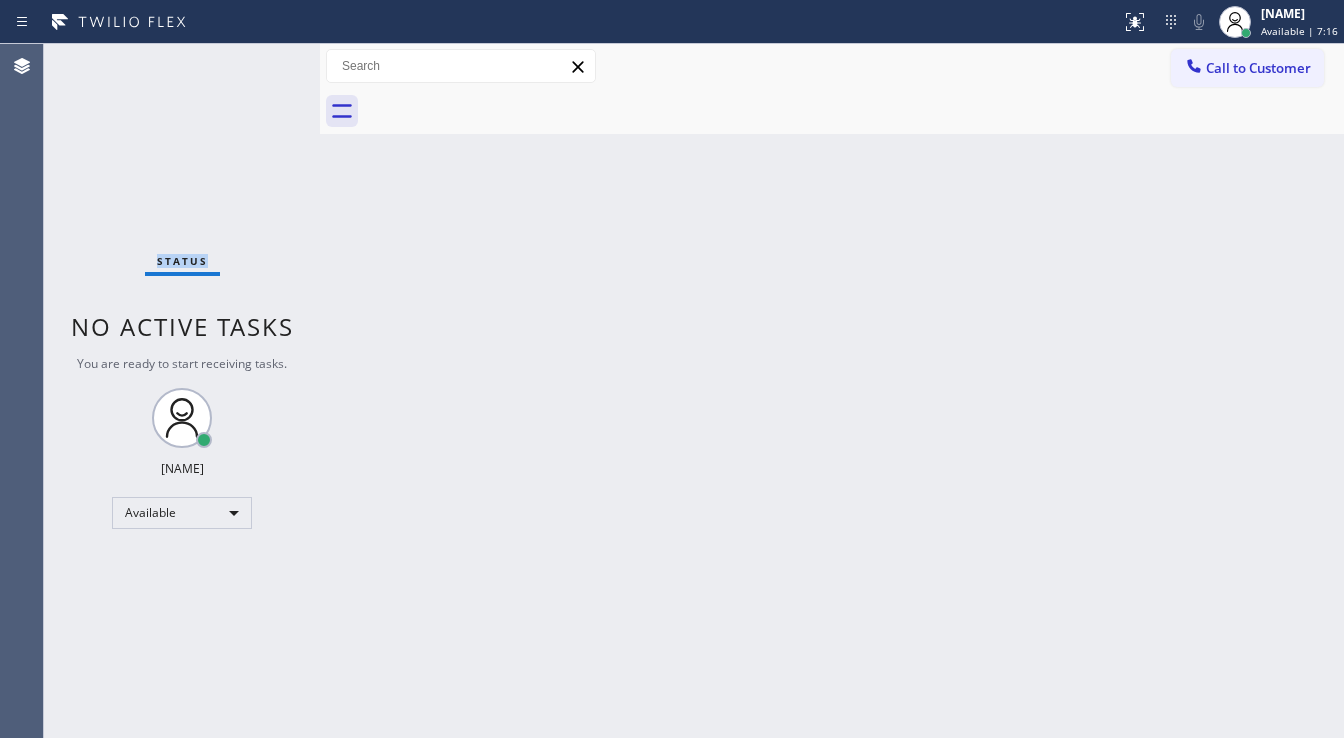 click on "Status   No active tasks     You are ready to start receiving tasks.   [FIRST] [LAST] Available" at bounding box center [182, 391] 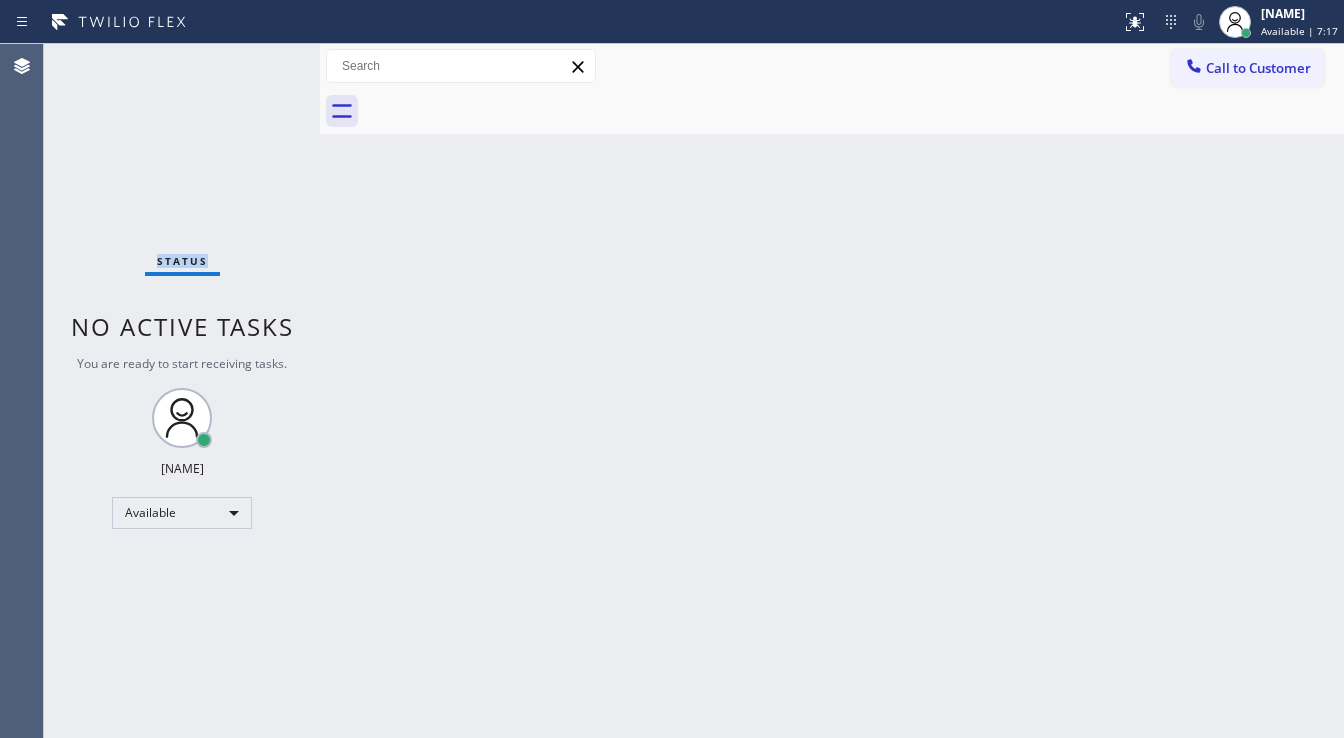 click on "Status   No active tasks     You are ready to start receiving tasks.   [FIRST] [LAST] Available" at bounding box center (182, 391) 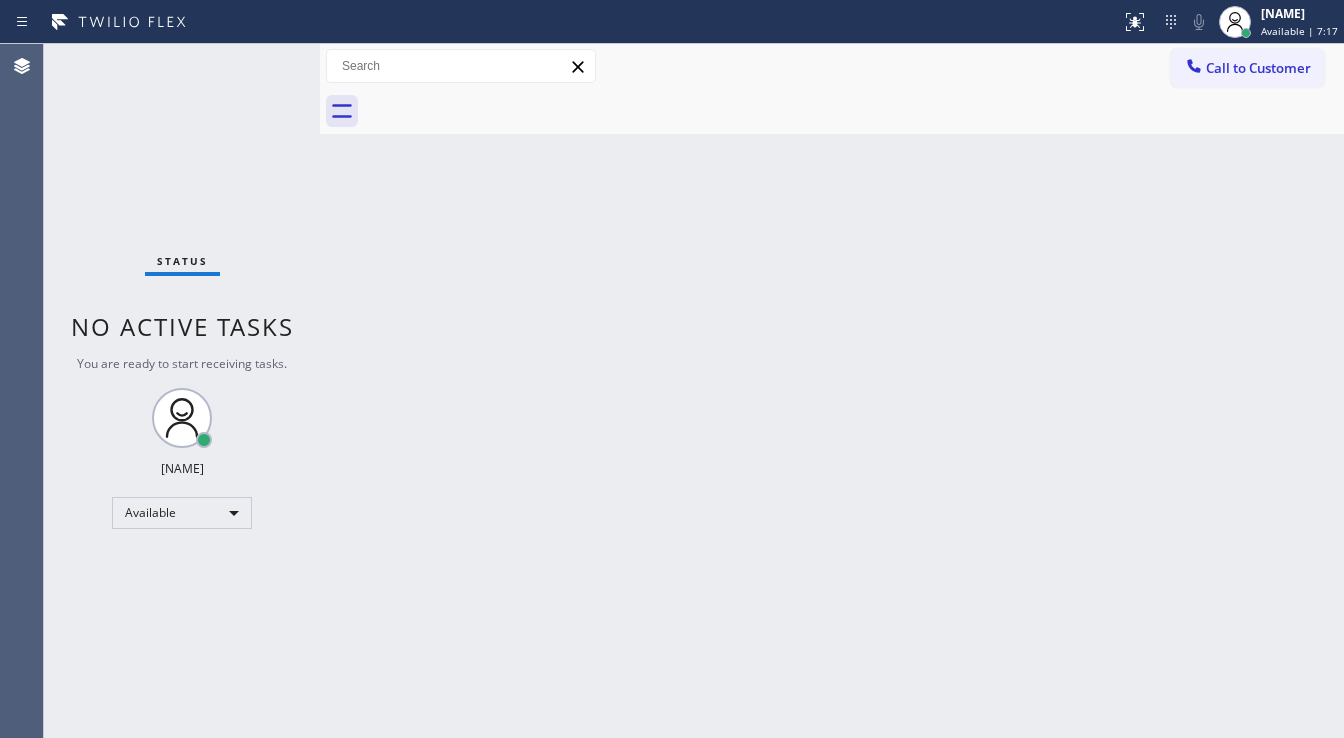click on "Status   No active tasks     You are ready to start receiving tasks.   [FIRST] [LAST] Available" at bounding box center [182, 391] 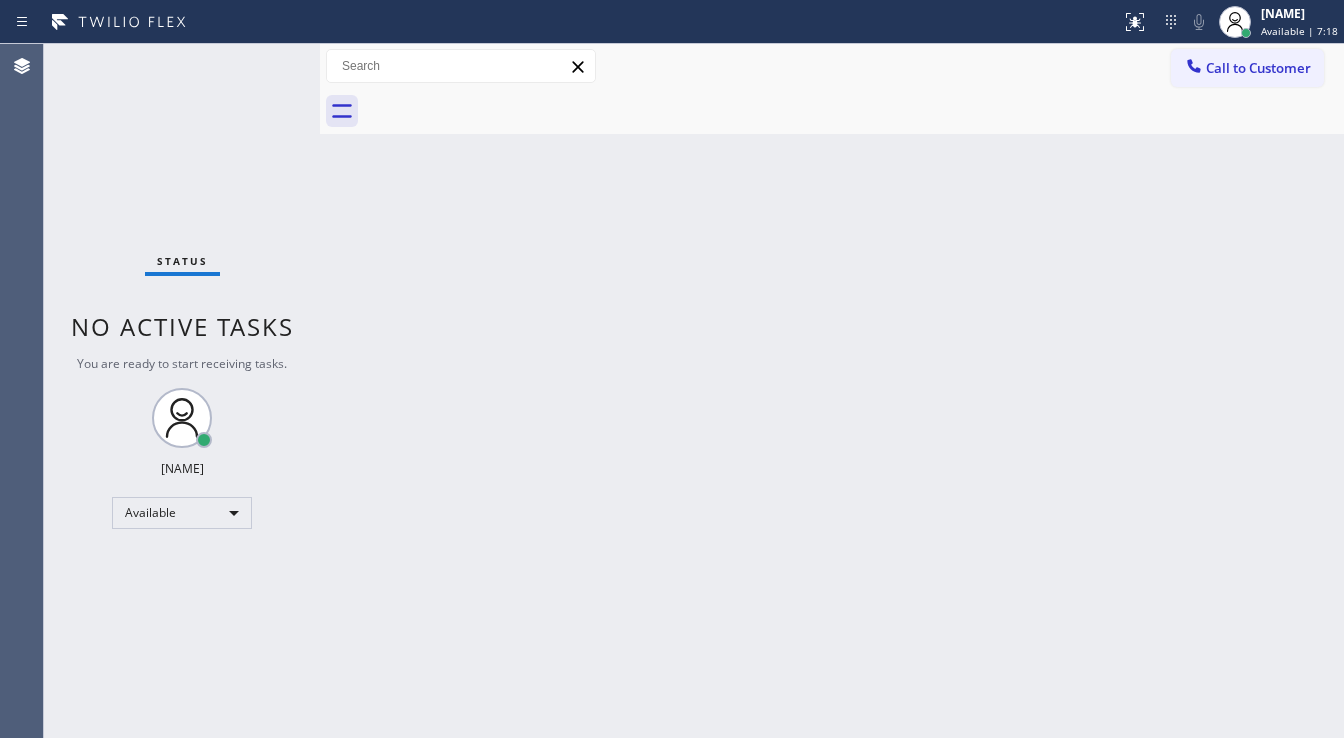 click on "Status   No active tasks     You are ready to start receiving tasks.   [FIRST] [LAST] Available" at bounding box center (182, 391) 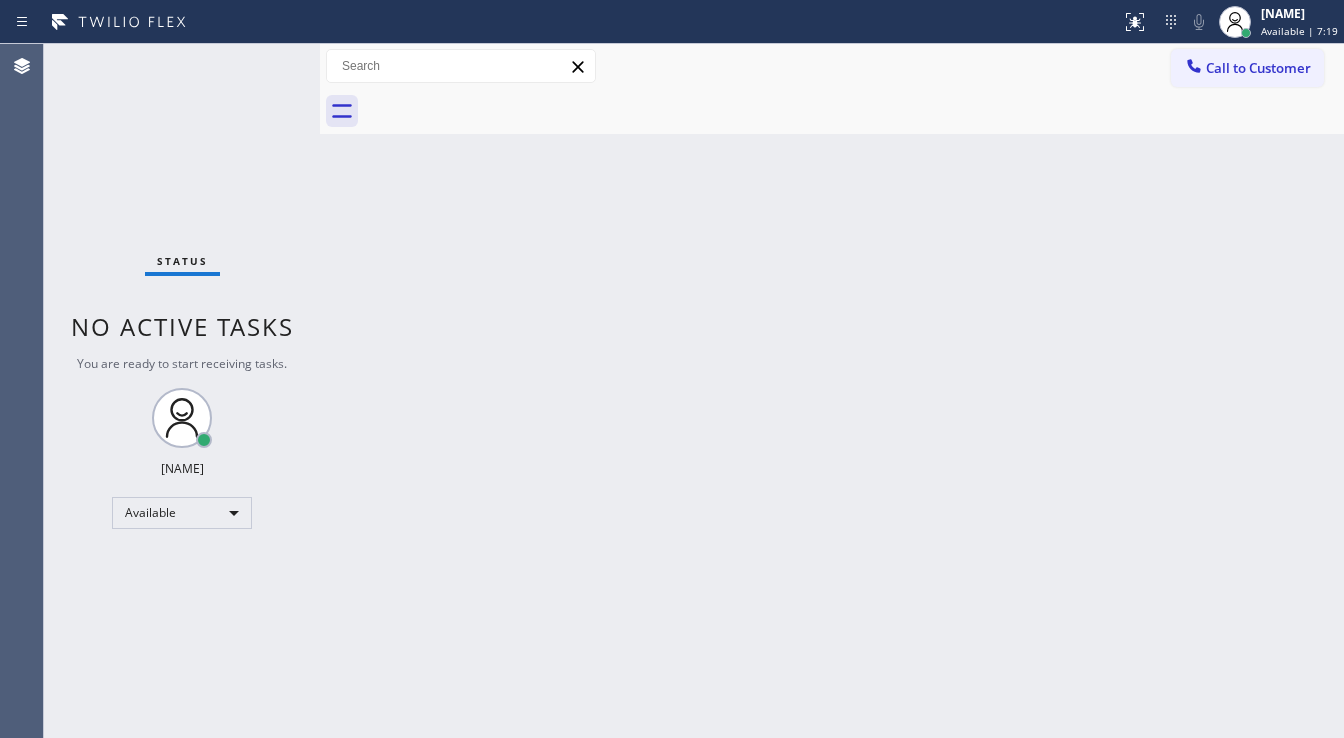 click on "Status   No active tasks     You are ready to start receiving tasks.   [FIRST] [LAST] Available" at bounding box center [182, 391] 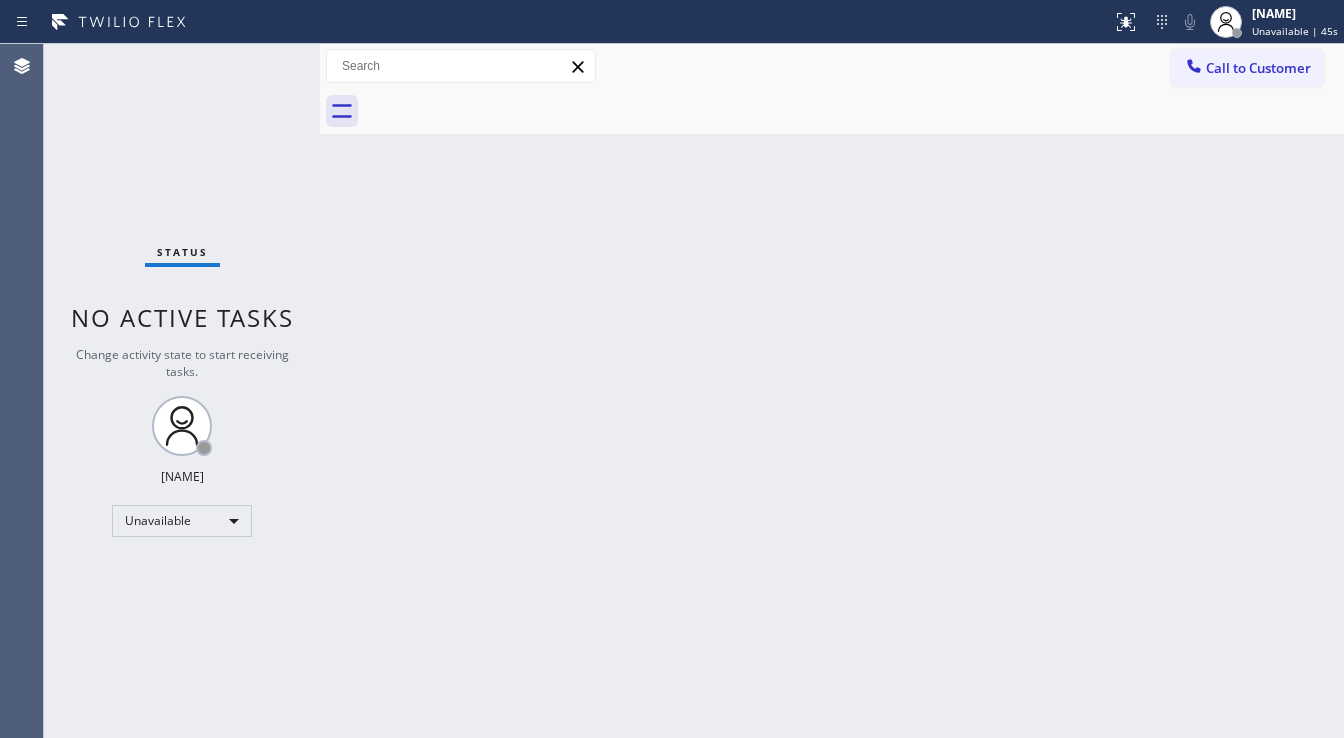 drag, startPoint x: 587, startPoint y: 510, endPoint x: 674, endPoint y: 591, distance: 118.869675 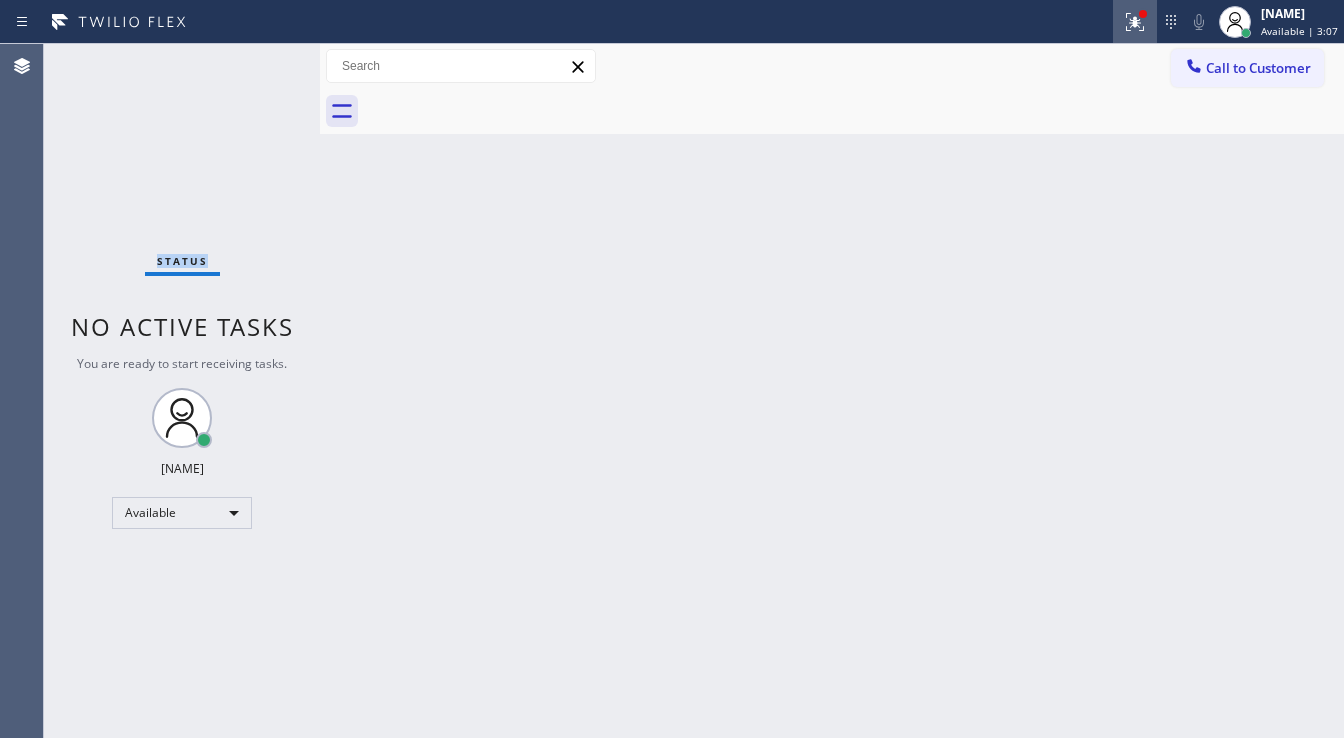 drag, startPoint x: 1143, startPoint y: 18, endPoint x: 1124, endPoint y: 37, distance: 26.870058 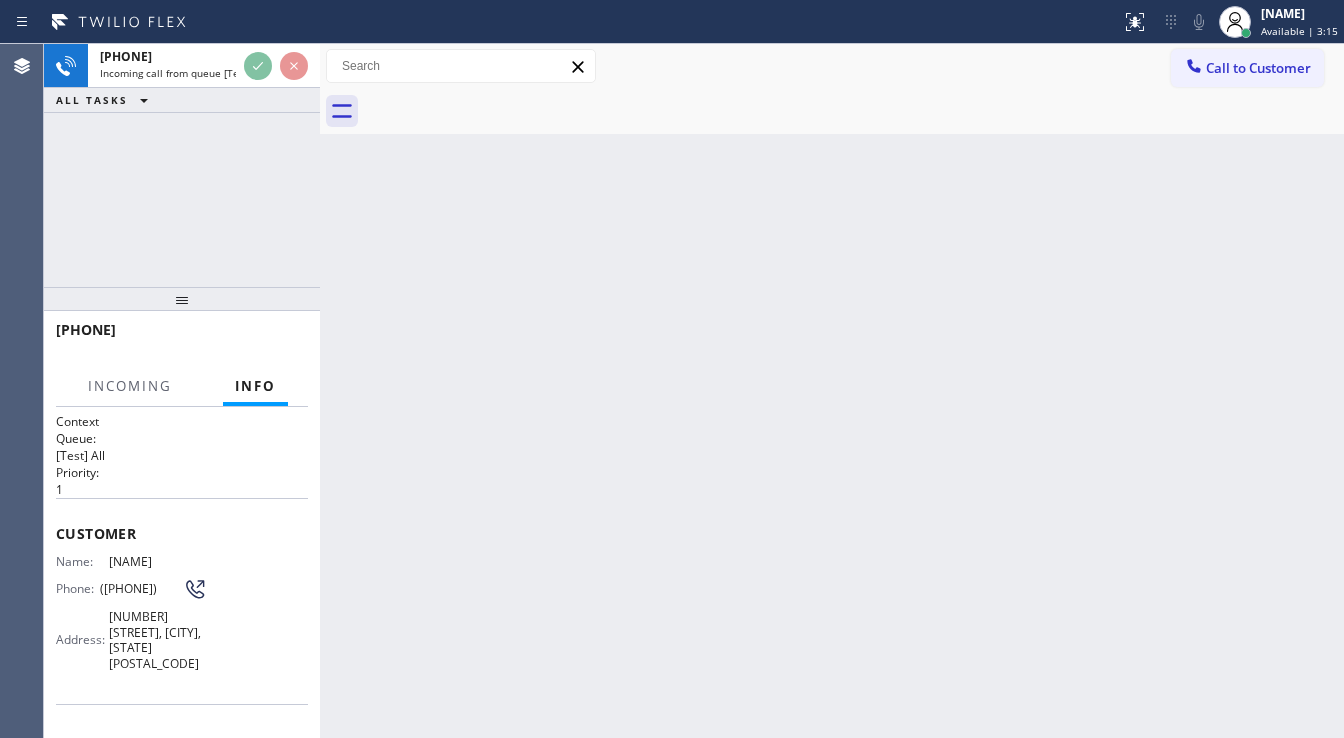 drag, startPoint x: 232, startPoint y: 198, endPoint x: 220, endPoint y: 217, distance: 22.472204 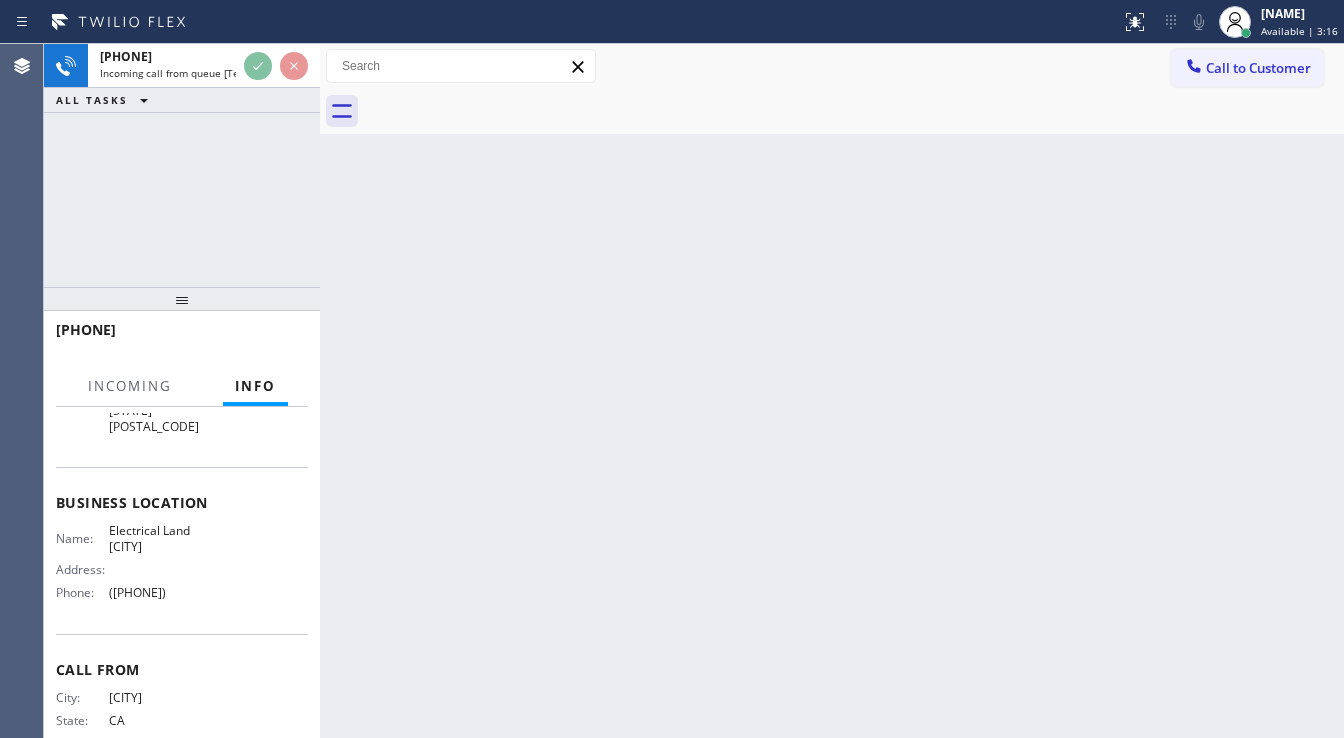 scroll, scrollTop: 240, scrollLeft: 0, axis: vertical 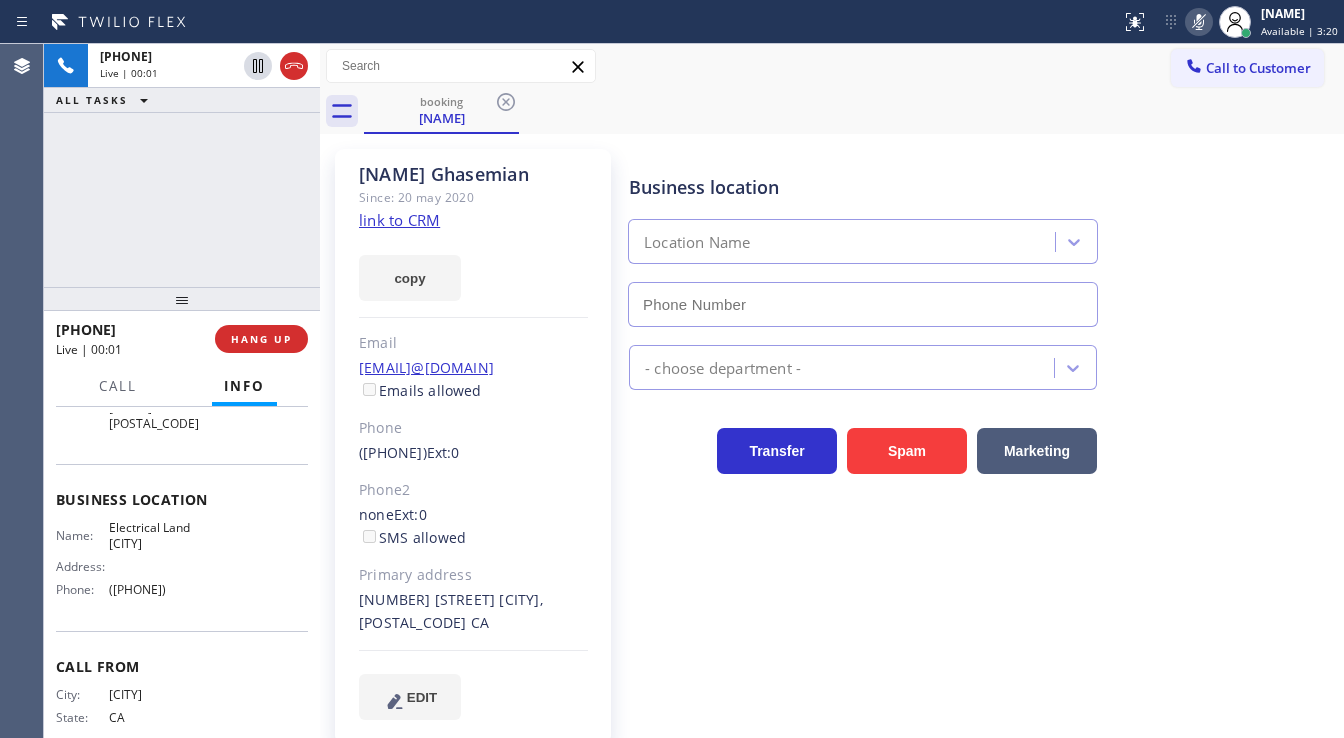 type on "([PHONE])" 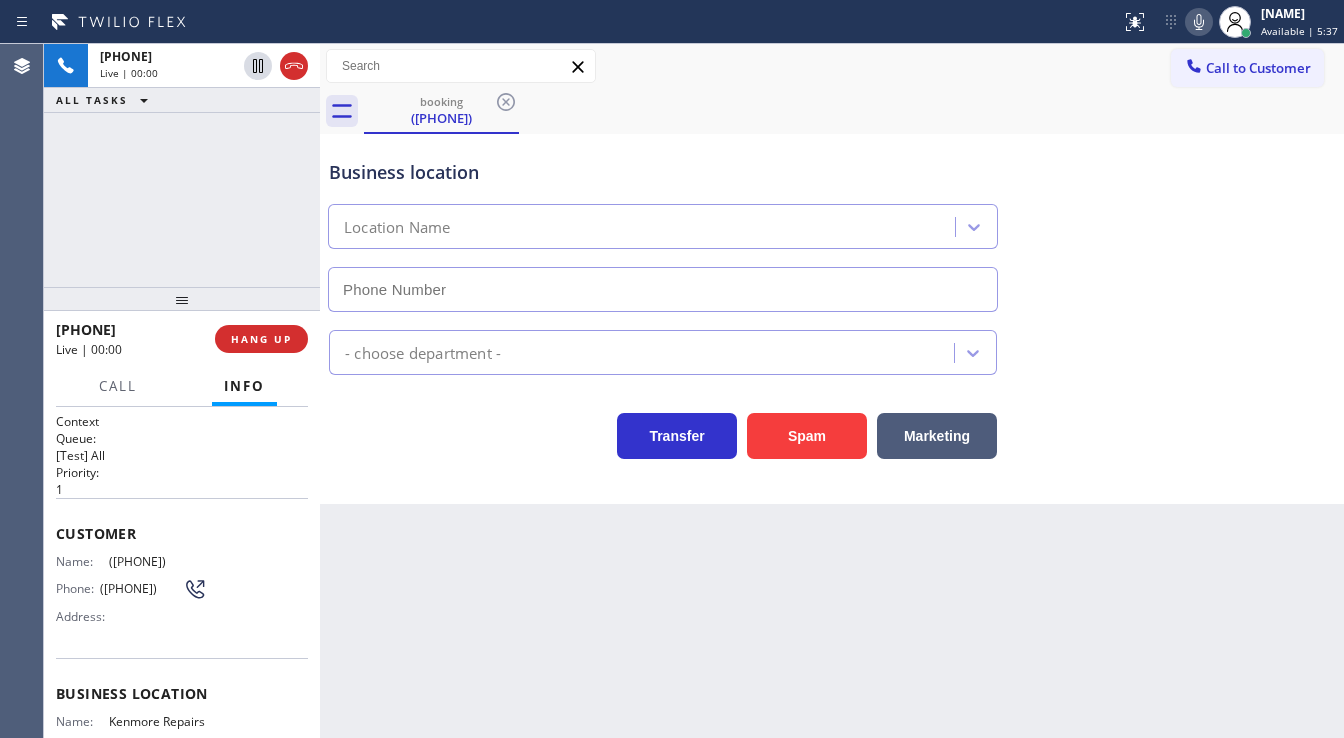 type on "([PHONE])" 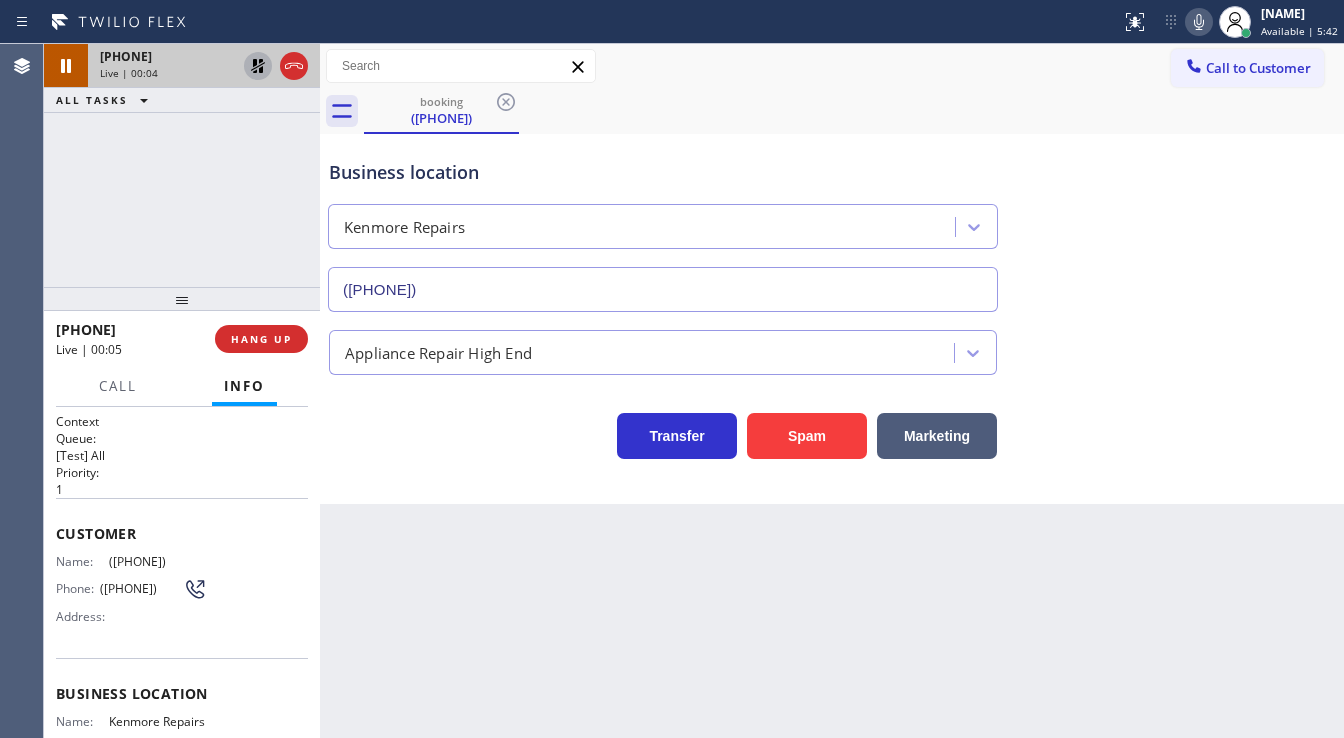 drag, startPoint x: 262, startPoint y: 55, endPoint x: 254, endPoint y: 65, distance: 12.806249 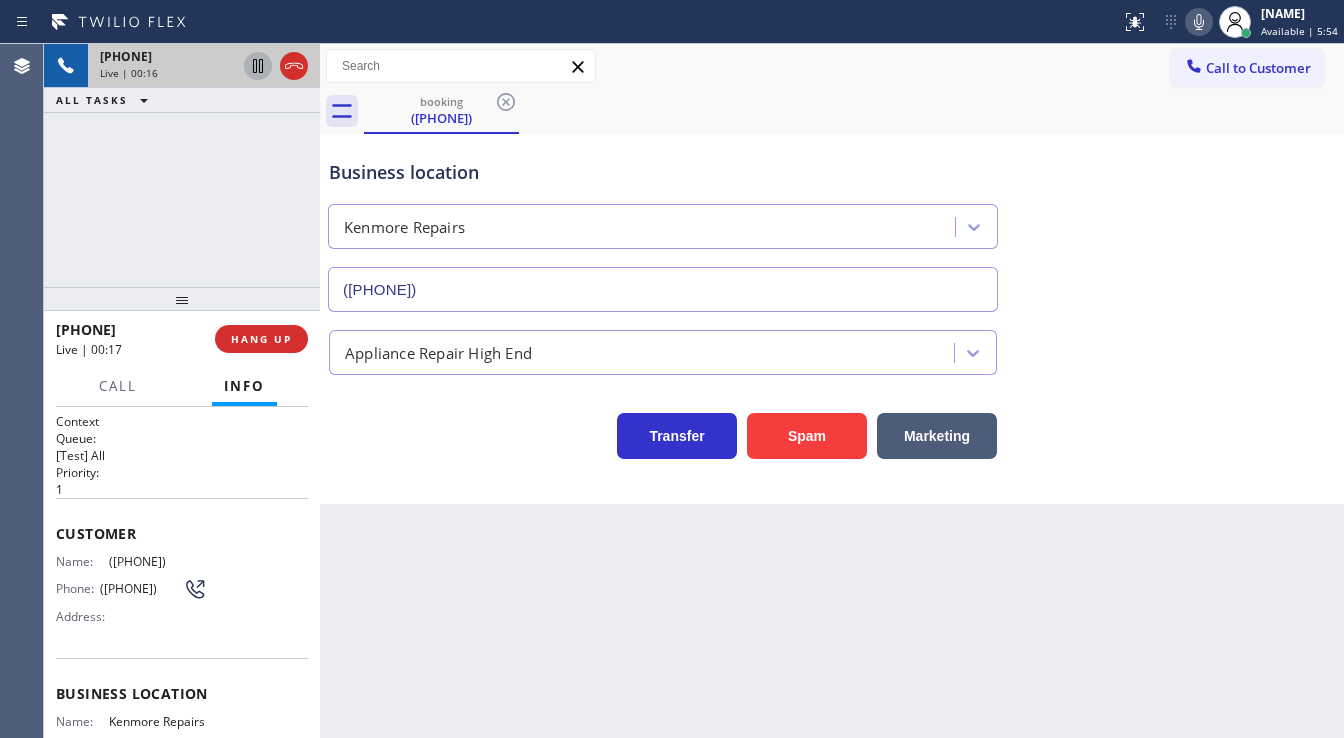 drag, startPoint x: 92, startPoint y: 520, endPoint x: 61, endPoint y: 527, distance: 31.780497 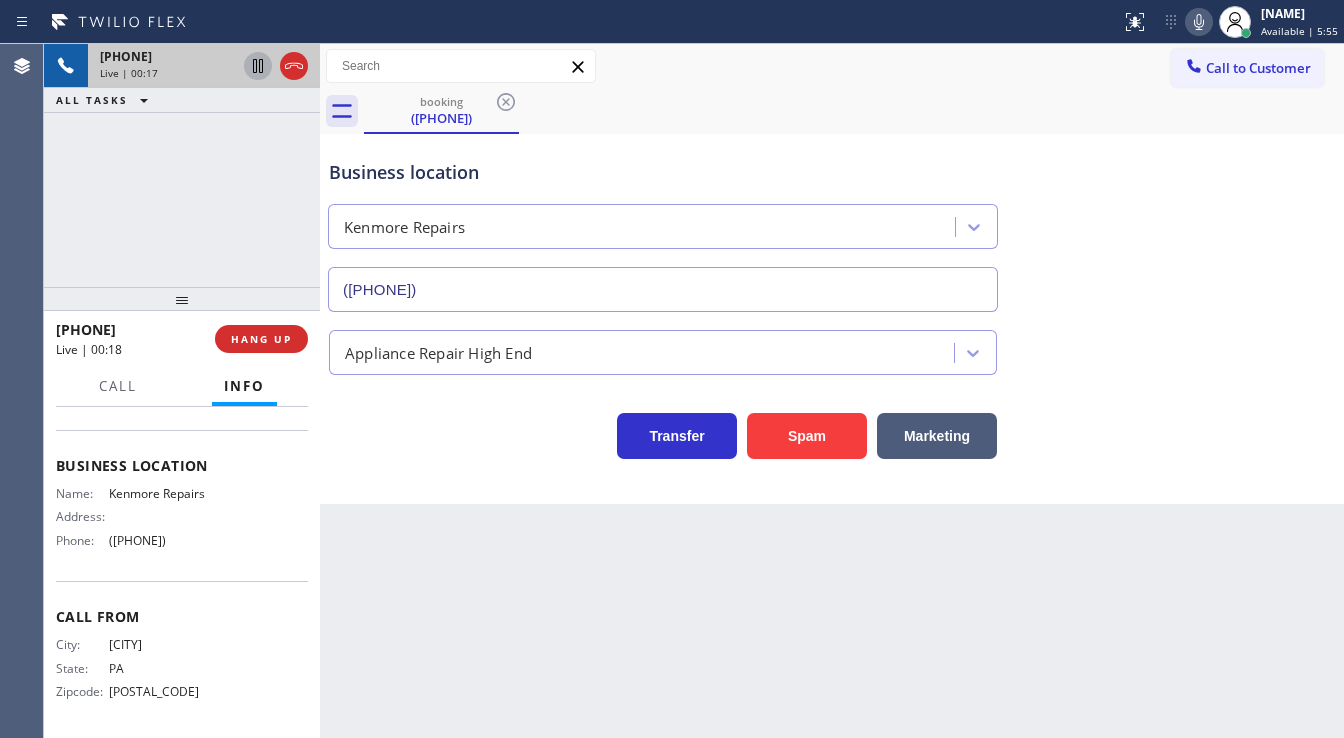 scroll, scrollTop: 240, scrollLeft: 0, axis: vertical 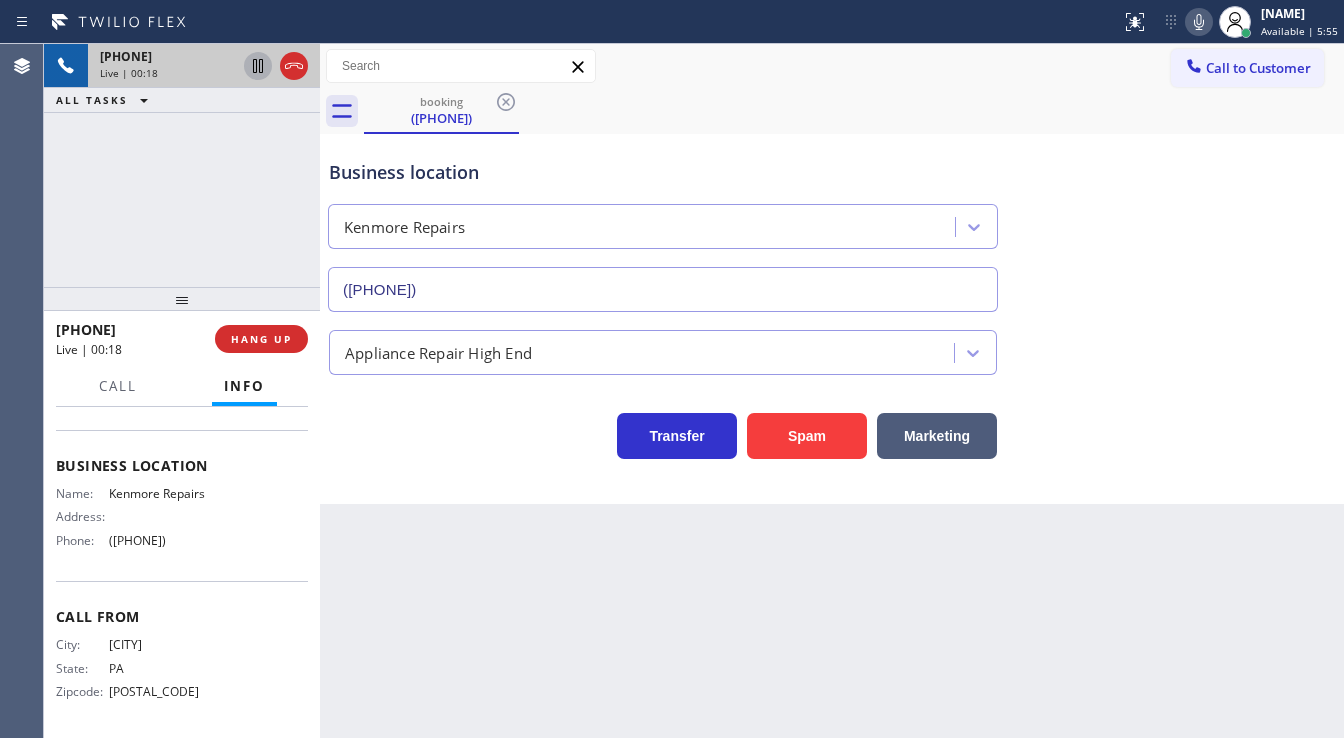 drag, startPoint x: 58, startPoint y: 533, endPoint x: 209, endPoint y: 559, distance: 153.22206 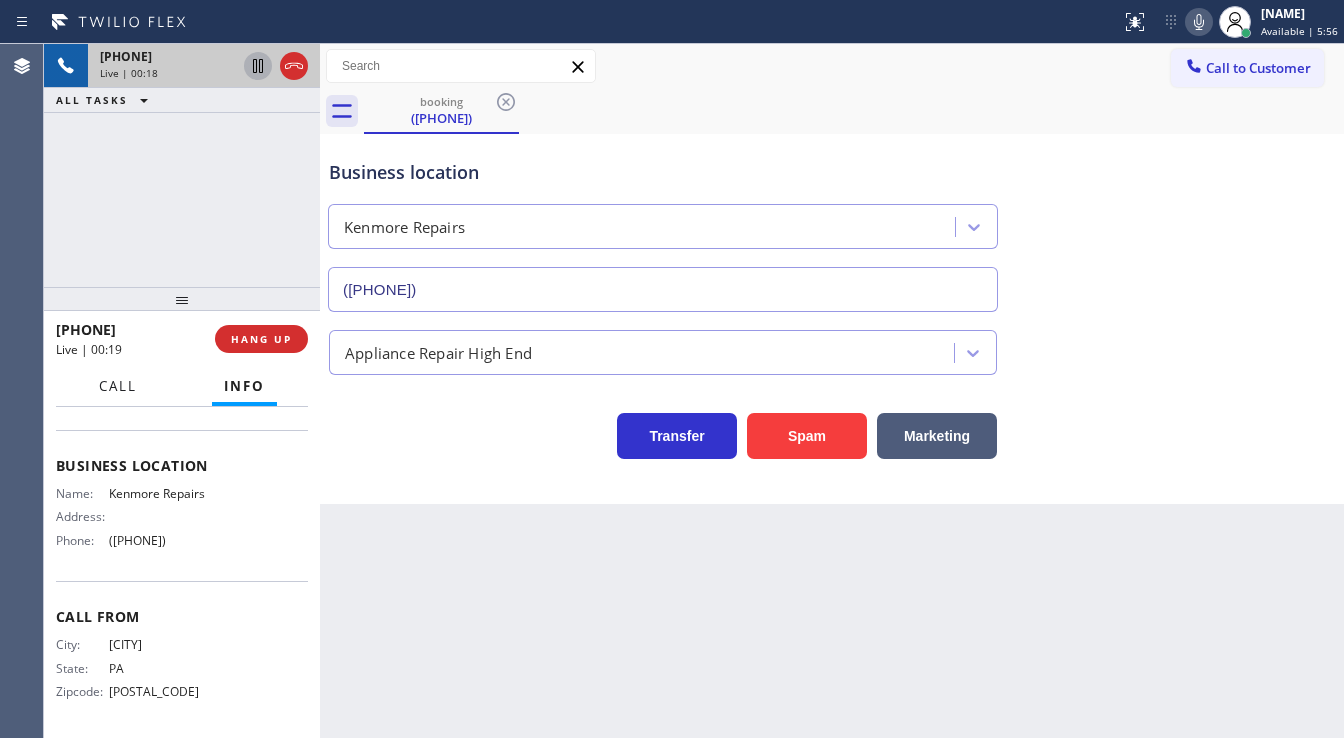 copy on "Customer Name: ([PHONE]) Phone: ([PHONE]) Address: Business location Name: Kenmore Repairs Address:   Phone: ([PHONE])" 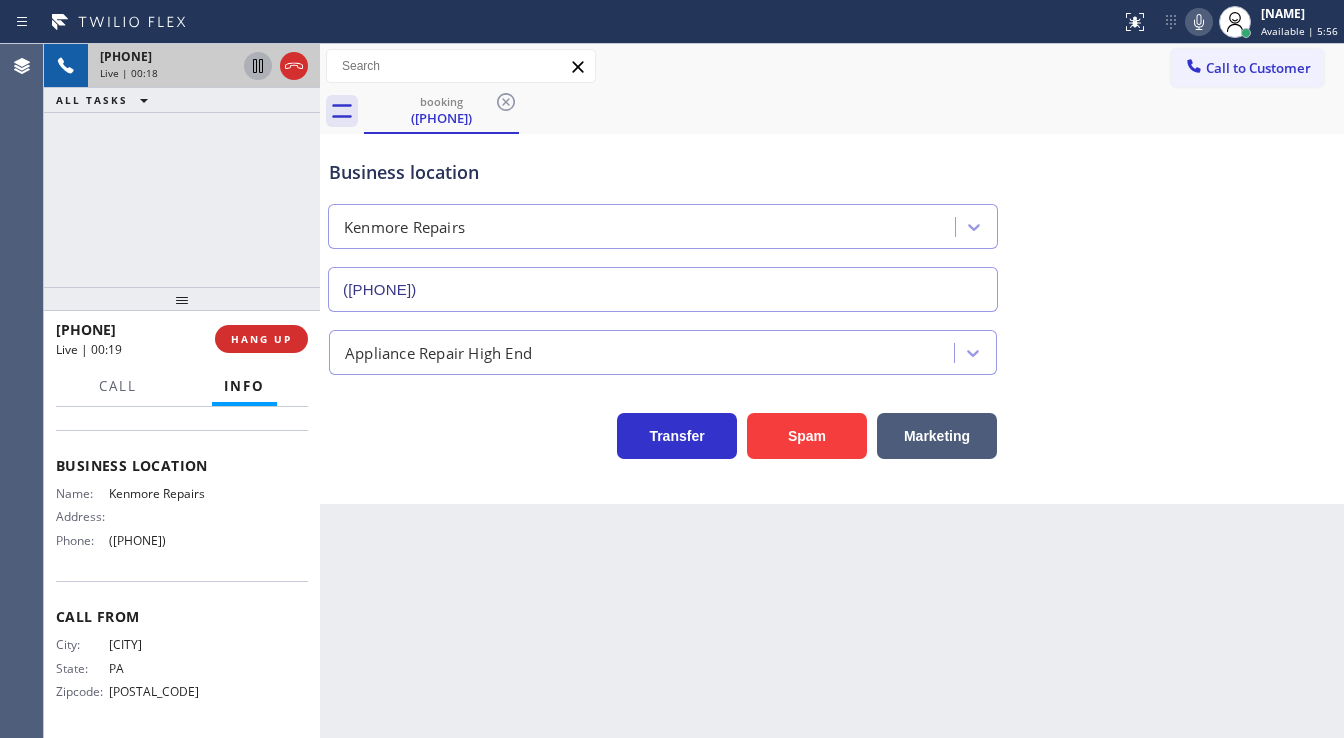 drag, startPoint x: 184, startPoint y: 254, endPoint x: 86, endPoint y: 255, distance: 98.005104 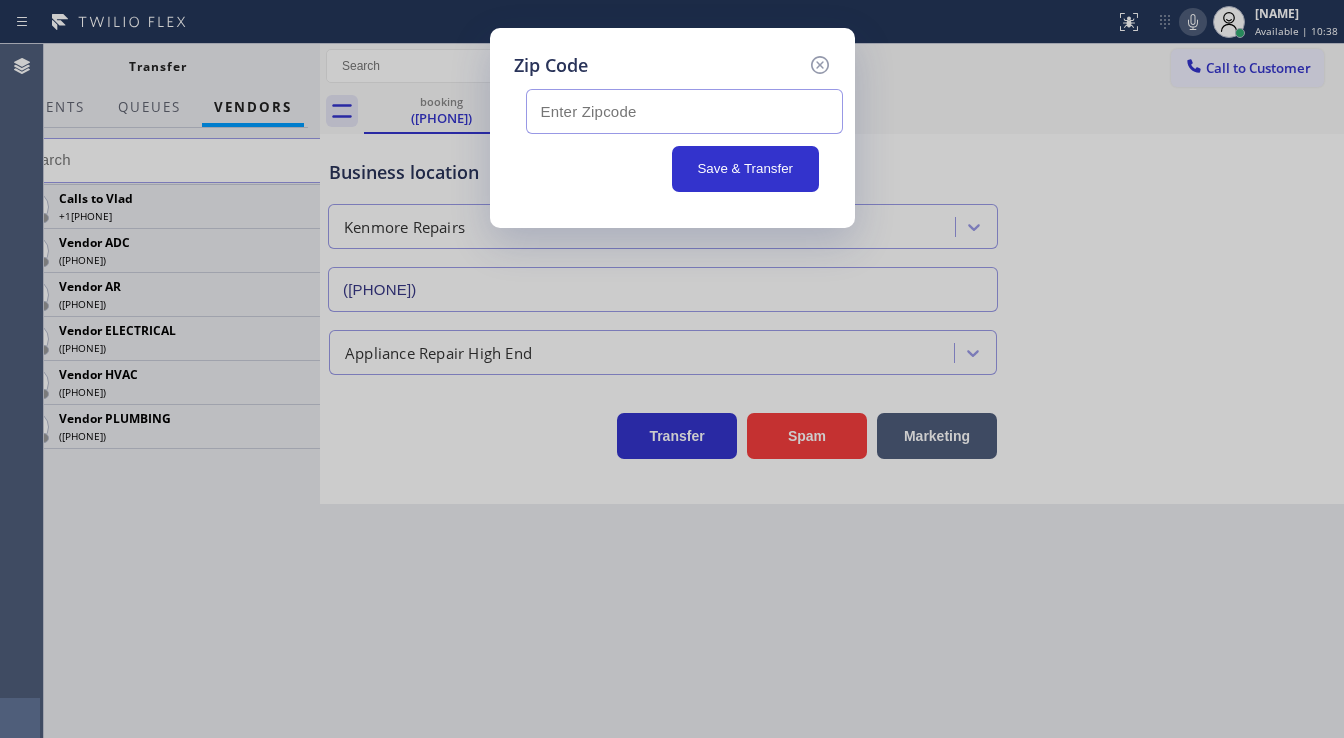 paste on "[POSTAL_CODE]" 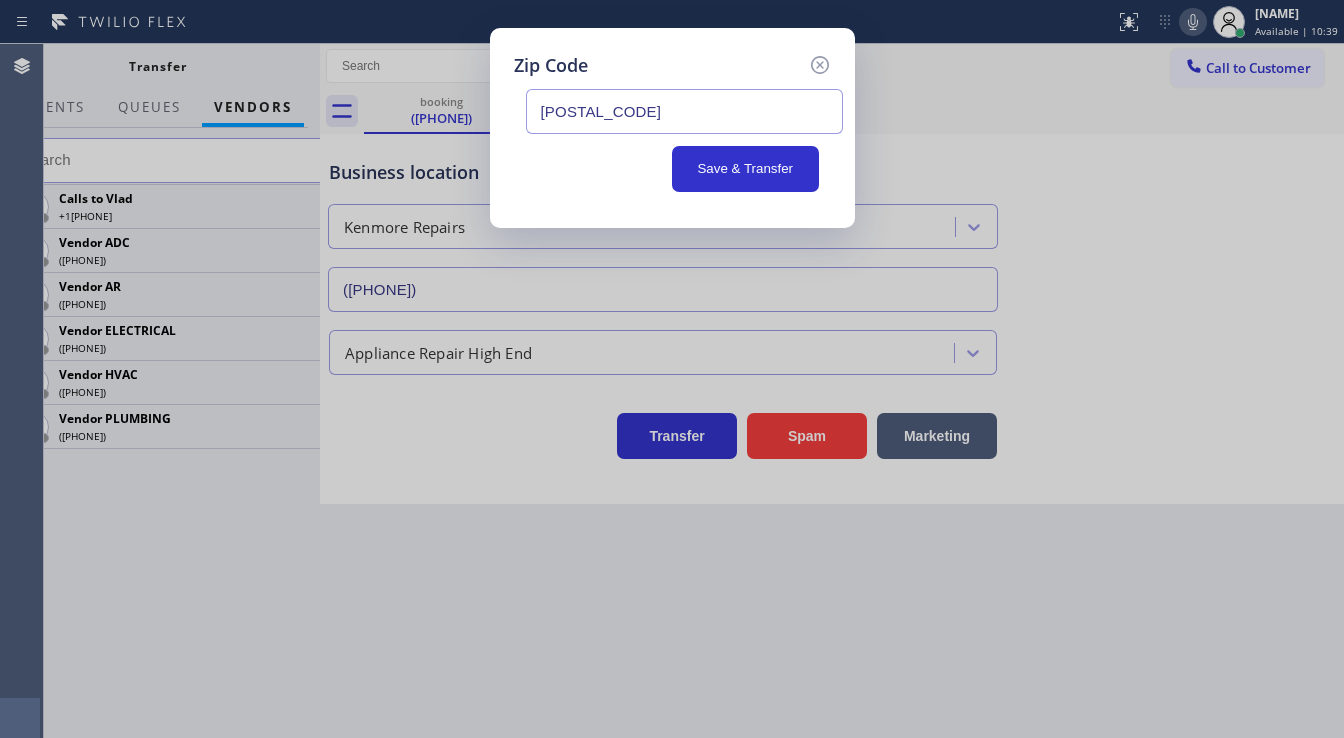 type on "[POSTAL_CODE]" 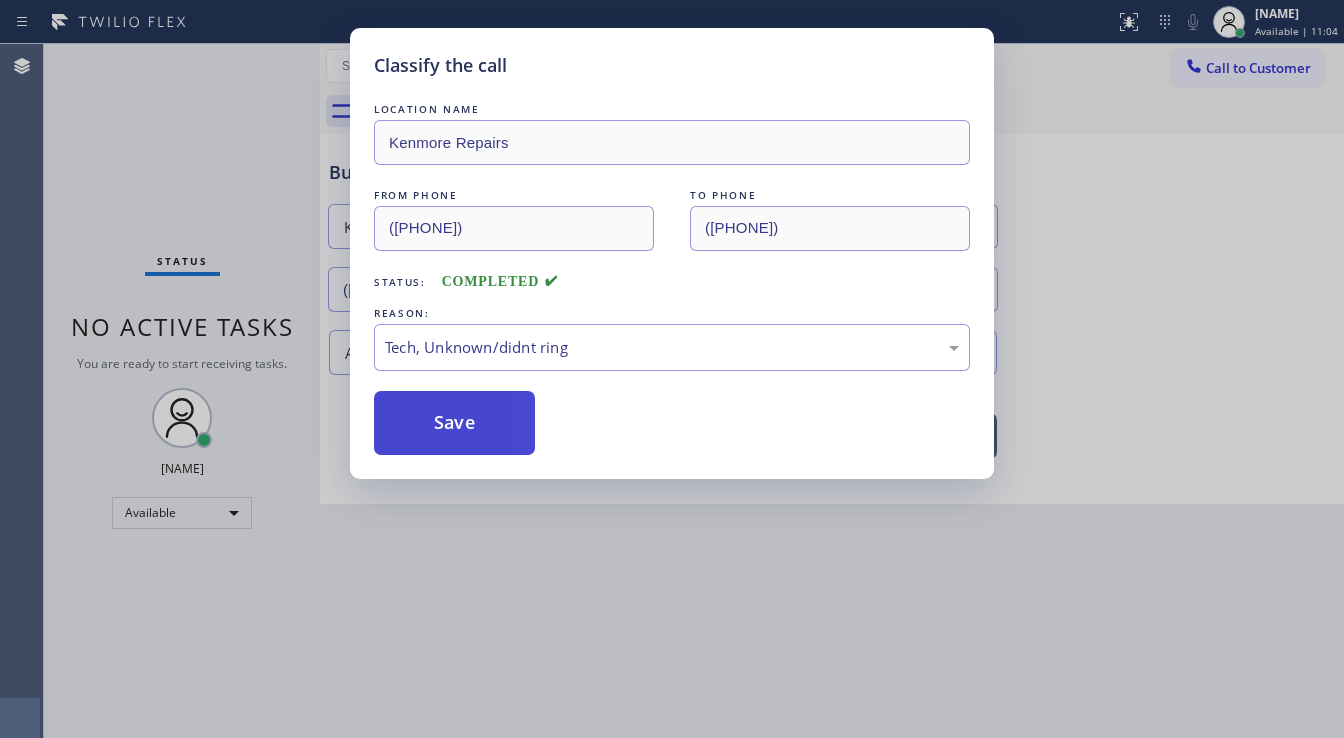 type 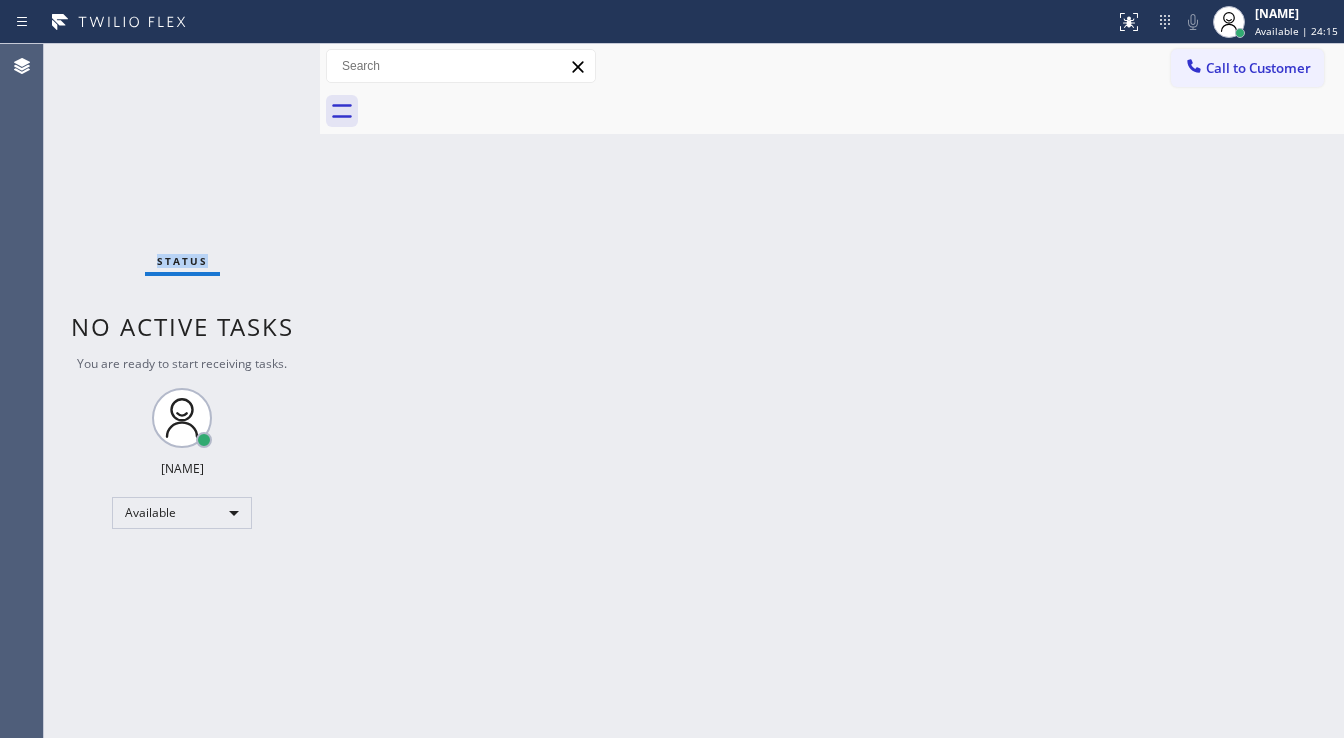 click on "Status   No active tasks     You are ready to start receiving tasks.   [FIRST] [LAST] Available" at bounding box center (182, 391) 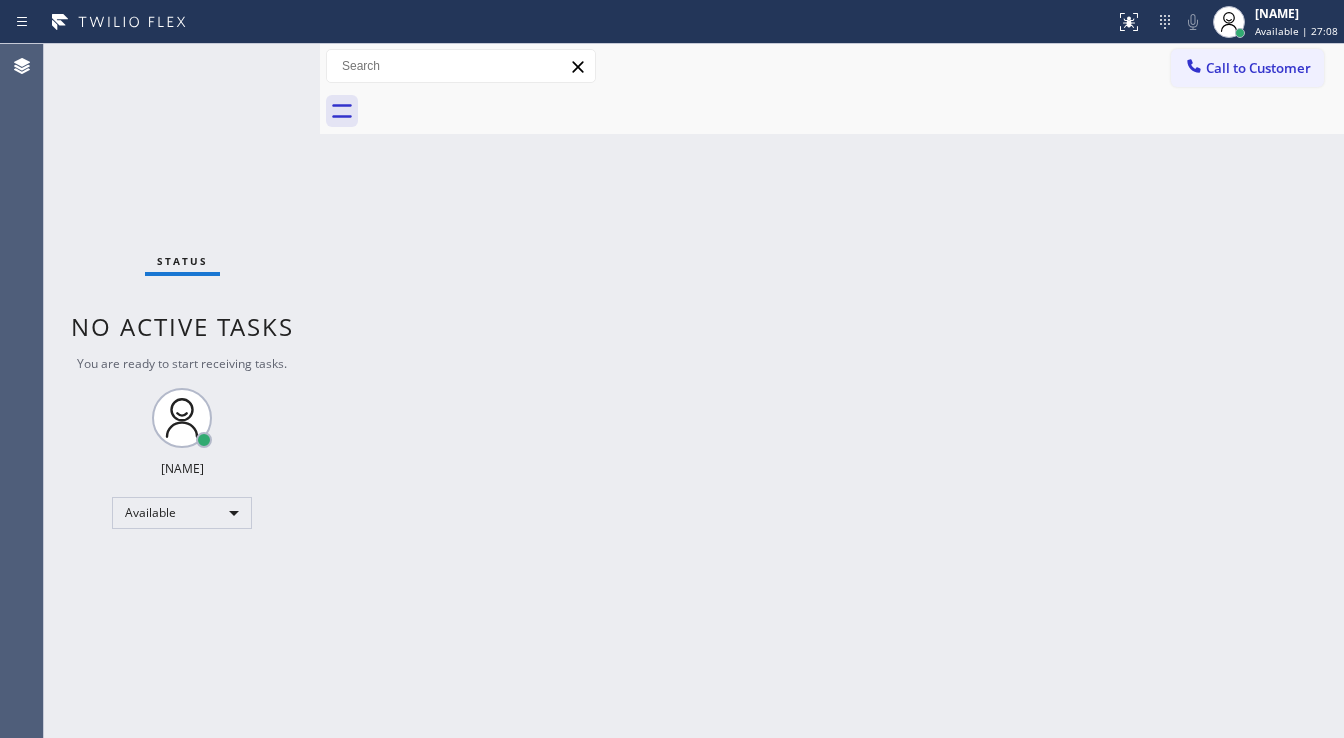 drag, startPoint x: 246, startPoint y: 63, endPoint x: 265, endPoint y: 63, distance: 19 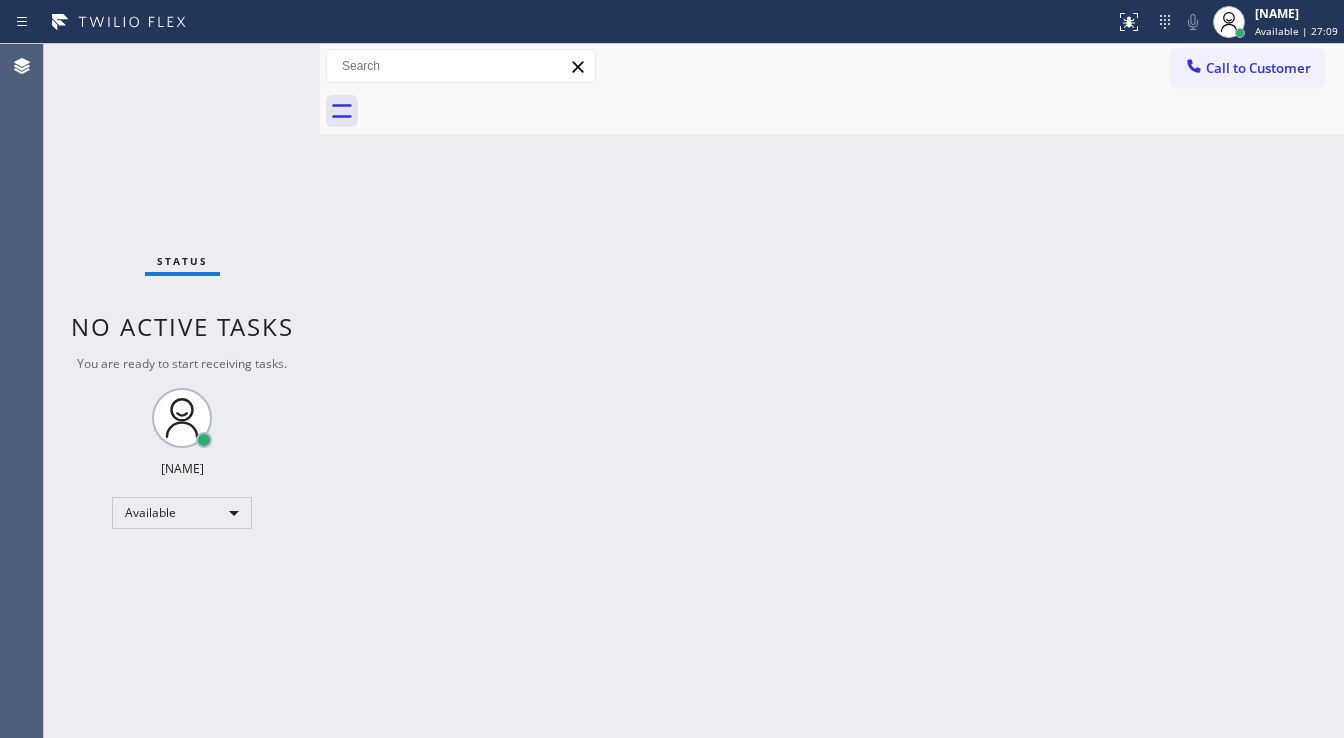 click on "Status   No active tasks     You are ready to start receiving tasks.   [FIRST] [LAST] Available" at bounding box center (182, 391) 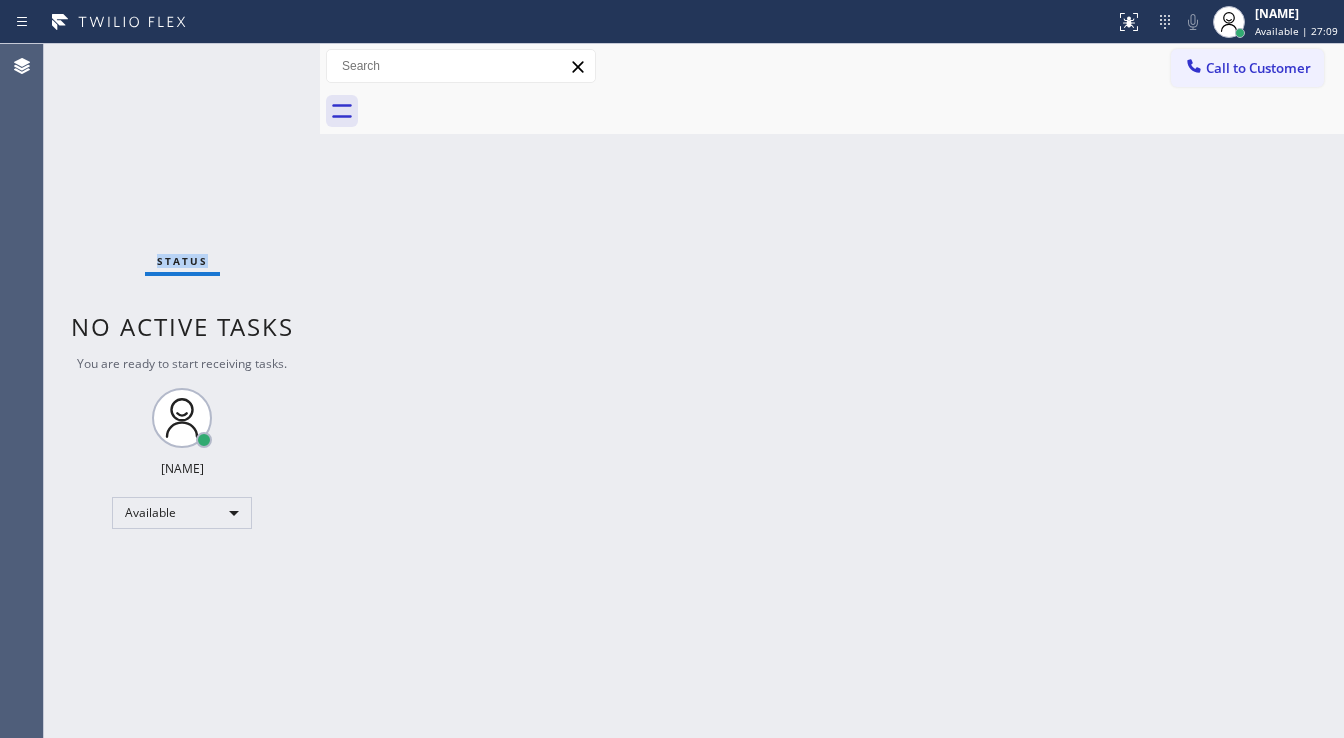 click on "Status   No active tasks     You are ready to start receiving tasks.   [FIRST] [LAST] Available" at bounding box center [182, 391] 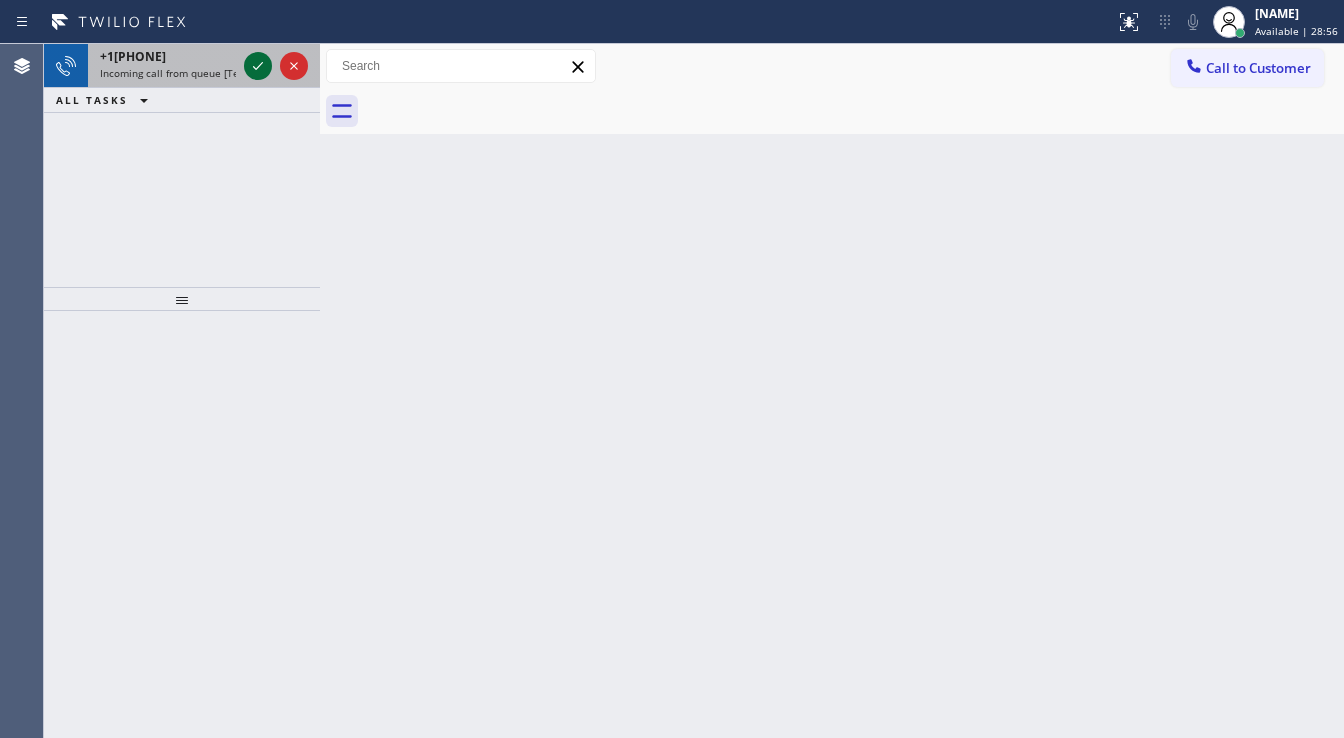 click 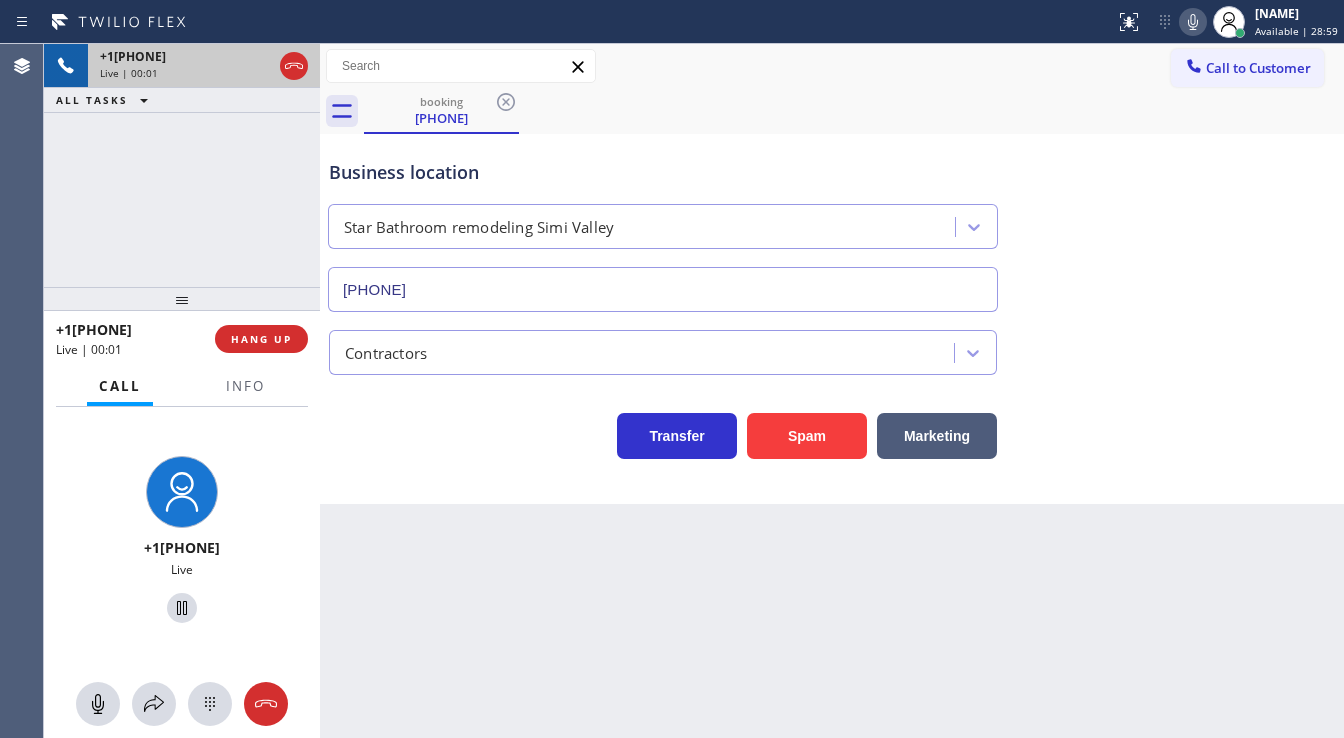 type on "[PHONE]" 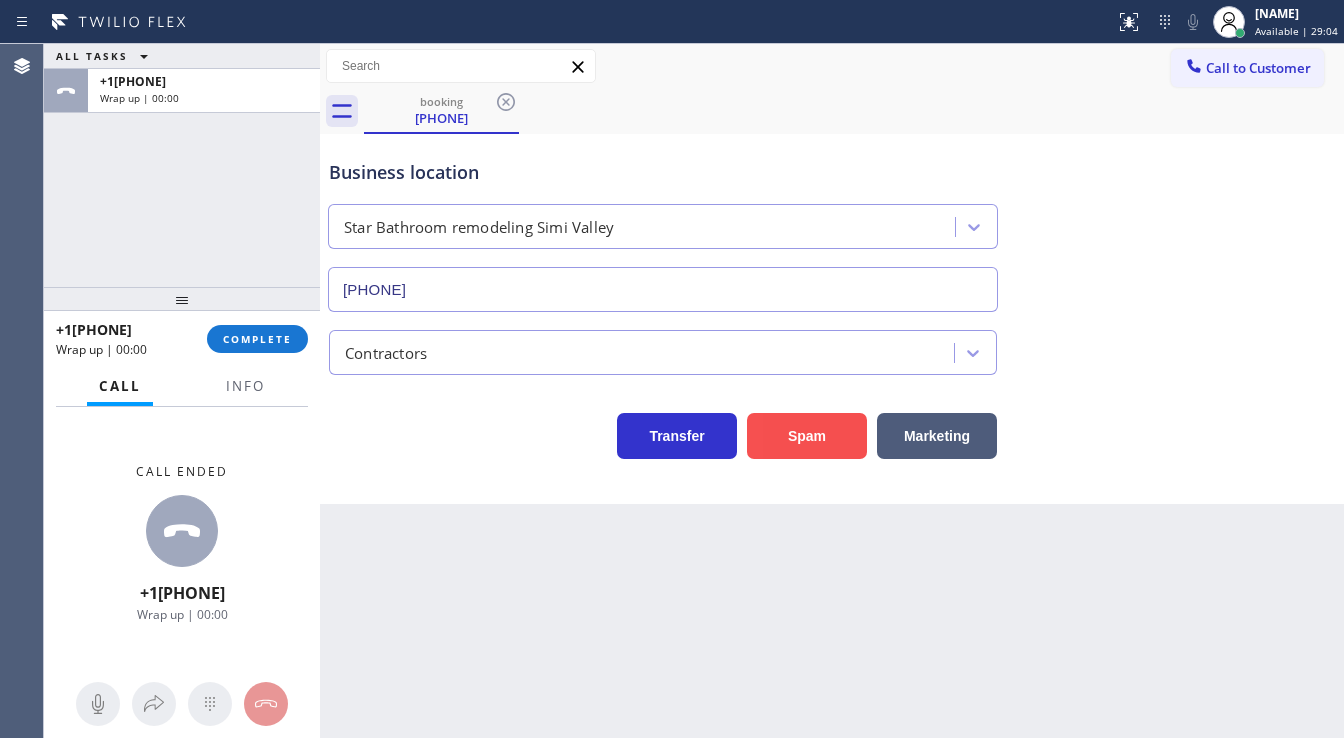 click on "Spam" at bounding box center (807, 436) 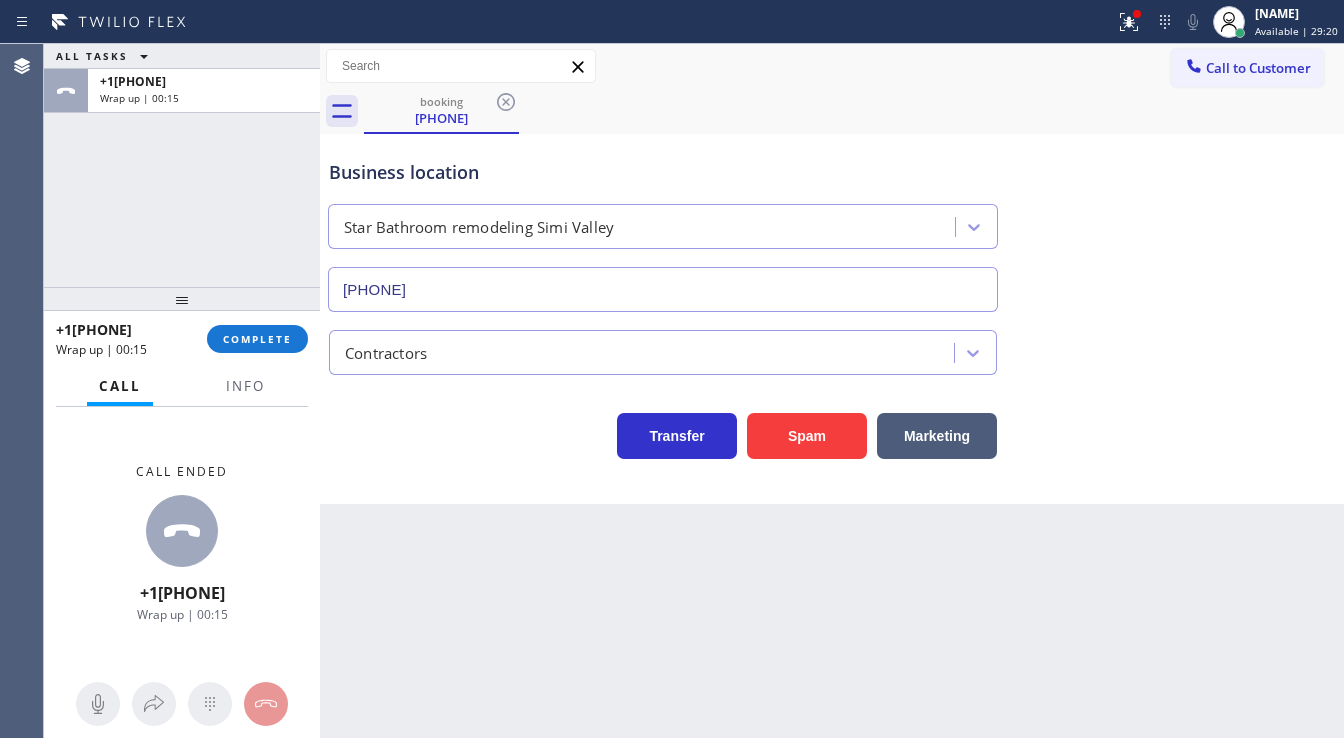 click at bounding box center [182, 299] 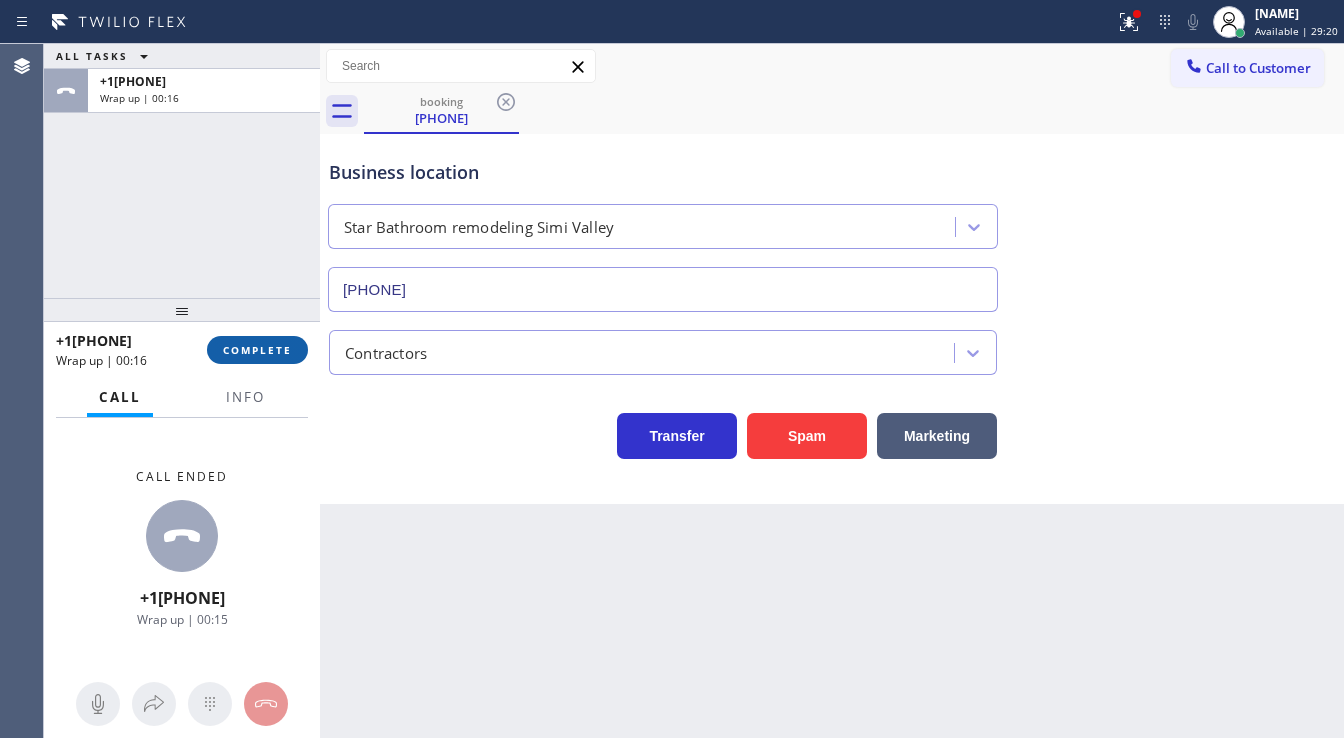 click on "COMPLETE" at bounding box center [257, 350] 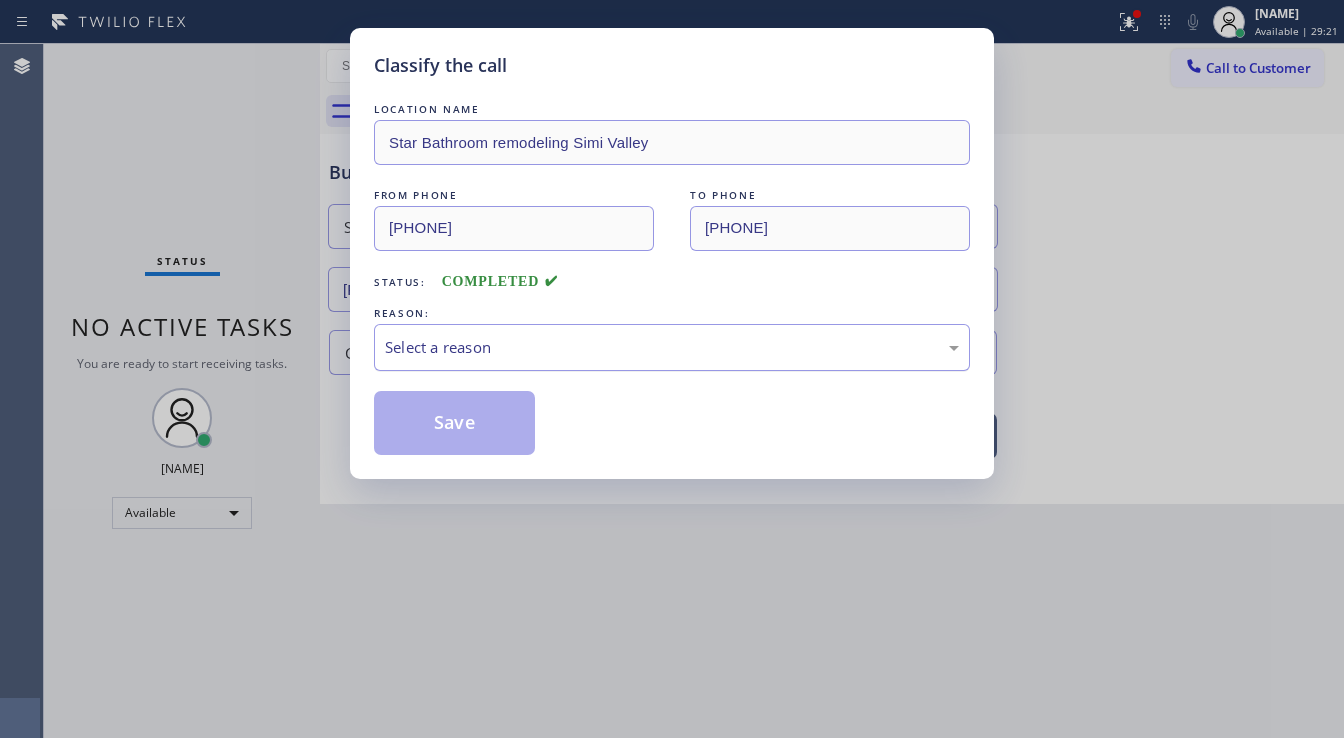 click on "Select a reason" at bounding box center (672, 347) 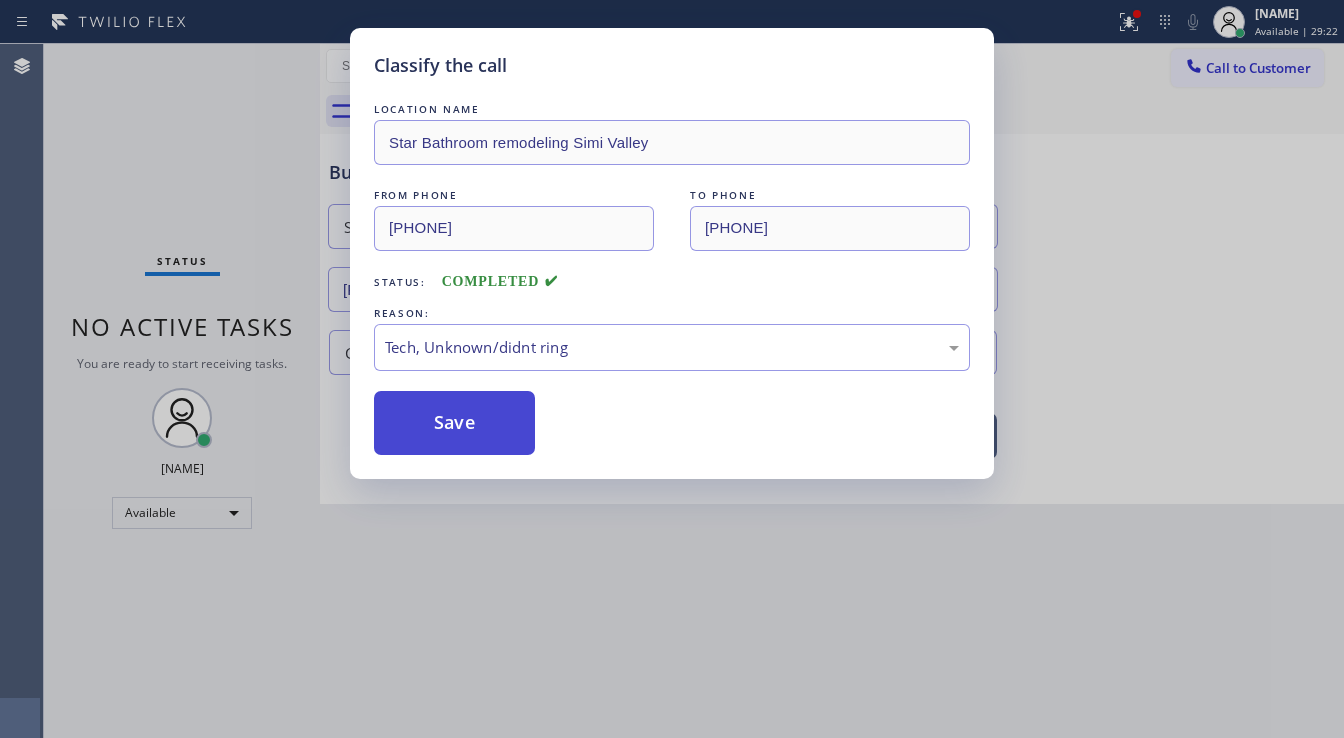 click on "Save" at bounding box center [454, 423] 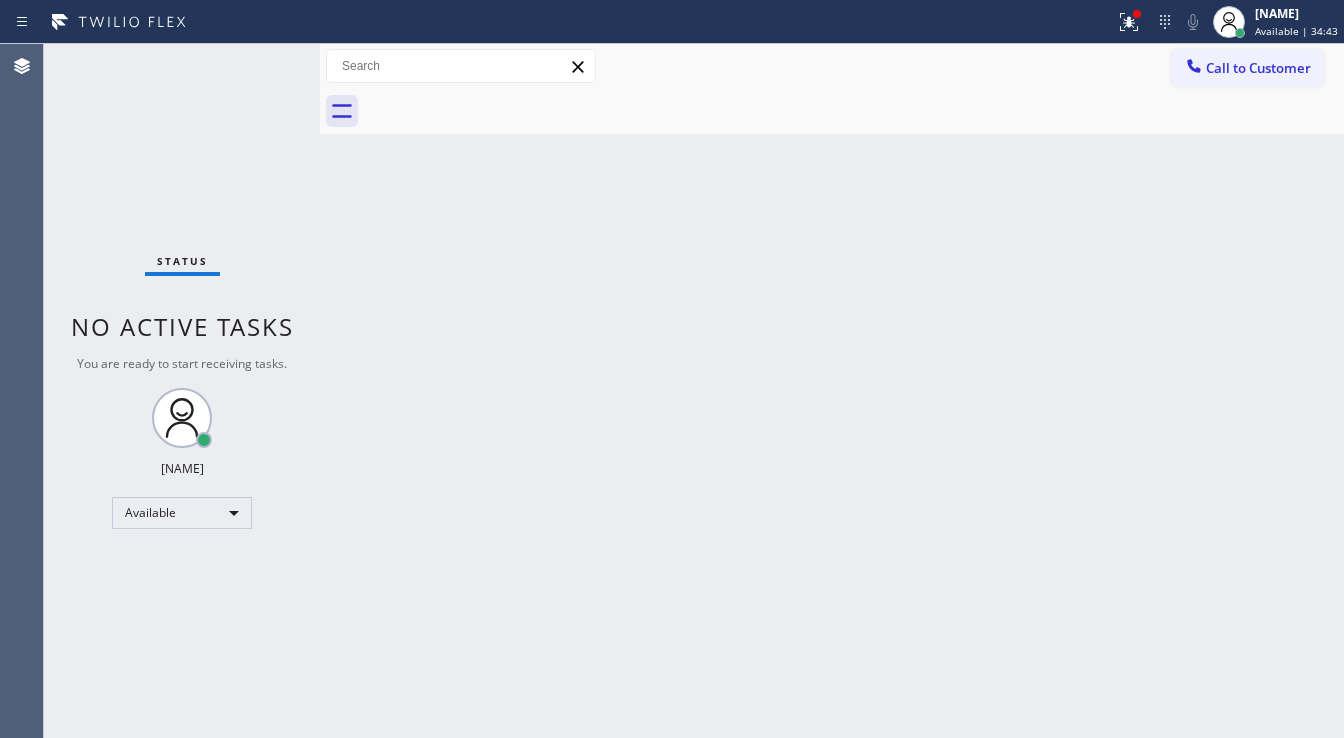 click on "Status   No active tasks     You are ready to start receiving tasks.   [FIRST] [LAST] Available" at bounding box center [182, 391] 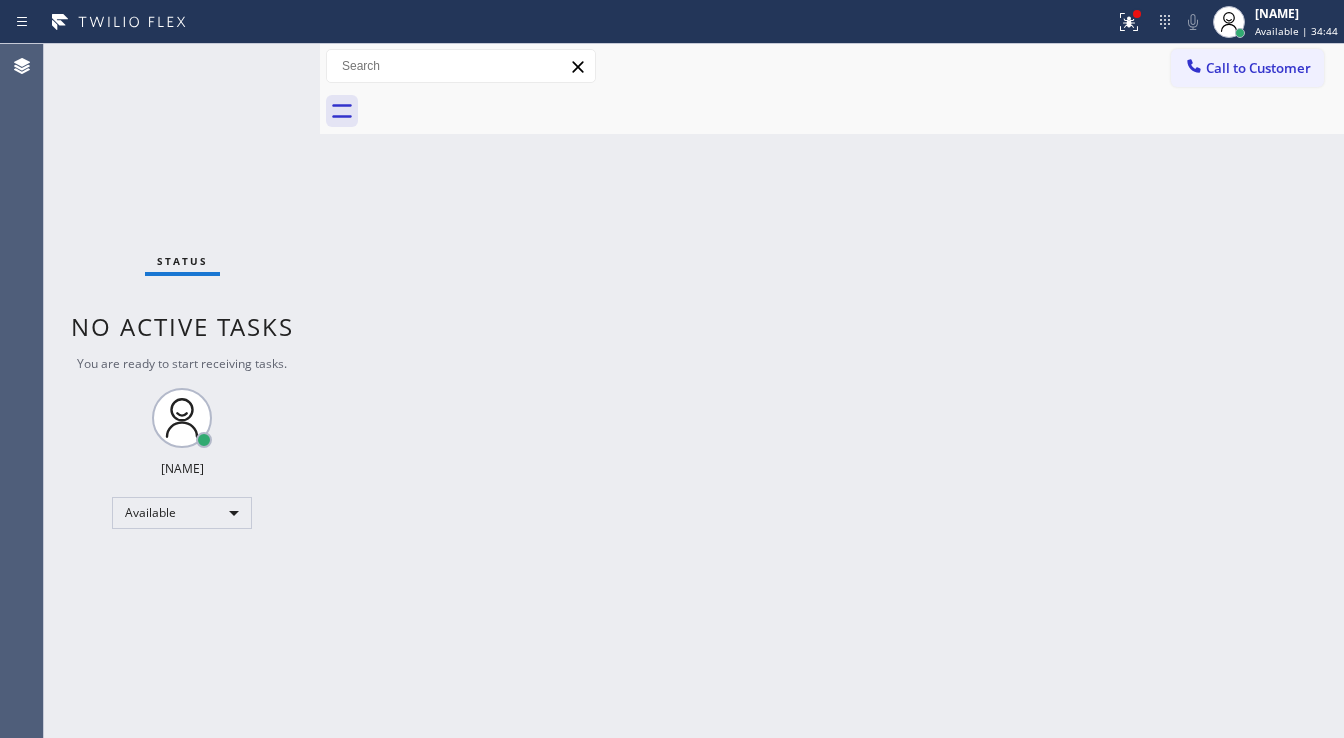 click on "Status   No active tasks     You are ready to start receiving tasks.   [FIRST] [LAST] Available" at bounding box center [182, 391] 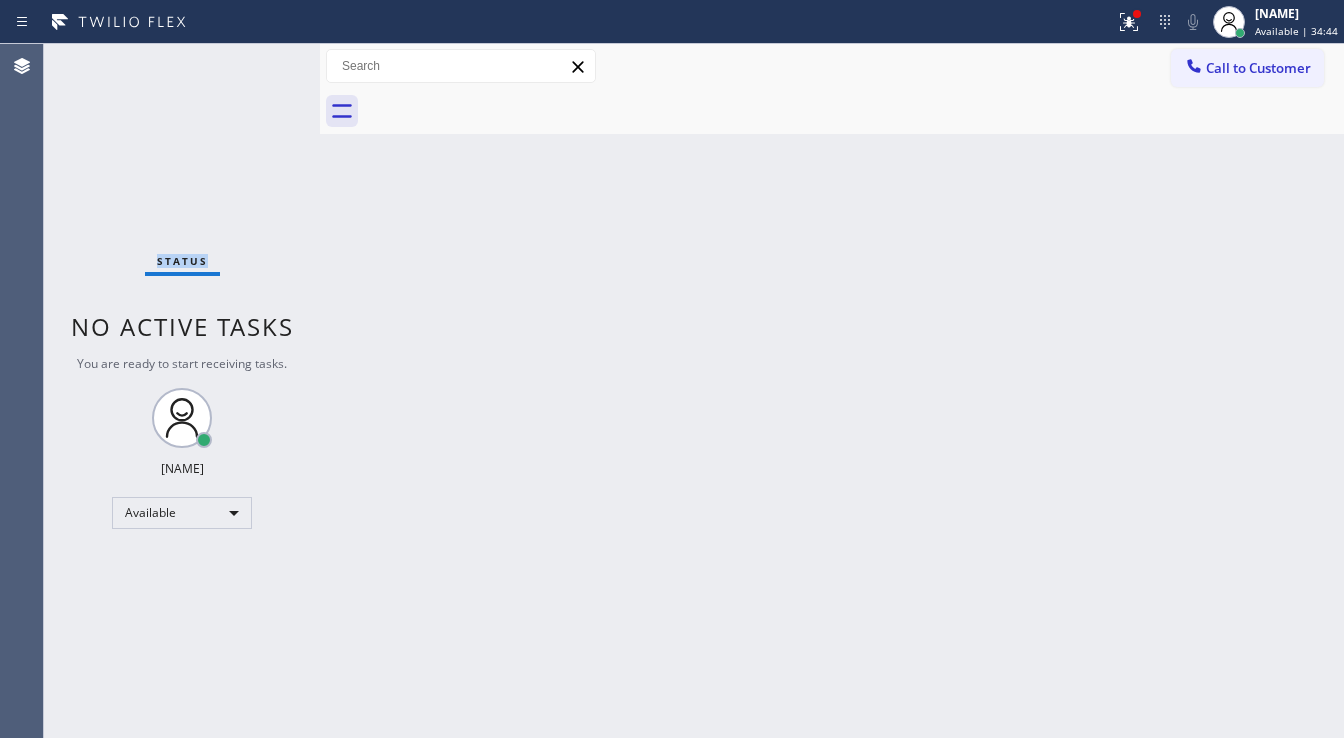 click on "Status   No active tasks     You are ready to start receiving tasks.   [FIRST] [LAST] Available" at bounding box center [182, 391] 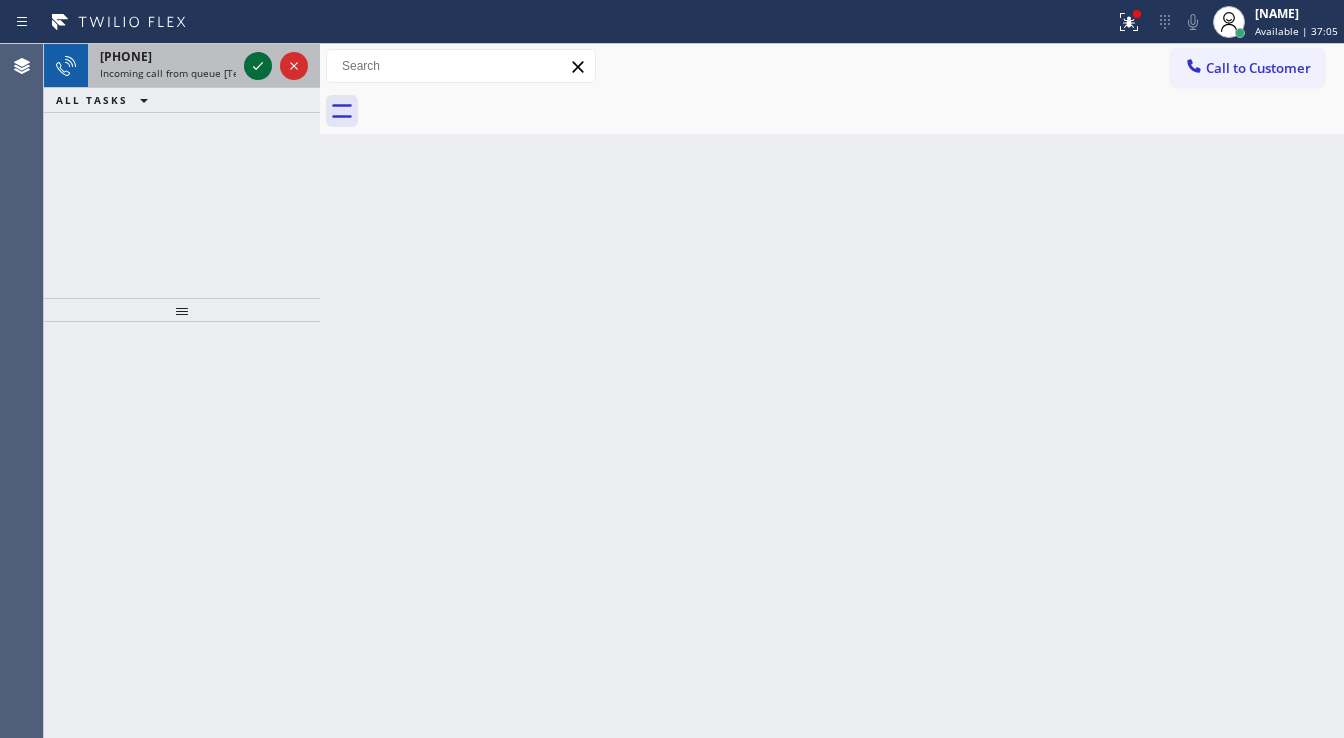 click 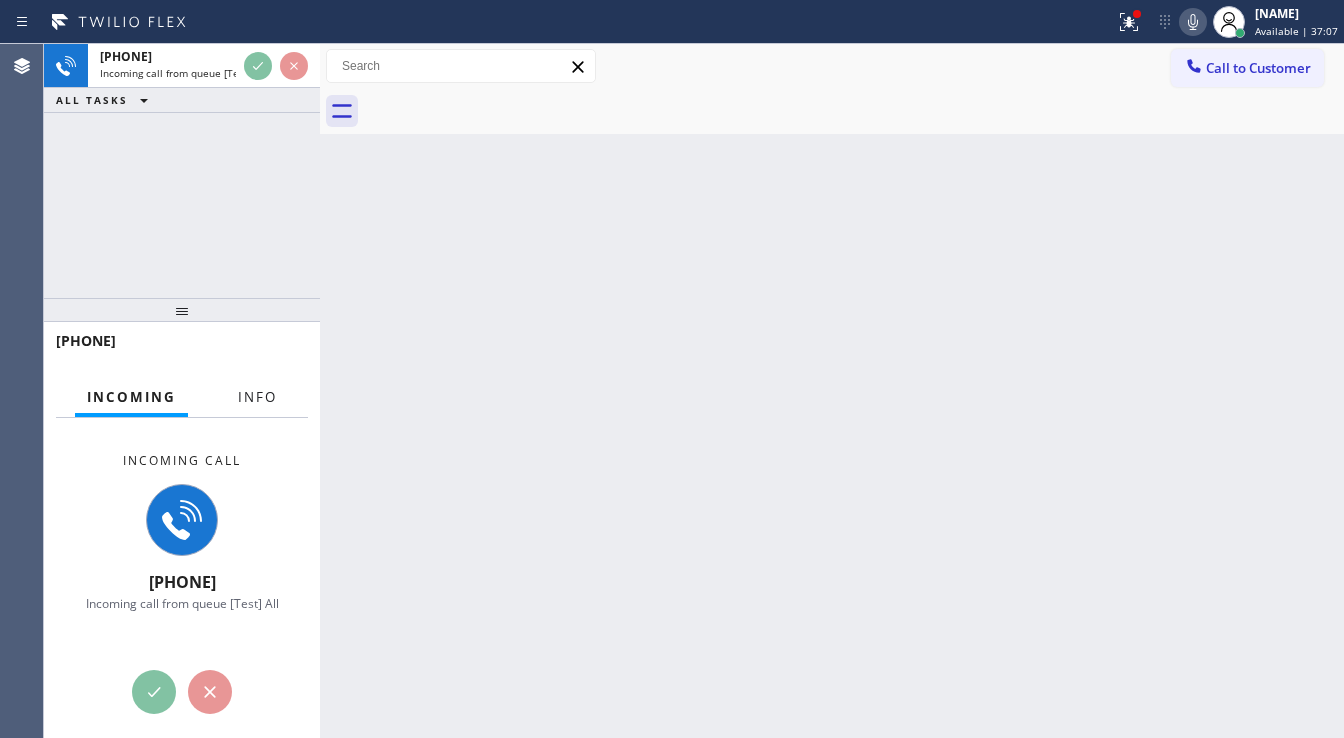 click on "Info" at bounding box center [257, 397] 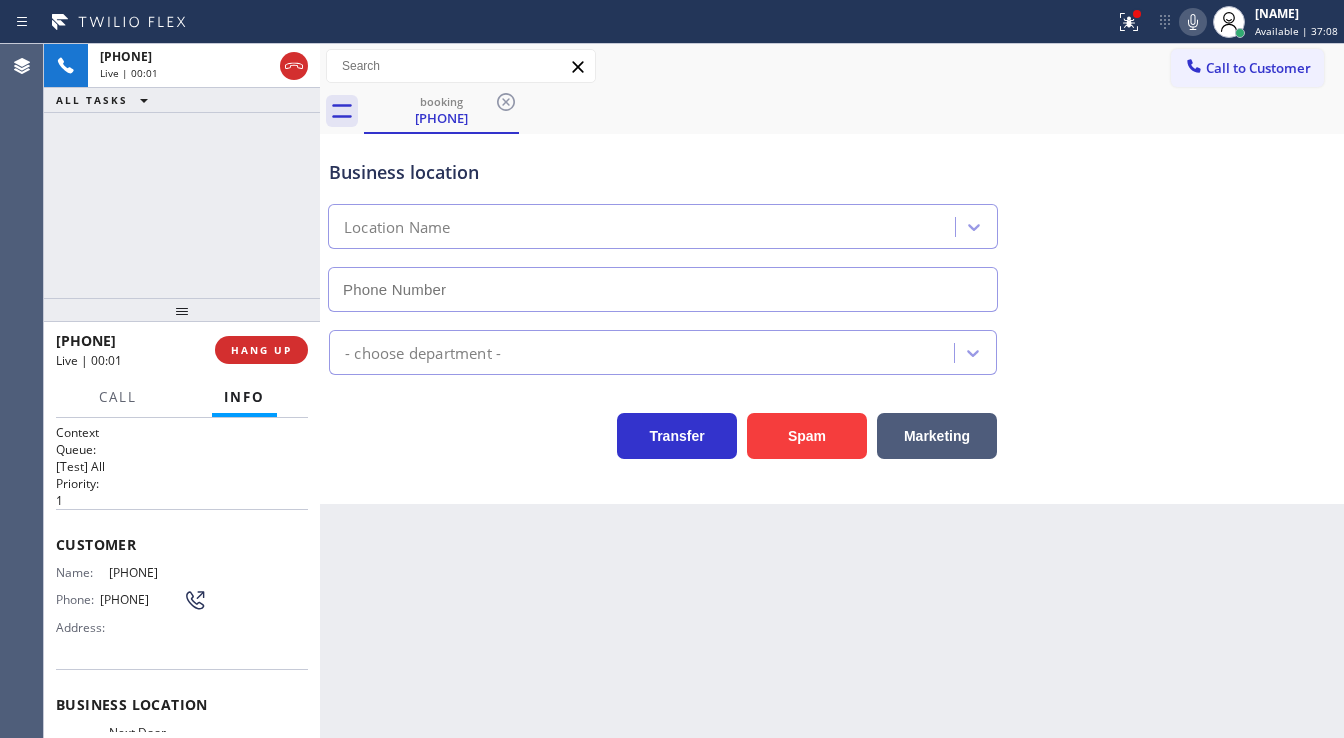 type on "[PHONE]" 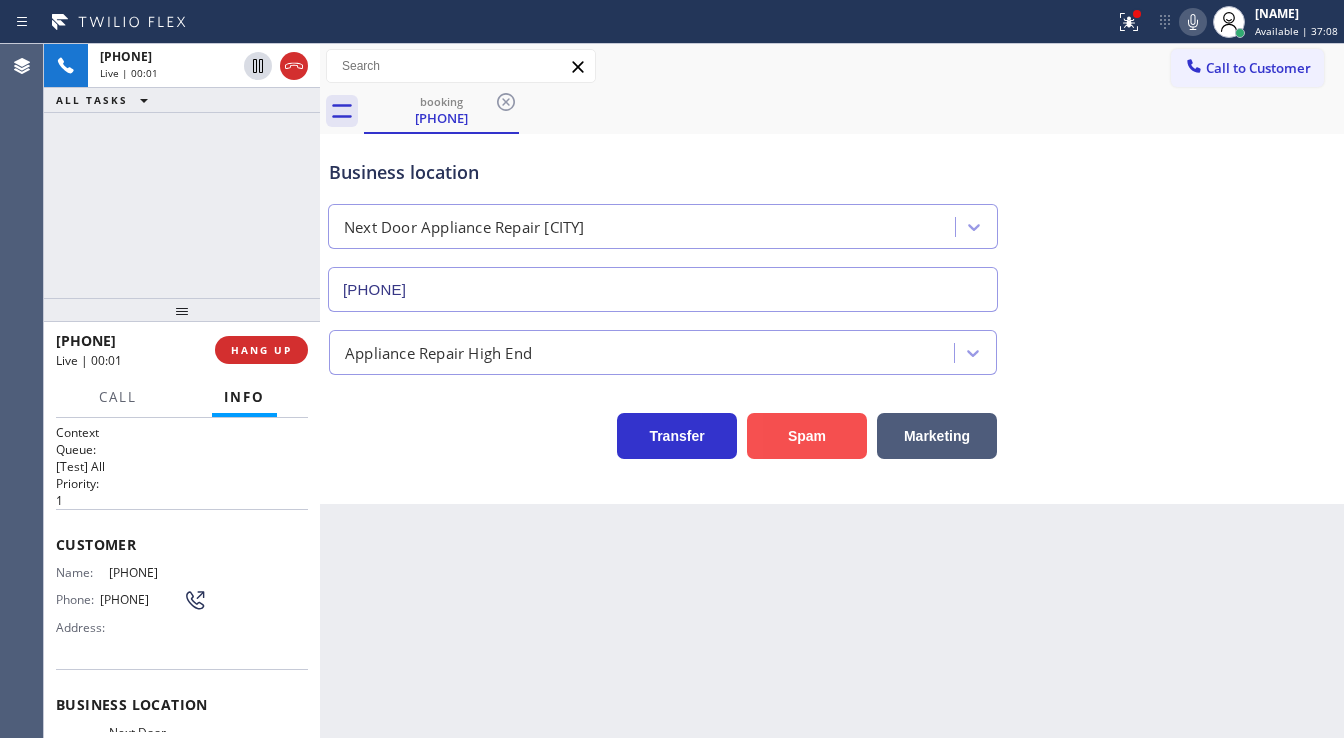 click on "Spam" at bounding box center (807, 436) 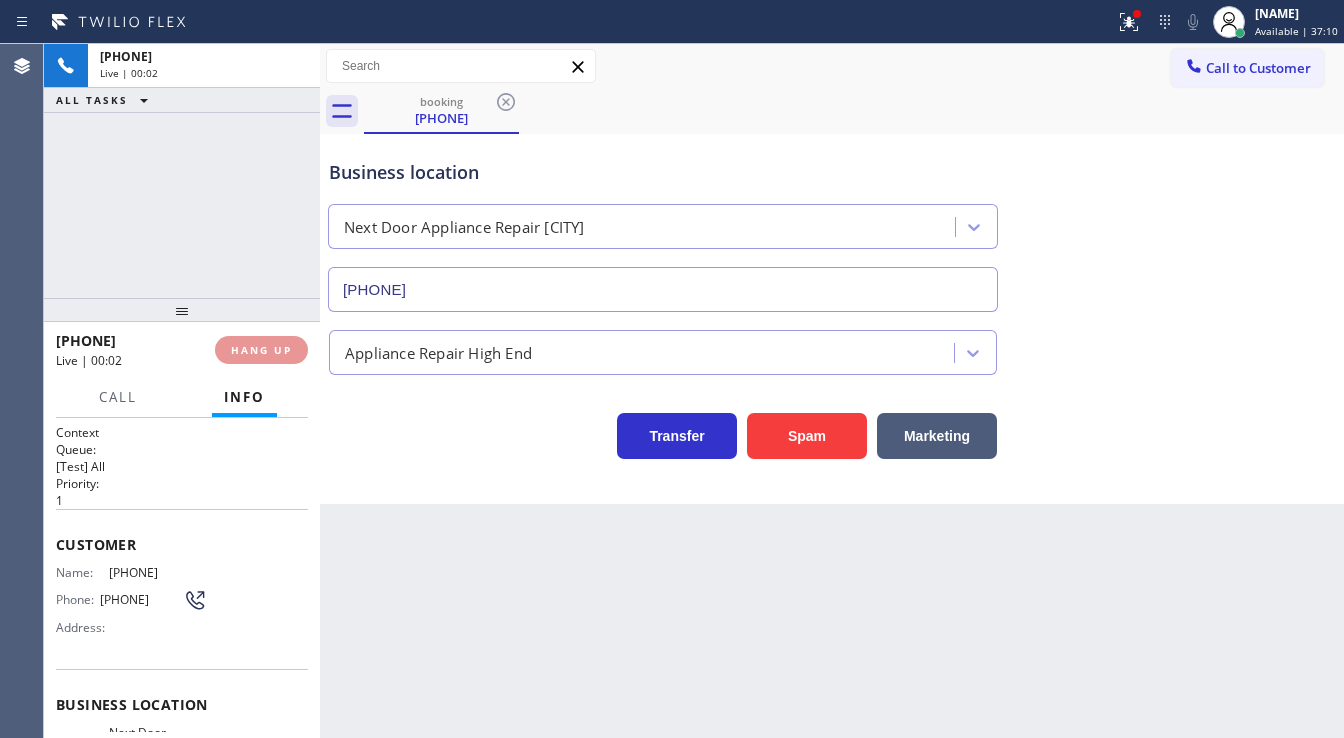 click 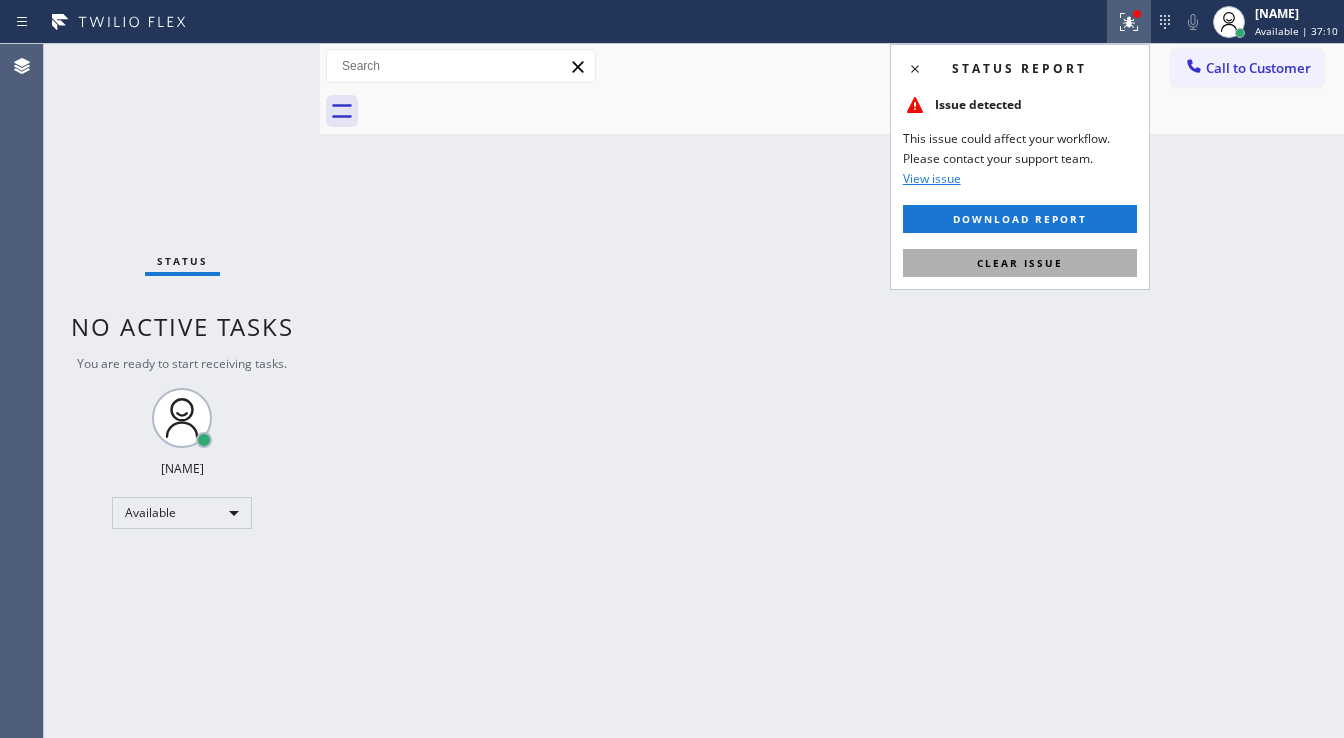 click on "Clear issue" at bounding box center [1020, 263] 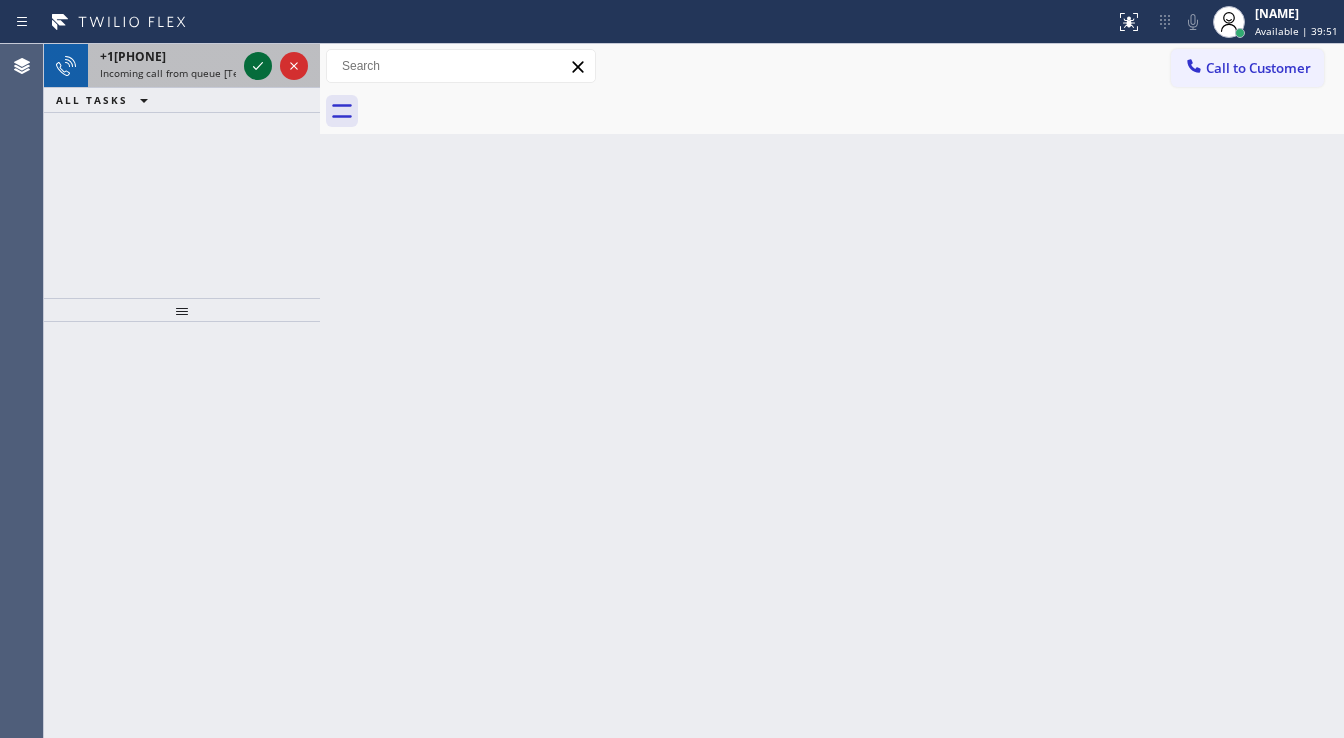 click 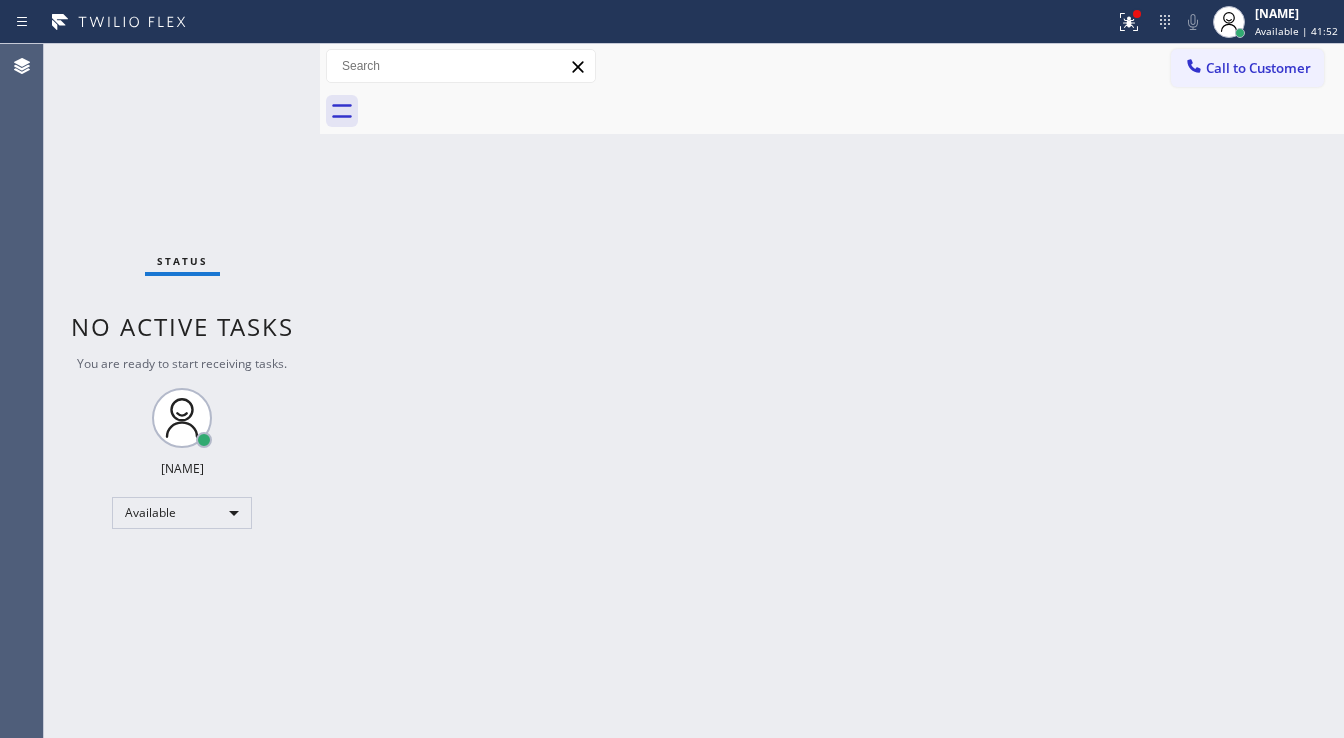 click on "Status   No active tasks     You are ready to start receiving tasks.   [FIRST] [LAST] Available" at bounding box center [182, 391] 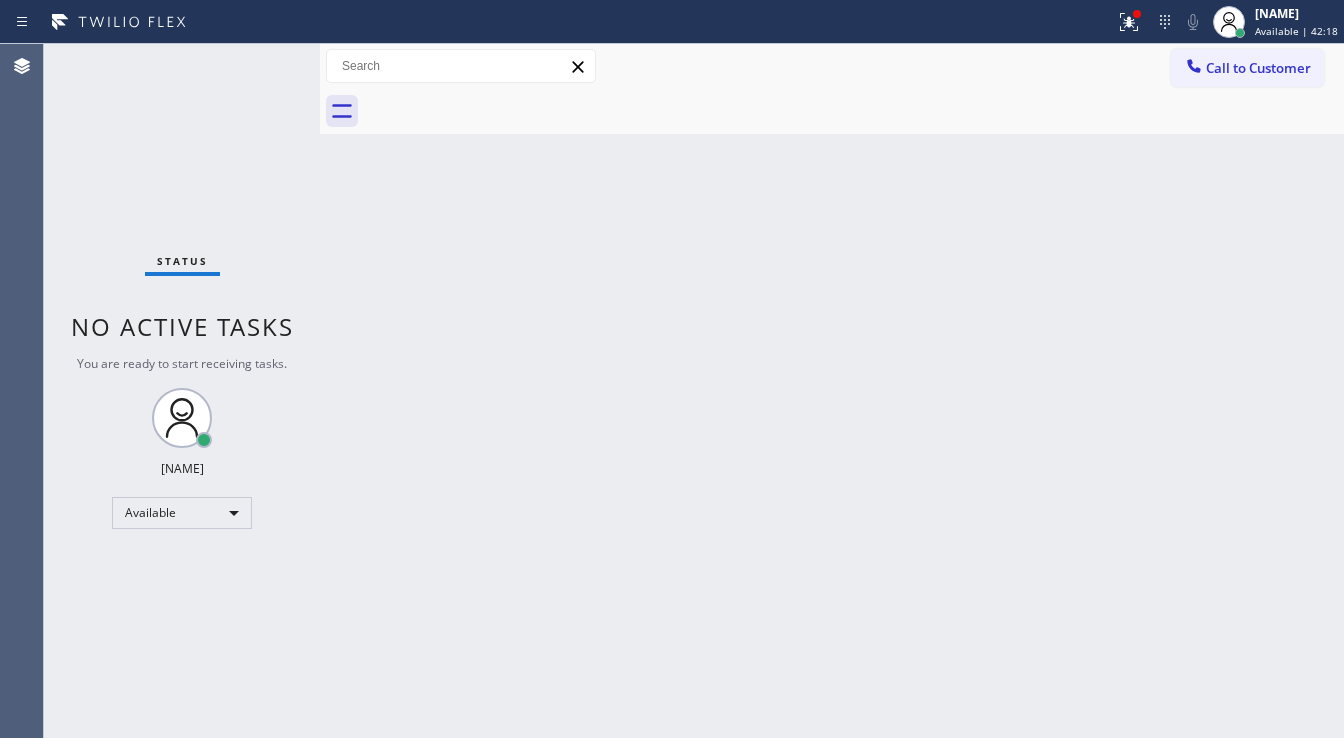 click on "Status   No active tasks     You are ready to start receiving tasks.   [FIRST] [LAST] Available" at bounding box center [182, 391] 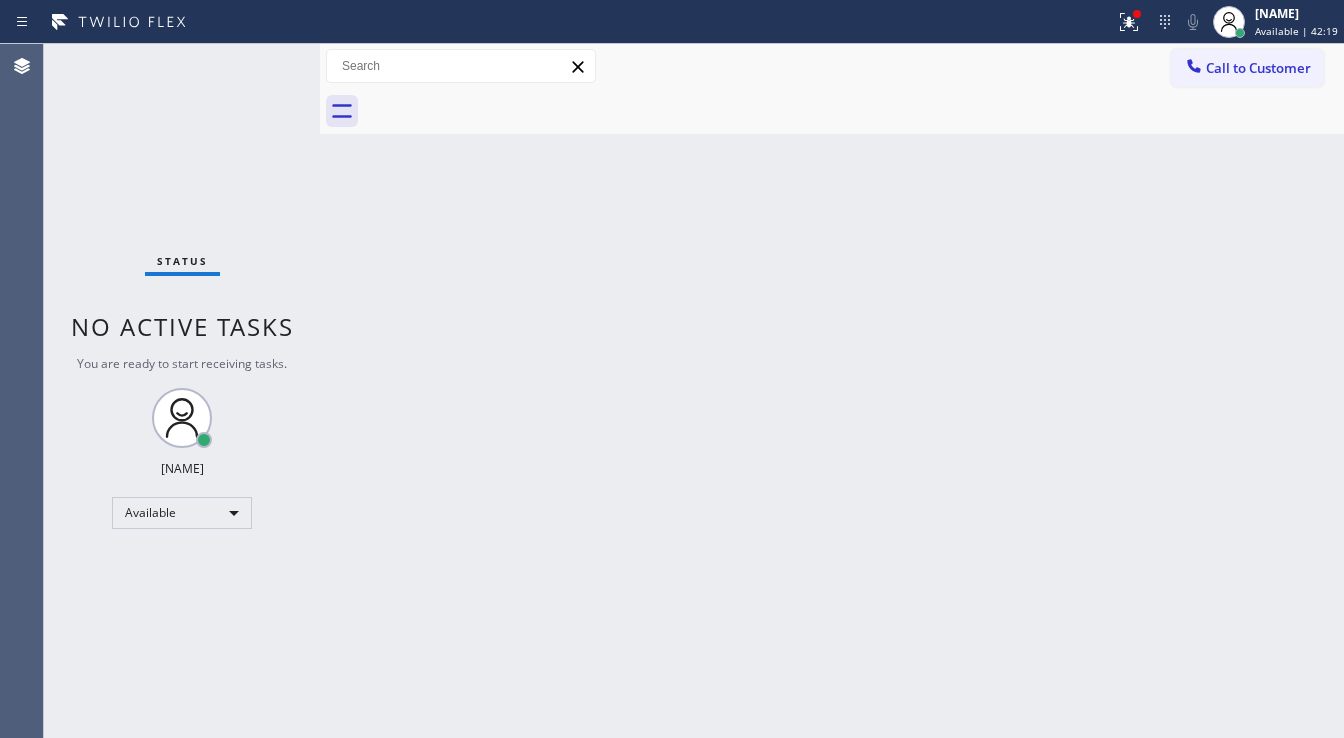 click on "Status   No active tasks     You are ready to start receiving tasks.   [FIRST] [LAST] Available" at bounding box center (182, 391) 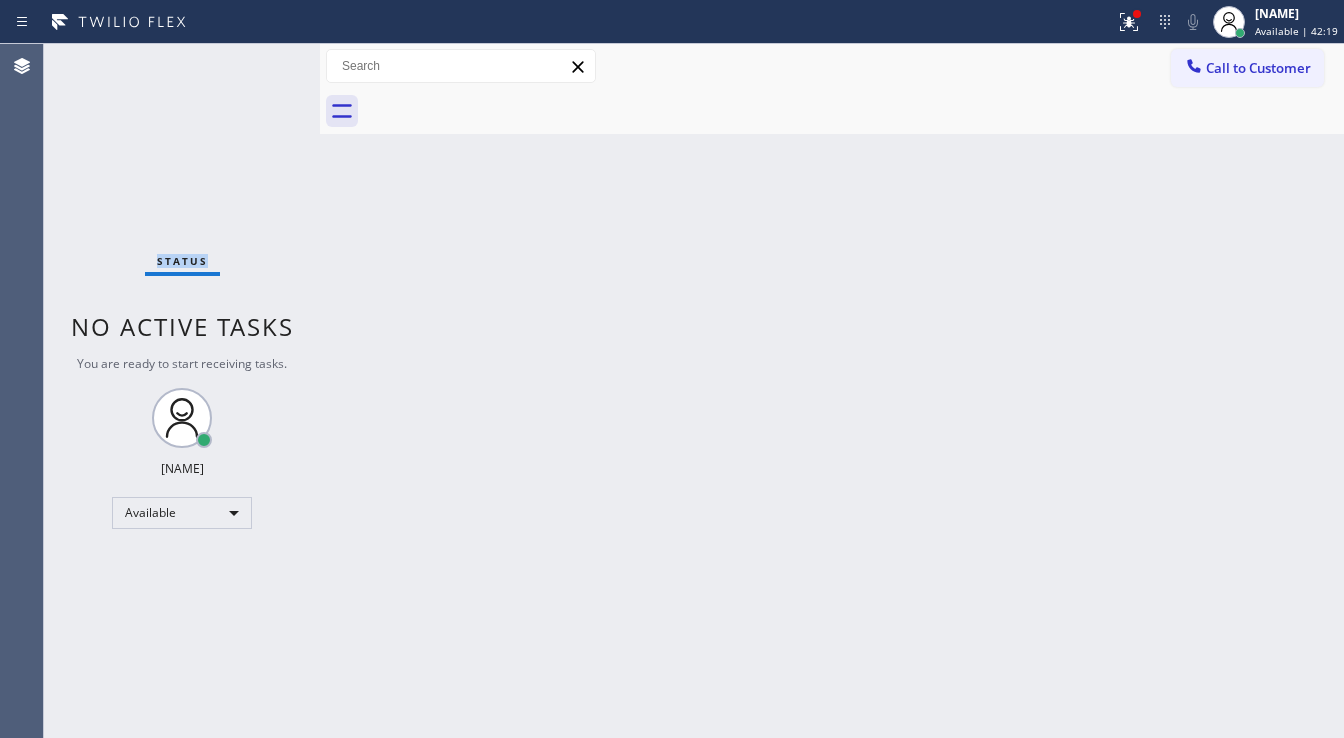 click on "Status   No active tasks     You are ready to start receiving tasks.   [FIRST] [LAST] Available" at bounding box center [182, 391] 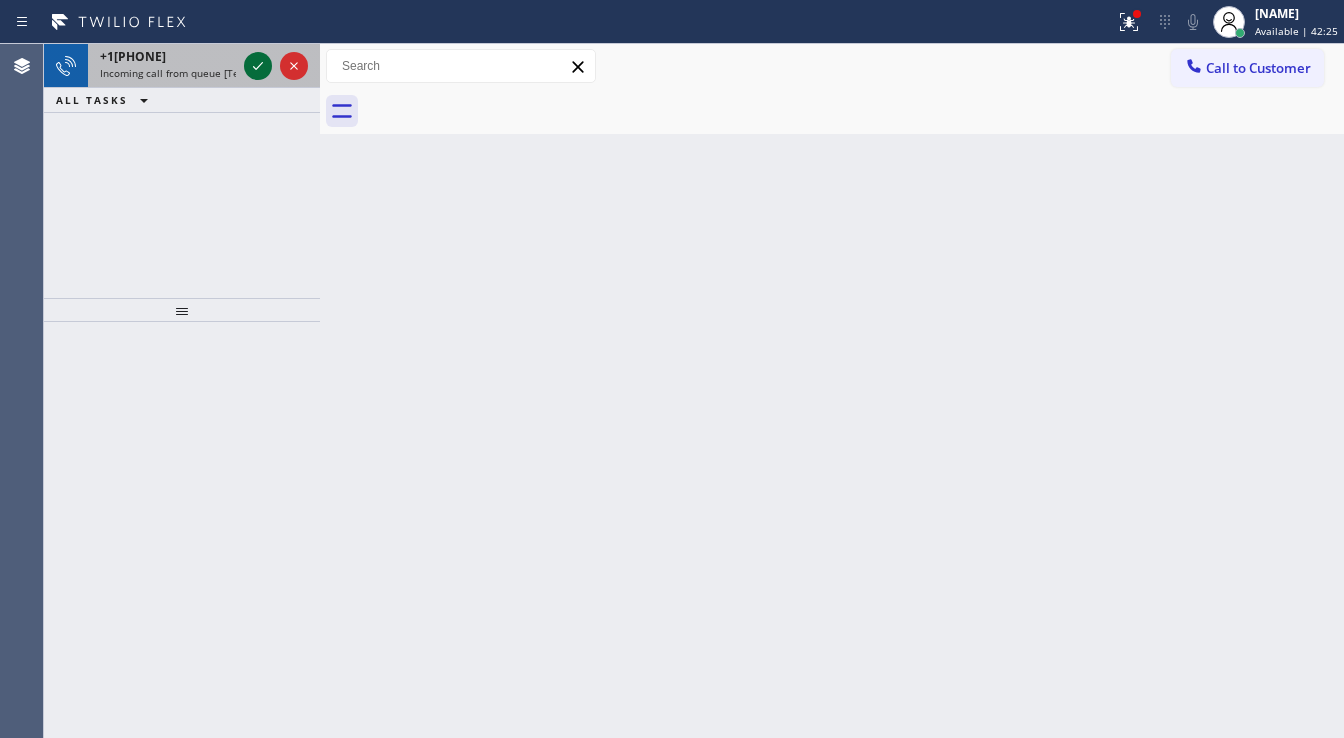click 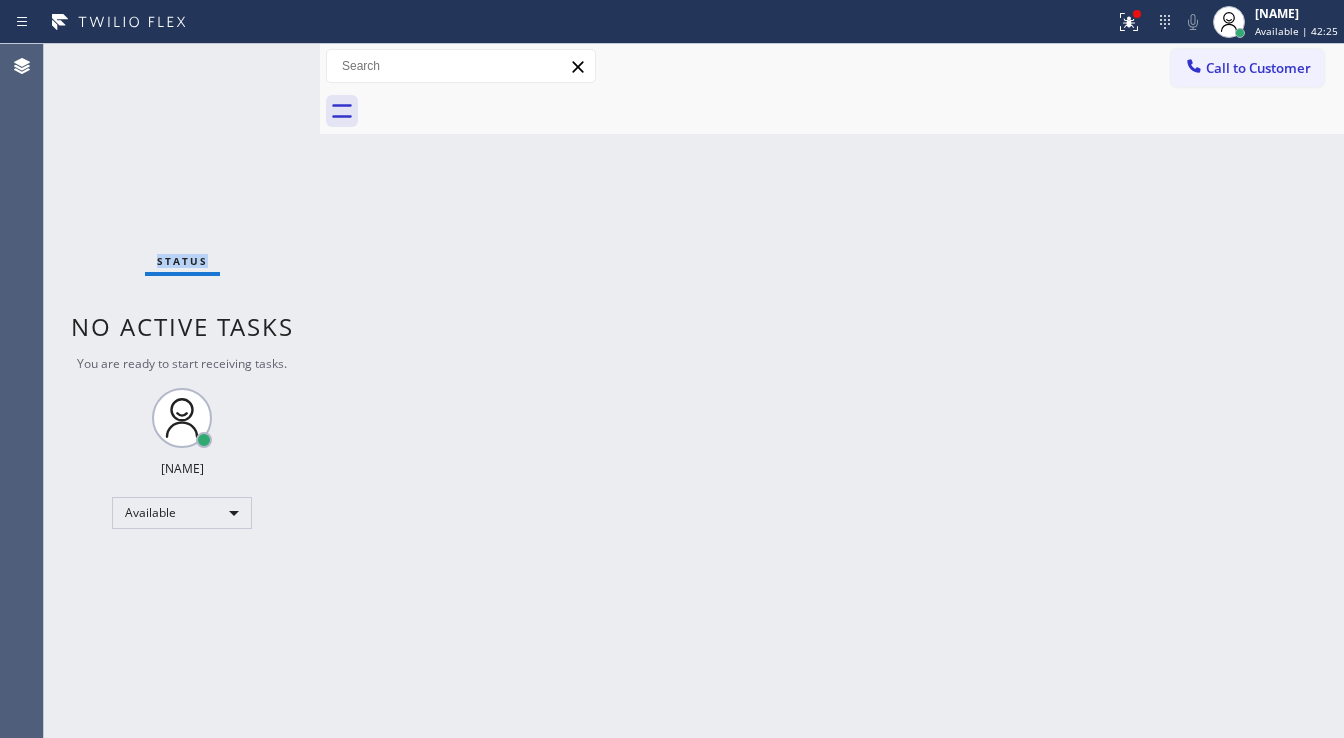 click on "Status   No active tasks     You are ready to start receiving tasks.   [FIRST] [LAST] Available" at bounding box center [182, 391] 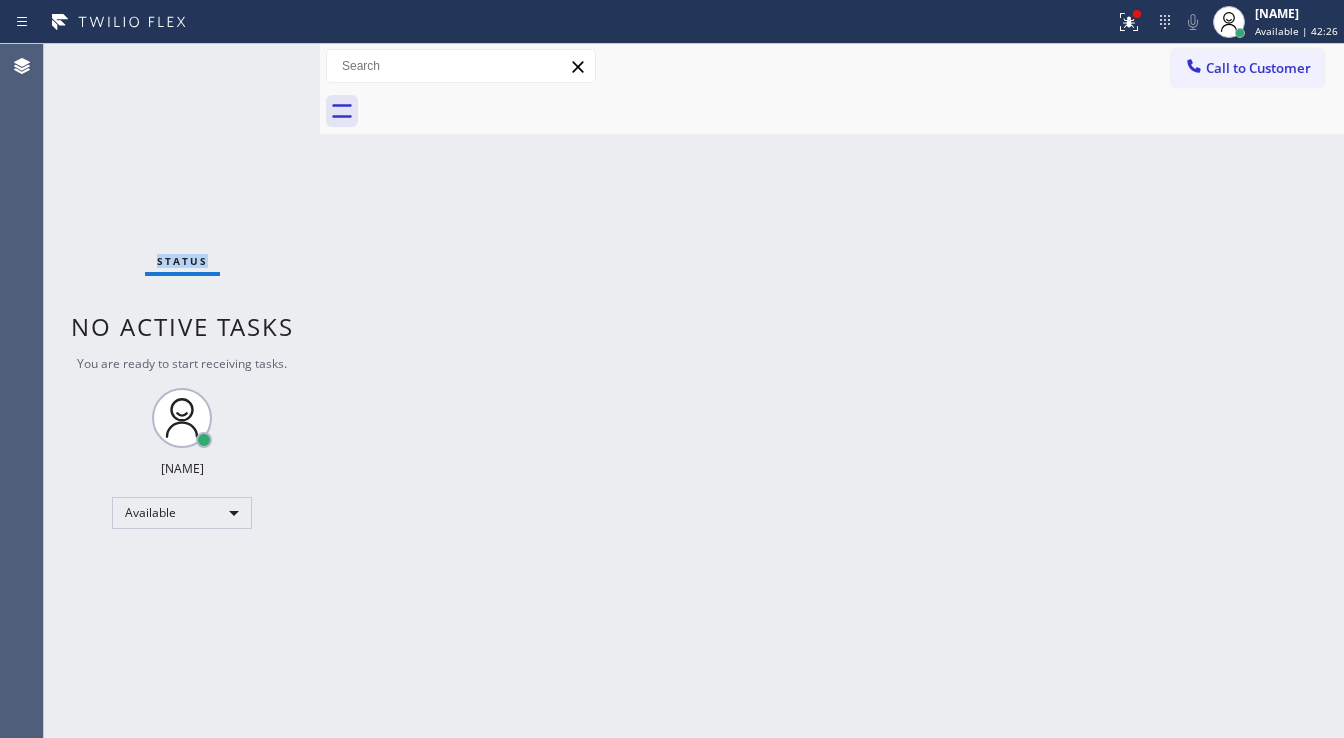 click on "Status   No active tasks     You are ready to start receiving tasks.   [FIRST] [LAST] Available" at bounding box center (182, 391) 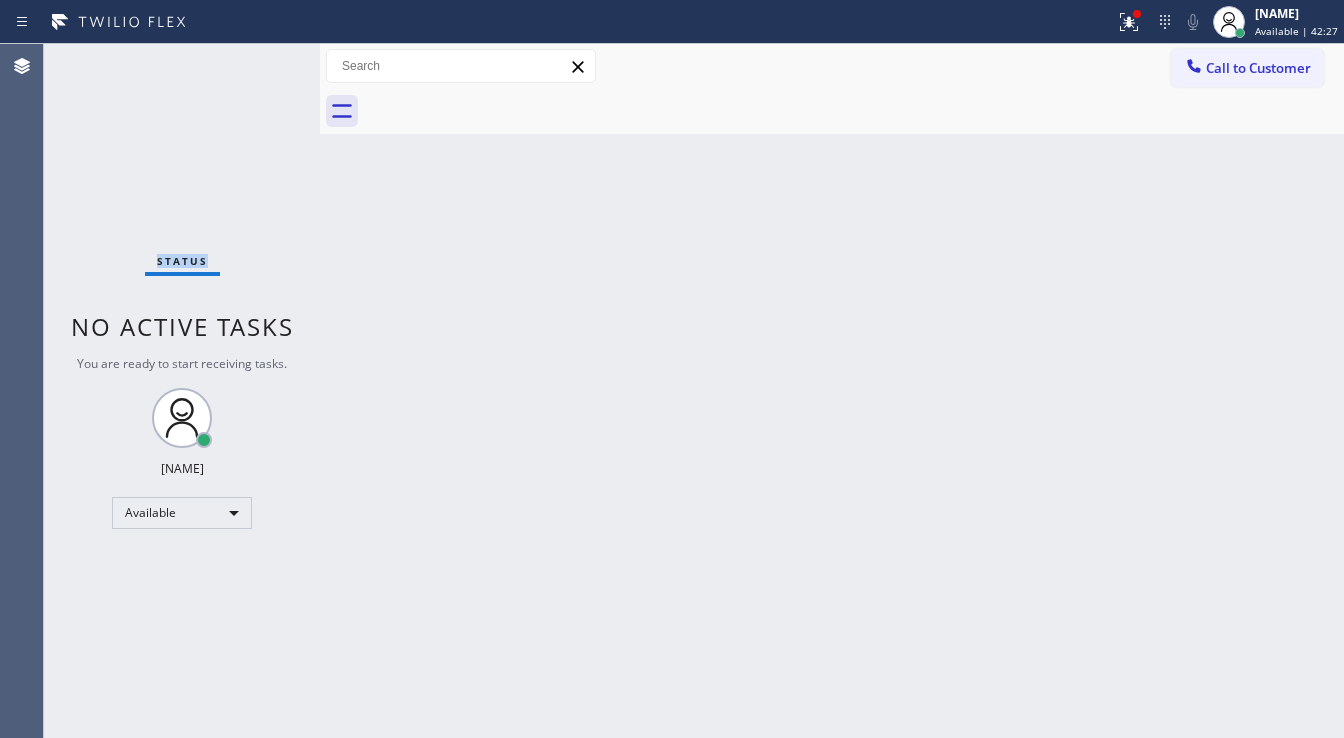 click on "Status   No active tasks     You are ready to start receiving tasks.   [FIRST] [LAST] Available" at bounding box center [182, 391] 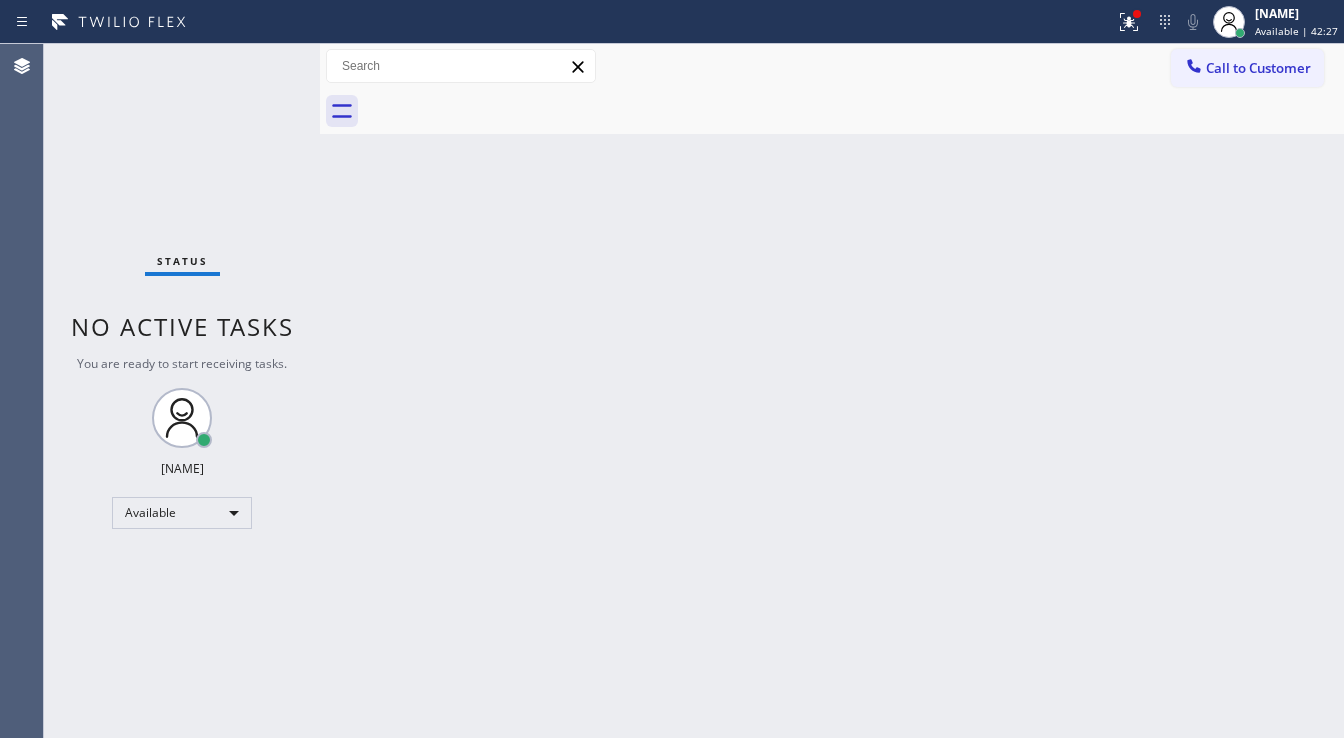 click on "Status   No active tasks     You are ready to start receiving tasks.   [FIRST] [LAST] Available" at bounding box center [182, 391] 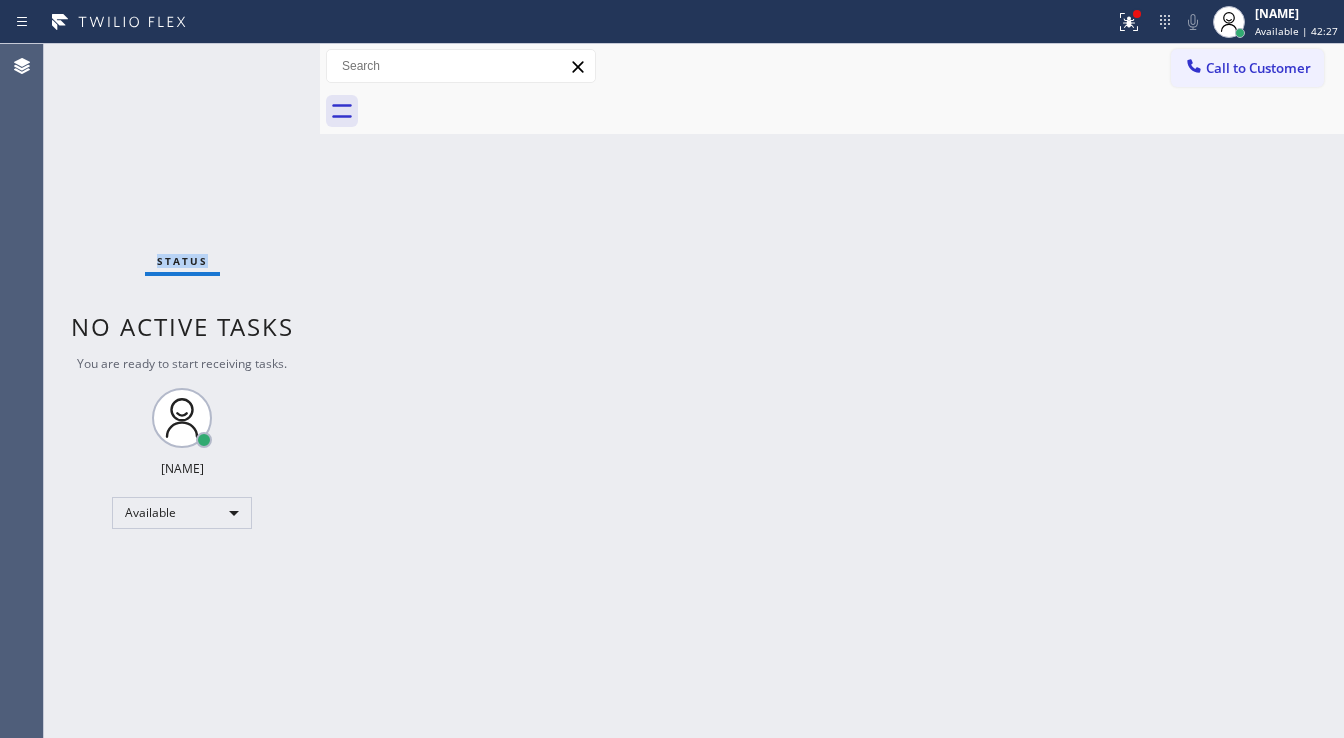 click on "Status   No active tasks     You are ready to start receiving tasks.   [FIRST] [LAST] Available" at bounding box center [182, 391] 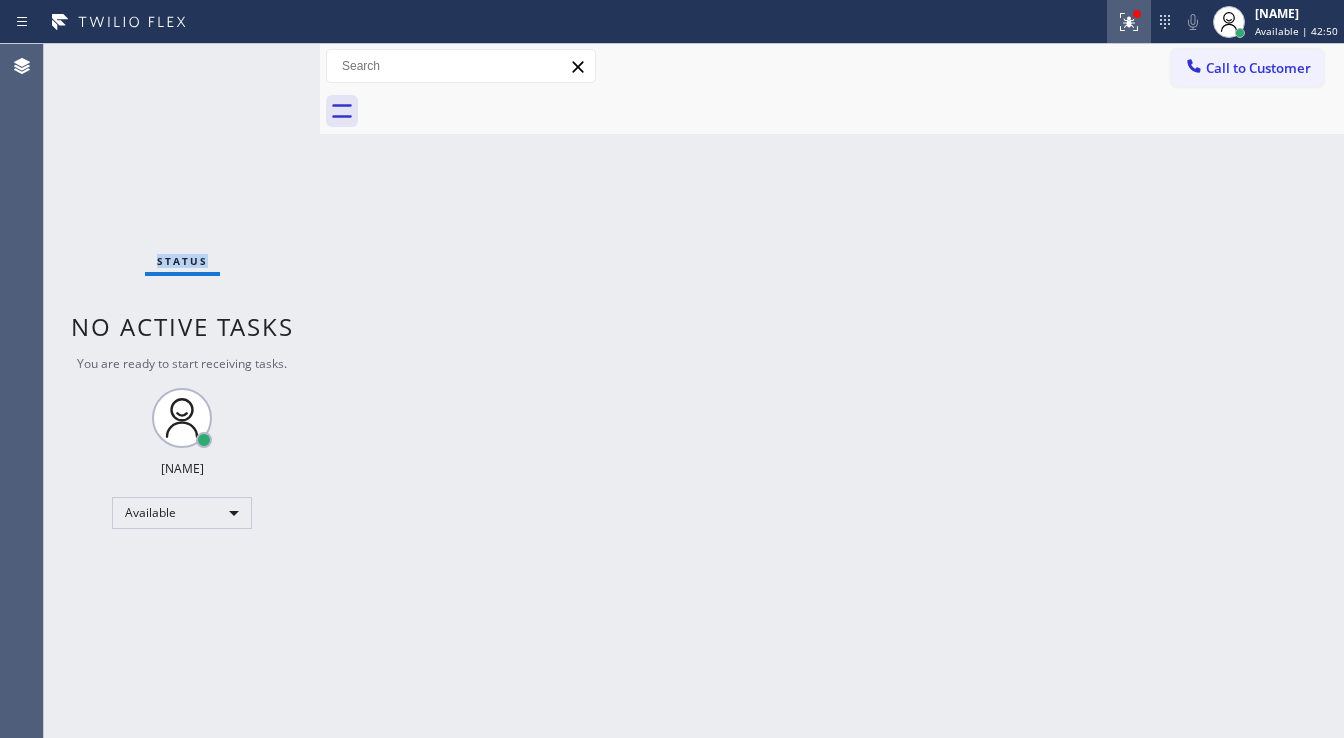 click 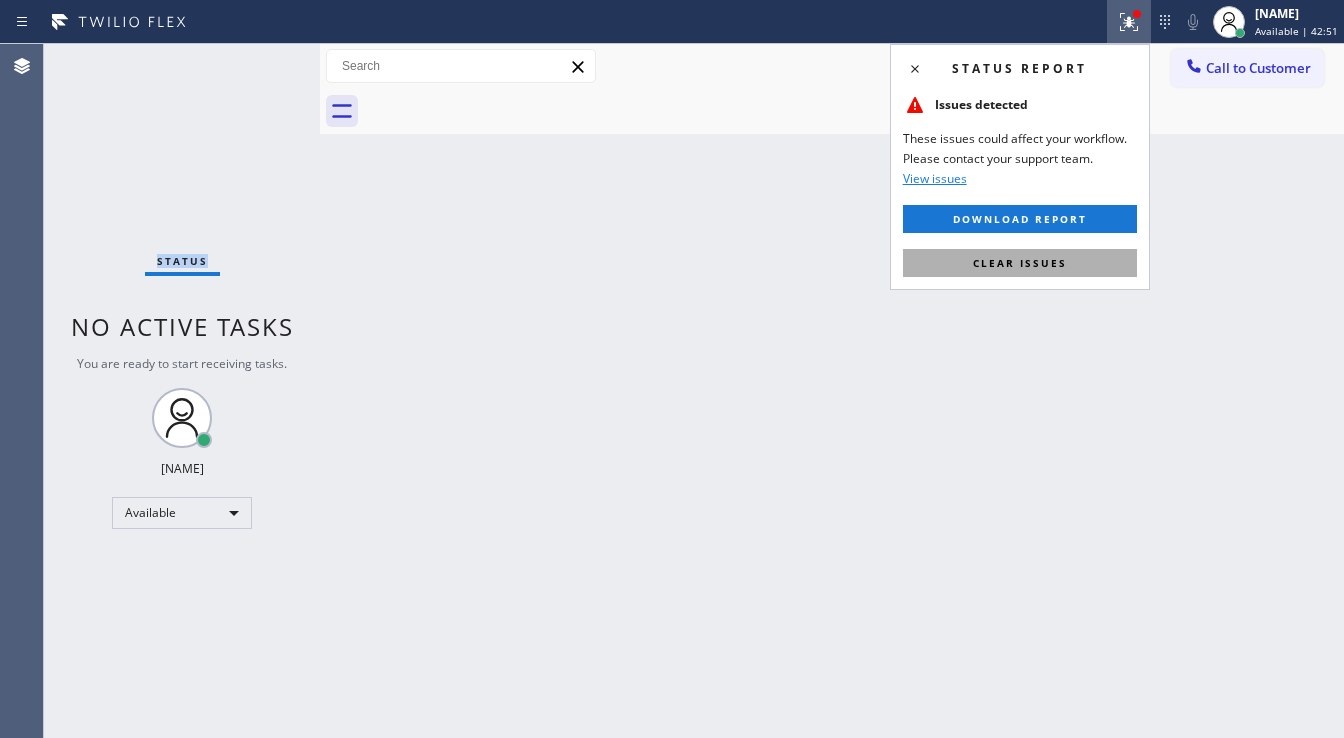 click on "Clear issues" at bounding box center [1020, 263] 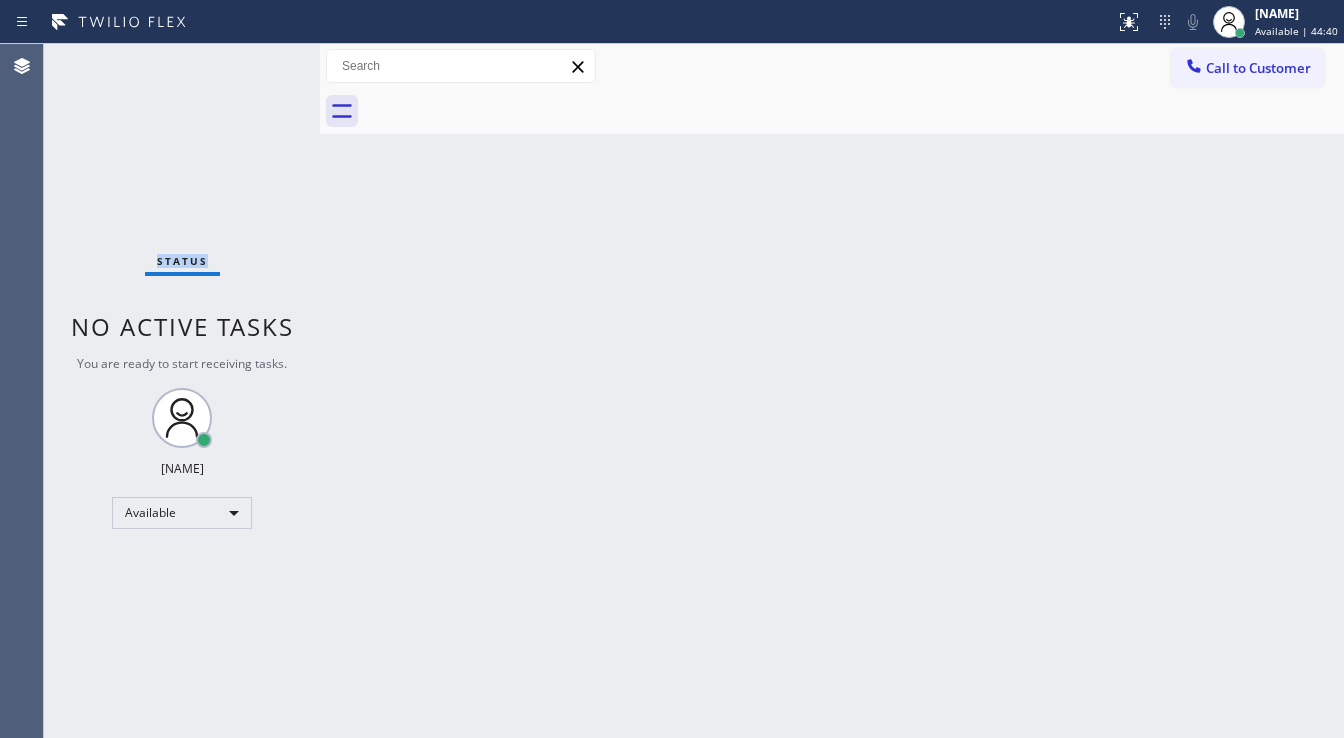 click on "Status   No active tasks     You are ready to start receiving tasks.   [FIRST] [LAST] Available" at bounding box center (182, 391) 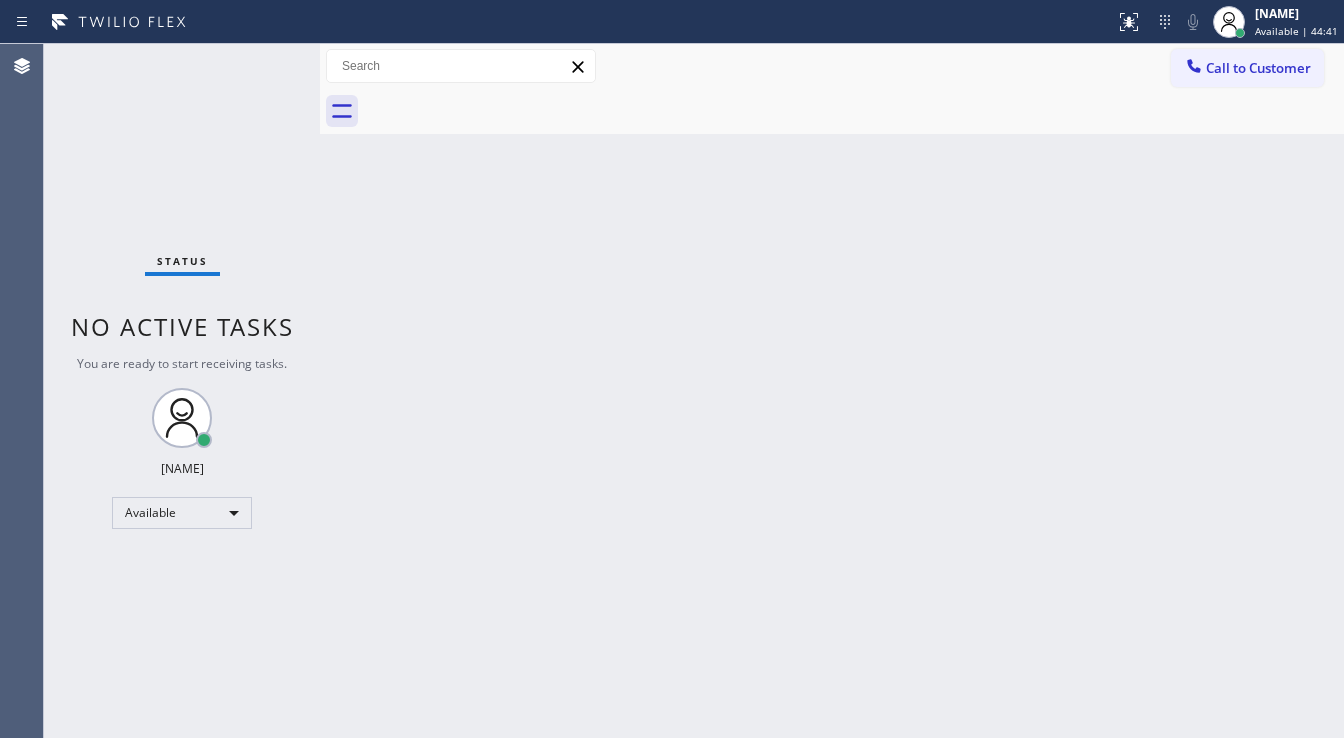 click on "Status   No active tasks     You are ready to start receiving tasks.   [FIRST] [LAST] Available" at bounding box center (182, 391) 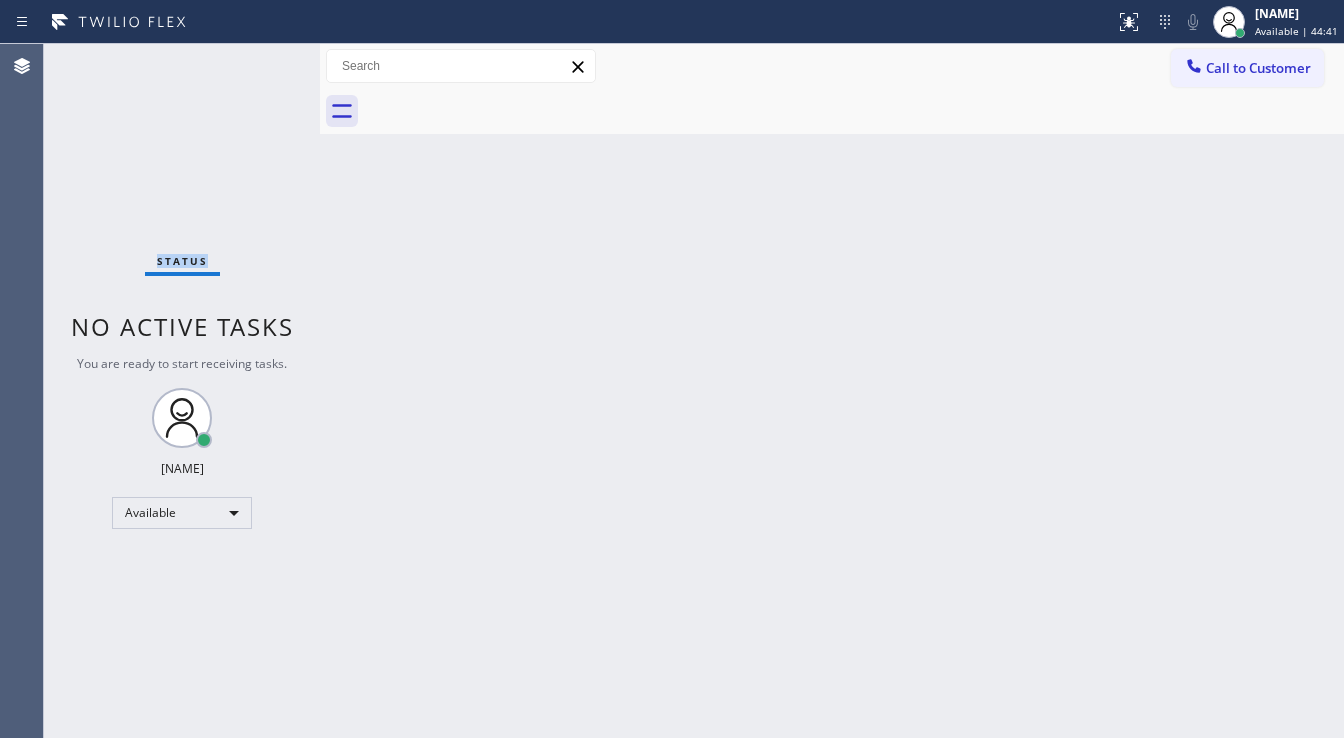 click on "Status   No active tasks     You are ready to start receiving tasks.   [FIRST] [LAST] Available" at bounding box center (182, 391) 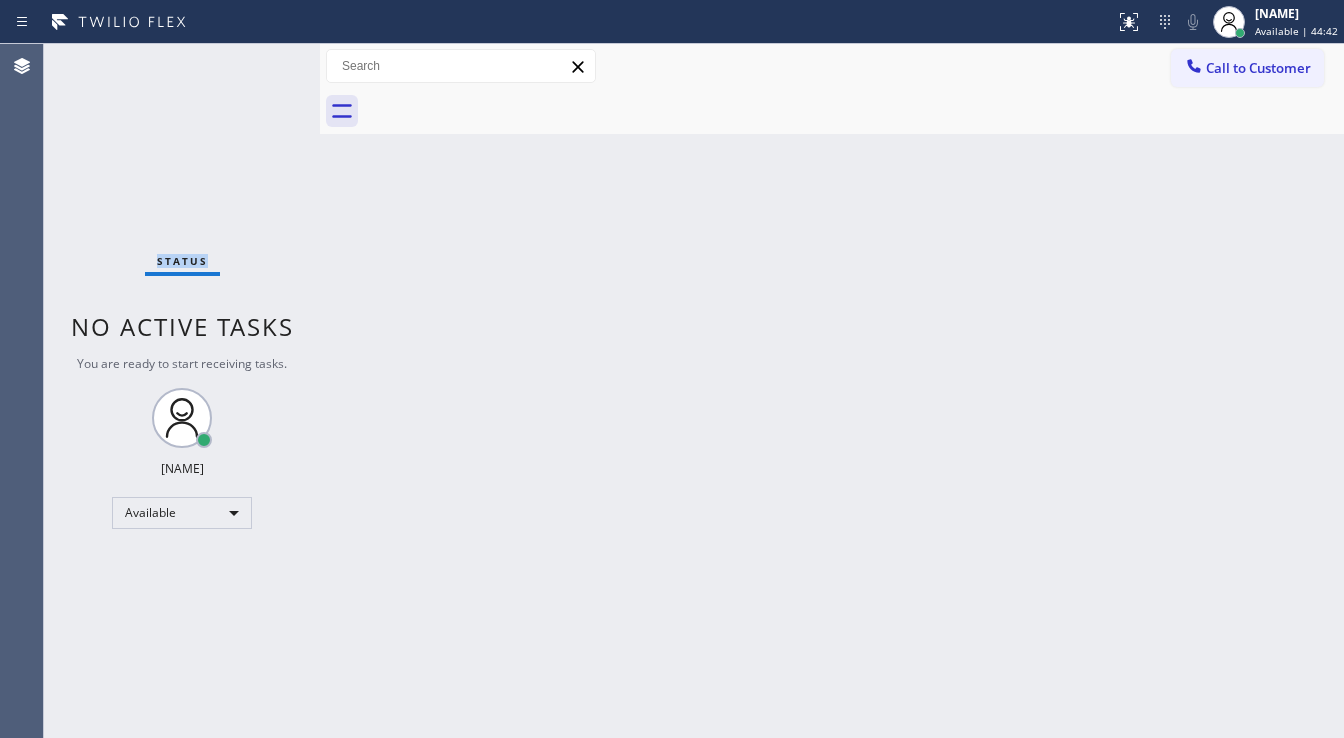 click on "Status   No active tasks     You are ready to start receiving tasks.   [FIRST] [LAST] Available" at bounding box center (182, 391) 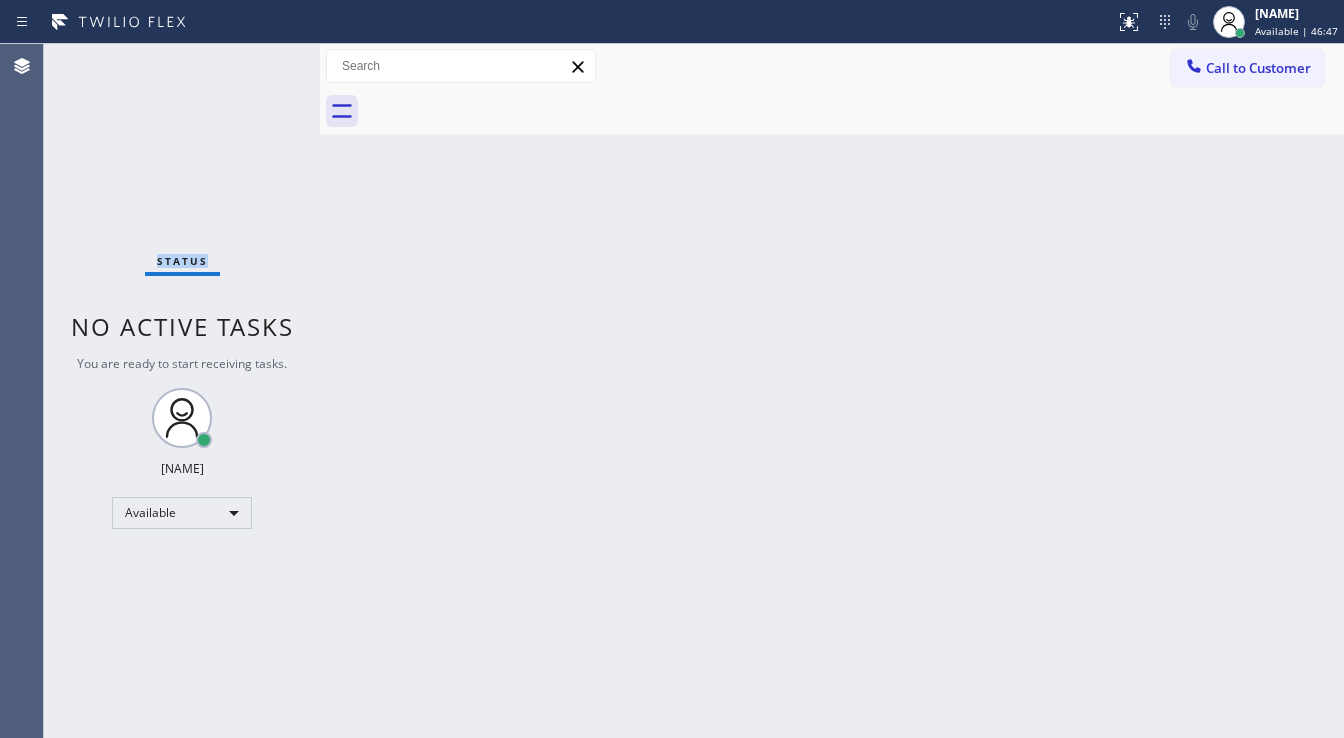 click on "Status   No active tasks     You are ready to start receiving tasks.   [FIRST] [LAST] Available" at bounding box center (182, 391) 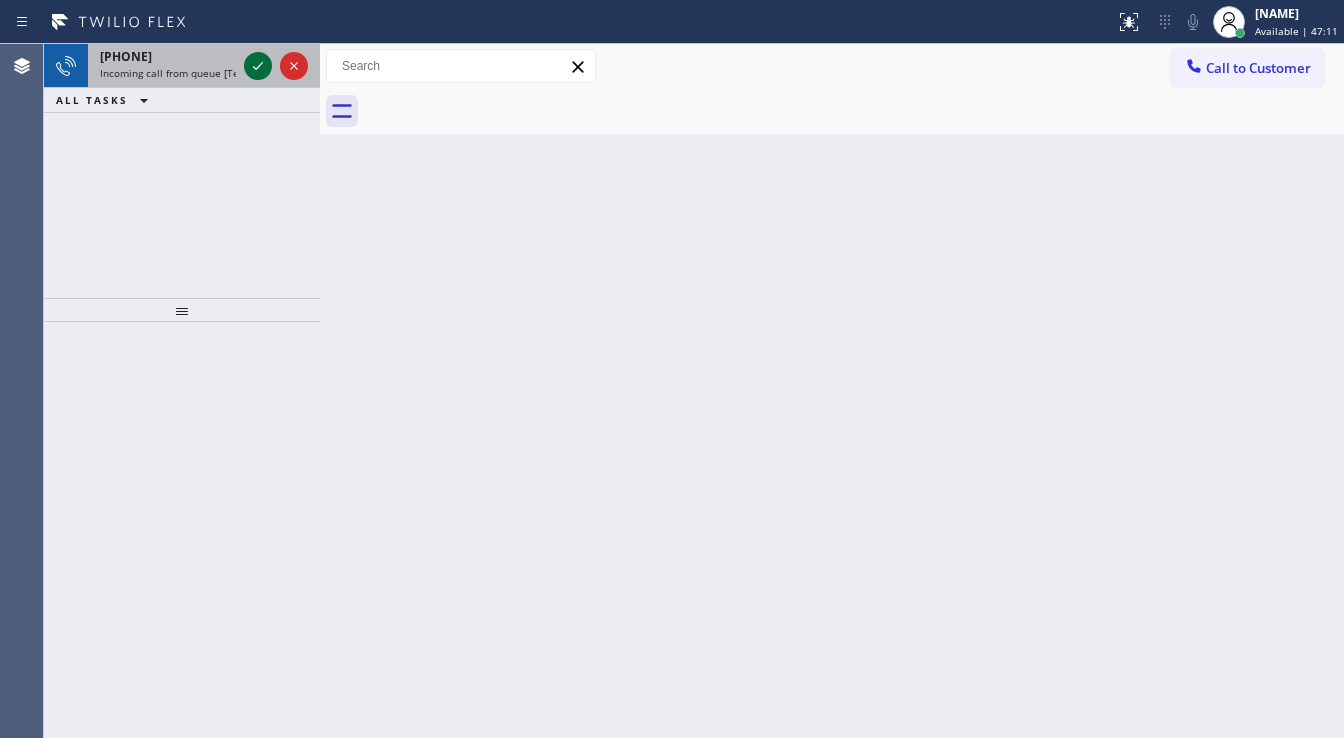 click 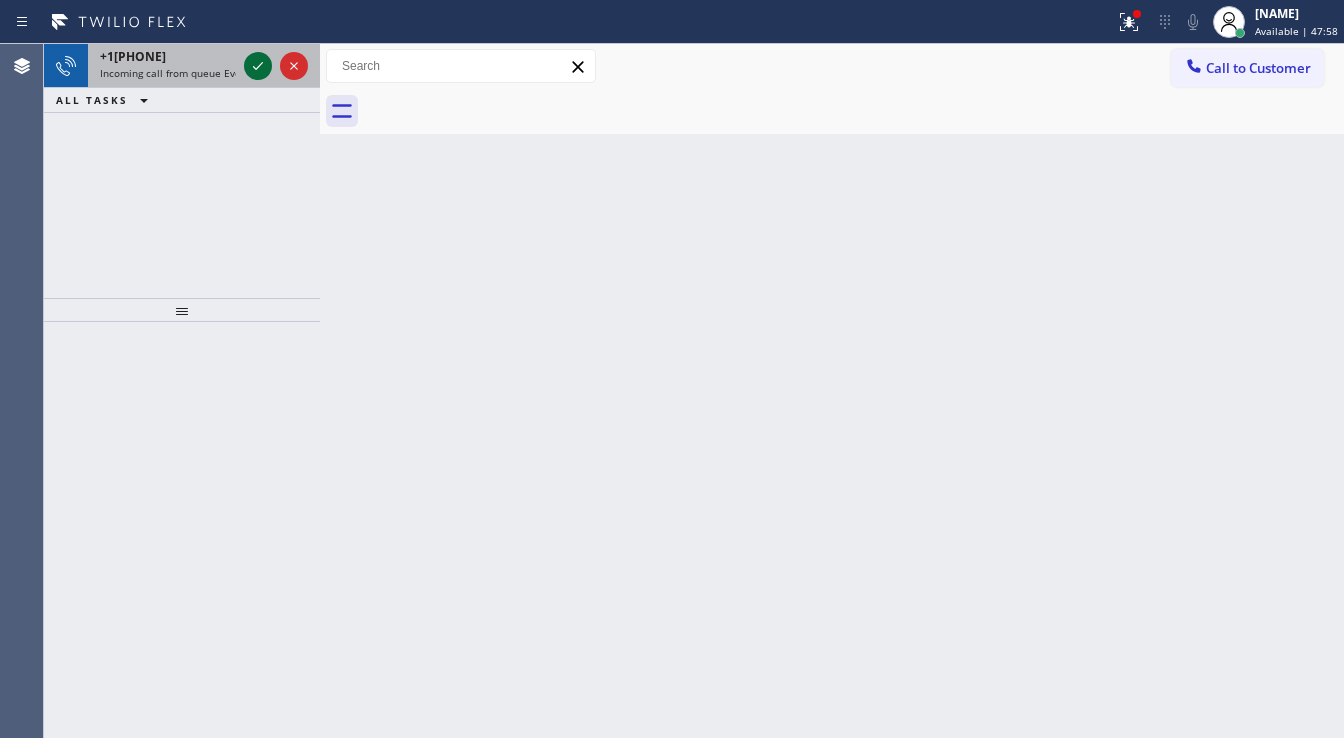click 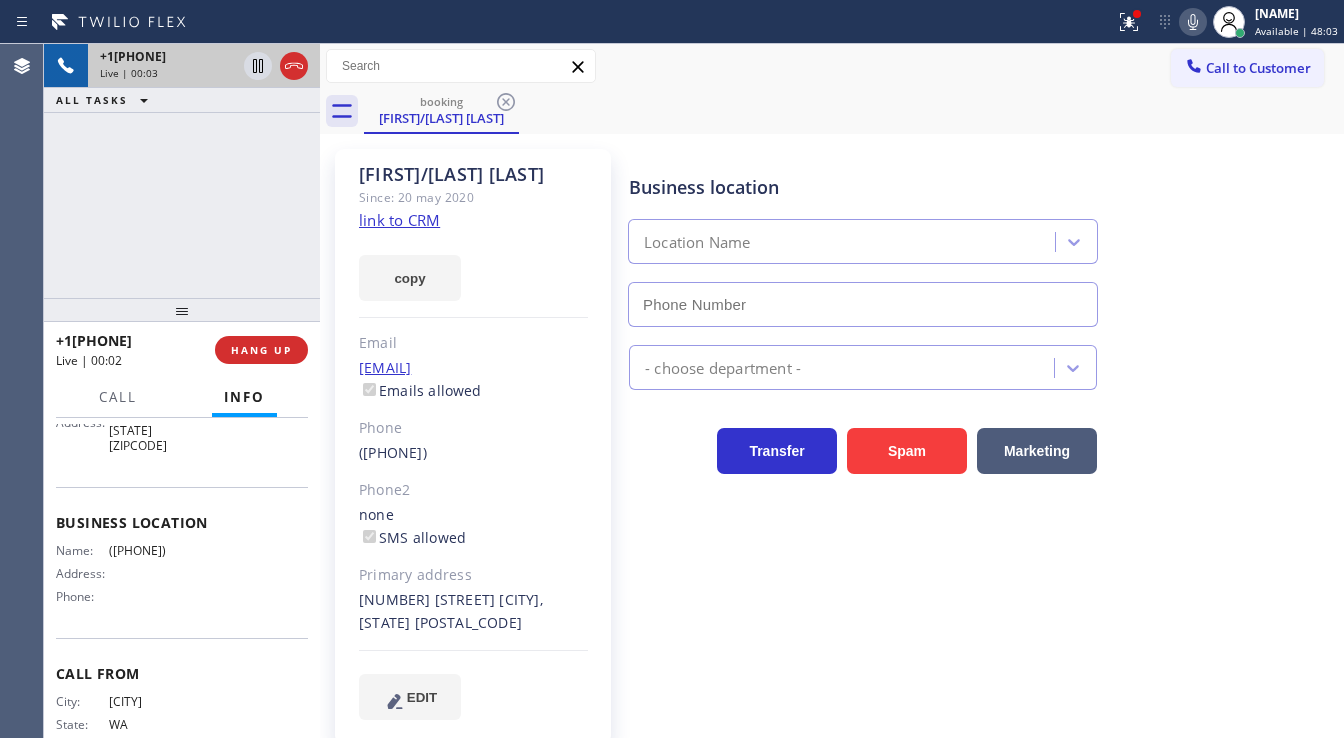 scroll, scrollTop: 287, scrollLeft: 0, axis: vertical 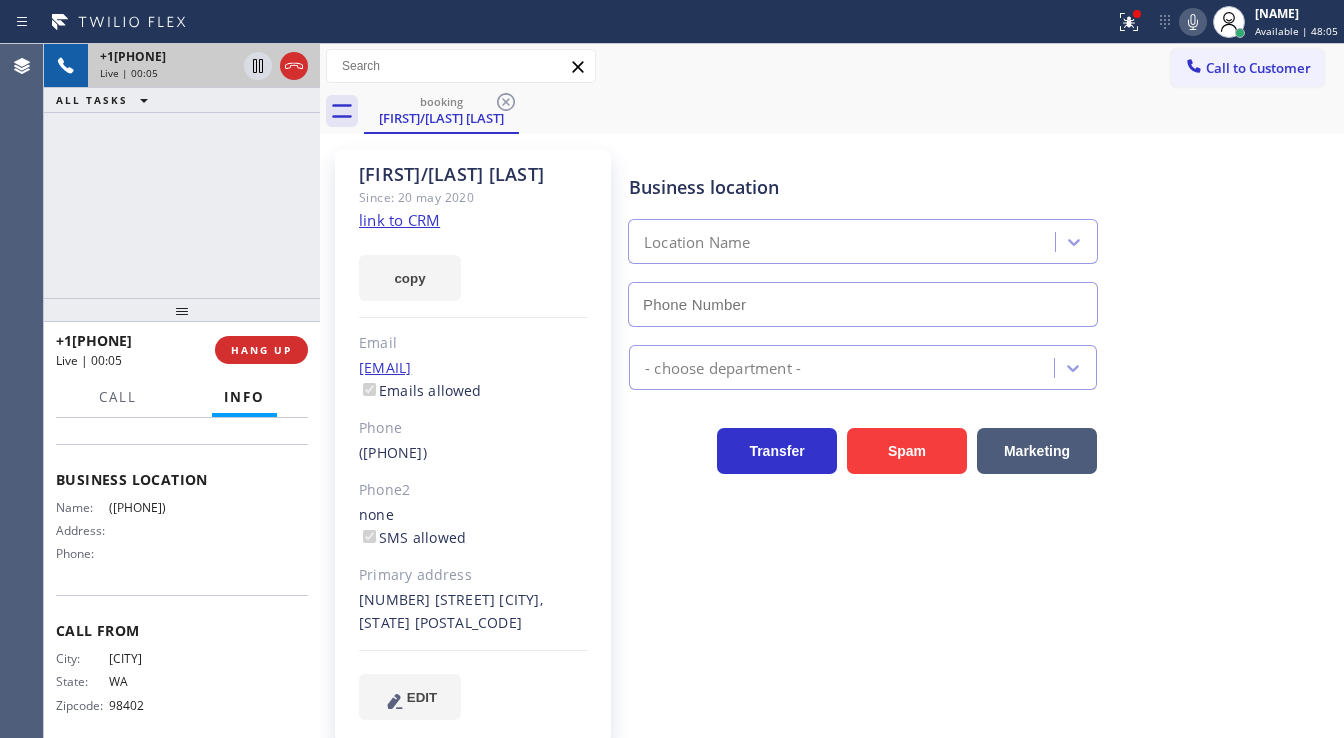 click on "link to CRM" 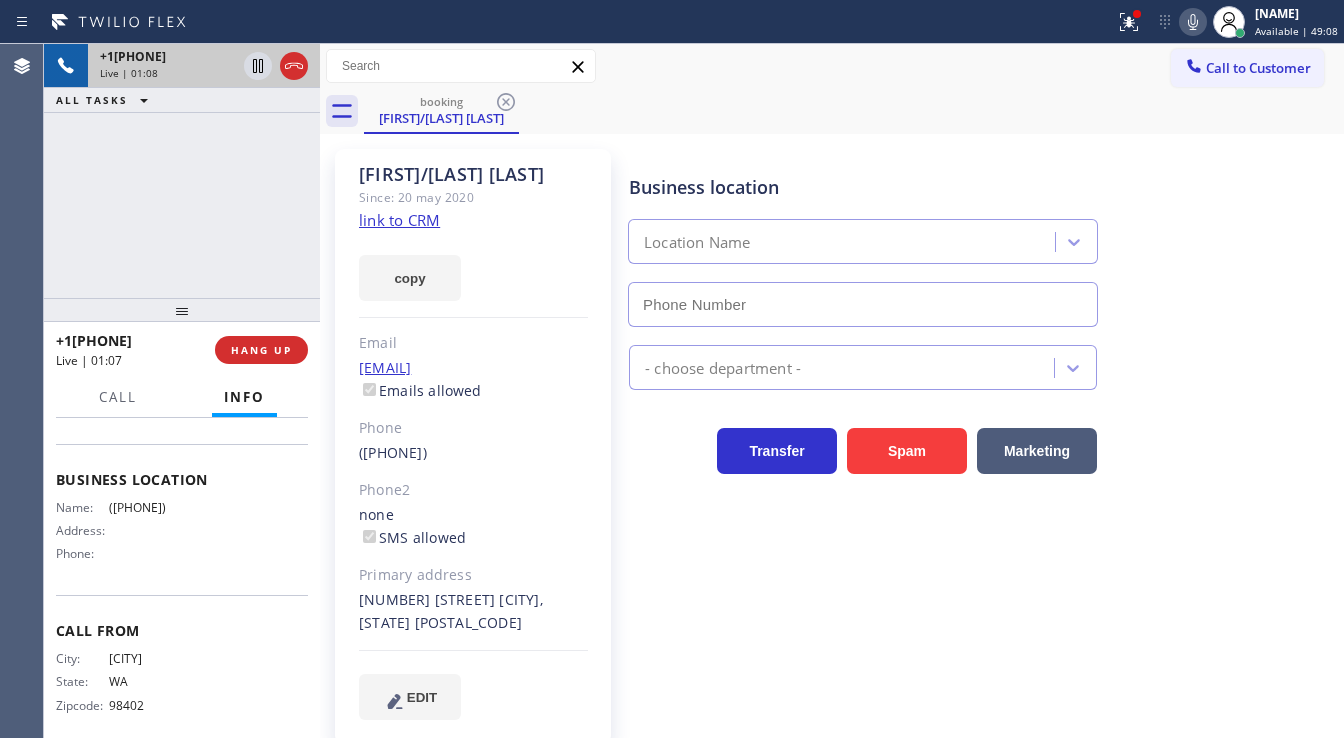 click on "Call to Customer Outbound call Location Search location Your caller id phone number [PHONE] Customer number Call Outbound call Technician Search Technician Your caller id phone number [PHONE] Your caller id phone number [PHONE] Call" at bounding box center [832, 66] 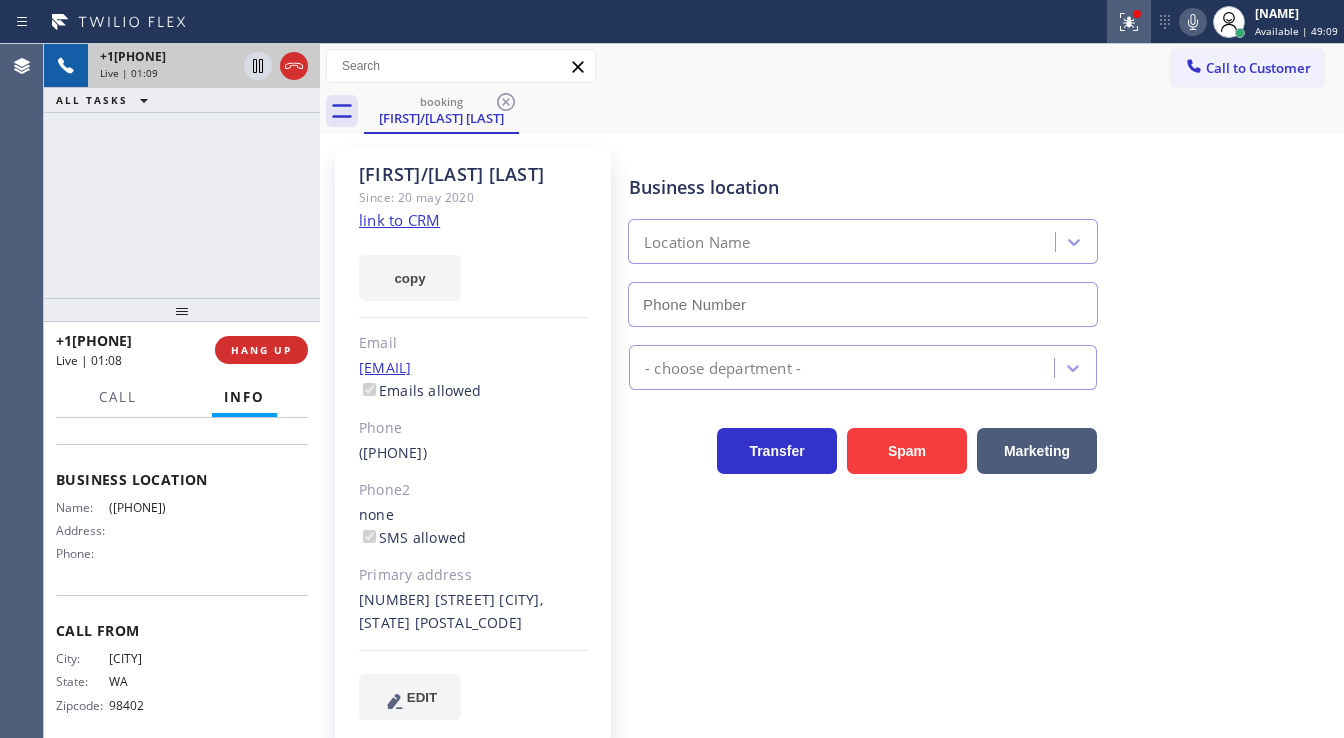 click at bounding box center [1129, 22] 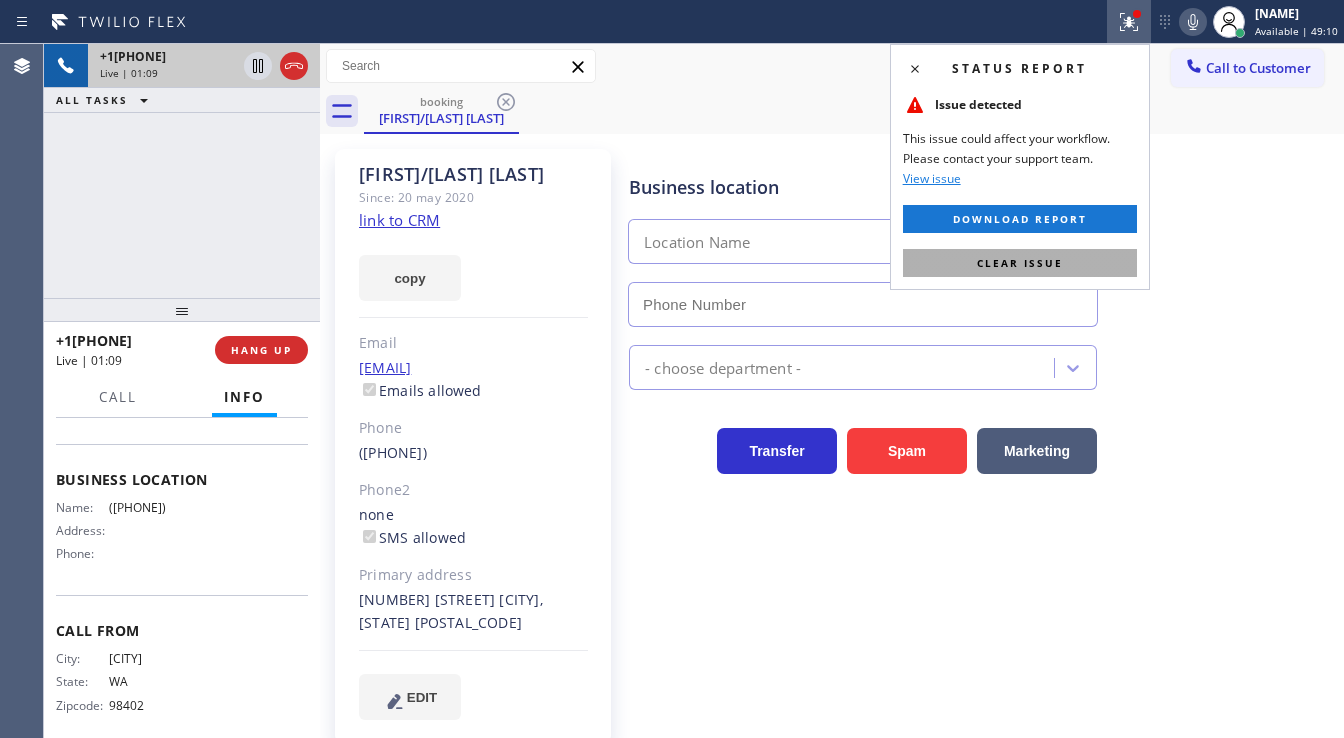 click on "Clear issue" at bounding box center [1020, 263] 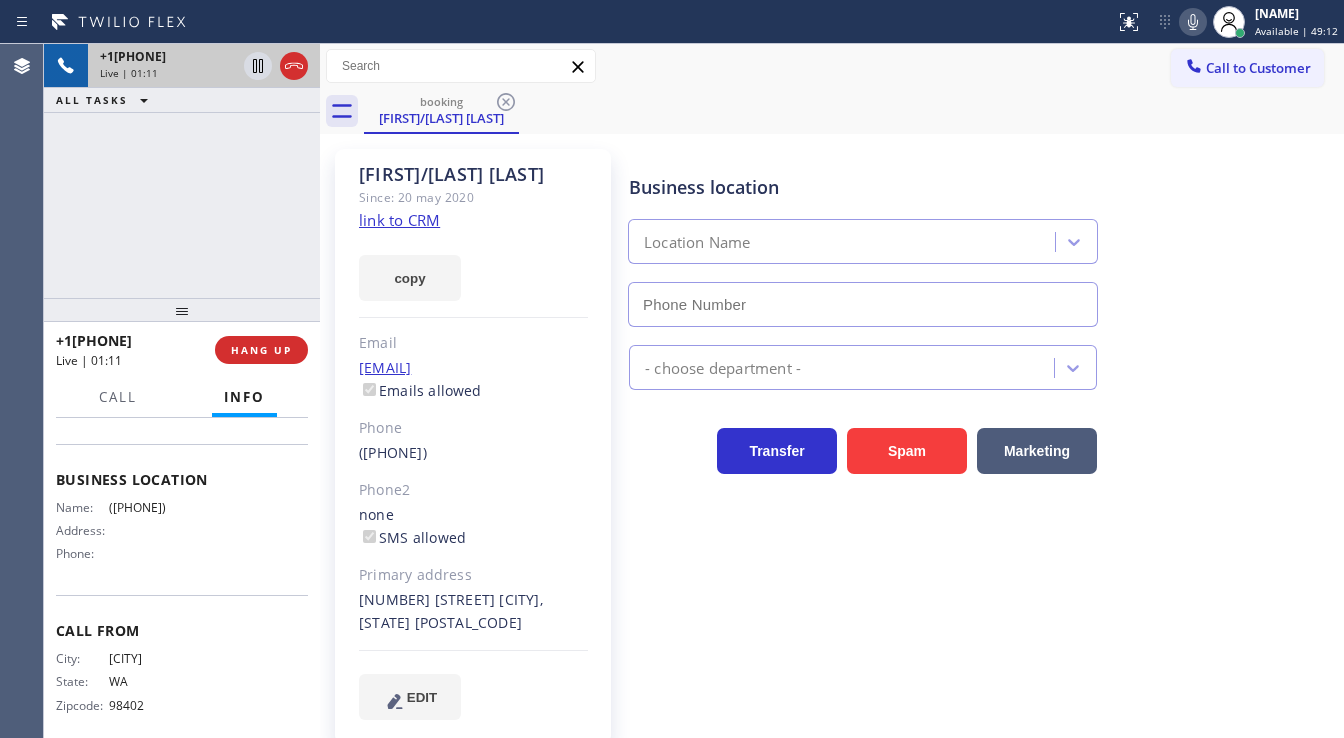 click 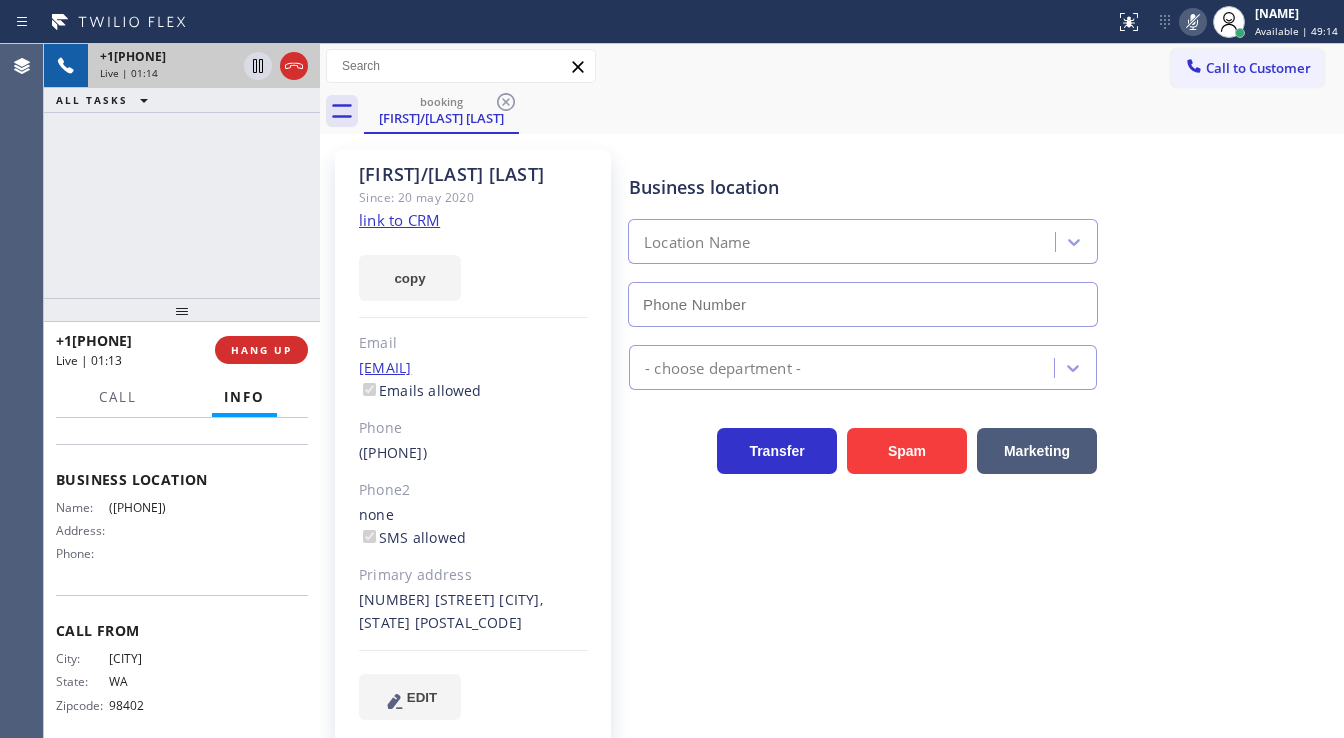 click 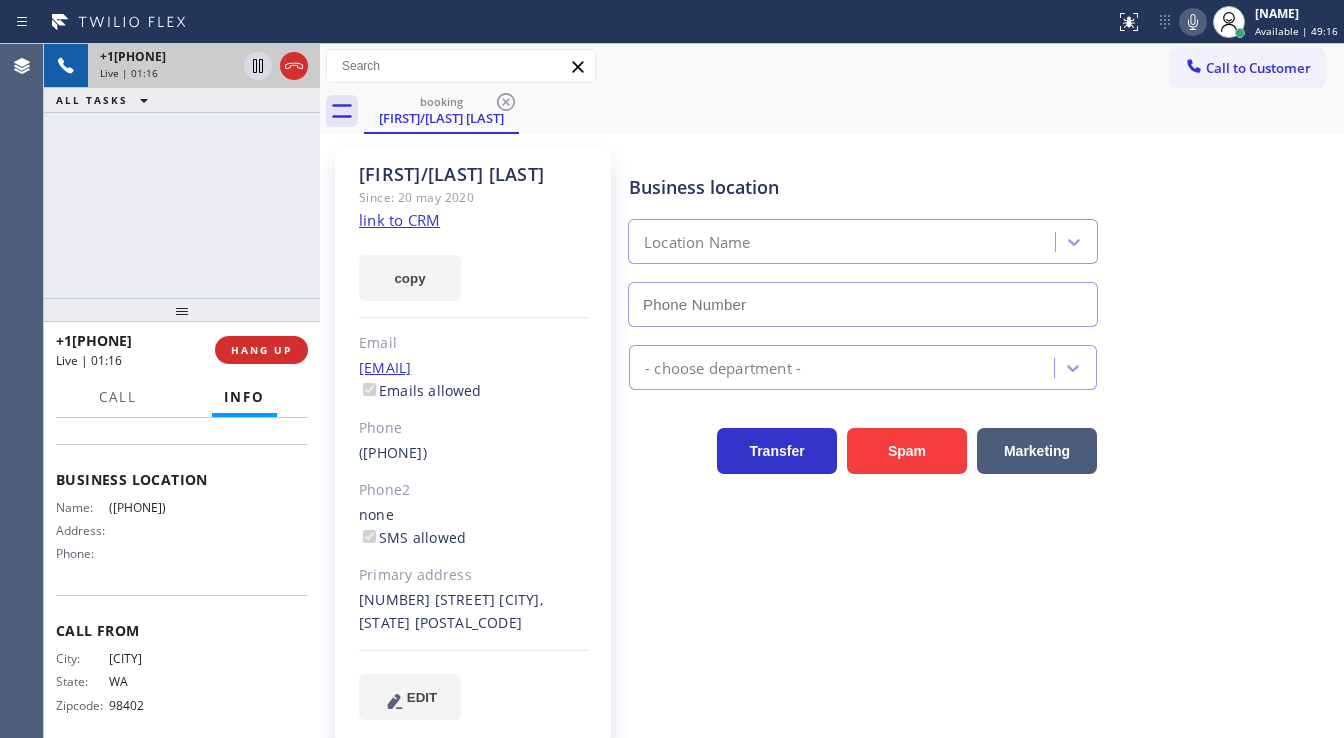 click 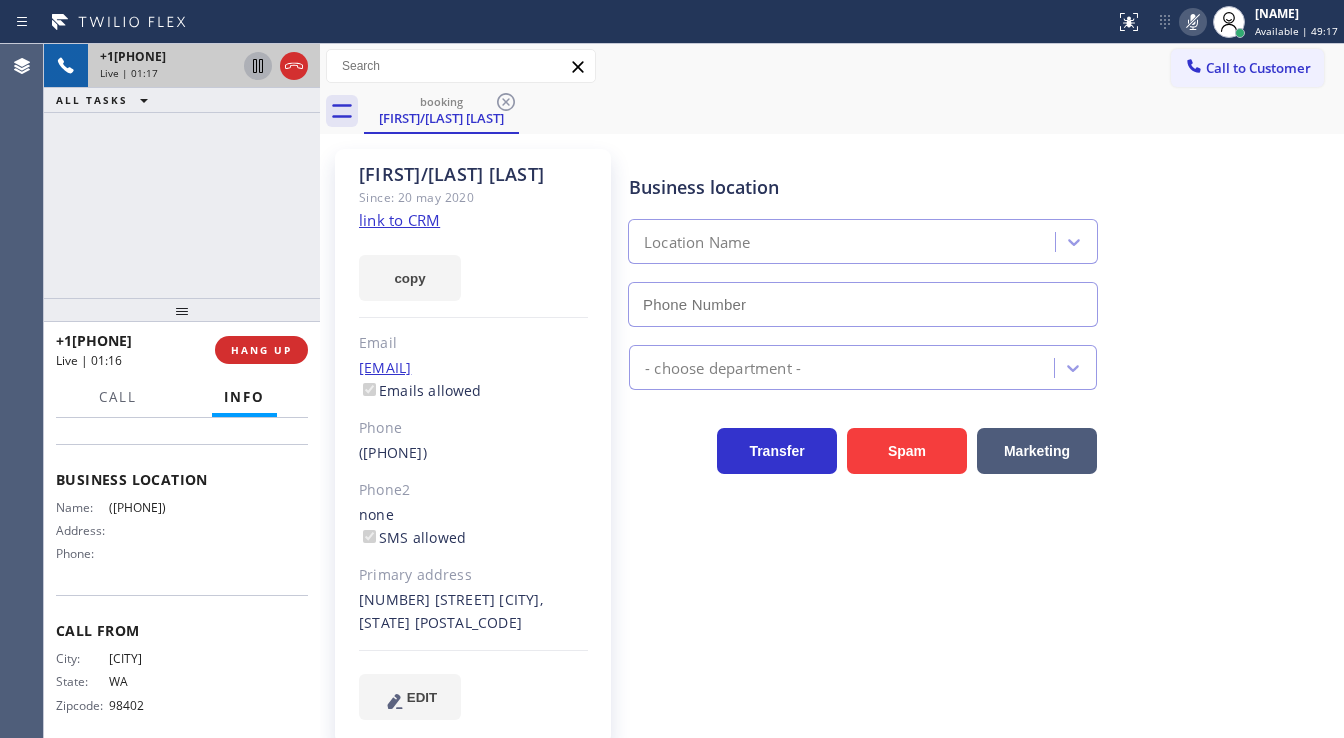 click 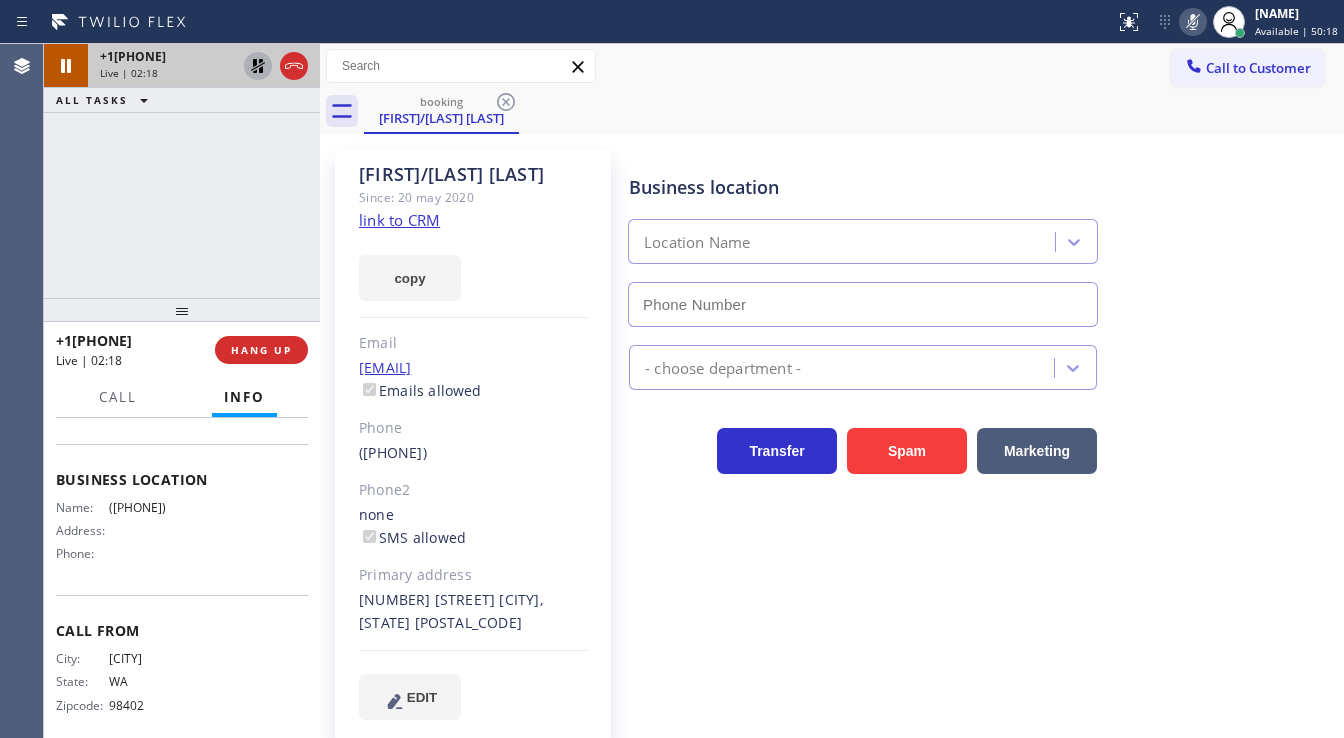 click on "+1[PHONE] Live | 02:18 ALL TASKS ALL TASKS ACTIVE TASKS TASKS IN WRAP UP" at bounding box center [182, 171] 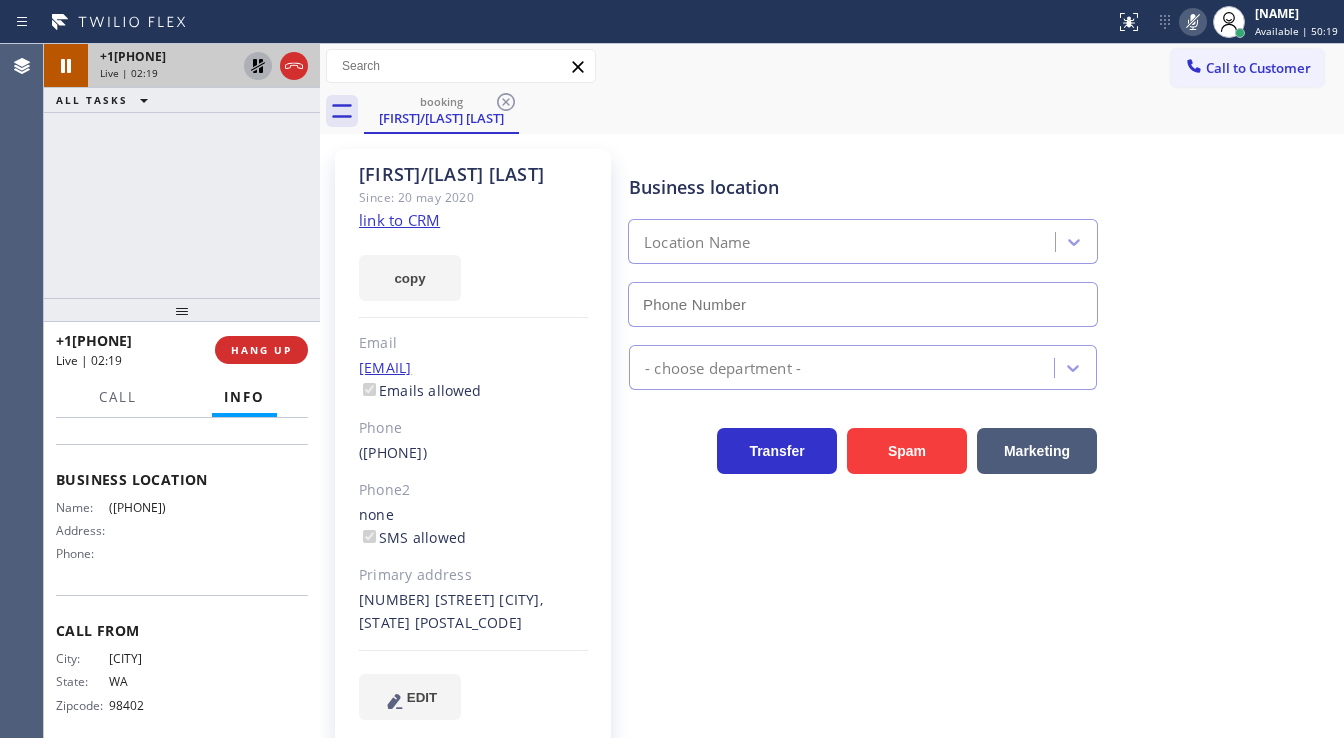 click 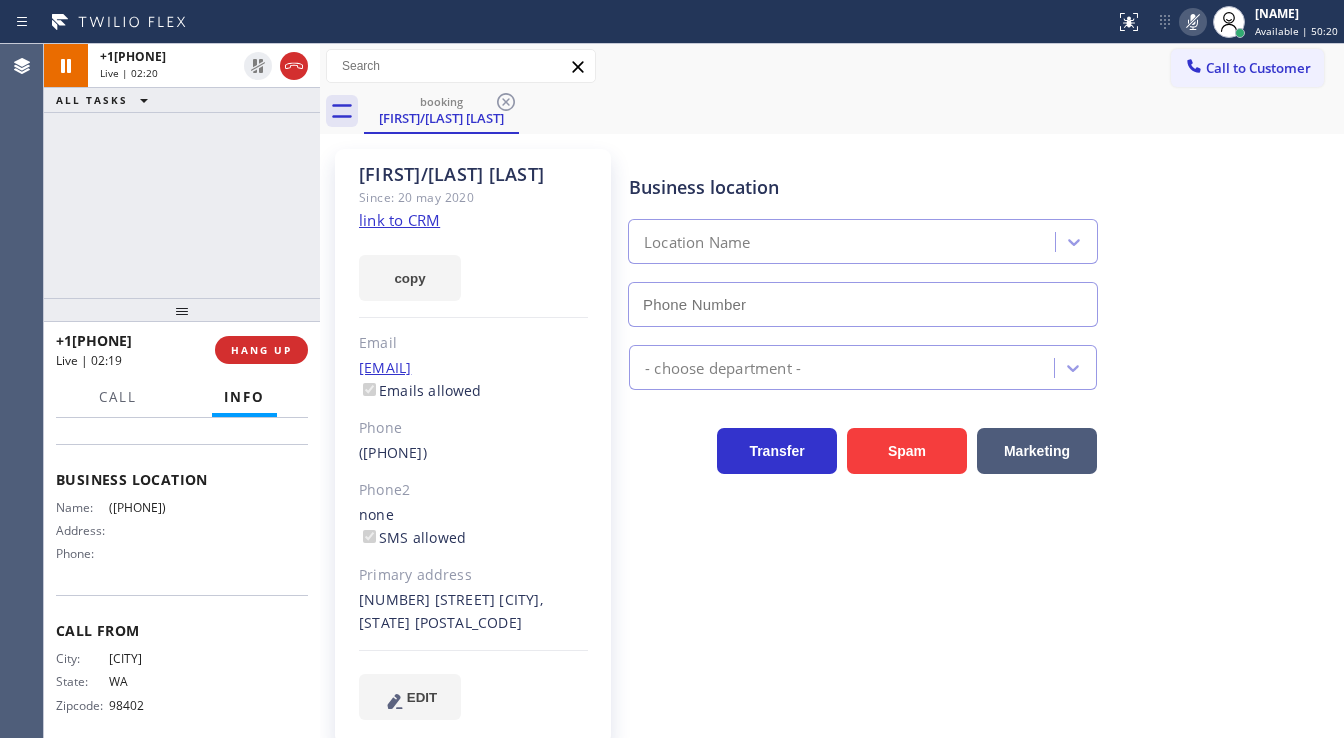 click 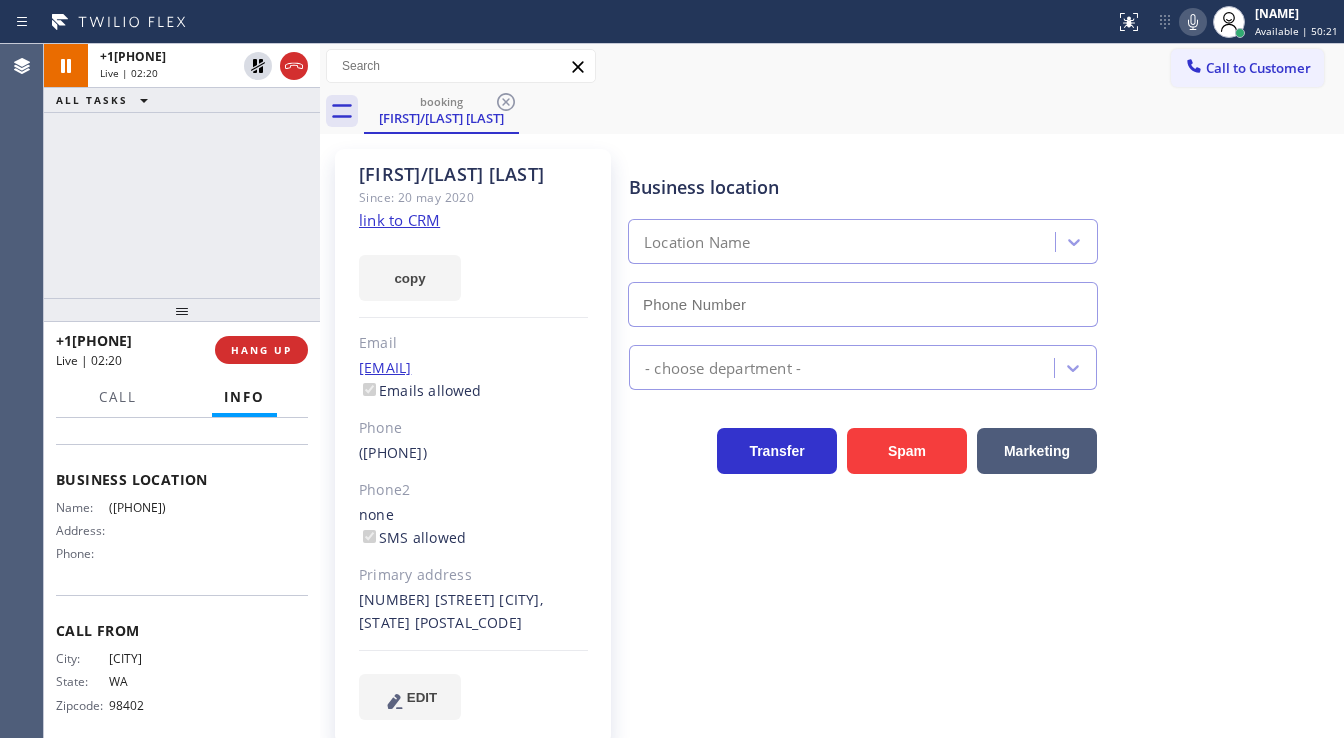 click on "+1[PHONE] Live | 02:20 ALL TASKS ALL TASKS ACTIVE TASKS TASKS IN WRAP UP" at bounding box center (182, 171) 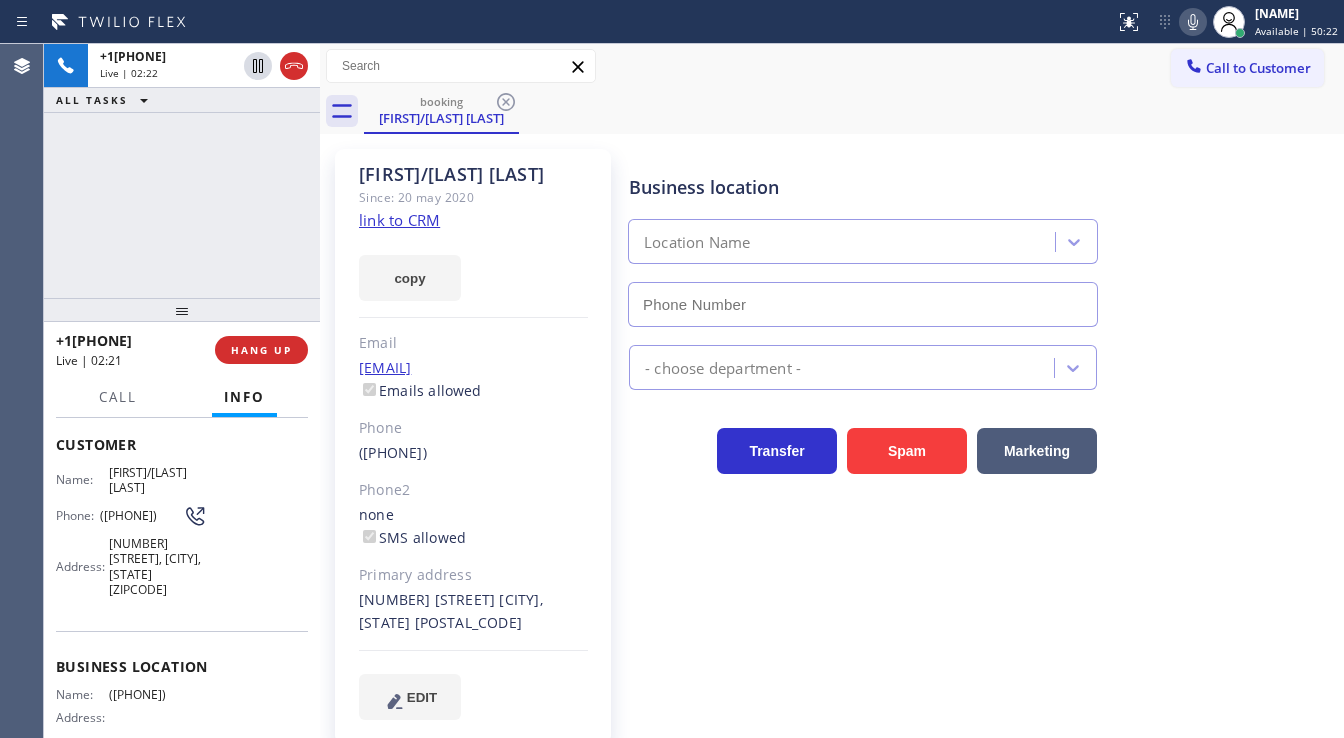 scroll, scrollTop: 47, scrollLeft: 0, axis: vertical 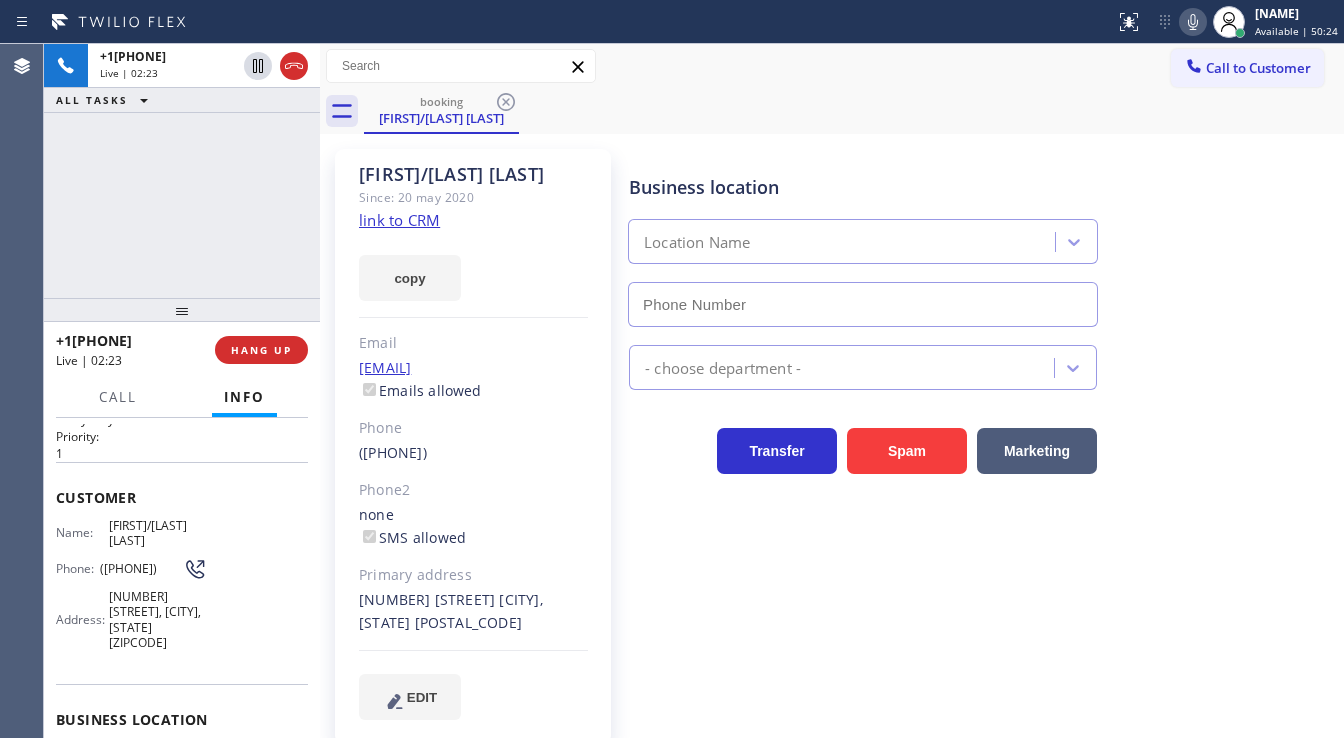 drag, startPoint x: 131, startPoint y: 574, endPoint x: 98, endPoint y: 559, distance: 36.249138 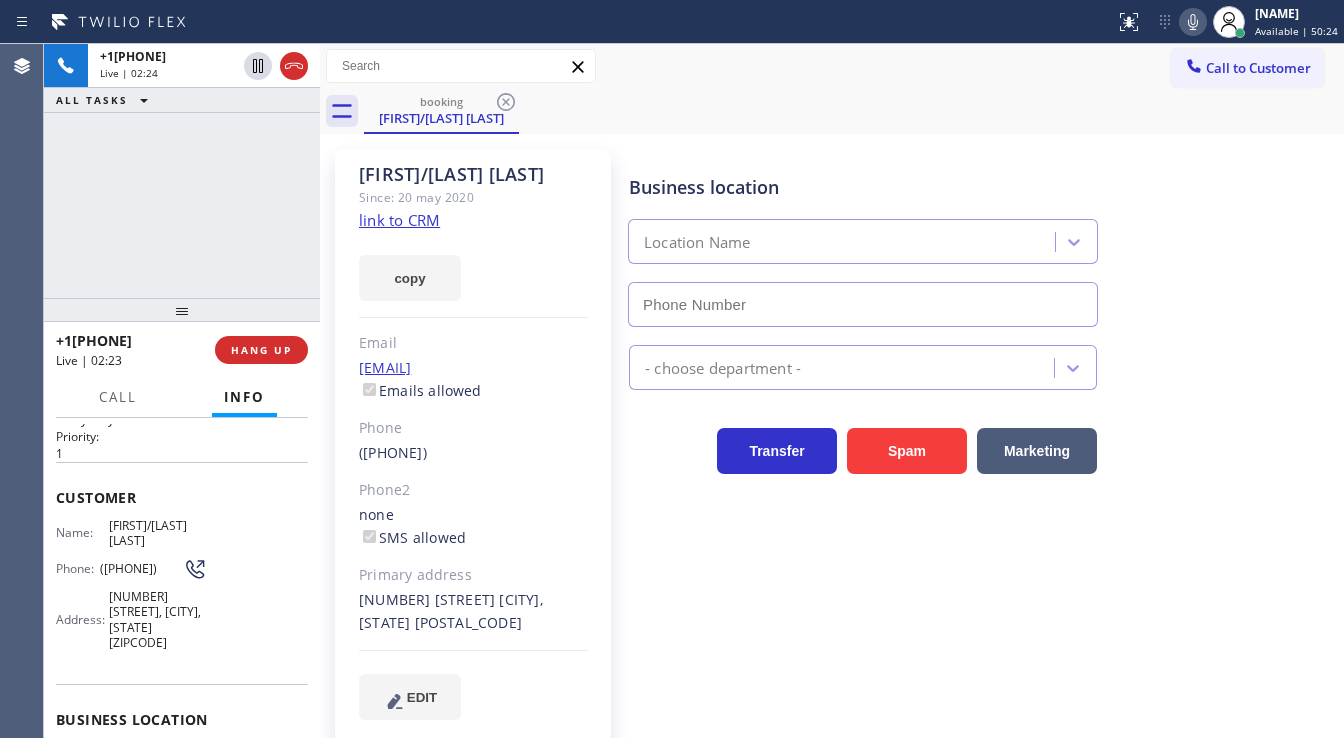 copy on "([PHONE])" 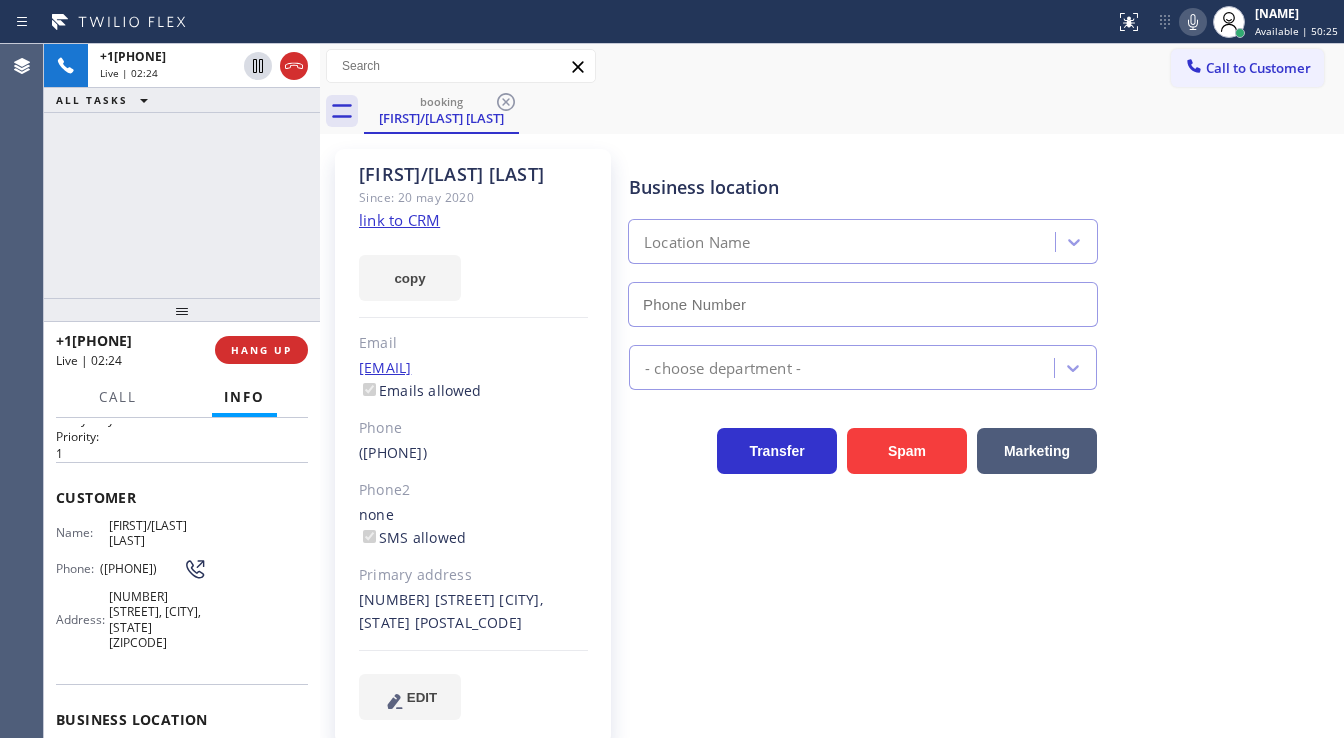 click on "+1[PHONE] Live | 02:24 ALL TASKS ALL TASKS ACTIVE TASKS TASKS IN WRAP UP" at bounding box center (182, 171) 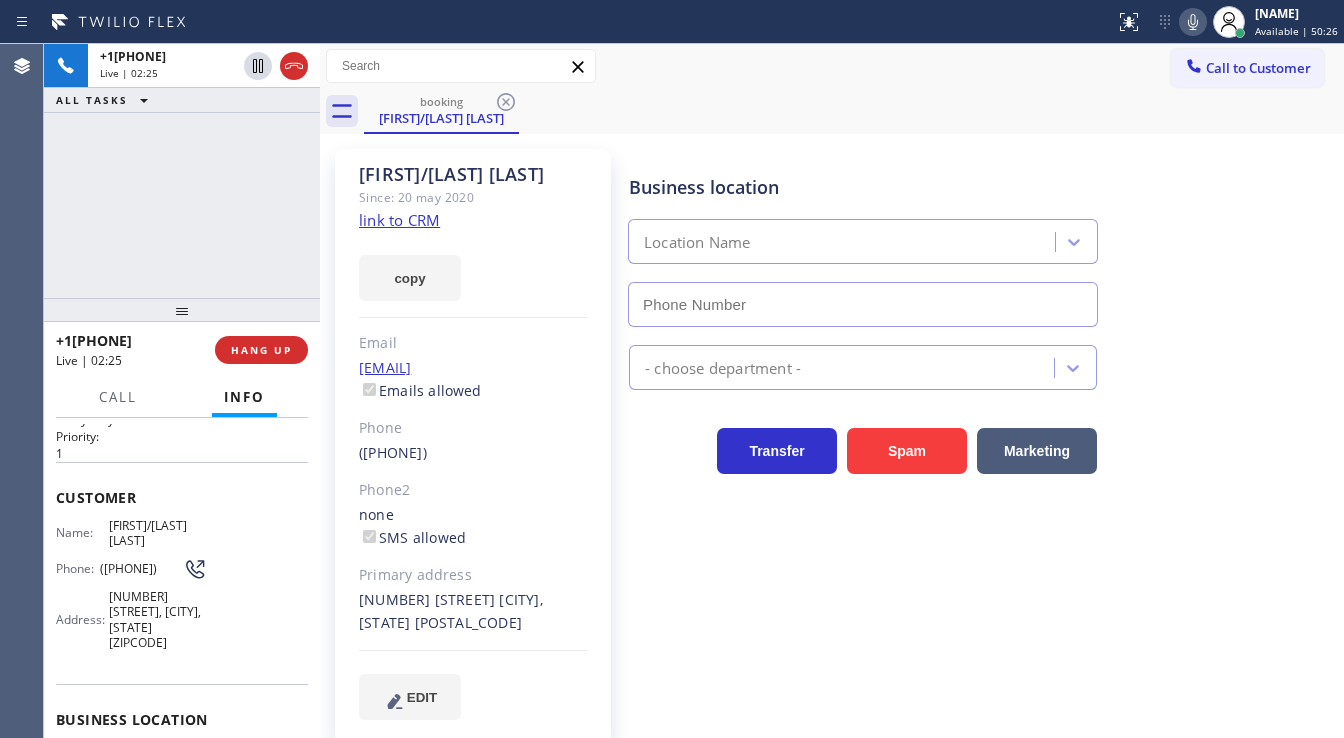 click on "+1[PHONE] Live | 02:25 ALL TASKS ALL TASKS ACTIVE TASKS TASKS IN WRAP UP" at bounding box center [182, 171] 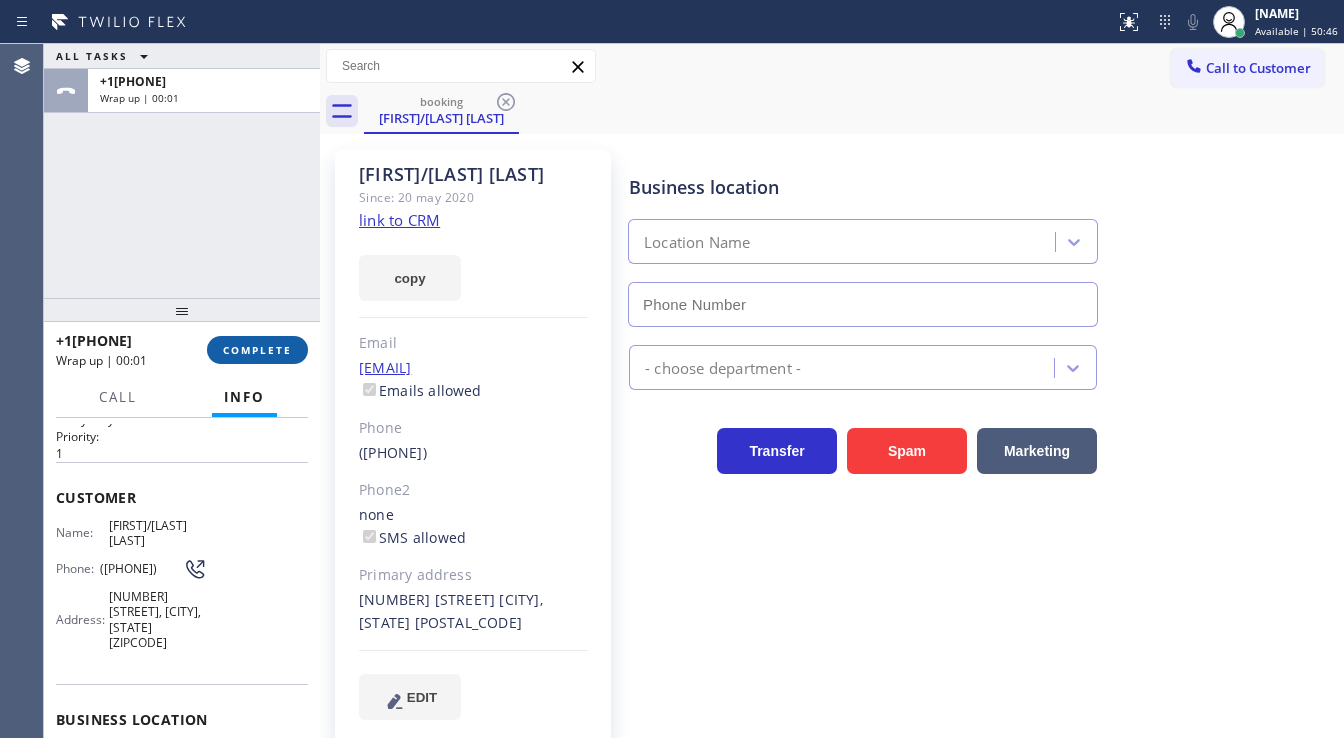 click on "COMPLETE" at bounding box center [257, 350] 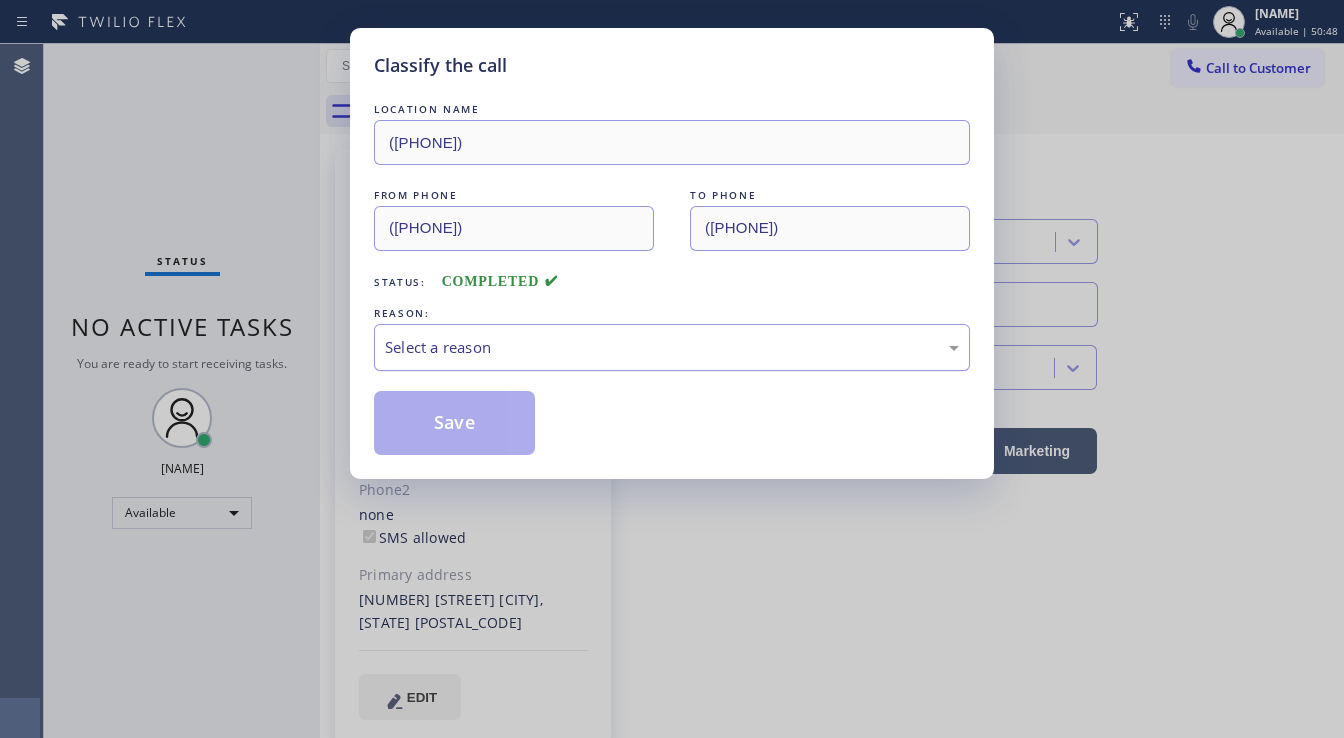 click on "Select a reason" at bounding box center (672, 347) 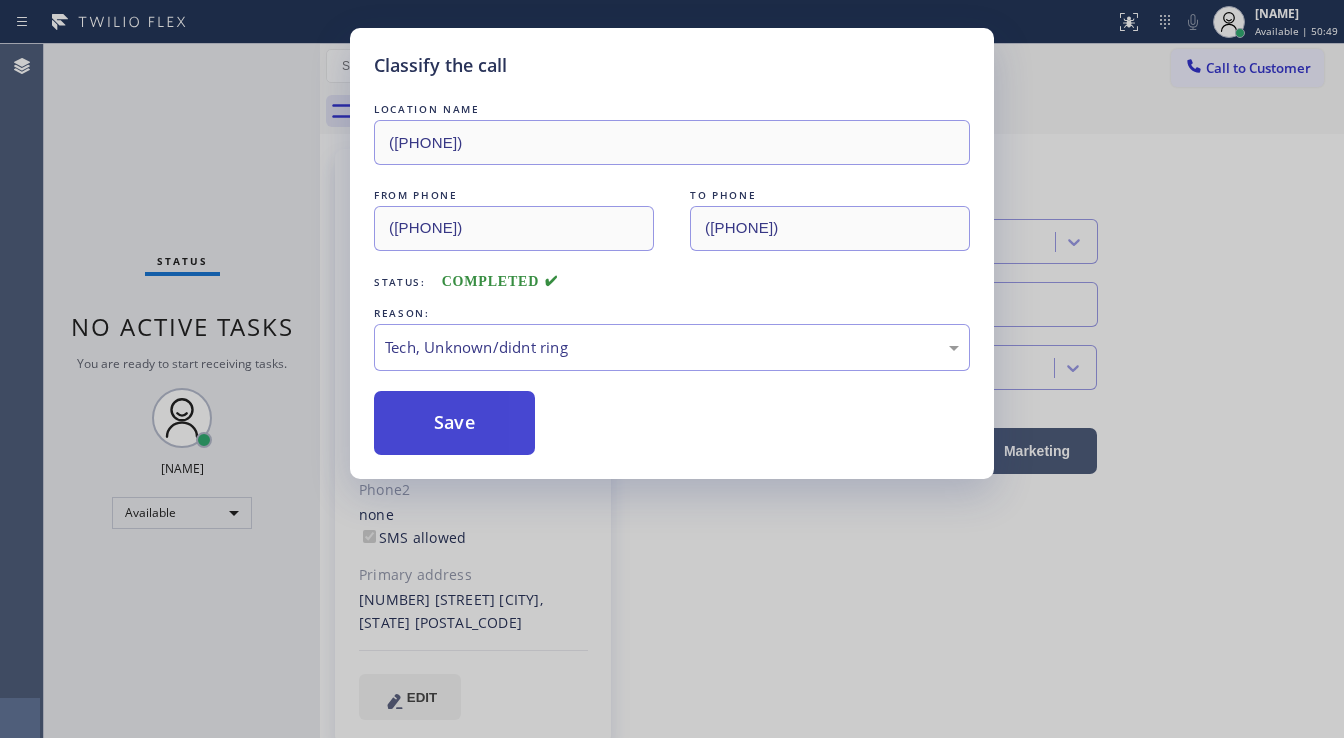 click on "Save" at bounding box center (454, 423) 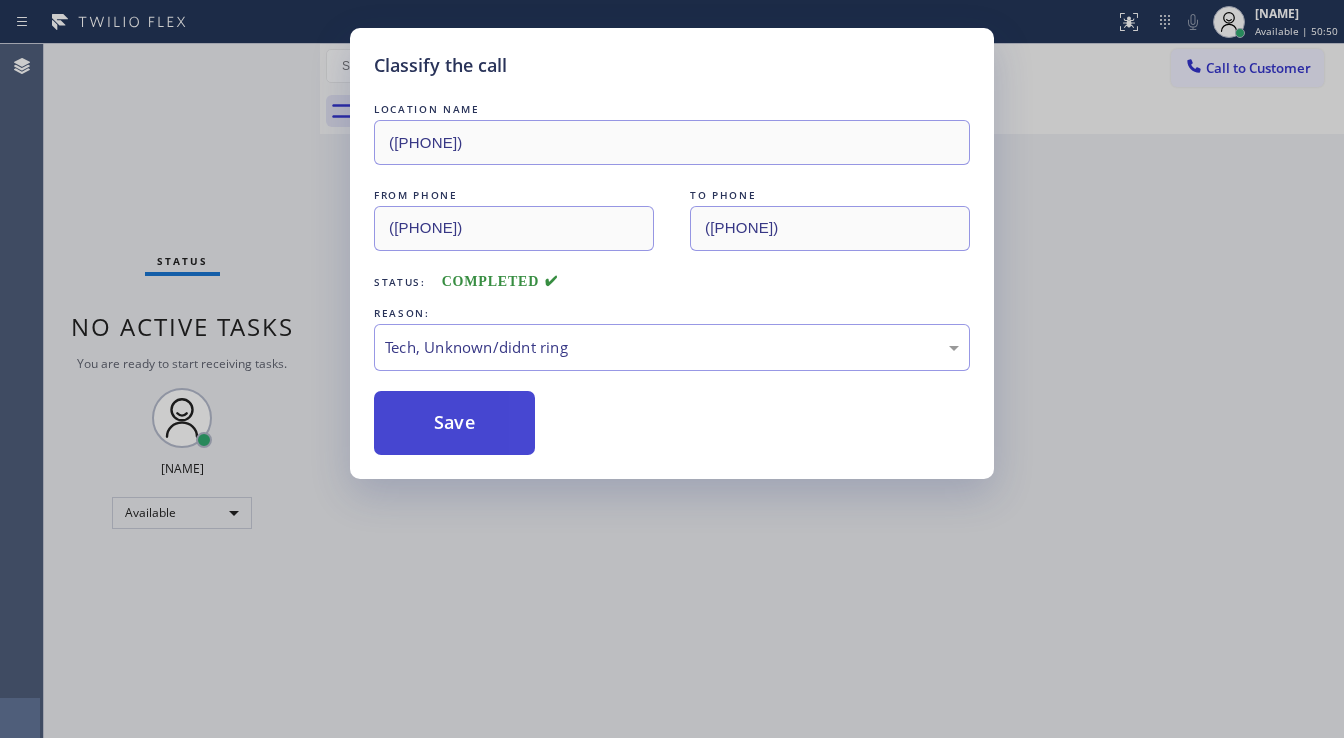 click on "Save" at bounding box center (454, 423) 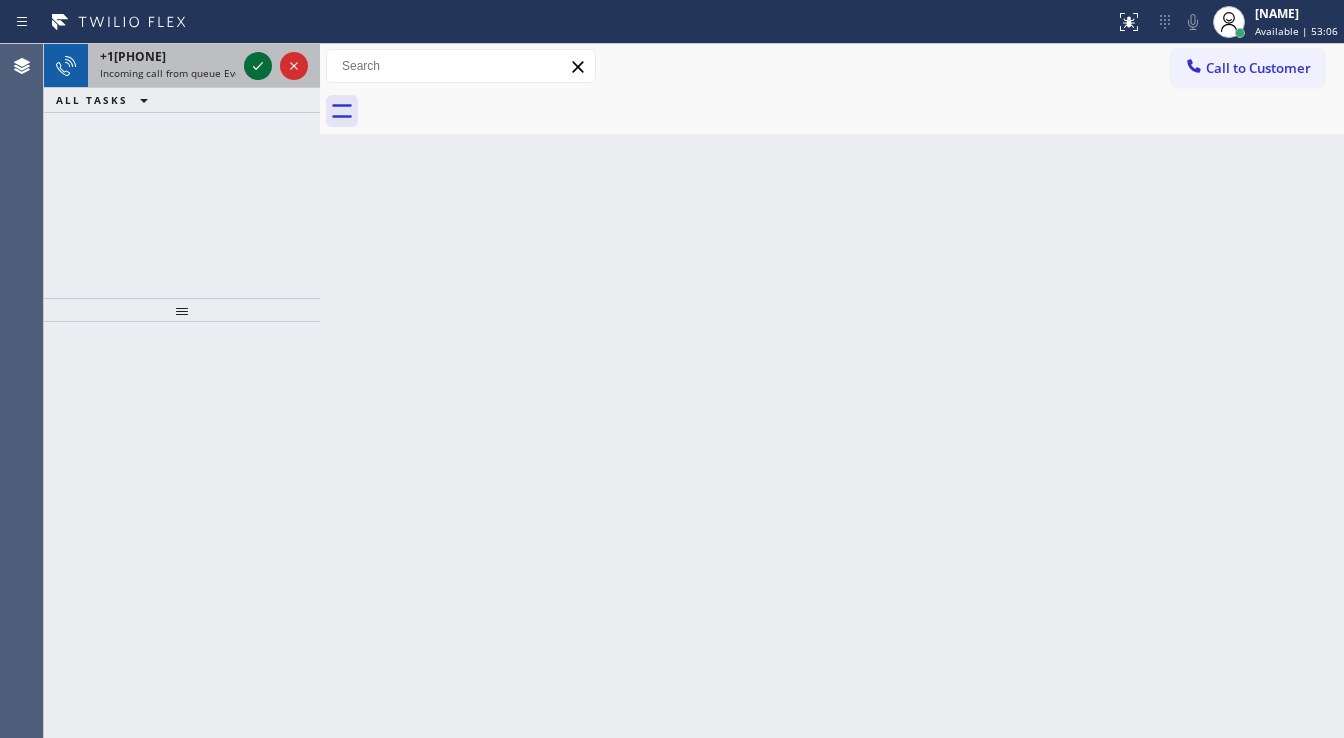 click 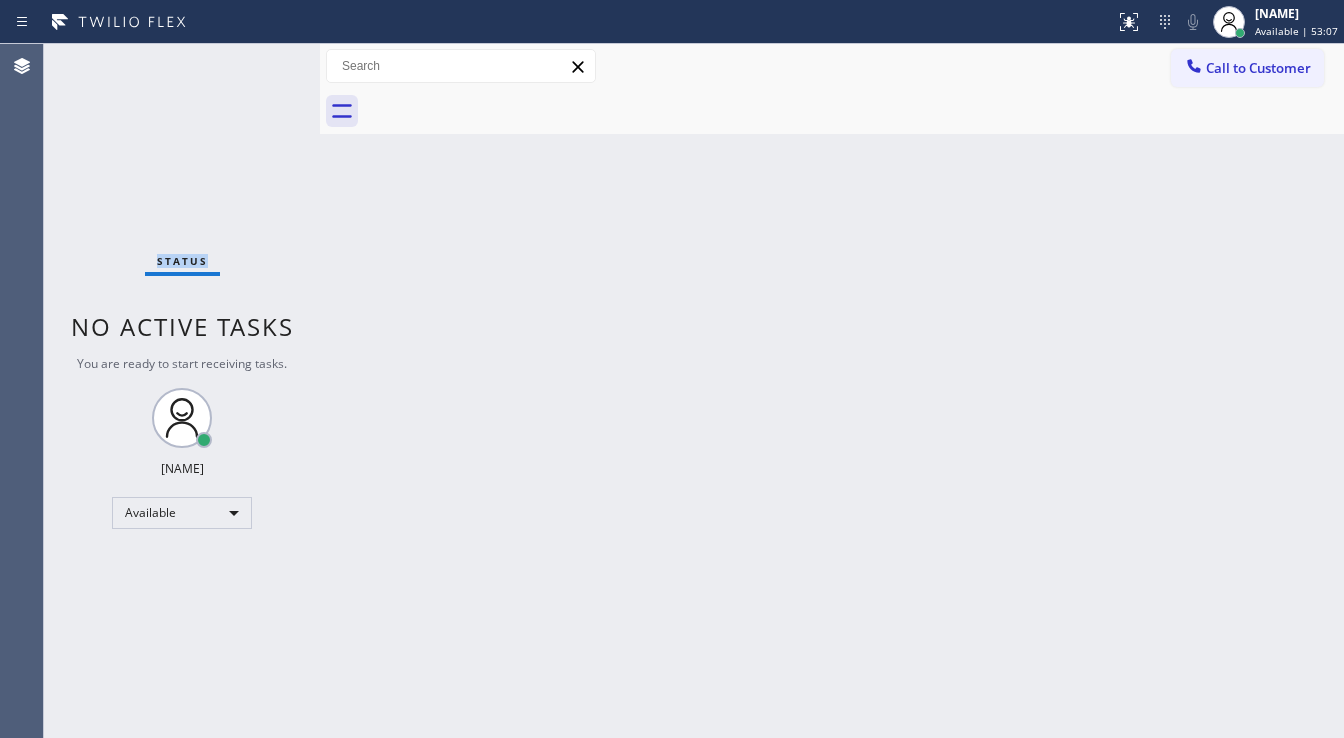 click on "Status   No active tasks     You are ready to start receiving tasks.   [FIRST] [LAST] Available" at bounding box center (182, 391) 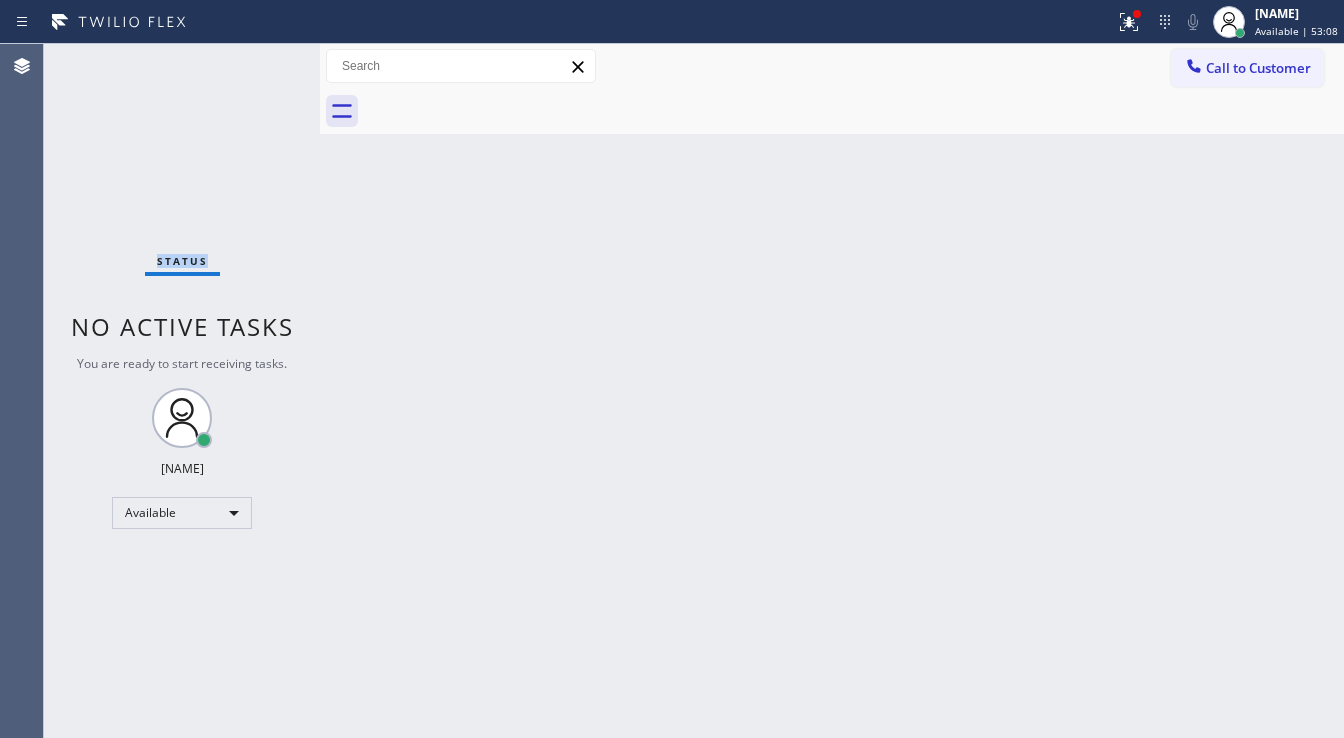 drag, startPoint x: 1130, startPoint y: 27, endPoint x: 1114, endPoint y: 240, distance: 213.6001 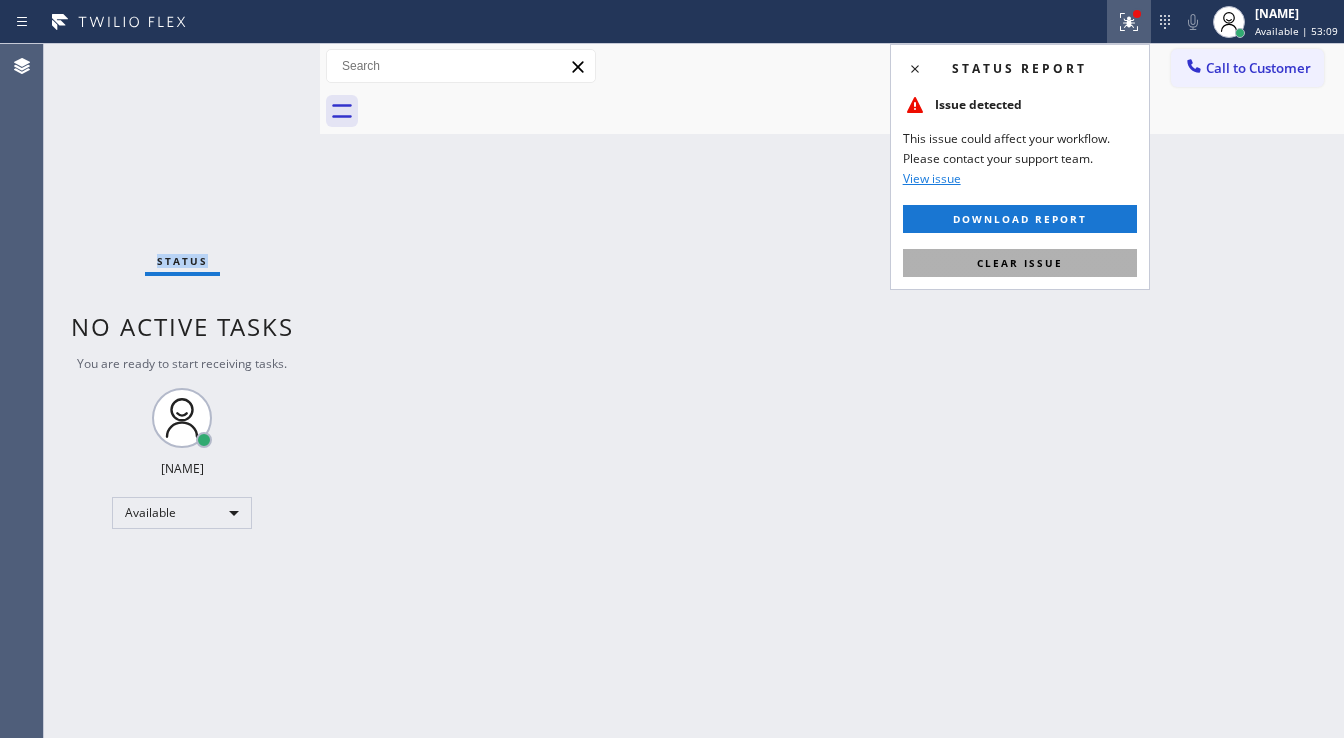 click on "Clear issue" at bounding box center [1020, 263] 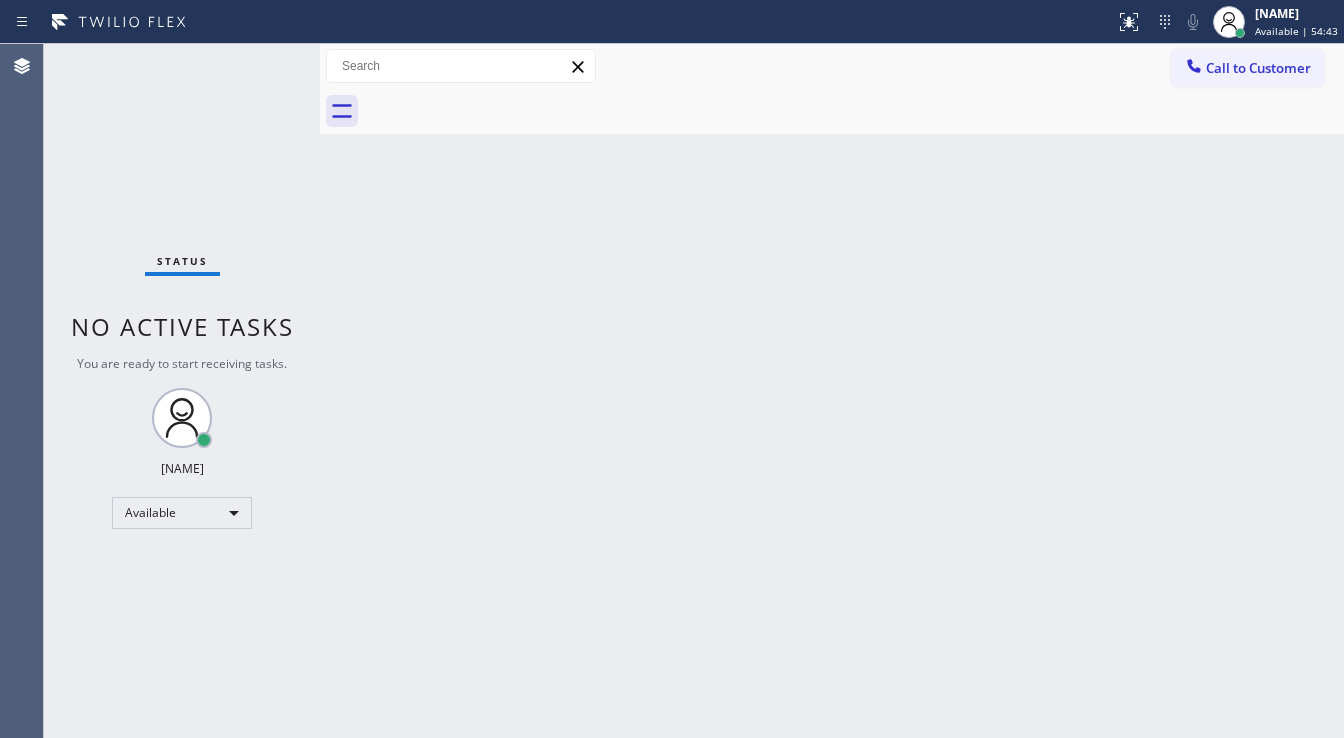 click on "Status report No issues detected If you experience an issue, please download the report and send it to your support team. Download report [NAME] Available | 54:43 Set your status Offline Available Unavailable Break Log out" at bounding box center (672, 22) 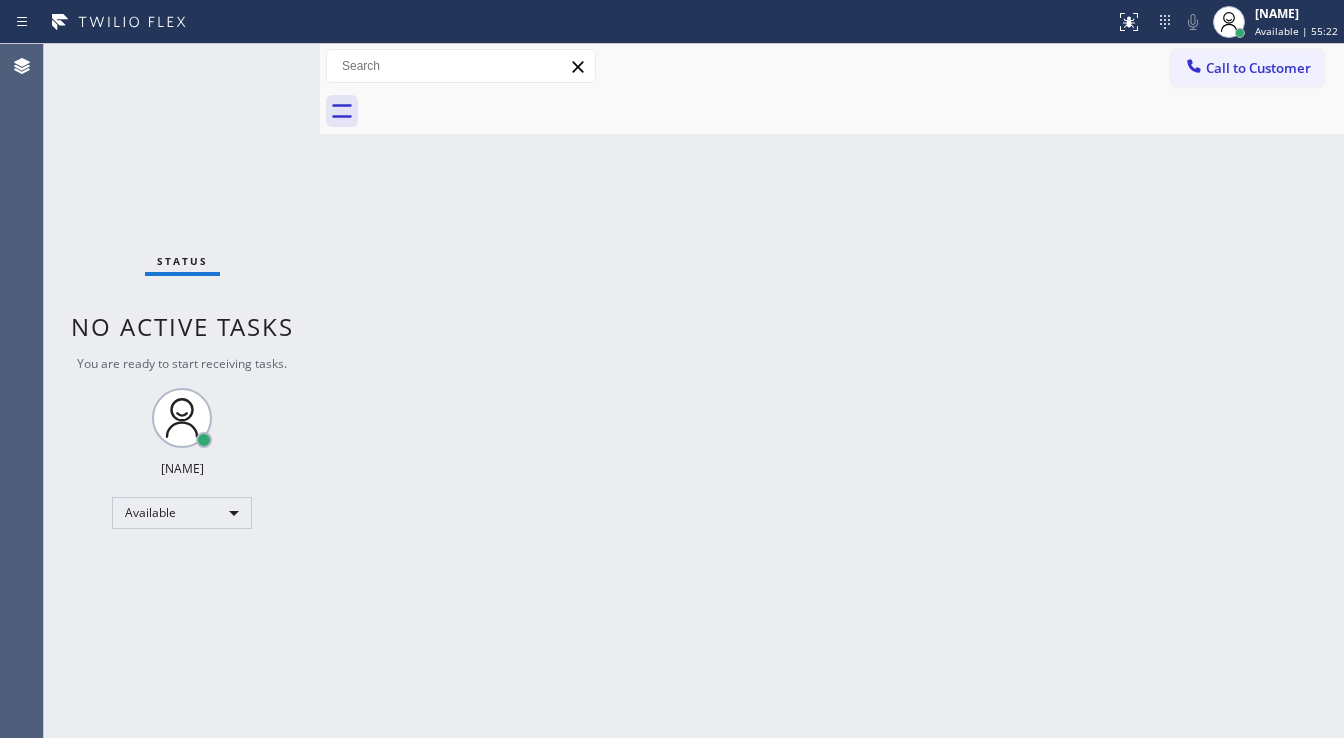 click on "Back to Dashboard Change Sender ID Customers Technicians Select a contact Outbound call Technician Search Technician Your caller id phone number Your caller id phone number Call Technician info Name   Phone none Address none Change Sender ID HVAC +1[PHONE] 5 Star Appliance +1[PHONE] Appliance Repair +1[PHONE] Plumbing +1[PHONE] Air Duct Cleaning +1[PHONE]  Electricians +1[PHONE] Cancel Change Check personal SMS Reset Change No tabs Call to Customer Outbound call Location Search location Your caller id phone number ([PHONE]) Customer number Call Outbound call Technician Search Technician Your caller id phone number Your caller id phone number Call" at bounding box center [832, 391] 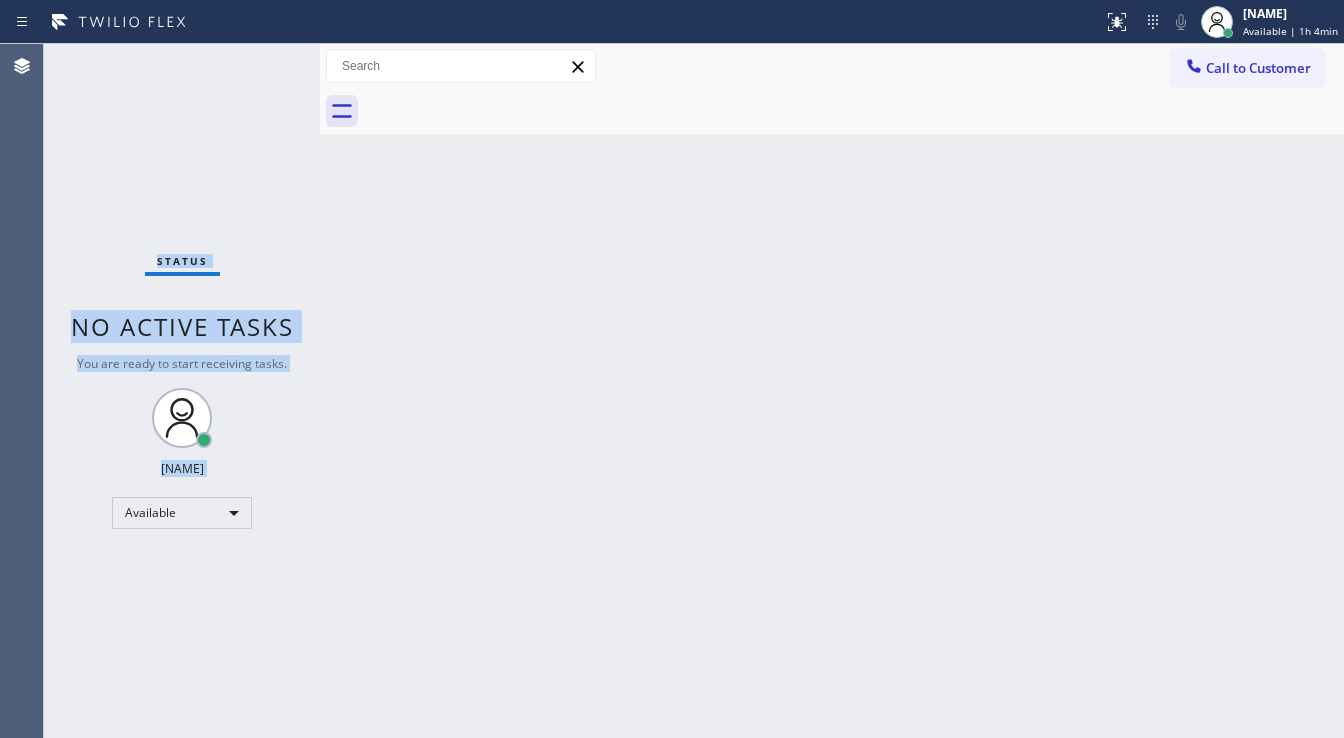 click on "Status   No active tasks     You are ready to start receiving tasks.   [FIRST] [LAST] Available" at bounding box center [182, 391] 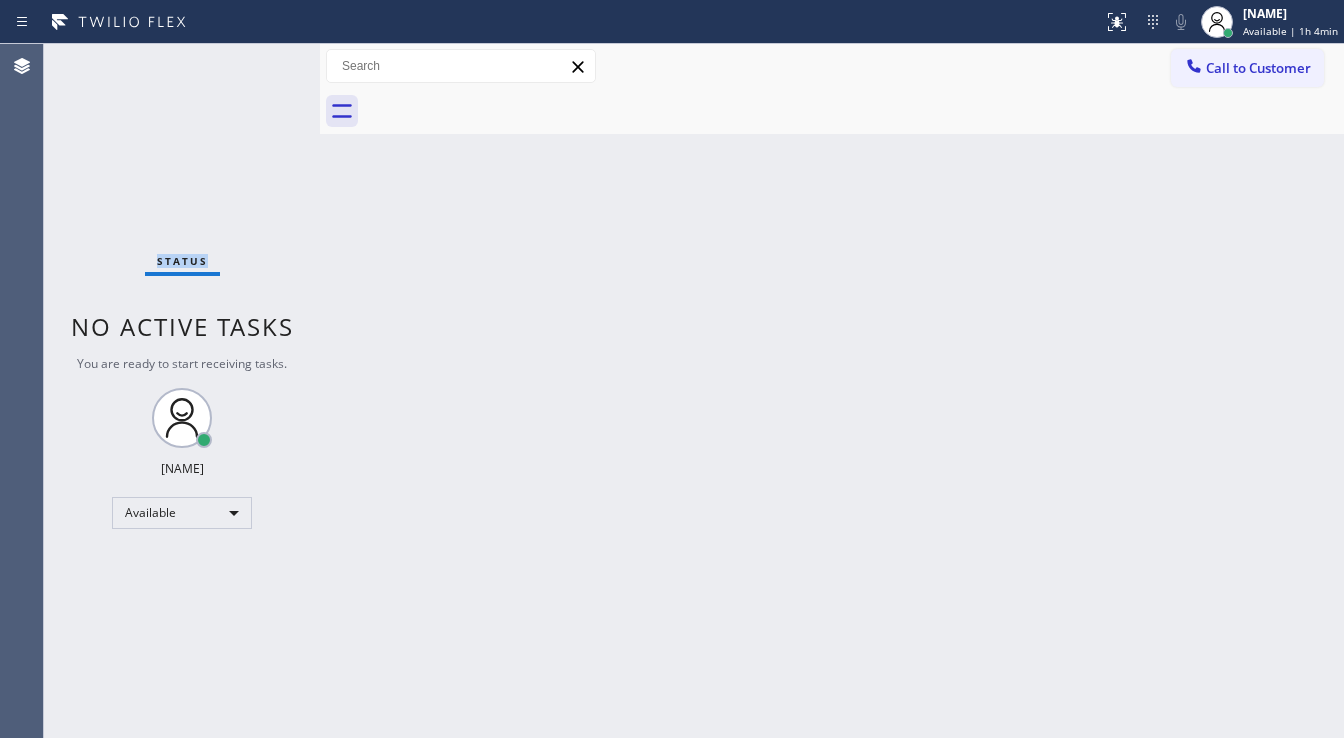 click on "Status   No active tasks     You are ready to start receiving tasks.   [FIRST] [LAST] Available" at bounding box center [182, 391] 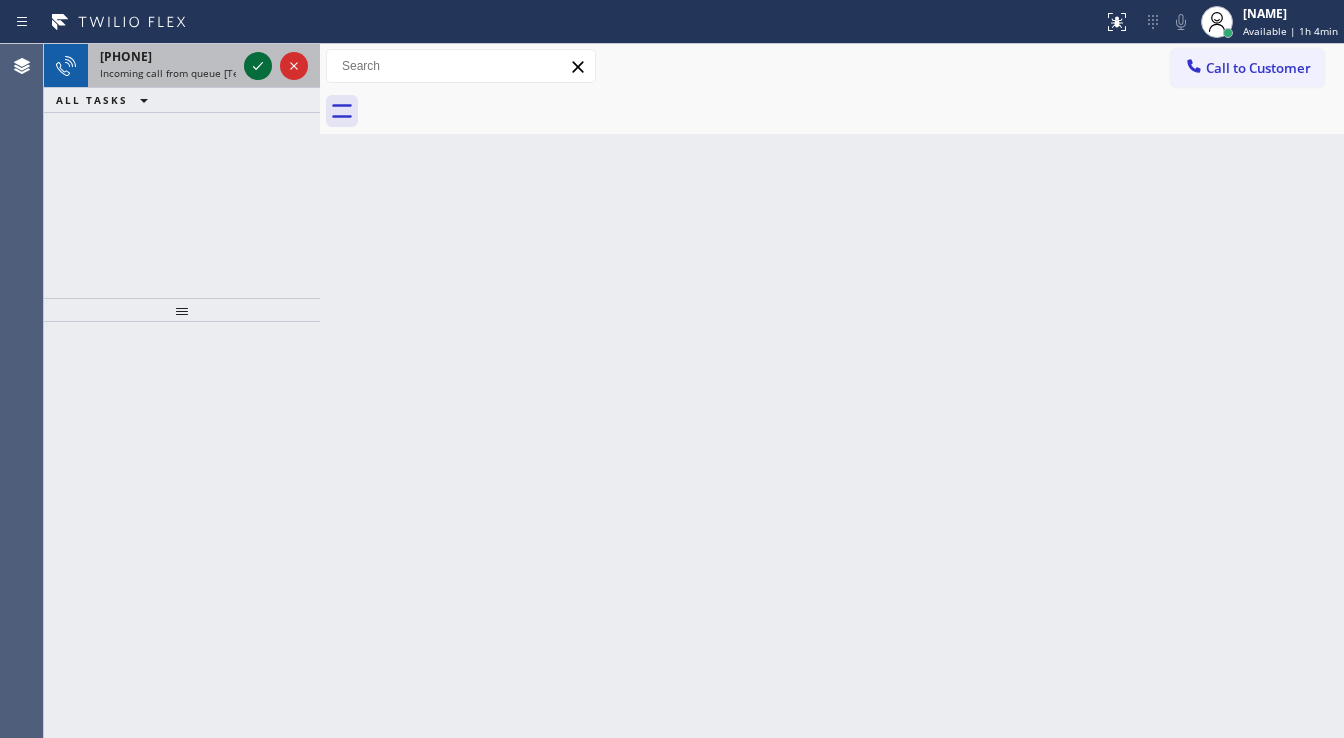 click 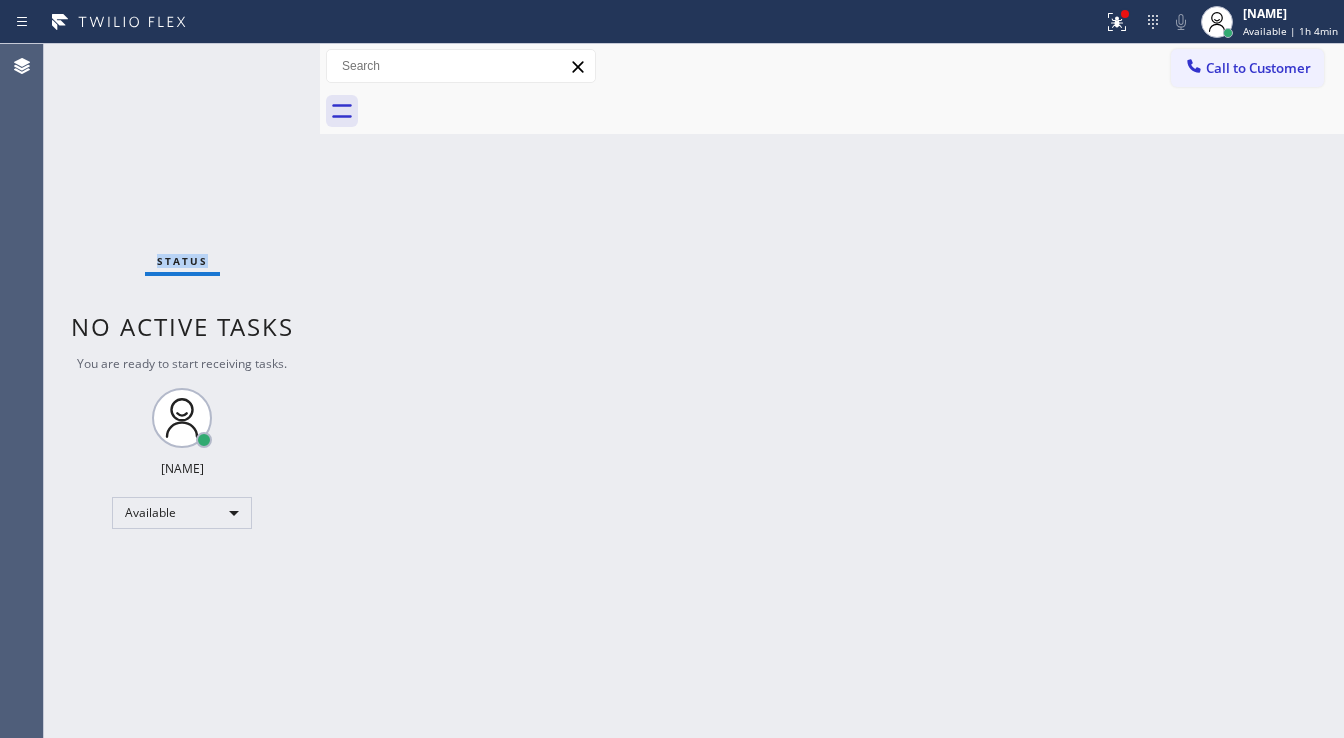 click on "Status   No active tasks     You are ready to start receiving tasks.   [FIRST] [LAST] Available" at bounding box center [182, 391] 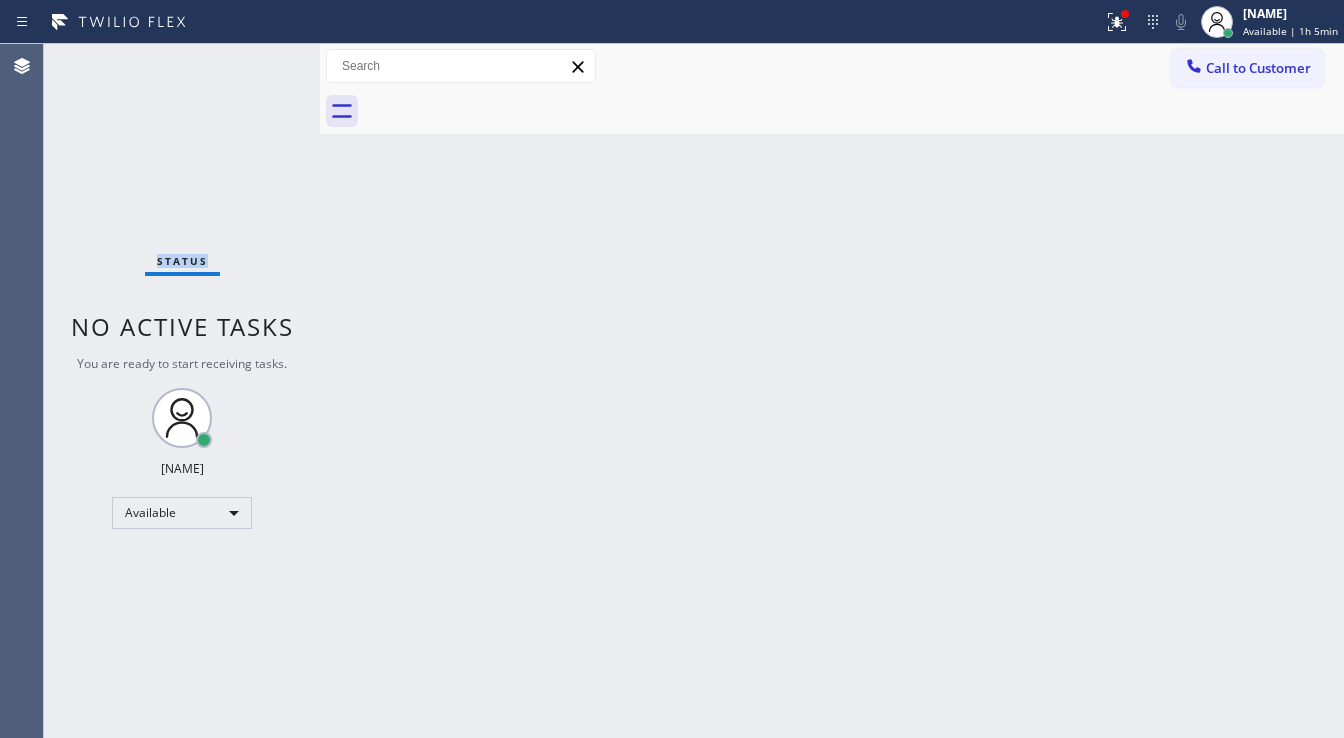 drag, startPoint x: 1120, startPoint y: 19, endPoint x: 1063, endPoint y: 261, distance: 248.62221 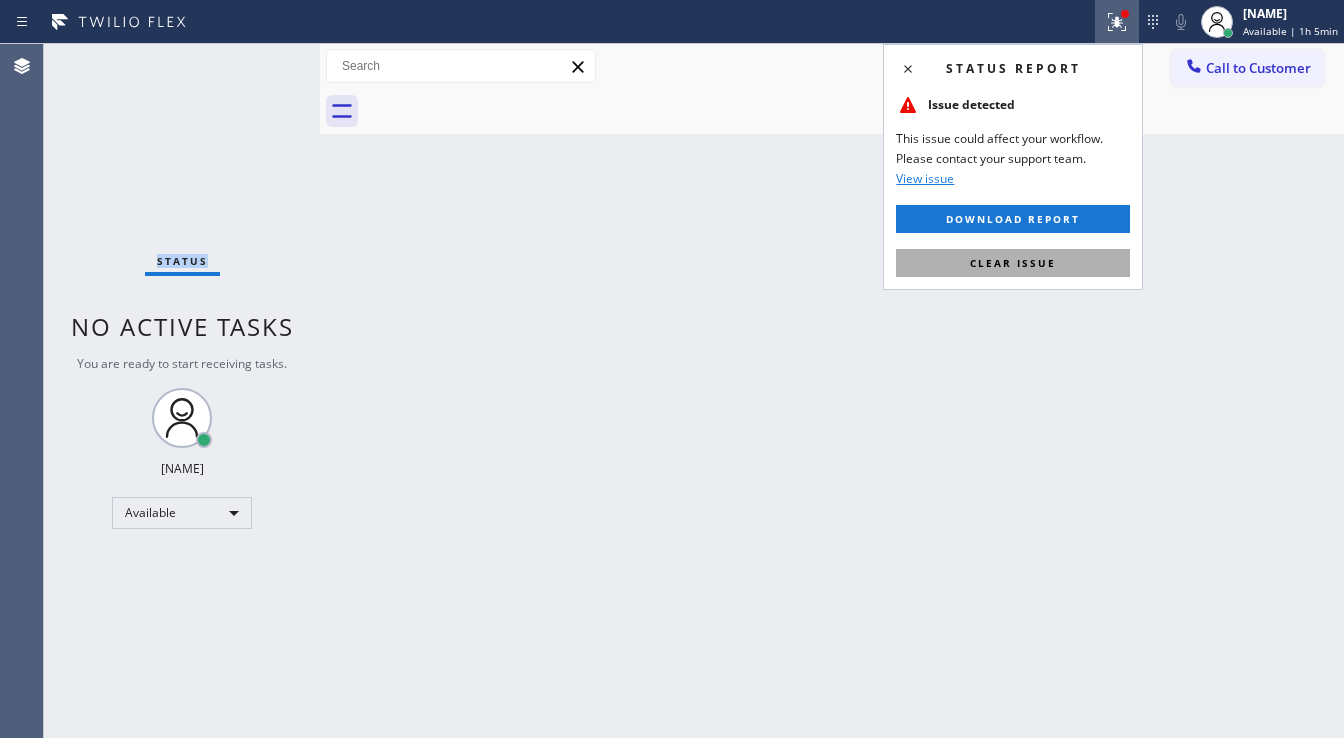 click on "Clear issue" at bounding box center (1013, 263) 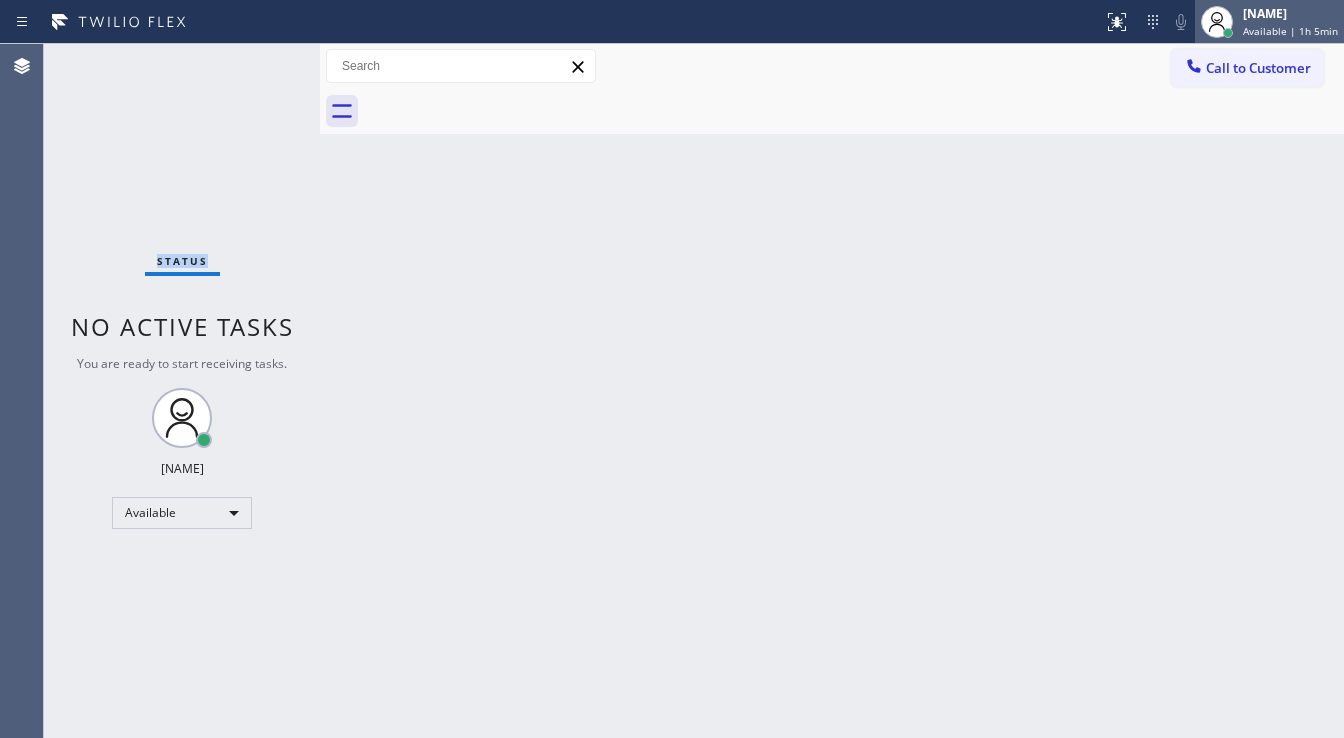 click on "Available | 1h 5min" at bounding box center [1290, 31] 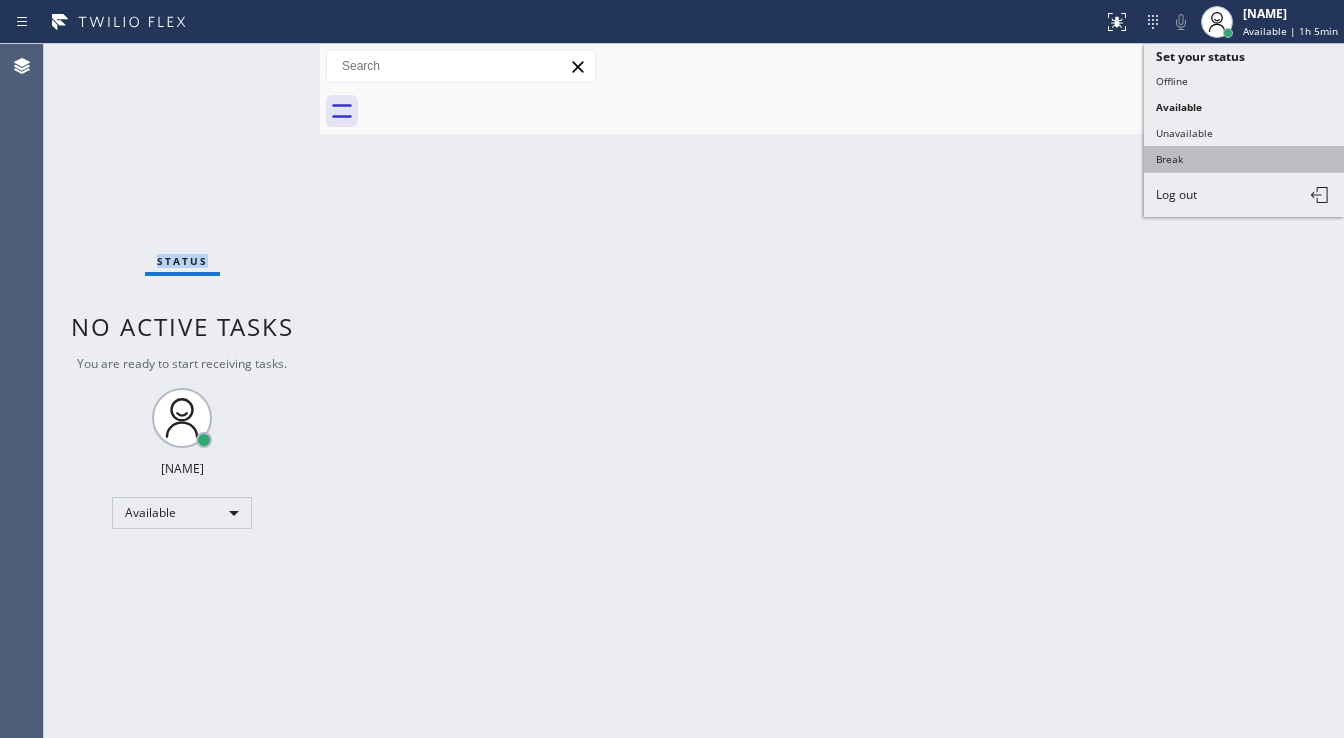 click on "Break" at bounding box center [1244, 159] 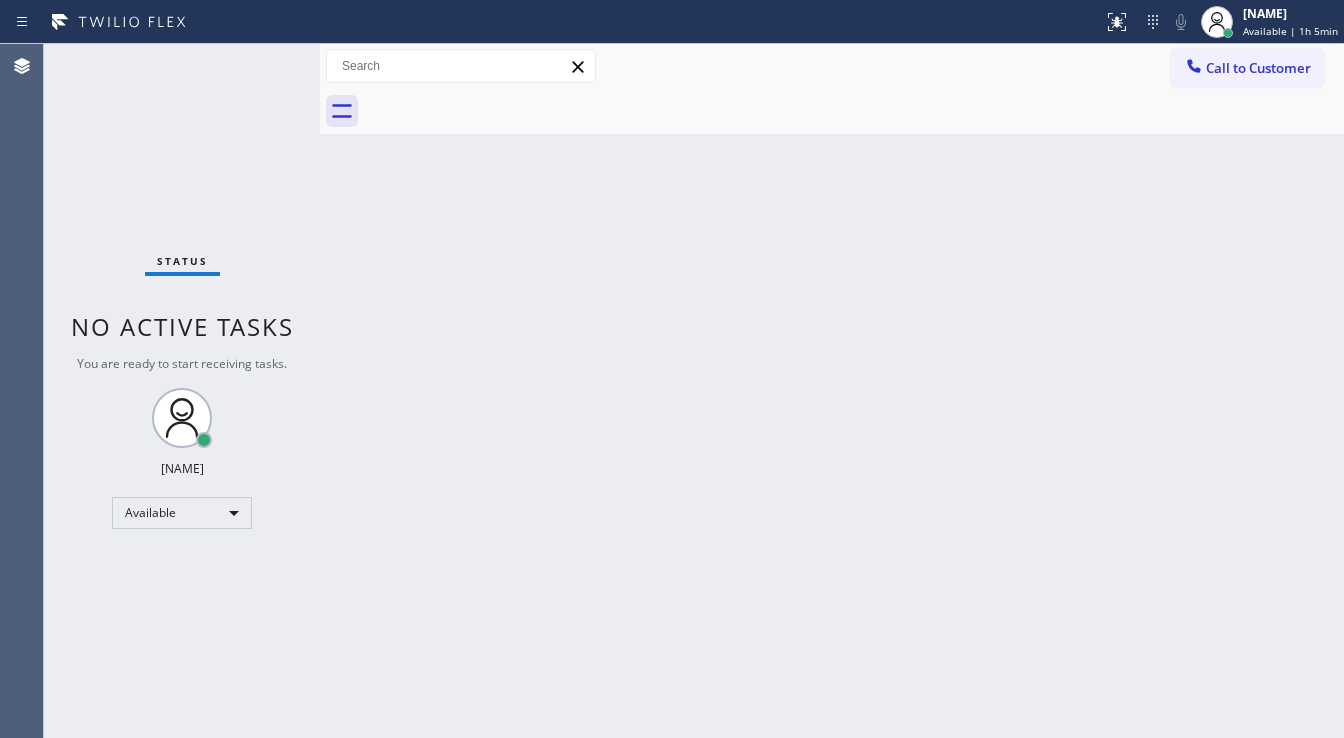 click on "Back to Dashboard Change Sender ID Customers Technicians Select a contact Outbound call Technician Search Technician Your caller id phone number Your caller id phone number Call Technician info Name   Phone none Address none Change Sender ID HVAC +1[PHONE] 5 Star Appliance +1[PHONE] Appliance Repair +1[PHONE] Plumbing +1[PHONE] Air Duct Cleaning +1[PHONE]  Electricians +1[PHONE] Cancel Change Check personal SMS Reset Change No tabs Call to Customer Outbound call Location Search location Your caller id phone number ([PHONE]) Customer number Call Outbound call Technician Search Technician Your caller id phone number Your caller id phone number Call" at bounding box center (832, 391) 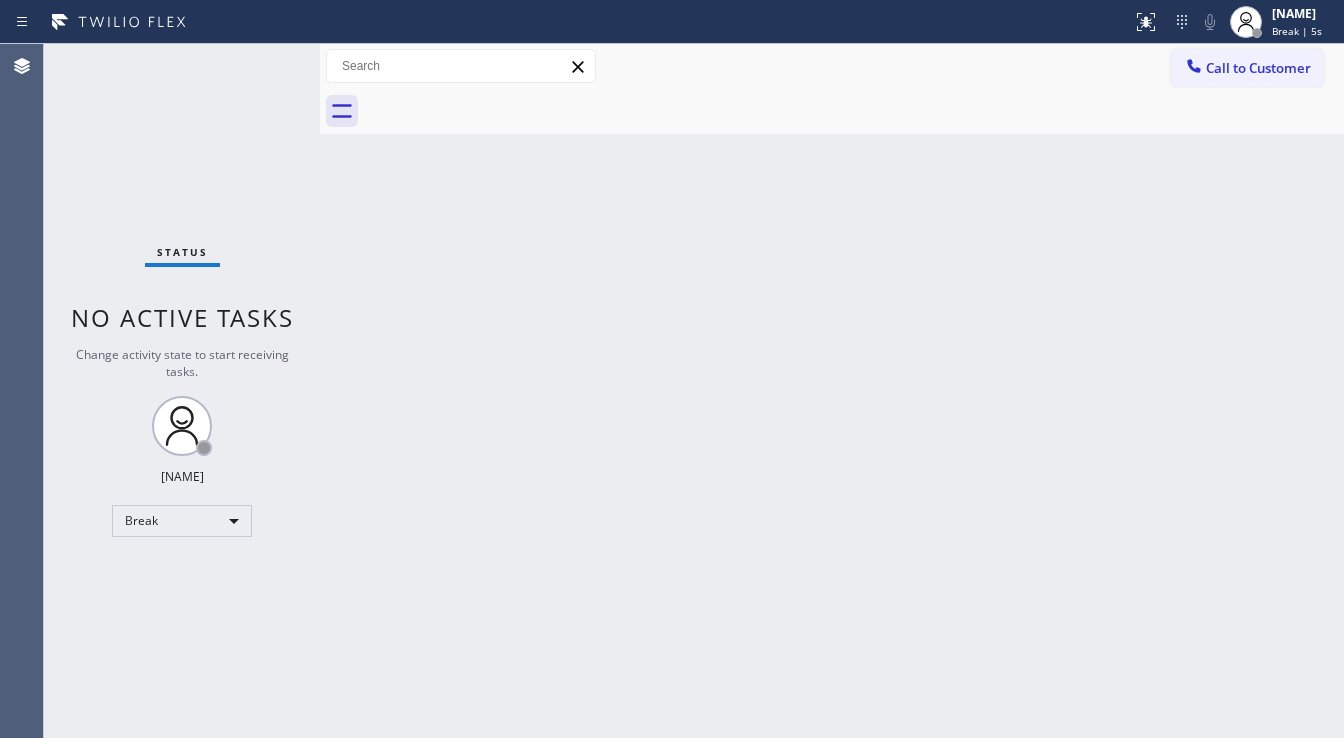 click on "Back to Dashboard Change Sender ID Customers Technicians Select a contact Outbound call Technician Search Technician Your caller id phone number Your caller id phone number Call Technician info Name   Phone none Address none Change Sender ID HVAC +1[PHONE] 5 Star Appliance +1[PHONE] Appliance Repair +1[PHONE] Plumbing +1[PHONE] Air Duct Cleaning +1[PHONE]  Electricians +1[PHONE] Cancel Change Check personal SMS Reset Change No tabs Call to Customer Outbound call Location Search location Your caller id phone number ([PHONE]) Customer number Call Outbound call Technician Search Technician Your caller id phone number Your caller id phone number Call" at bounding box center (832, 391) 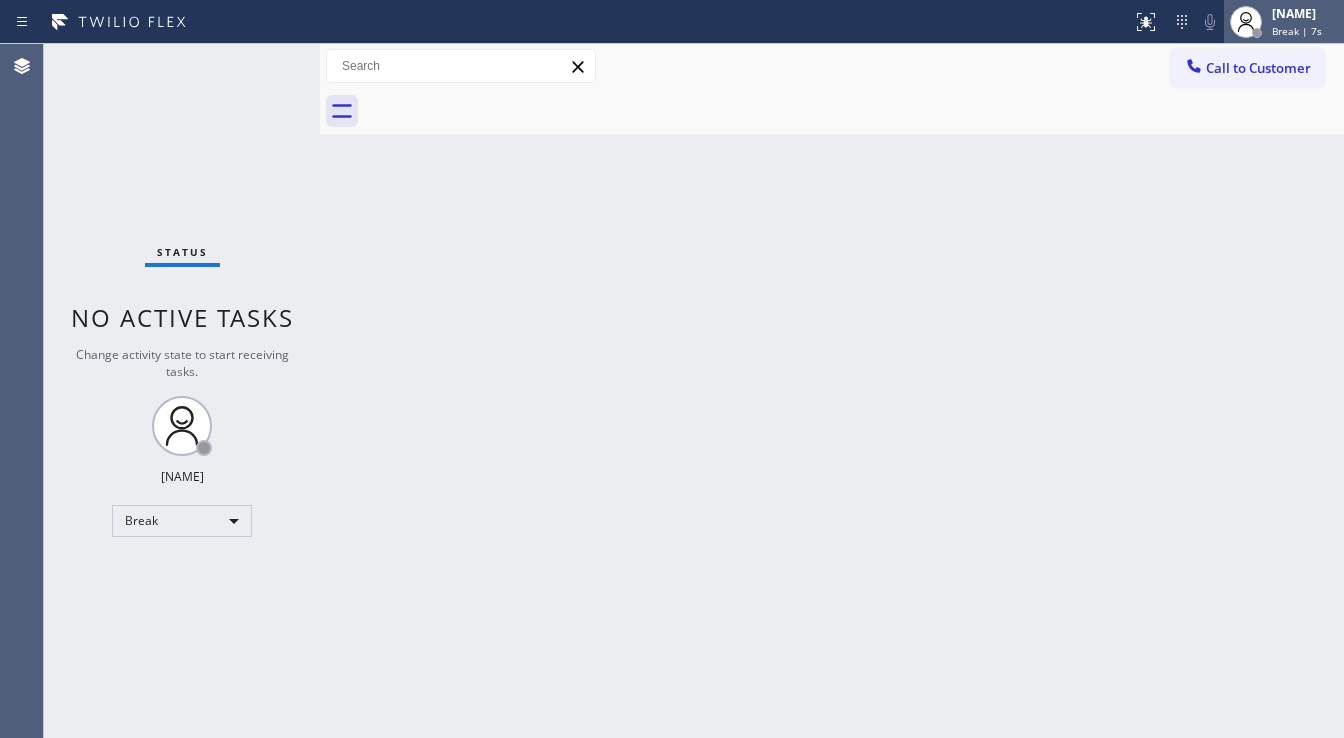 click on "[NAME] Break | 7s" at bounding box center [1306, 21] 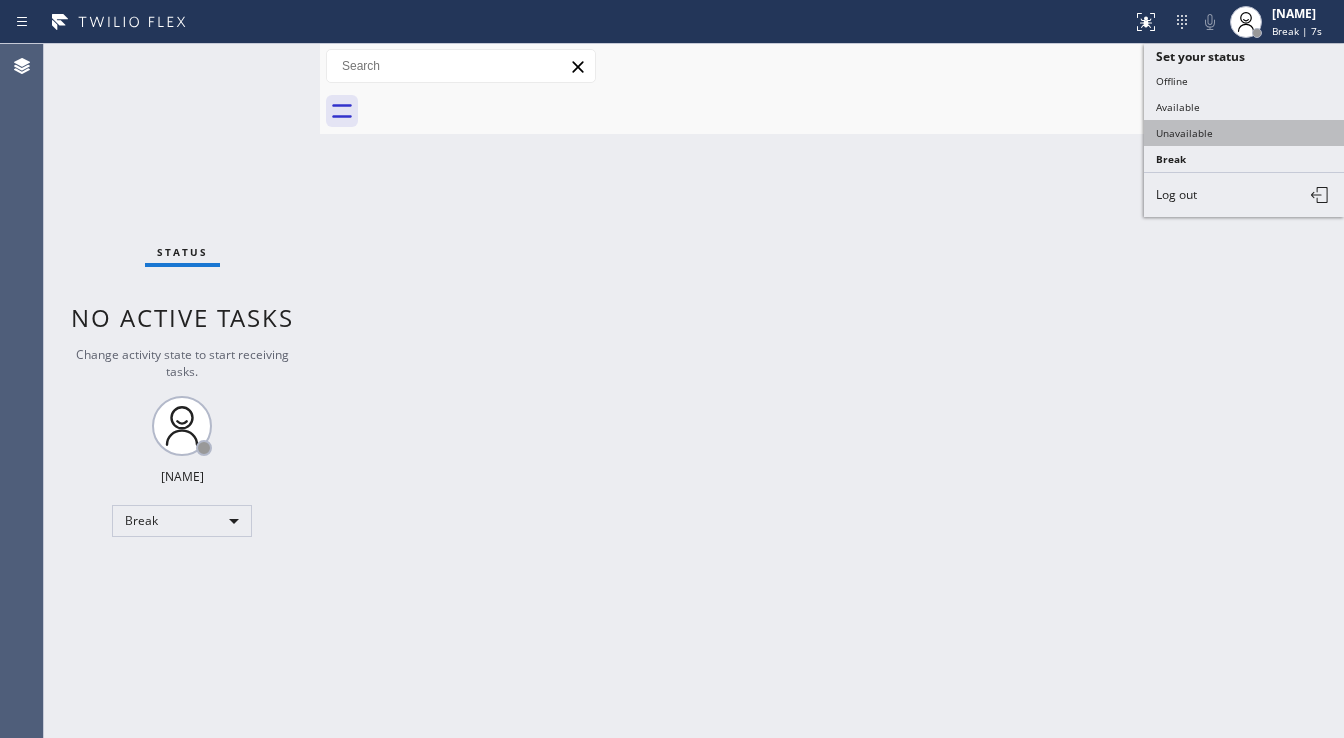 drag, startPoint x: 1188, startPoint y: 139, endPoint x: 1252, endPoint y: 66, distance: 97.082436 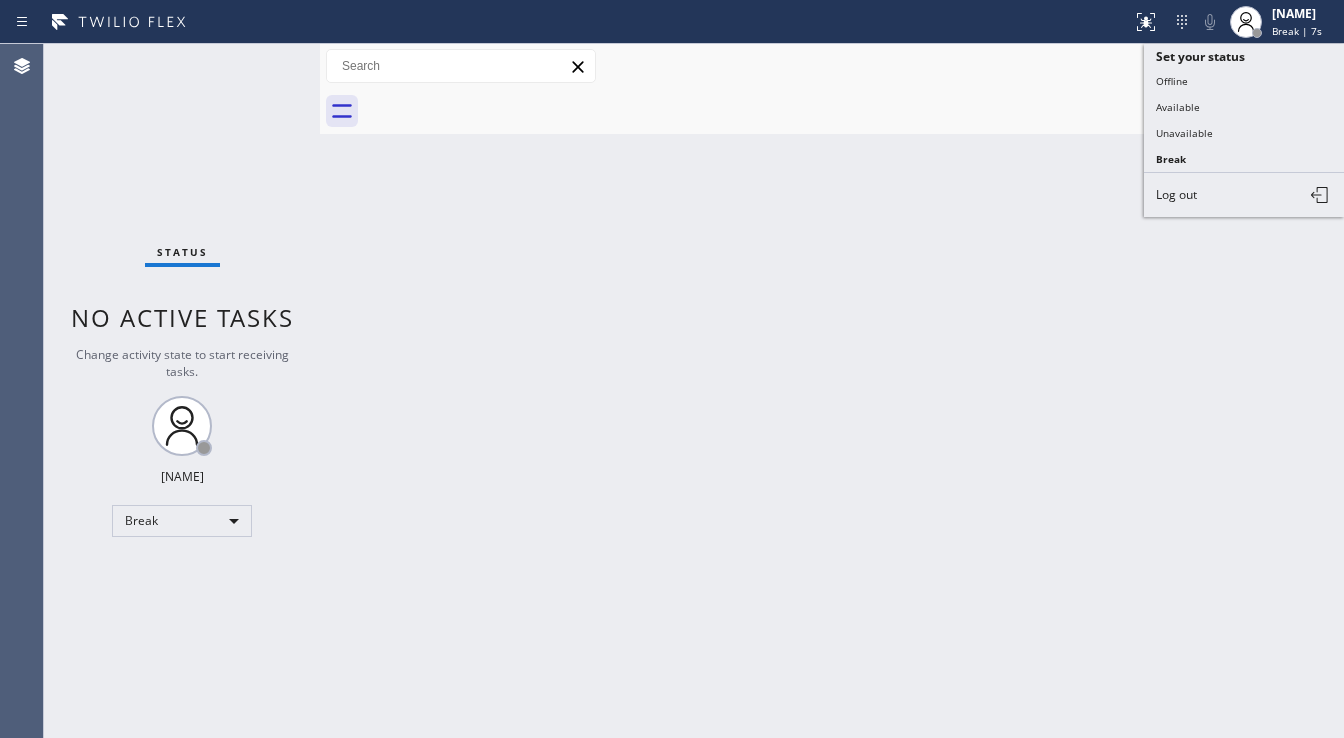 click on "Unavailable" at bounding box center (1244, 133) 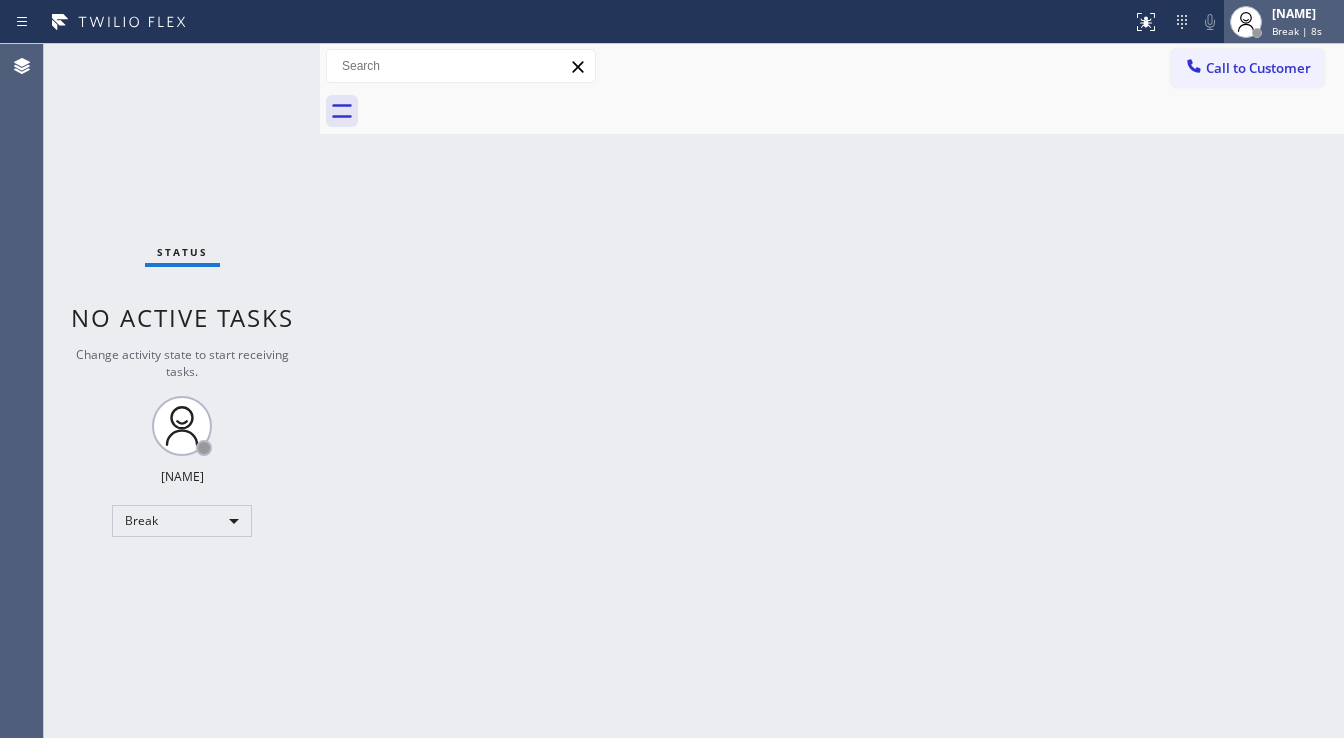 click on "[FIRST] [LAST] Break | 8s" at bounding box center (1306, 21) 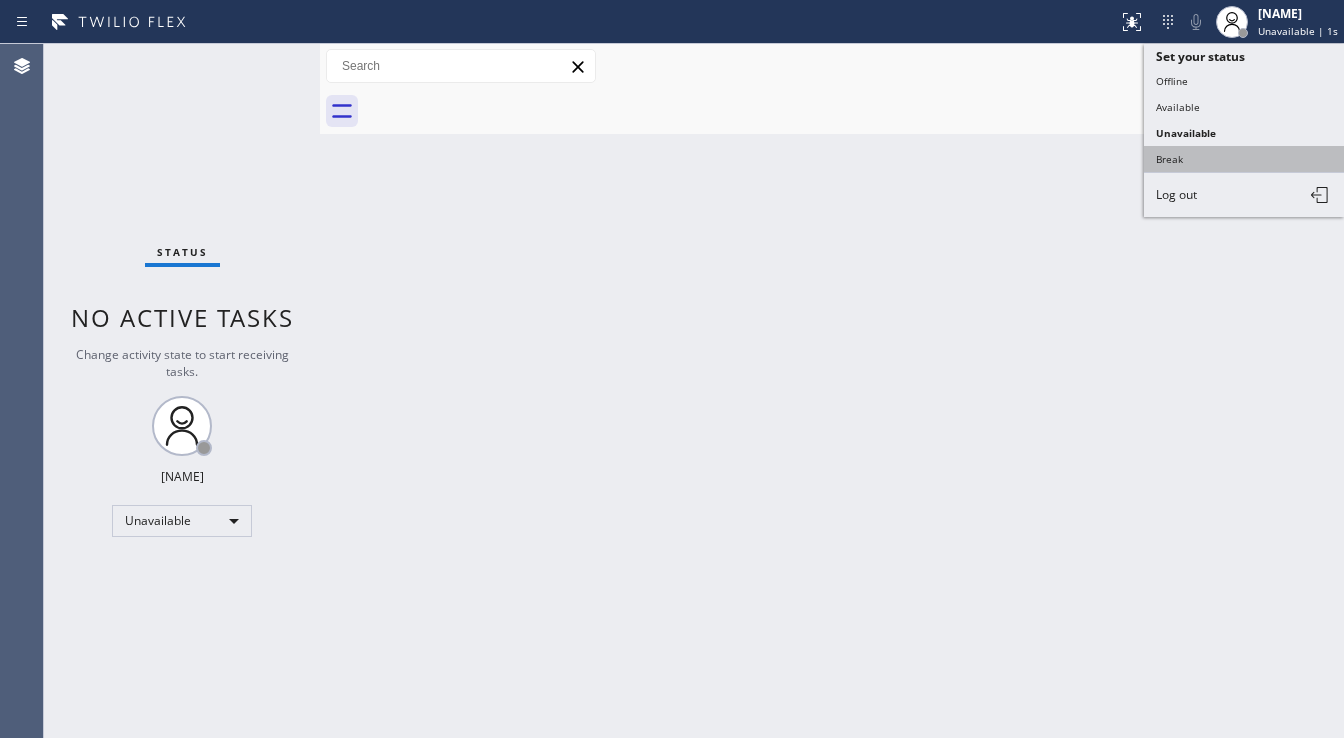 click on "Break" at bounding box center (1244, 159) 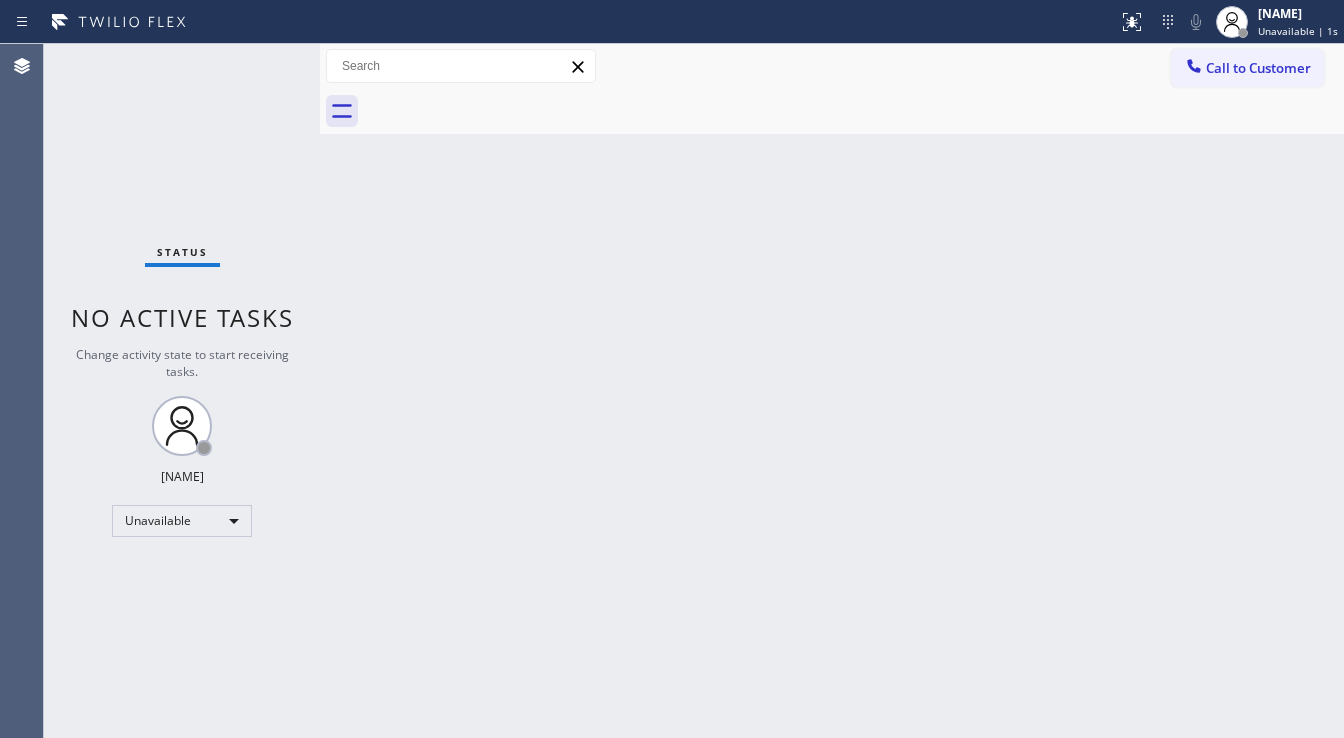 click on "Back to Dashboard Change Sender ID Customers Technicians Select a contact Outbound call Technician Search Technician Your caller id phone number Your caller id phone number Call Technician info Name   Phone none Address none Change Sender ID HVAC +1[PHONE] 5 Star Appliance +1[PHONE] Appliance Repair +1[PHONE] Plumbing +1[PHONE] Air Duct Cleaning +1[PHONE]  Electricians +1[PHONE] Cancel Change Check personal SMS Reset Change No tabs Call to Customer Outbound call Location Search location Your caller id phone number ([PHONE]) Customer number Call Outbound call Technician Search Technician Your caller id phone number Your caller id phone number Call" at bounding box center [832, 391] 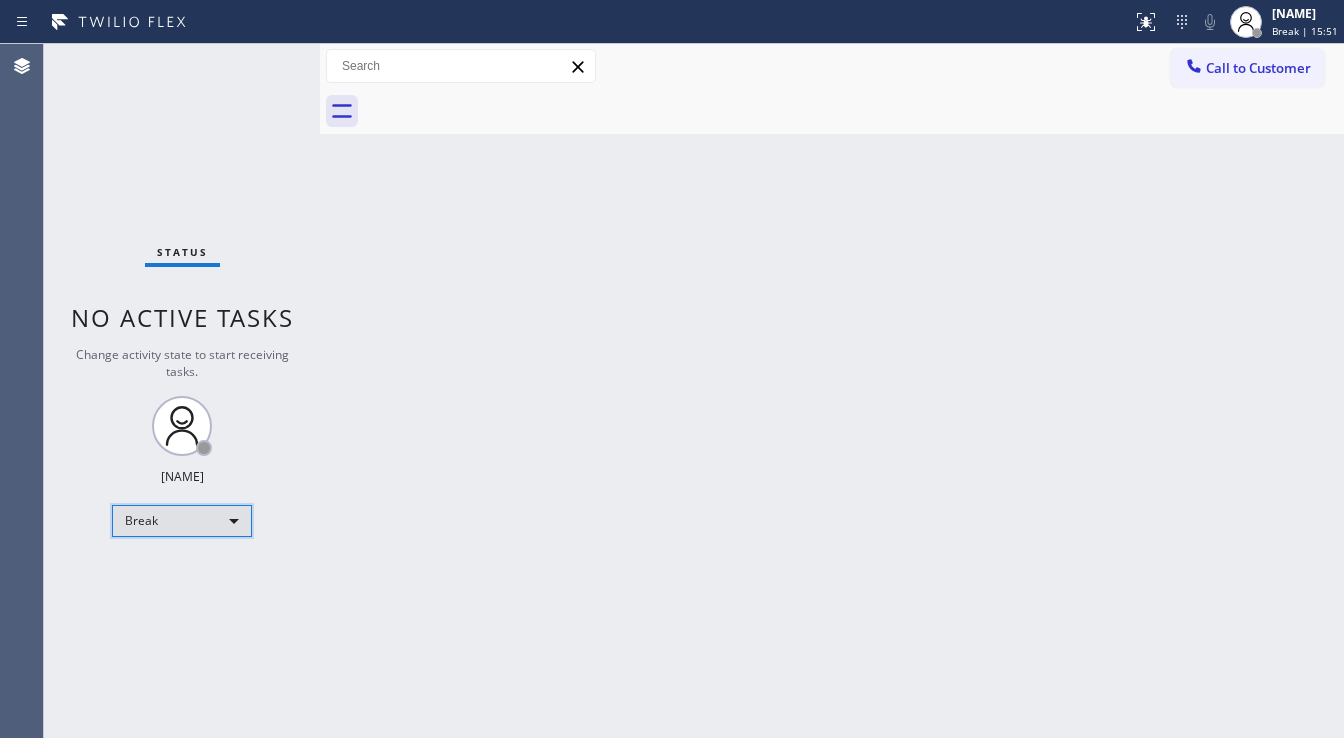click on "Break" at bounding box center [182, 521] 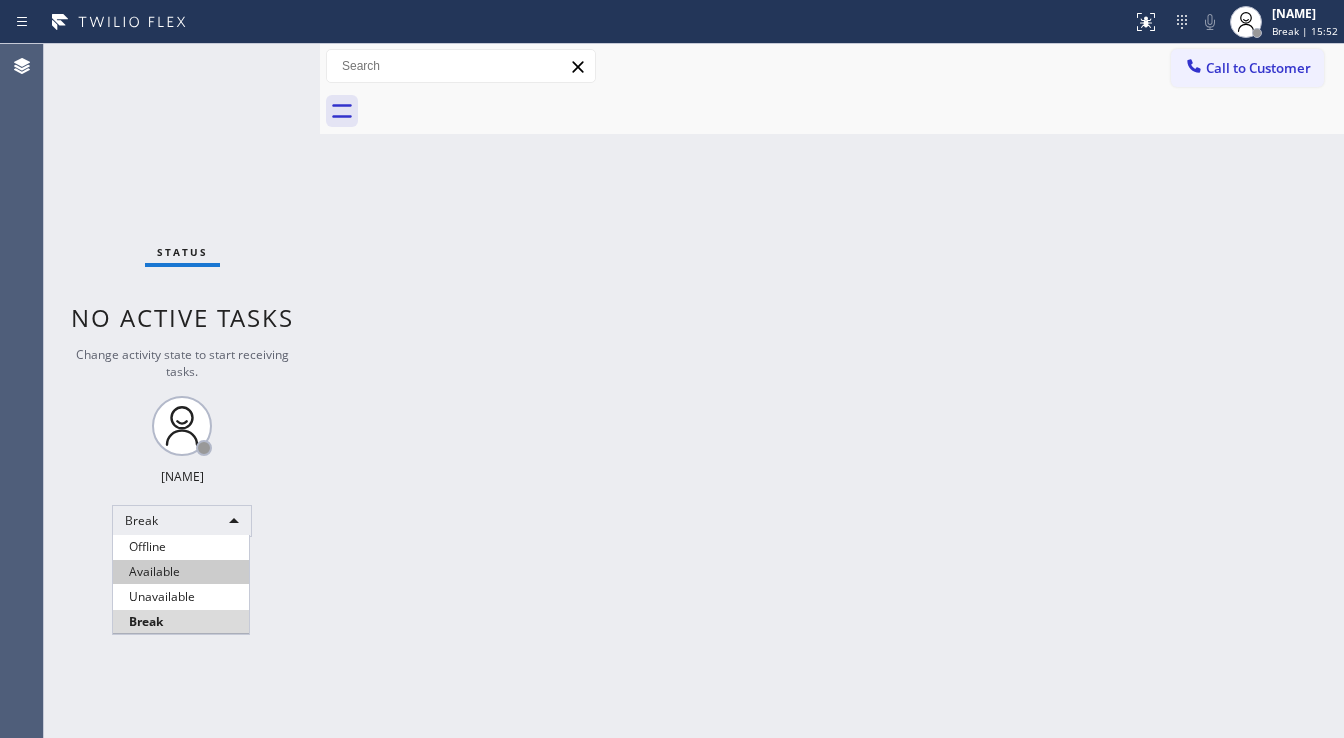 click on "Available" at bounding box center [181, 572] 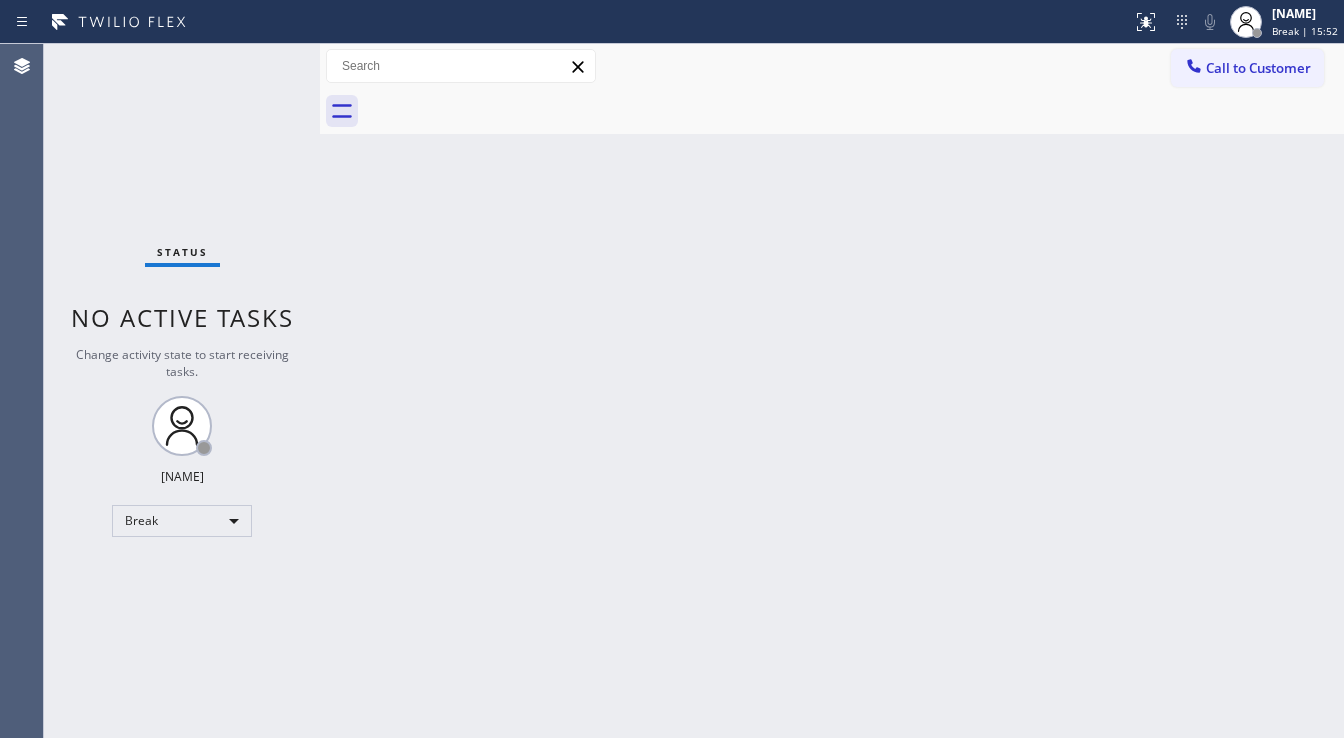 click on "Back to Dashboard Change Sender ID Customers Technicians Select a contact Outbound call Technician Search Technician Your caller id phone number Your caller id phone number Call Technician info Name   Phone none Address none Change Sender ID HVAC +1[PHONE] 5 Star Appliance +1[PHONE] Appliance Repair +1[PHONE] Plumbing +1[PHONE] Air Duct Cleaning +1[PHONE]  Electricians +1[PHONE] Cancel Change Check personal SMS Reset Change No tabs Call to Customer Outbound call Location Search location Your caller id phone number ([PHONE]) Customer number Call Outbound call Technician Search Technician Your caller id phone number Your caller id phone number Call" at bounding box center (832, 391) 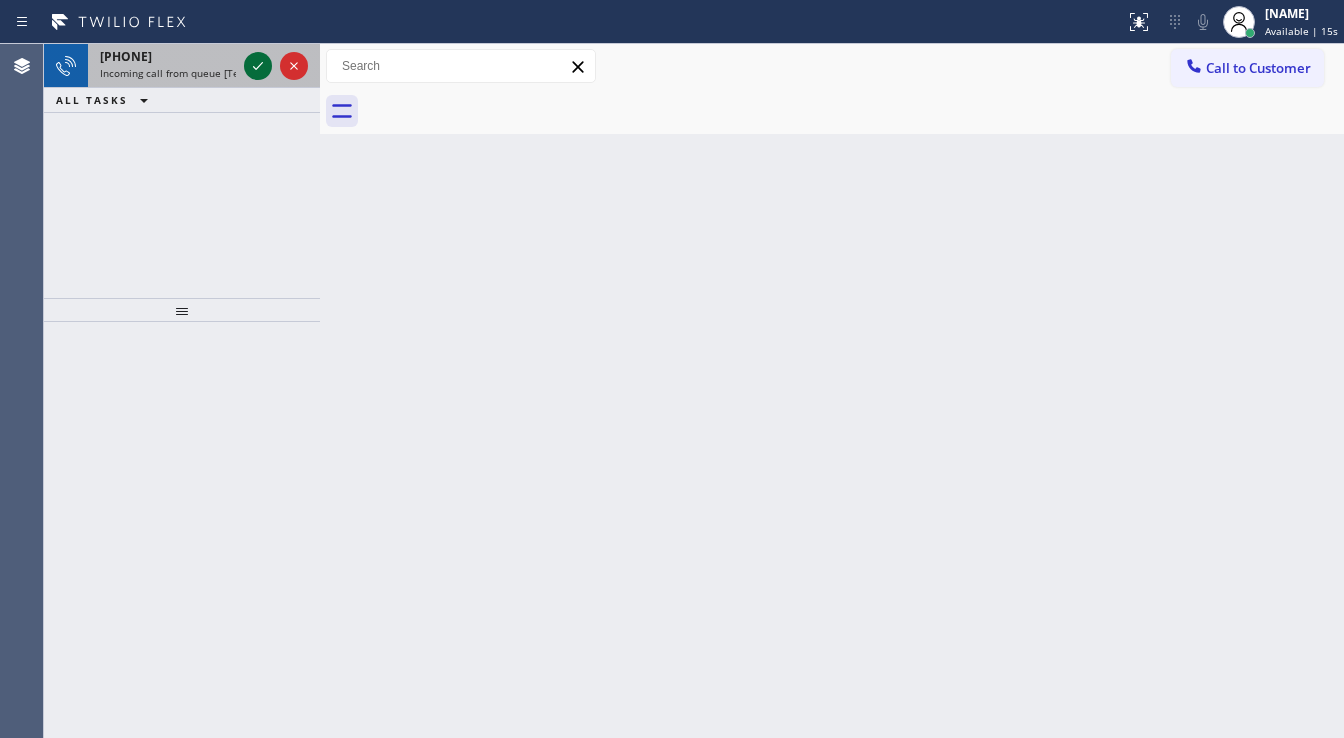 click 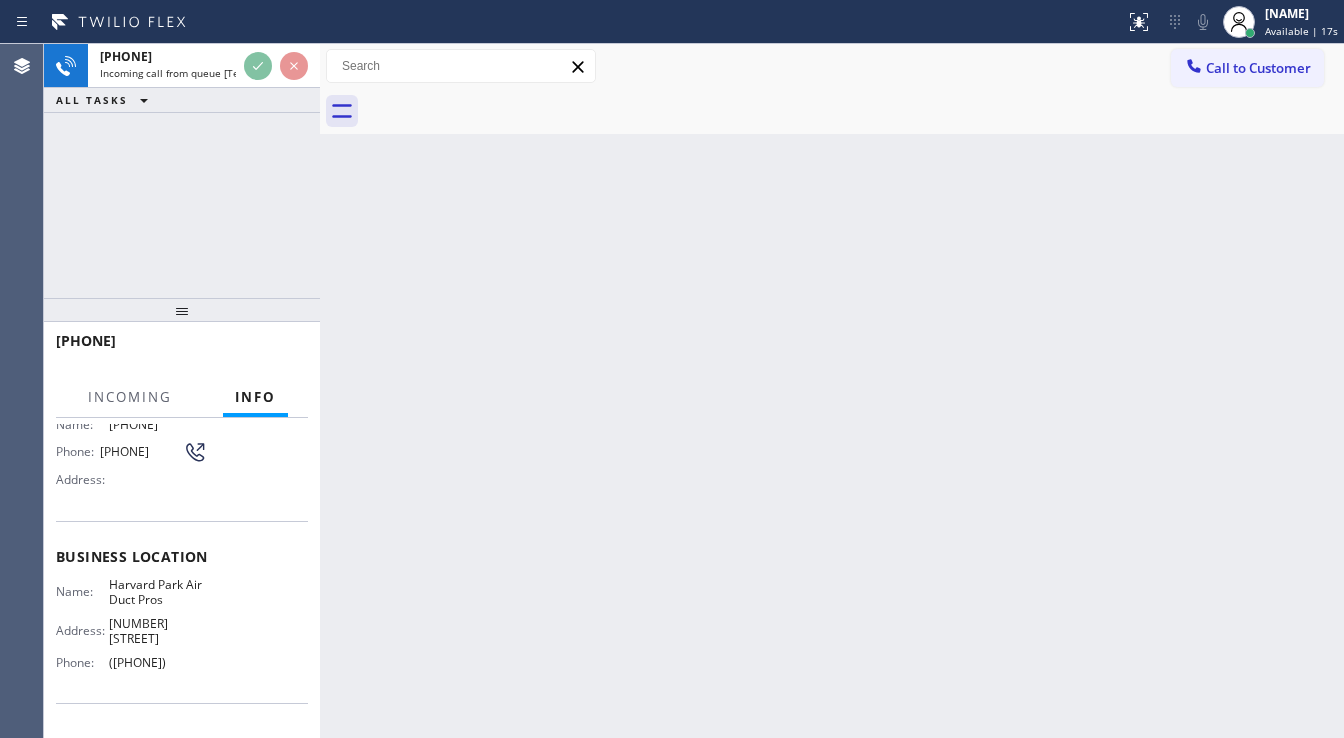 scroll, scrollTop: 160, scrollLeft: 0, axis: vertical 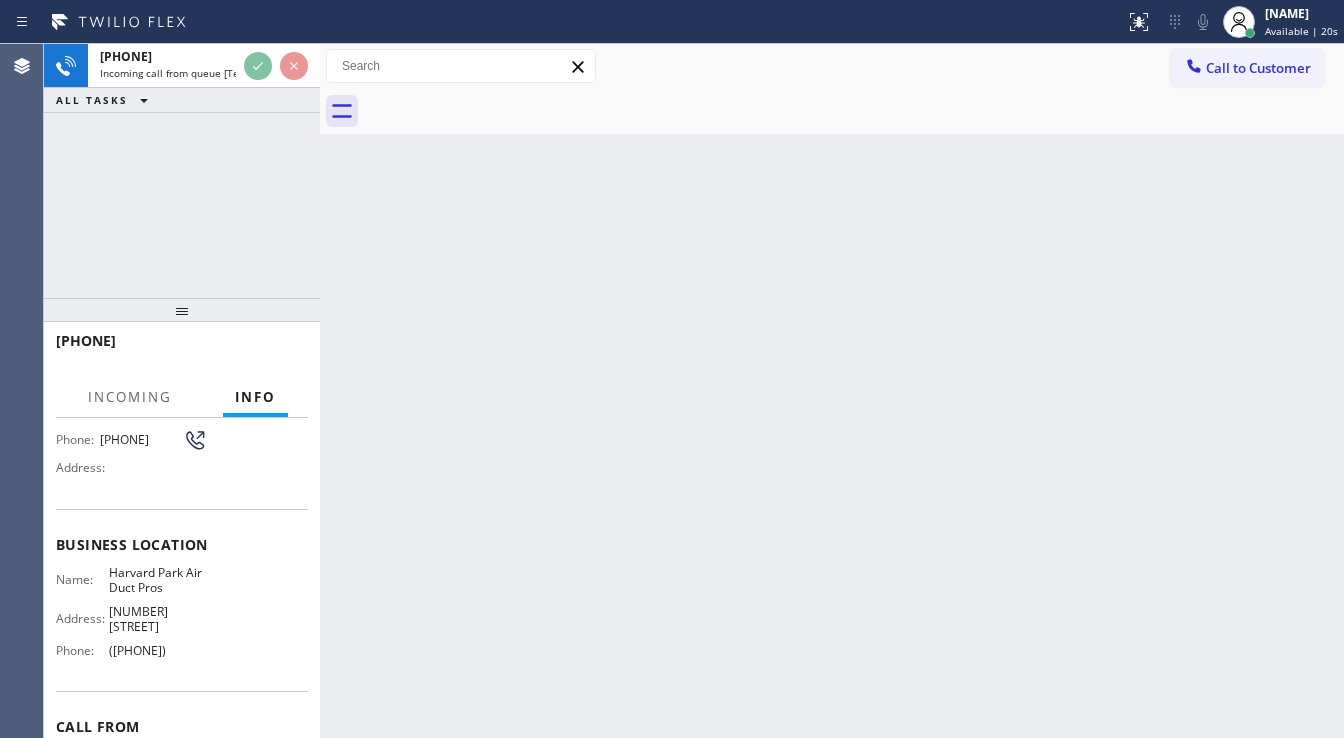 drag, startPoint x: 116, startPoint y: 252, endPoint x: 194, endPoint y: 184, distance: 103.47947 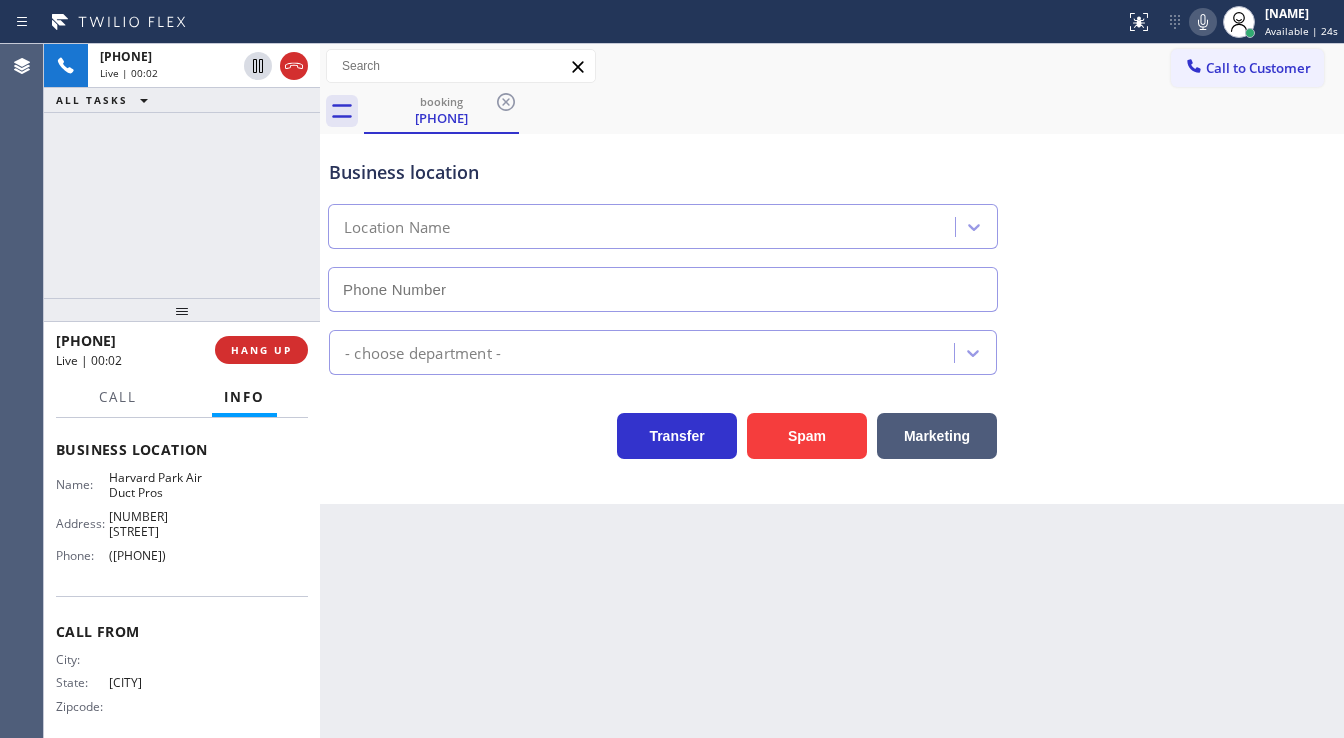scroll, scrollTop: 256, scrollLeft: 0, axis: vertical 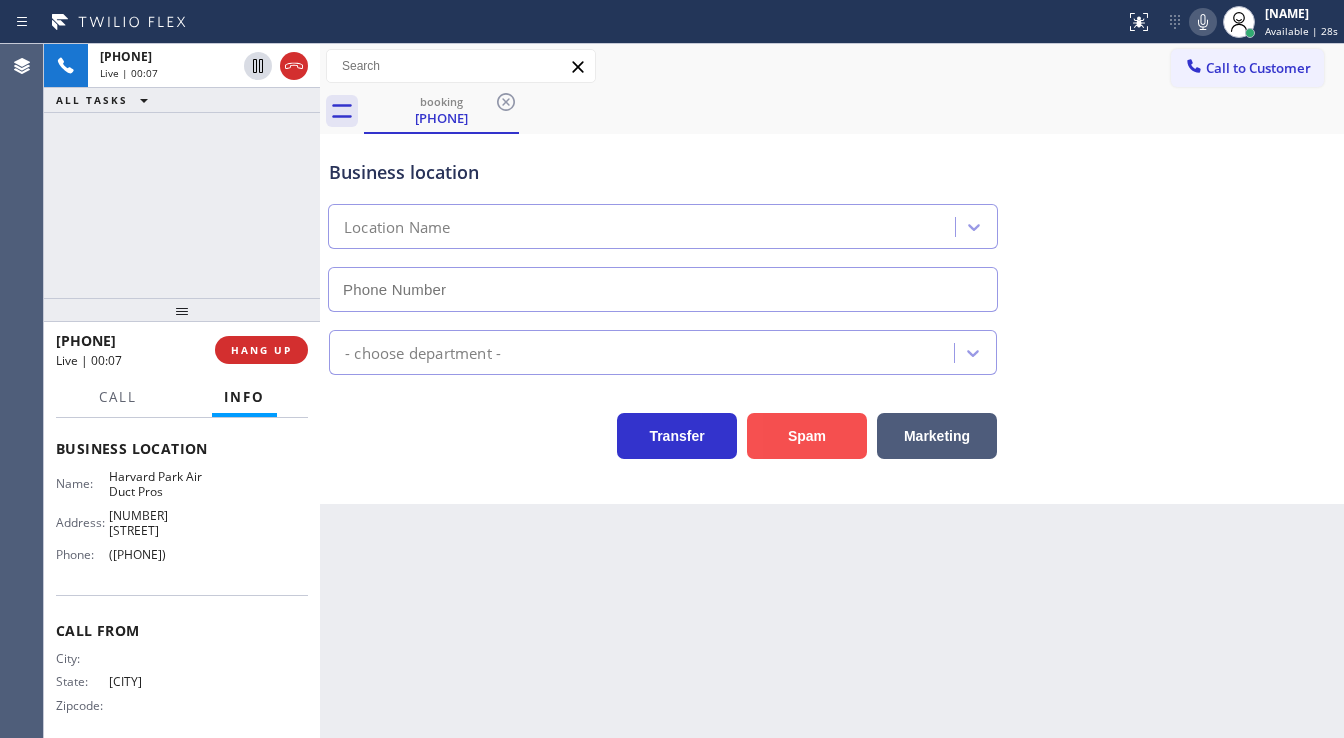 click on "Spam" at bounding box center (807, 436) 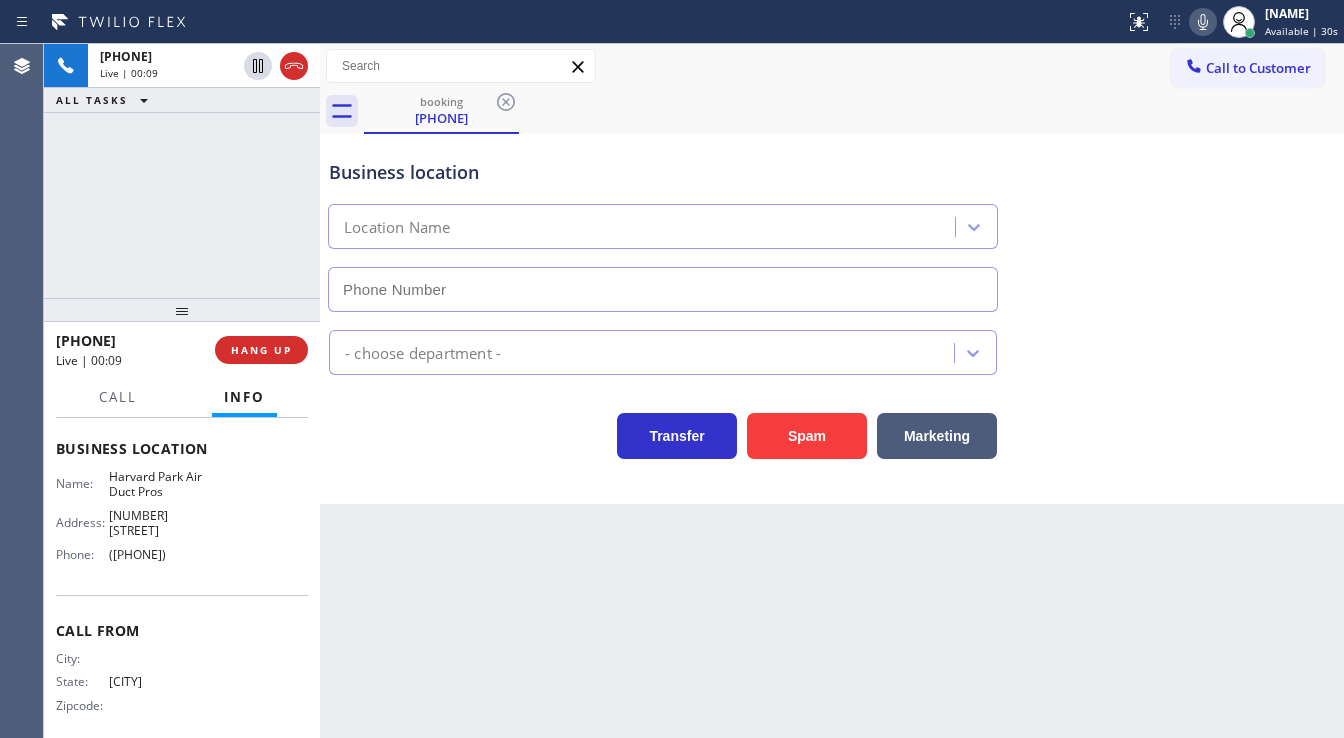 click on "Agent Desktop" at bounding box center (21, 391) 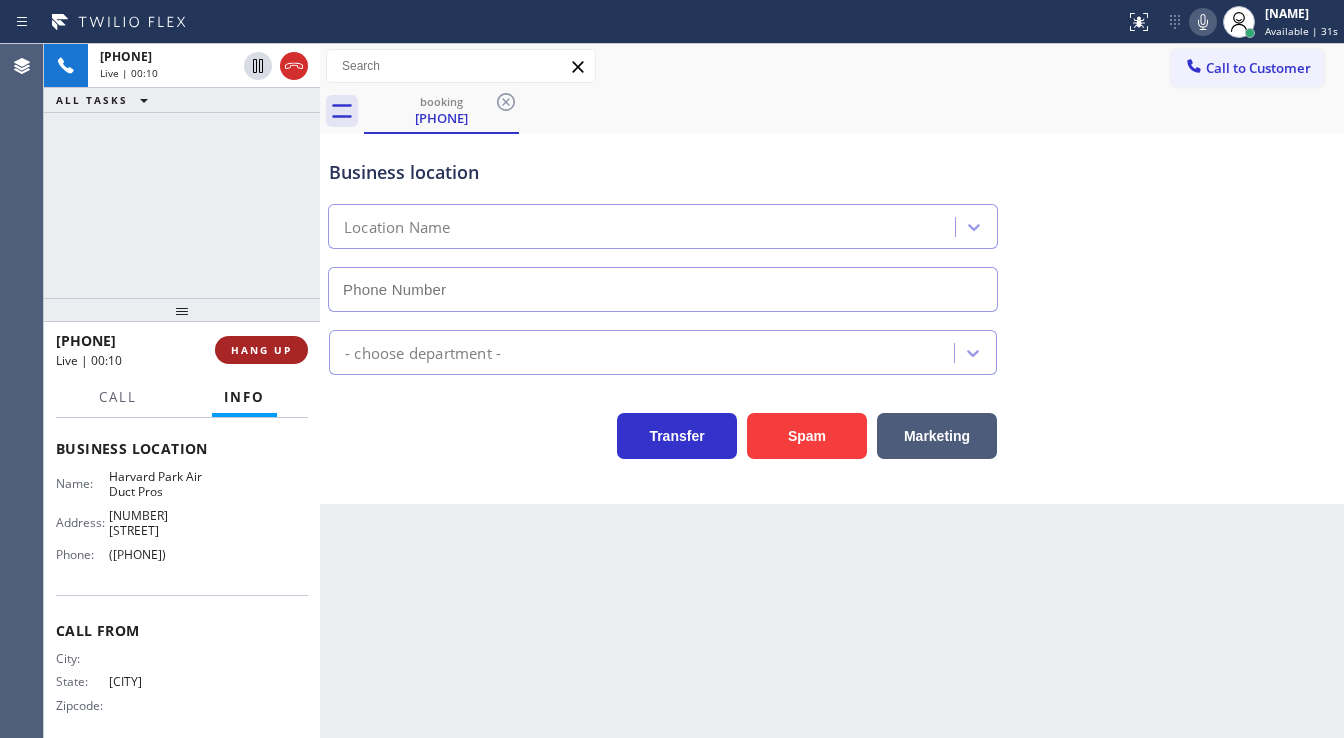click on "HANG UP" at bounding box center [261, 350] 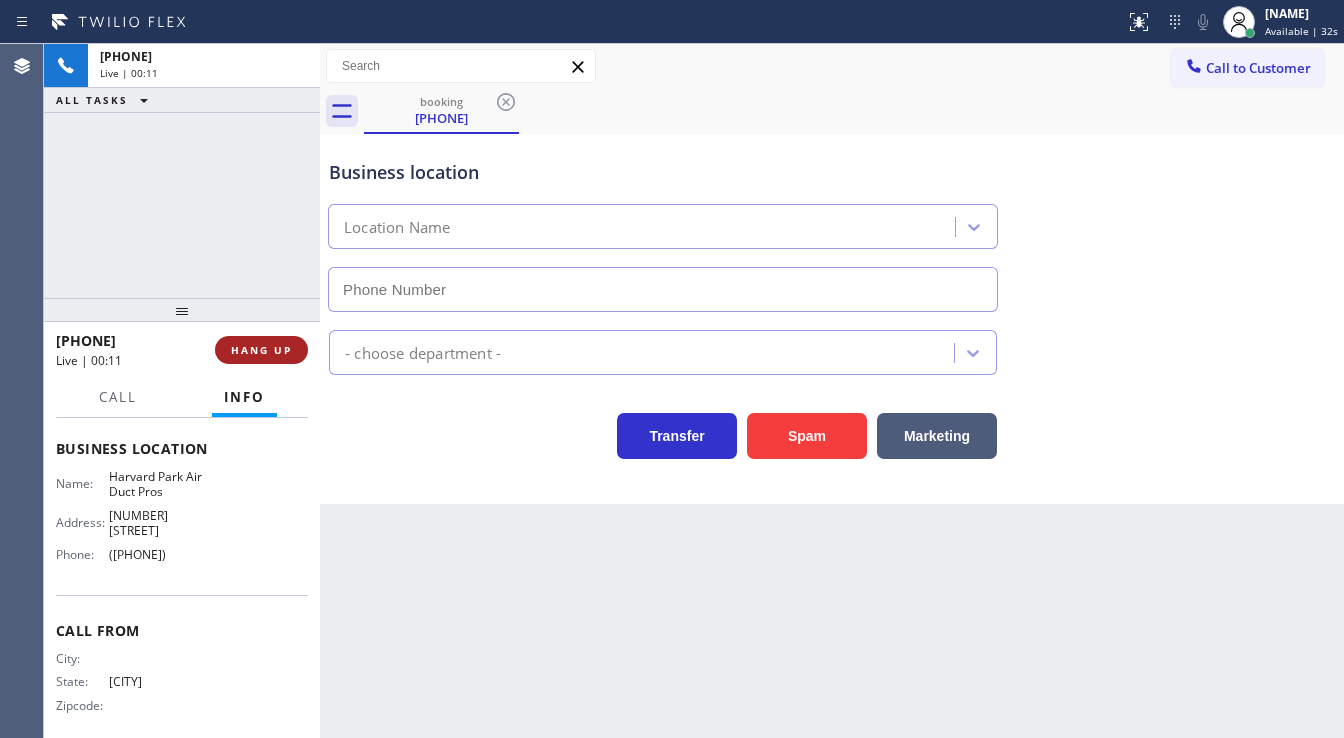 click on "HANG UP" at bounding box center (261, 350) 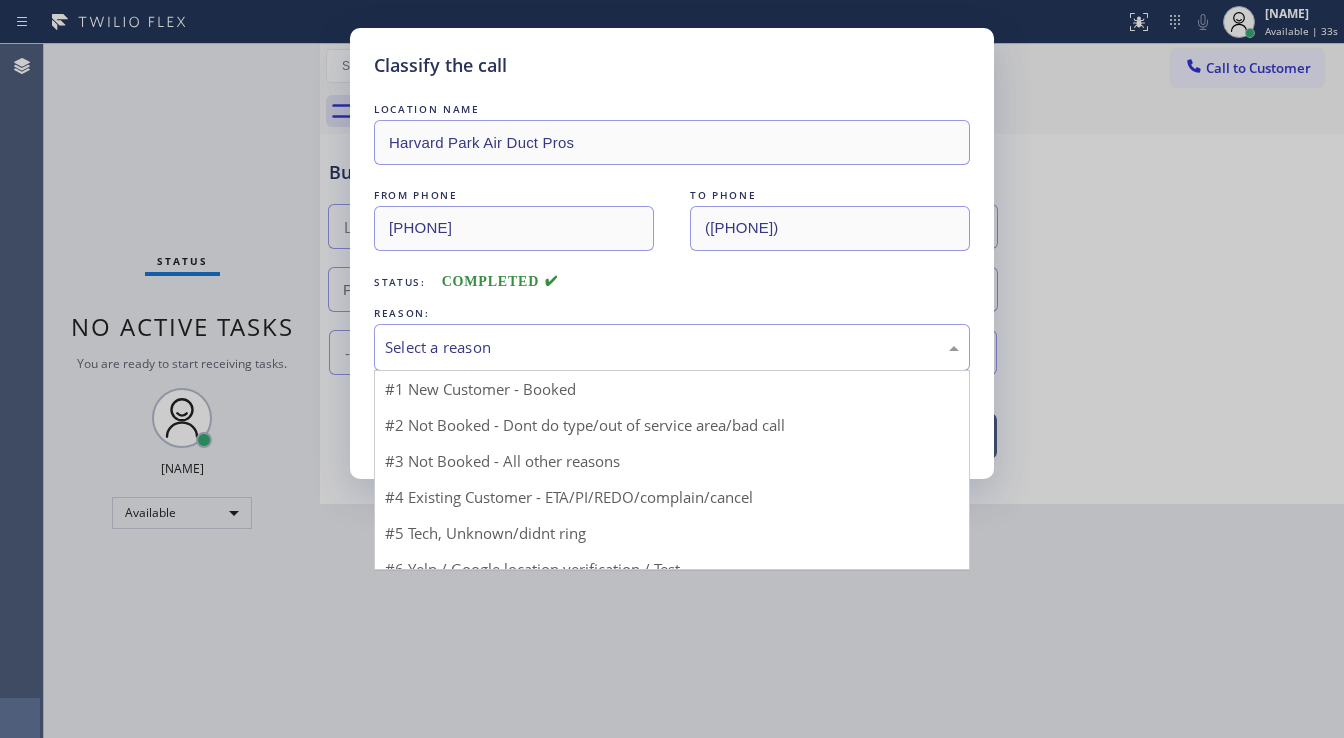 click on "Select a reason" at bounding box center [672, 347] 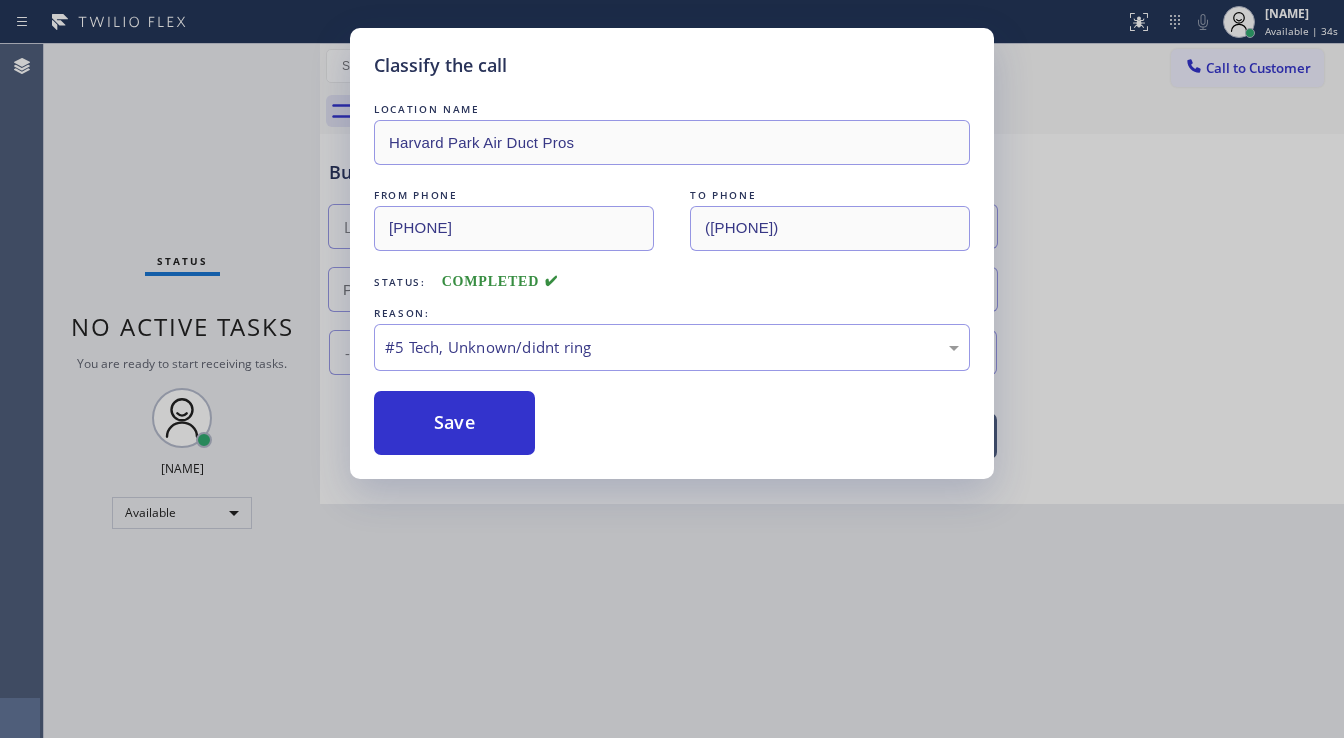 click on "Save" at bounding box center [454, 423] 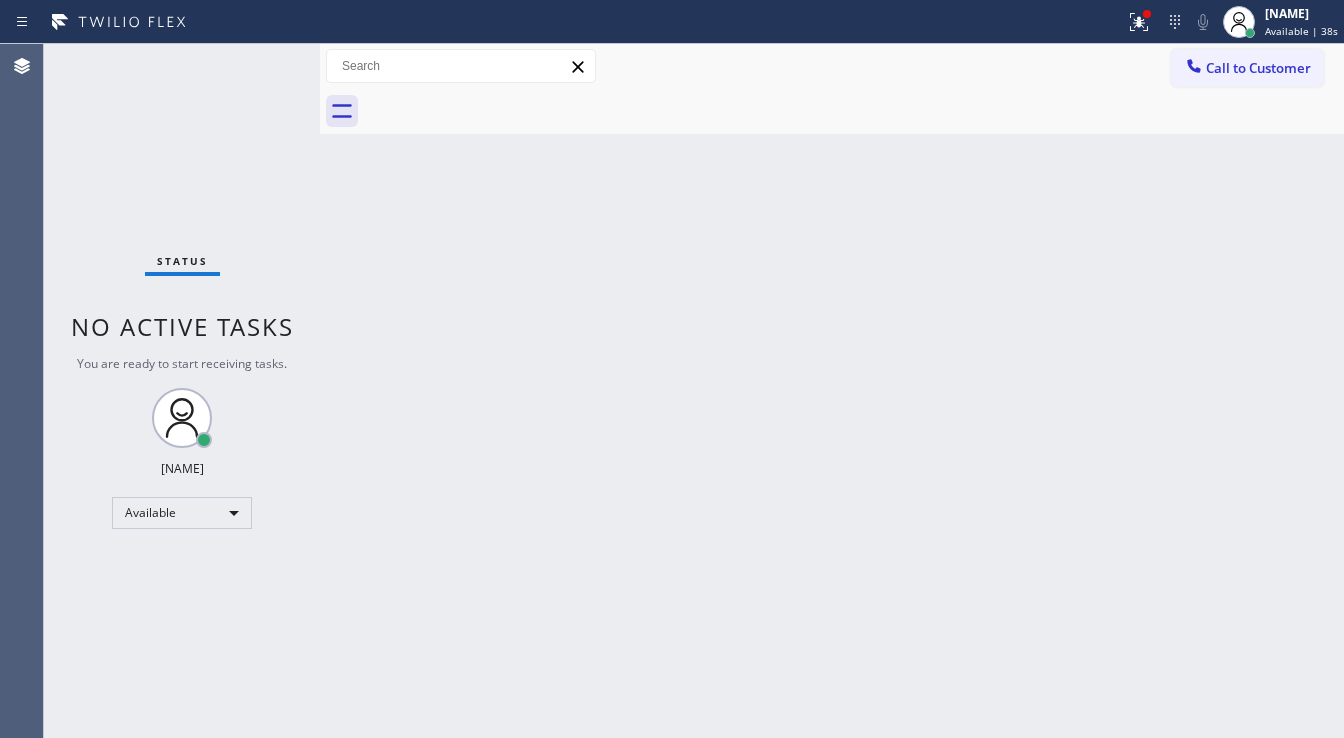 click on "Status   No active tasks     You are ready to start receiving tasks.   [FIRST] [LAST] Available" at bounding box center [182, 391] 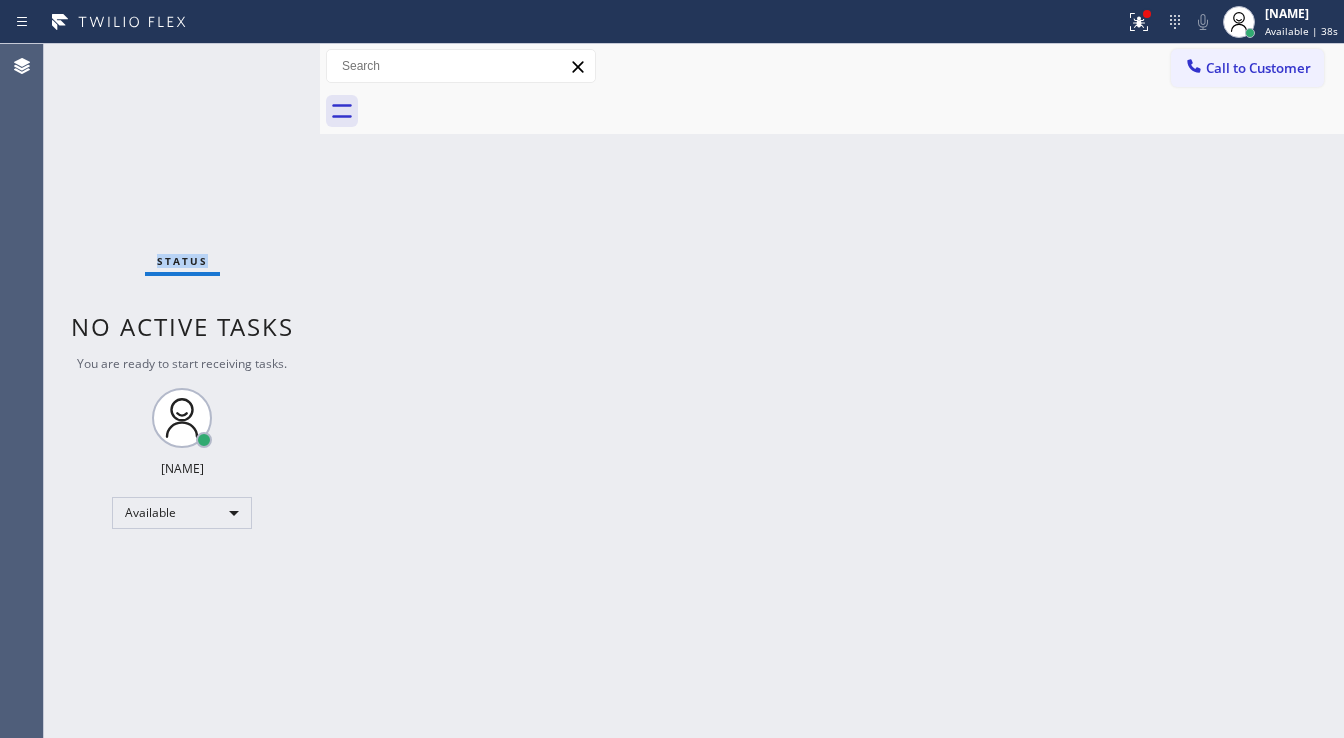 click on "Status   No active tasks     You are ready to start receiving tasks.   [FIRST] [LAST] Available" at bounding box center [182, 391] 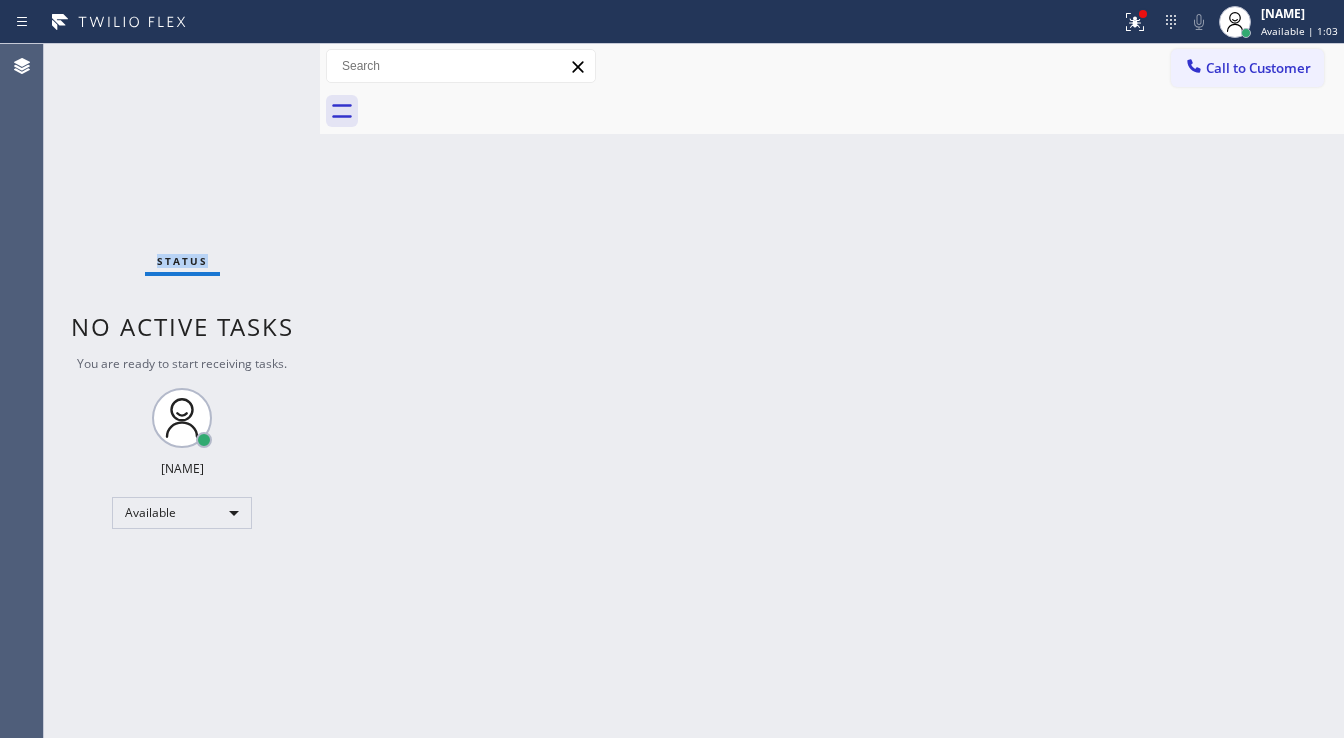 click on "Status   No active tasks     You are ready to start receiving tasks.   [FIRST] [LAST] Available" at bounding box center [182, 391] 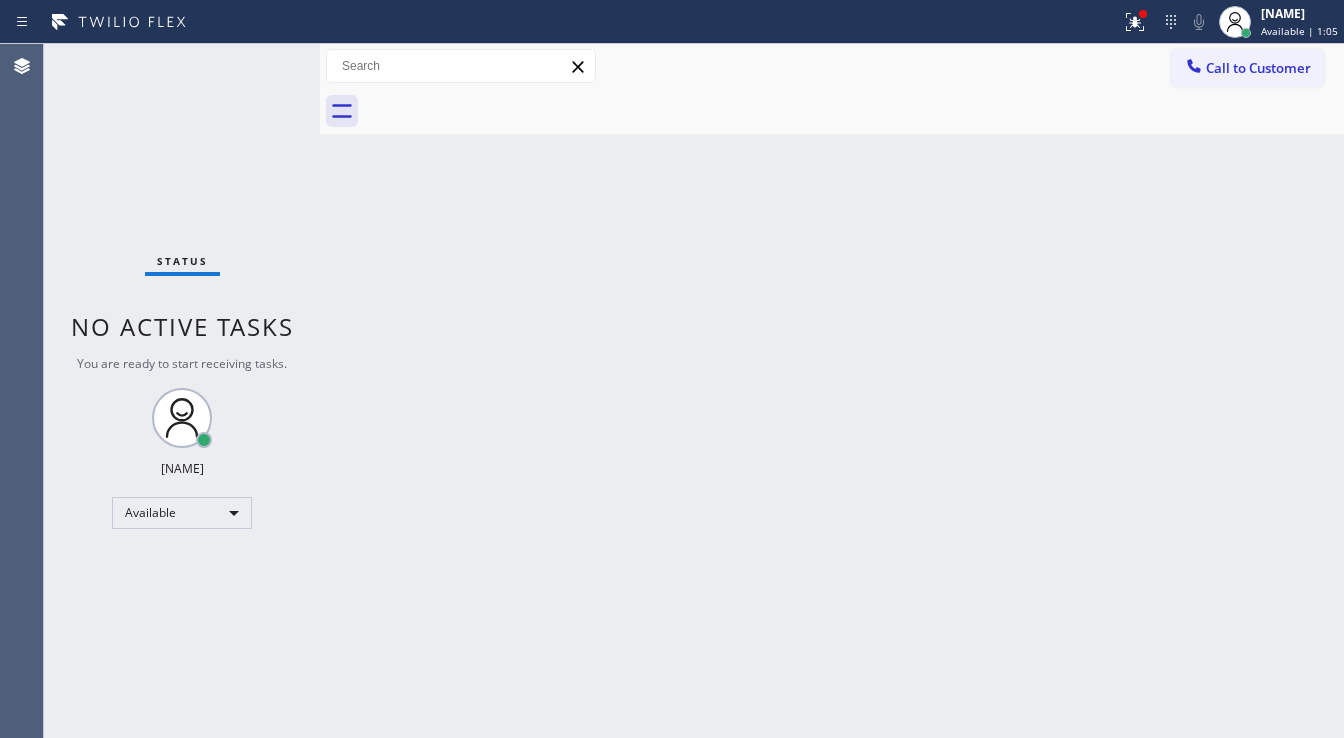 click on "Status   No active tasks     You are ready to start receiving tasks.   [FIRST] [LAST] Available" at bounding box center [182, 391] 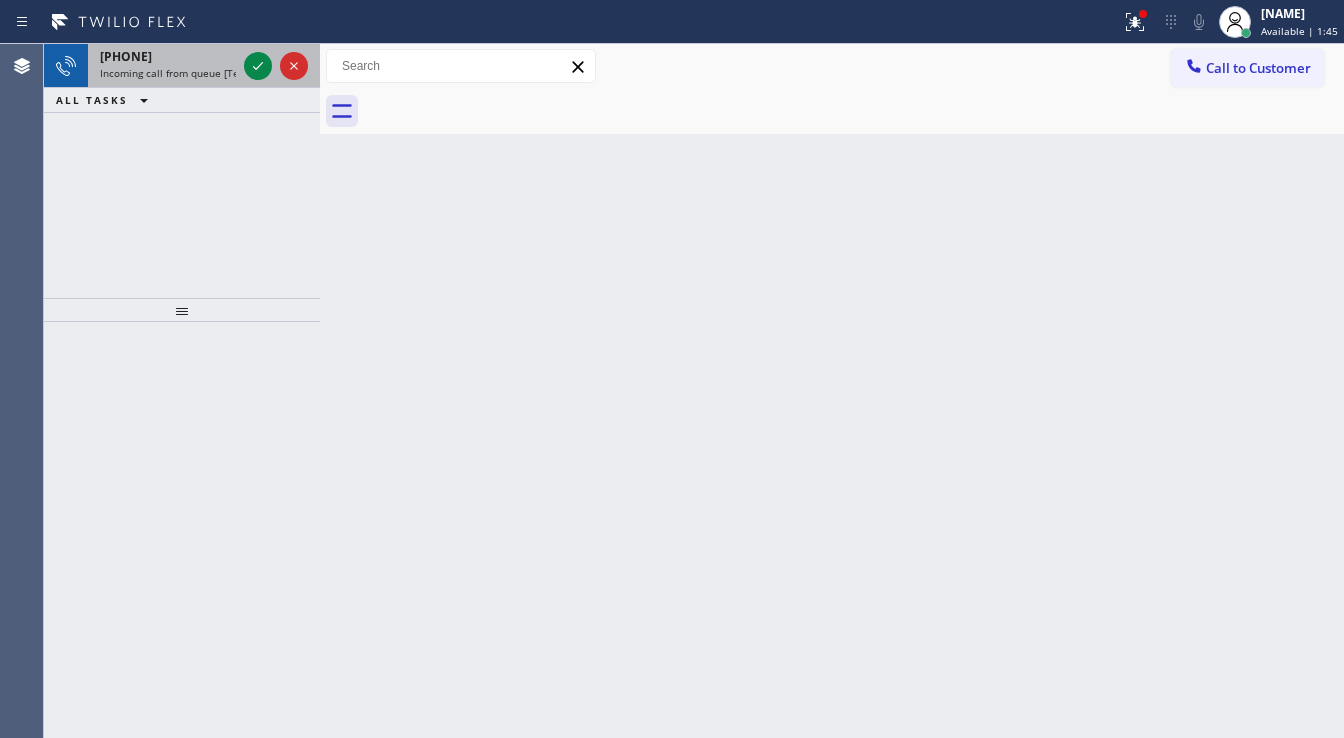 click on "[PHONE] Incoming call from queue [Test] All" at bounding box center (164, 66) 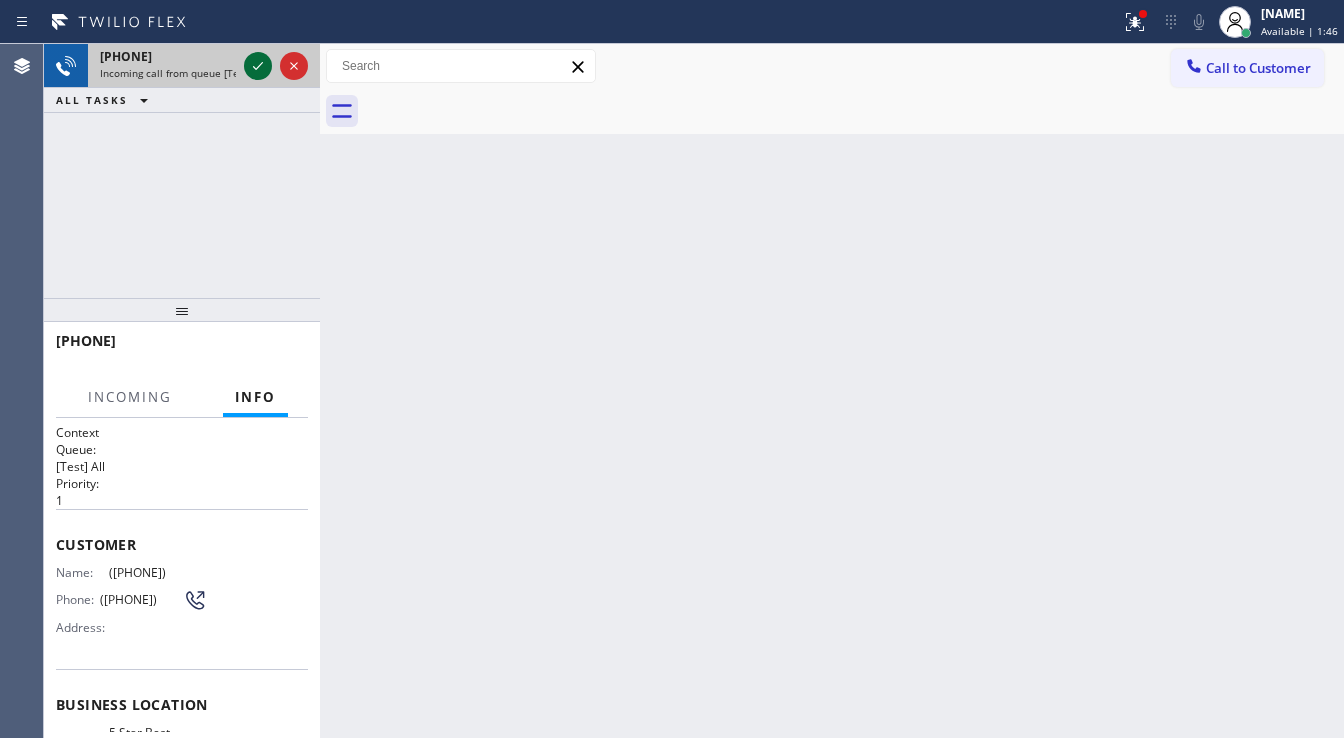 click at bounding box center (276, 66) 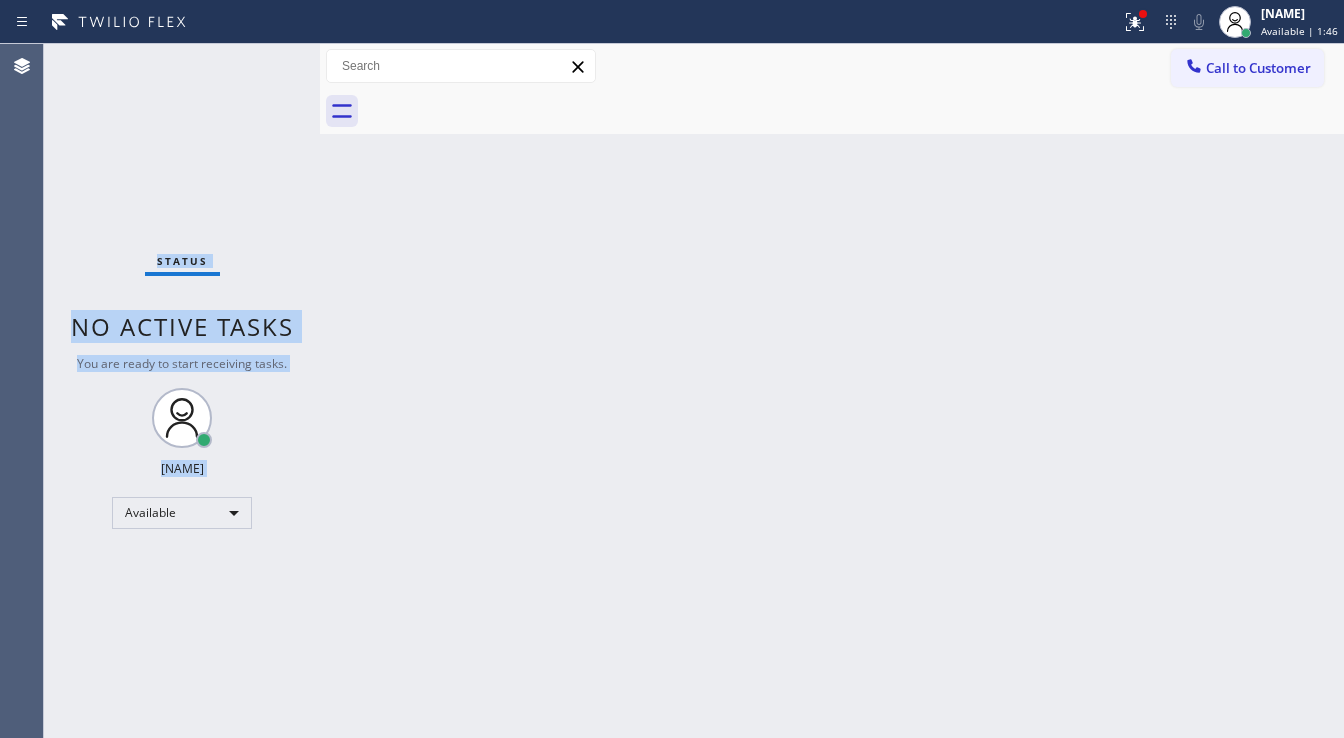 click on "Status   No active tasks     You are ready to start receiving tasks.   [FIRST] [LAST] Available" at bounding box center (182, 391) 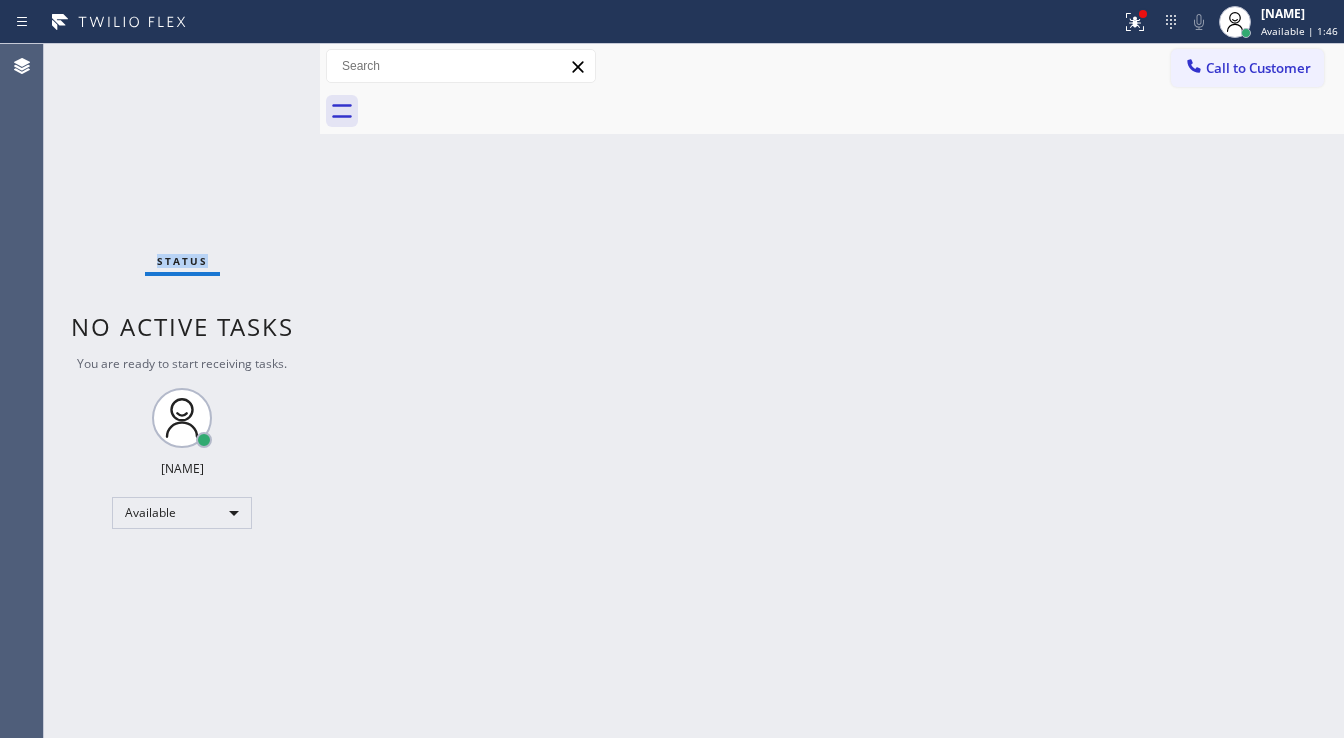 click on "Status   No active tasks     You are ready to start receiving tasks.   [FIRST] [LAST] Available" at bounding box center [182, 391] 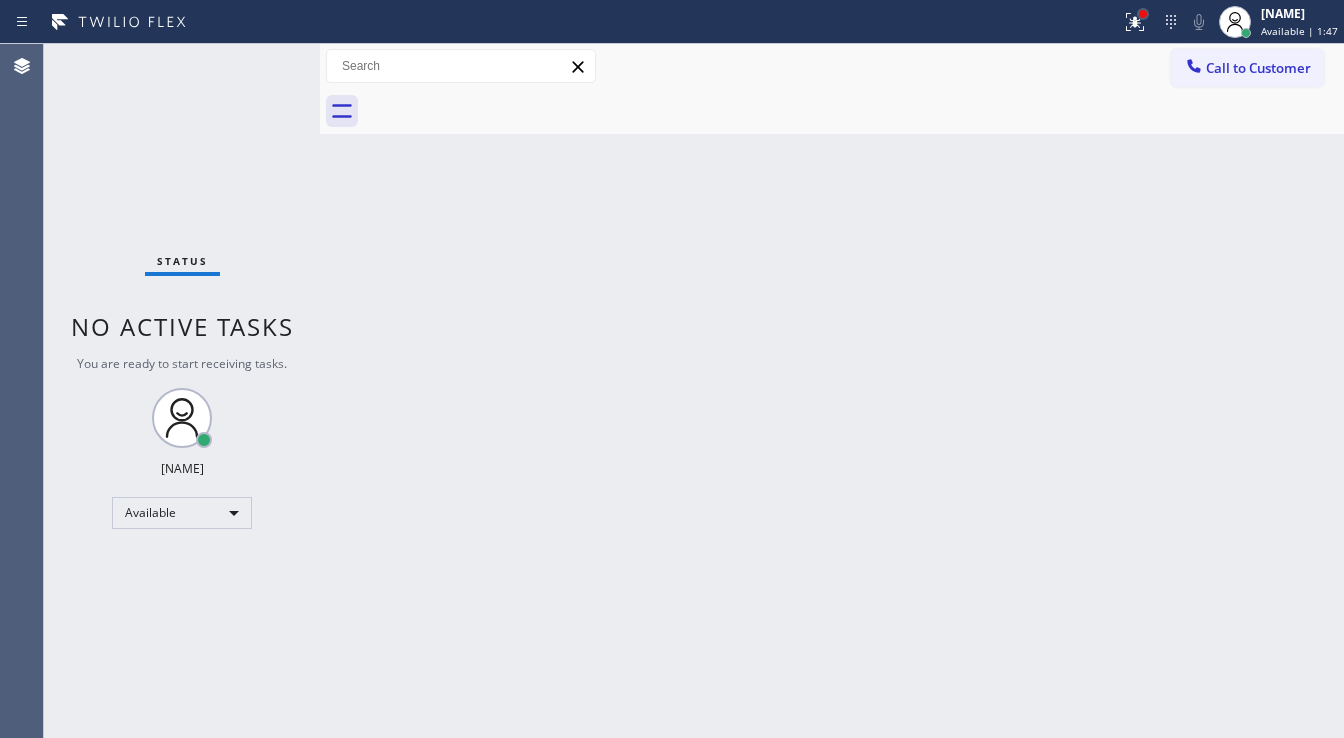 click at bounding box center [1143, 14] 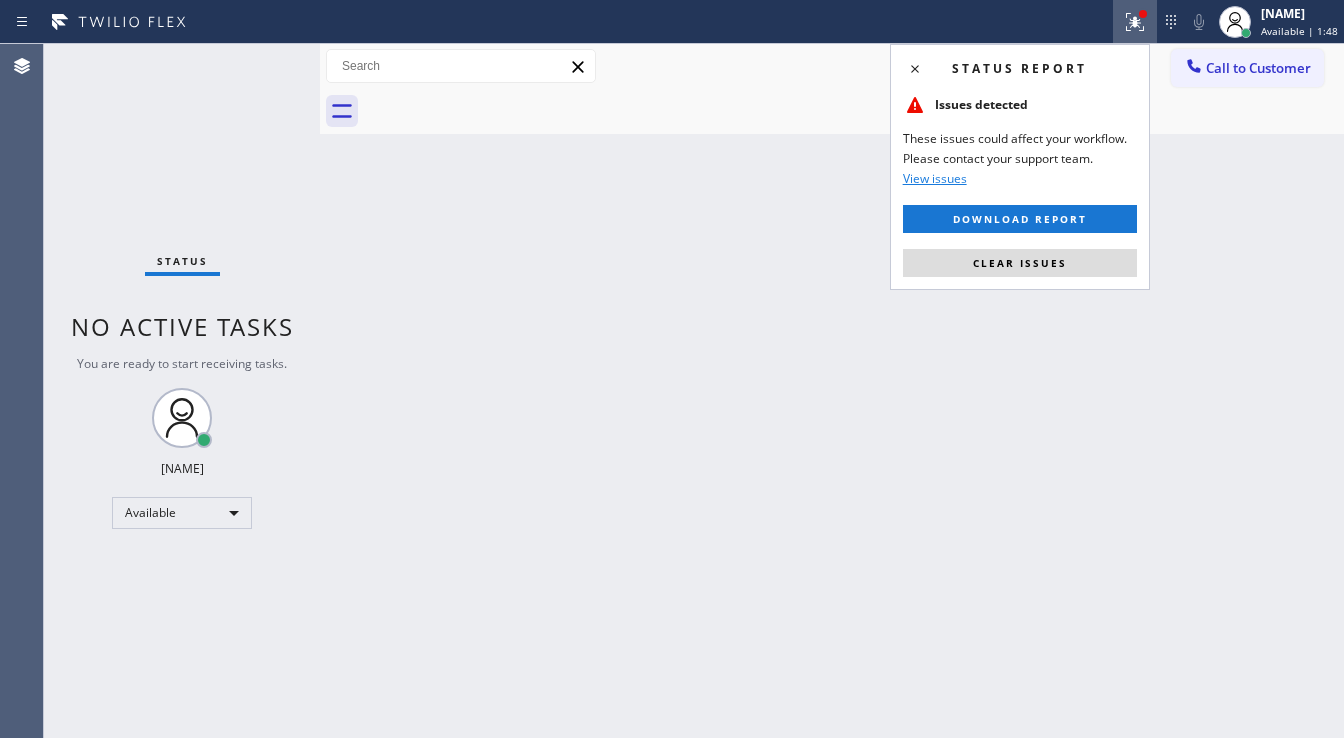 click on "Clear issues" at bounding box center [1020, 263] 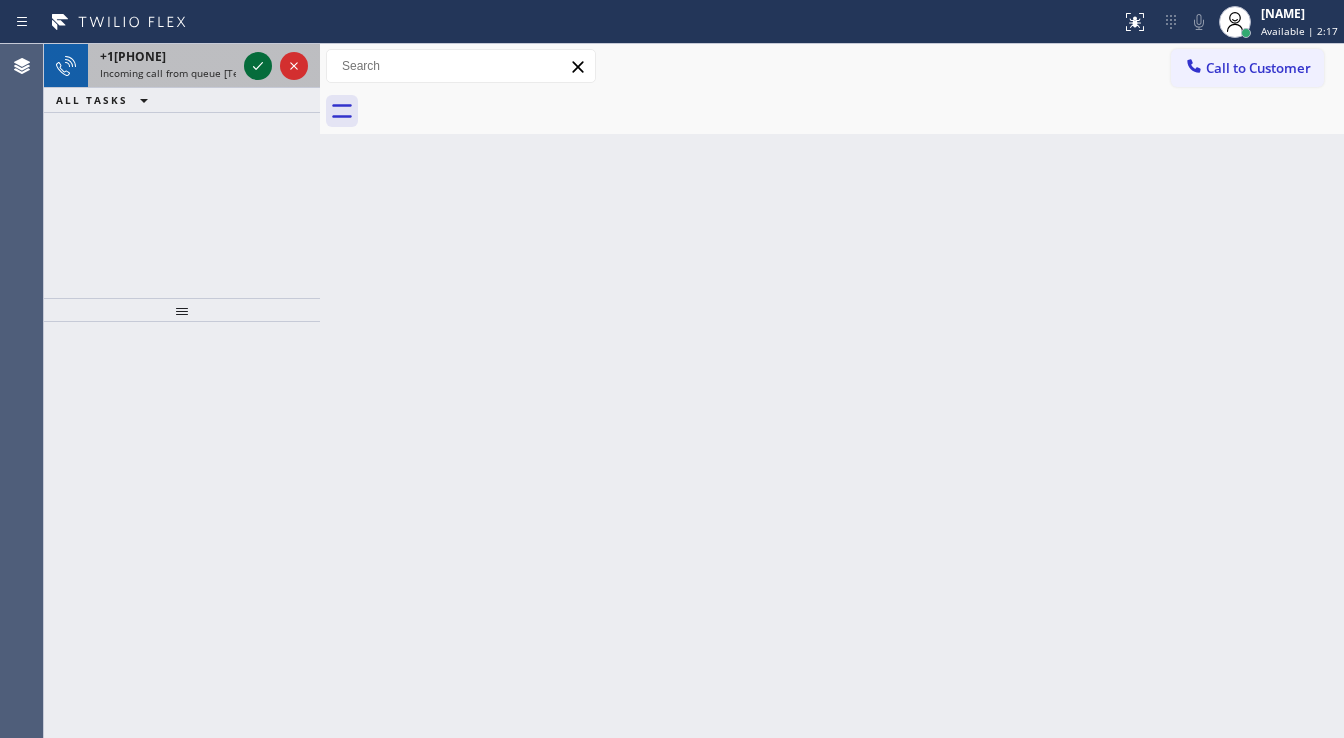 click 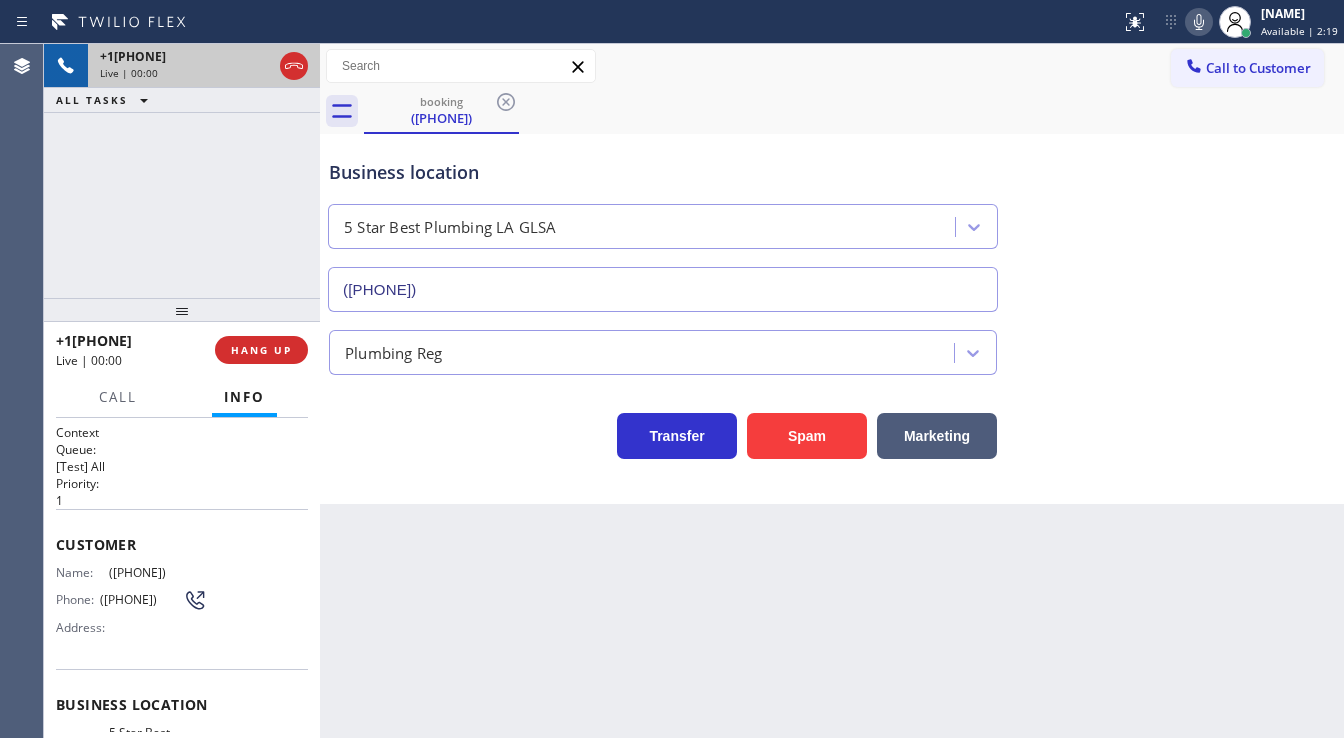 type on "([PHONE])" 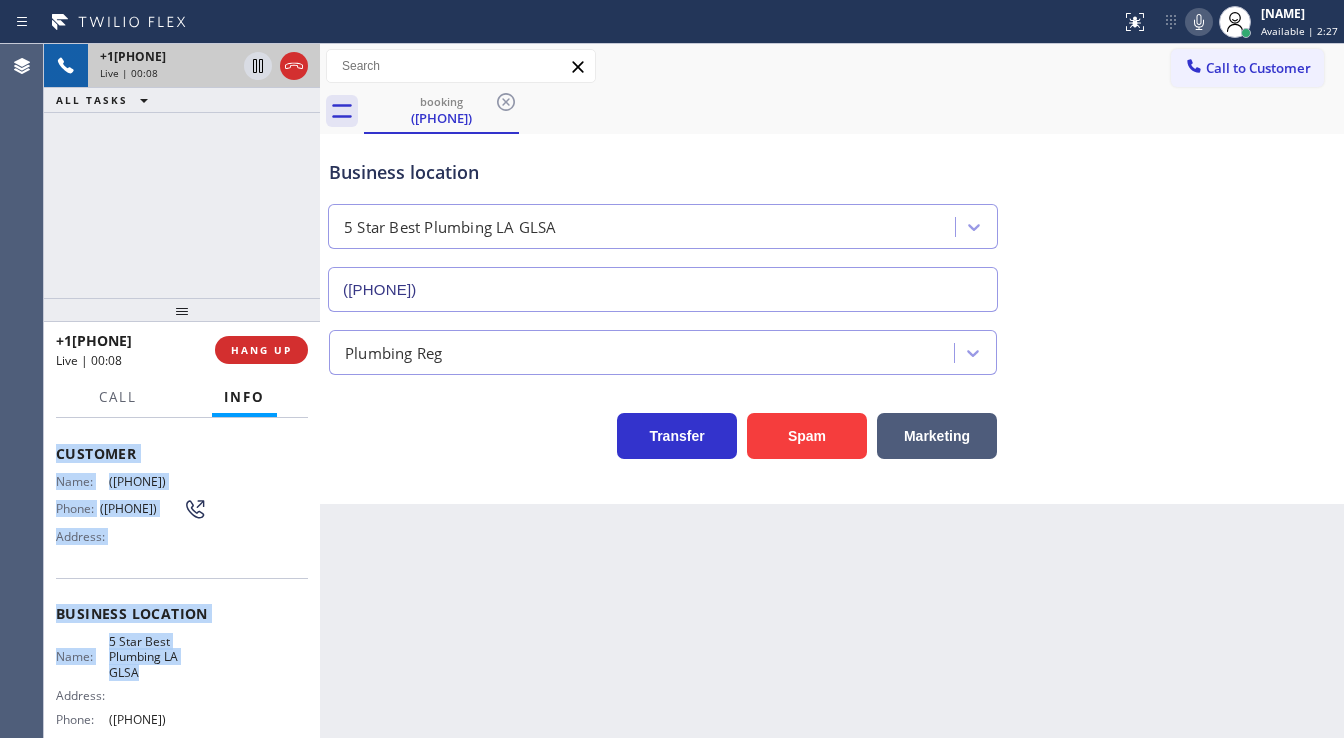 scroll, scrollTop: 272, scrollLeft: 0, axis: vertical 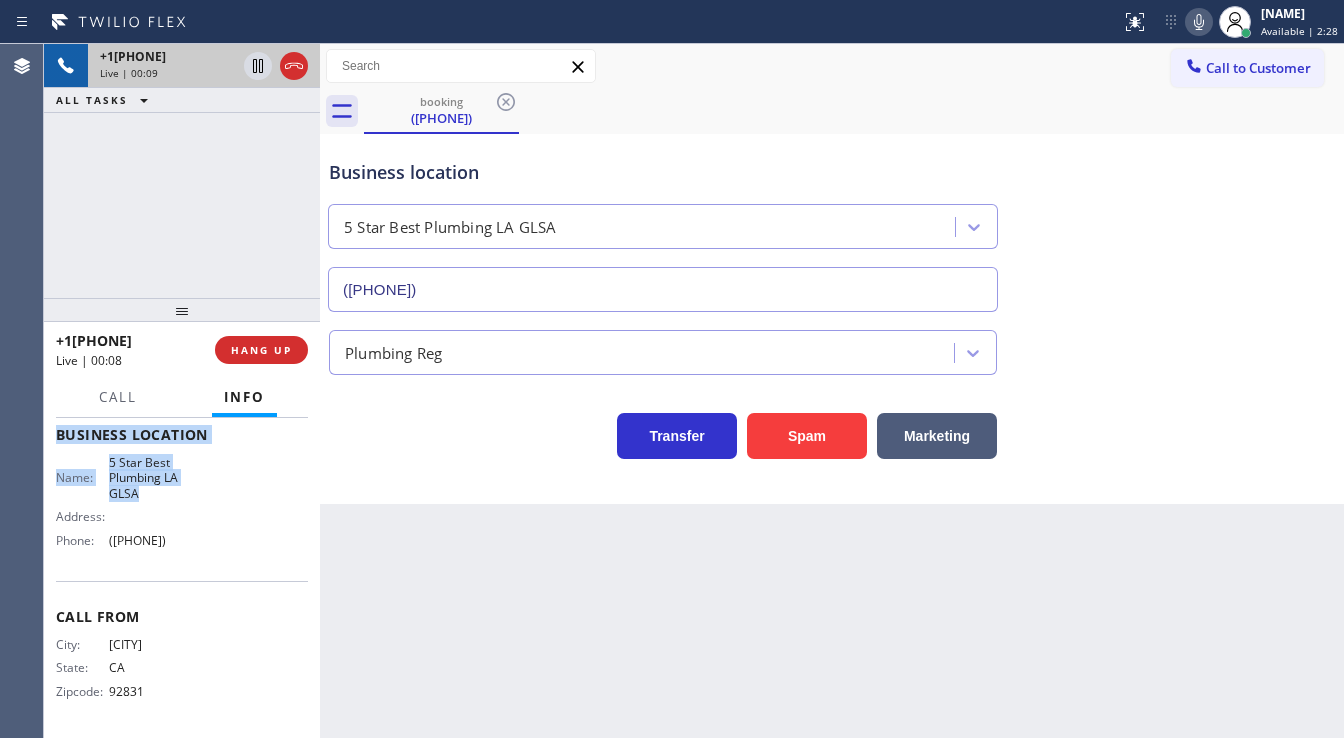 drag, startPoint x: 53, startPoint y: 534, endPoint x: 229, endPoint y: 559, distance: 177.76671 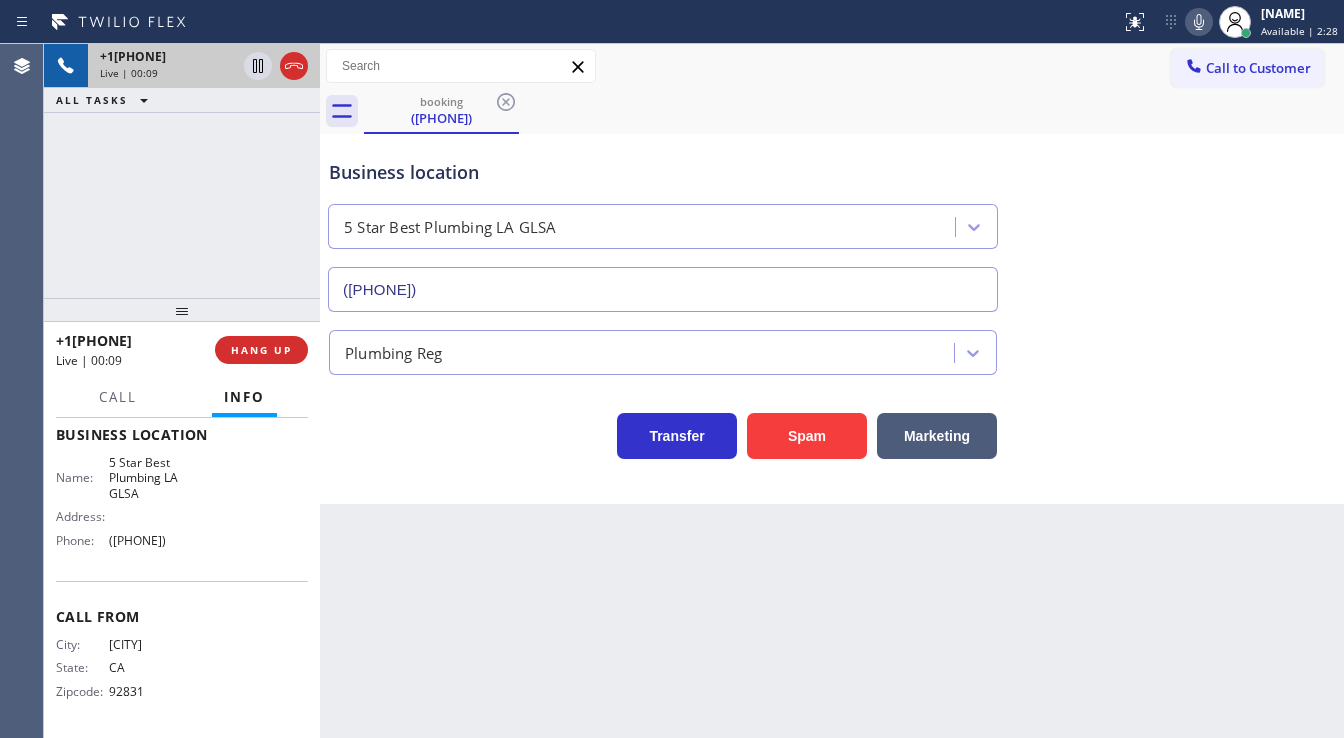 click on "+1[PHONE] Live | 00:09 ALL TASKS ALL TASKS ACTIVE TASKS TASKS IN WRAP UP" at bounding box center (182, 171) 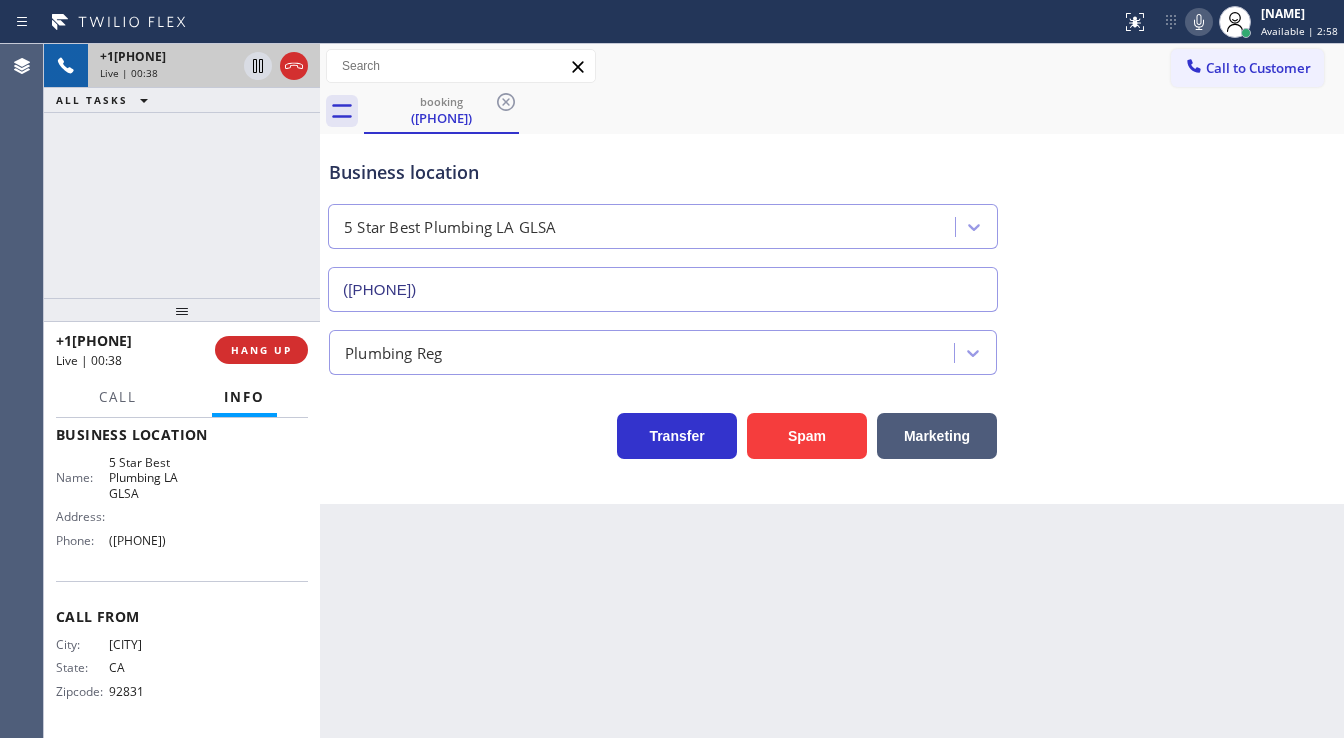 click on "Name: 5 Star Best Plumbing LA GLSA Address:   Phone: ([PHONE])" at bounding box center [182, 505] 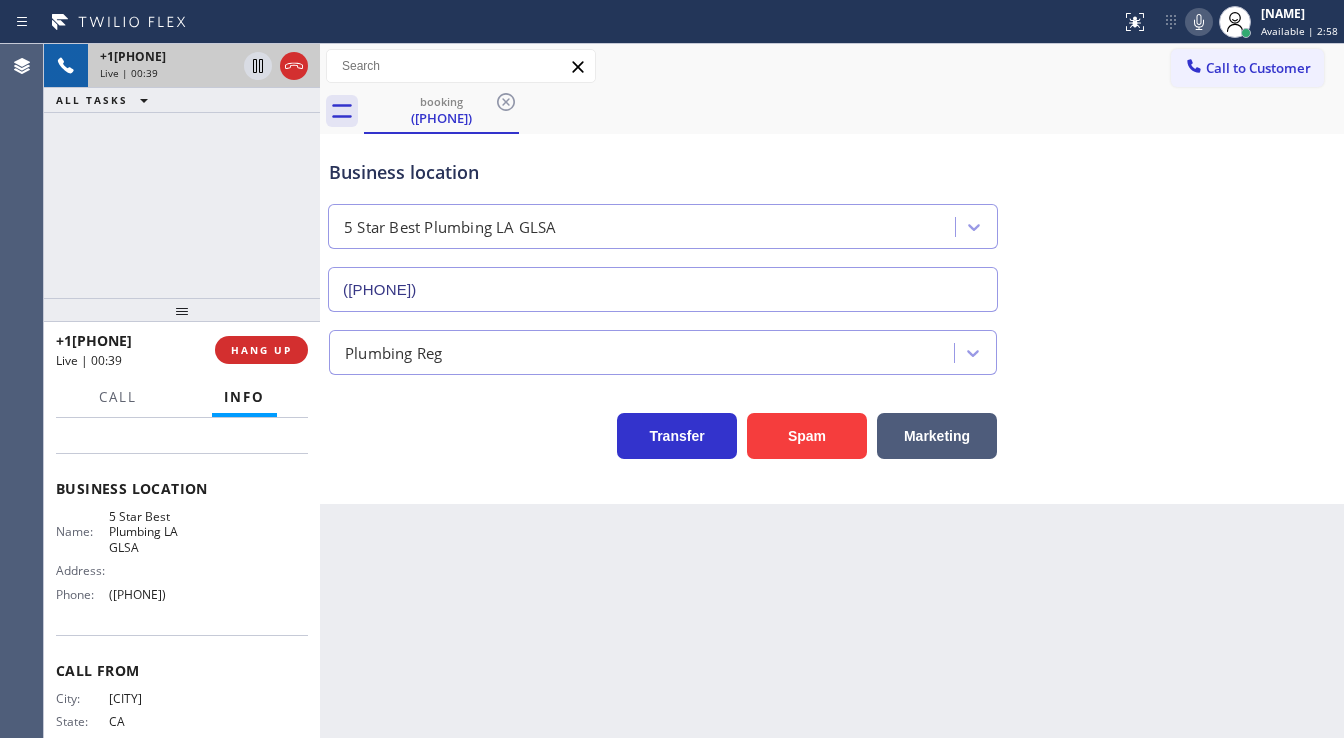 scroll, scrollTop: 32, scrollLeft: 0, axis: vertical 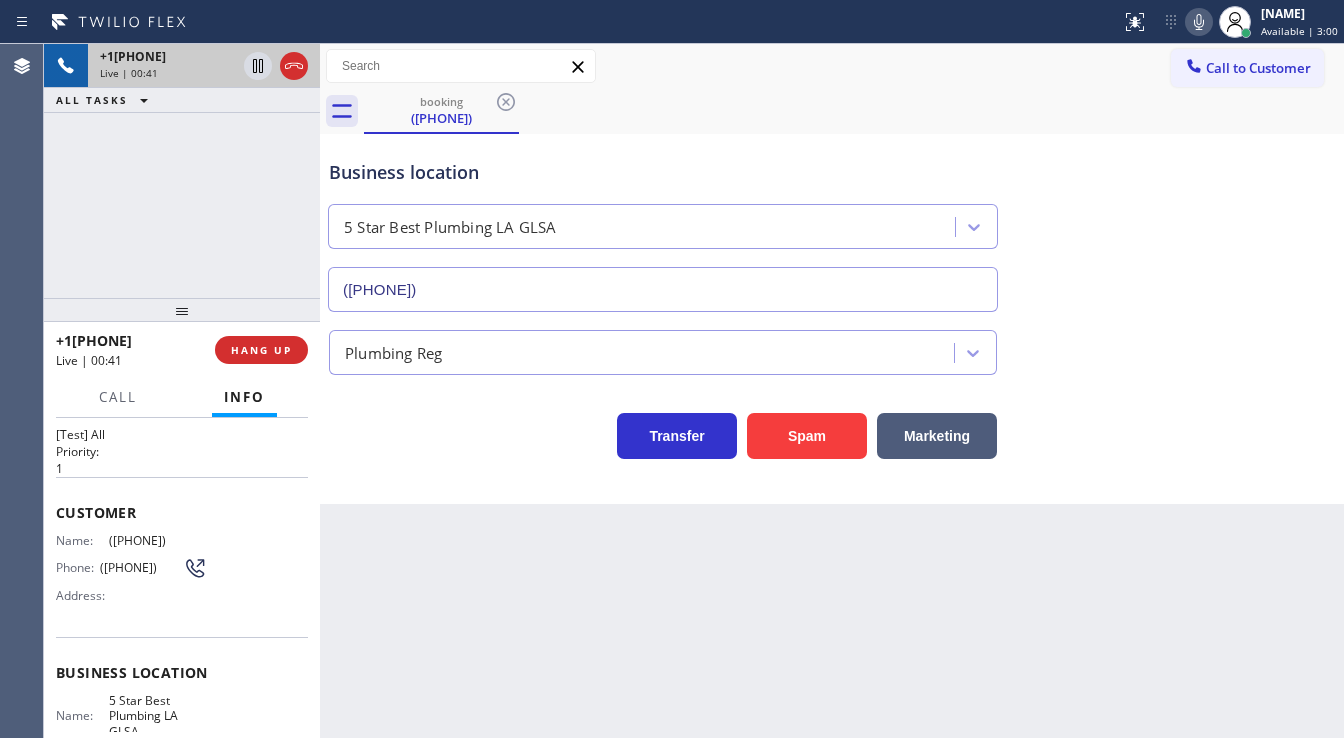 click on "[PHONE] Live | 00:41 ALL TASKS ALL TASKS ACTIVE TASKS TASKS IN WRAP UP" at bounding box center [182, 171] 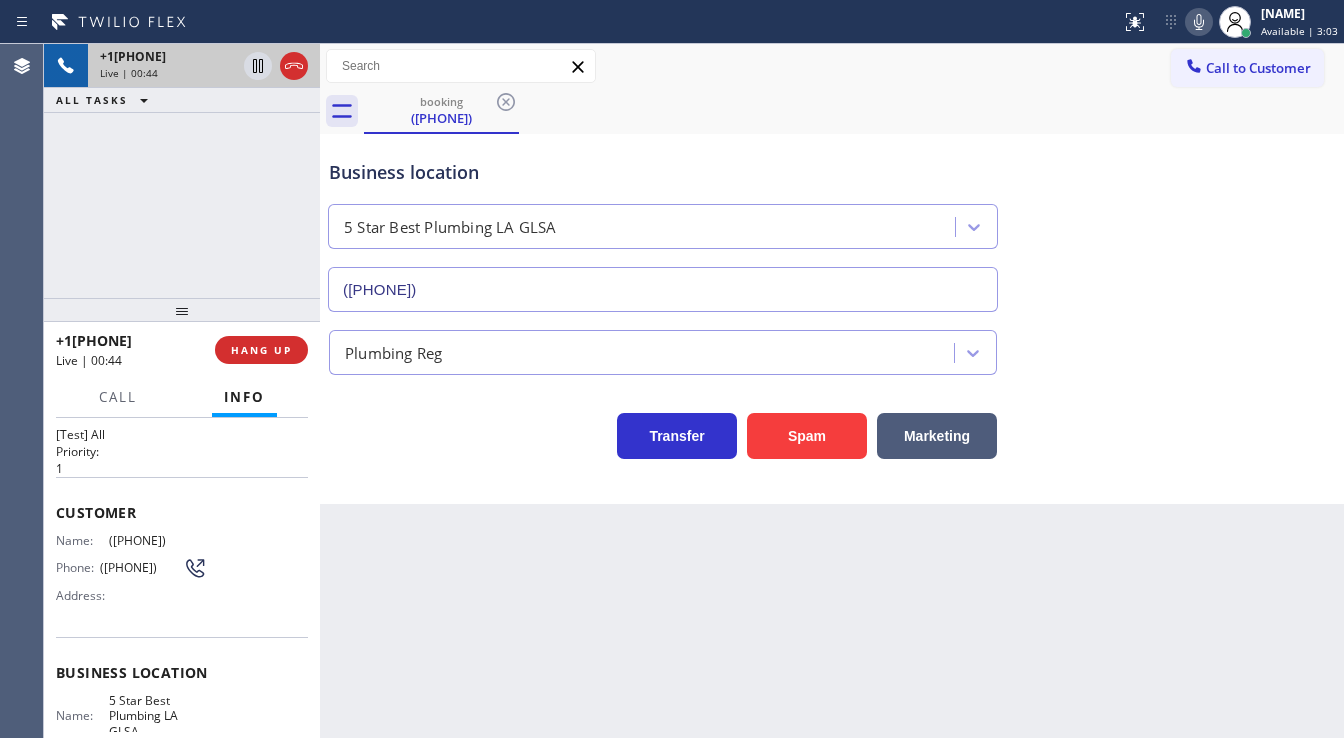 click on "[PHONE] Live | 00:44 ALL TASKS ALL TASKS ACTIVE TASKS TASKS IN WRAP UP" at bounding box center [182, 171] 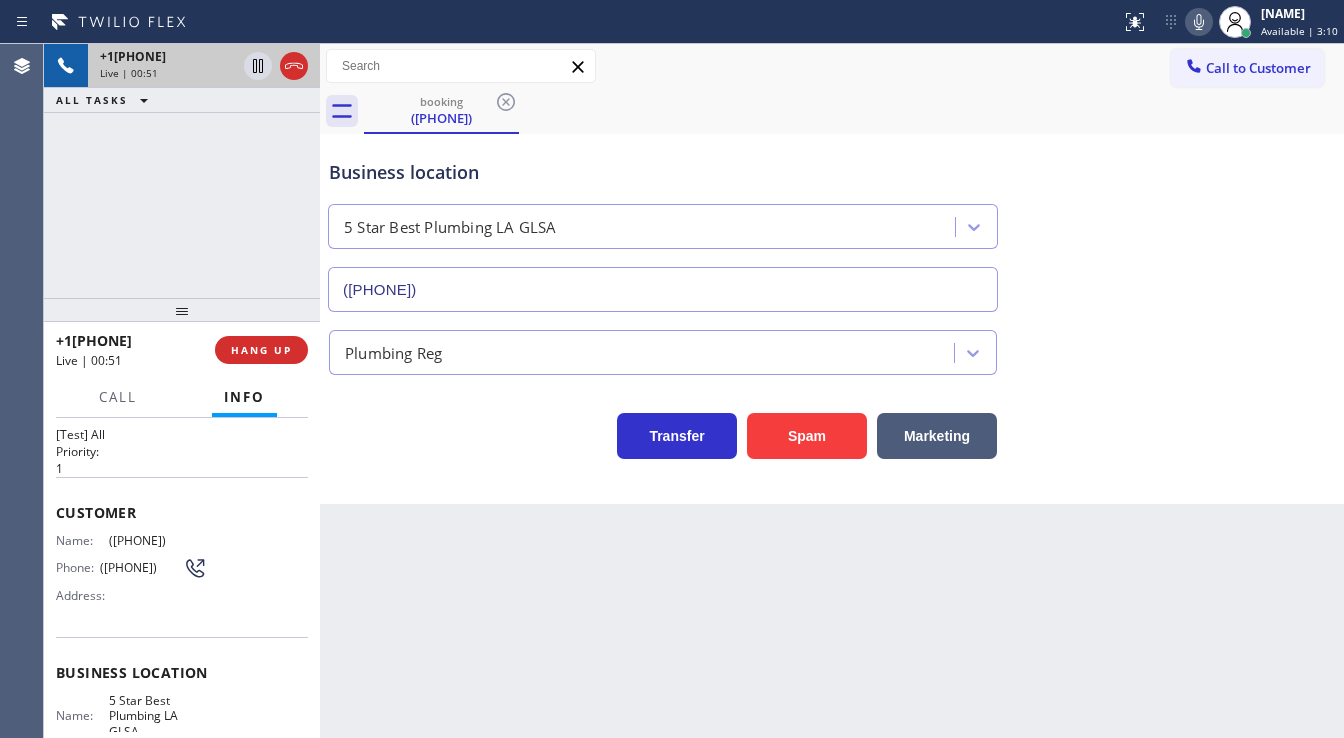 click on "+1[PHONE] Live | 00:51 ALL TASKS ALL TASKS ACTIVE TASKS TASKS IN WRAP UP" at bounding box center (182, 171) 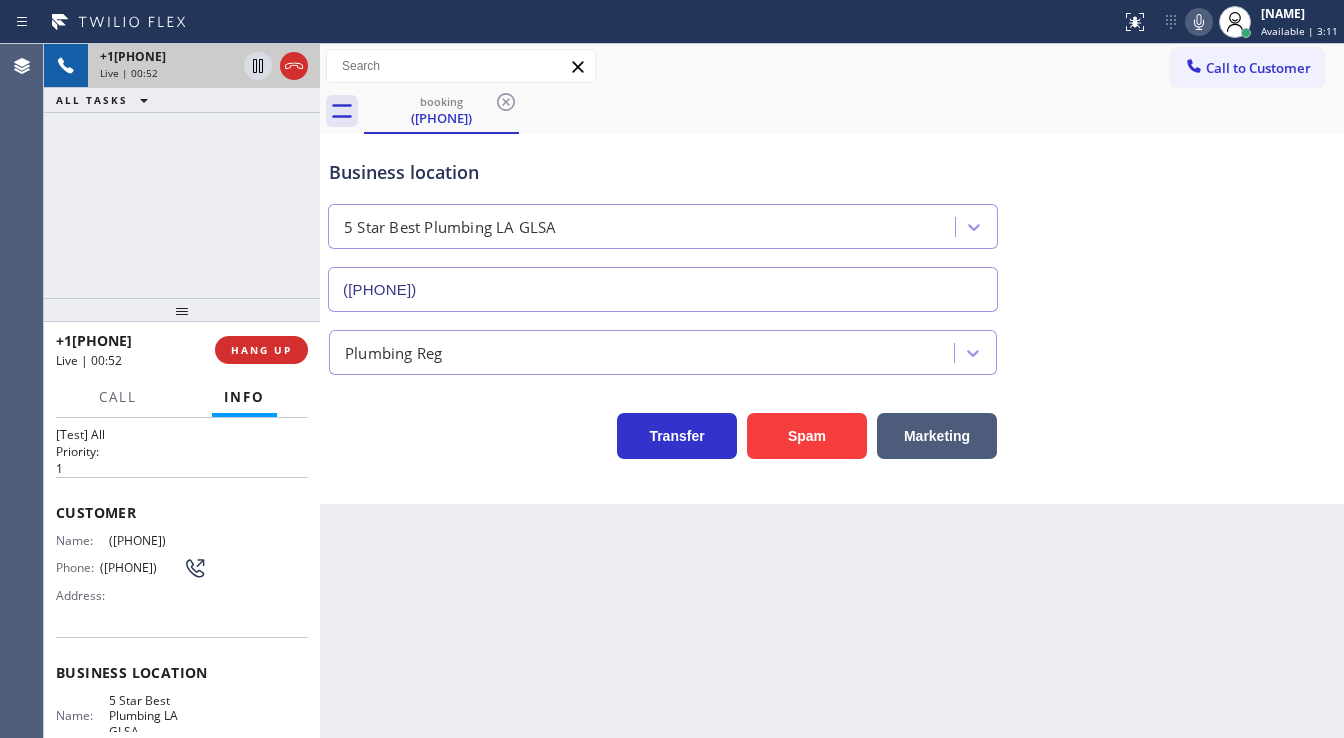 click on "+1[PHONE] Live | 00:52 ALL TASKS ALL TASKS ACTIVE TASKS TASKS IN WRAP UP" at bounding box center [182, 171] 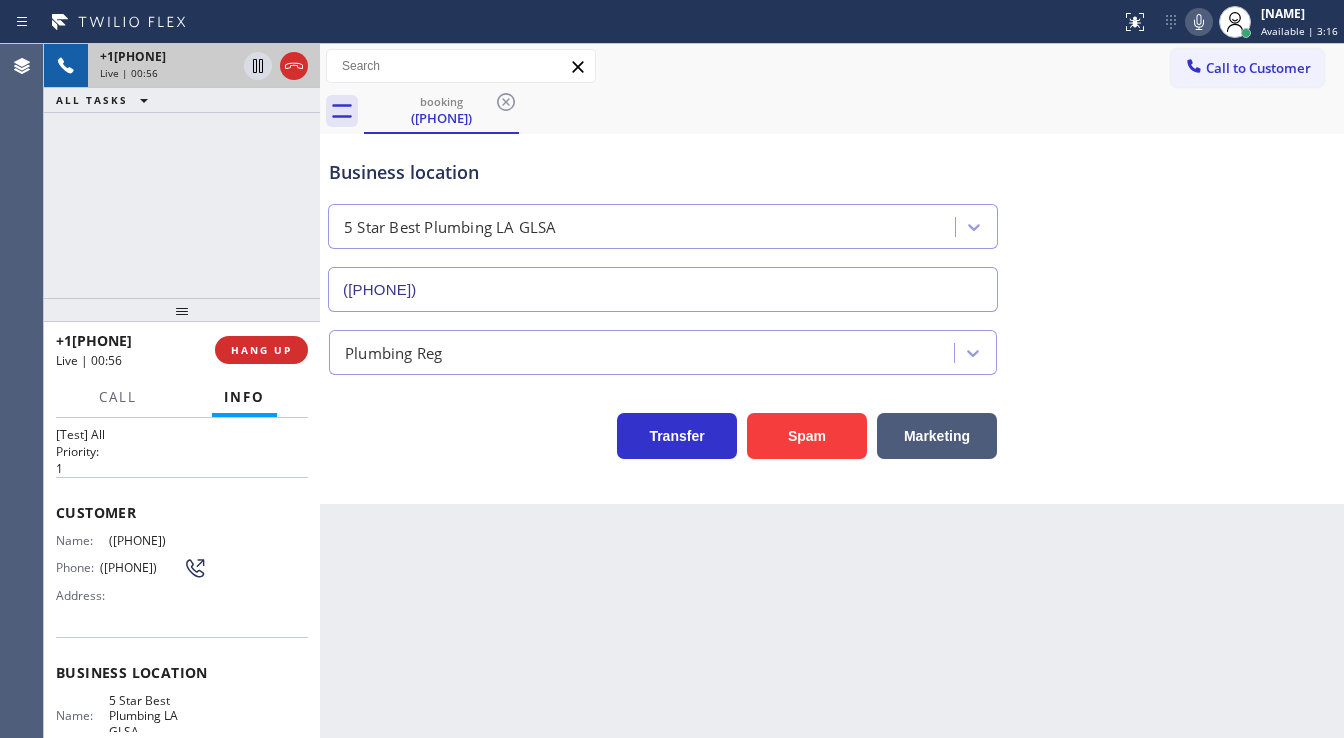 click on "+1[PHONE] Live | 00:56 ALL TASKS ALL TASKS ACTIVE TASKS TASKS IN WRAP UP" at bounding box center [182, 171] 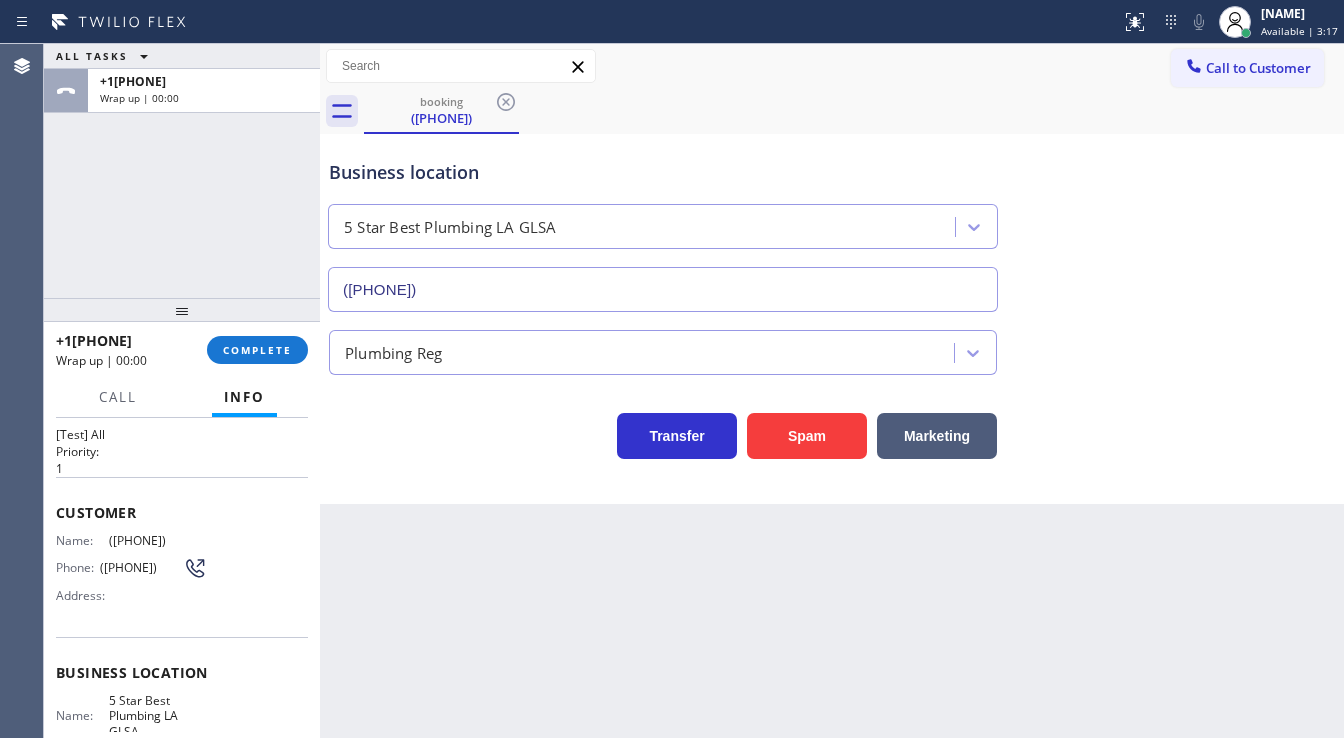 drag, startPoint x: 285, startPoint y: 346, endPoint x: 1132, endPoint y: 105, distance: 880.6191 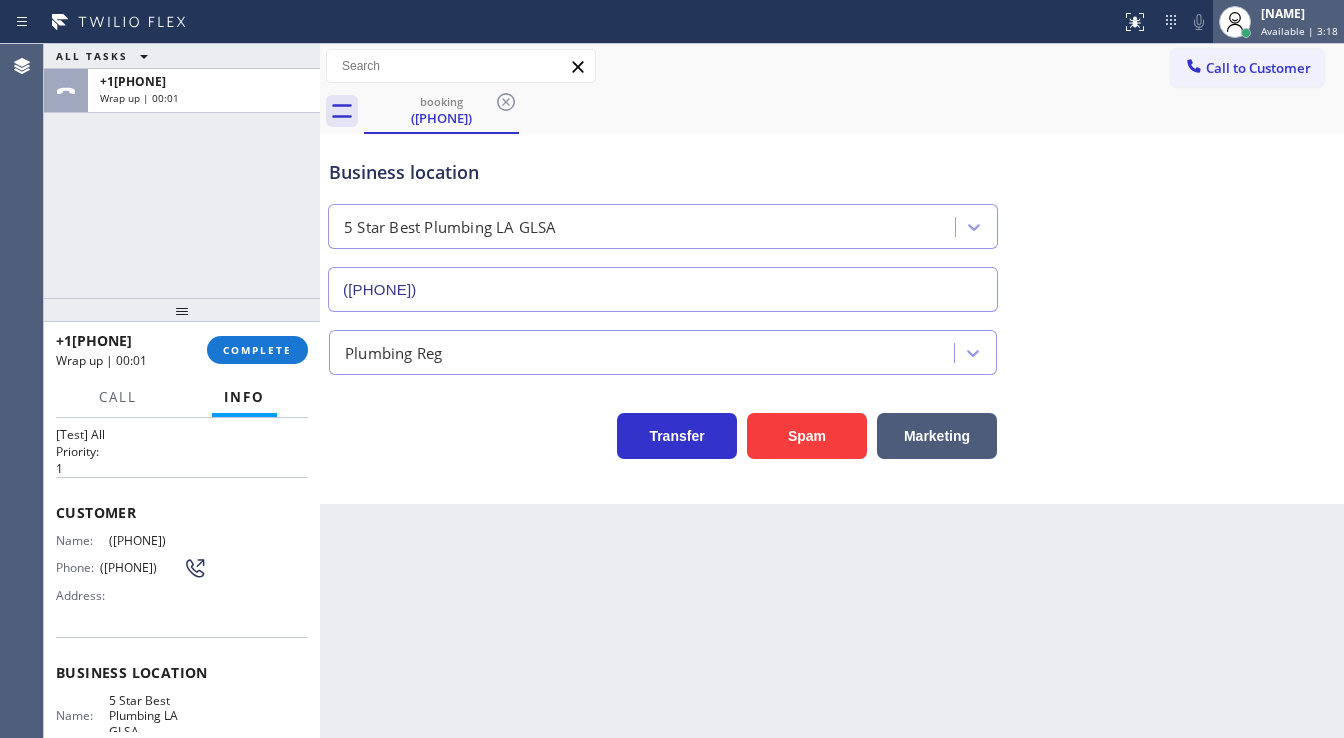 click on "[FIRST] [LAST] Available | 3:18" at bounding box center (1300, 21) 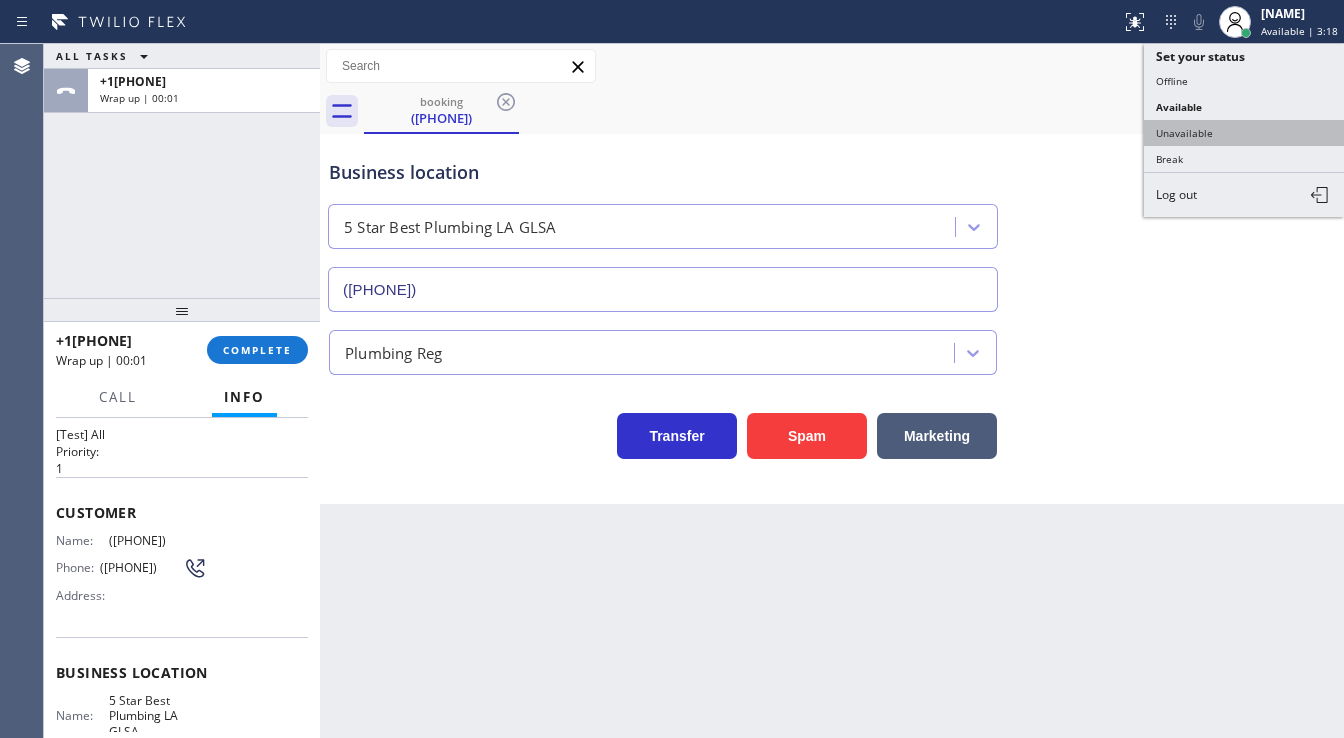 click on "Unavailable" at bounding box center (1244, 133) 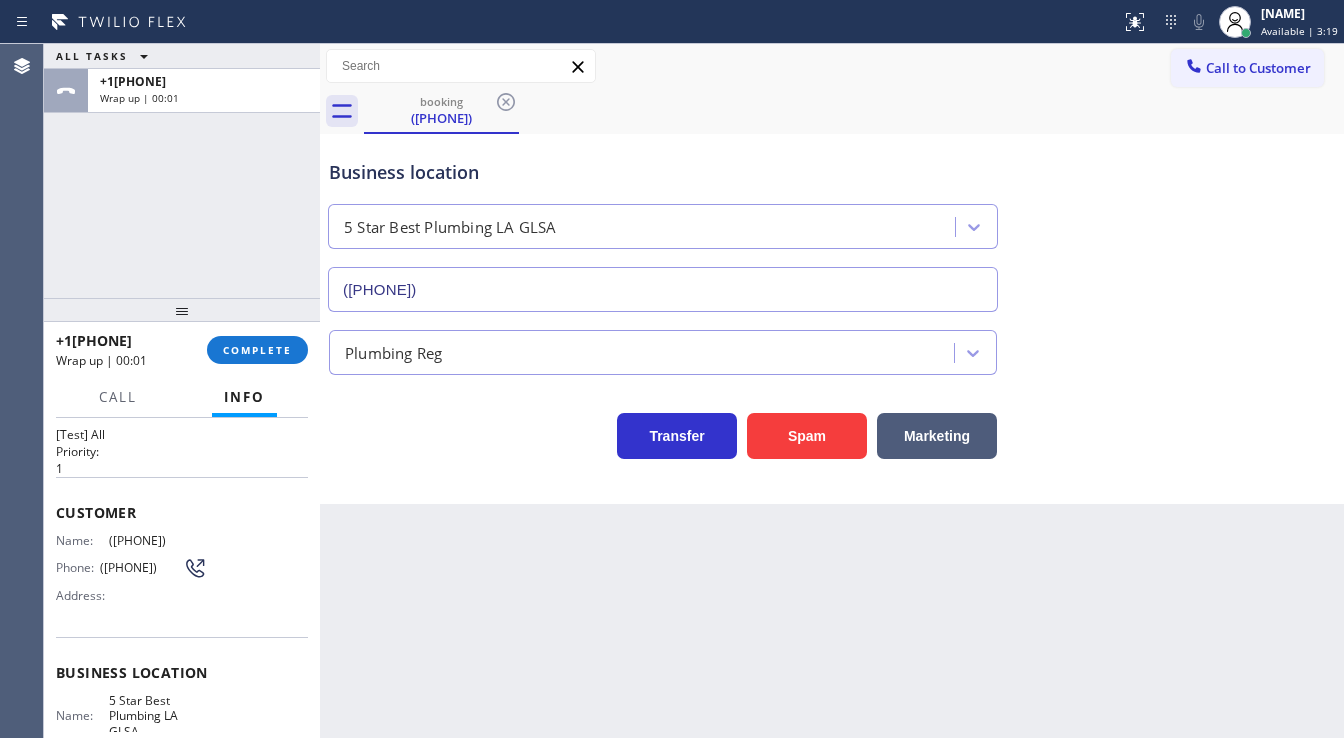 click on "Business location 5 Star Best Plumbing LA GLSA [PHONE]" at bounding box center [832, 221] 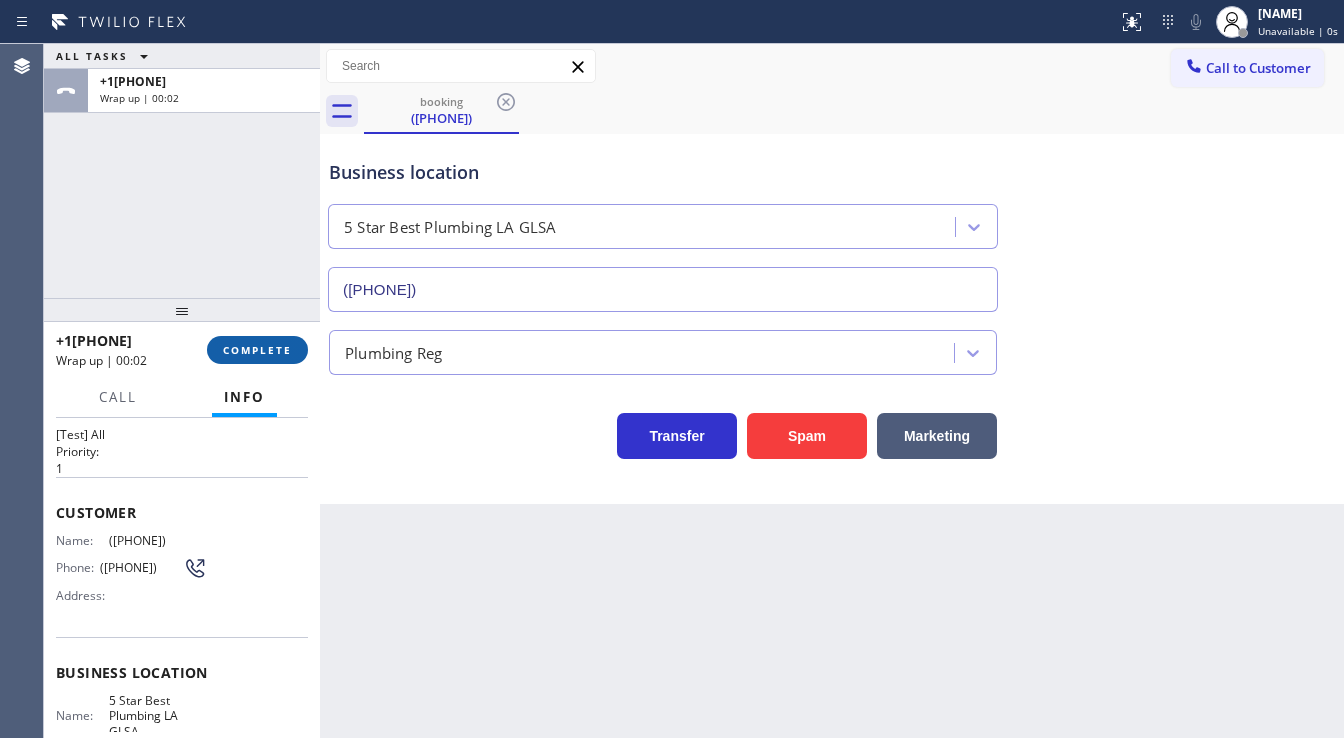 click on "COMPLETE" at bounding box center [257, 350] 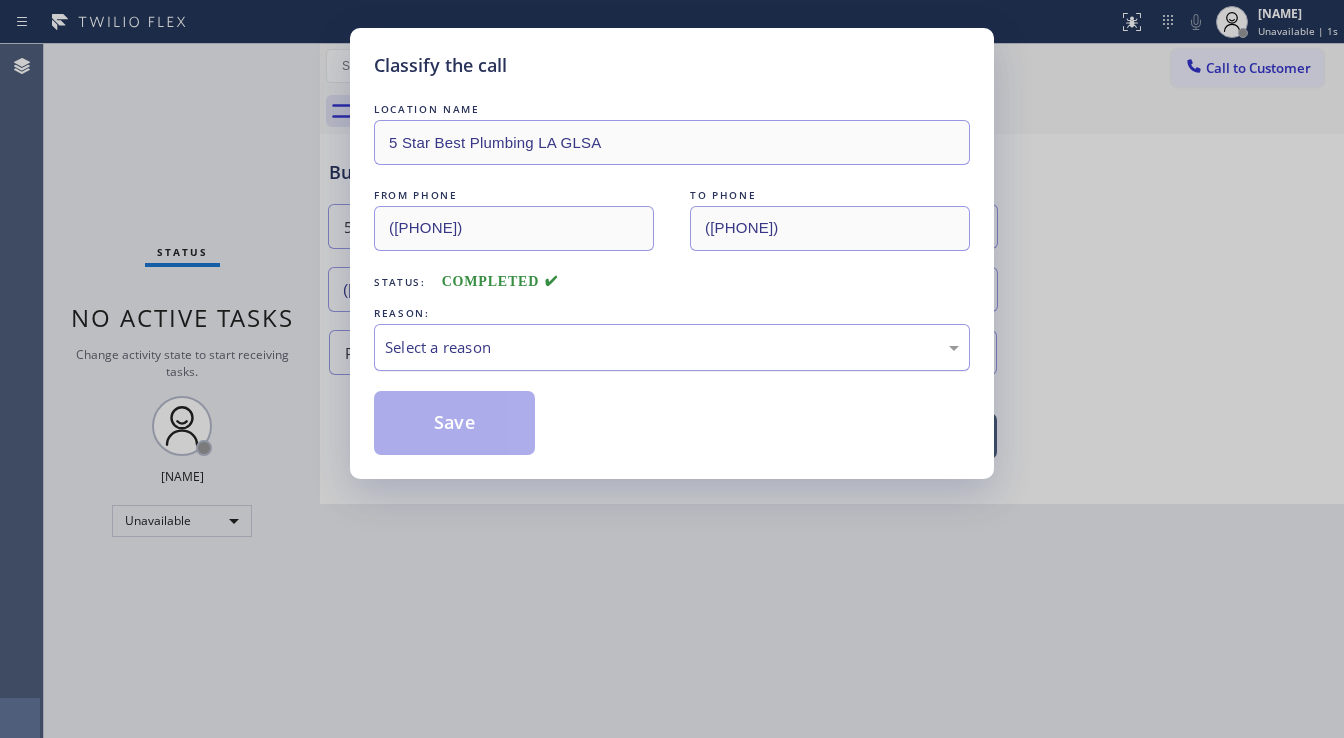 click on "Select a reason" at bounding box center [672, 347] 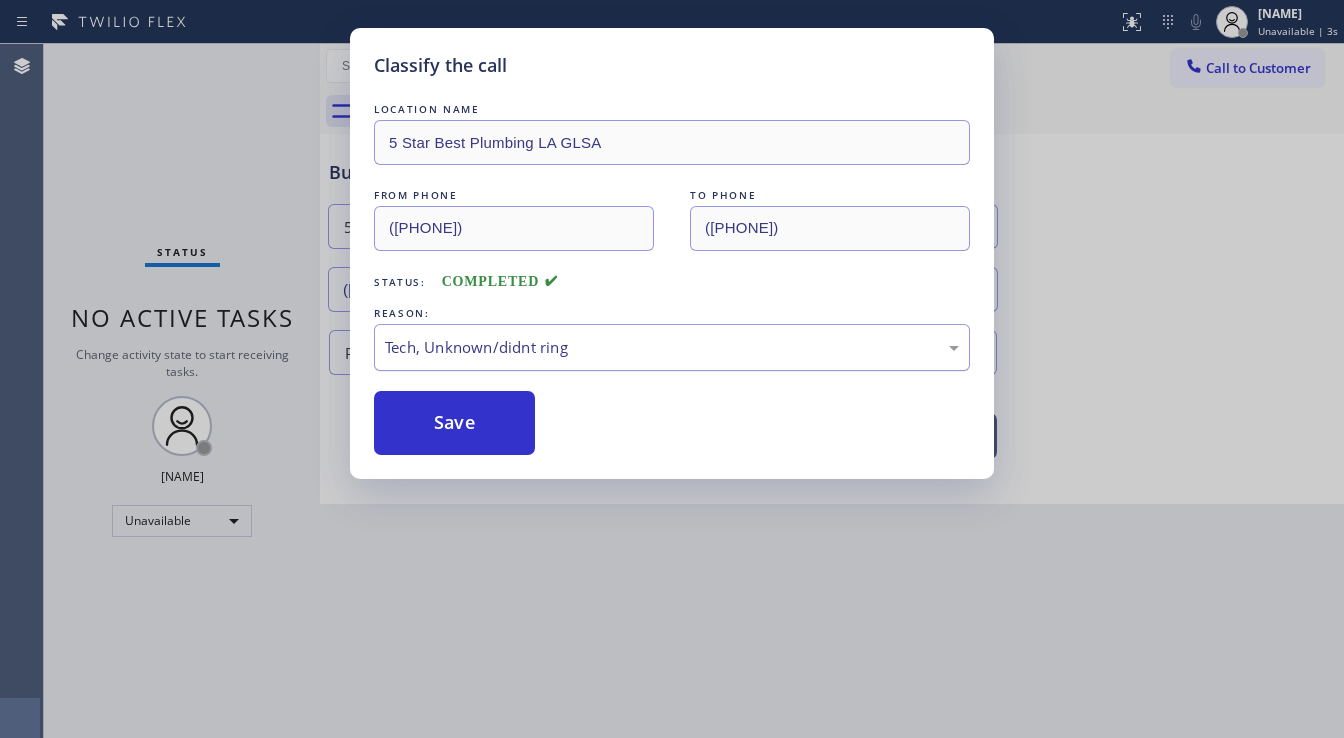 click on "Tech, Unknown/didnt ring" at bounding box center (672, 347) 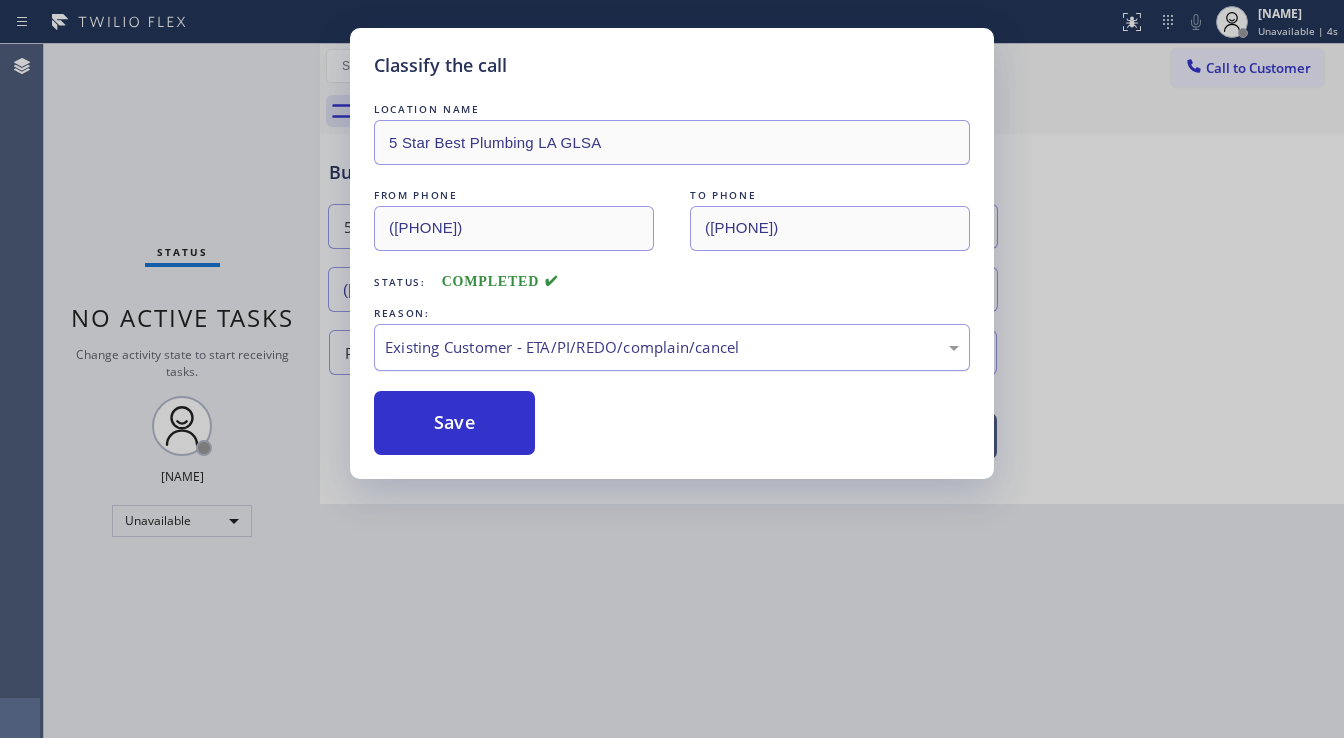 click on "Existing Customer - ETA/PI/REDO/complain/cancel" at bounding box center [672, 347] 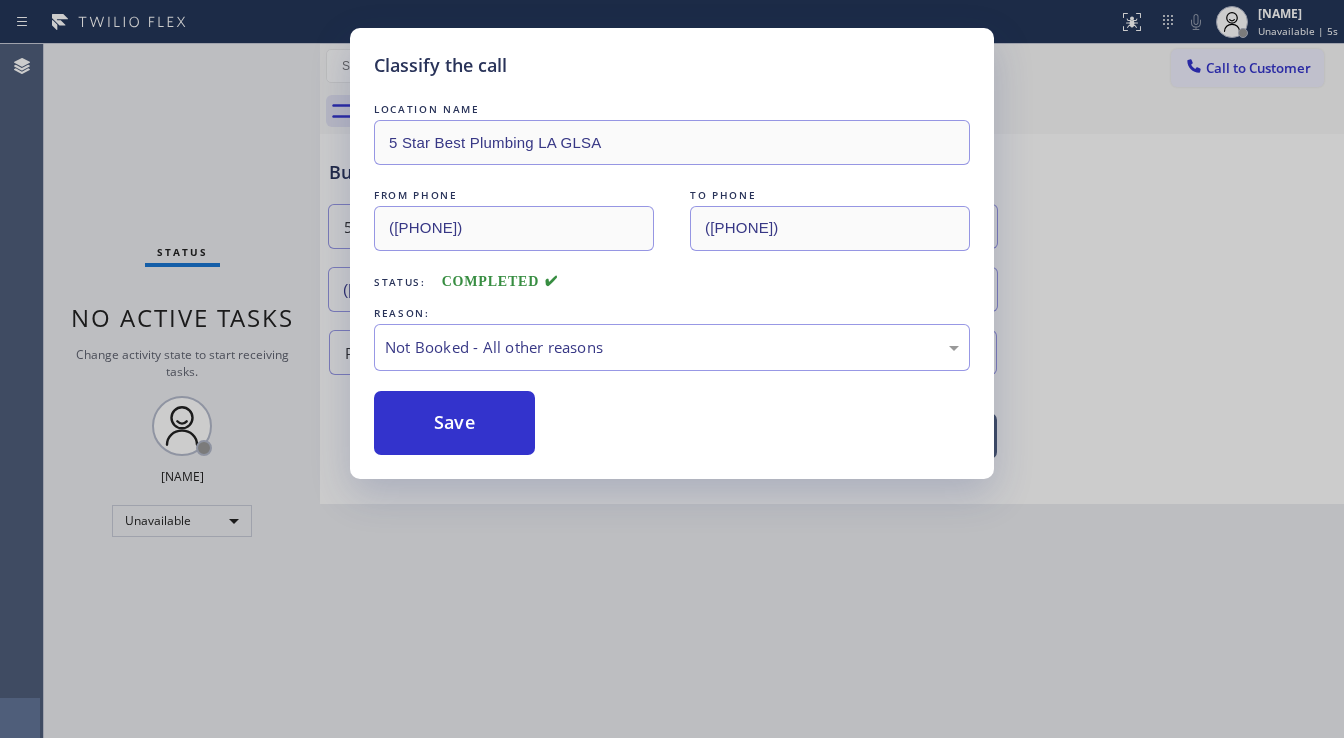 click on "Save" at bounding box center [454, 423] 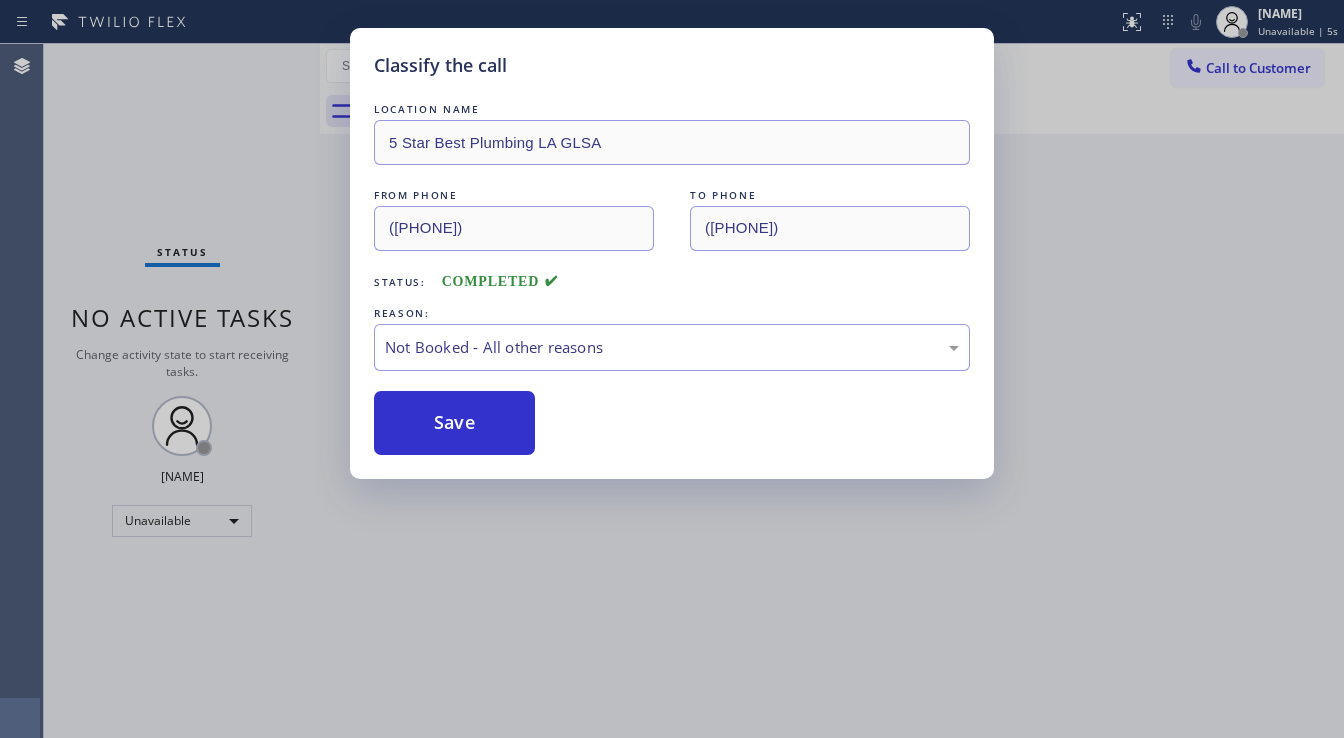 click on "Save" at bounding box center [454, 423] 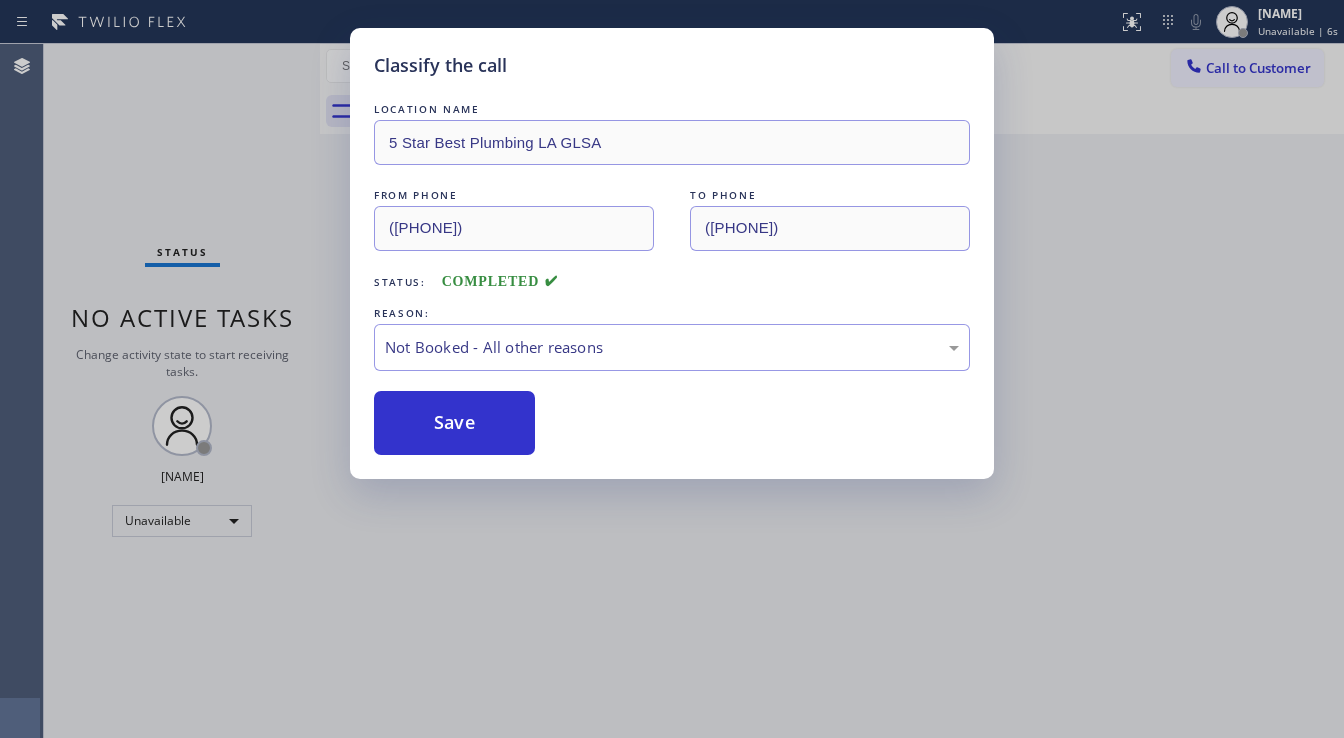 click on "Classify the call LOCATION NAME 5 Star Best Plumbing LA GLSA FROM PHONE ([PHONE]) TO PHONE ([PHONE]) Status: COMPLETED REASON: Not Booked - All other reasons Save" at bounding box center [672, 369] 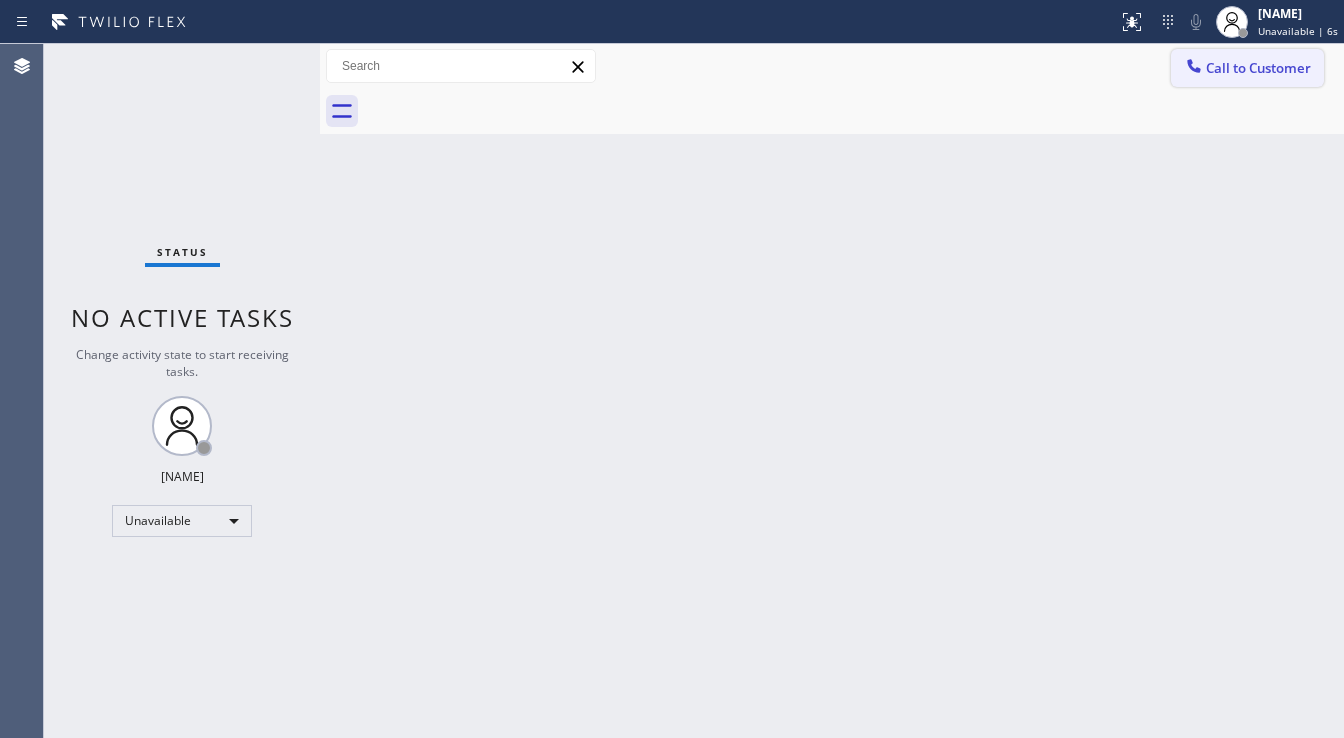 click on "Call to Customer" at bounding box center [1258, 68] 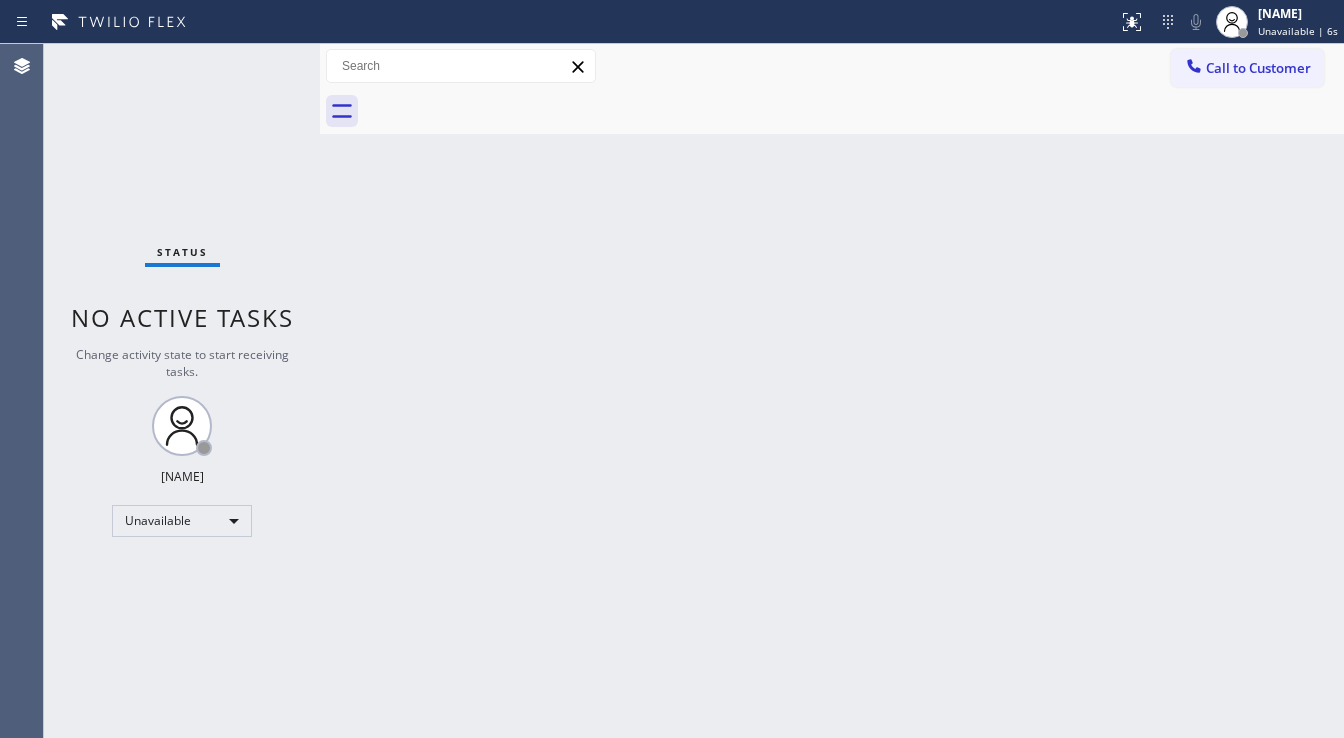 type 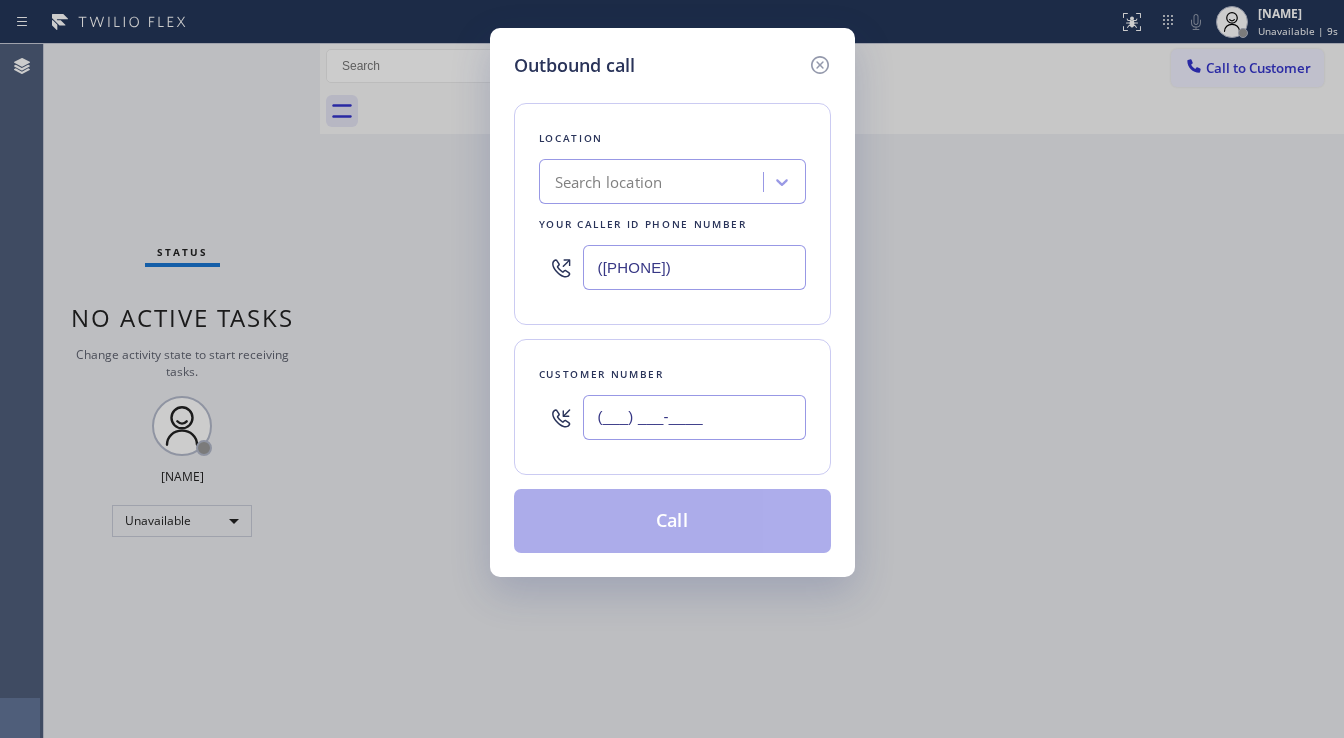 click on "(___) ___-____" at bounding box center (694, 417) 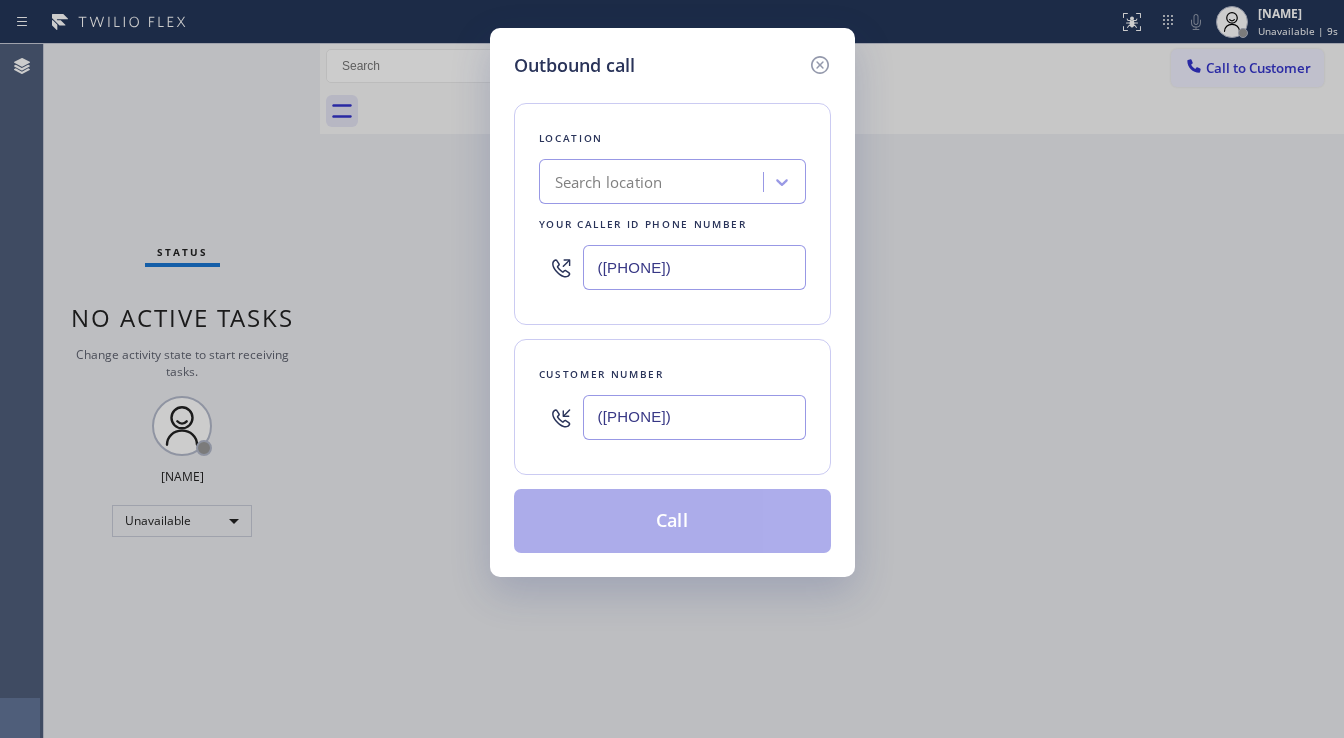 type on "([PHONE])" 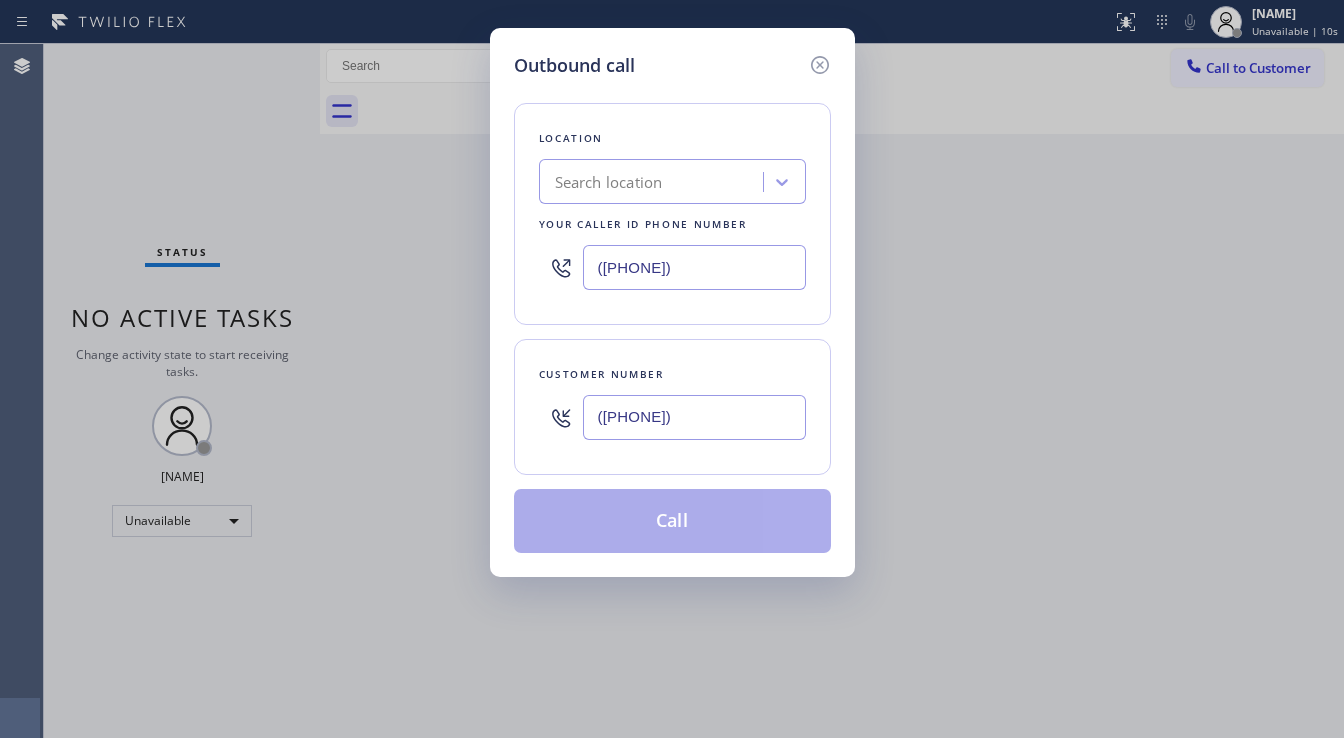 click on "([PHONE])" at bounding box center (694, 267) 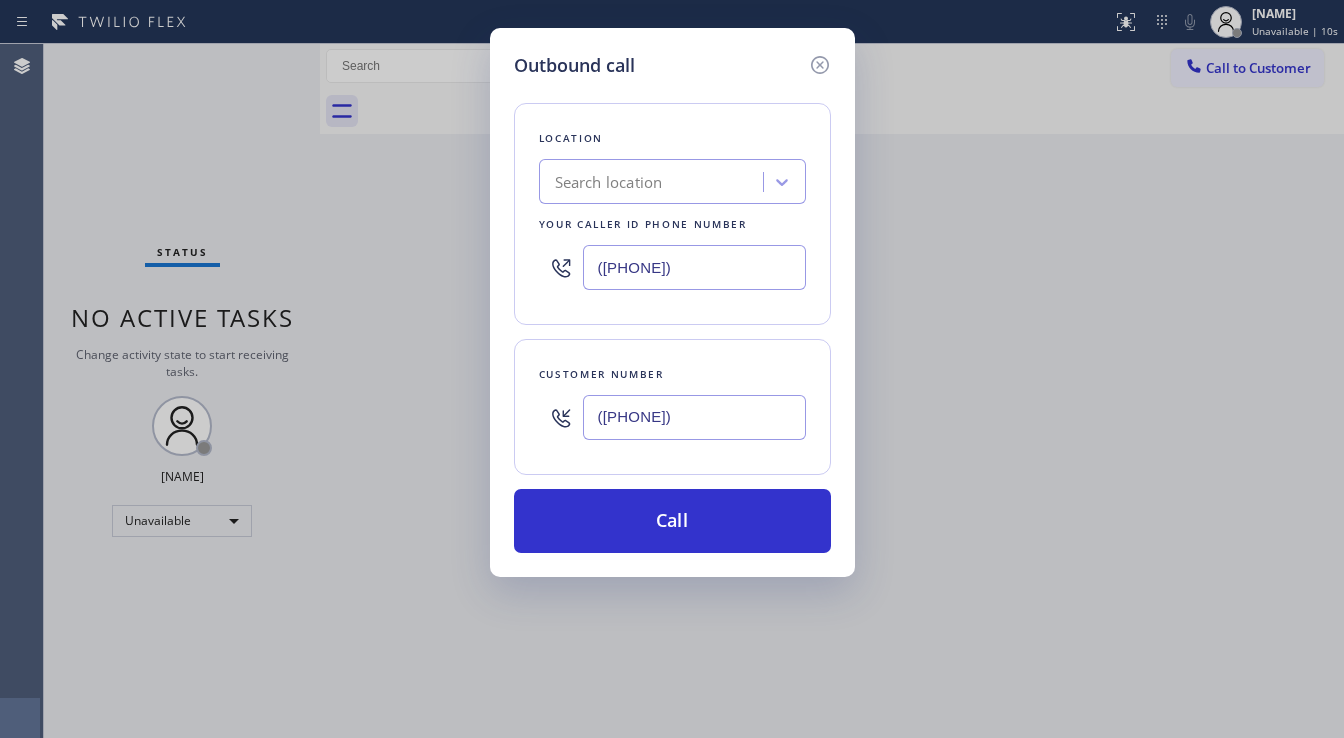 click on "([PHONE])" at bounding box center [694, 267] 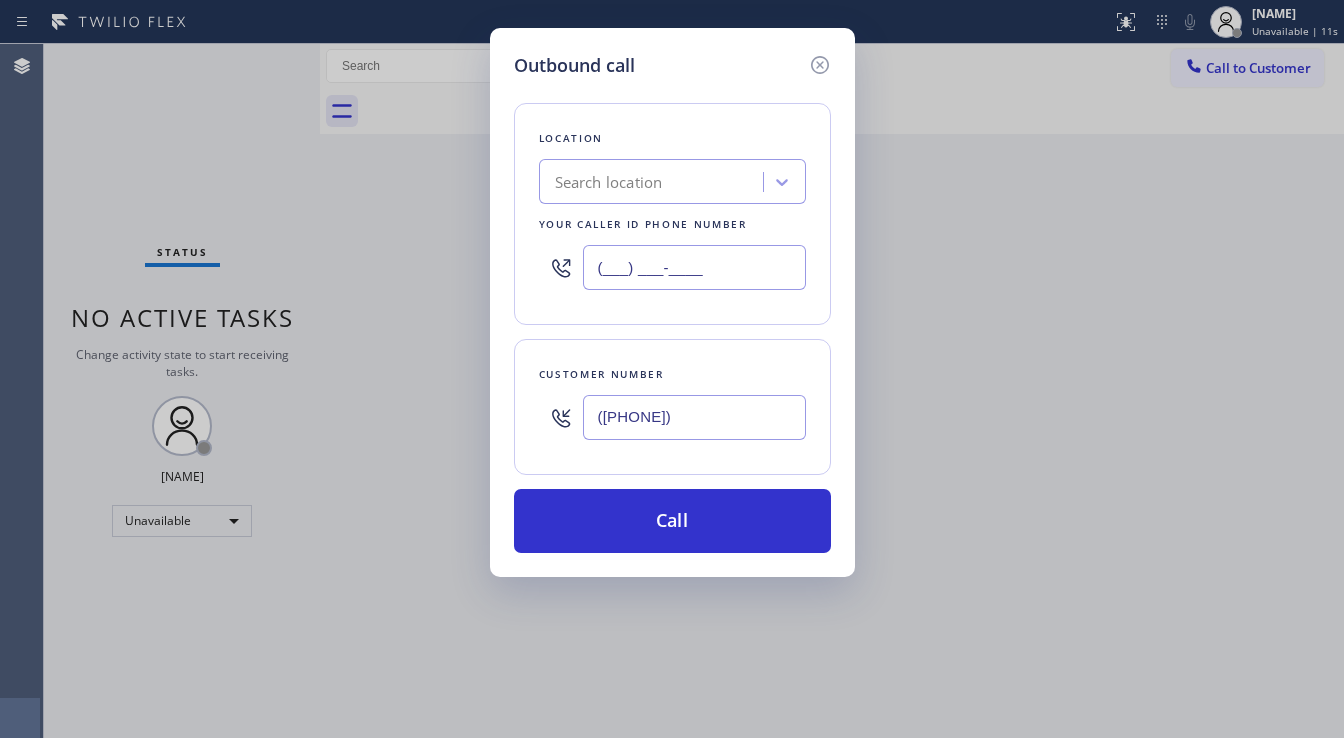 type on "(___) ___-____" 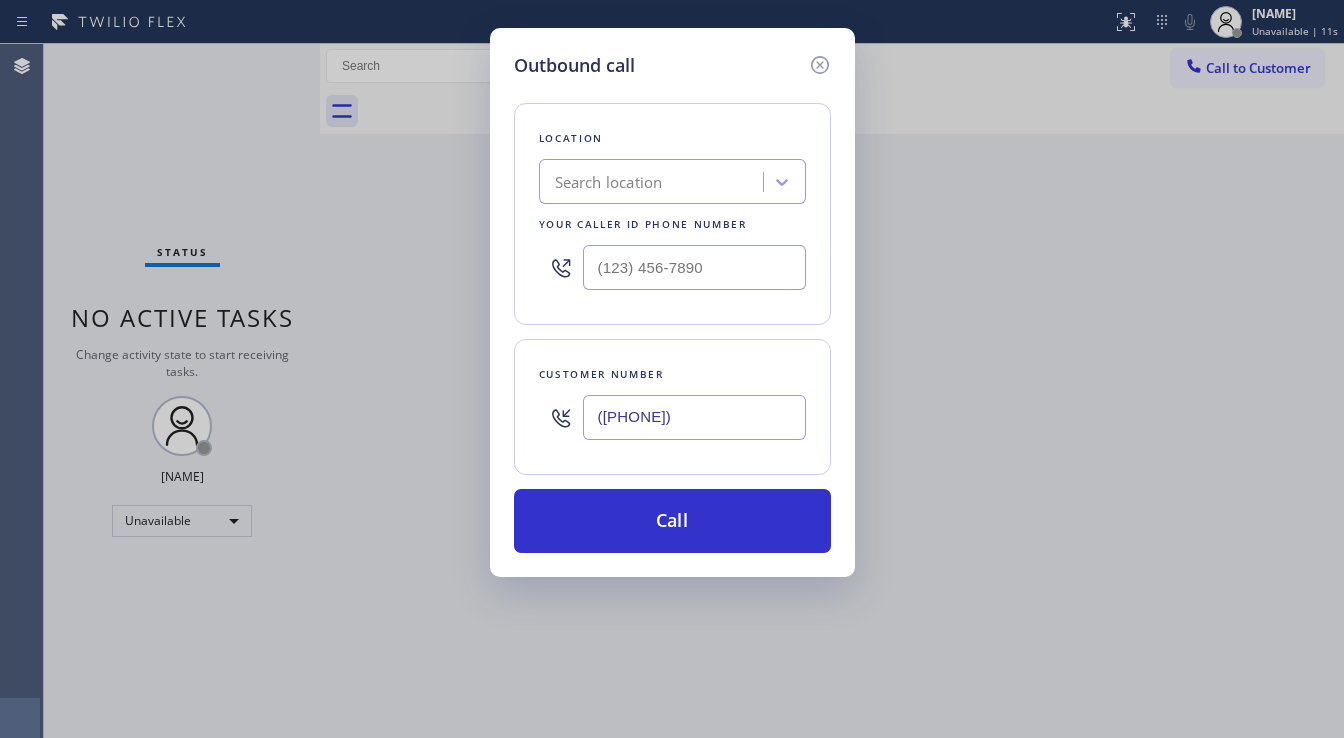 click on "Search location" at bounding box center (609, 182) 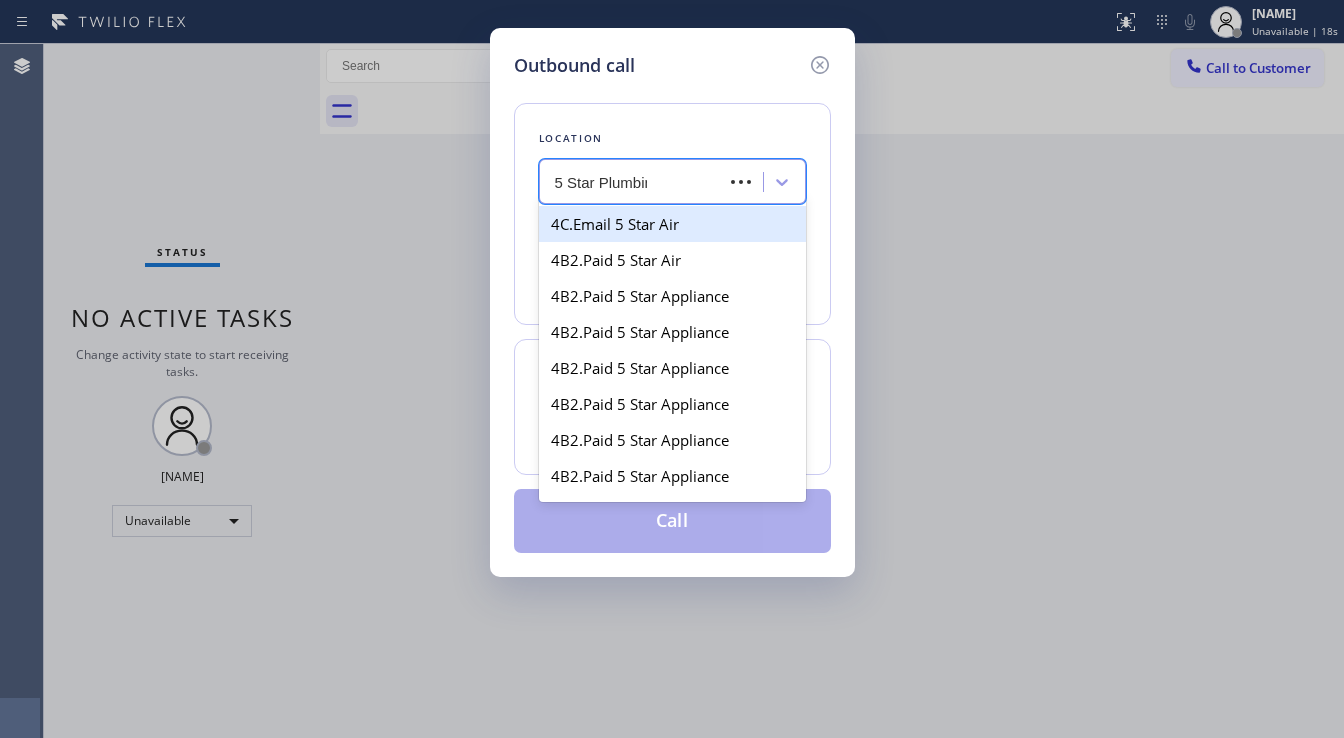 type on "5 Star Plumbing" 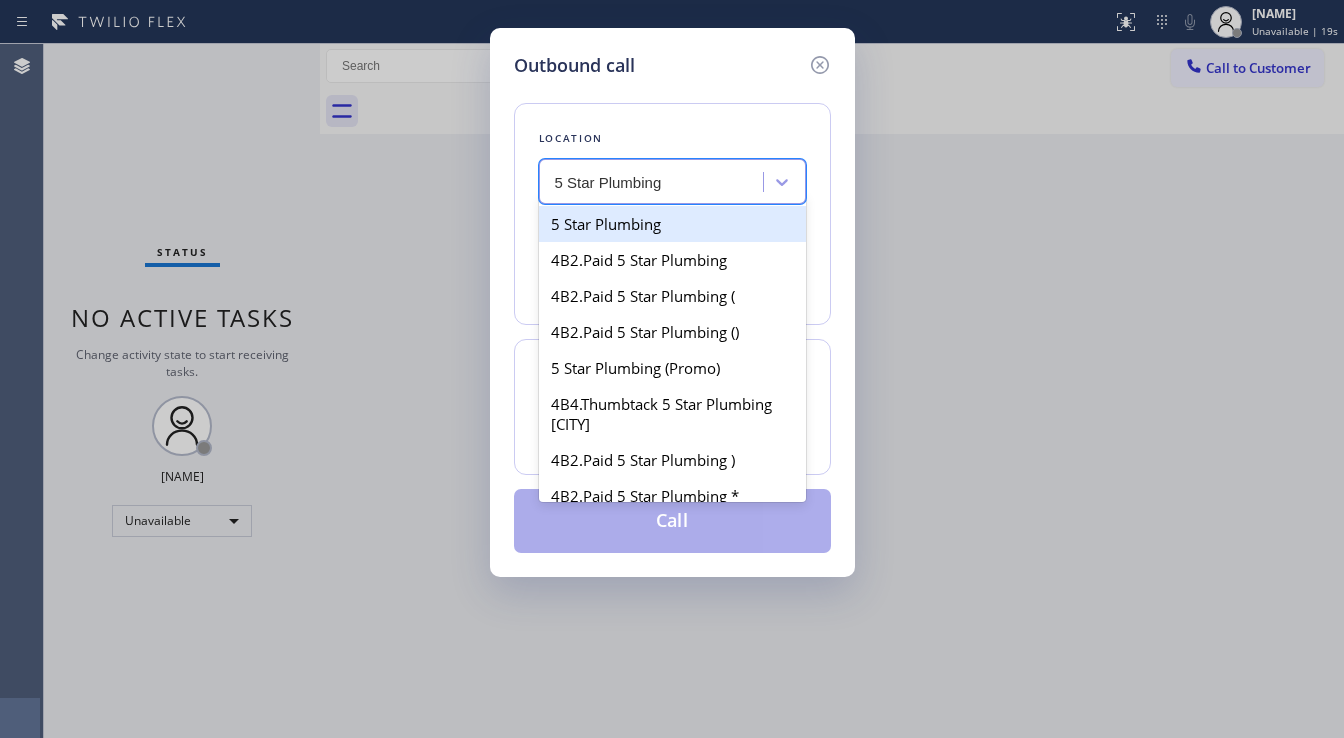 click on "5 Star Plumbing" at bounding box center (672, 224) 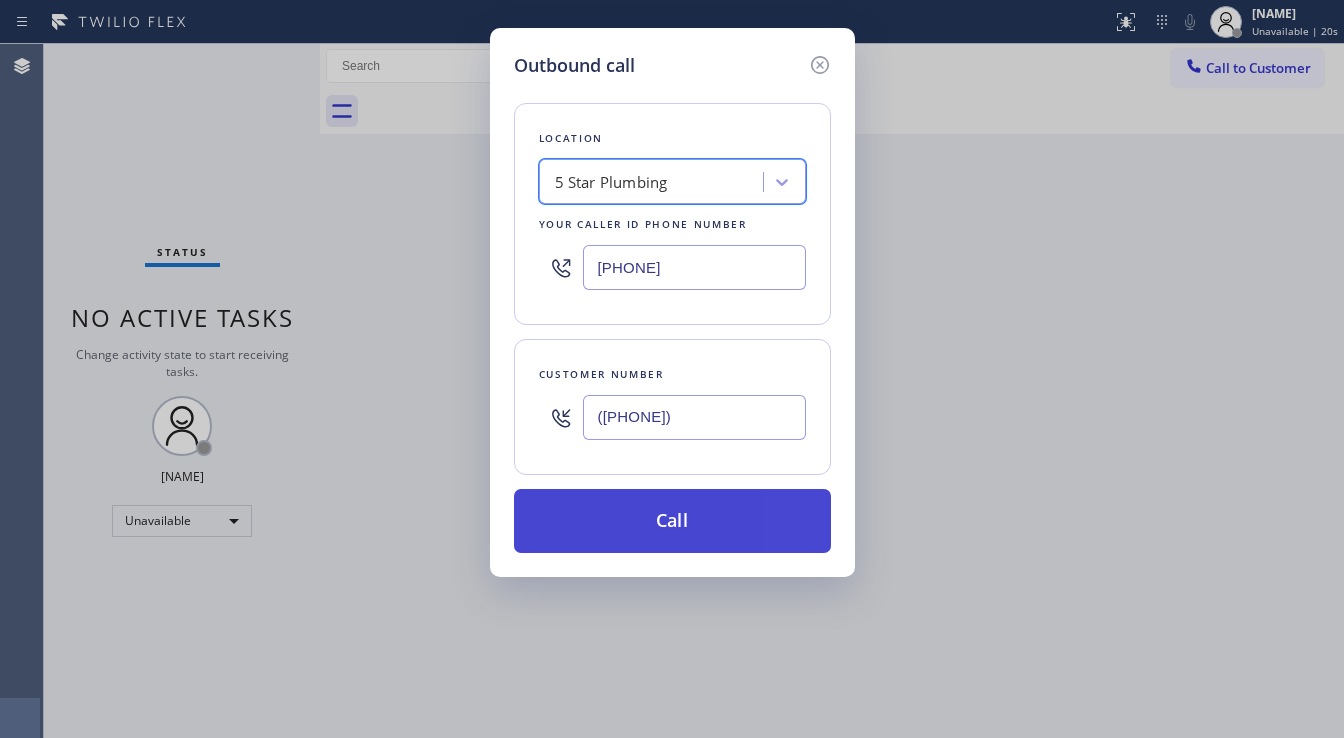 click on "Call" at bounding box center [672, 521] 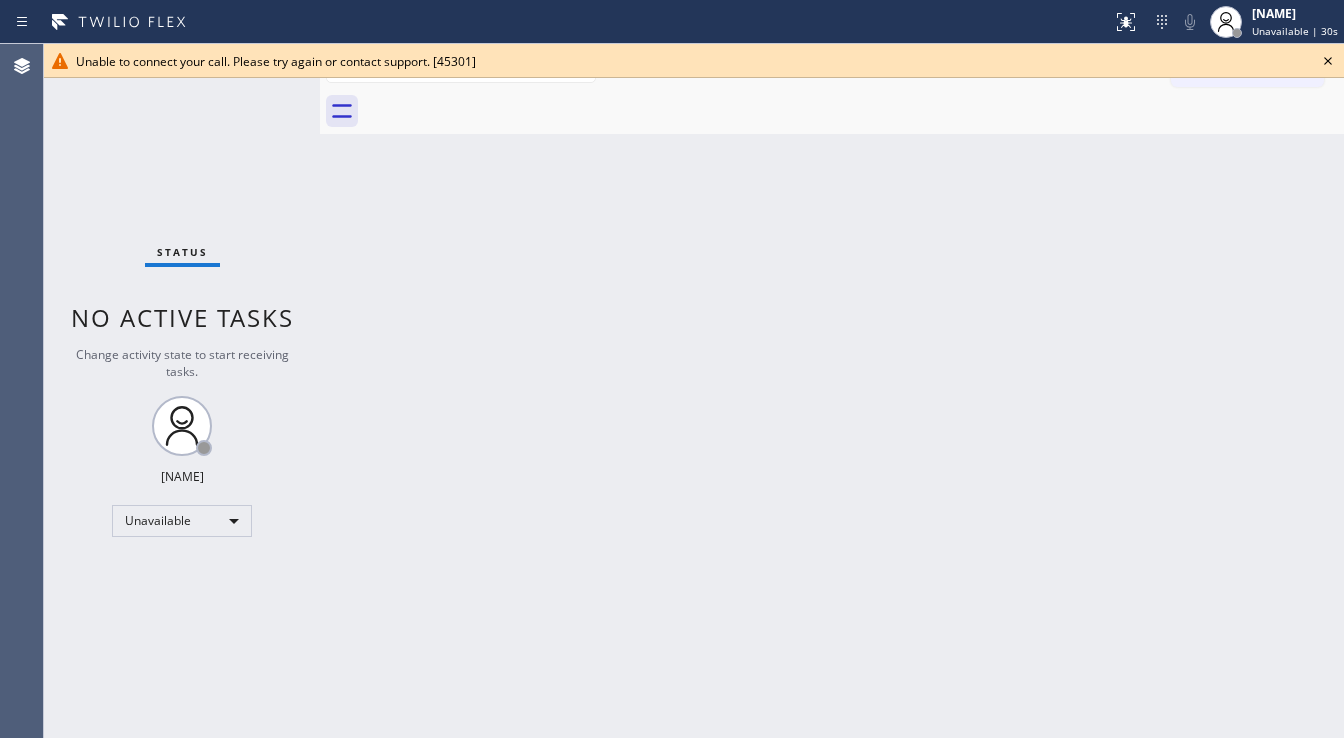 drag, startPoint x: 234, startPoint y: 226, endPoint x: 260, endPoint y: 220, distance: 26.683329 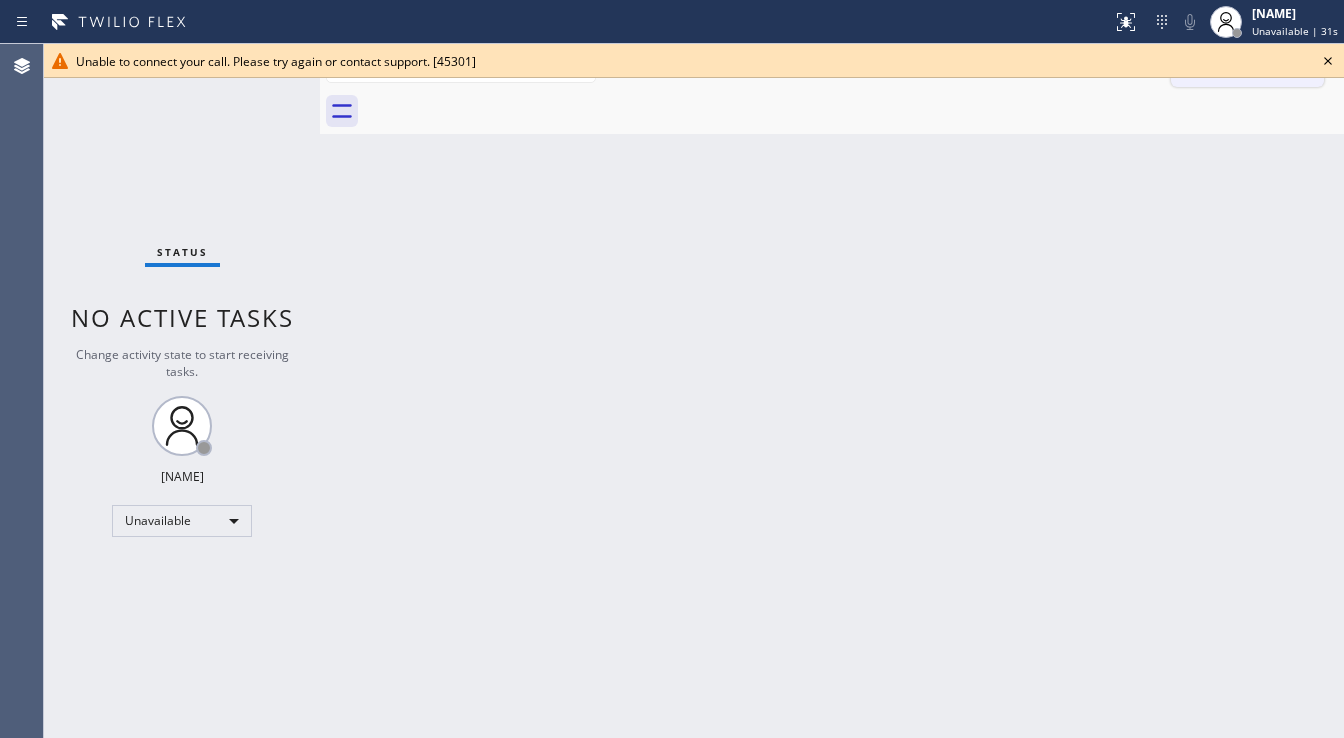 click 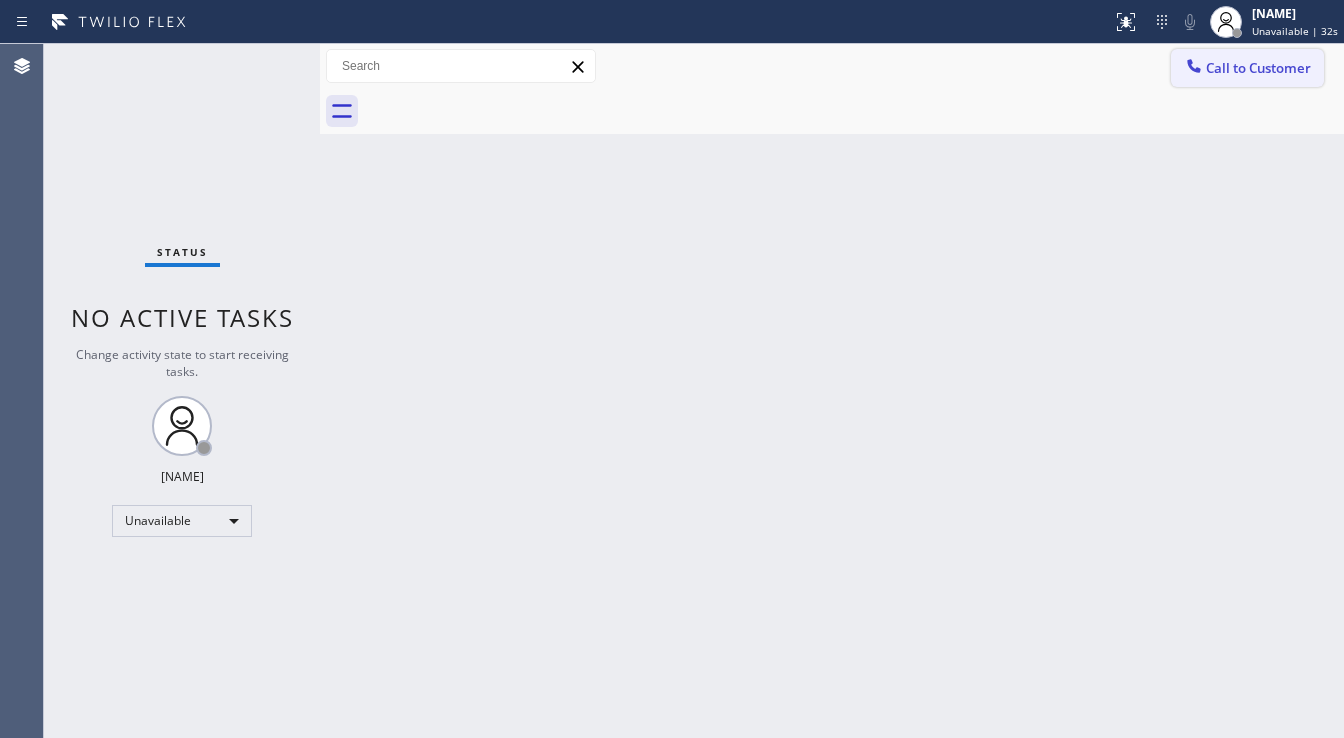 click on "Call to Customer" at bounding box center (1258, 68) 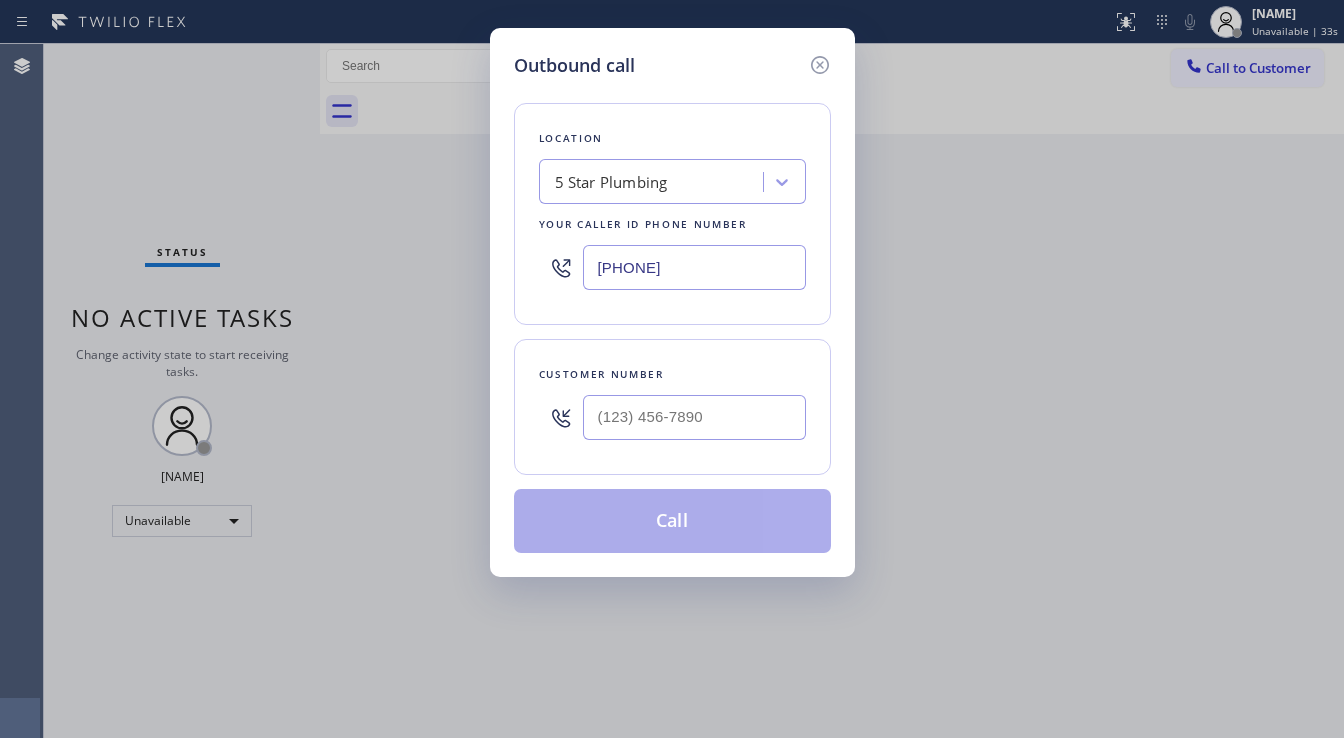 type on "(___) ___-____" 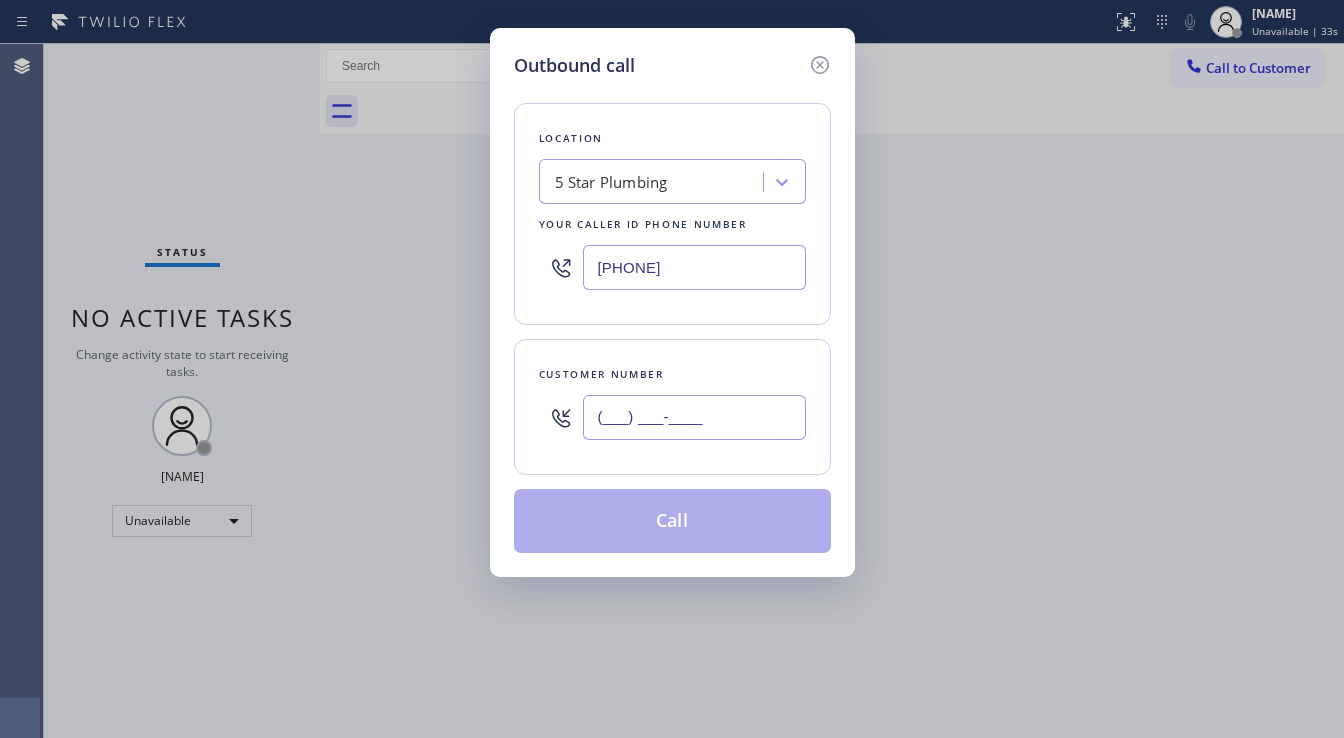 click on "(___) ___-____" at bounding box center [694, 417] 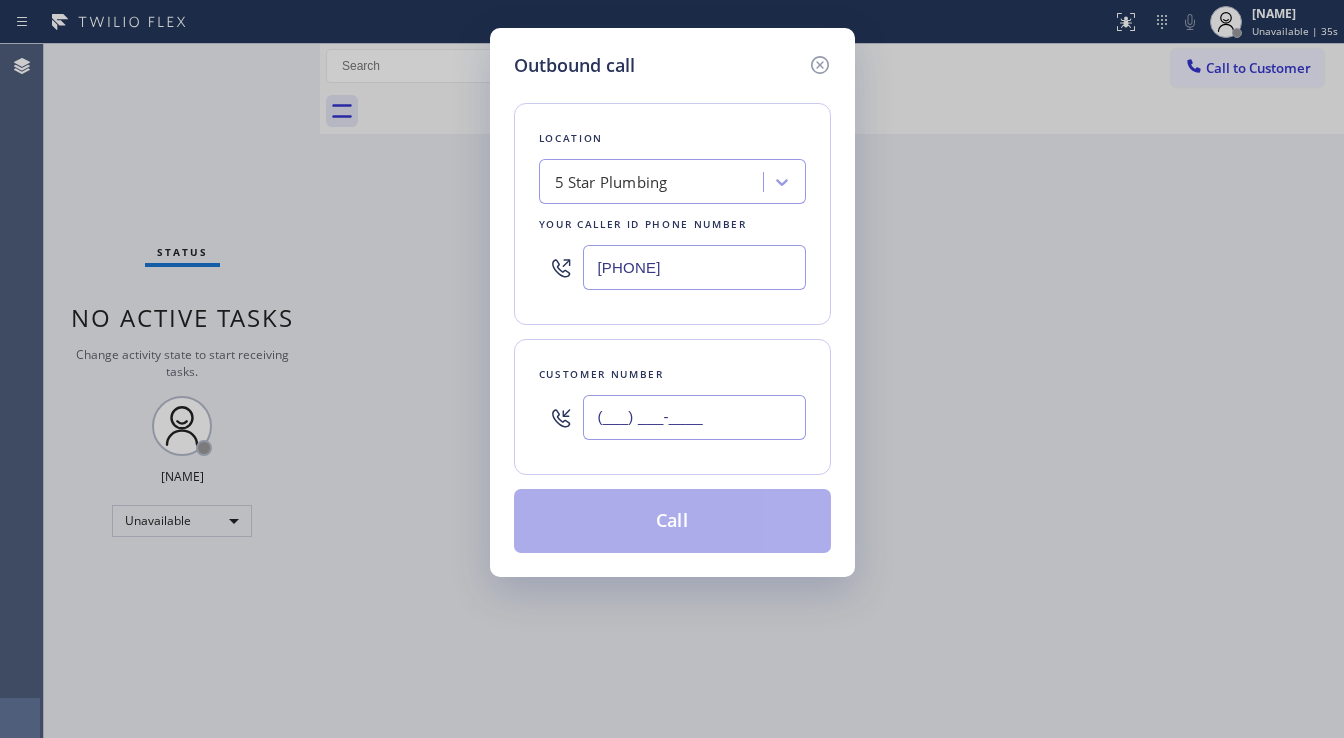 paste on "[PHONE]" 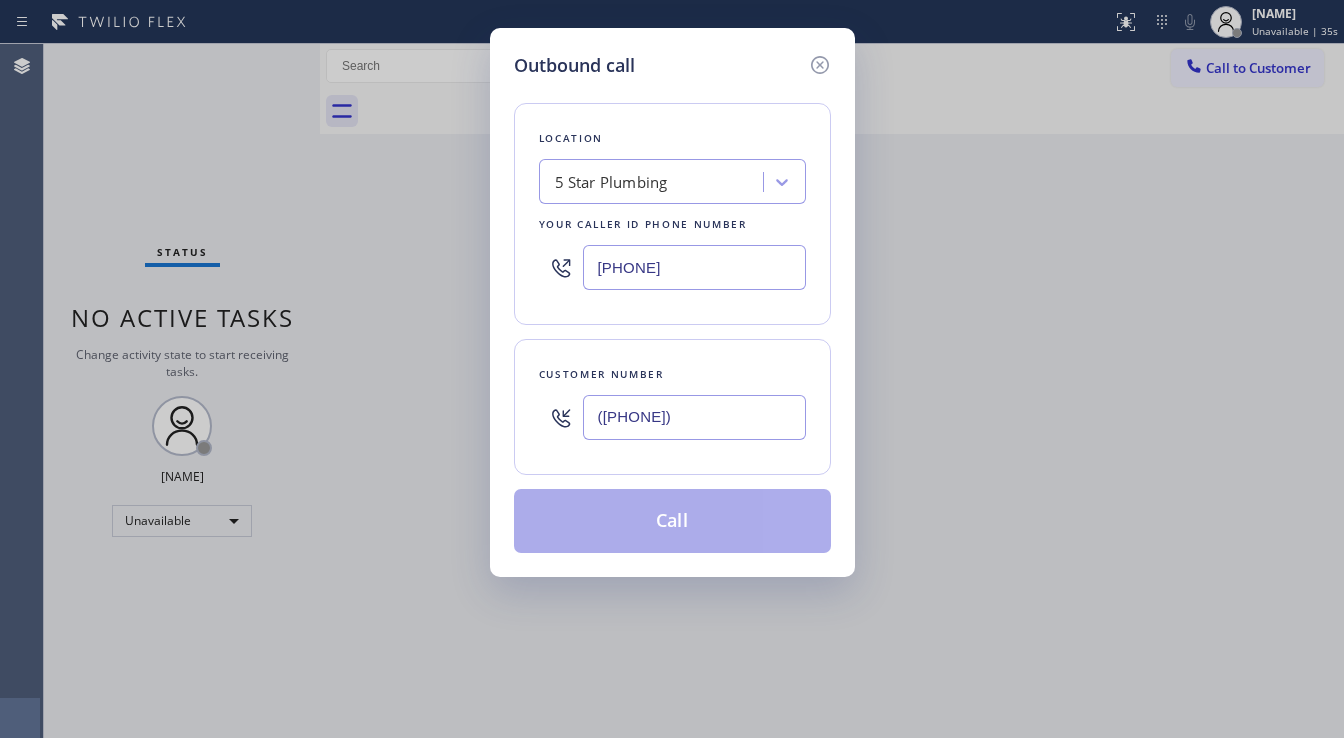 type on "([PHONE])" 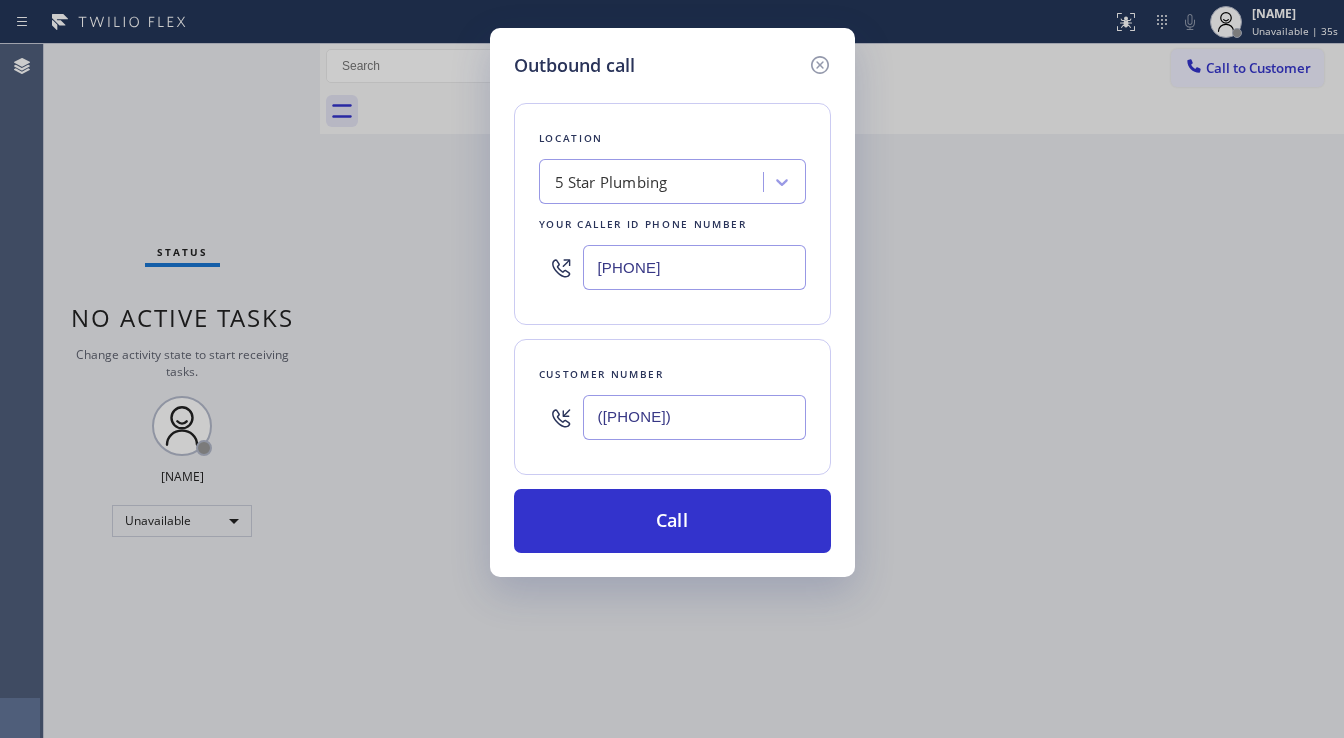 click on "[PHONE]" at bounding box center (694, 267) 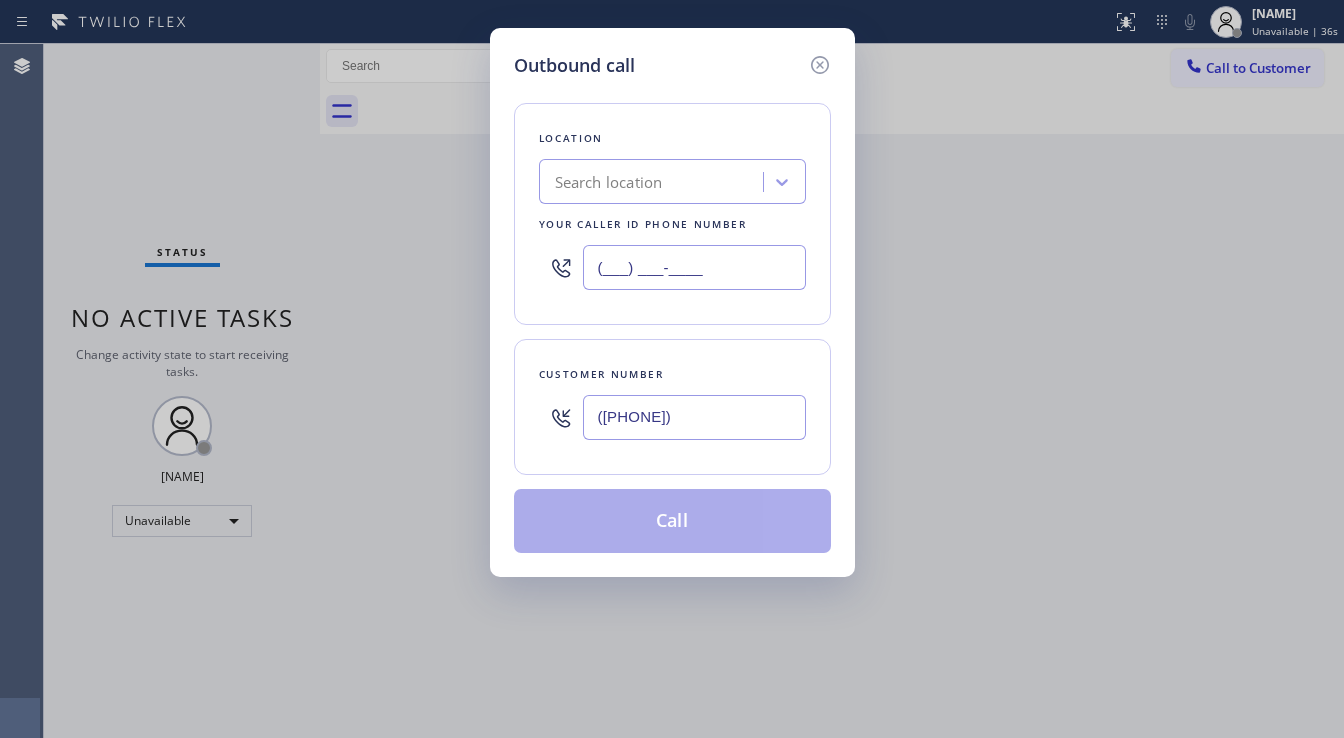 type on "(___) ___-____" 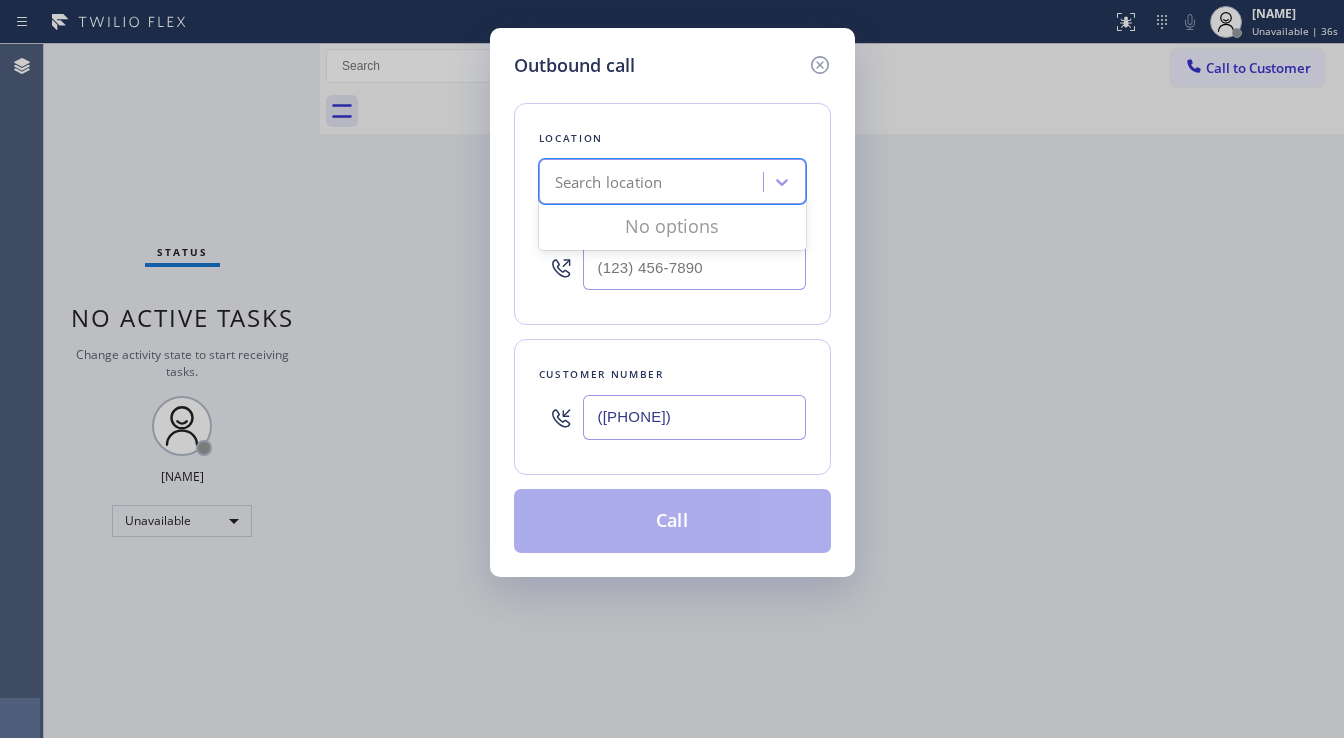 click on "Search location" at bounding box center [609, 182] 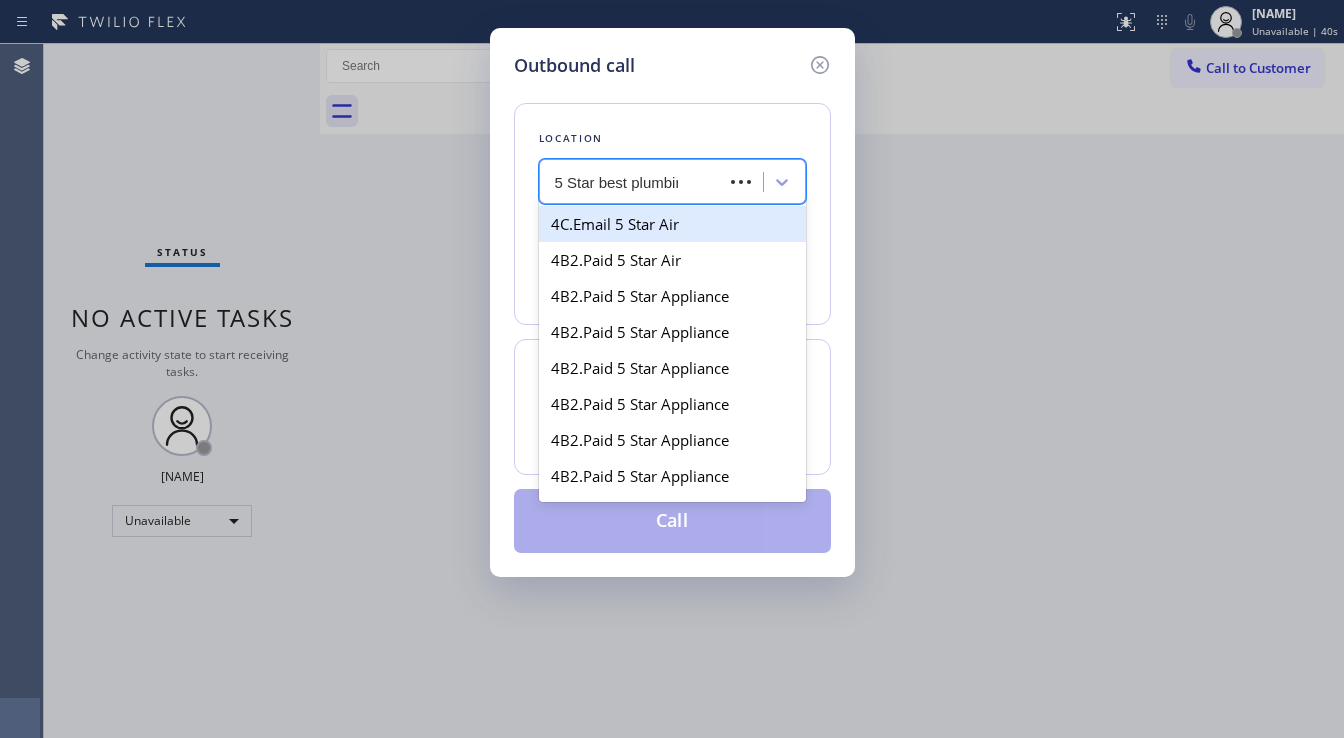 type on "5 Star best plumbing" 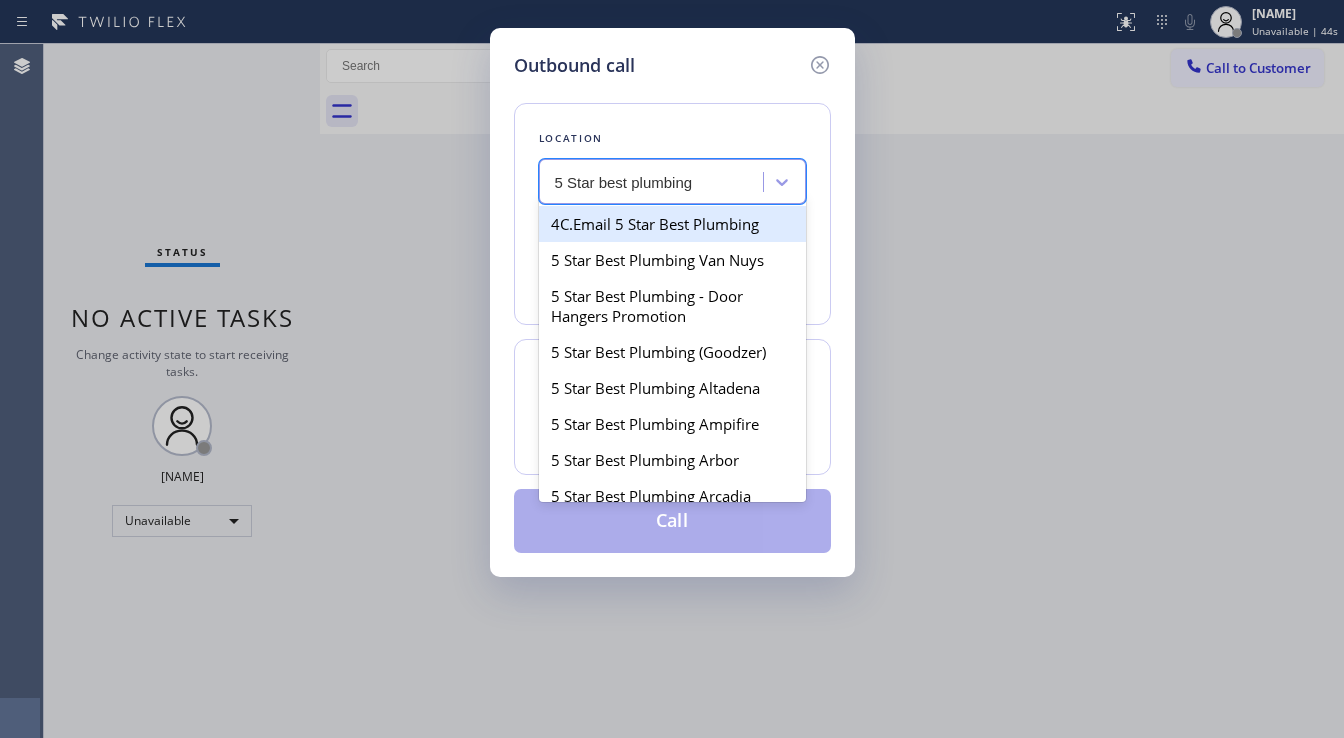 click on "4C.Email 5 Star Best Plumbing" at bounding box center (672, 224) 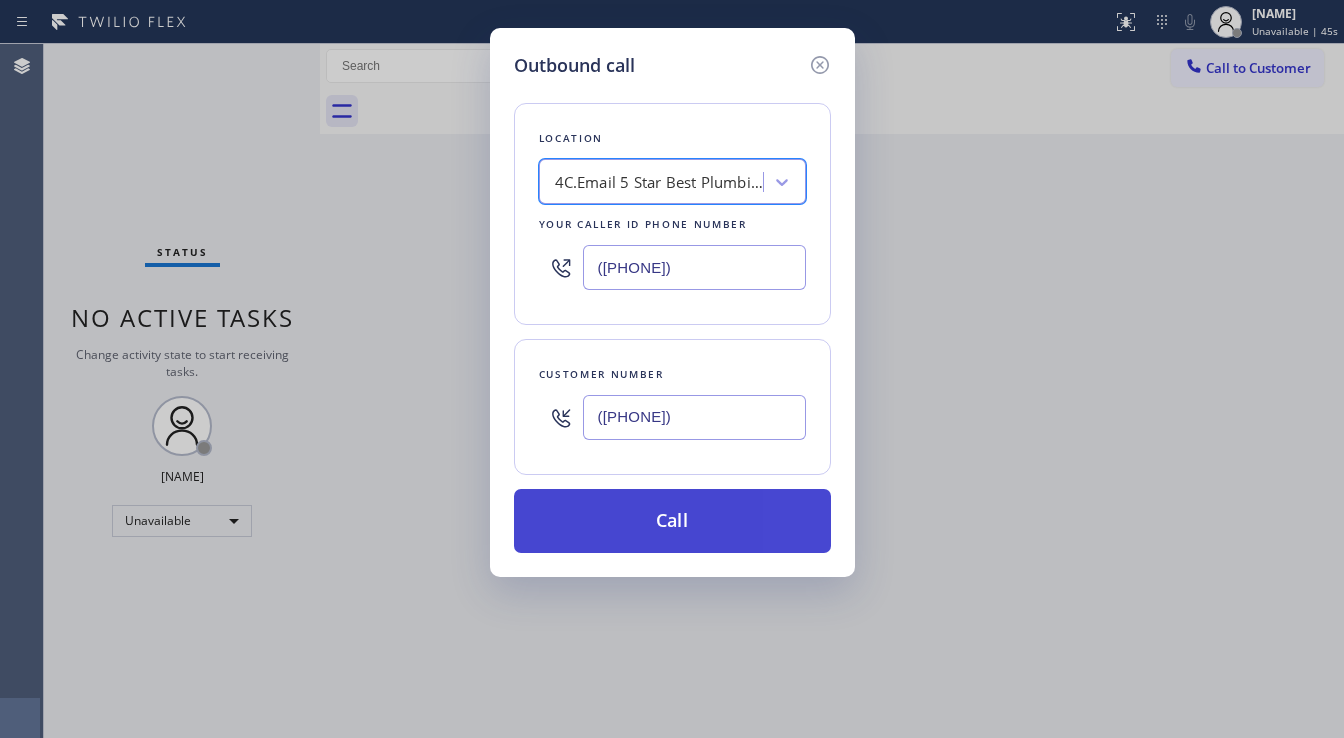 click on "Call" at bounding box center (672, 521) 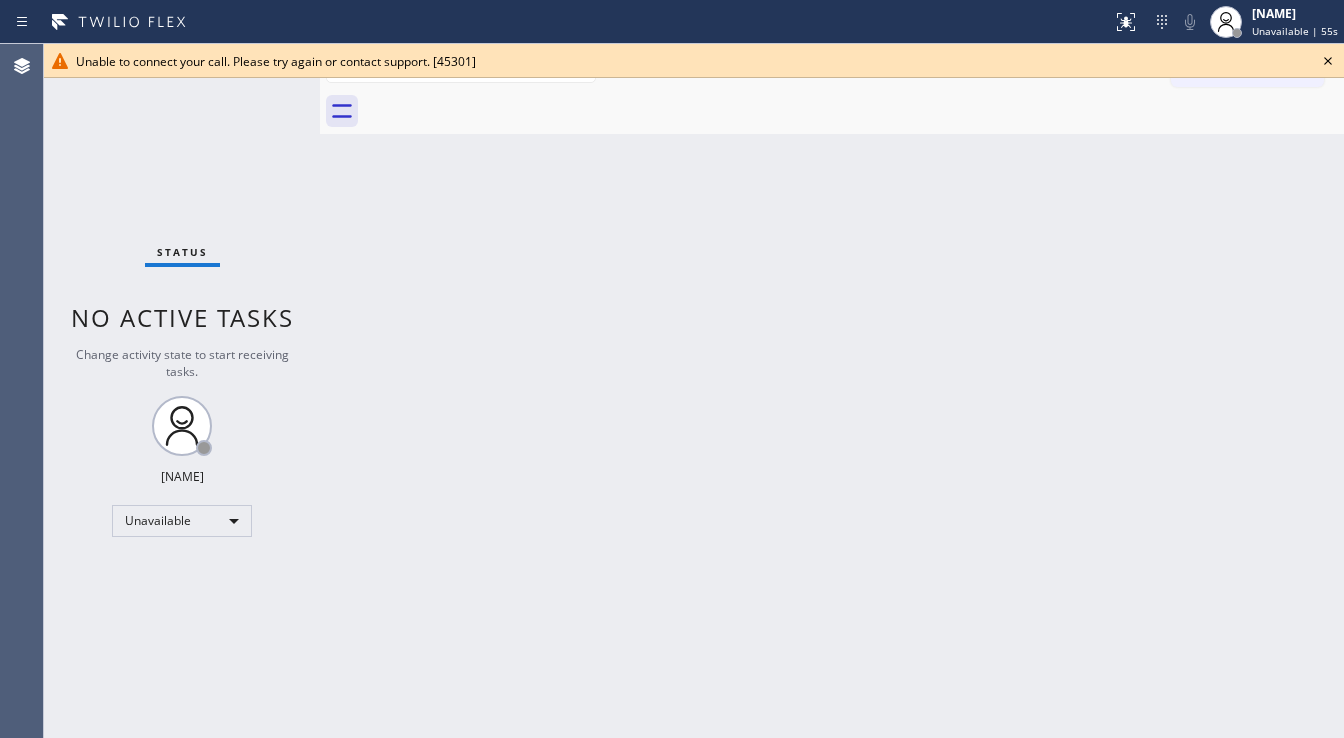 click on "Status   No active tasks     Change activity state to start receiving tasks.   [FIRST] [LAST] Unavailable" at bounding box center (182, 391) 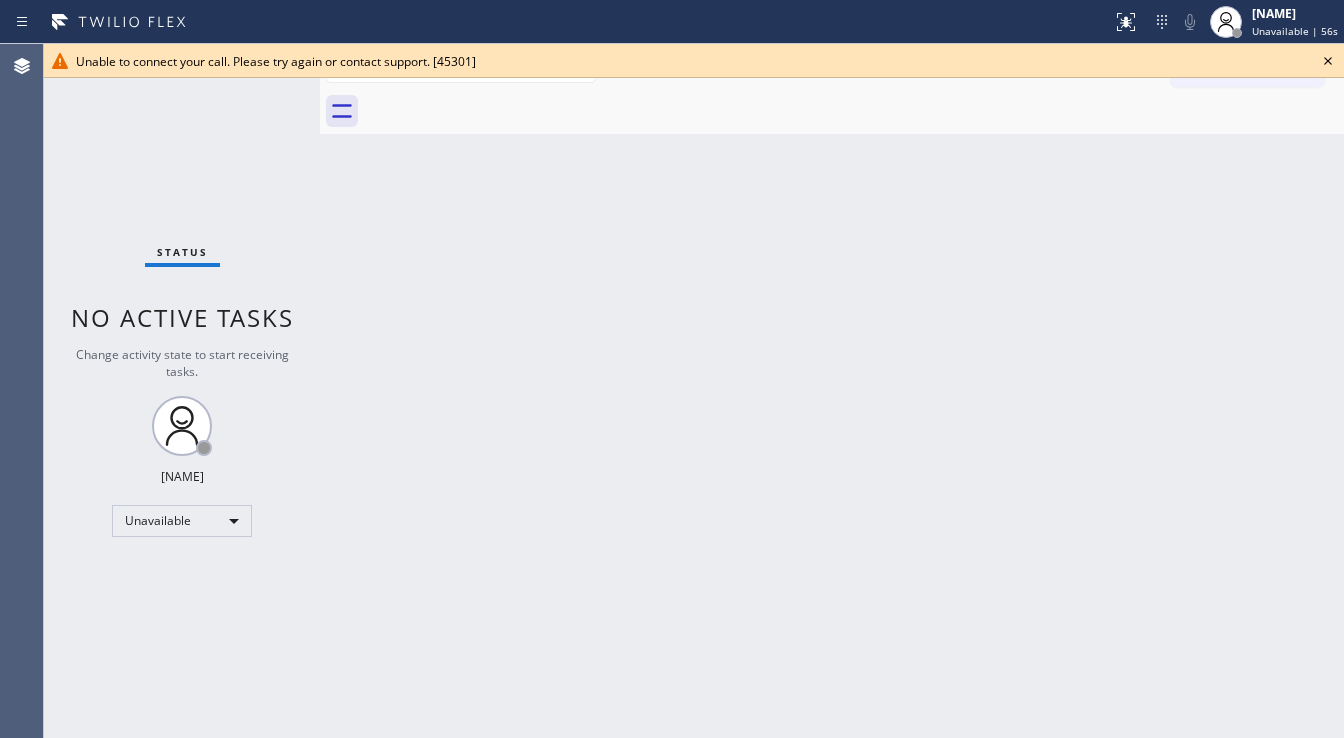 click 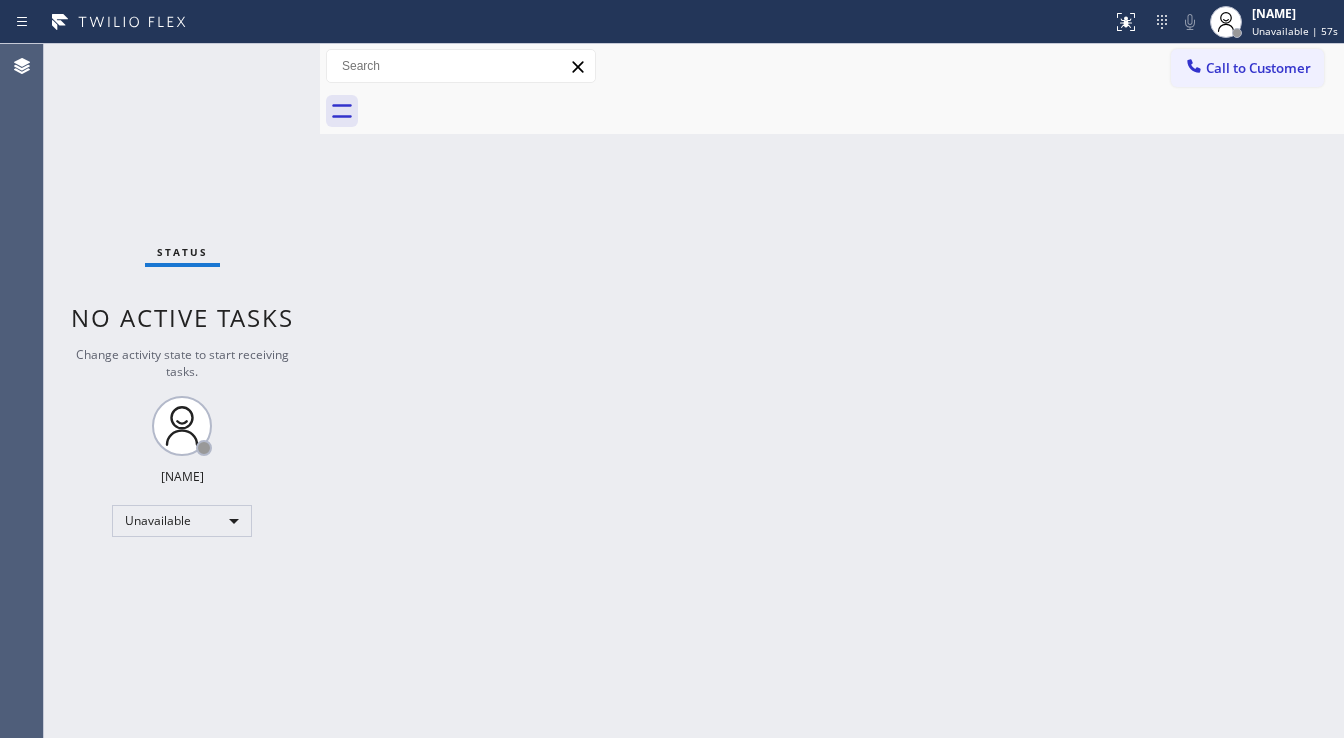 click on "Back to Dashboard Change Sender ID Customers Technicians Select a contact Outbound call Technician Search Technician Your caller id phone number [PHONE] Your caller id phone number [PHONE] Call Technician info Name Phone none Address none Change Sender ID HVAC [PHONE] 5 Star Appliance [PHONE] Appliance Repair [PHONE] Plumbing [PHONE] Air Duct Cleaning [PHONE] Electricians [PHONE] Cancel Change Check personal SMS Reset Change No tabs Call to Customer Outbound call Location 5 Star Best Plumbing Your caller id phone number [PHONE] Customer number Call Outbound call Technician Search Technician Your caller id phone number [PHONE] Your caller id phone number [PHONE] Call" at bounding box center (832, 391) 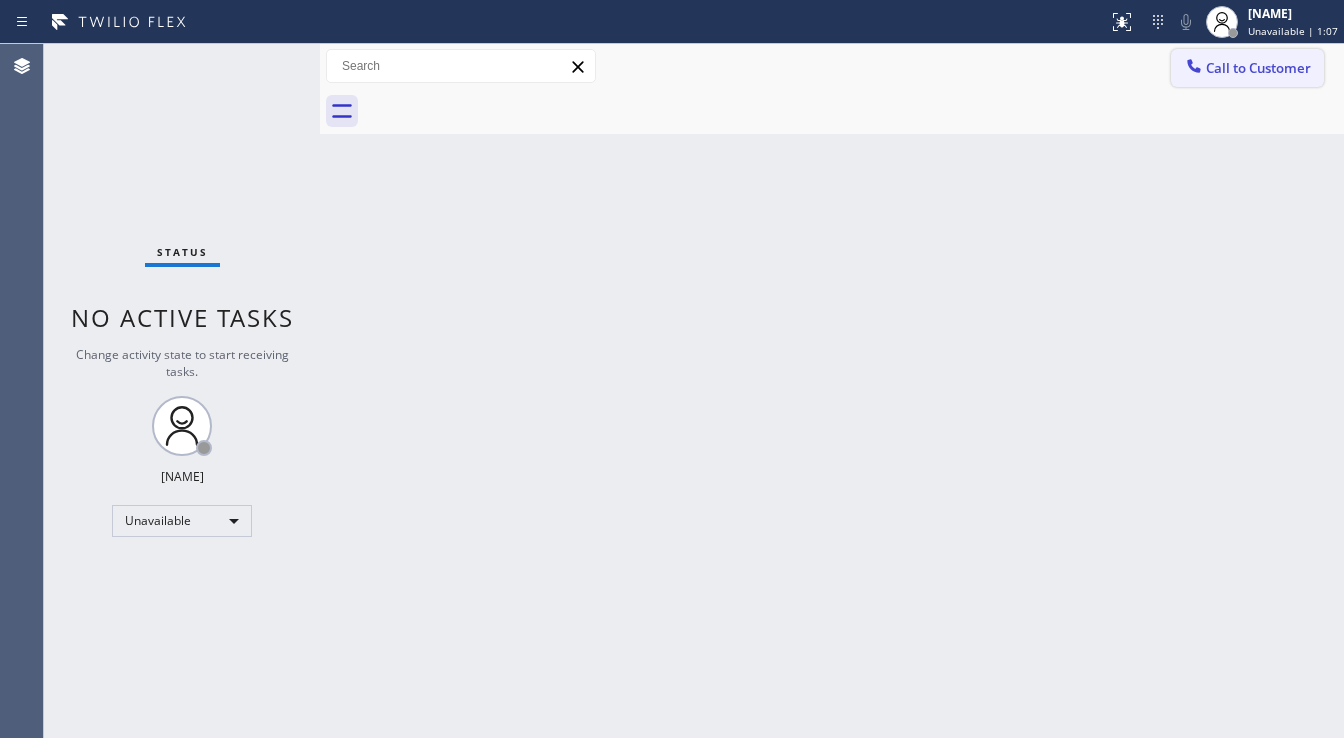 click on "Call to Customer" at bounding box center [1247, 68] 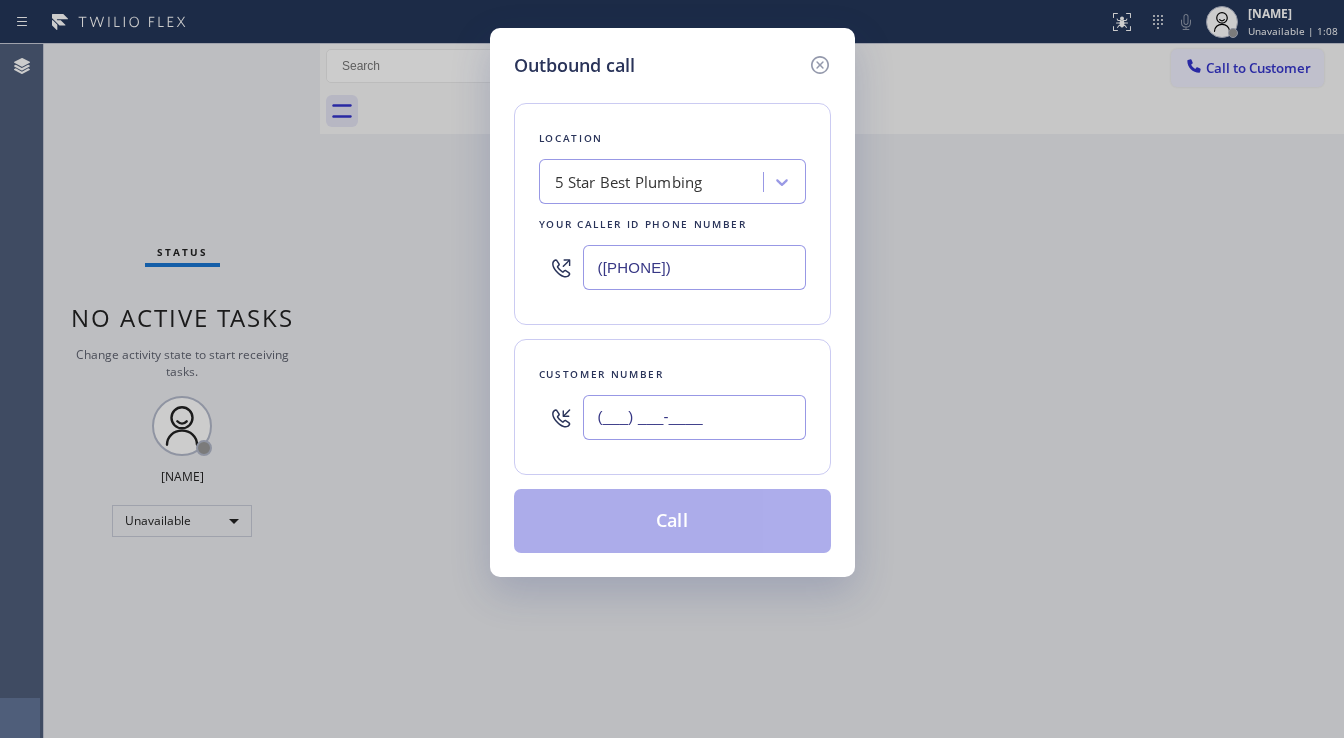 click on "(___) ___-____" at bounding box center (694, 417) 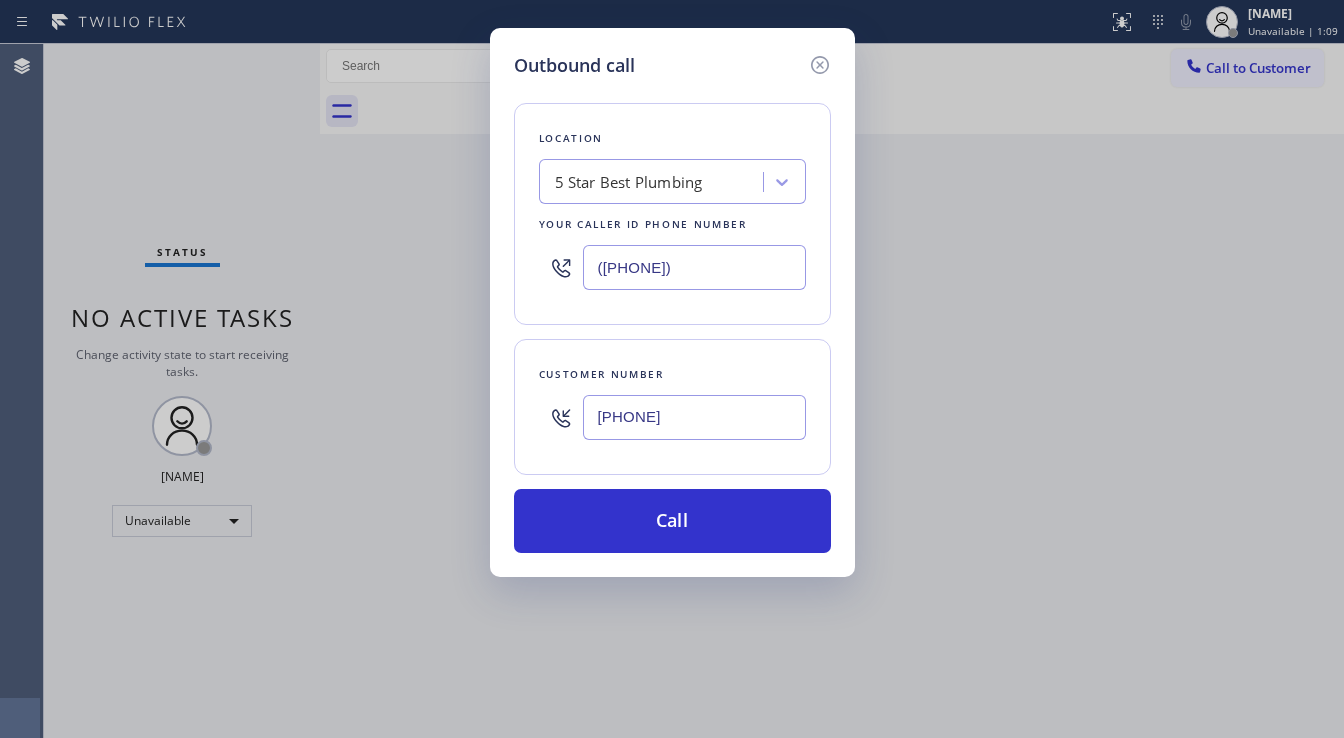 type on "(___) ___-____" 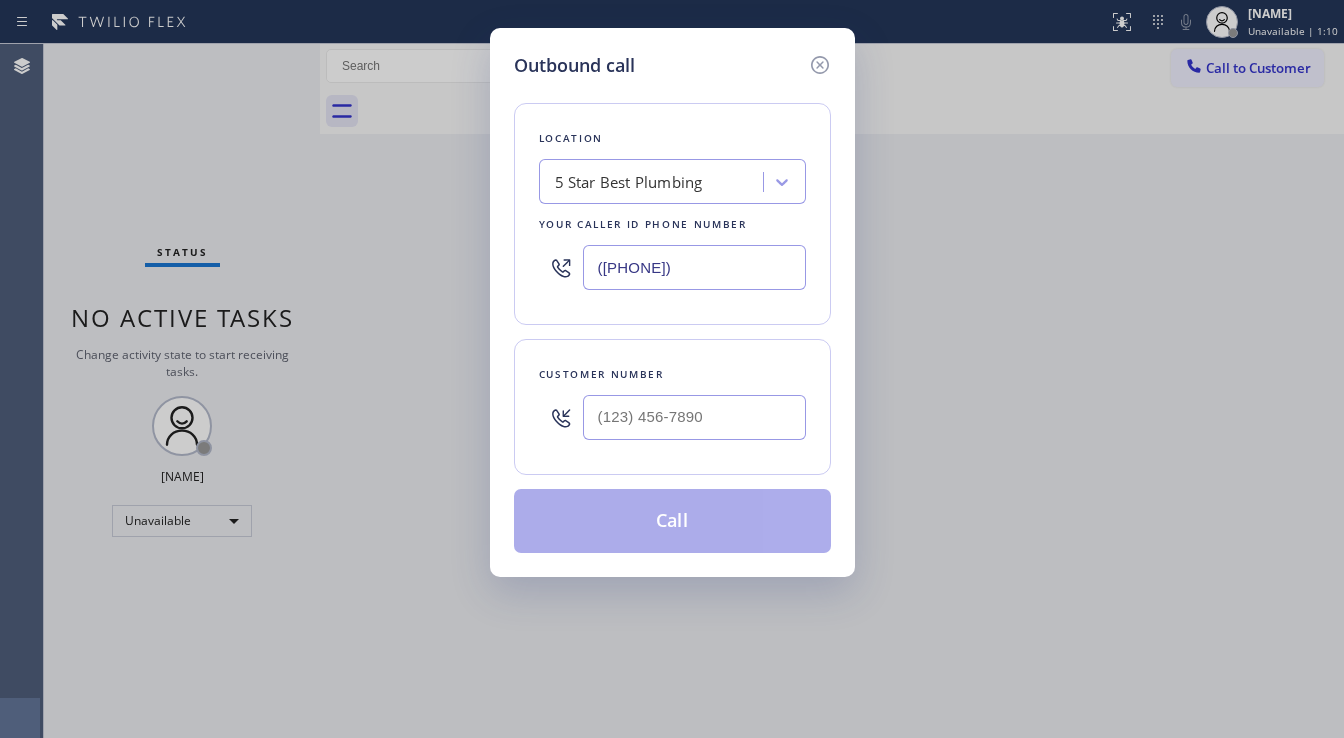 type on "(___) ___-____" 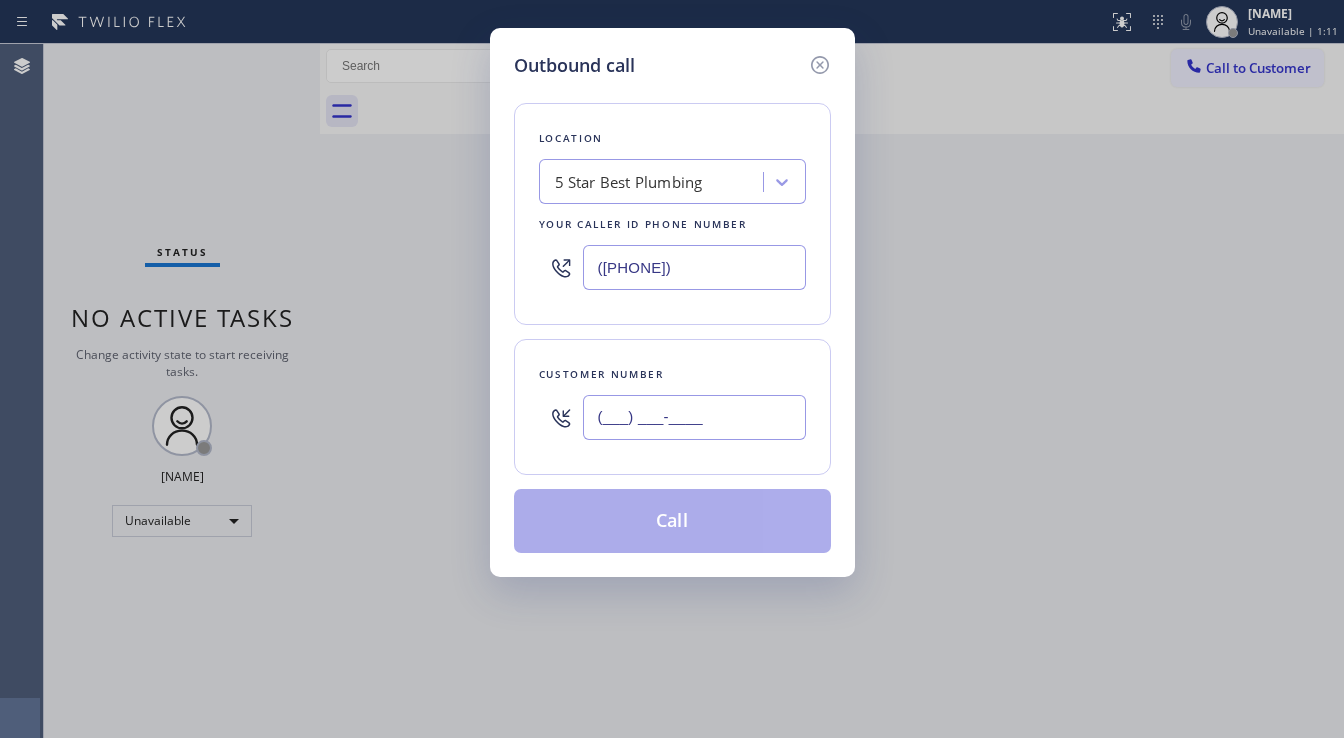 paste on "[PHONE]" 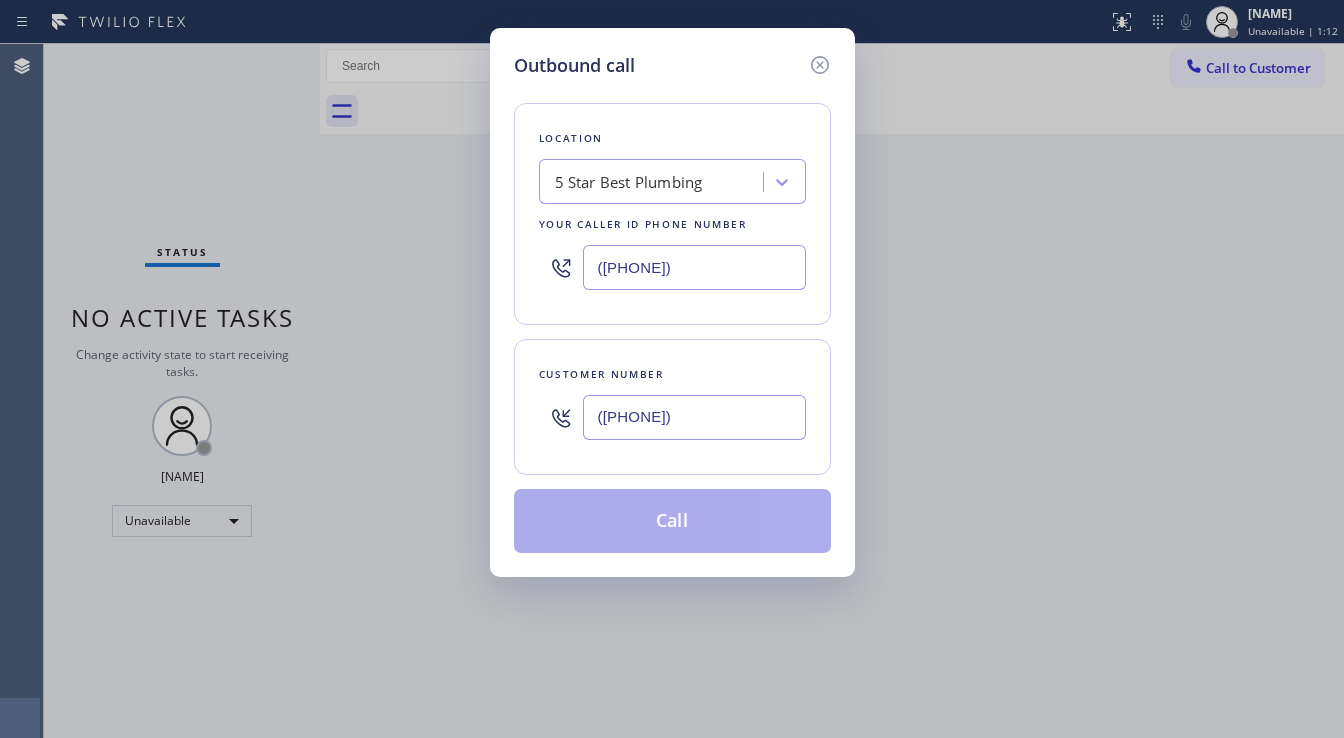 type on "([PHONE])" 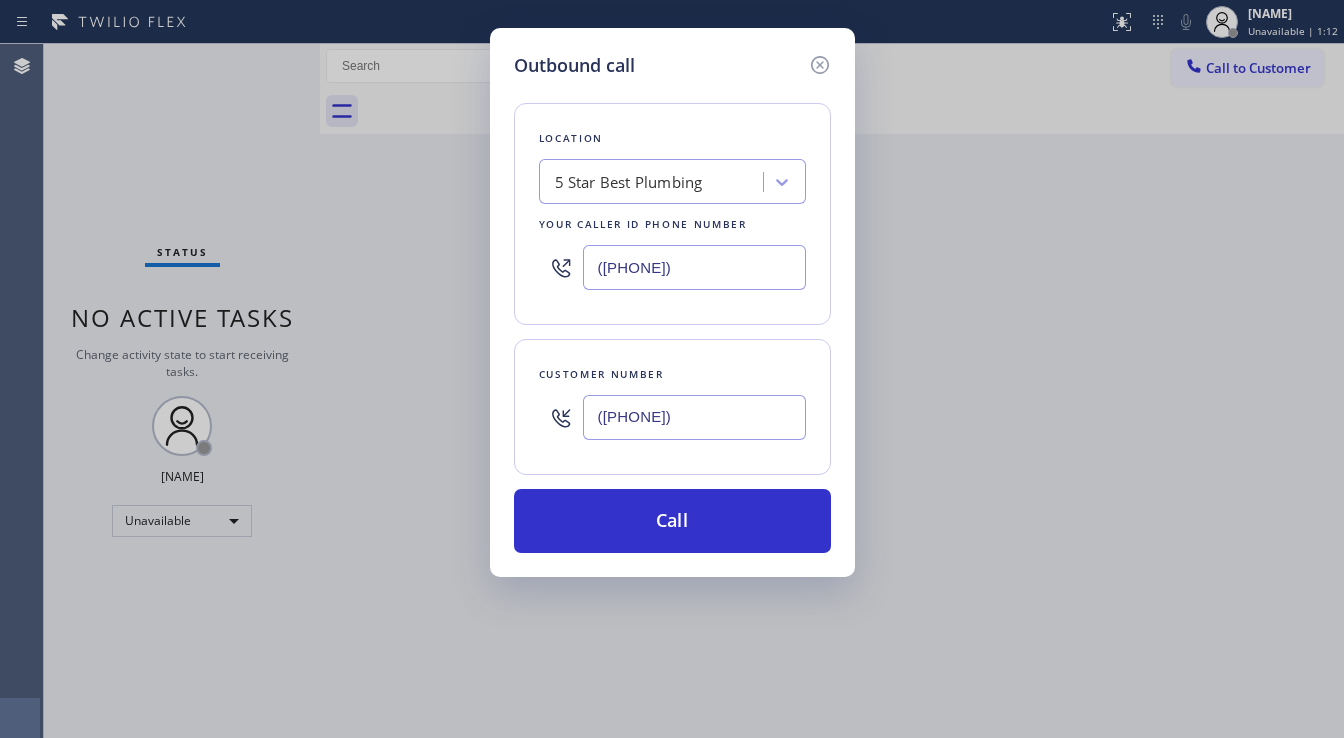 click on "([PHONE])" at bounding box center (694, 267) 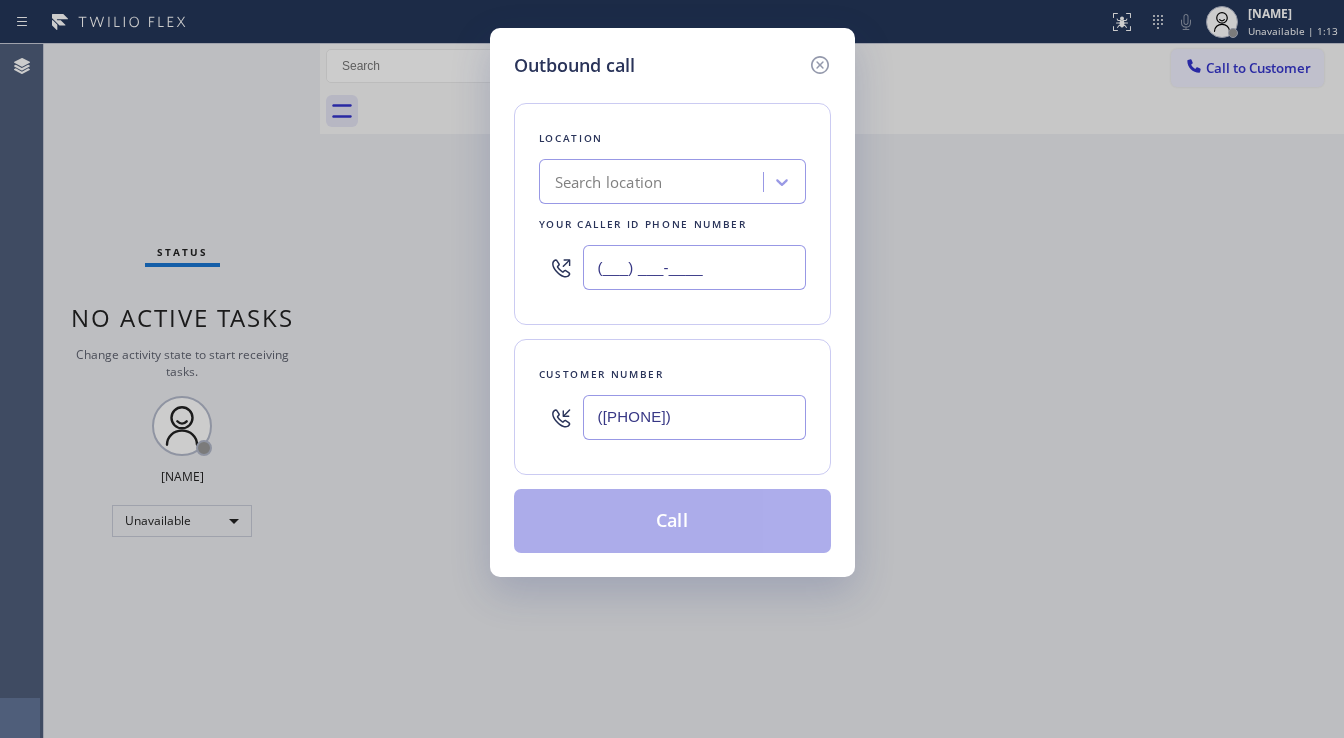 type on "(___) ___-____" 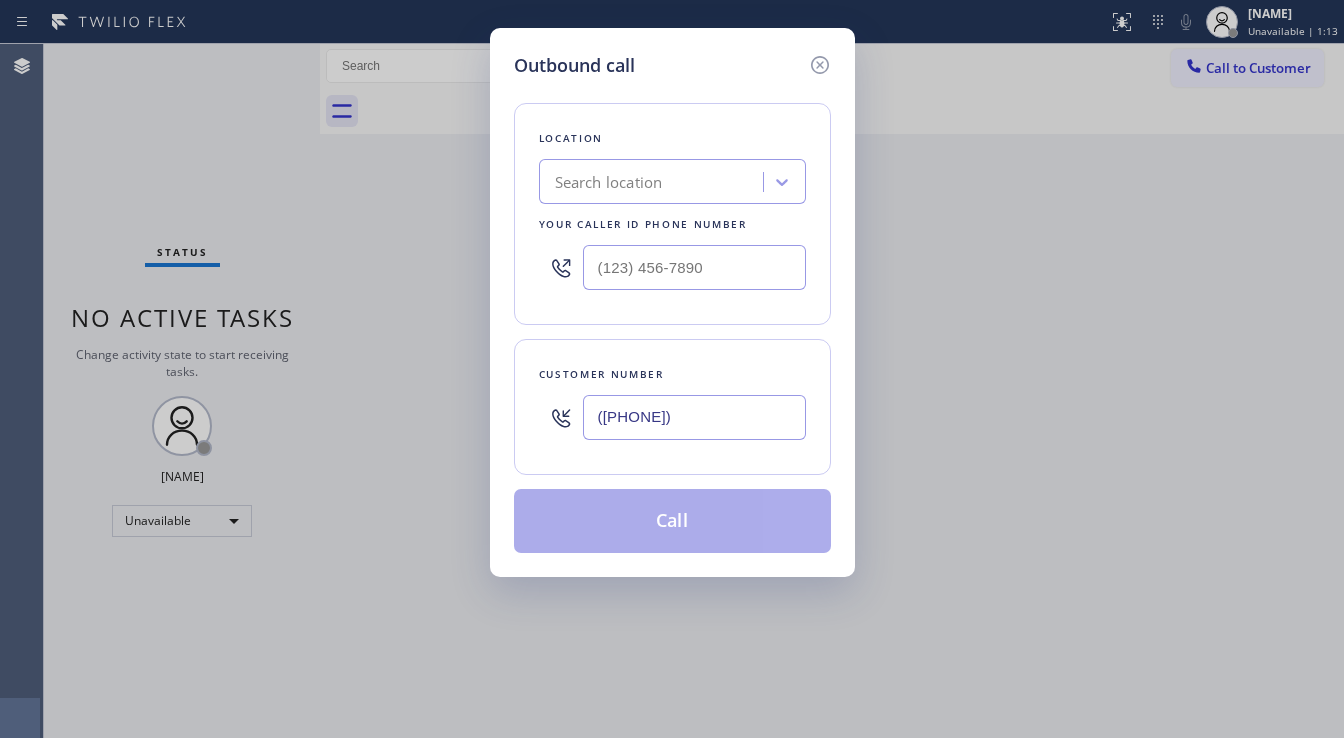 click on "Search location" at bounding box center [654, 182] 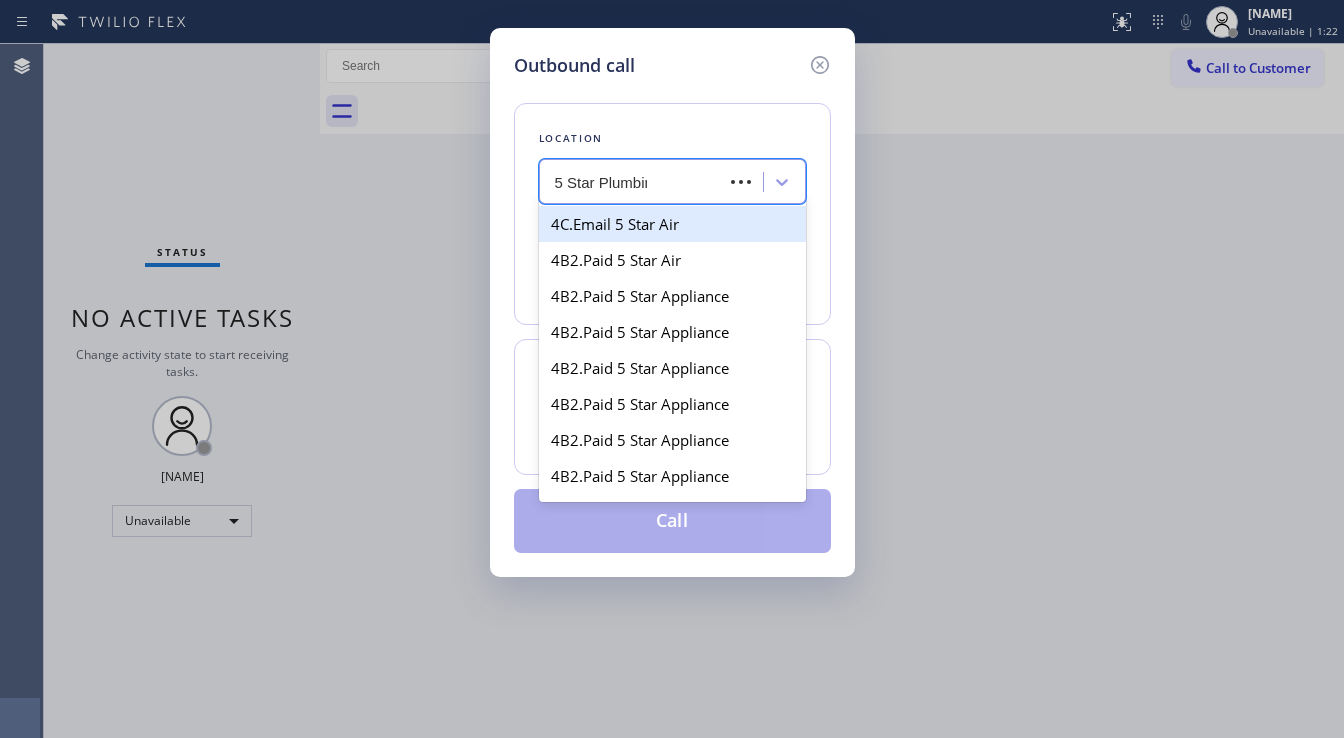type on "5 Star Plumbing" 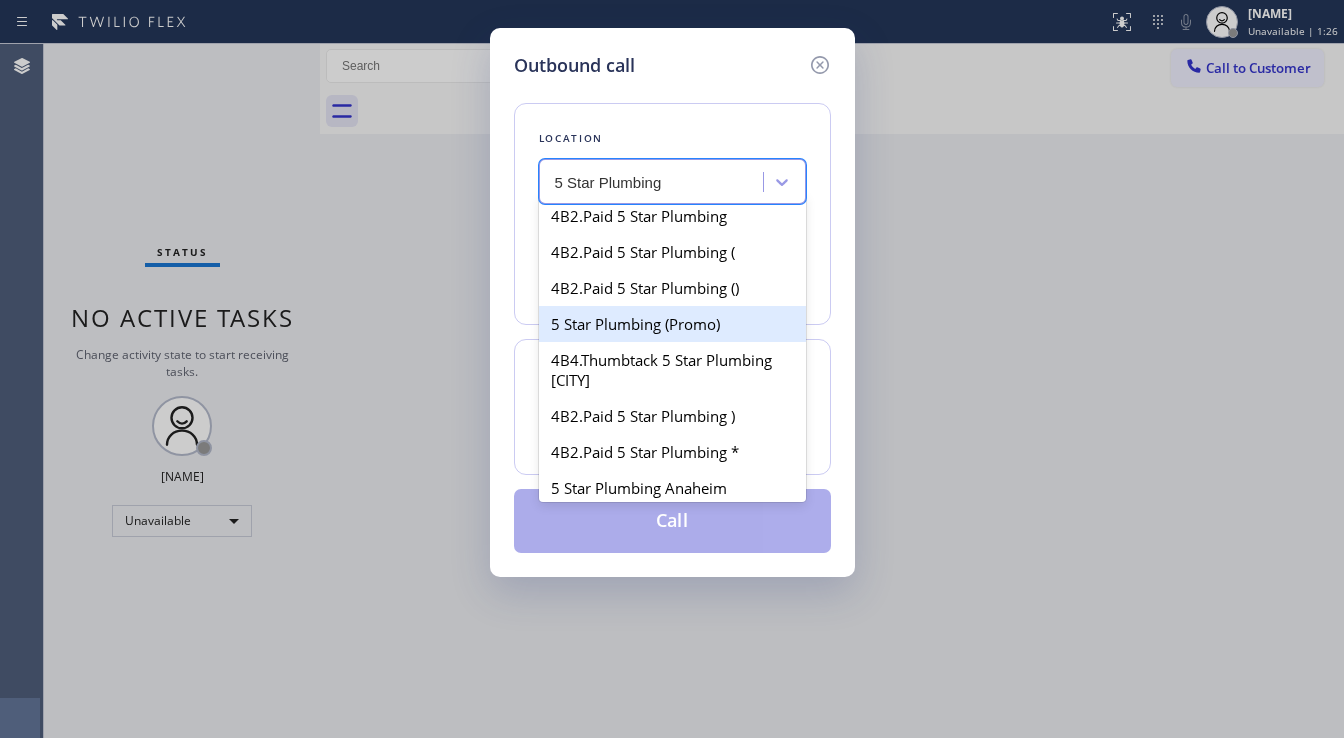 scroll, scrollTop: 80, scrollLeft: 0, axis: vertical 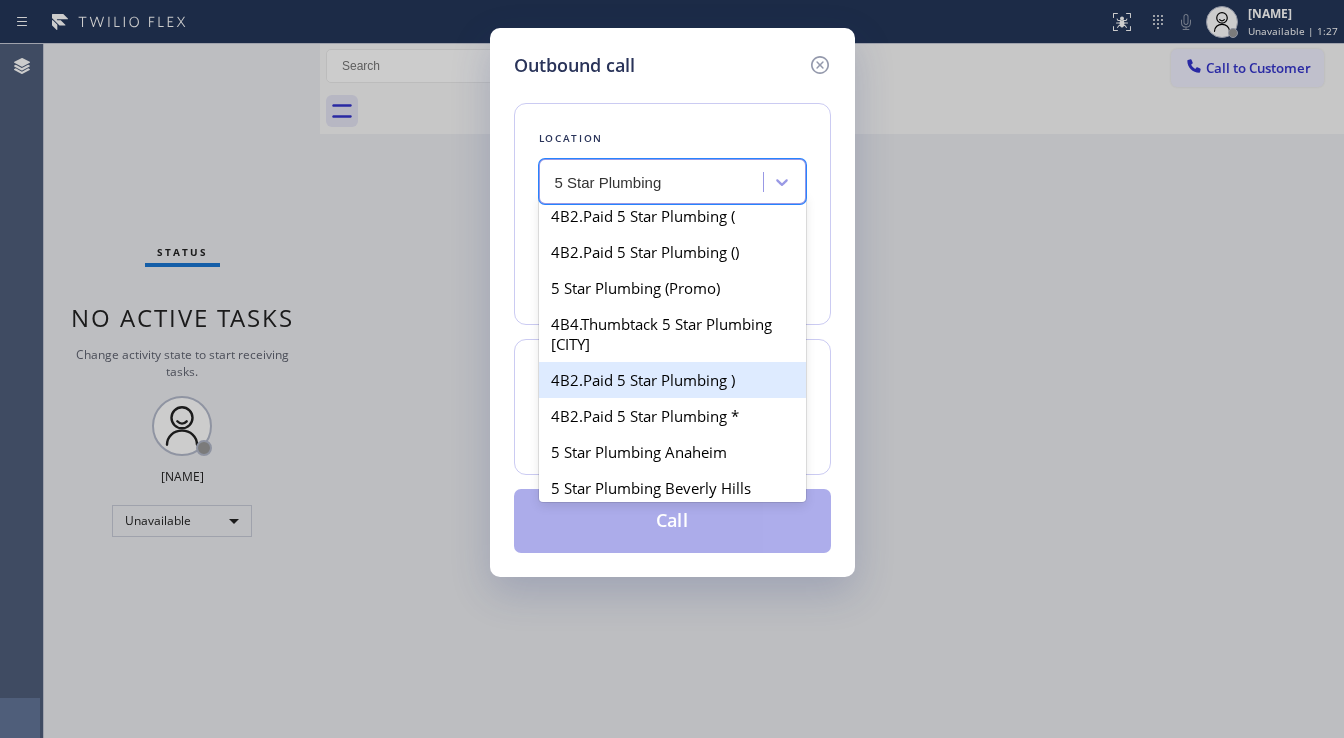 click on "4B2.Paid 5 Star Plumbing )" at bounding box center (672, 380) 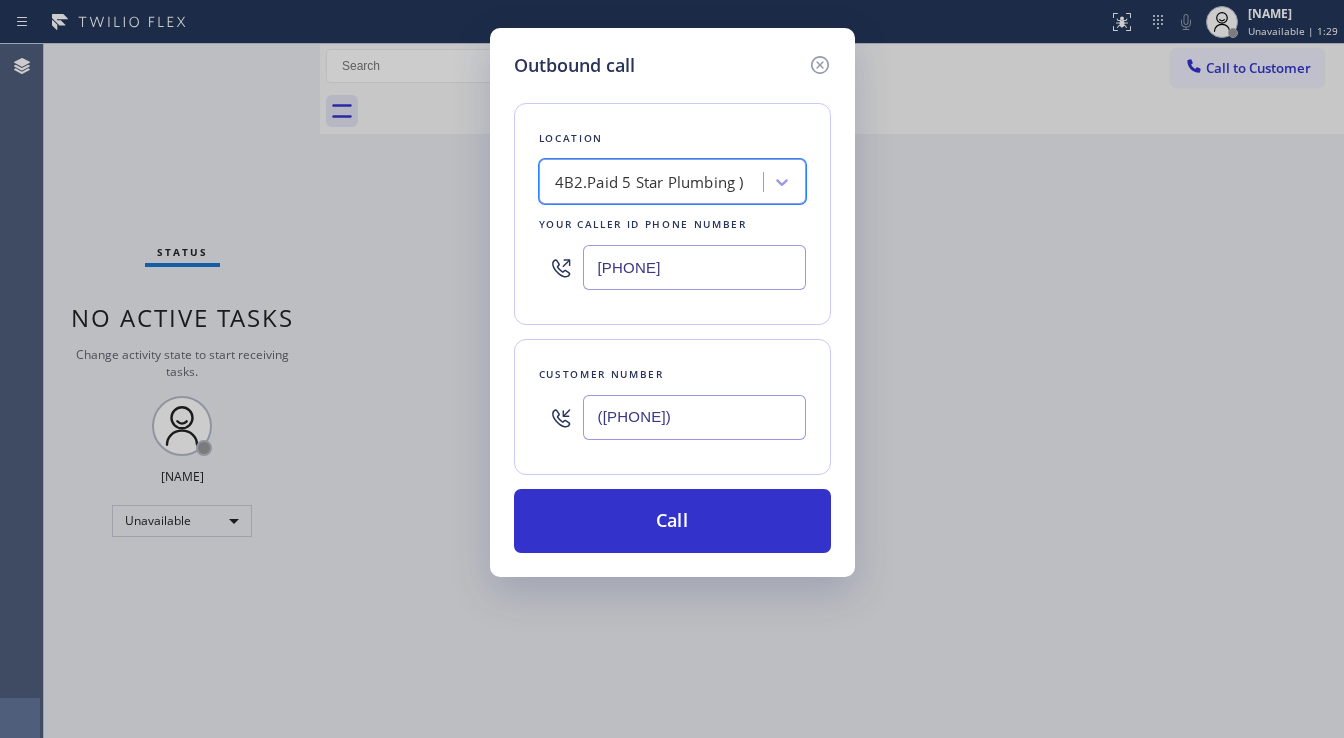 click on "4B2.Paid 5 Star Plumbing )" at bounding box center [649, 182] 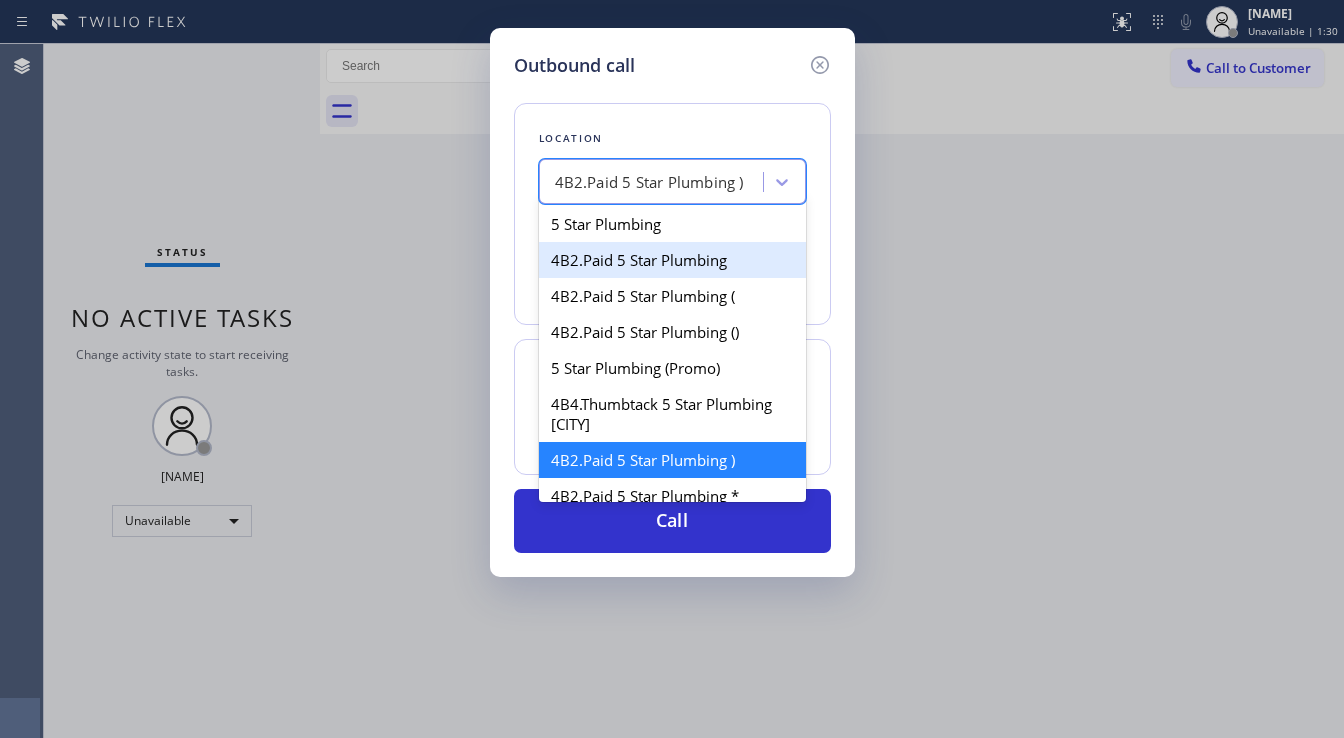 click on "Outbound call Location   option 4B2.Paid 5 Star Plumbing ), selected.    option 4B2.Paid 5 Star Plumbing focused, 2 of 41. 41 results available. Use Up and Down to choose options, press Enter to select the currently focused option, press Escape to exit the menu, press Tab to select the option and exit the menu. 4B2.Paid 5 Star Plumbing ) 5 Star Plumbing 4B2.Paid 5 Star Plumbing 4B2.Paid 5 Star Plumbing ( 4B2.Paid 5 Star Plumbing () 5 Star Plumbing (Promo) 4B4.Thumbtack 5 Star Plumbing (Thumbtack LA) 4B2.Paid 5 Star Plumbing ) 4B2.Paid 5 Star Plumbing * 5 Star Plumbing Anaheim 5 Star Plumbing Beverly Hills 5 Star Plumbing Camarillo 5 Star Plumbing Carpinteria 4C.Email 5 Star Plumbing Emailf 4C.Email 5 Star Plumbing Emails 4B5.Facebook 5 Star Plumbing FB marketplace 5 Star Plumbing Half Moon Bay 5 Star Plumbing Huntington Beach 5 Star Plumbing Irvine 5 Star Plumbing Lake Forest 5 Star Plumbing Malibu 5 Star Plumbing Mountain View 5 Star Plumbing North Hollywood 5 Star Plumbing Orange County ([PHONE])" at bounding box center [672, 302] 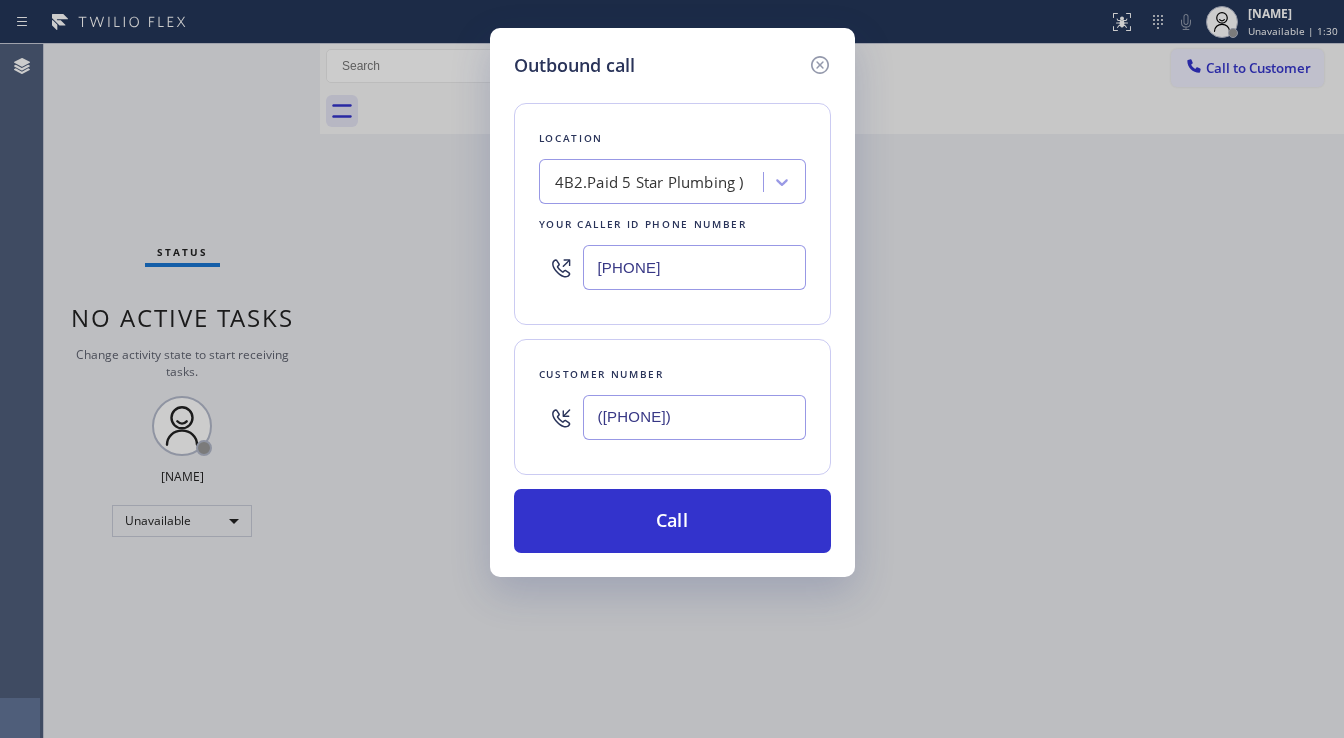click on "[PHONE]" at bounding box center (694, 267) 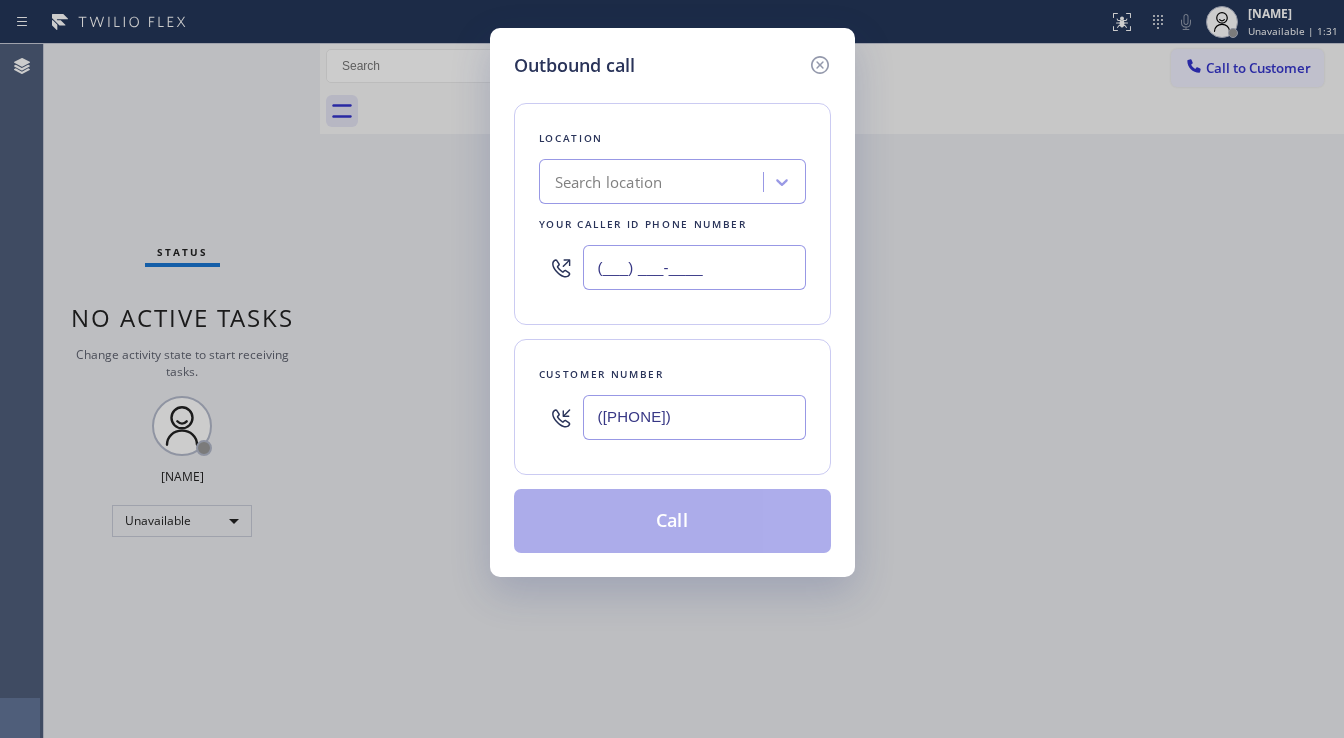 type on "(___) ___-____" 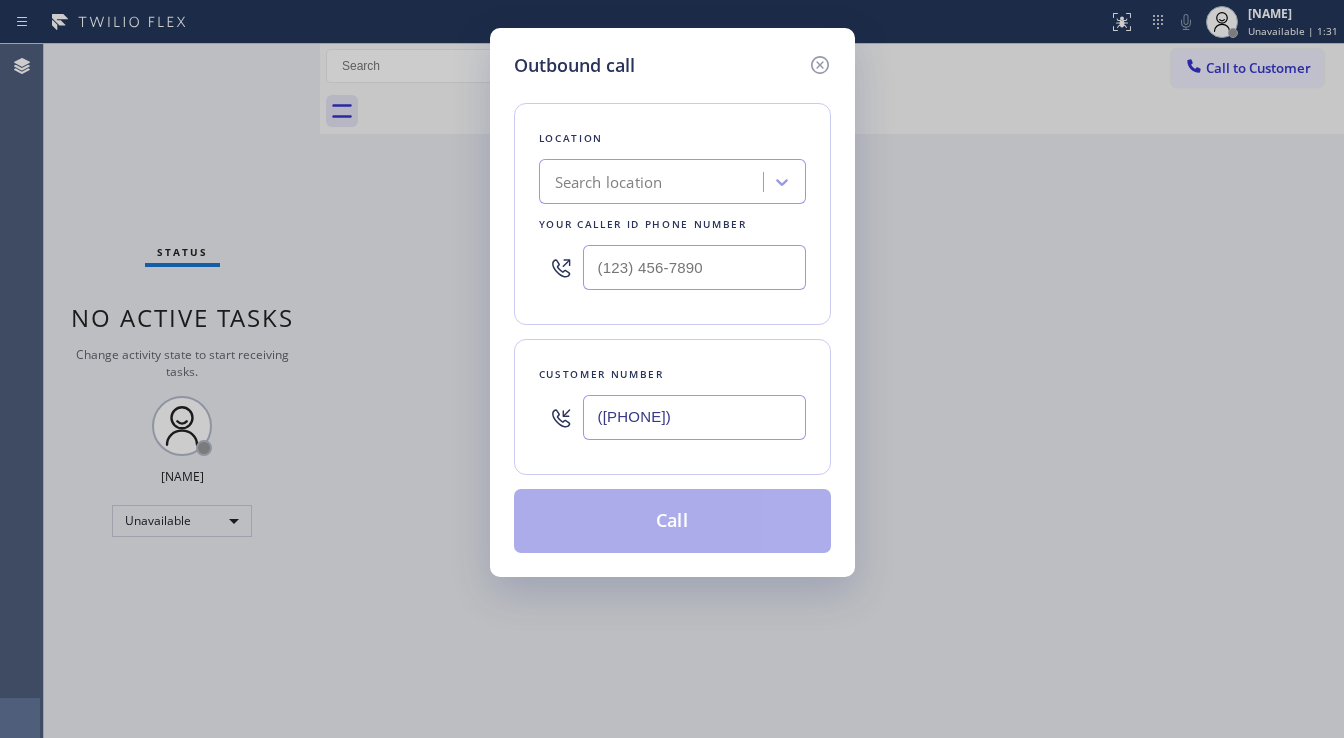 click on "Search location" at bounding box center [609, 182] 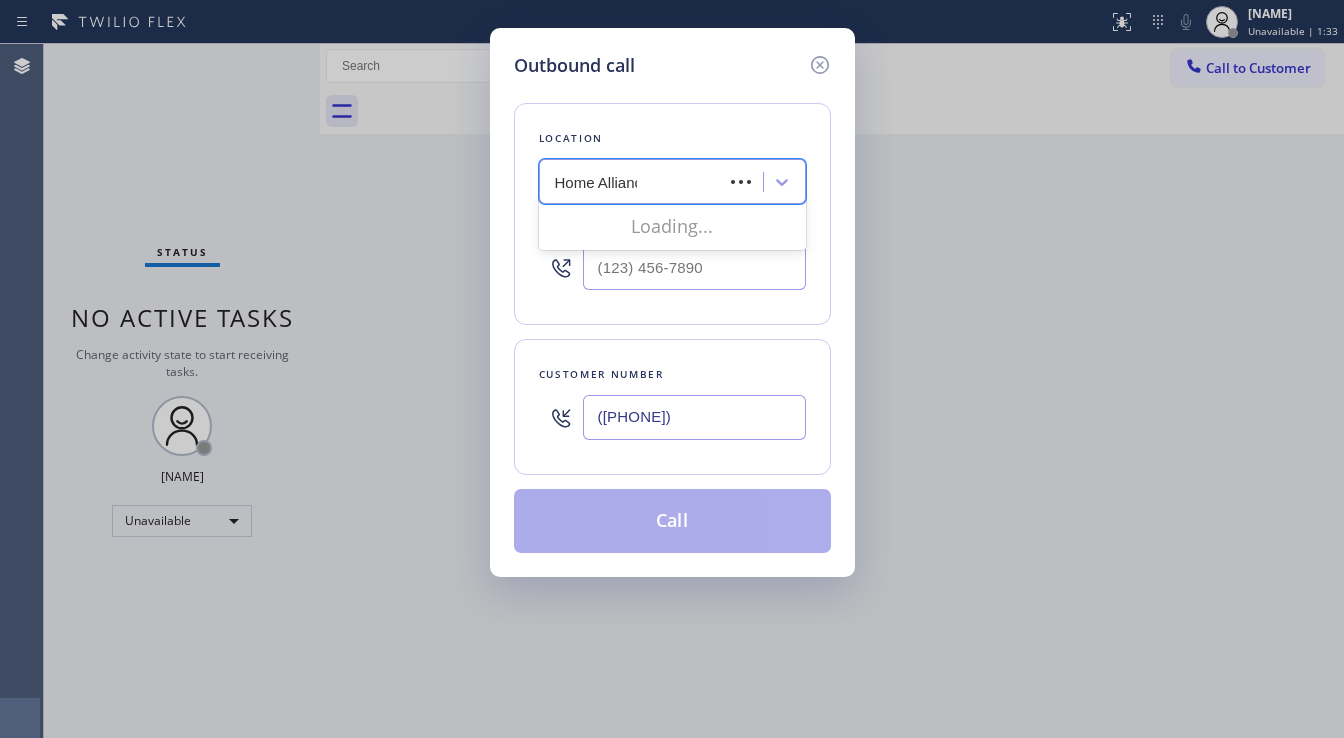 type on "Home Alliance" 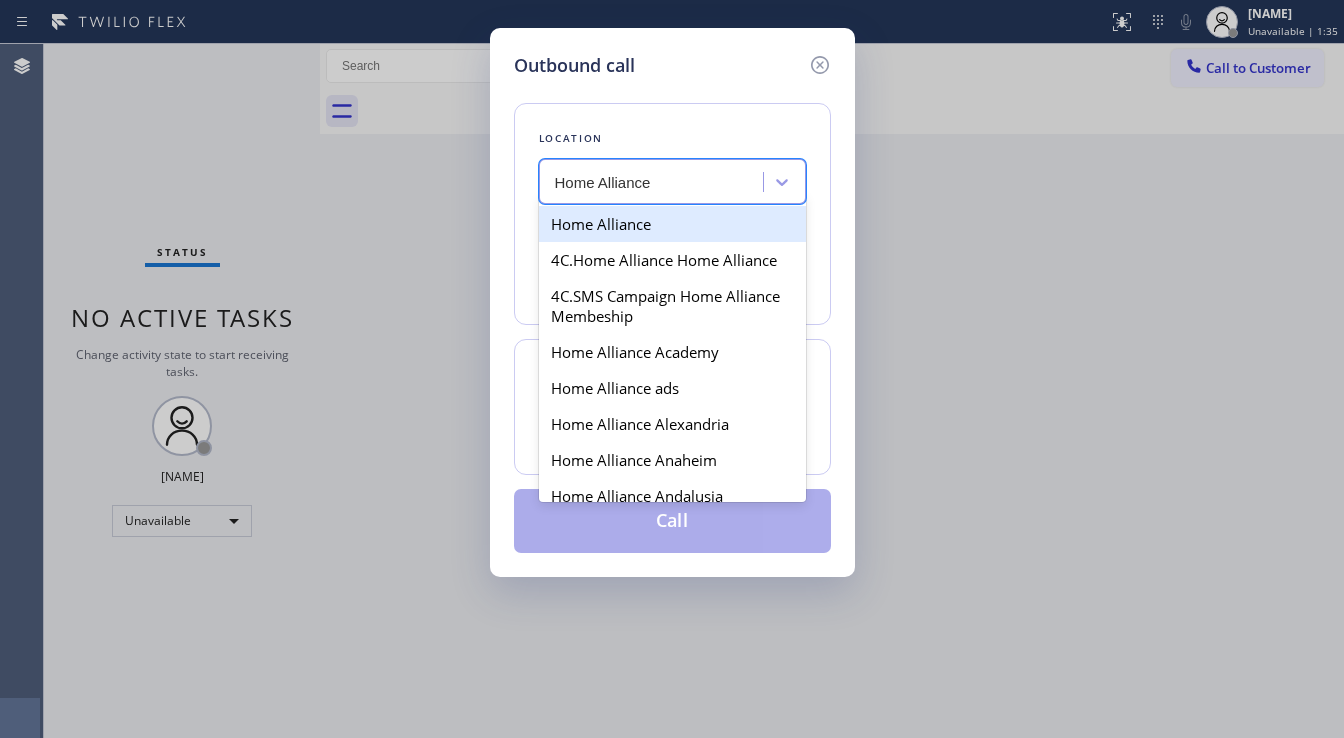 click on "Home Alliance" at bounding box center (672, 224) 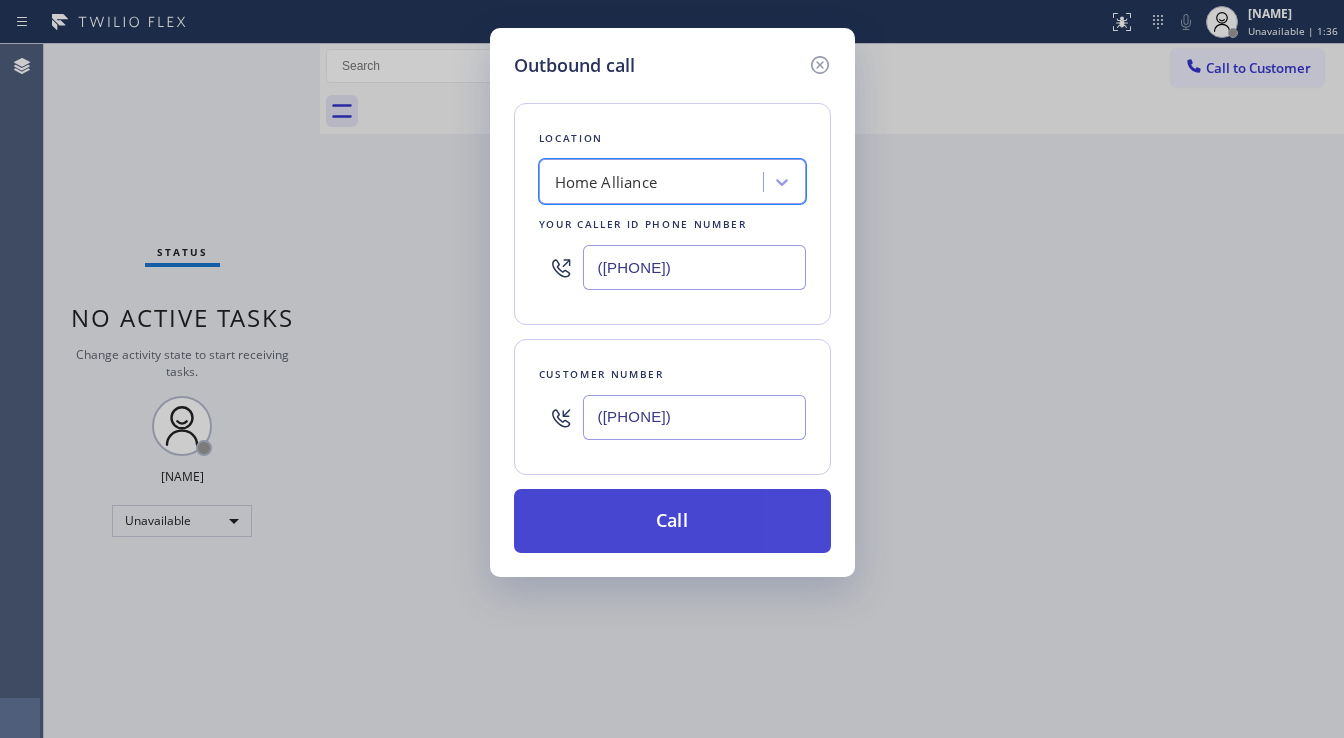 click on "Call" at bounding box center (672, 521) 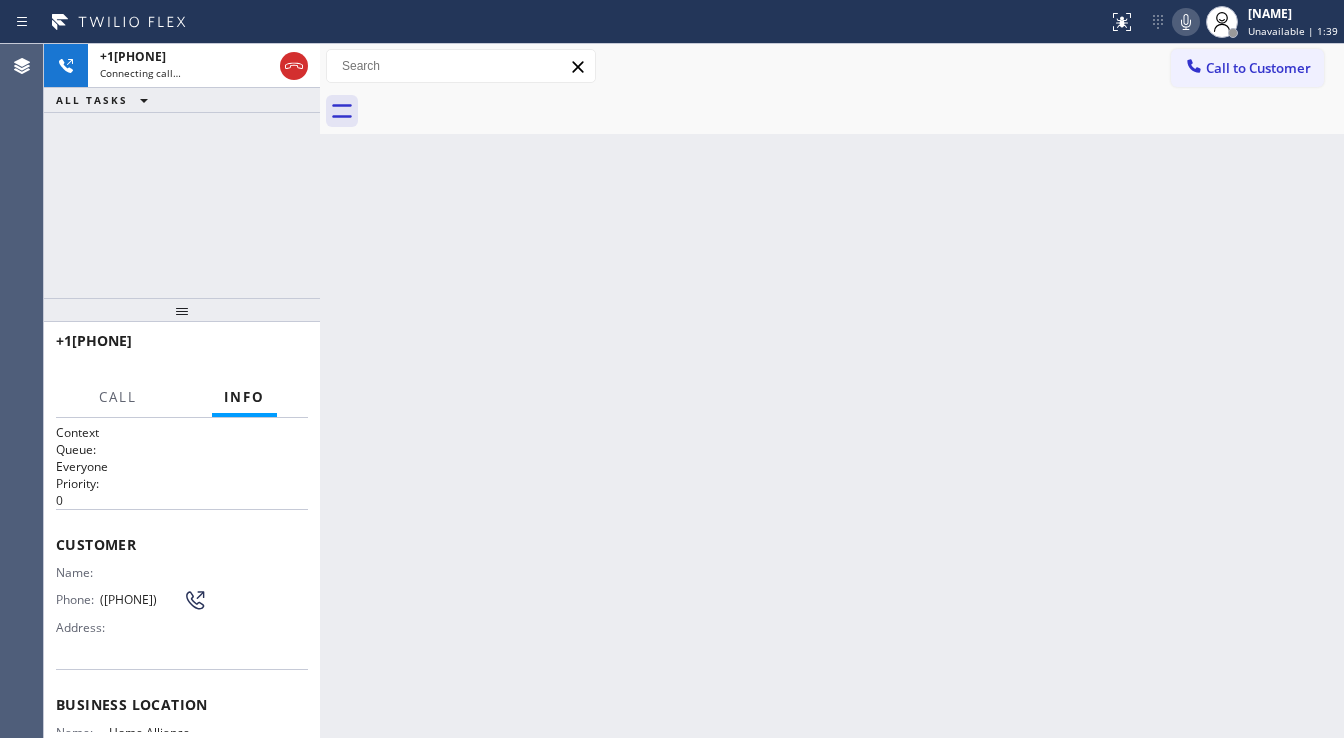 click on "+1[PHONE] Connecting call… ALL TASKS ALL TASKS ACTIVE TASKS TASKS IN WRAP UP" at bounding box center [182, 171] 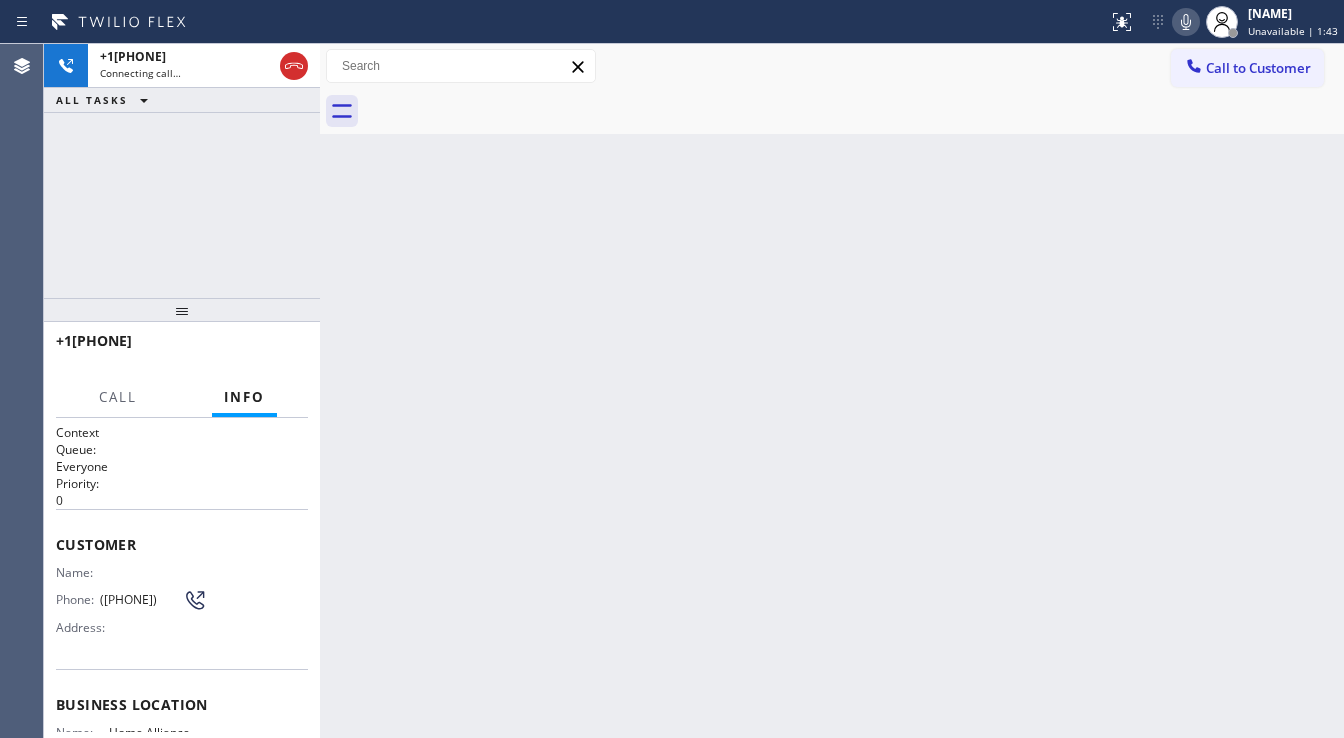 click 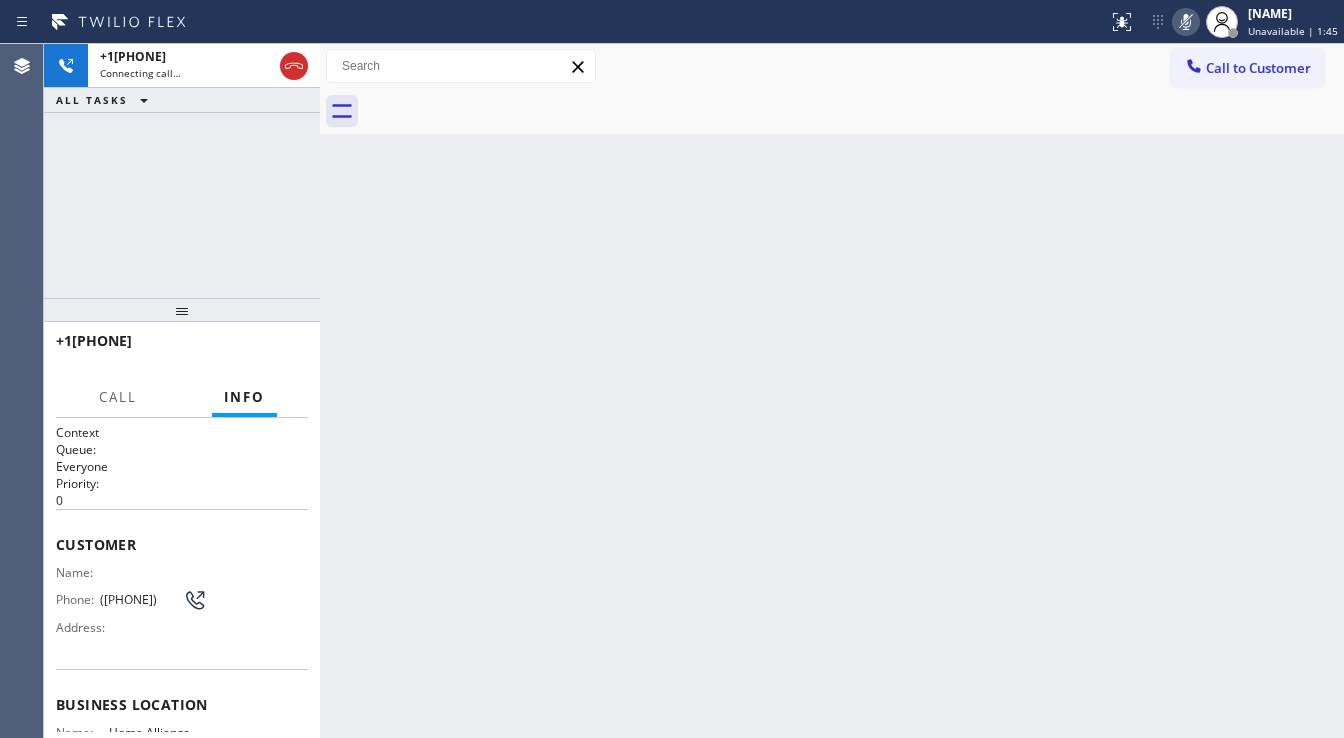 click 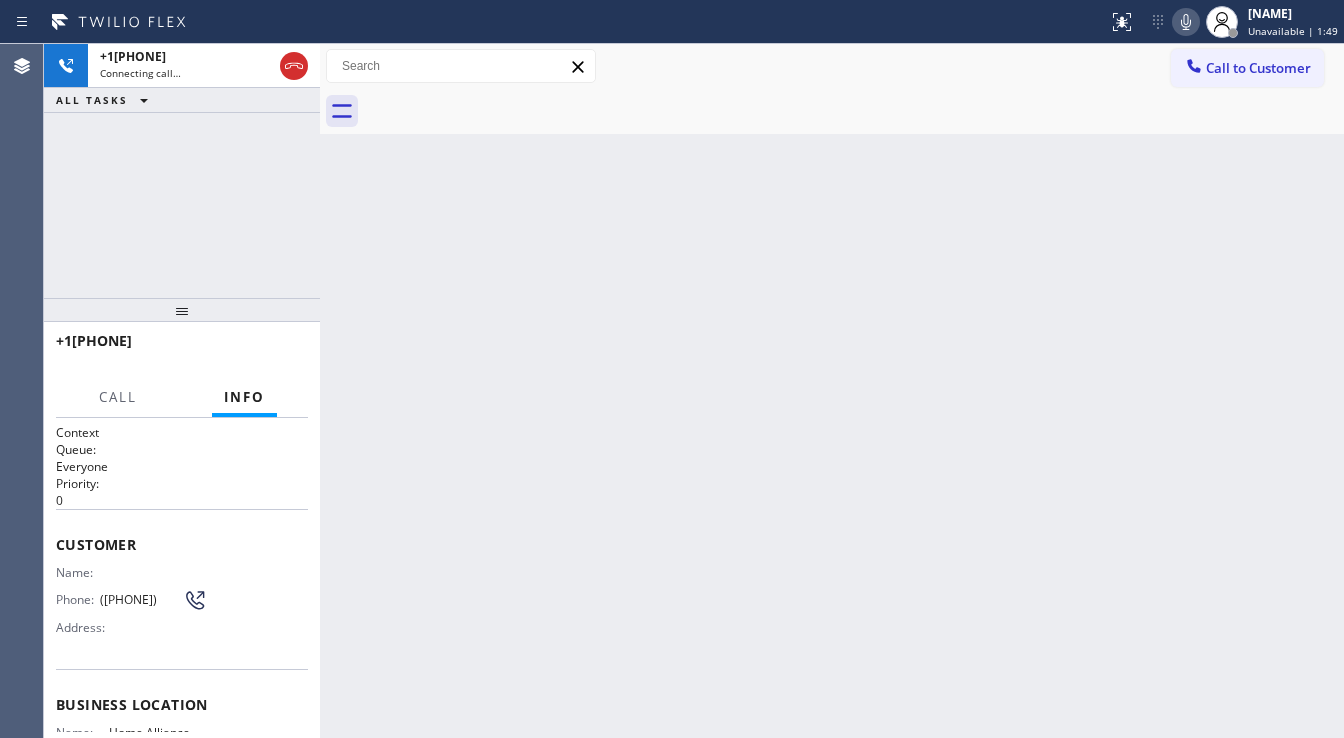 click on "+1[PHONE] Connecting call… ALL TASKS ALL TASKS ACTIVE TASKS TASKS IN WRAP UP" at bounding box center [182, 171] 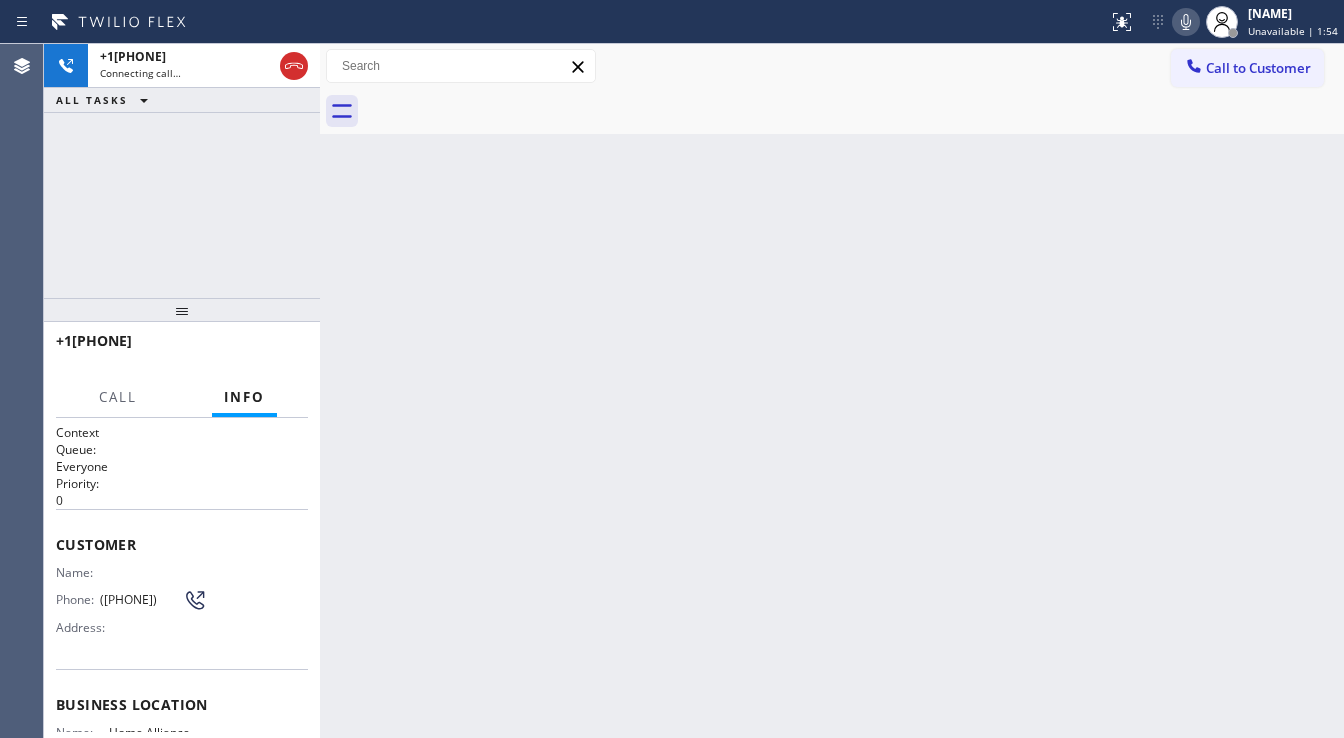 click on "+1[PHONE] Connecting call… ALL TASKS ALL TASKS ACTIVE TASKS TASKS IN WRAP UP" at bounding box center (182, 171) 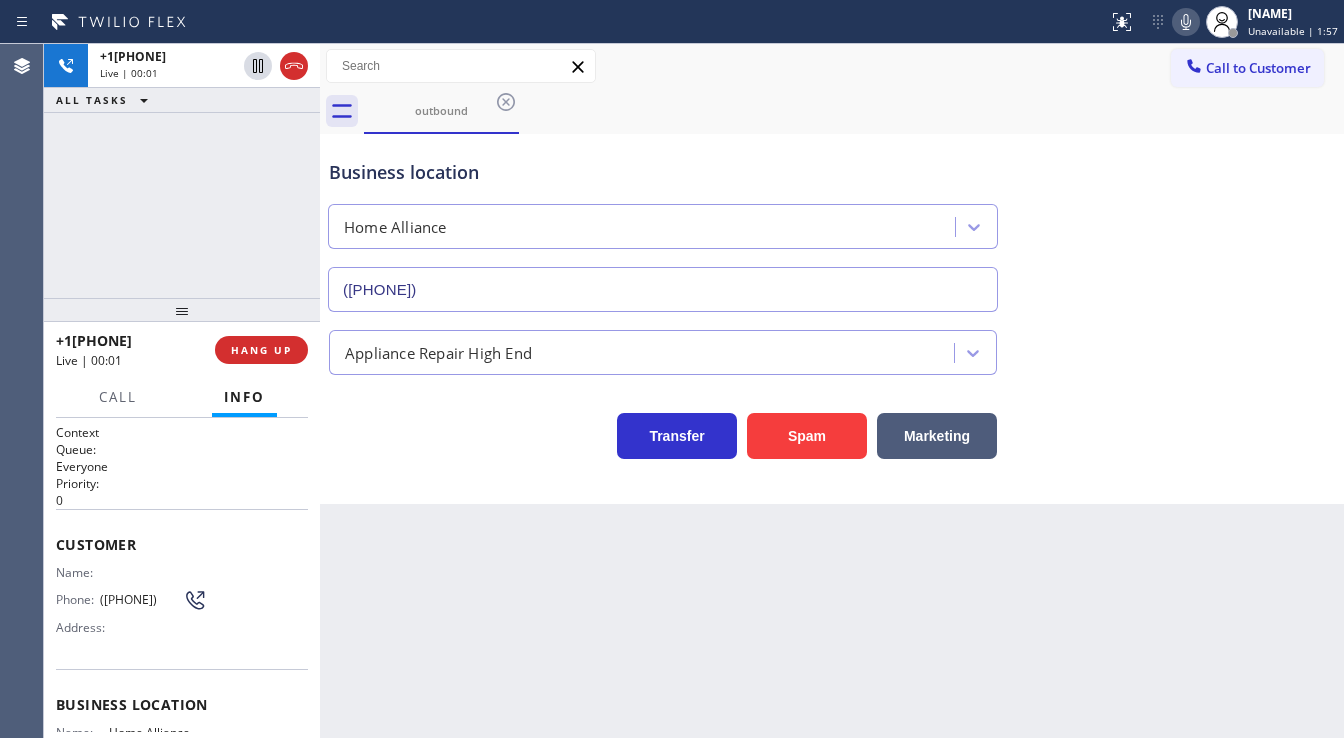 type on "([PHONE])" 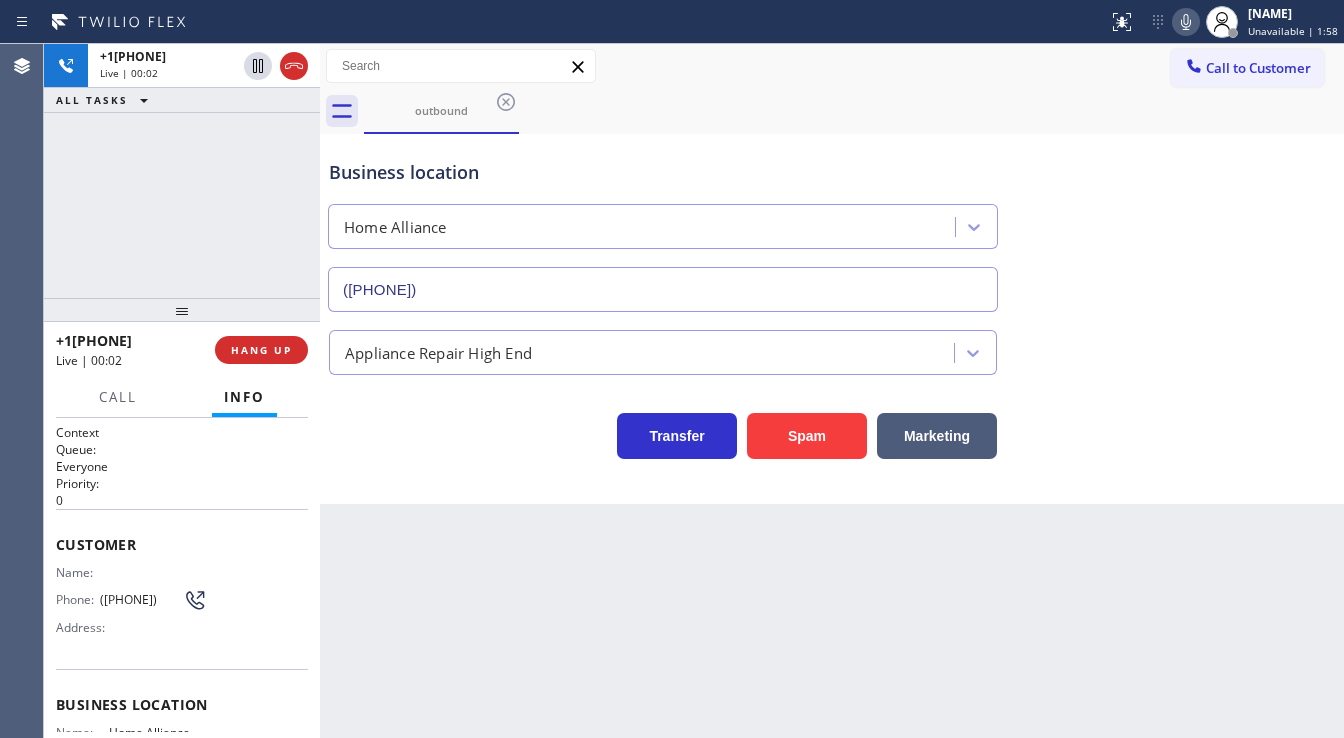 click on "+1[PHONE] Live | 00:02 ALL TASKS ALL TASKS ACTIVE TASKS TASKS IN WRAP UP" at bounding box center [182, 171] 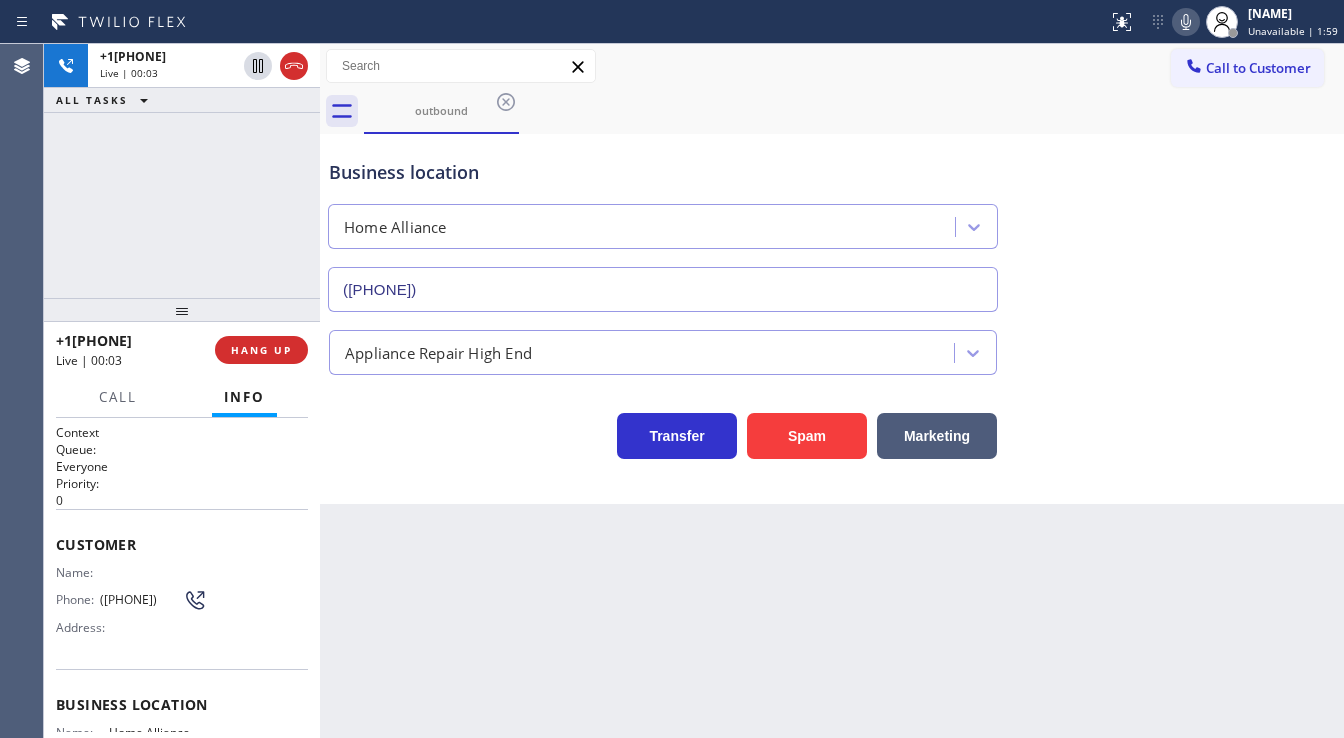 click on "+1[PHONE] Live | 00:03 ALL TASKS ALL TASKS ACTIVE TASKS TASKS IN WRAP UP" at bounding box center [182, 171] 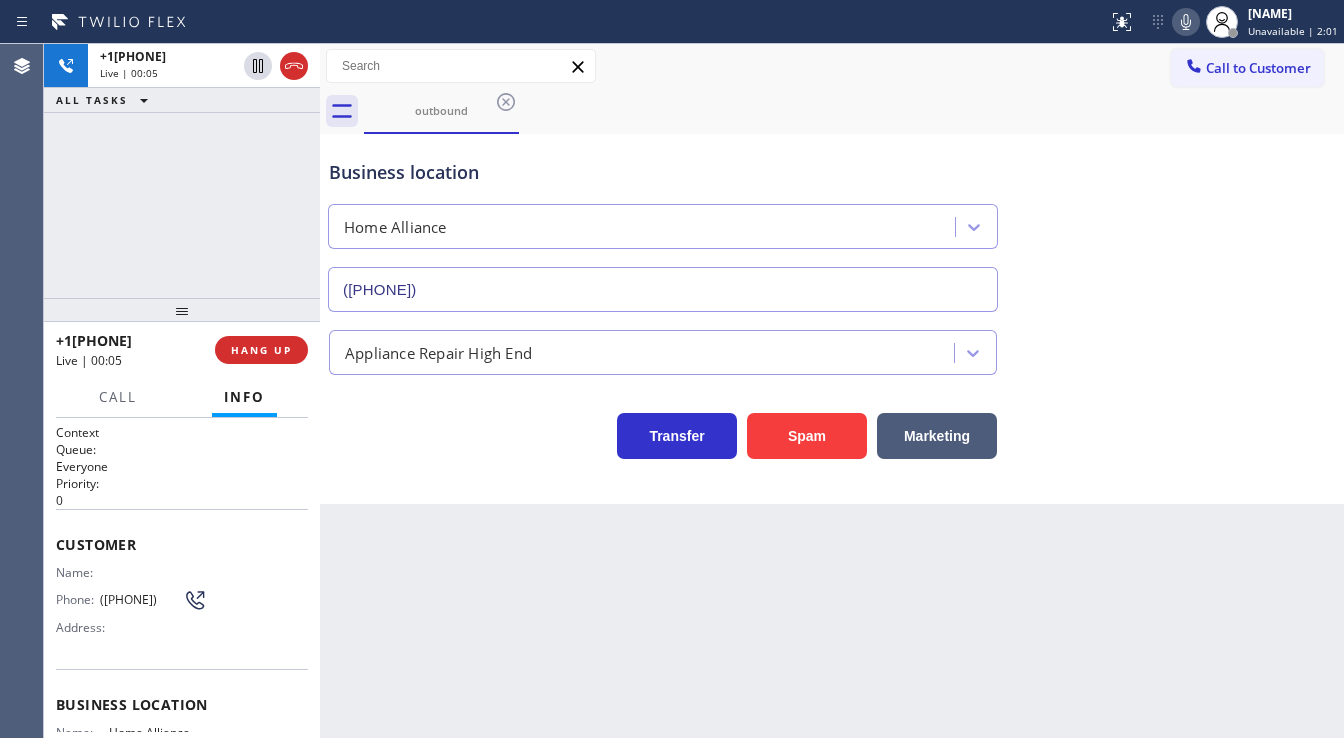 click on "[PHONE] Live | 00:05 ALL TASKS ALL TASKS ACTIVE TASKS TASKS IN WRAP UP" at bounding box center (182, 171) 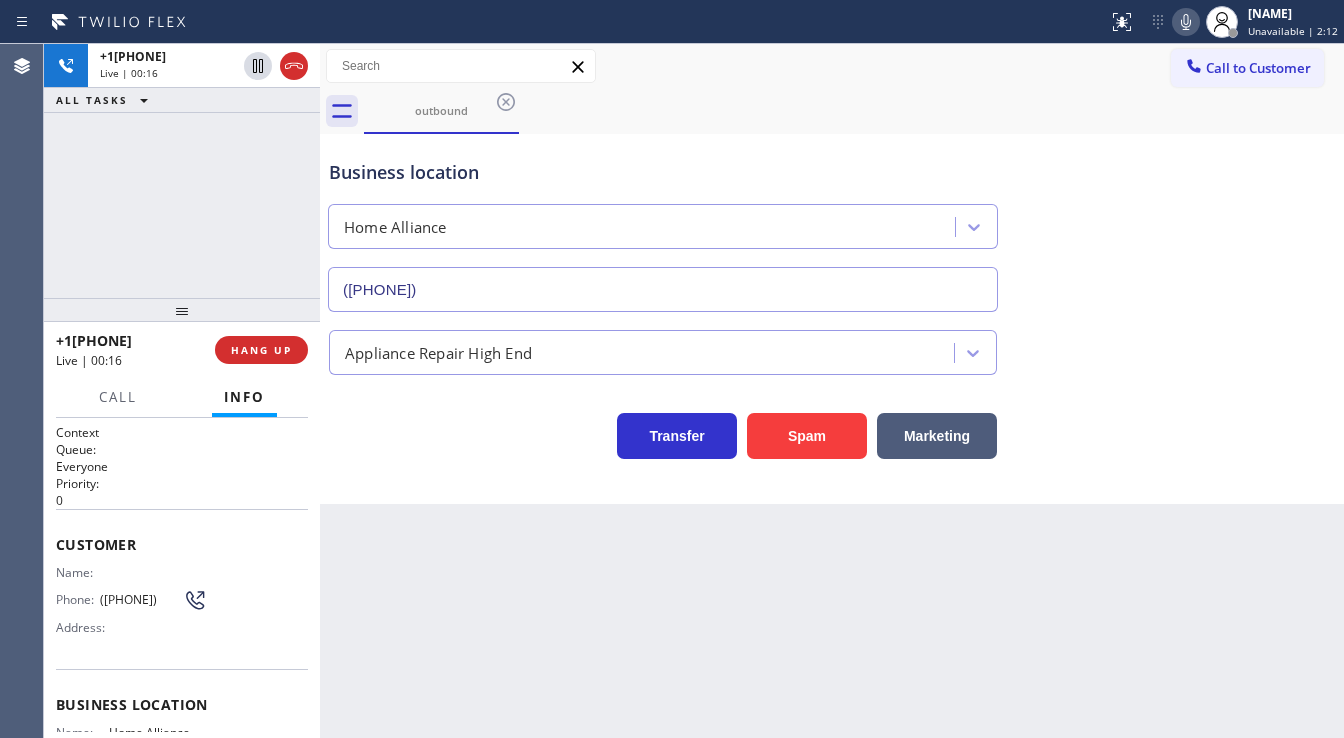 click on "+1[PHONE] Live | 00:16 ALL TASKS ALL TASKS ACTIVE TASKS TASKS IN WRAP UP" at bounding box center [182, 171] 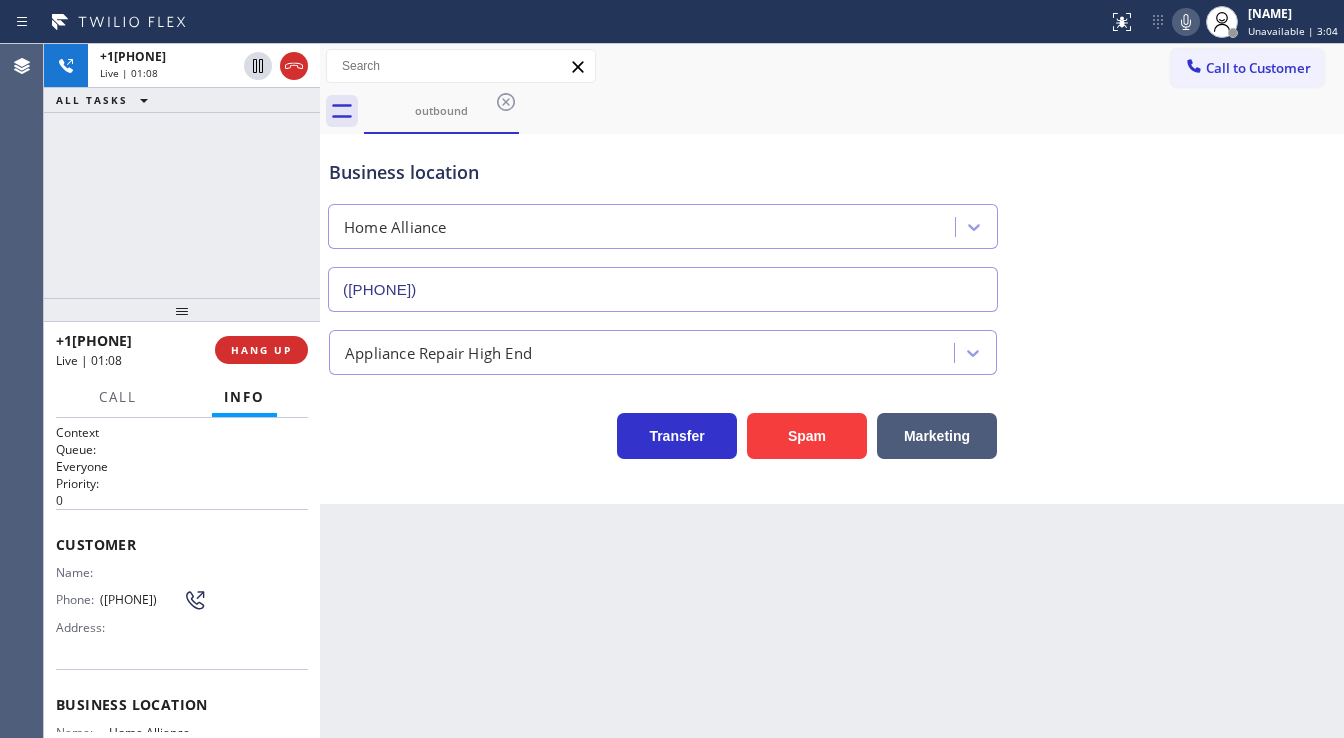 click on "+1[PHONE] Live | 01:08 ALL TASKS ALL TASKS ACTIVE TASKS TASKS IN WRAP UP" at bounding box center (182, 171) 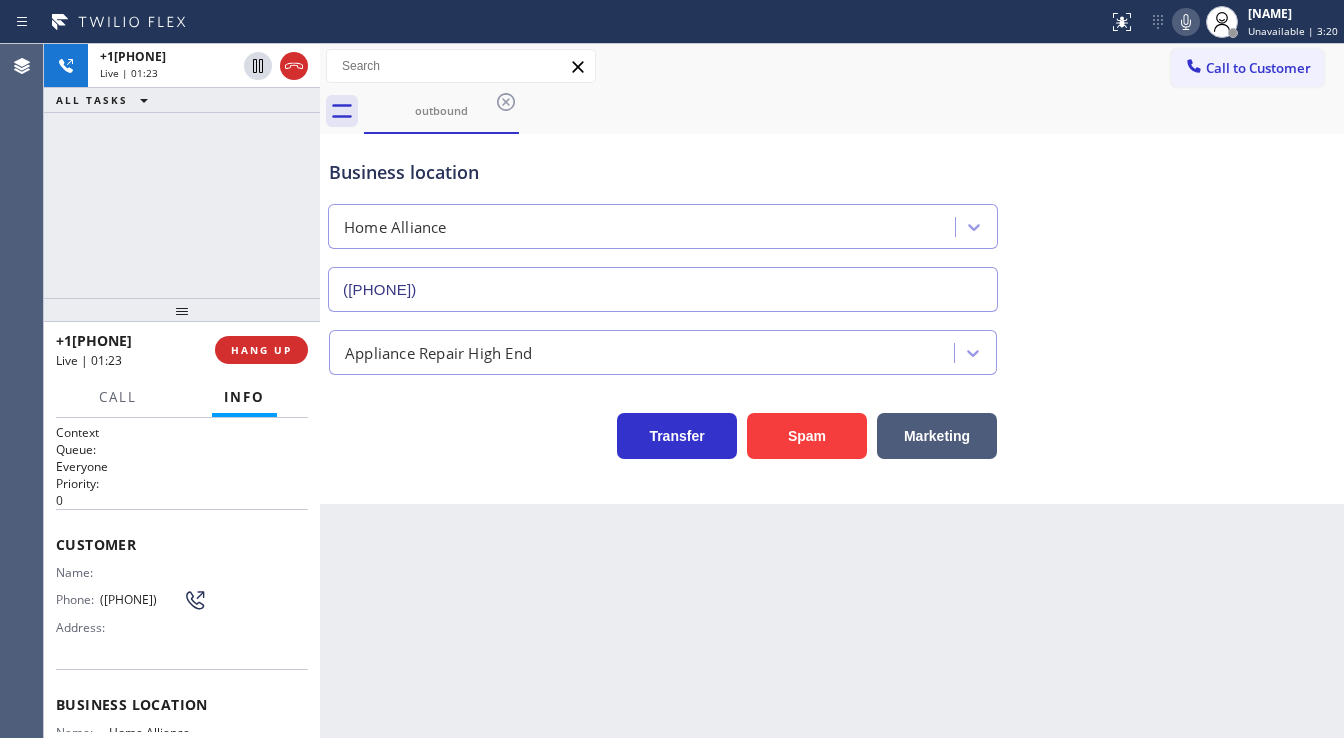 click 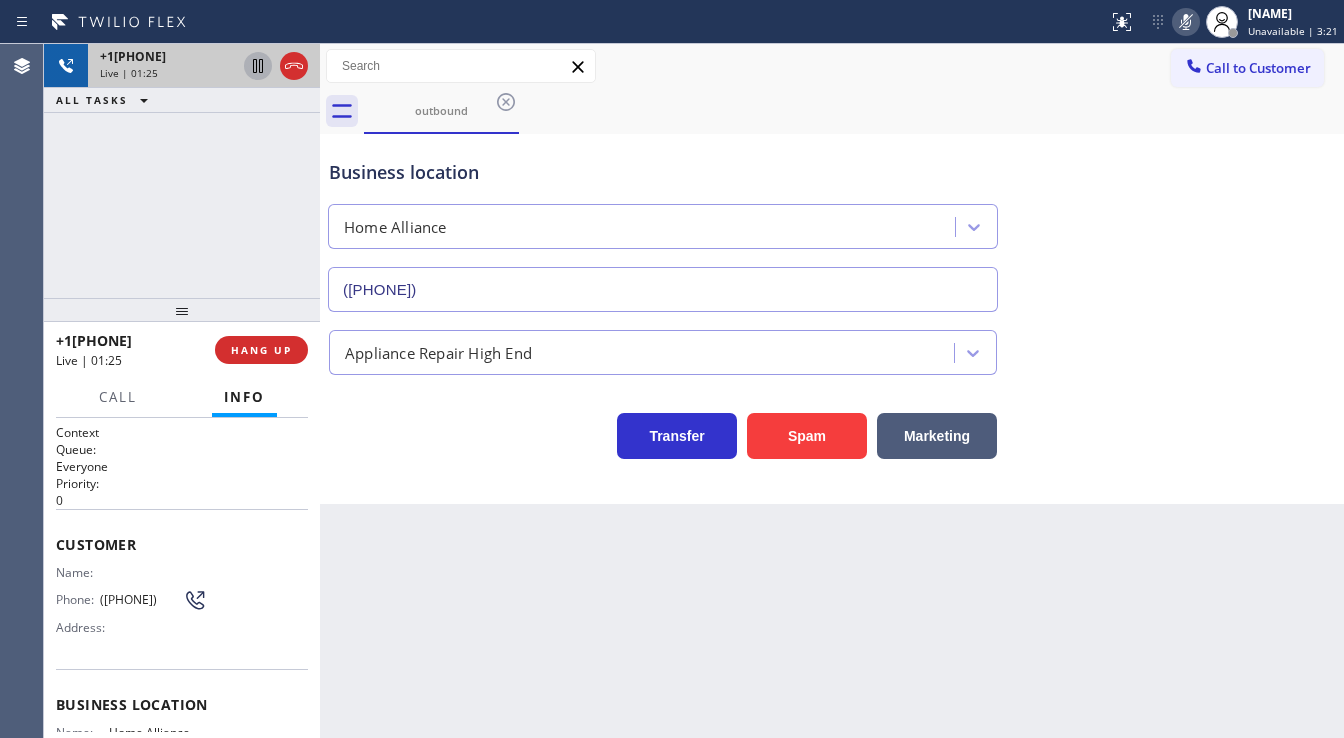 click 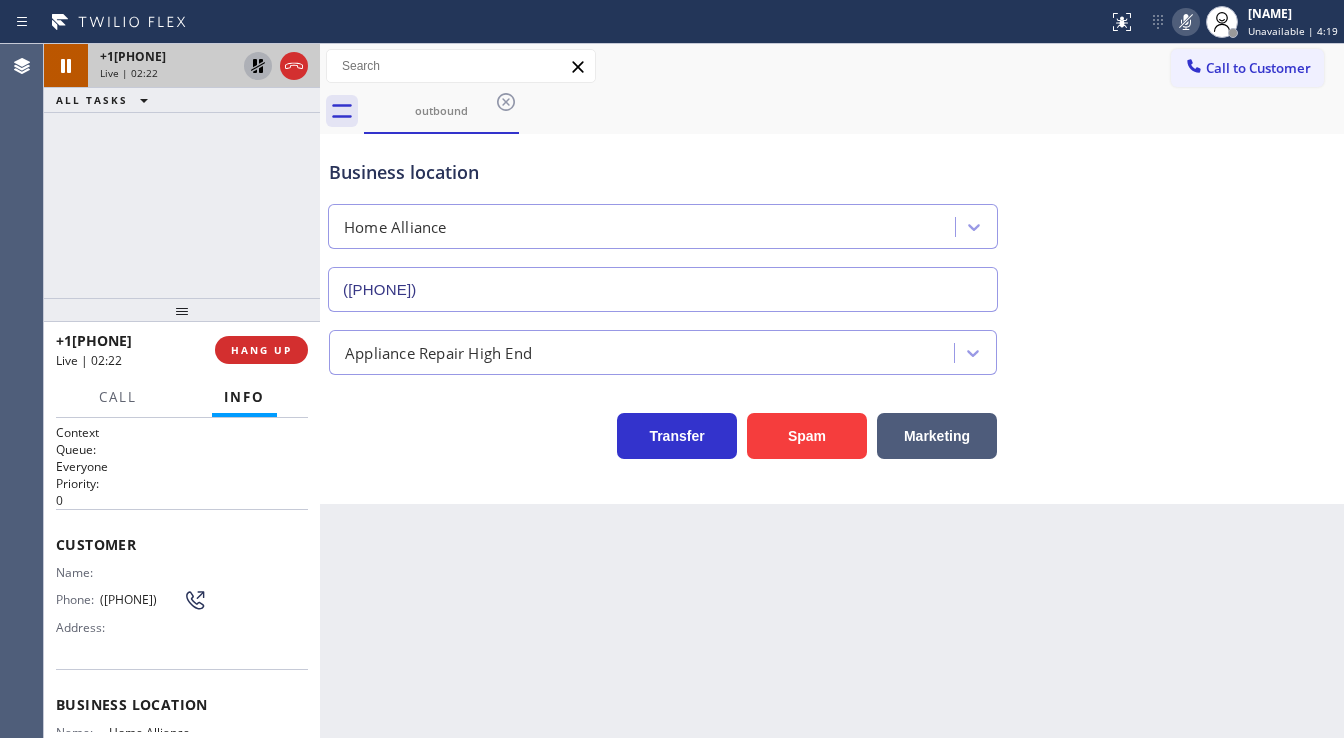 click on "+1[PHONE] Live | 02:22 ALL TASKS ALL TASKS ACTIVE TASKS TASKS IN WRAP UP" at bounding box center [182, 171] 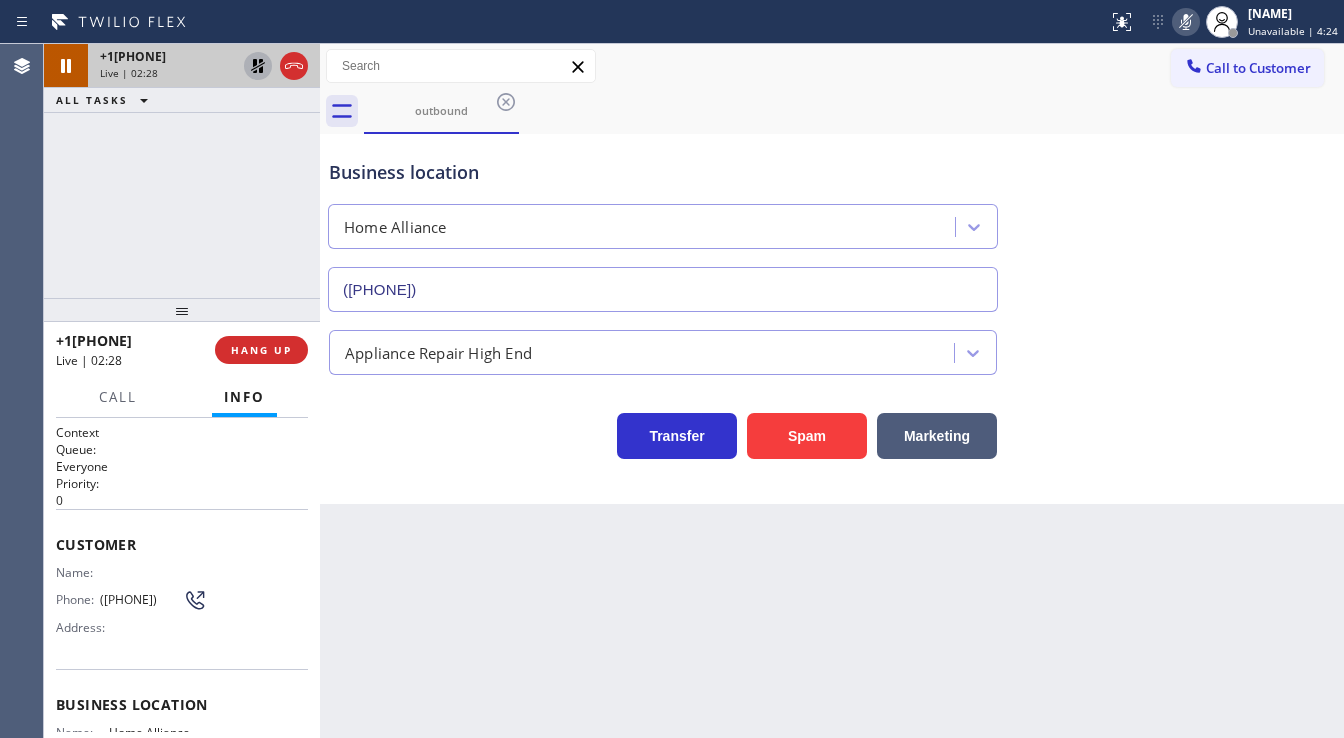 click on "[PHONE] Live | 02:28 ALL TASKS ALL TASKS ACTIVE TASKS TASKS IN WRAP UP" at bounding box center (182, 171) 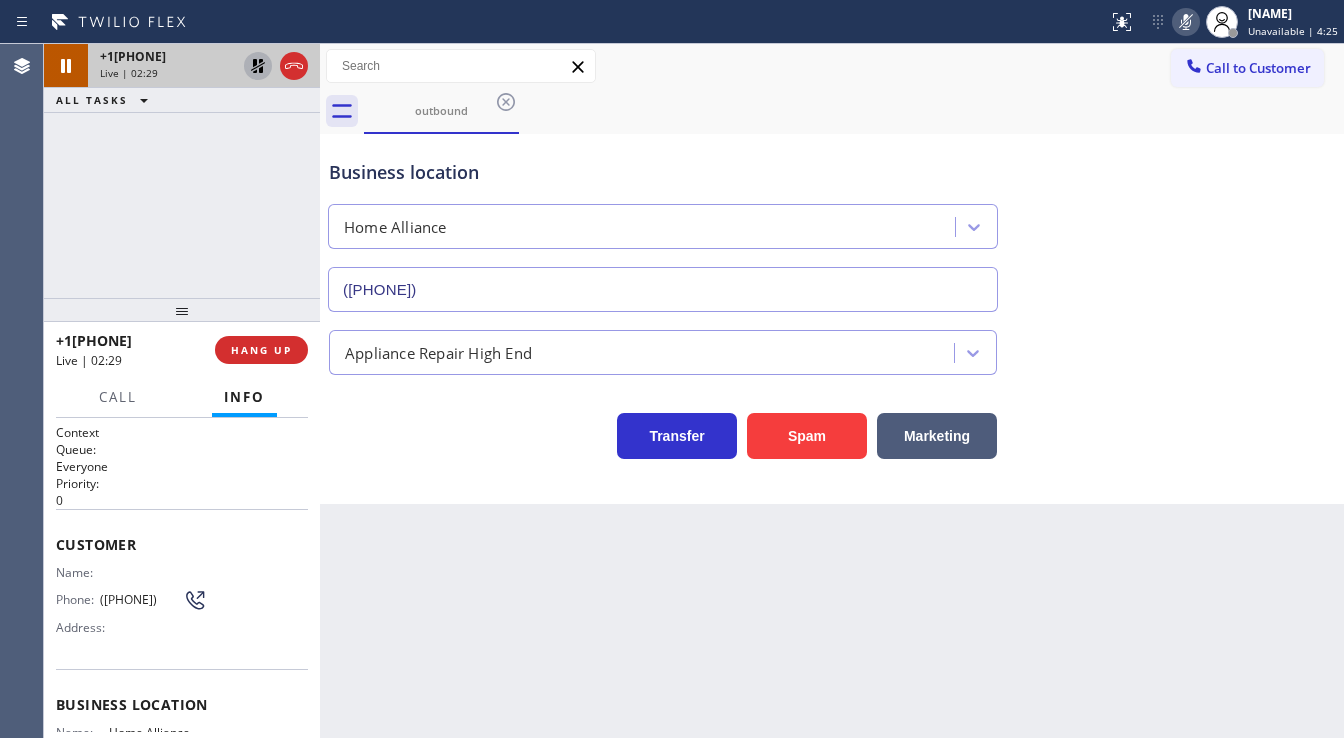 click 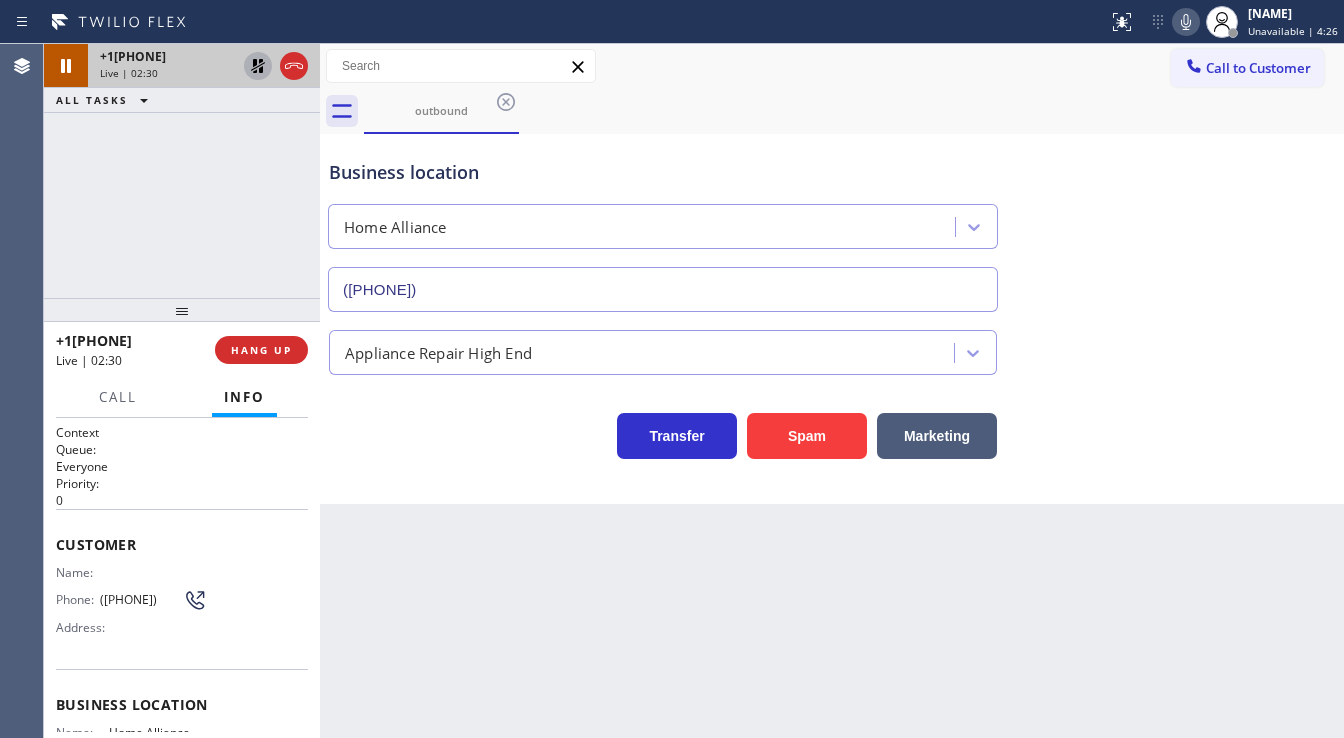 click 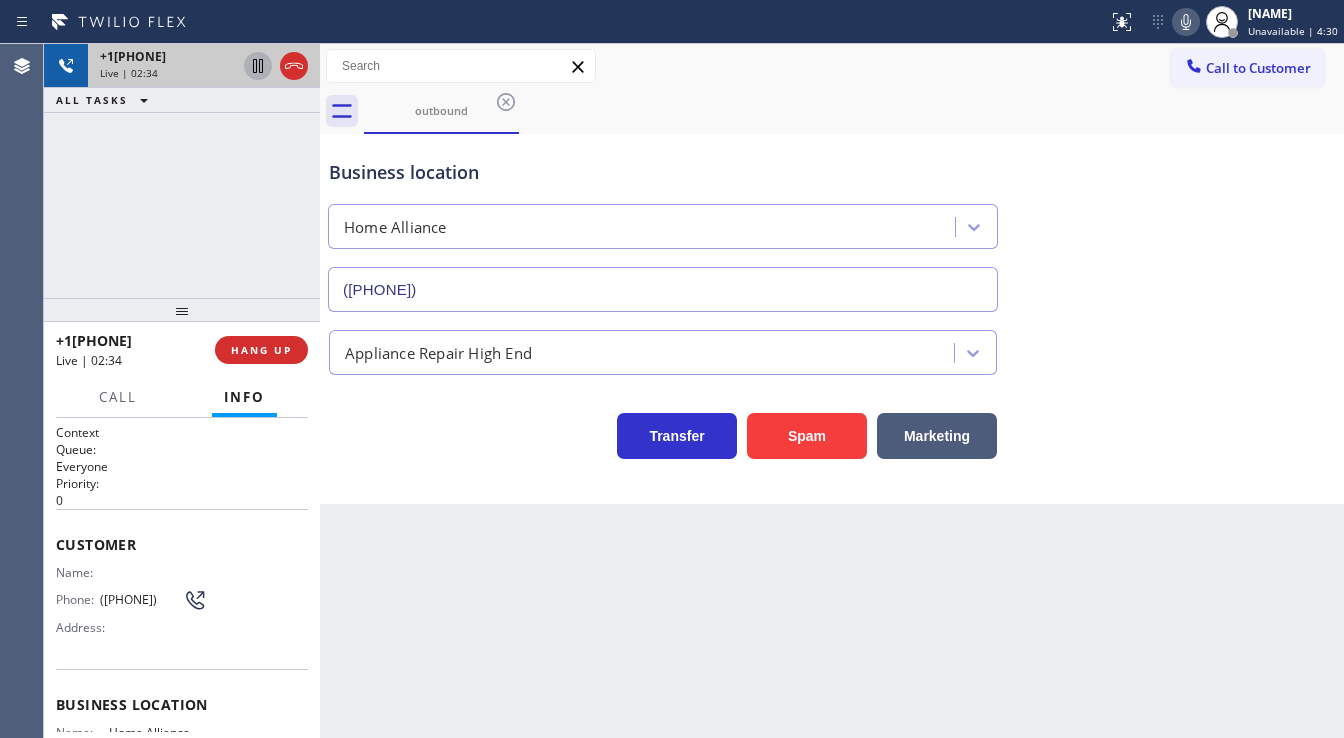 click on "+1[PHONE] Live | 02:34 ALL TASKS ALL TASKS ACTIVE TASKS TASKS IN WRAP UP" at bounding box center (182, 171) 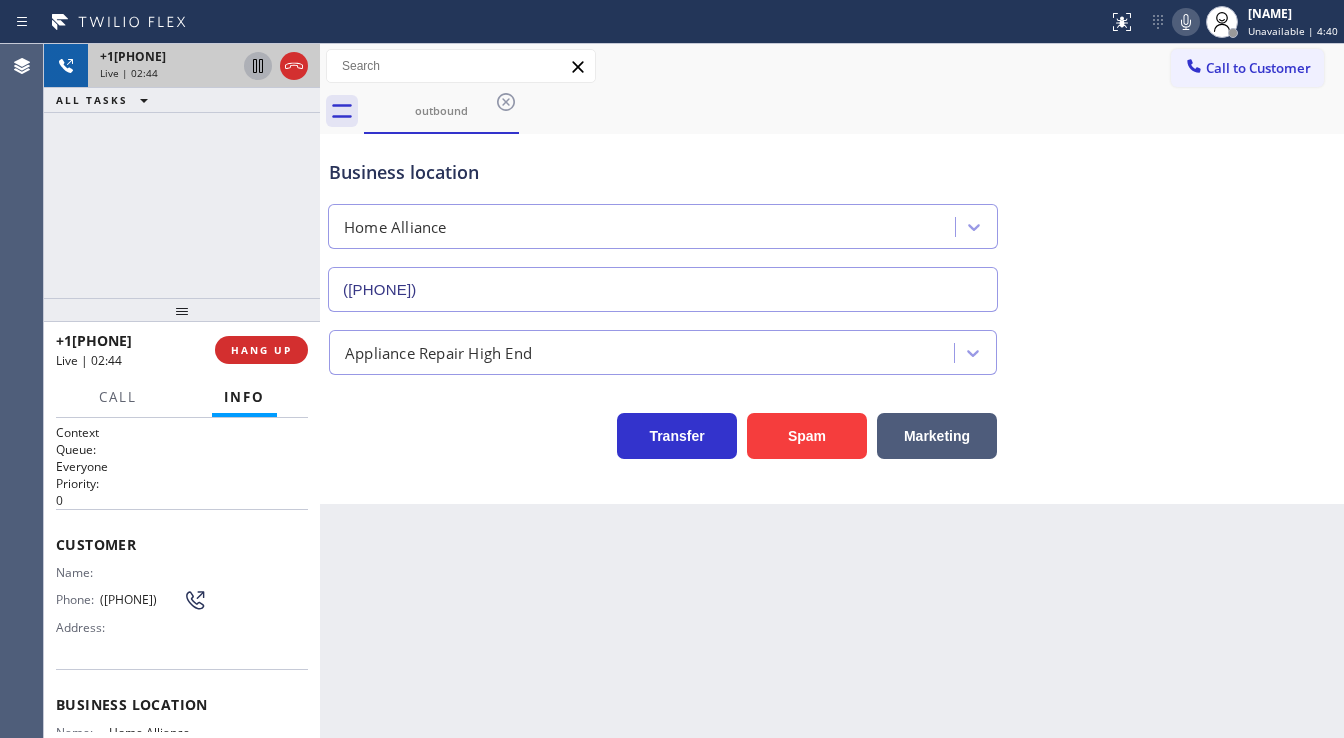 click 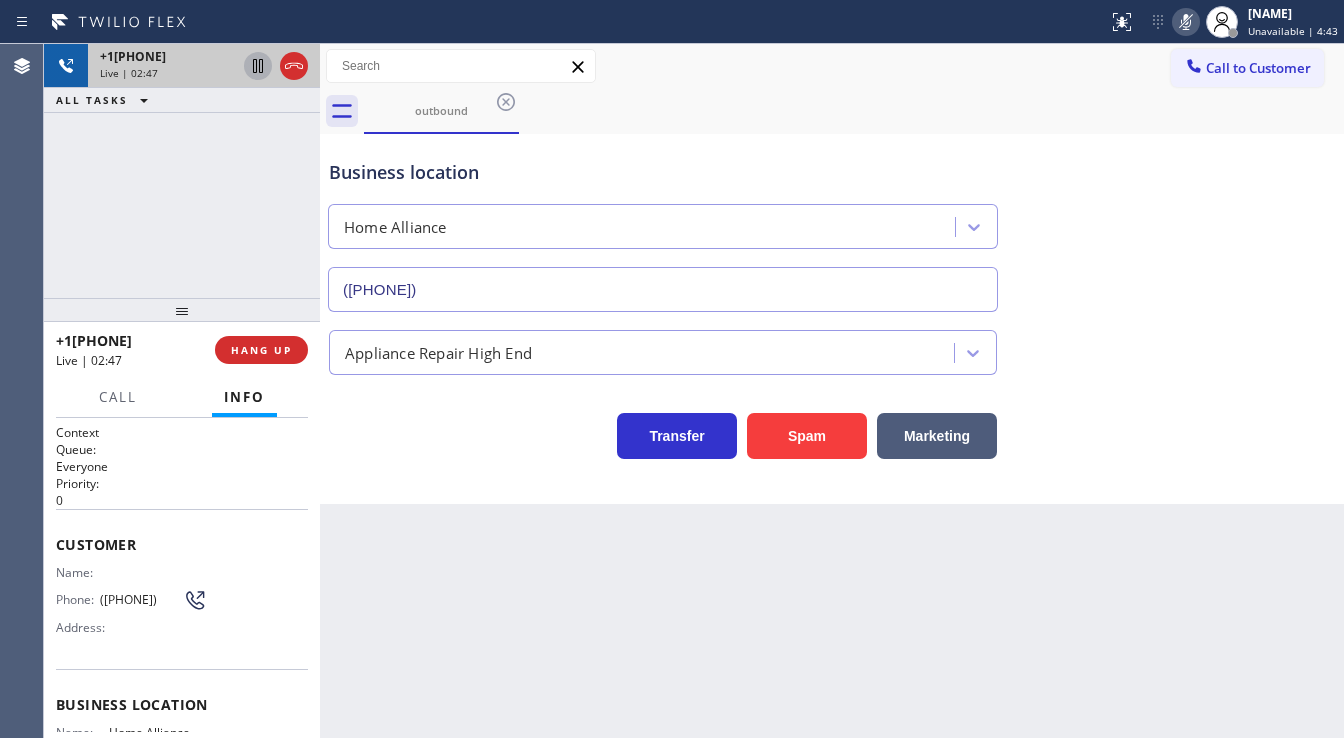 click 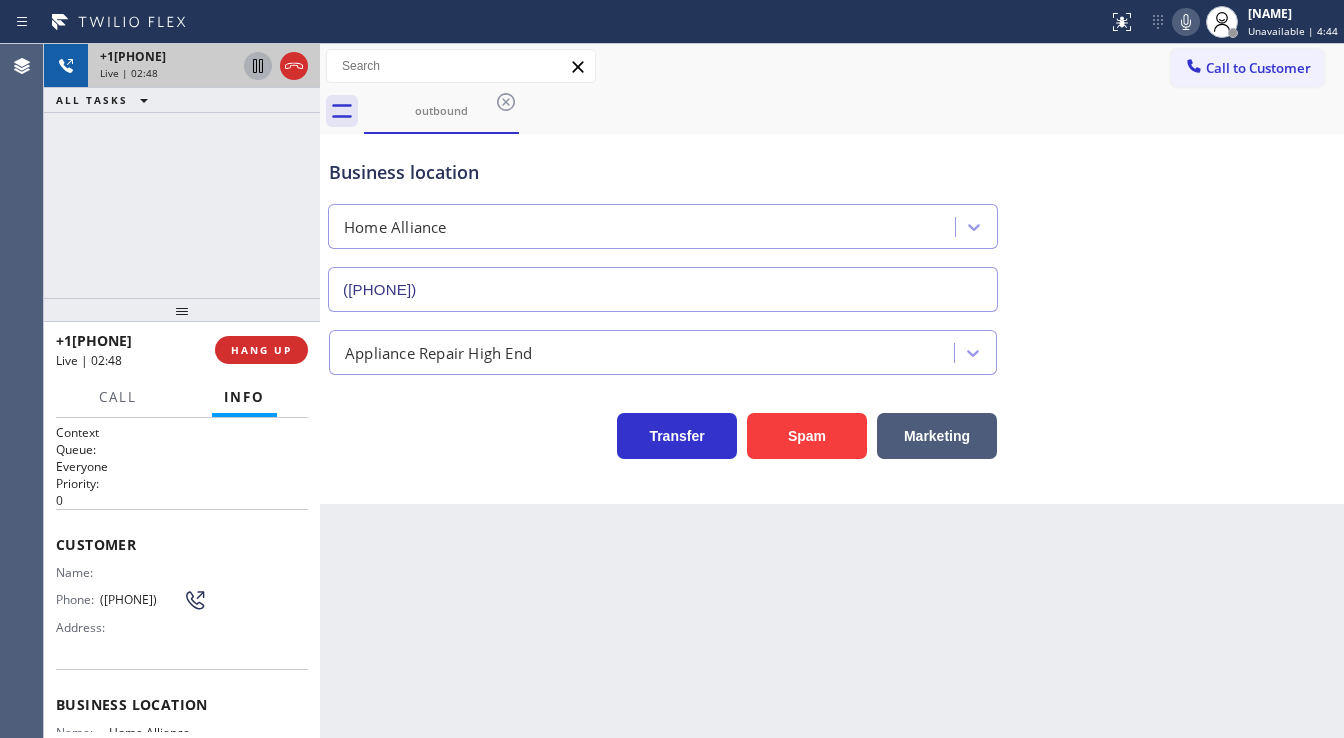 click on "+1[PHONE] Live | 02:48 ALL TASKS ALL TASKS ACTIVE TASKS TASKS IN WRAP UP" at bounding box center (182, 171) 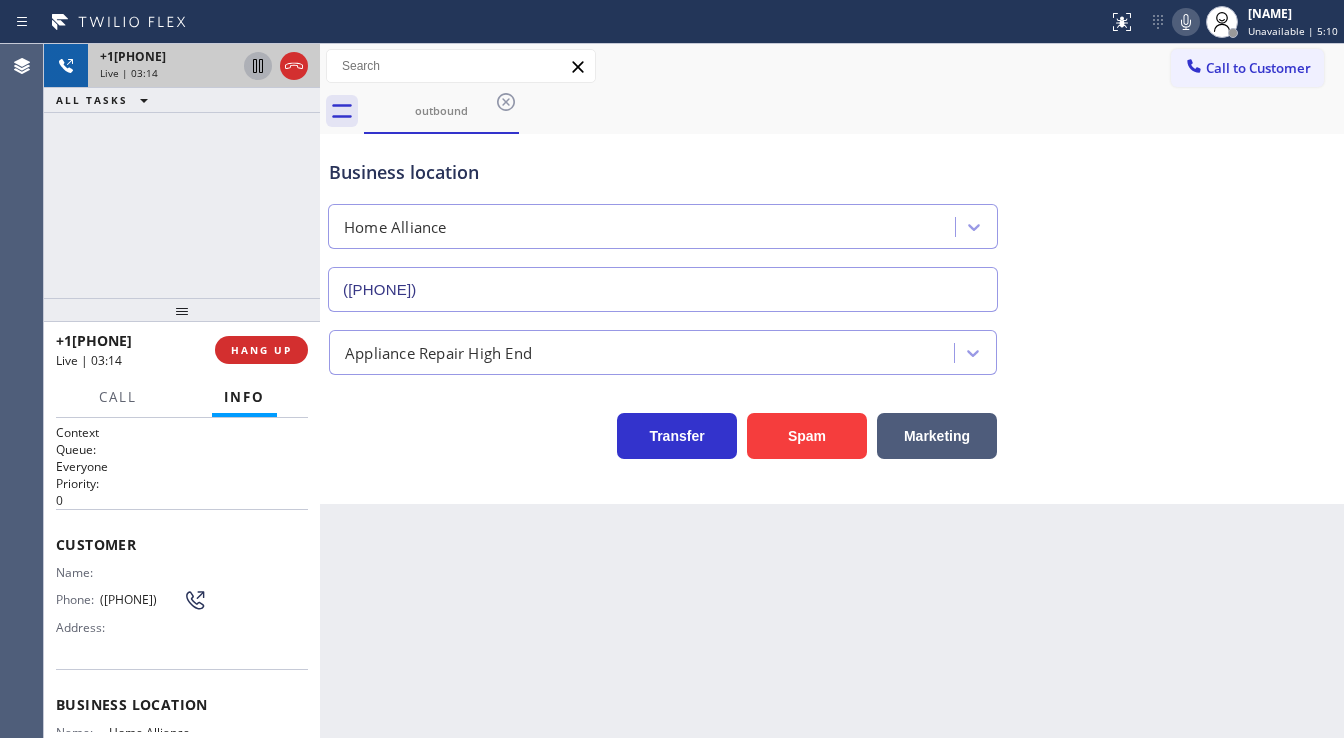 click 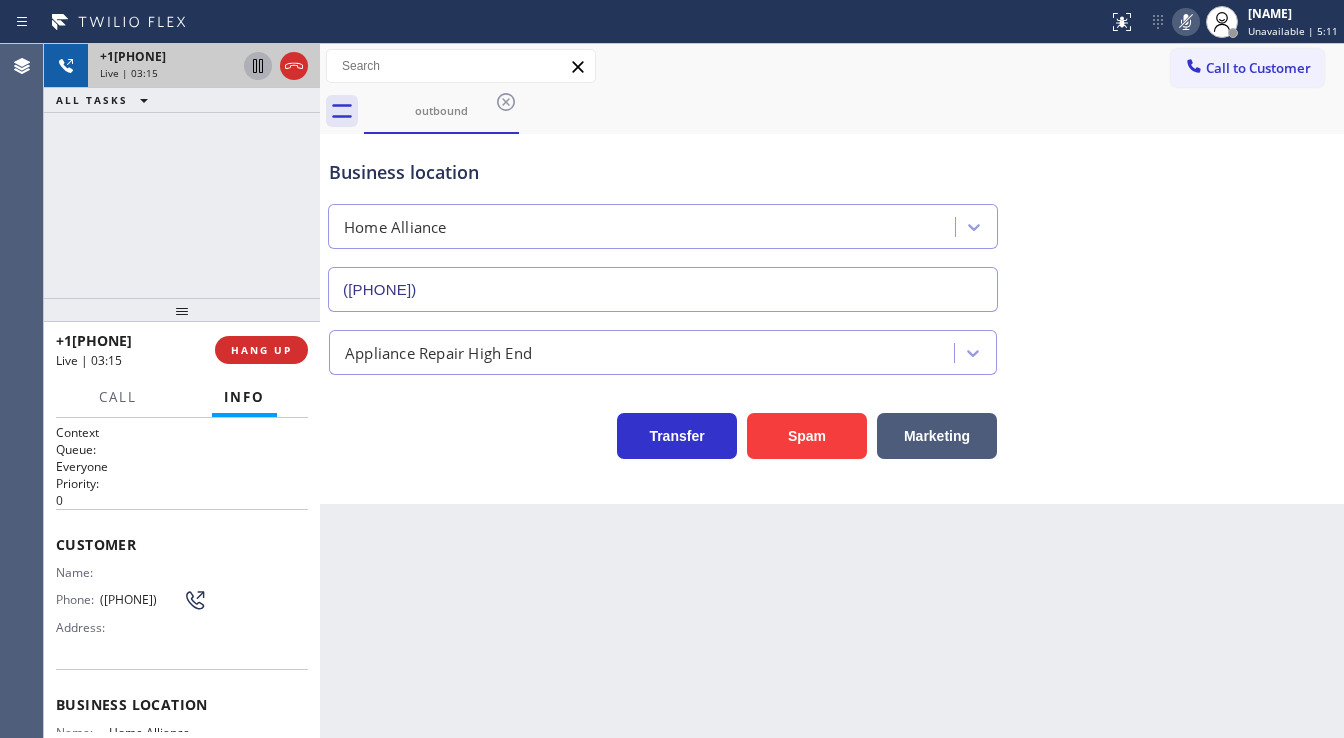 click 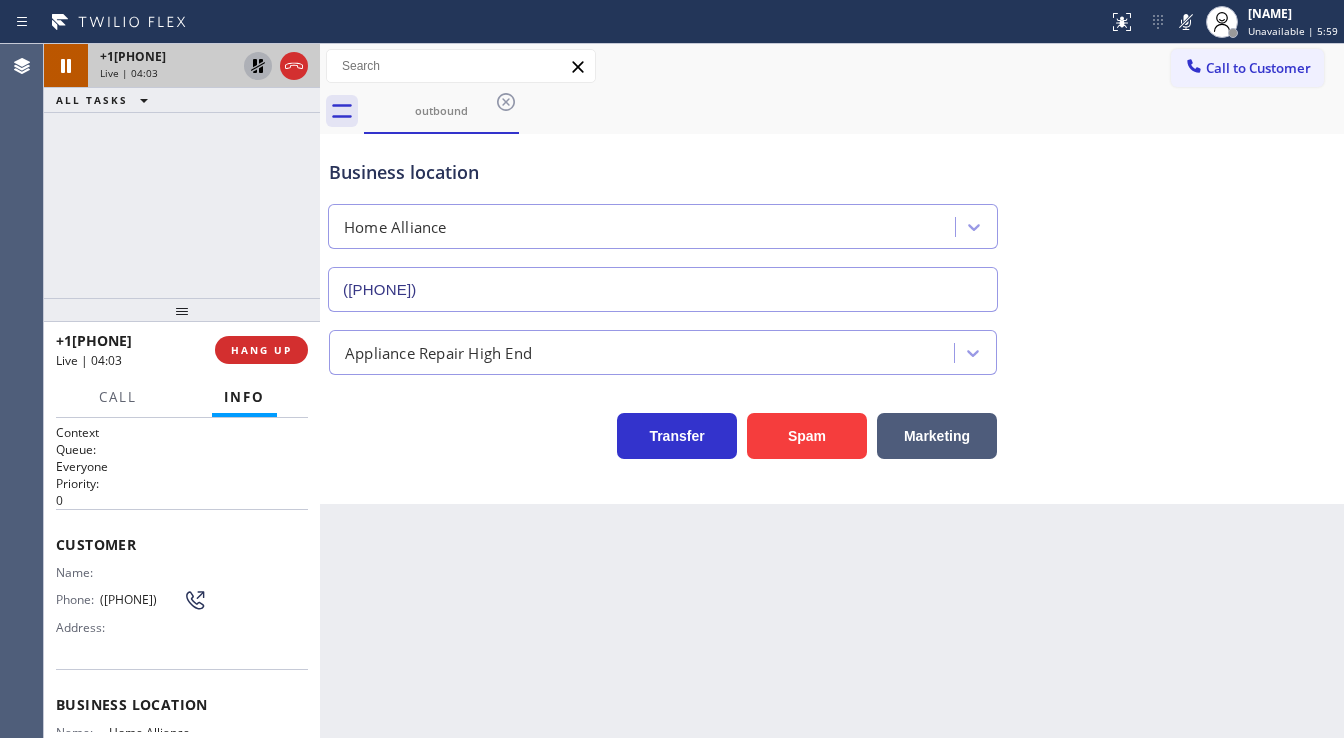drag, startPoint x: 1193, startPoint y: 29, endPoint x: 637, endPoint y: 99, distance: 560.38916 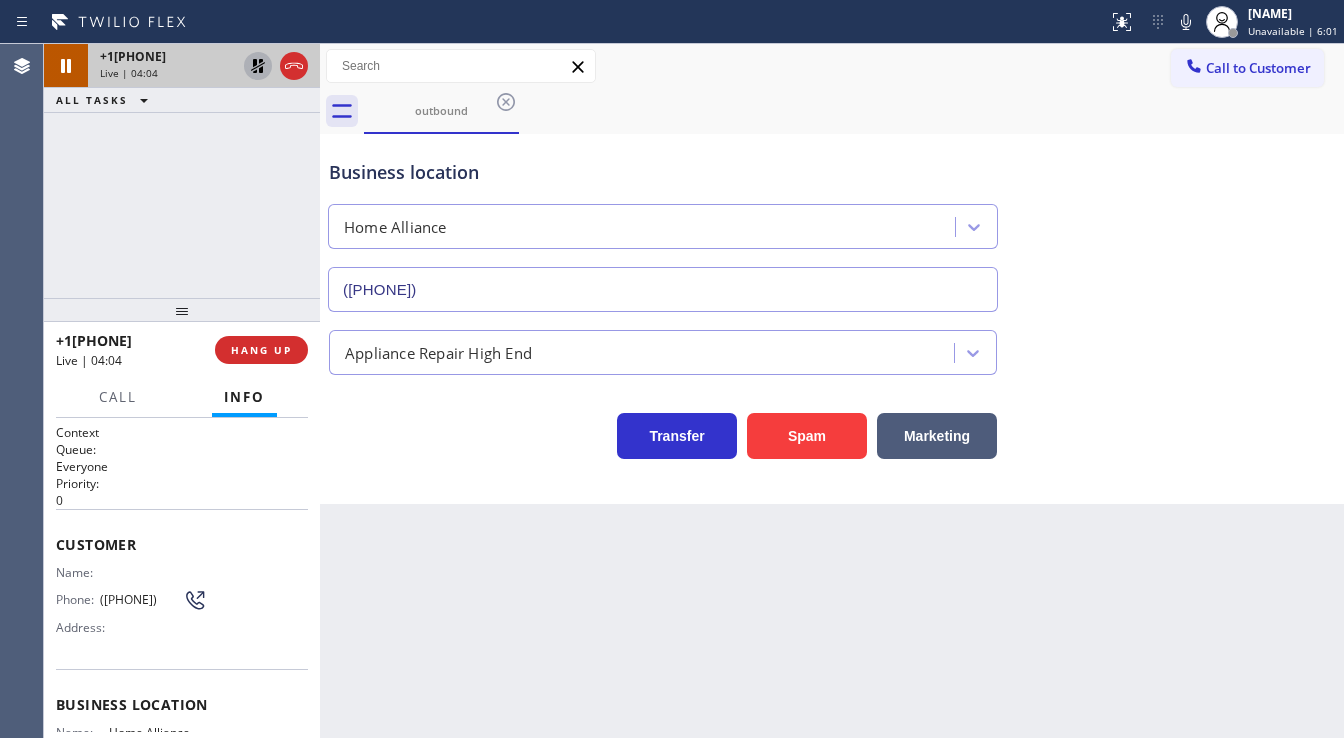 click 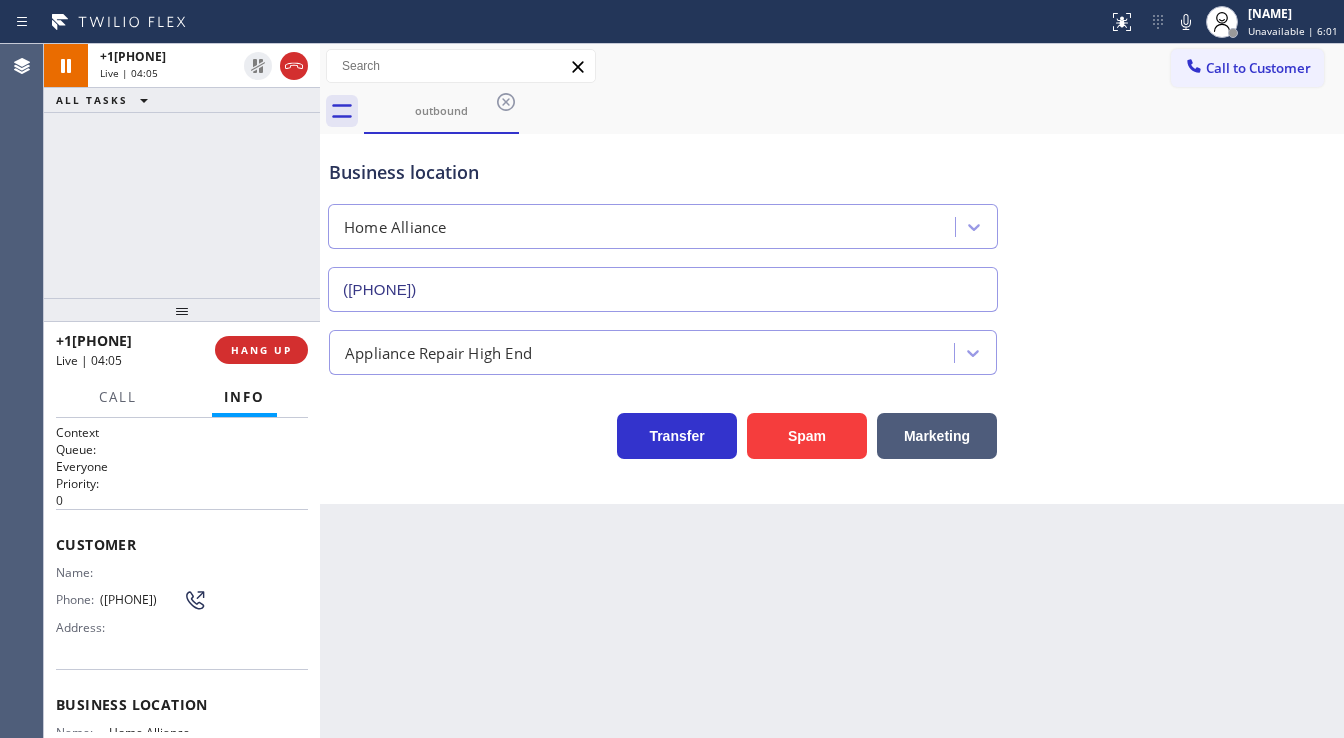 click on "+1[PHONE] Live | 04:05 ALL TASKS ALL TASKS ACTIVE TASKS TASKS IN WRAP UP" at bounding box center (182, 171) 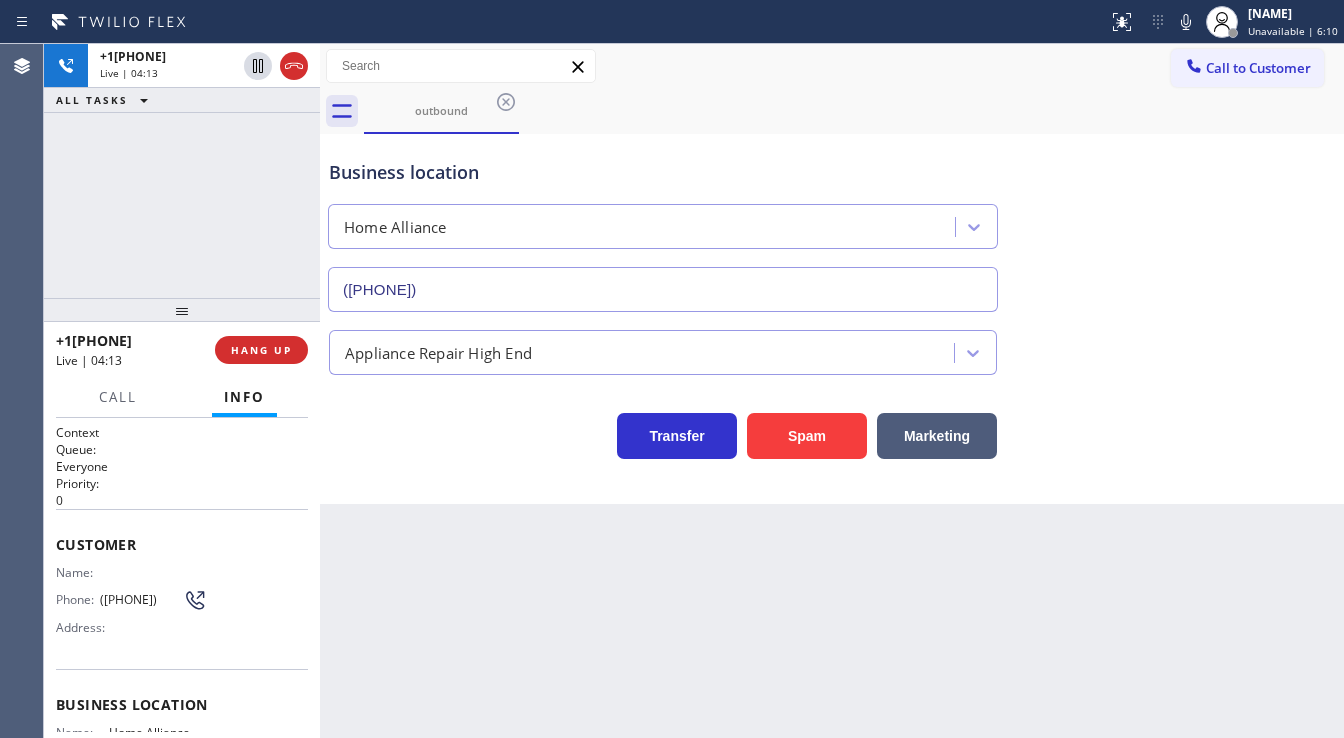 click on "+1[PHONE] Live | 04:13 ALL TASKS ALL TASKS ACTIVE TASKS TASKS IN WRAP UP" at bounding box center [182, 171] 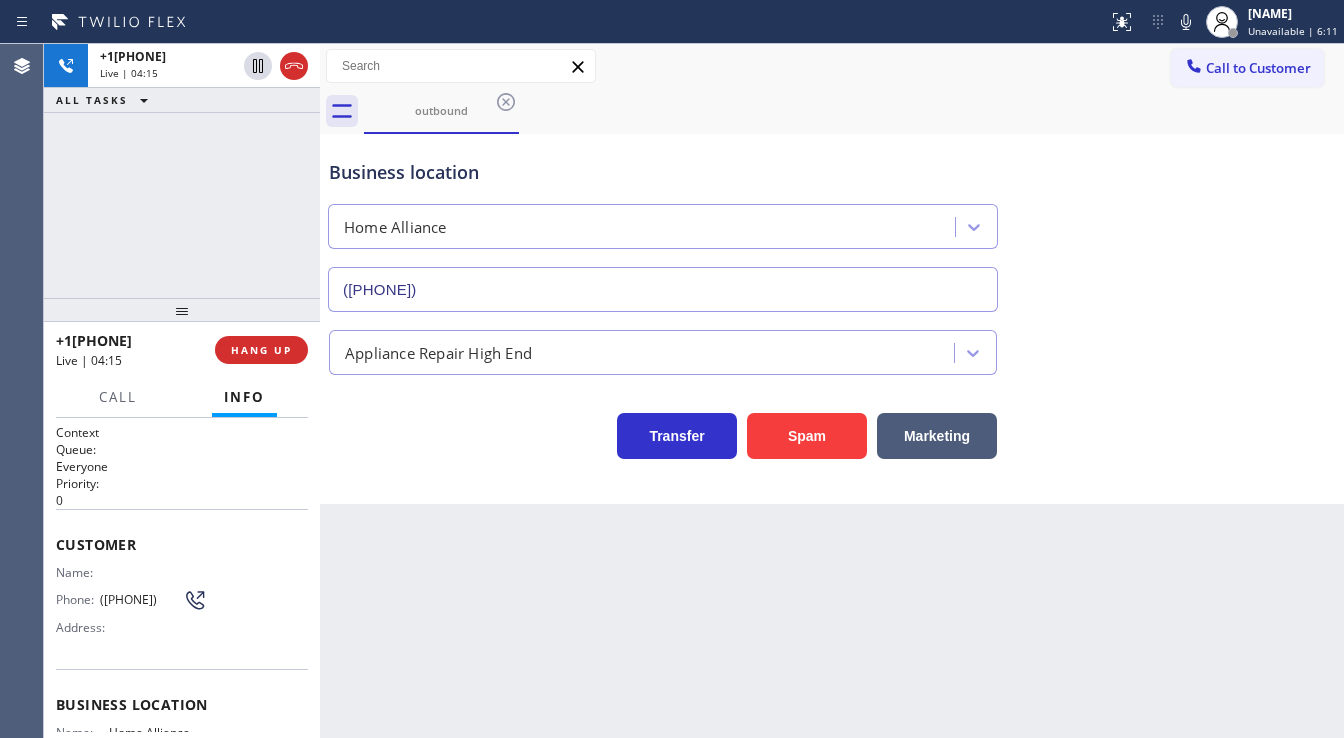 click on "+1[PHONE] Live | 04:15 ALL TASKS ALL TASKS ACTIVE TASKS TASKS IN WRAP UP" at bounding box center (182, 171) 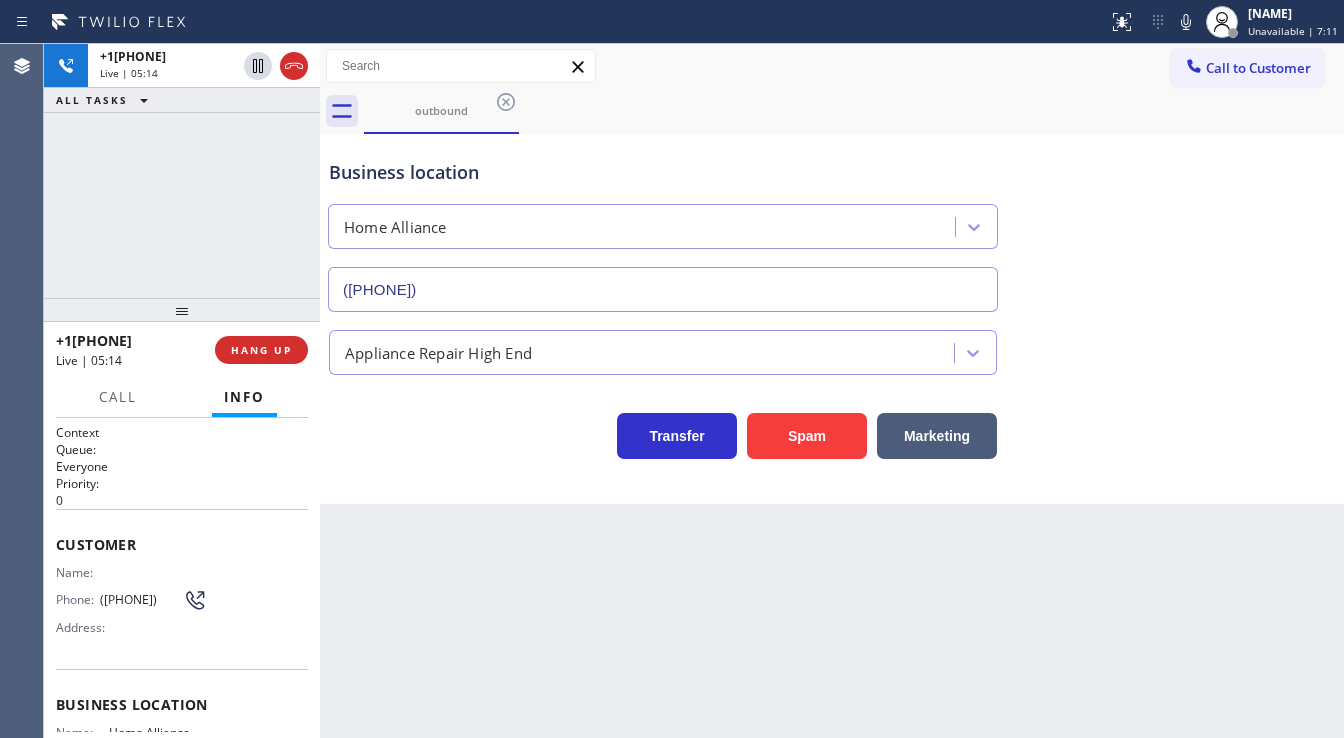 click on "Call to Customer Outbound call Location Home Alliance Your caller id phone number ([PHONE]) Customer number Call Outbound call Technician Search Technician Your caller id phone number Your caller id phone number Call" at bounding box center [832, 66] 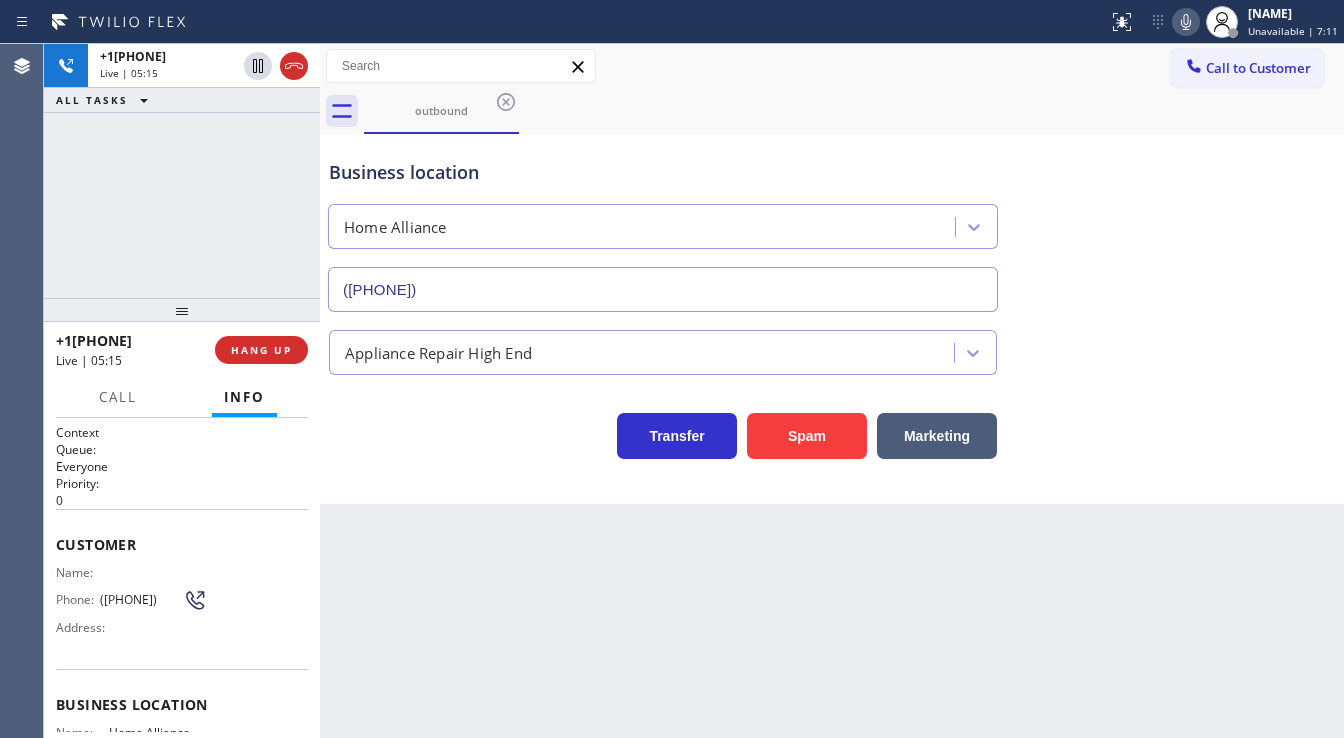 click 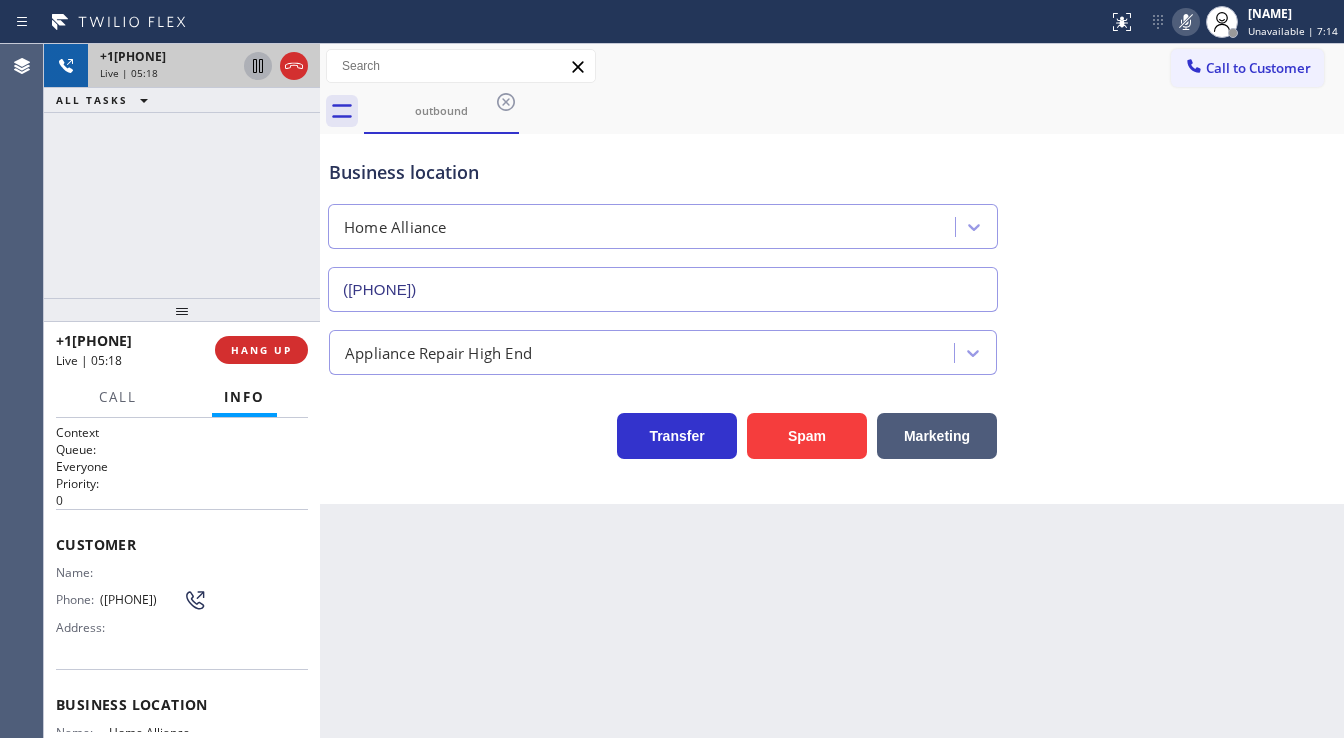 click 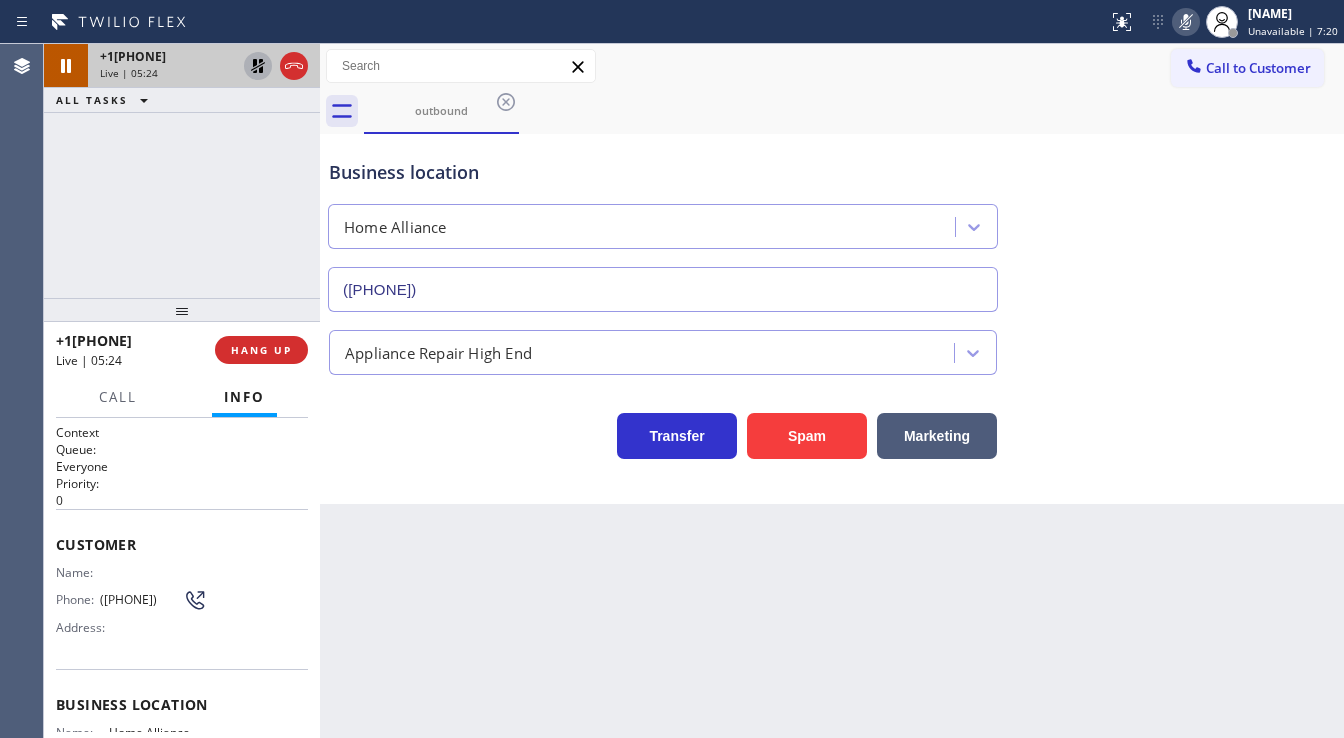 click on "Call to Customer Outbound call Location Home Alliance Your caller id phone number ([PHONE]) Customer number Call Outbound call Technician Search Technician Your caller id phone number Your caller id phone number Call" at bounding box center (832, 66) 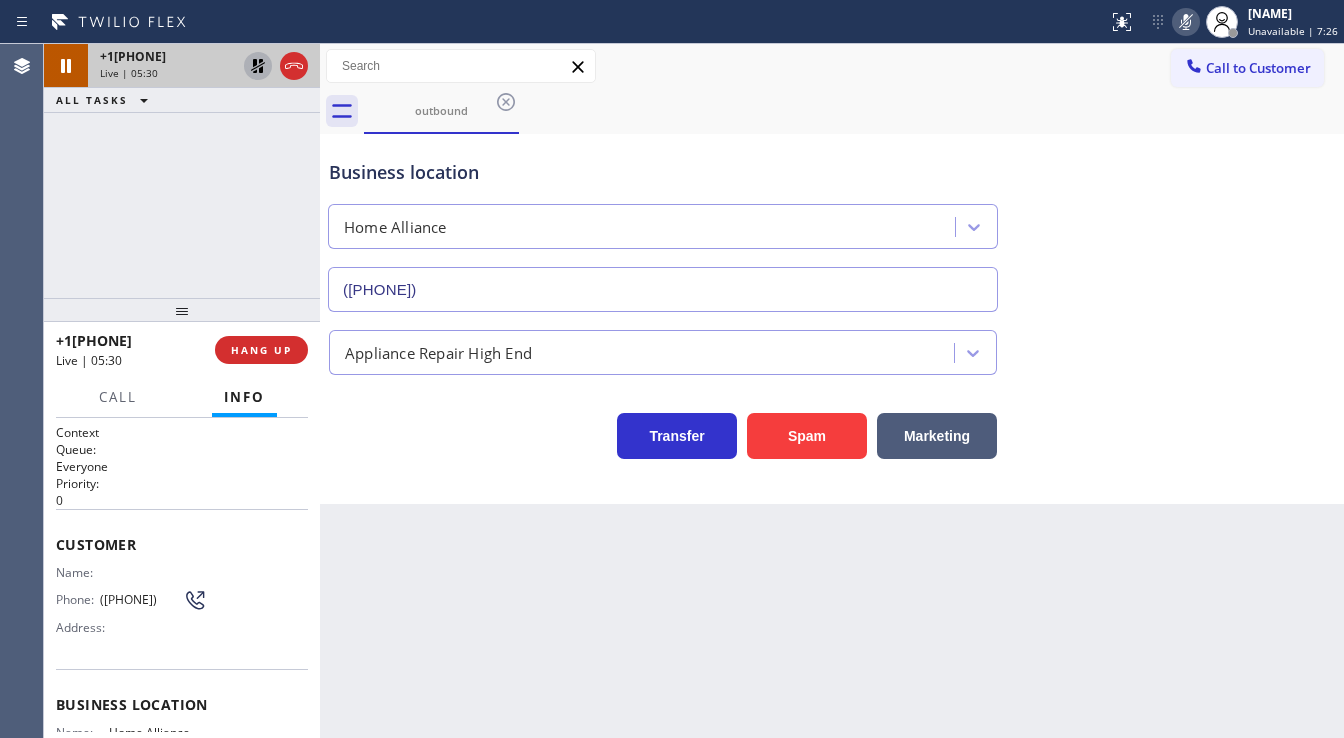 click 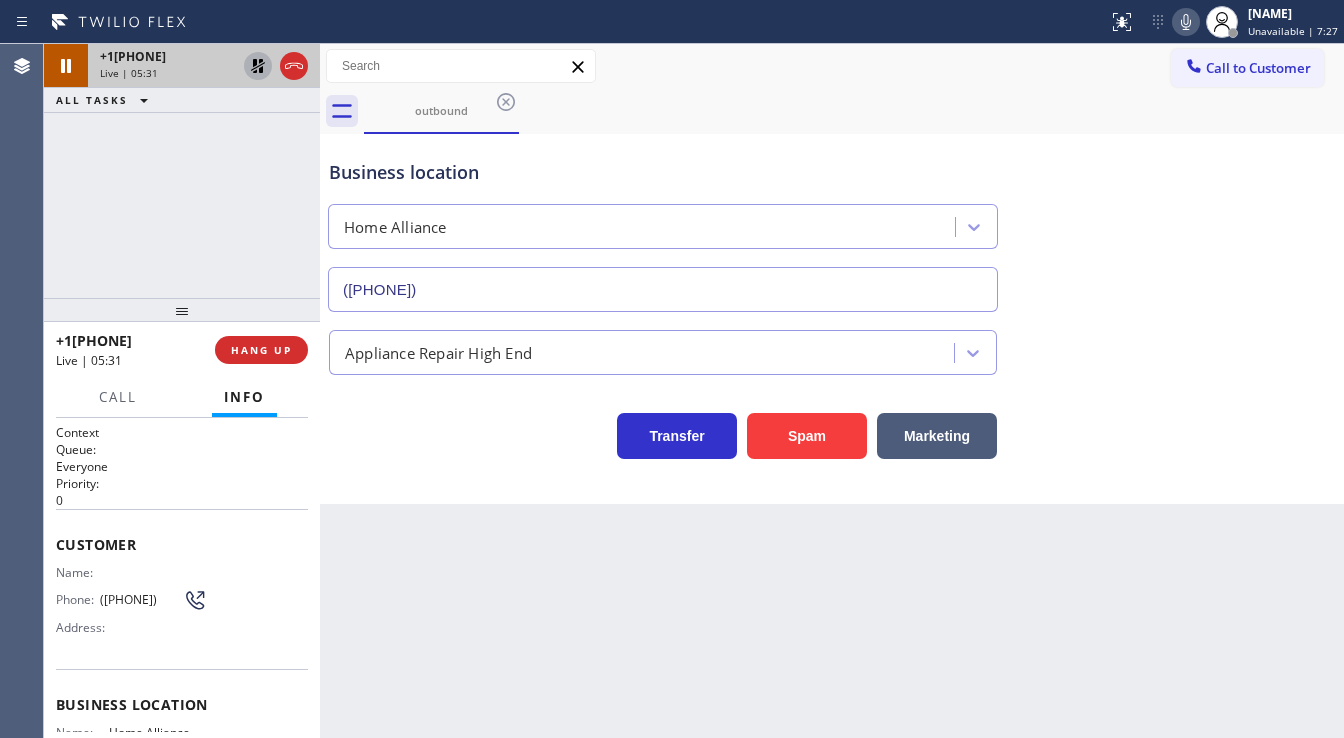 click 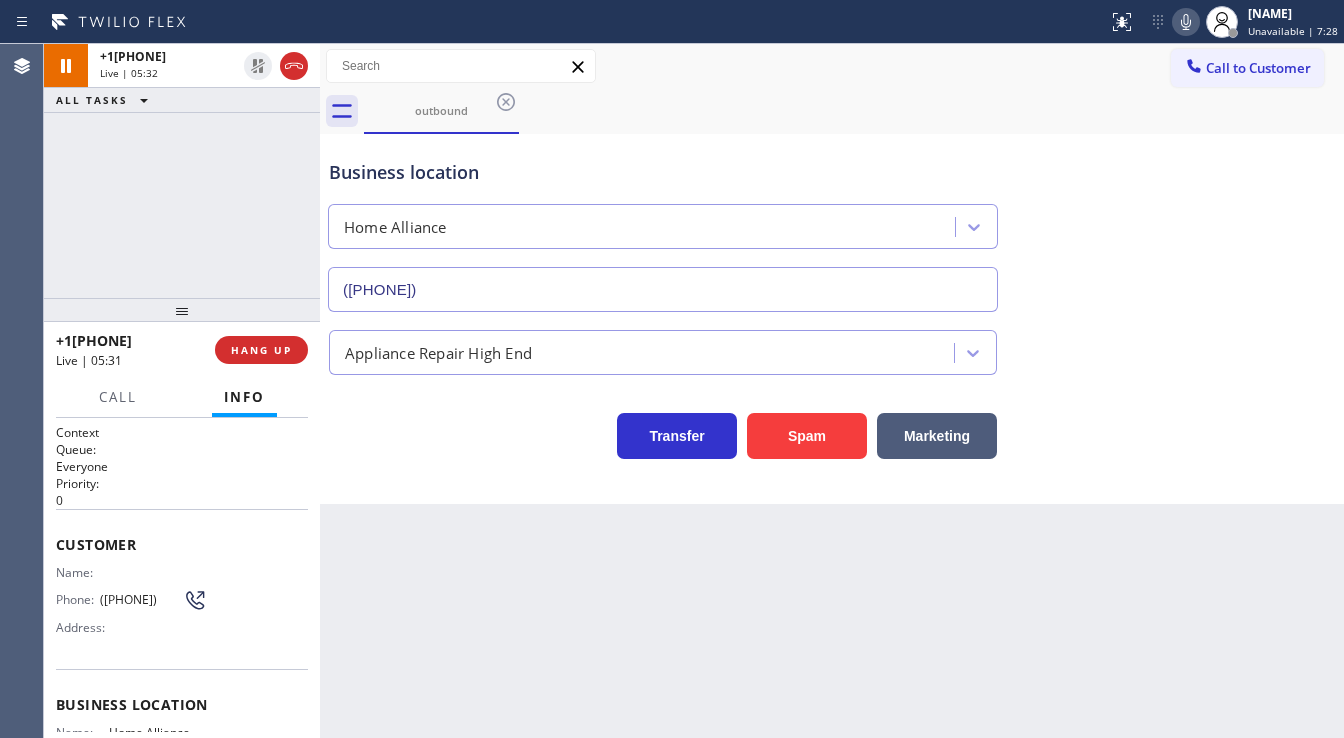 click on "+1[PHONE] Live | 05:32 ALL TASKS ALL TASKS ACTIVE TASKS TASKS IN WRAP UP" at bounding box center [182, 171] 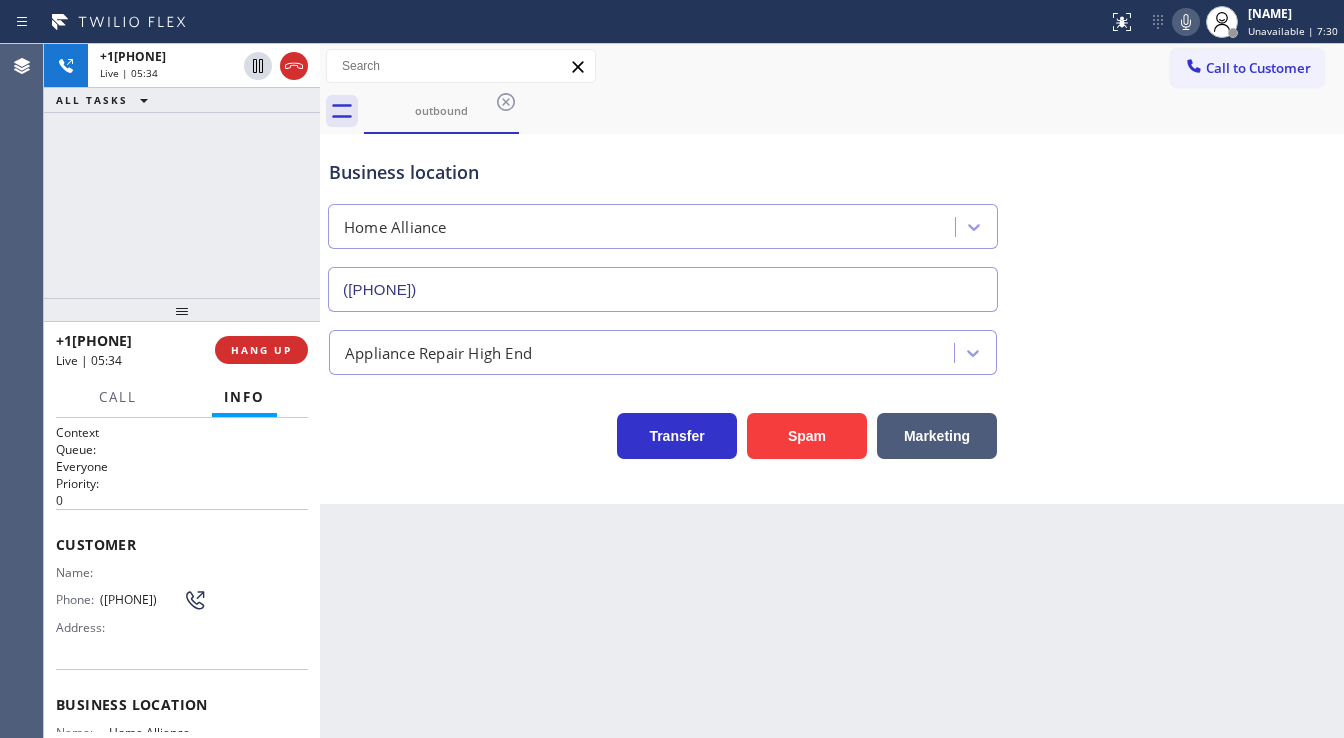 click on "[PHONE] Live | 05:34 ALL TASKS ALL TASKS ACTIVE TASKS TASKS IN WRAP UP" at bounding box center (182, 171) 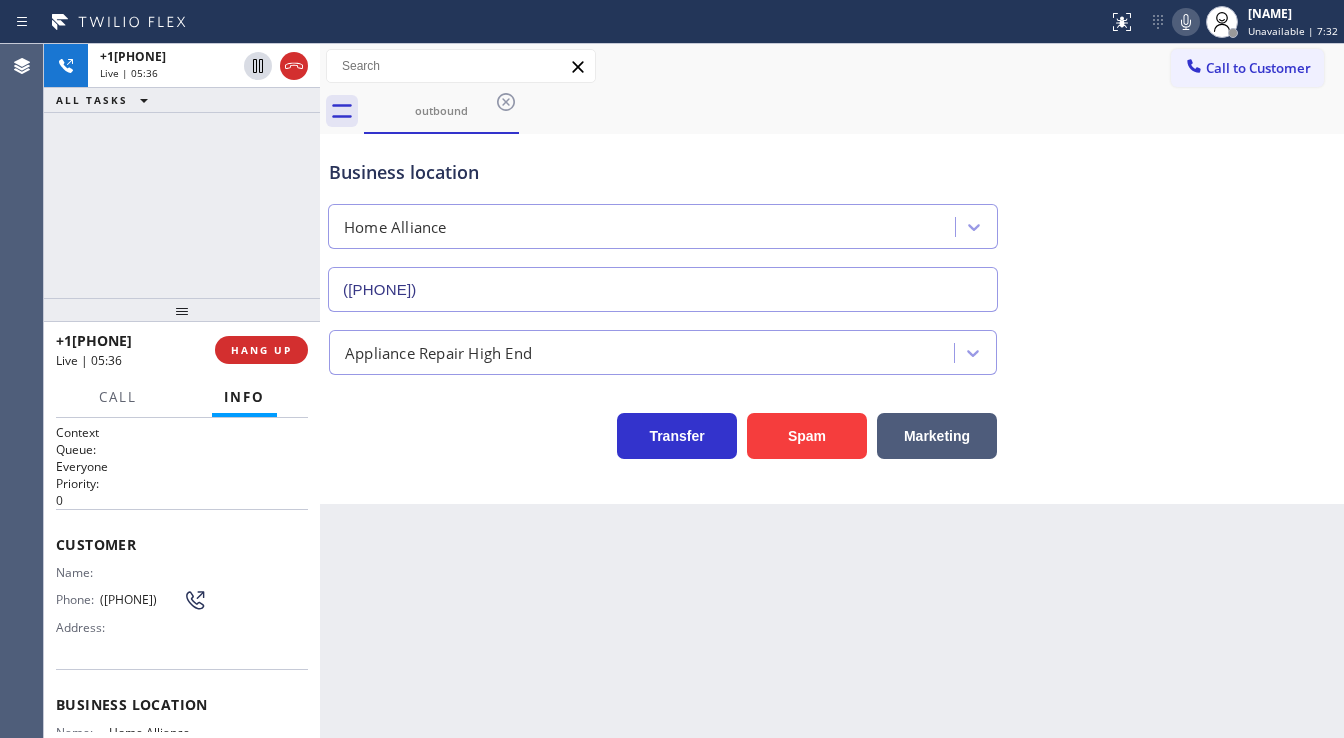 click on "+1[PHONE] Live | 05:36 ALL TASKS ALL TASKS ACTIVE TASKS TASKS IN WRAP UP" at bounding box center [182, 171] 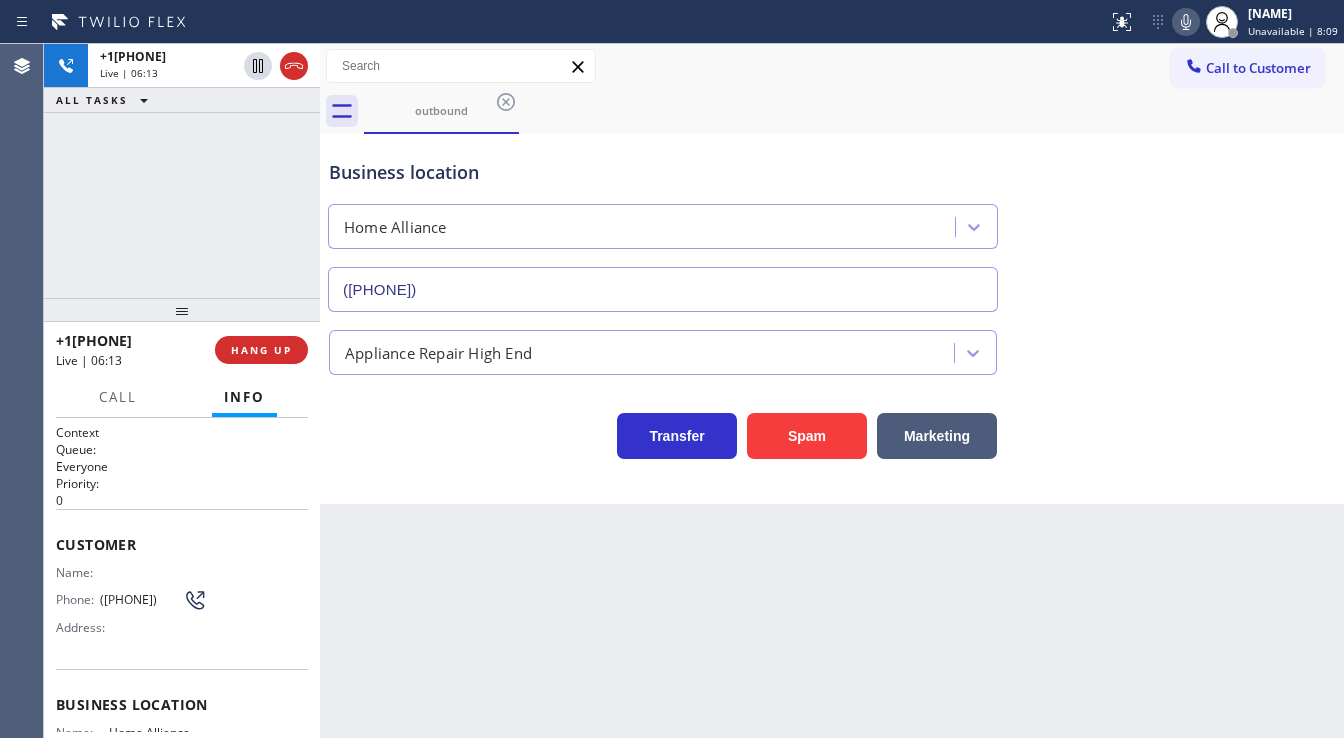 click on "+1[PHONE] Live | 06:13 ALL TASKS ALL TASKS ACTIVE TASKS TASKS IN WRAP UP" at bounding box center (182, 171) 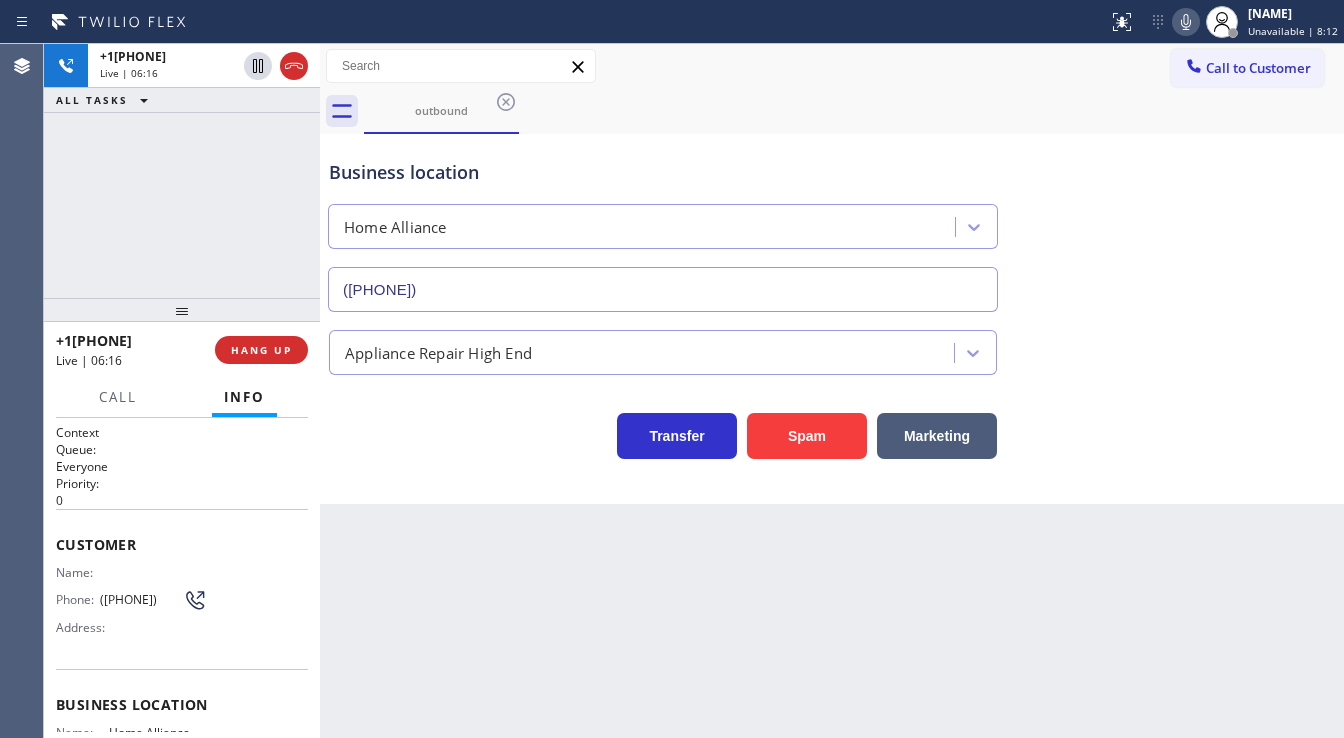 click on "+1[PHONE] Live | 06:16 ALL TASKS ALL TASKS ACTIVE TASKS TASKS IN WRAP UP" at bounding box center (182, 171) 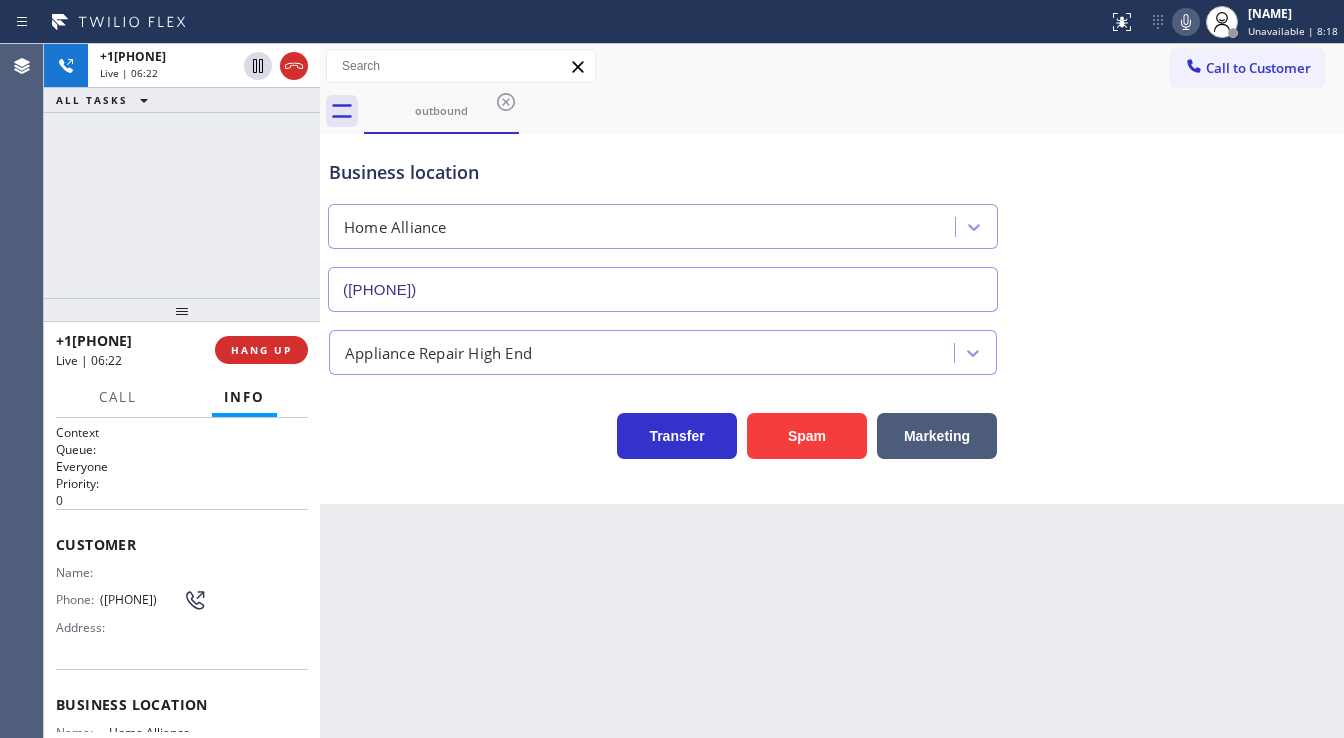 click on "+1[PHONE] Live | 06:22 ALL TASKS ALL TASKS ACTIVE TASKS TASKS IN WRAP UP" at bounding box center [182, 171] 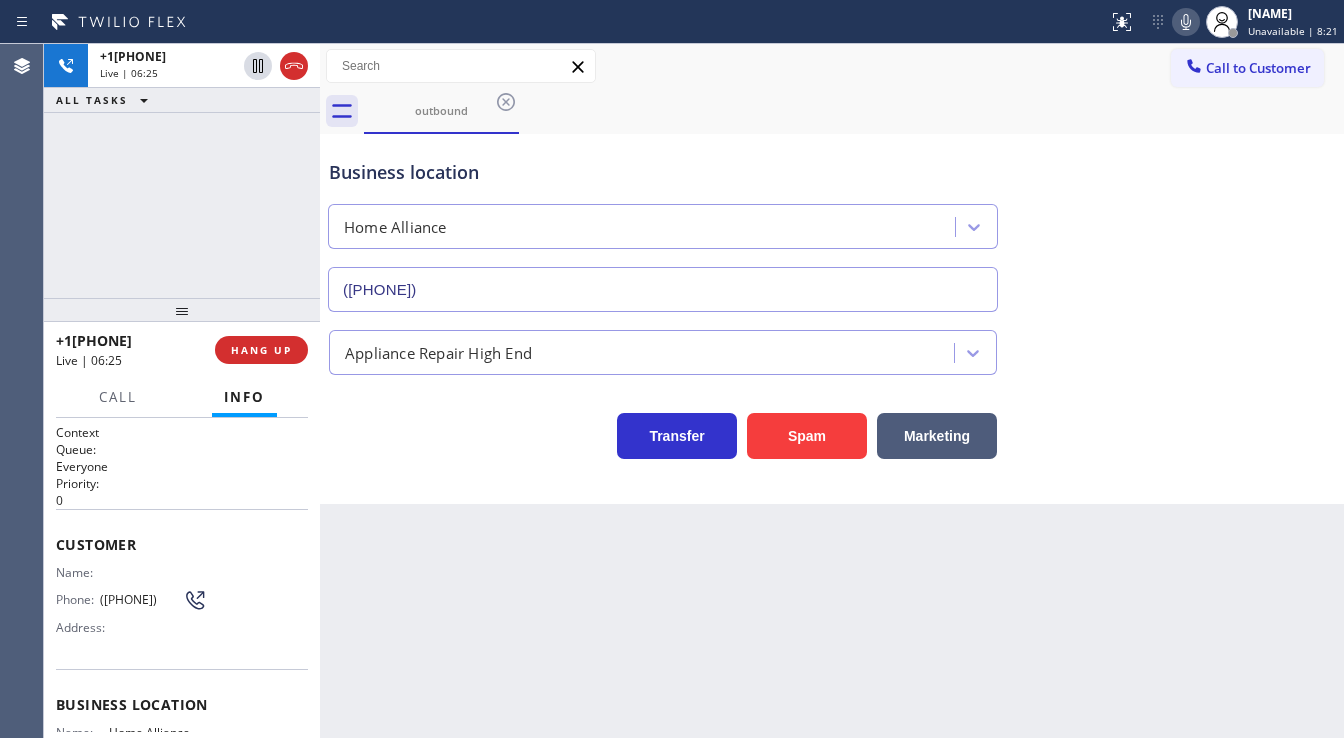 click on "+1[PHONE] Live | 06:25 ALL TASKS ALL TASKS ACTIVE TASKS TASKS IN WRAP UP" at bounding box center (182, 171) 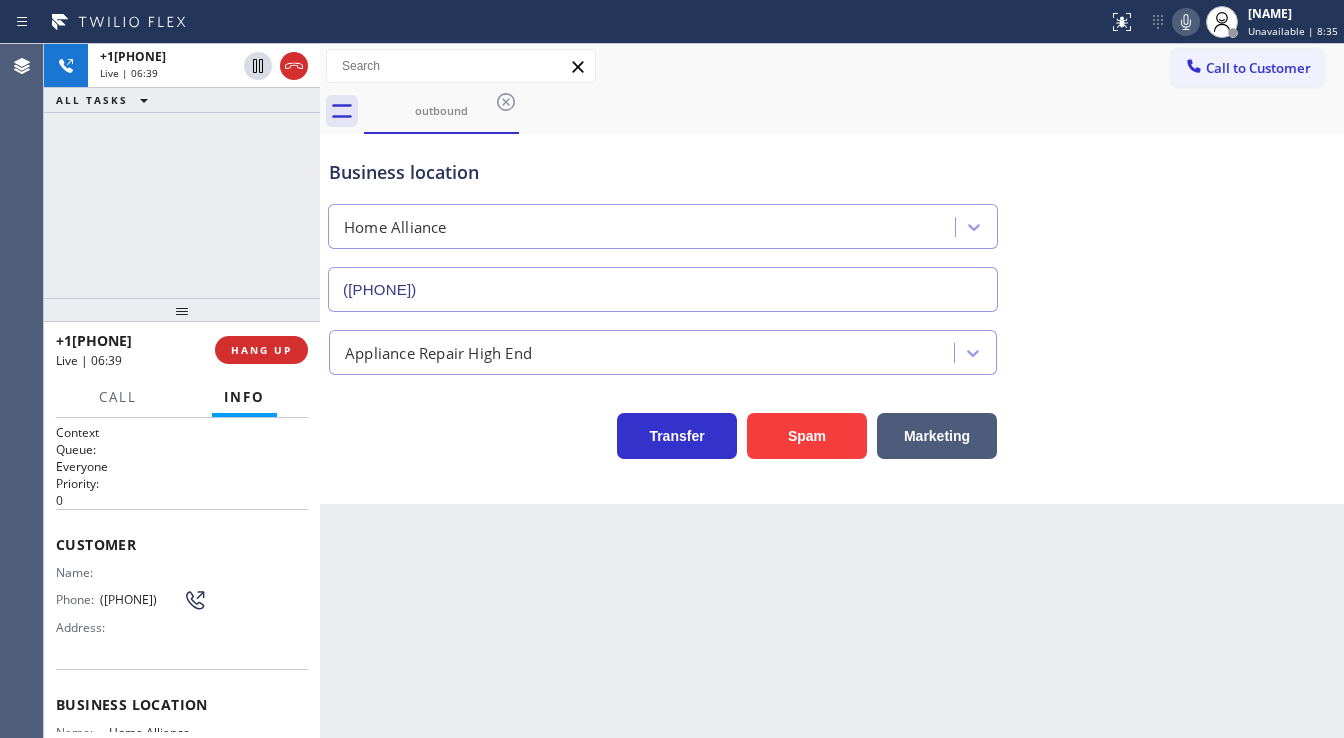 click on "outbound" at bounding box center (854, 111) 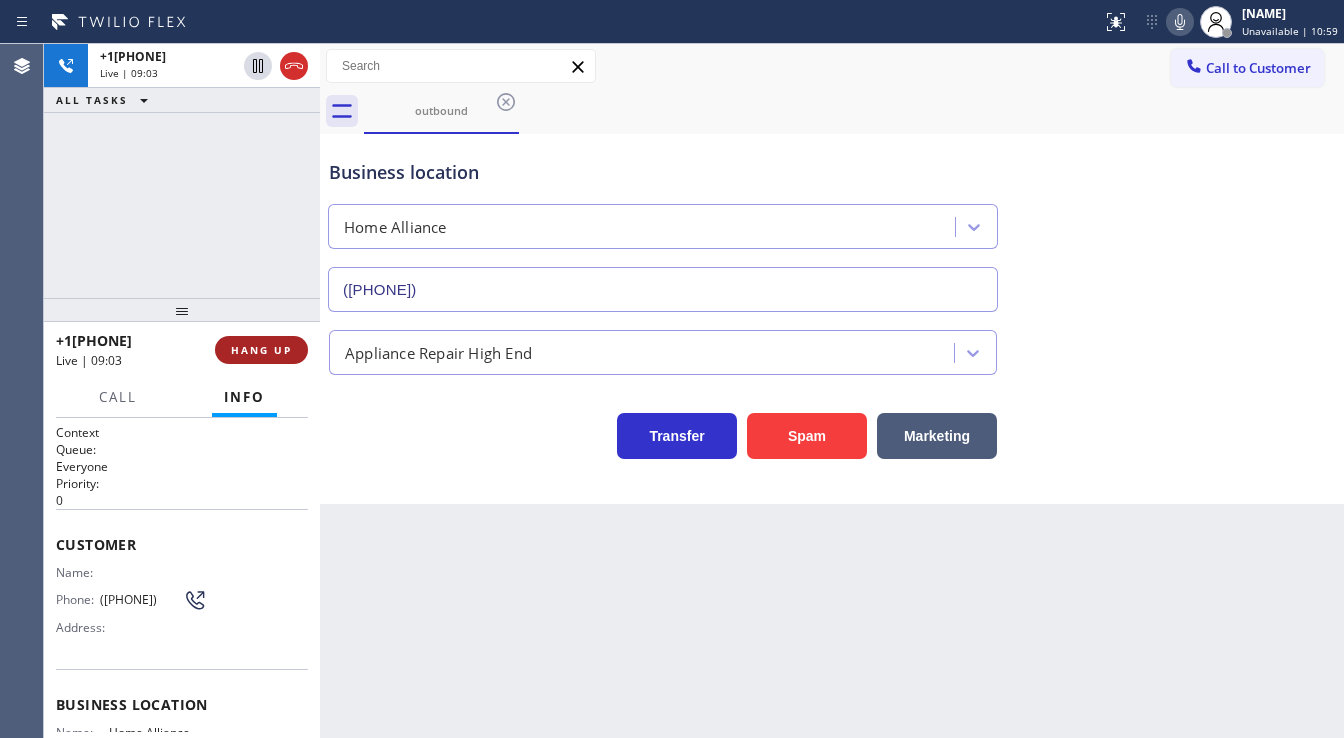 click on "HANG UP" at bounding box center (261, 350) 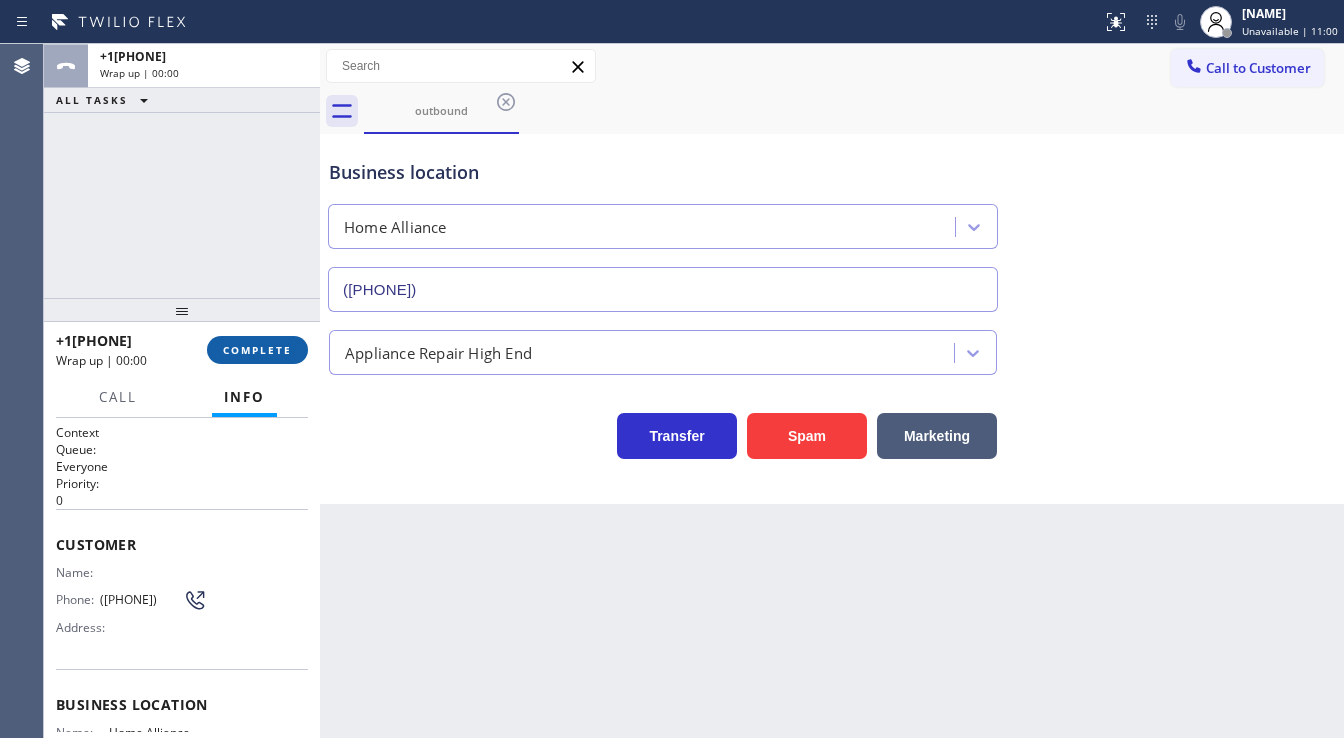 click on "COMPLETE" at bounding box center (257, 350) 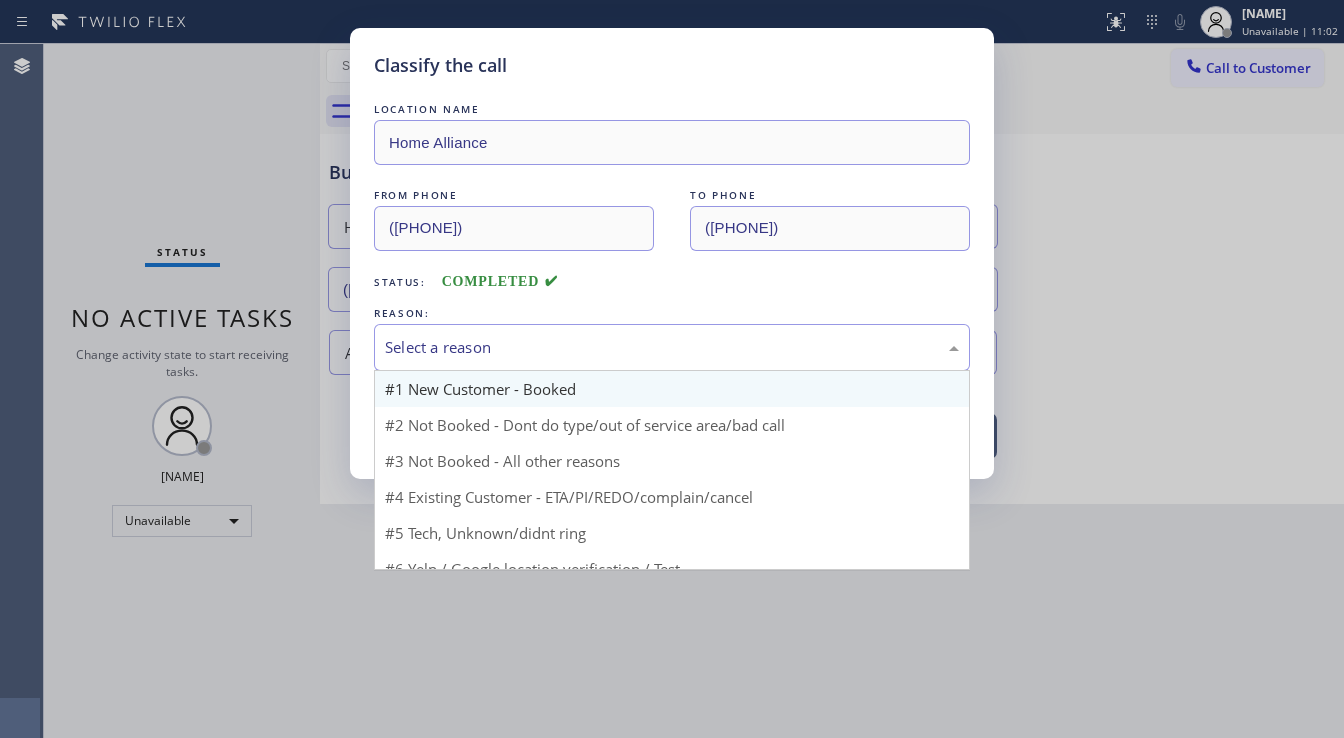drag, startPoint x: 475, startPoint y: 355, endPoint x: 471, endPoint y: 371, distance: 16.492422 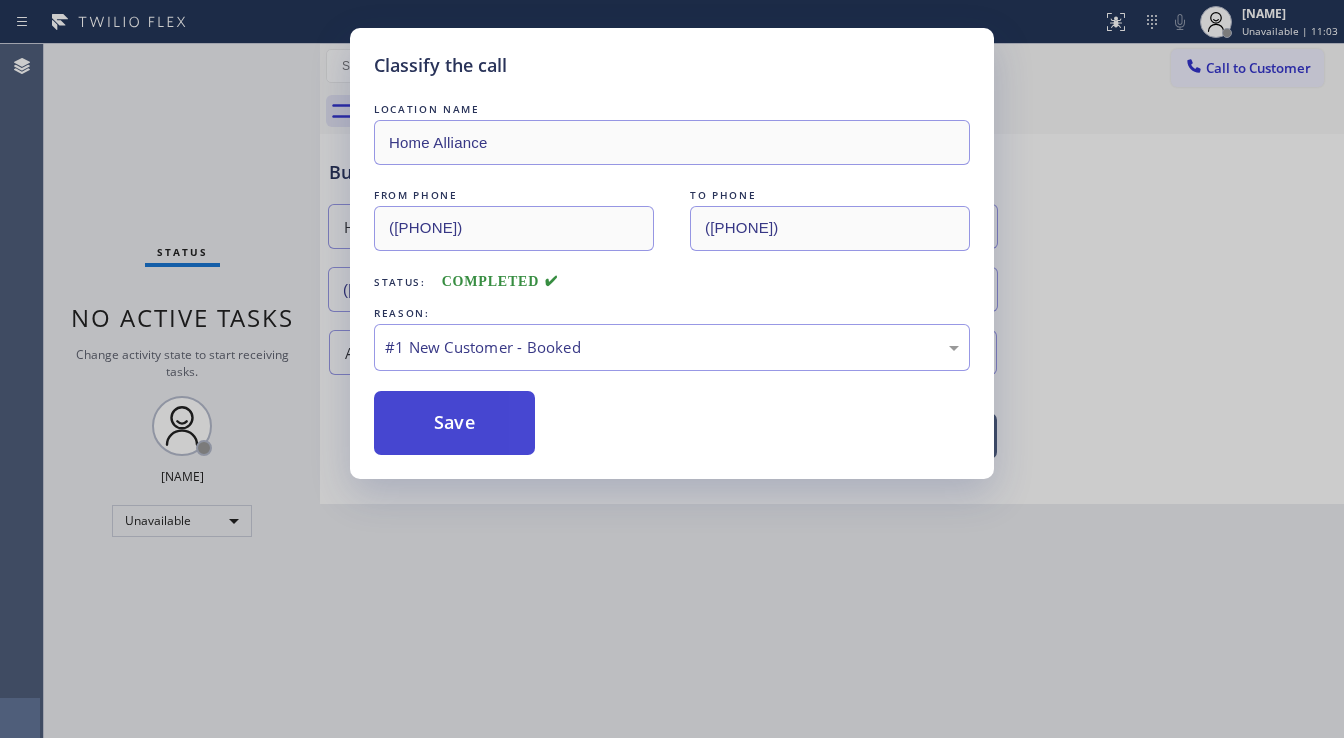 click on "Save" at bounding box center (454, 423) 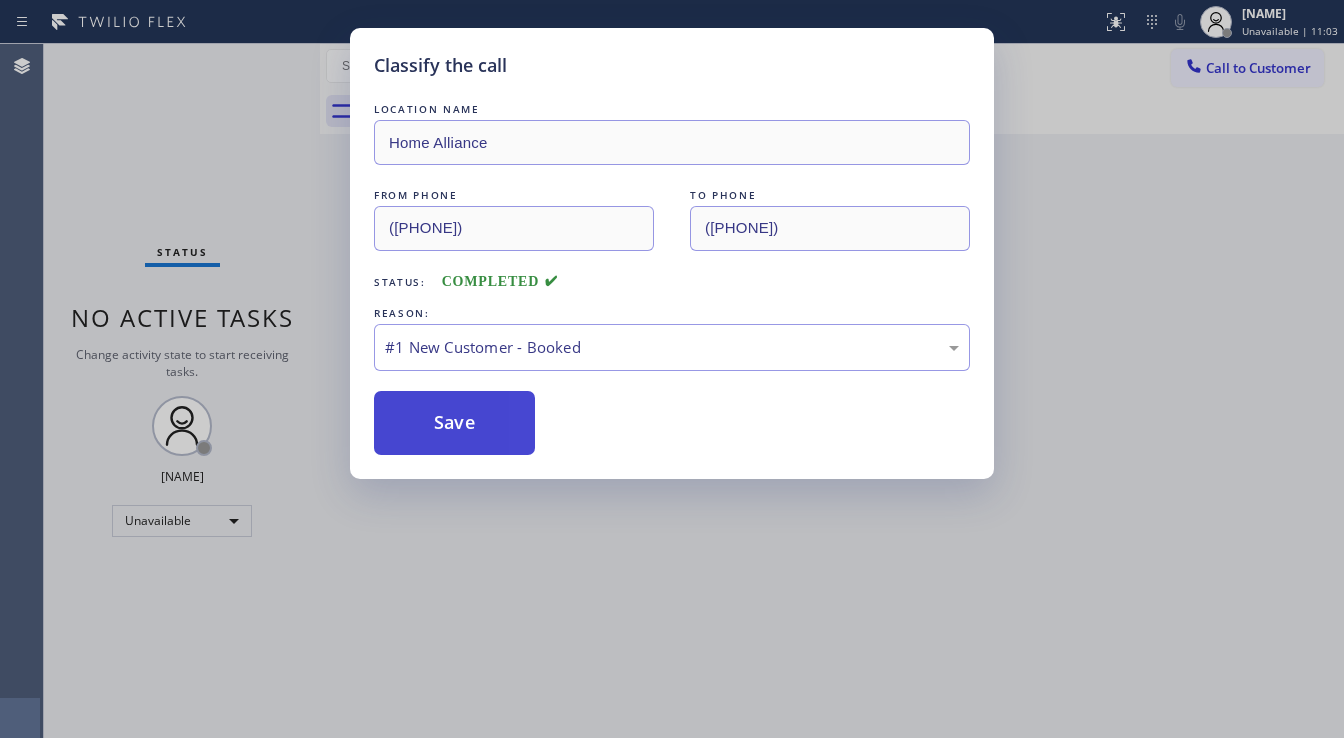 click on "Save" at bounding box center (454, 423) 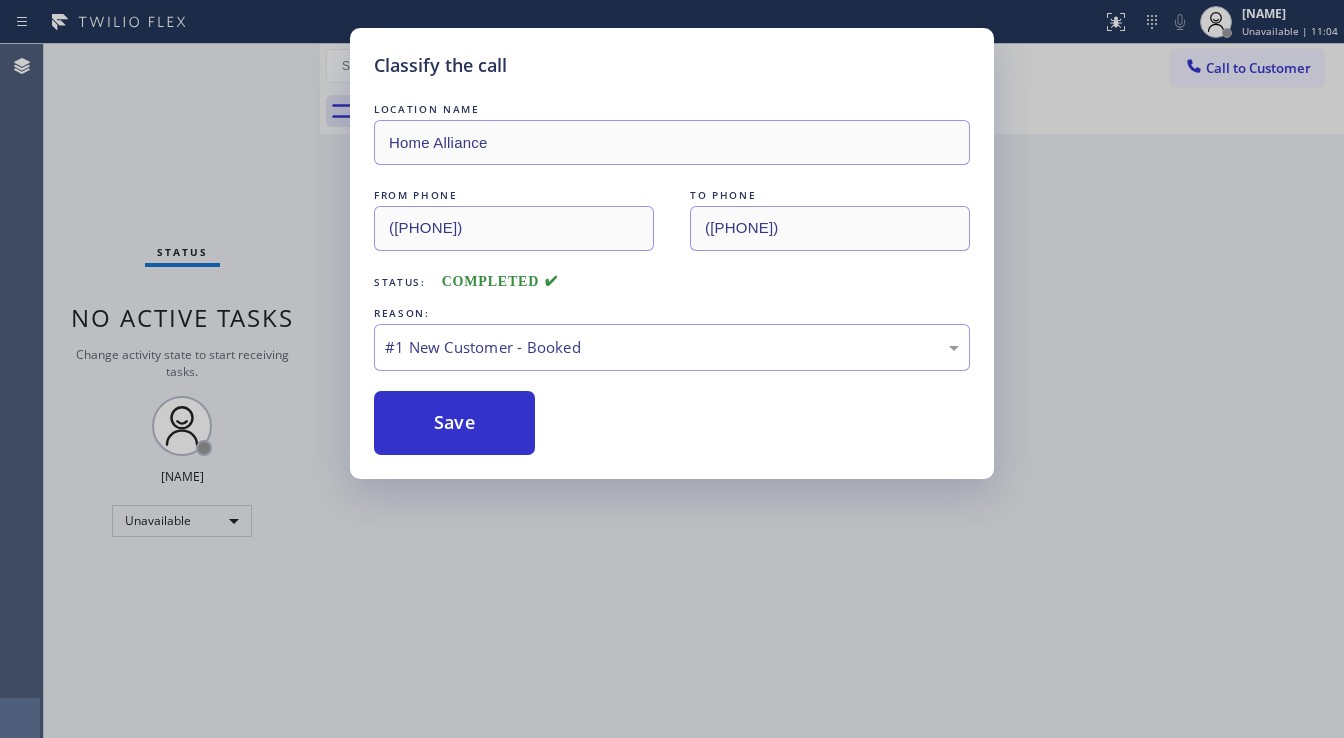 click on "Classify the call LOCATION NAME Home Alliance FROM PHONE ([PHONE]) TO PHONE ([PHONE]) Status: COMPLETED REASON: #1 New Customer - Booked Save" at bounding box center (672, 369) 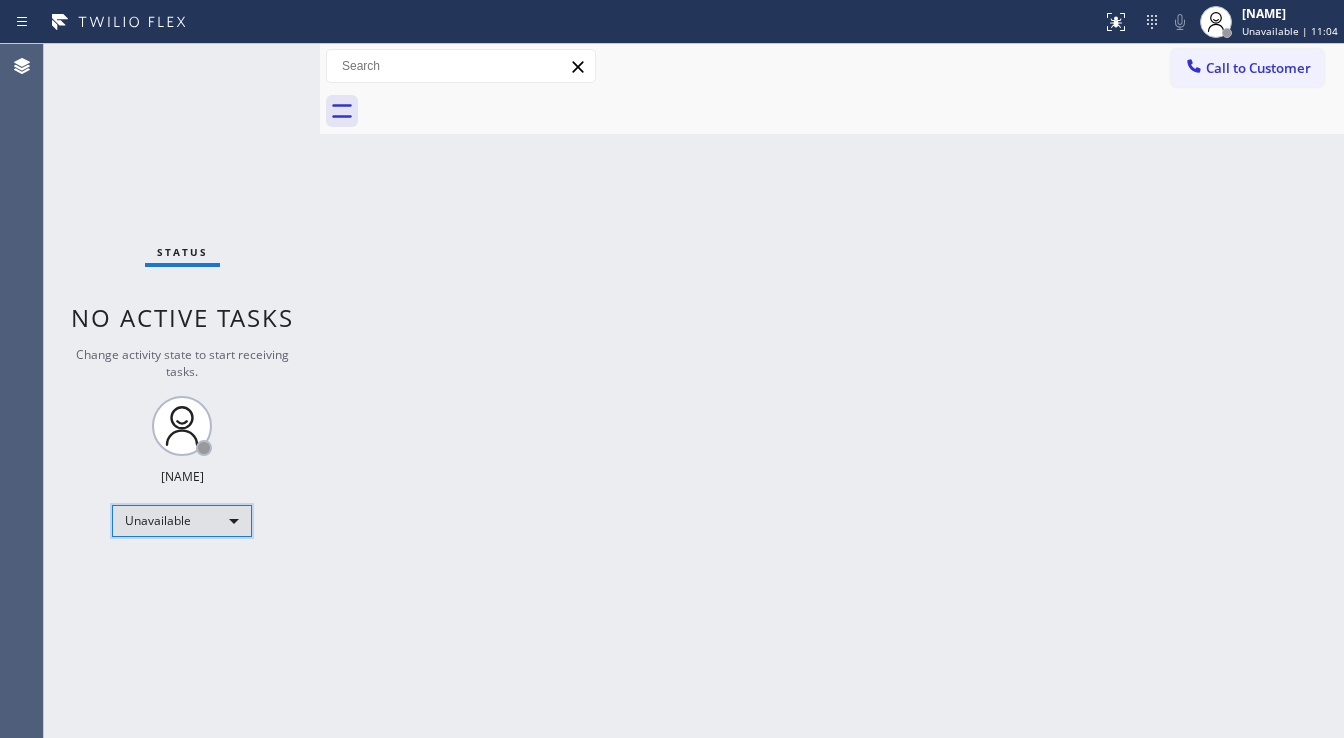 click on "Unavailable" at bounding box center (182, 521) 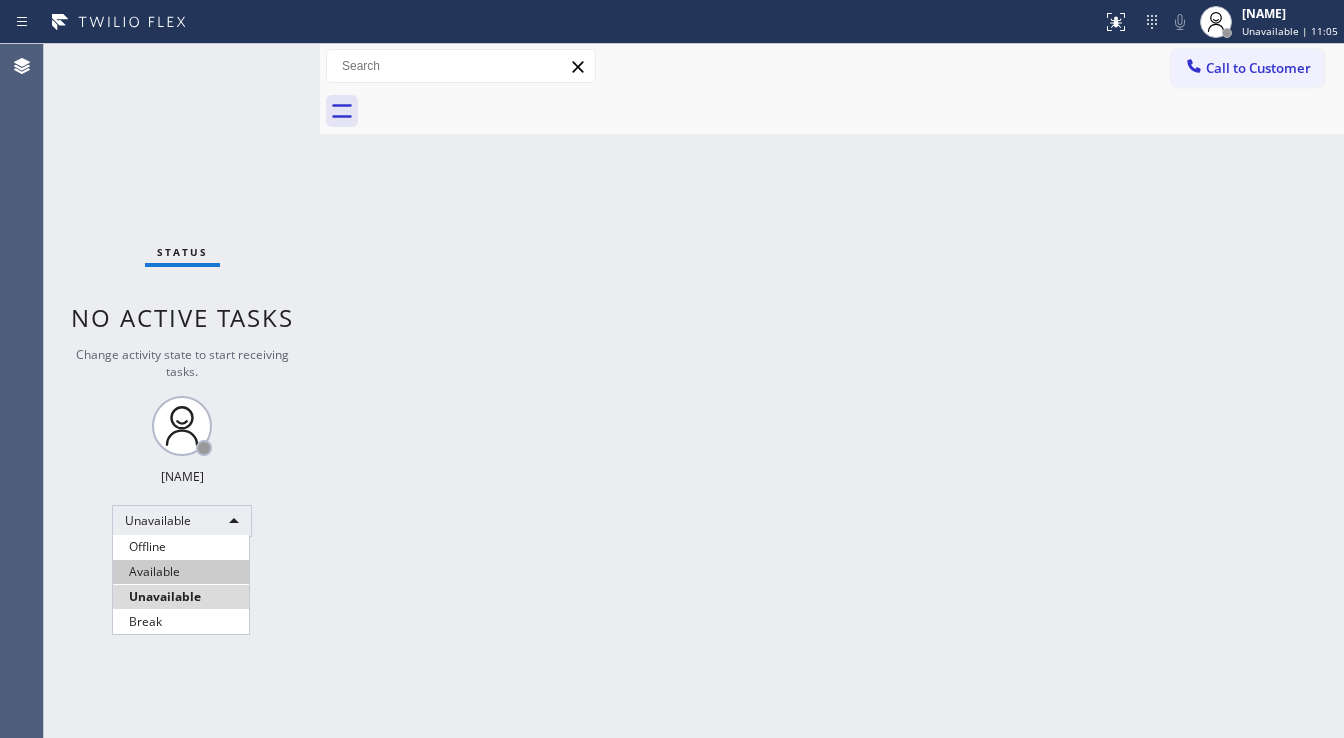click on "Available" at bounding box center (181, 572) 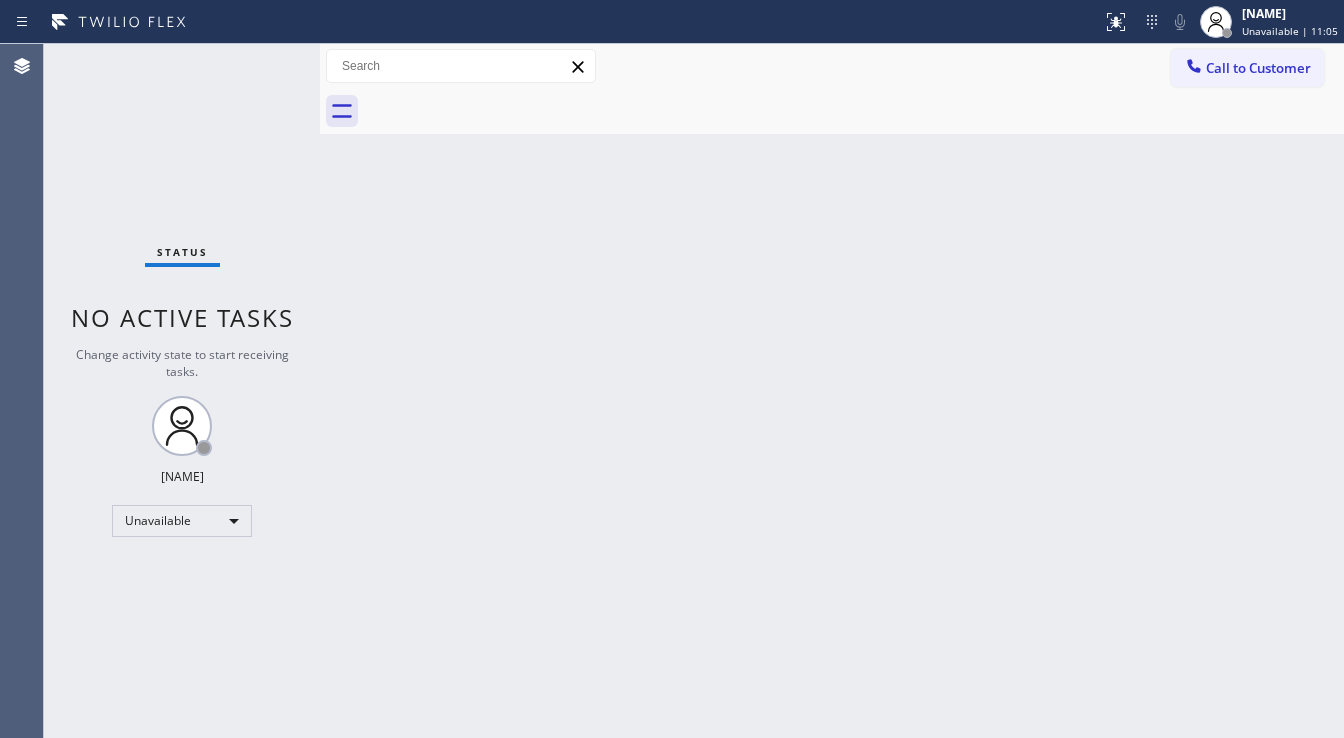 click on "Status   No active tasks     Change activity state to start receiving tasks.   [FIRST] [LAST] Unavailable" at bounding box center (182, 391) 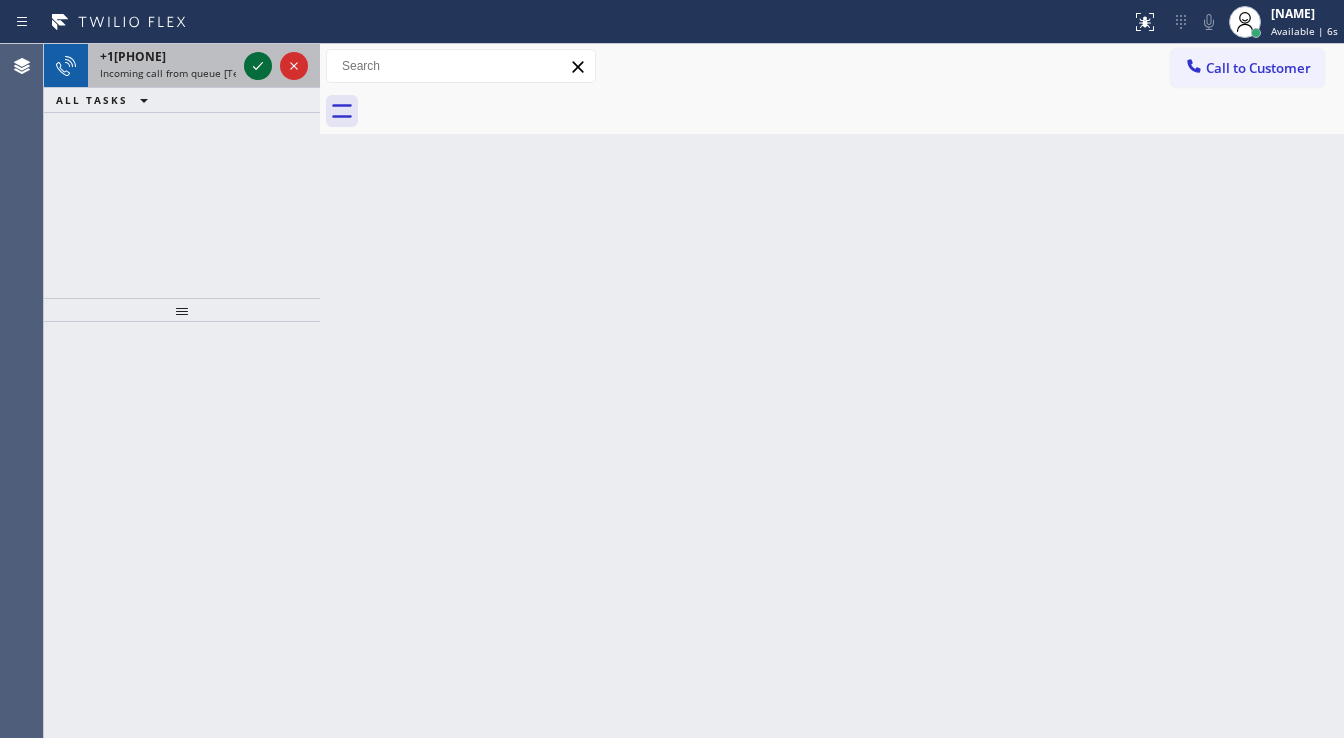 click 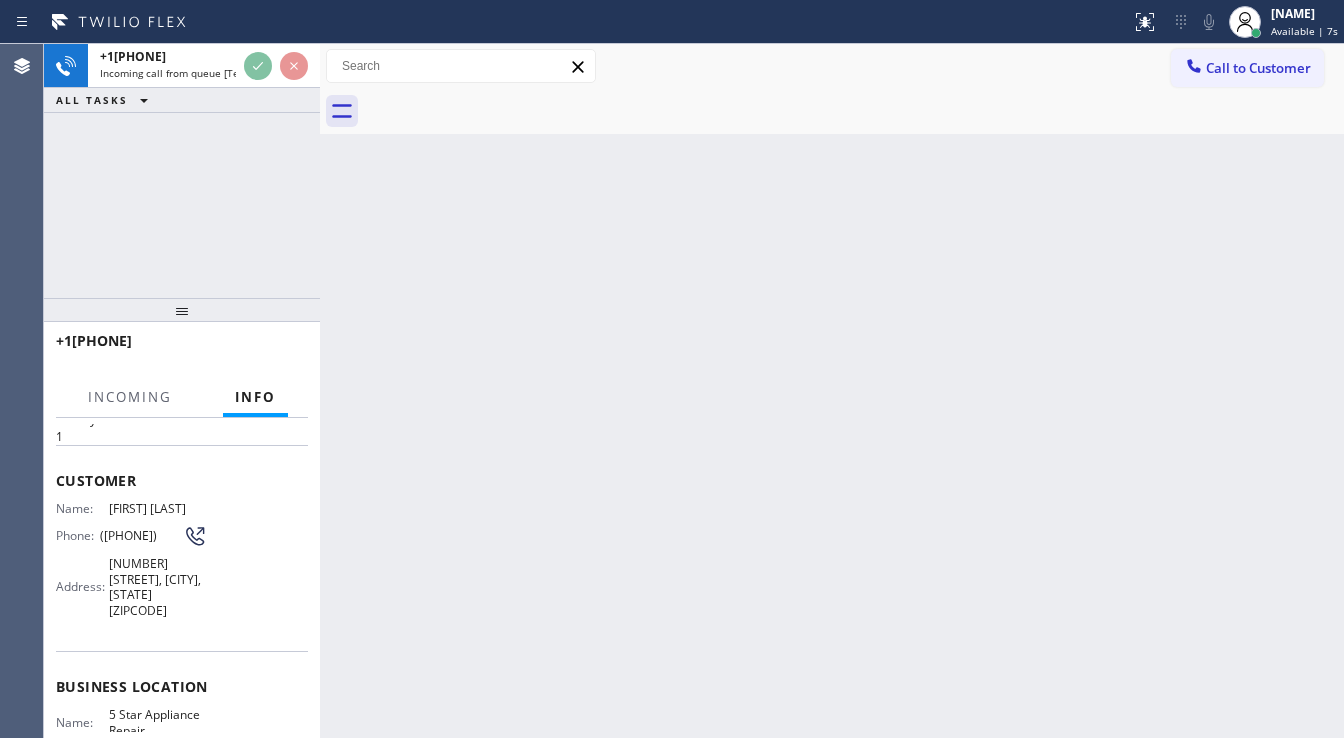 scroll, scrollTop: 160, scrollLeft: 0, axis: vertical 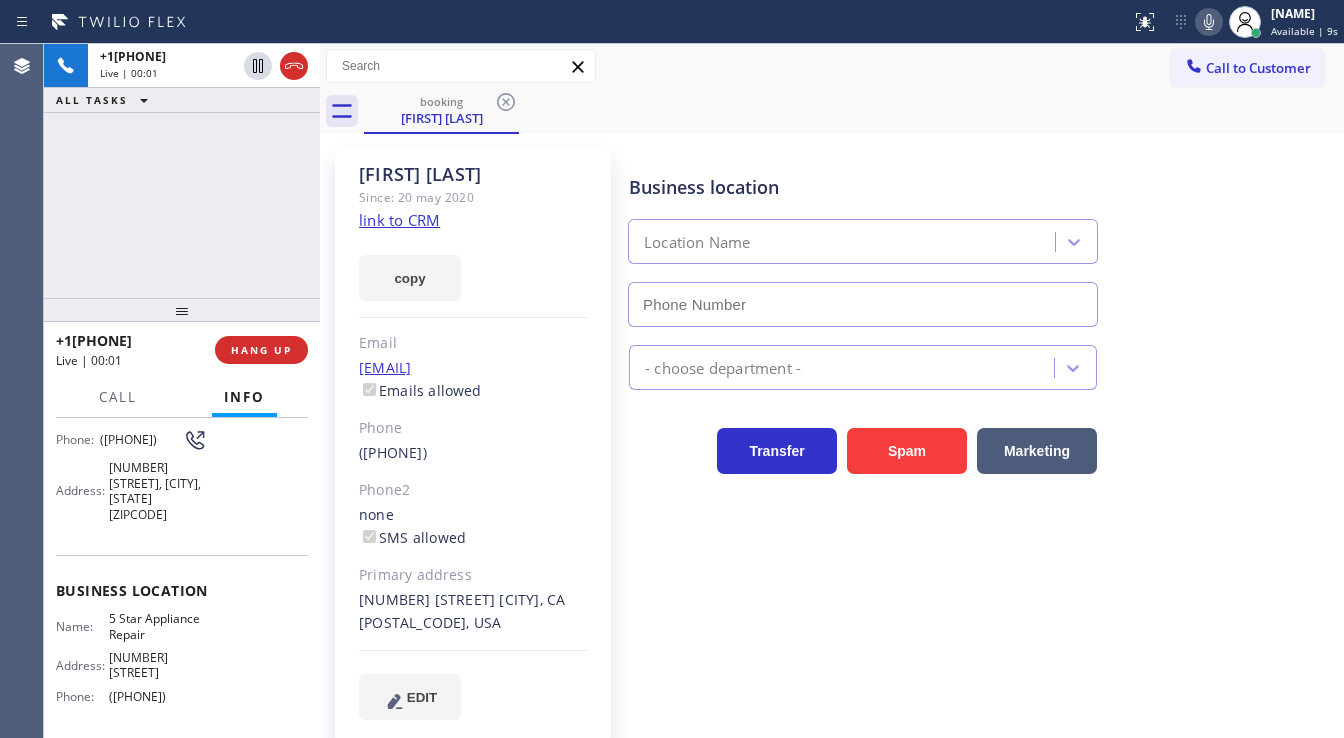 click on "+1[PHONE] Live | 00:01 ALL TASKS ALL TASKS ACTIVE TASKS TASKS IN WRAP UP" at bounding box center [182, 171] 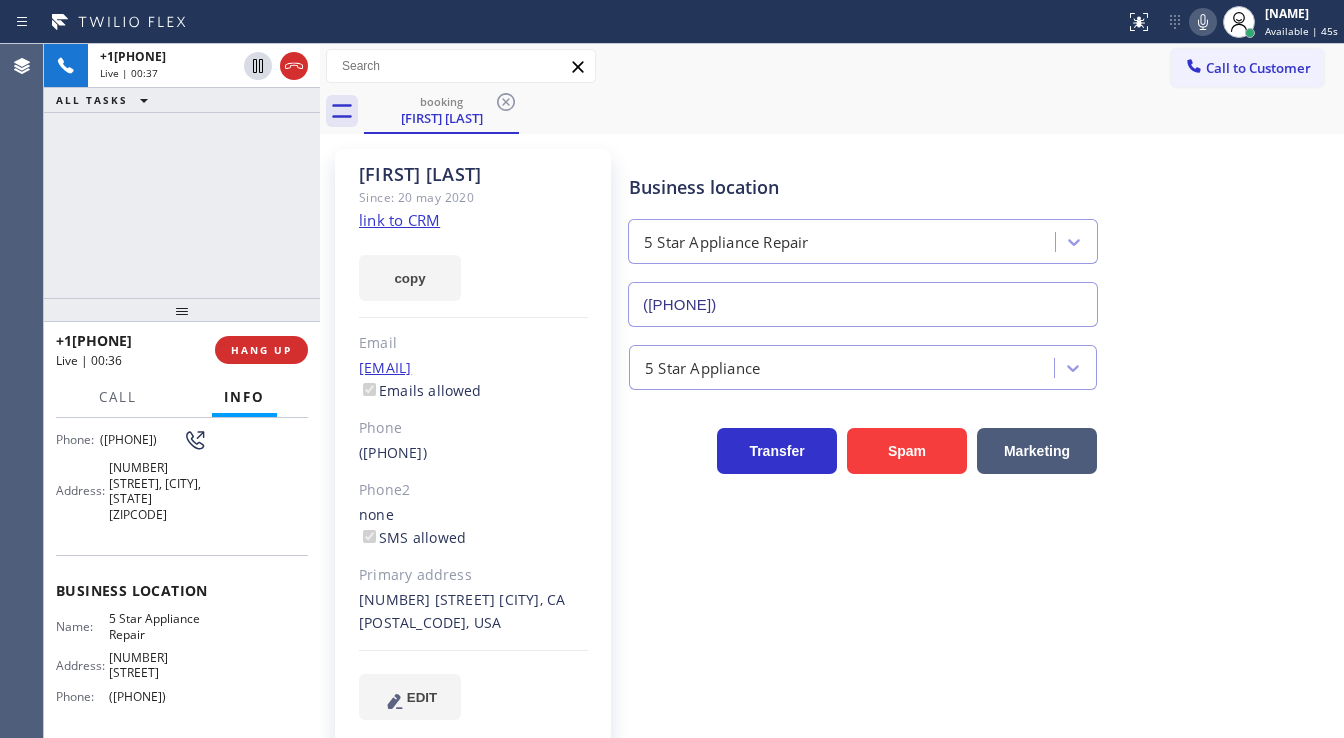 click on "link to CRM" 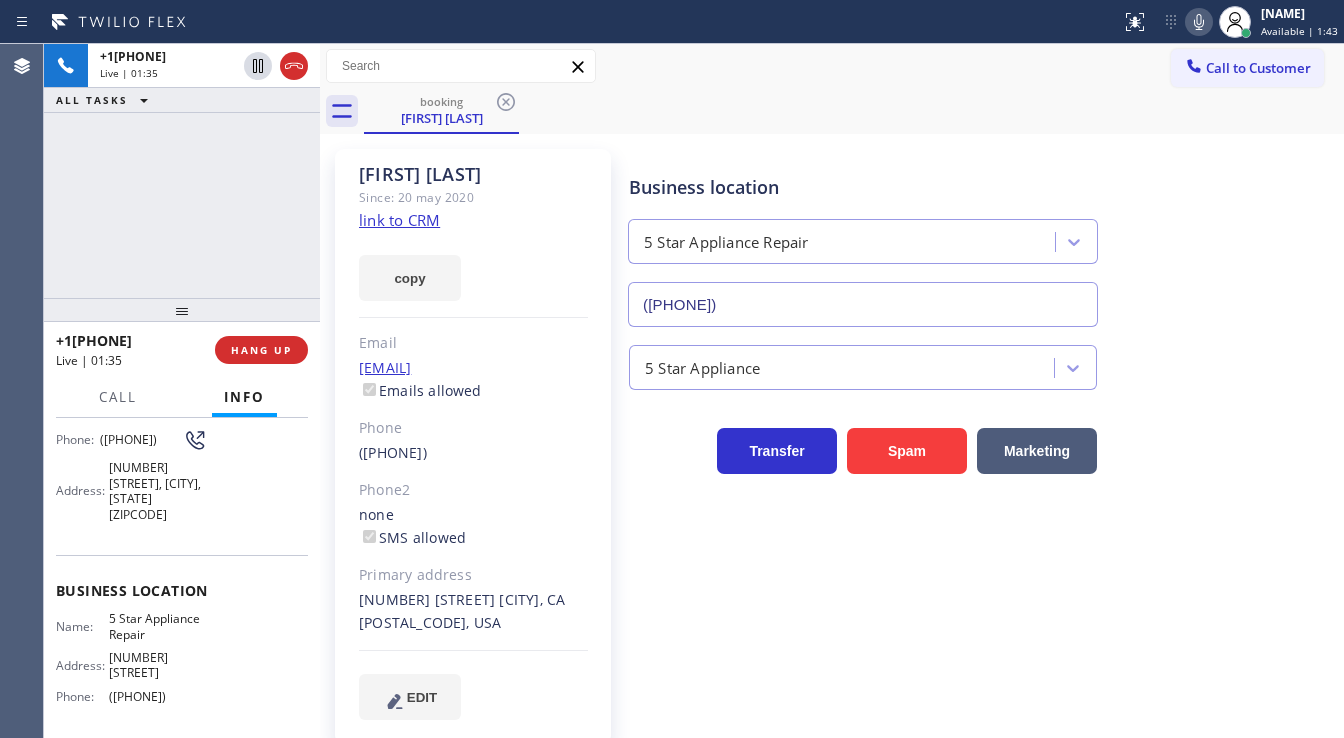 click on "Call to Customer Outbound call Location Home Alliance Your caller id phone number ([PHONE]) Customer number Call Outbound call Technician Search Technician Your caller id phone number Your caller id phone number Call" at bounding box center [832, 66] 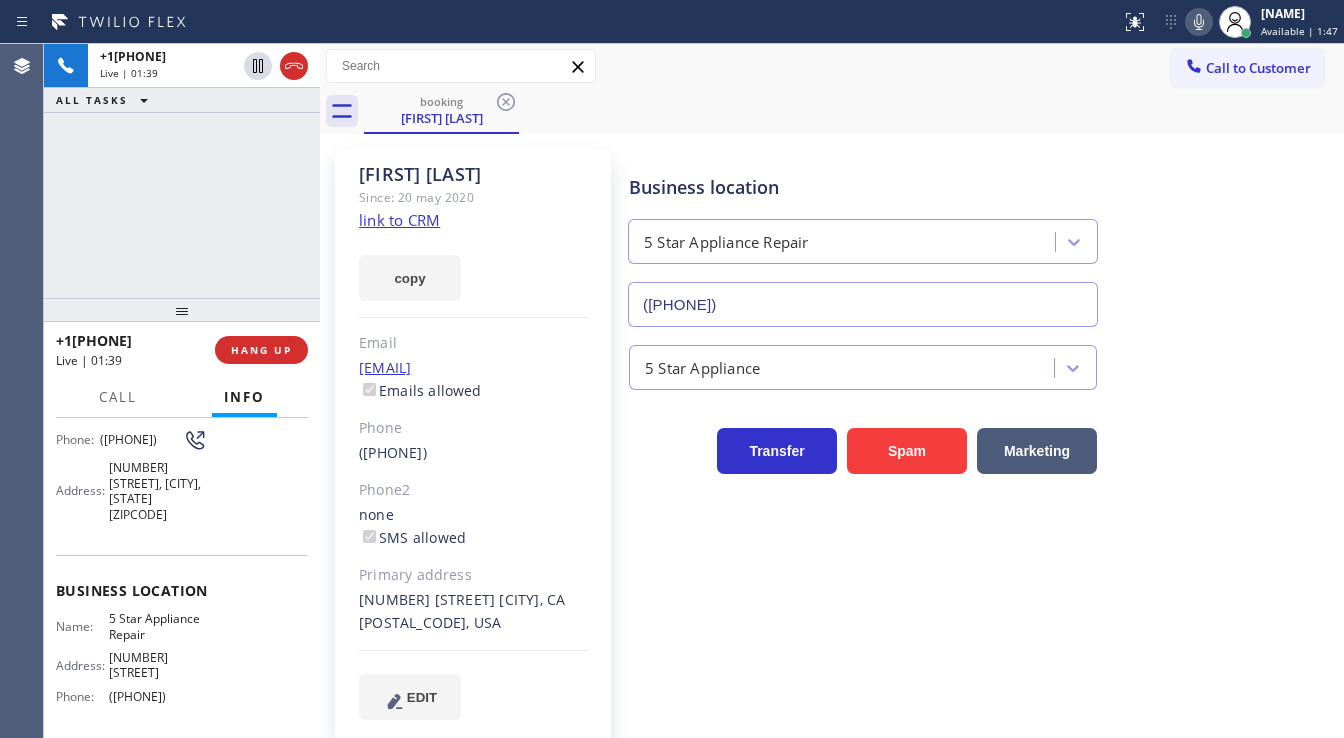 click 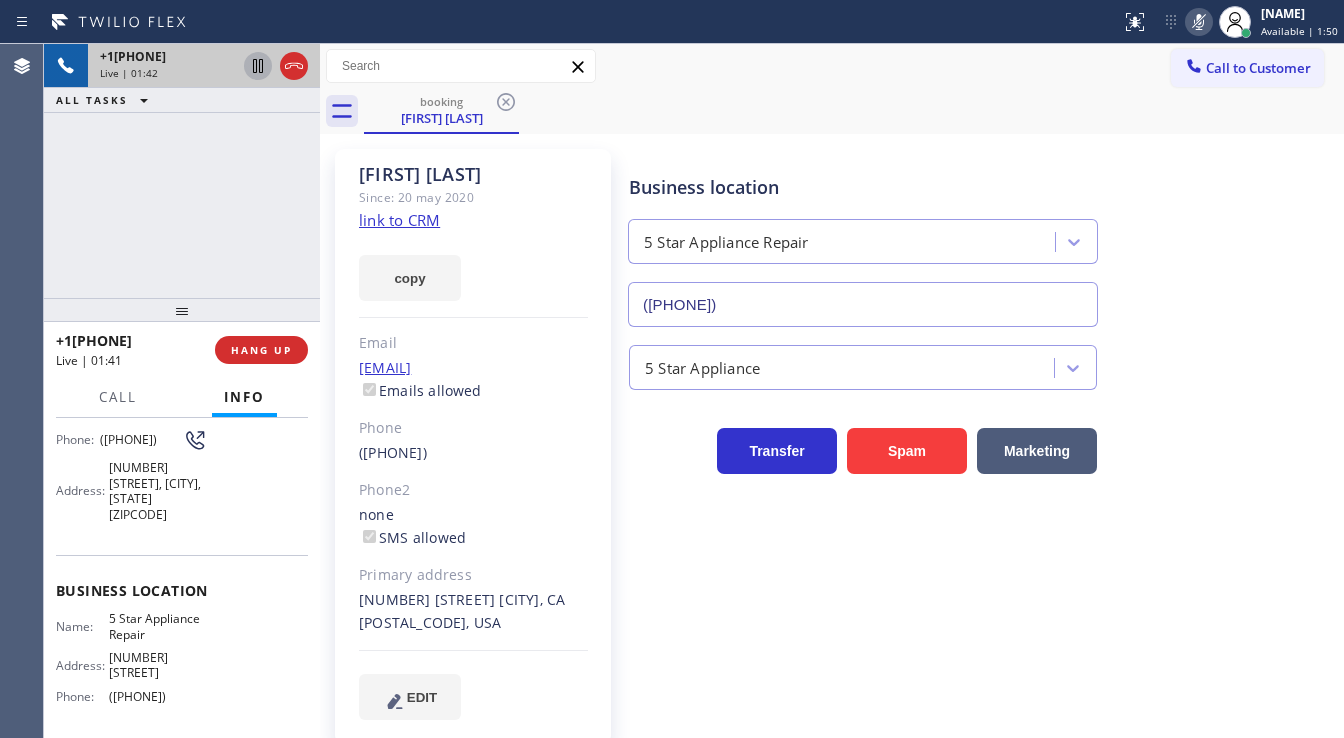 click 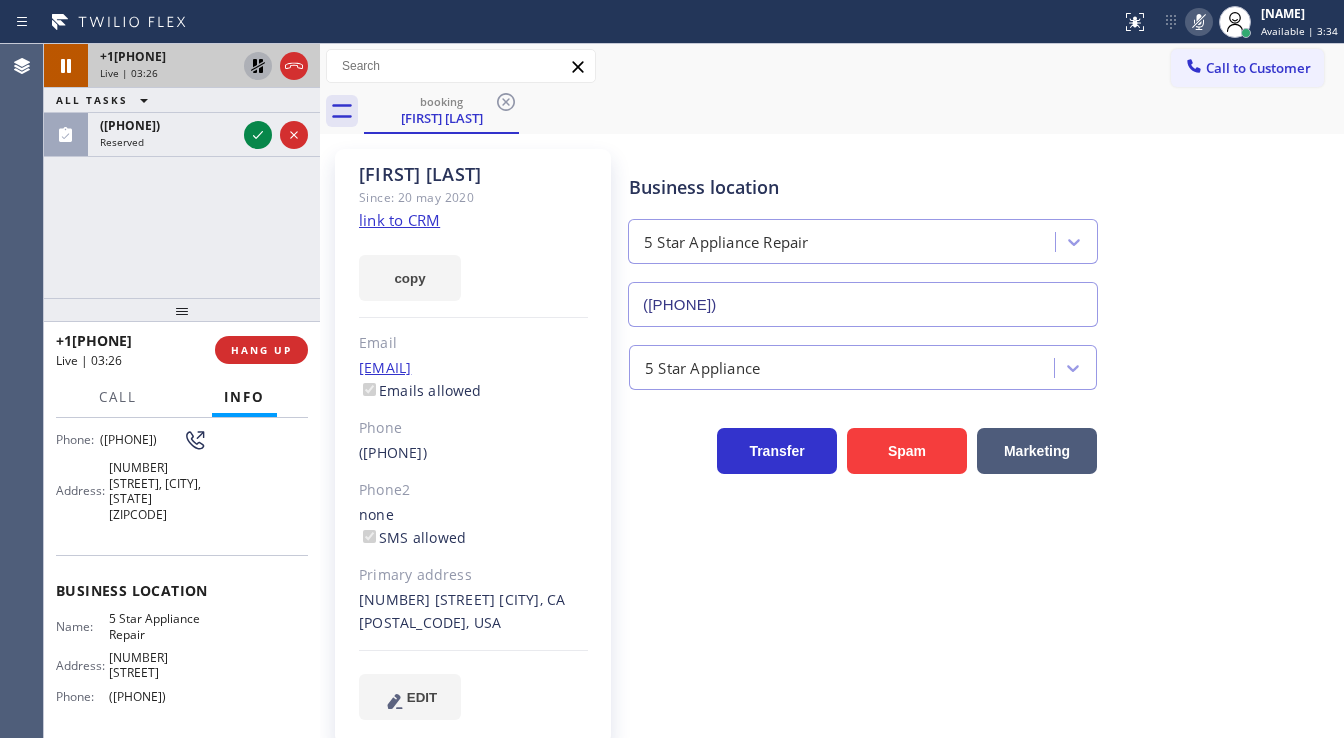 click on "+1[PHONE] Live | 03:26 ALL TASKS ALL TASKS ACTIVE TASKS TASKS IN WRAP UP ([PHONE]) Reserved" at bounding box center [182, 171] 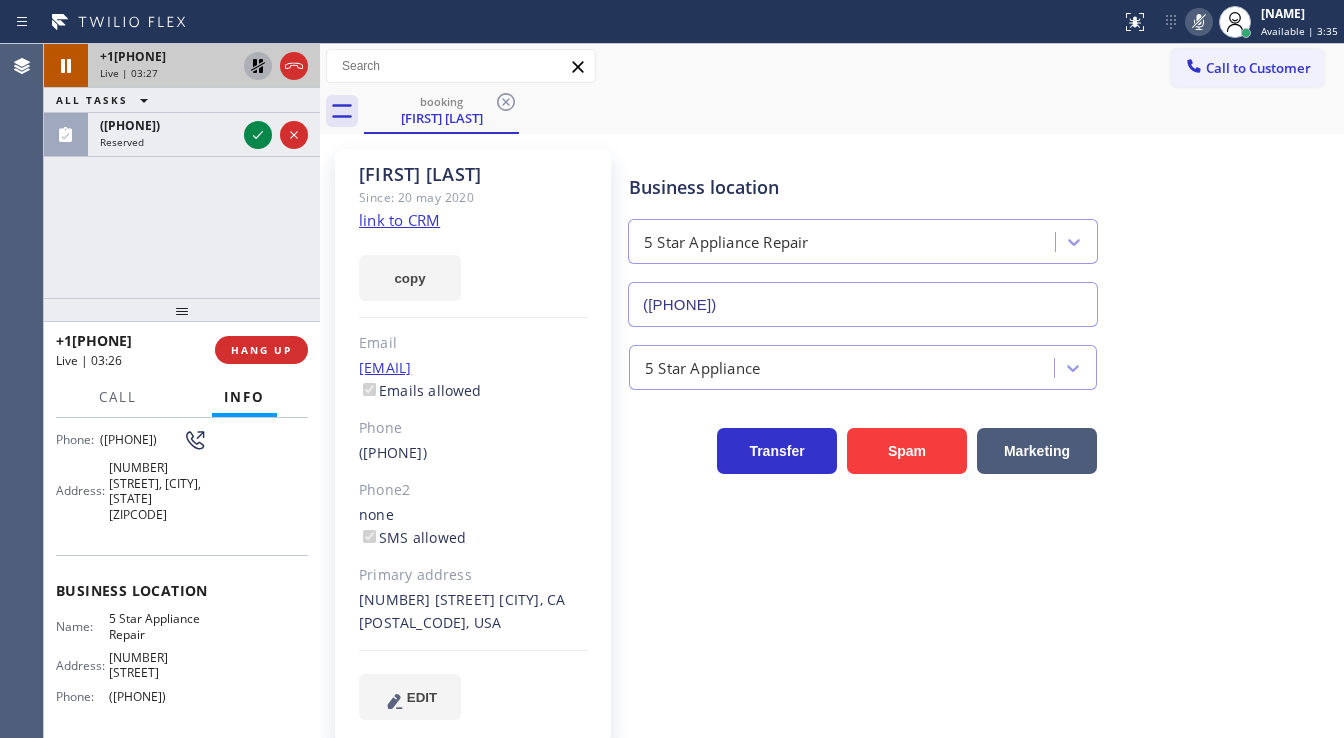 click 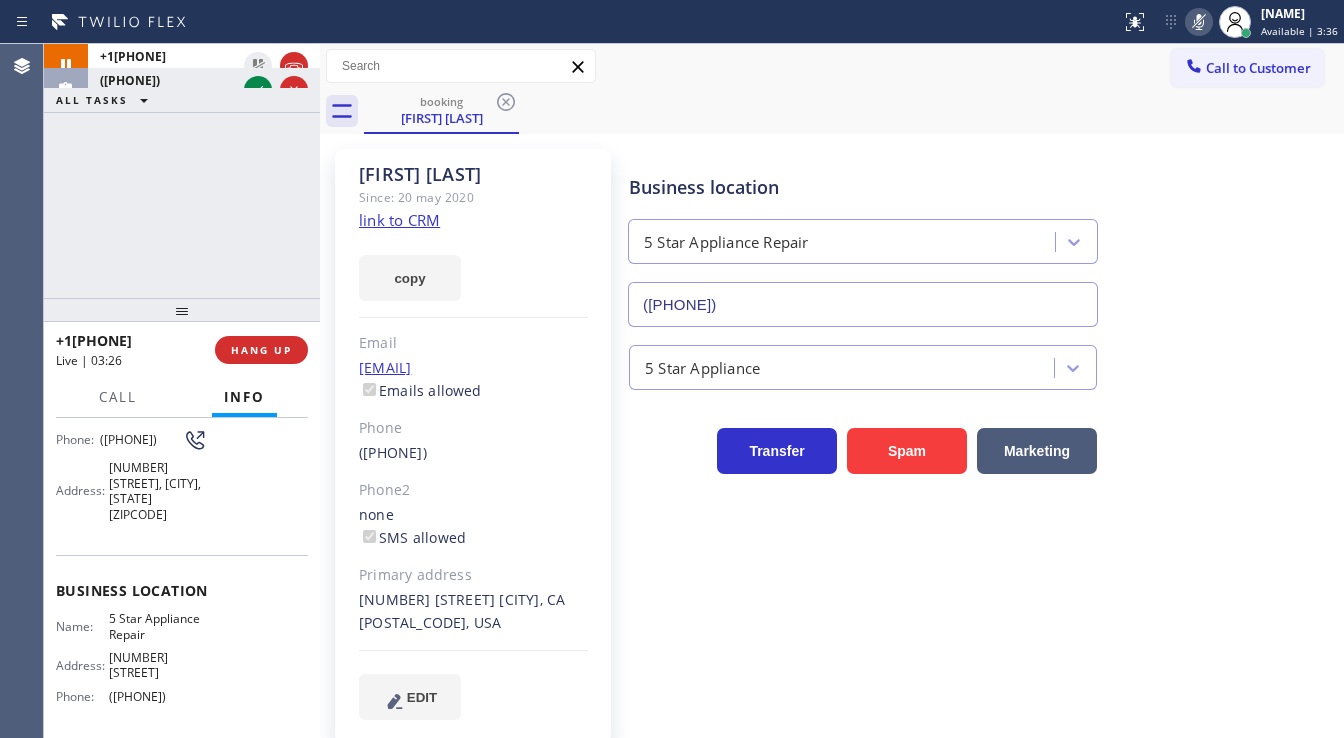 click 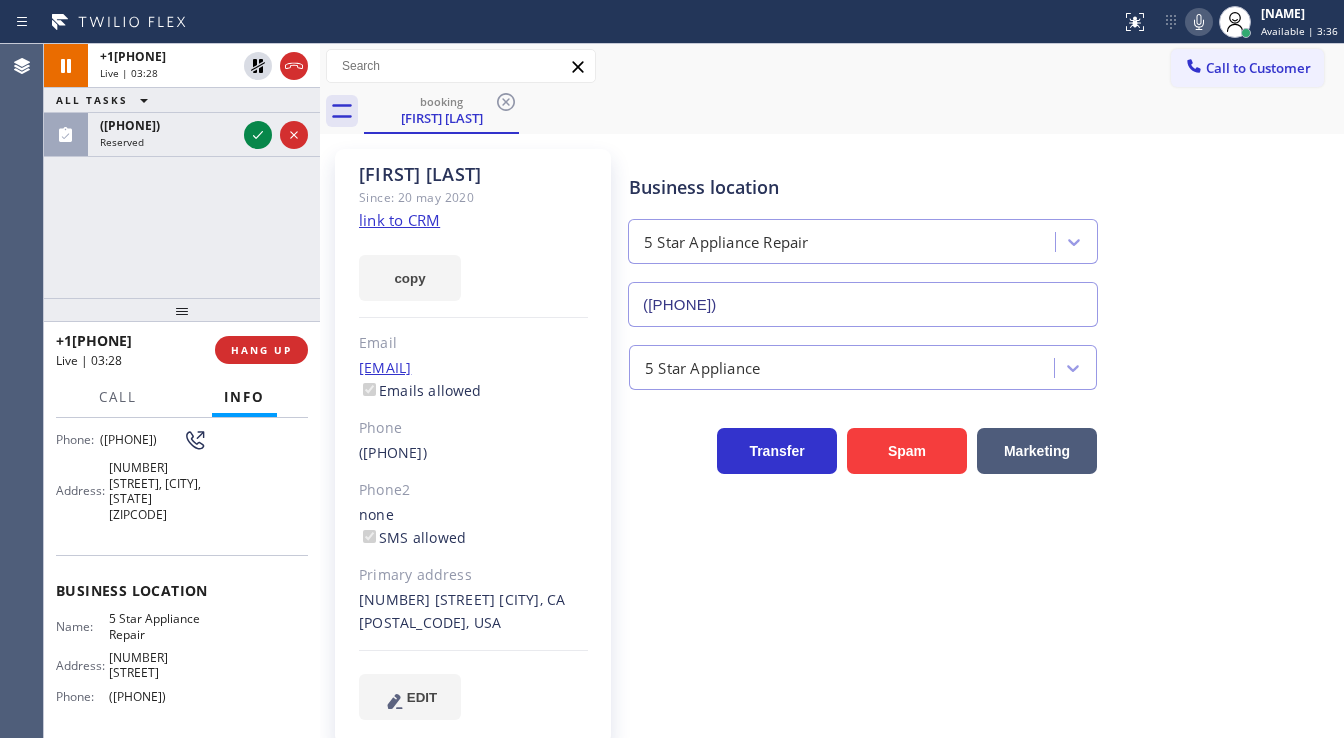 click on "+1[PHONE] Live | 03:28 ALL TASKS ALL TASKS ACTIVE TASKS TASKS IN WRAP UP ([PHONE]) Reserved" at bounding box center [182, 171] 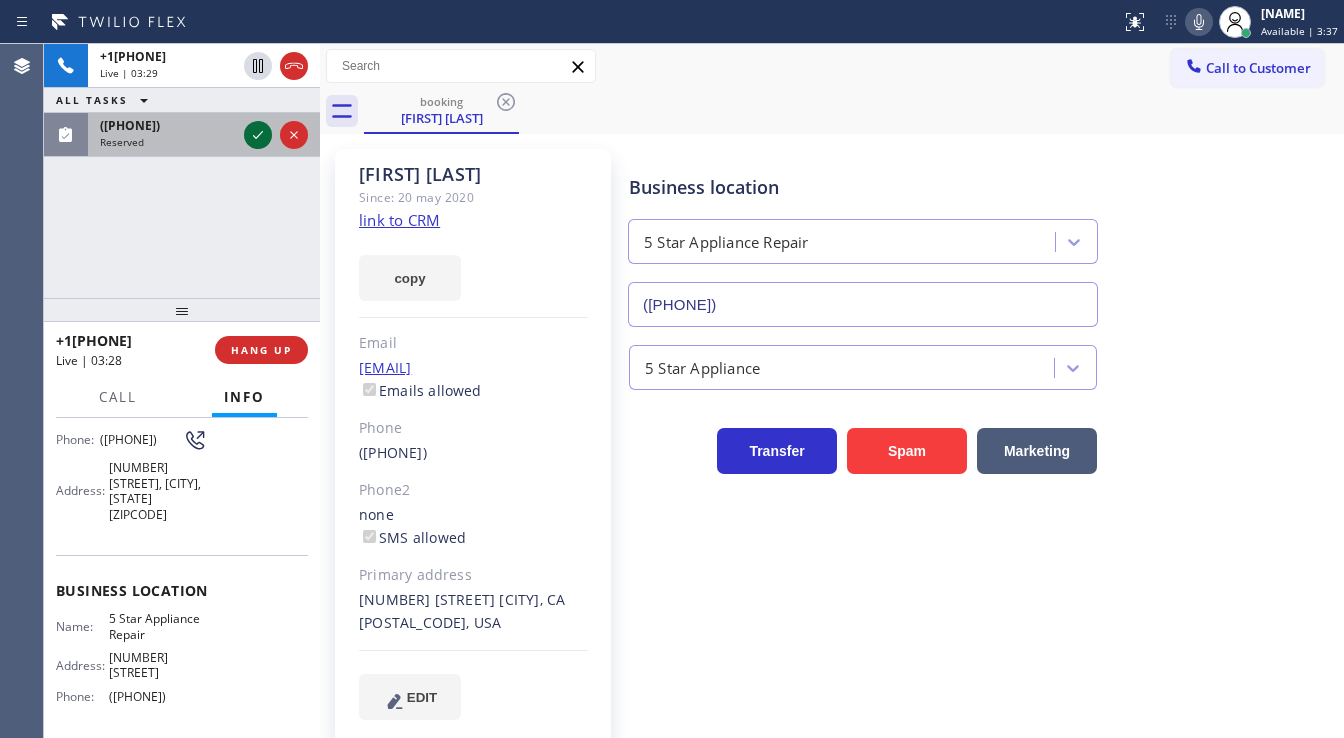 click 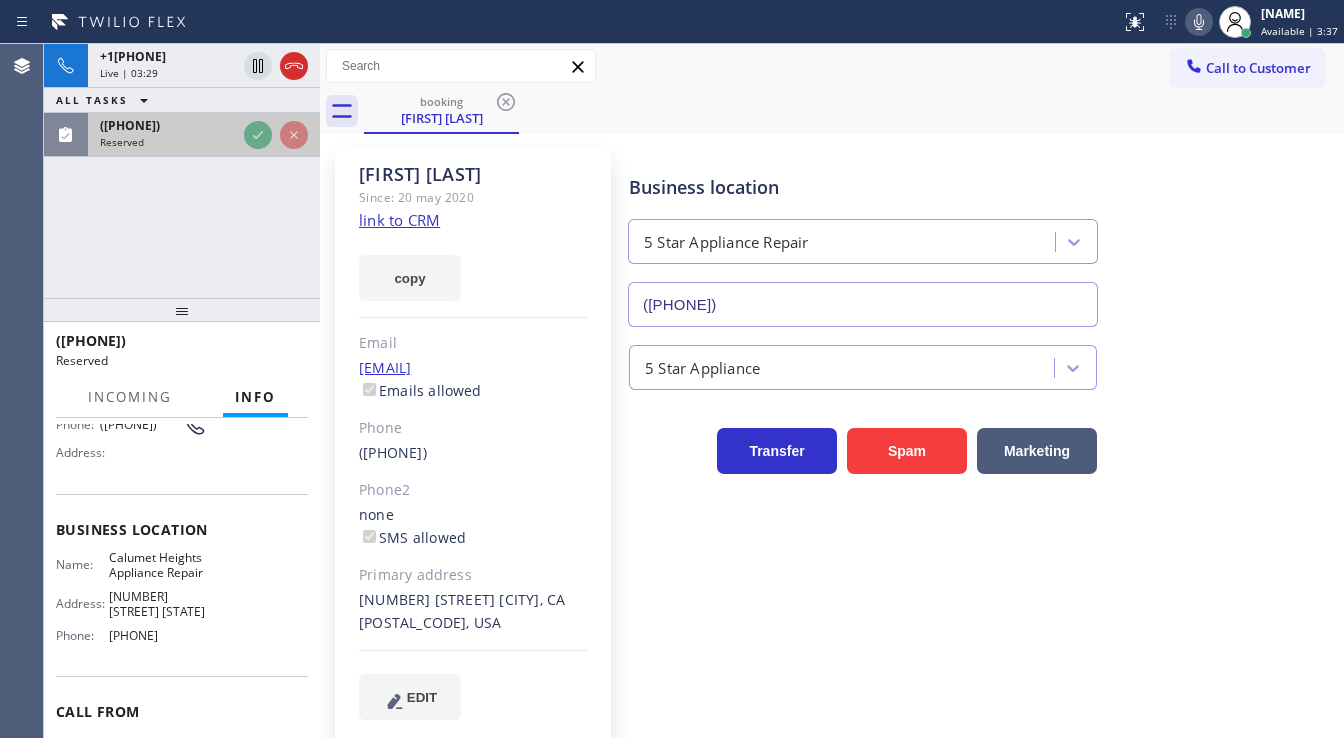 scroll, scrollTop: 176, scrollLeft: 0, axis: vertical 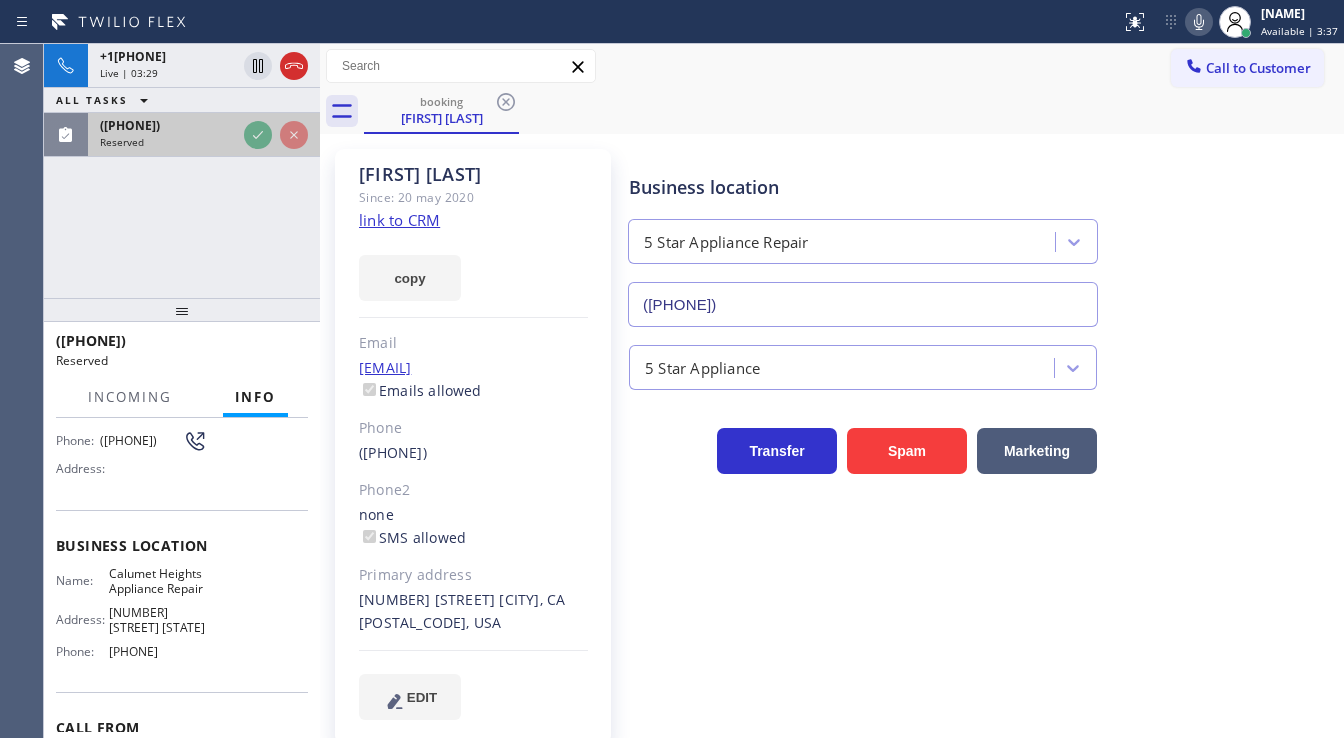 click 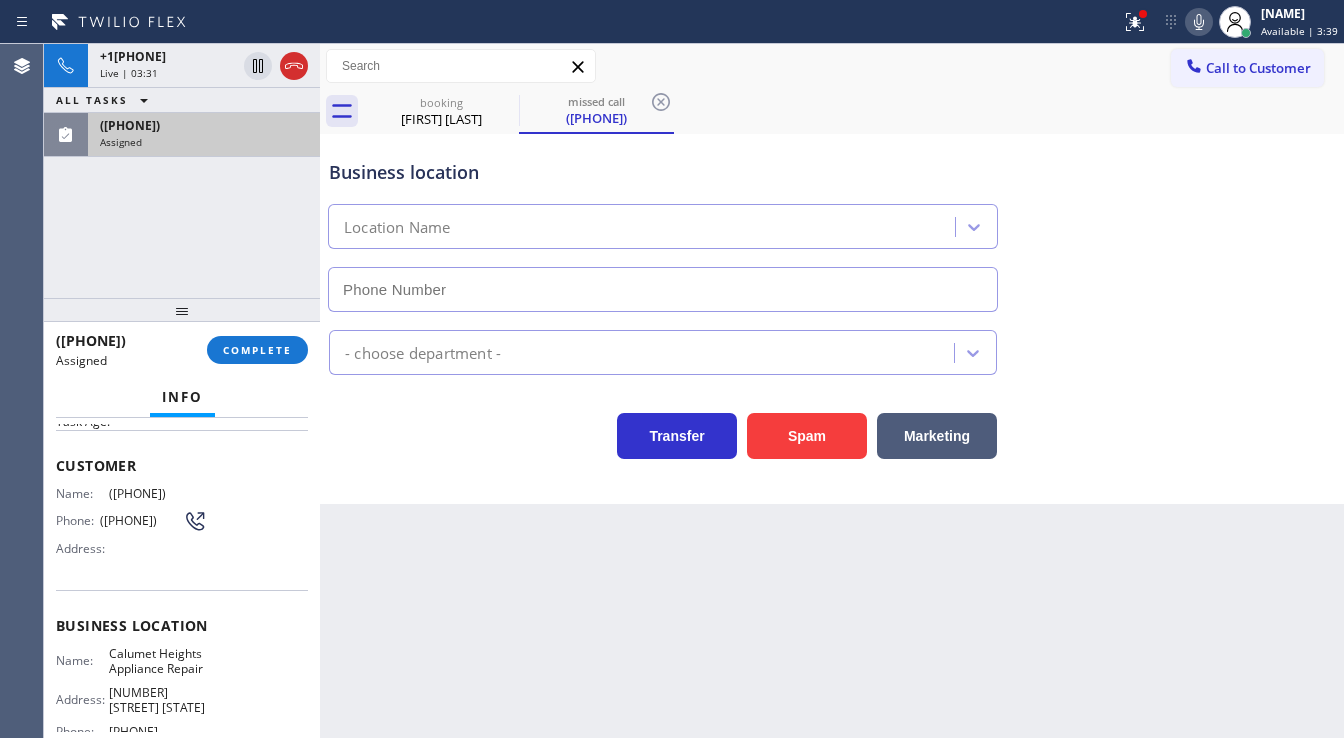 type on "[PHONE]" 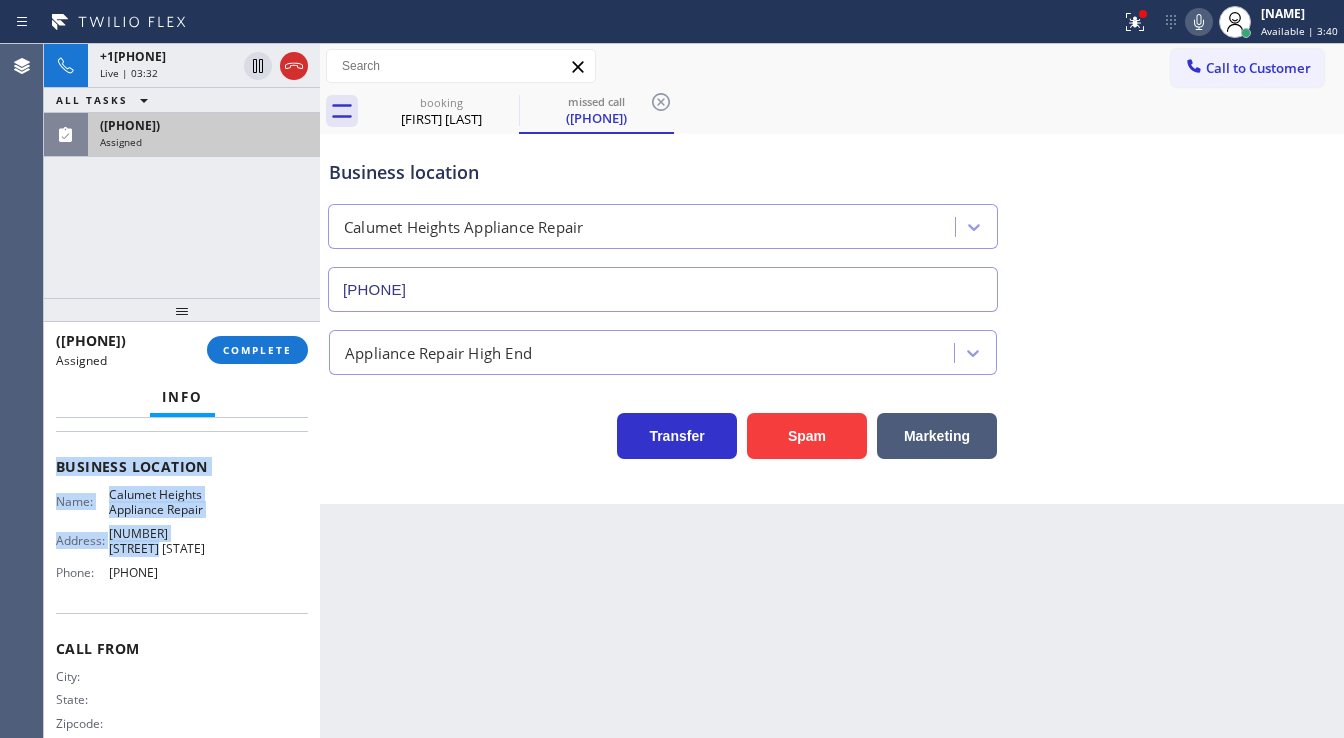 scroll, scrollTop: 256, scrollLeft: 0, axis: vertical 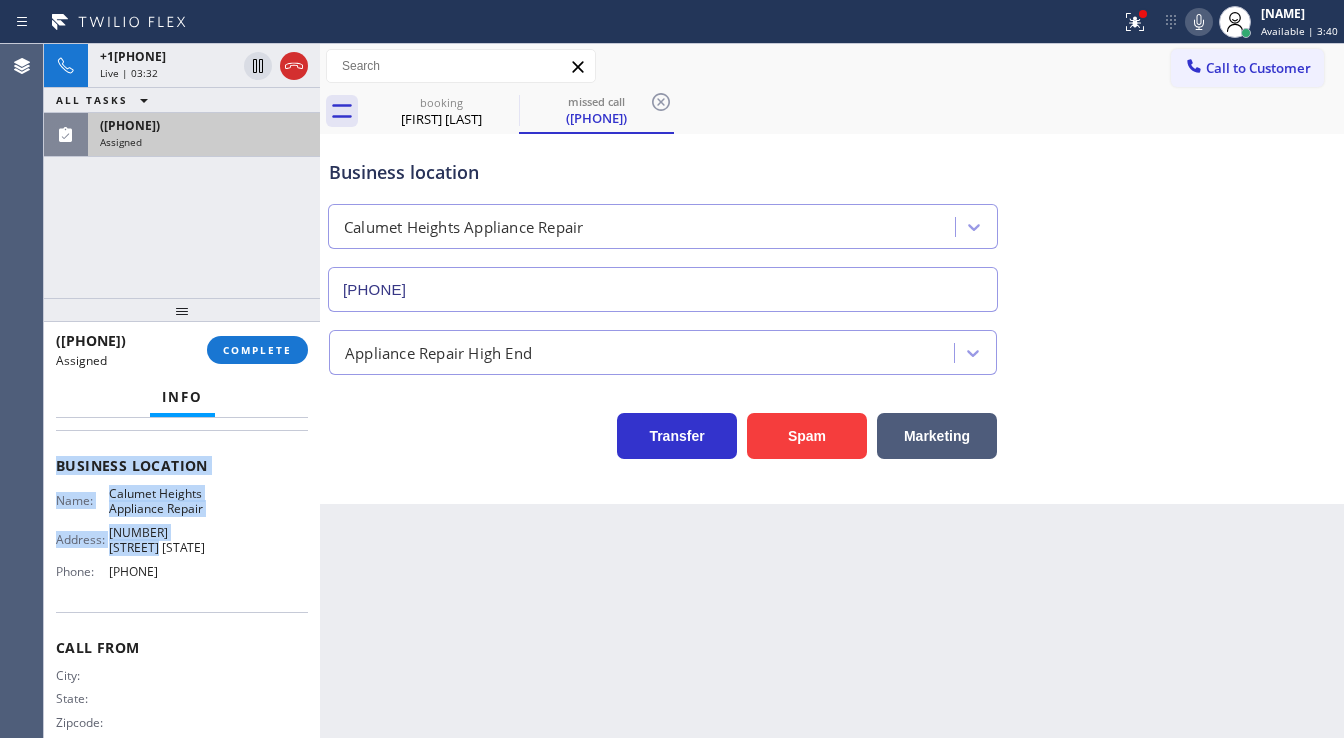 drag, startPoint x: 47, startPoint y: 451, endPoint x: 220, endPoint y: 592, distance: 223.18153 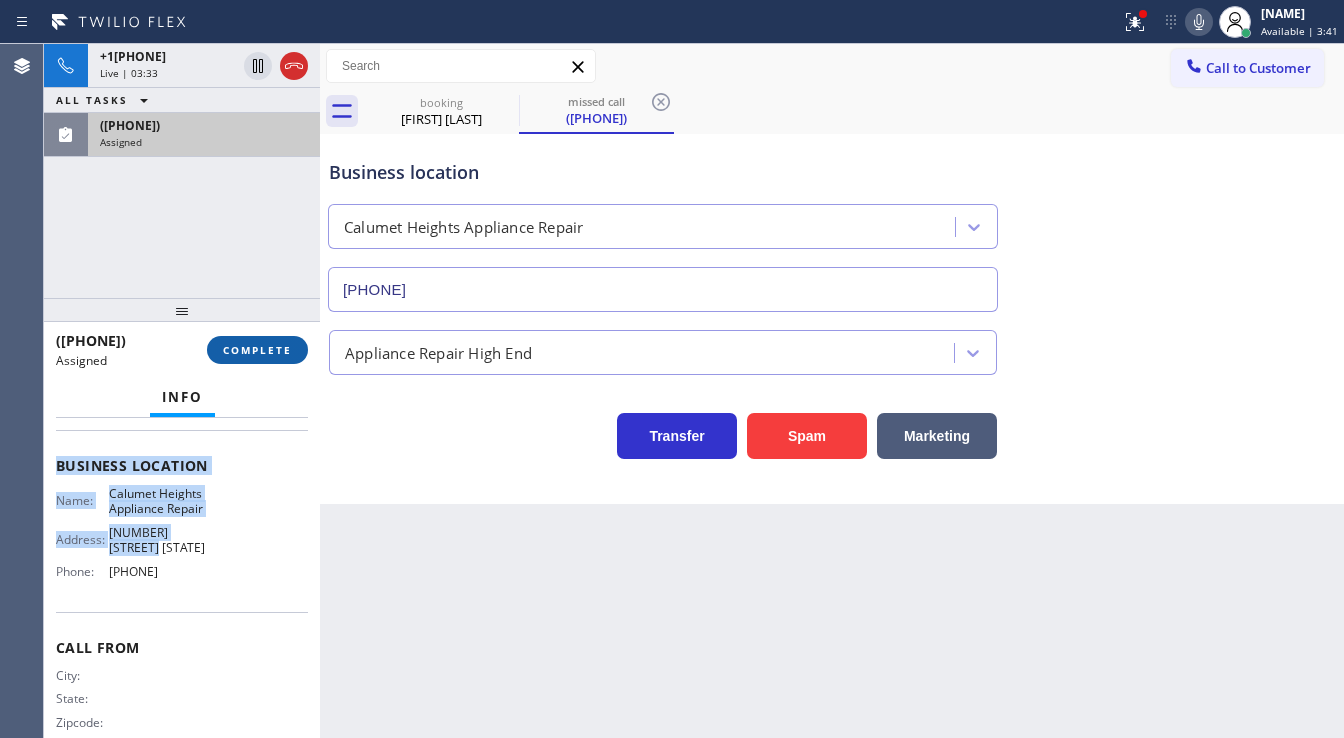 type 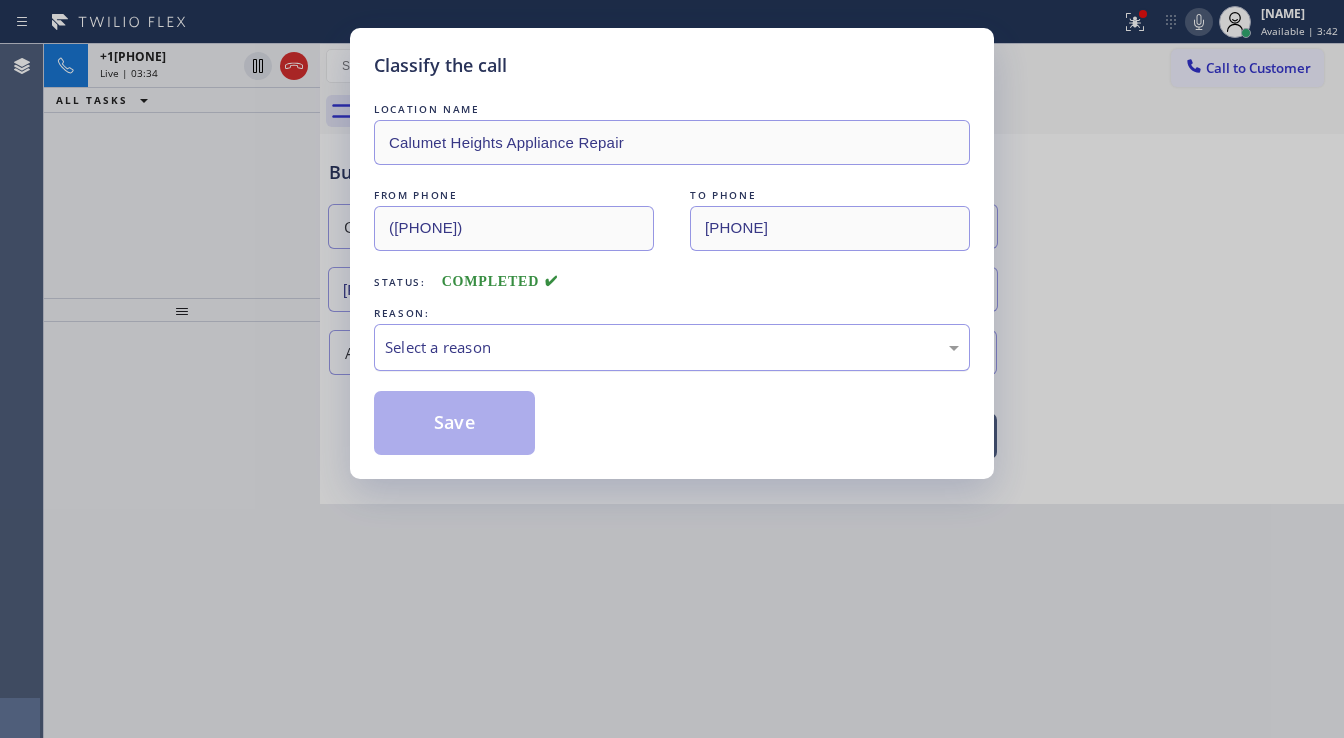 click on "Select a reason" at bounding box center [672, 347] 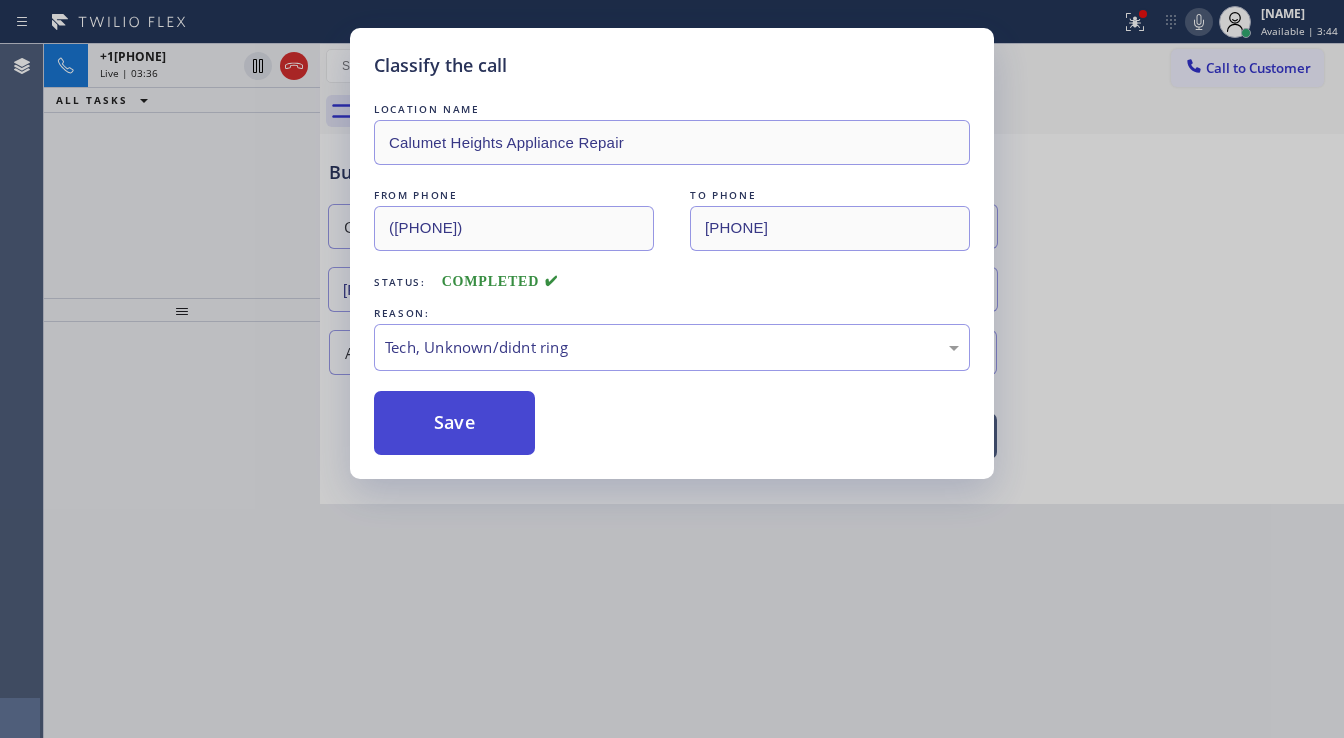 click on "Save" at bounding box center [454, 423] 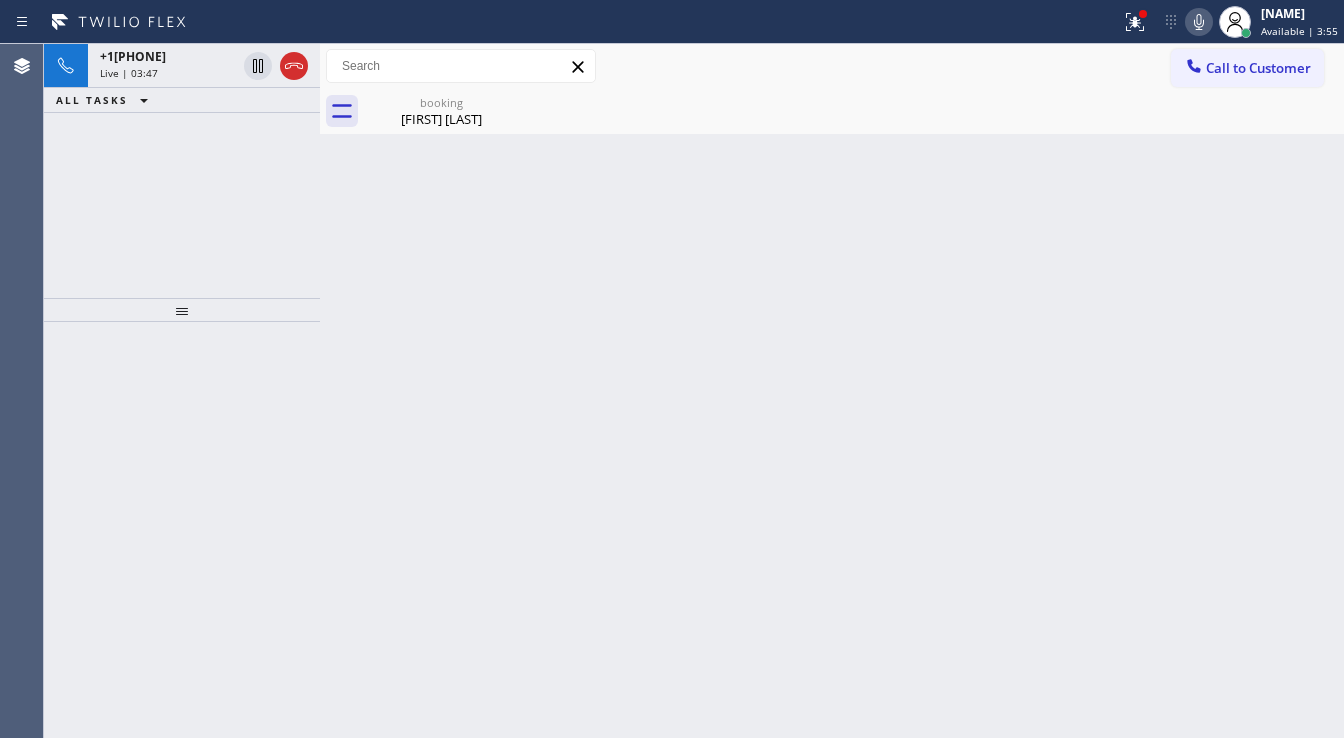 click on "+1[PHONE] Live | 03:47 ALL TASKS ALL TASKS ACTIVE TASKS TASKS IN WRAP UP" at bounding box center (182, 171) 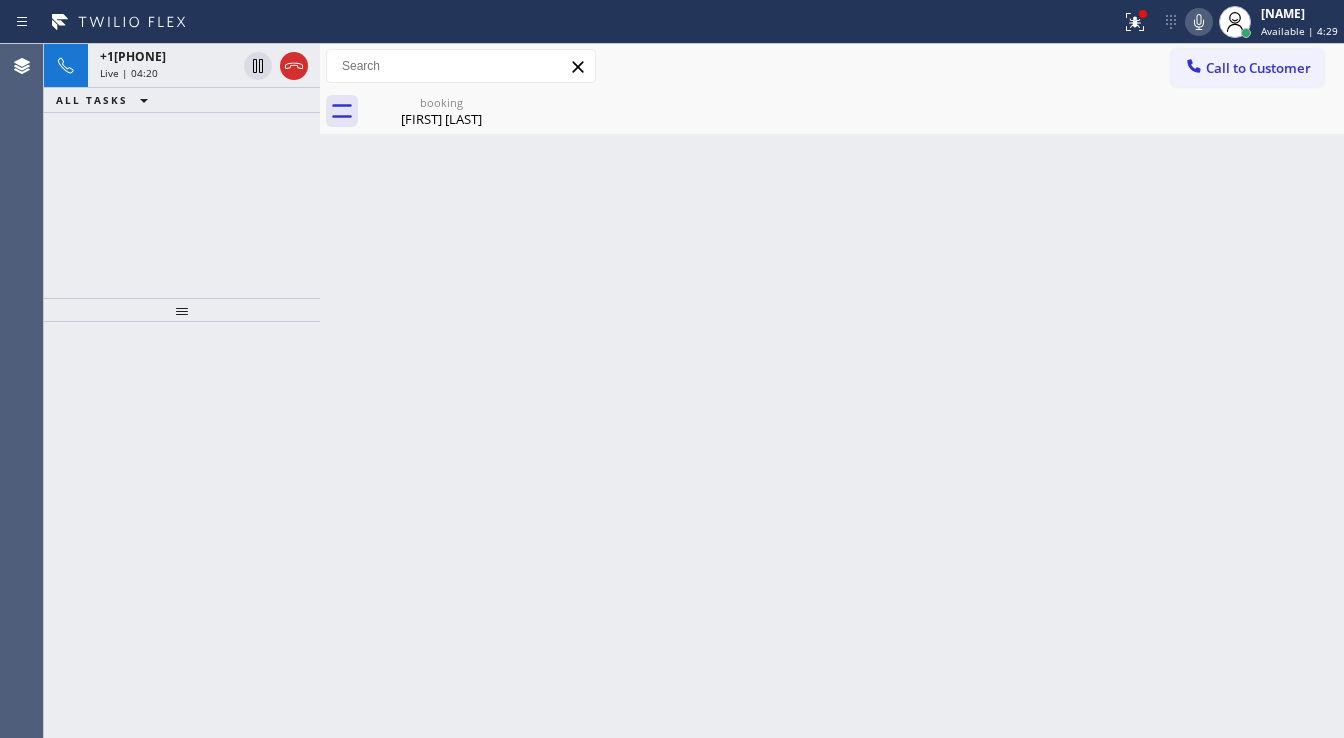 click on "+1[PHONE] Live | 04:20 ALL TASKS ALL TASKS ACTIVE TASKS TASKS IN WRAP UP" at bounding box center [182, 171] 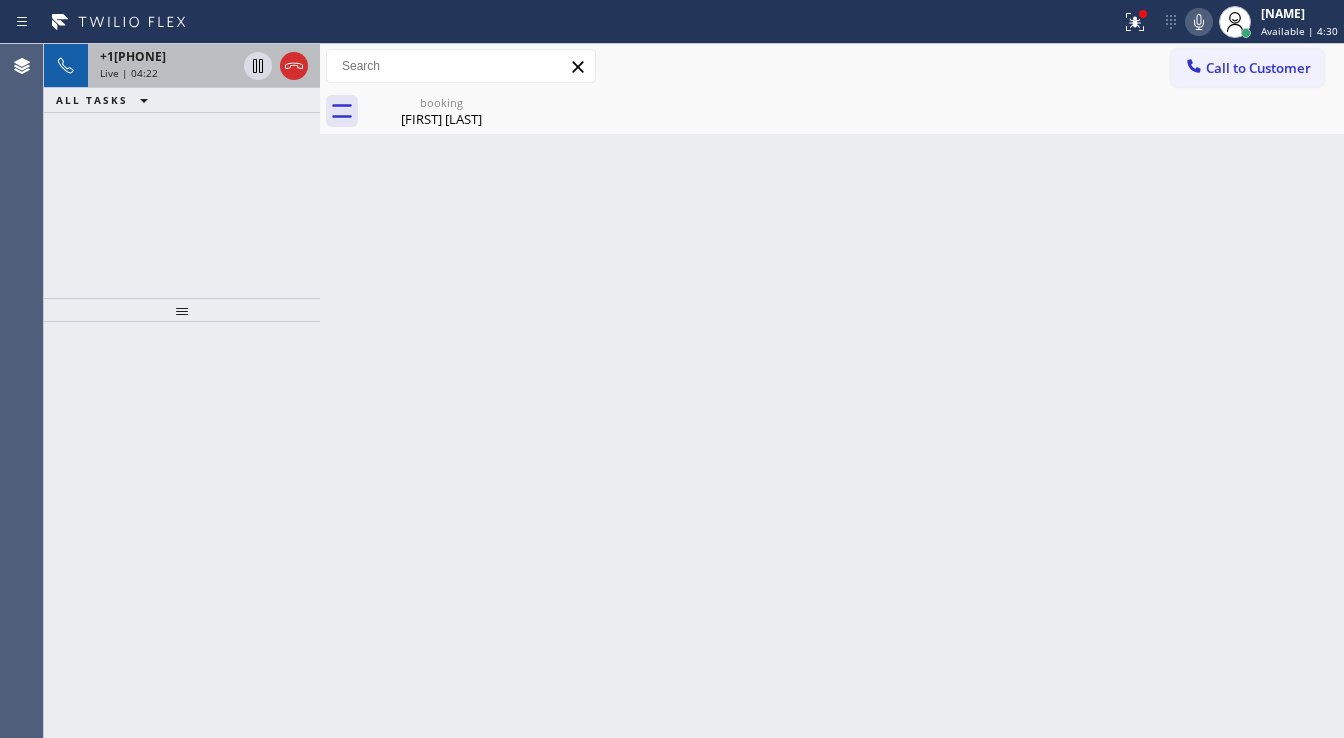 click on "Live | 04:22" at bounding box center (168, 73) 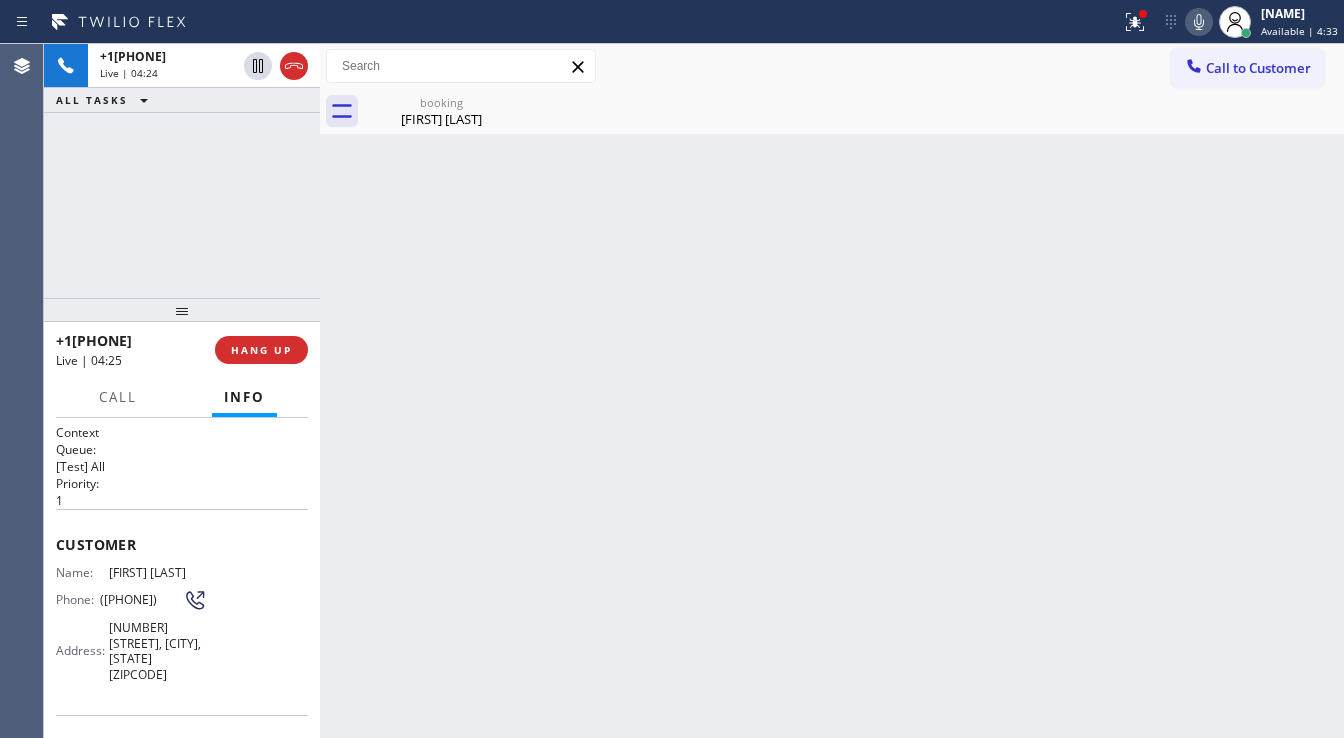 drag, startPoint x: 166, startPoint y: 343, endPoint x: 72, endPoint y: 344, distance: 94.00532 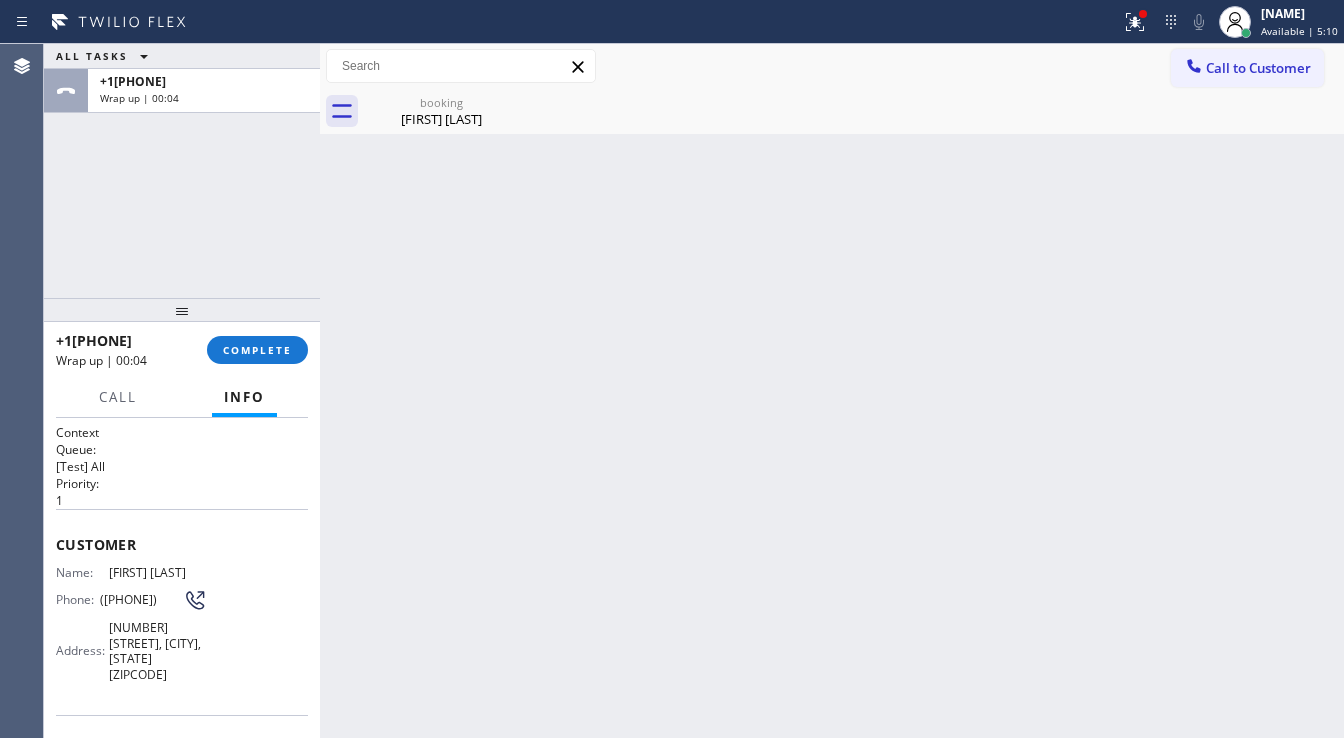 click on "ALL TASKS ALL TASKS ACTIVE TASKS TASKS IN WRAP UP [PHONE] Wrap up | 00:04" at bounding box center (182, 171) 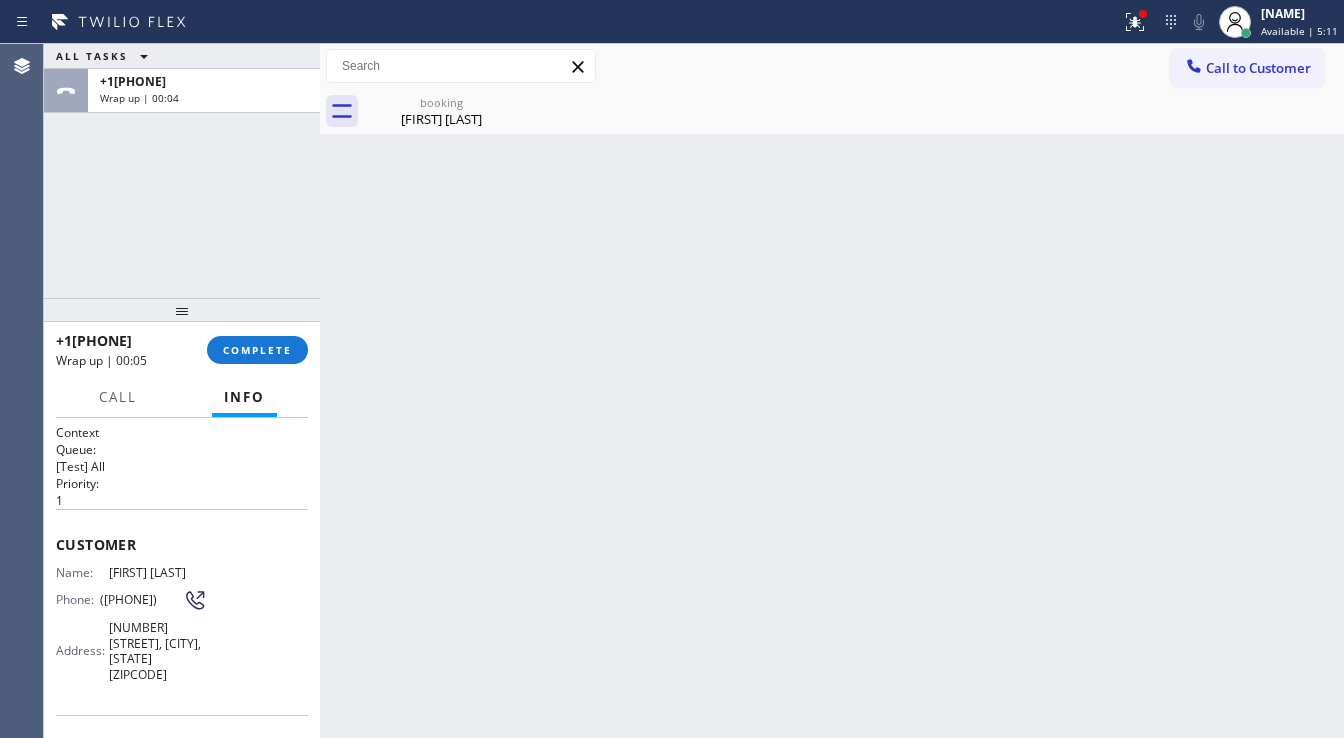 click on "+1[PHONE] Wrap up | 00:05 COMPLETE" at bounding box center (182, 350) 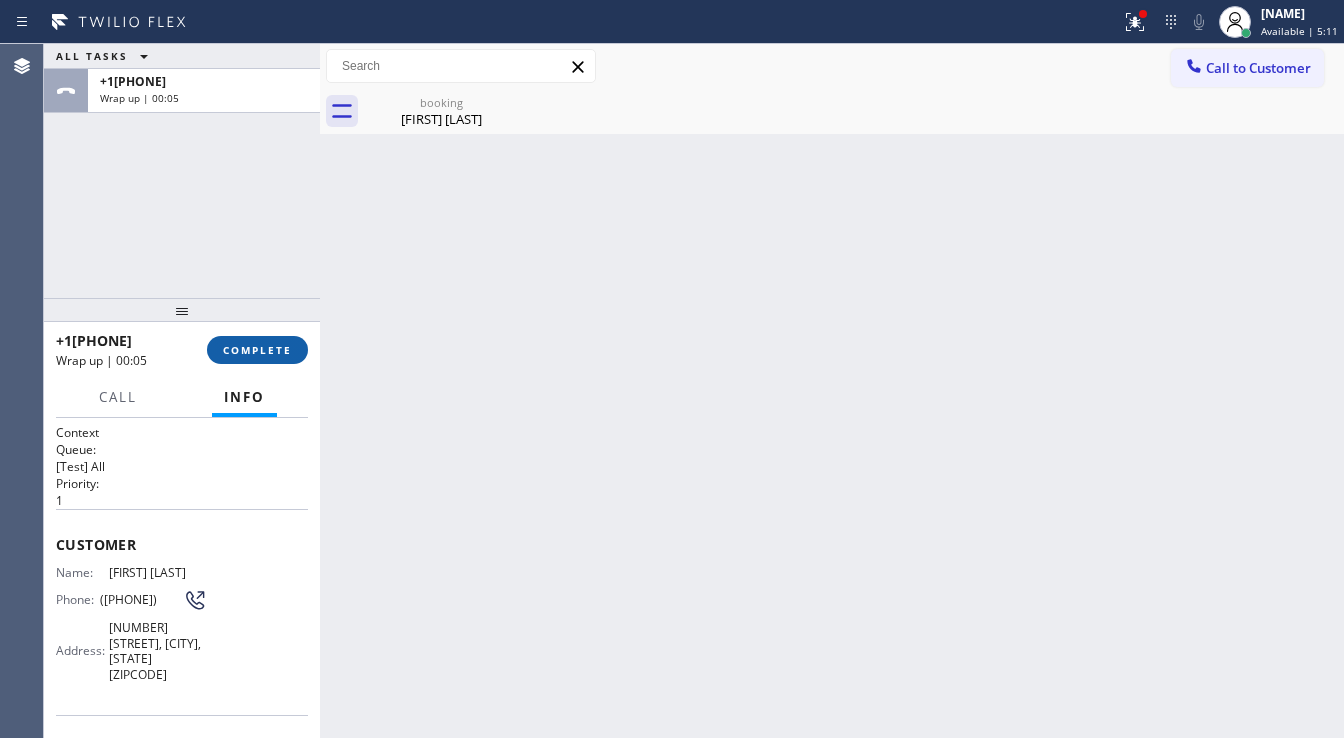 click on "COMPLETE" at bounding box center (257, 350) 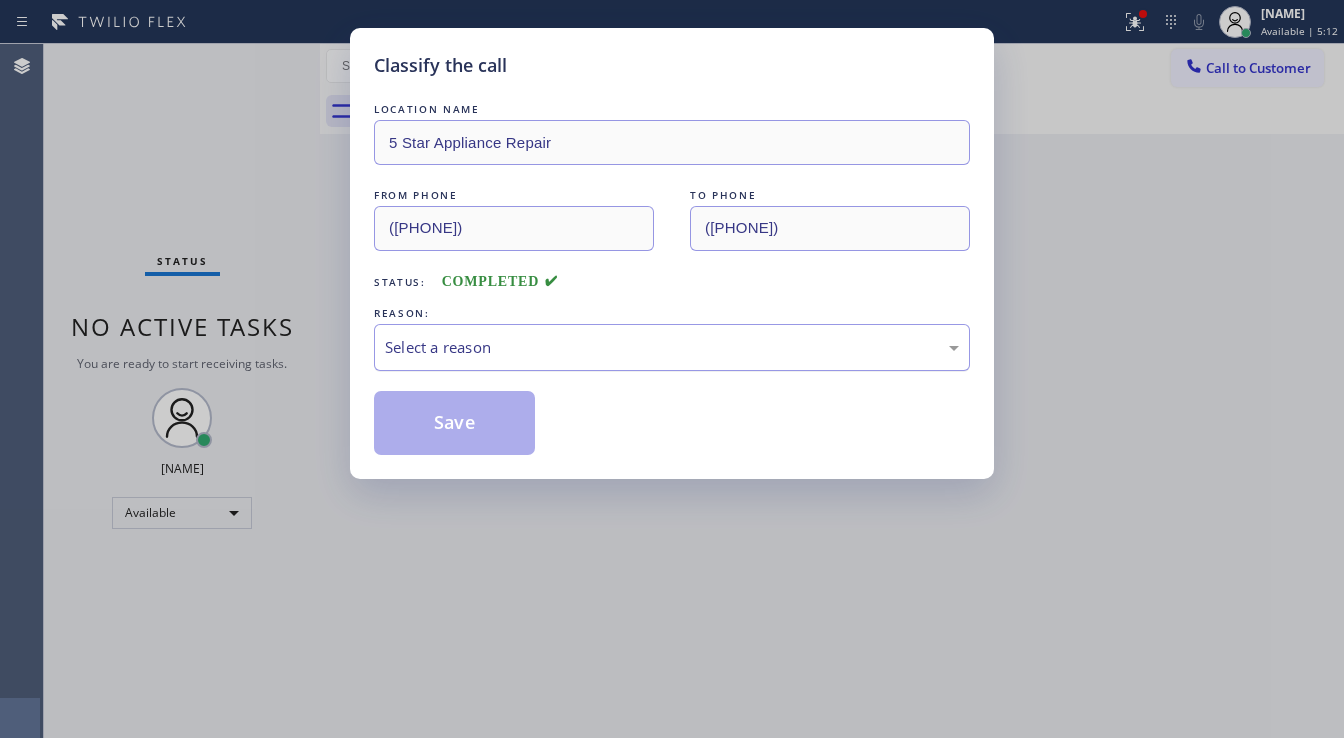 click on "Select a reason" at bounding box center [672, 347] 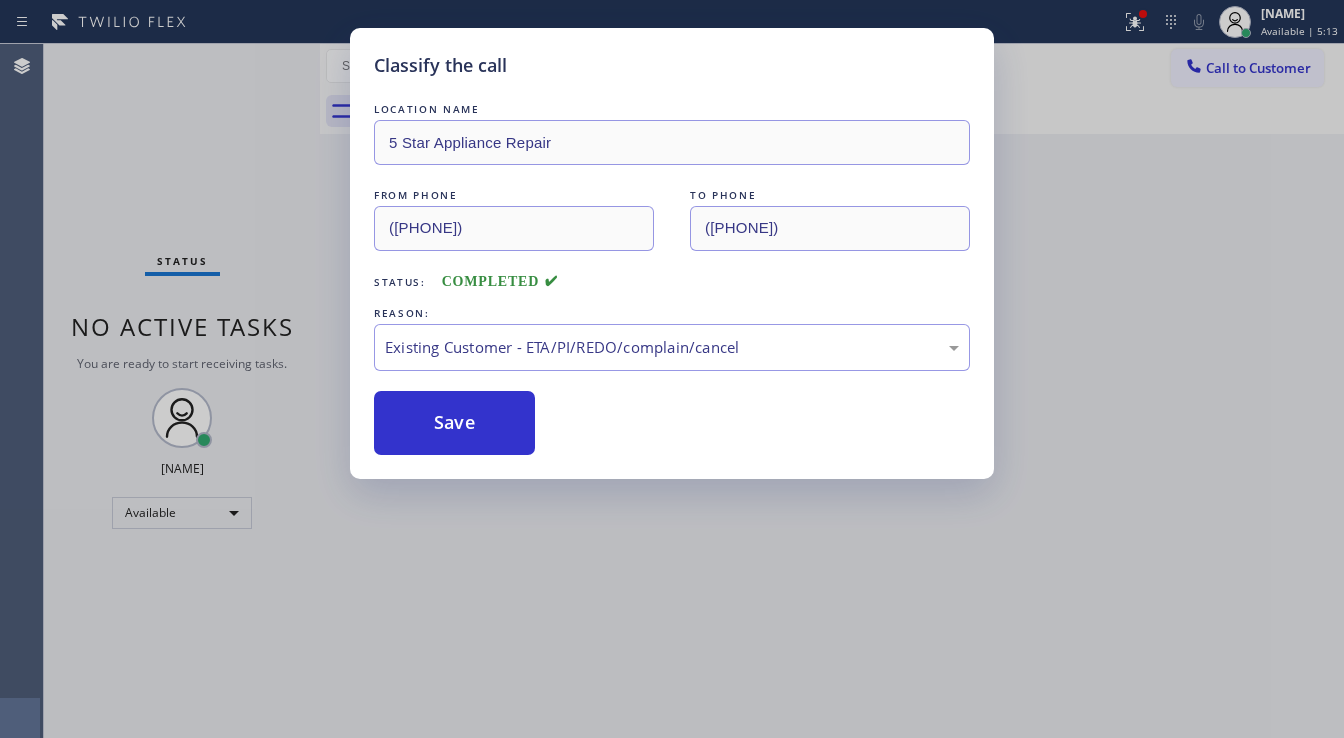drag, startPoint x: 466, startPoint y: 427, endPoint x: 272, endPoint y: 17, distance: 453.5813 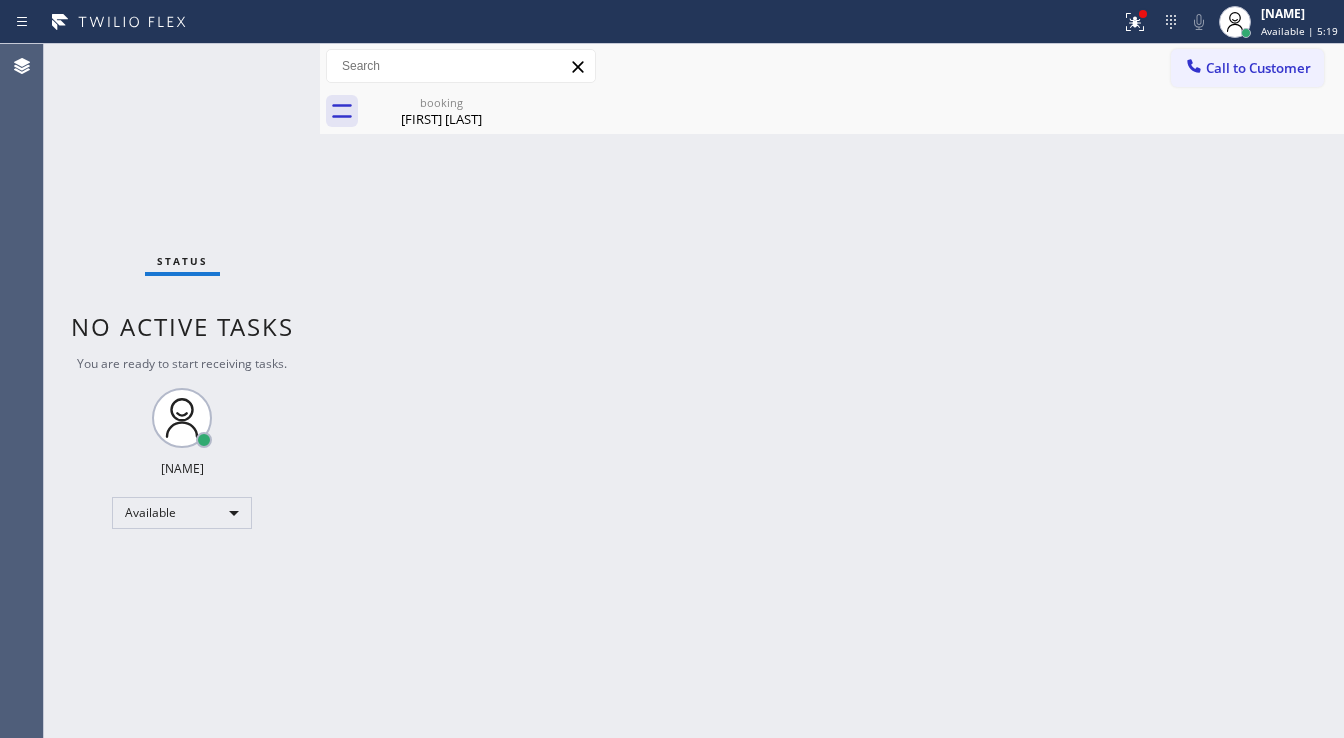 click on "Status   No active tasks     You are ready to start receiving tasks.   [FIRST] [LAST] Available" at bounding box center [182, 391] 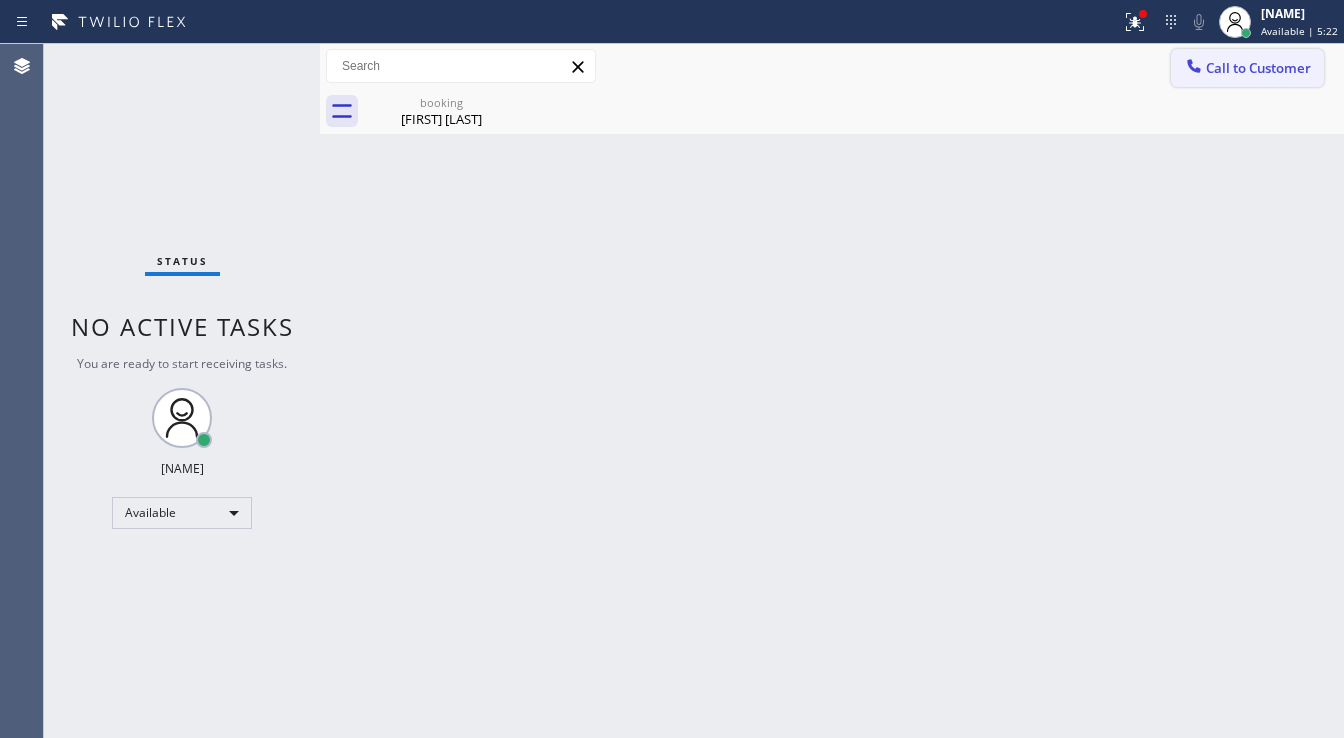 click on "Call to Customer" at bounding box center [1258, 68] 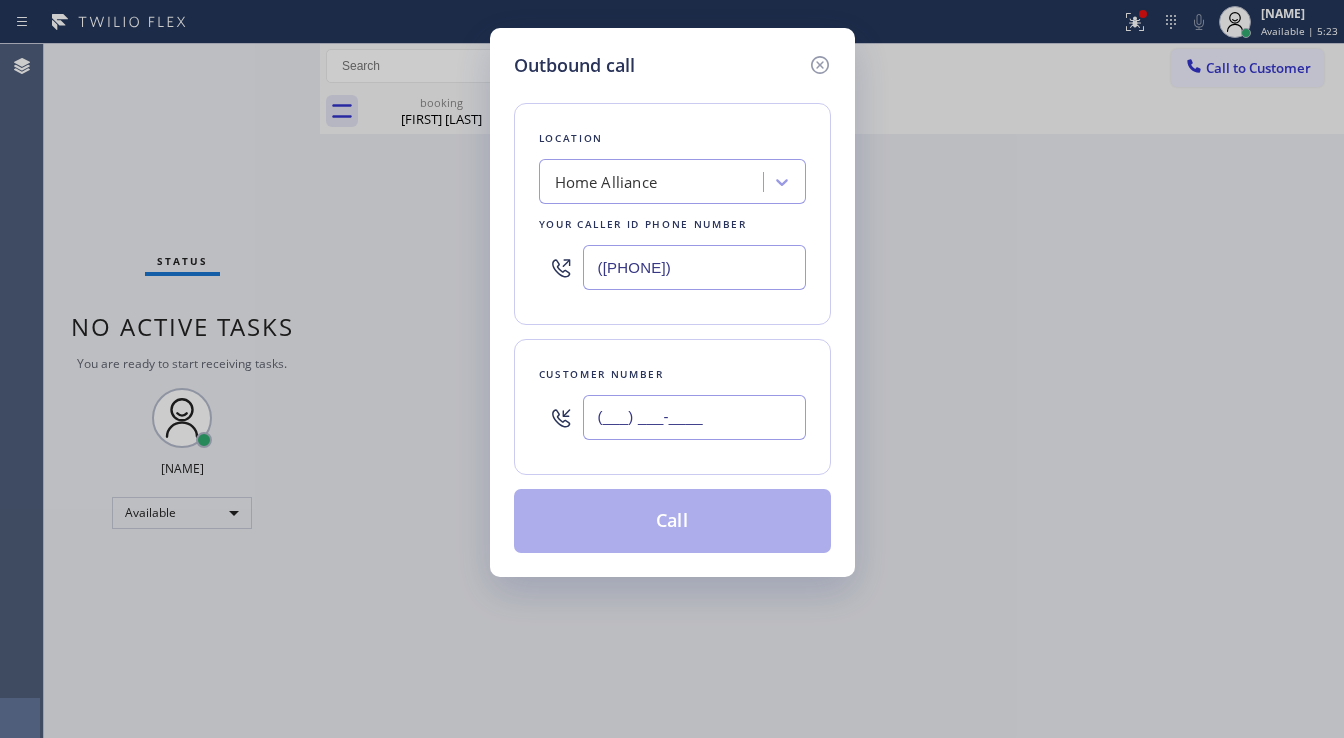 drag, startPoint x: 704, startPoint y: 421, endPoint x: 692, endPoint y: 311, distance: 110.65261 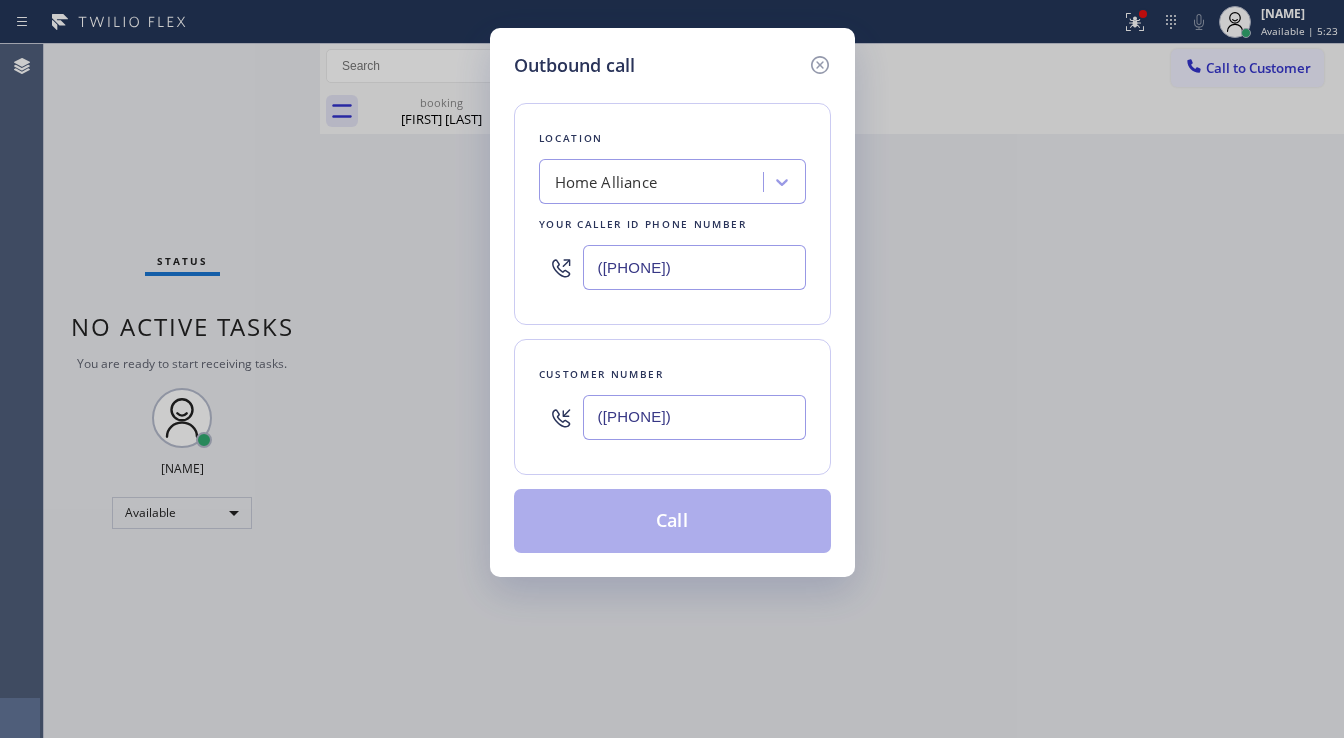 type on "([PHONE])" 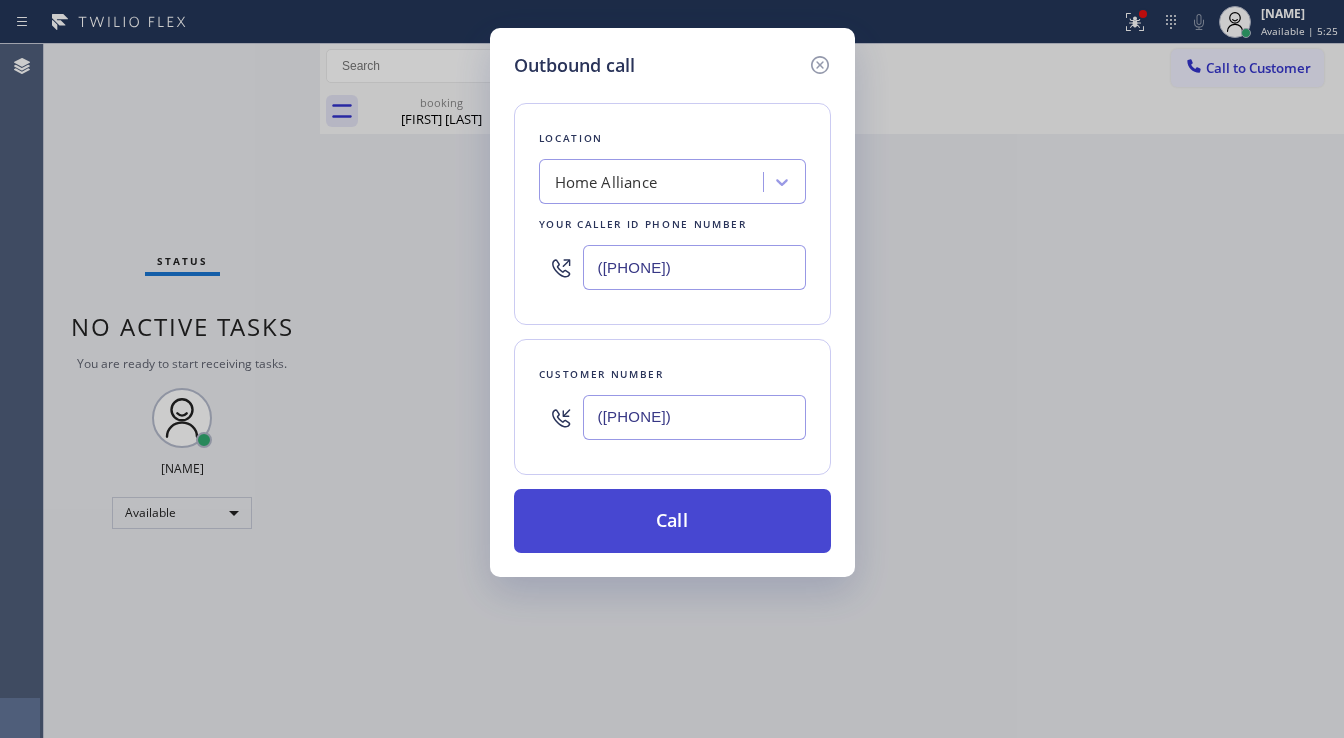 paste on "([PHONE])" 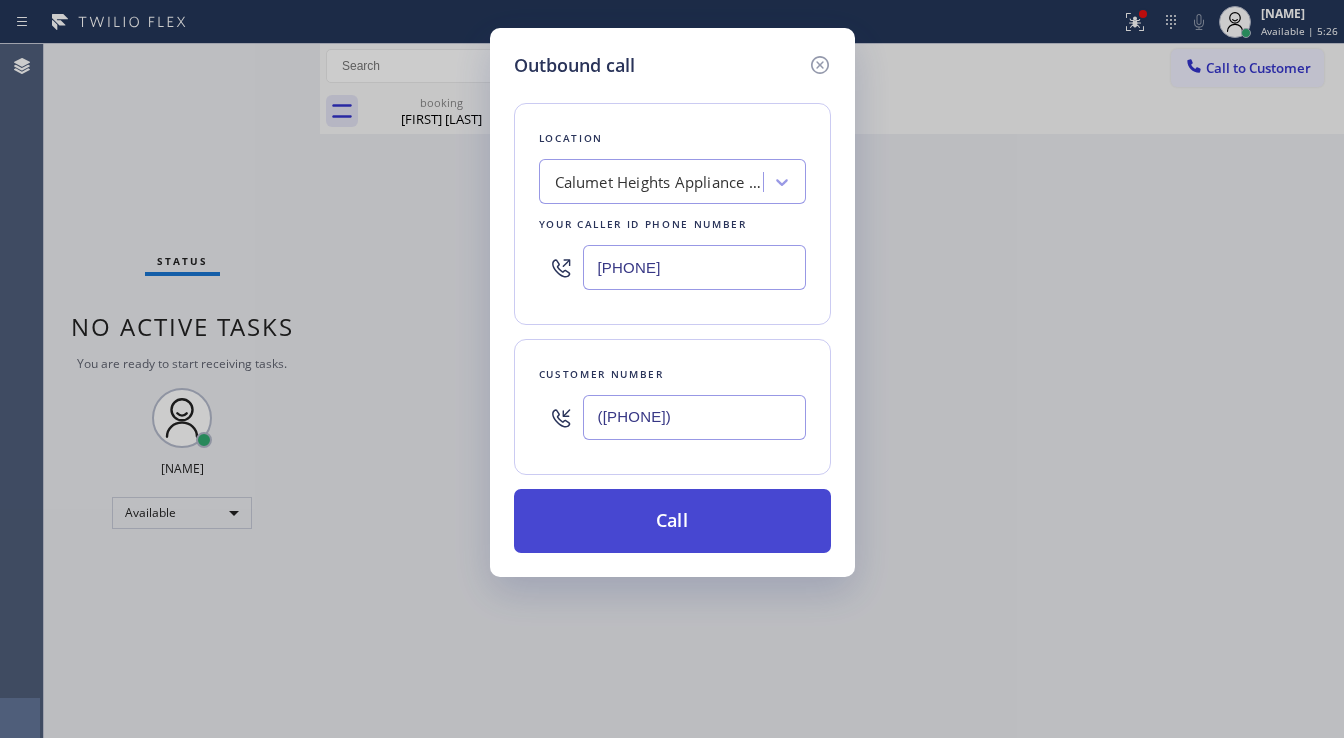 type on "[PHONE]" 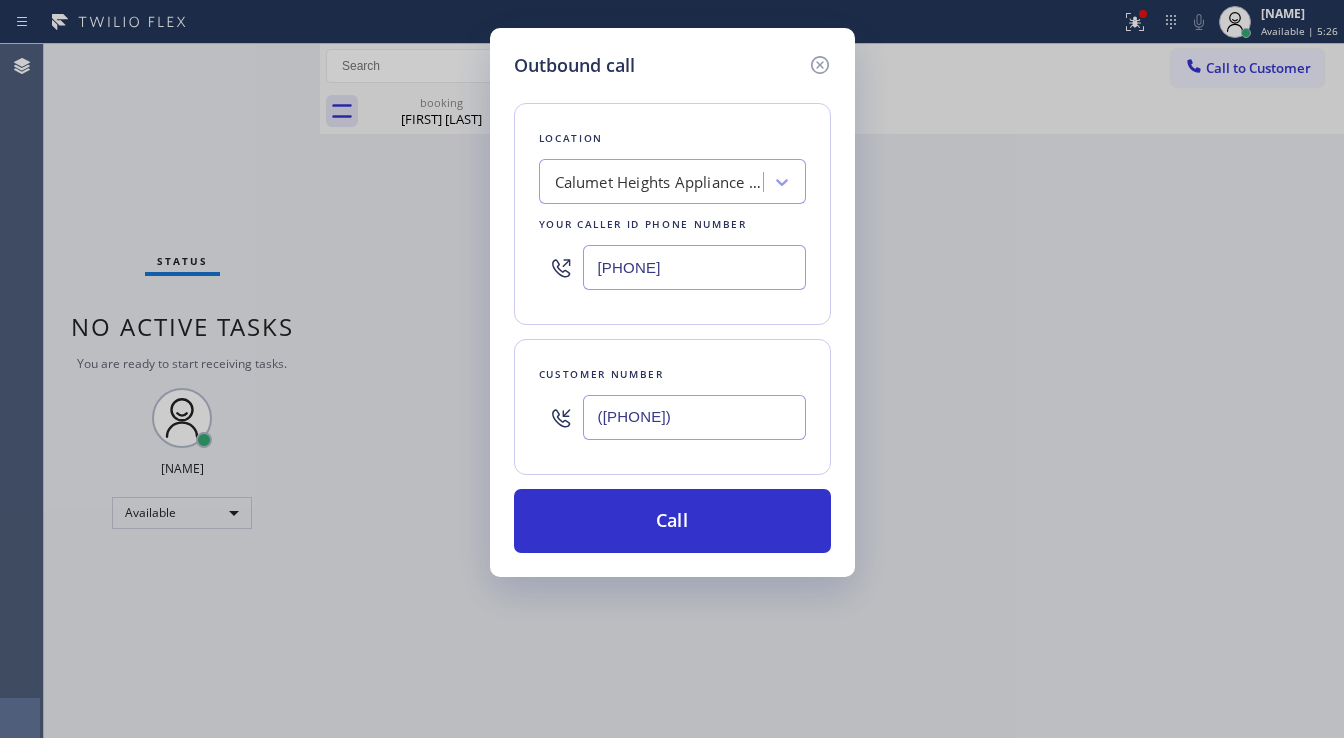 type 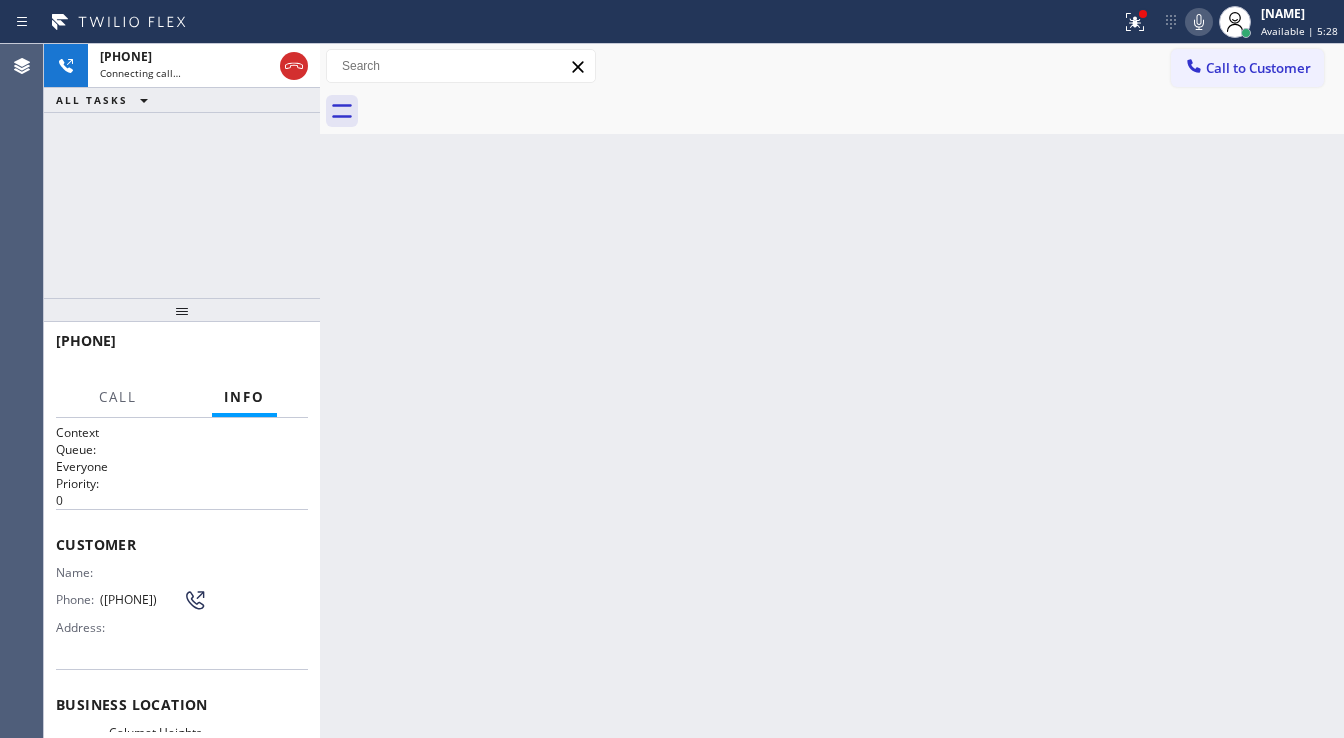 click 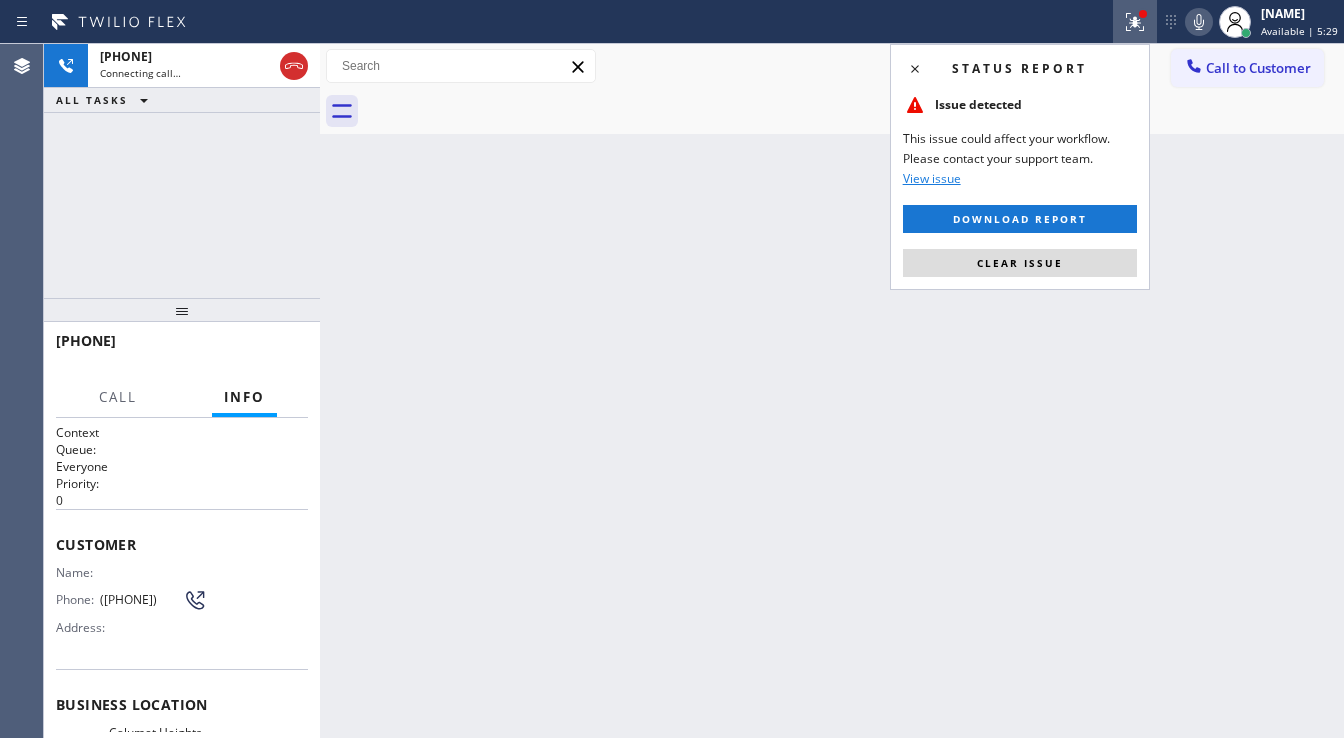 click on "Clear issue" at bounding box center (1020, 263) 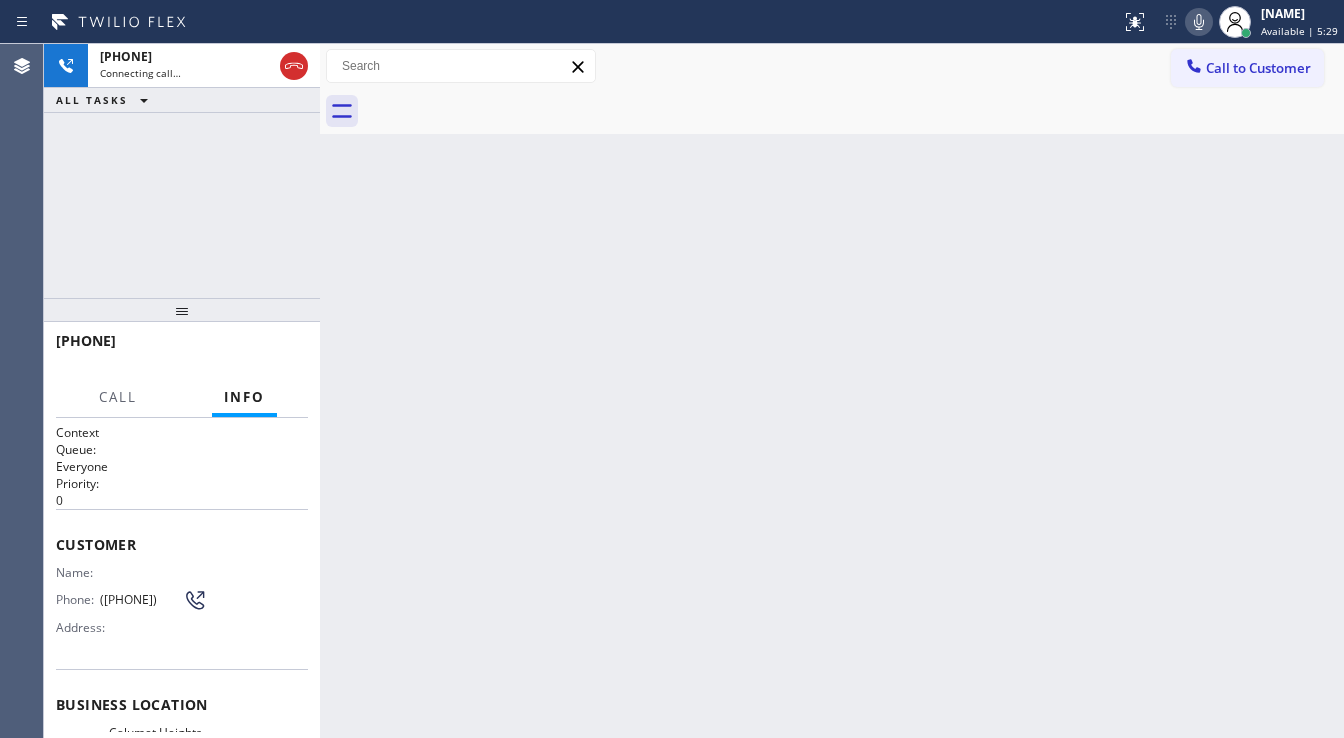click on "Call to Customer Outbound call Location Search location Your caller id phone number ([PHONE]) Customer number Call Outbound call Technician Search Technician Your caller id phone number Your caller id phone number Call" at bounding box center [832, 391] 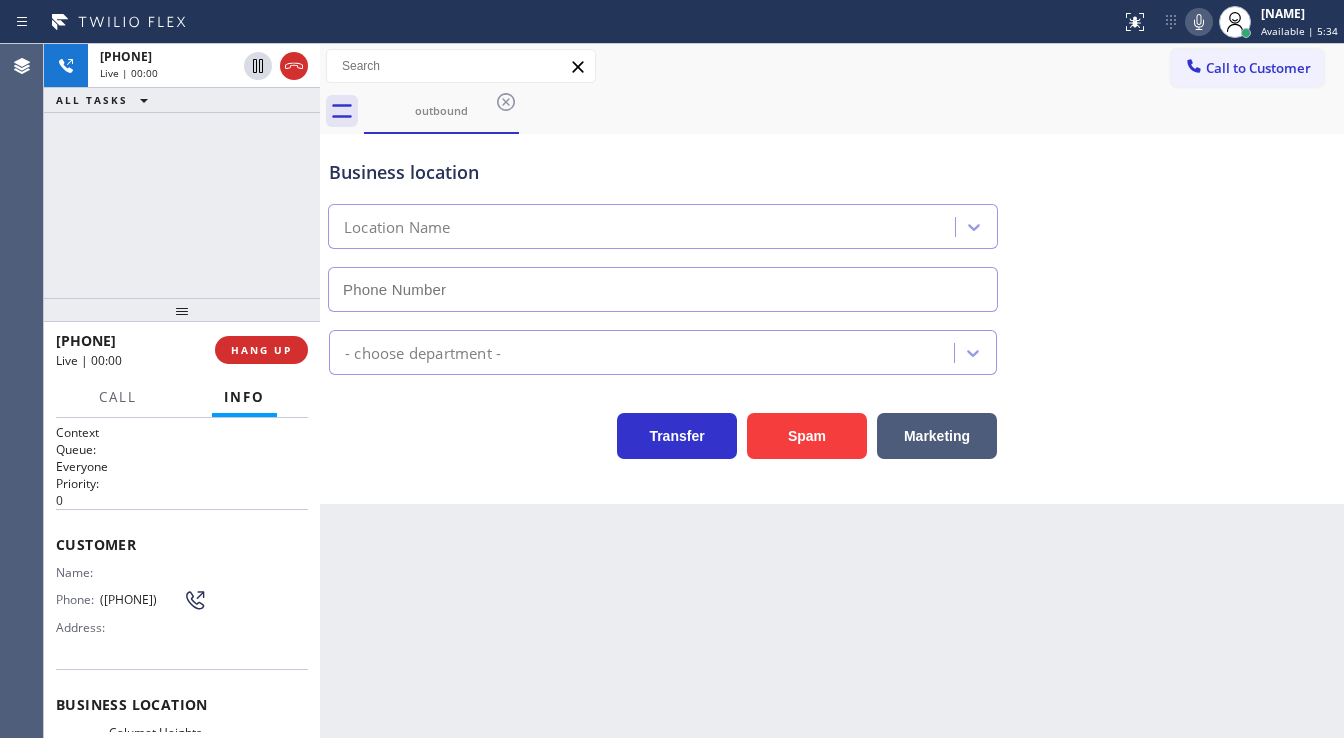 type on "[PHONE]" 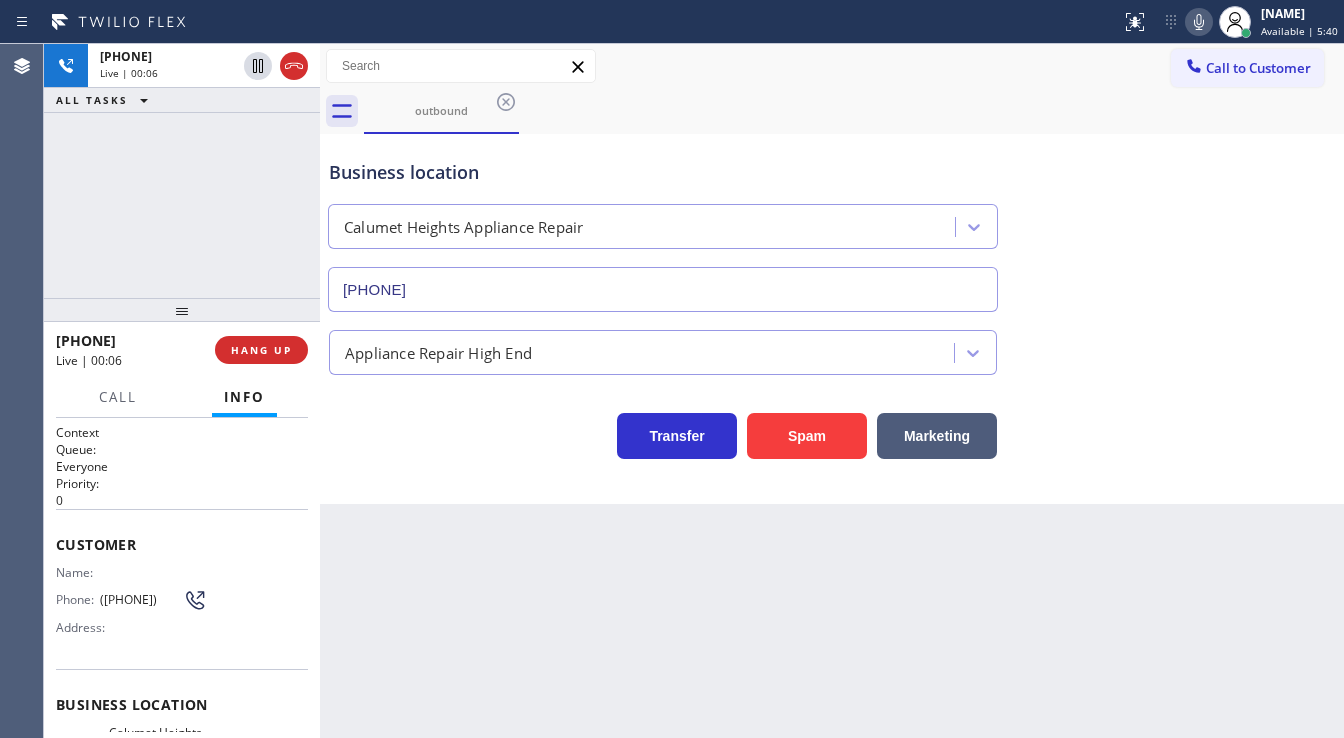 click on "+1[PHONE] Live | 00:06 ALL TASKS ALL TASKS ACTIVE TASKS TASKS IN WRAP UP" at bounding box center (182, 171) 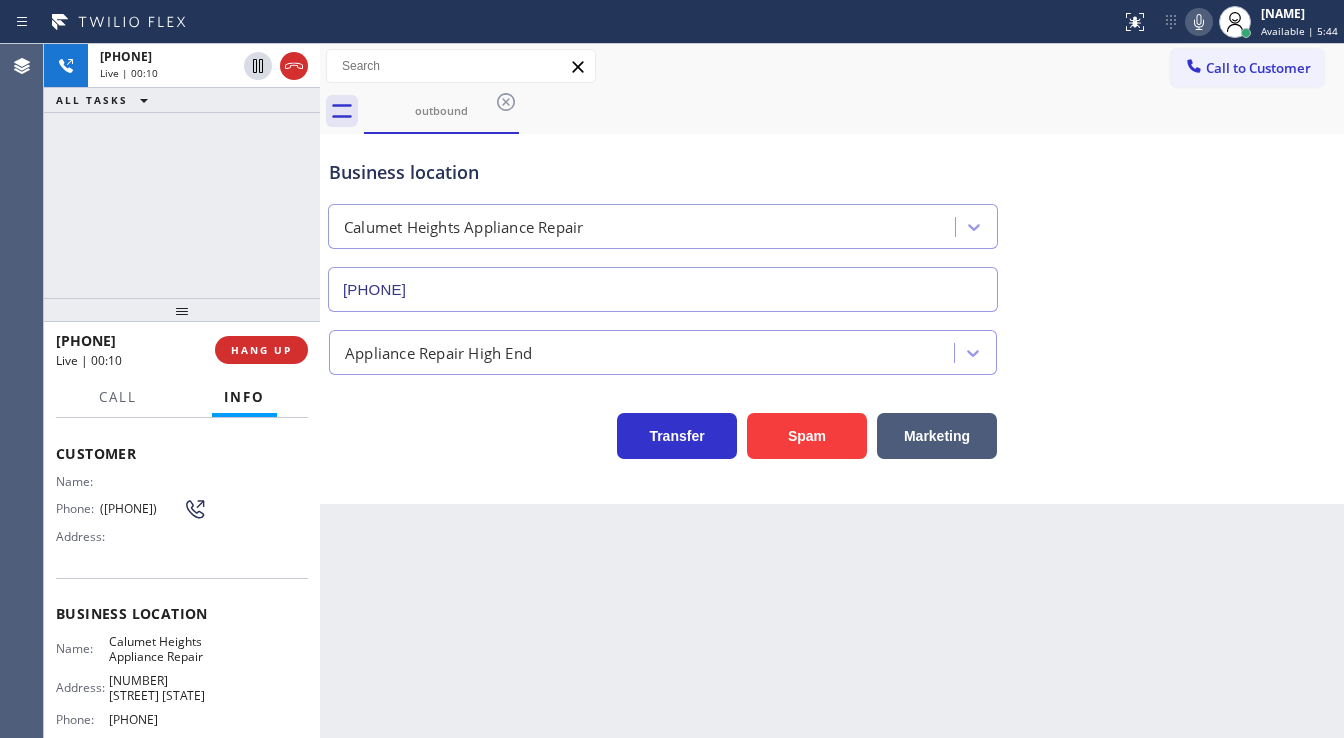 scroll, scrollTop: 0, scrollLeft: 0, axis: both 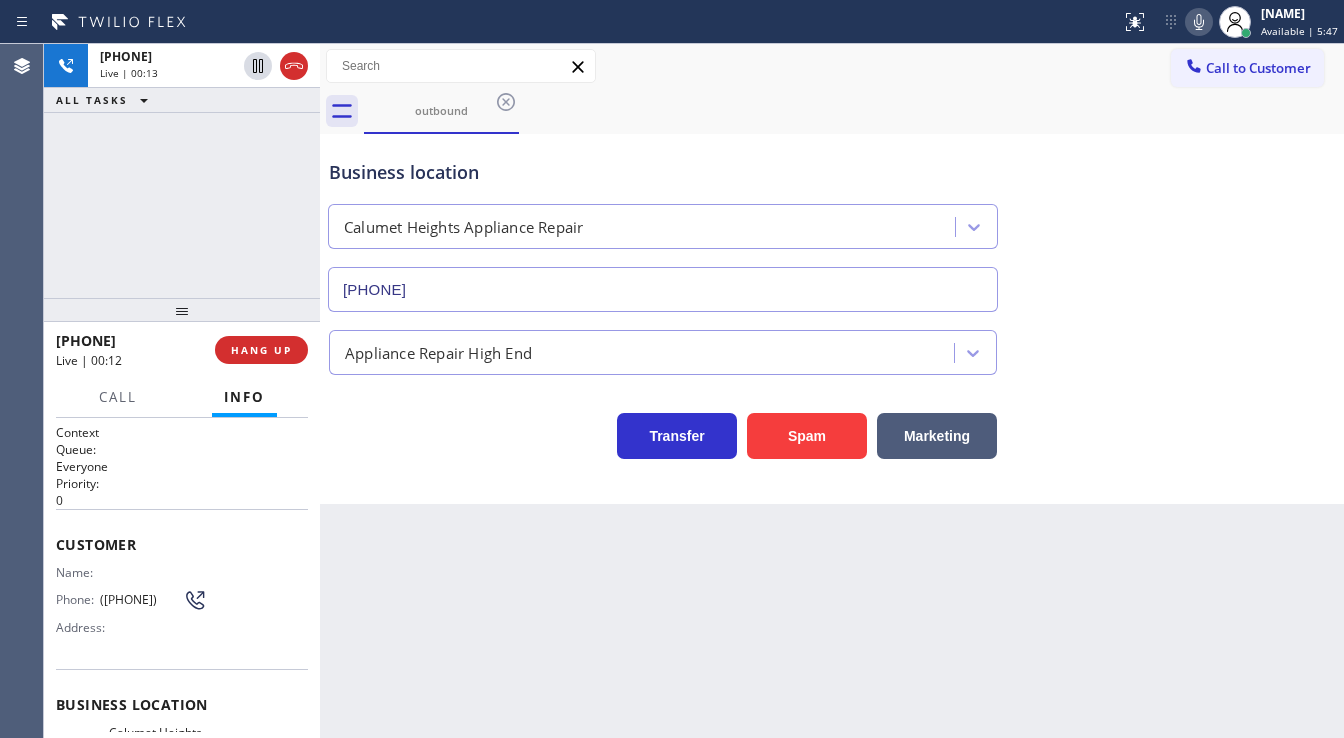 click on "+1[PHONE] Live | 00:13 ALL TASKS ALL TASKS ACTIVE TASKS TASKS IN WRAP UP" at bounding box center [182, 171] 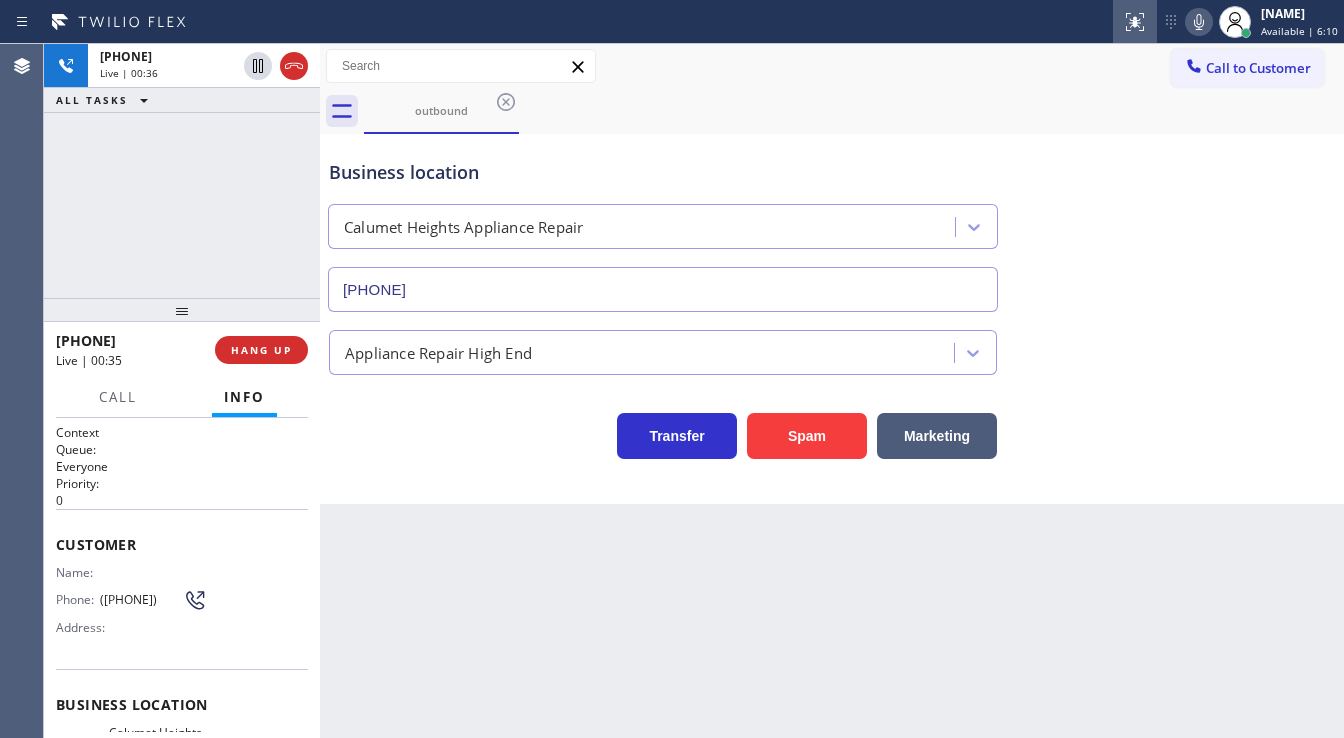 click on "Status report No issues detected If you experience an issue, please download the report and send it to your support team. Download report [FIRST] [LAST] Available | 6:10 Set your status Offline Available Unavailable Break Log out" at bounding box center [1228, 22] 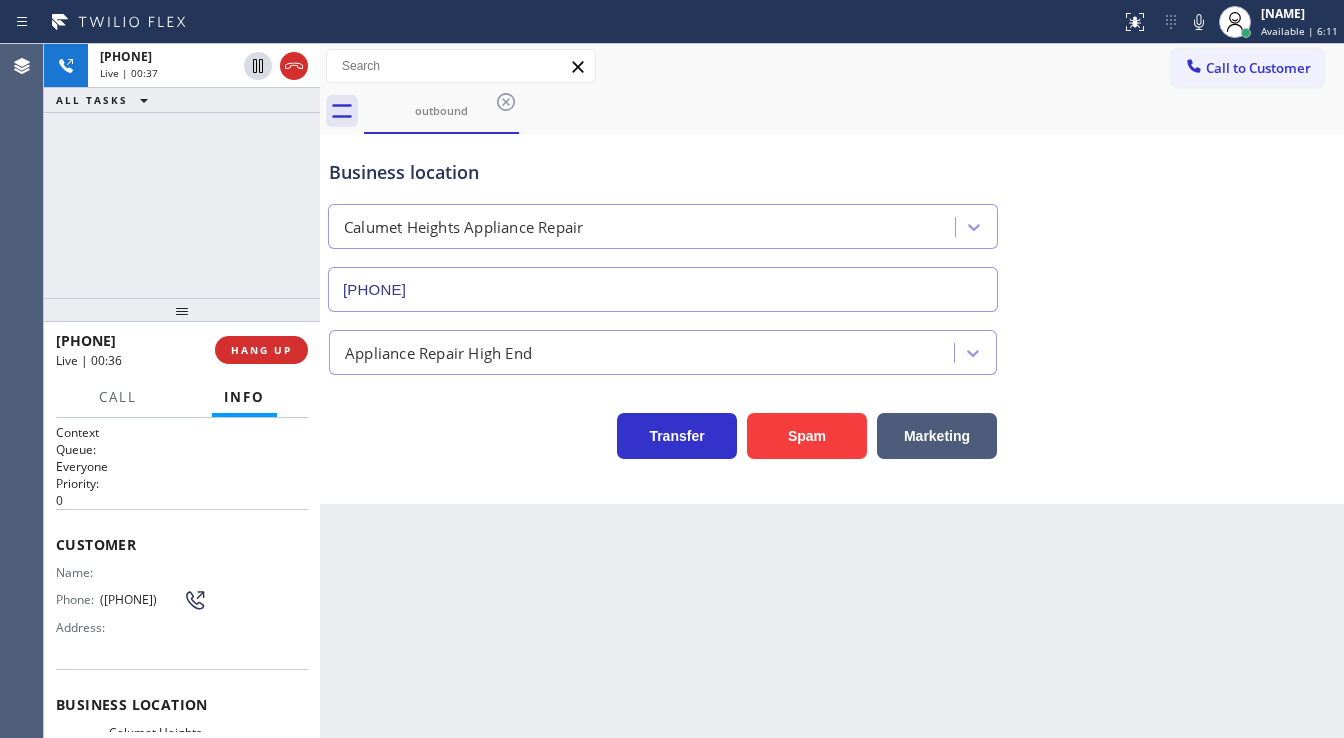 drag, startPoint x: 1195, startPoint y: 14, endPoint x: 290, endPoint y: 116, distance: 910.7299 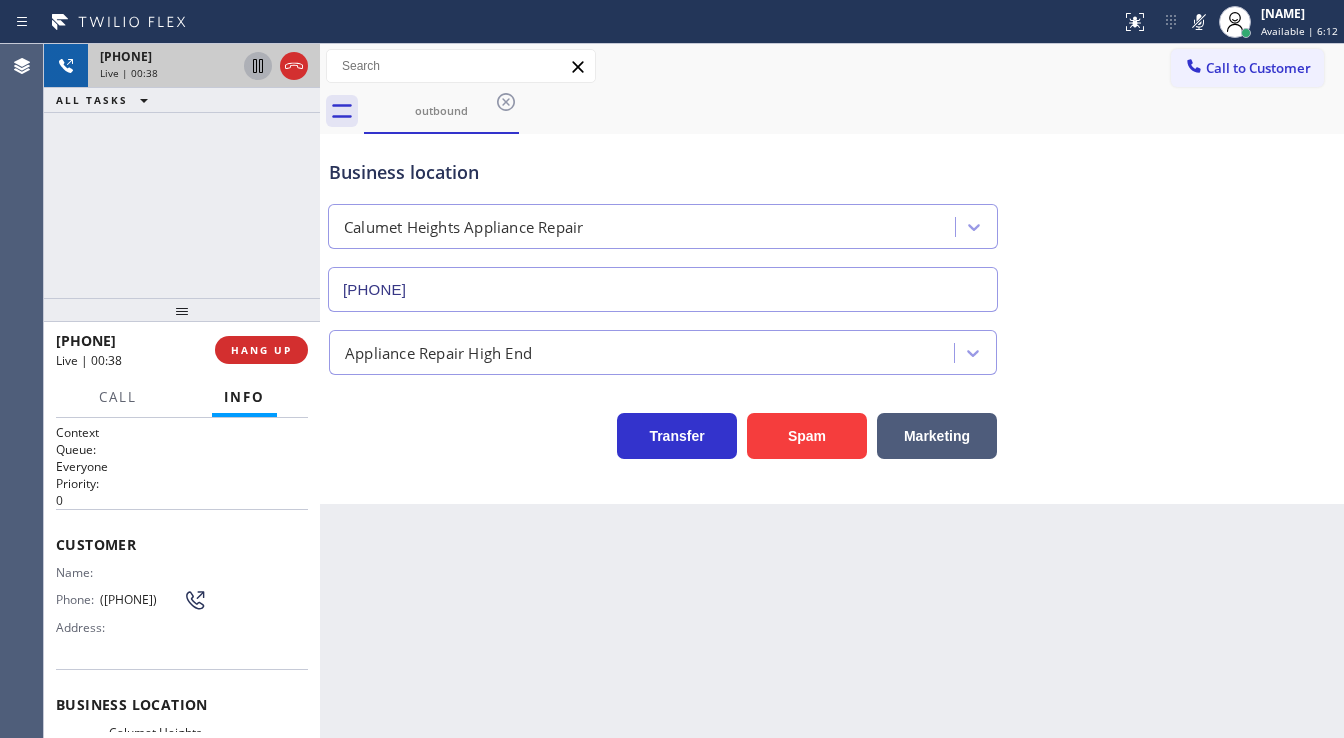 click 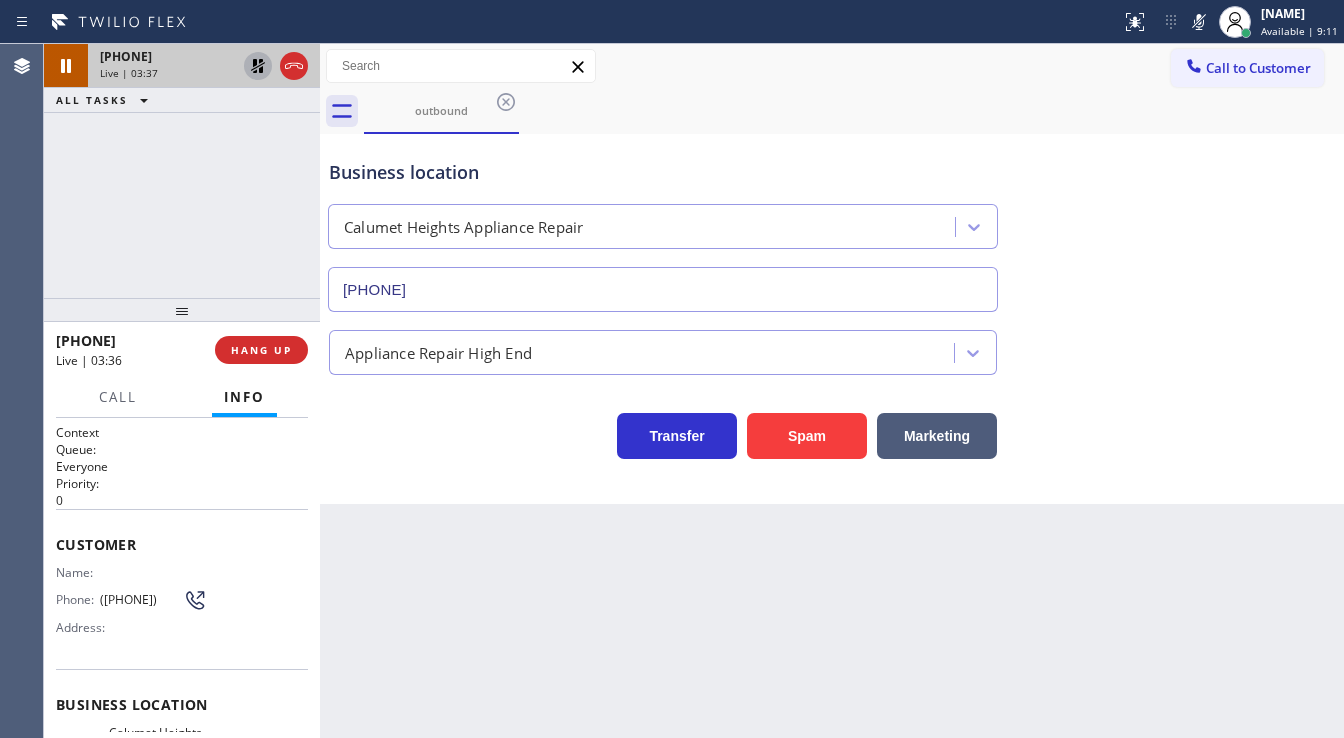 click 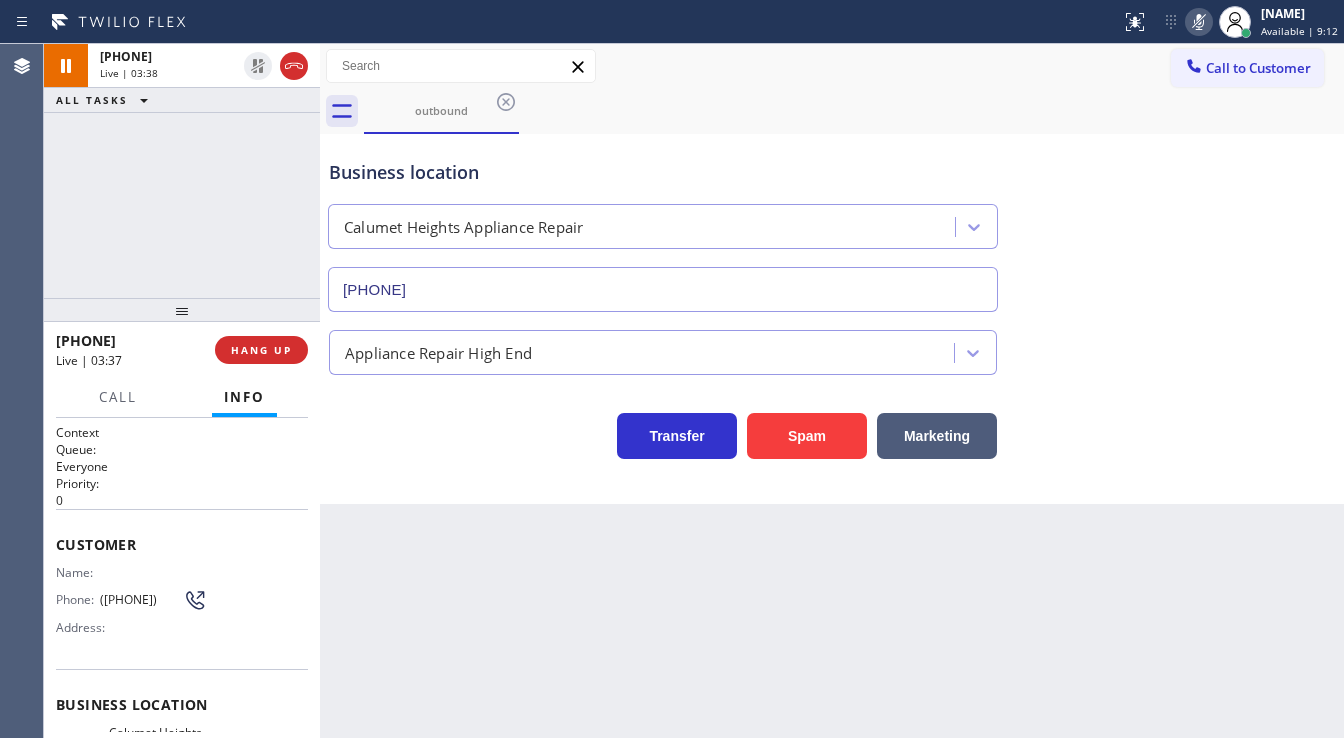 click 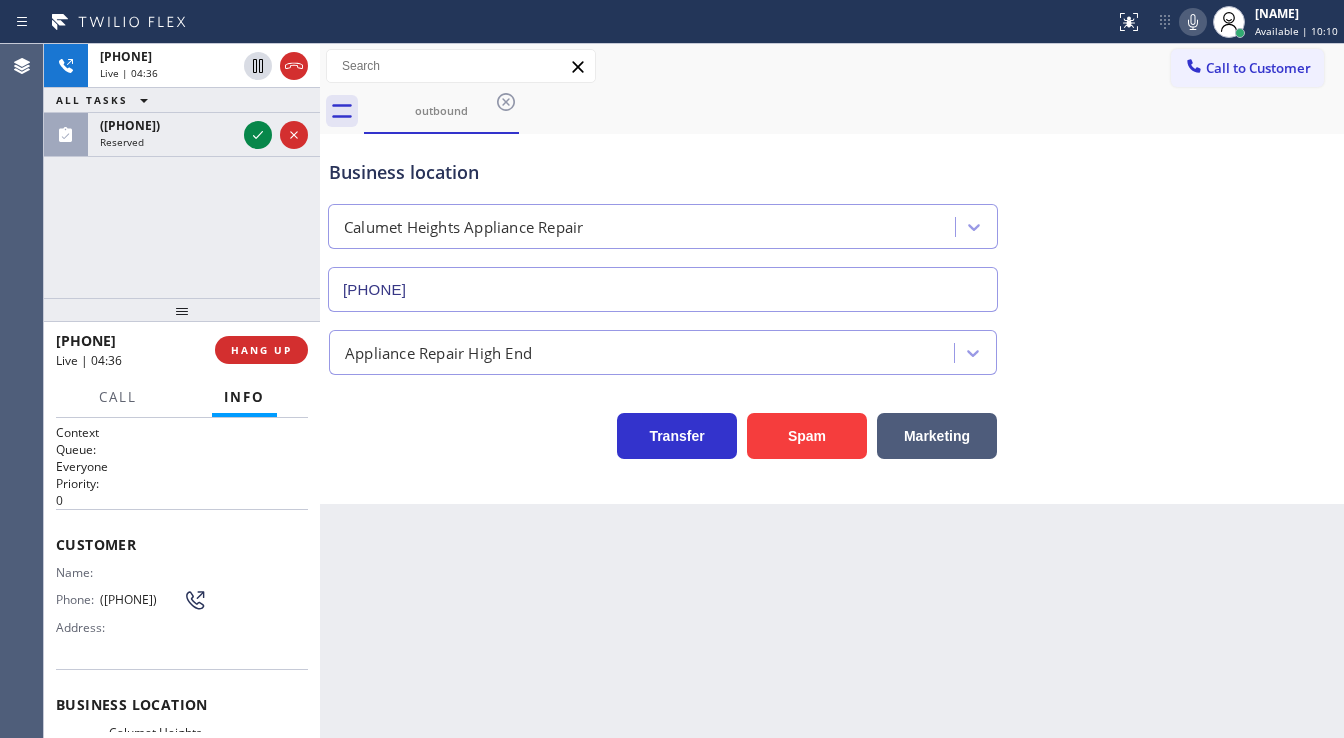 click on "[PHONE] Live | 04:36 ALL TASKS ALL TASKS ACTIVE TASKS TASKS IN WRAP UP [PHONE] Reserved" at bounding box center (182, 171) 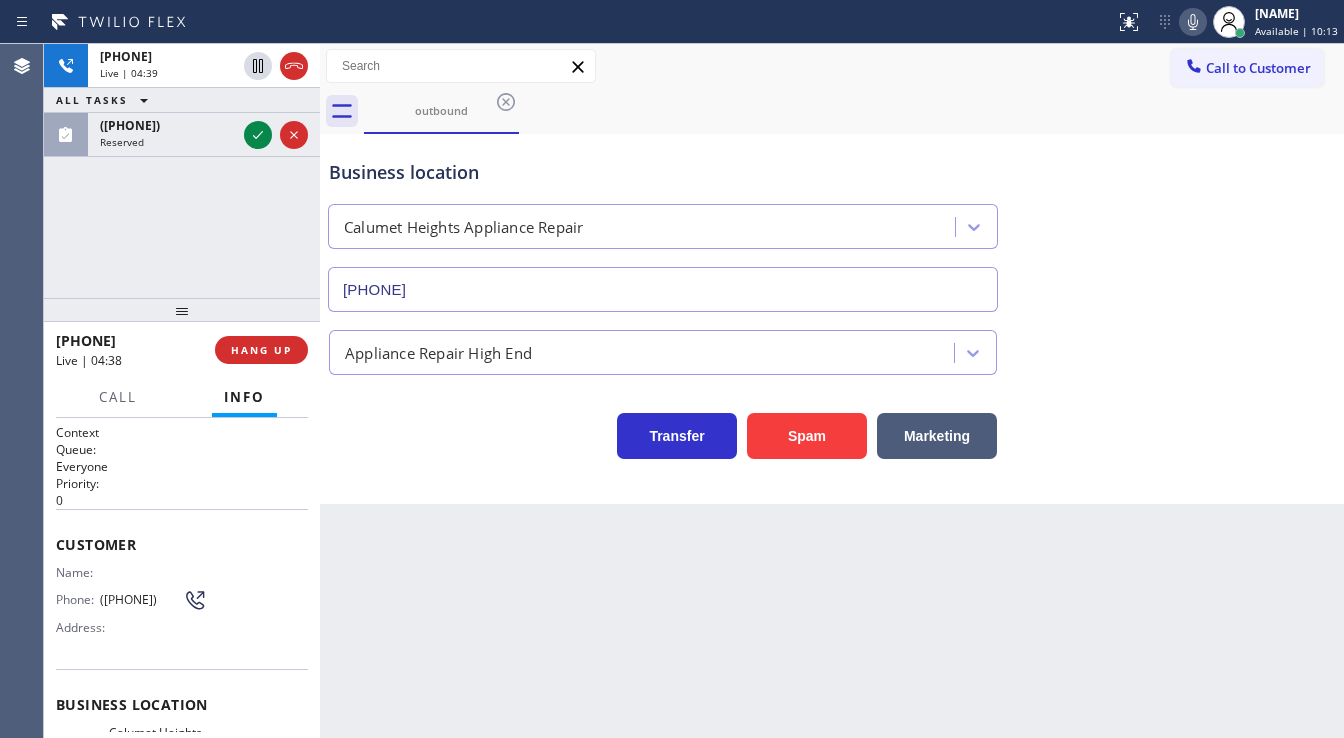 click on "+1[PHONE] Live | 04:39 ALL TASKS ALL TASKS ACTIVE TASKS TASKS IN WRAP UP ([PHONE]) Reserved" at bounding box center (182, 171) 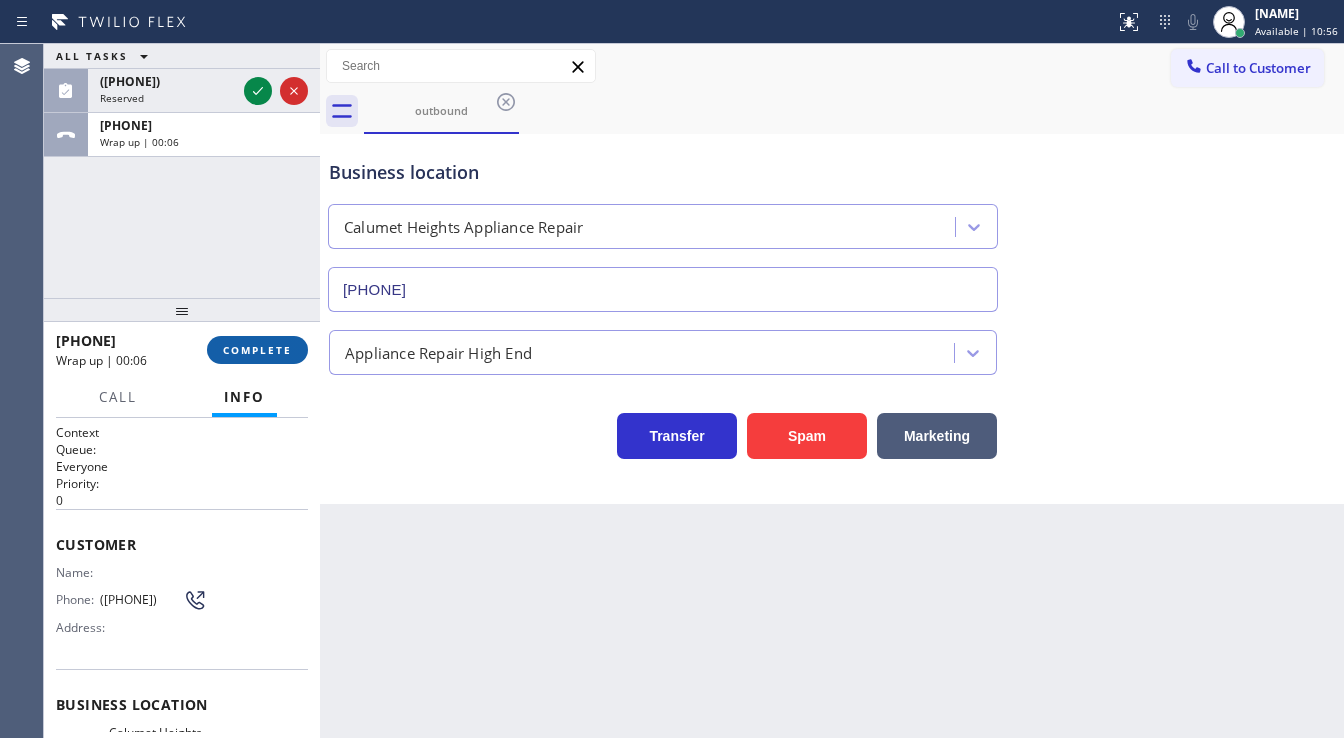 click on "COMPLETE" at bounding box center [257, 350] 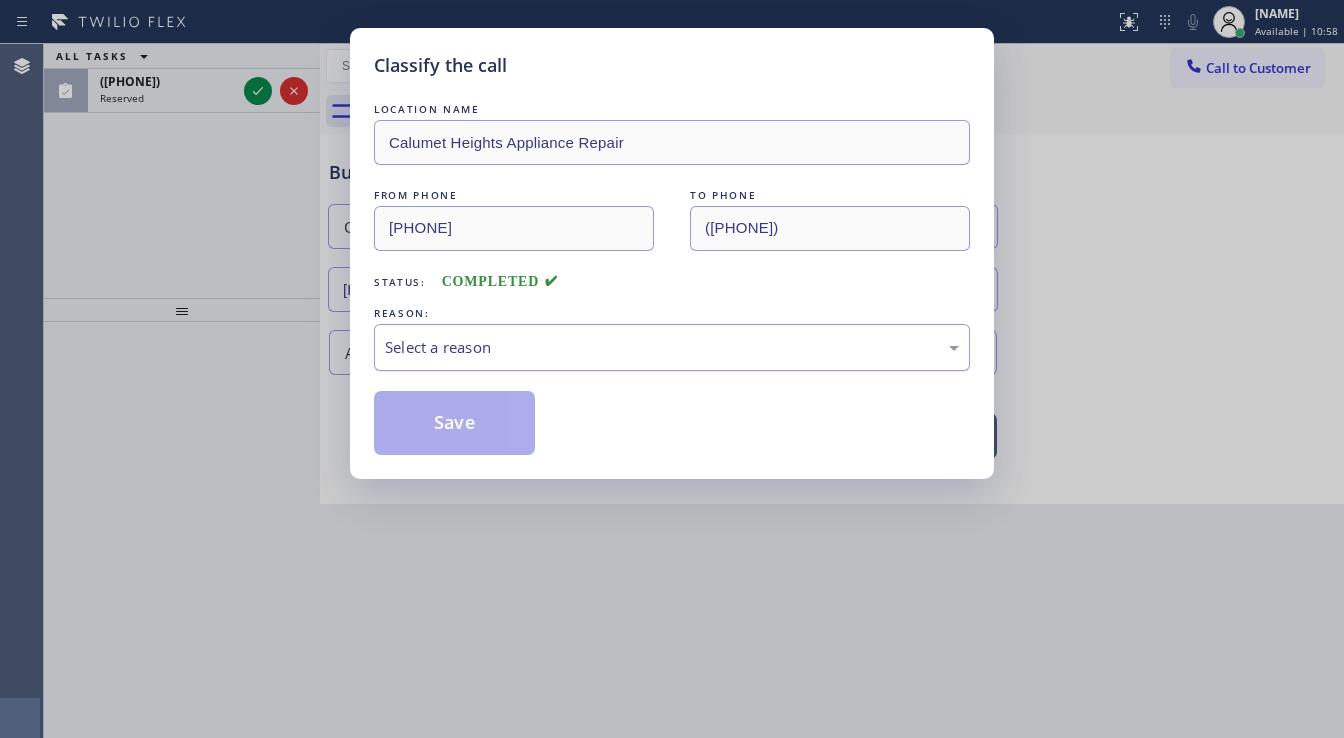 click on "Select a reason" at bounding box center (672, 347) 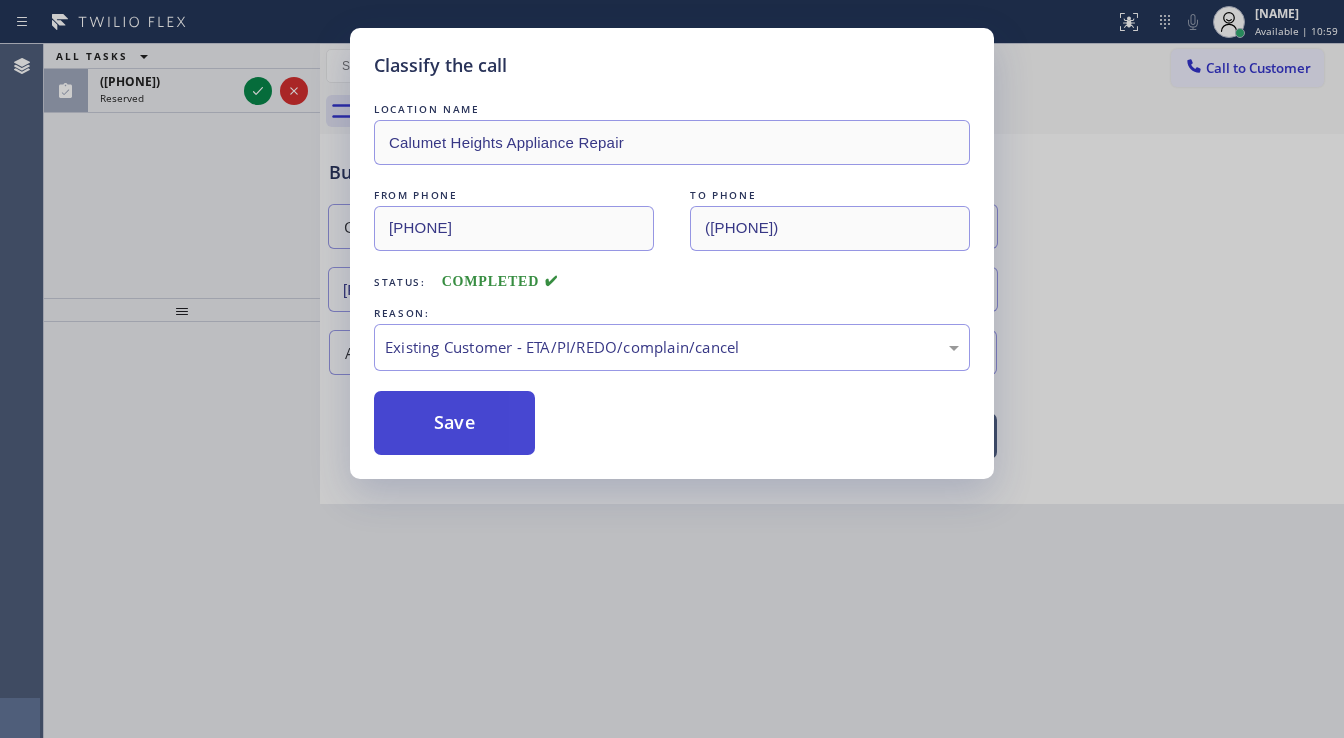 click on "Save" at bounding box center (454, 423) 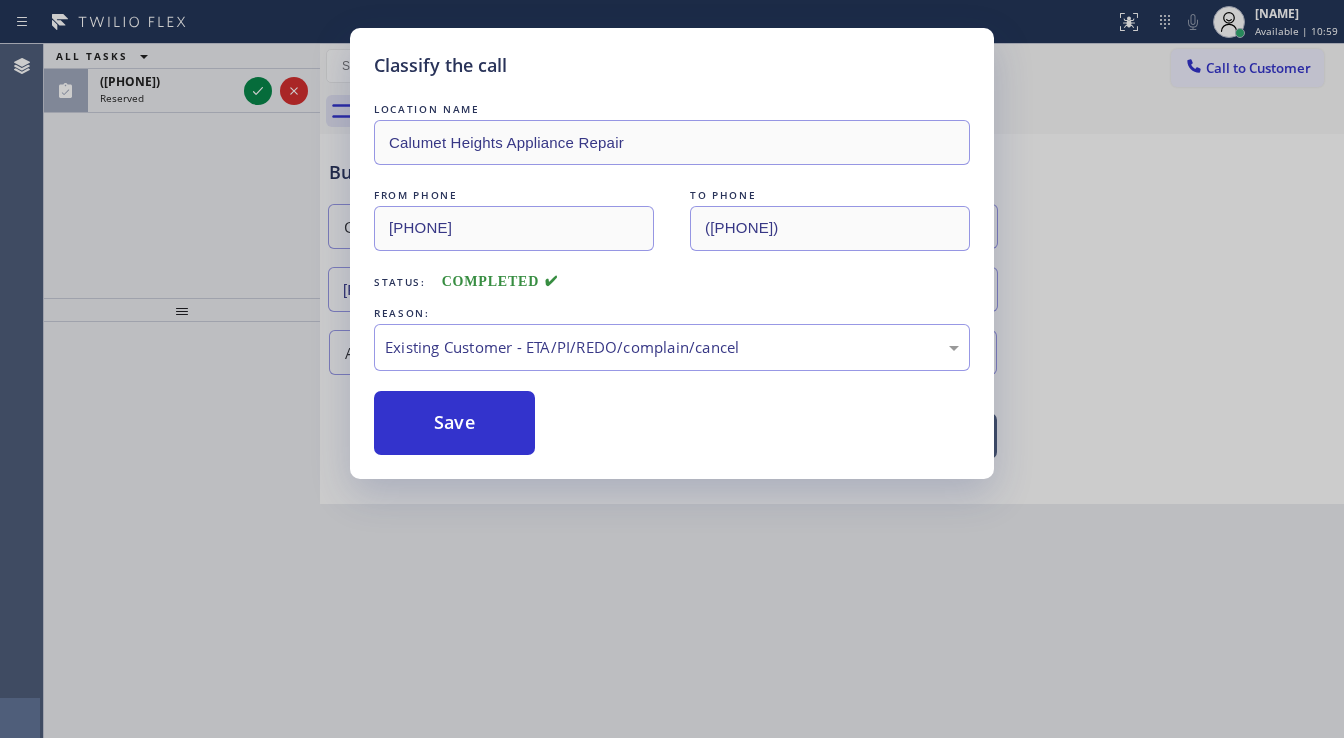 click on "Save" at bounding box center (454, 423) 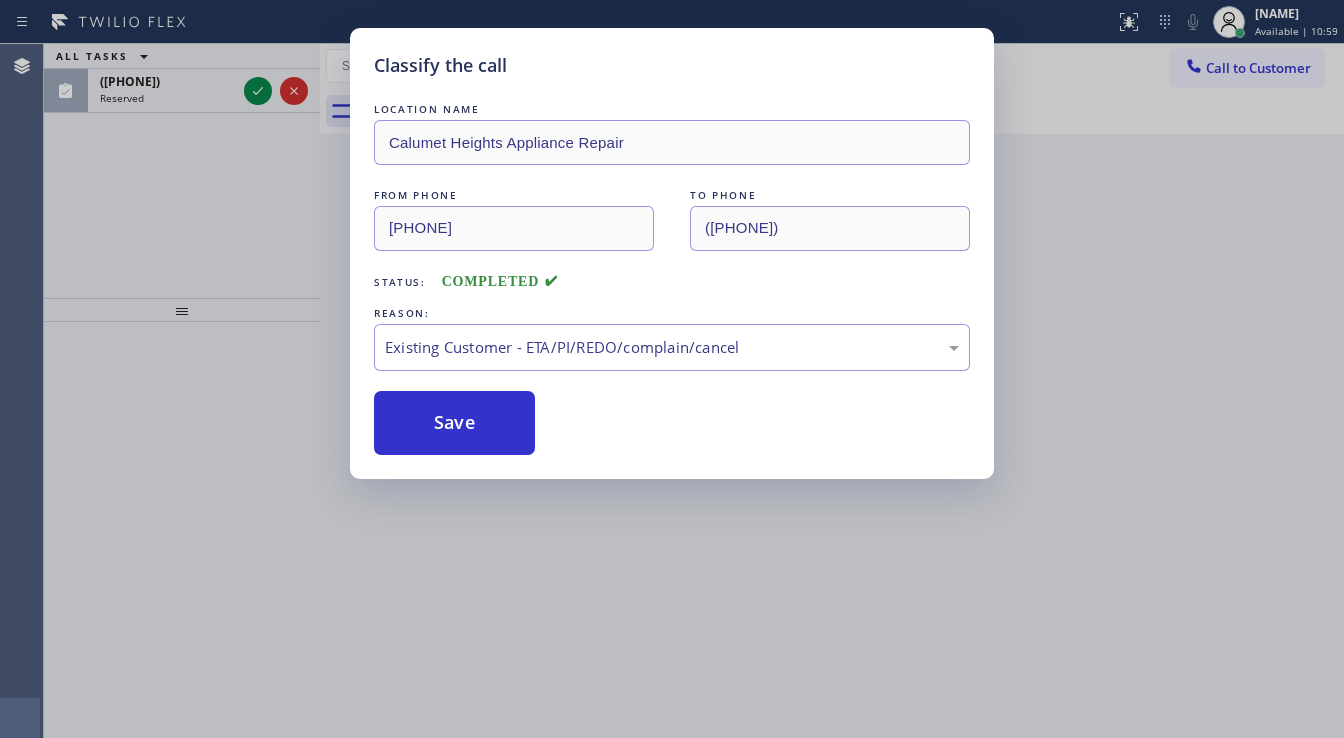 drag, startPoint x: 216, startPoint y: 164, endPoint x: 249, endPoint y: 114, distance: 59.908264 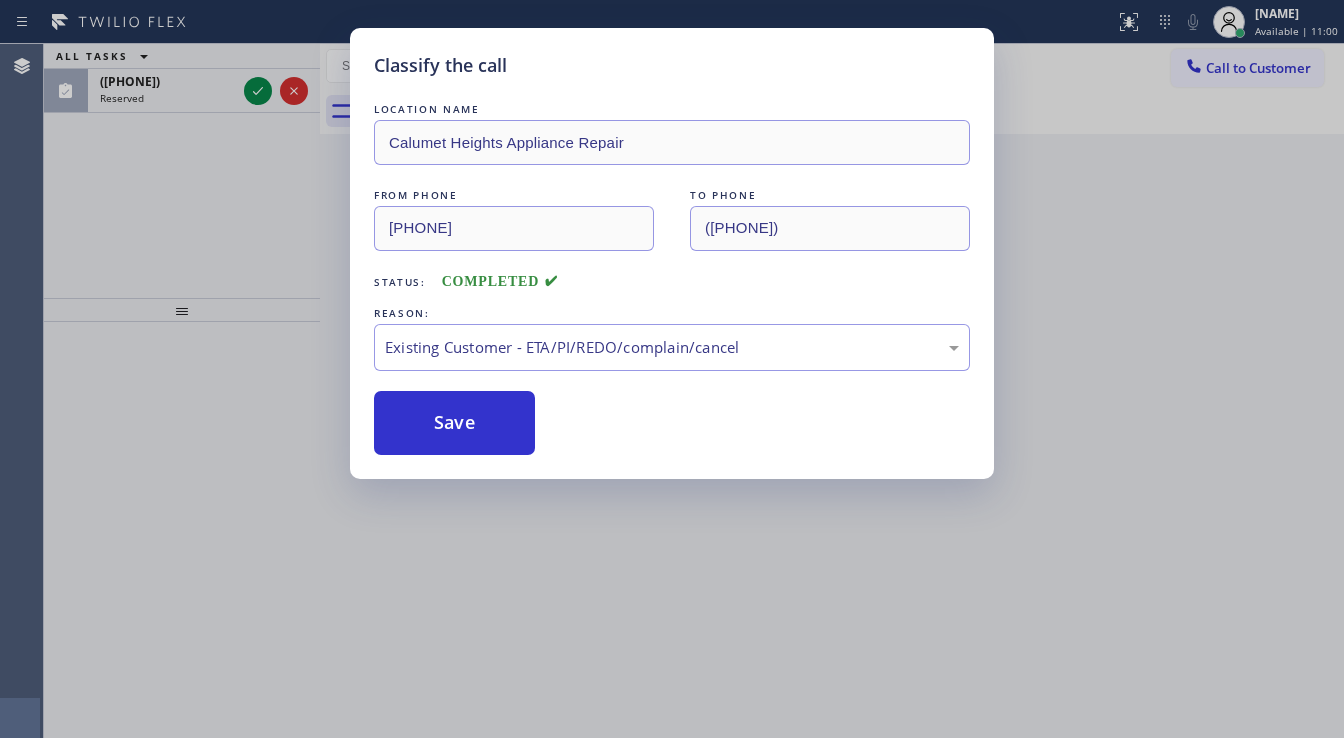 click on "Classify the call LOCATION NAME 5 Star Appliance Repair FROM PHONE ([PHONE]) TO PHONE ([PHONE]) Status: COMPLETED REASON: Existing Customer - ETA/PI/REDO/complain/cancel Save Classify the call LOCATION NAME Wolf Appliance  Expert FROM PHONE ([PHONE]) TO PHONE ([PHONE]) Status: COMPLETED REASON: Existing Customer - ETA/PI/REDO/complain/cancel Save Classify the call LOCATION NAME Calumet Heights Appliance Repair FROM PHONE ([PHONE]) TO PHONE ([PHONE]) Status: COMPLETED REASON: Not Booked - All other reasons Save Classify the call LOCATION NAME 5 Star Appliance Repair FROM PHONE ([PHONE]) TO PHONE ([PHONE]) Status: COMPLETED REASON: Existing Customer - ETA/PI/REDO/complain/cancel Save Classify the call LOCATION NAME Brentwood Circle KitchenAid Repair FROM PHONE ([PHONE]) TO PHONE ([PHONE]) Status: COMPLETED REASON: Not Booked - All other reasons Save Classify the call LOCATION NAME Viking Repair  Service FROM PHONE ([PHONE]) TO PHONE ([PHONE]):" at bounding box center (694, 391) 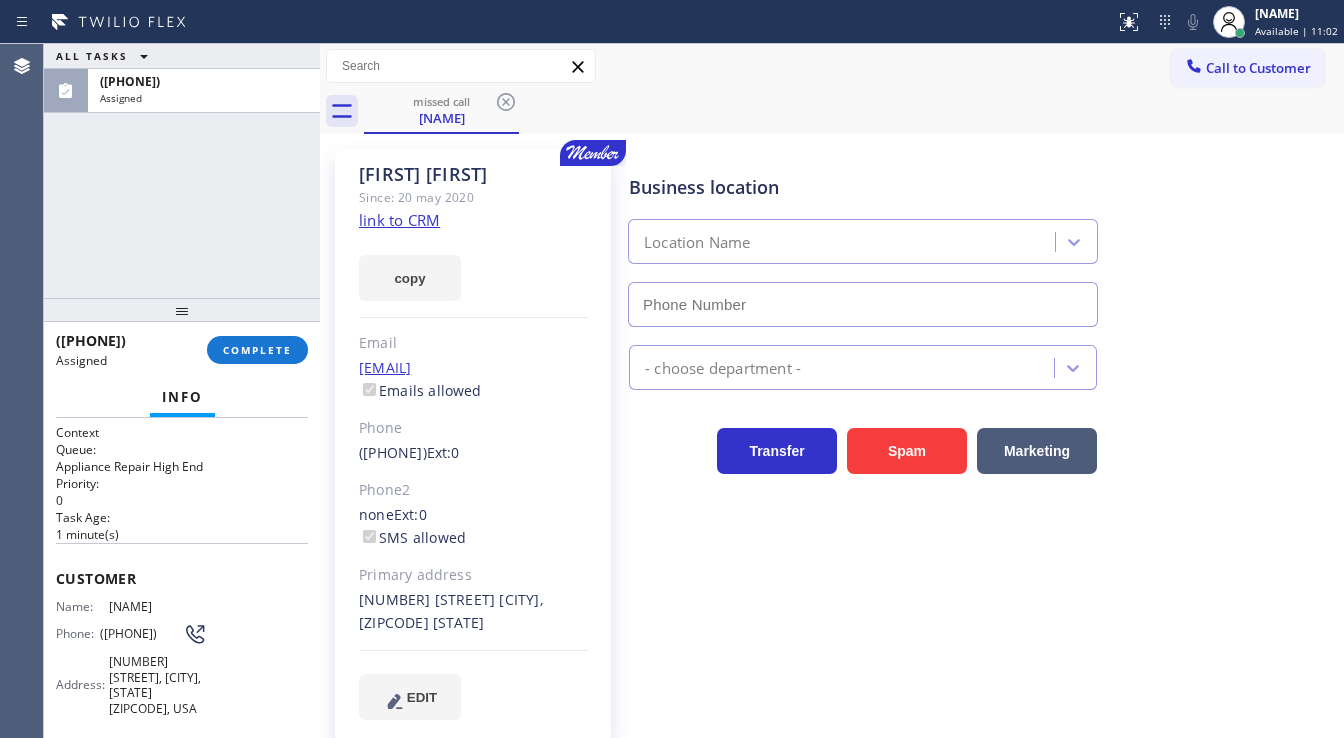 scroll, scrollTop: 80, scrollLeft: 0, axis: vertical 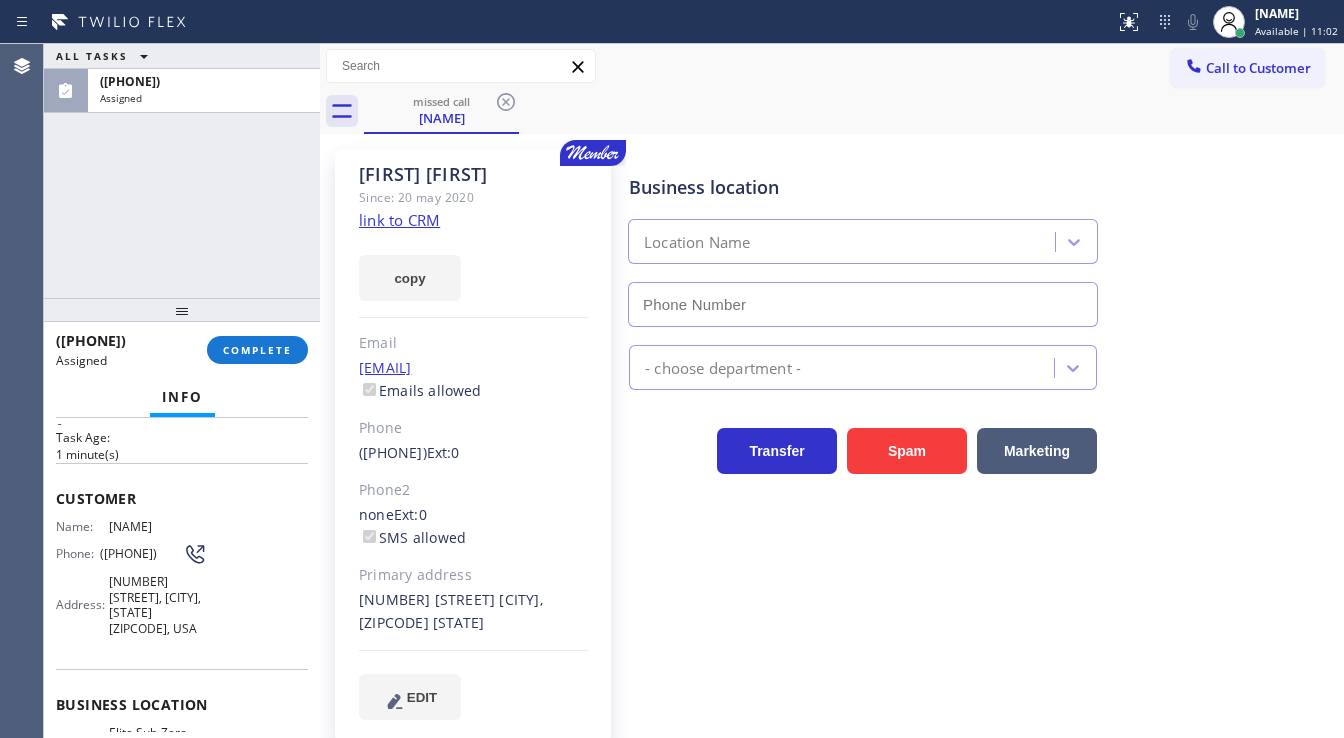 type on "([PHONE])" 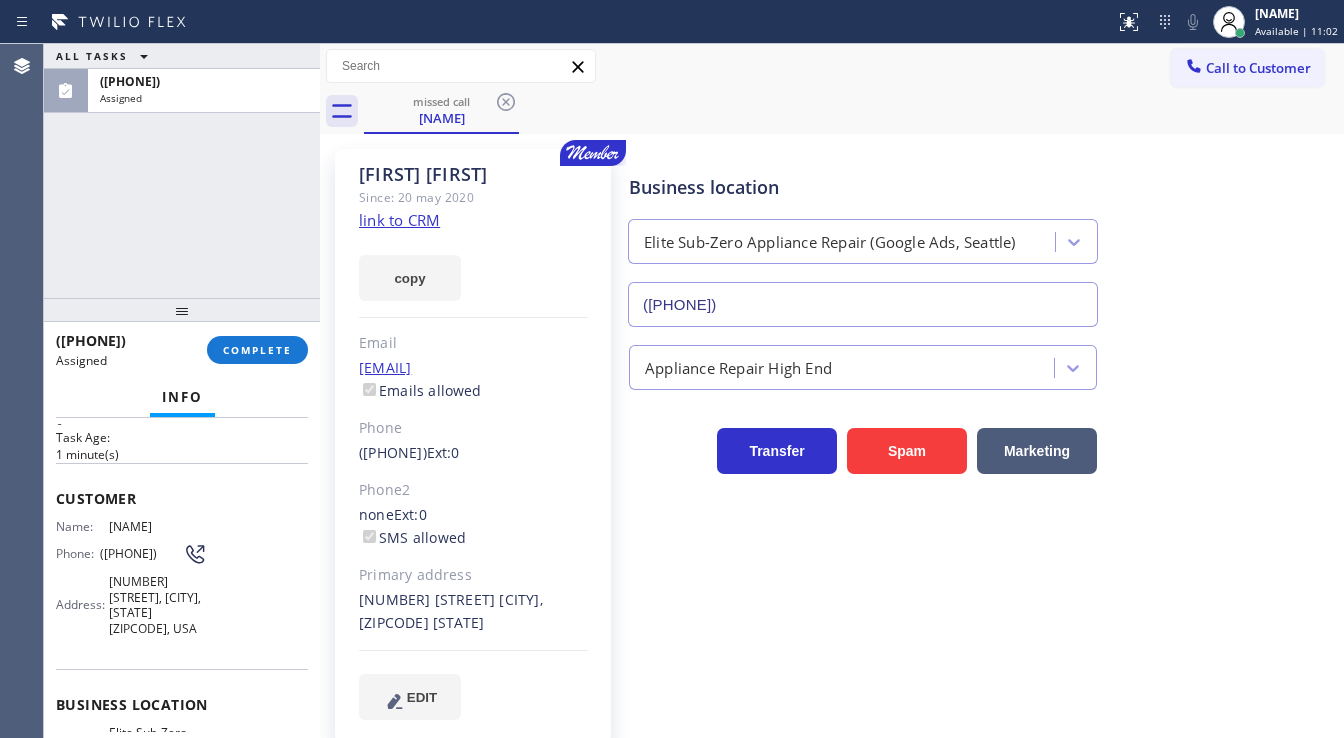 click on "link to CRM" at bounding box center (399, 220) 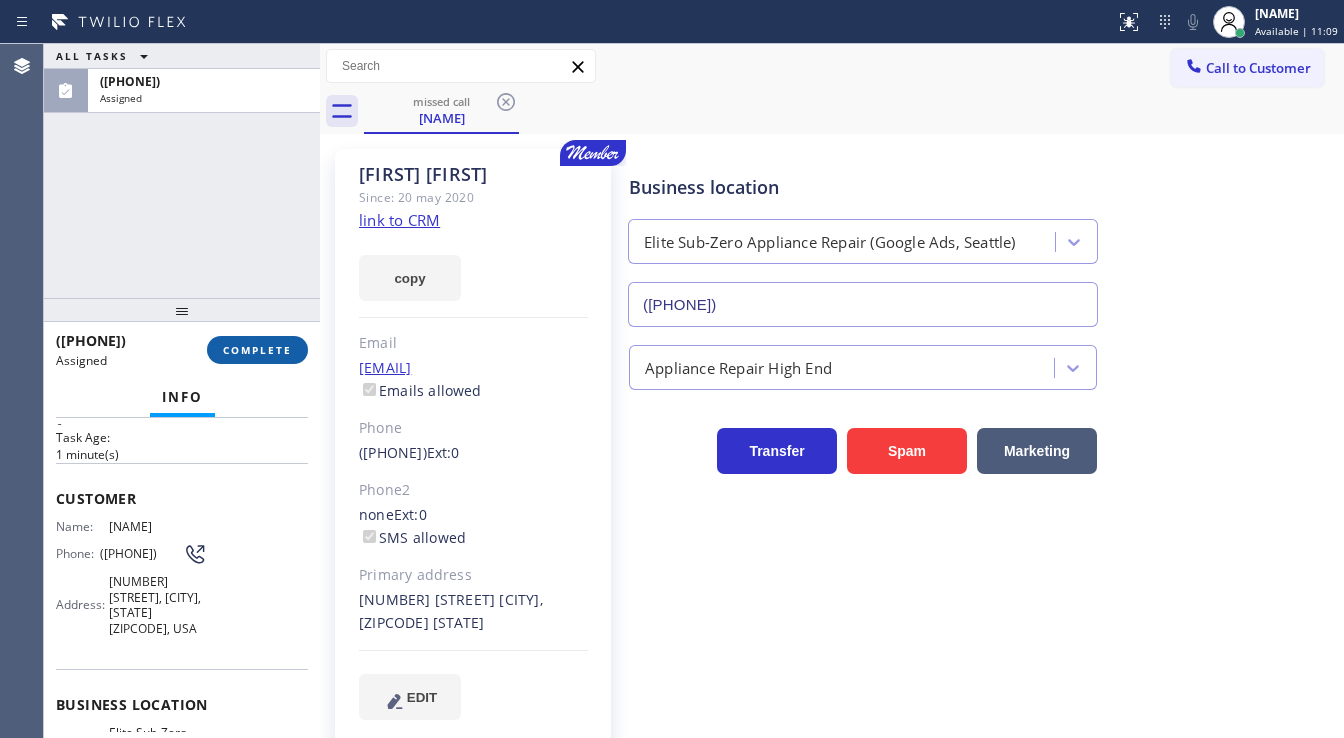 click on "COMPLETE" at bounding box center [257, 350] 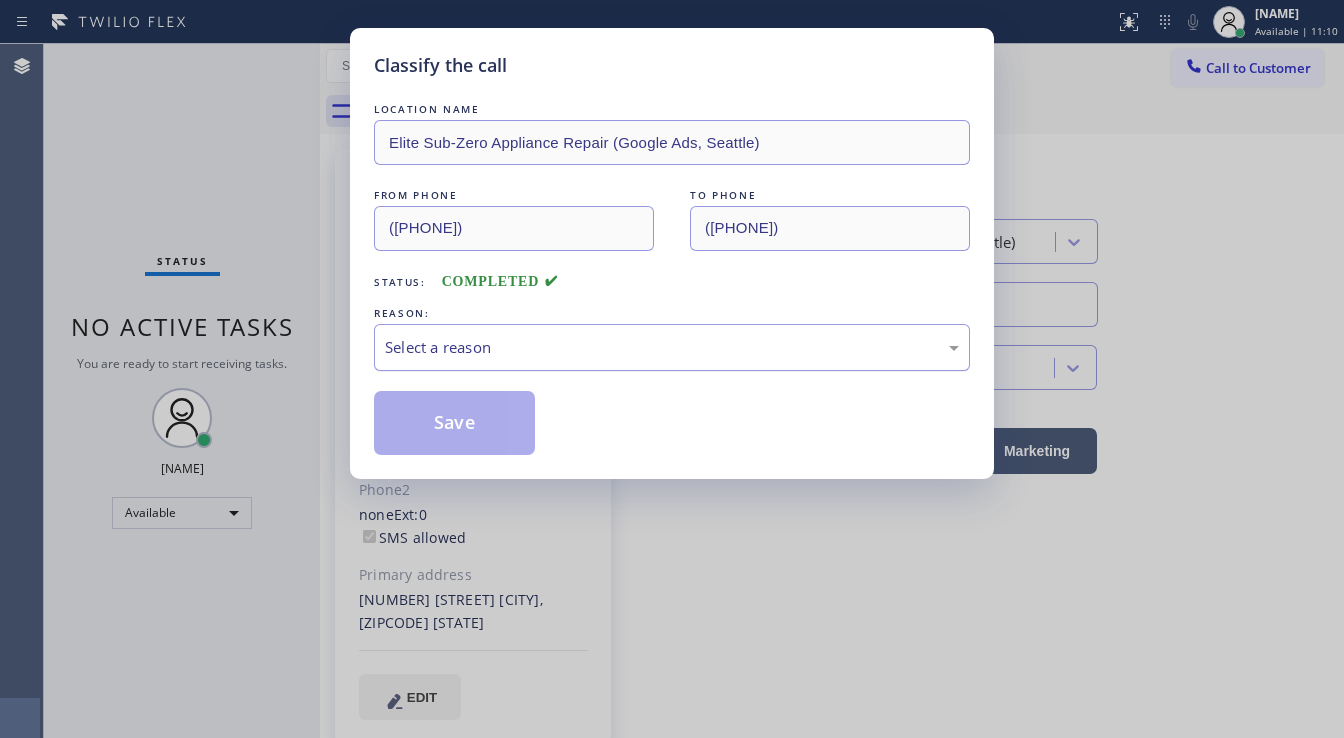 click on "Select a reason" at bounding box center [672, 347] 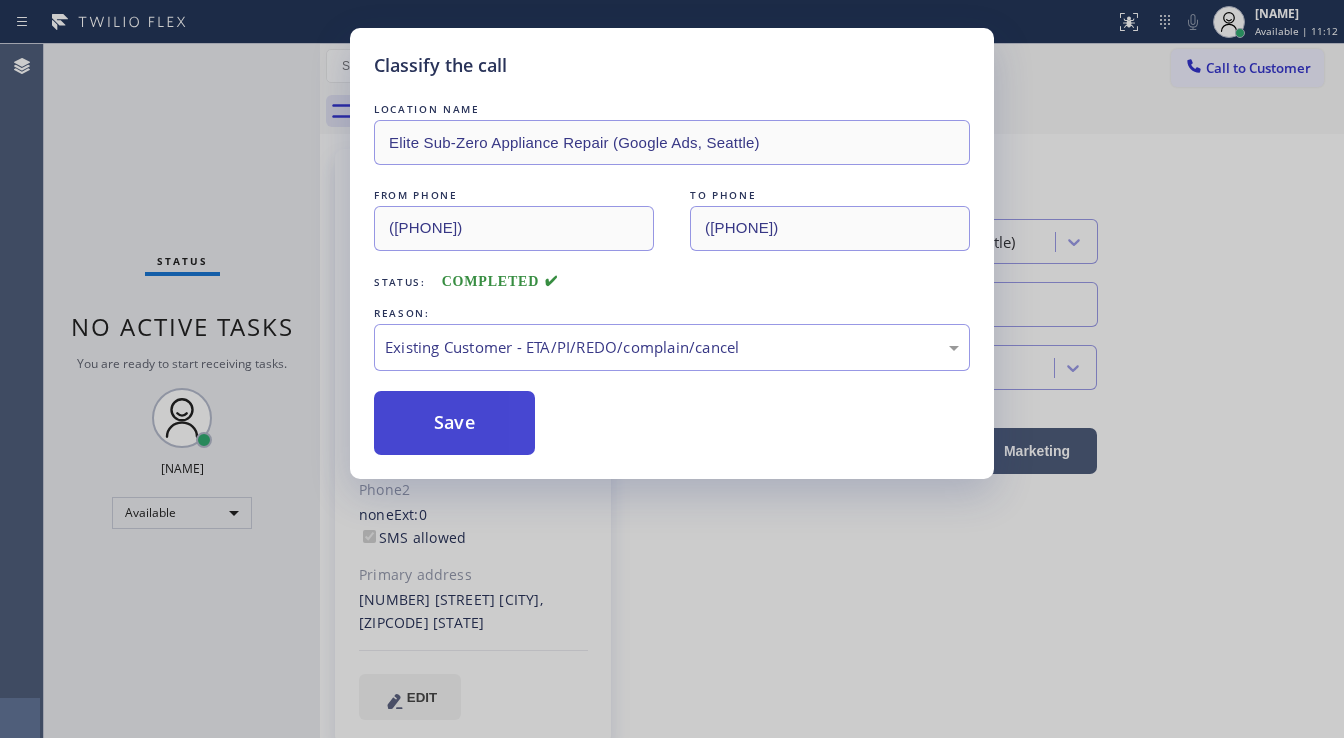 click on "Save" at bounding box center [454, 423] 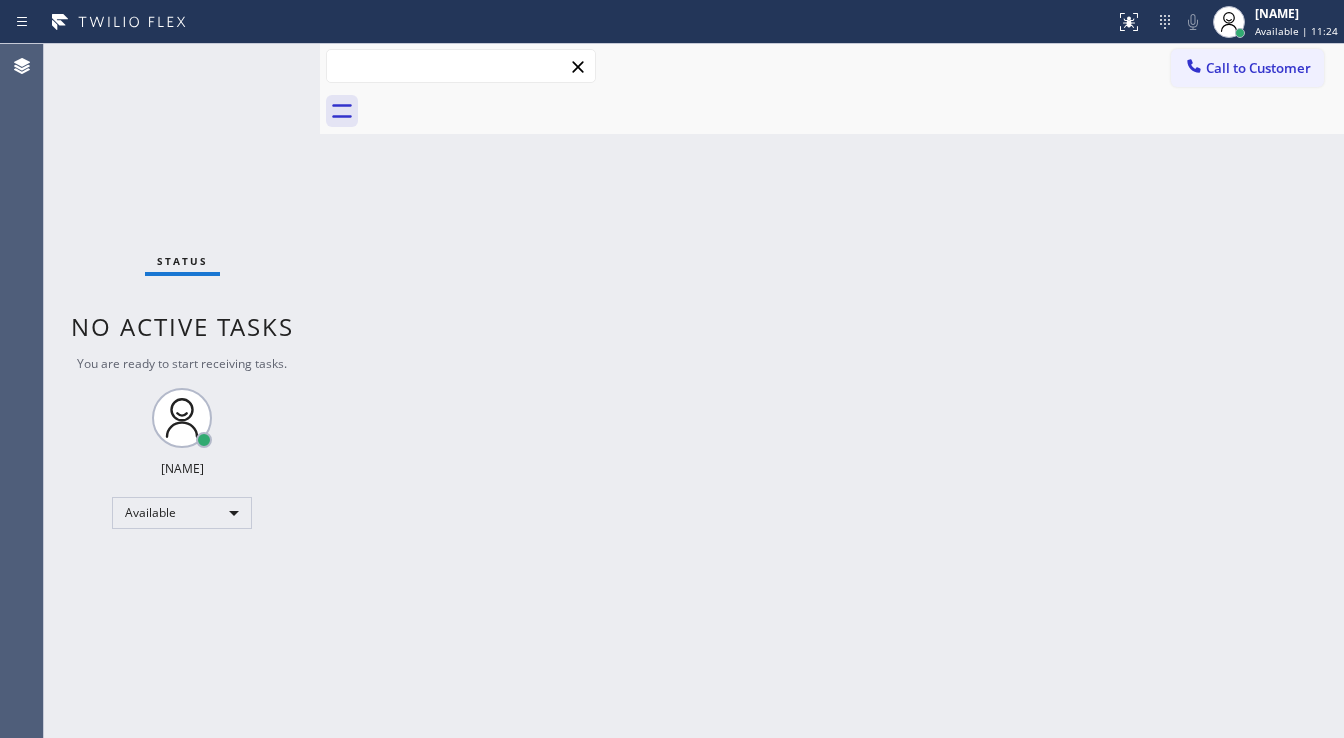 click at bounding box center [461, 66] 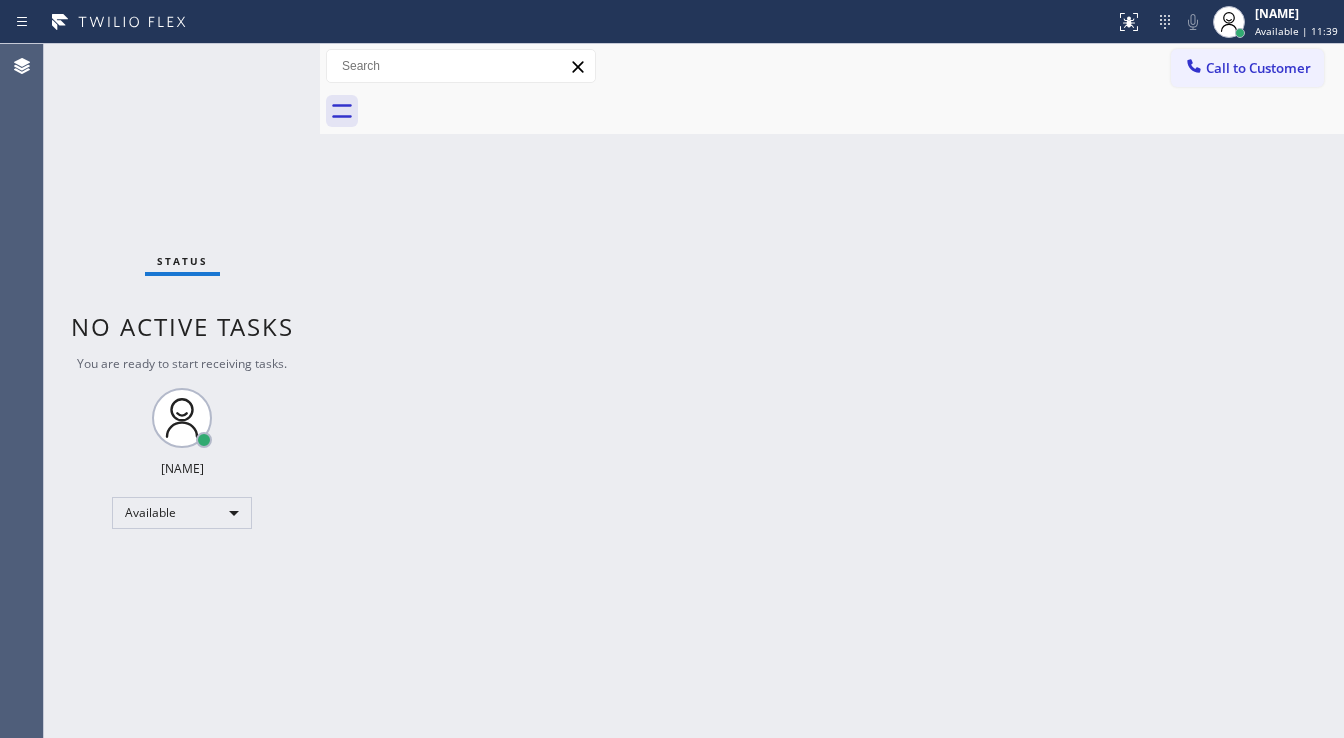 drag, startPoint x: 272, startPoint y: 142, endPoint x: 324, endPoint y: 180, distance: 64.40497 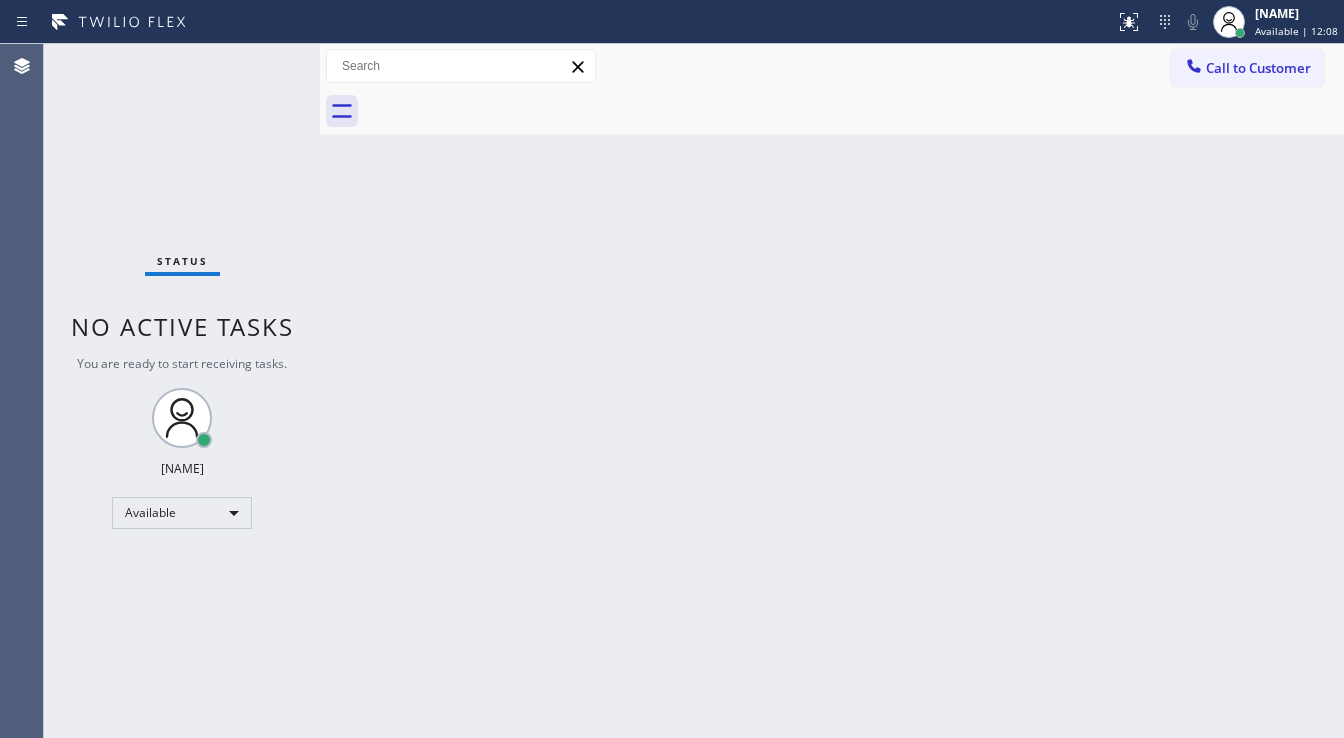 click on "Status   No active tasks     You are ready to start receiving tasks.   [FIRST] [LAST] Available" at bounding box center [182, 391] 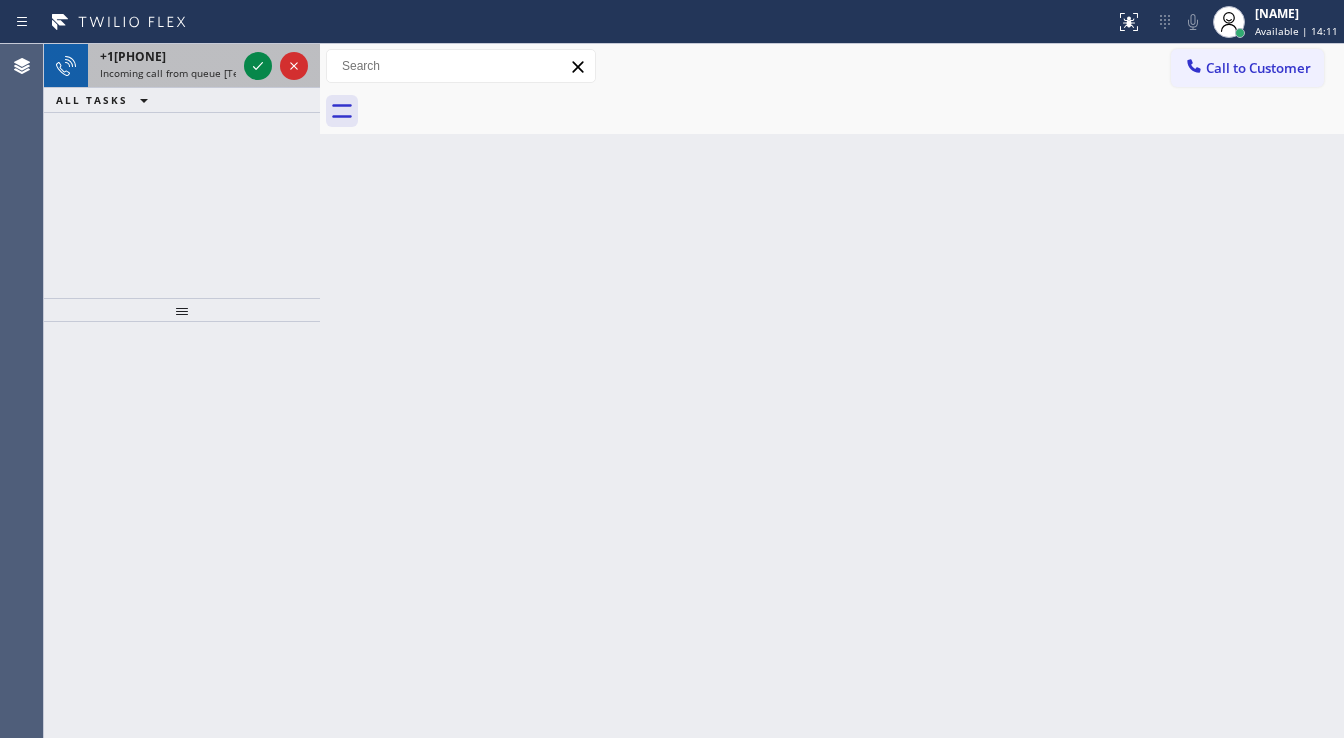 click on "Incoming call from queue [Test] All" at bounding box center [183, 73] 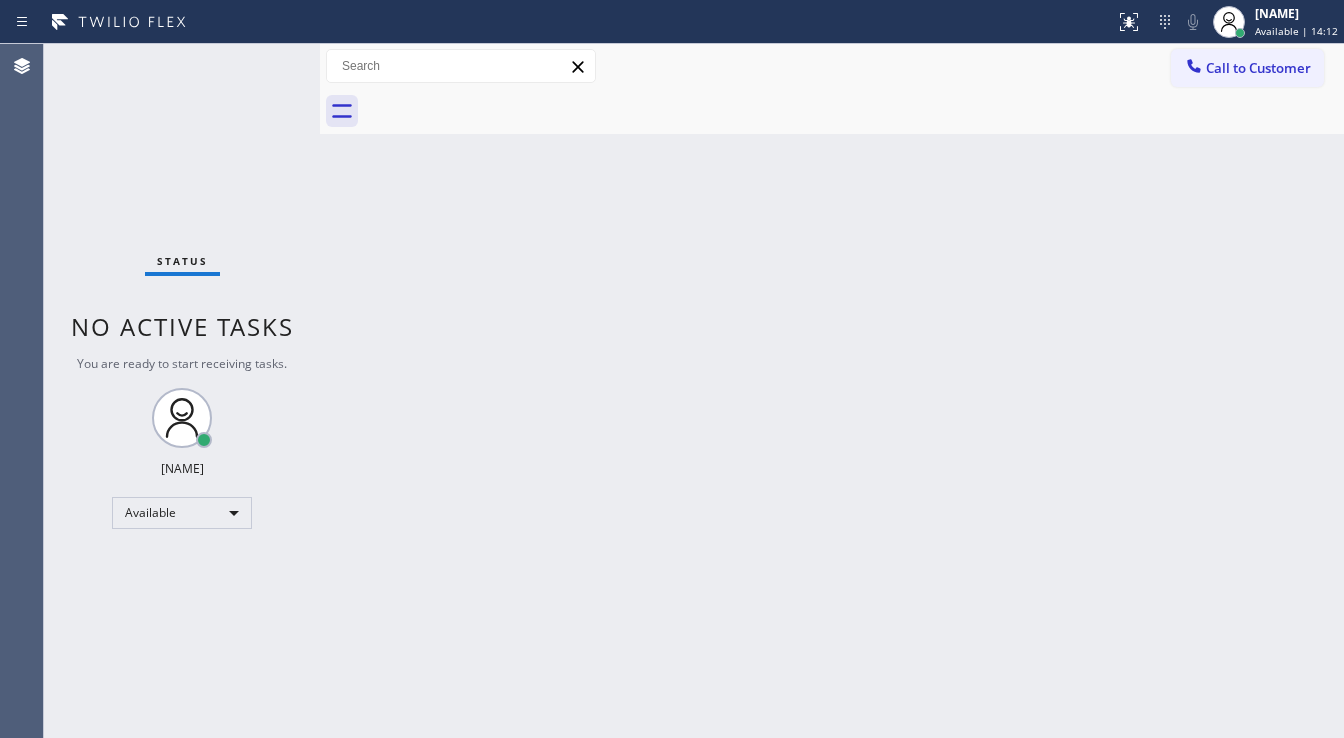 click on "Status   No active tasks     You are ready to start receiving tasks.   [FIRST] [LAST] Available" at bounding box center (182, 391) 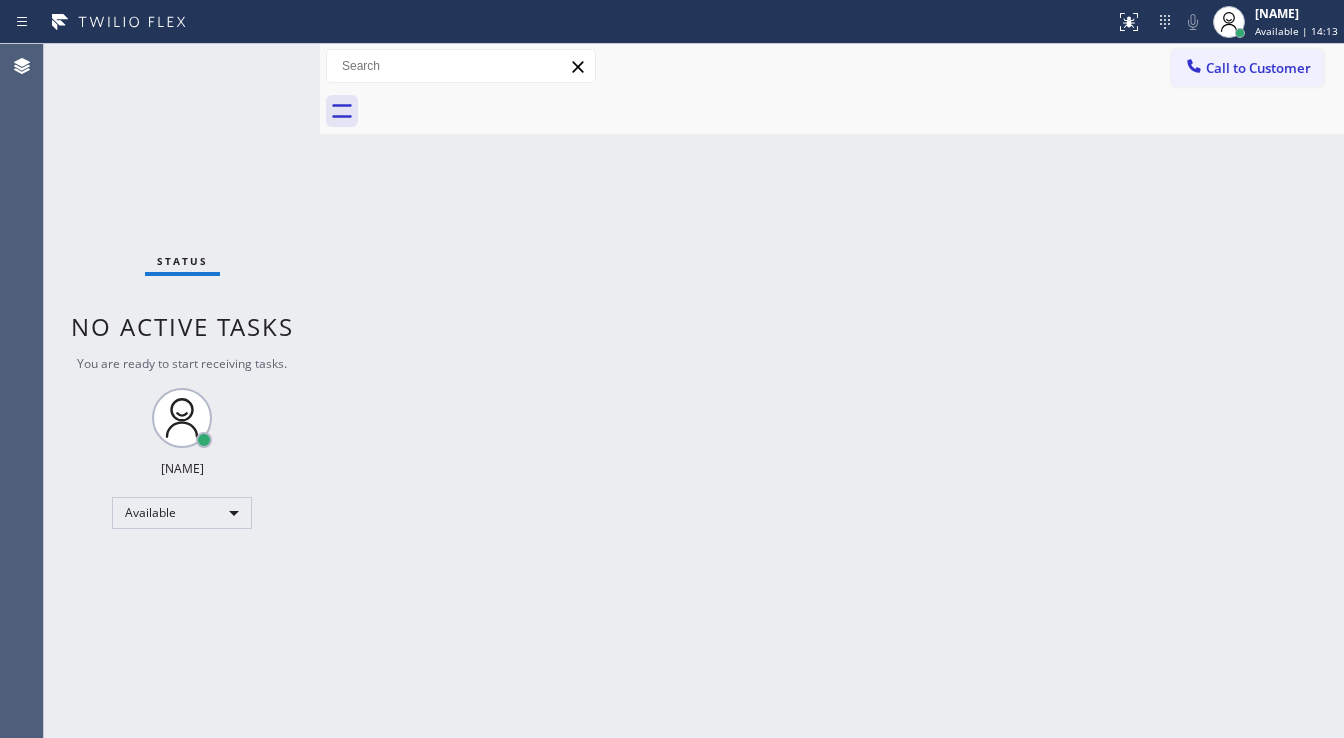 click on "Status   No active tasks     You are ready to start receiving tasks.   [FIRST] [LAST] Available" at bounding box center (182, 391) 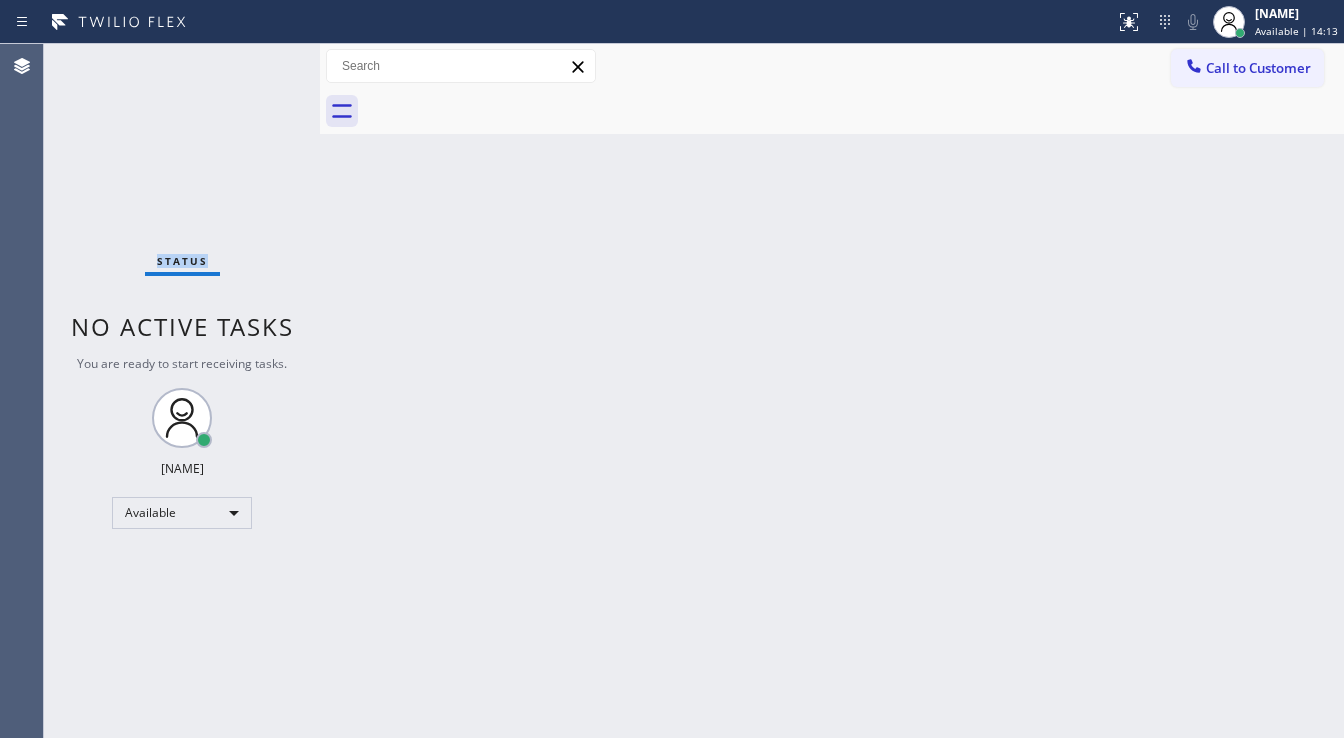 click on "Status   No active tasks     You are ready to start receiving tasks.   [FIRST] [LAST] Available" at bounding box center [182, 391] 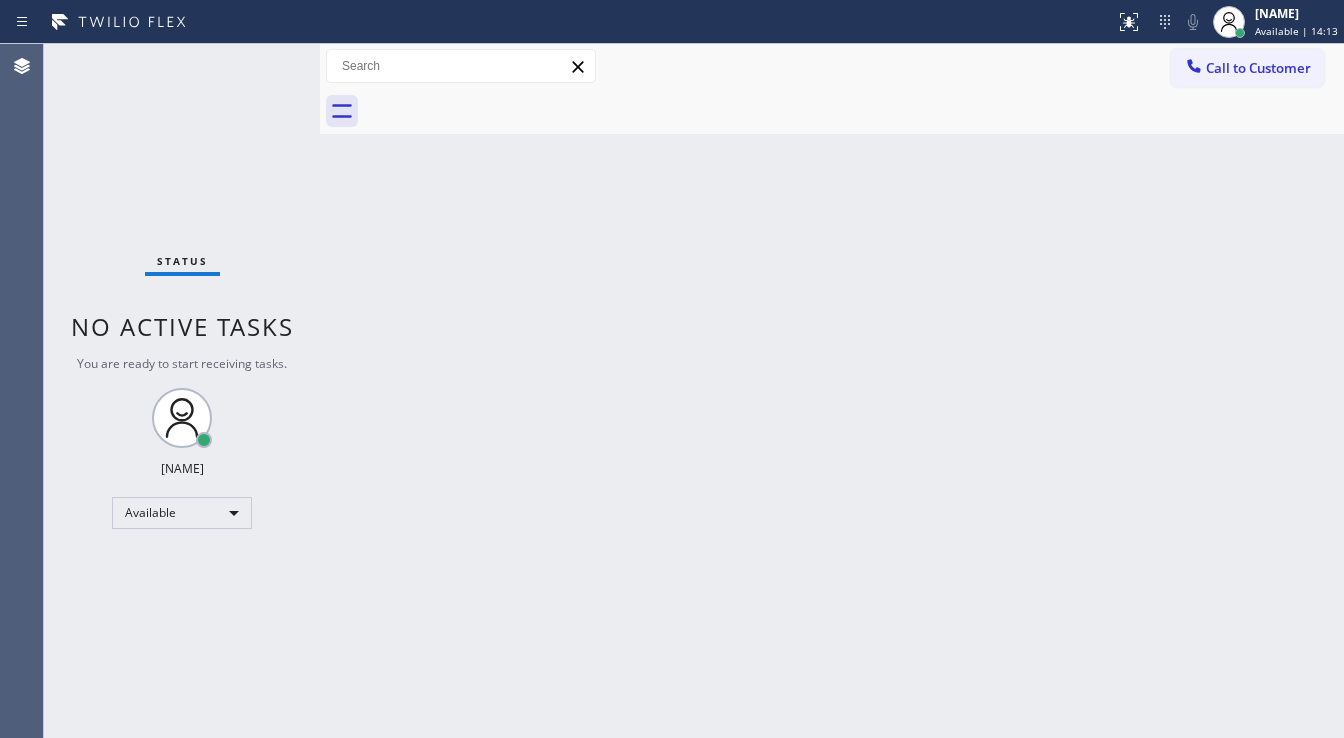 click on "Status   No active tasks     You are ready to start receiving tasks.   [FIRST] [LAST] Available" at bounding box center (182, 391) 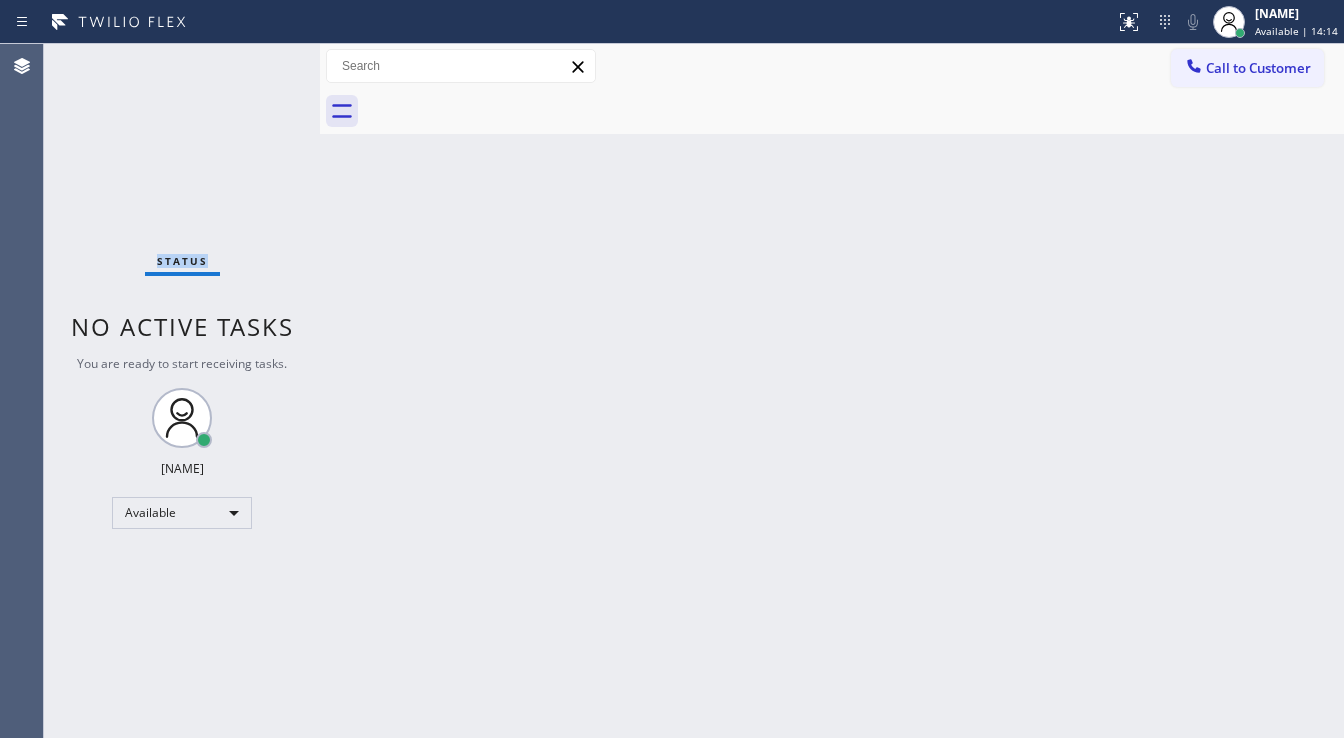 click on "Status   No active tasks     You are ready to start receiving tasks.   [FIRST] [LAST] Available" at bounding box center [182, 391] 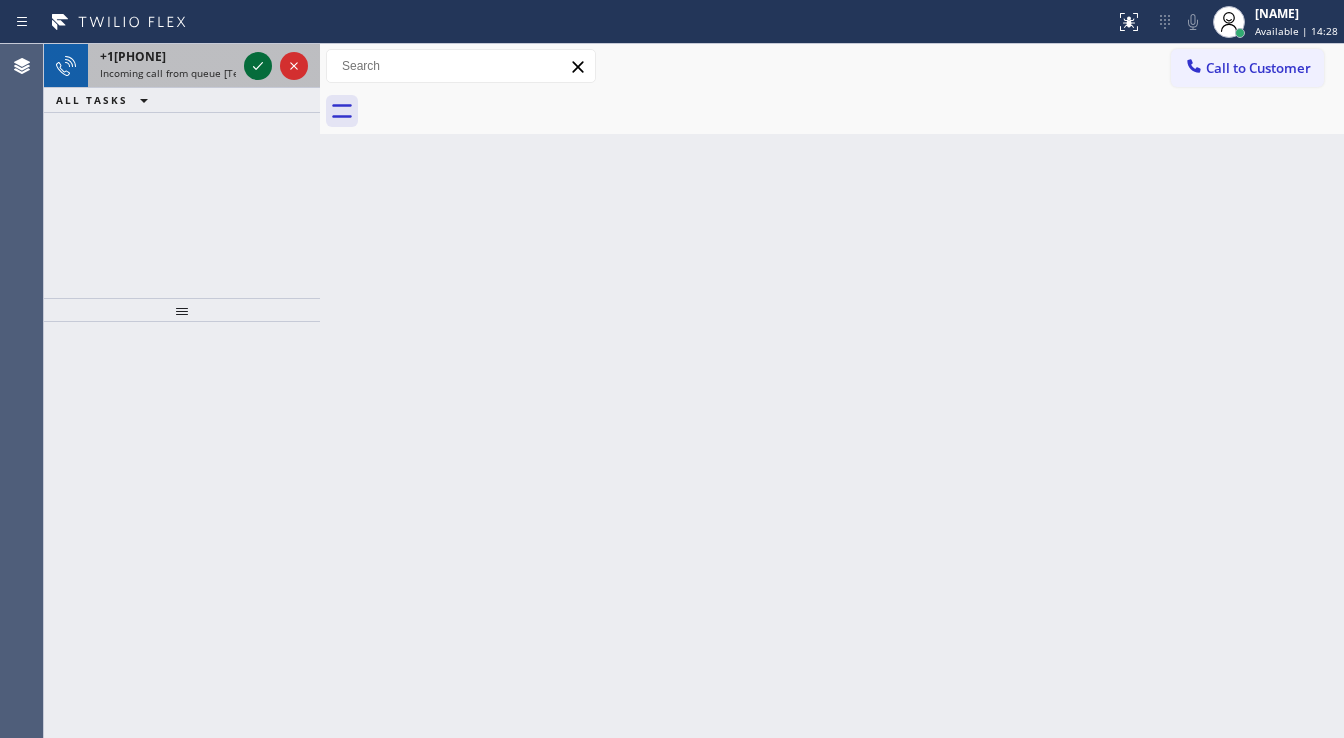 click 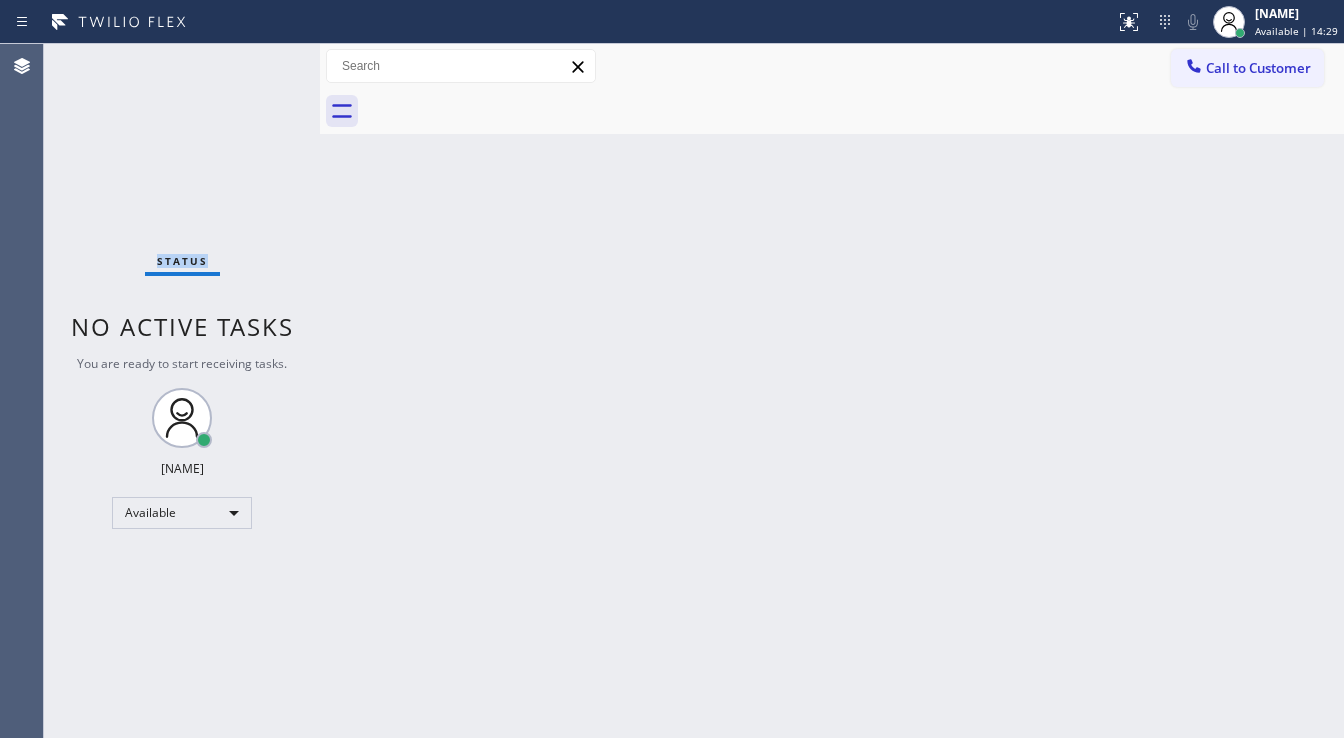 click on "Status   No active tasks     You are ready to start receiving tasks.   [FIRST] [LAST] Available" at bounding box center (182, 391) 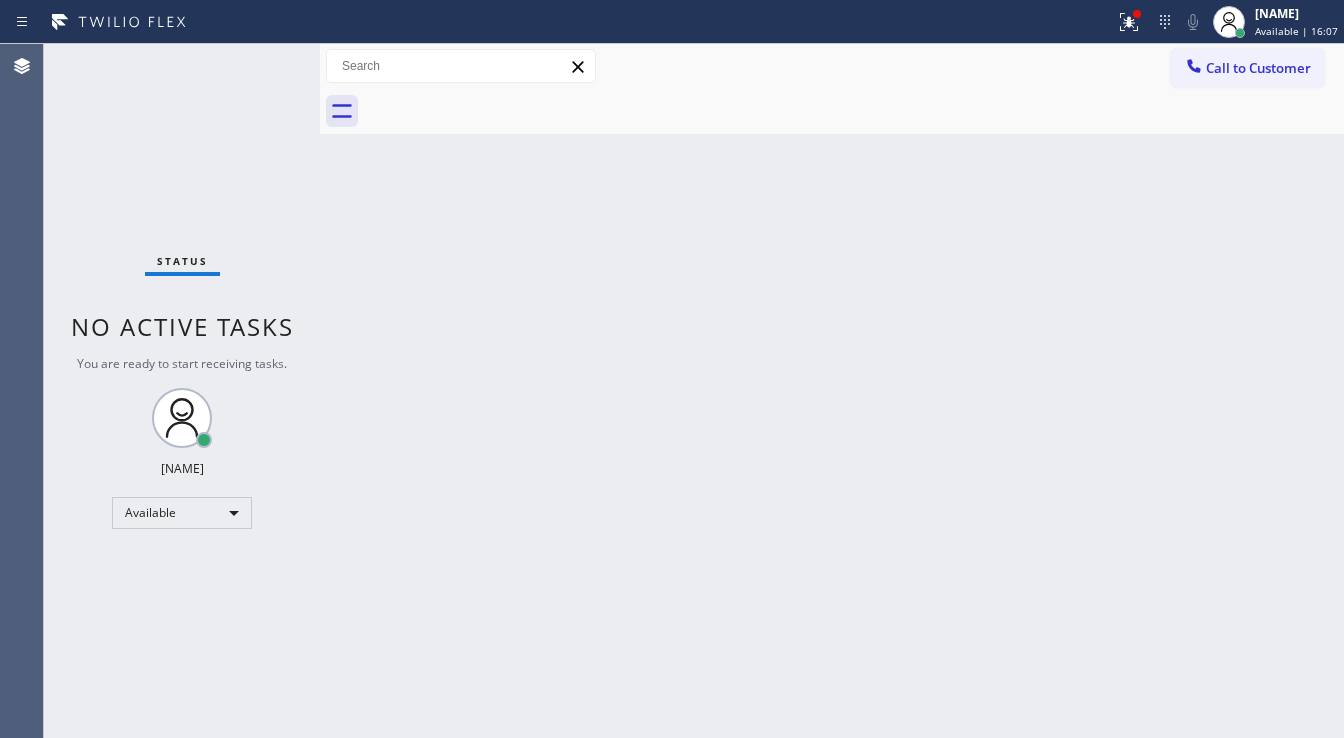 click on "Status   No active tasks     You are ready to start receiving tasks.   [FIRST] [LAST] Available" at bounding box center (182, 391) 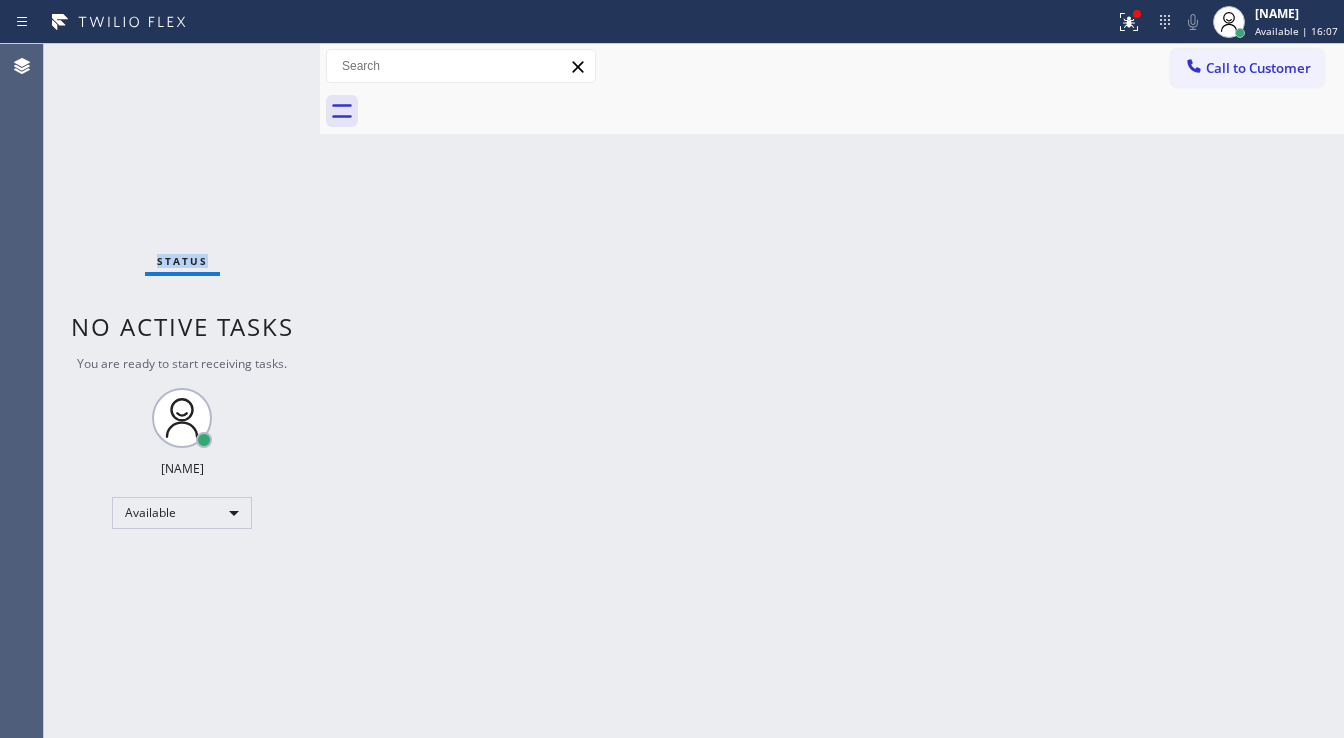 click on "Status   No active tasks     You are ready to start receiving tasks.   [FIRST] [LAST] Available" at bounding box center [182, 391] 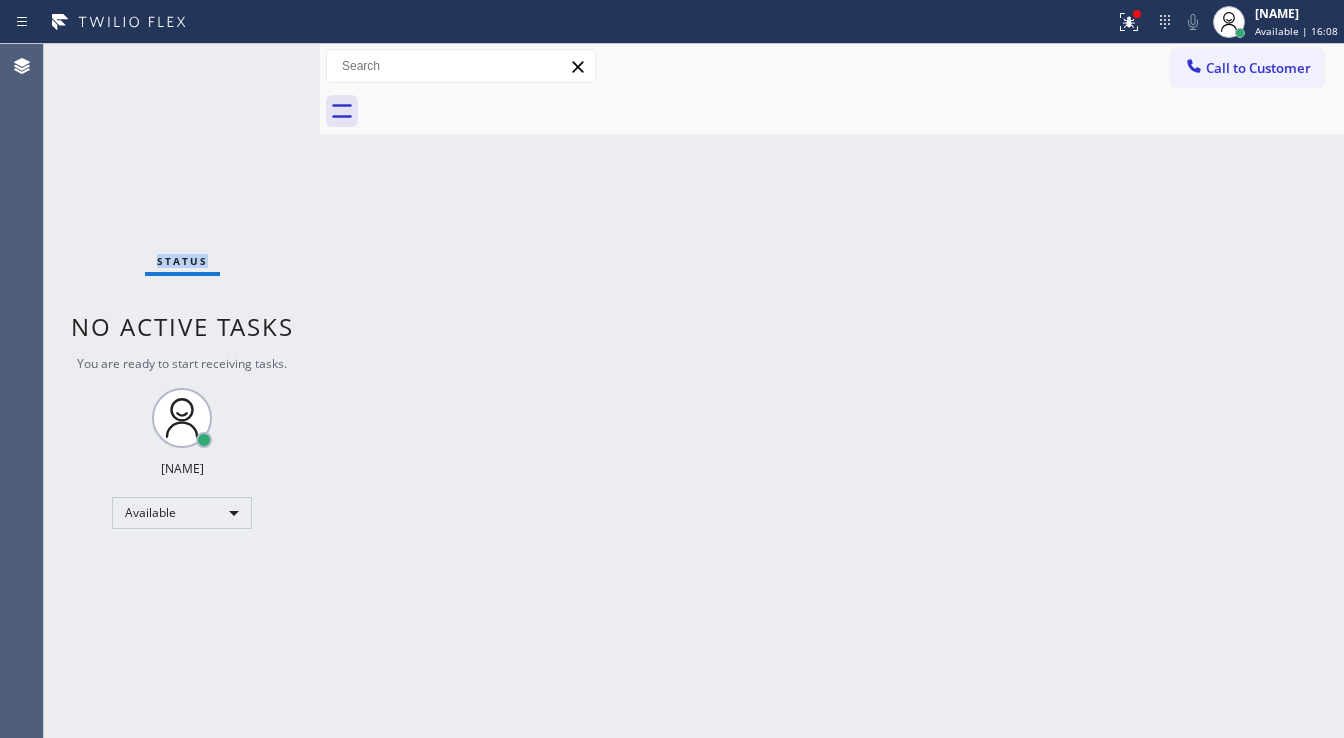 click on "Status   No active tasks     You are ready to start receiving tasks.   [FIRST] [LAST] Available" at bounding box center (182, 391) 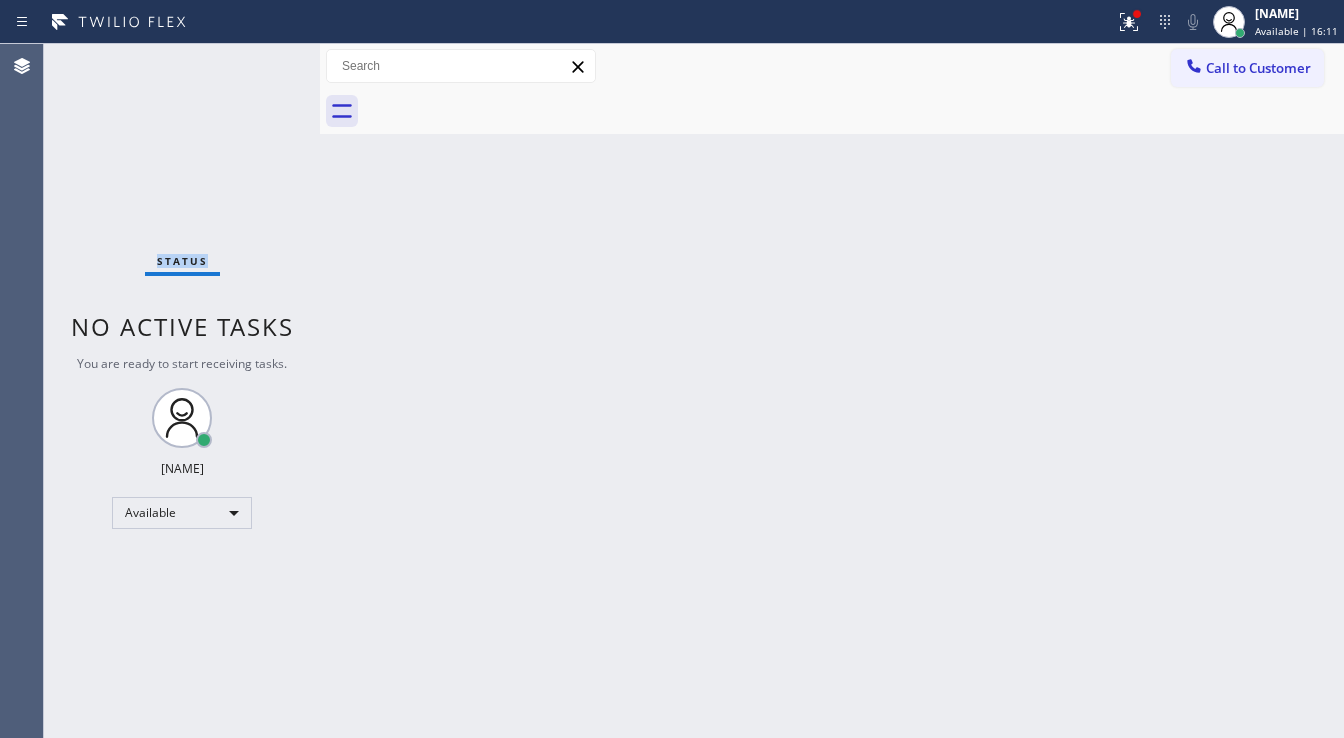 click on "Status   No active tasks     You are ready to start receiving tasks.   [FIRST] [LAST] Available" at bounding box center [182, 391] 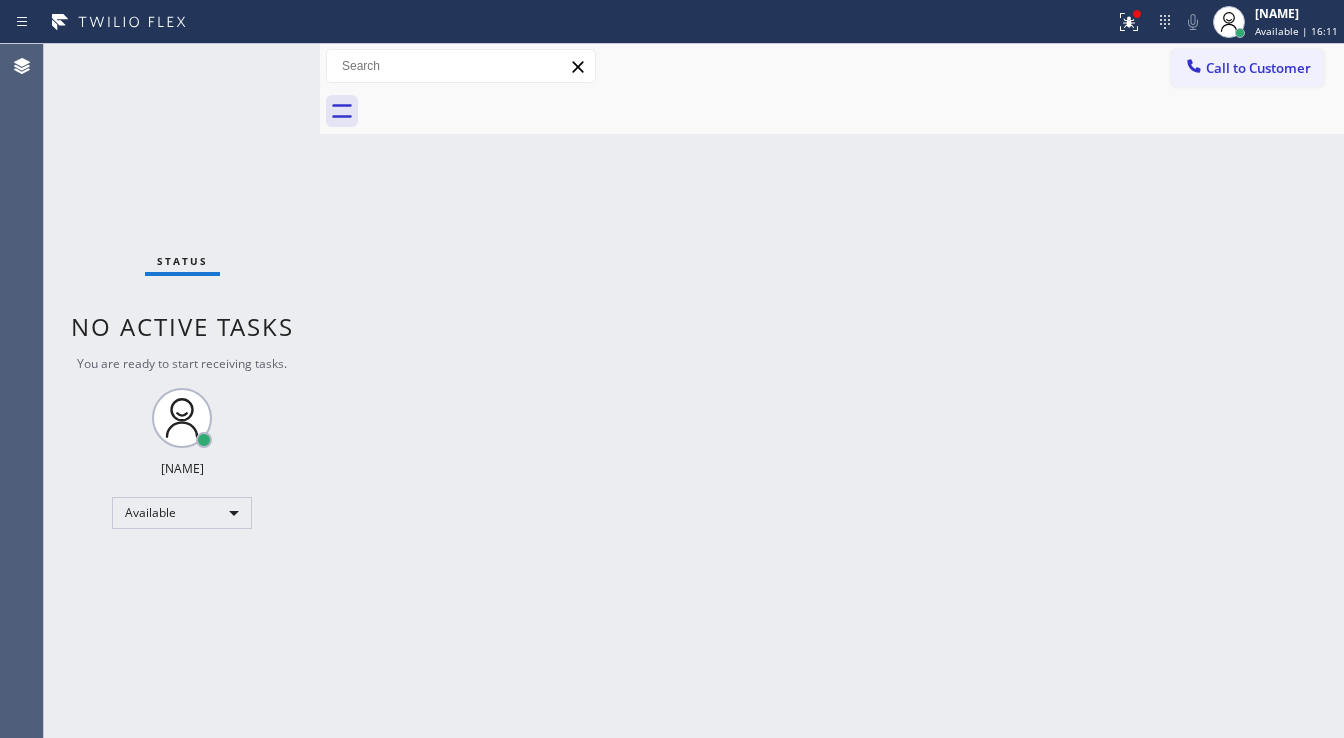 click on "Status   No active tasks     You are ready to start receiving tasks.   [FIRST] [LAST] Available" at bounding box center [182, 391] 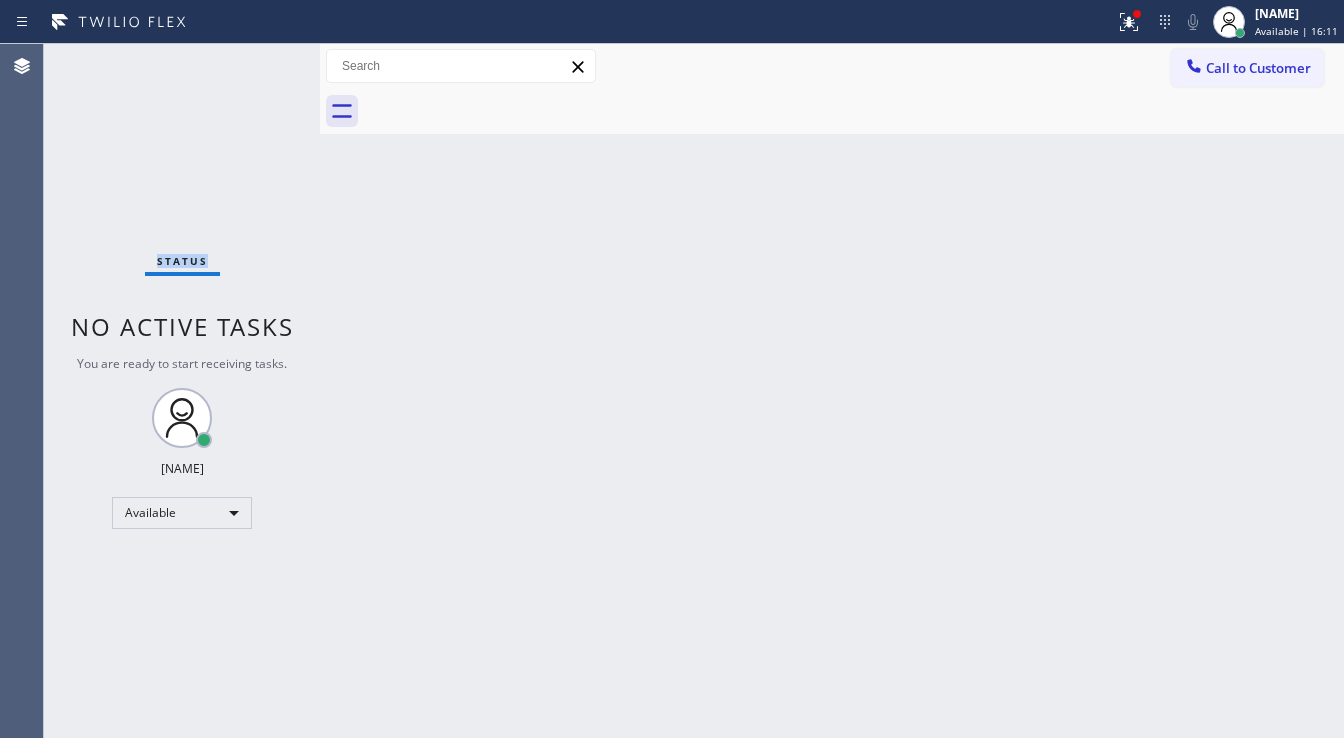 click on "Status   No active tasks     You are ready to start receiving tasks.   [FIRST] [LAST] Available" at bounding box center (182, 391) 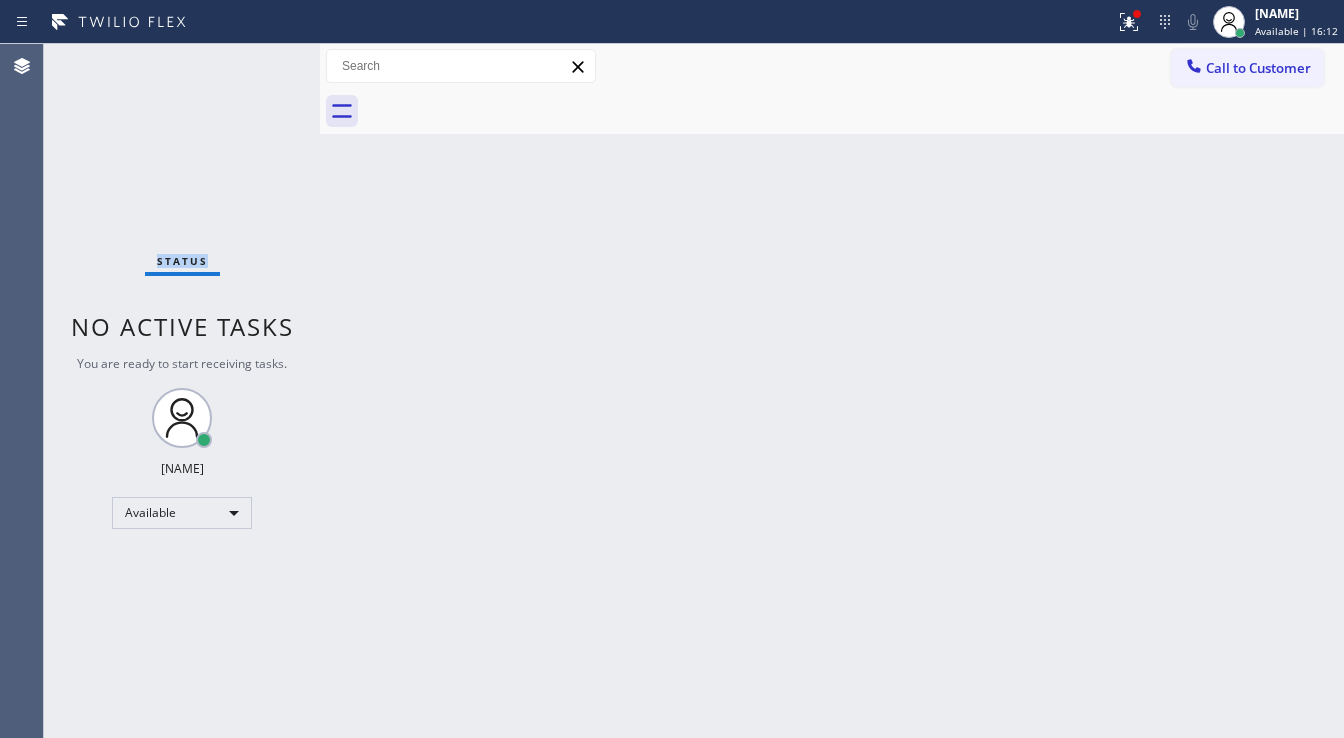 click on "Status   No active tasks     You are ready to start receiving tasks.   [FIRST] [LAST] Available" at bounding box center (182, 391) 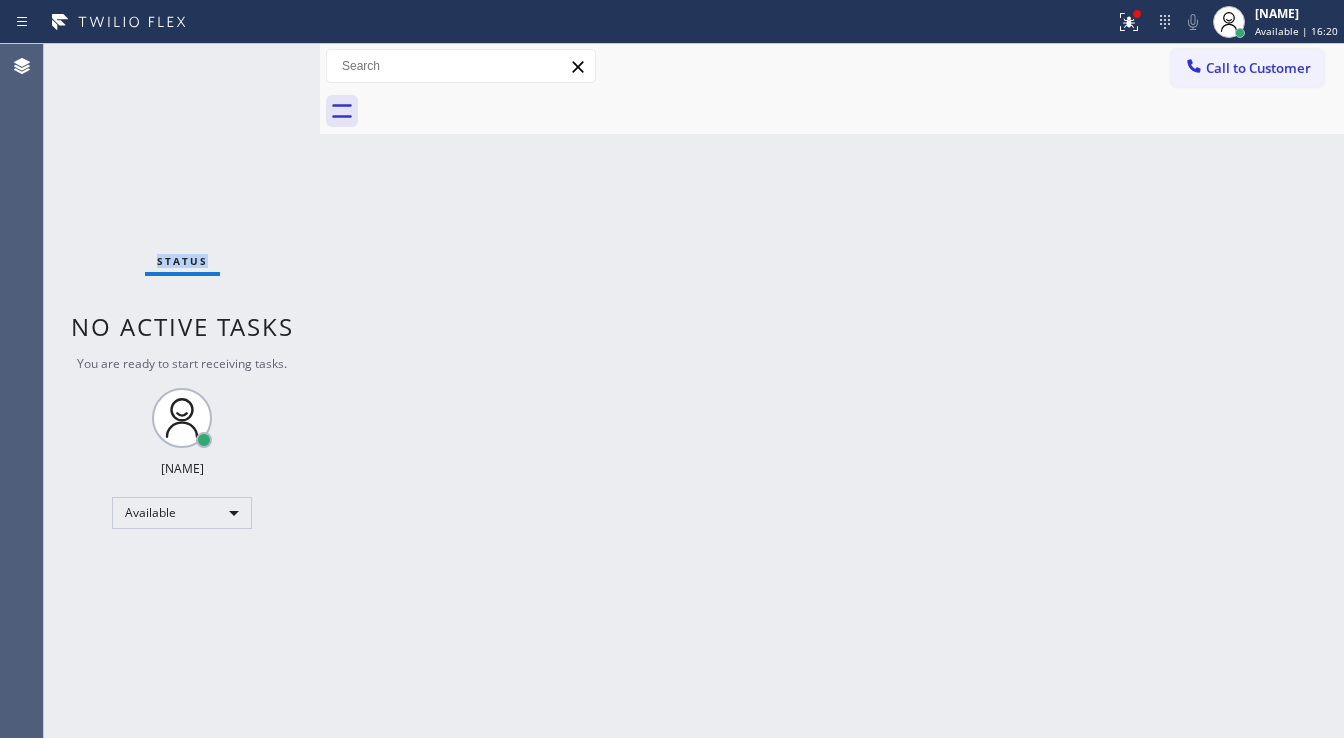 click on "Status   No active tasks     You are ready to start receiving tasks.   [FIRST] [LAST] Available" at bounding box center (182, 391) 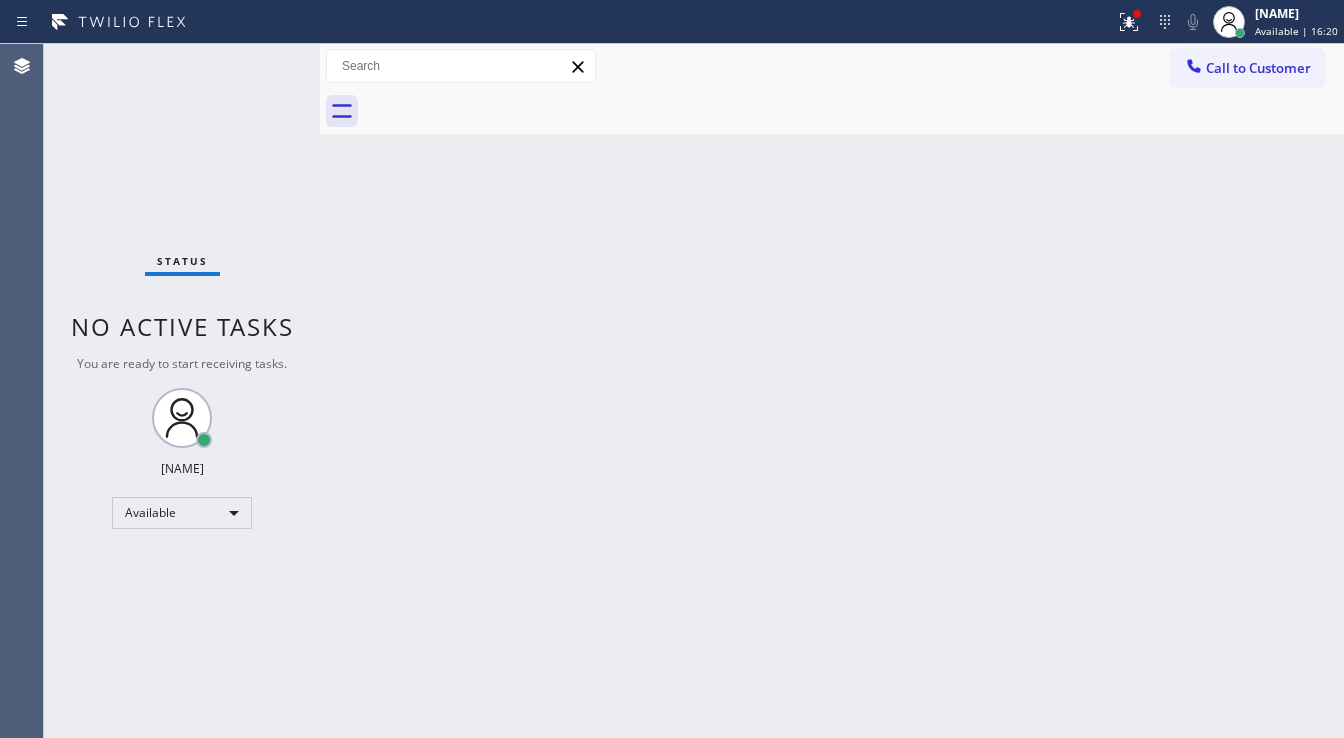 click on "Status   No active tasks     You are ready to start receiving tasks.   [FIRST] [LAST] Available" at bounding box center [182, 391] 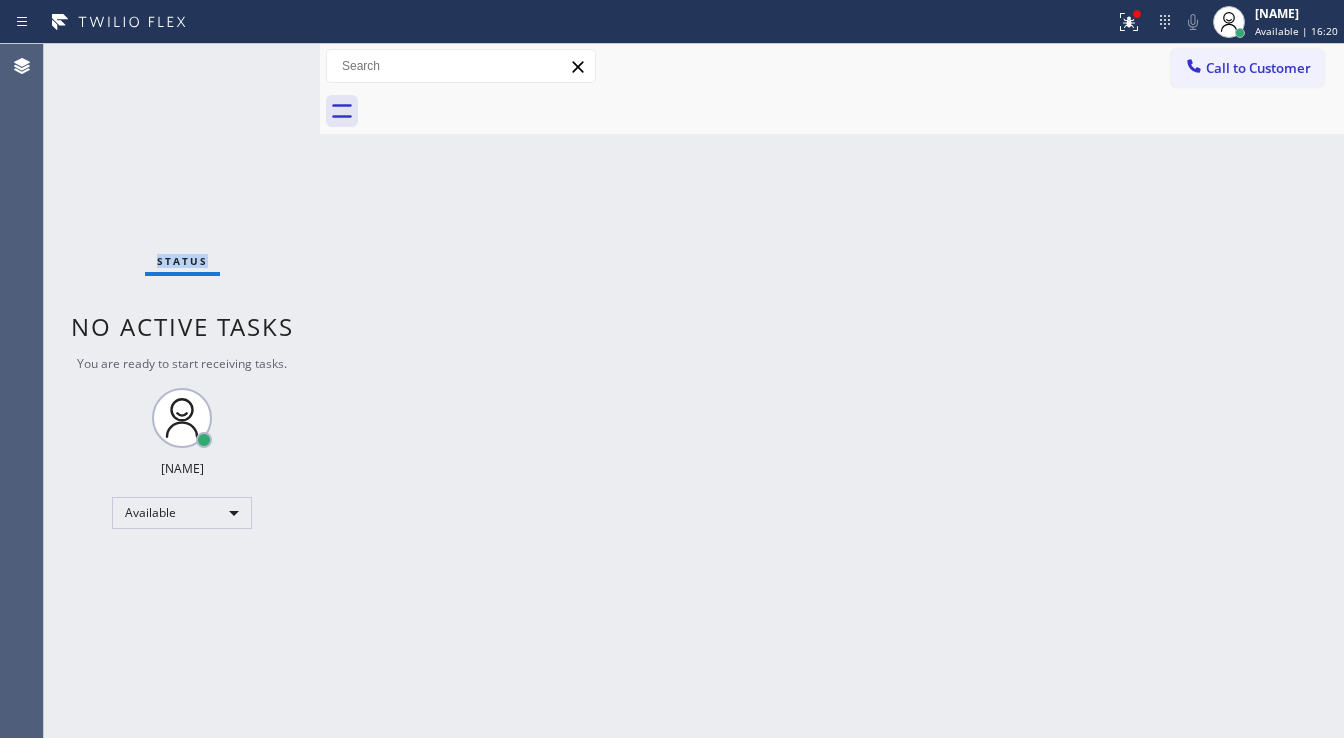 click on "Status   No active tasks     You are ready to start receiving tasks.   [FIRST] [LAST] Available" at bounding box center [182, 391] 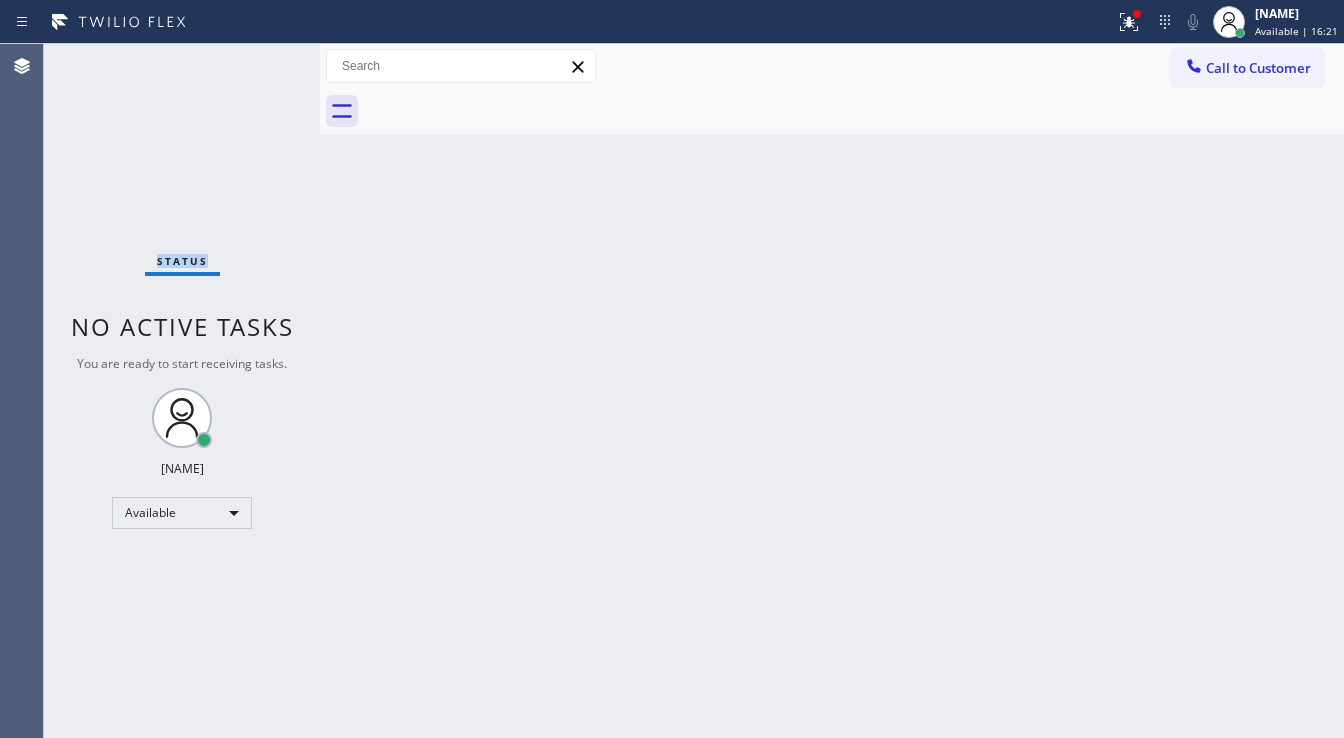 click on "Status   No active tasks     You are ready to start receiving tasks.   [FIRST] [LAST] Available" at bounding box center (182, 391) 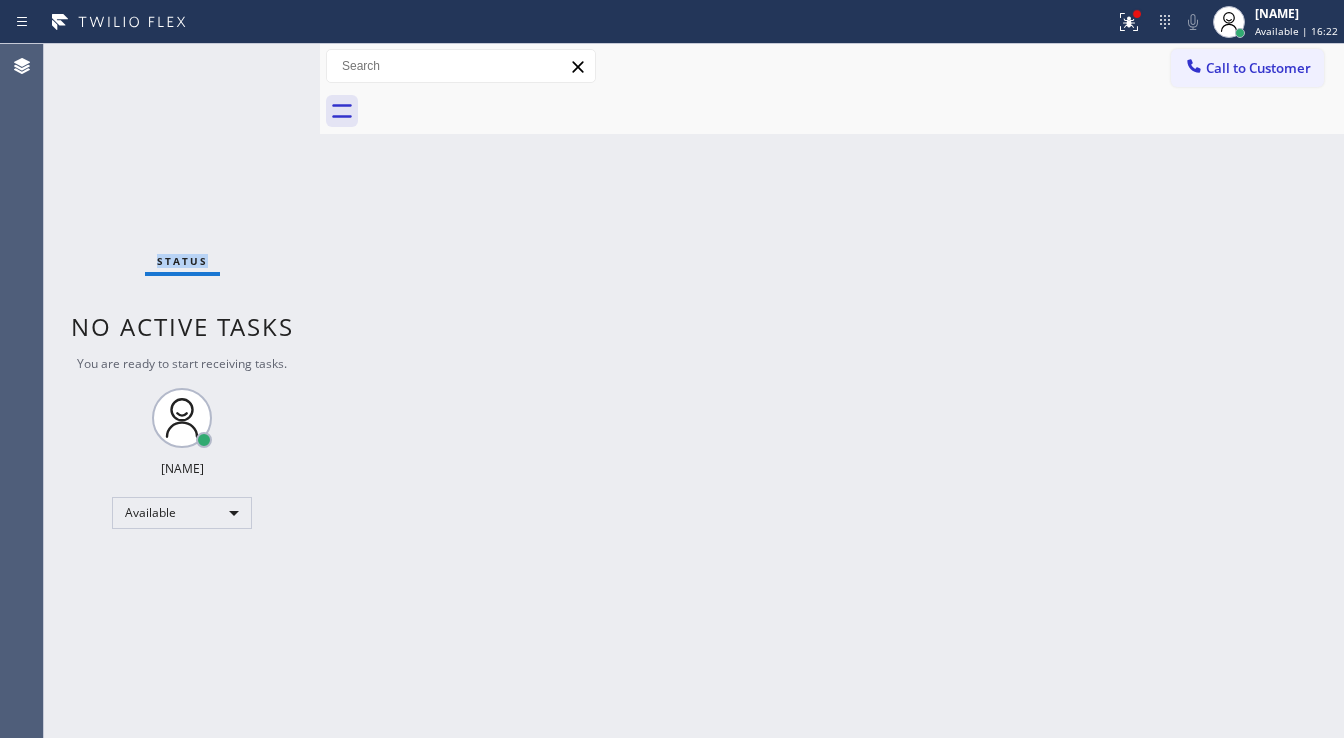 click on "Status   No active tasks     You are ready to start receiving tasks.   [FIRST] [LAST] Available" at bounding box center [182, 391] 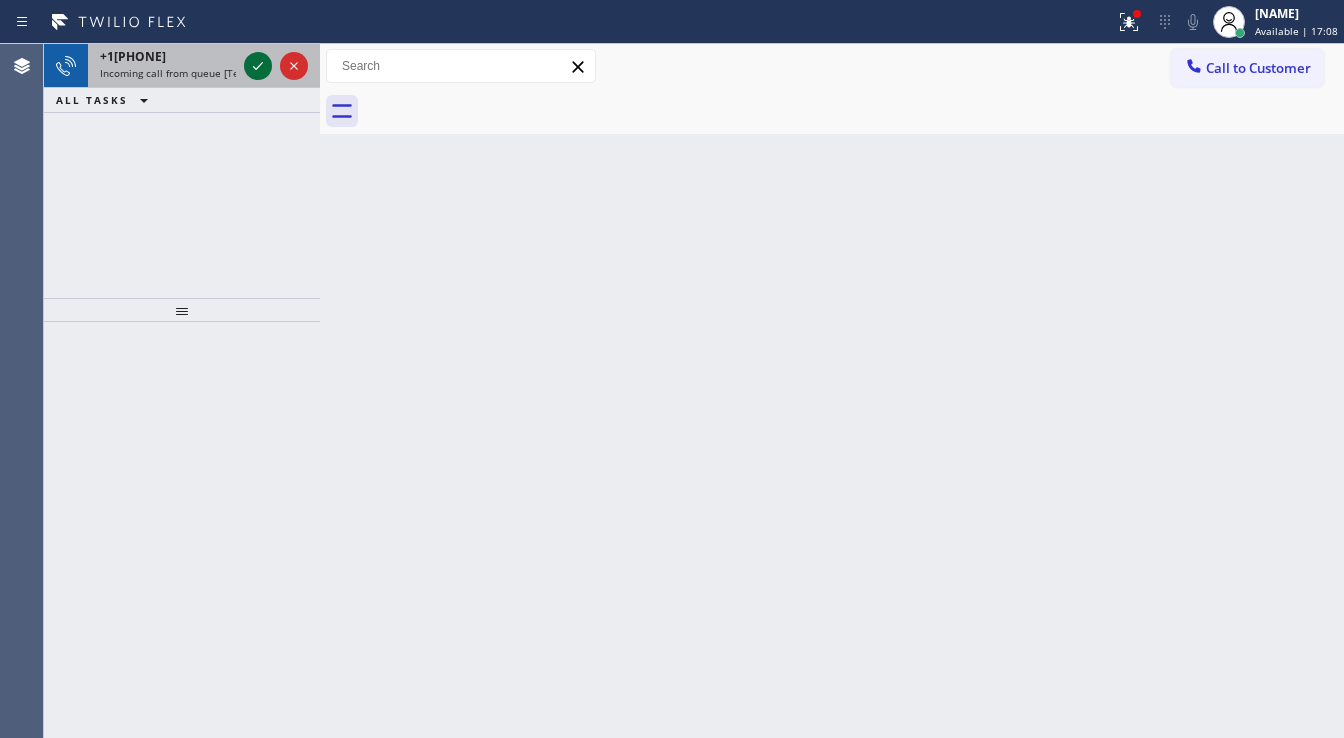 click 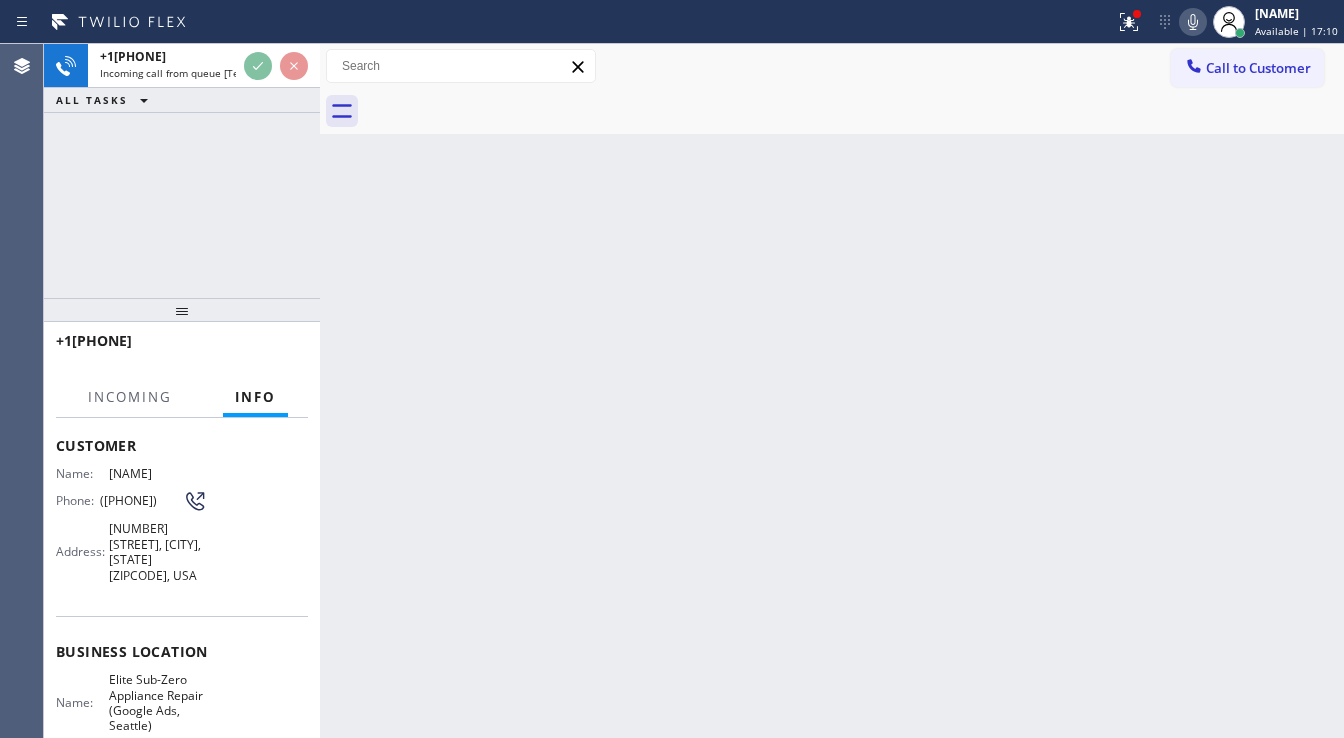 scroll, scrollTop: 160, scrollLeft: 0, axis: vertical 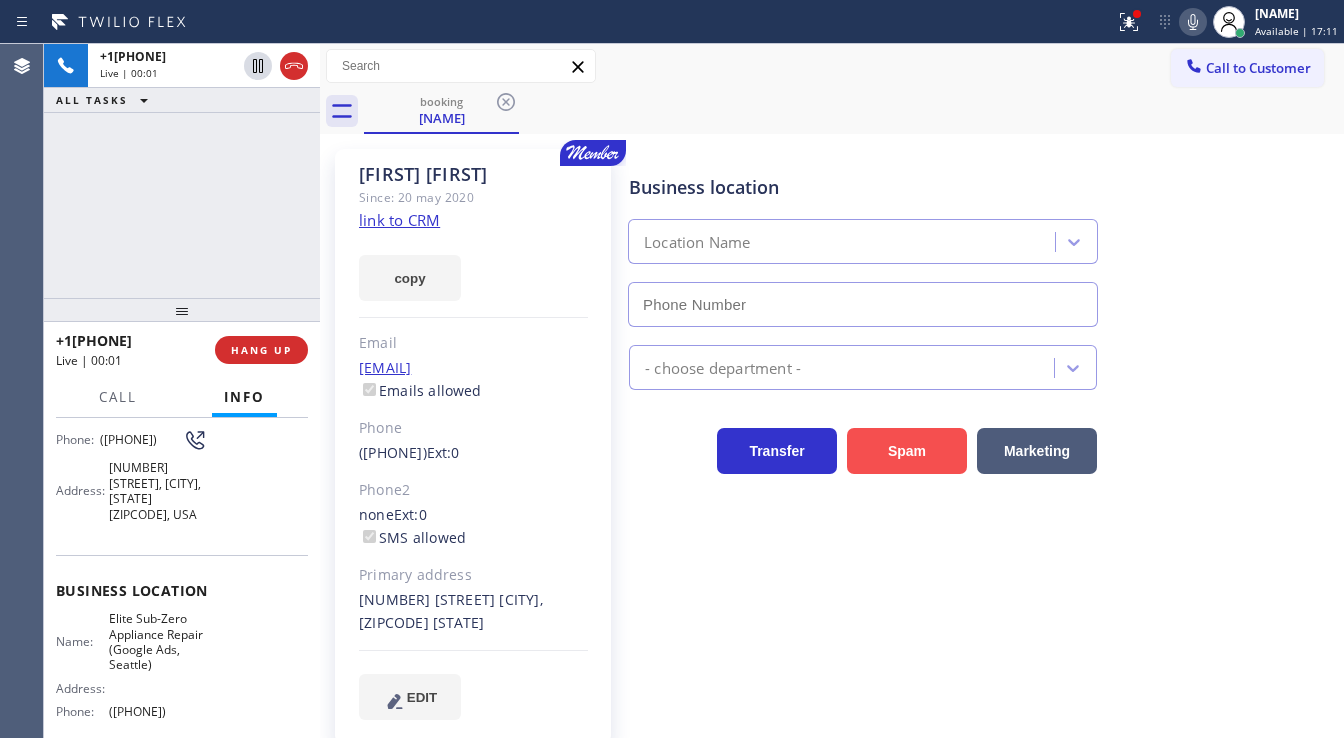 click on "Spam" at bounding box center [907, 451] 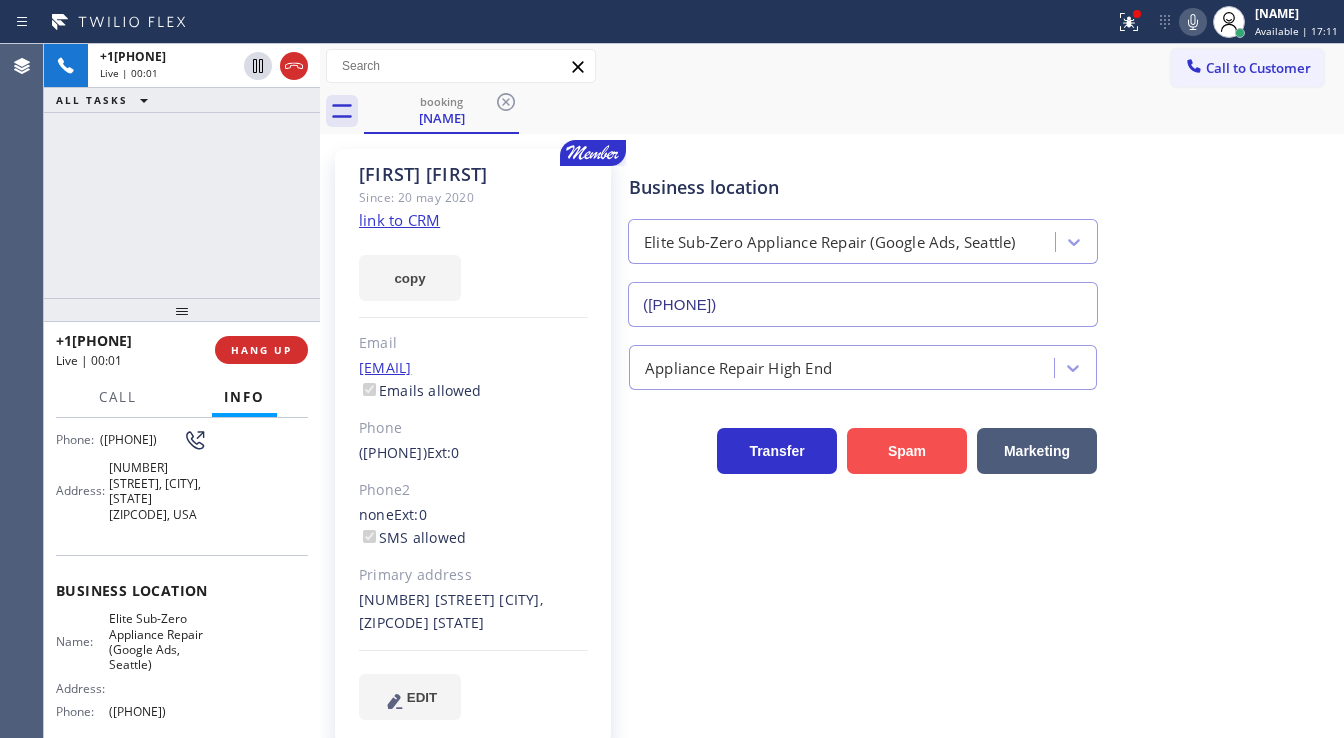 click on "Spam" at bounding box center (907, 451) 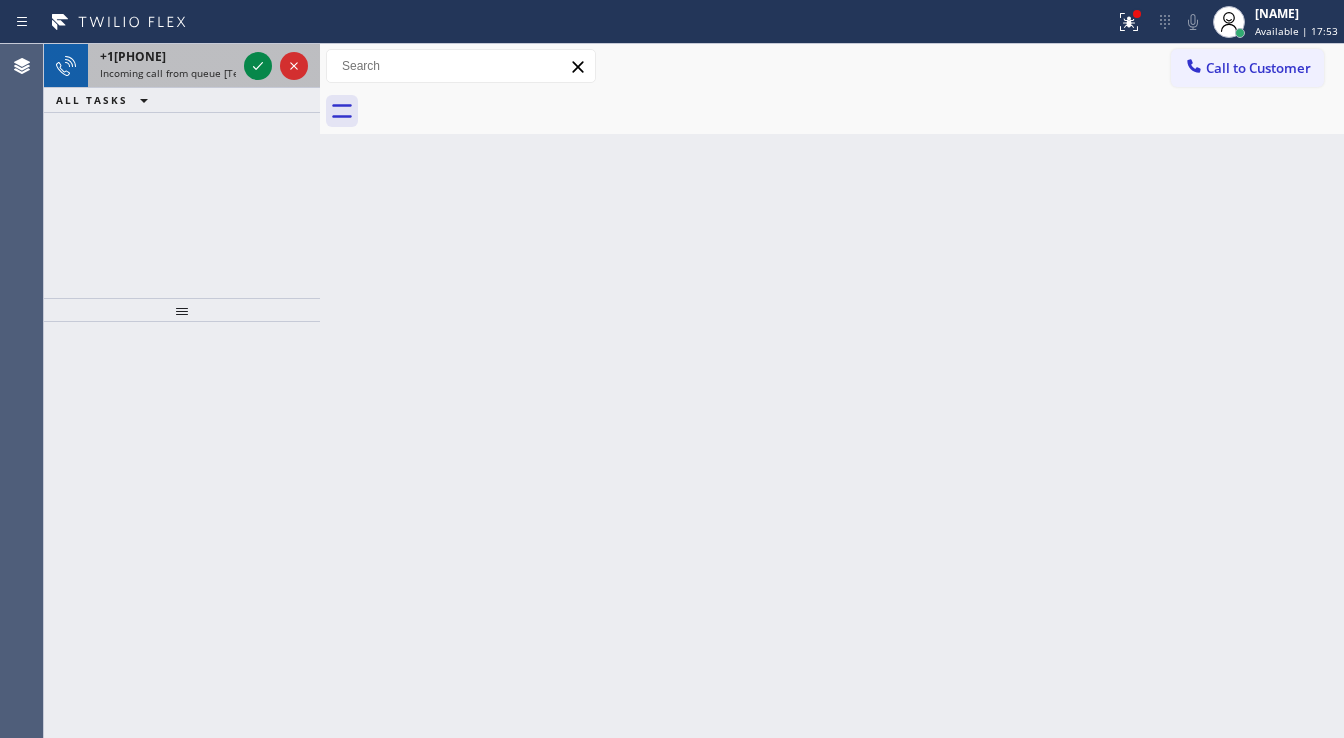 click on "+1[PHONE]" at bounding box center [133, 56] 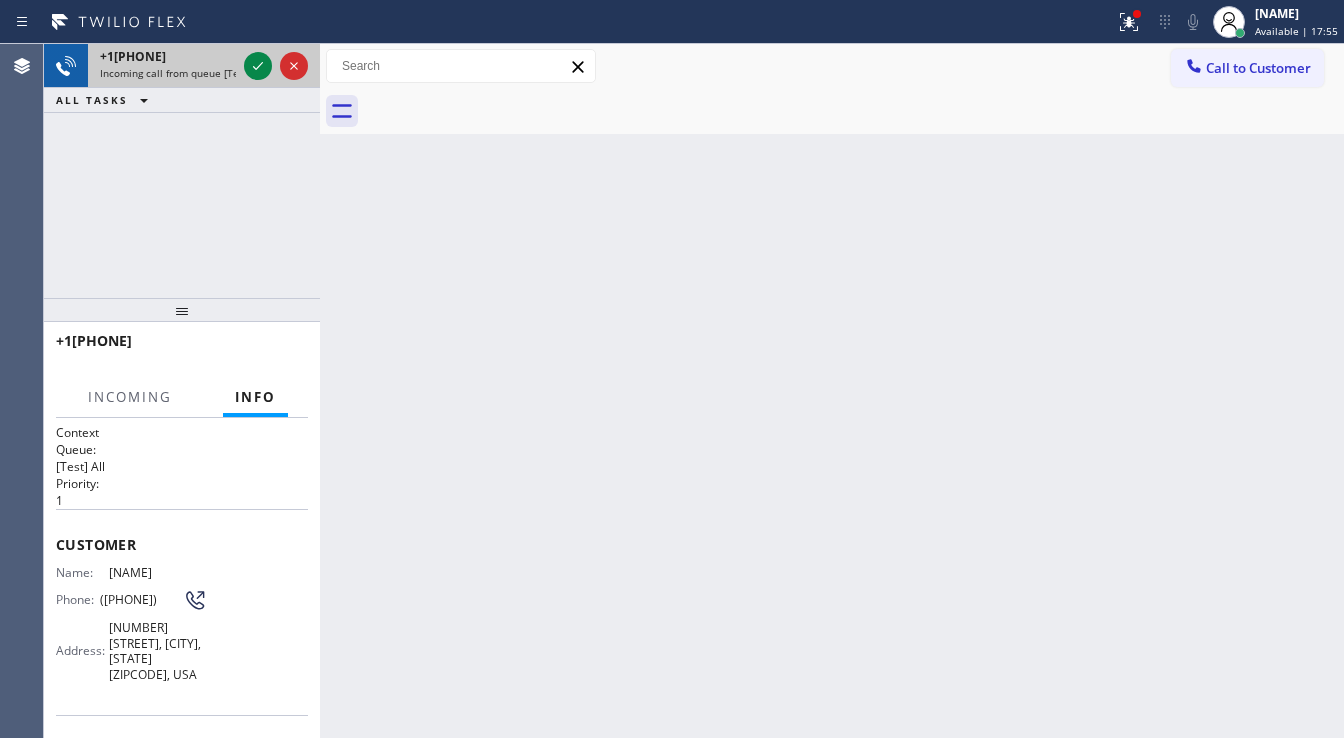 click on "Incoming call from queue [Test] All" at bounding box center [183, 73] 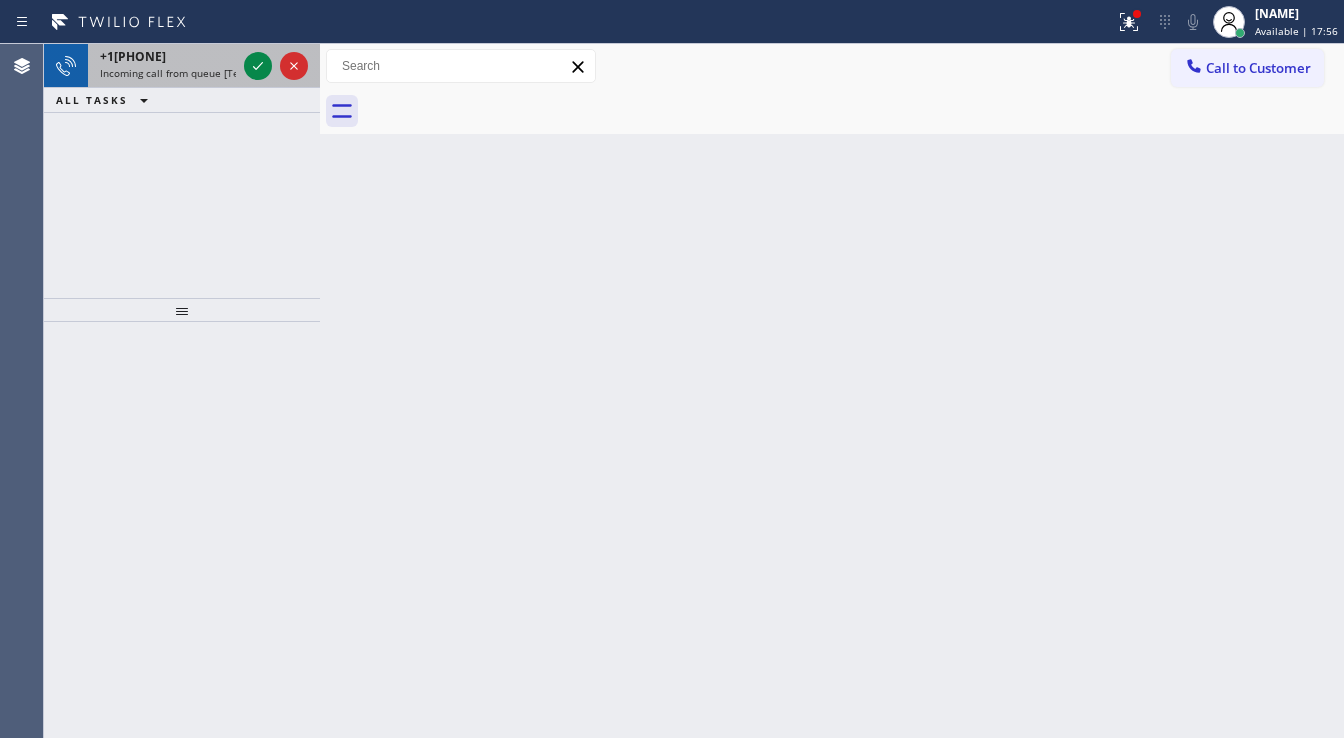 click on "Incoming call from queue [Test] All" at bounding box center (183, 73) 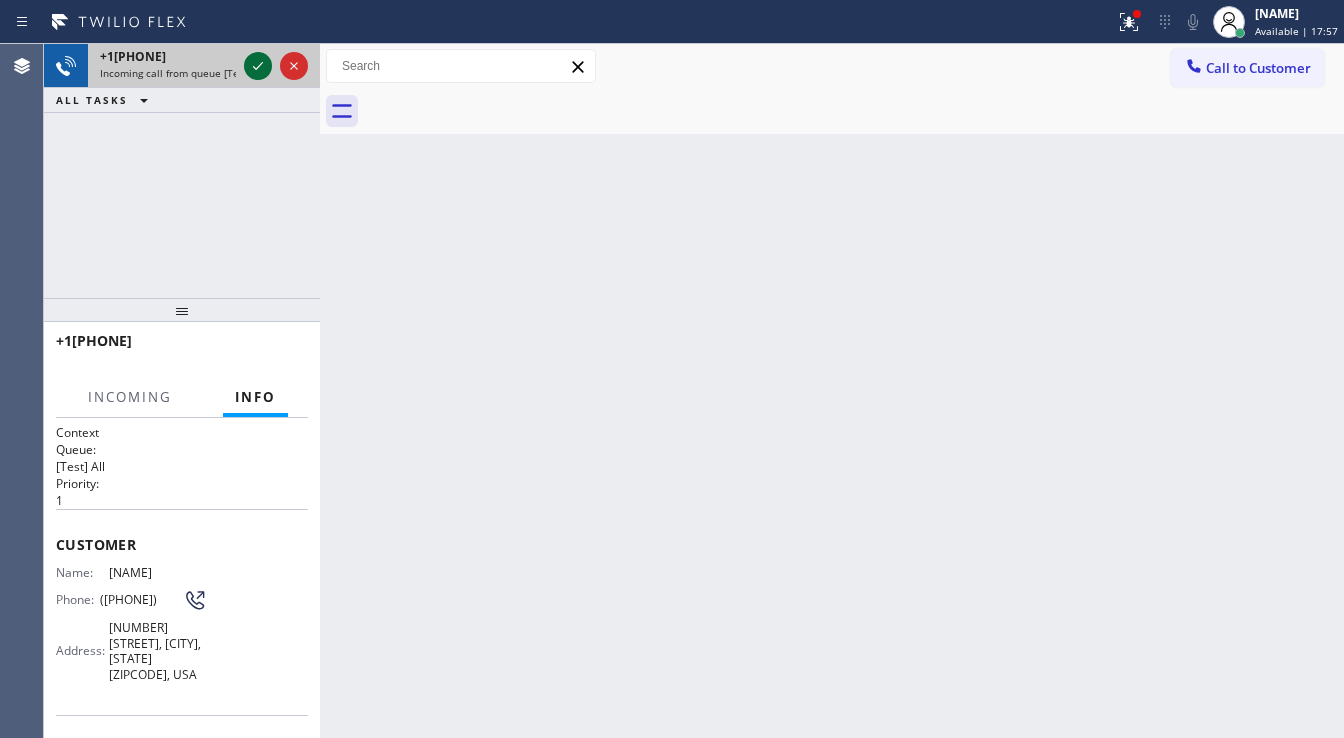 click 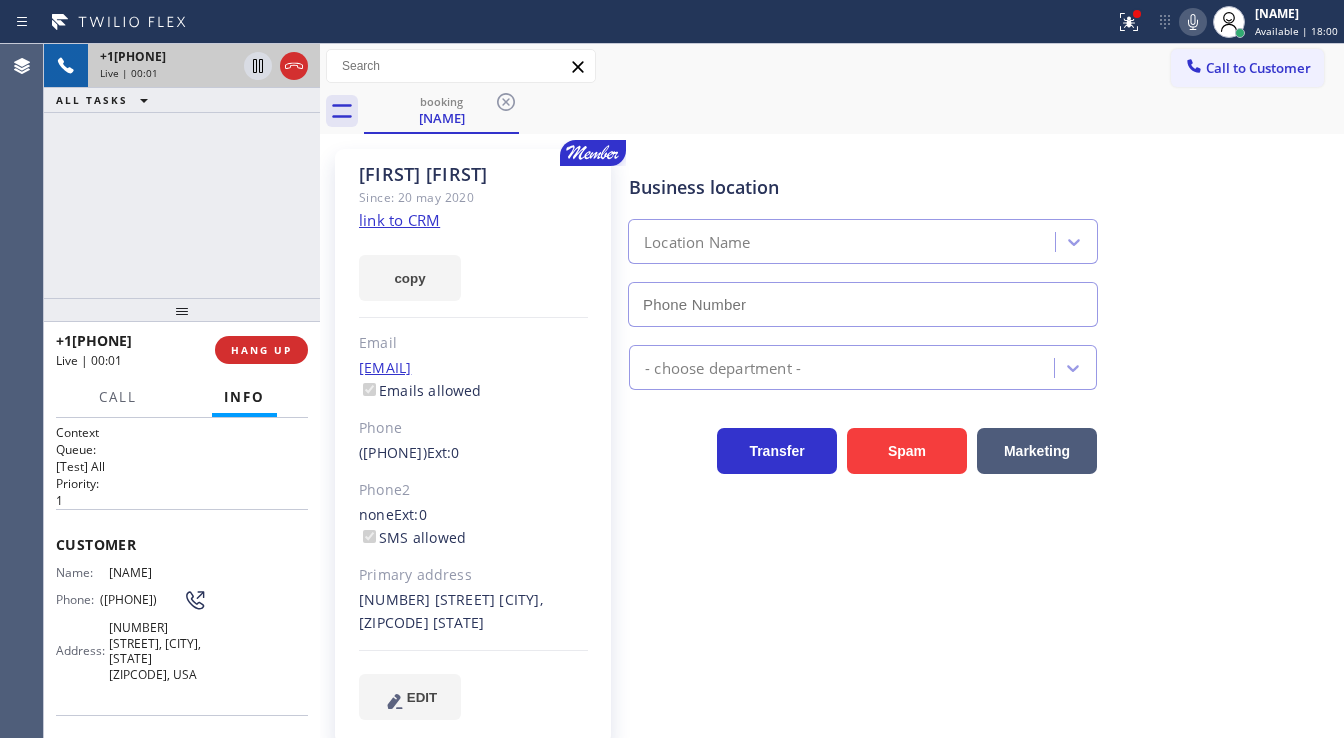type on "([PHONE])" 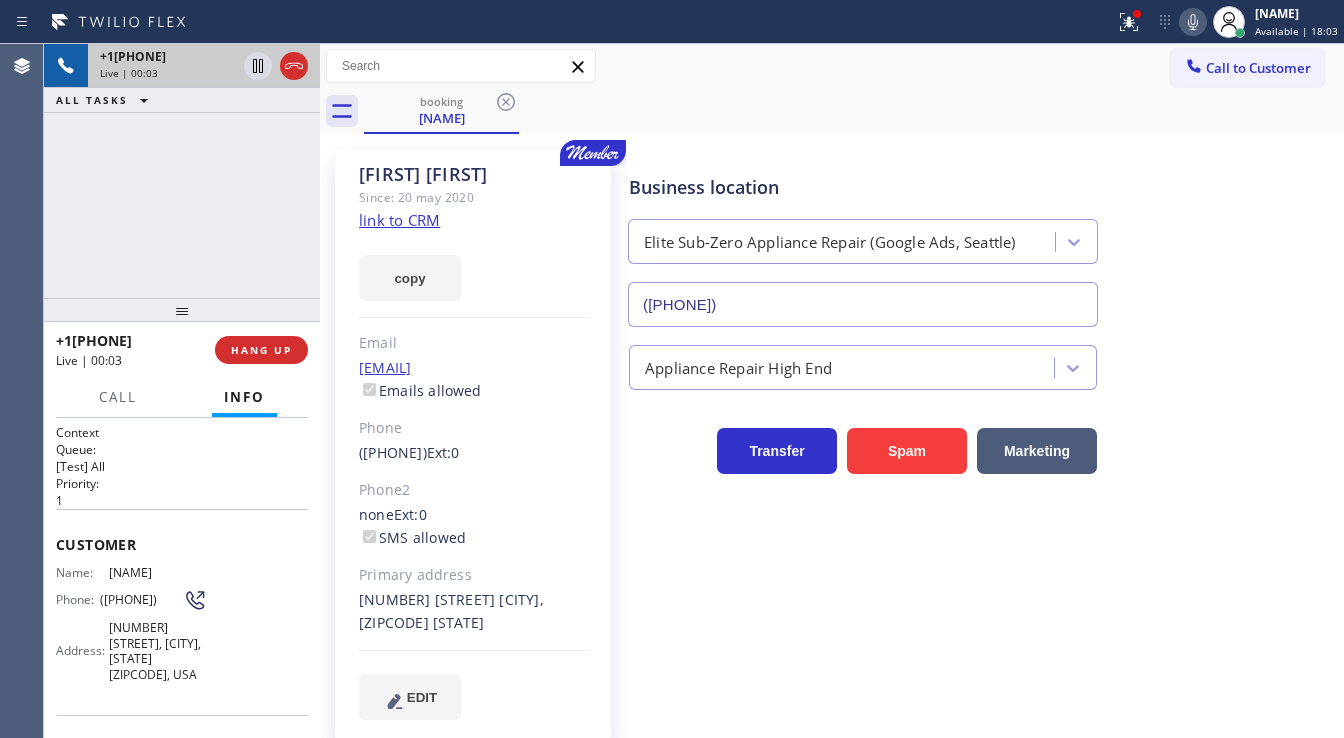 click on "link to CRM" at bounding box center (399, 220) 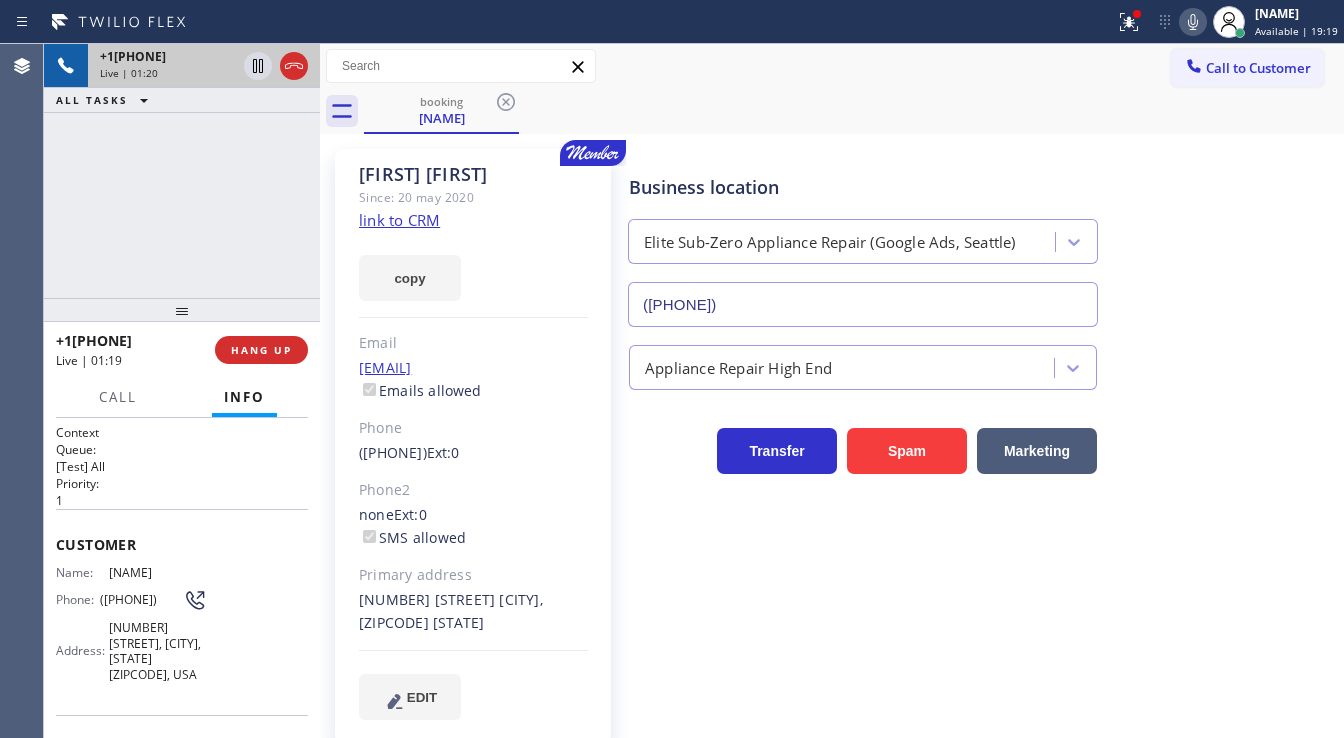 click at bounding box center (1137, 14) 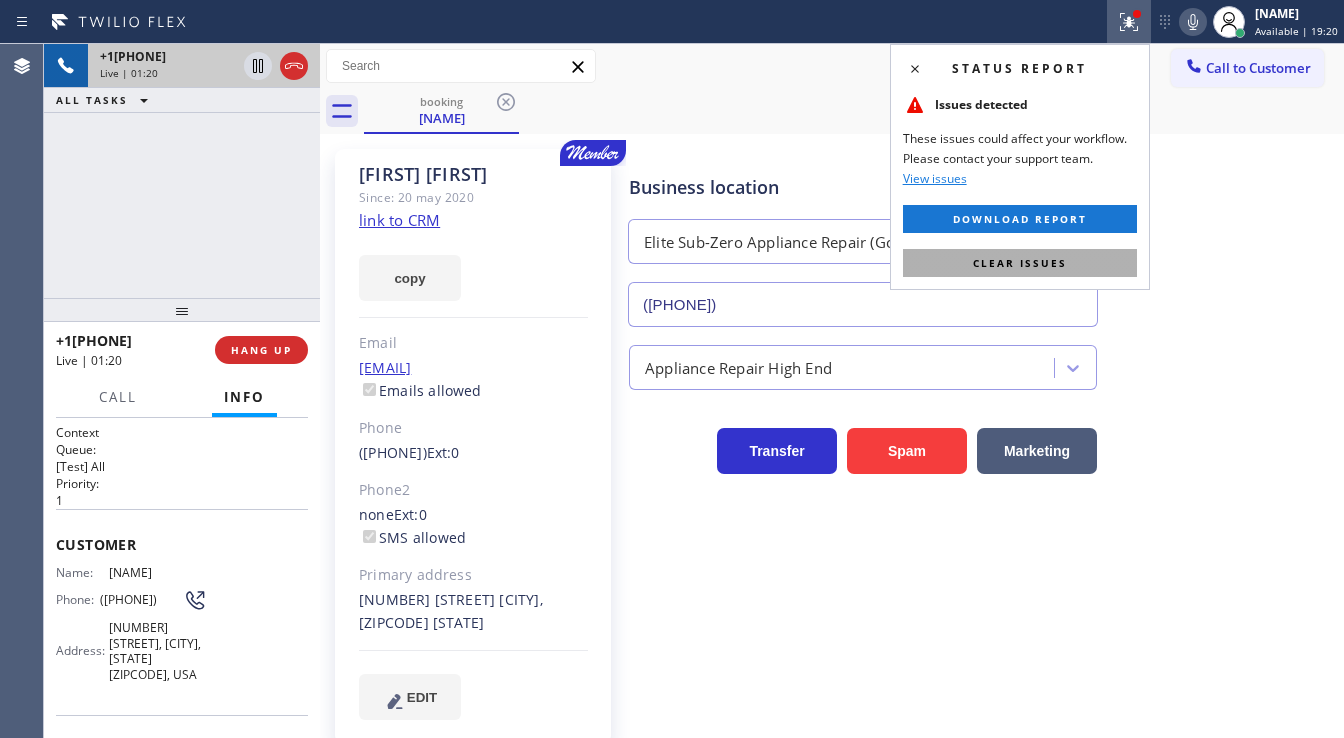 click on "Clear issues" at bounding box center (1020, 263) 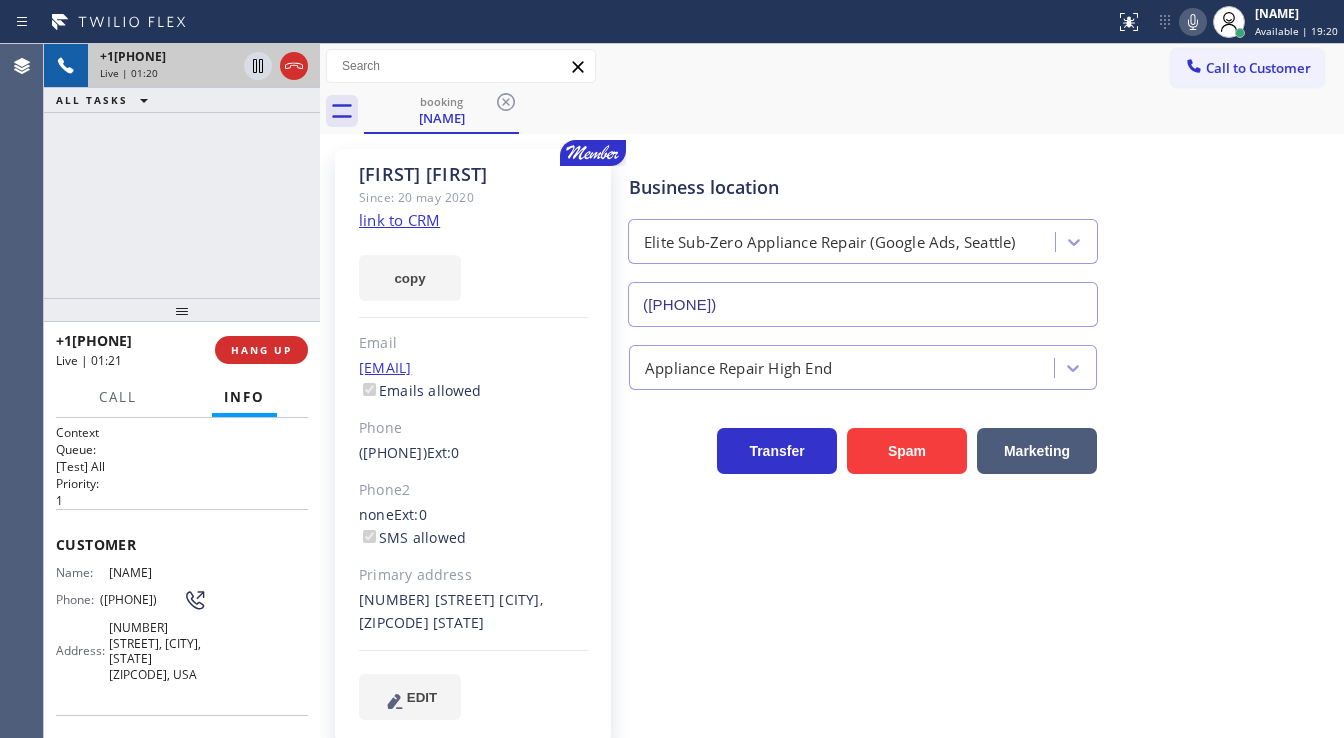 click on "Business location Elite Sub-Zero Appliance Repair (Google Ads, Seattle) [PHONE]" at bounding box center [982, 236] 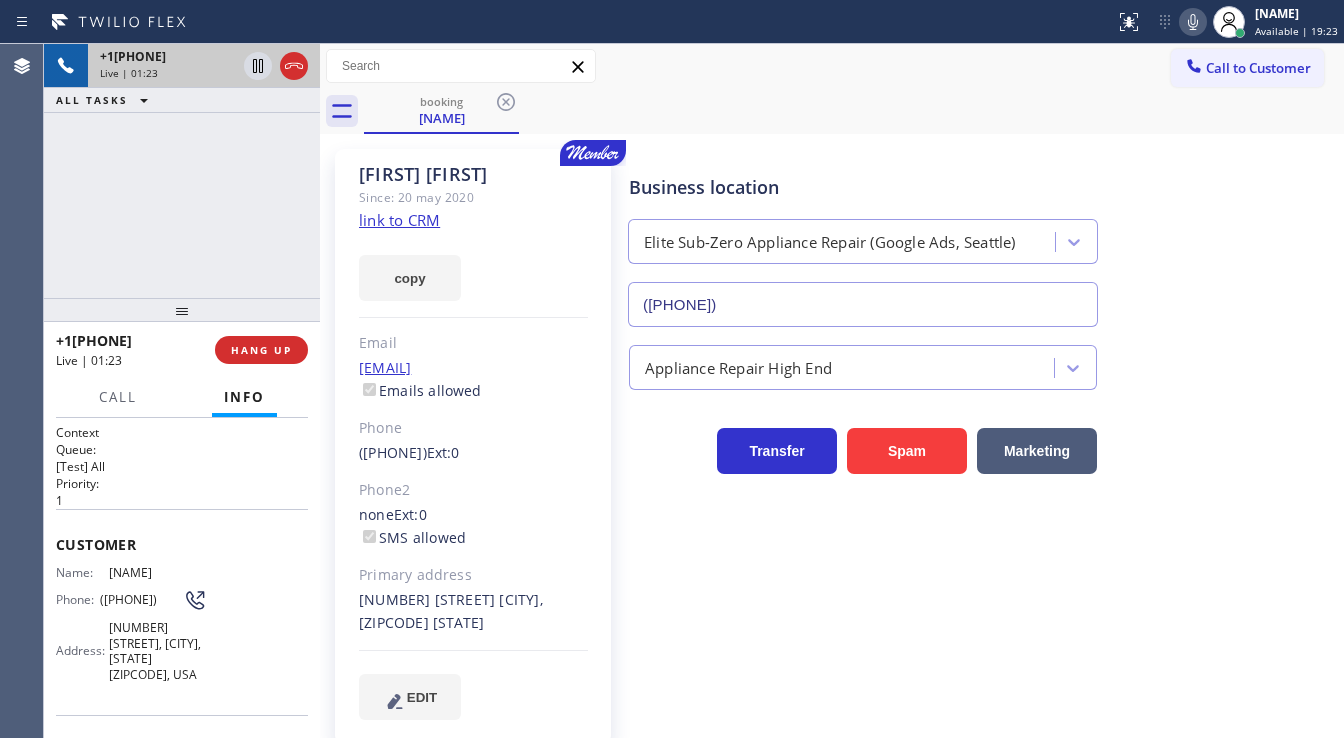 click 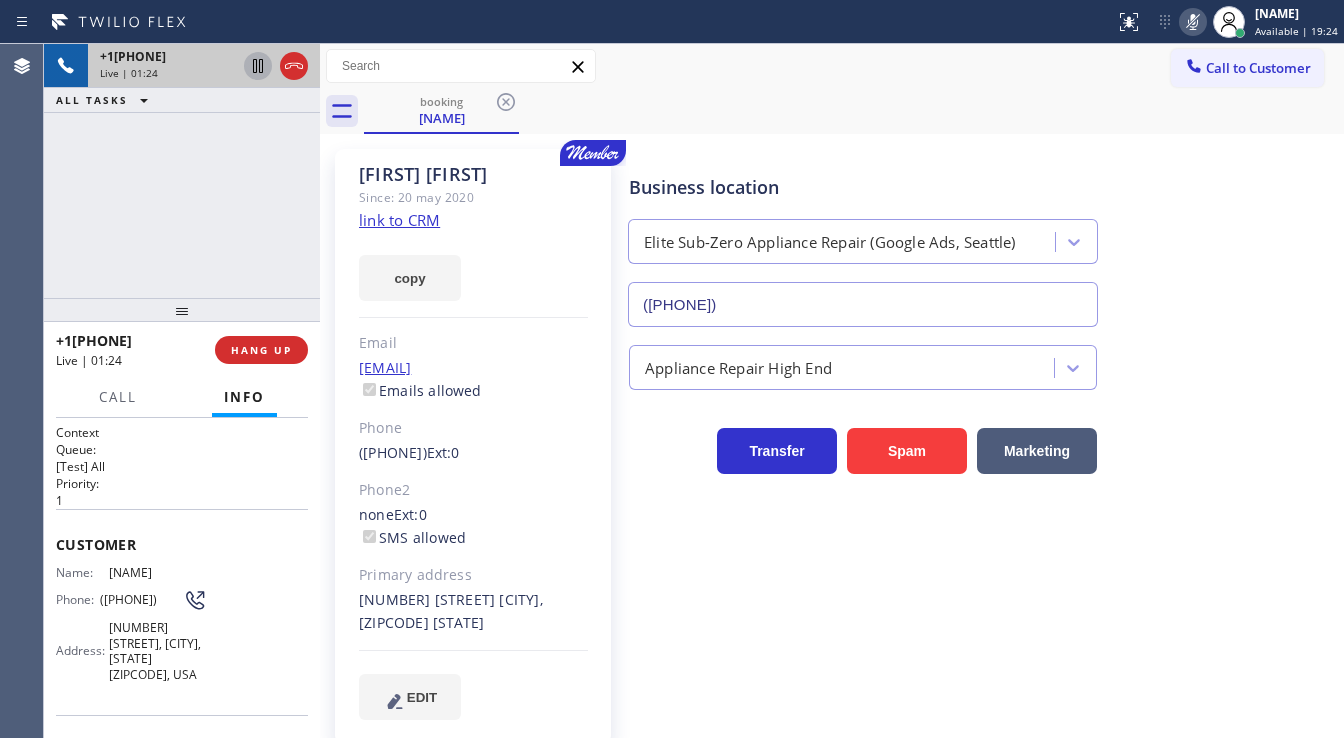click 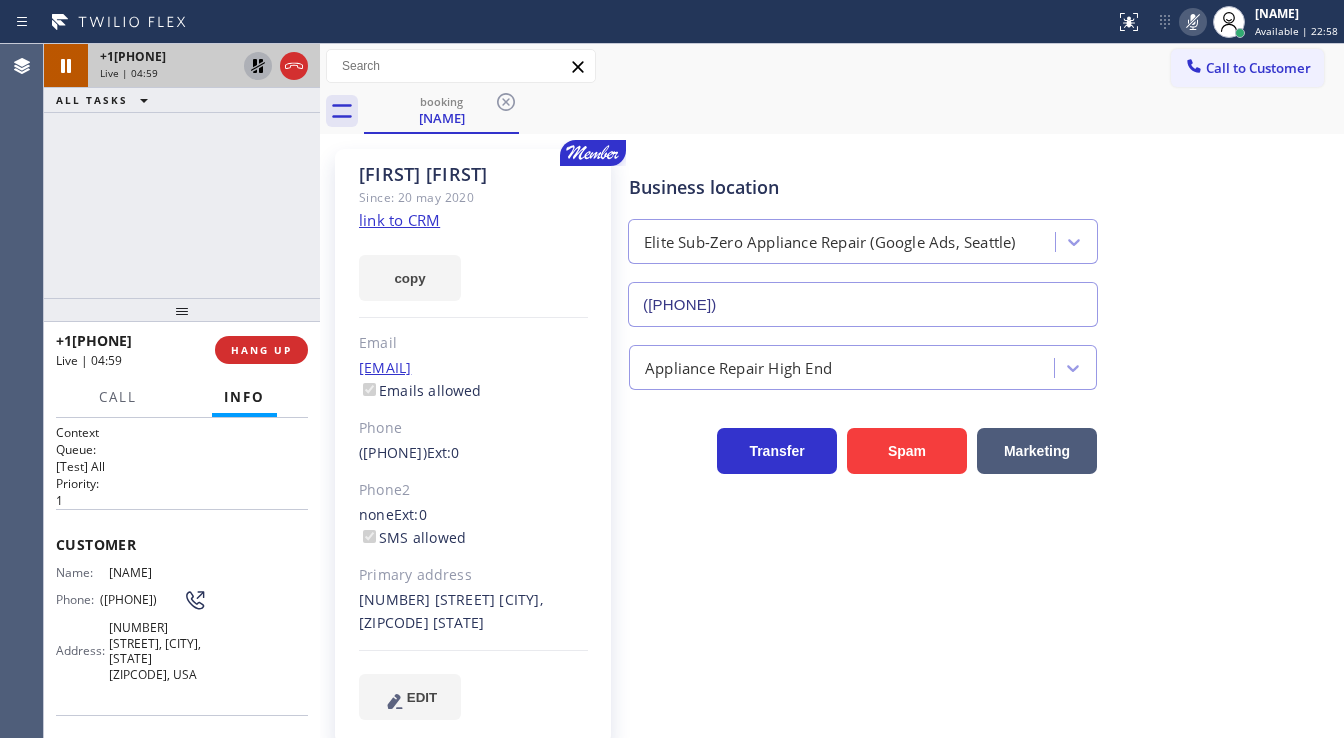 click 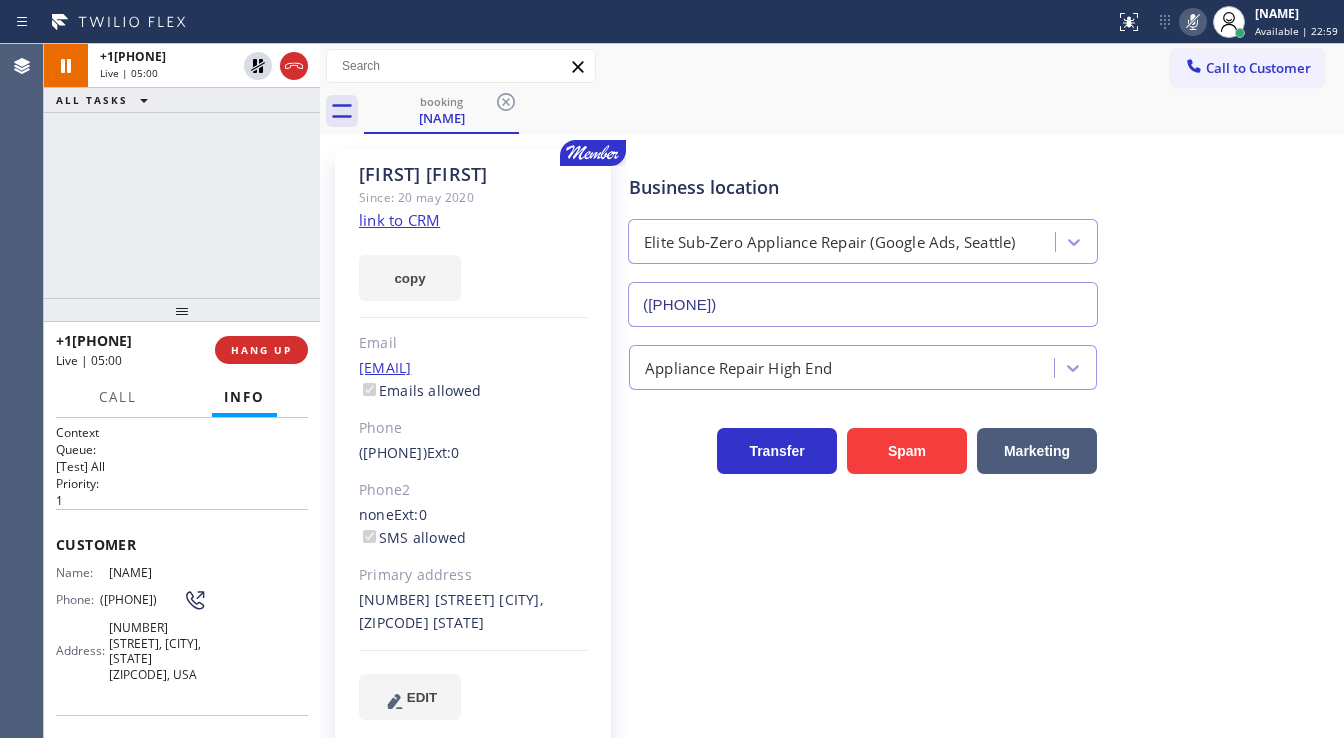 click 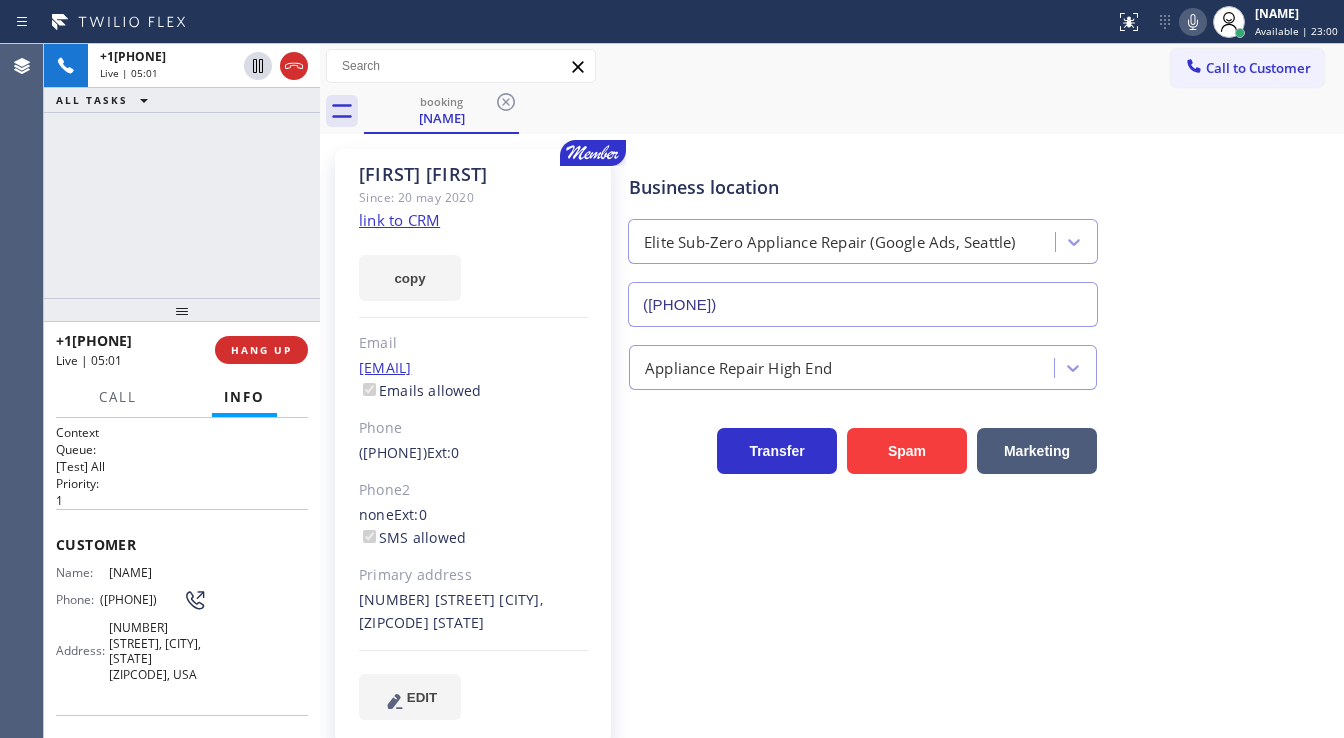 click on "+1[PHONE] Live | 05:01 ALL TASKS ALL TASKS ACTIVE TASKS TASKS IN WRAP UP" at bounding box center [182, 171] 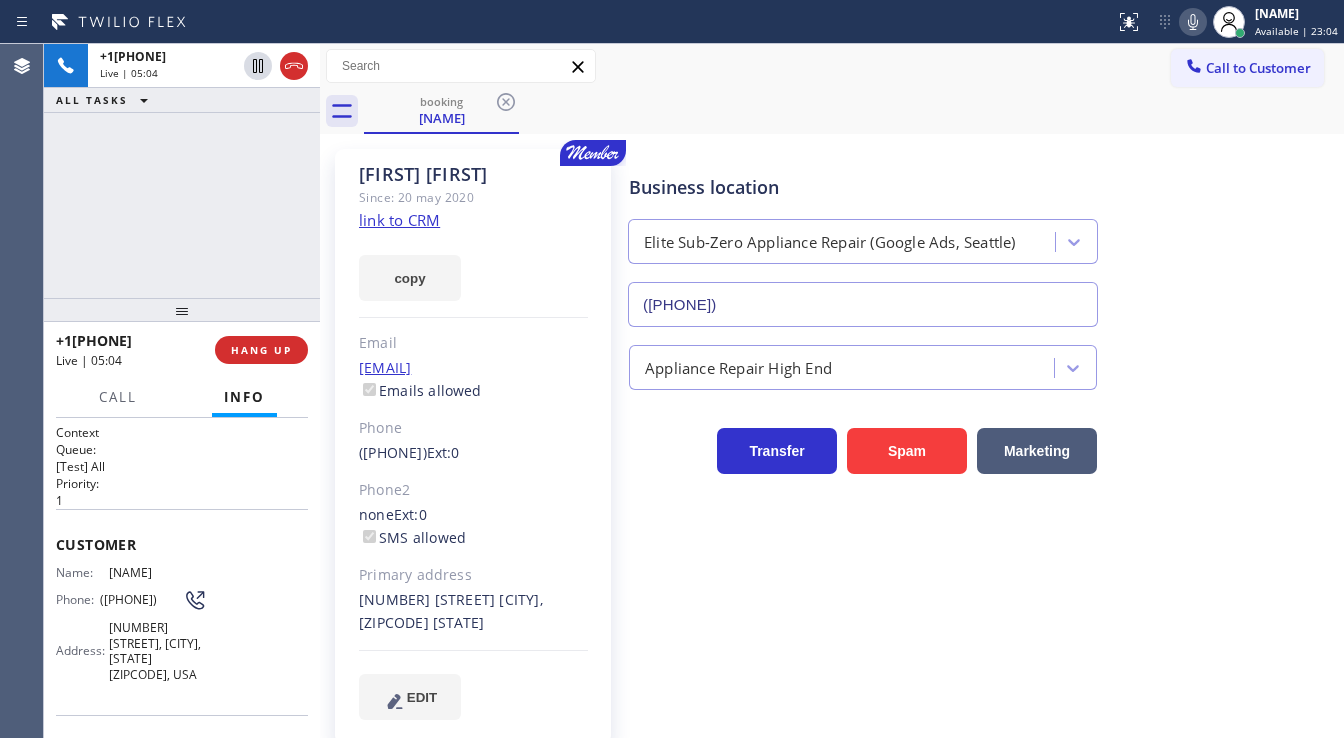 click on "[PHONE] Live | 05:04 ALL TASKS ALL TASKS ACTIVE TASKS TASKS IN WRAP UP" at bounding box center [182, 171] 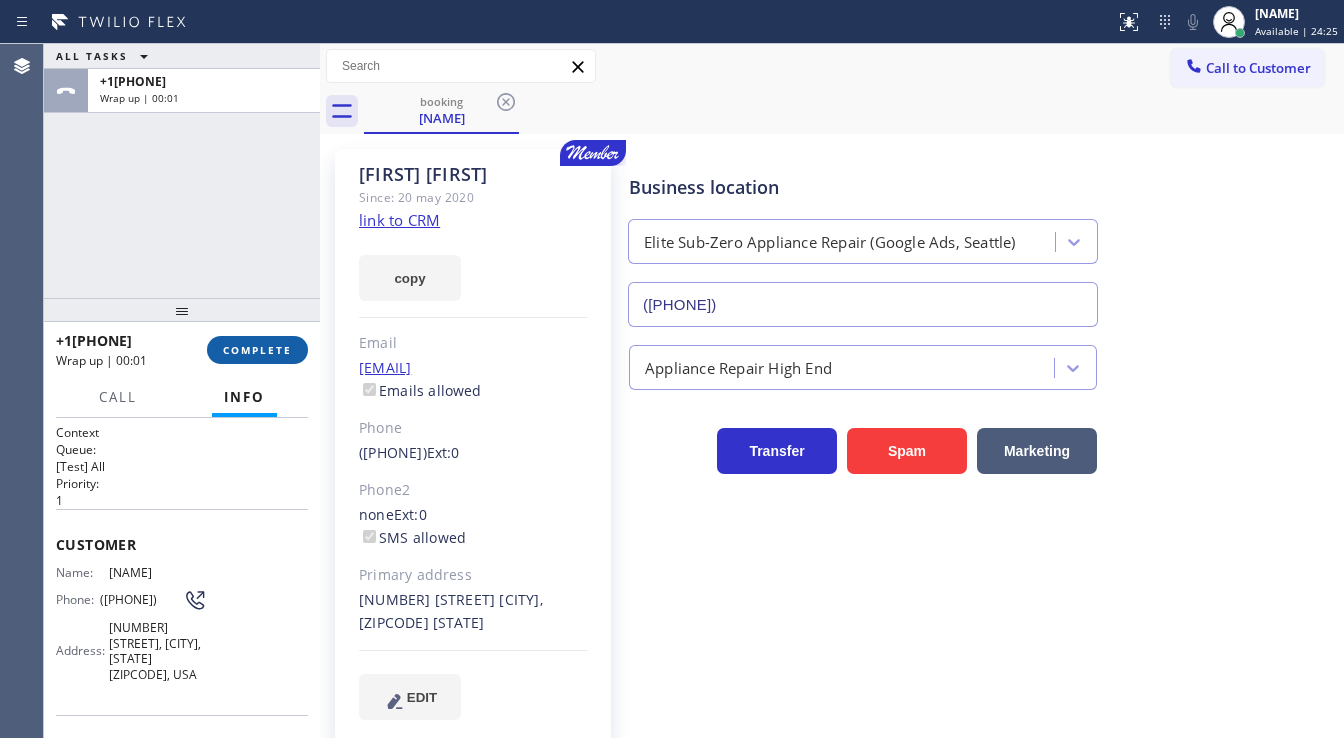 click on "COMPLETE" at bounding box center (257, 350) 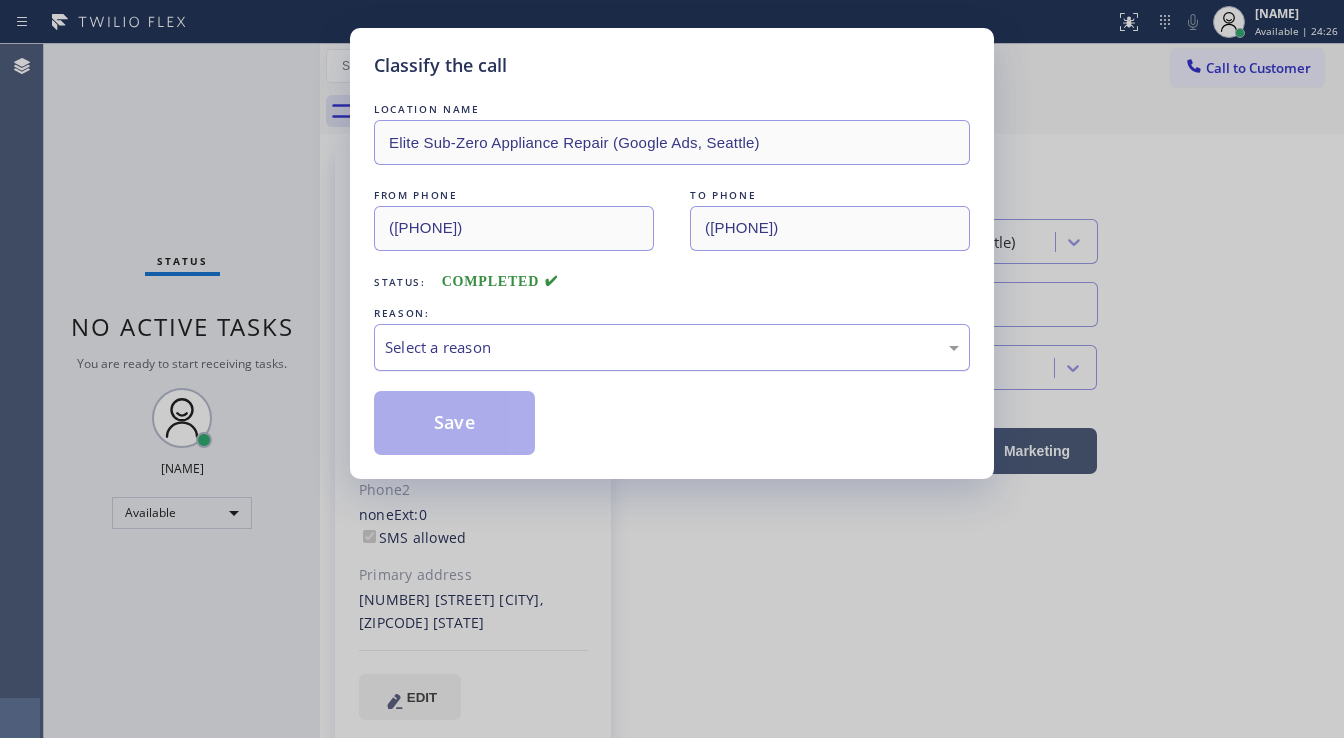 click on "Select a reason" at bounding box center (672, 347) 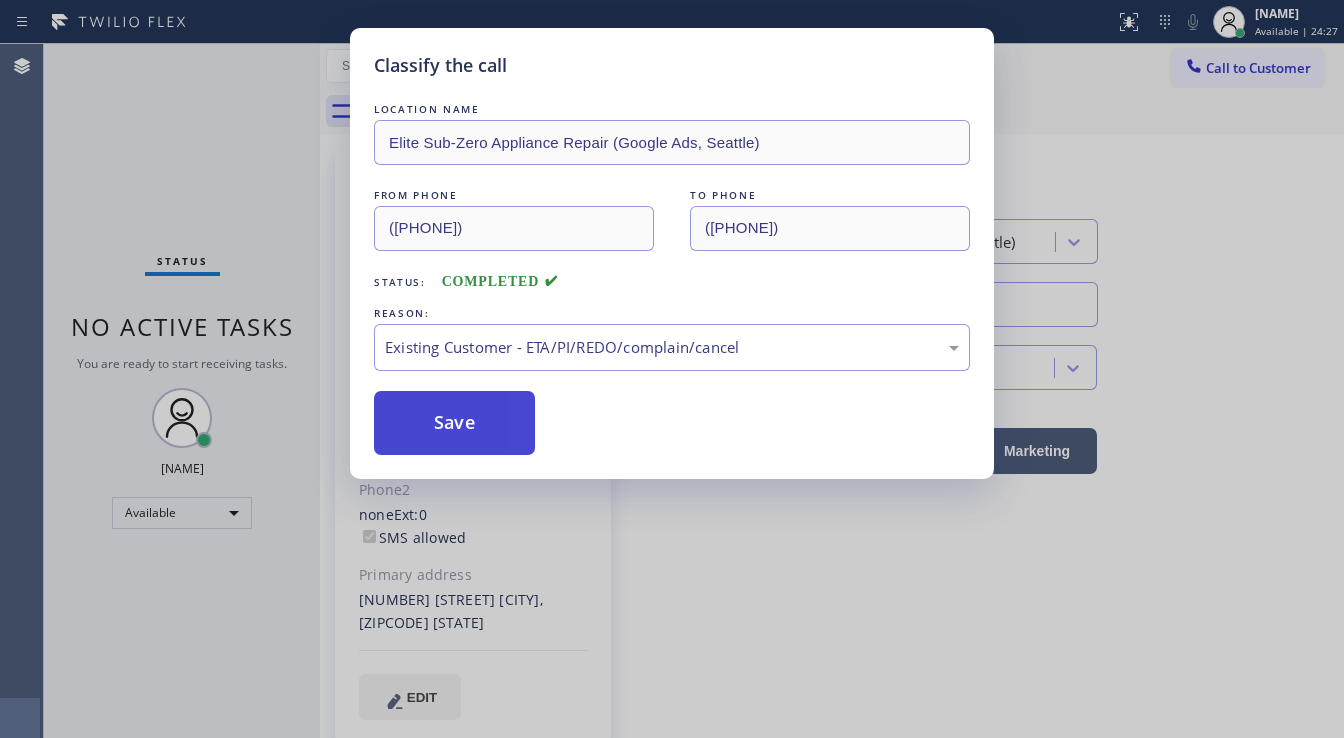 click on "Save" at bounding box center (454, 423) 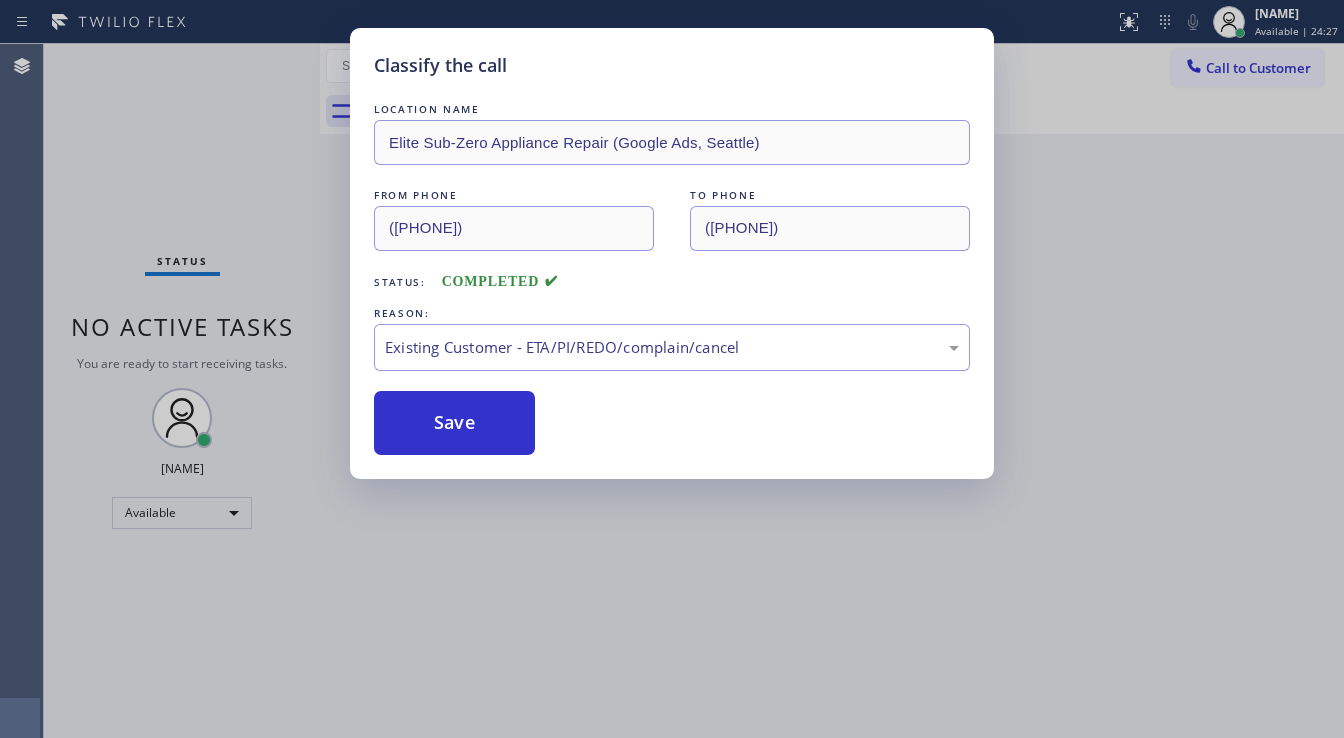 type 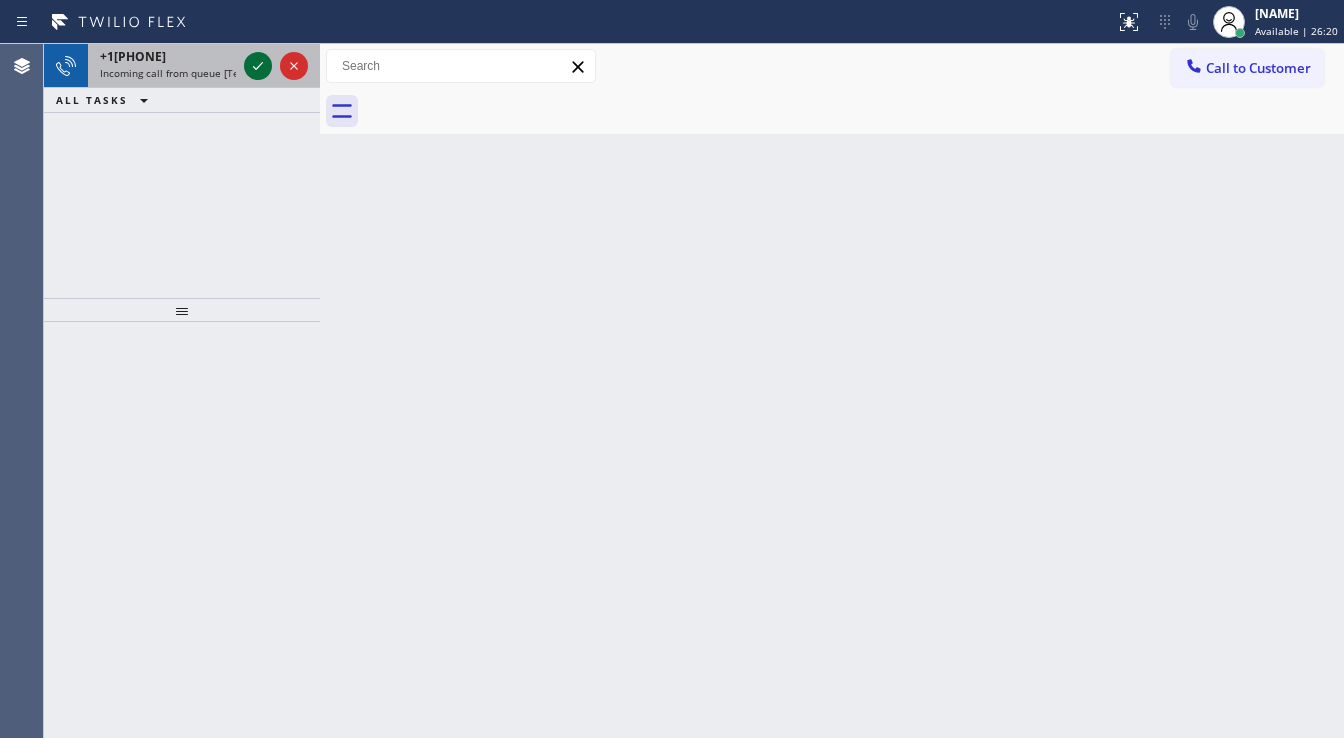 click 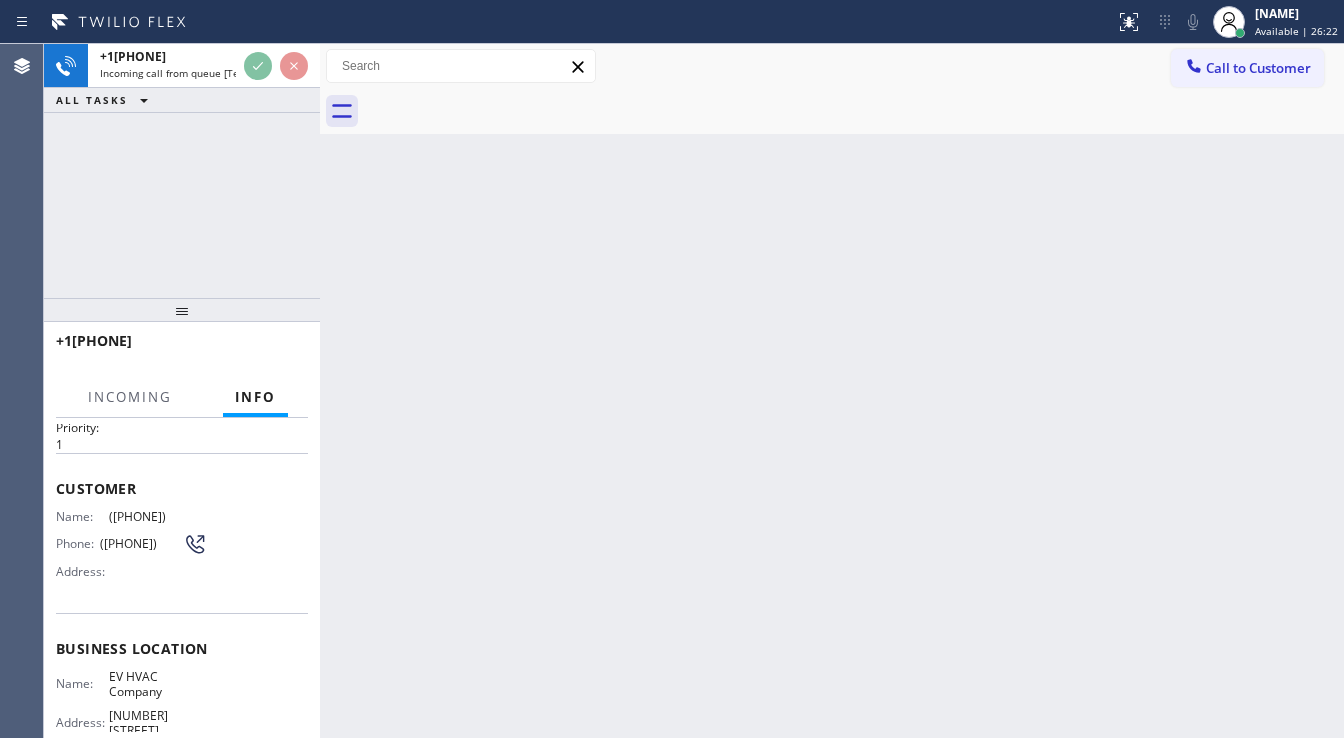 scroll, scrollTop: 80, scrollLeft: 0, axis: vertical 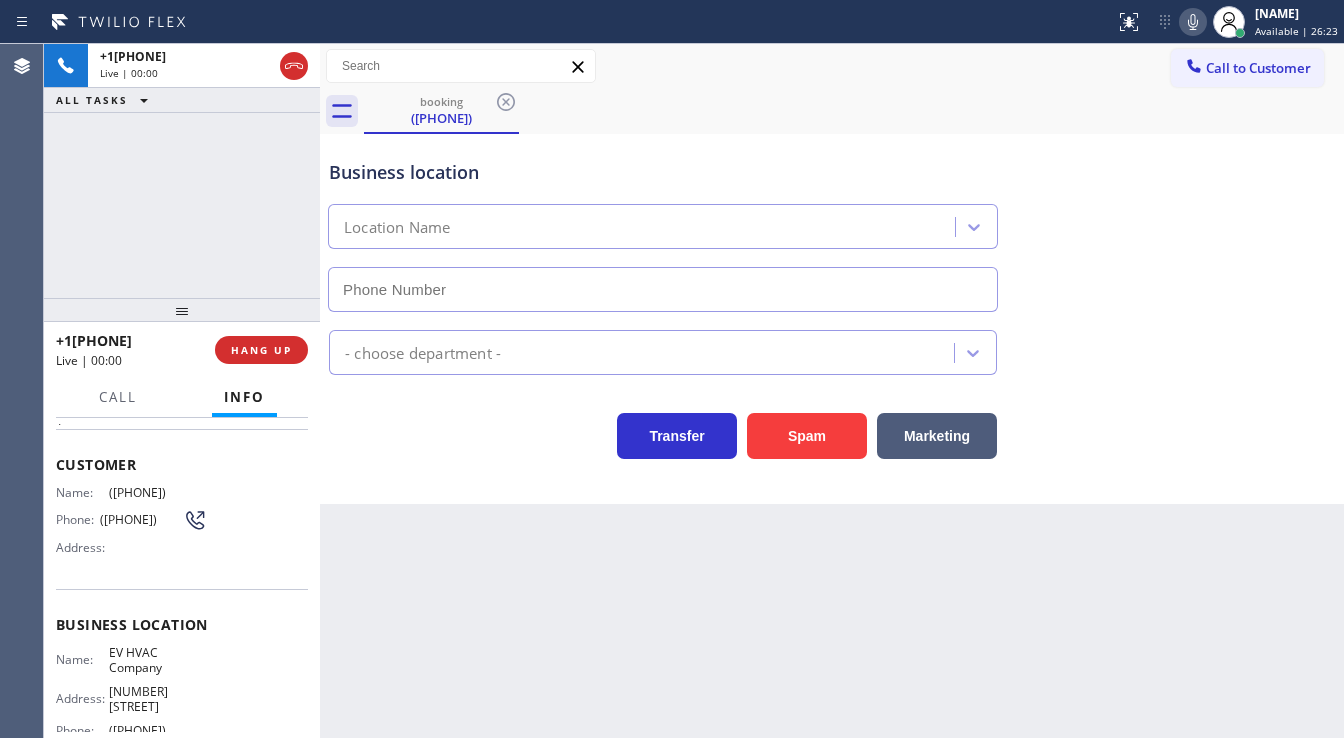 type on "([PHONE])" 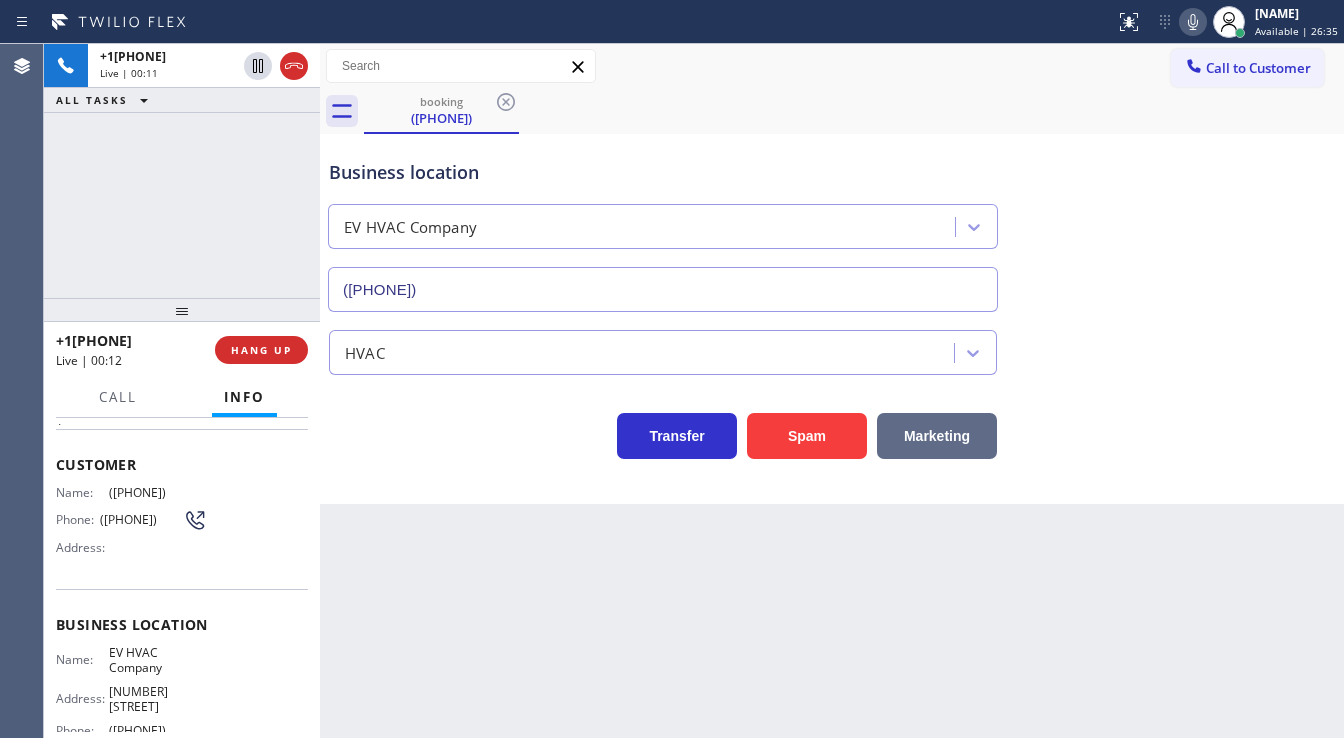 click on "Marketing" at bounding box center [937, 436] 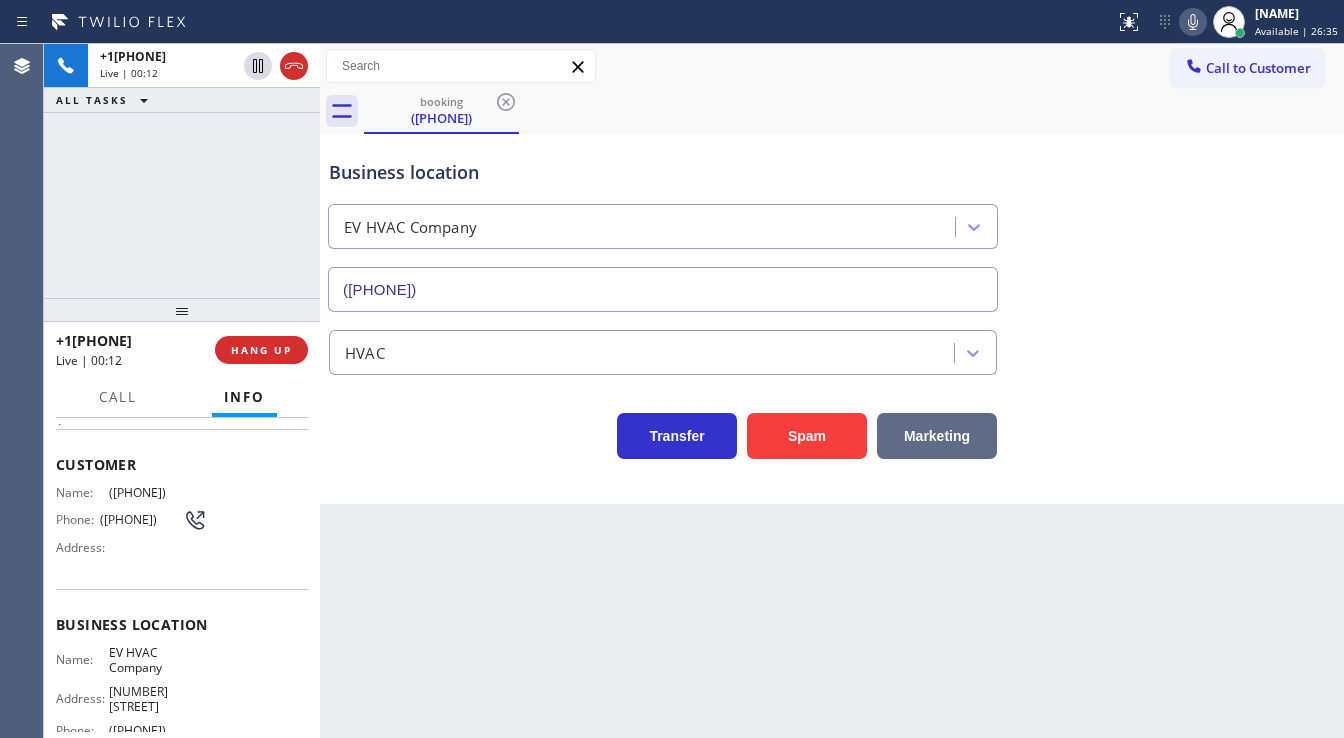 click on "Marketing" at bounding box center (937, 436) 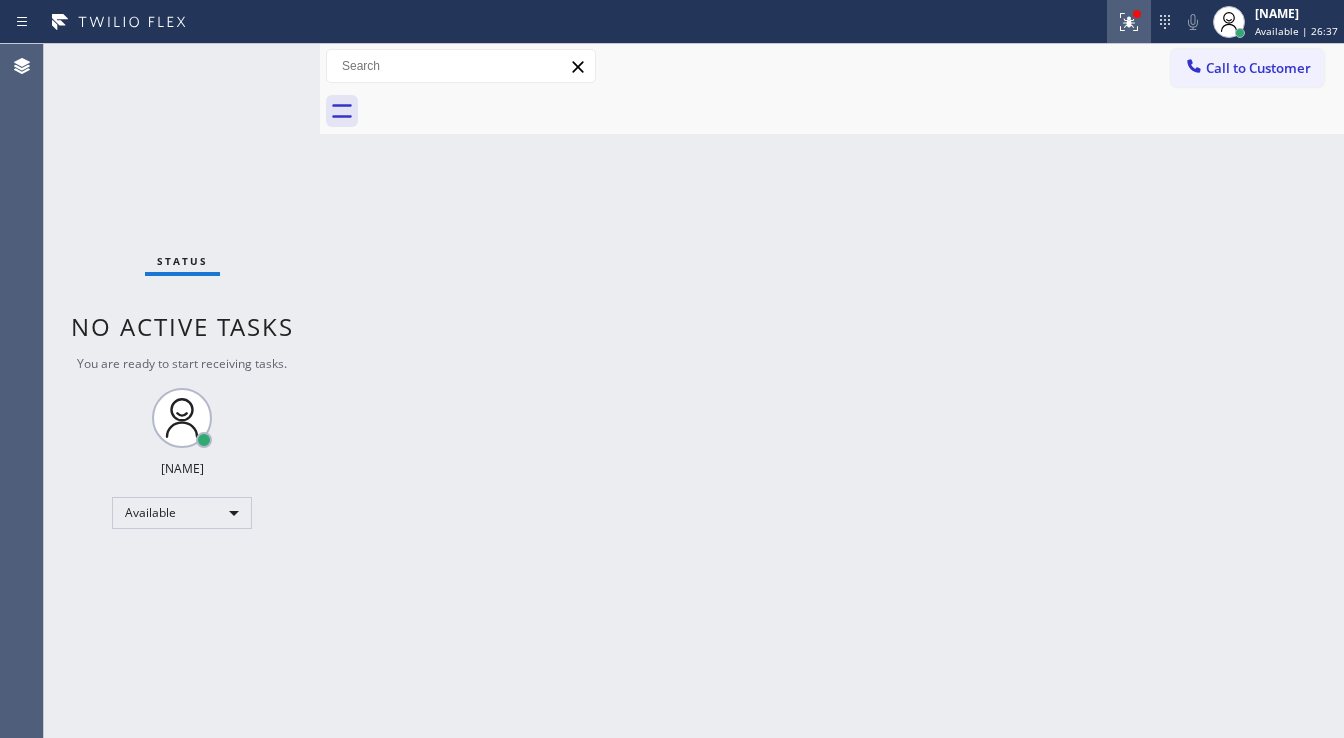 click 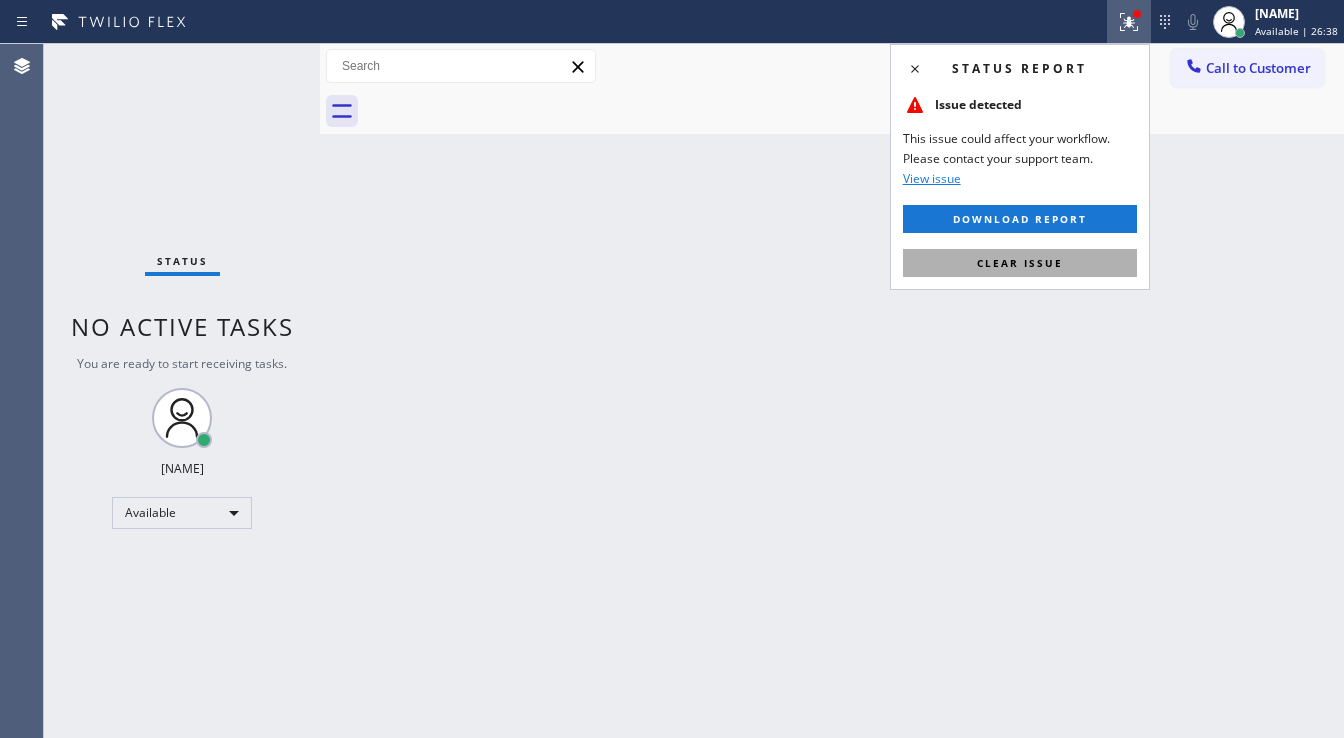 click on "Clear issue" at bounding box center (1020, 263) 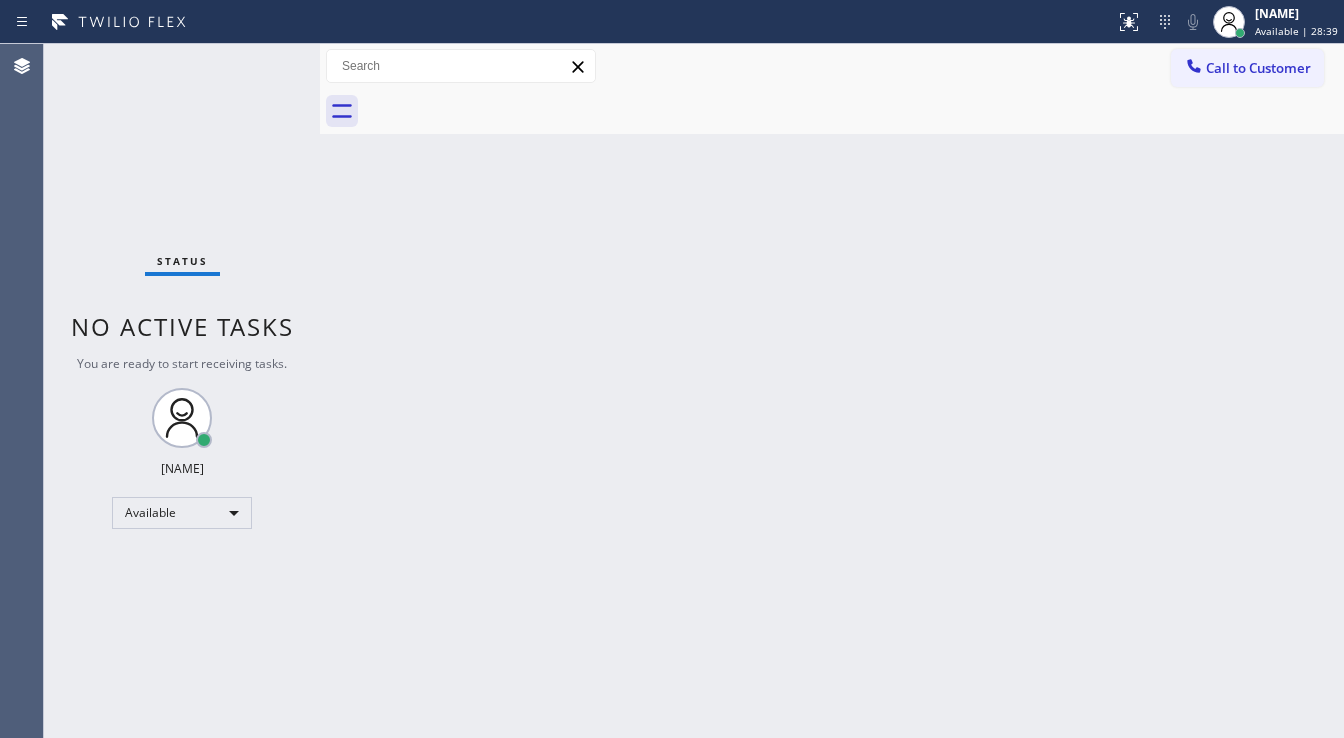 drag, startPoint x: 636, startPoint y: 319, endPoint x: 289, endPoint y: 88, distance: 416.8573 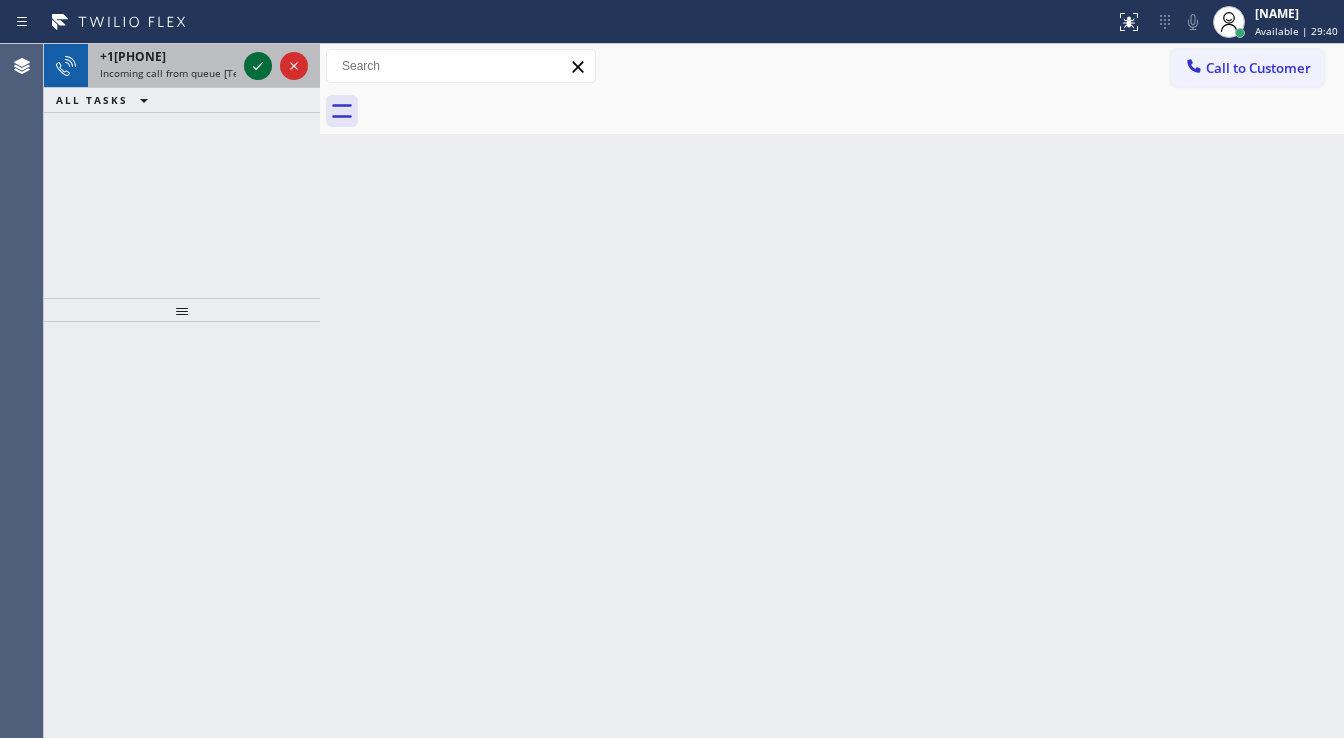click 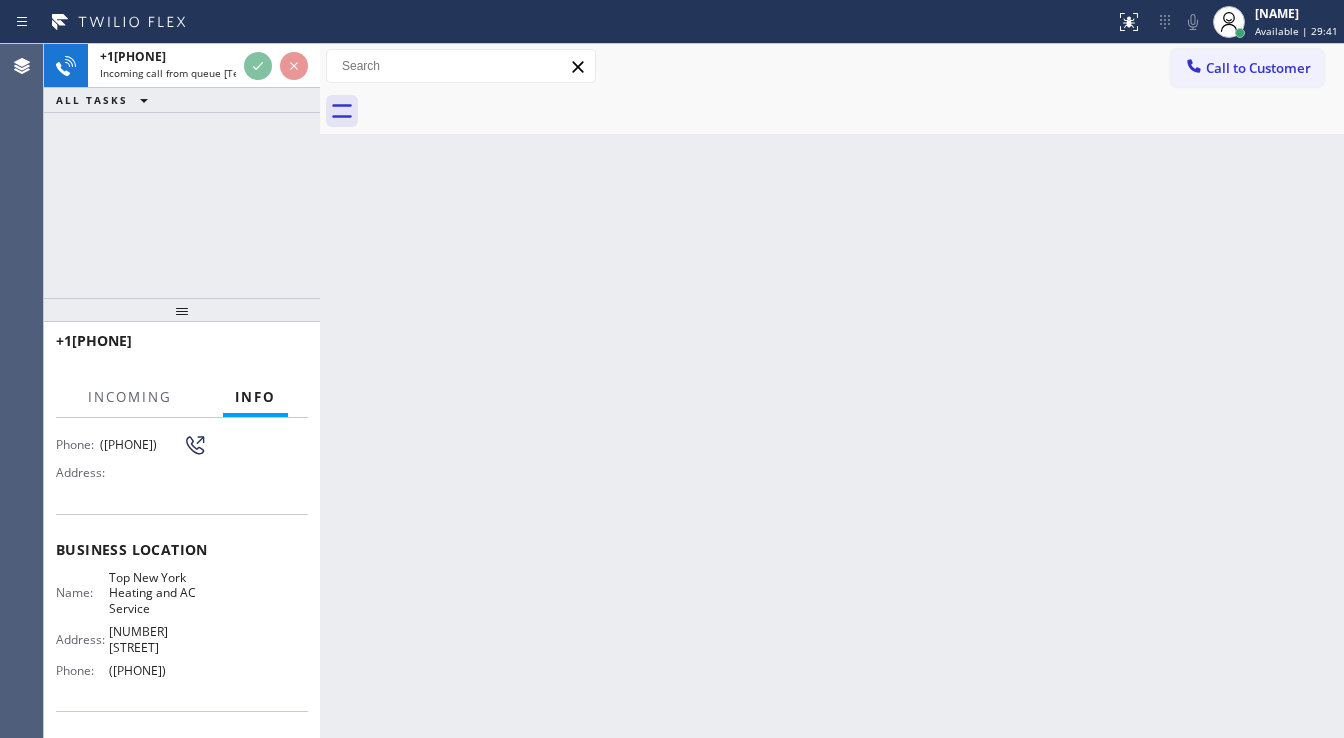 scroll, scrollTop: 160, scrollLeft: 0, axis: vertical 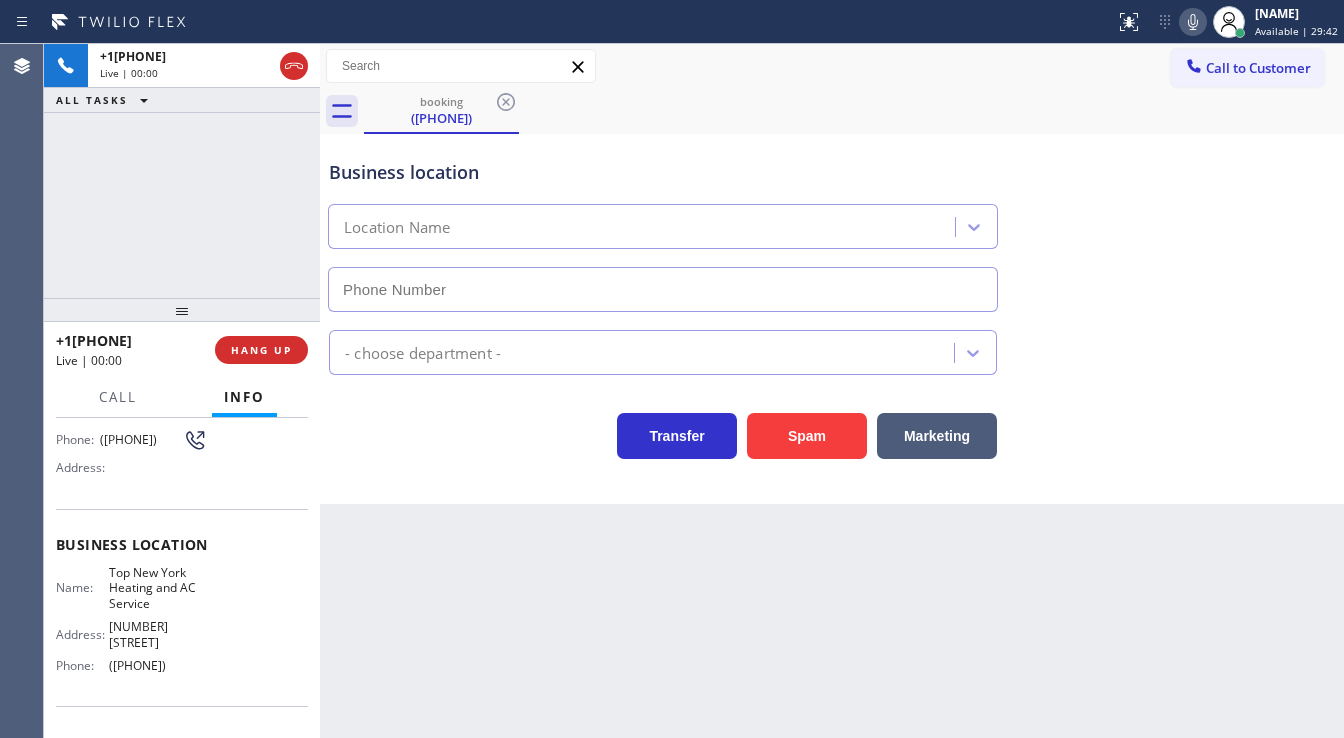 type on "([PHONE])" 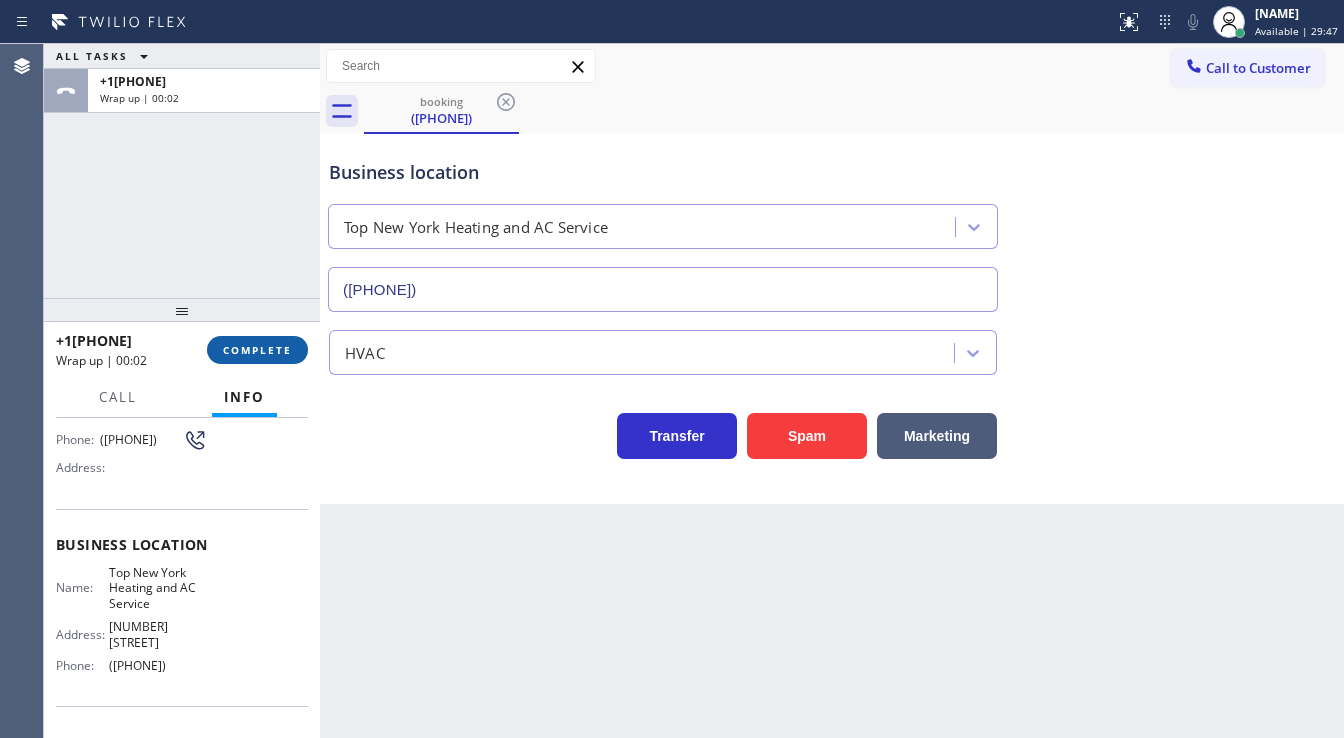 click on "COMPLETE" at bounding box center (257, 350) 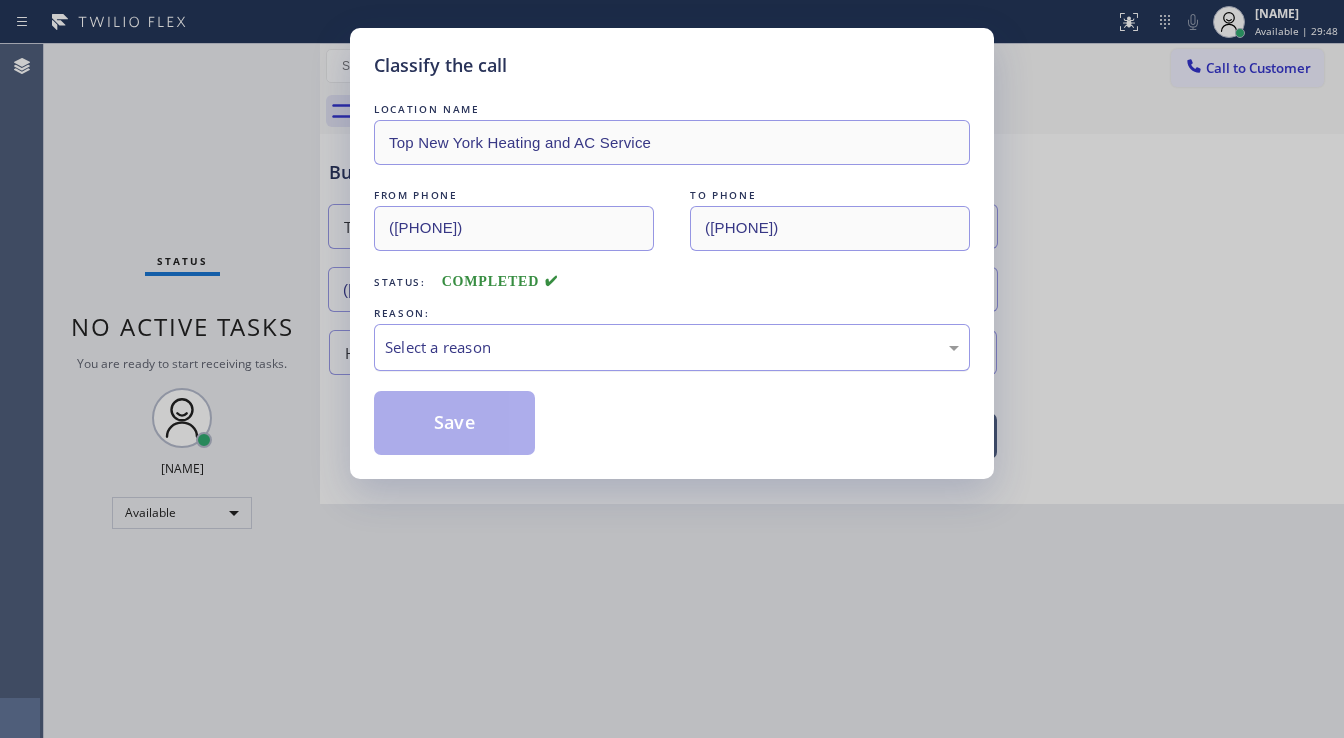 click on "Select a reason" at bounding box center [672, 347] 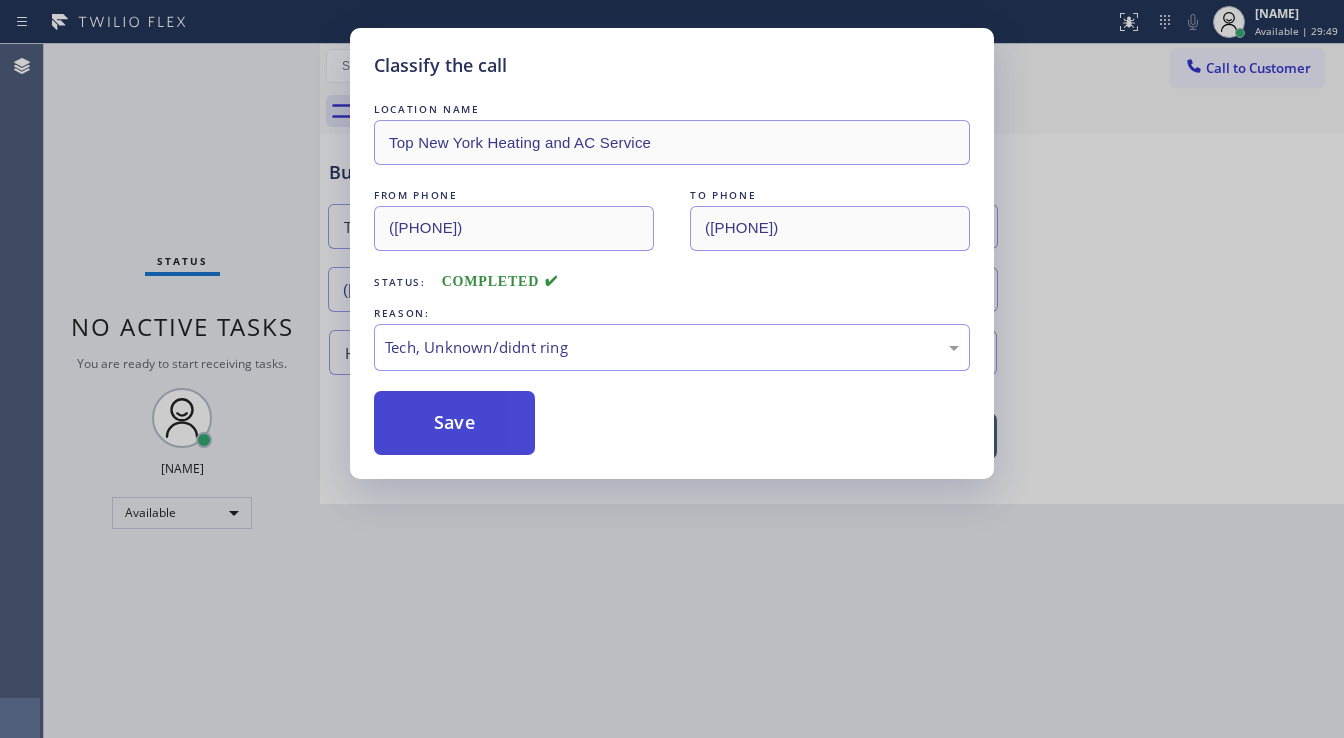 click on "Save" at bounding box center (454, 423) 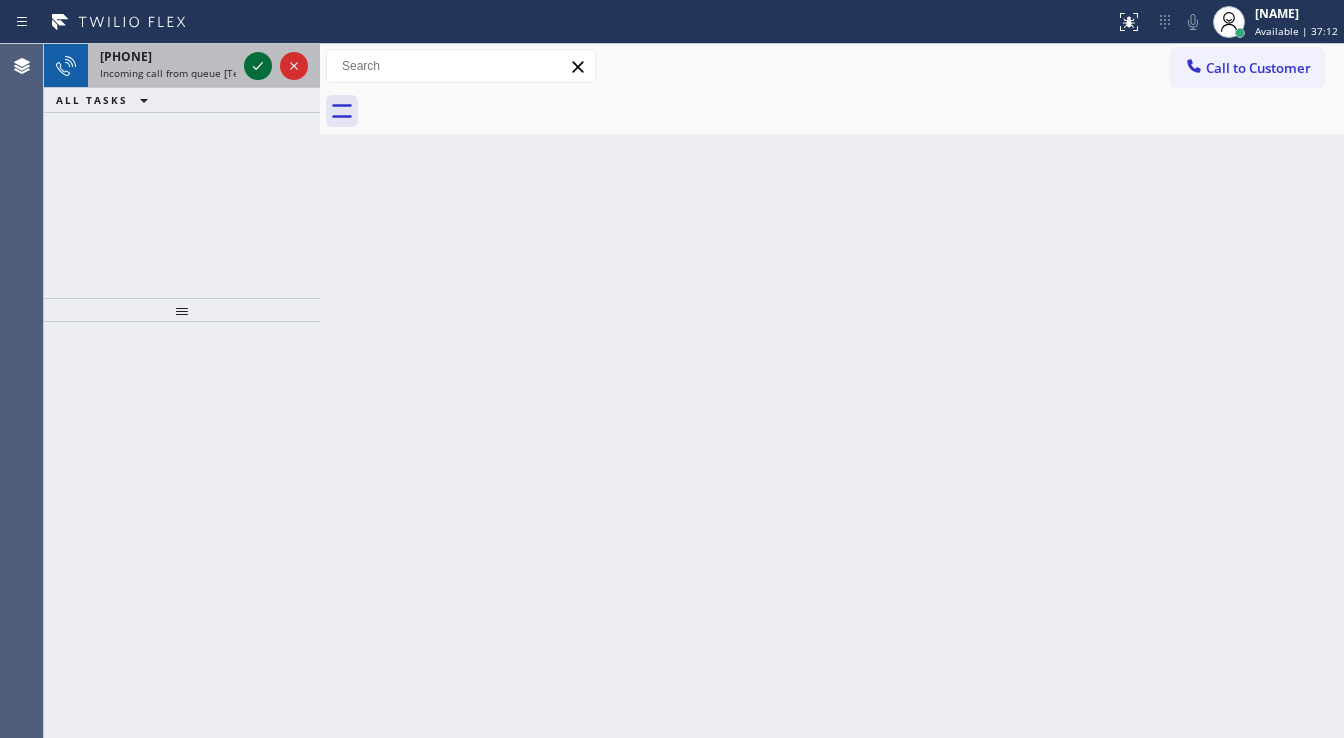 click 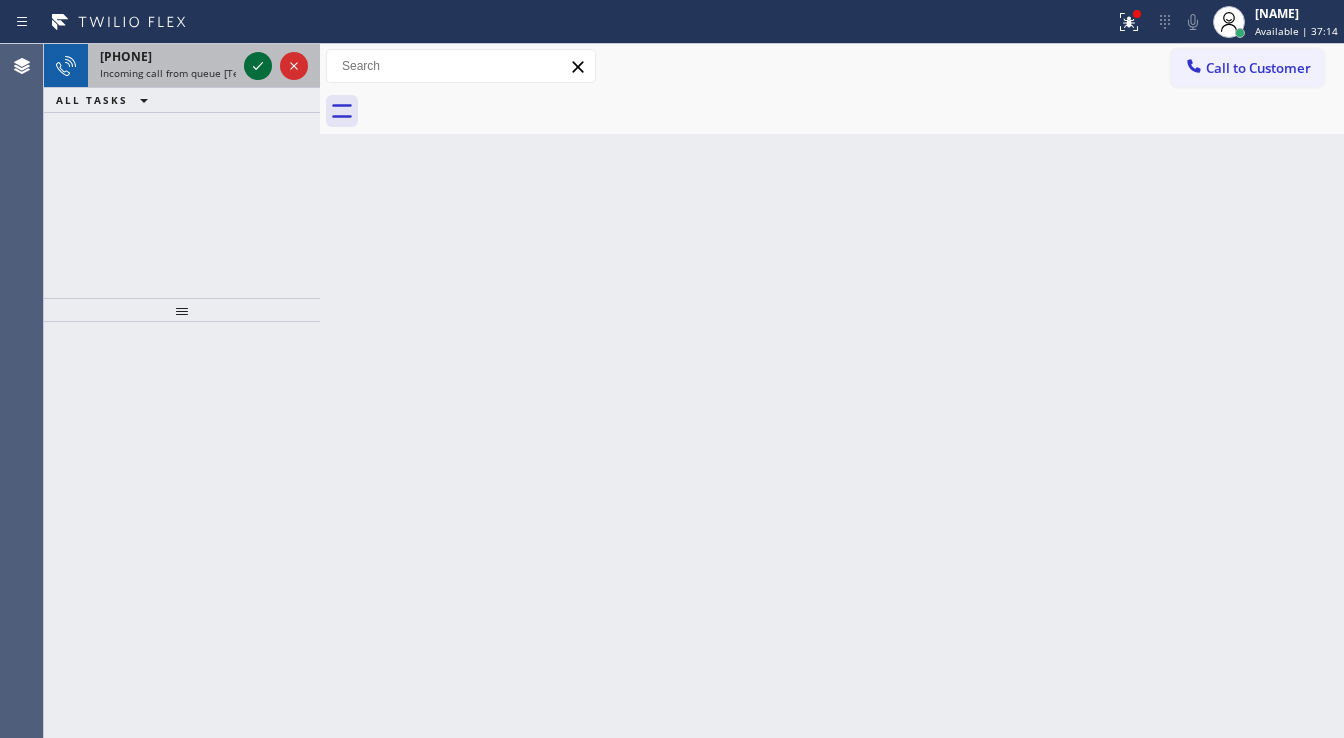 click 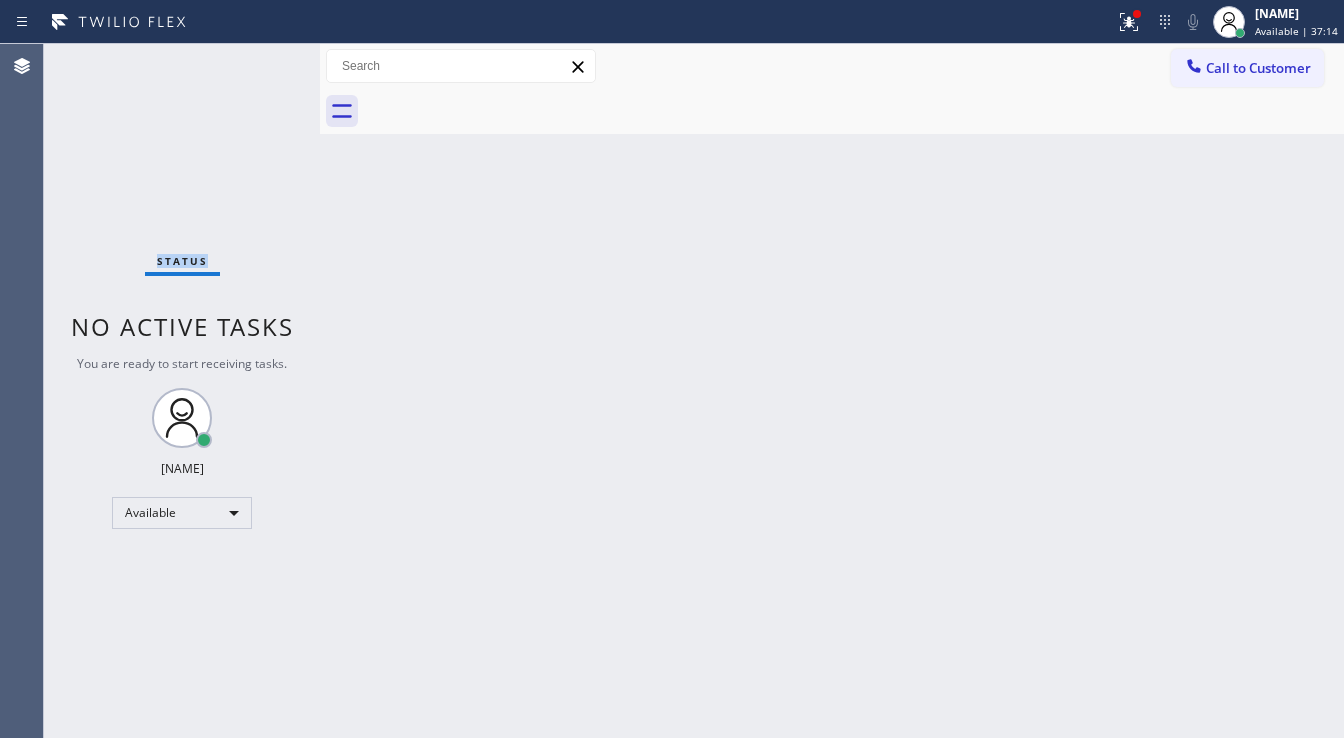 click on "Status   No active tasks     You are ready to start receiving tasks.   [FIRST] [LAST] Available" at bounding box center [182, 391] 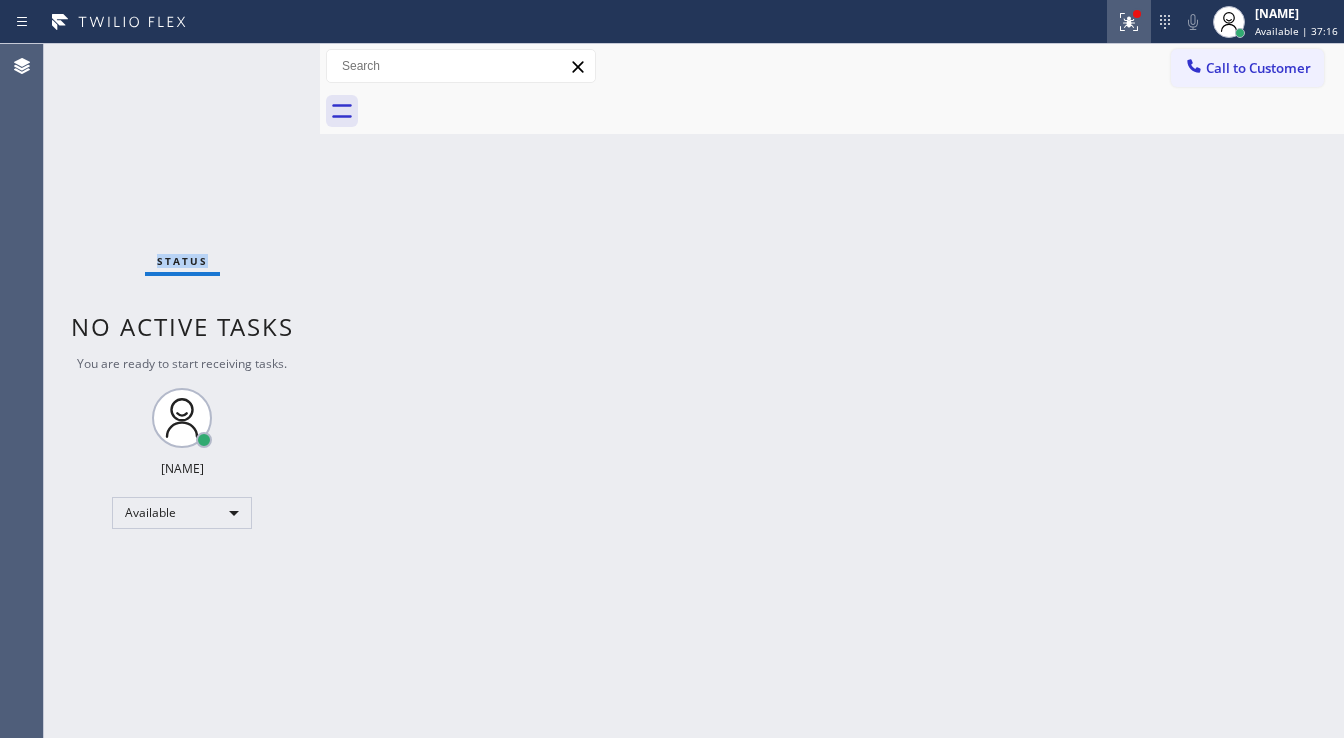 click at bounding box center [1129, 22] 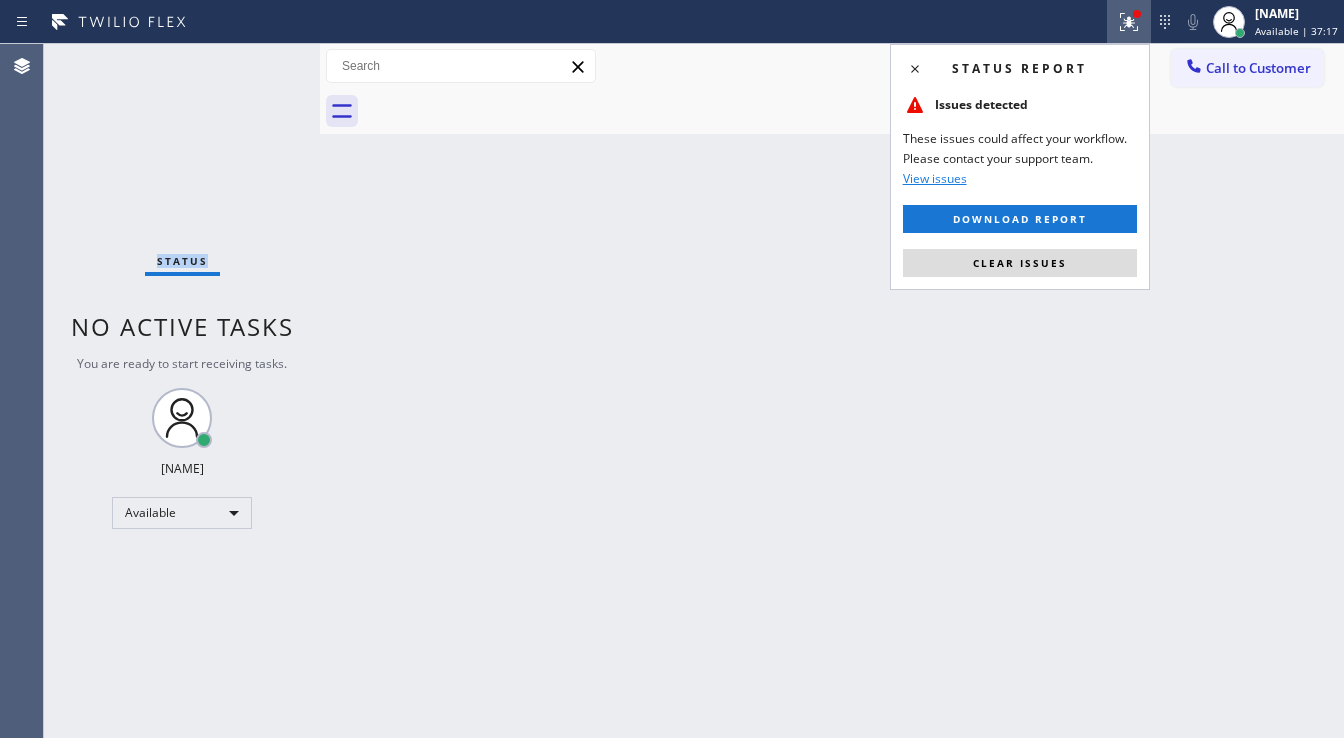 click on "Clear issues" at bounding box center (1020, 263) 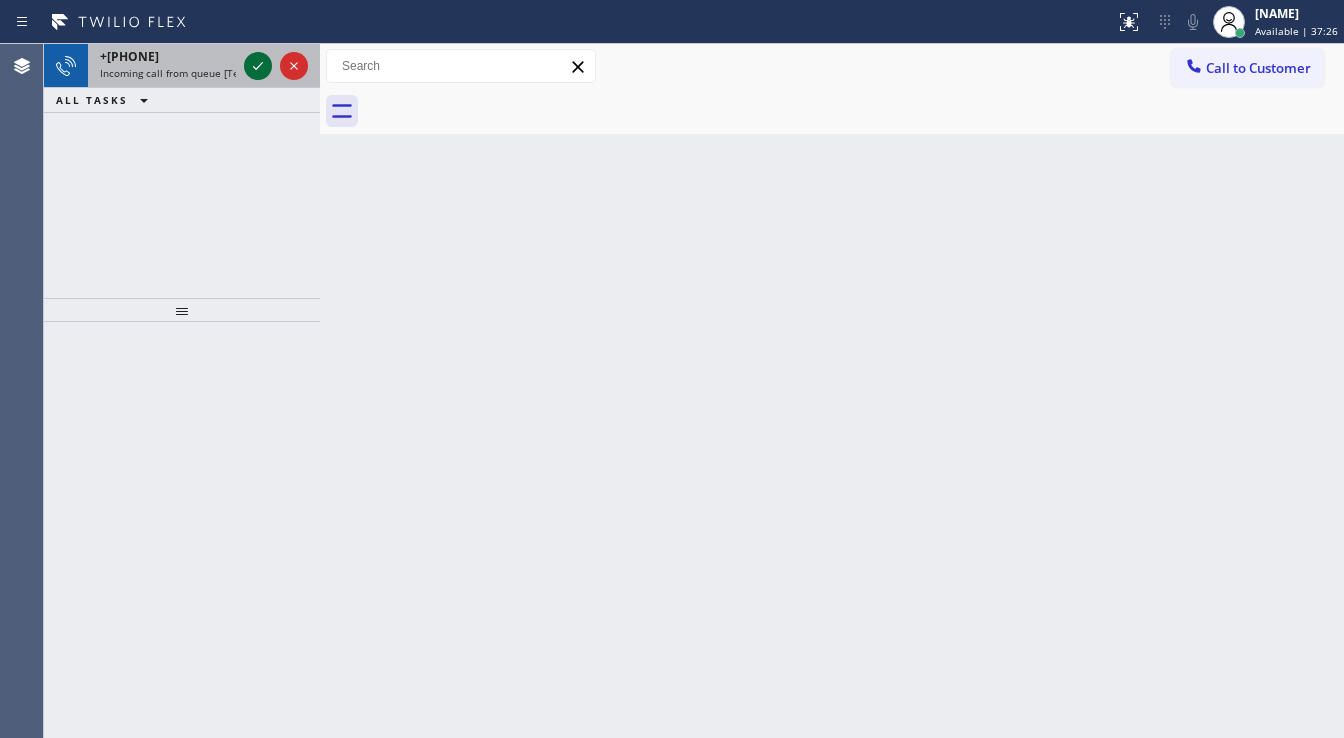 click 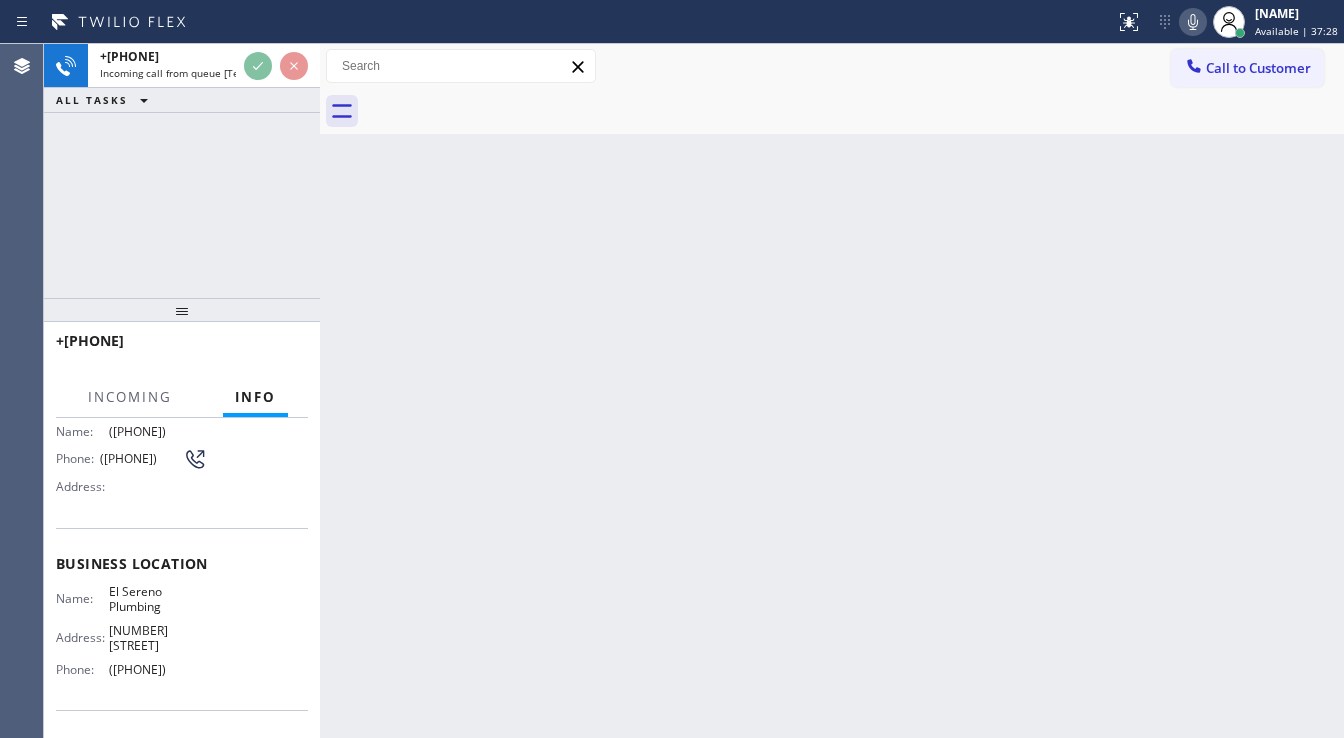 scroll, scrollTop: 160, scrollLeft: 0, axis: vertical 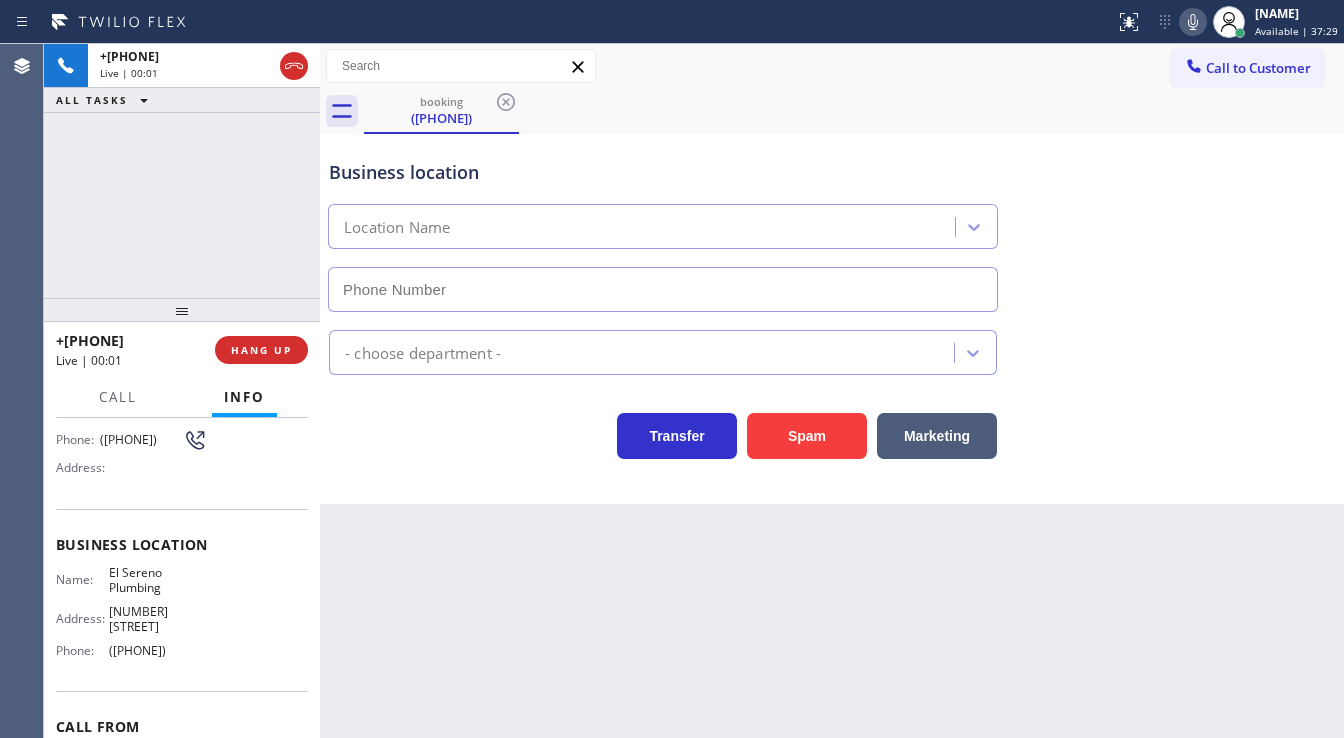 type on "([PHONE])" 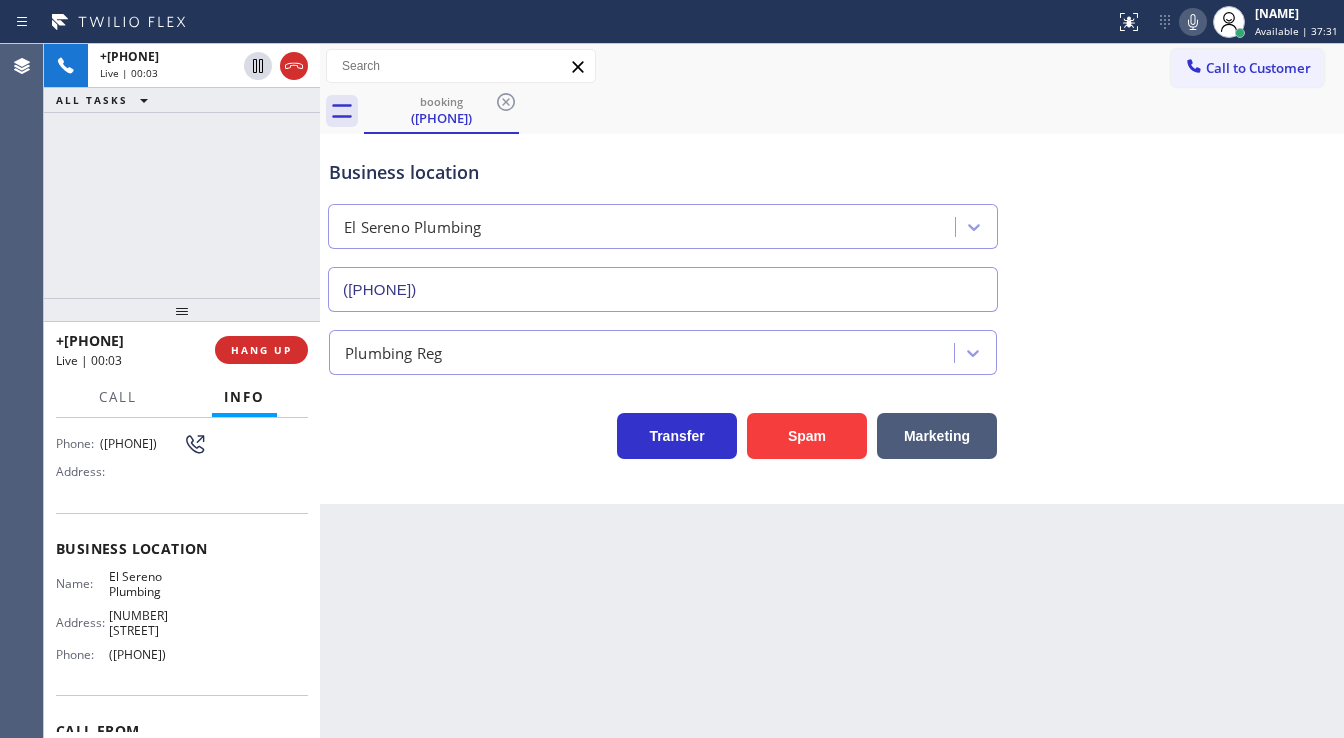 scroll, scrollTop: 32, scrollLeft: 0, axis: vertical 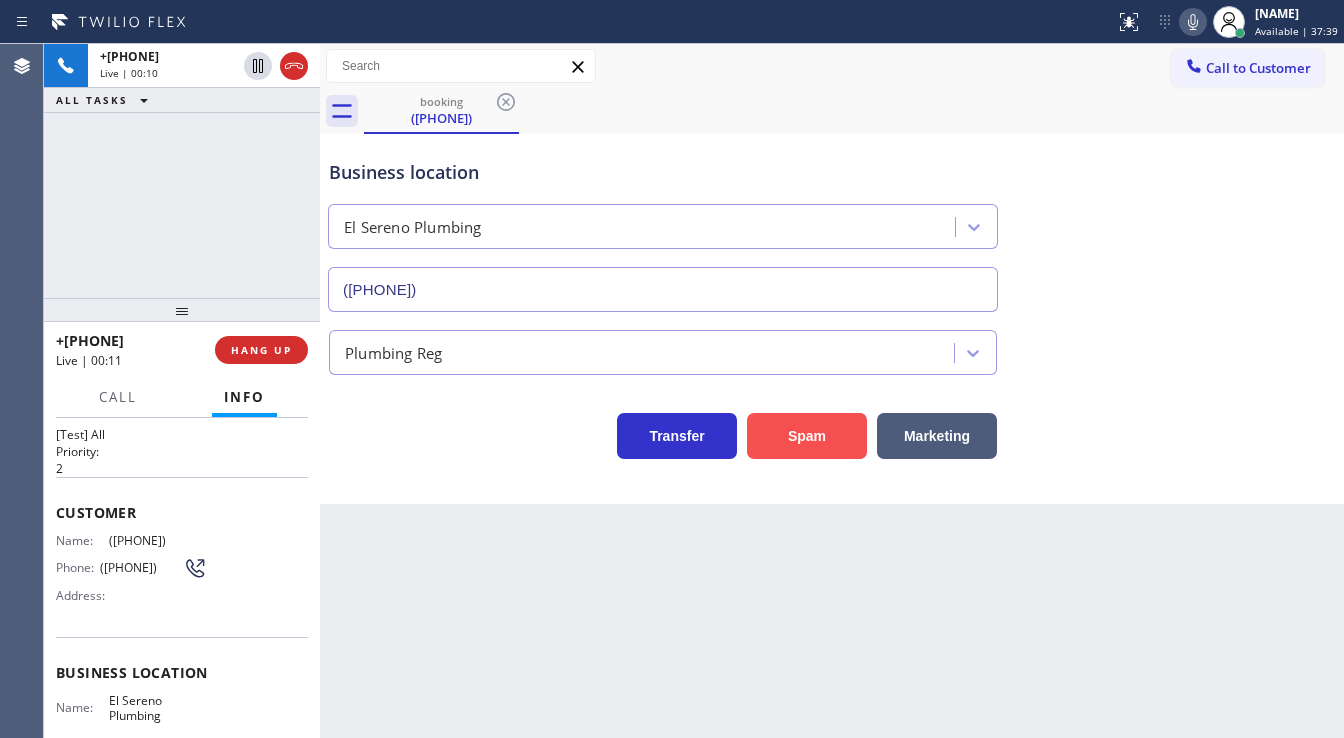 click on "Spam" at bounding box center (807, 436) 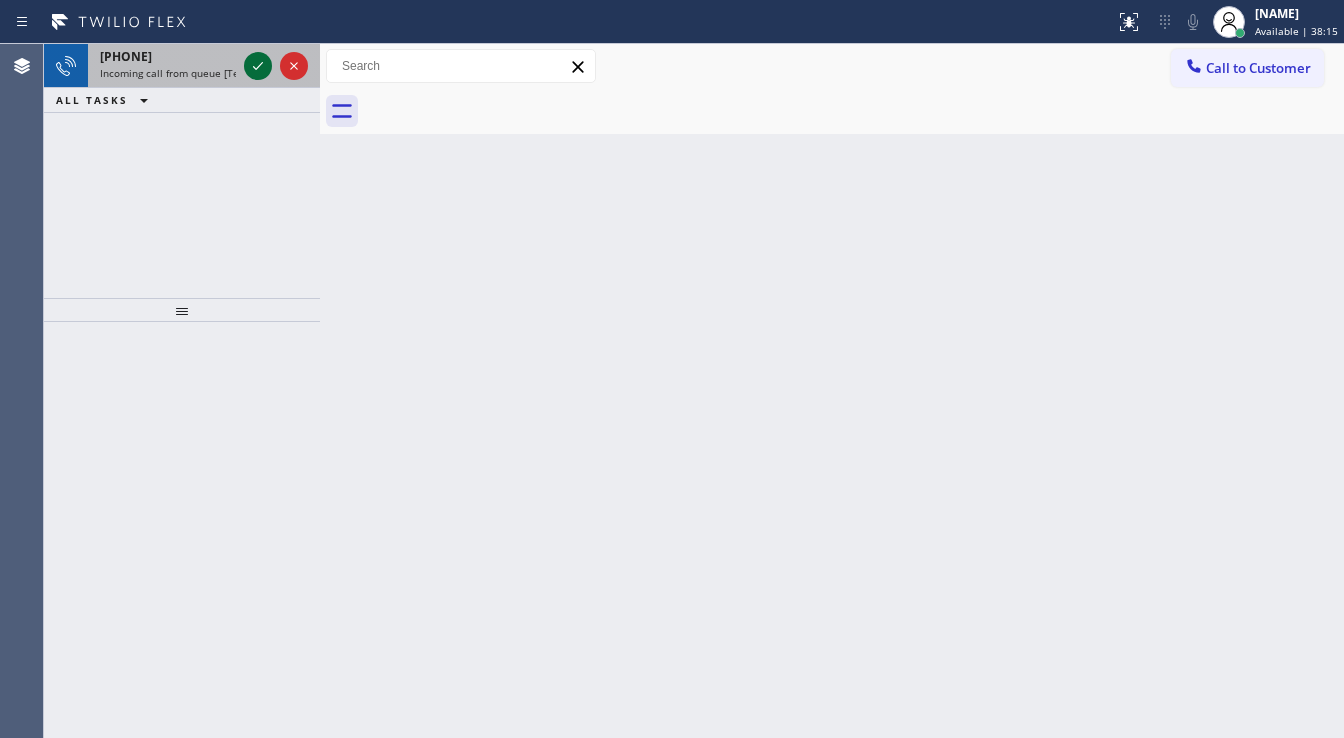 click 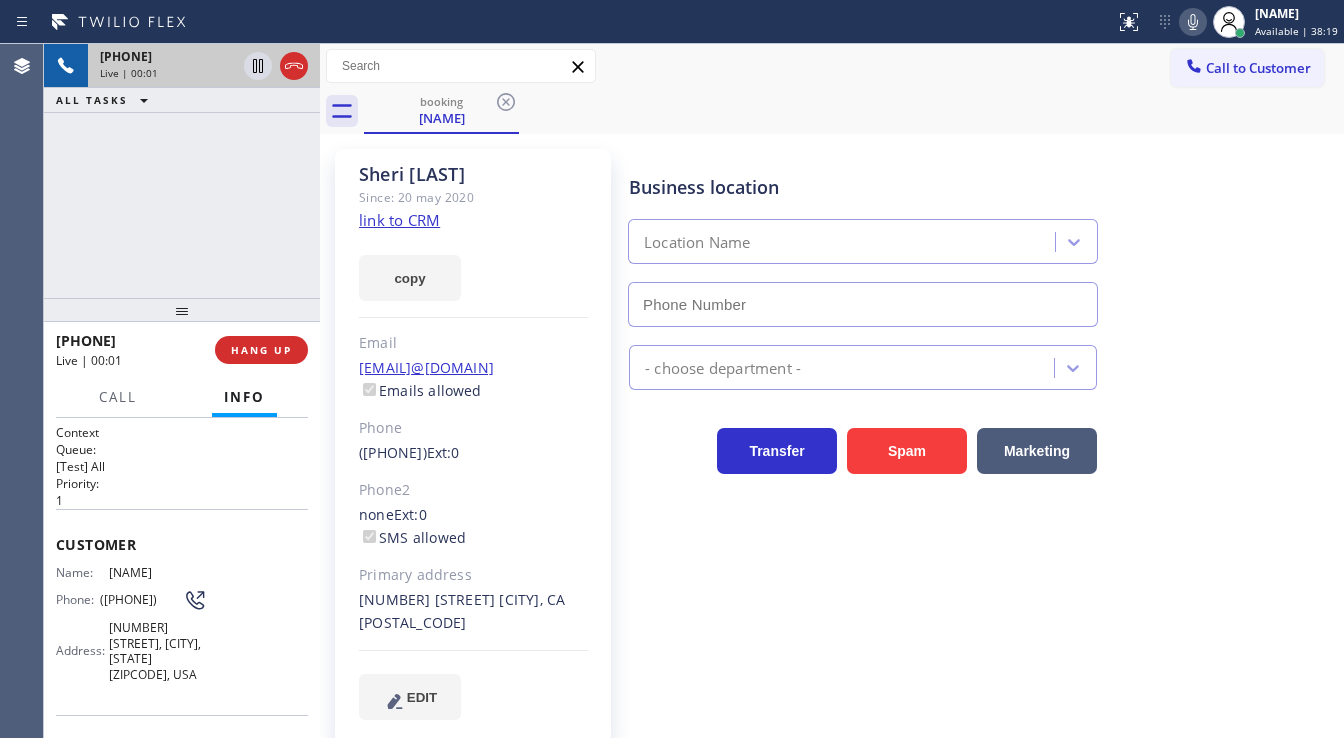 type on "([PHONE])" 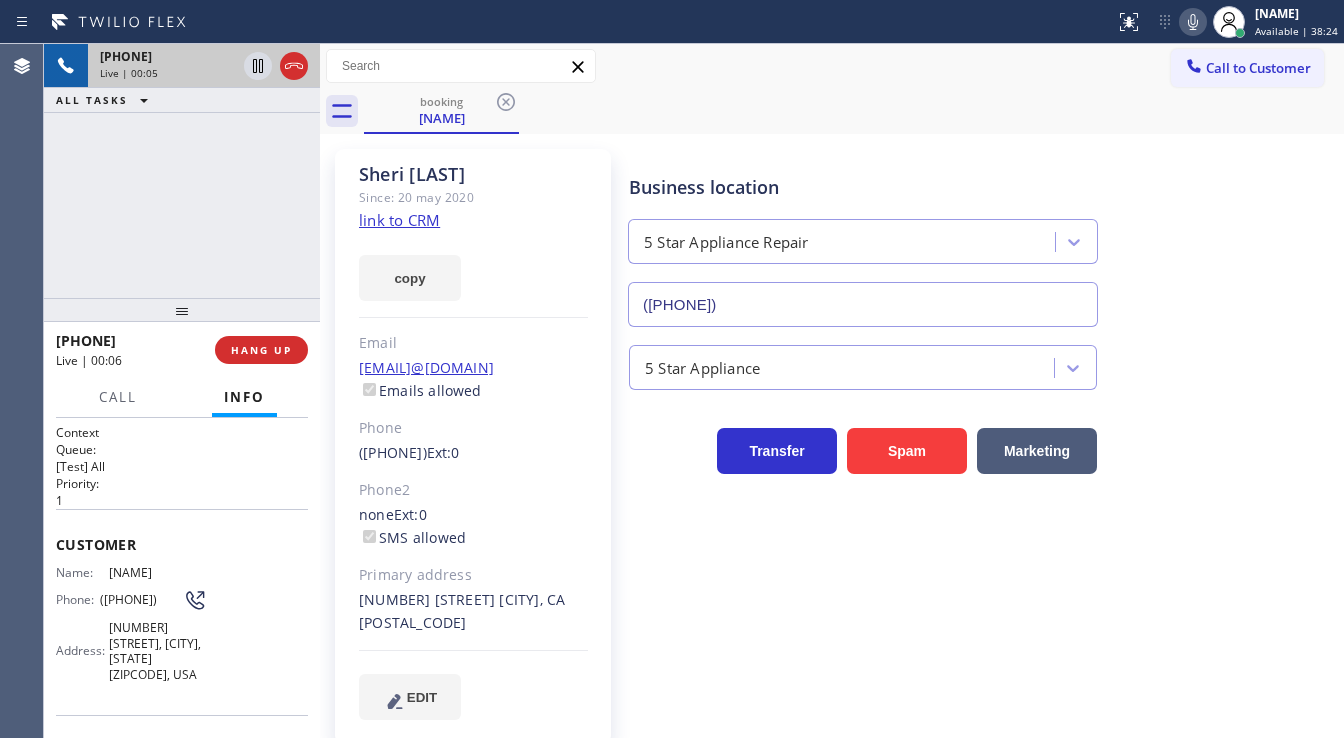 click on "link to CRM" 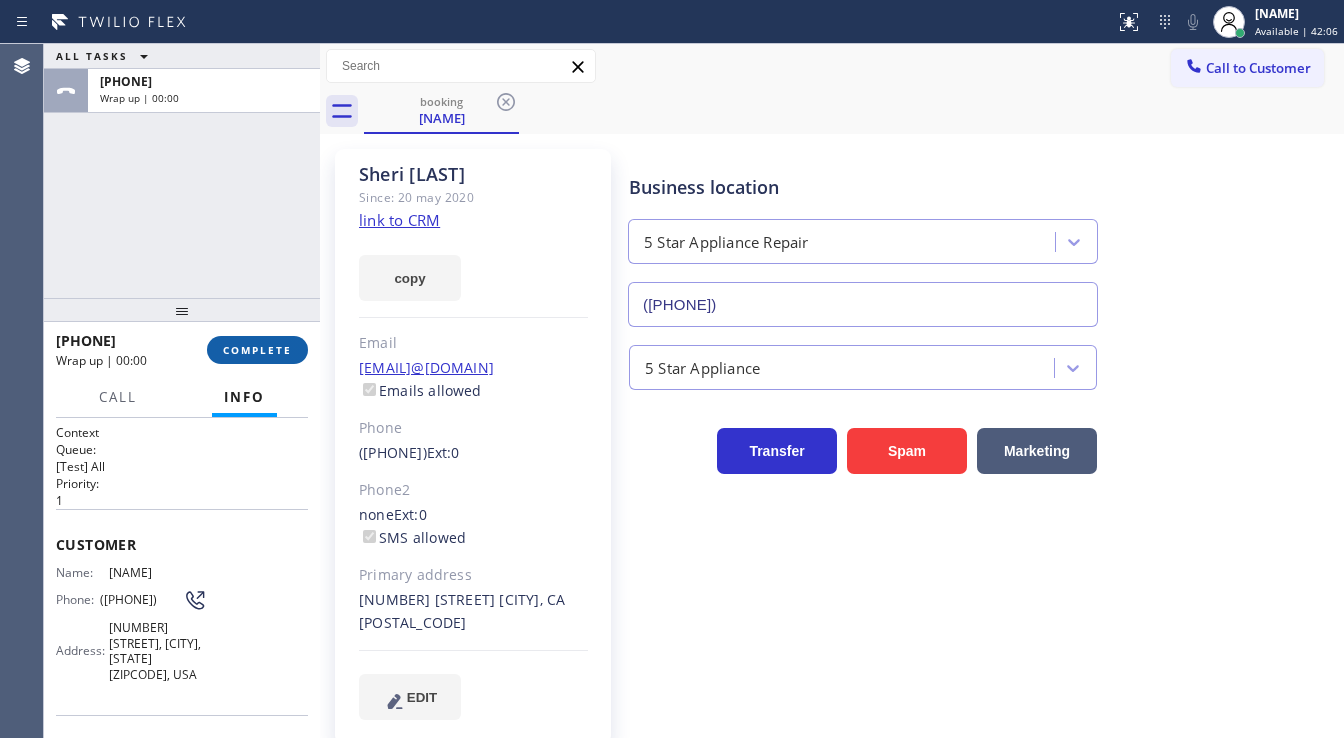 click on "COMPLETE" at bounding box center (257, 350) 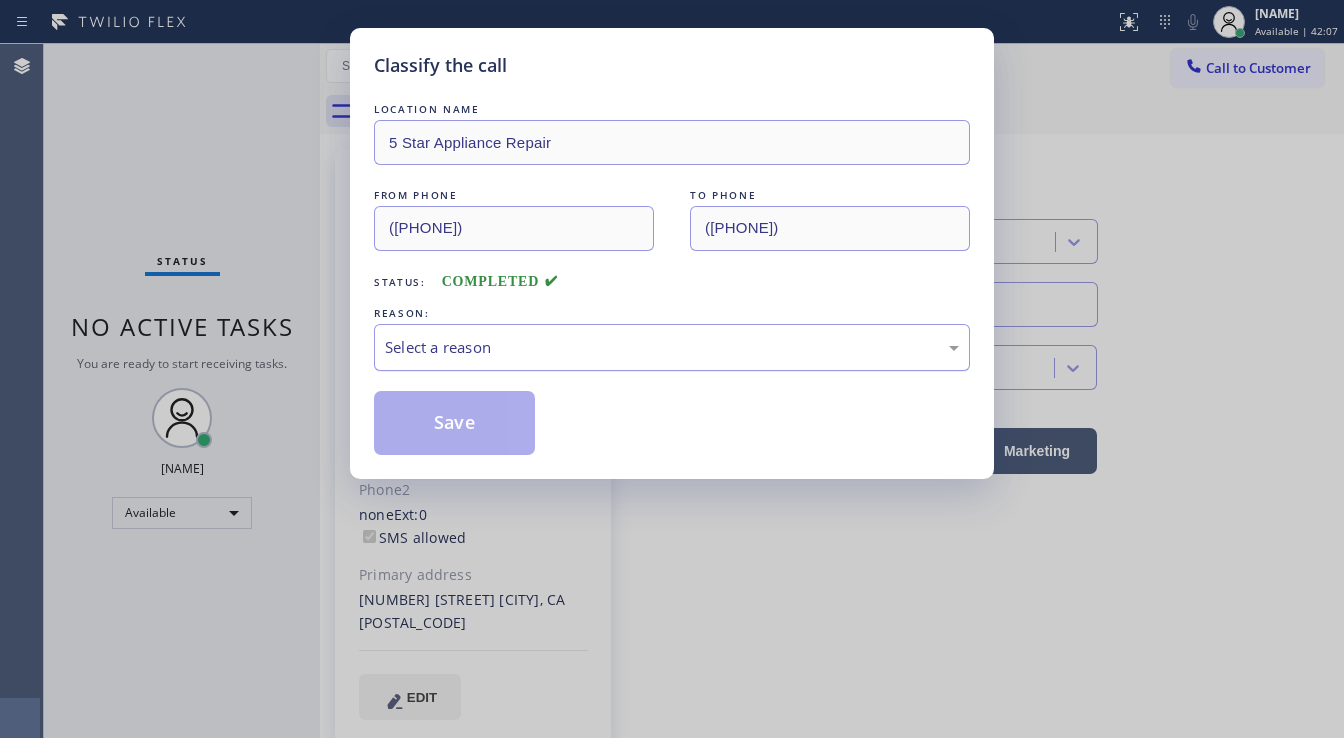 click on "Select a reason" at bounding box center [672, 347] 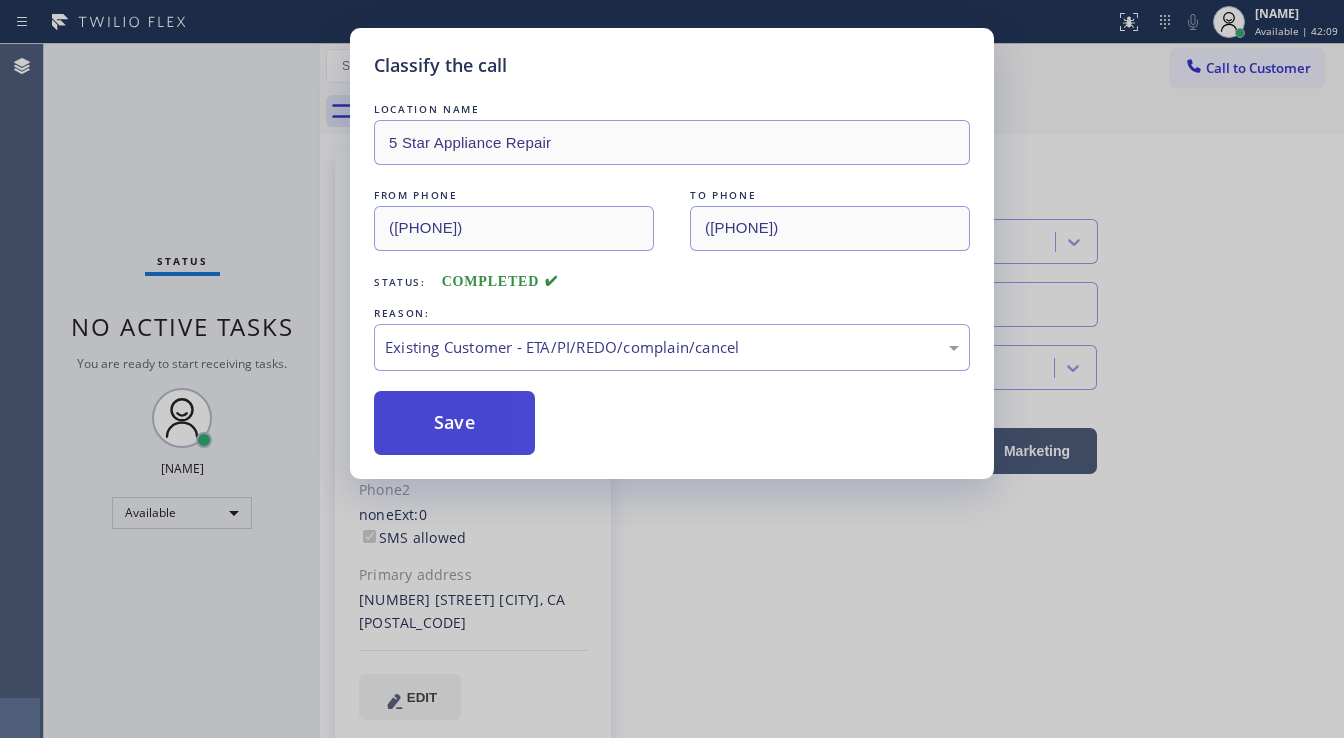 click on "Save" at bounding box center (454, 423) 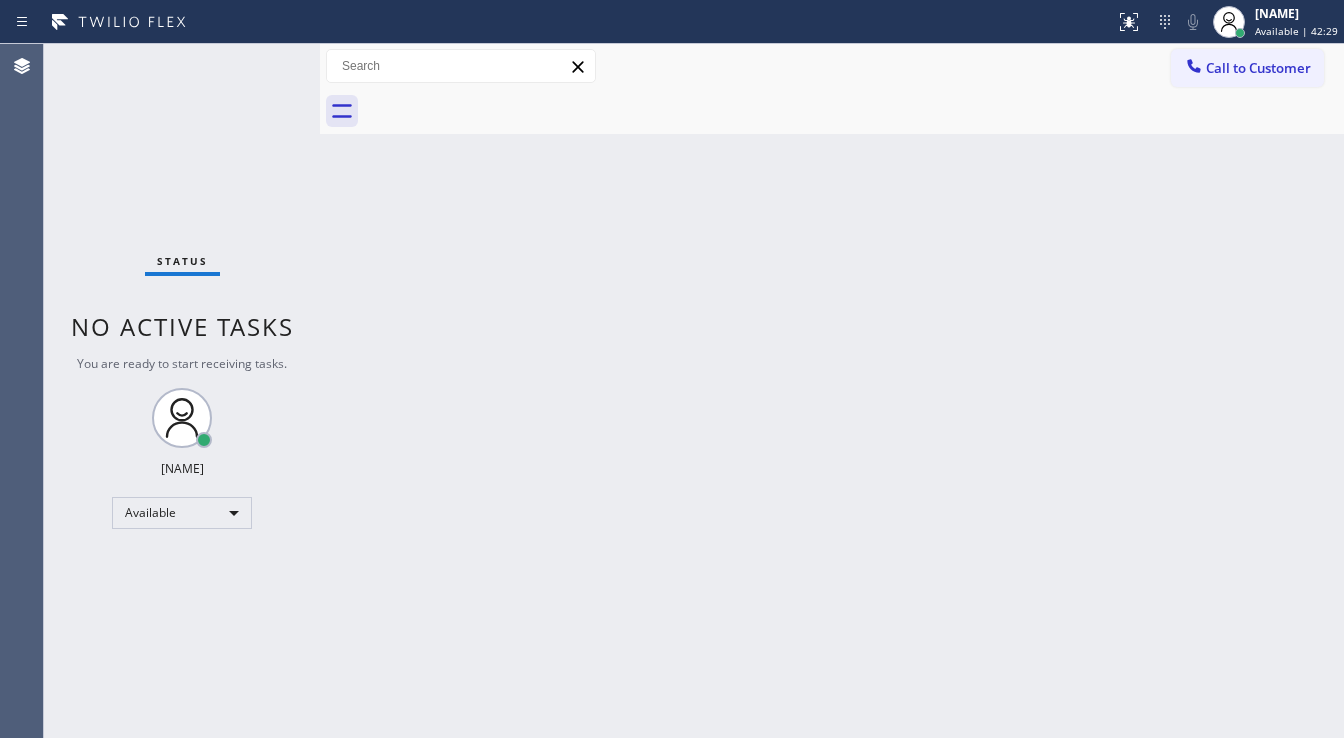 click on "Agent Desktop" at bounding box center [21, 391] 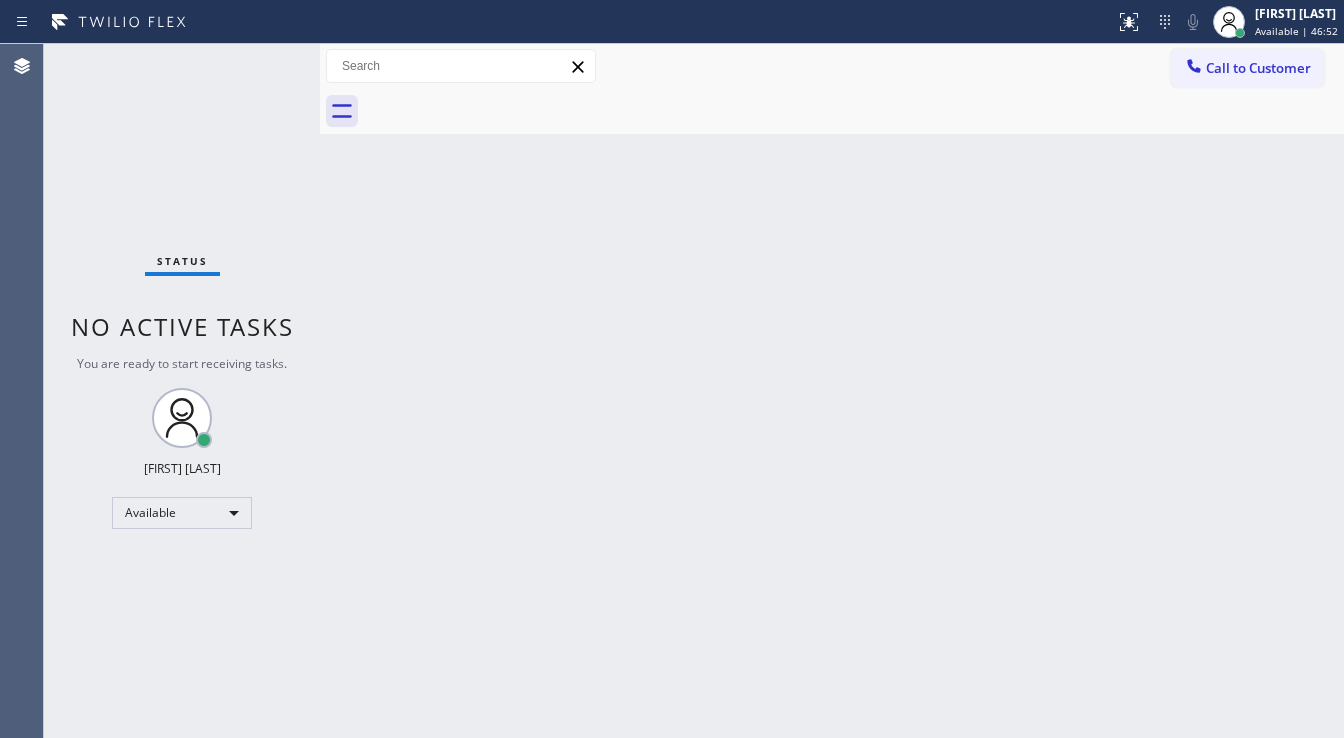 scroll, scrollTop: 0, scrollLeft: 0, axis: both 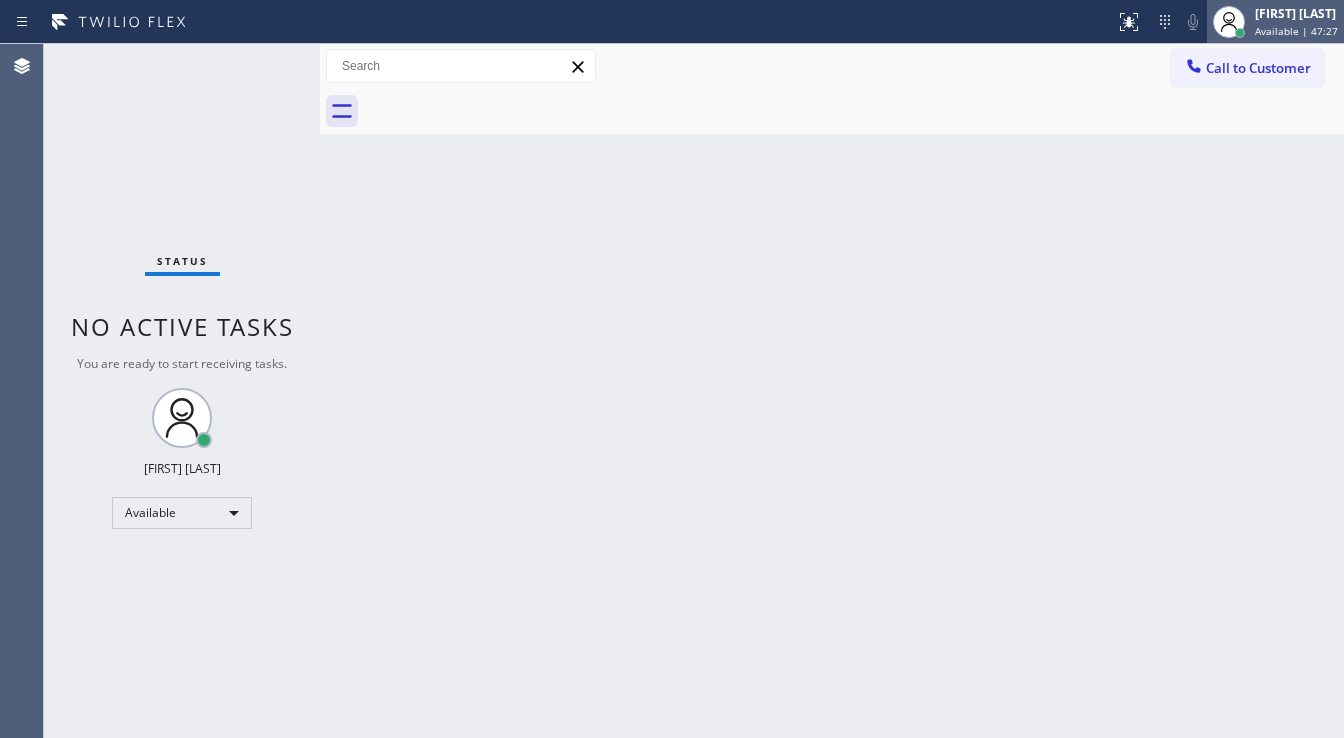 click on "[FIRST] [LAST]" at bounding box center (1296, 13) 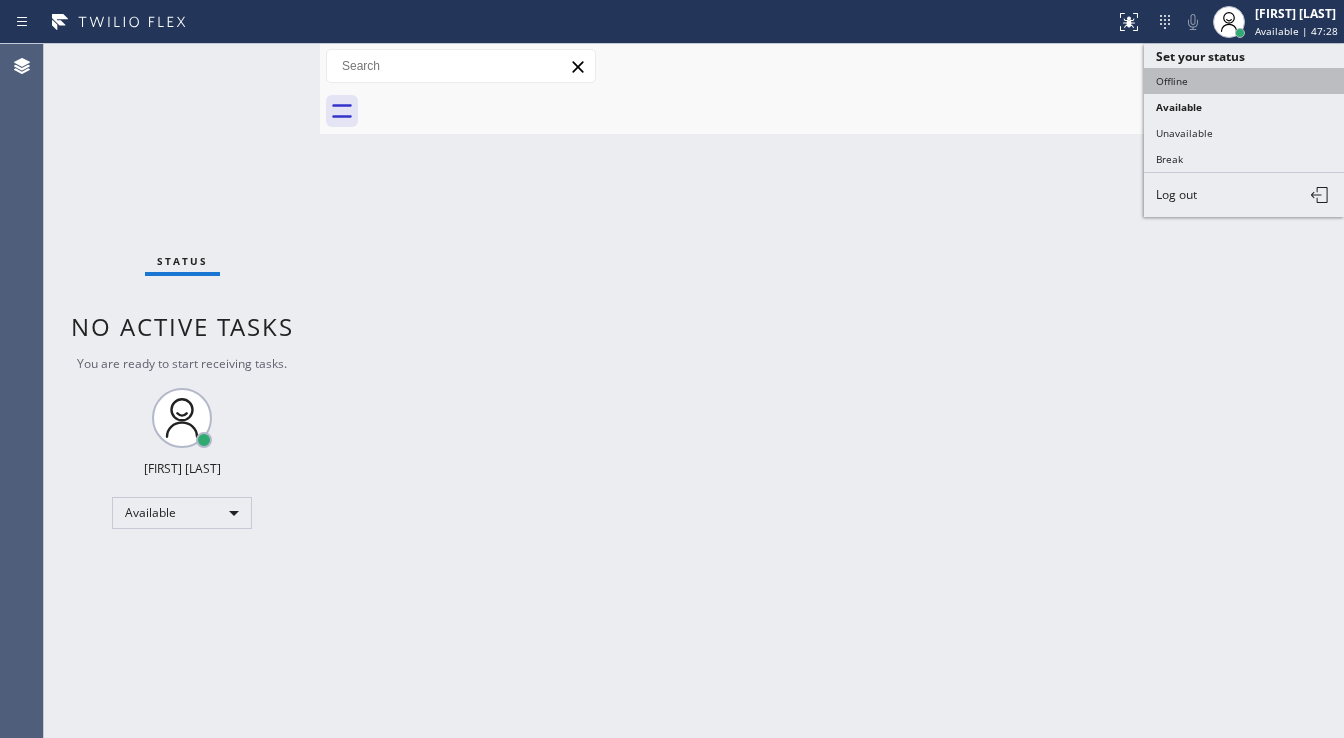 click on "Offline" at bounding box center [1244, 81] 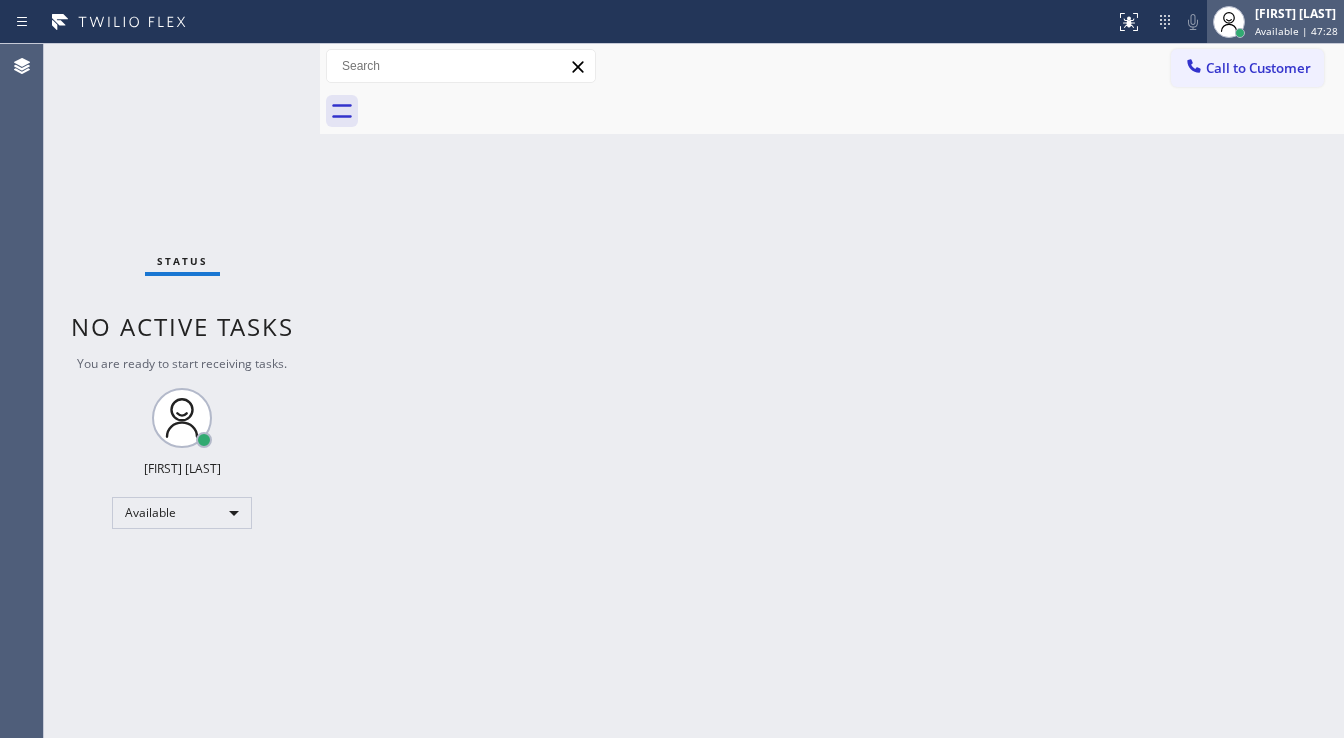 click on "Available | 47:28" at bounding box center (1296, 31) 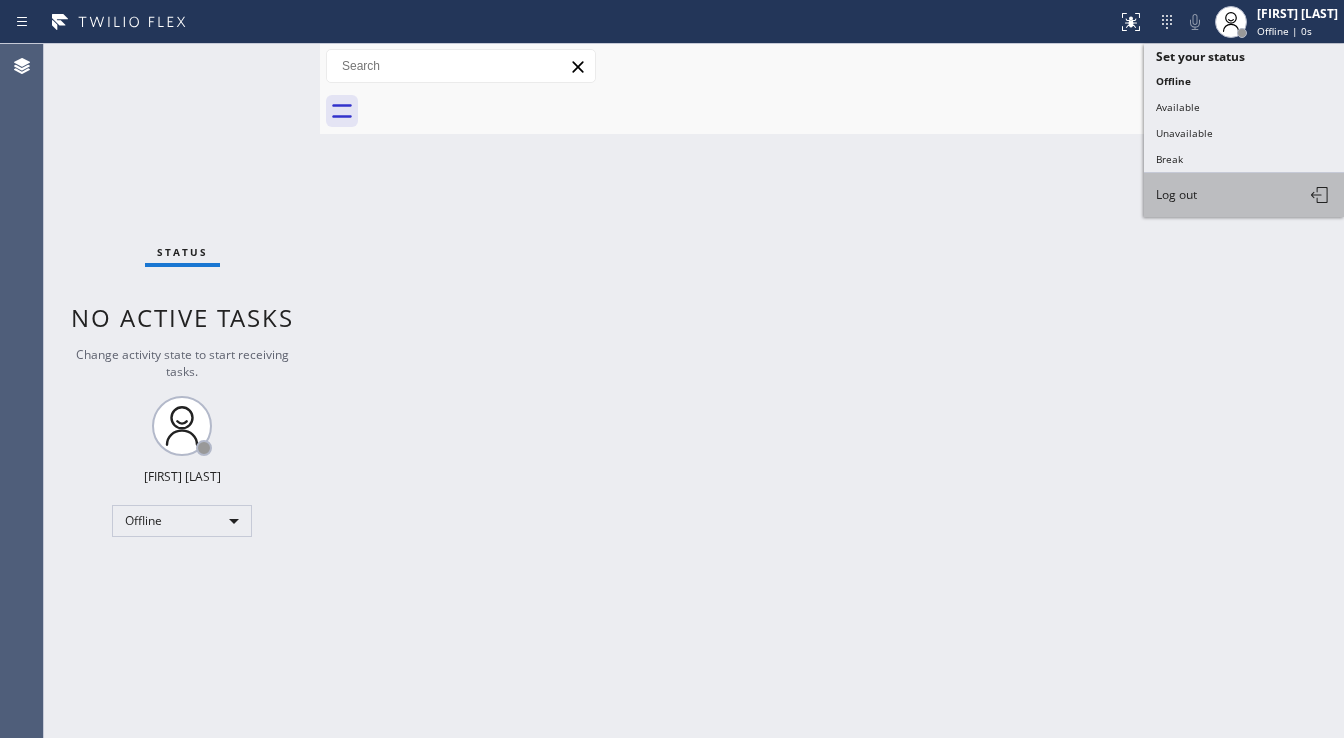 click on "Log out" at bounding box center [1176, 194] 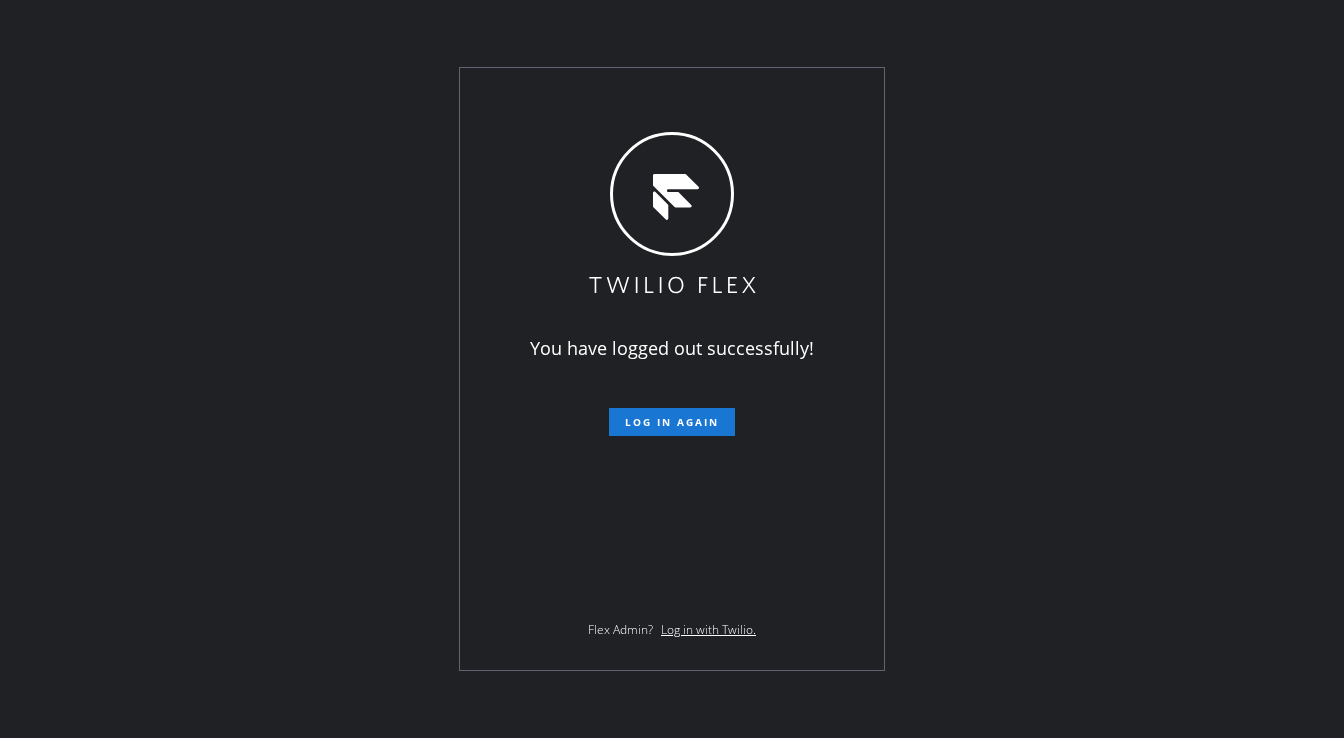 click on "You have logged out successfully! Log in again Flex Admin? Log in with Twilio." at bounding box center (672, 369) 